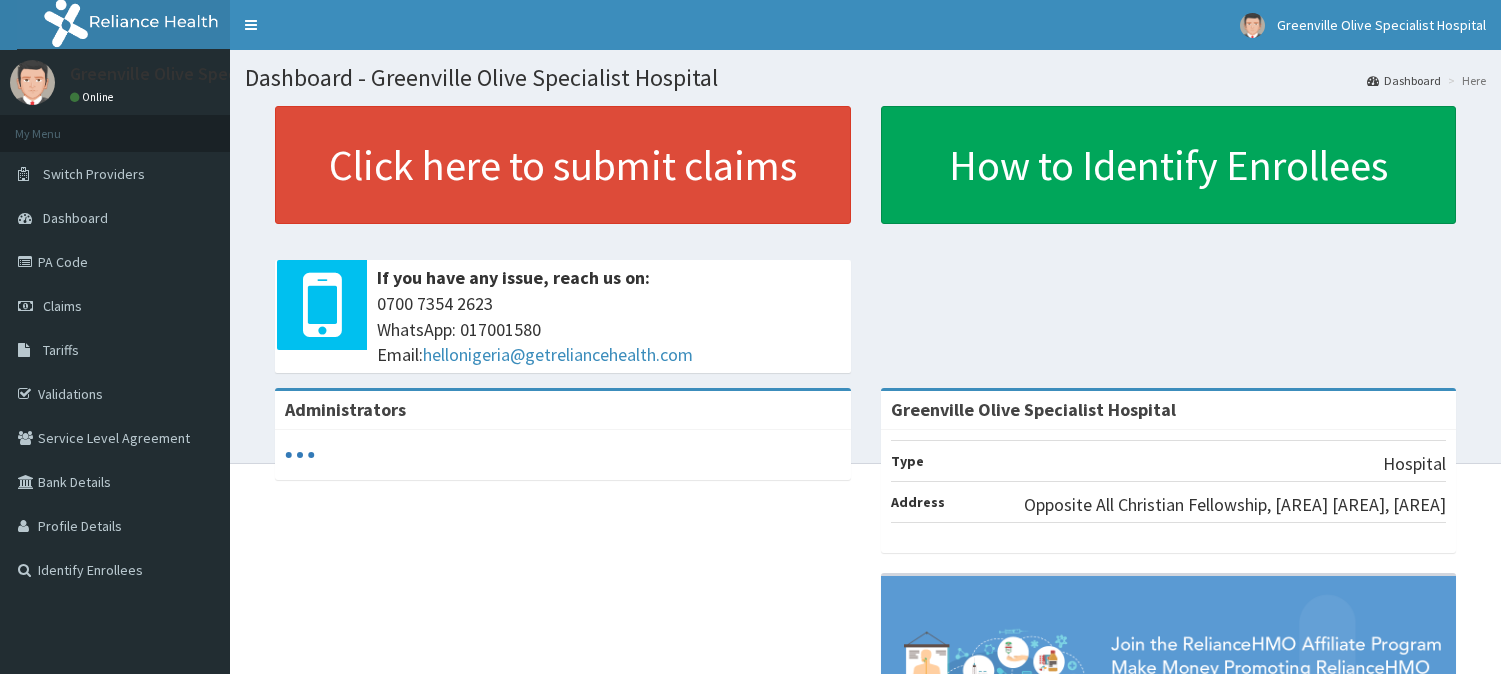 scroll, scrollTop: 0, scrollLeft: 0, axis: both 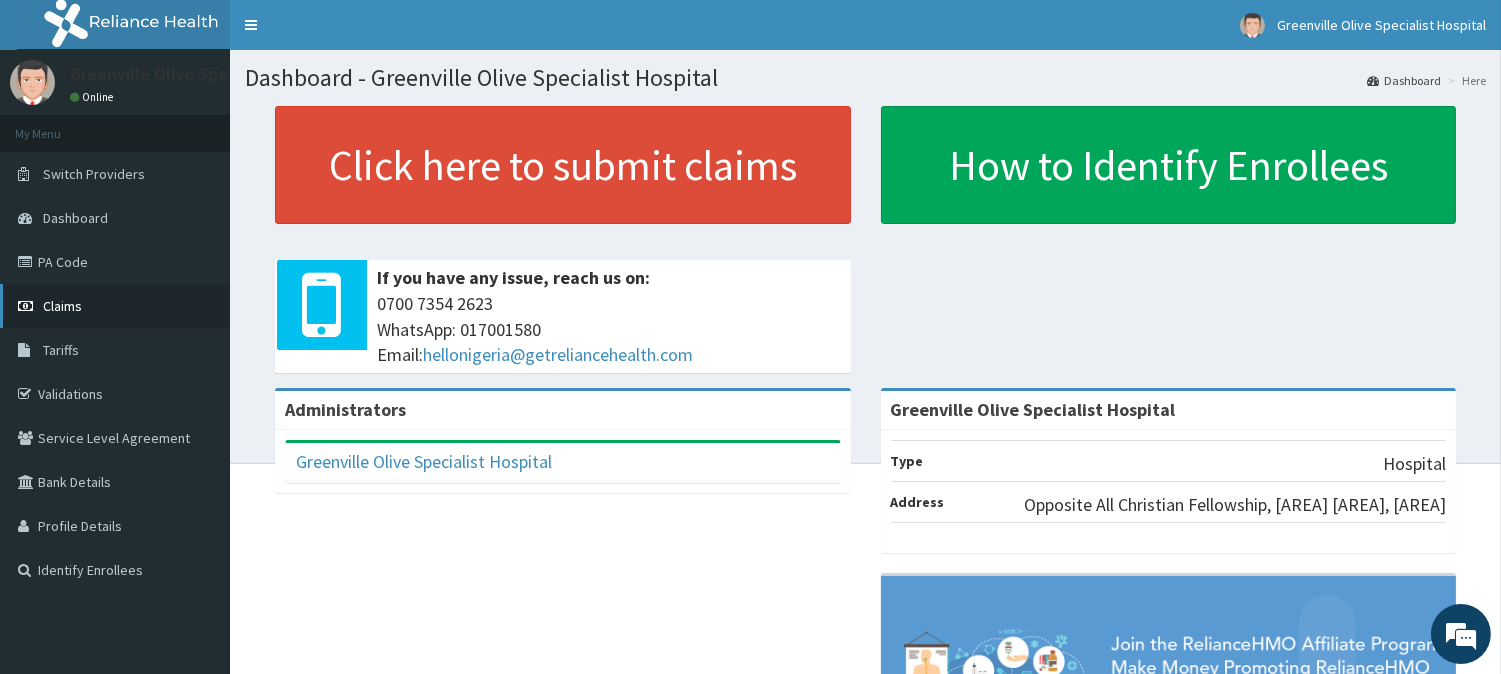 click on "Claims" at bounding box center (62, 306) 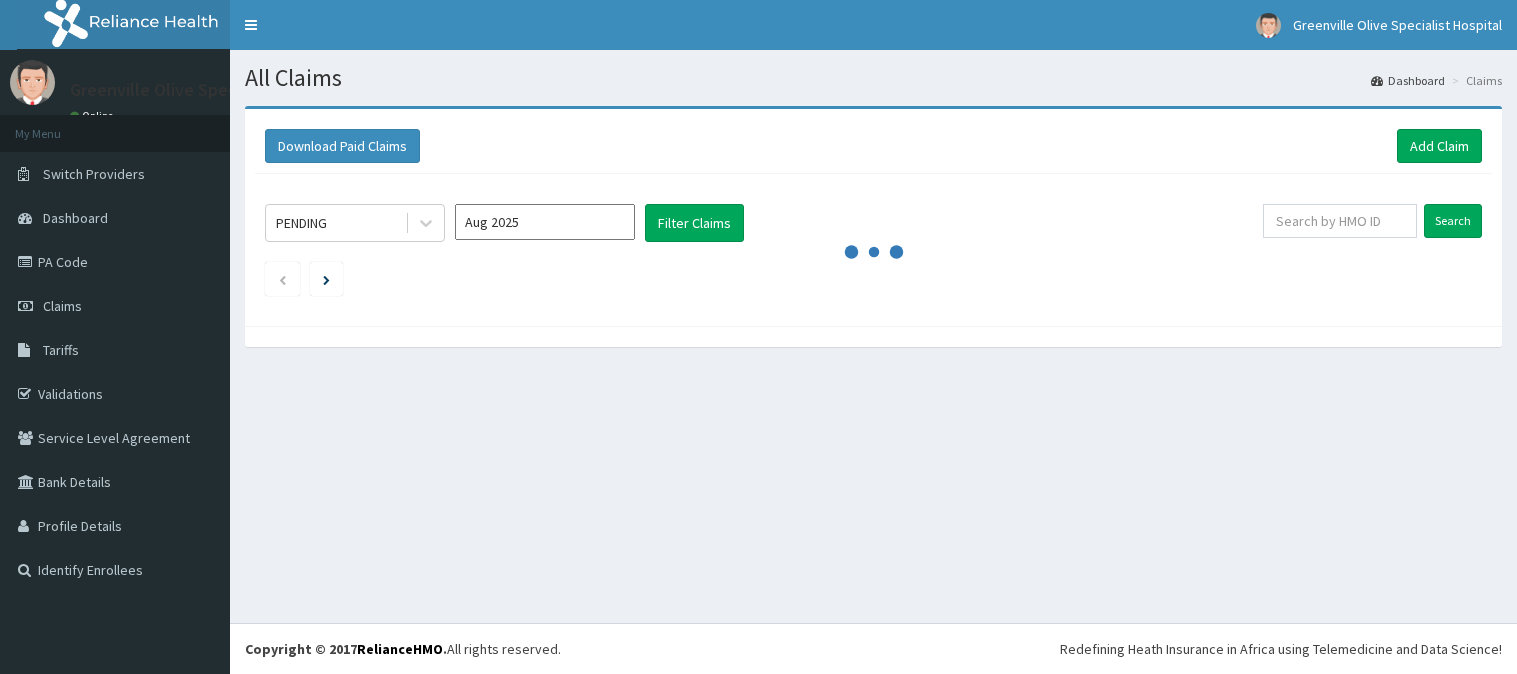 scroll, scrollTop: 0, scrollLeft: 0, axis: both 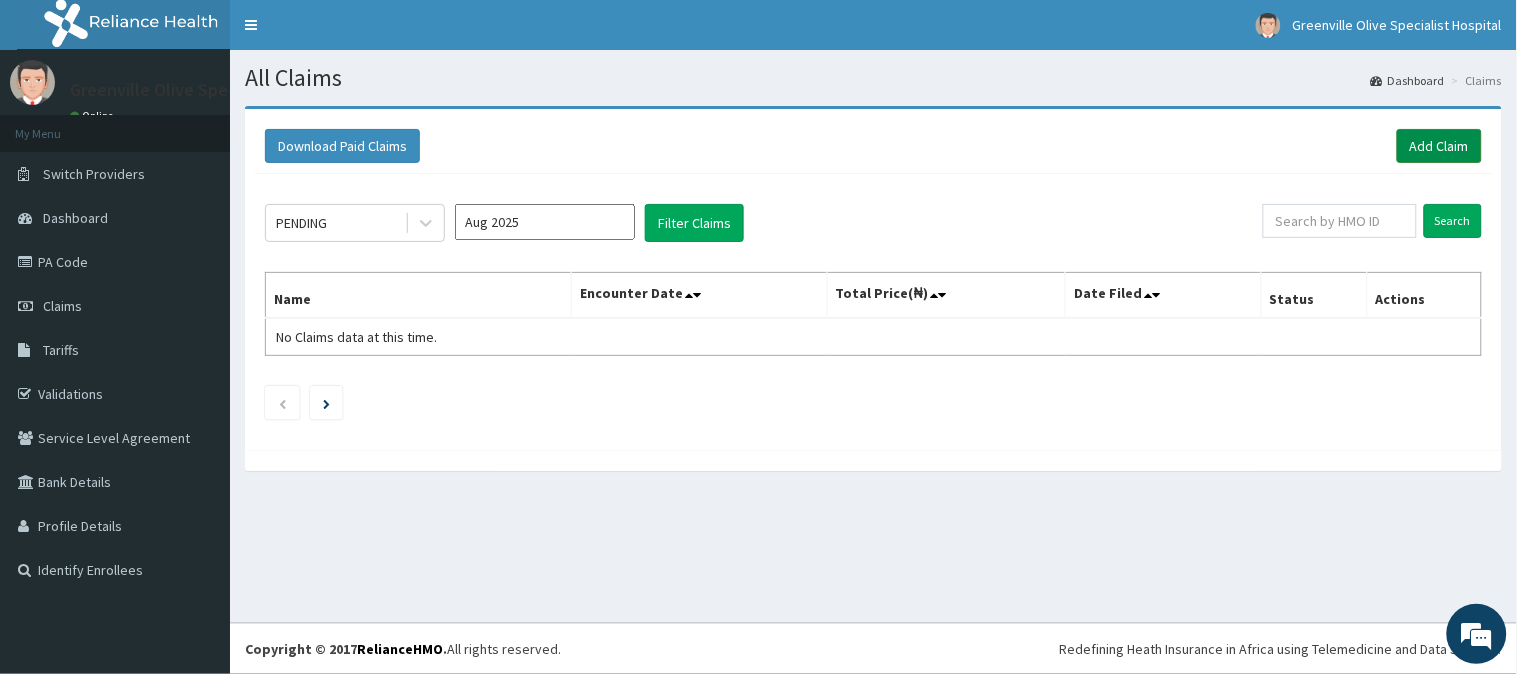click on "Add Claim" at bounding box center [1439, 146] 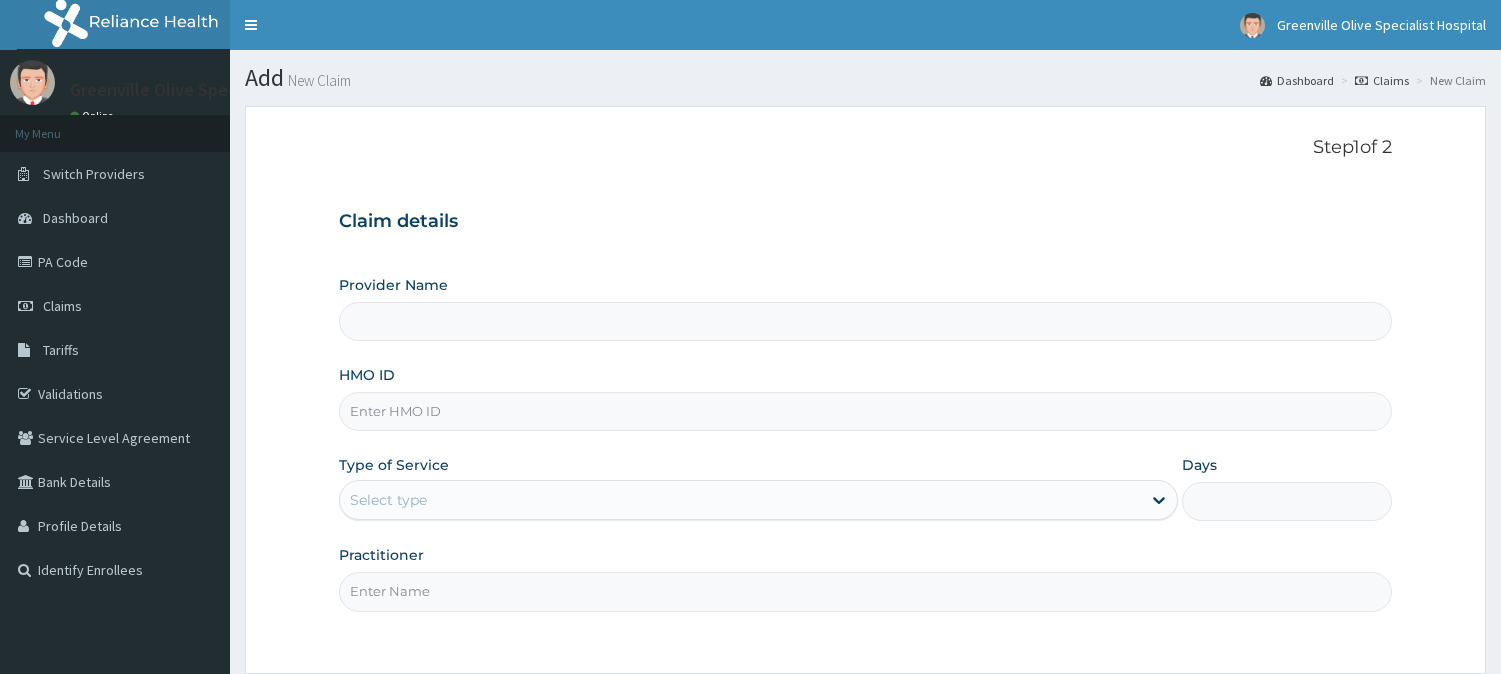 scroll, scrollTop: 0, scrollLeft: 0, axis: both 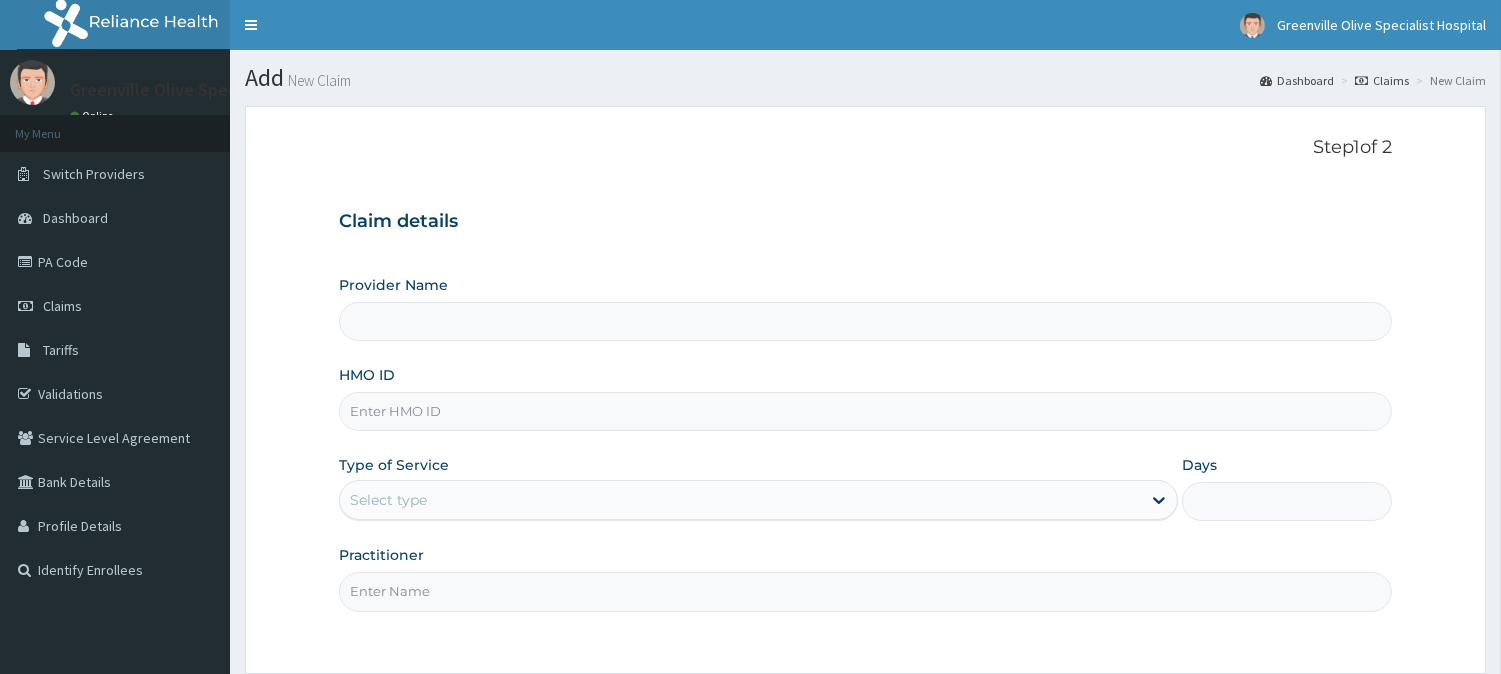 type on "Greenville Olive Specialist Hospital" 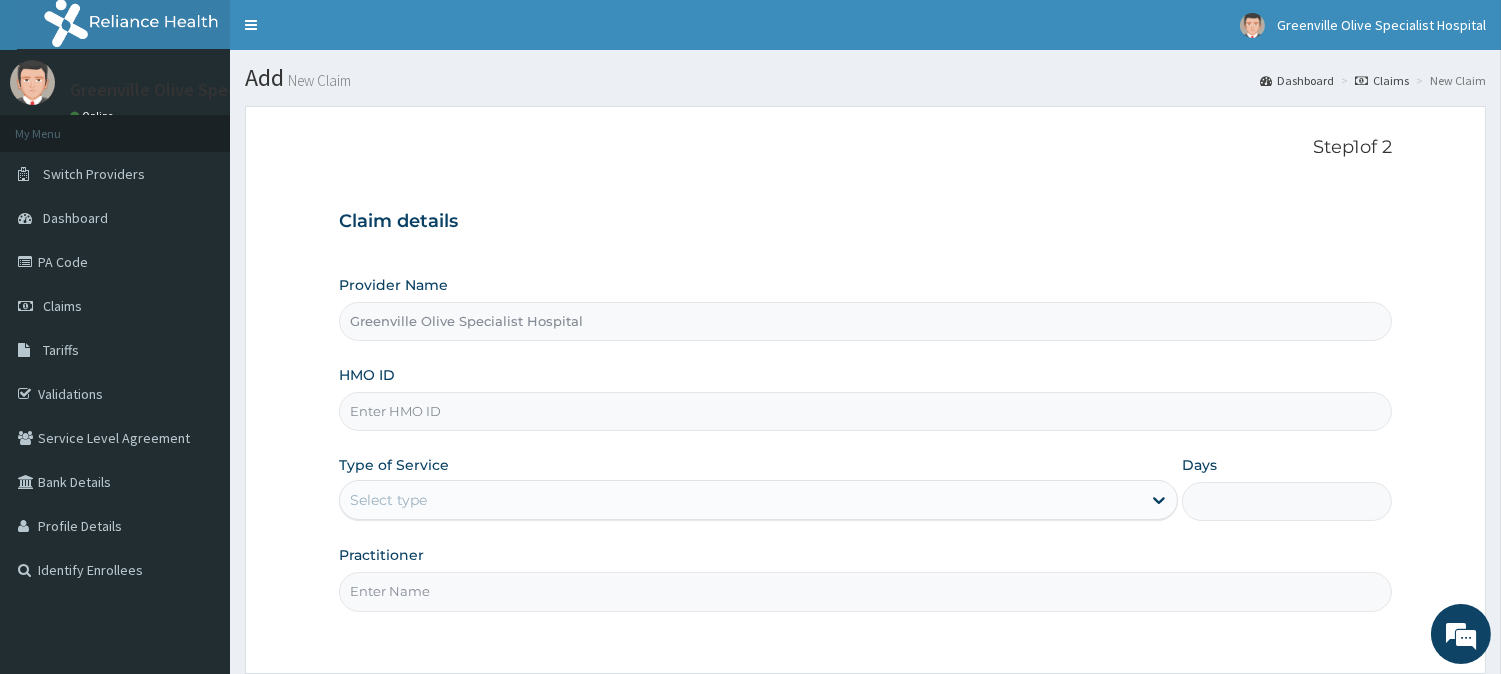 scroll, scrollTop: 0, scrollLeft: 0, axis: both 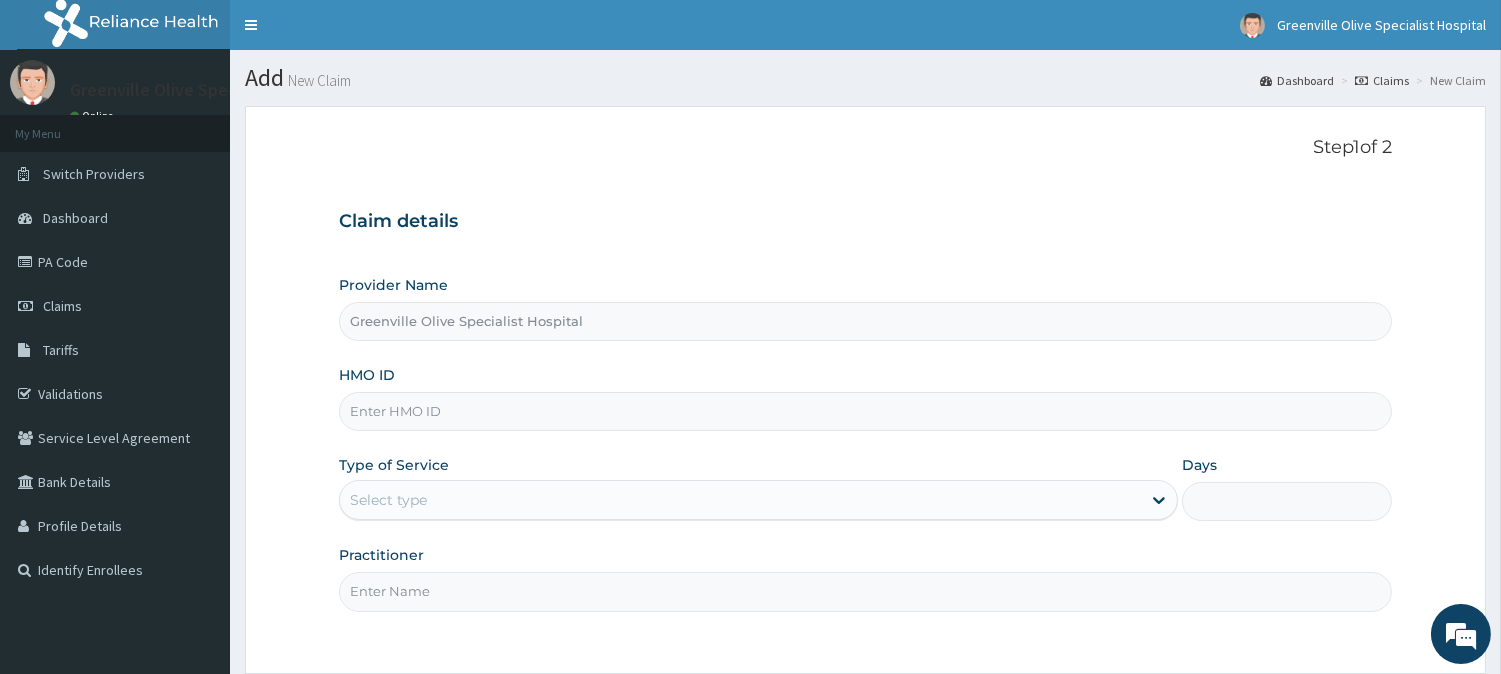 click on "HMO ID" at bounding box center [865, 411] 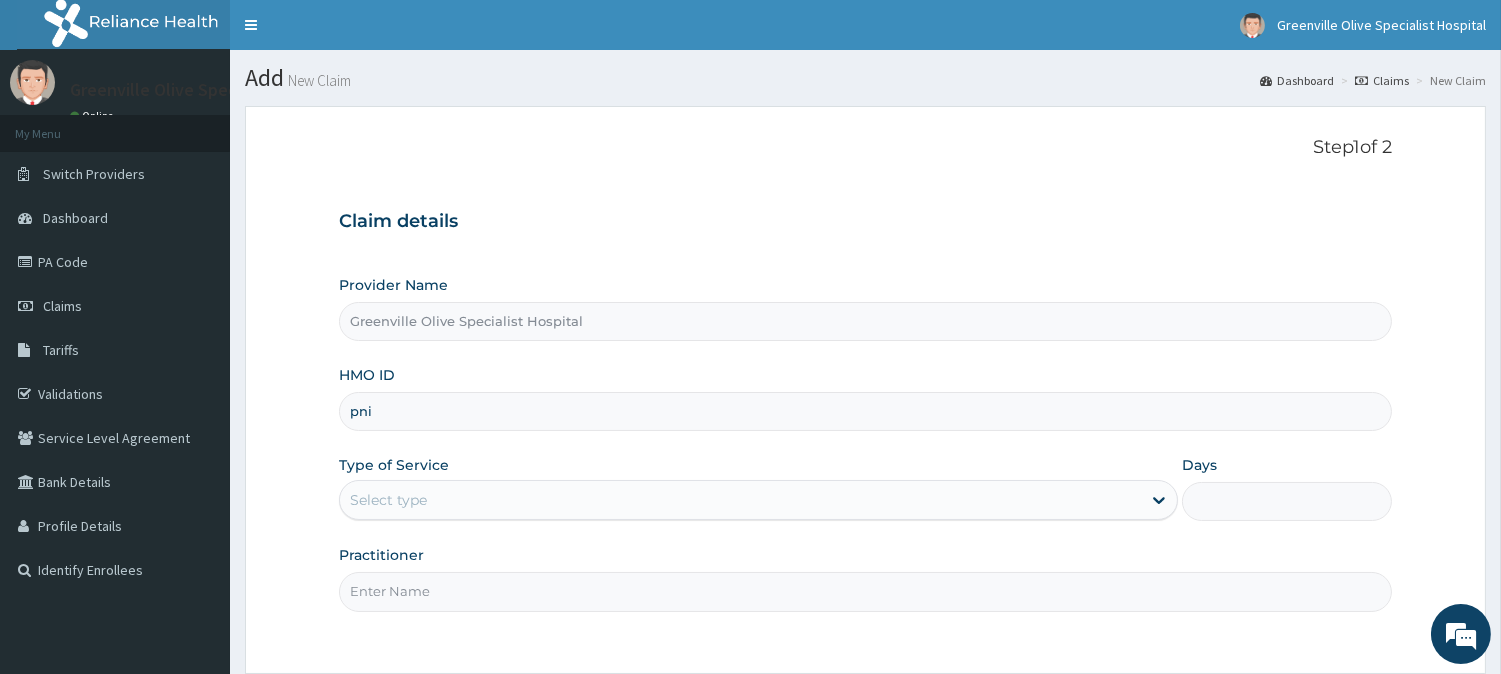 type on "PNI/10042/A" 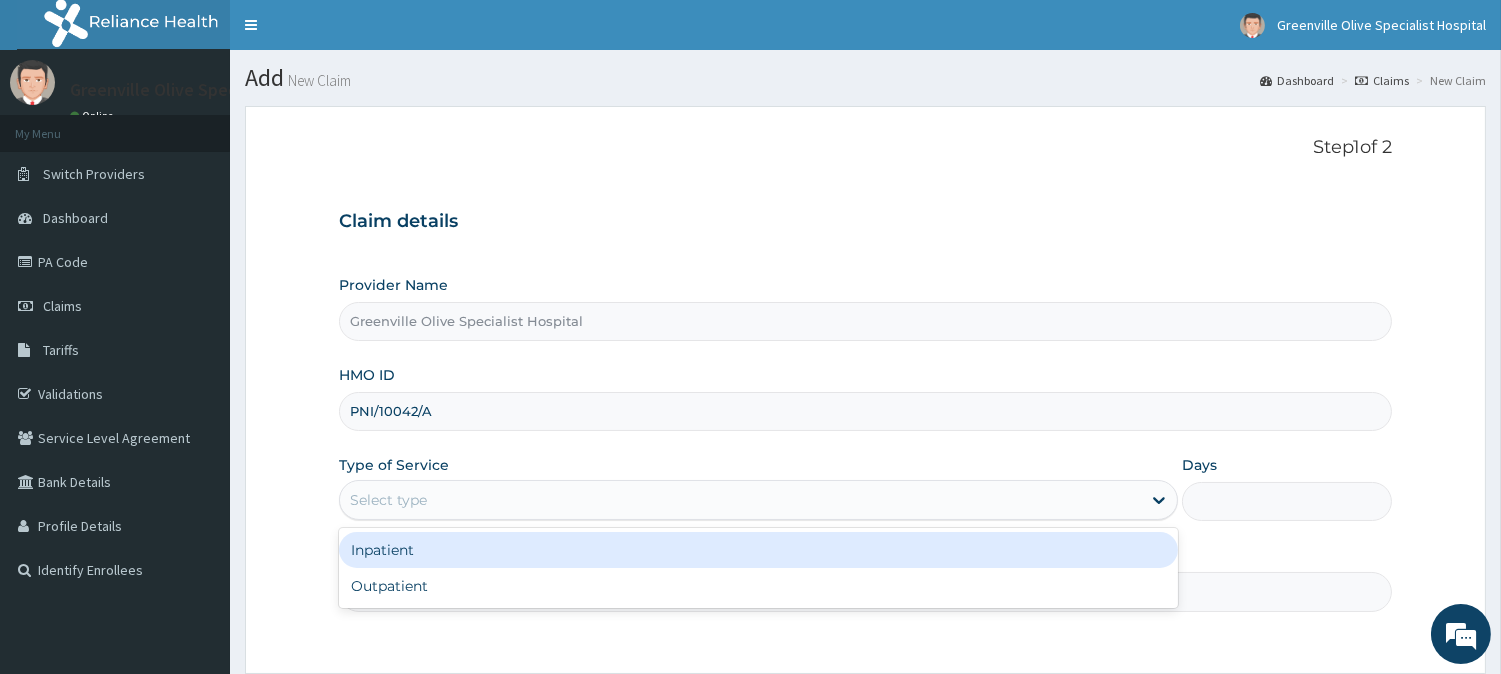 click on "Select type" at bounding box center [740, 500] 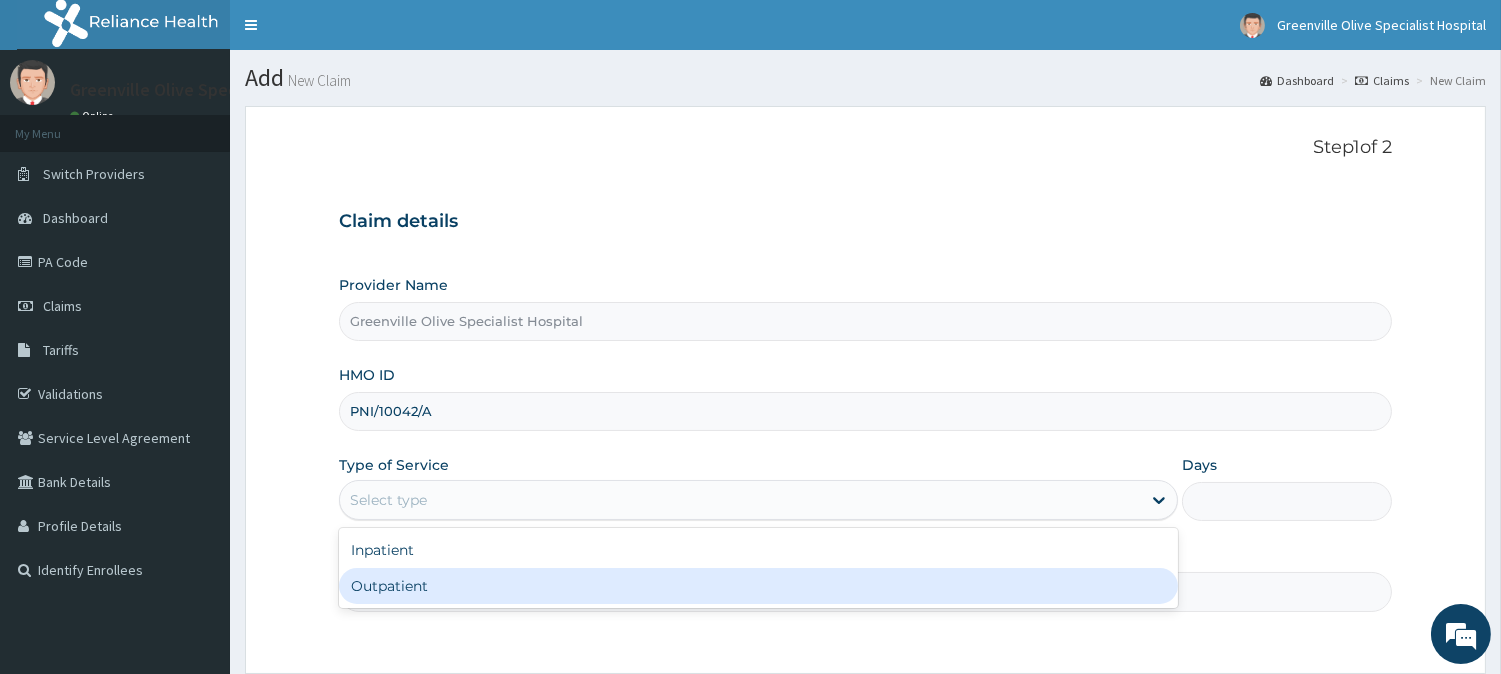 click on "Outpatient" at bounding box center (758, 586) 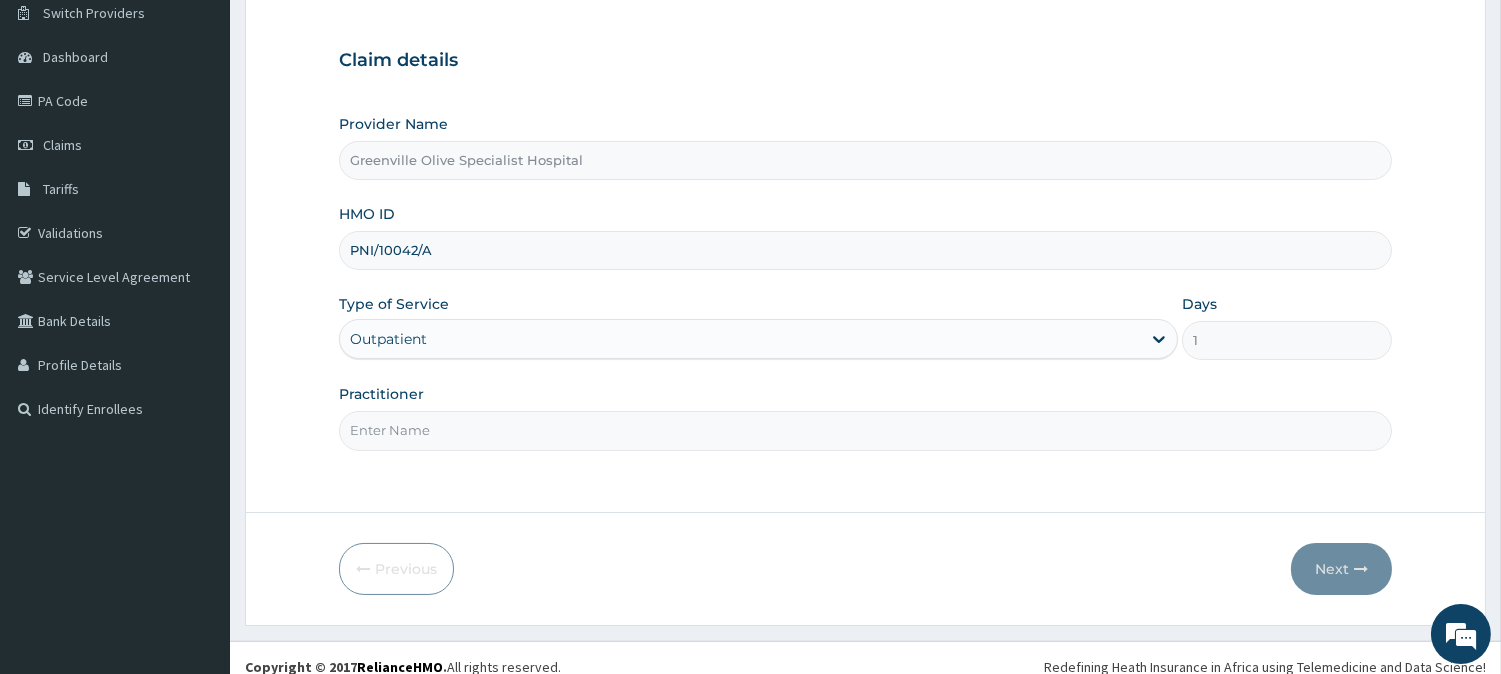 scroll, scrollTop: 178, scrollLeft: 0, axis: vertical 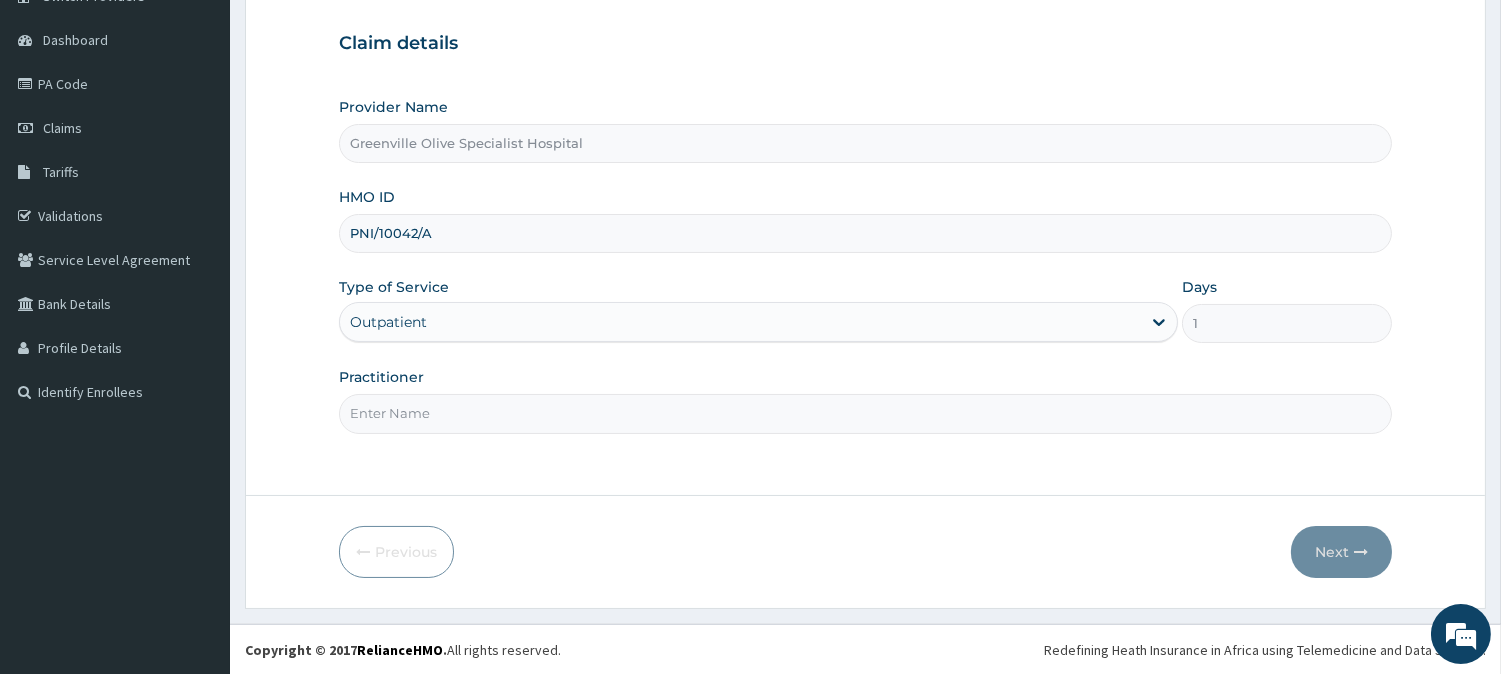 click on "Practitioner" at bounding box center [865, 413] 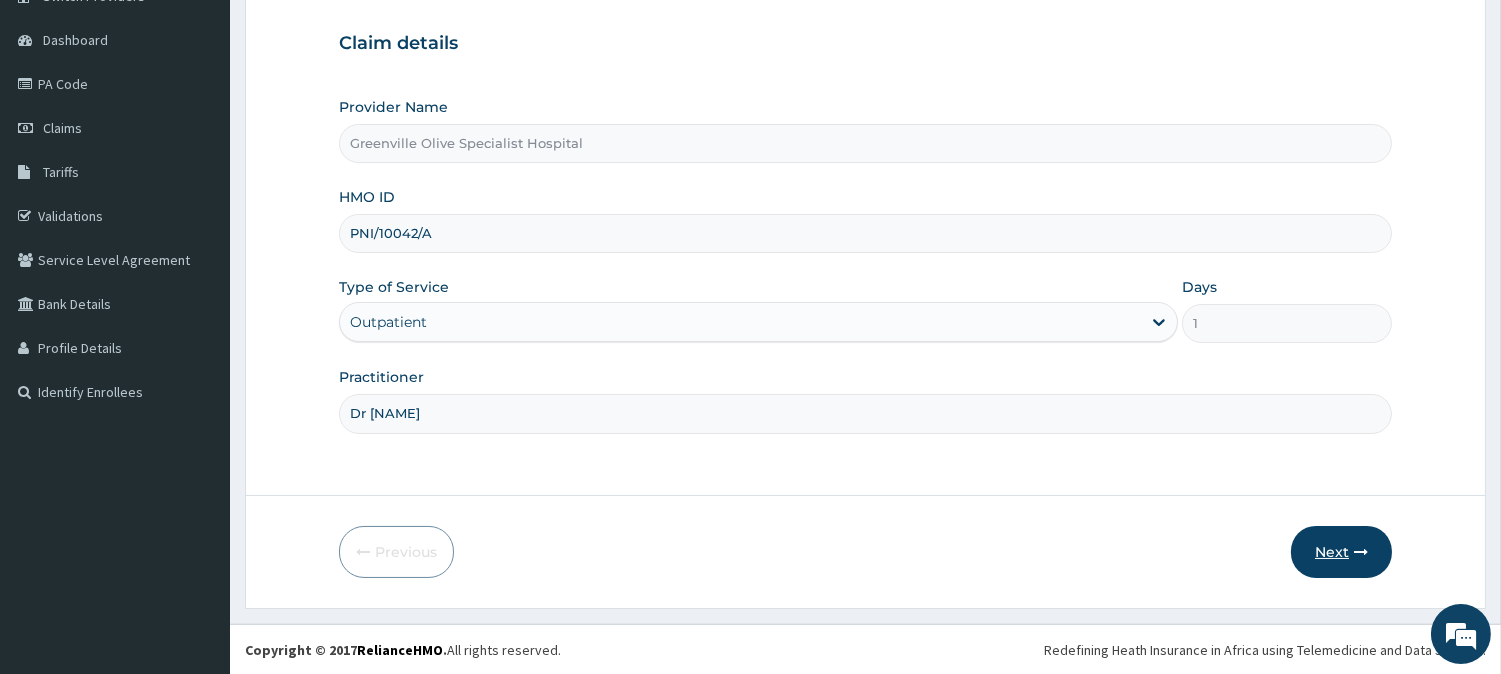type on "Dr Cynthia" 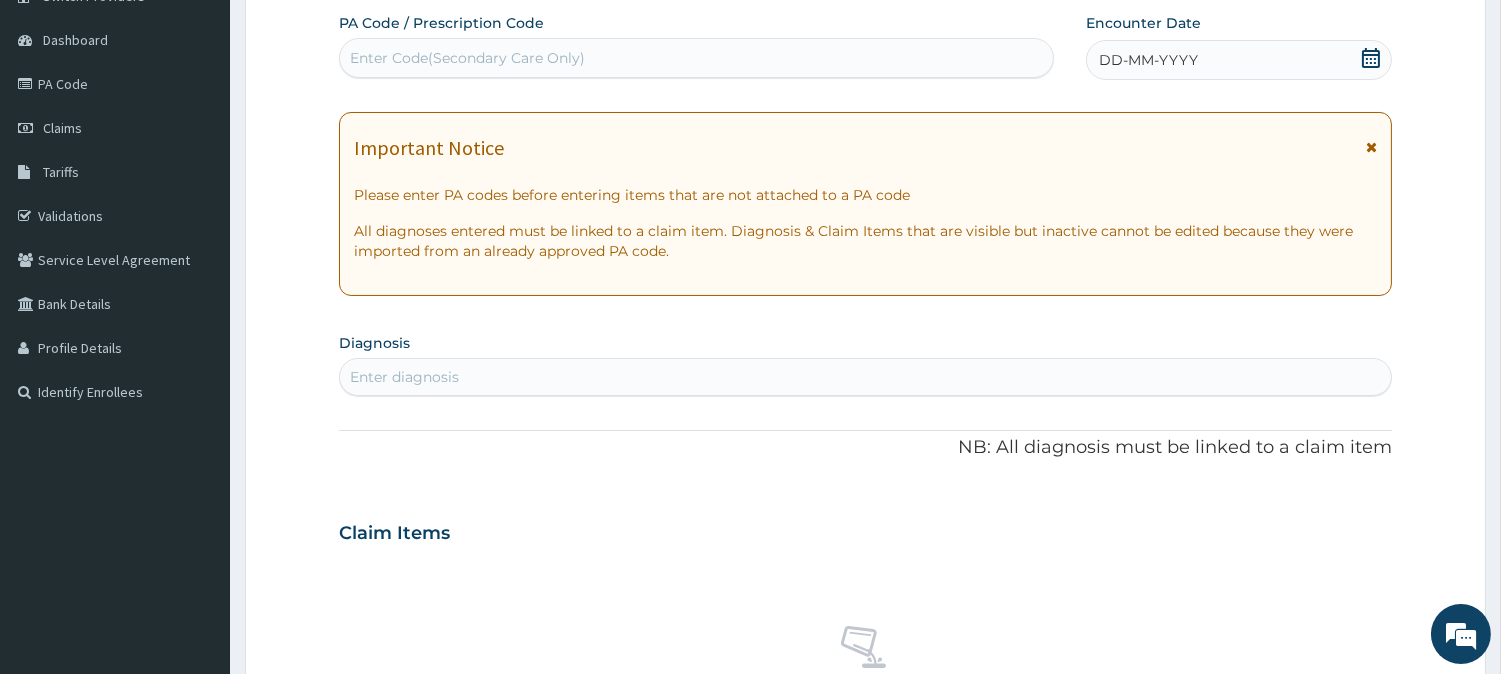 click 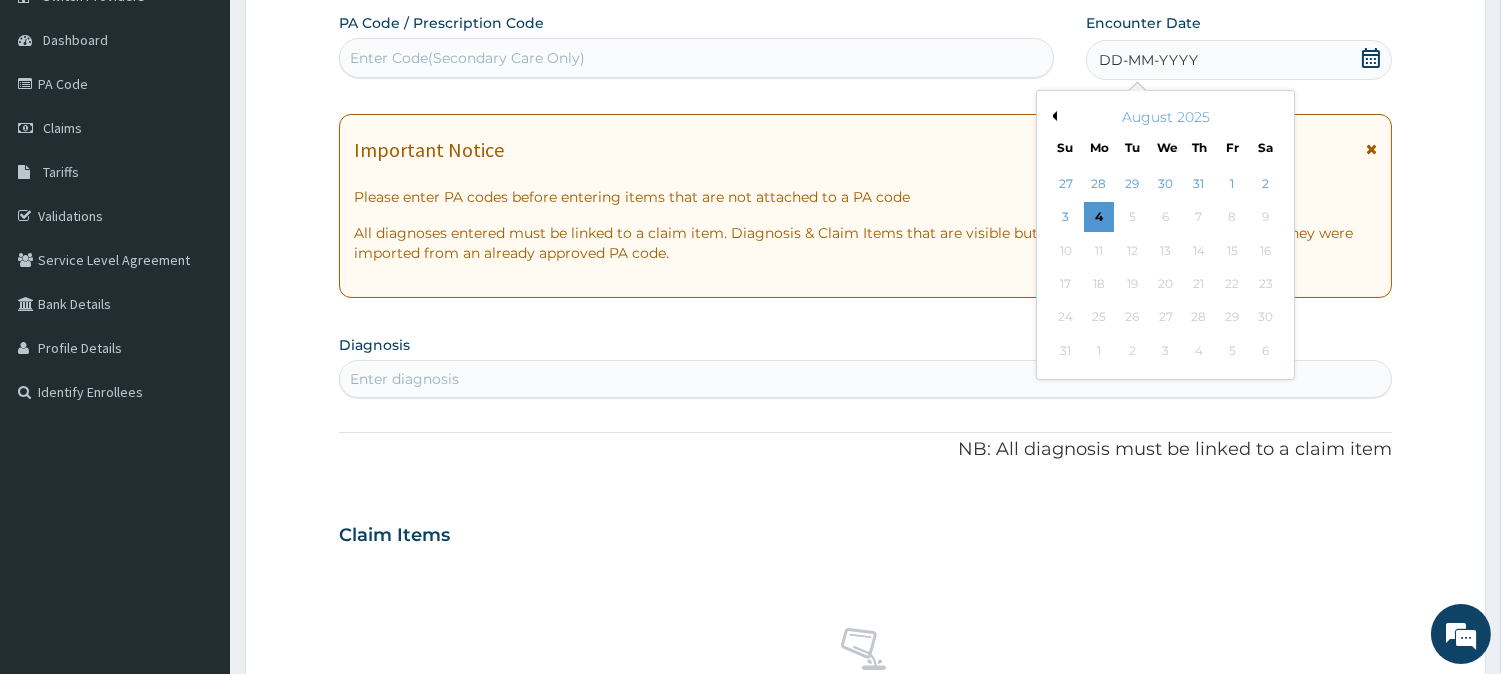 click on "Previous Month" at bounding box center [1052, 116] 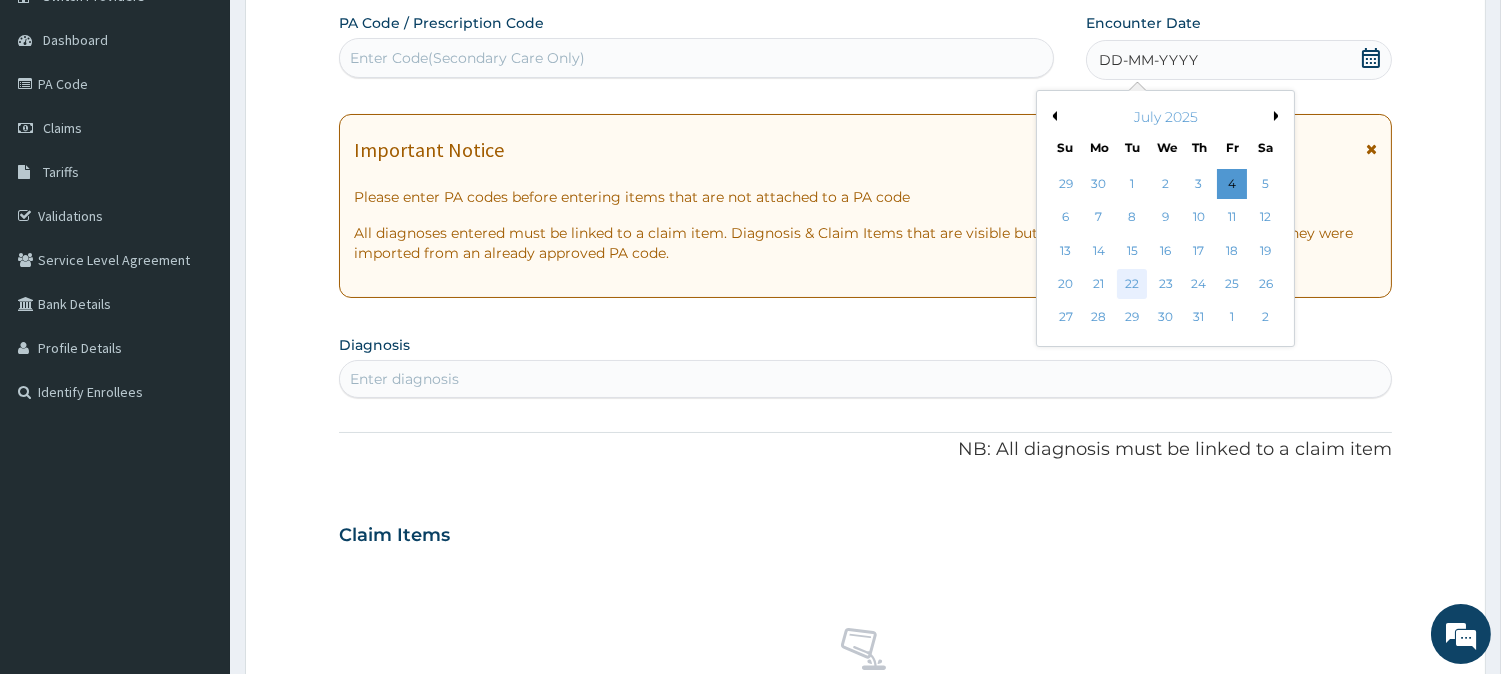 click on "22" at bounding box center [1132, 284] 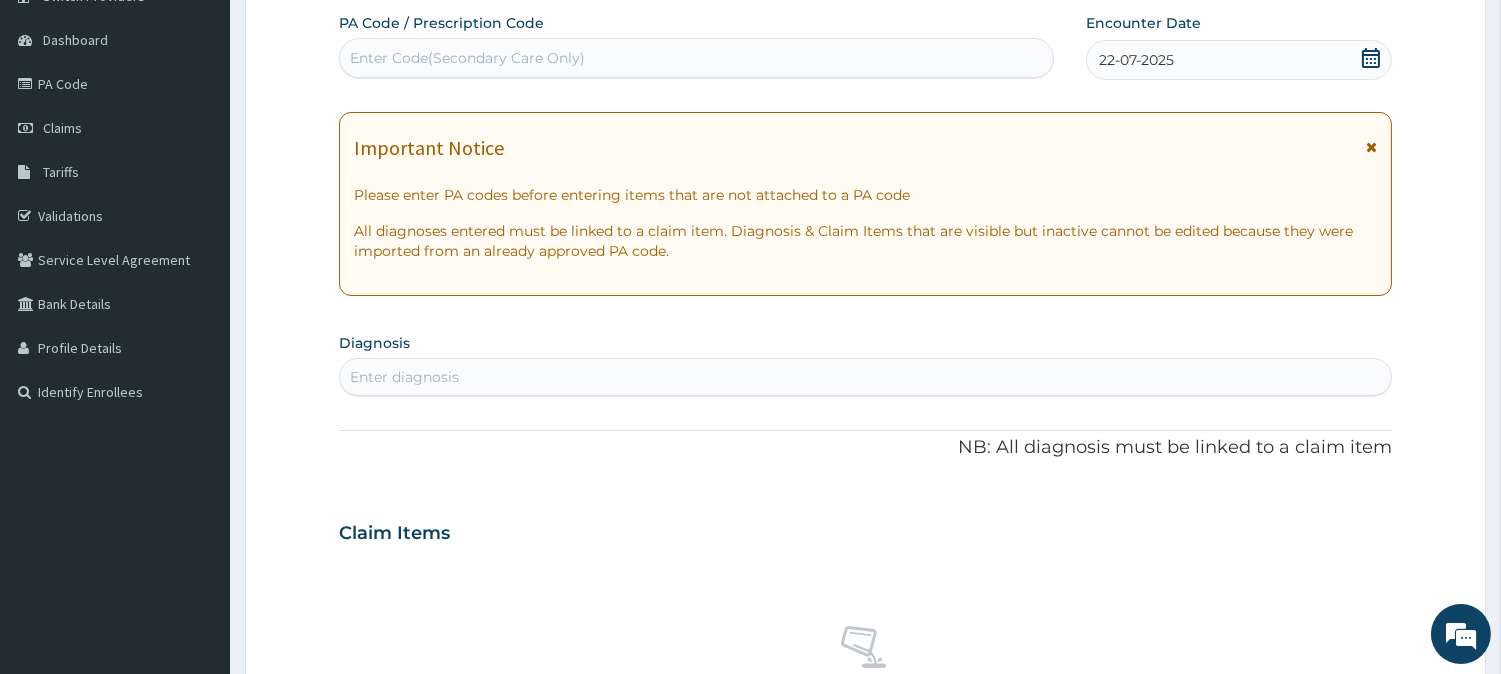 click at bounding box center [1371, 147] 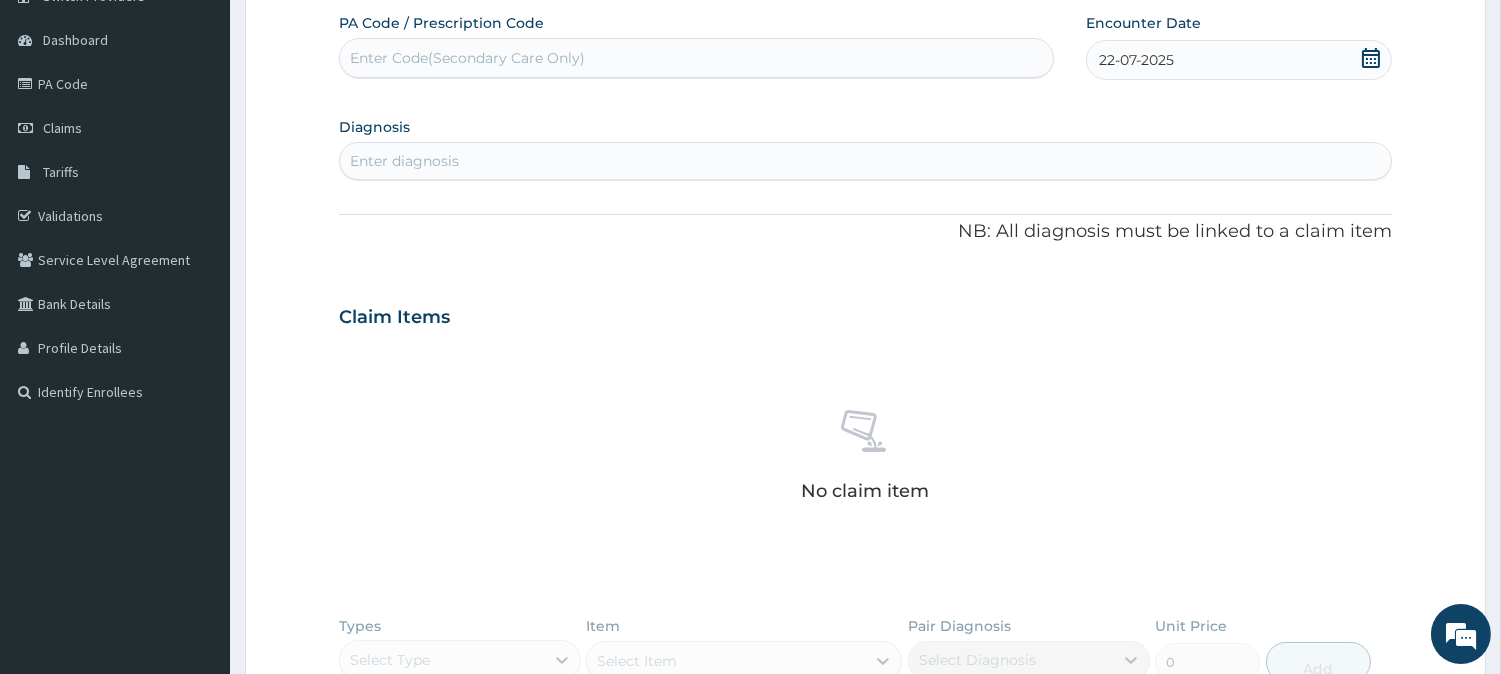 click on "Enter diagnosis" at bounding box center (865, 161) 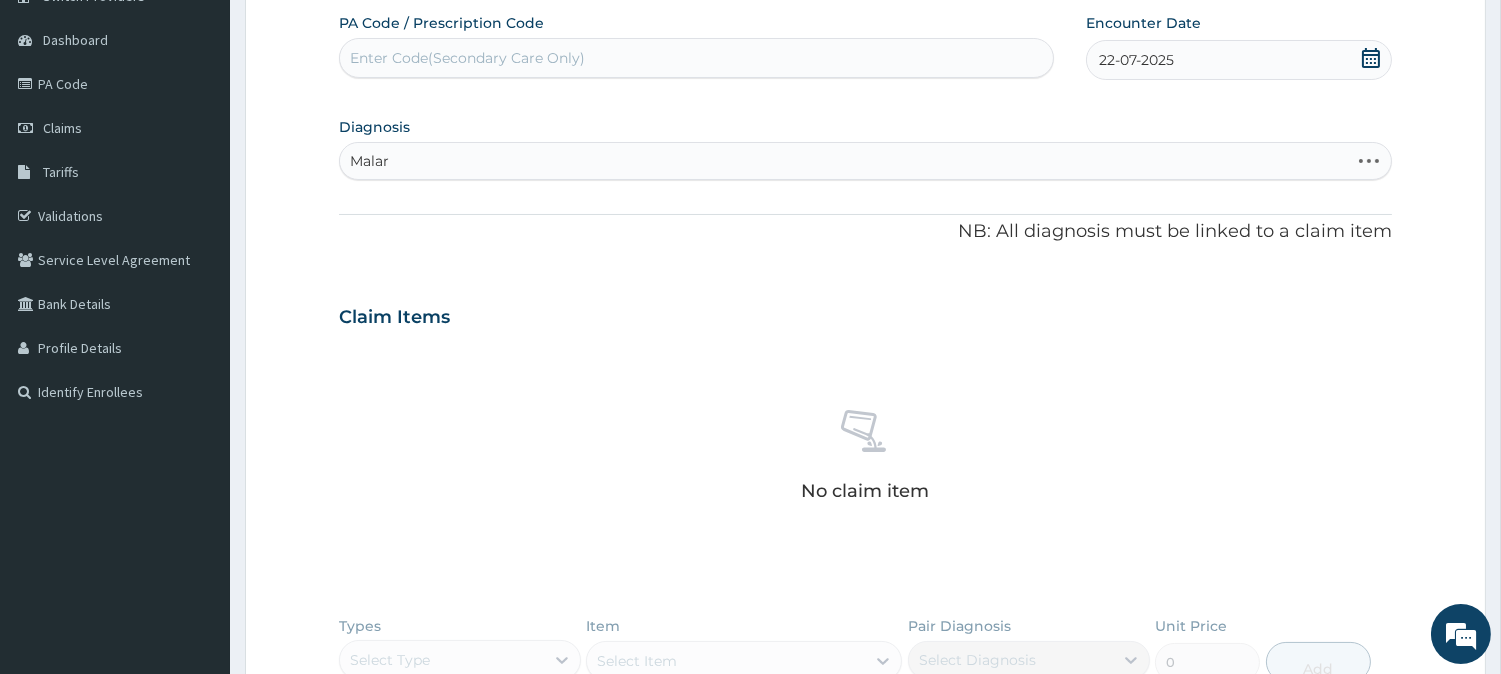type on "Malari" 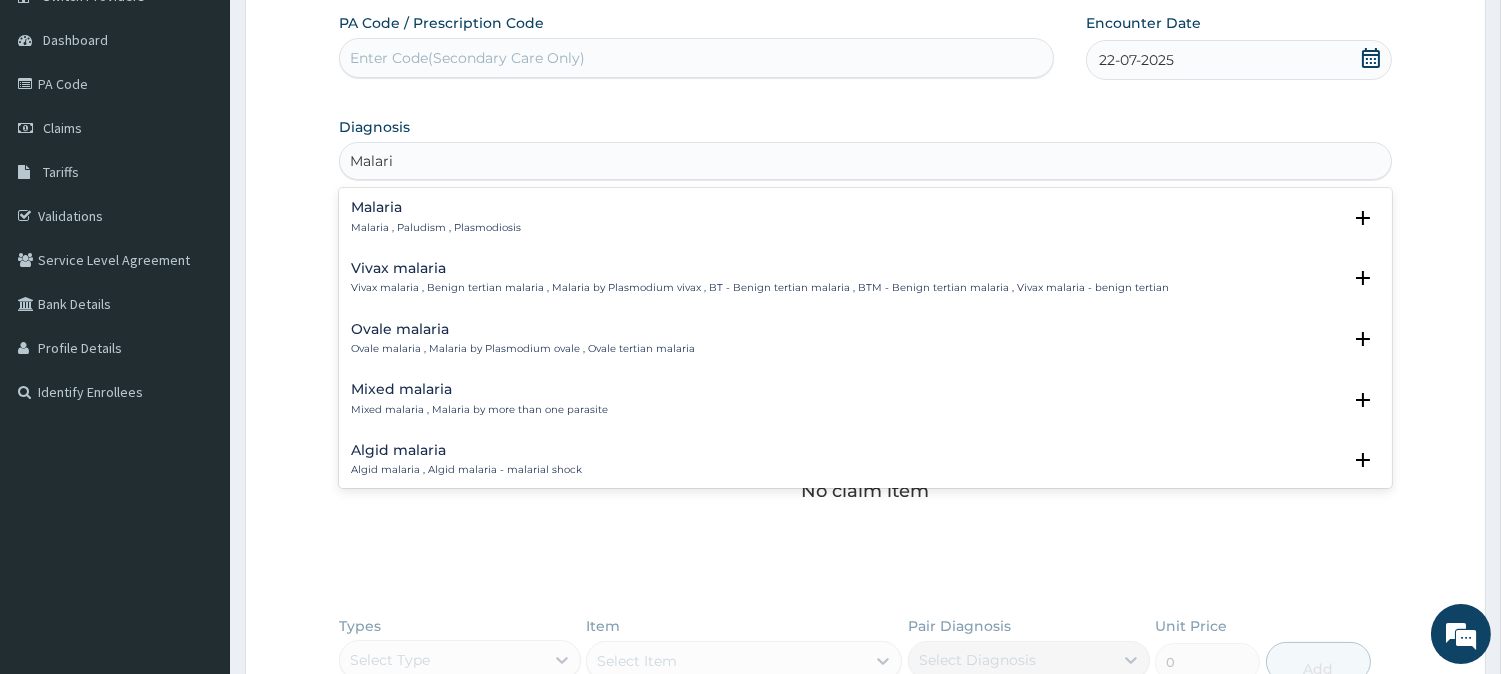 click on "Malaria , Paludism , Plasmodiosis" at bounding box center (436, 228) 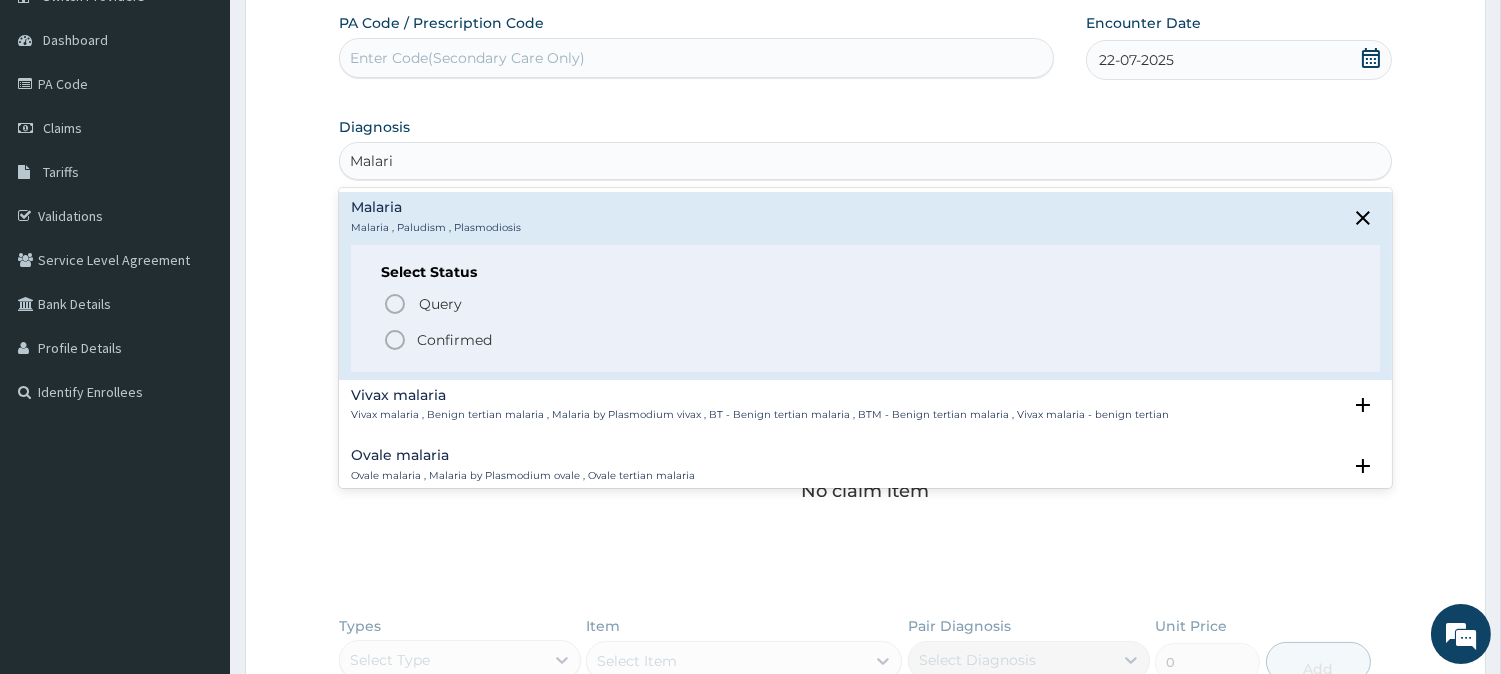 click 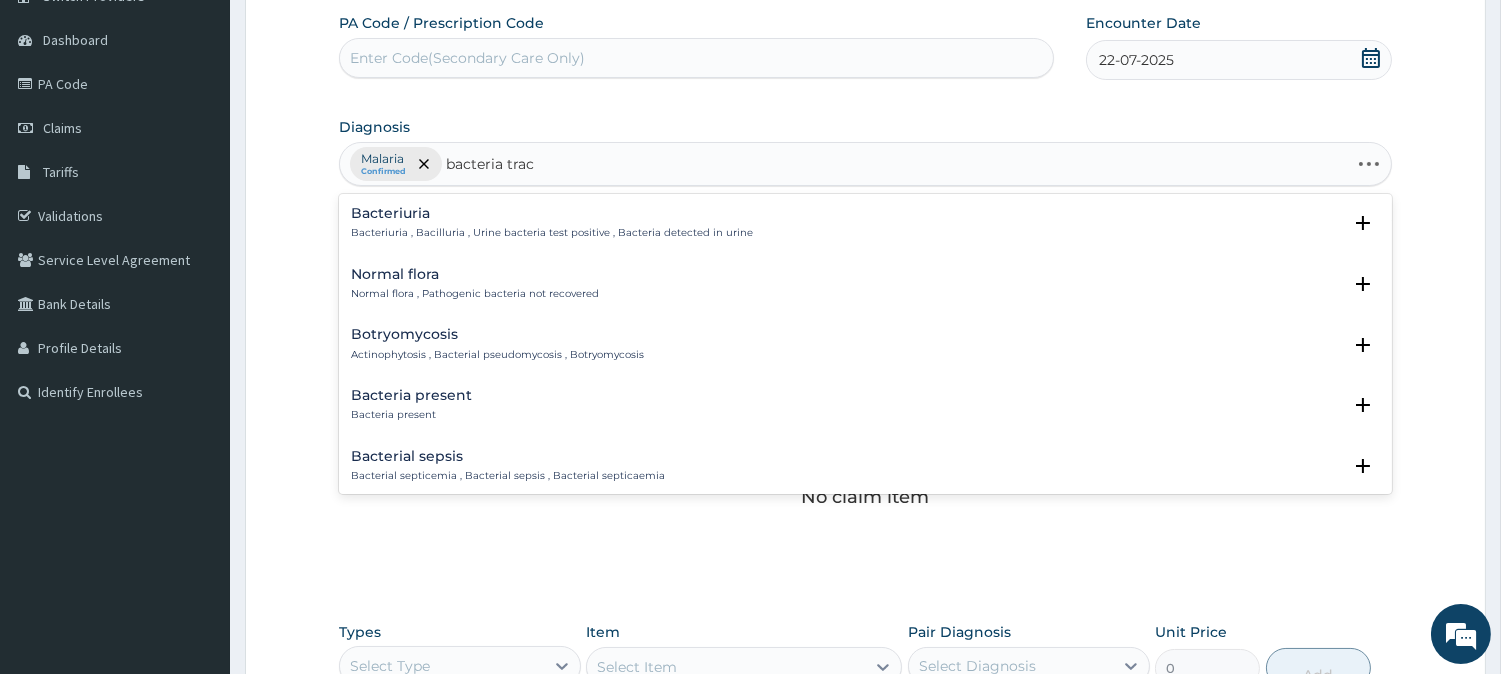 type on "bacteria tract" 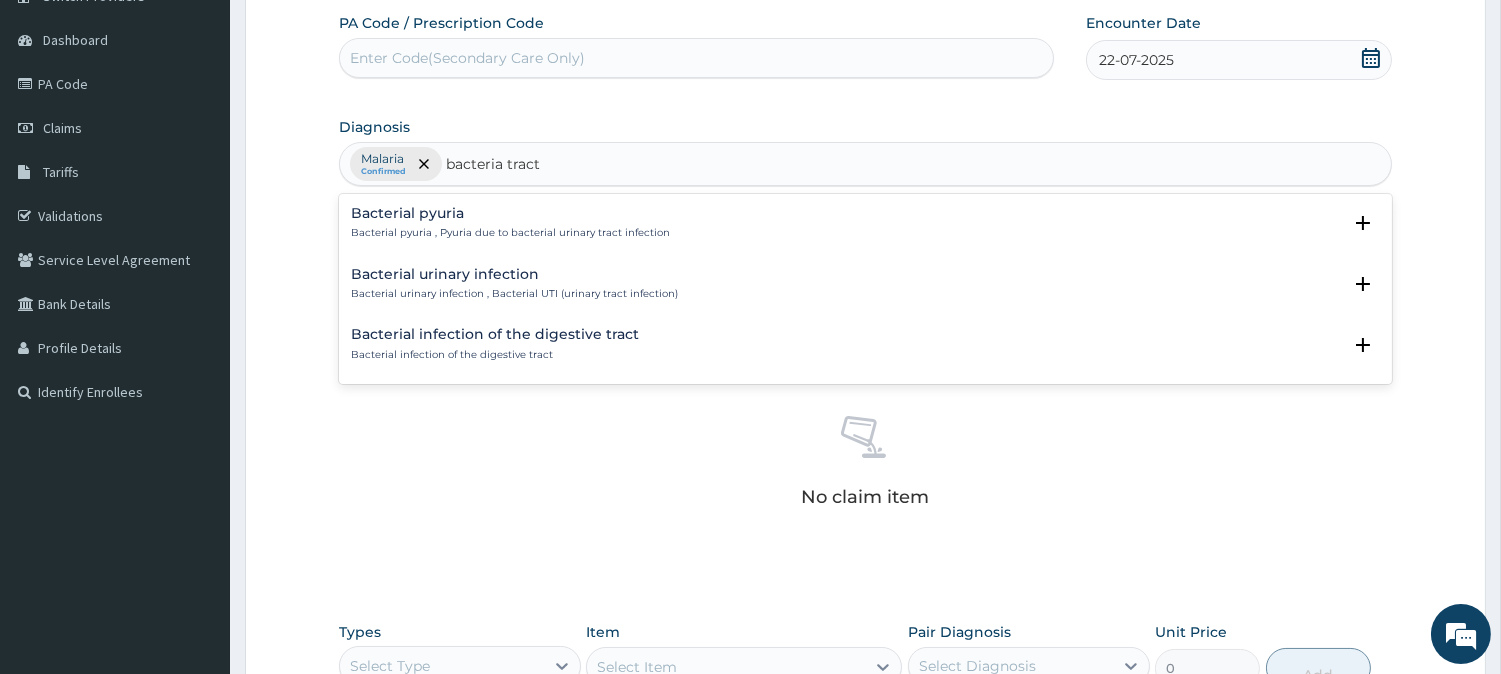 click on "Bacterial urinary infection , Bacterial UTI (urinary tract infection)" at bounding box center [514, 294] 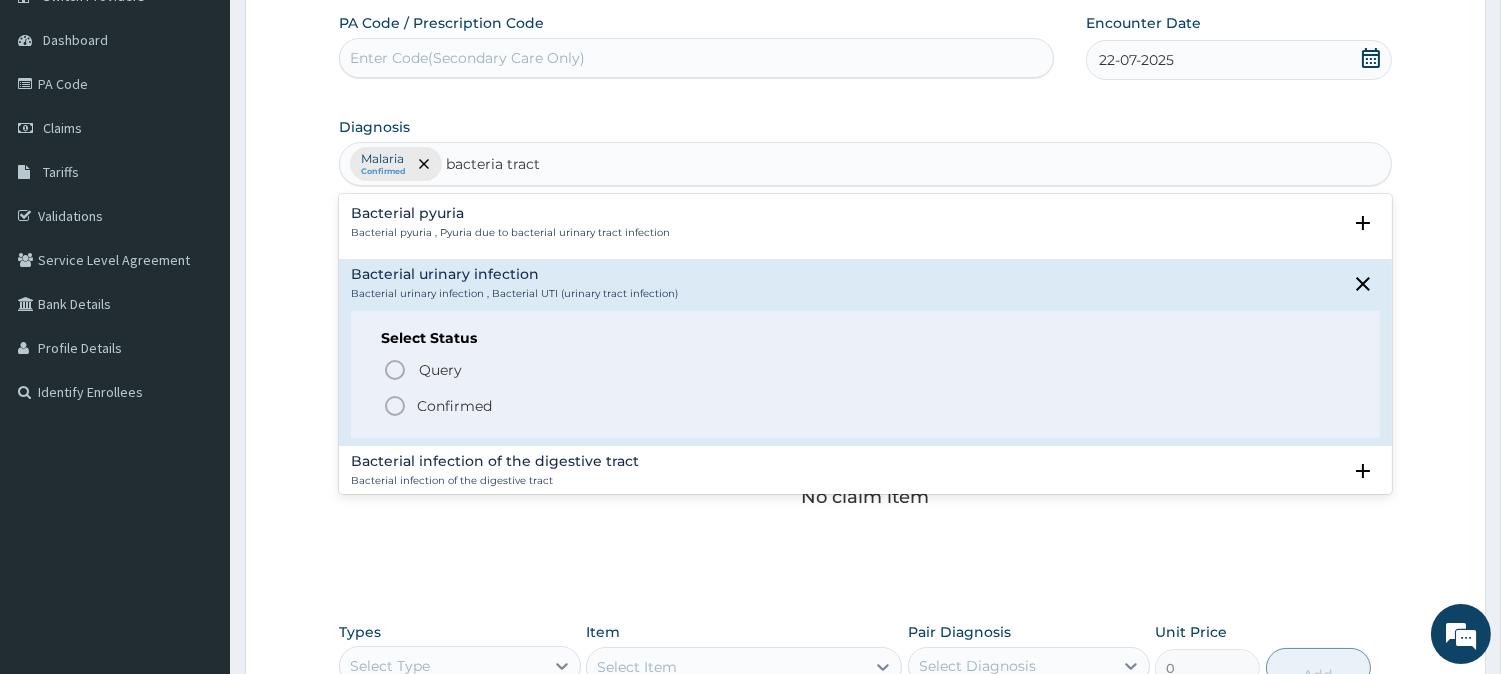 click 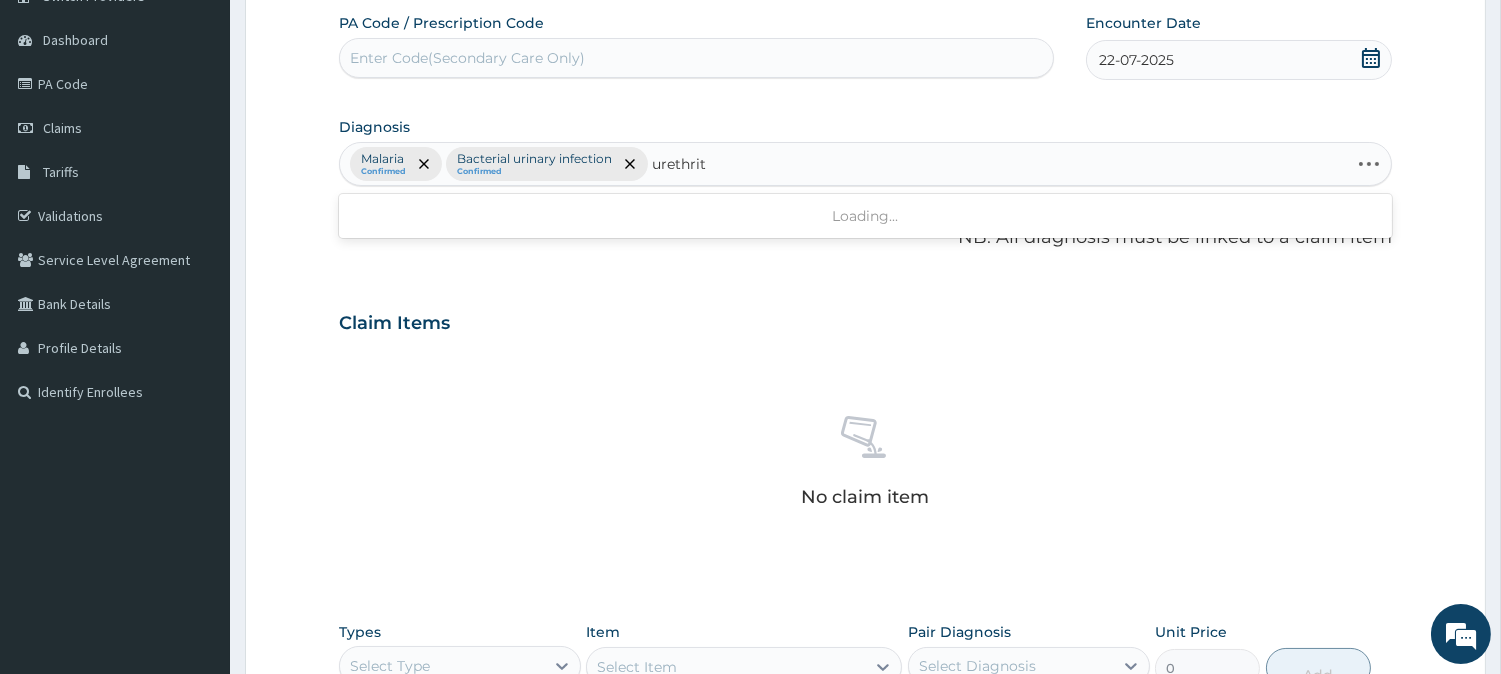 type on "urethri" 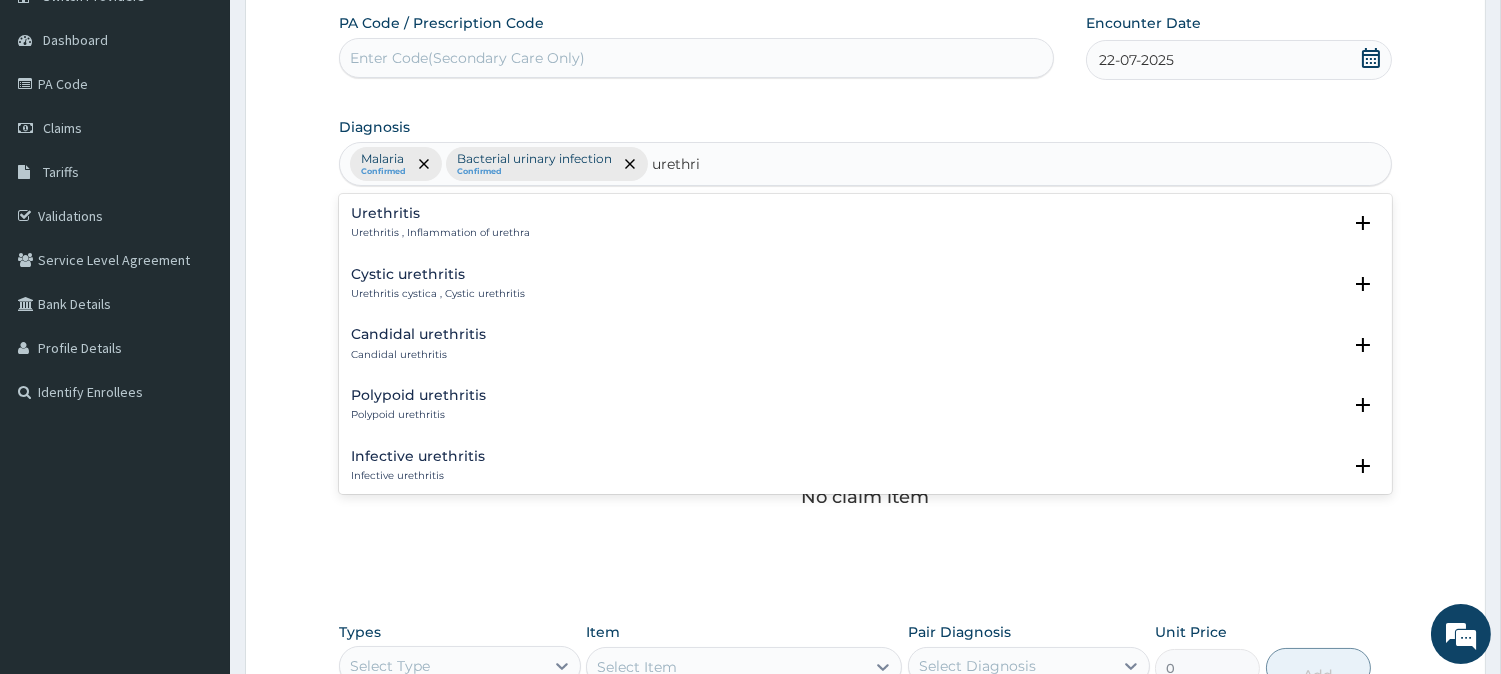 click on "Urethritis Urethritis , Inflammation of urethra" at bounding box center [440, 223] 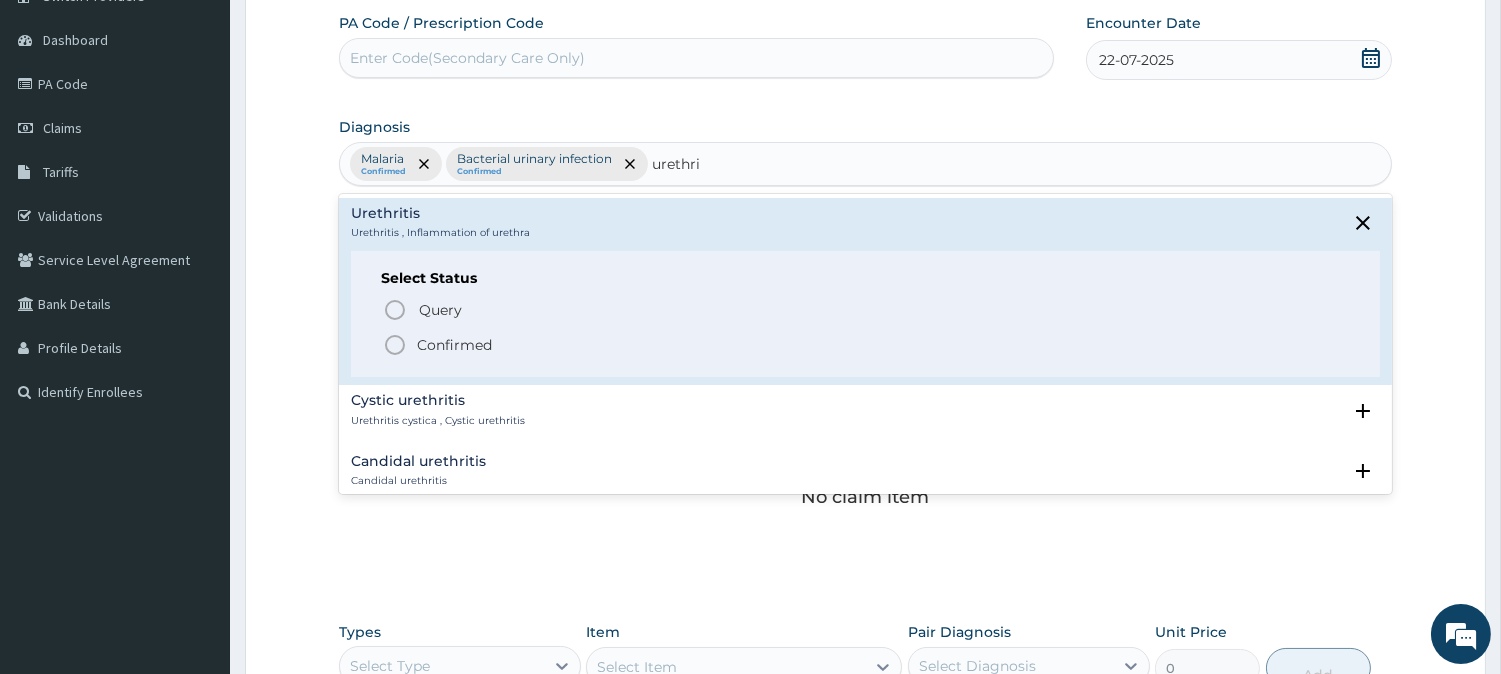 click 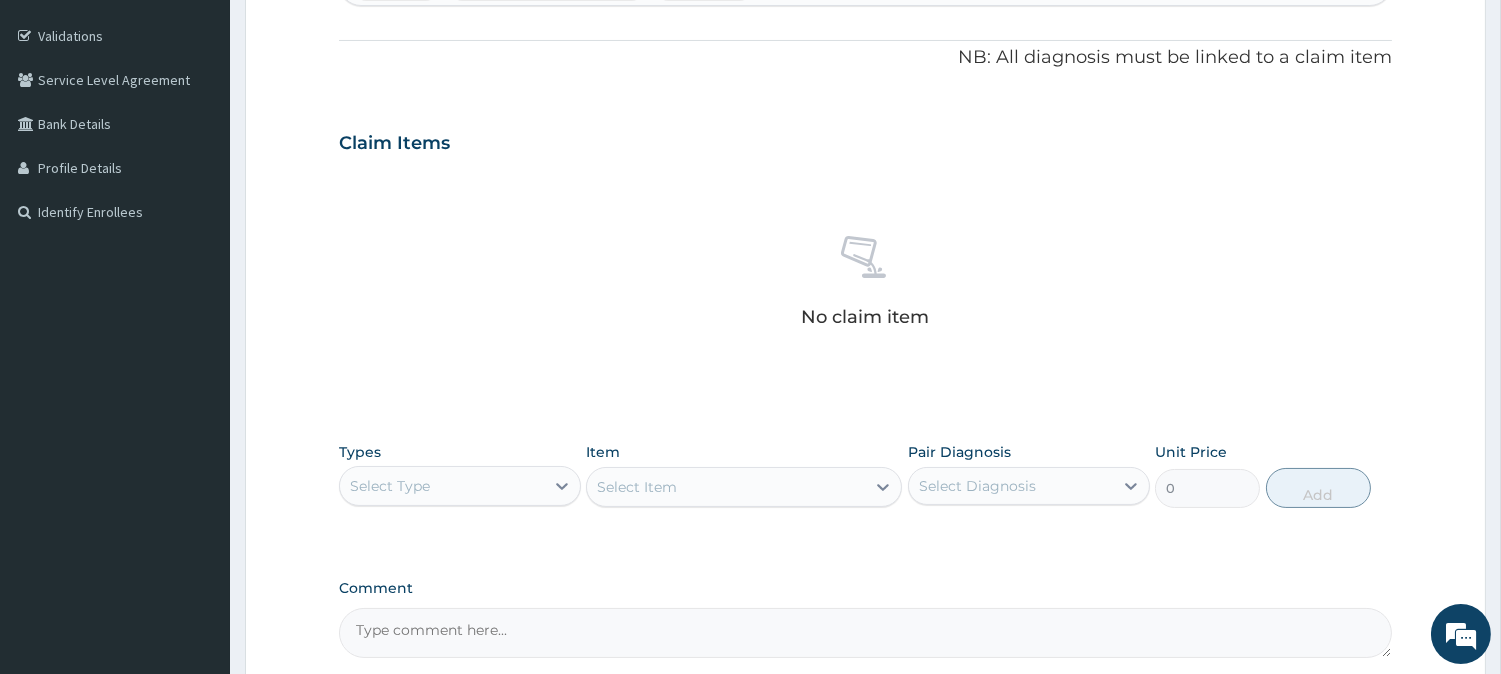 scroll, scrollTop: 363, scrollLeft: 0, axis: vertical 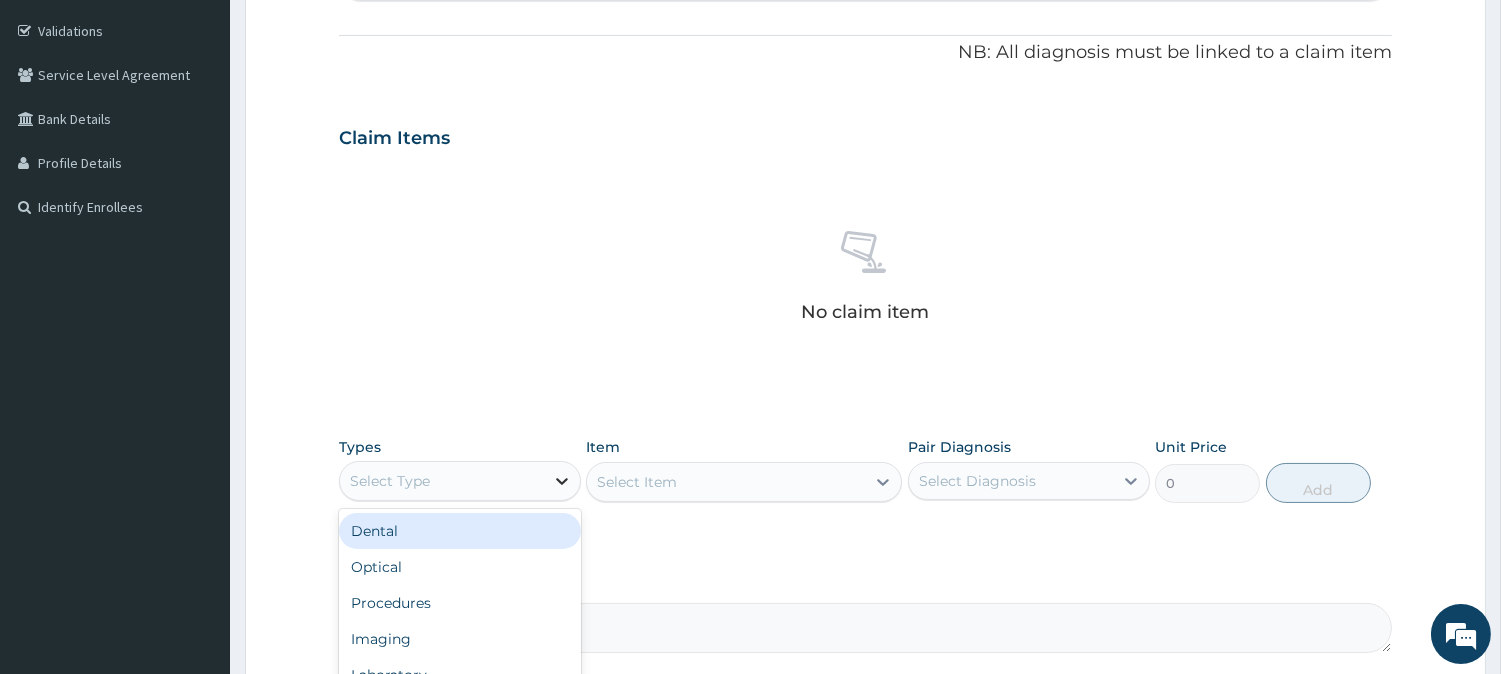 click 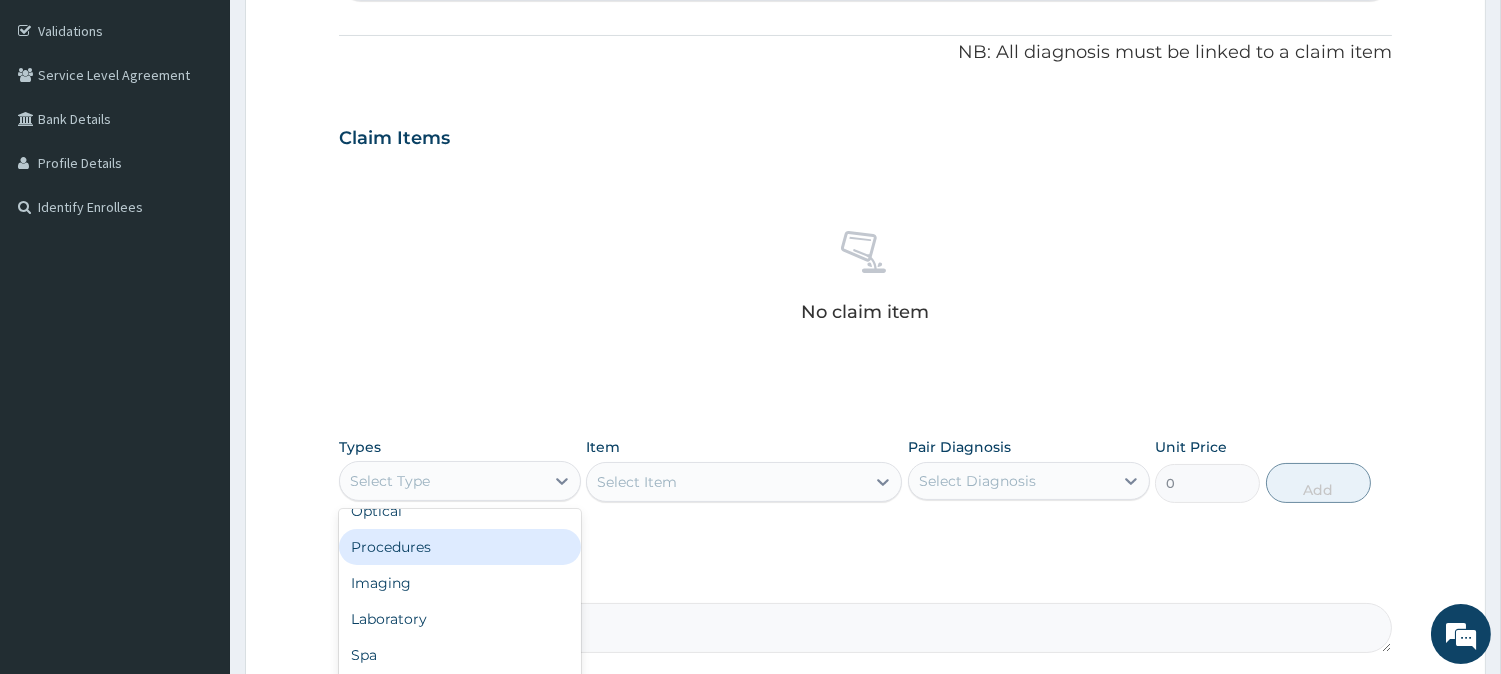 scroll, scrollTop: 63, scrollLeft: 0, axis: vertical 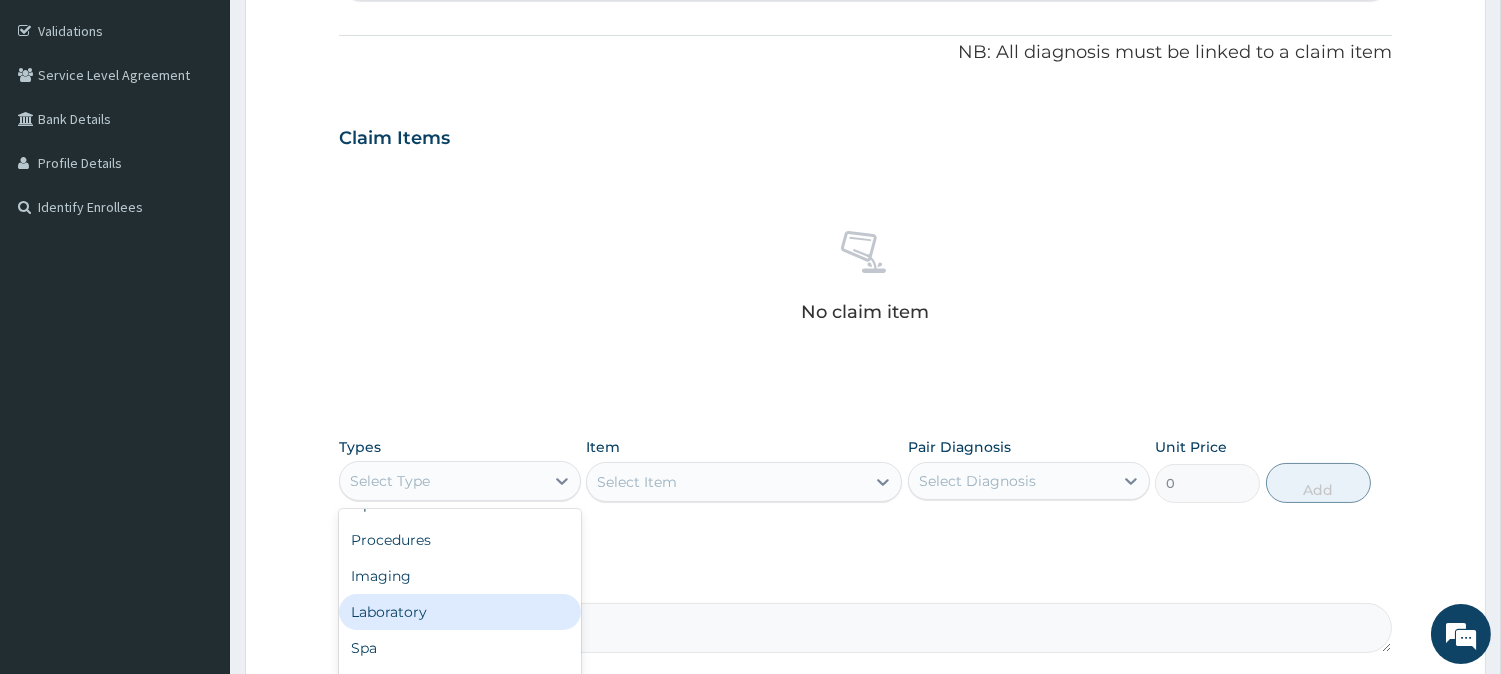 click on "Laboratory" at bounding box center [460, 612] 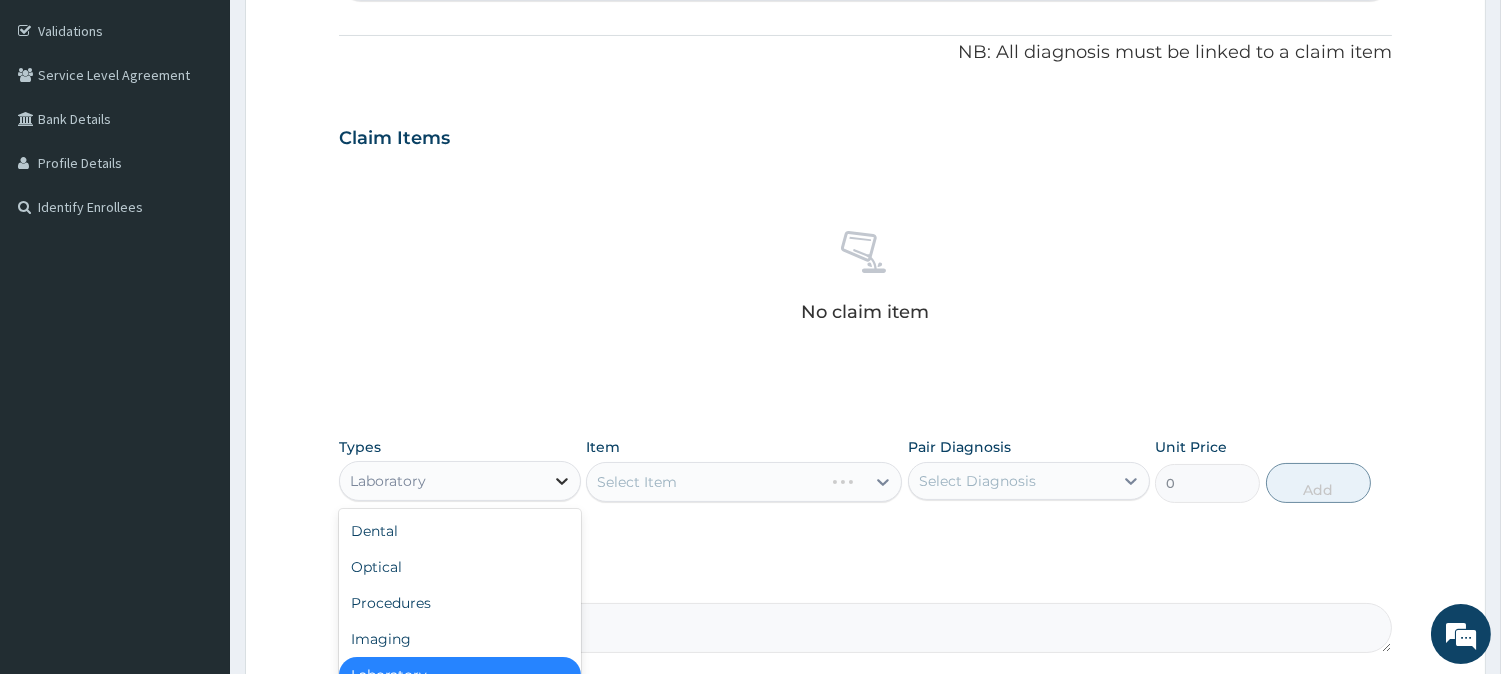 click 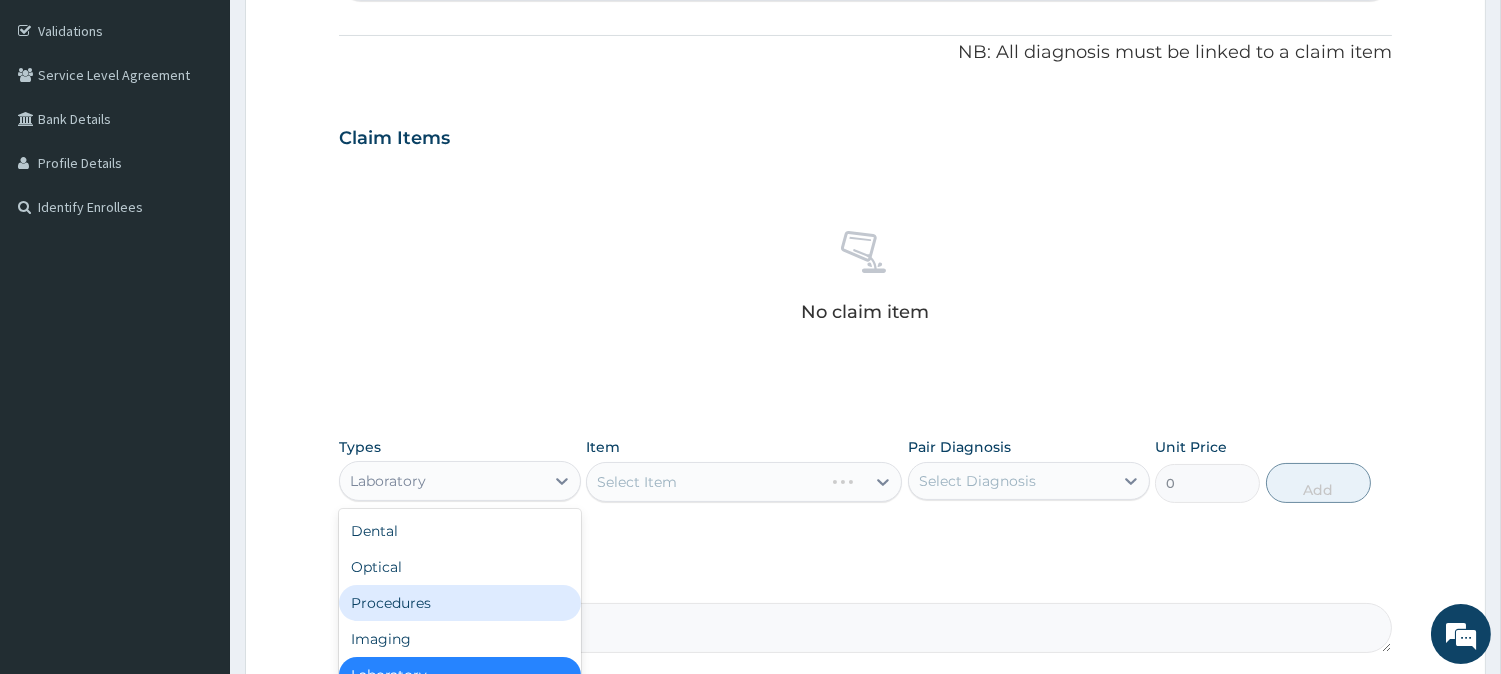 click on "Procedures" at bounding box center (460, 603) 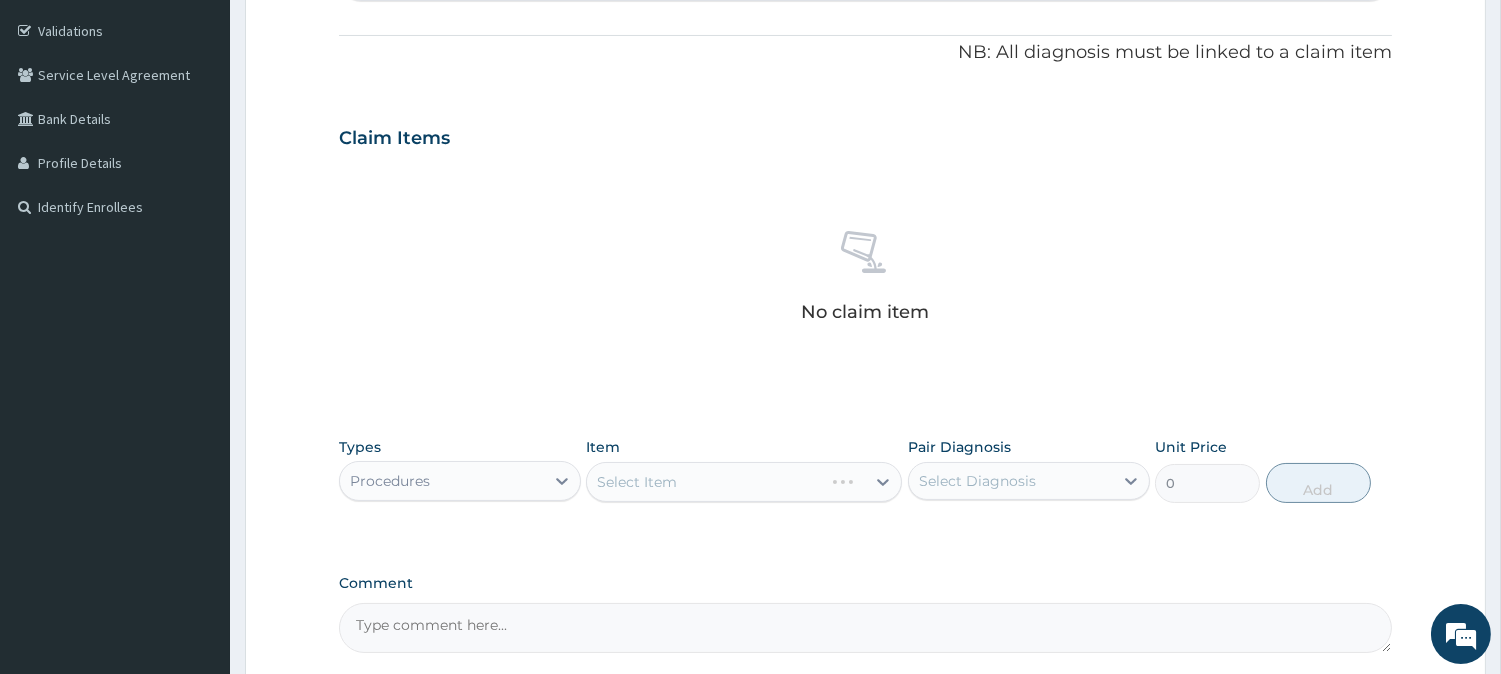 click on "Select Item" at bounding box center (744, 482) 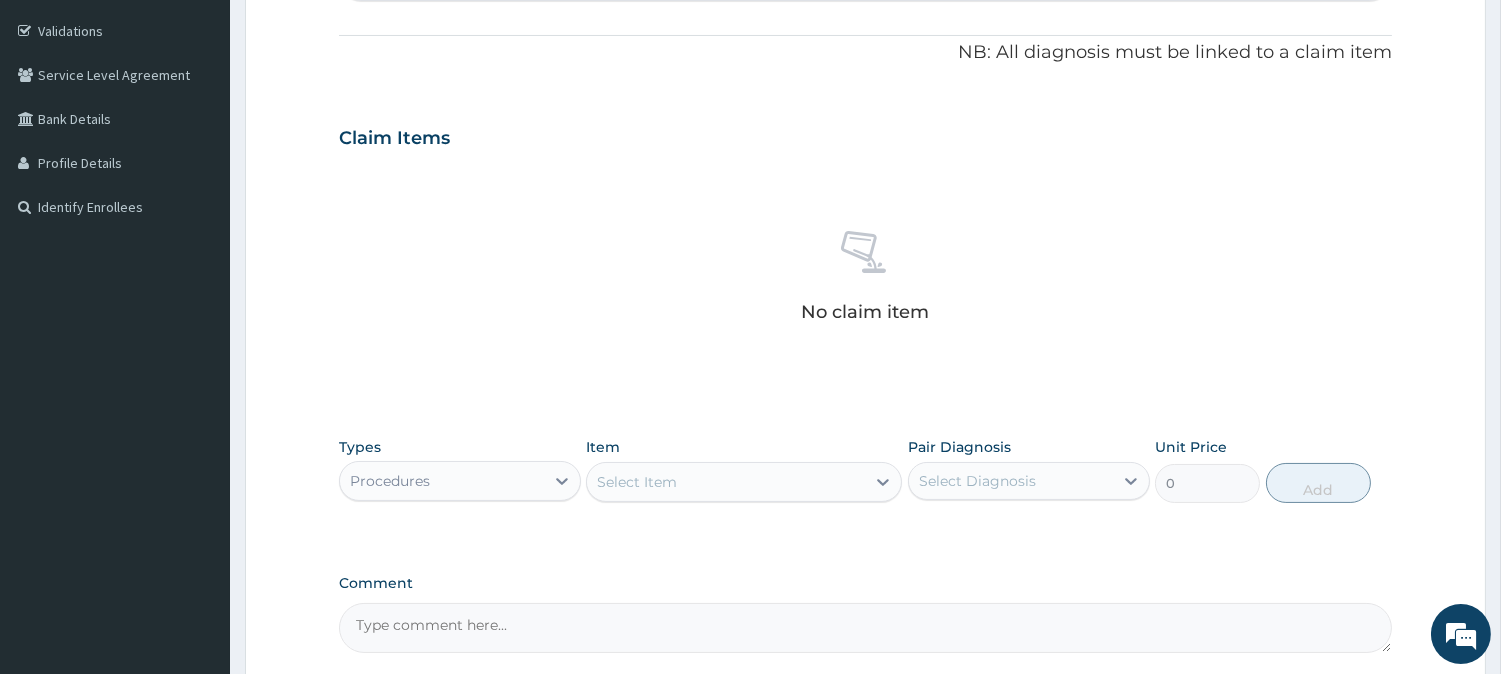 click 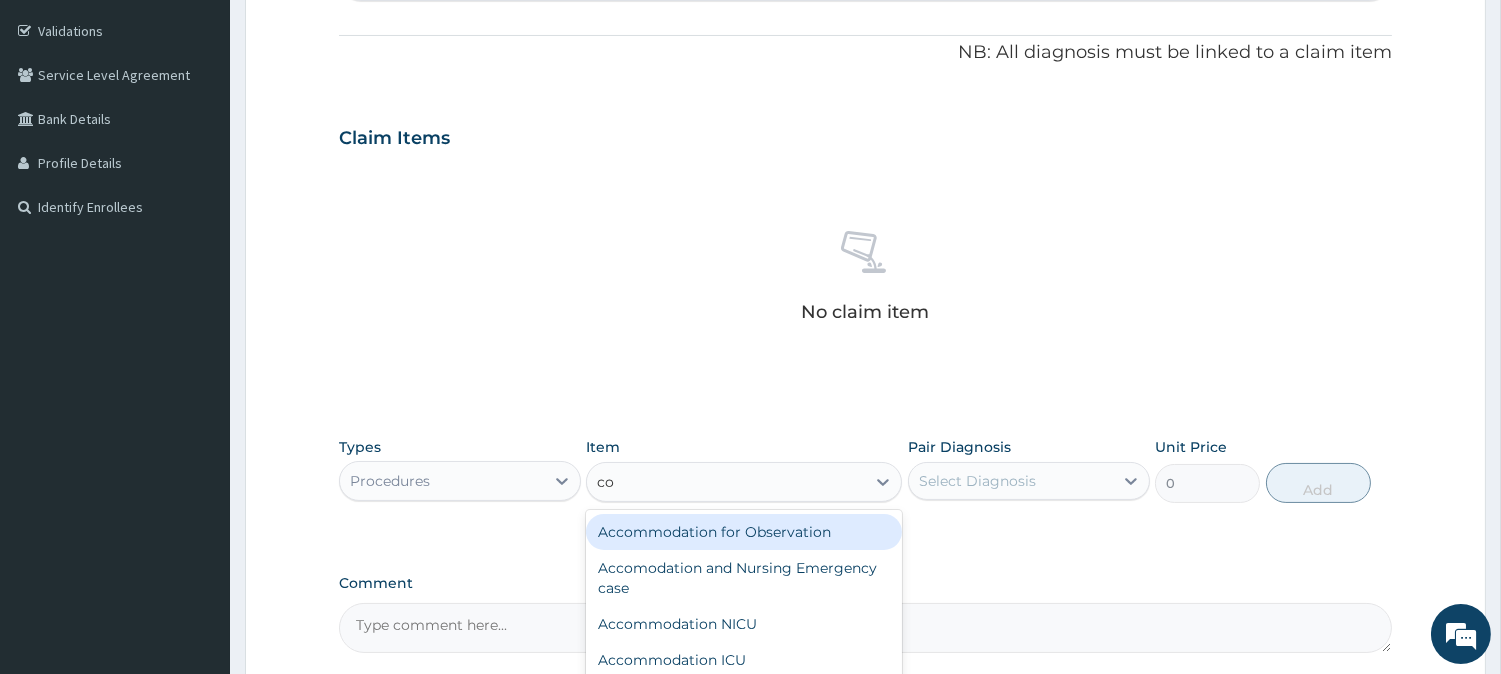 type on "c" 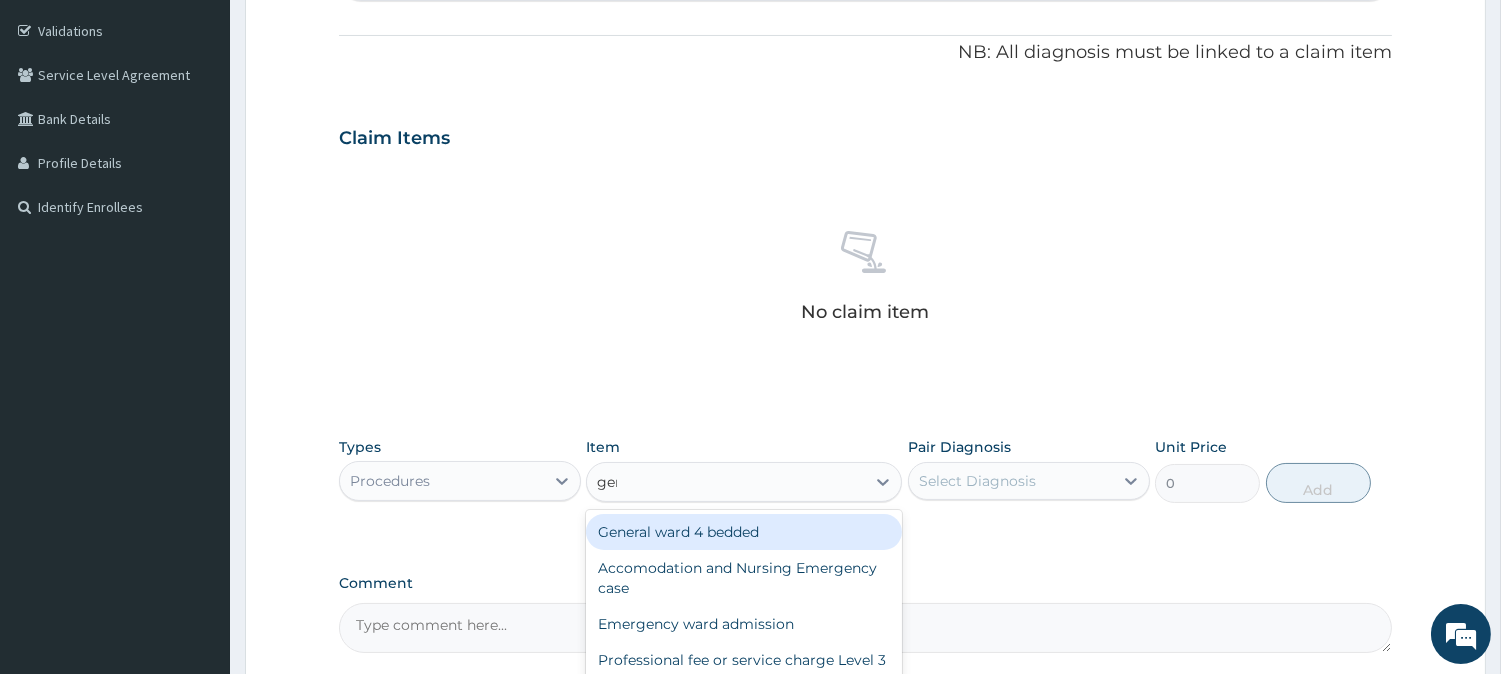 type on "gene" 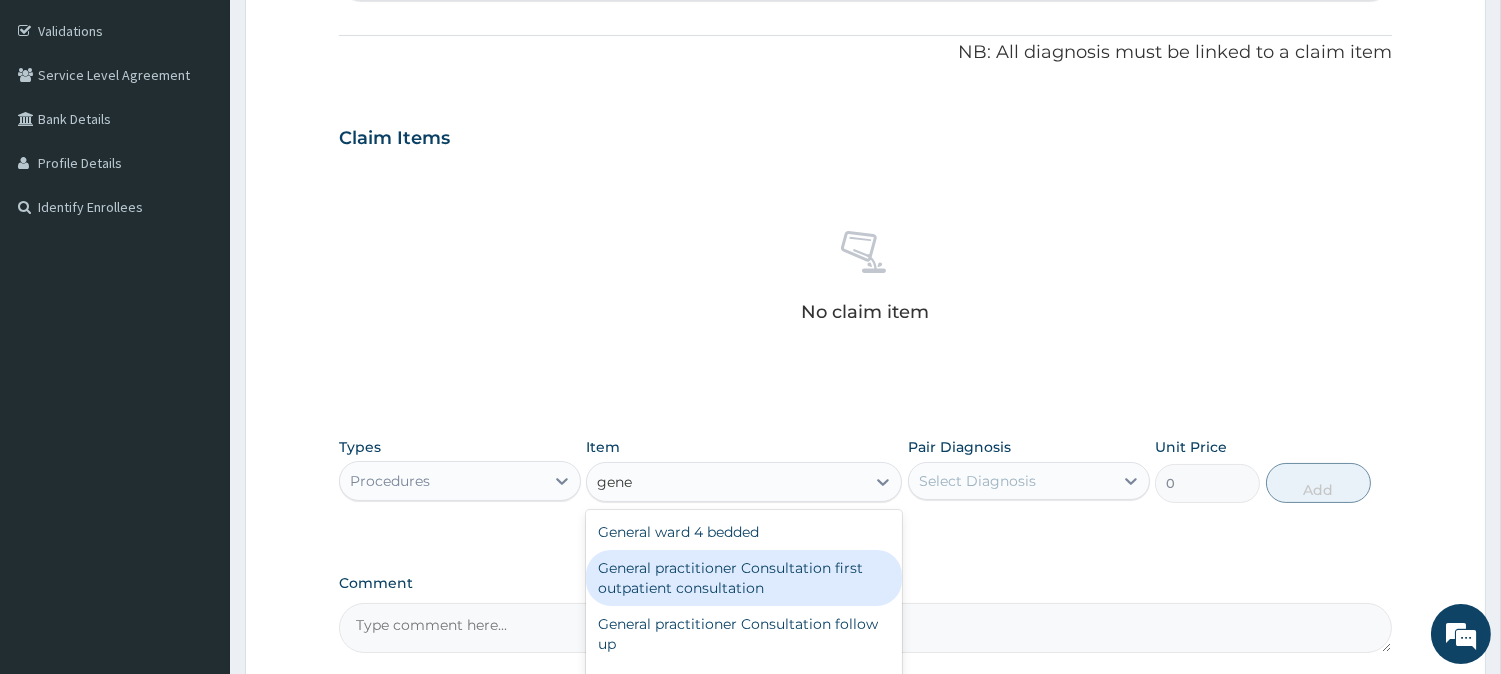 click on "General practitioner Consultation first outpatient consultation" at bounding box center (744, 578) 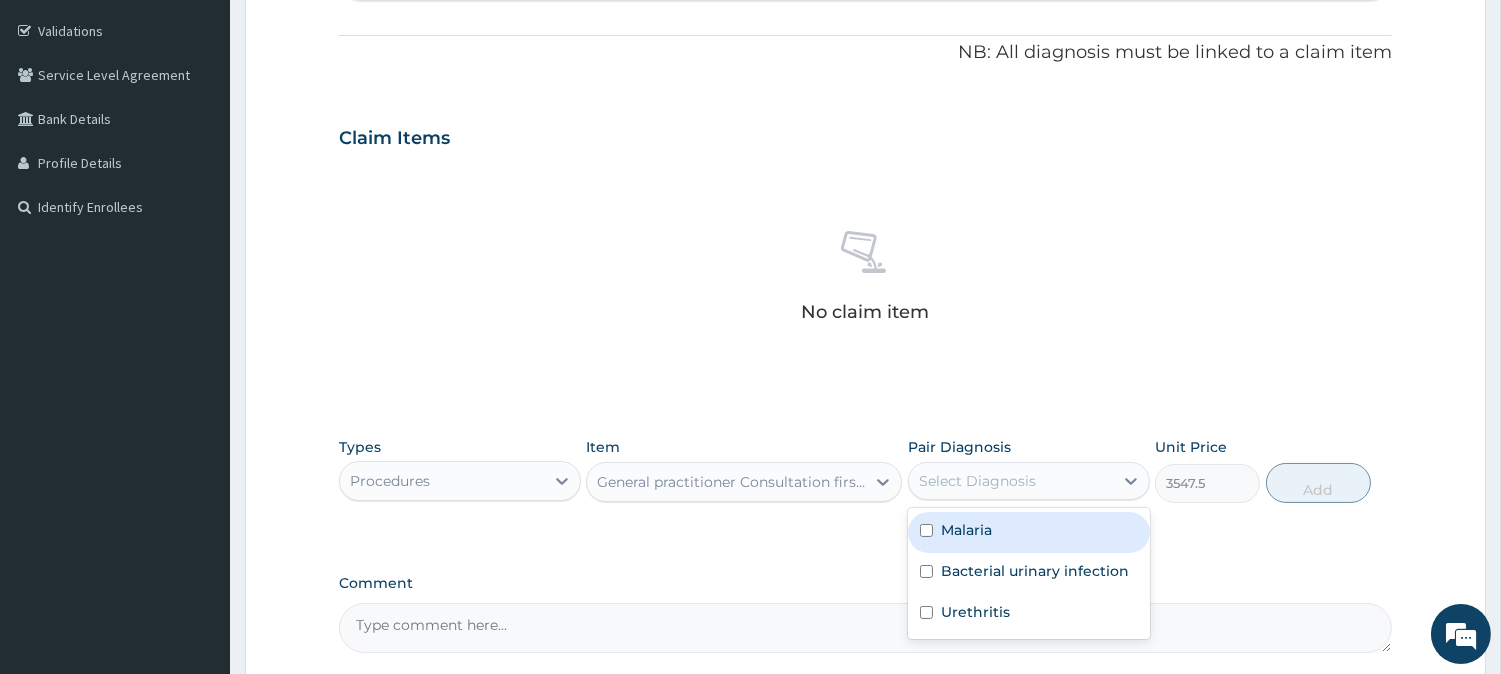 click on "Select Diagnosis" at bounding box center (977, 481) 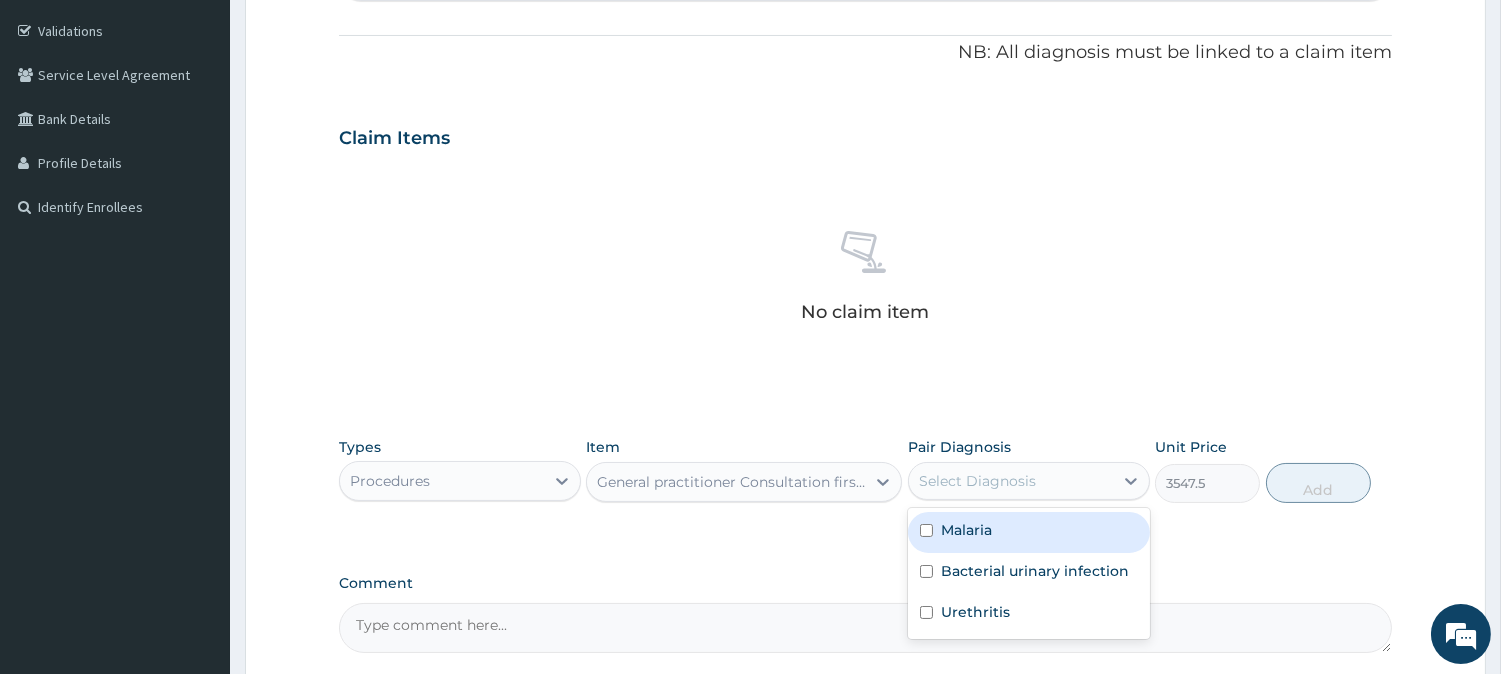 click on "Malaria" at bounding box center (1029, 532) 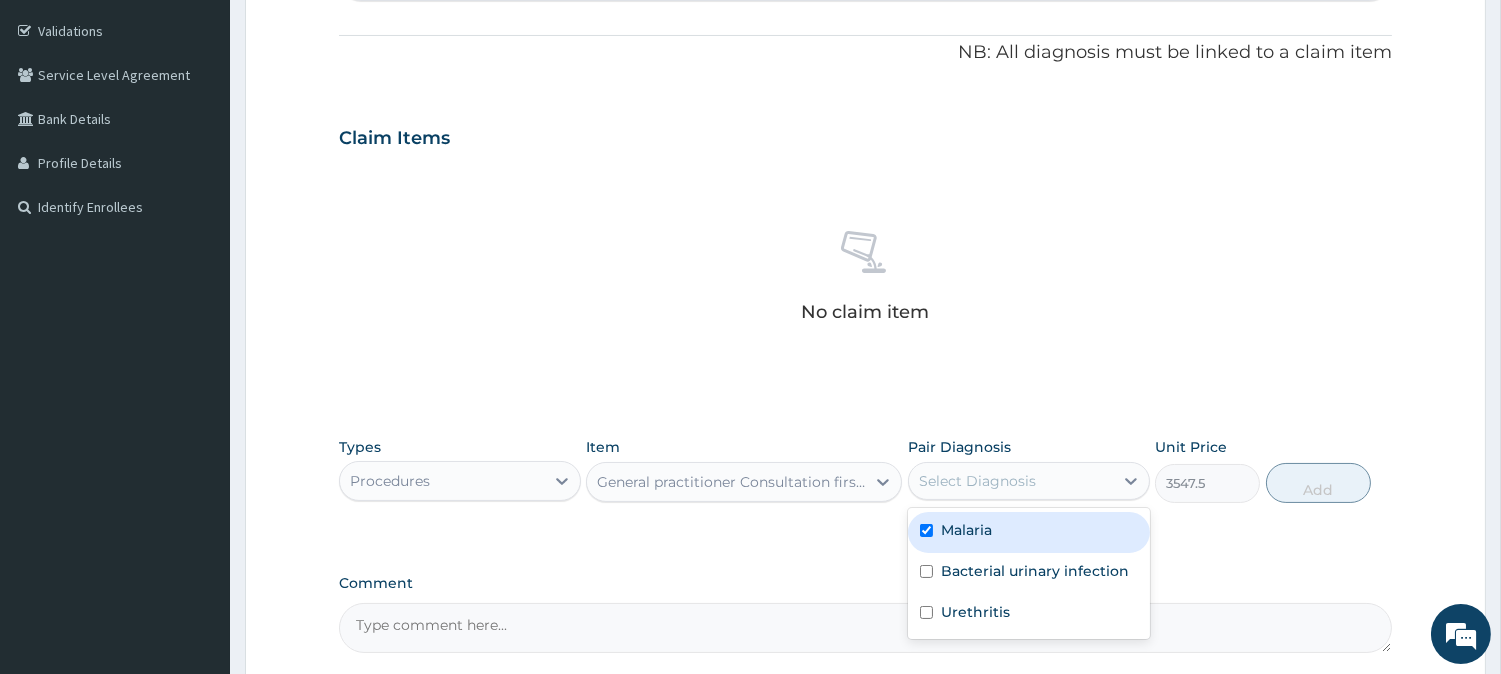 checkbox on "true" 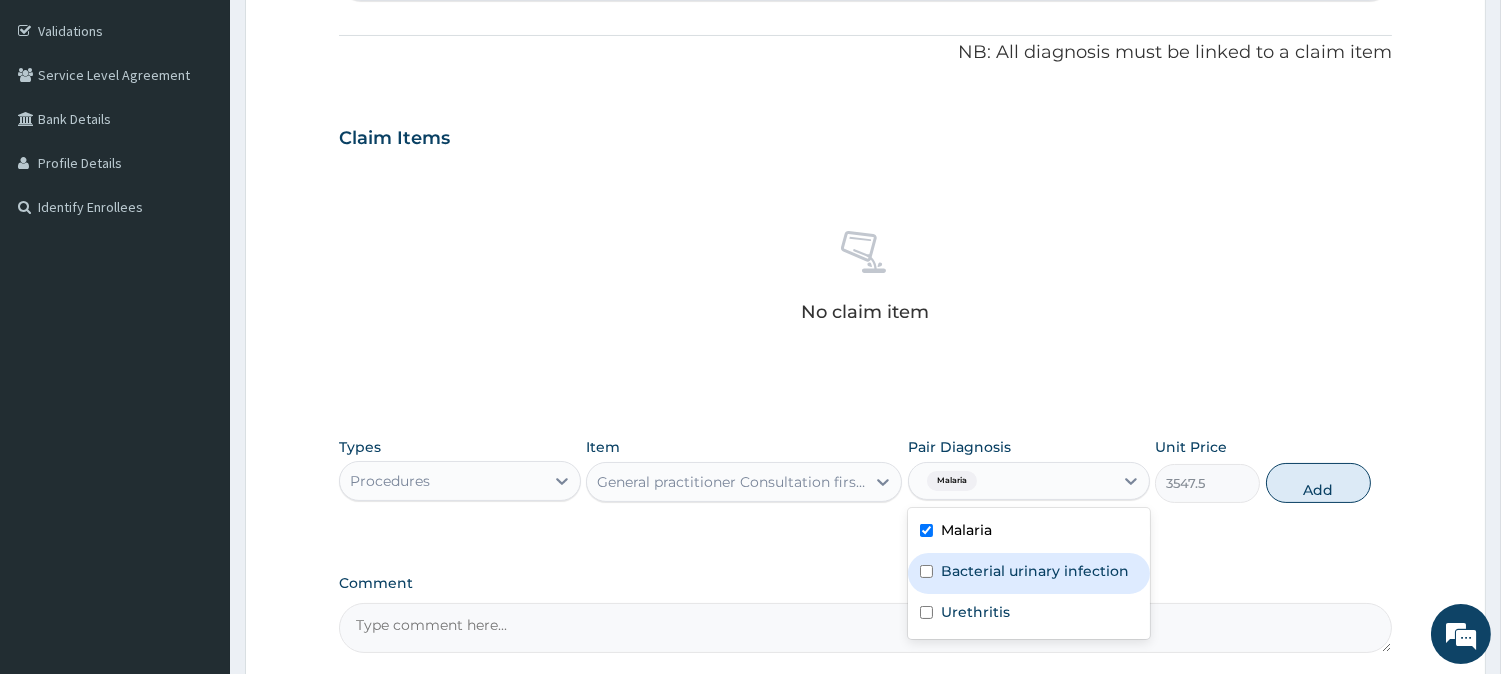 click on "Bacterial urinary infection" at bounding box center (1035, 571) 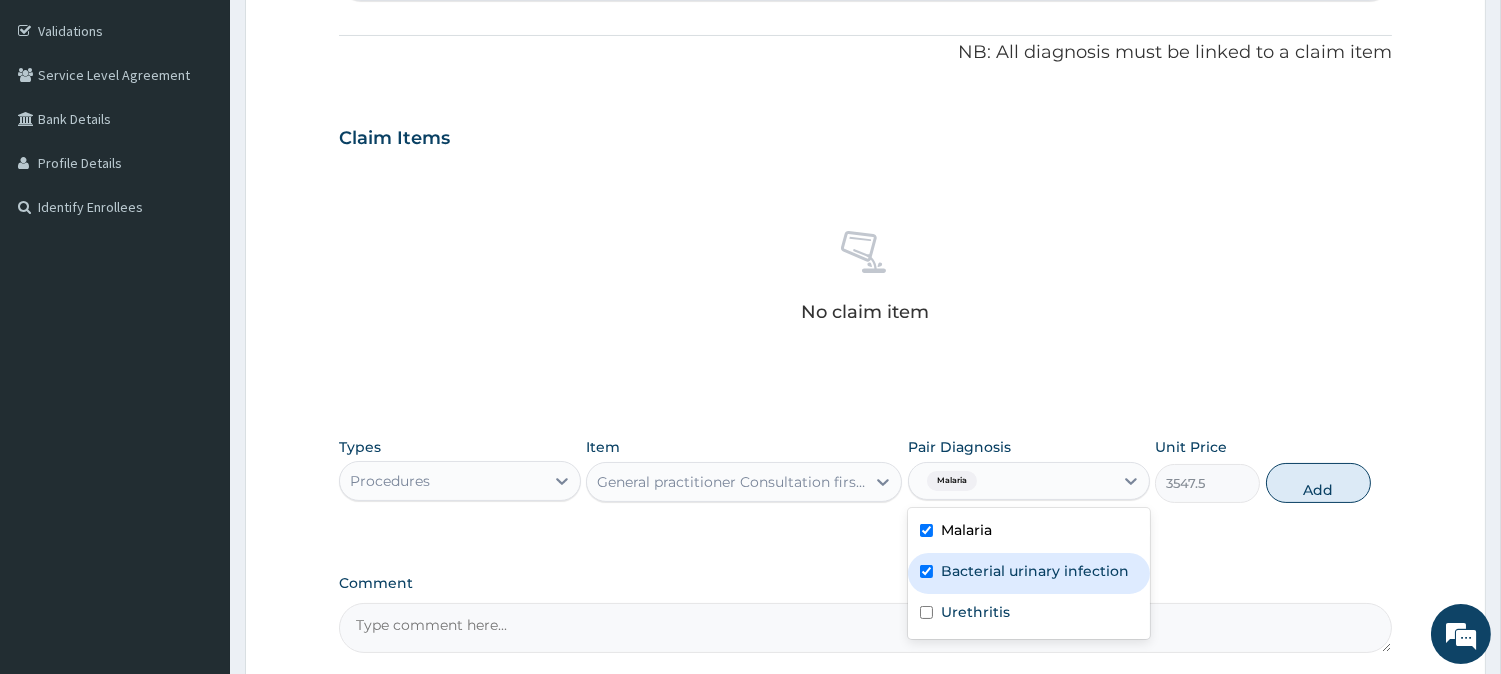 checkbox on "true" 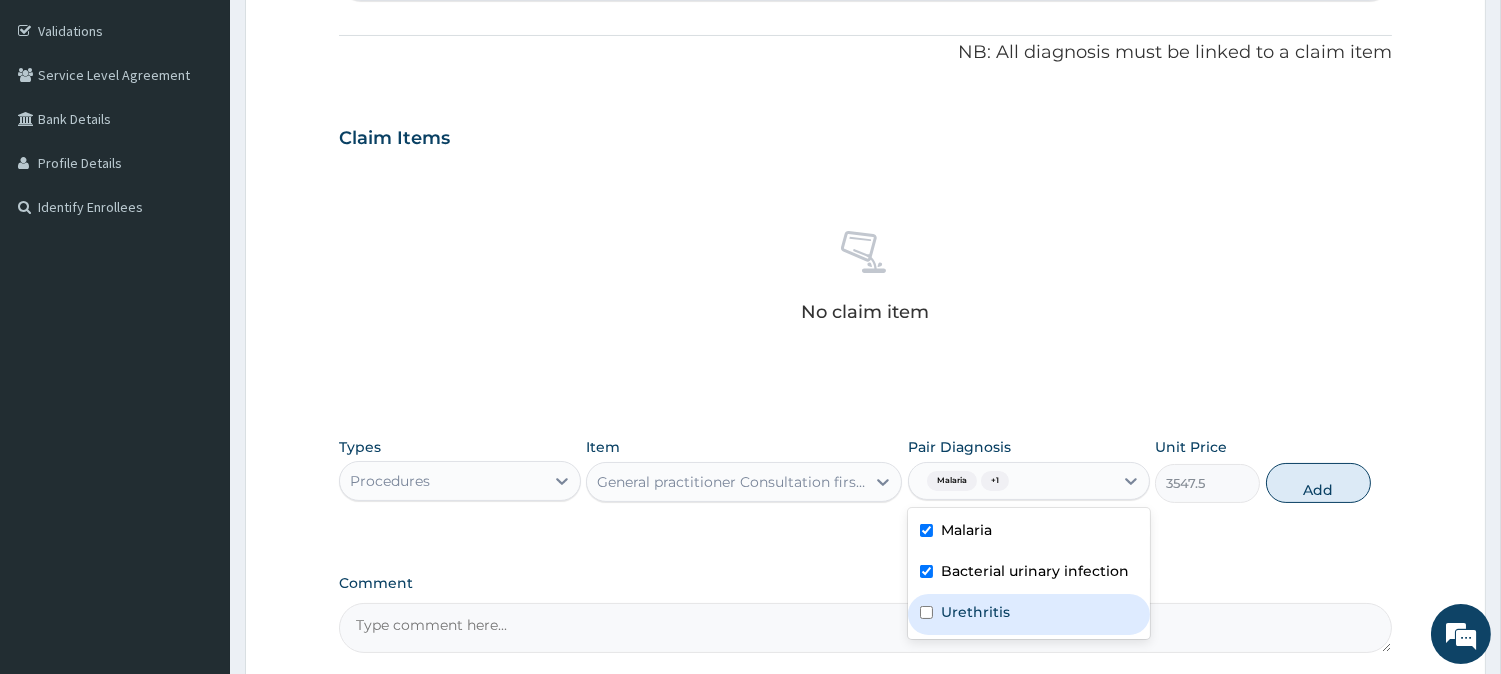 click on "Urethritis" at bounding box center (1029, 614) 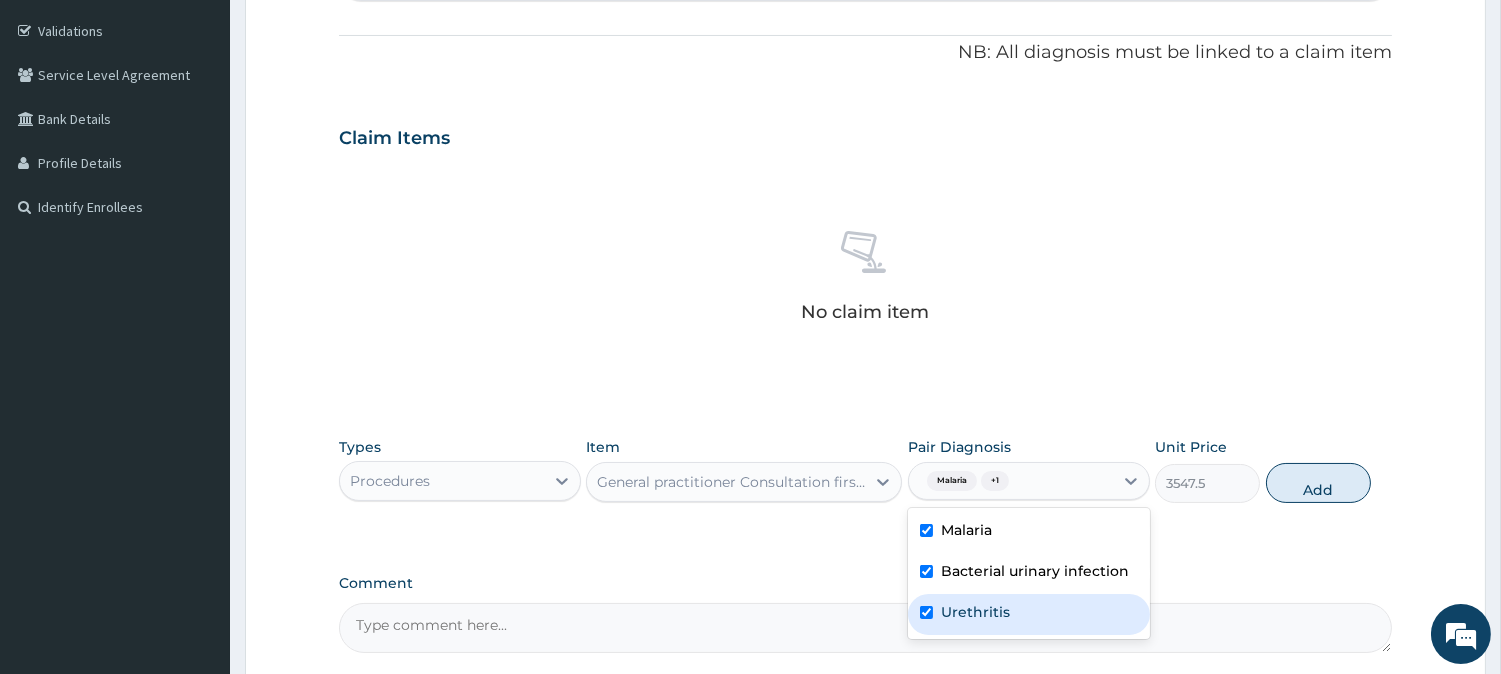 checkbox on "true" 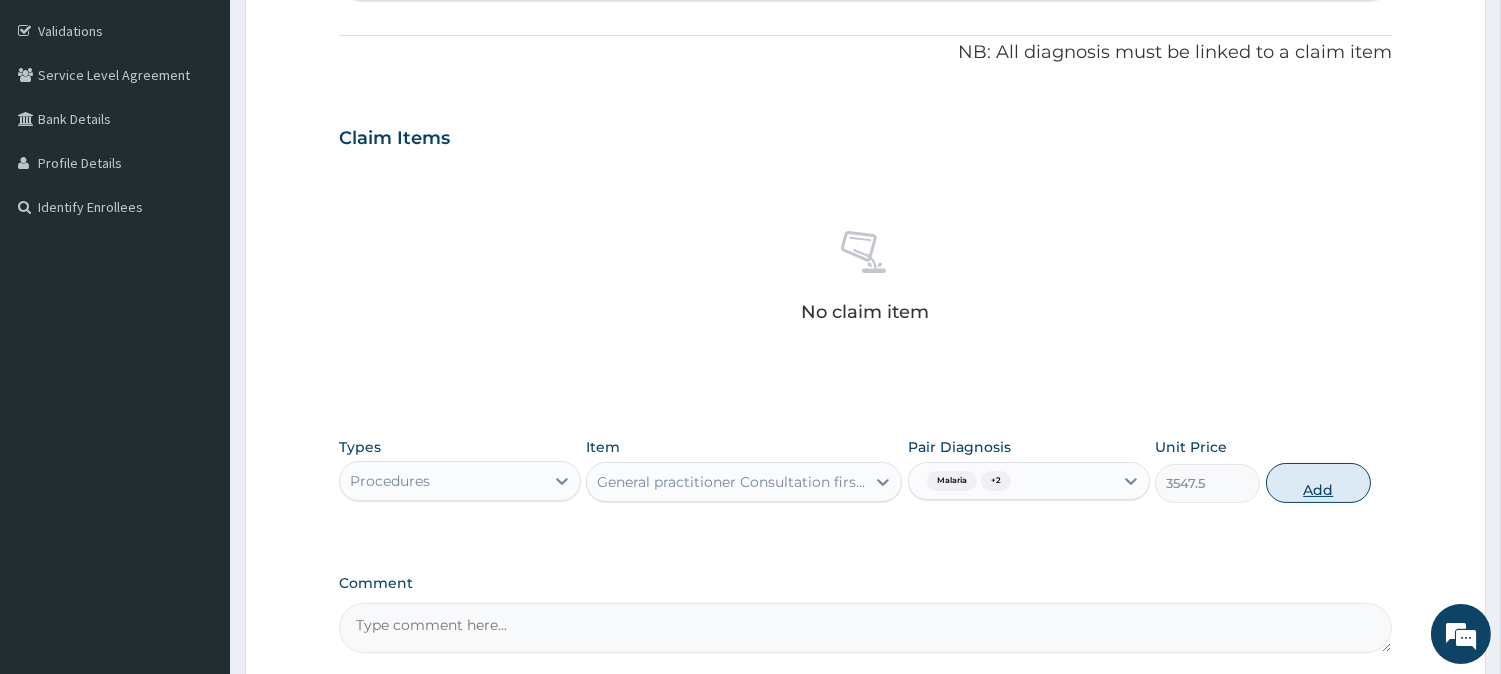 click on "Add" at bounding box center (1318, 483) 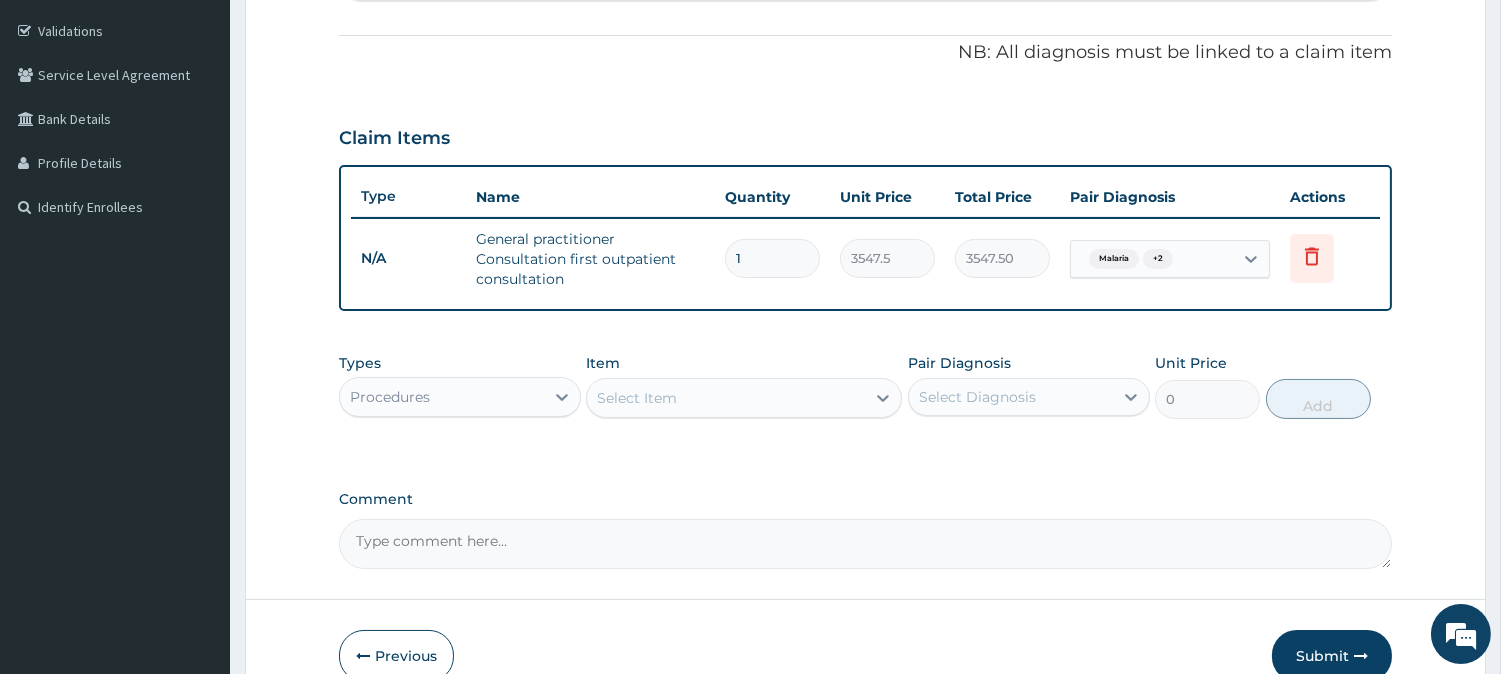 click on "Procedures" at bounding box center (442, 397) 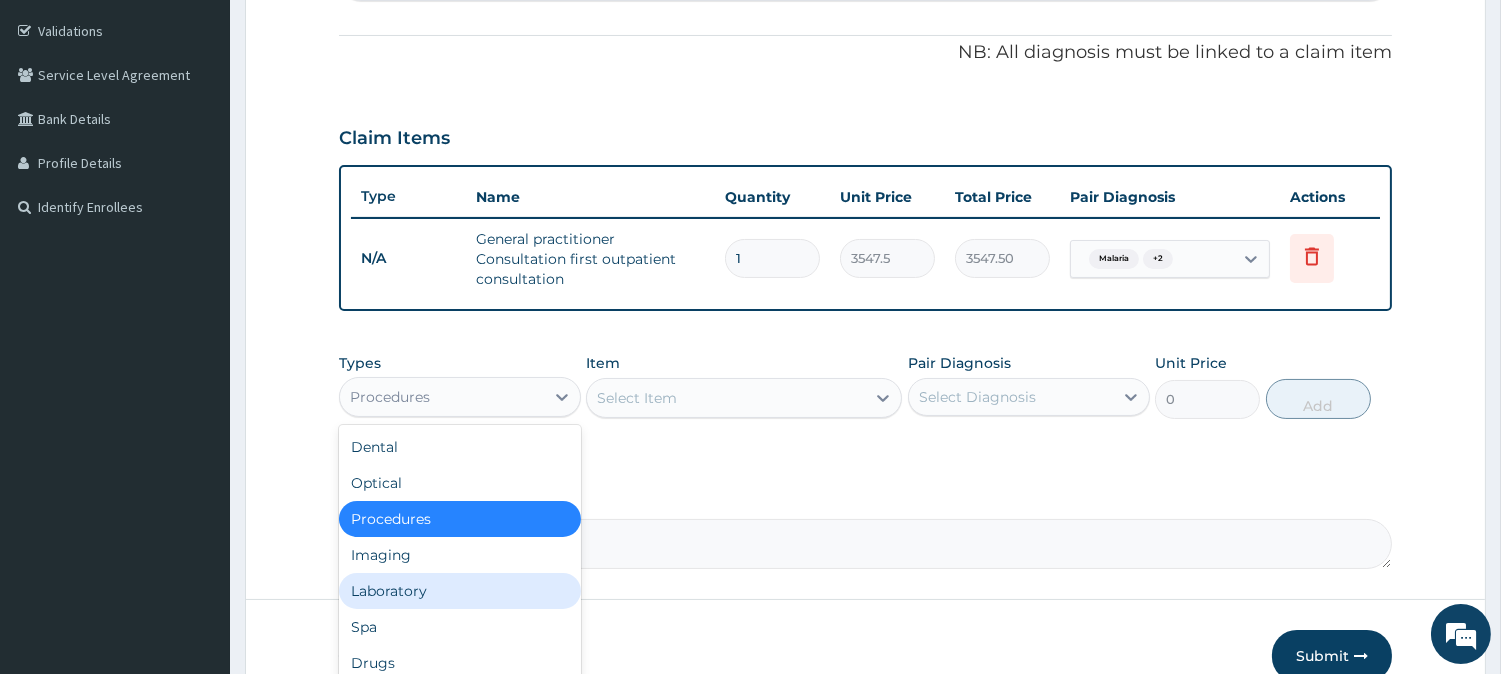 click on "Laboratory" at bounding box center (460, 591) 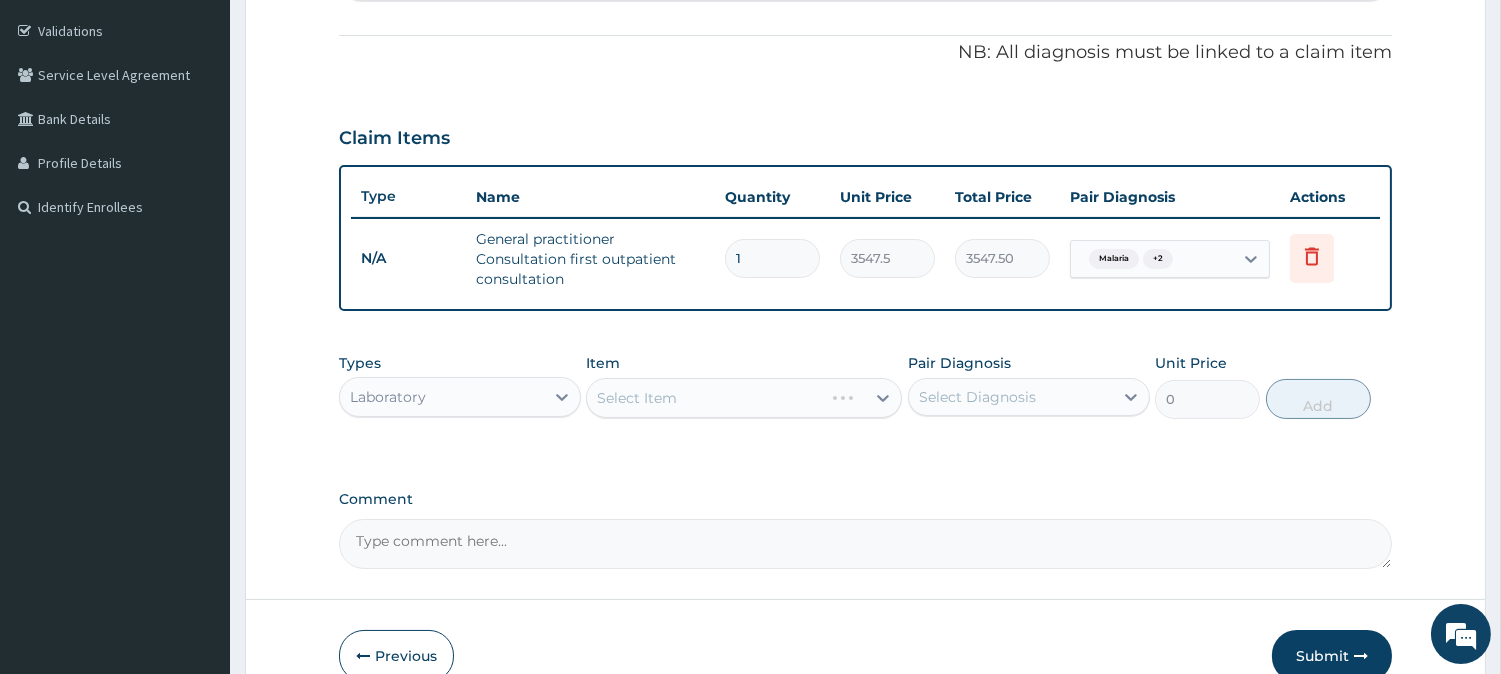 click on "Select Item" at bounding box center [744, 398] 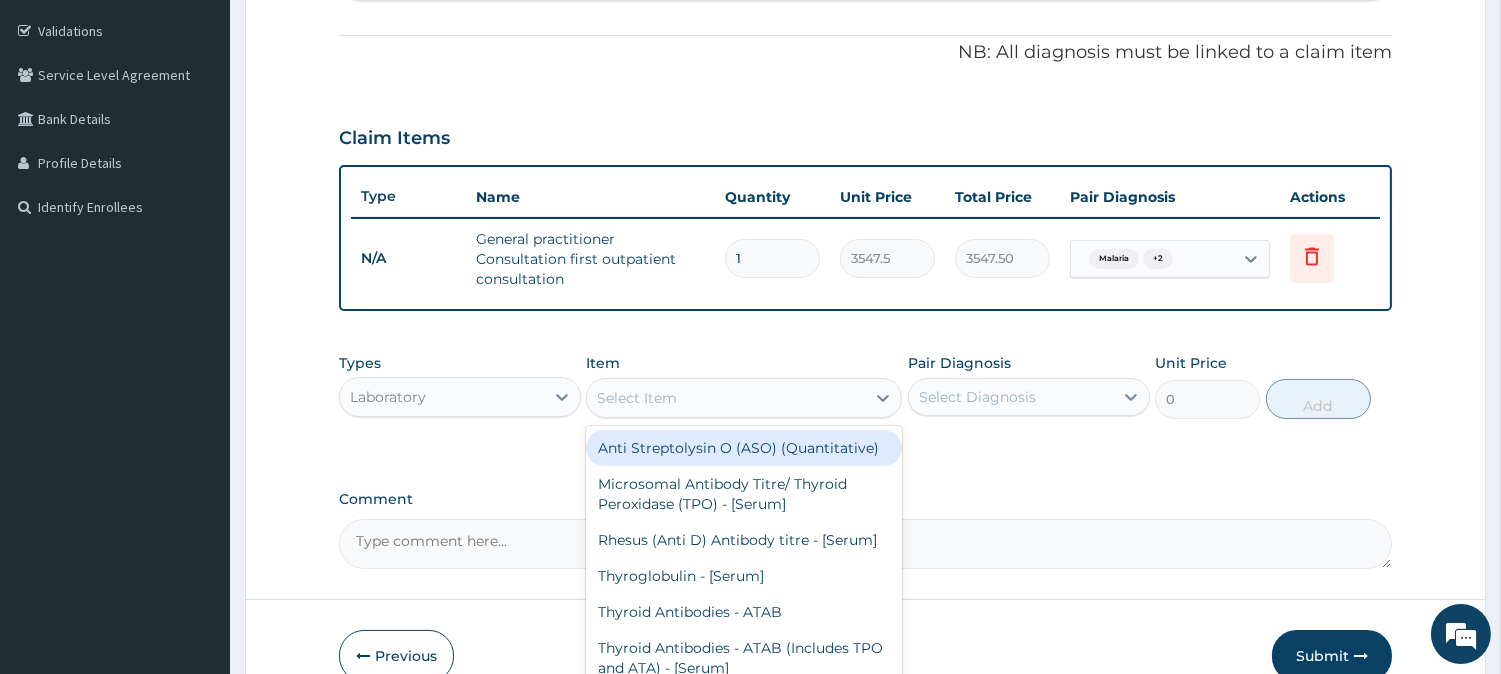 click on "Select Item" at bounding box center (637, 398) 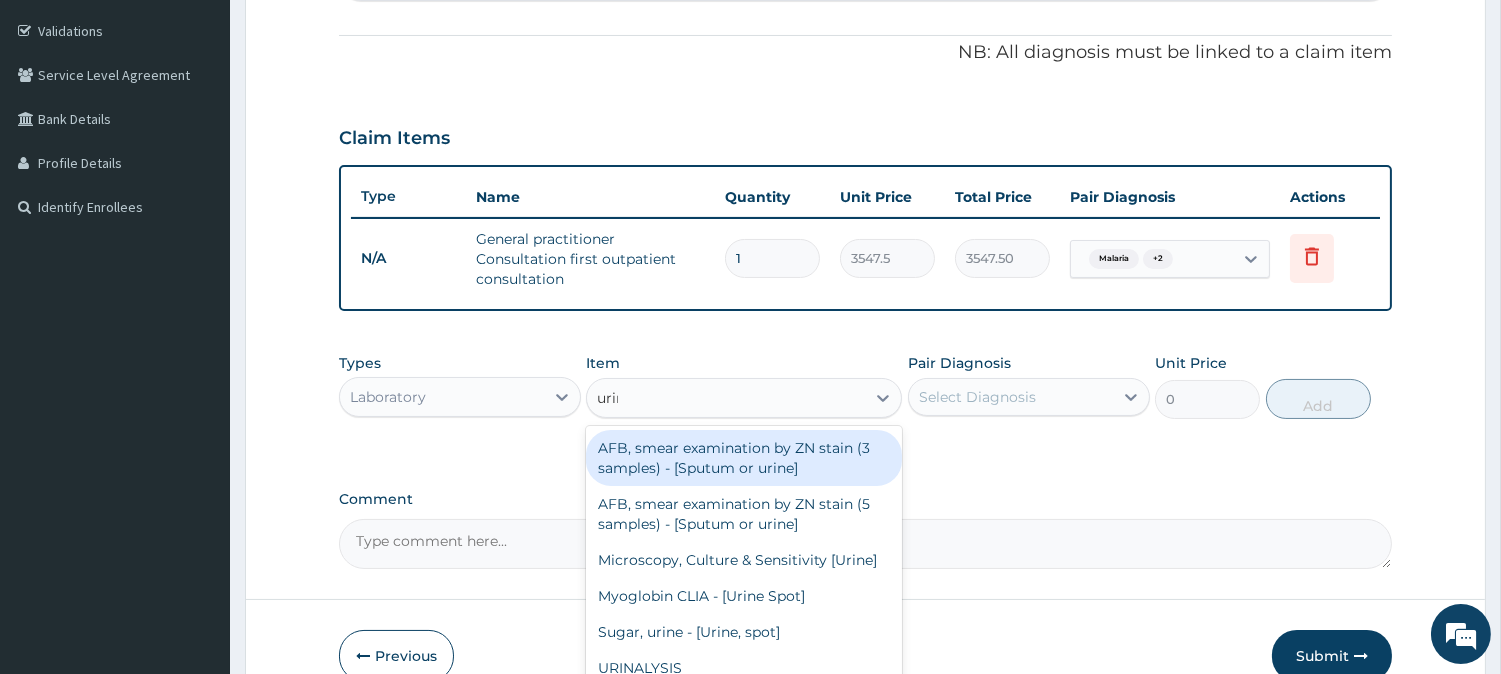 type on "urine" 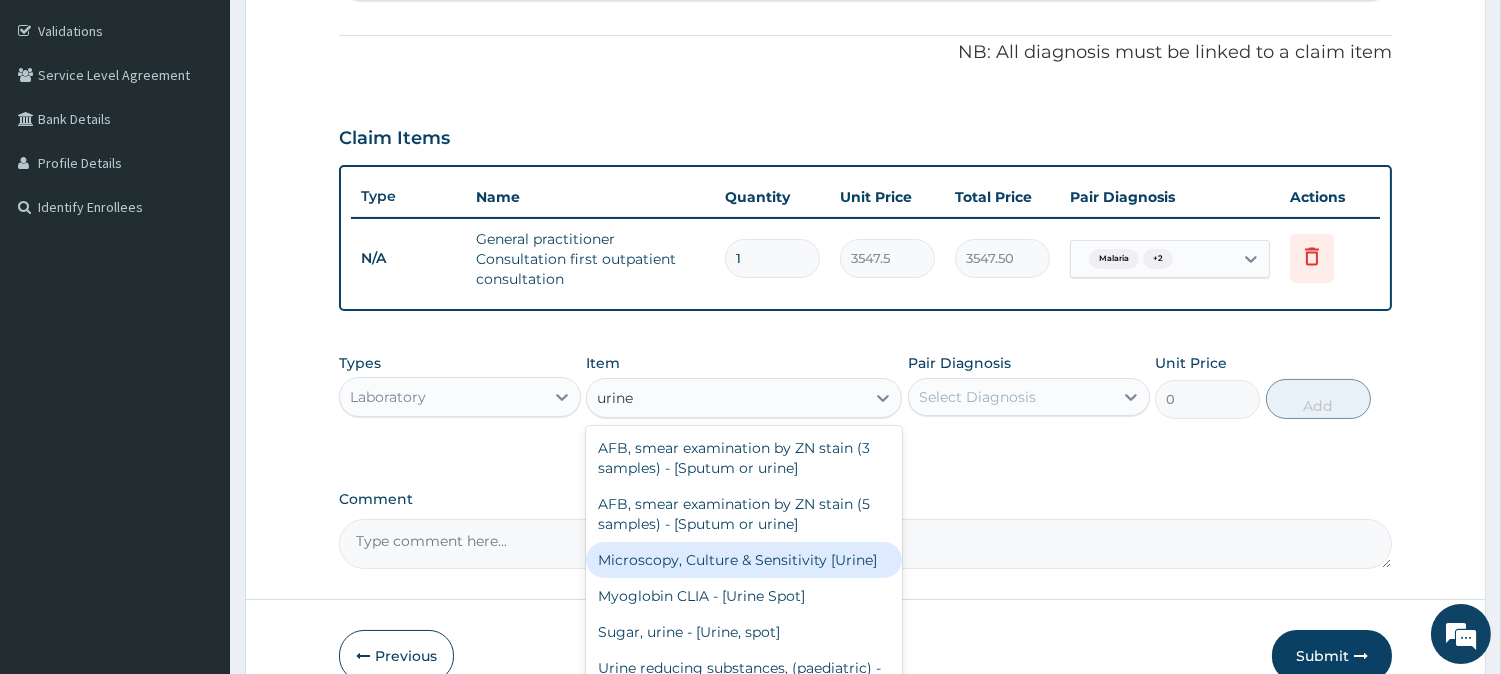 click on "Microscopy, Culture & Sensitivity [Urine]" at bounding box center (744, 560) 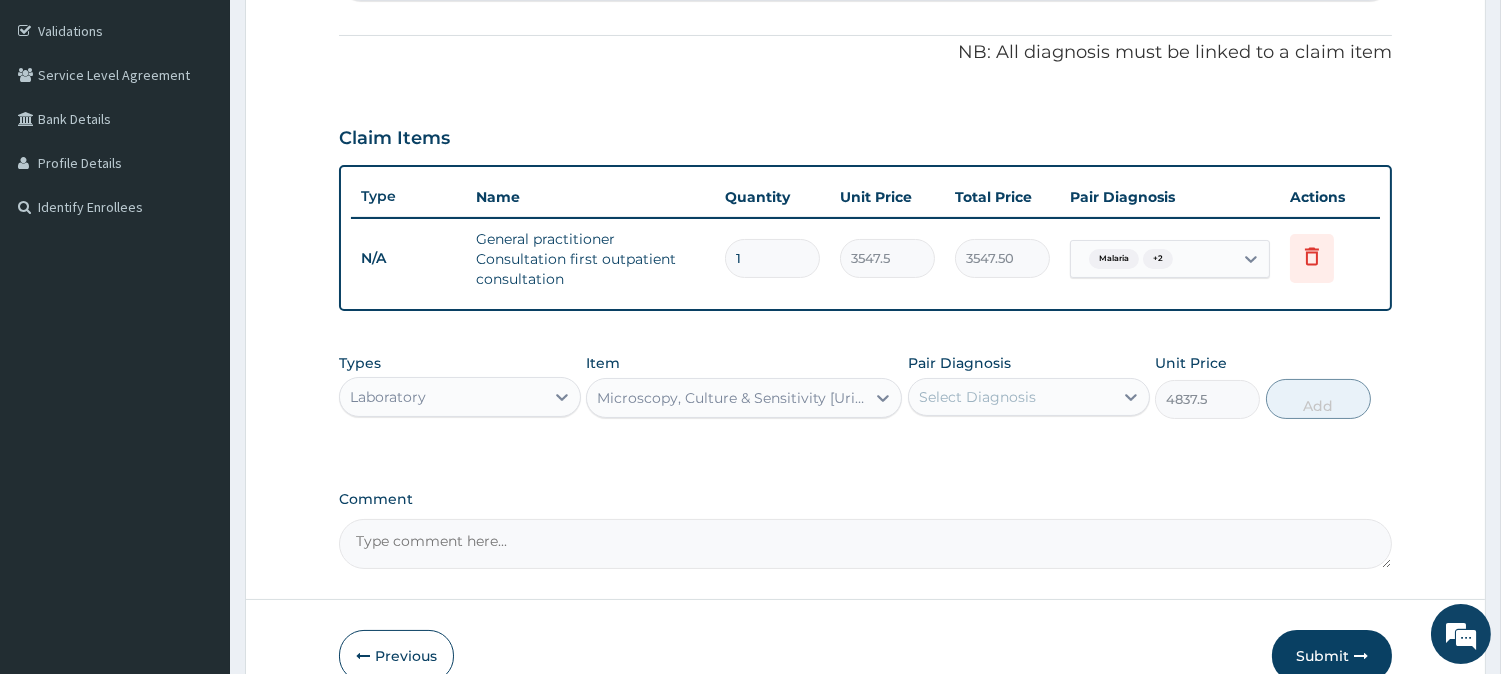 click on "Select Diagnosis" at bounding box center [1011, 397] 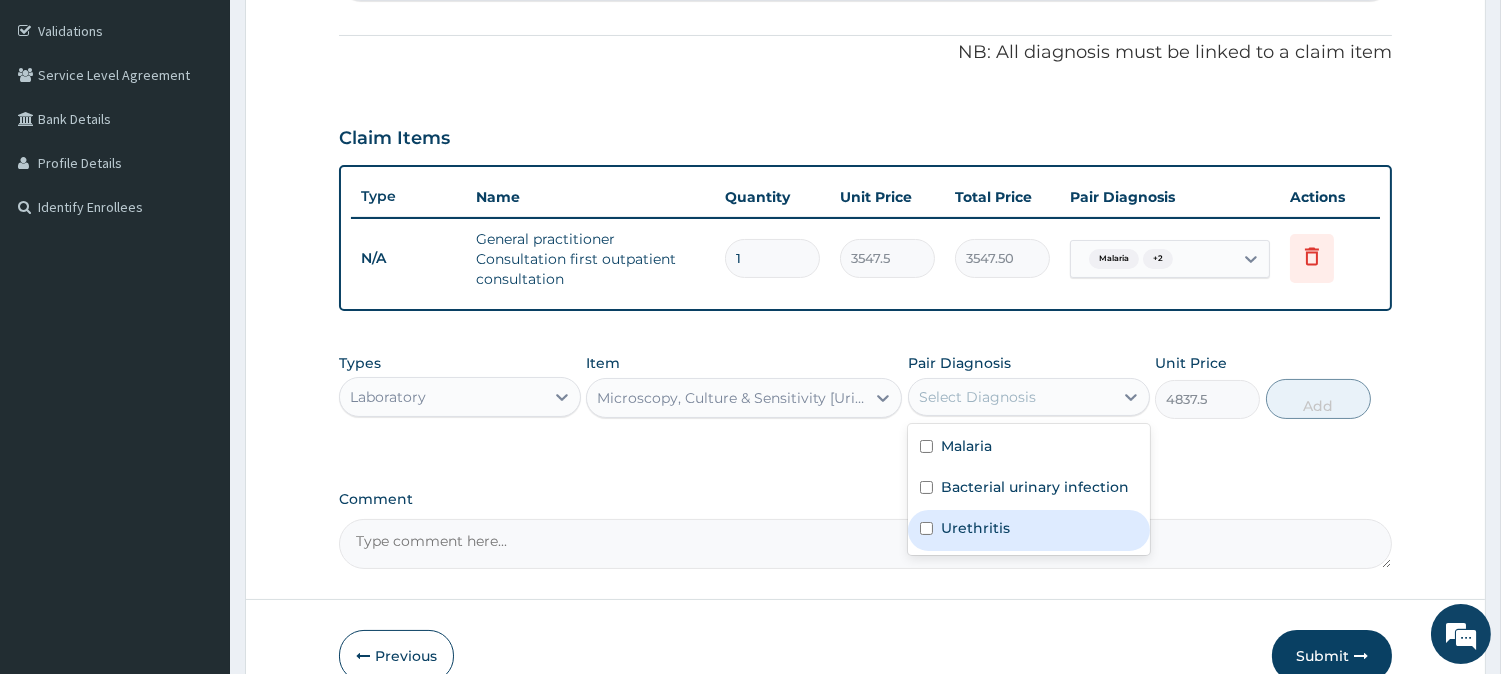 click on "Urethritis" at bounding box center [1029, 530] 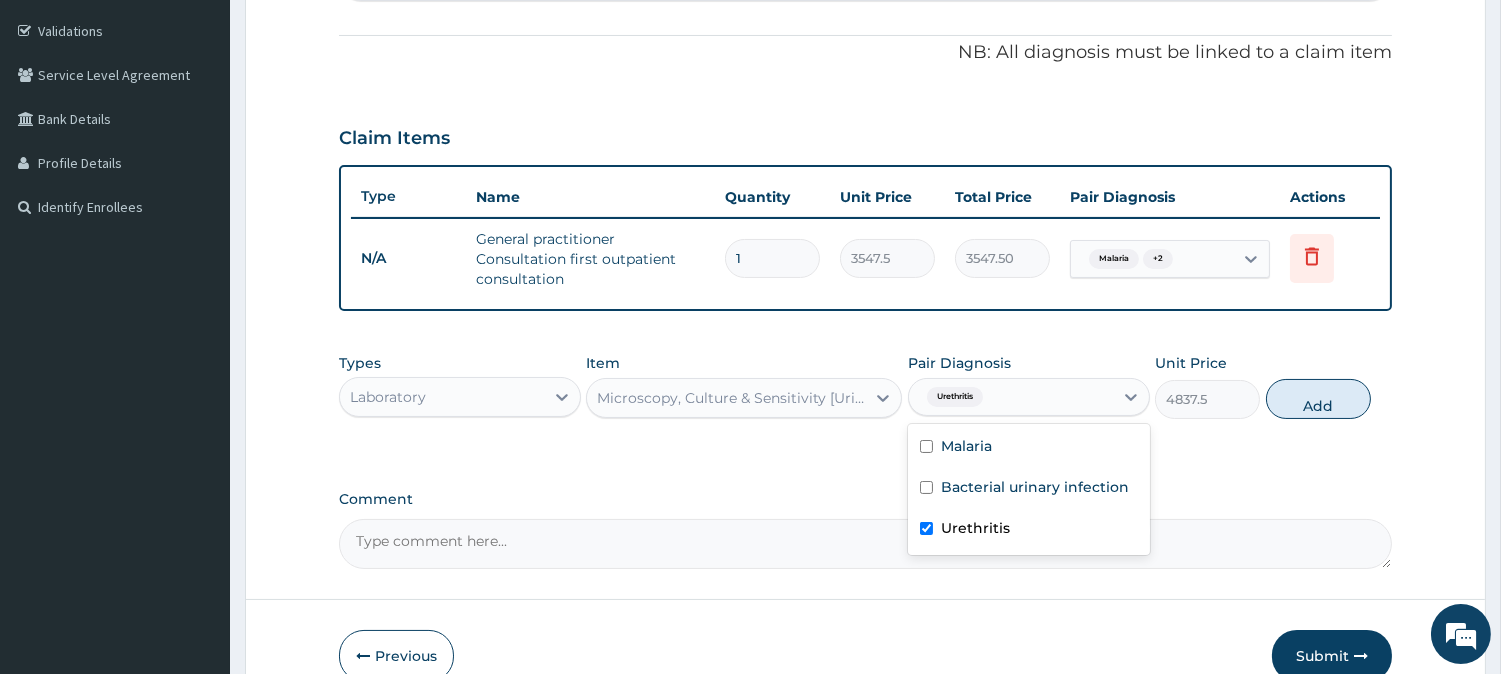 click on "Urethritis" at bounding box center (1029, 530) 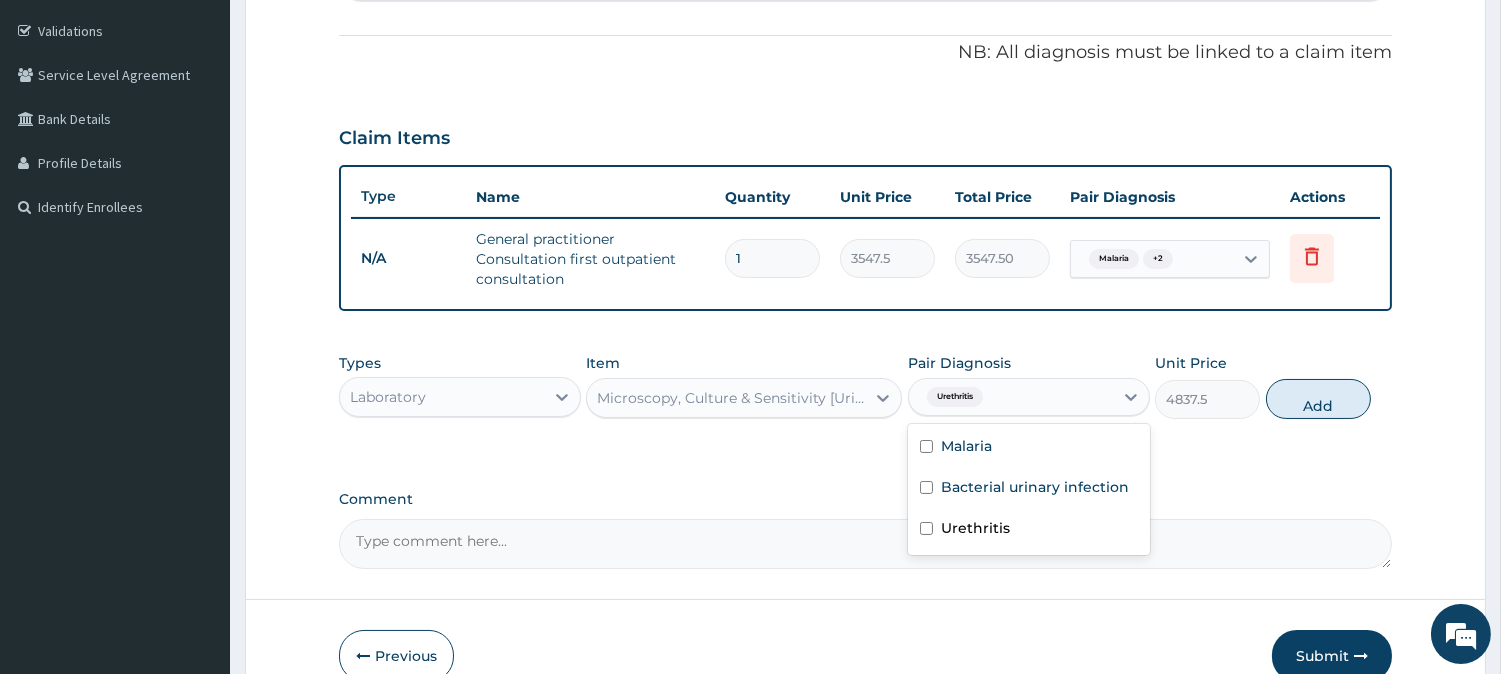 checkbox on "false" 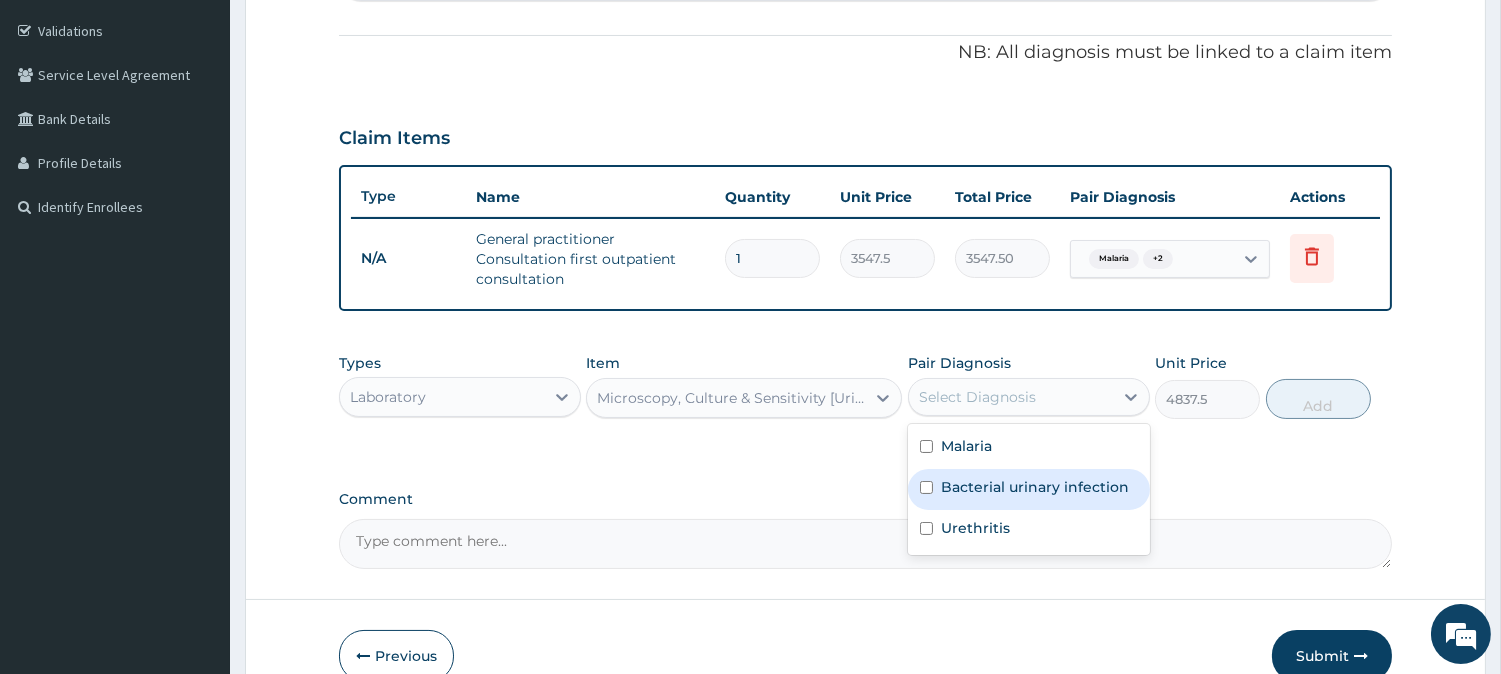 click at bounding box center (926, 487) 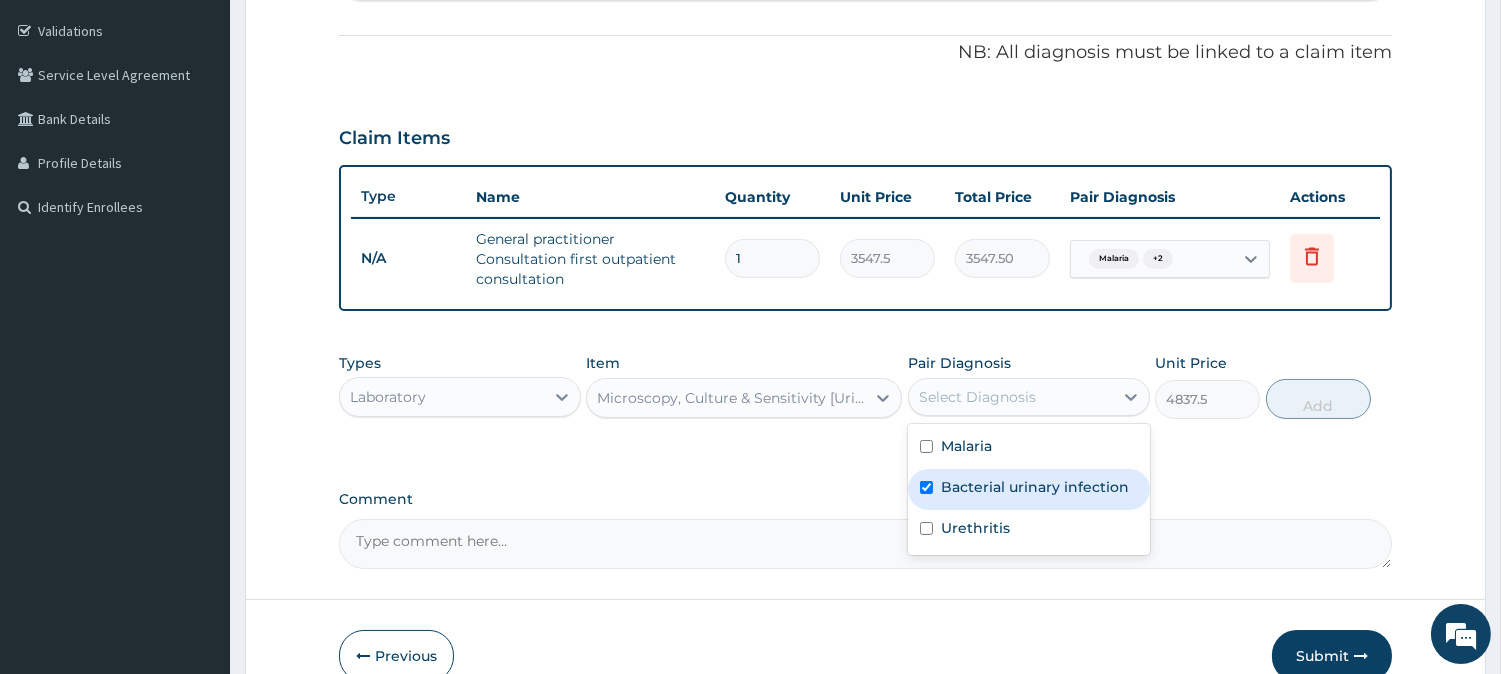 checkbox on "true" 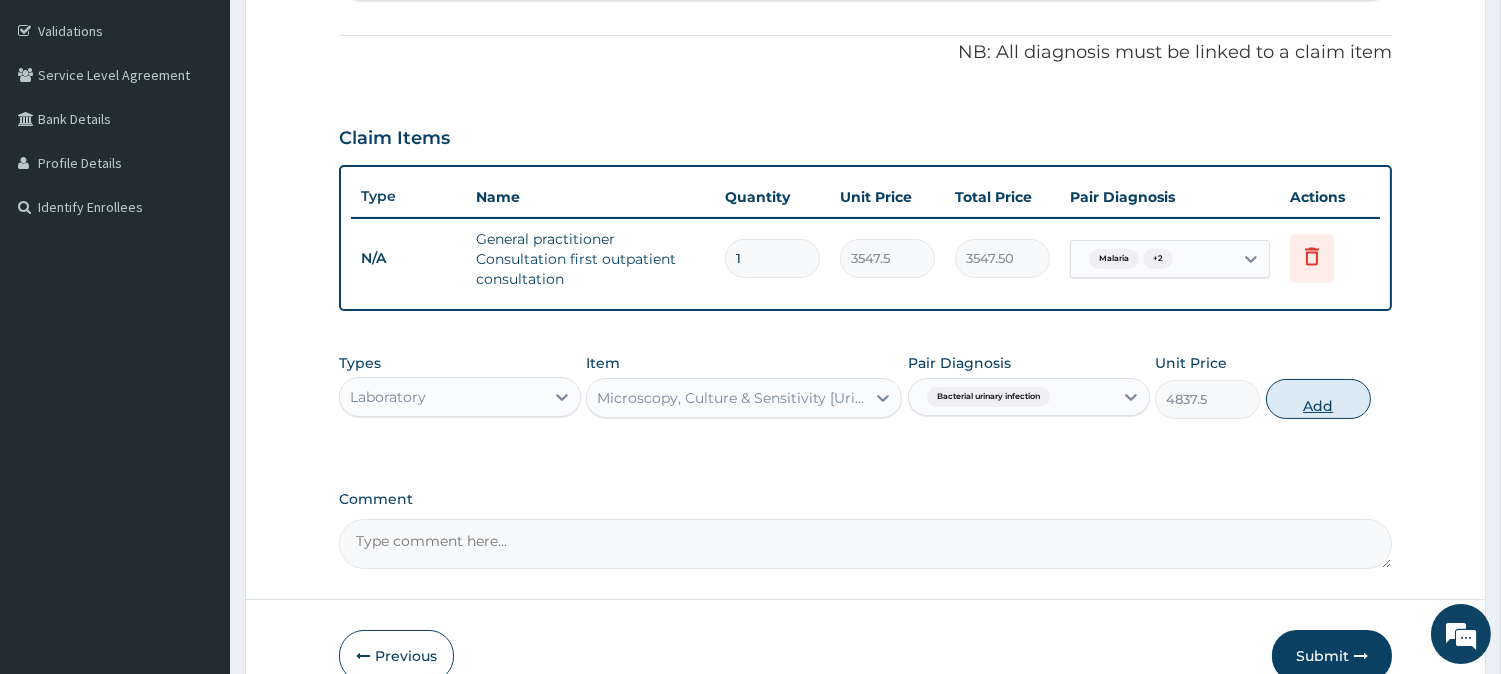 click on "Add" at bounding box center [1318, 399] 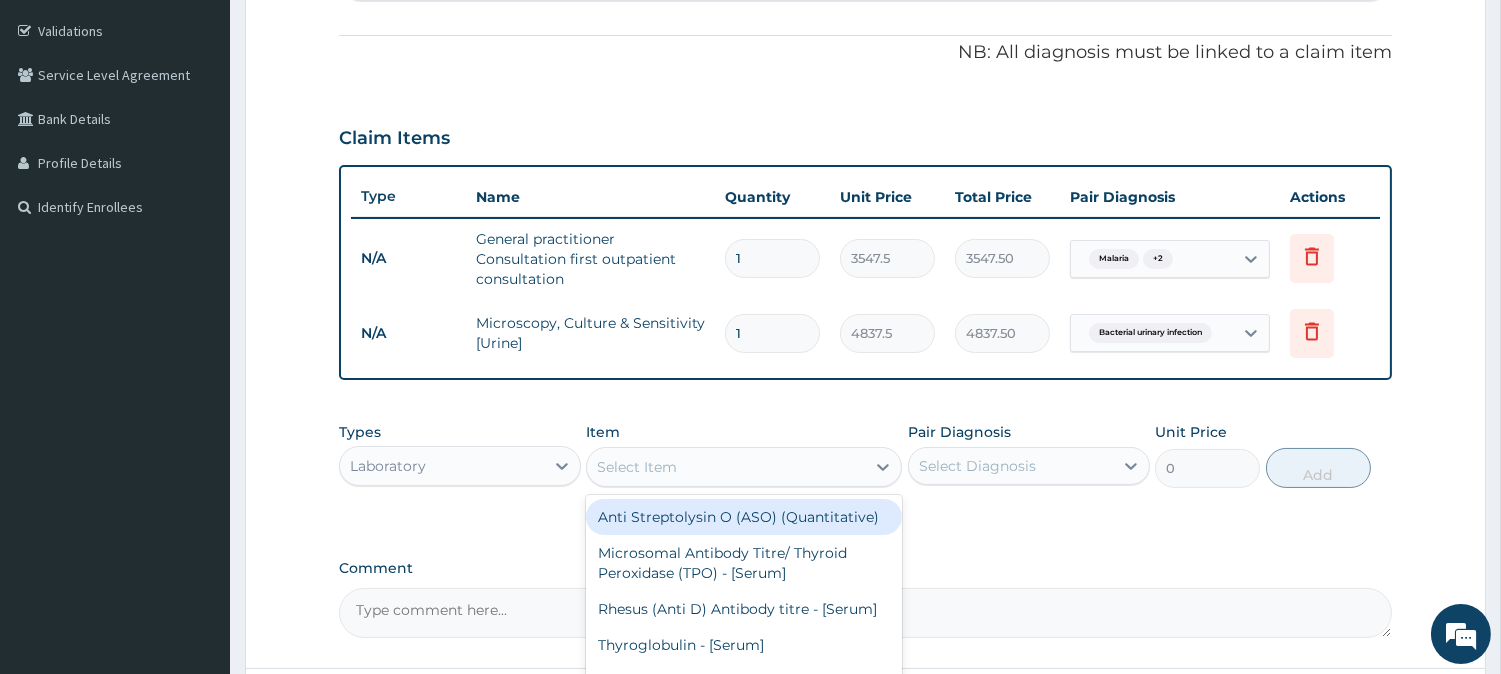 click on "Select Item" at bounding box center (637, 467) 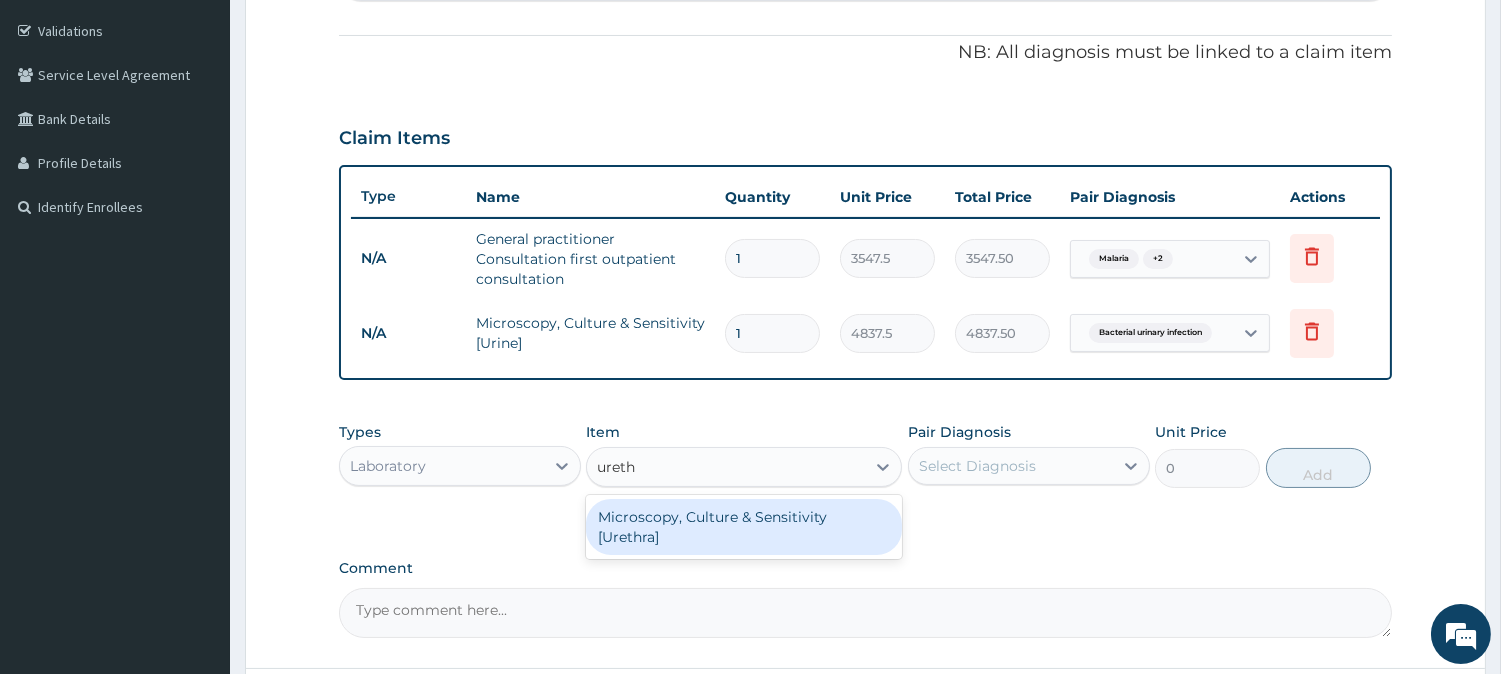 type on "urethr" 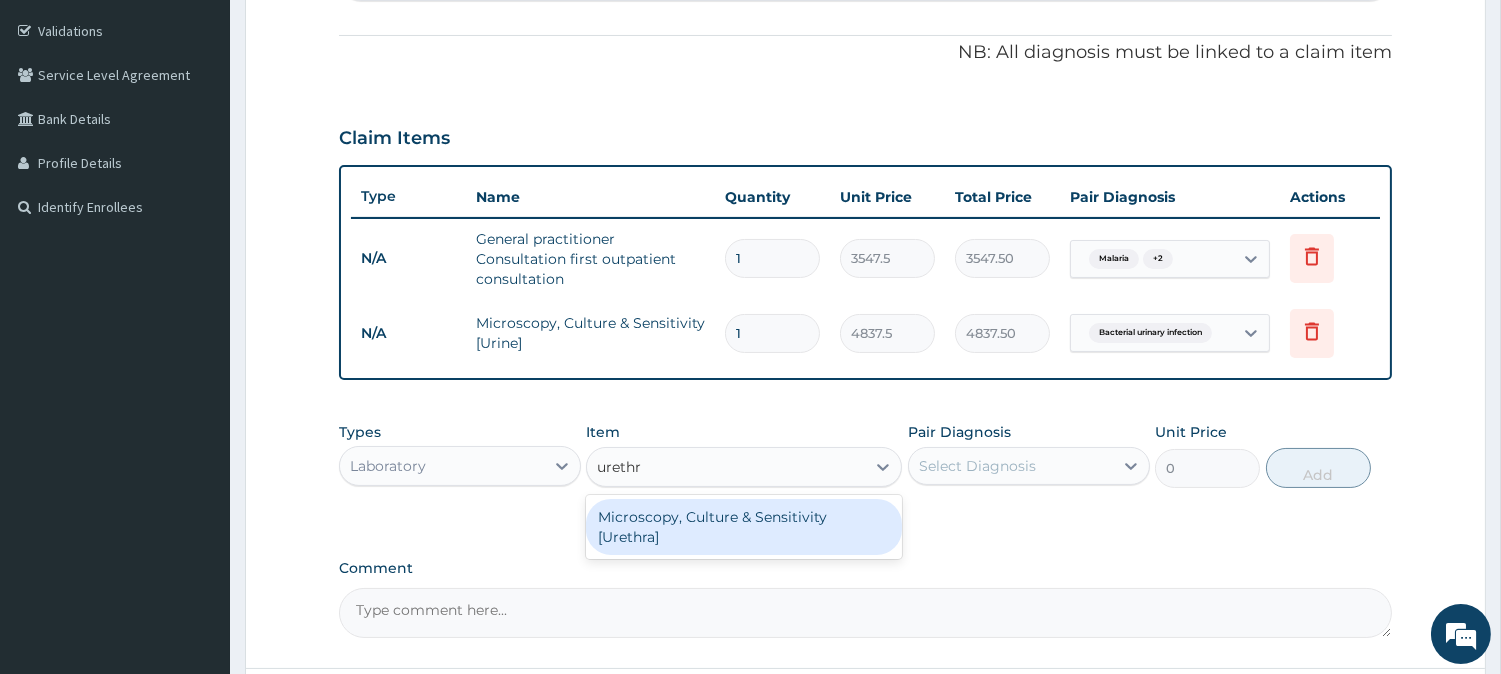click on "Microscopy, Culture & Sensitivity [Urethra]" at bounding box center (744, 527) 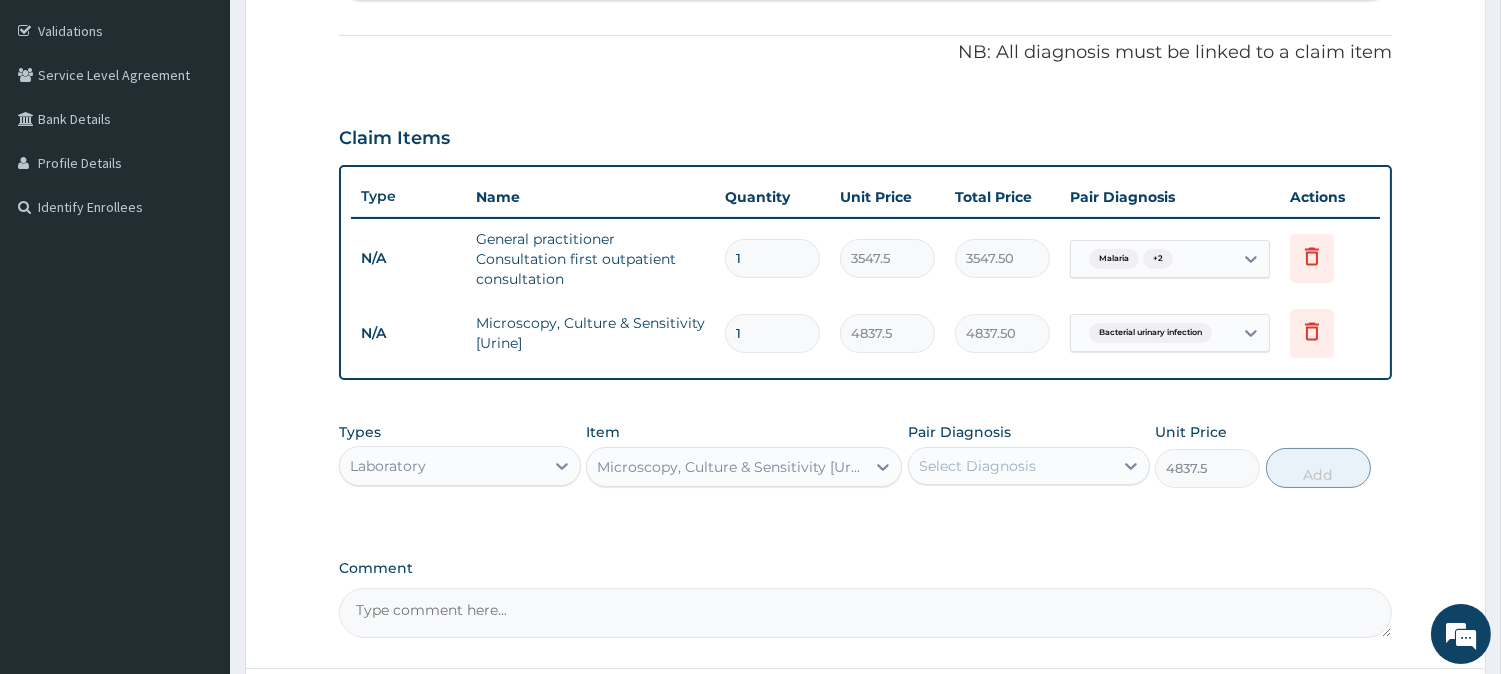 click on "Select Diagnosis" at bounding box center [977, 466] 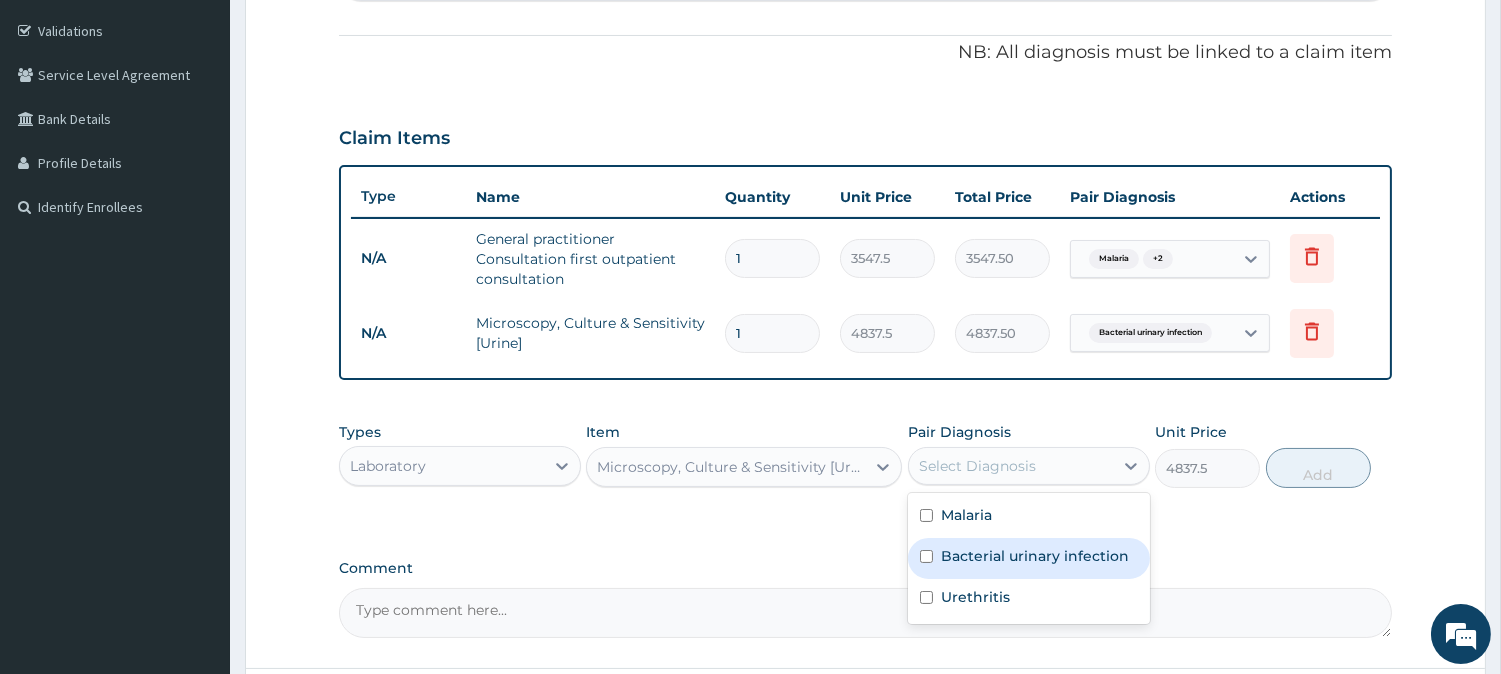 click on "Bacterial urinary infection" at bounding box center (1035, 556) 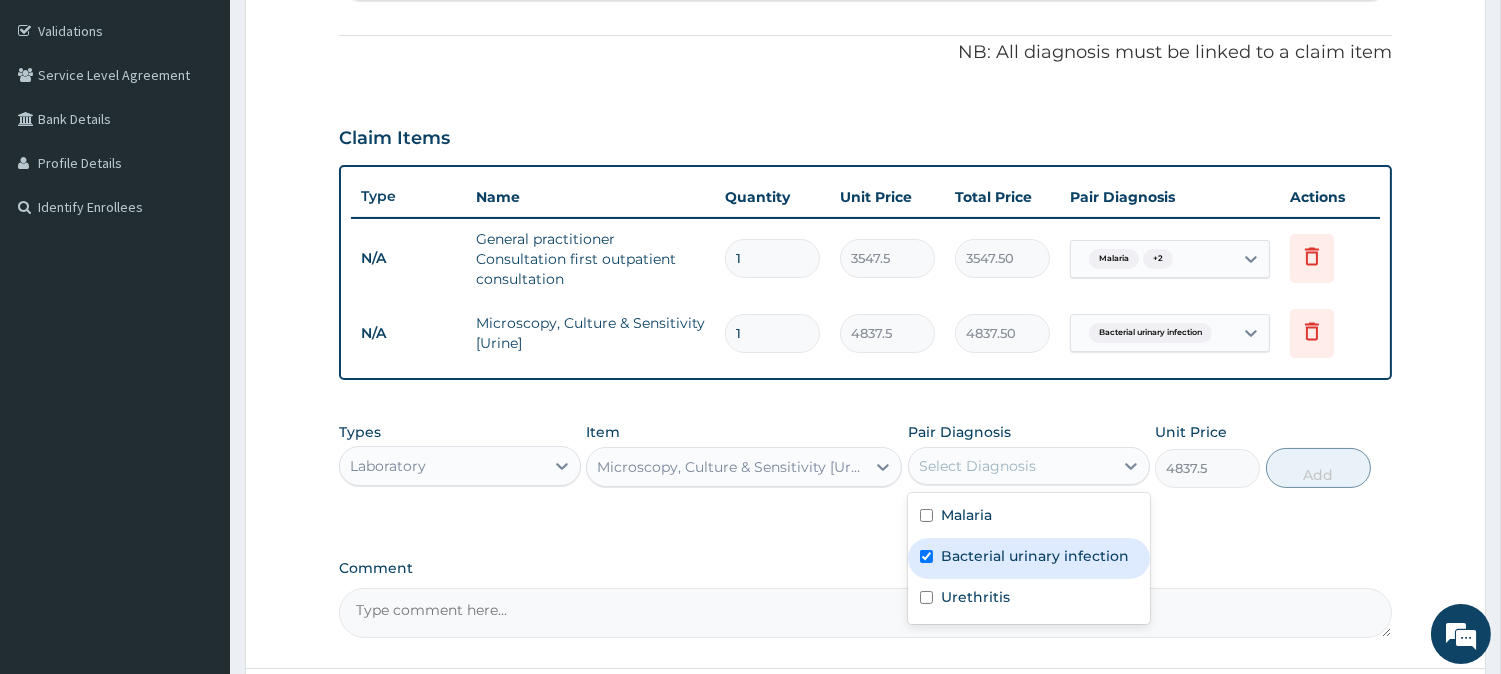 checkbox on "true" 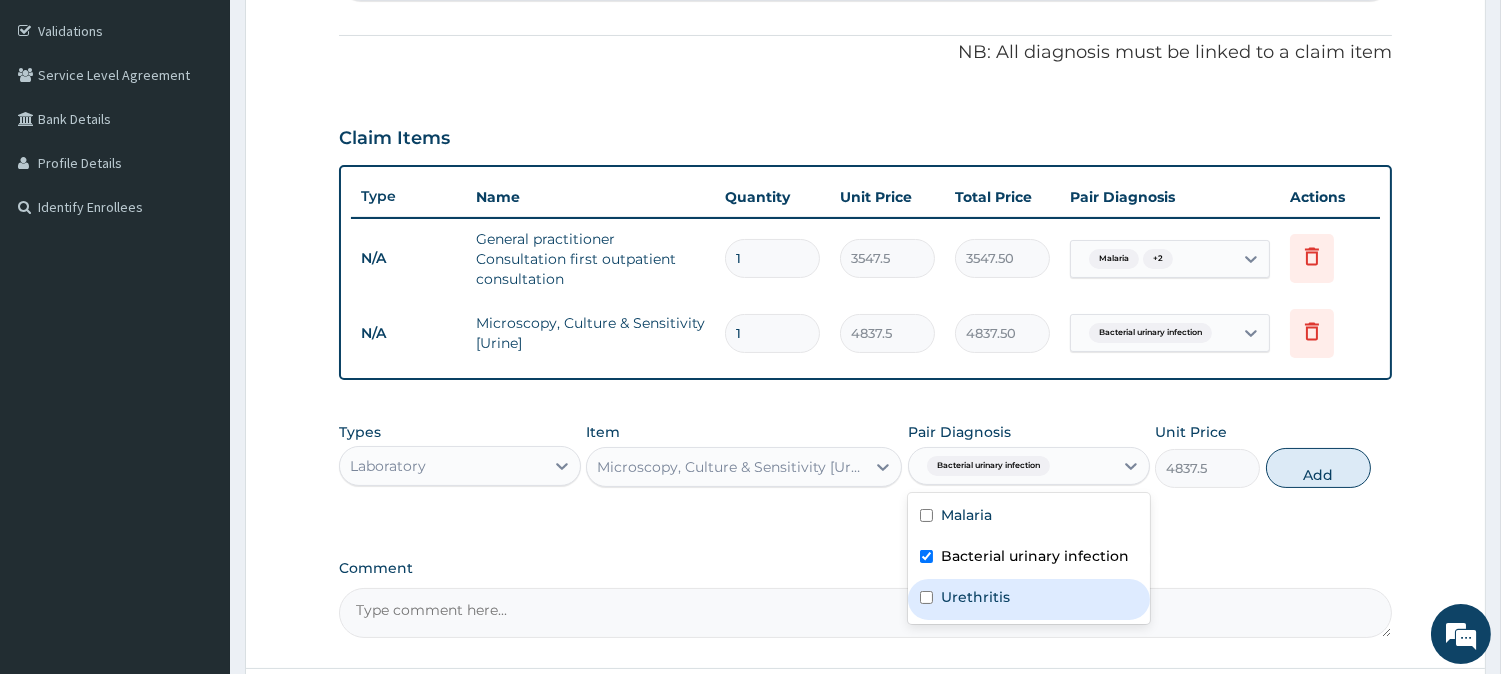 click on "Urethritis" at bounding box center [975, 597] 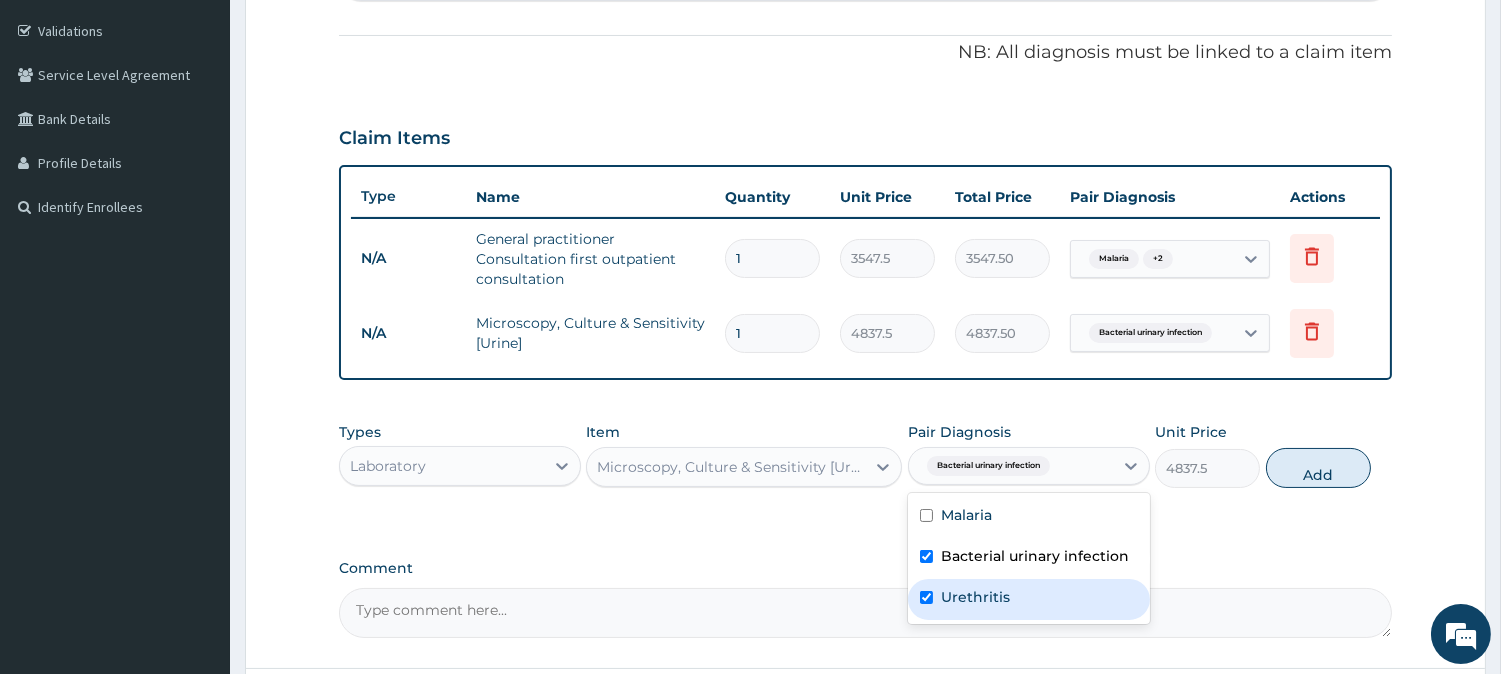 checkbox on "true" 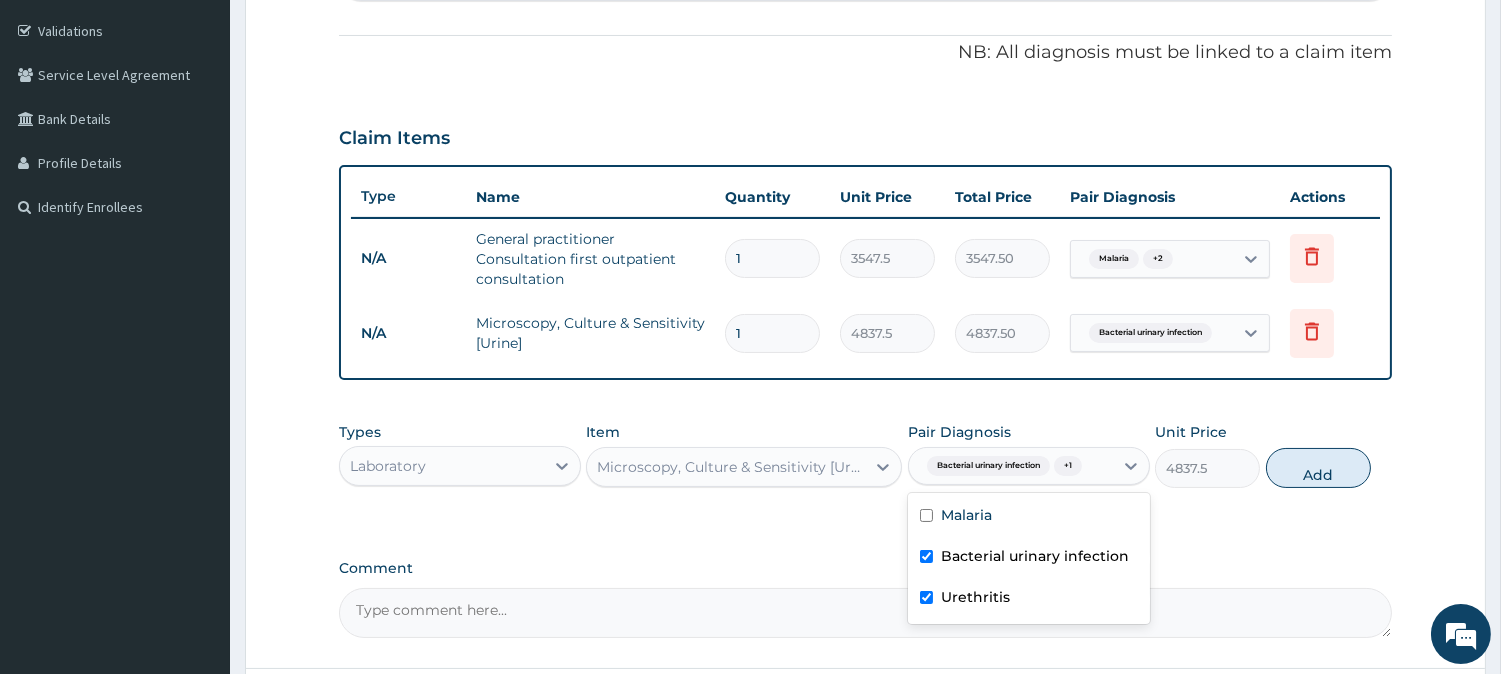 click on "Bacterial urinary infection" at bounding box center [1035, 556] 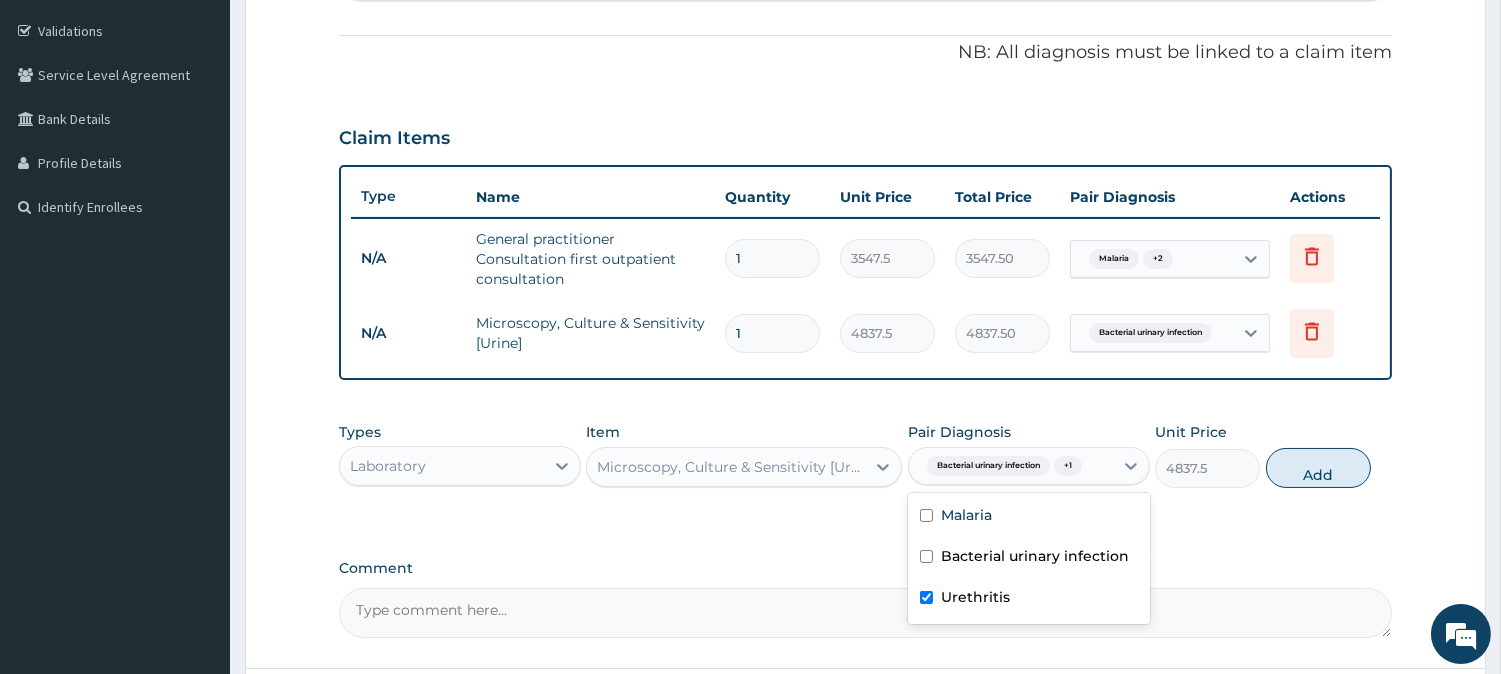 checkbox on "false" 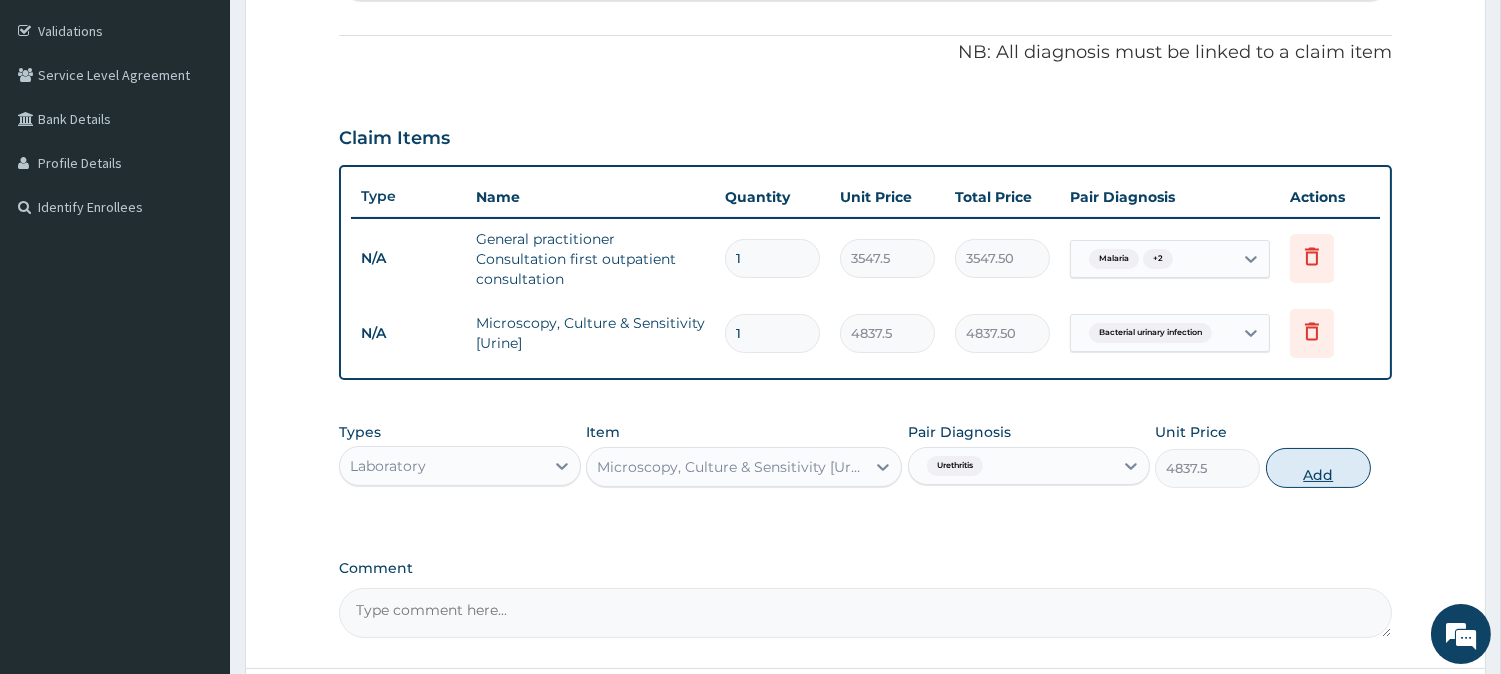 click on "Add" at bounding box center (1318, 468) 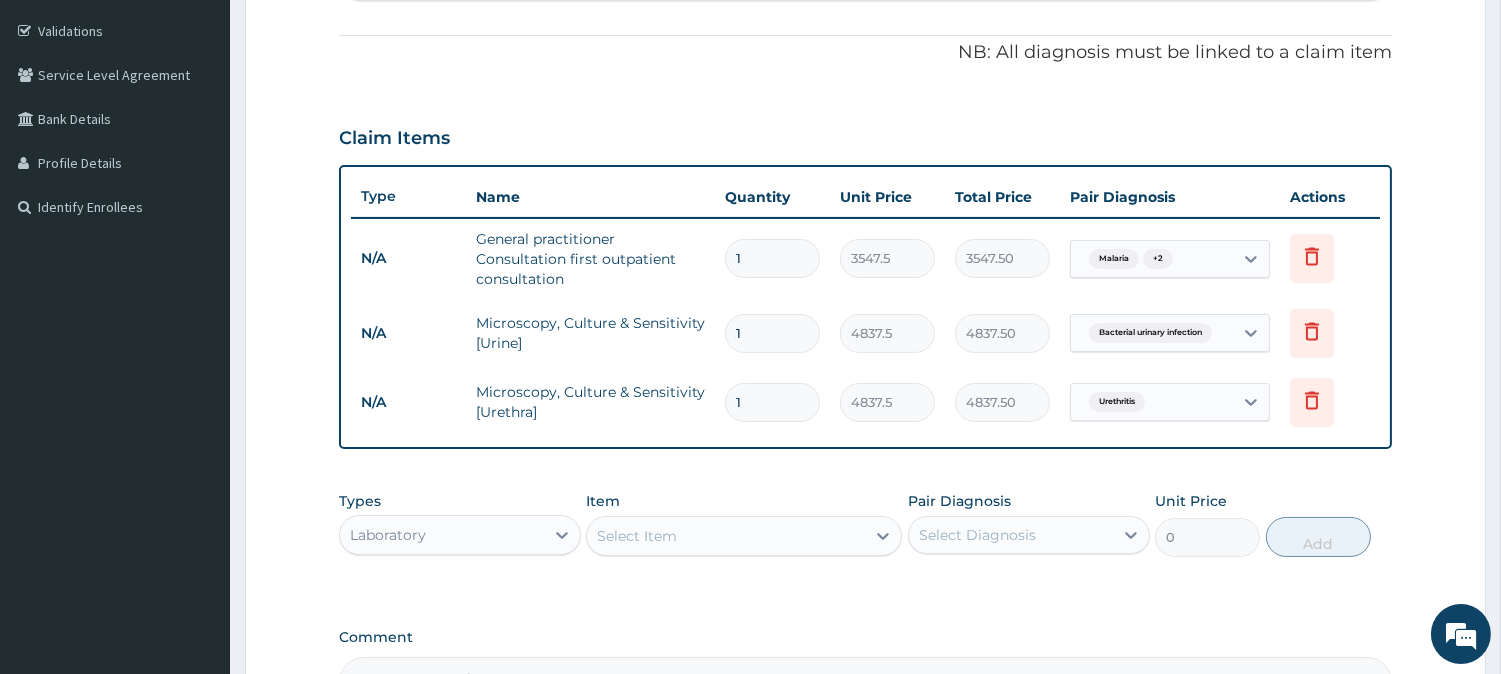 click on "Select Item" at bounding box center (637, 536) 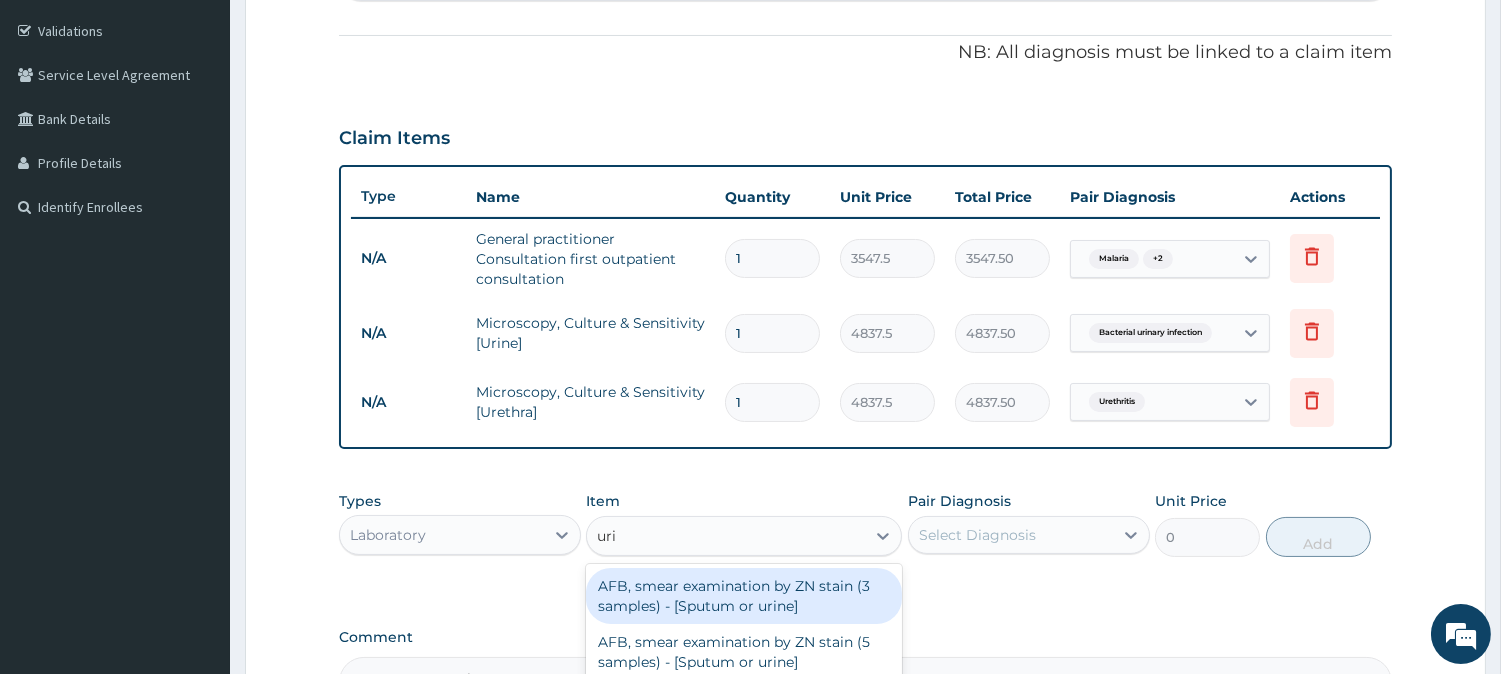 type on "urin" 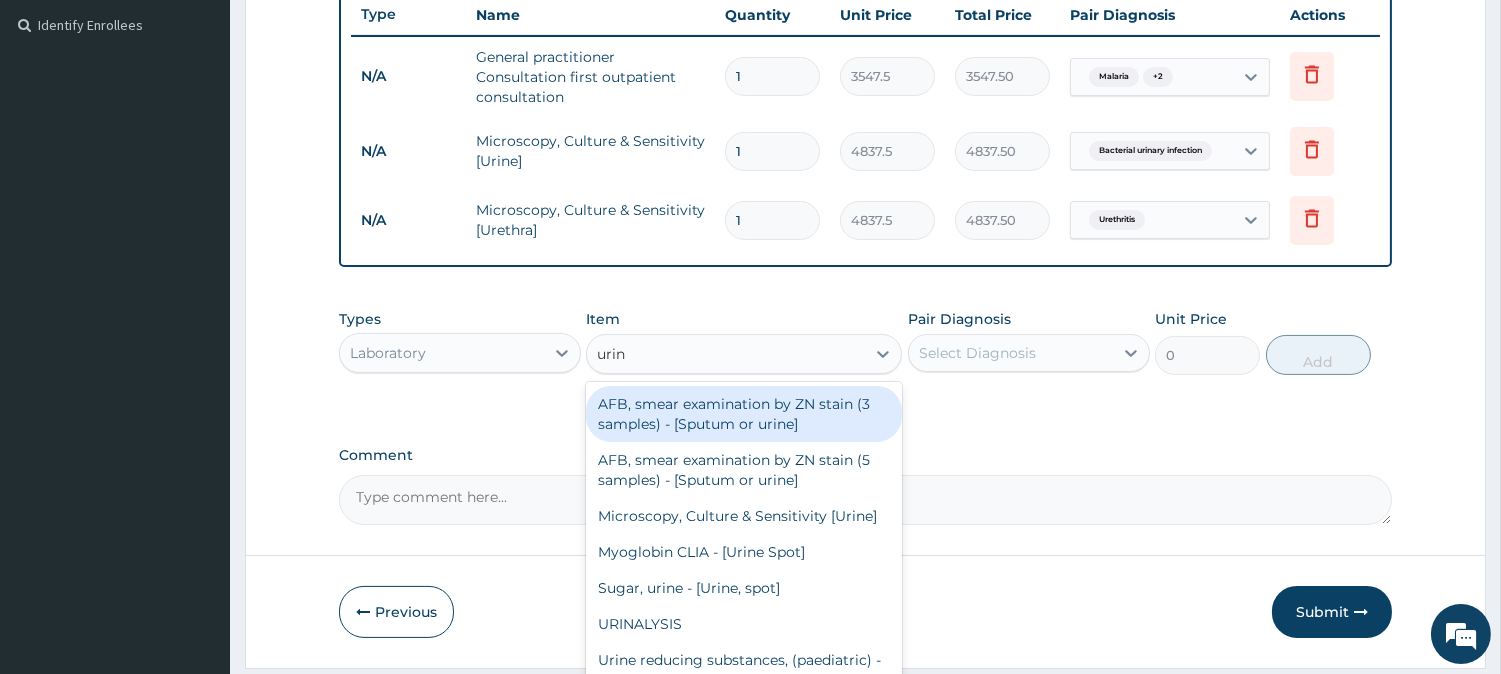 scroll, scrollTop: 558, scrollLeft: 0, axis: vertical 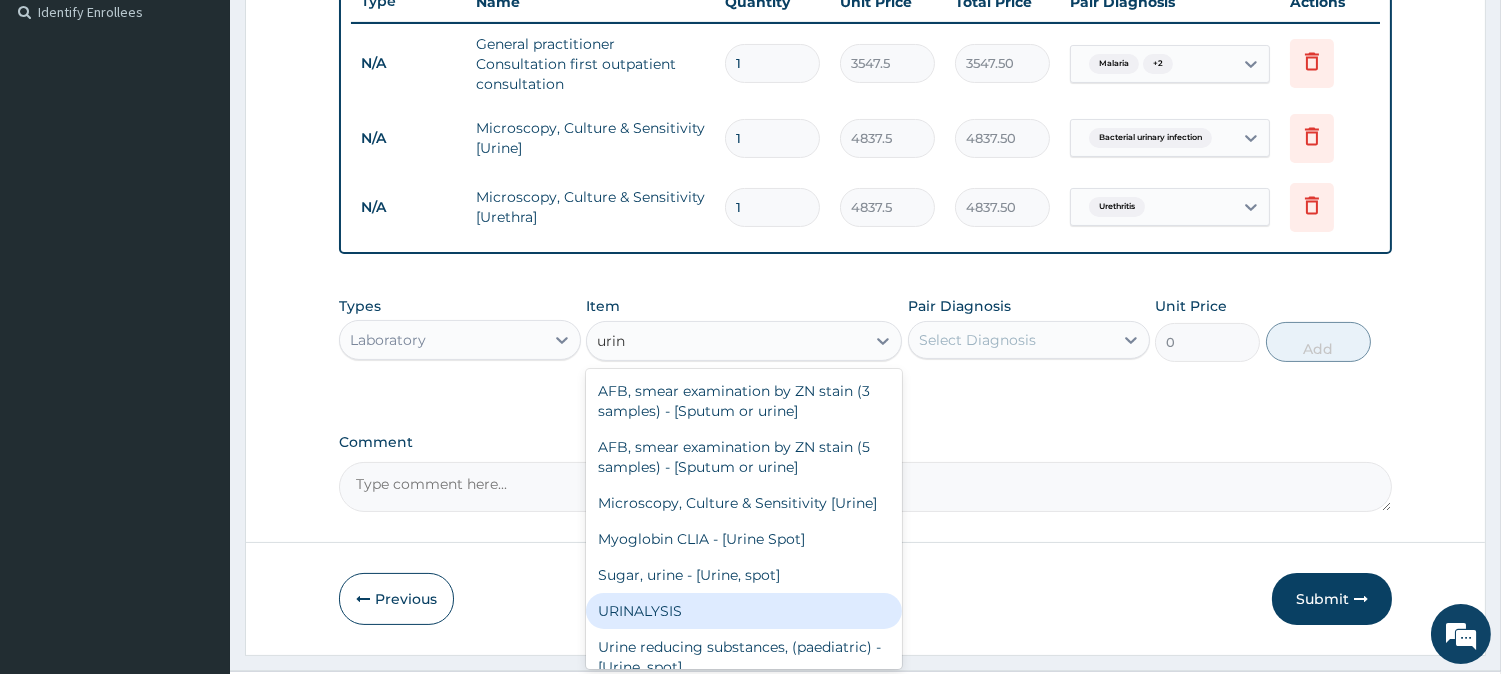 click on "URINALYSIS" at bounding box center [744, 611] 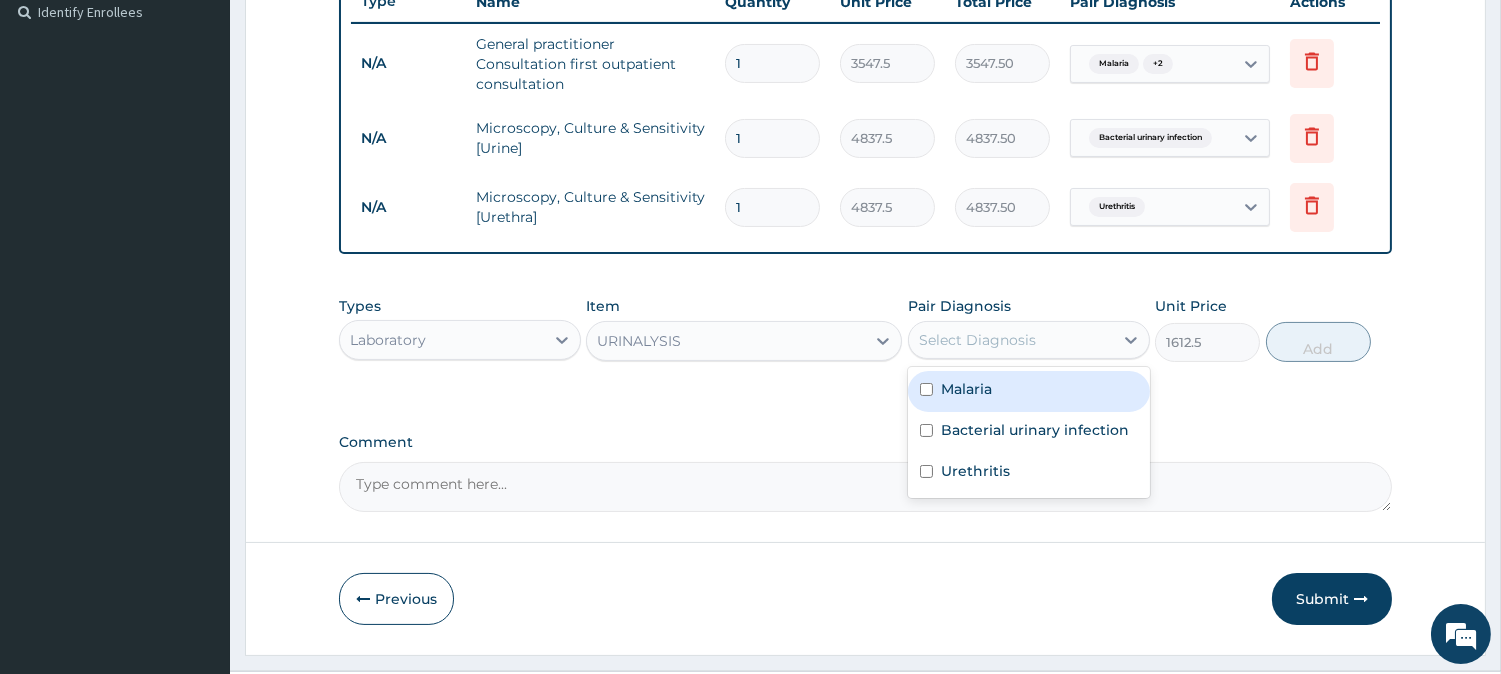 click on "Select Diagnosis" at bounding box center [1011, 340] 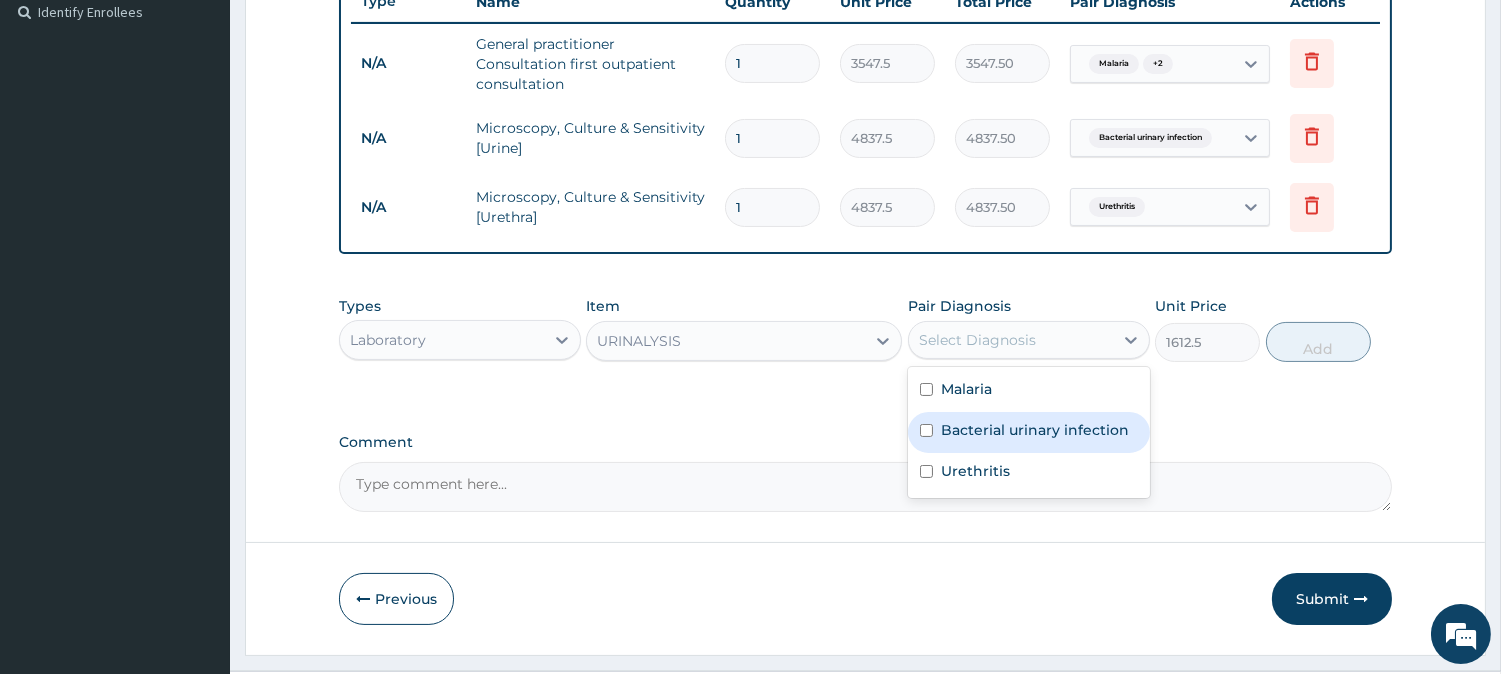 click on "Bacterial urinary infection" at bounding box center [1035, 430] 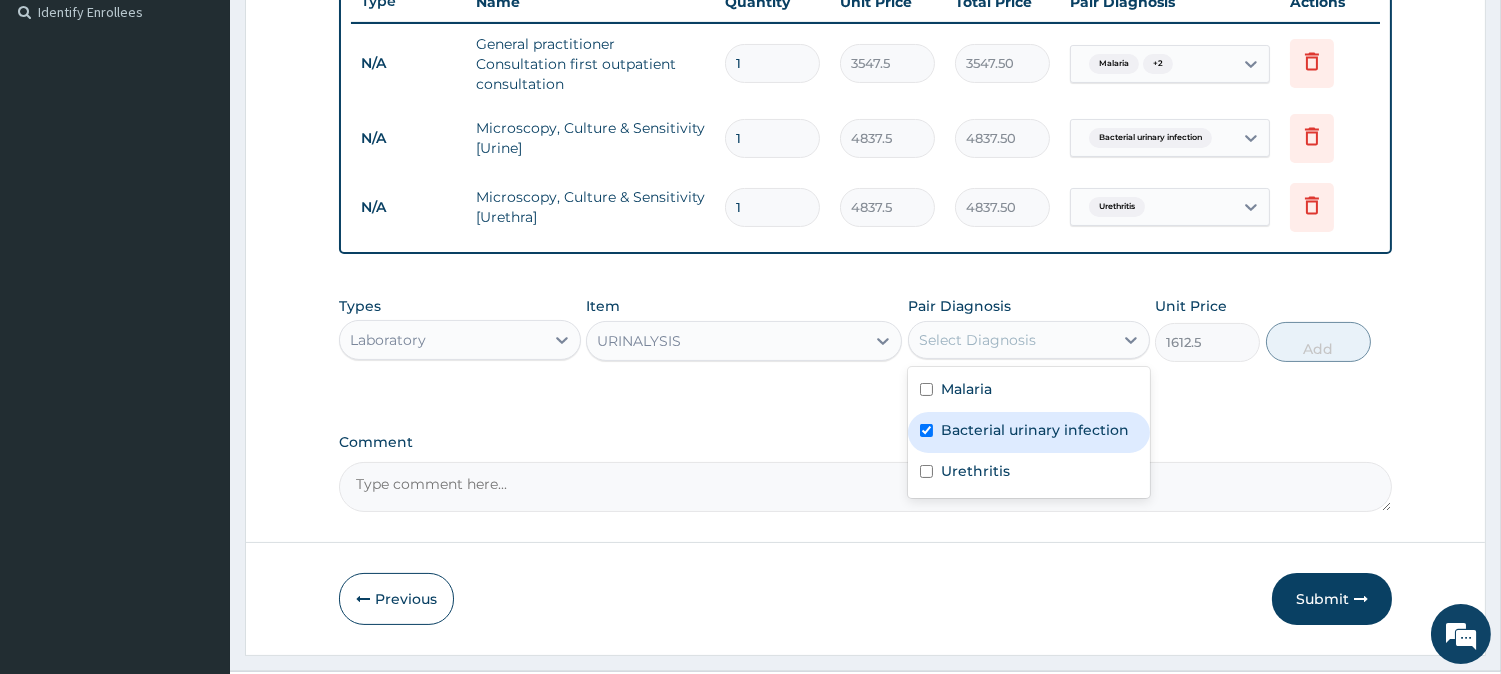 checkbox on "true" 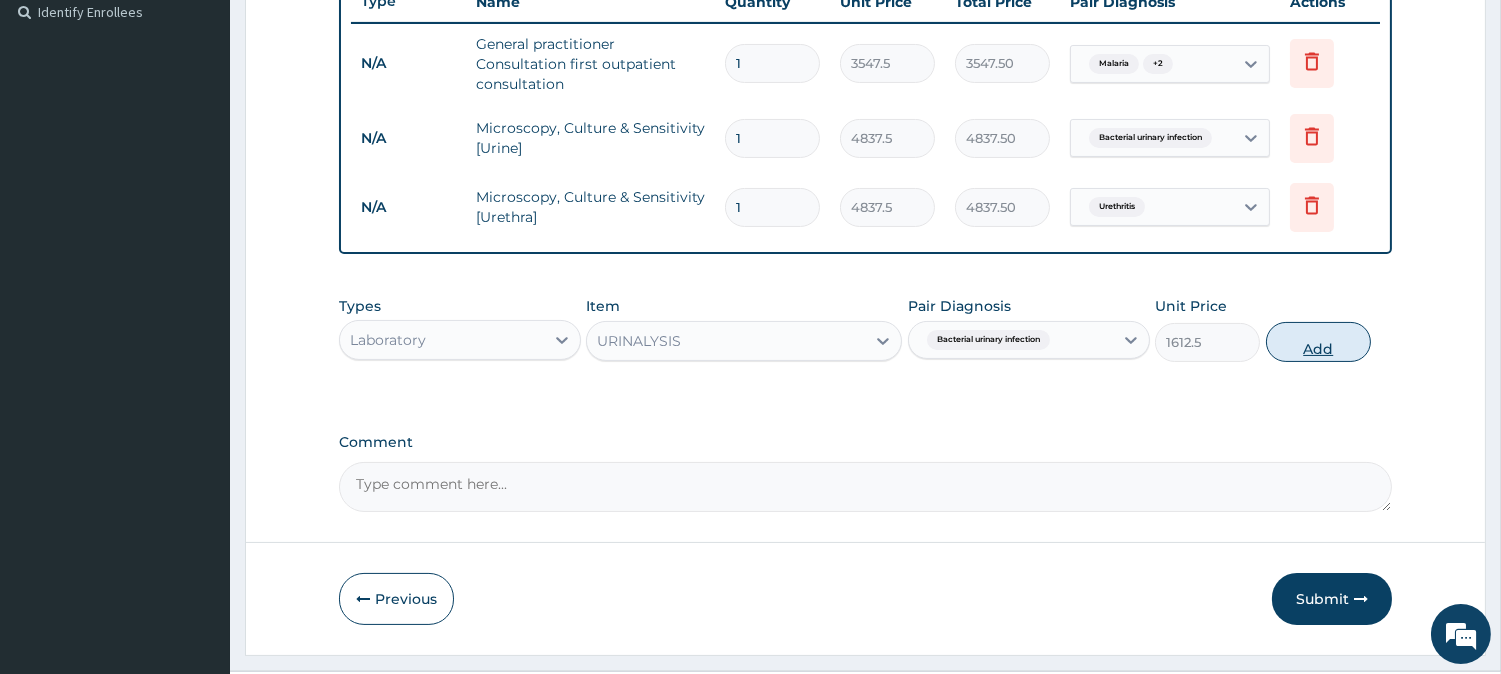 click on "Add" at bounding box center [1318, 342] 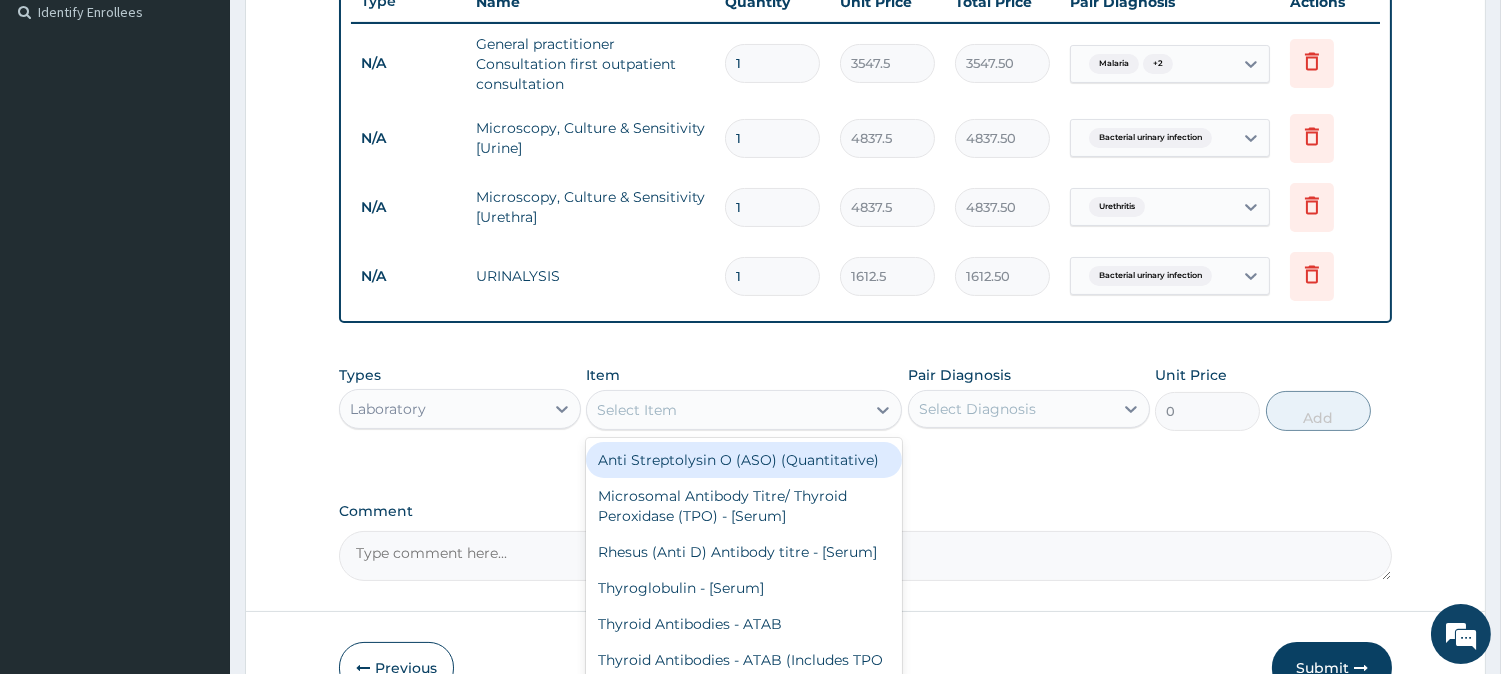 click on "Select Item" at bounding box center (726, 410) 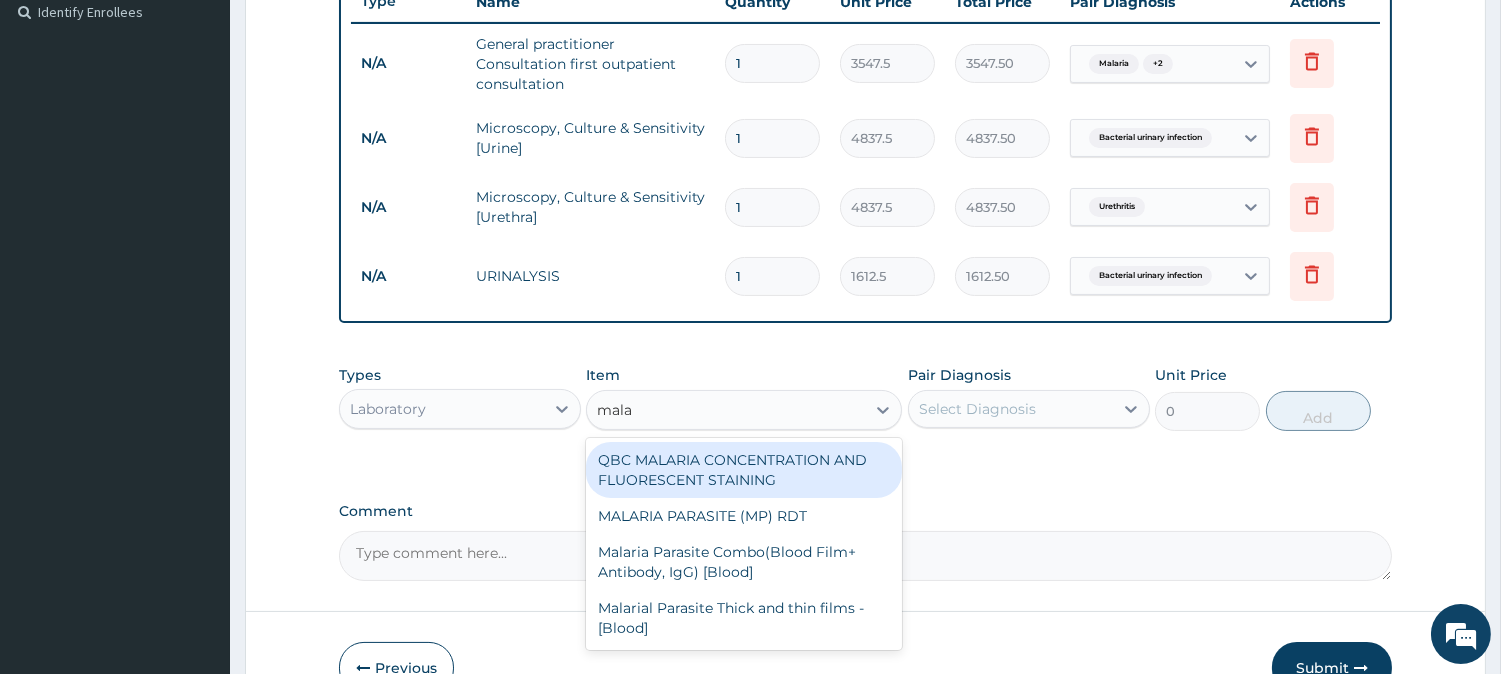 type on "malar" 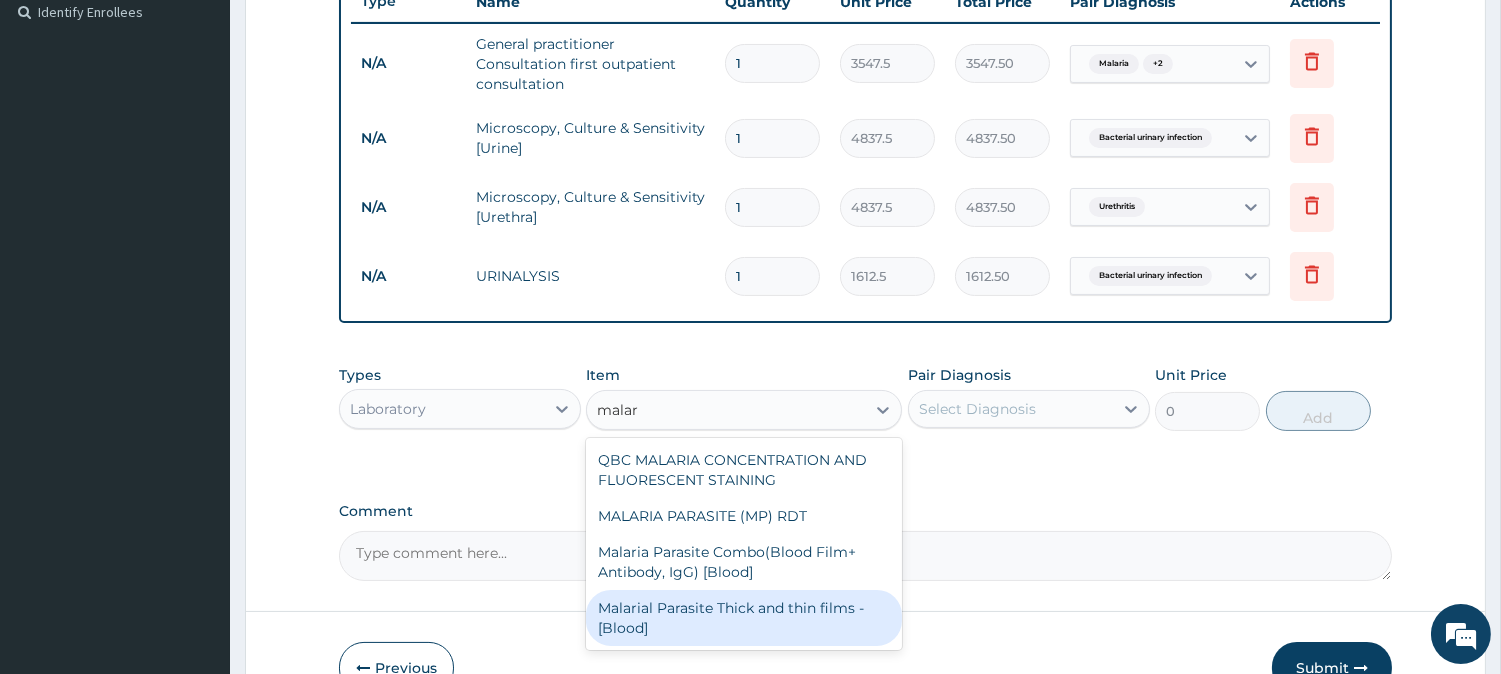 click on "Malarial Parasite Thick and thin films - [Blood]" at bounding box center [744, 618] 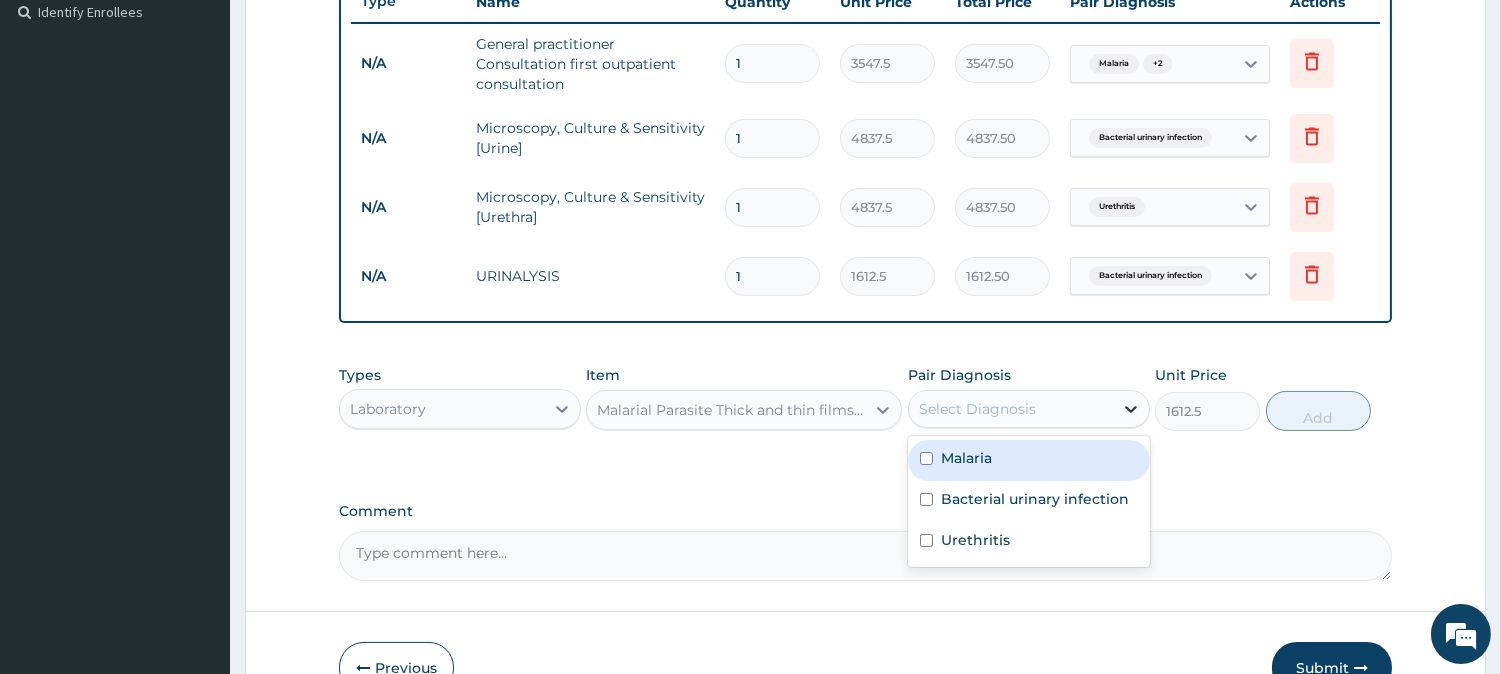 click at bounding box center (1131, 409) 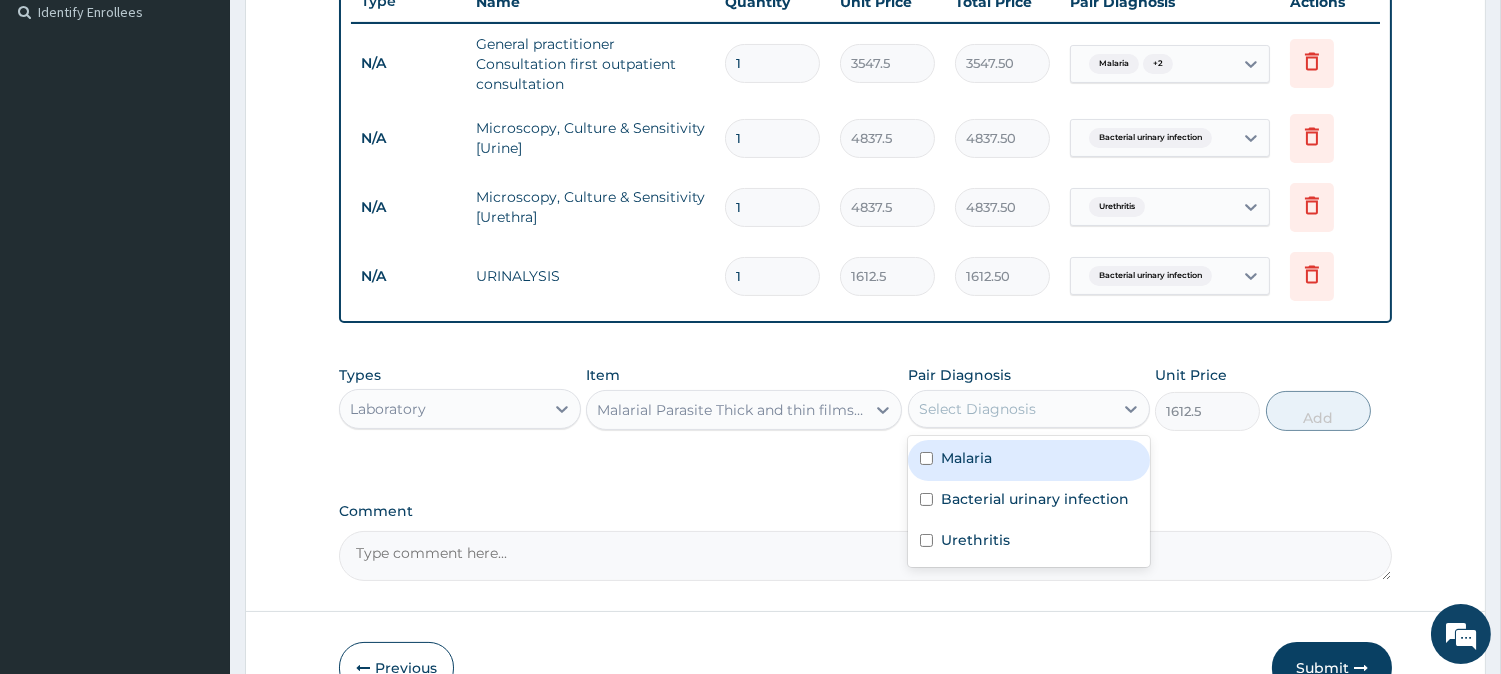 click on "Malaria" at bounding box center [1029, 460] 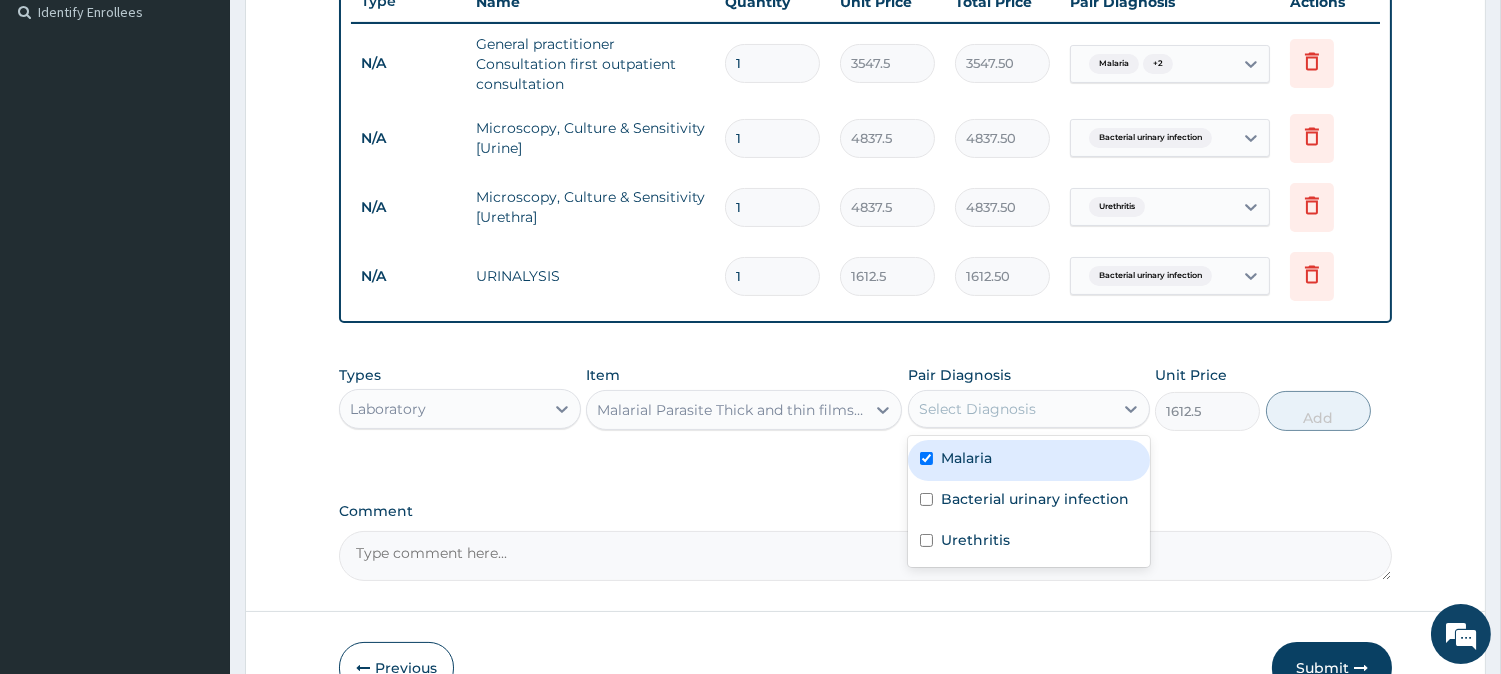 checkbox on "true" 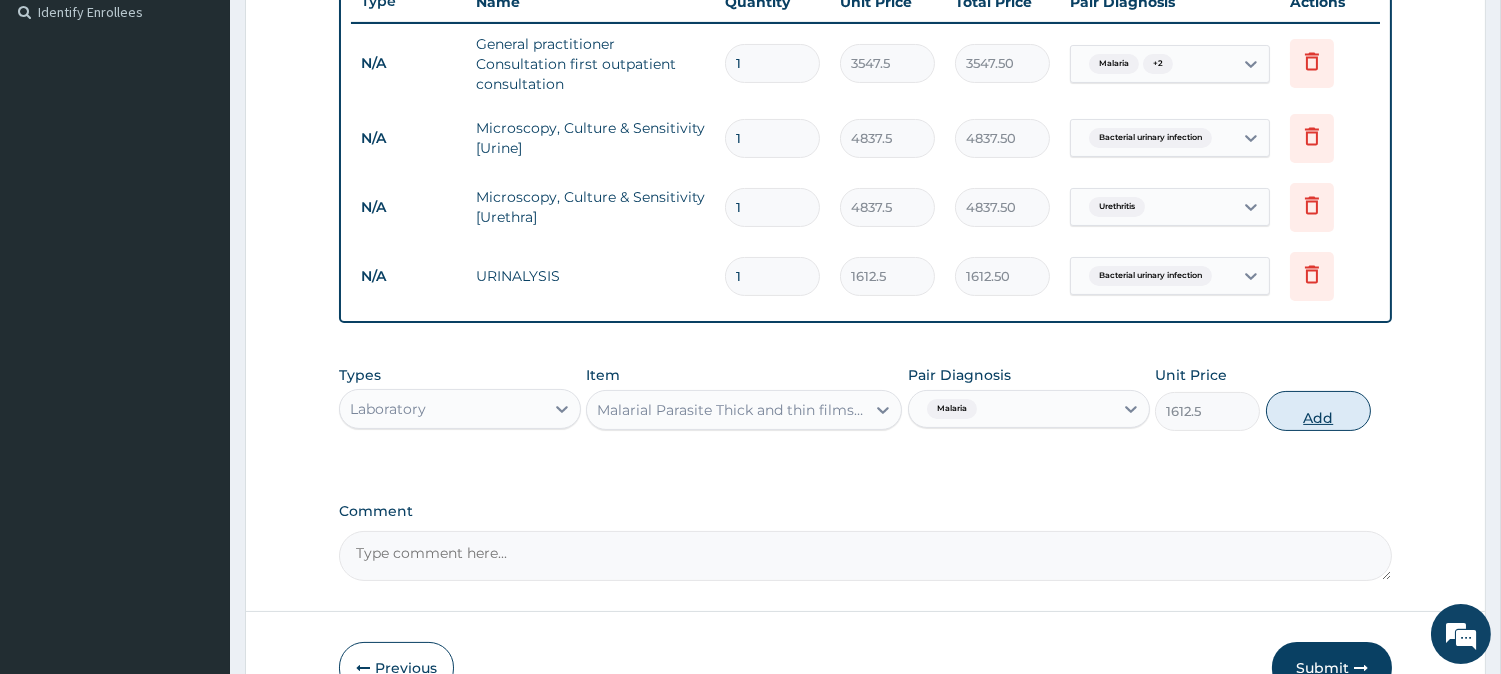 click on "Add" at bounding box center (1318, 411) 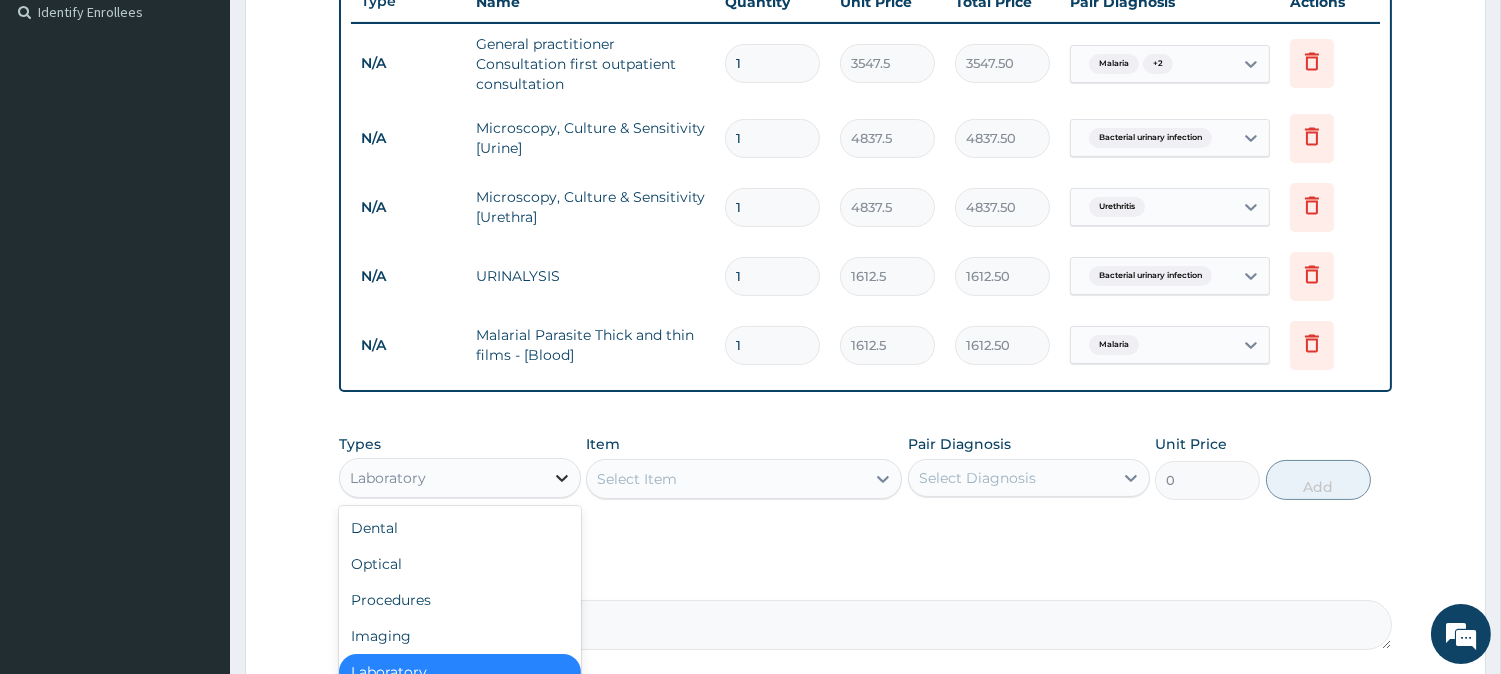 click 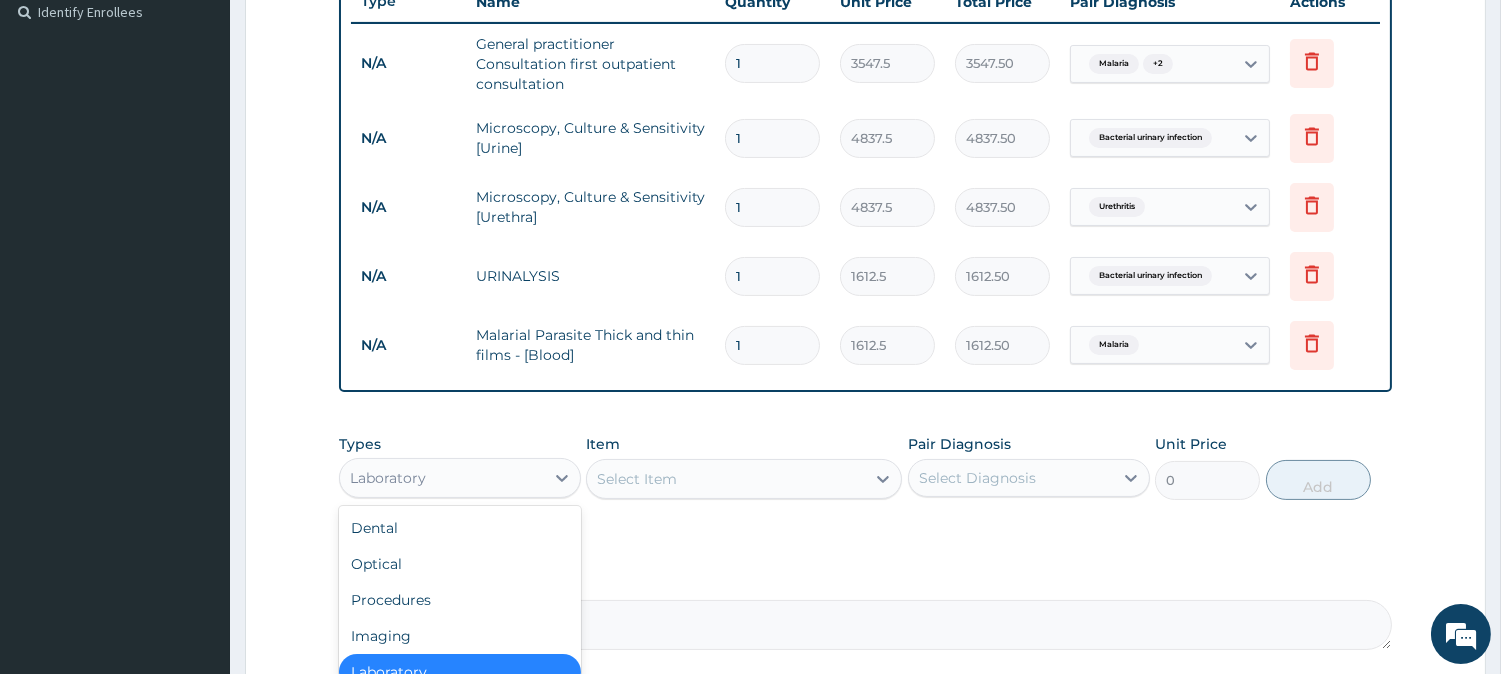 scroll, scrollTop: 67, scrollLeft: 0, axis: vertical 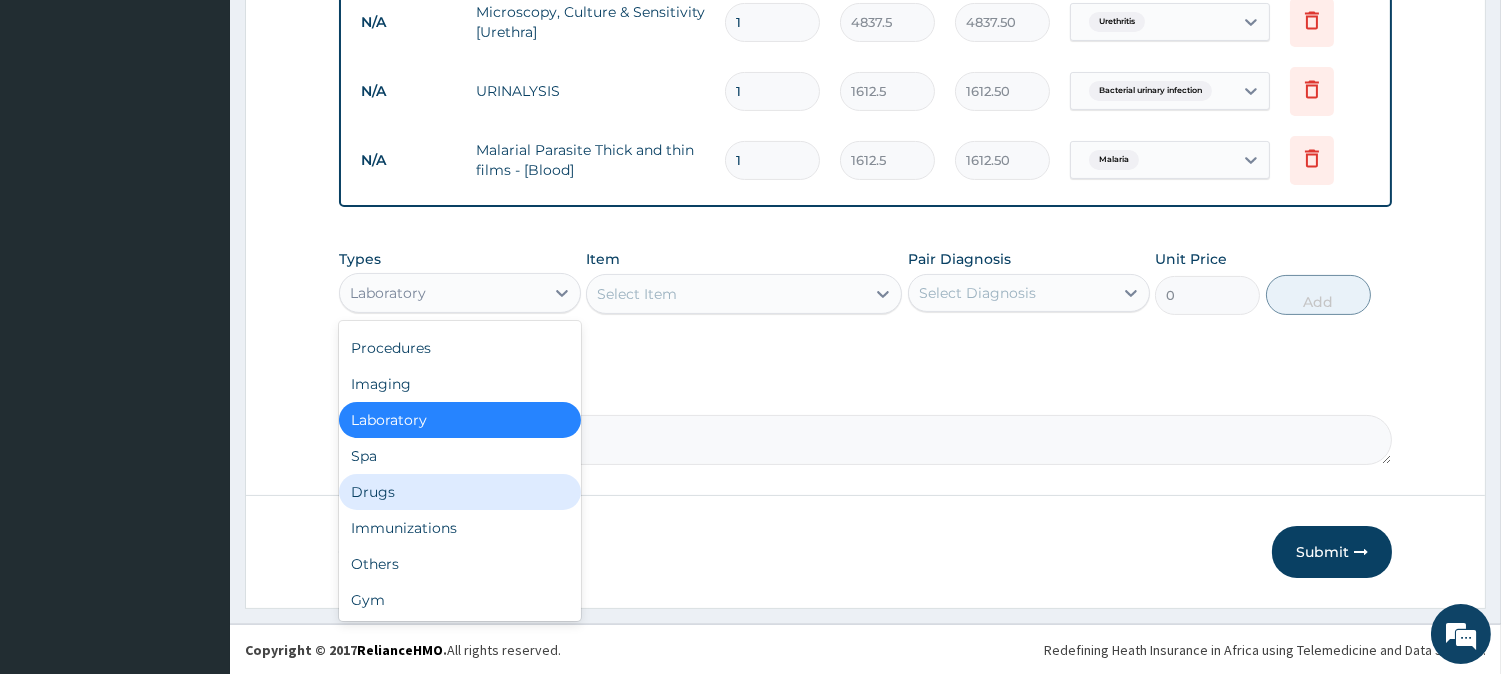 click on "Drugs" at bounding box center [460, 492] 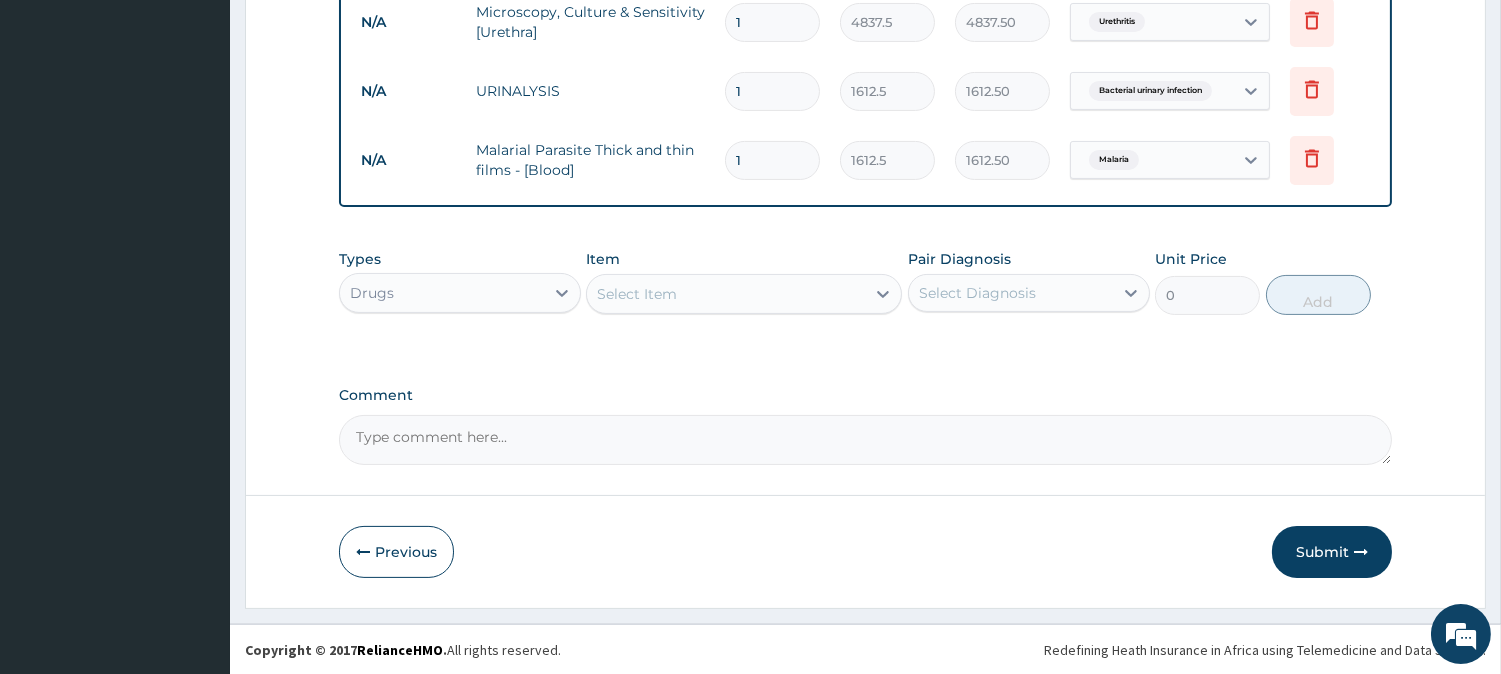 click on "Select Item" at bounding box center (637, 294) 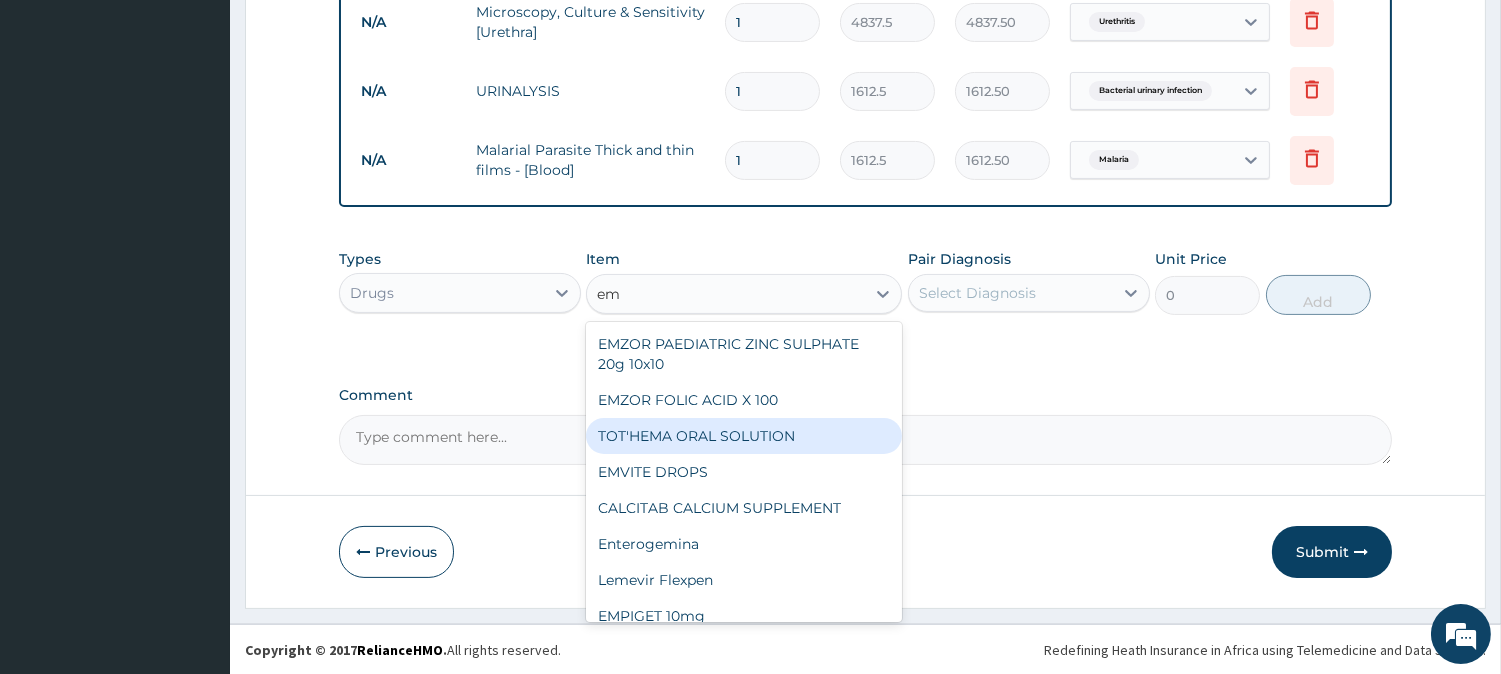 type on "e" 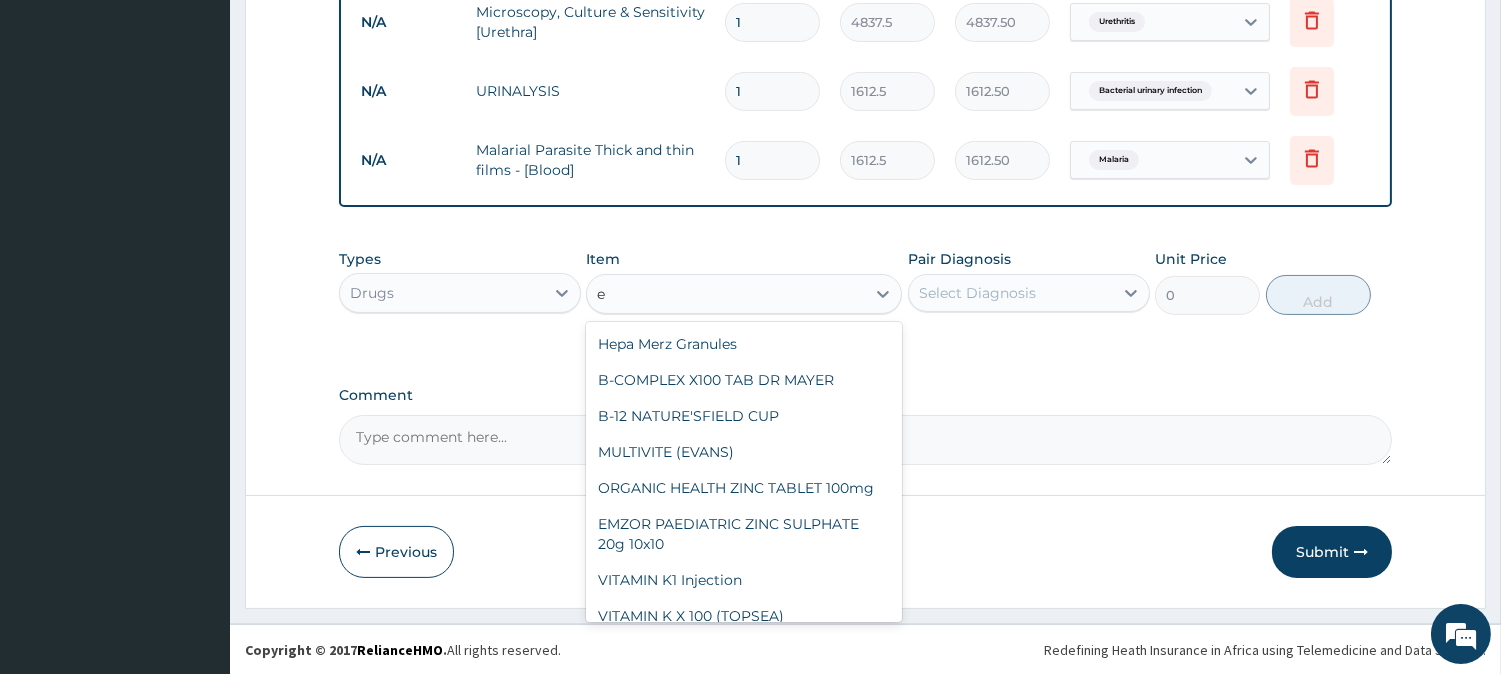 type on "e m" 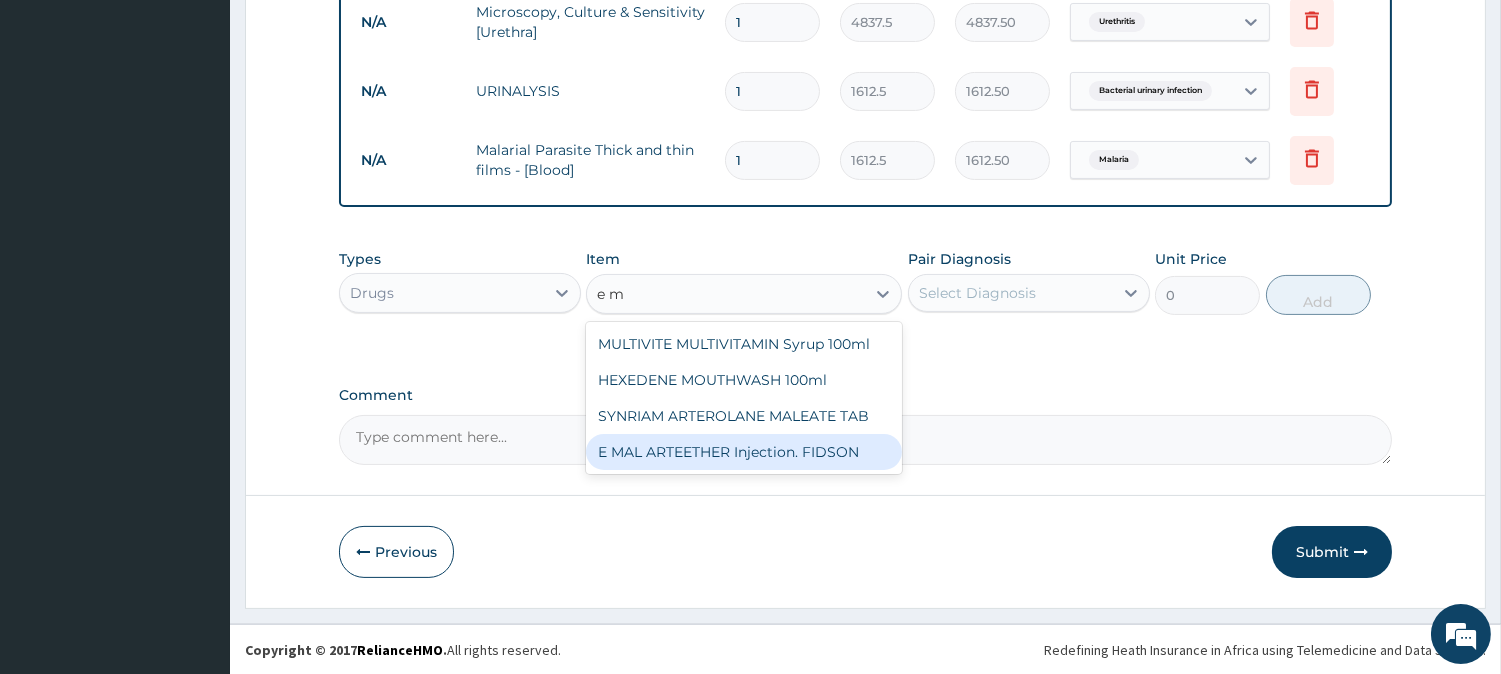 click on "E MAL ARTEETHER Injection. FIDSON" at bounding box center (744, 452) 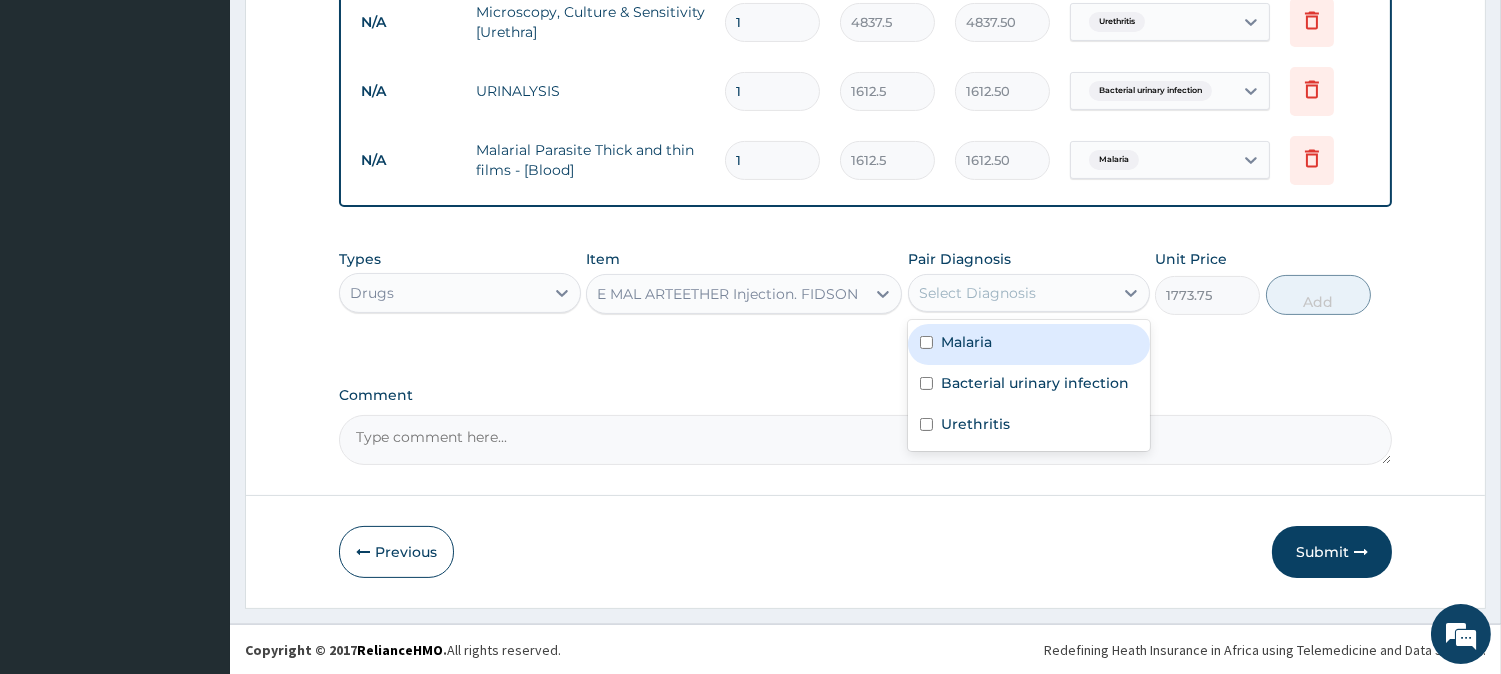 click on "Select Diagnosis" at bounding box center (1011, 293) 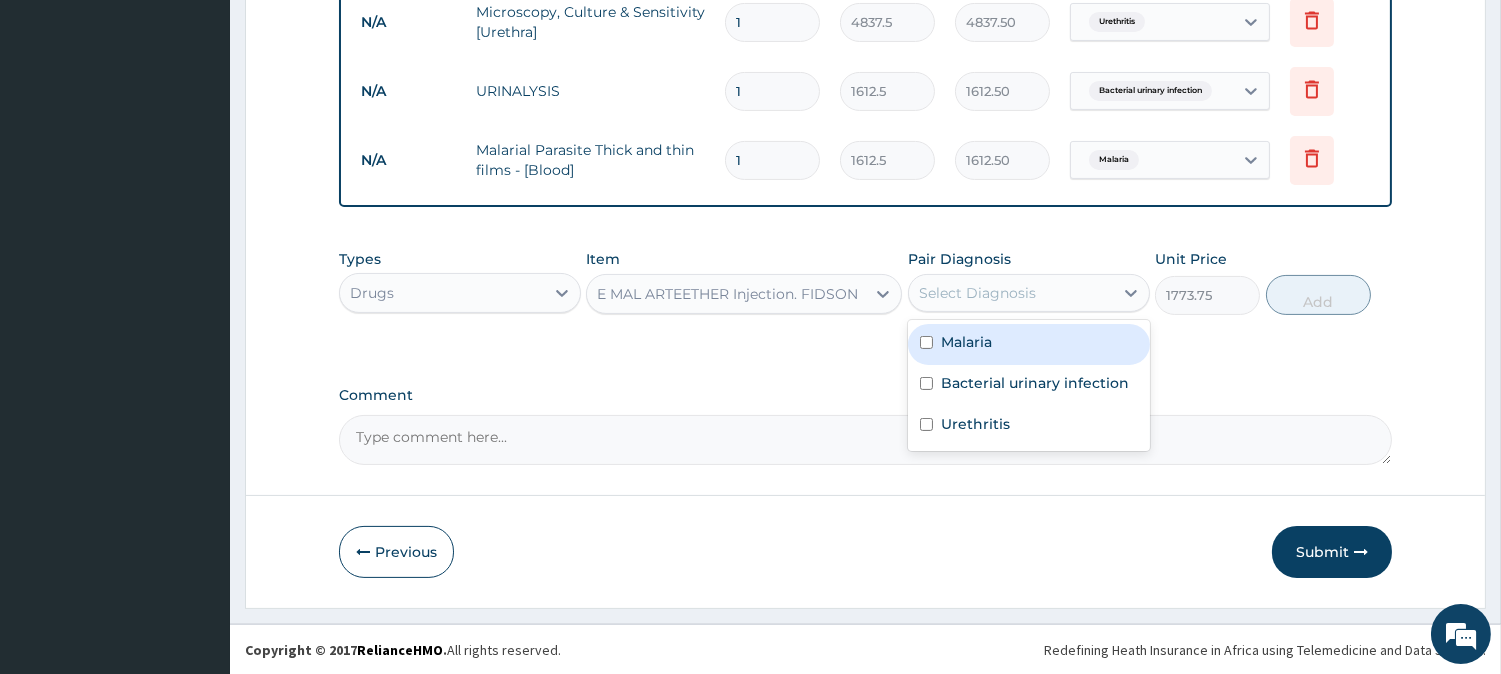 click on "Malaria" at bounding box center (966, 342) 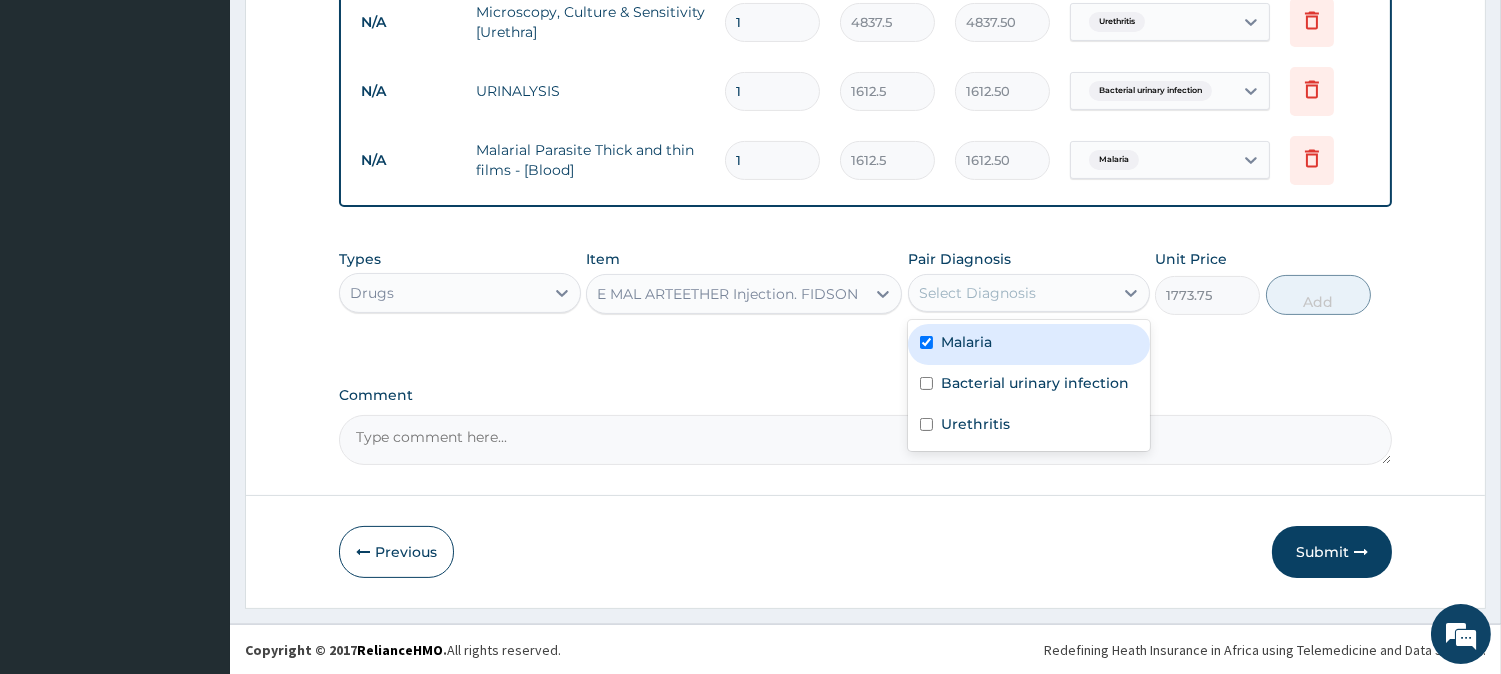 checkbox on "true" 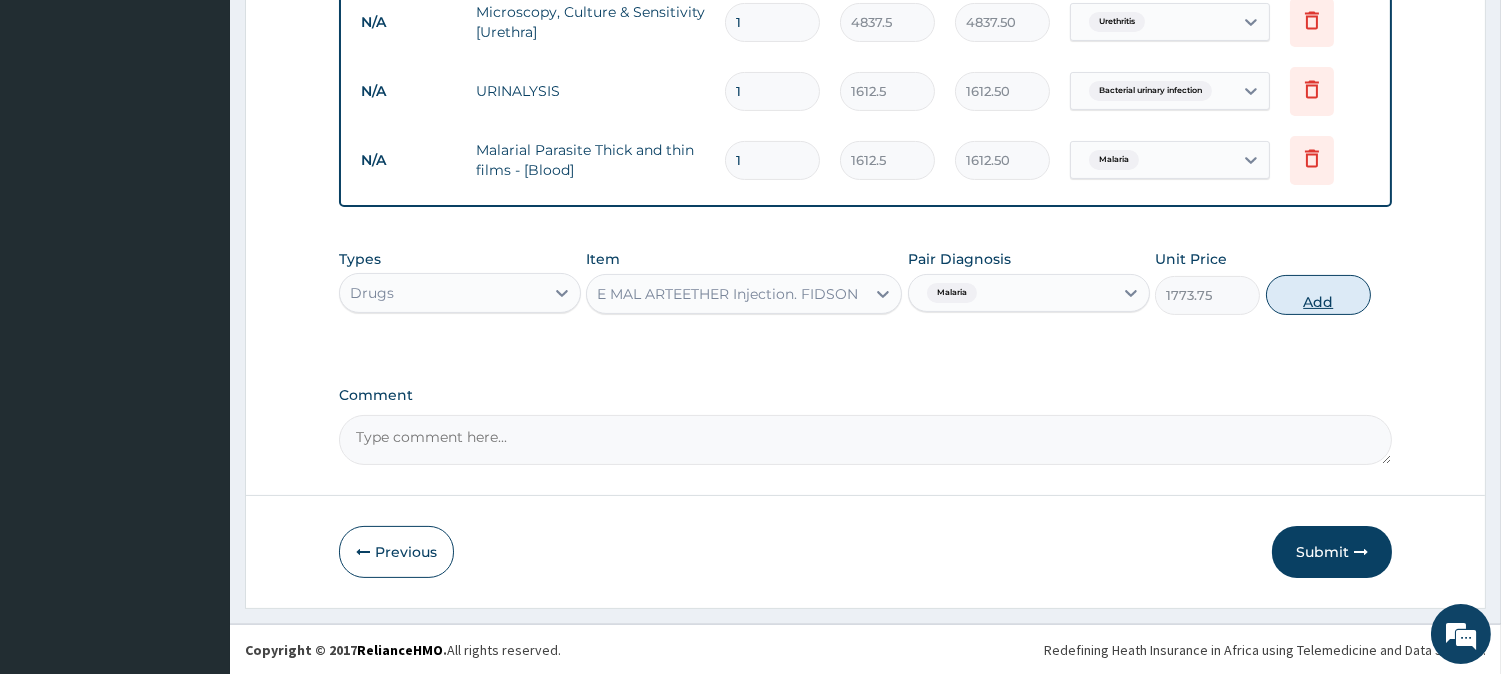 click on "Add" at bounding box center (1318, 295) 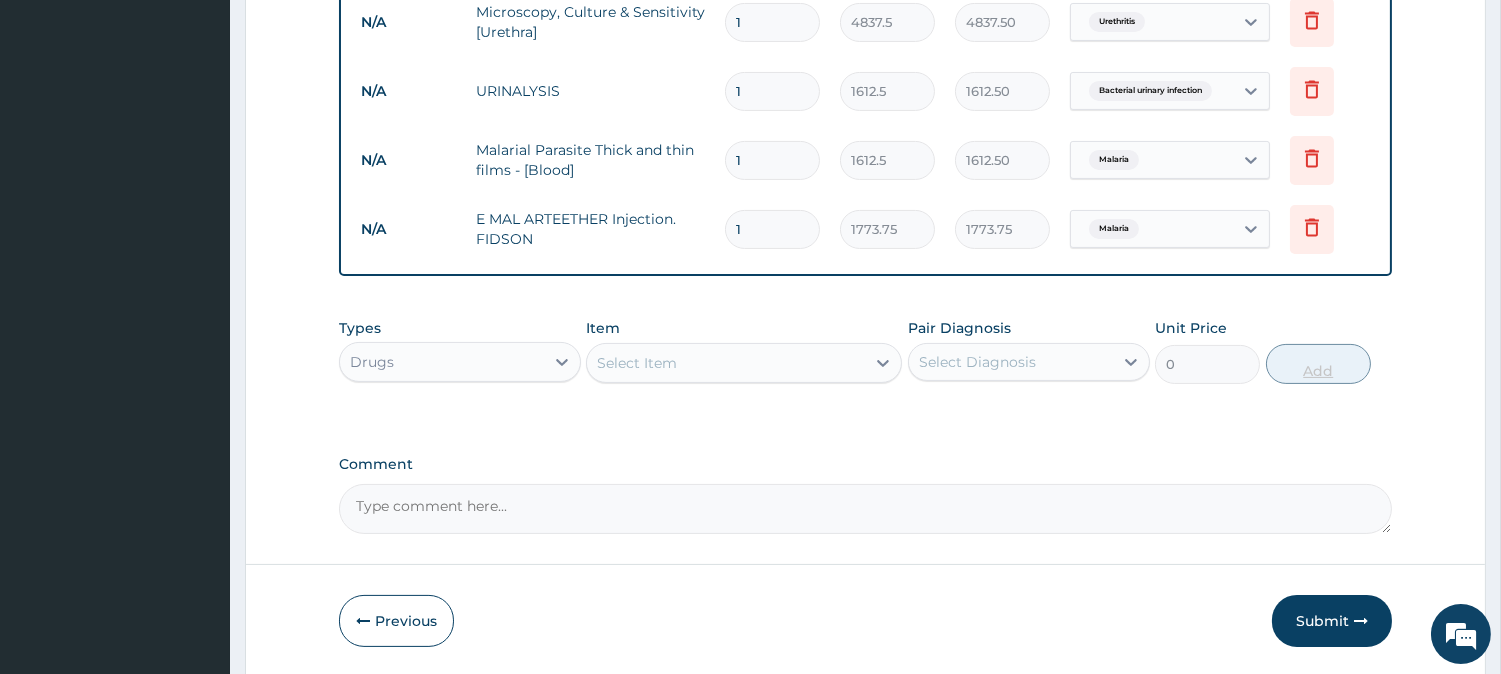 type 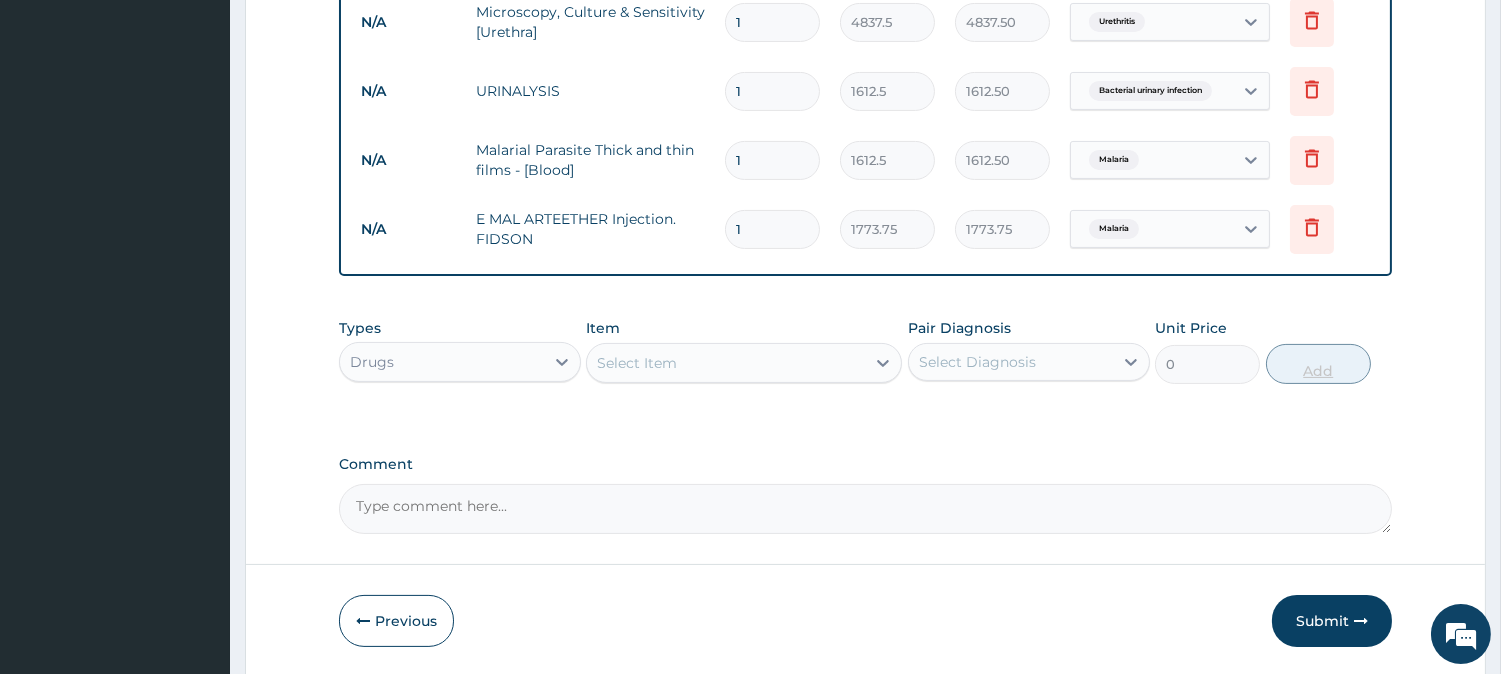type on "0.00" 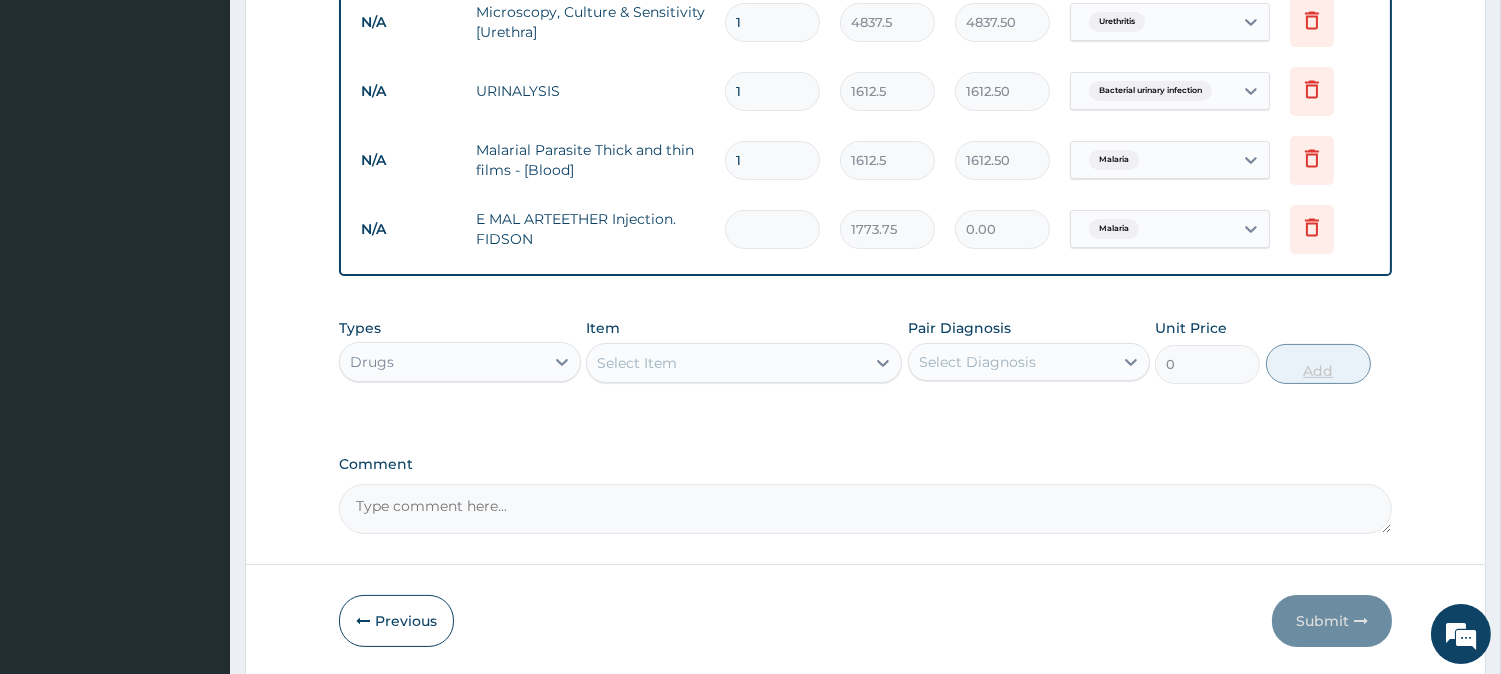 type on "3" 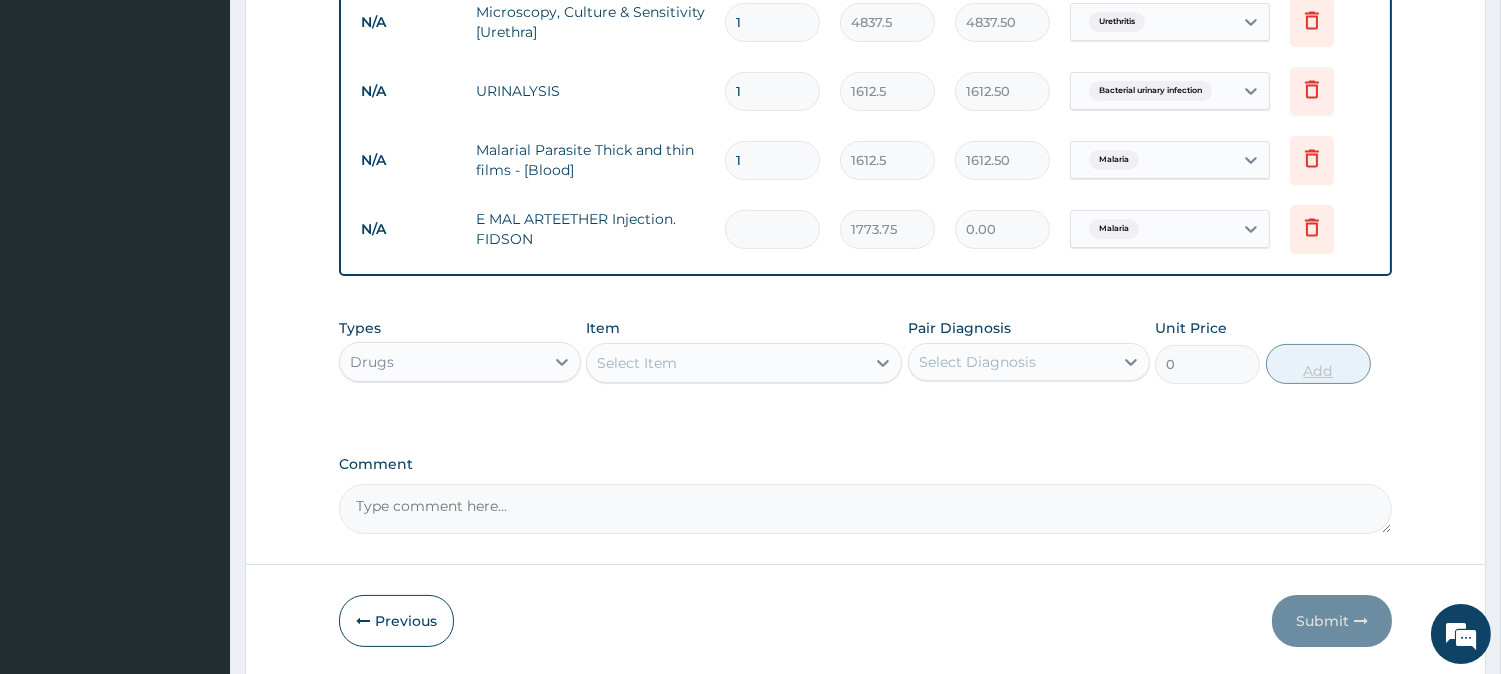 type on "5321.25" 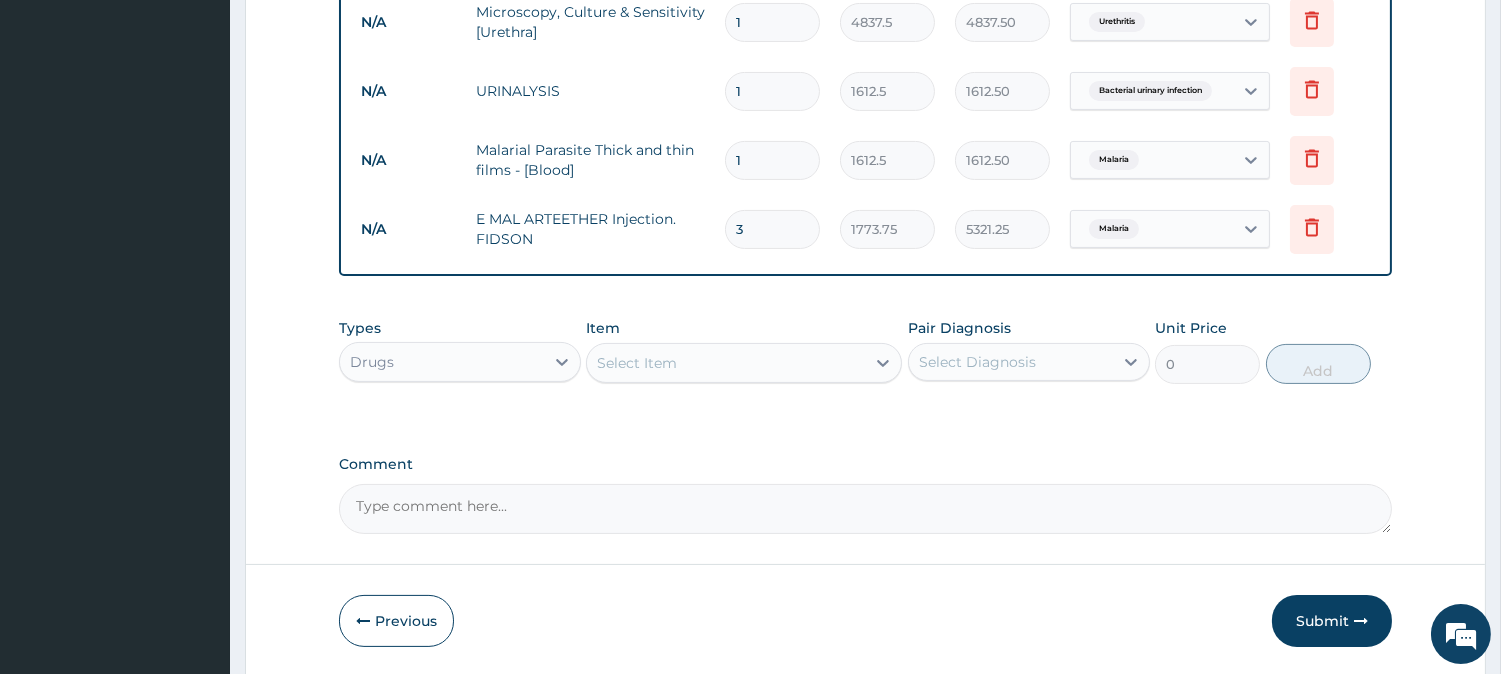 type on "3" 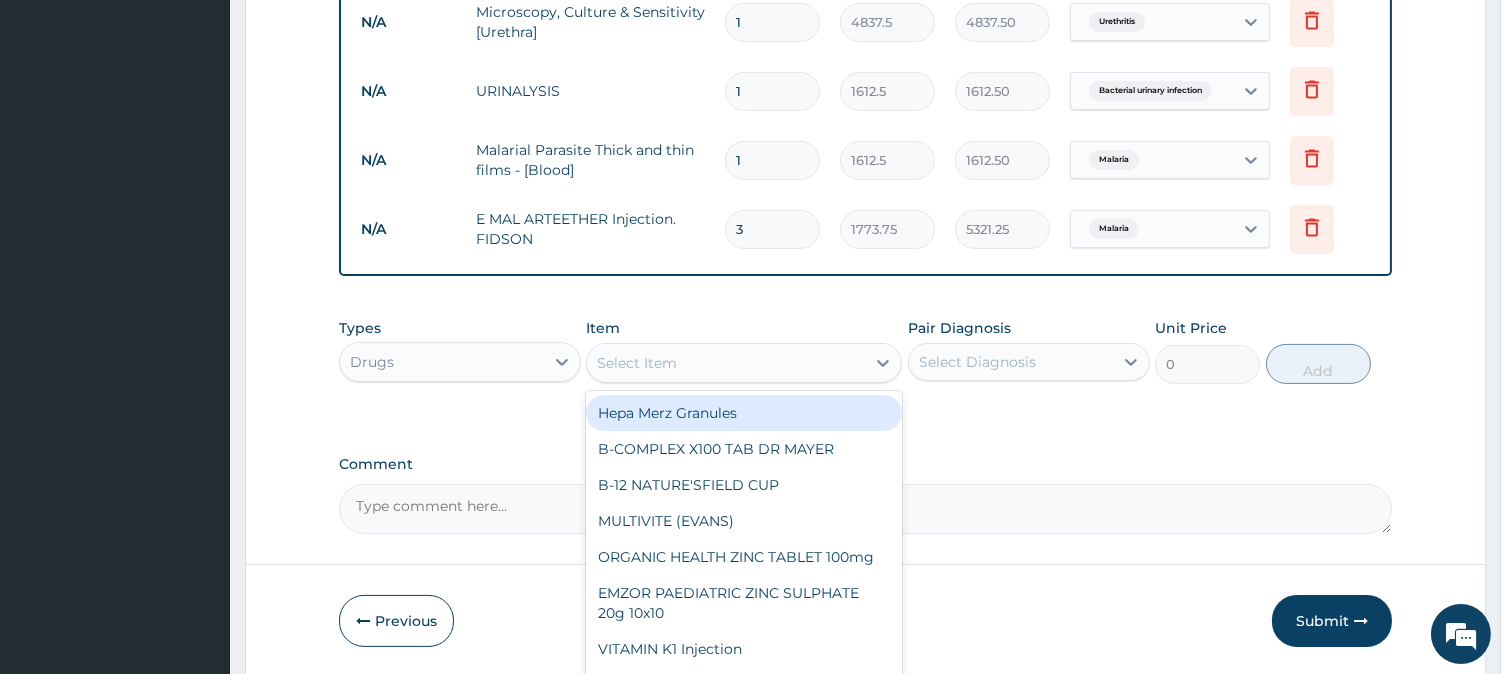 click on "Select Item" at bounding box center [637, 363] 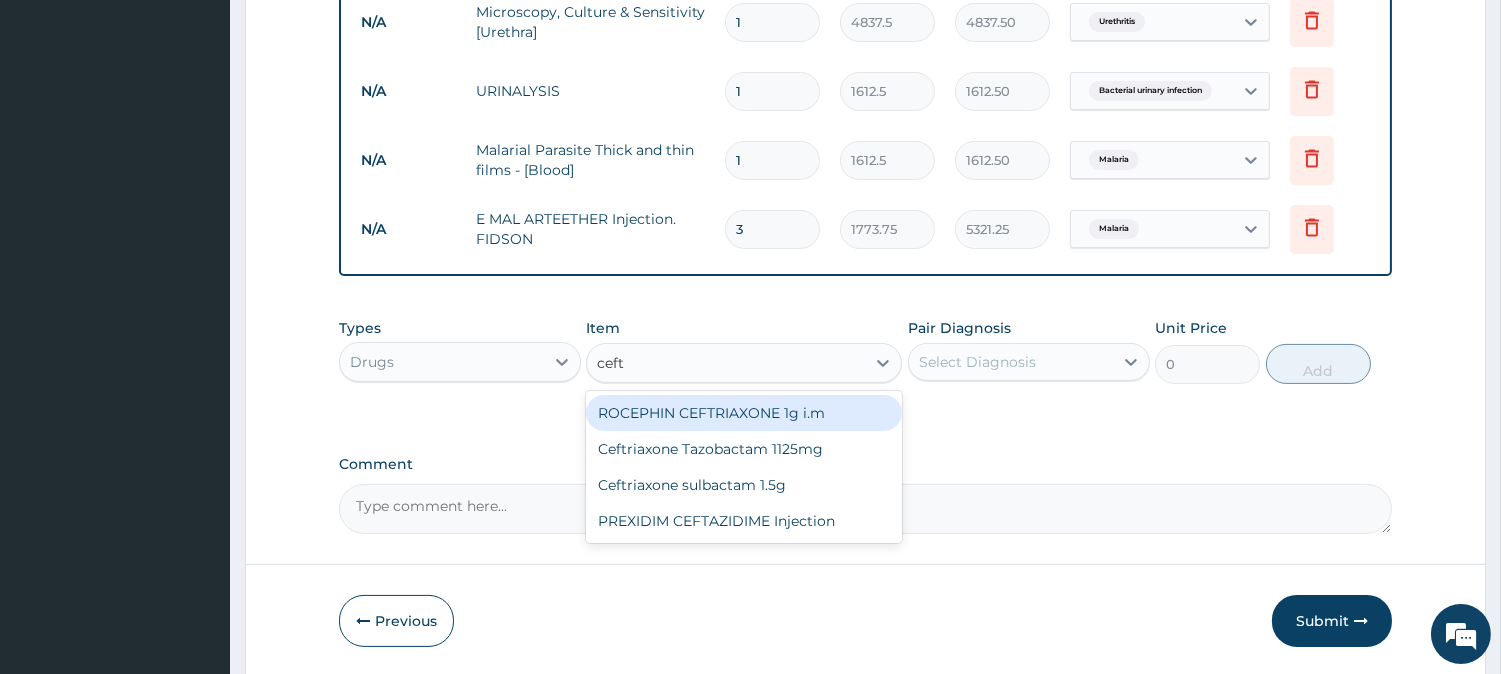 type on "ceftr" 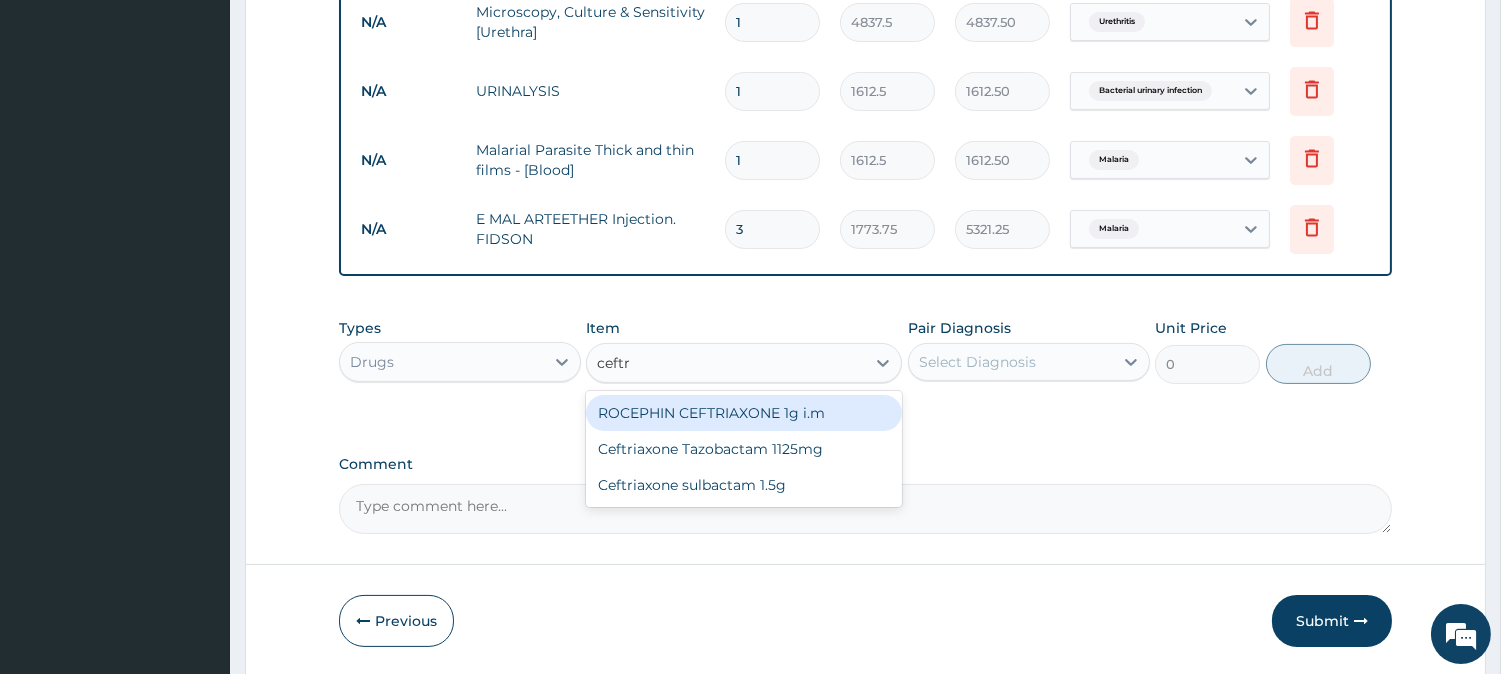 click on "ROCEPHIN CEFTRIAXONE 1g i.m" at bounding box center [744, 413] 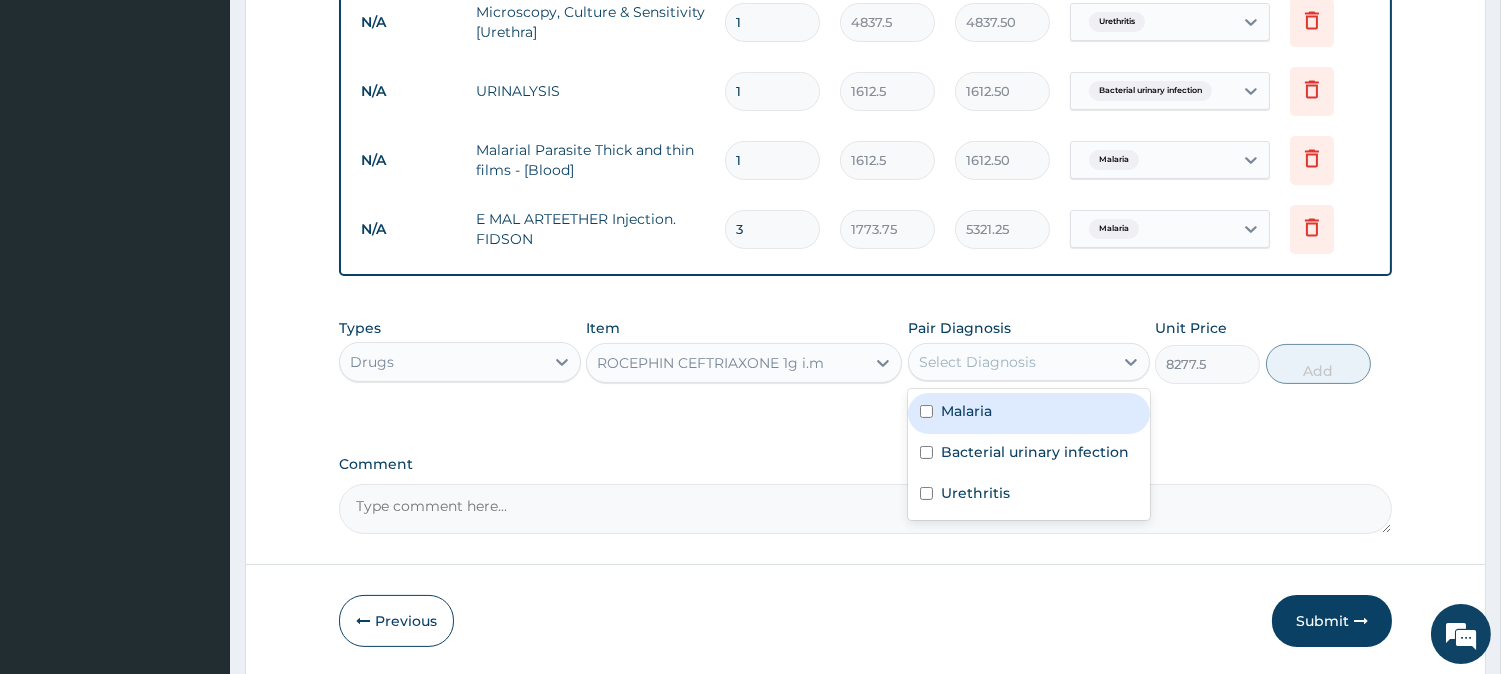 click on "Select Diagnosis" at bounding box center [1011, 362] 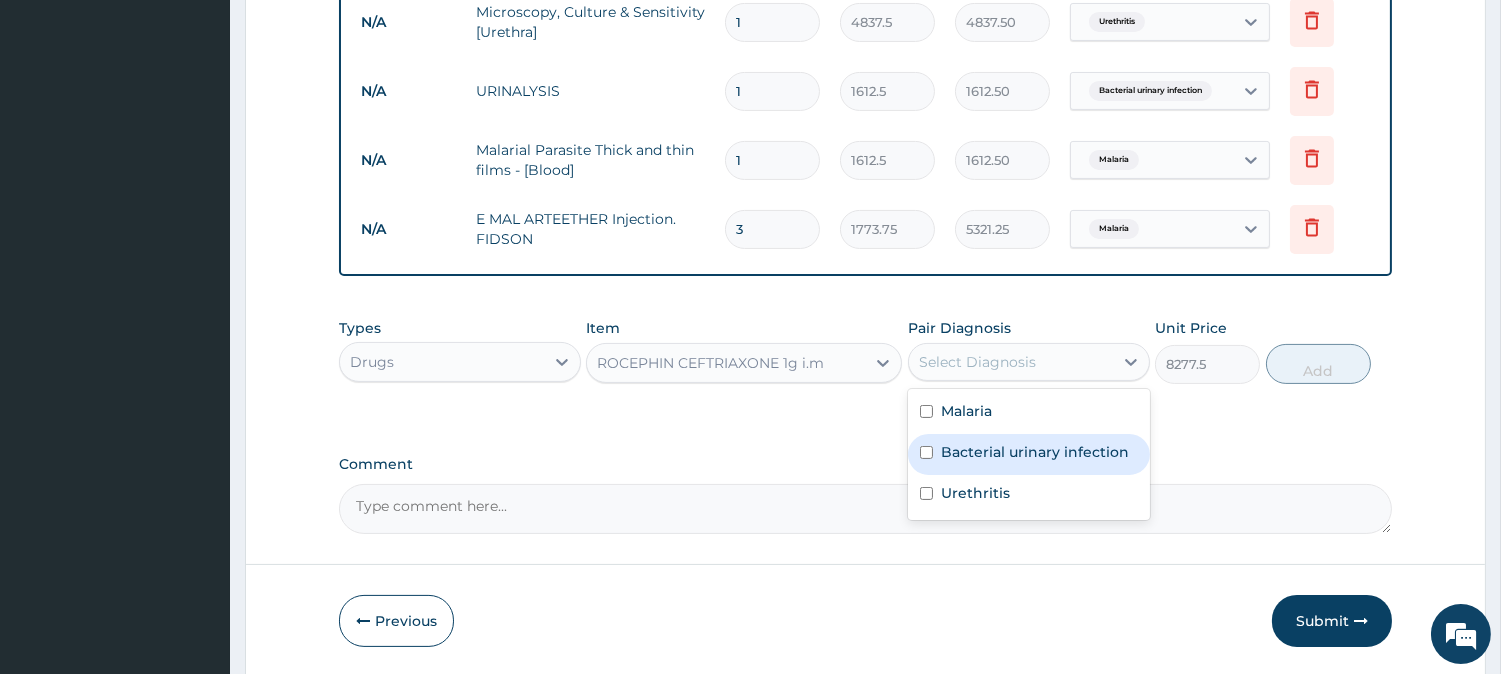 click on "Bacterial urinary infection" at bounding box center (1035, 452) 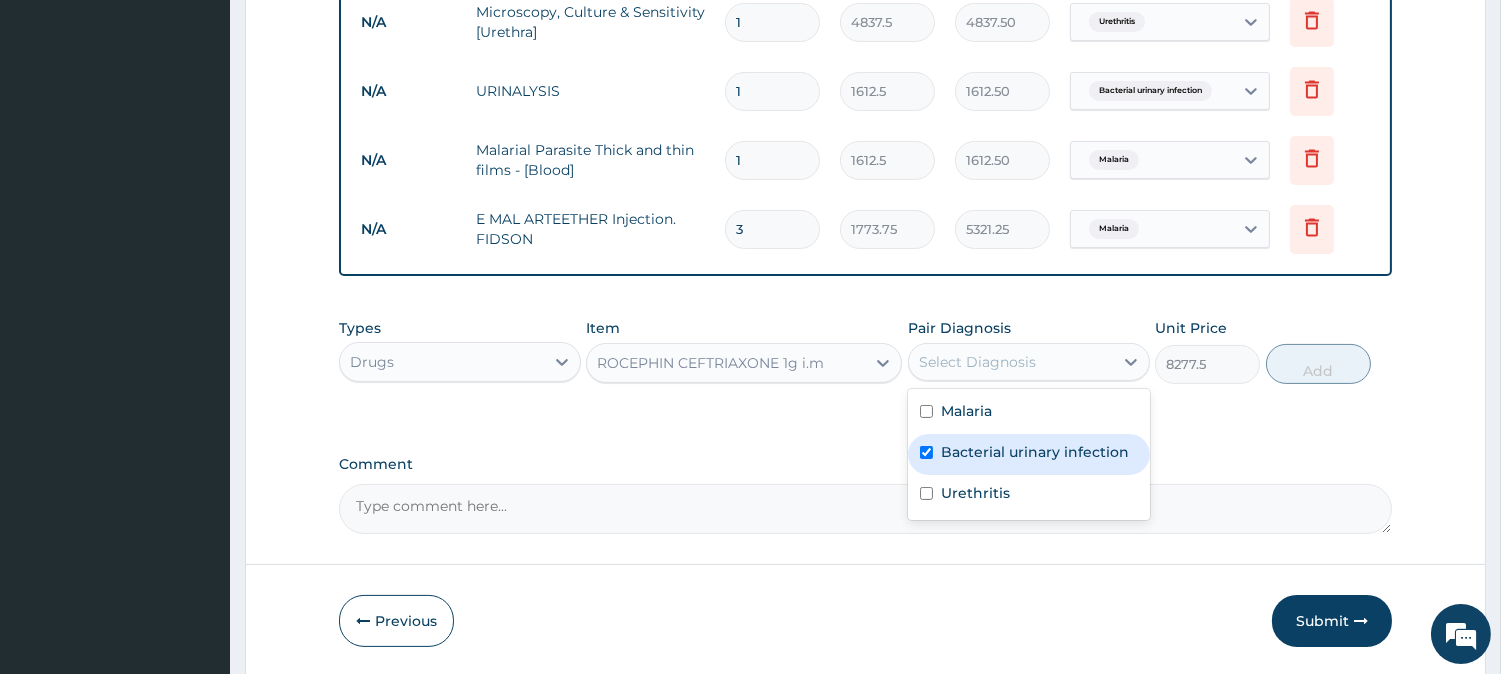 checkbox on "true" 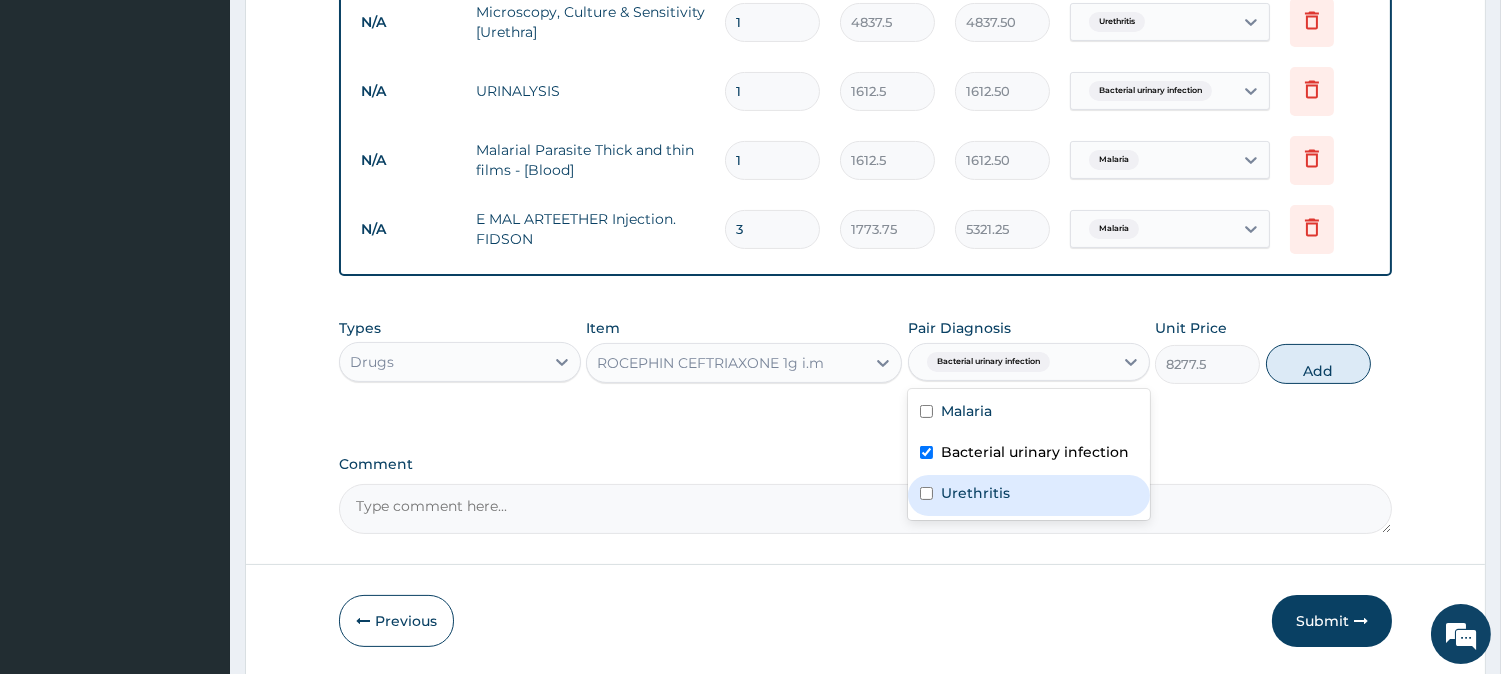 click on "Urethritis" at bounding box center [1029, 495] 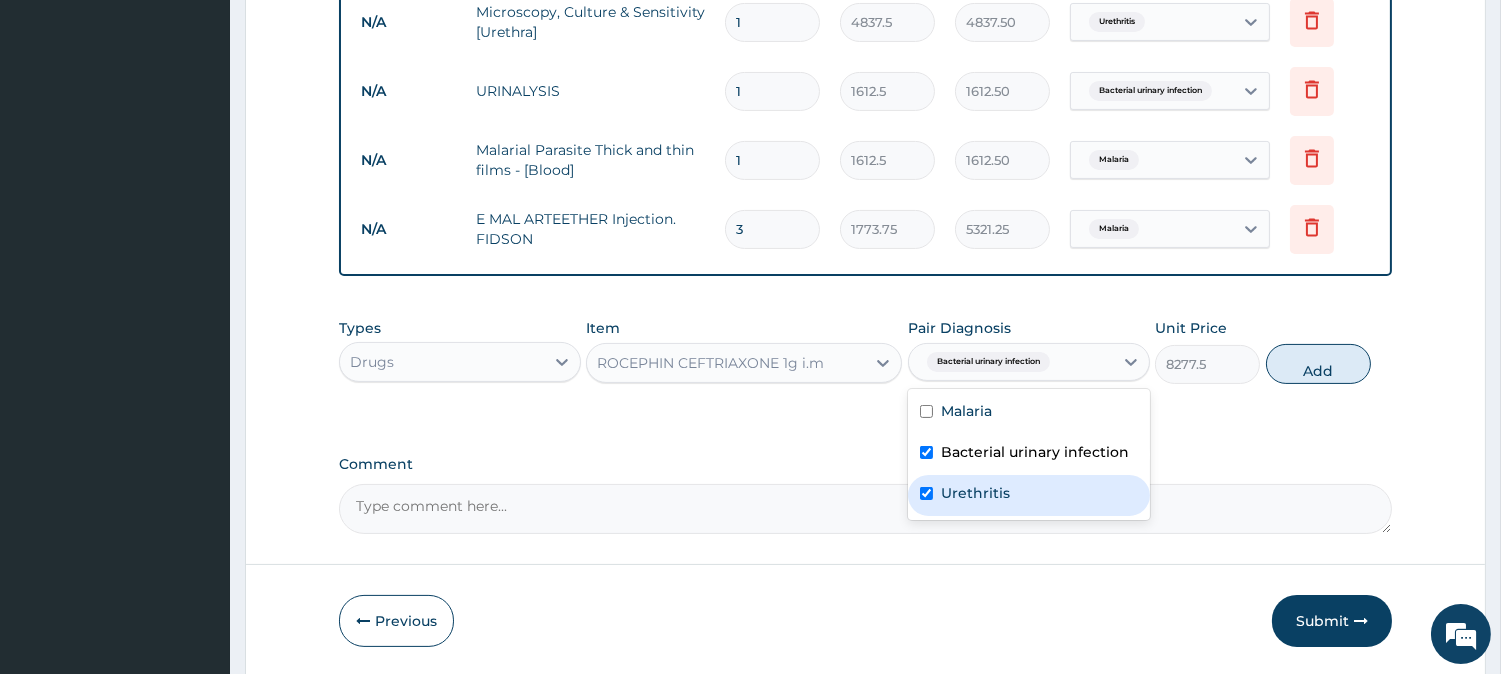 checkbox on "true" 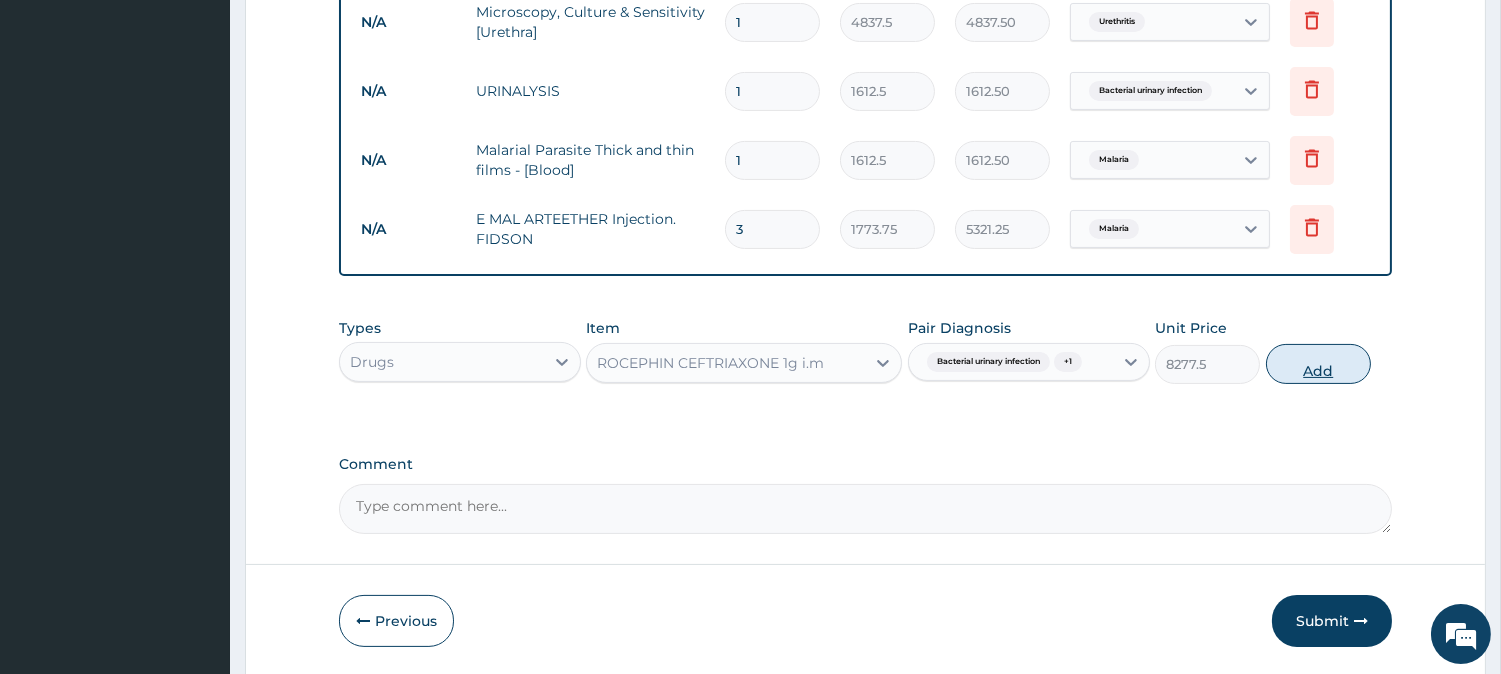 click on "Add" at bounding box center (1318, 364) 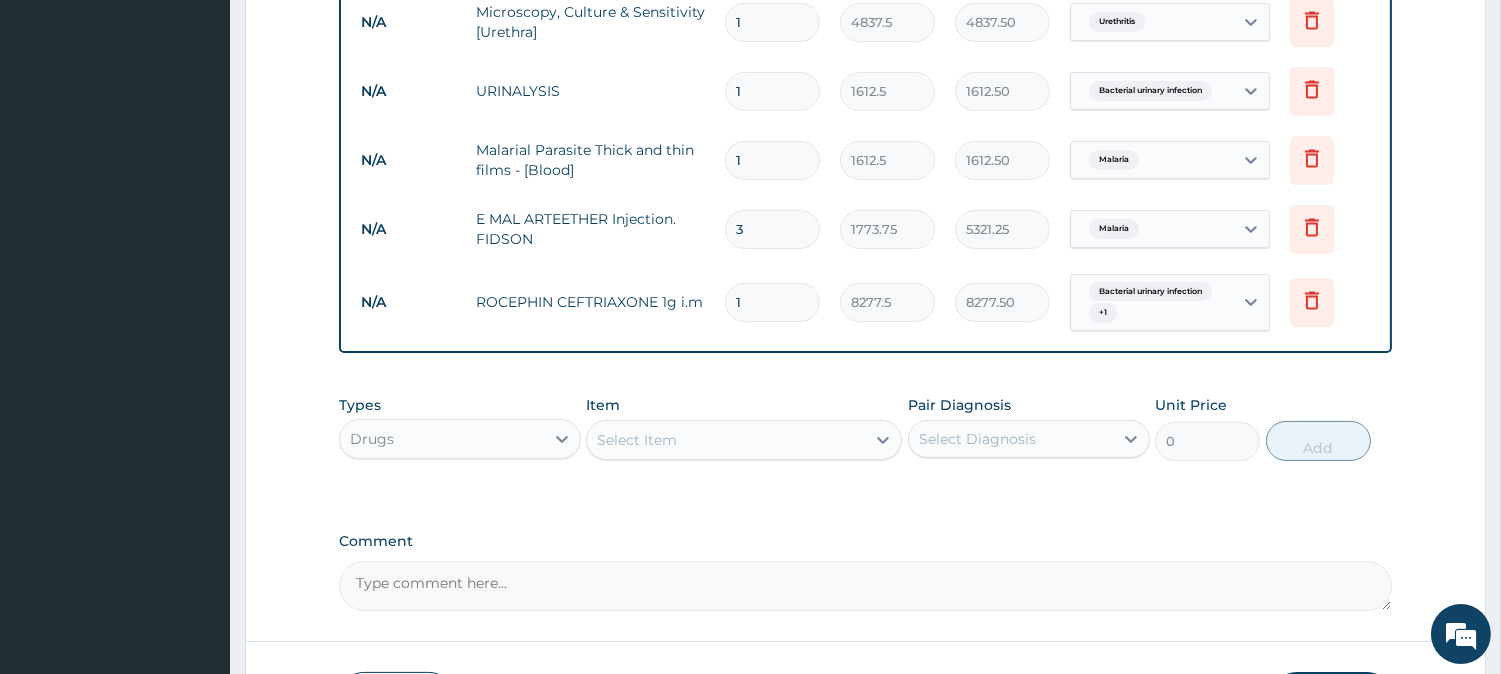 click on "Select Item" at bounding box center (637, 440) 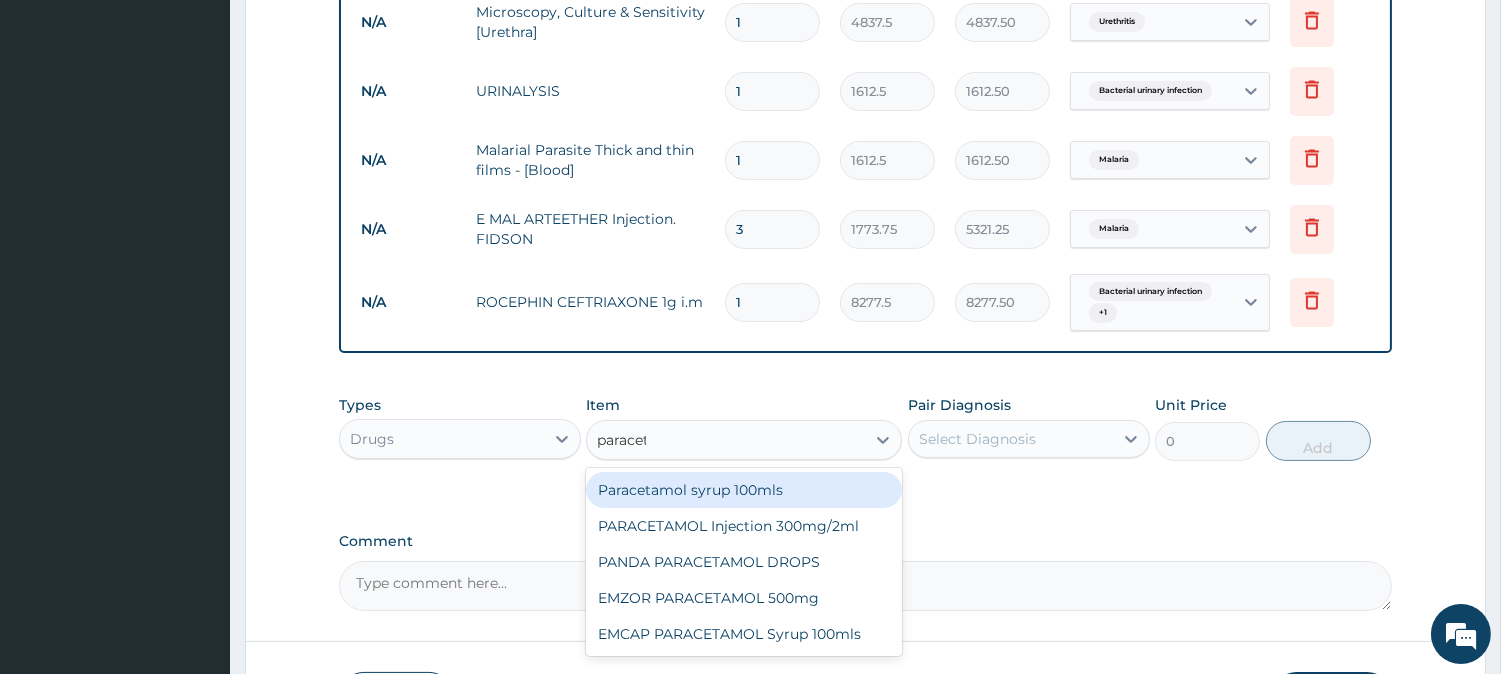type on "paraceta" 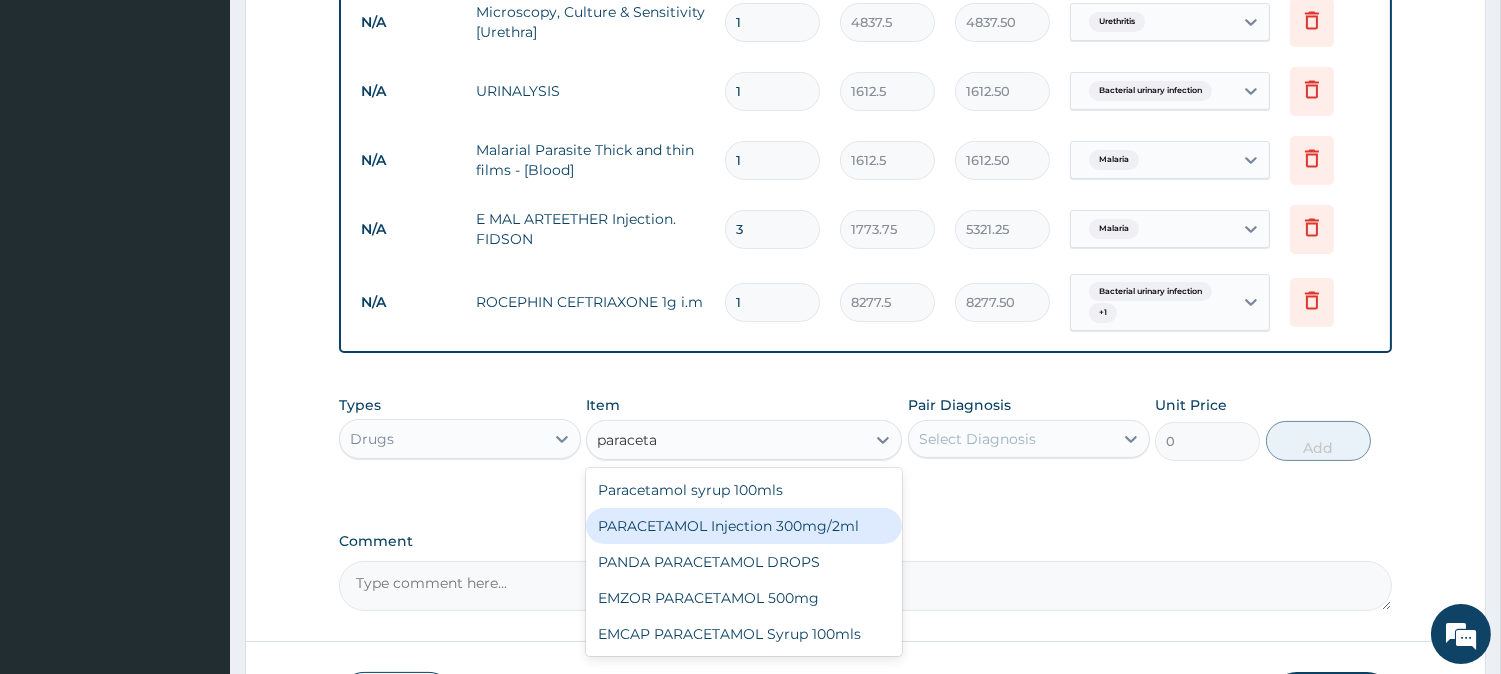 click on "PARACETAMOL Injection 300mg/2ml" at bounding box center (744, 526) 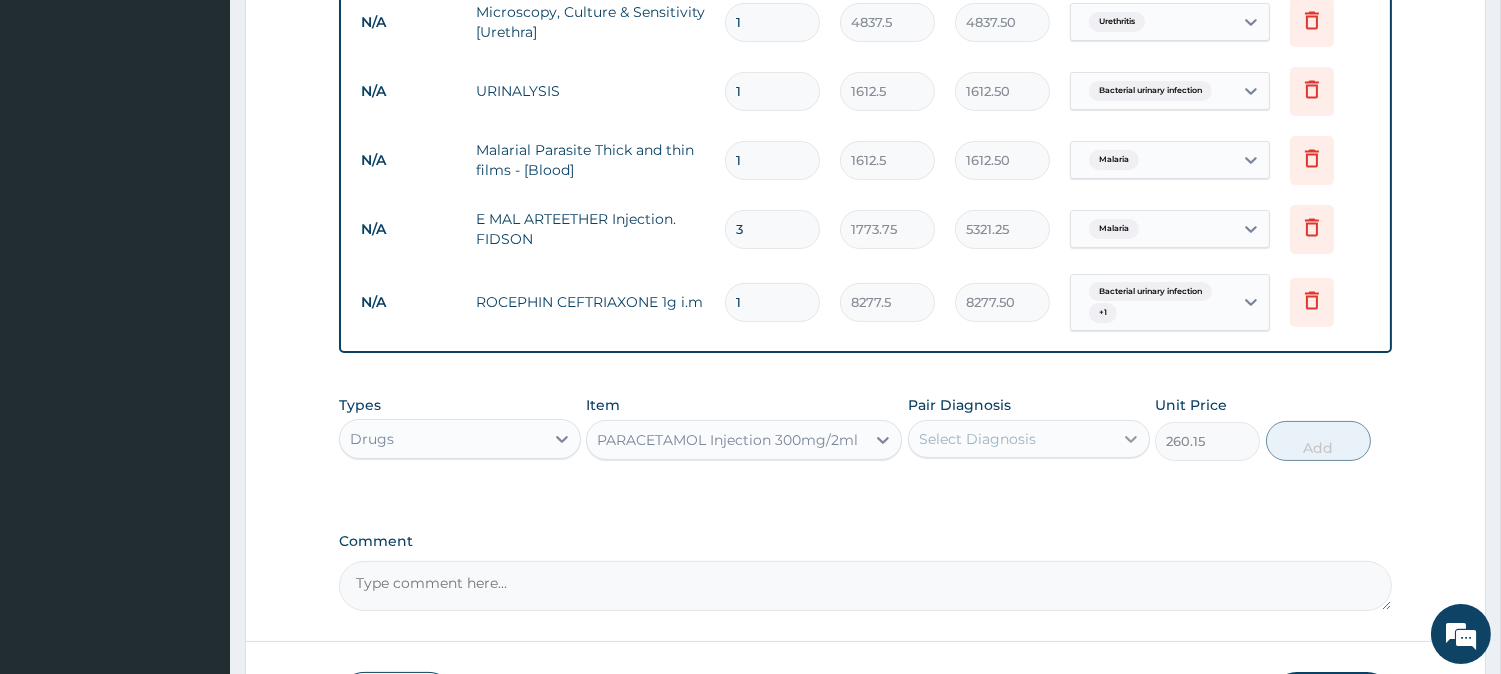 click 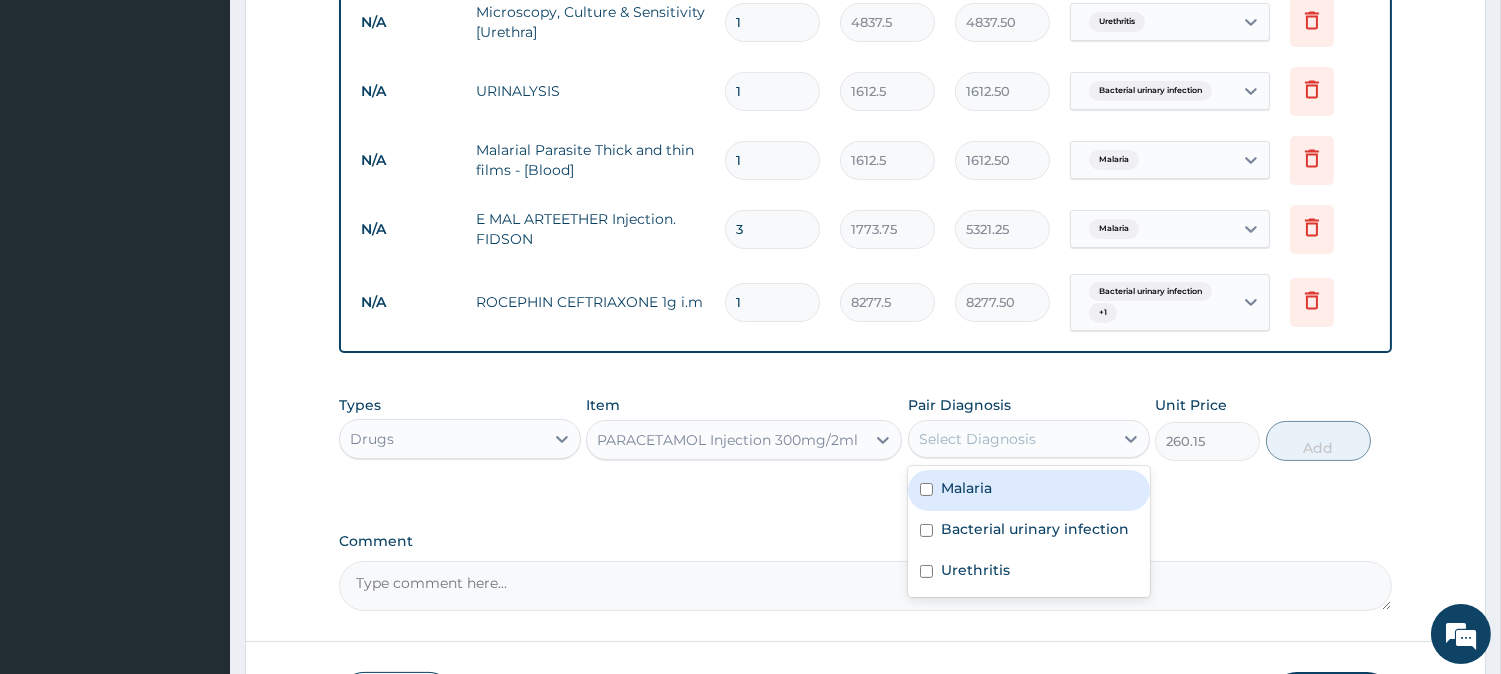 click on "Malaria" at bounding box center (966, 488) 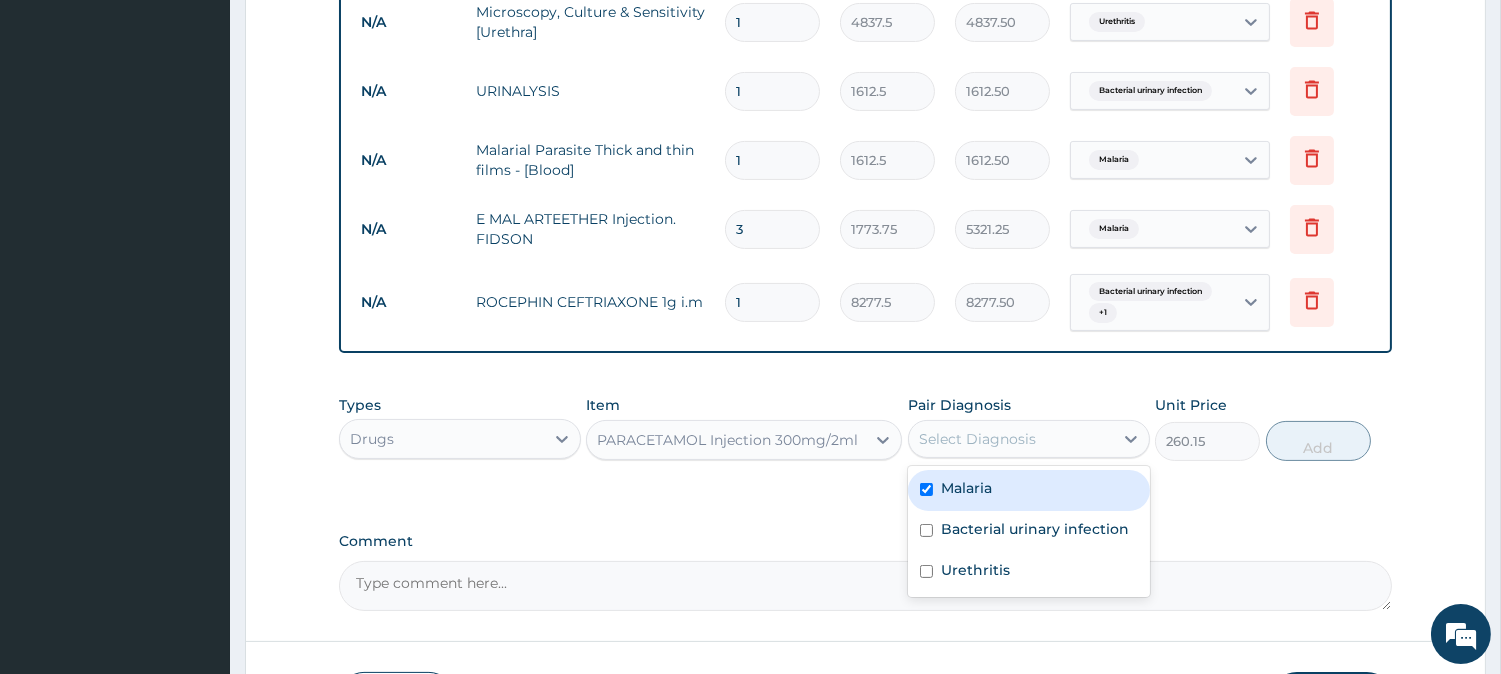checkbox on "true" 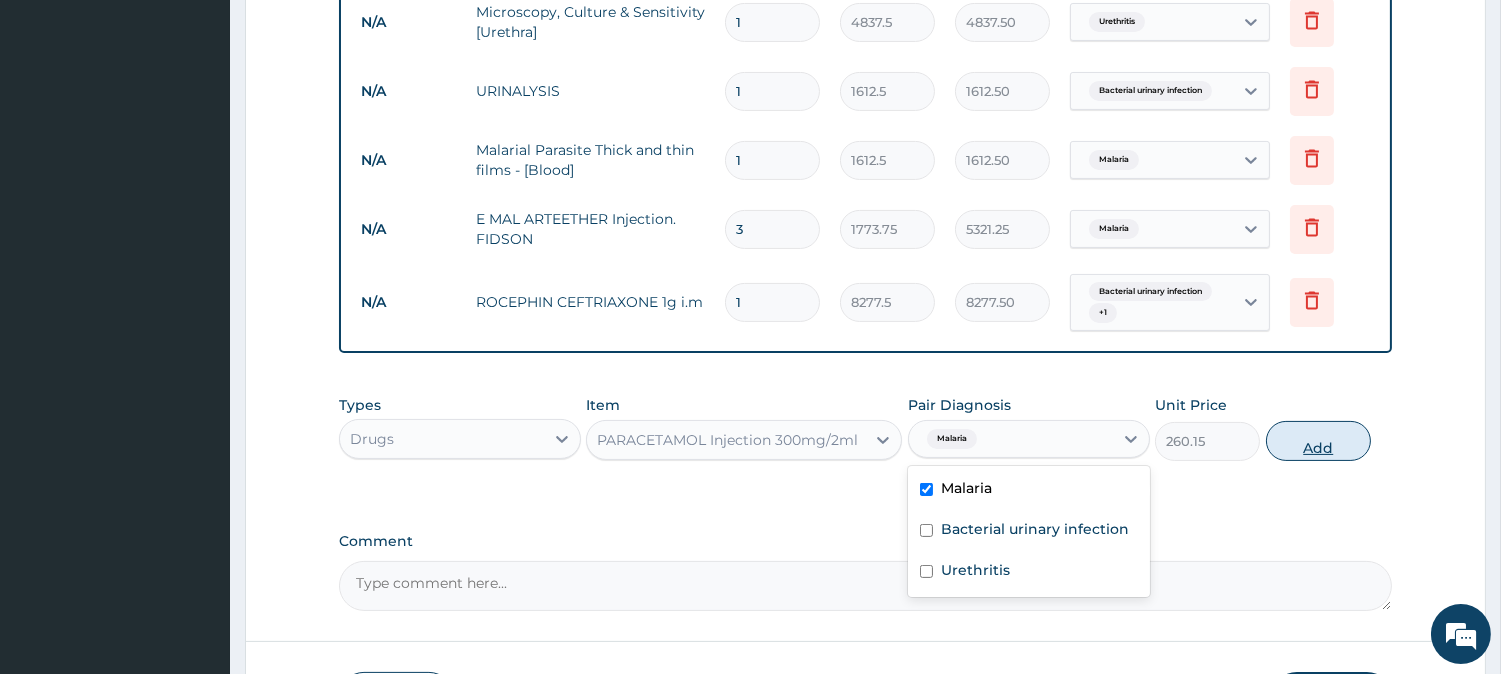 click on "Add" at bounding box center [1318, 441] 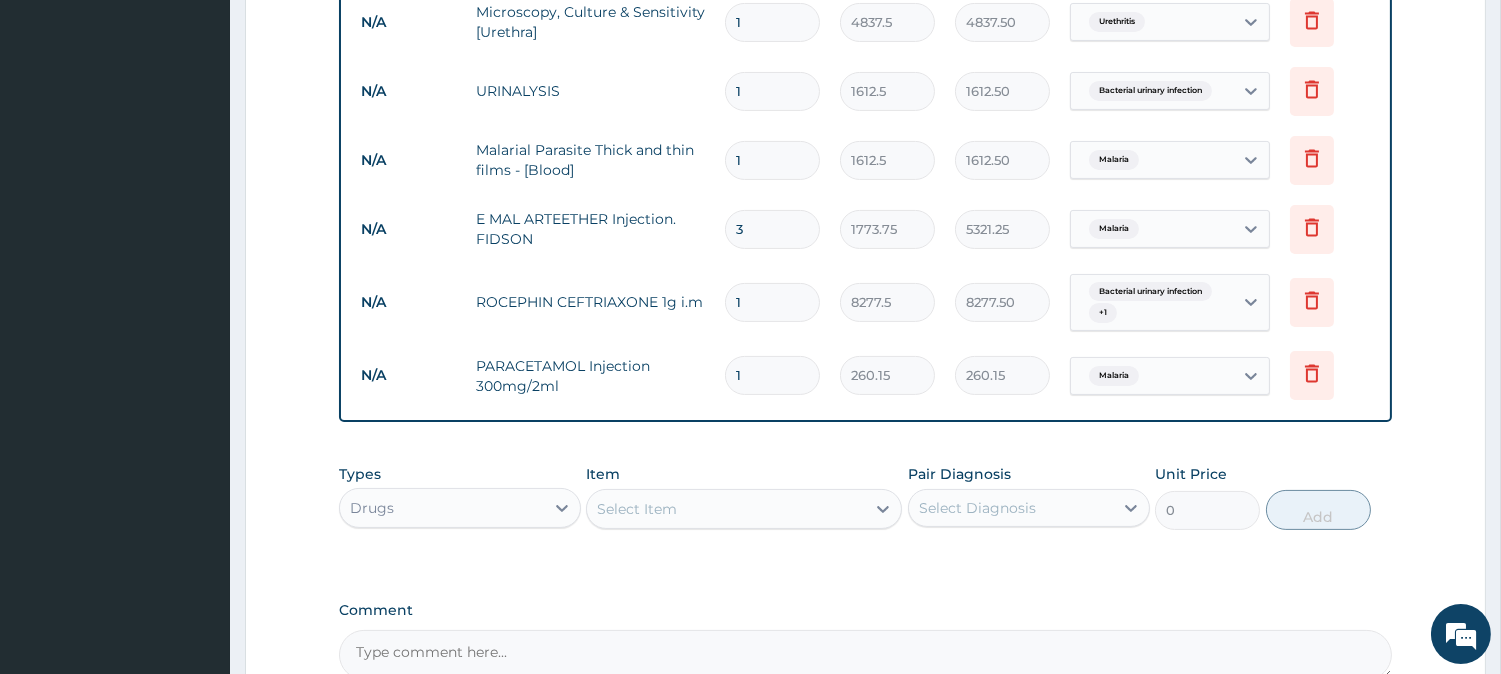 type 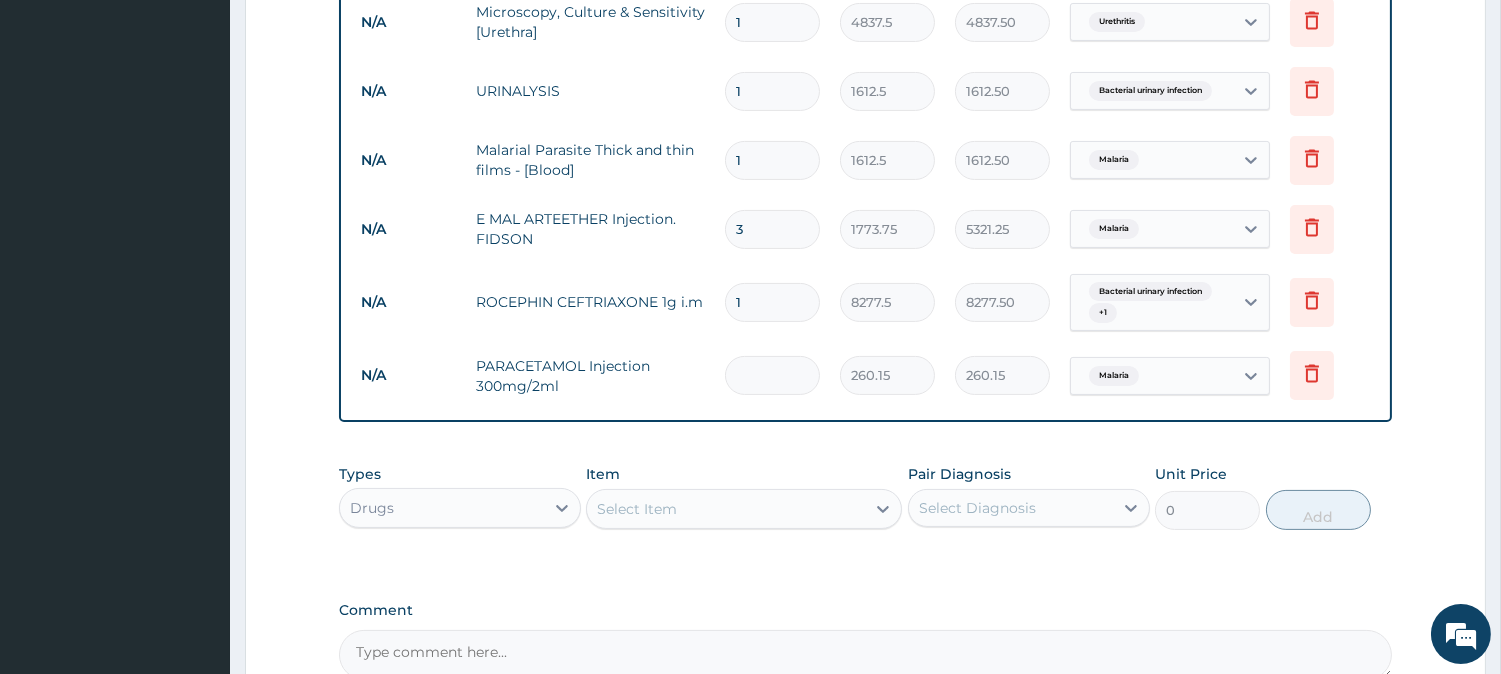 type on "0.00" 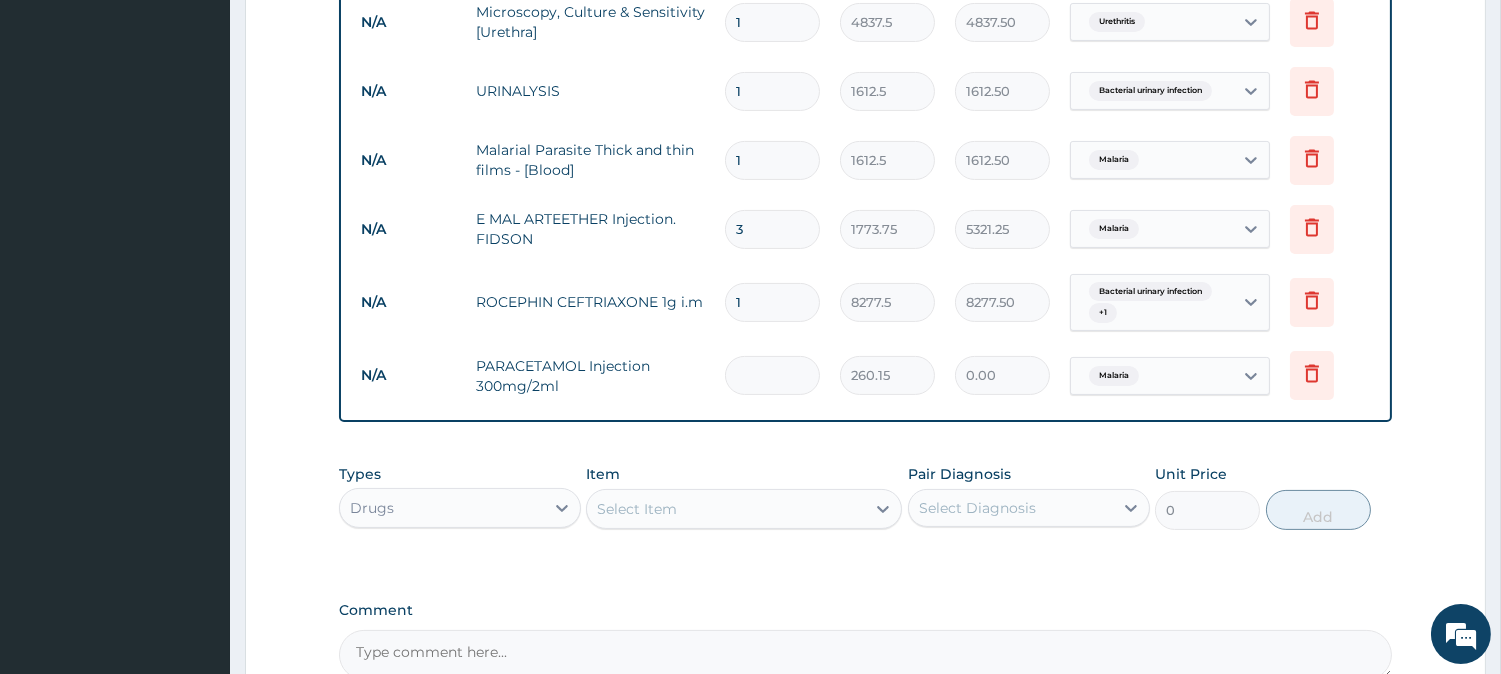 type on "2" 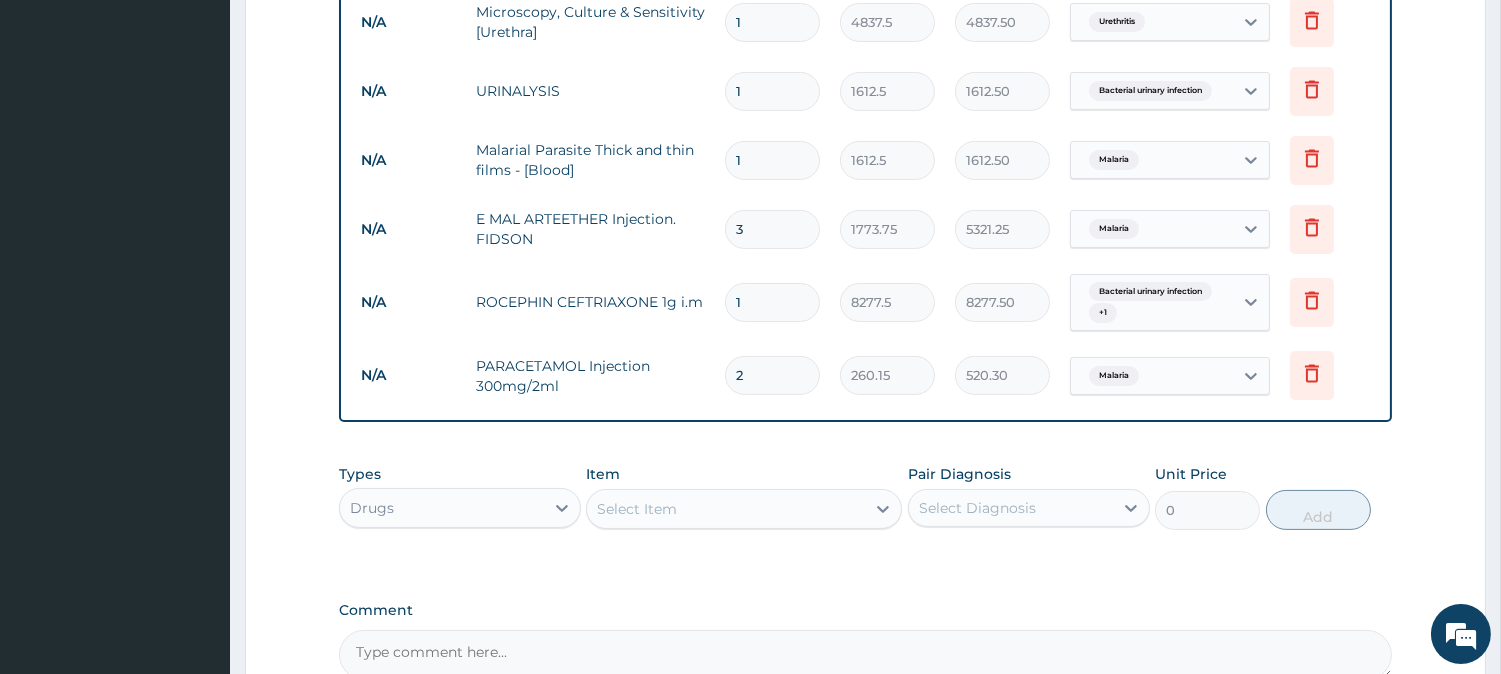type on "2" 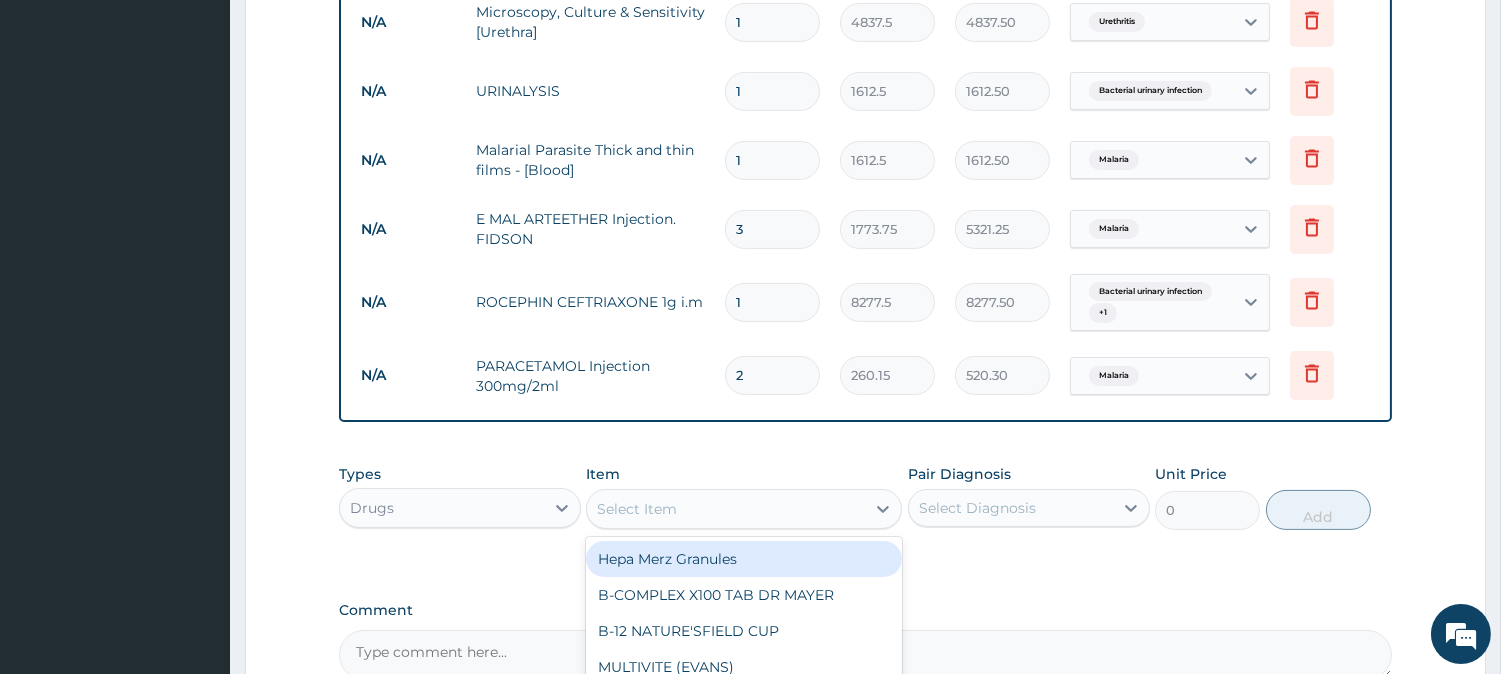 click on "Select Item" at bounding box center [726, 509] 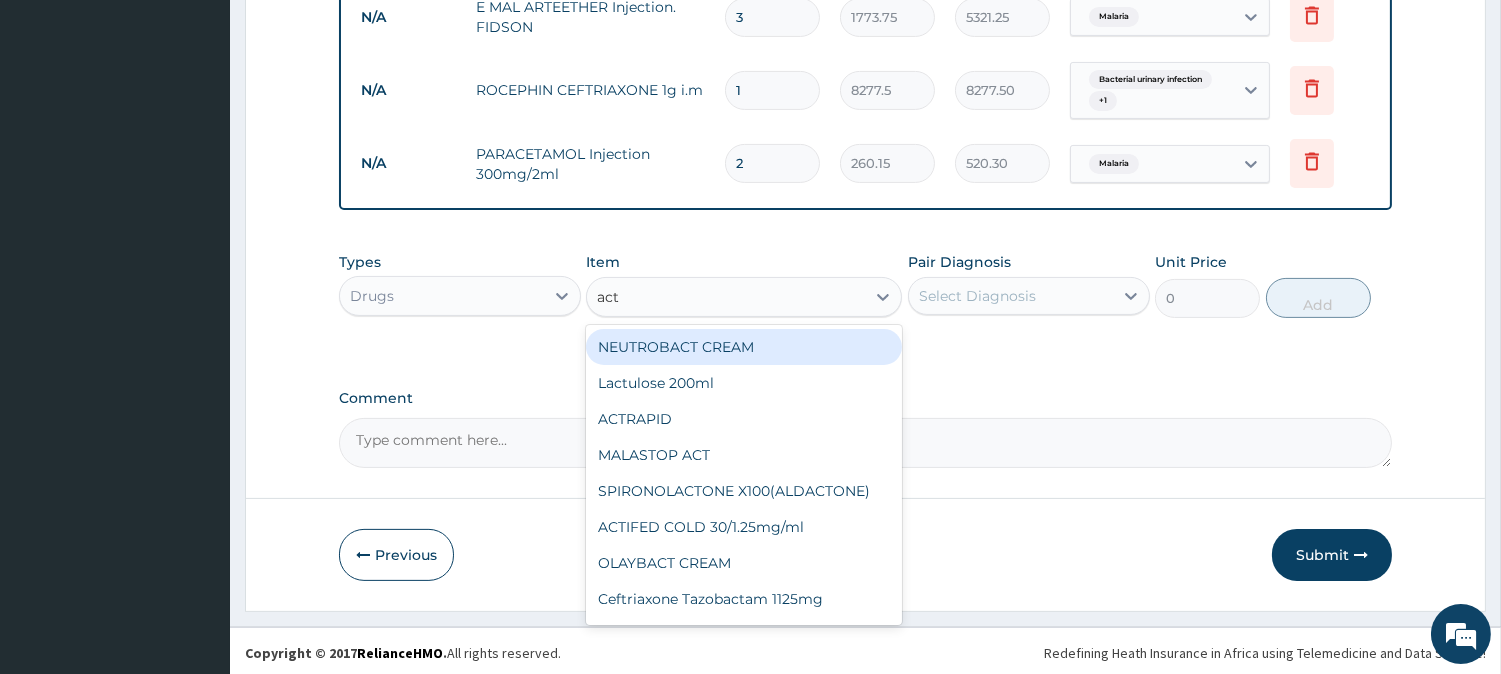 scroll, scrollTop: 960, scrollLeft: 0, axis: vertical 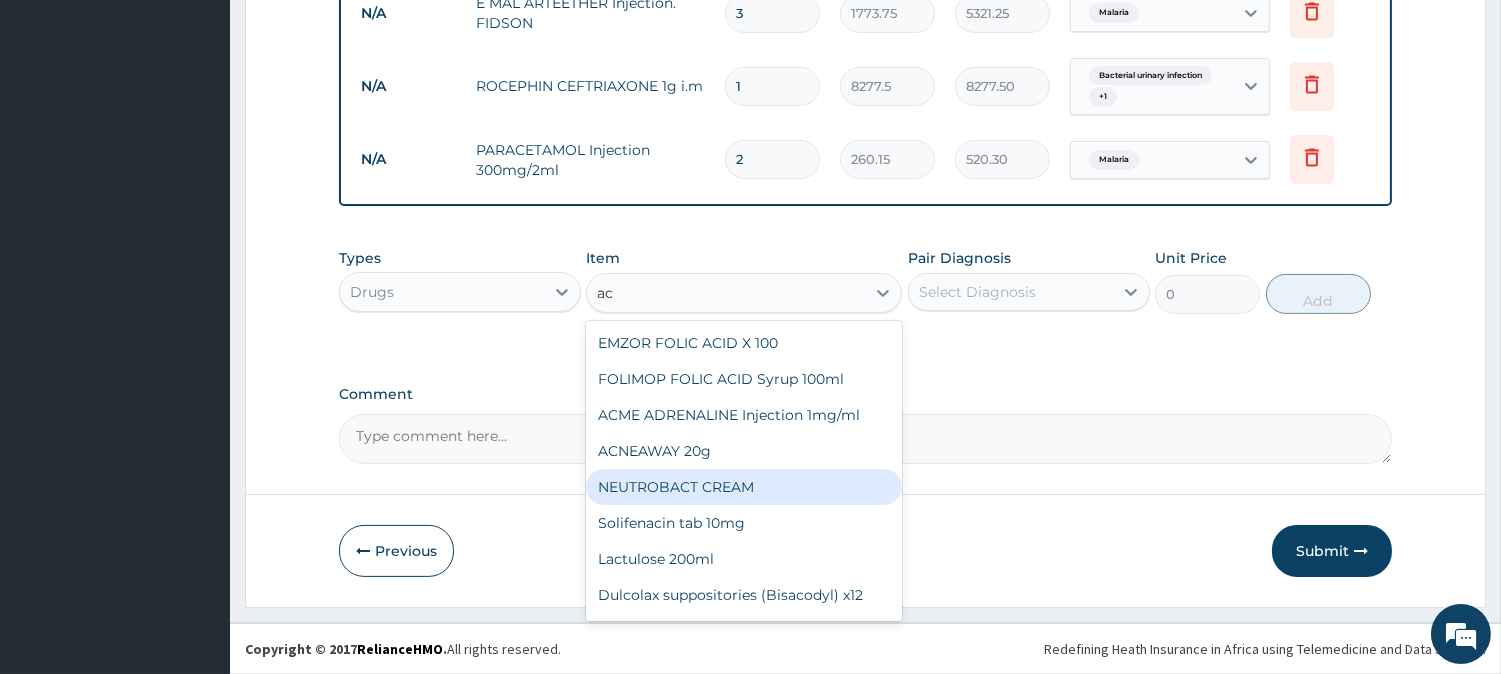 type on "a" 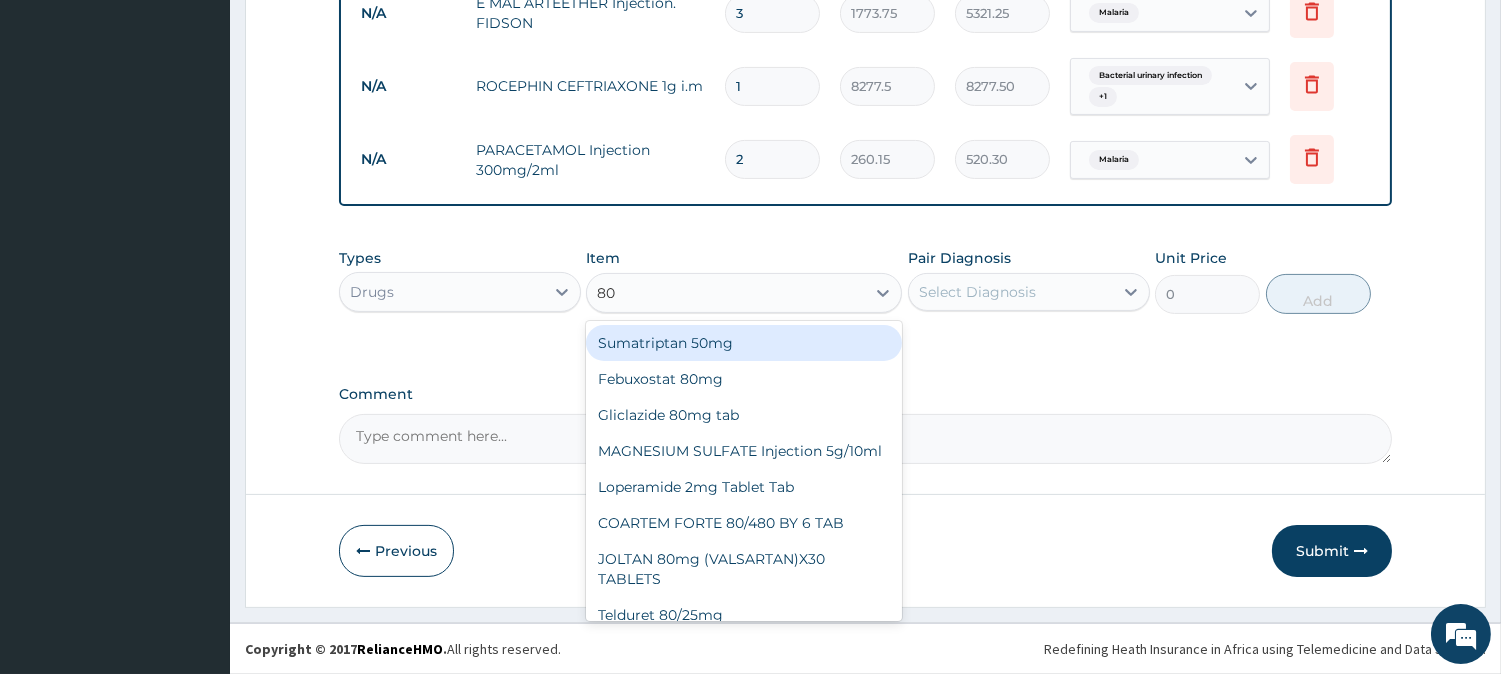 type on "80/" 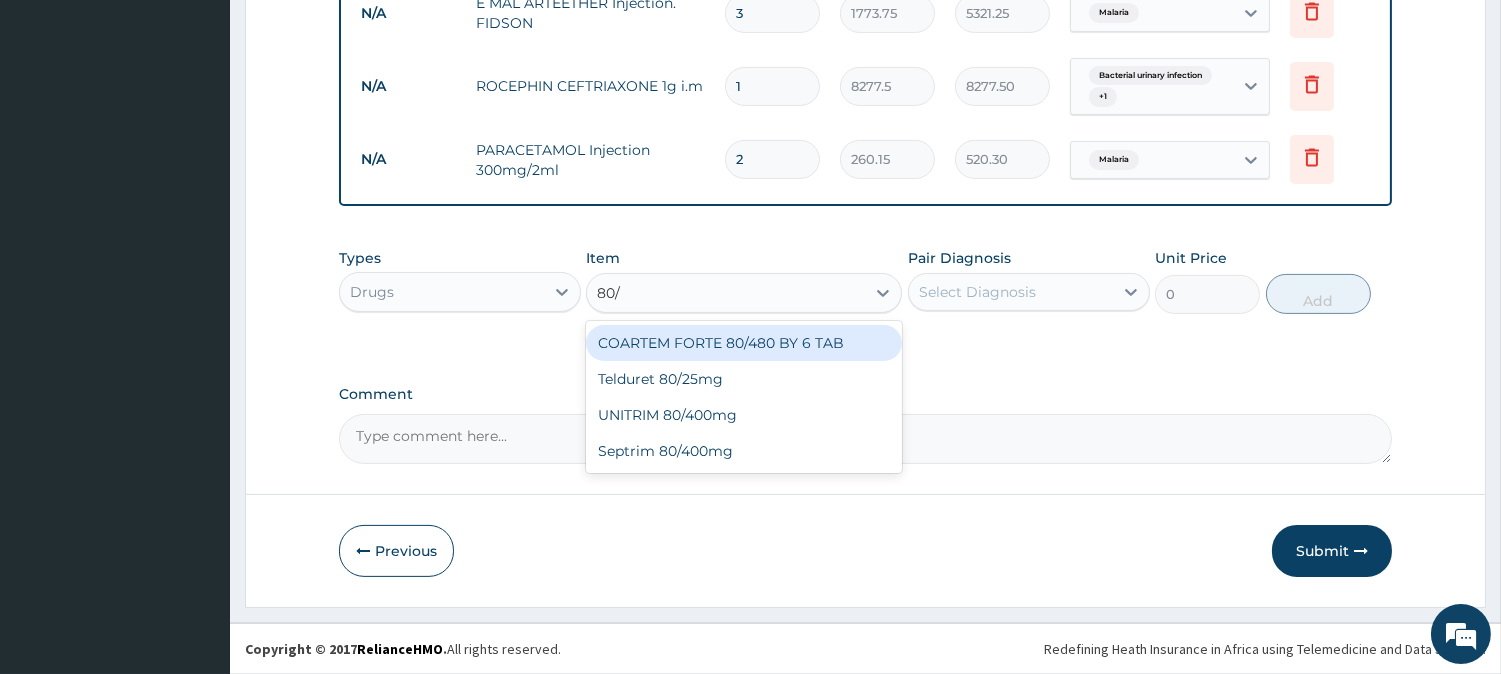 click on "COARTEM FORTE 80/480 BY 6 TAB" at bounding box center (744, 343) 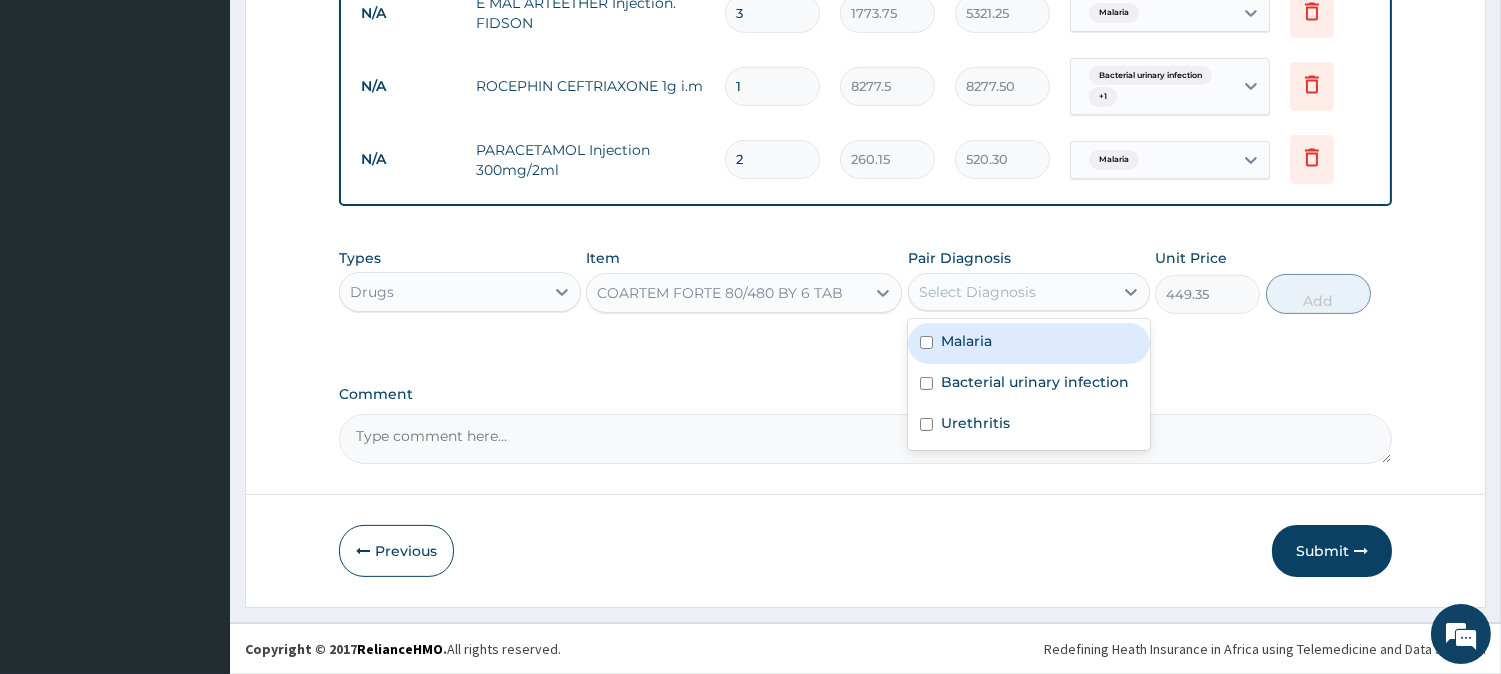 click on "Select Diagnosis" at bounding box center (977, 292) 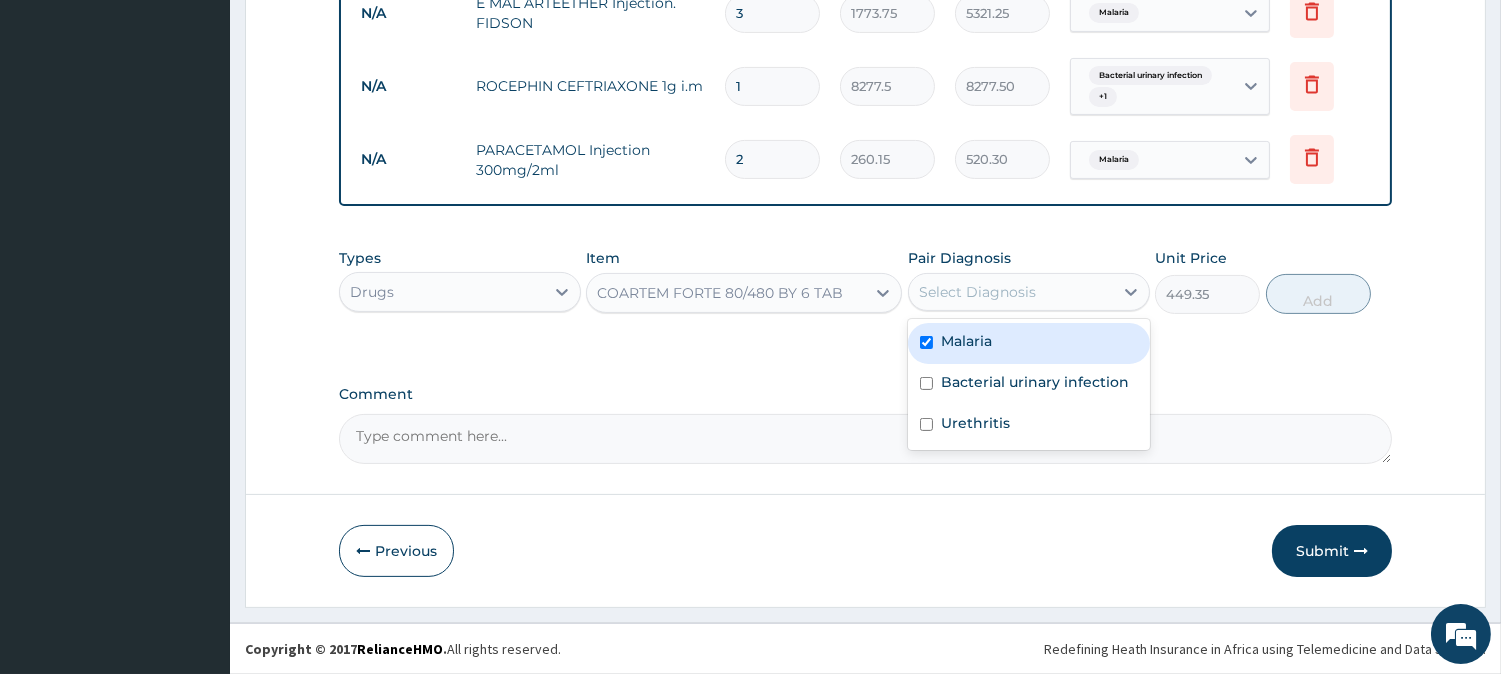 checkbox on "true" 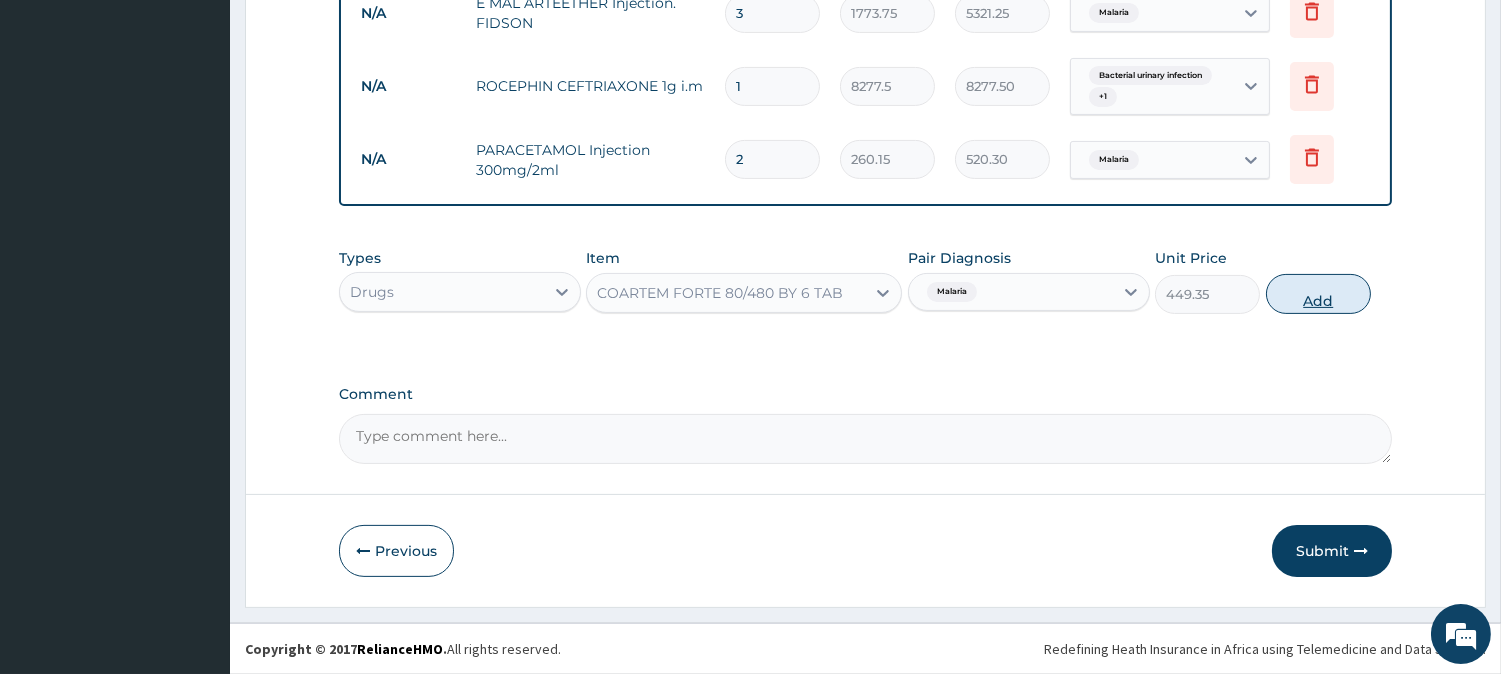 click on "Add" at bounding box center (1318, 294) 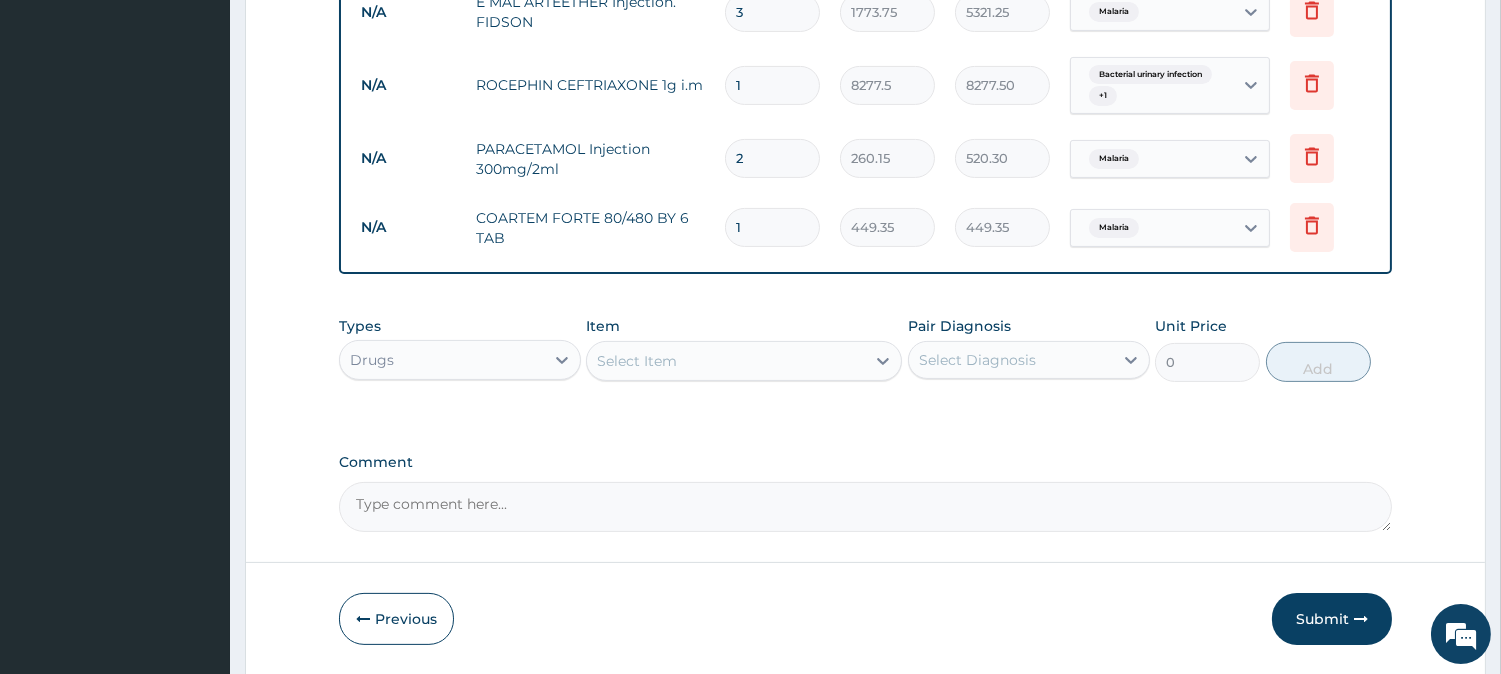 type 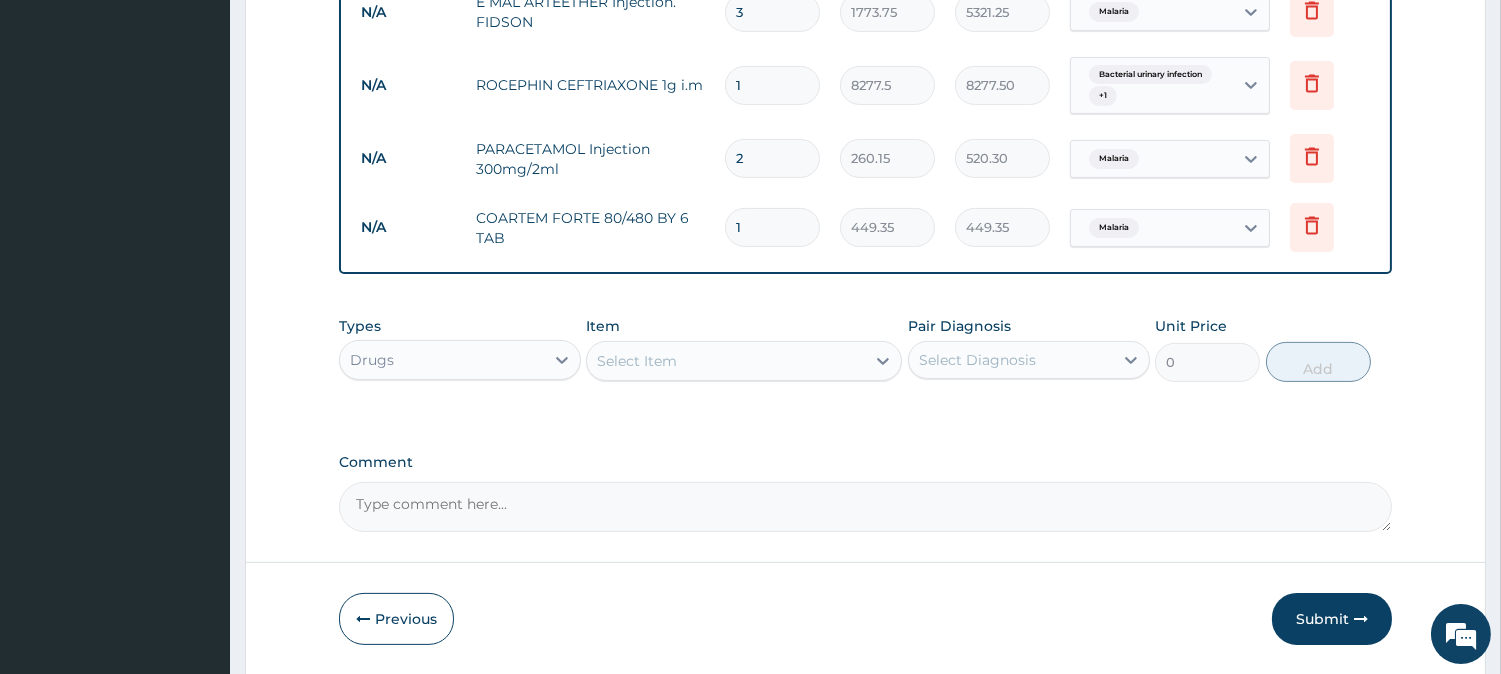 type on "0.00" 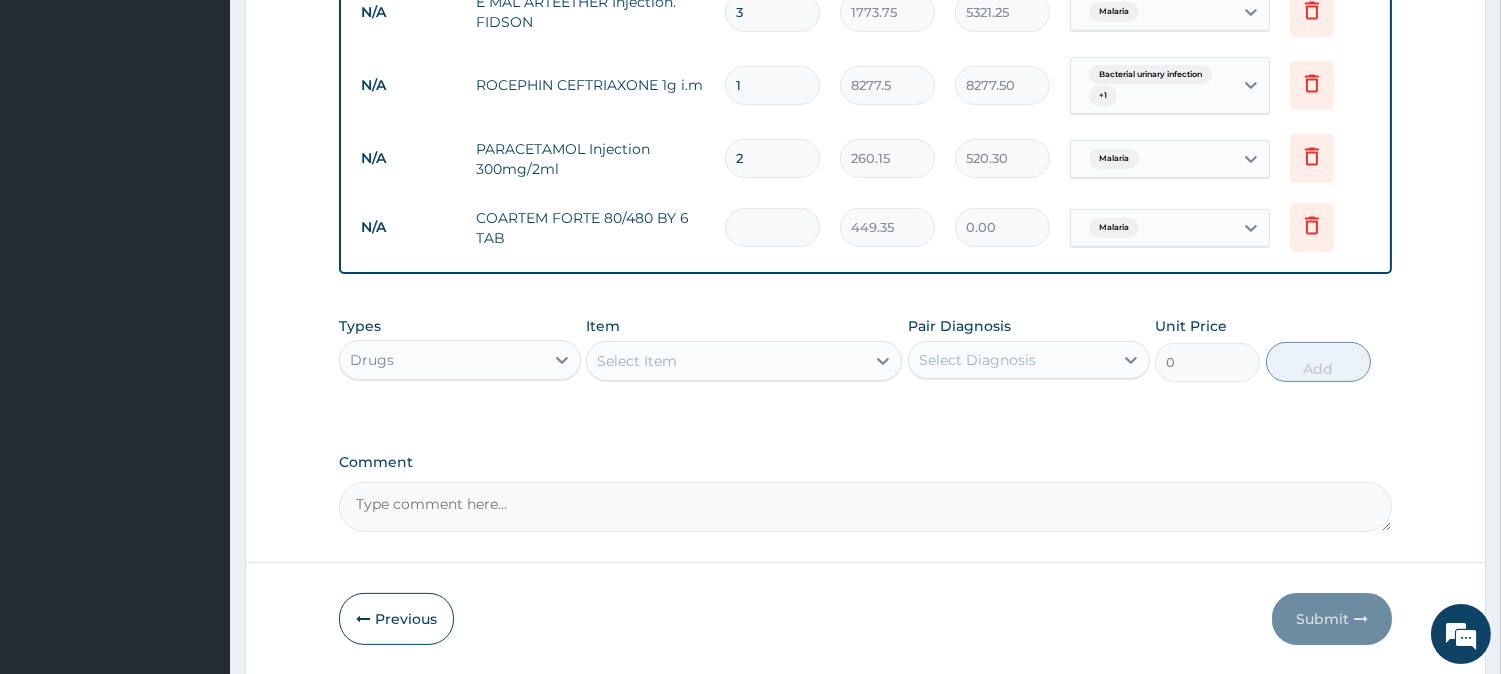 type on "6" 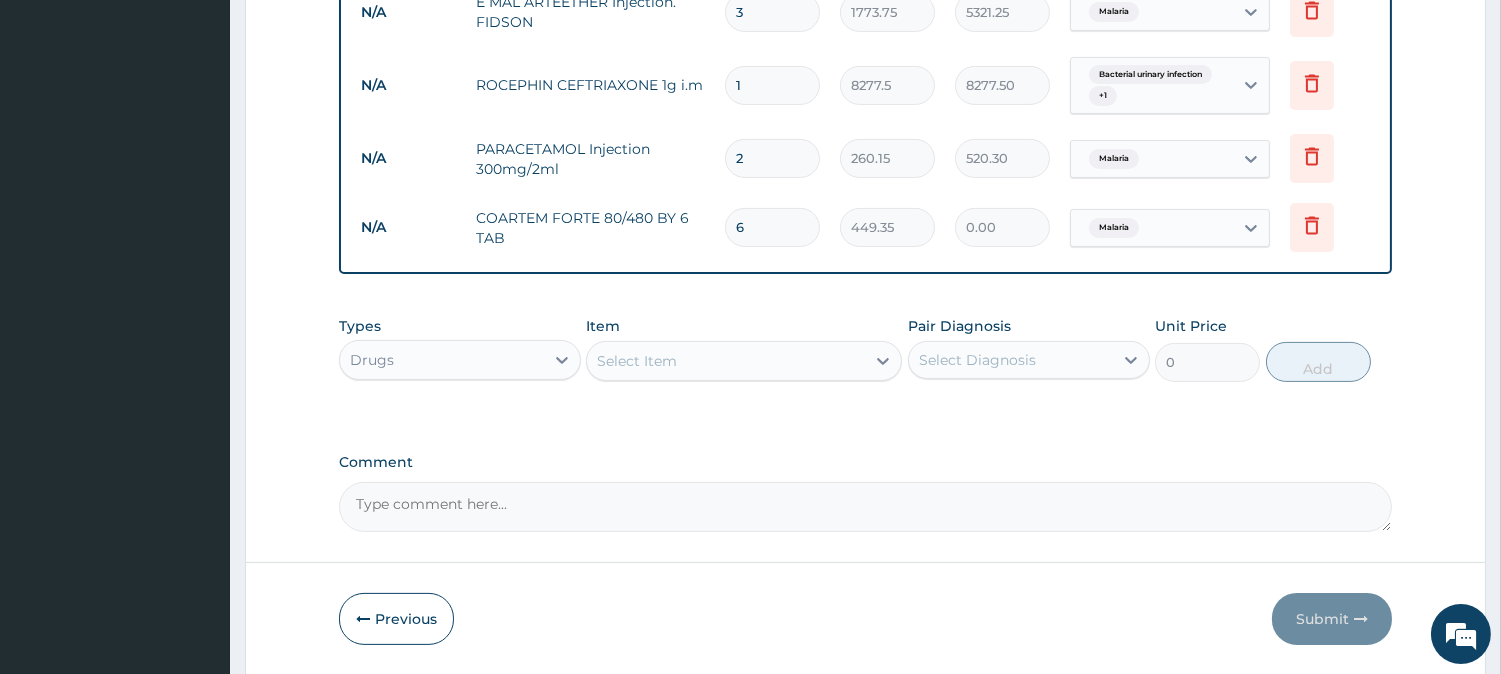 type on "2696.10" 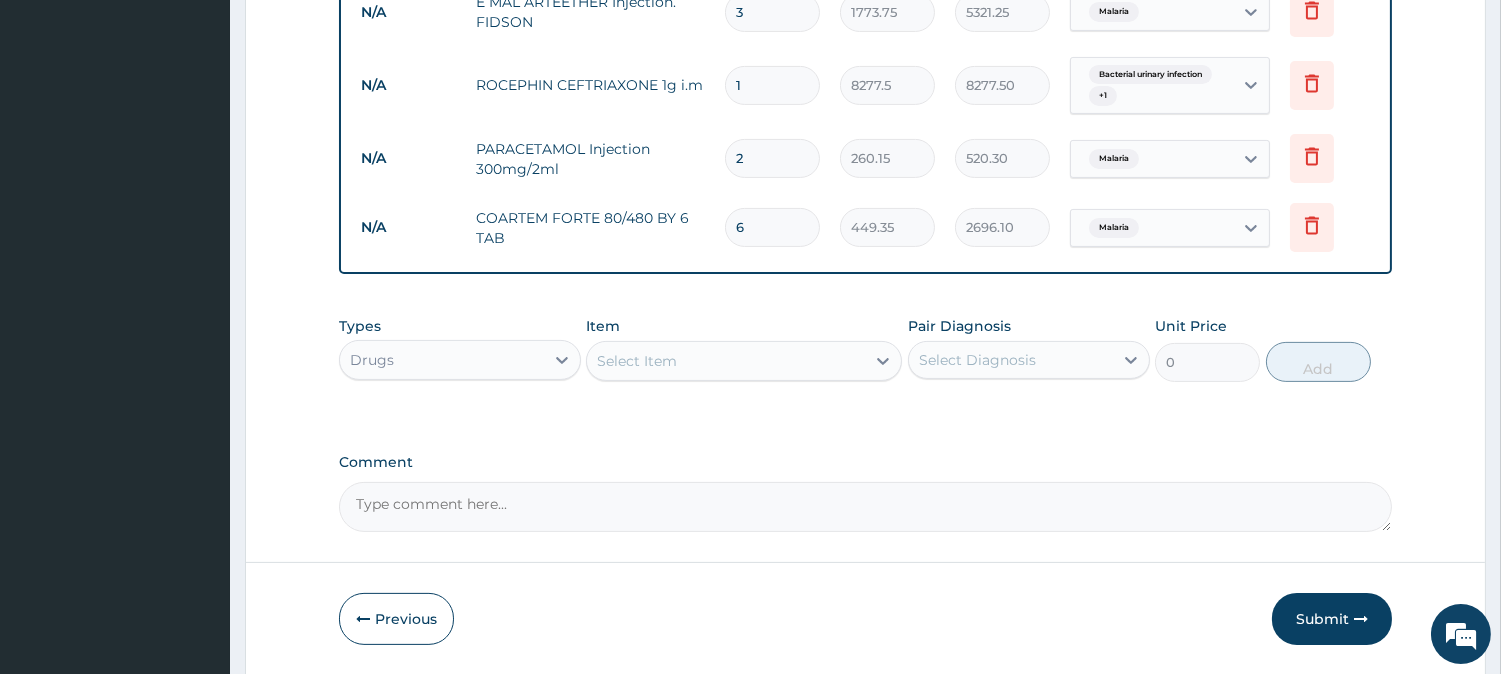 type on "6" 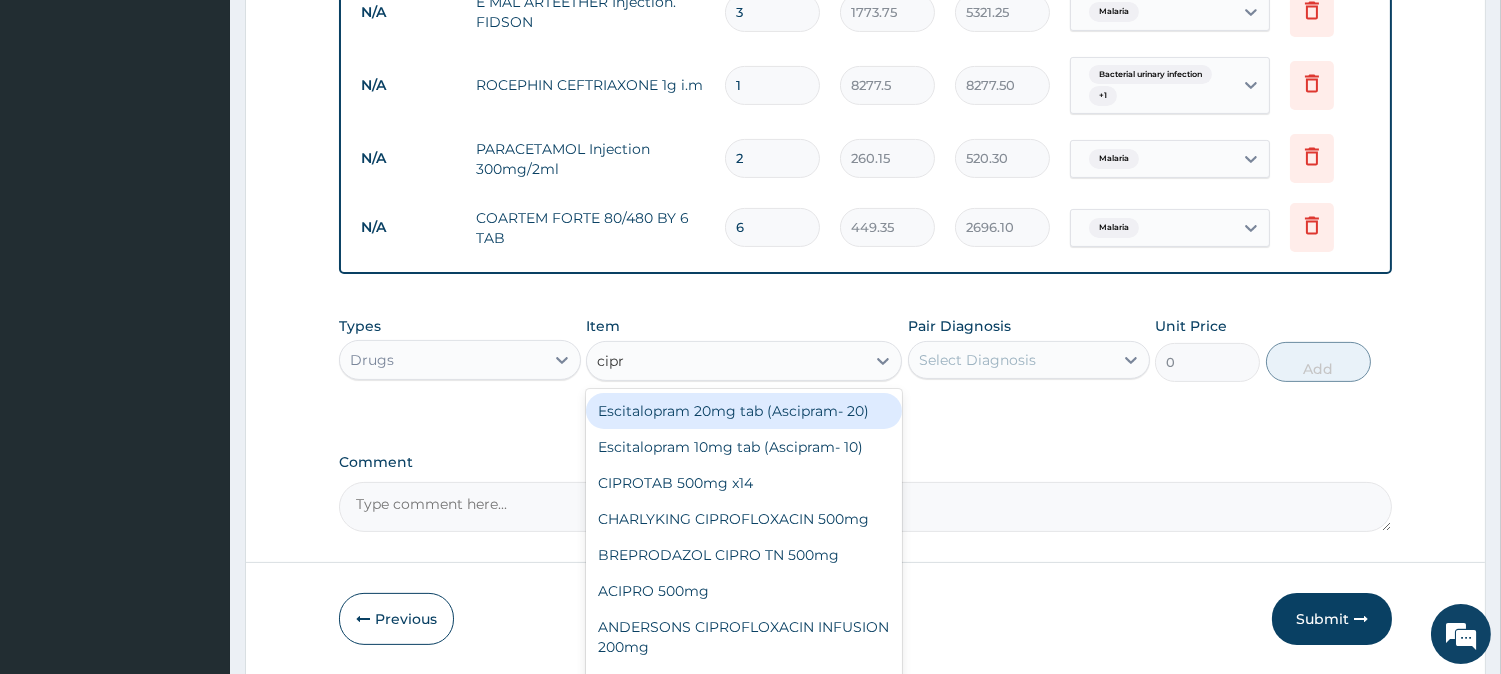 type on "cipro" 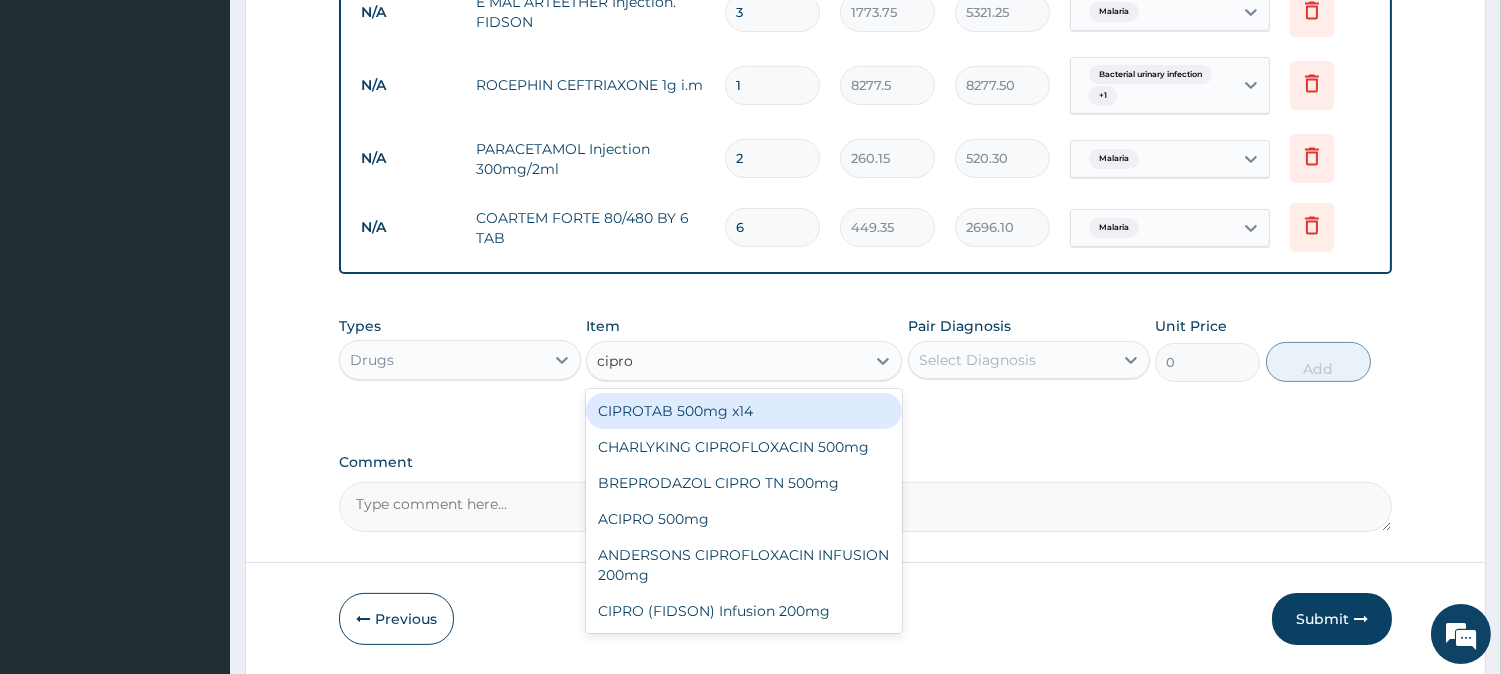 click on "CIPROTAB 500mg x14" at bounding box center (744, 411) 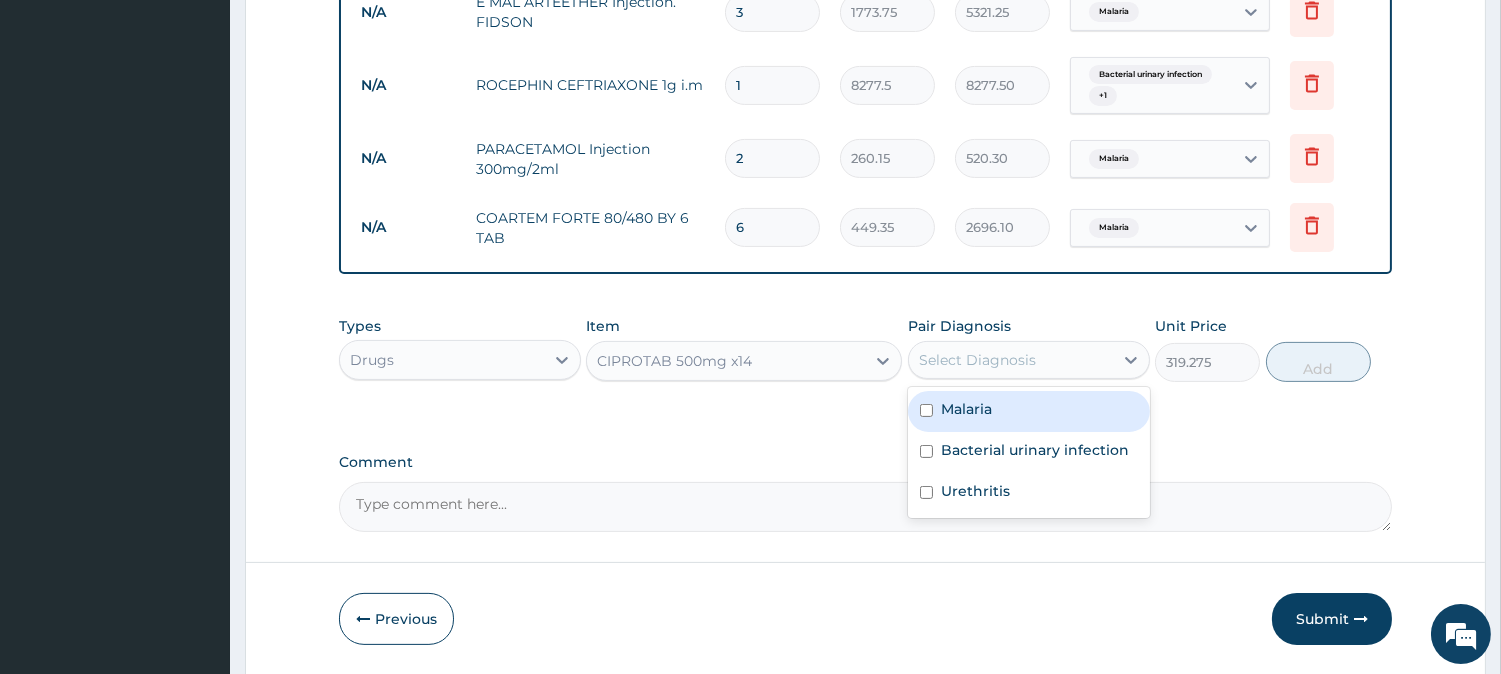 click on "Select Diagnosis" at bounding box center (1011, 360) 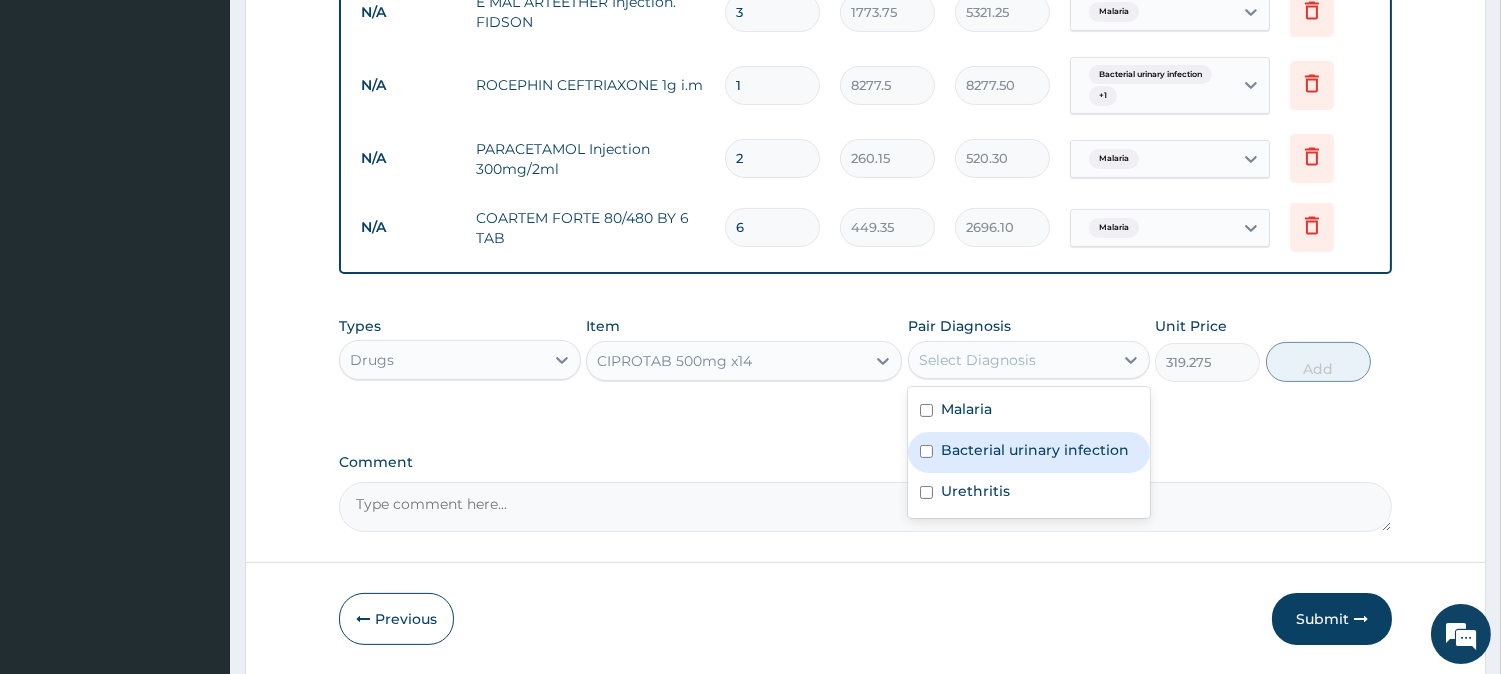 click on "Bacterial urinary infection" at bounding box center (1035, 450) 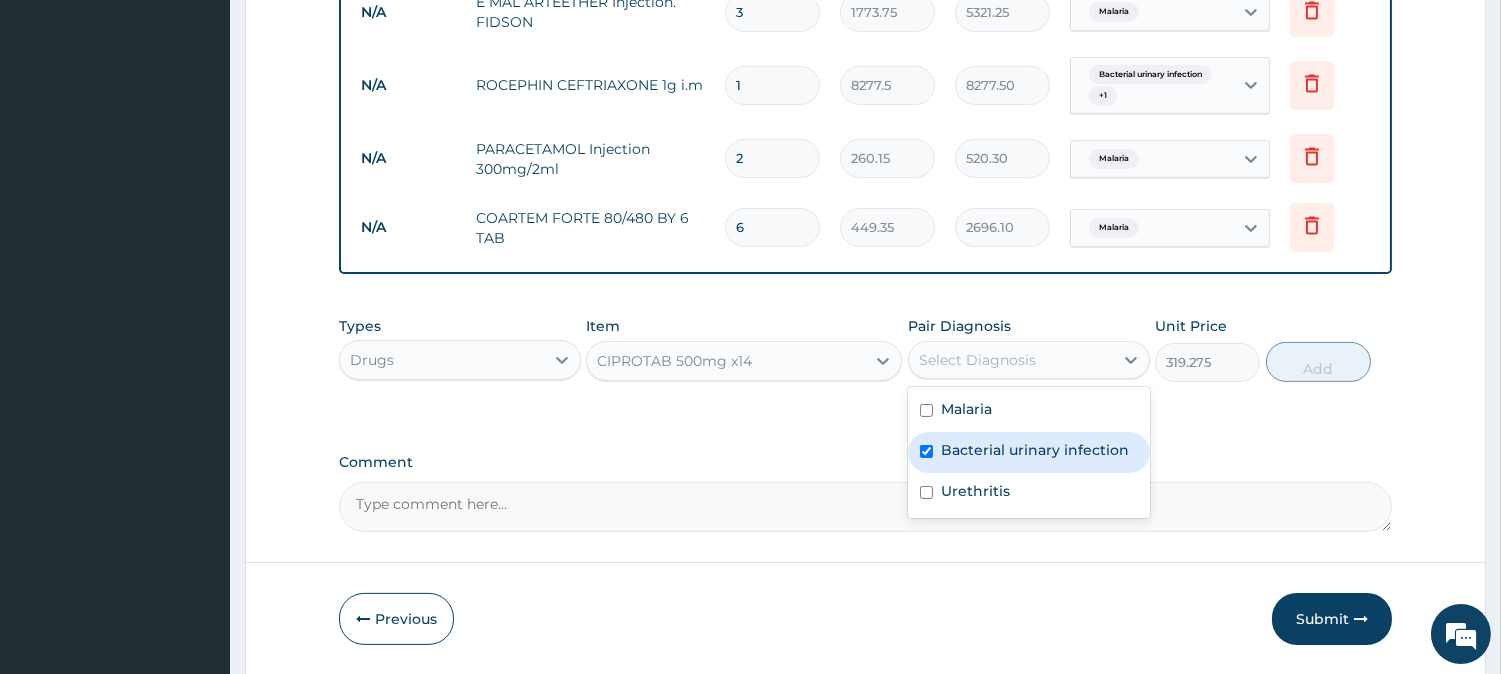 checkbox on "true" 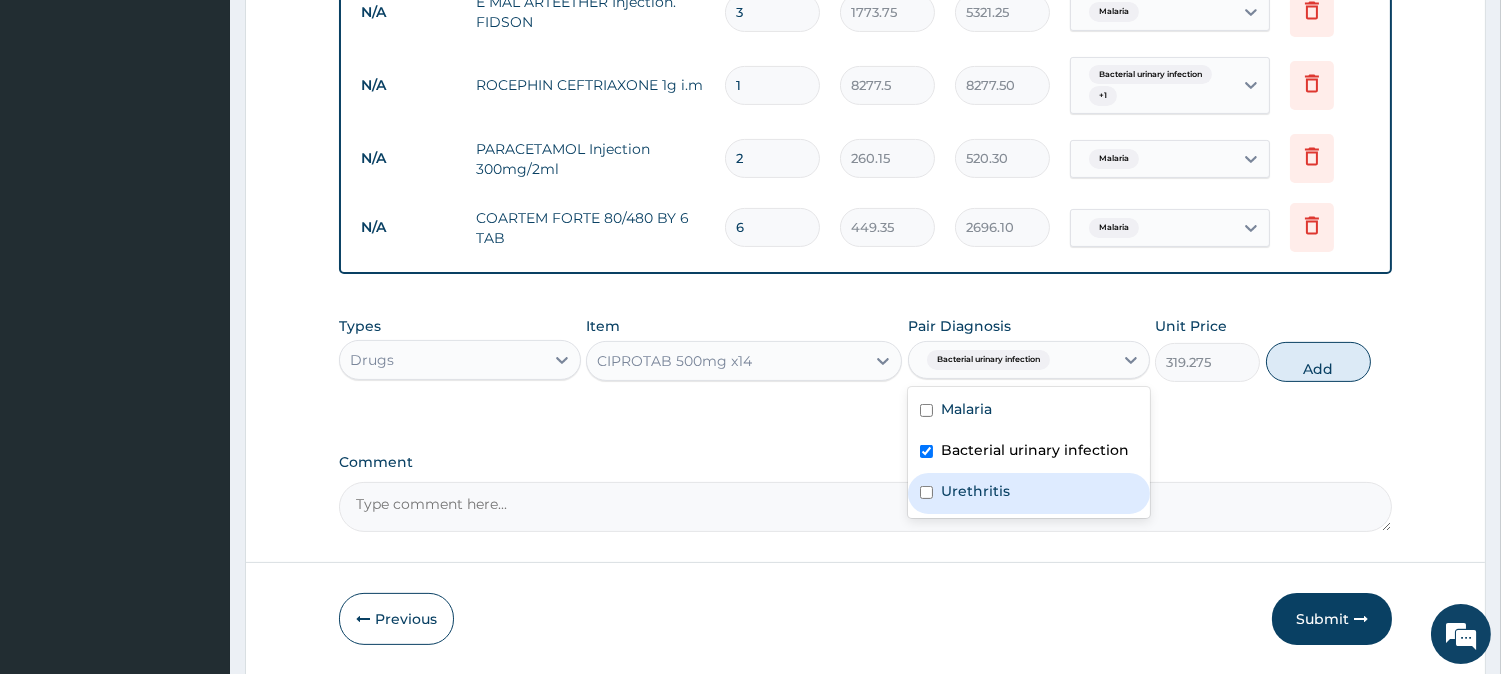 click on "Urethritis" at bounding box center (1029, 493) 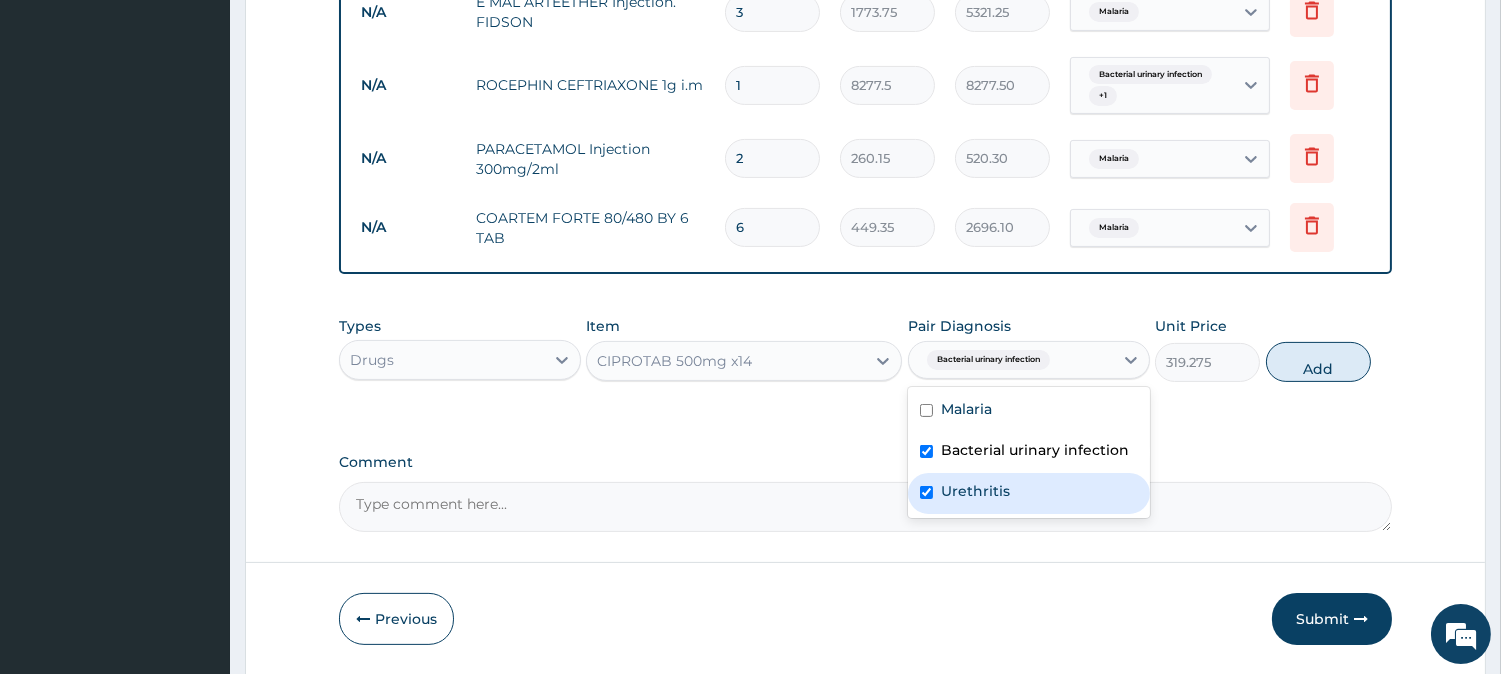 checkbox on "true" 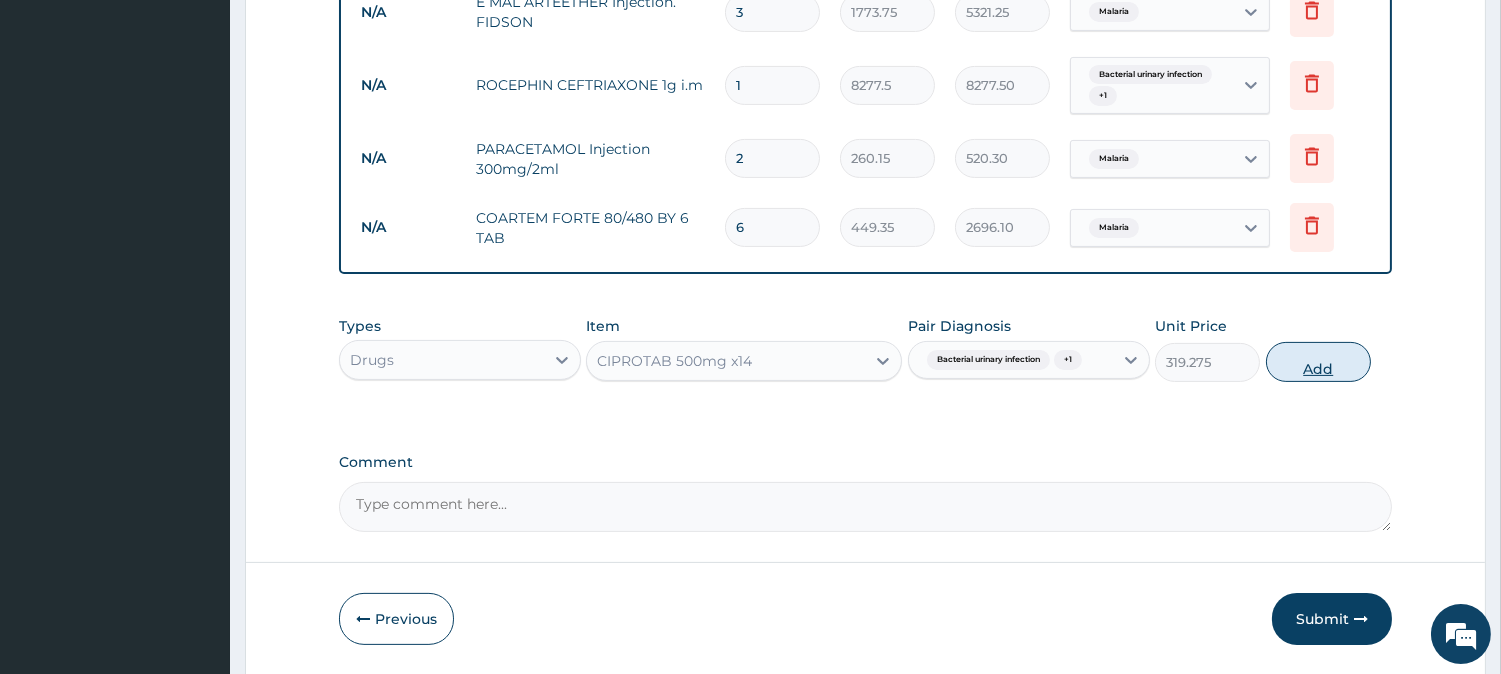 click on "Add" at bounding box center [1318, 362] 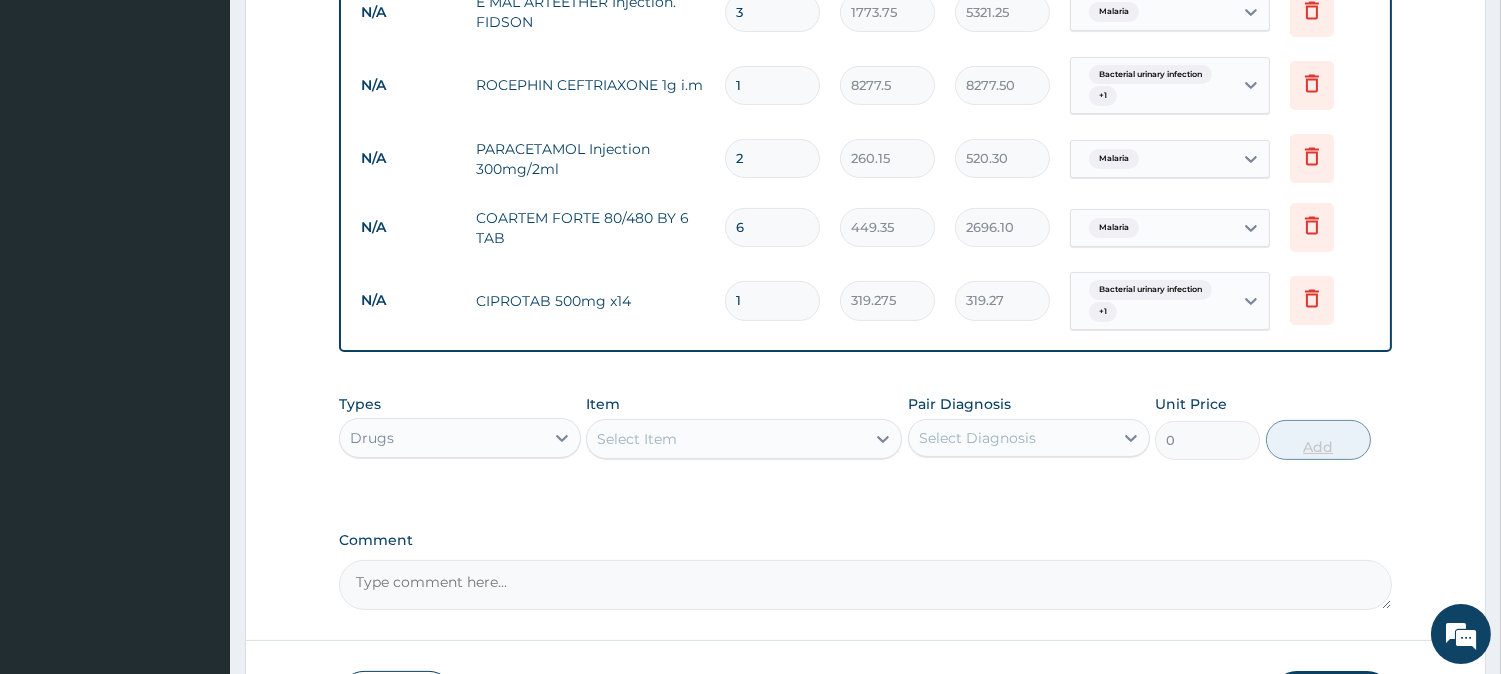 type on "14" 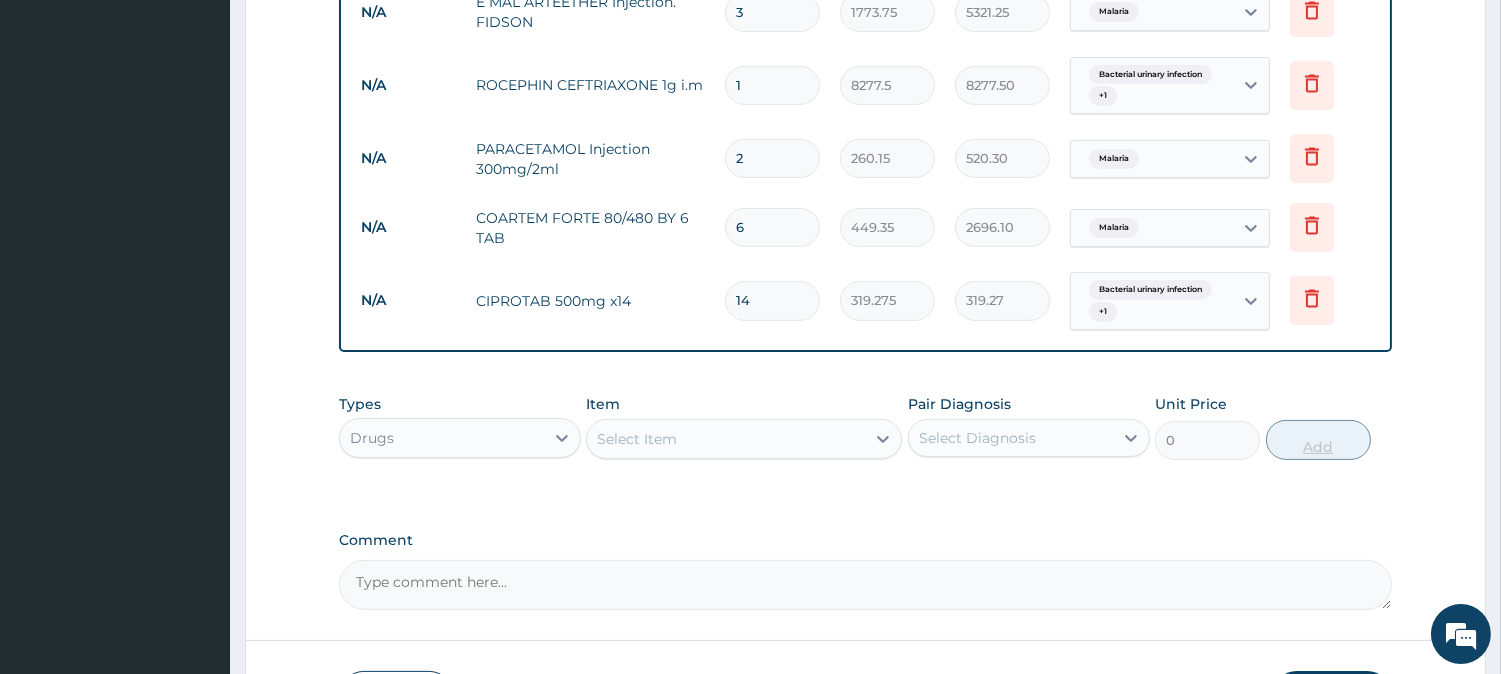 type on "4469.85" 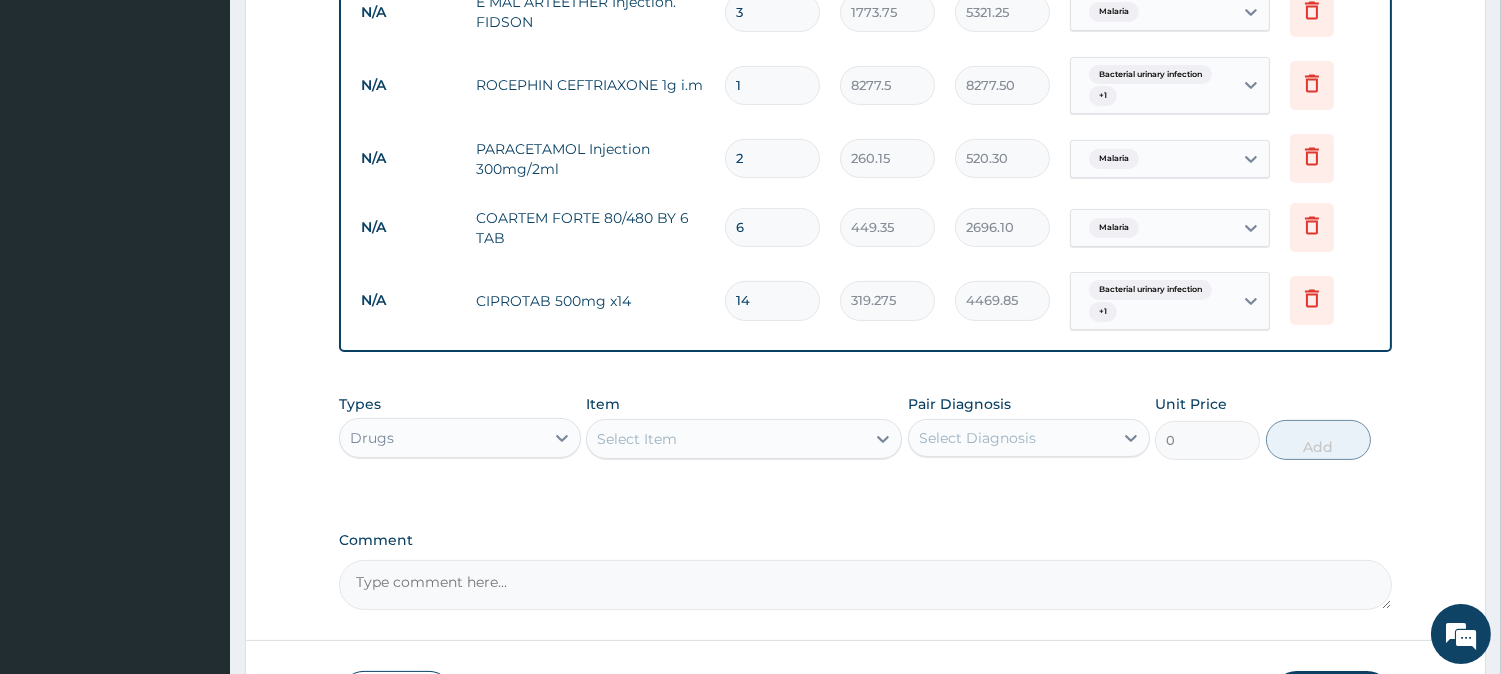 type on "14" 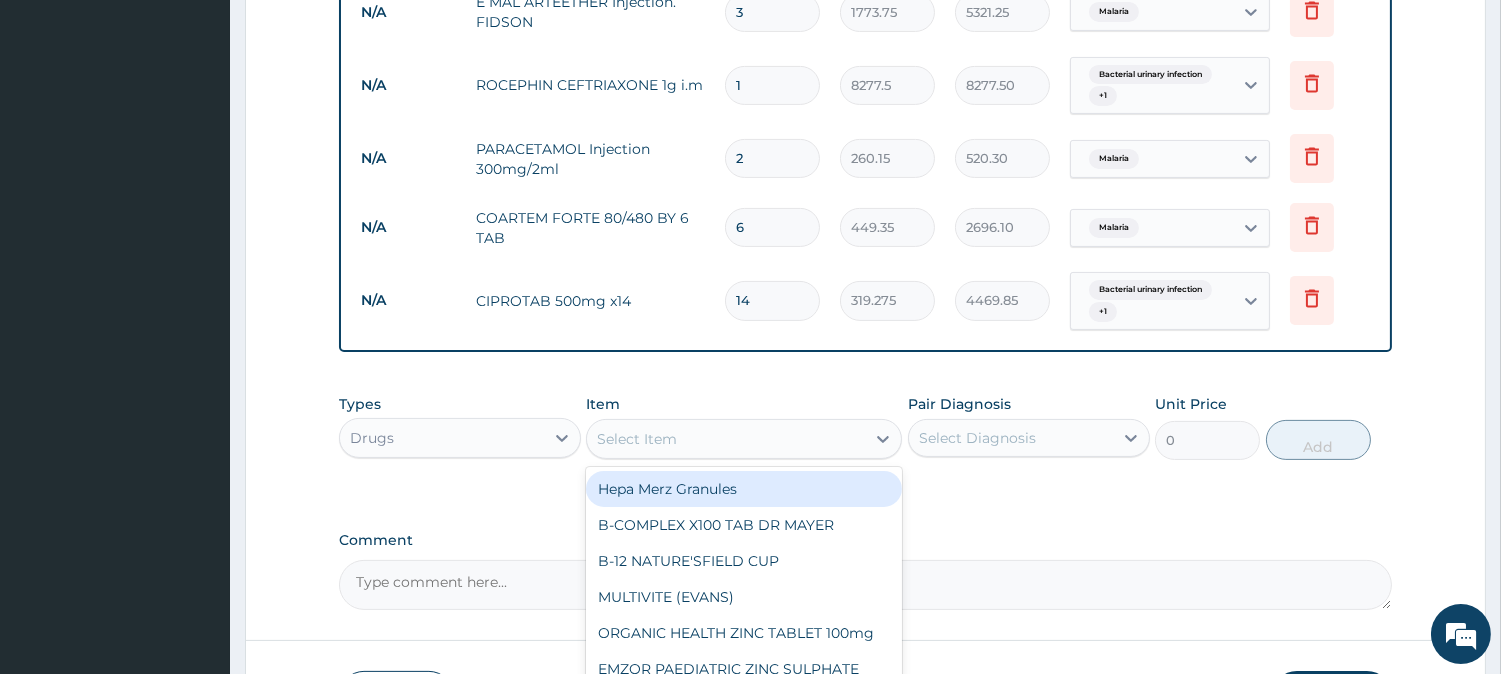 click on "Select Item" at bounding box center [726, 439] 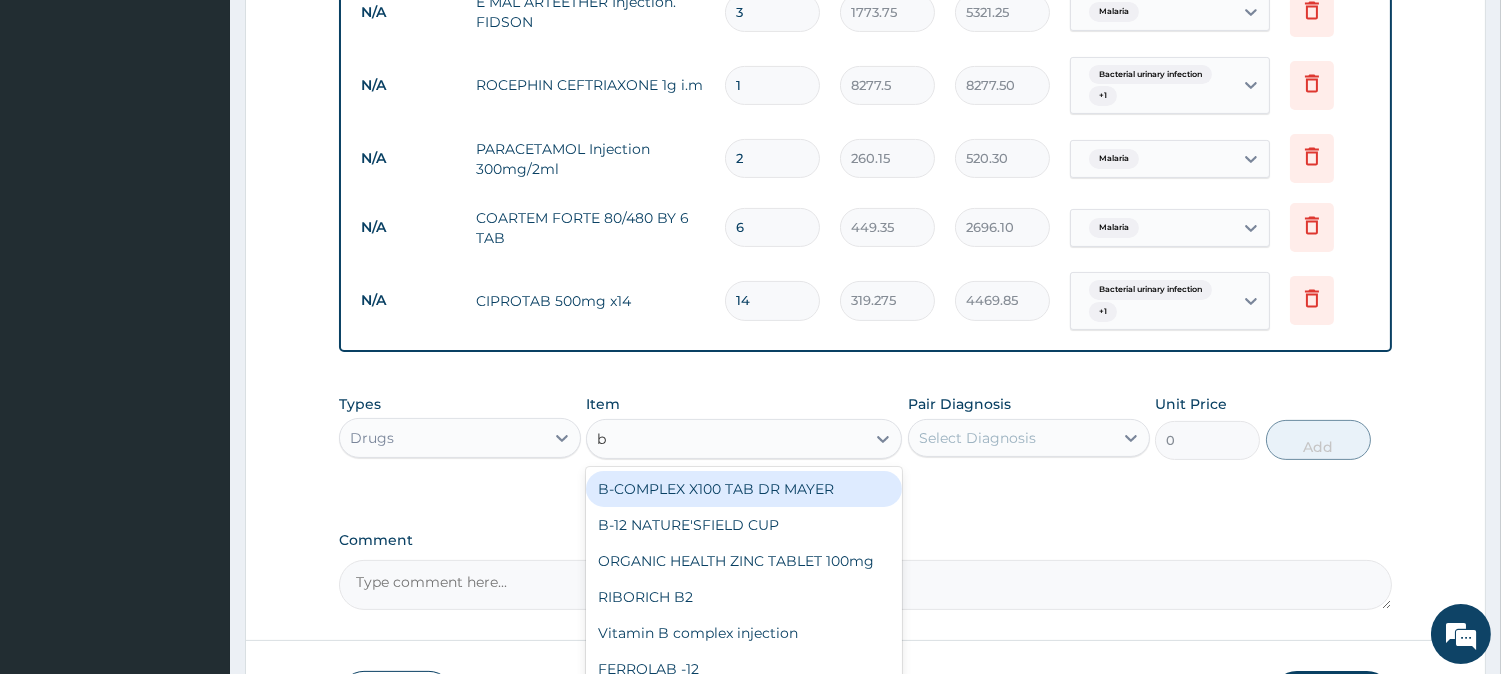 type on "b c" 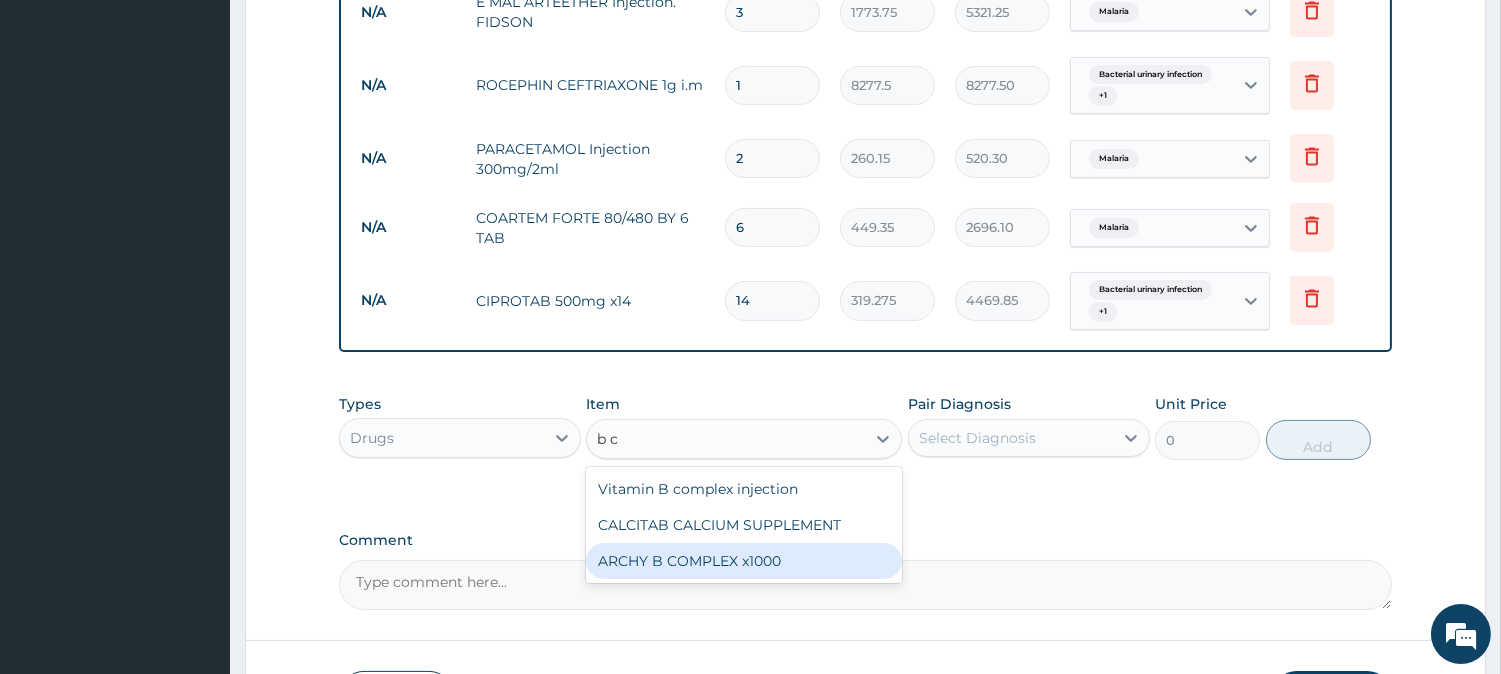 click on "ARCHY B COMPLEX x1000" at bounding box center [744, 561] 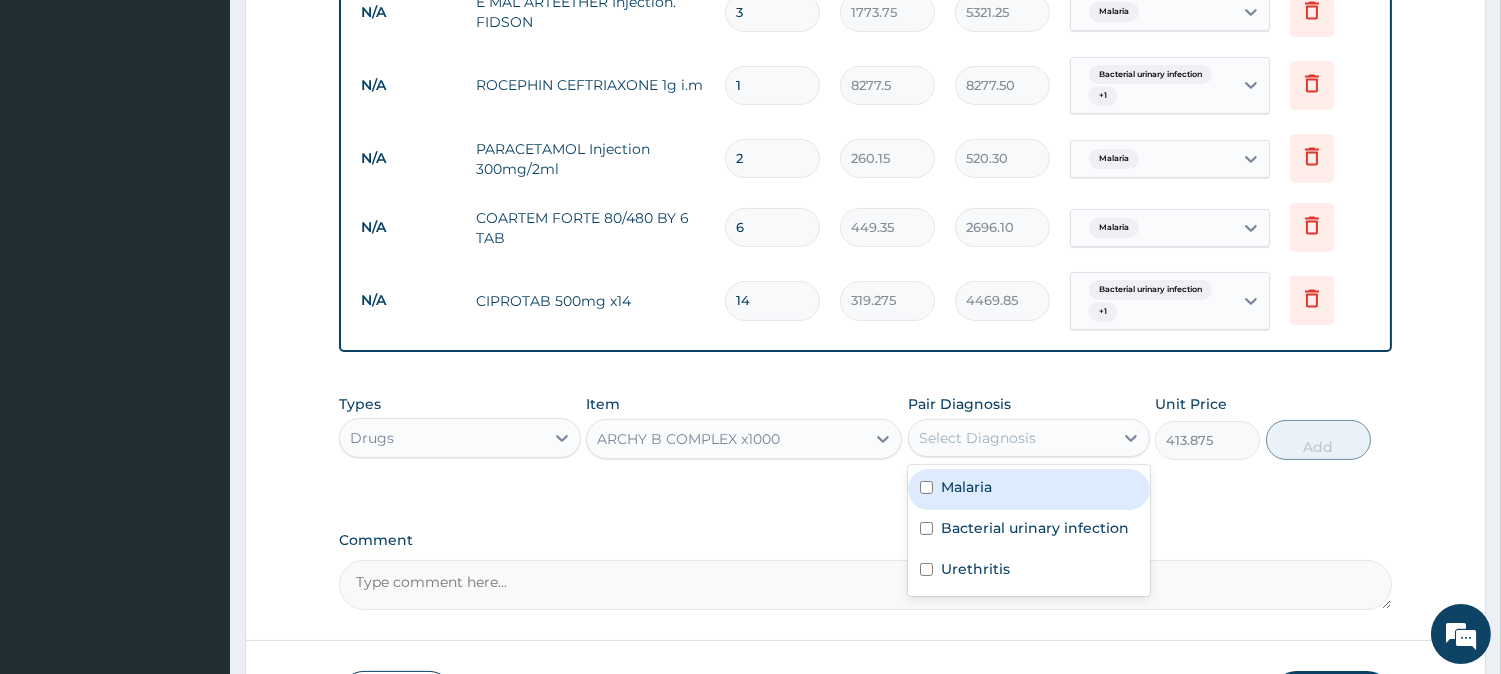 click on "Select Diagnosis" at bounding box center (1011, 438) 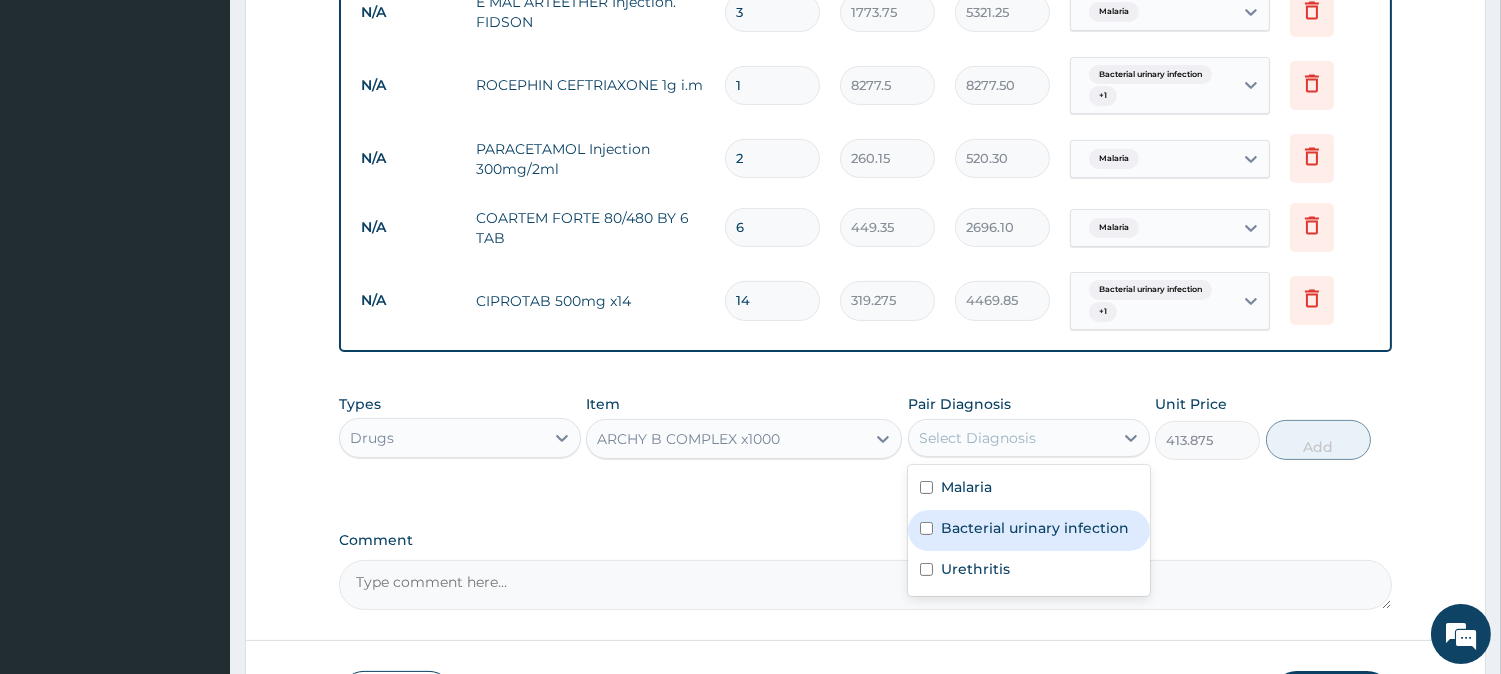 click on "Bacterial urinary infection" at bounding box center [1035, 528] 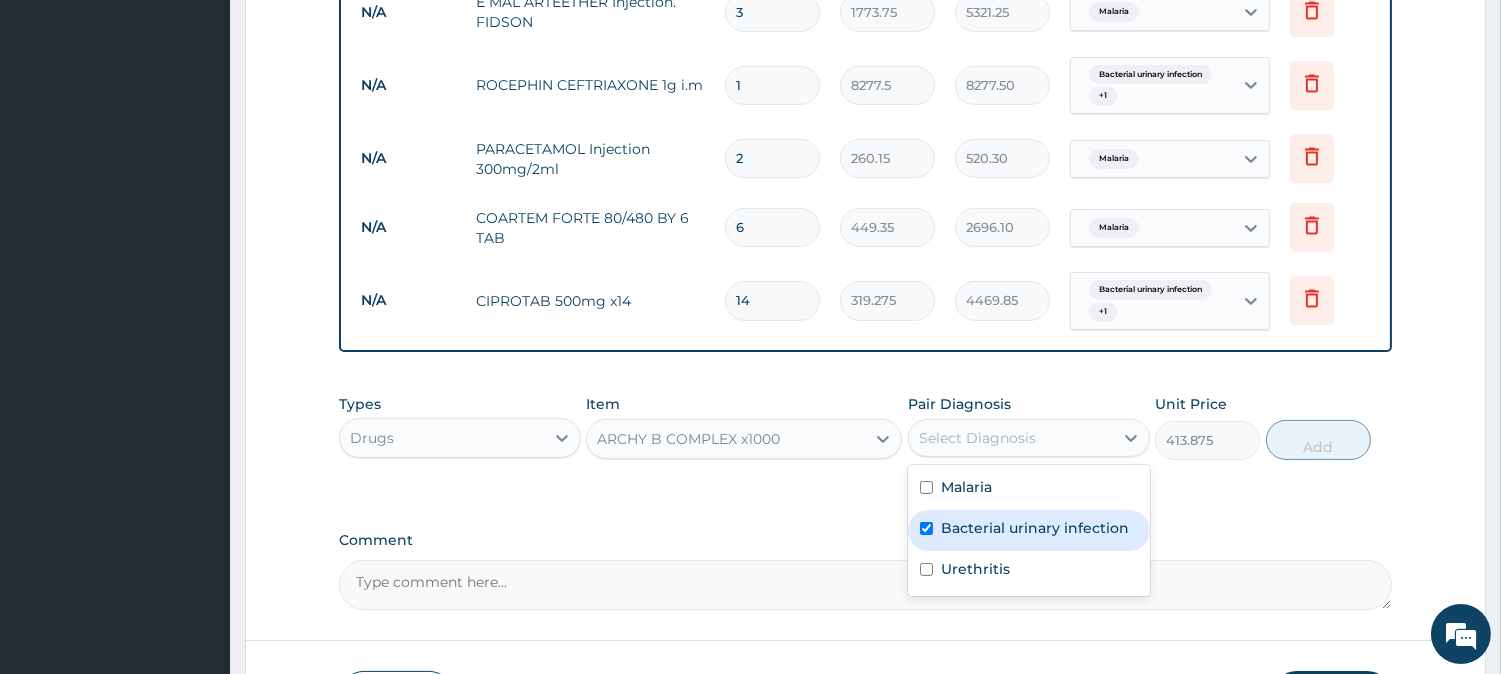 checkbox on "true" 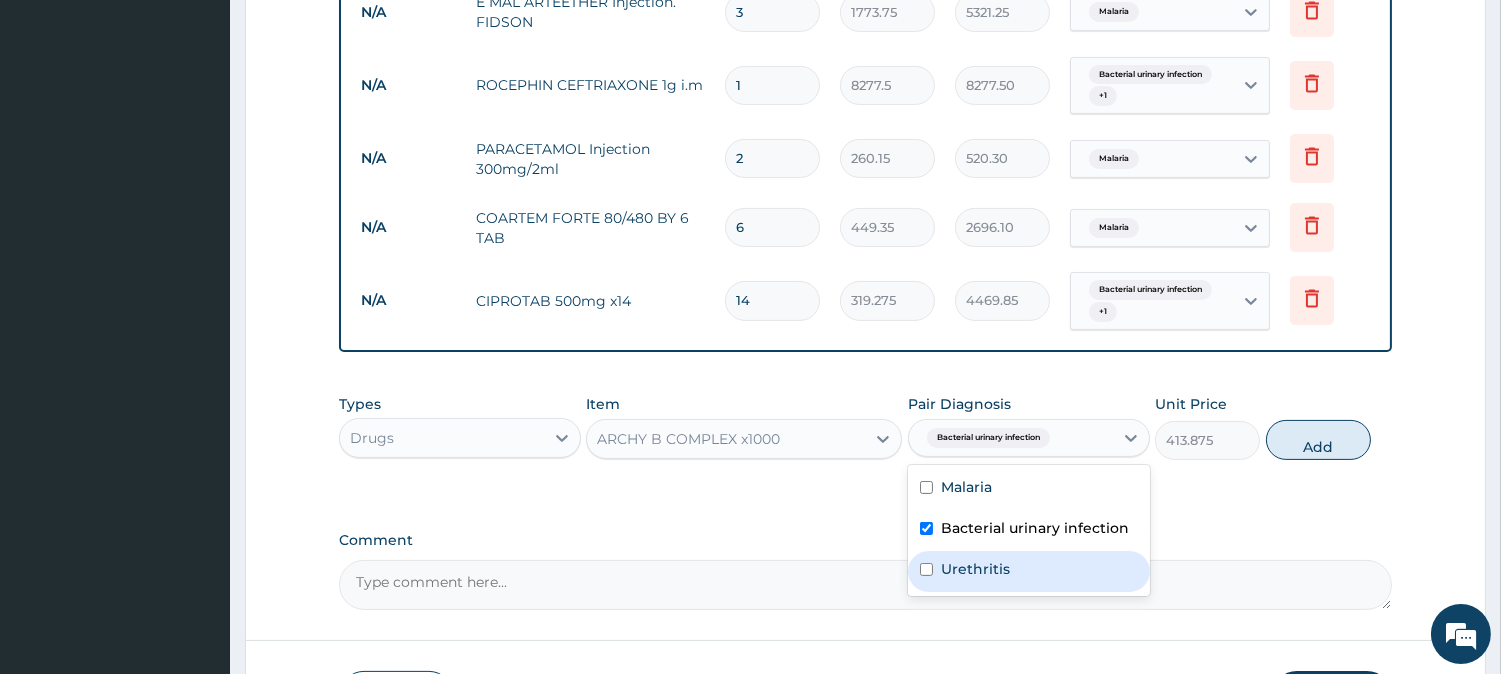 click on "Urethritis" at bounding box center [975, 569] 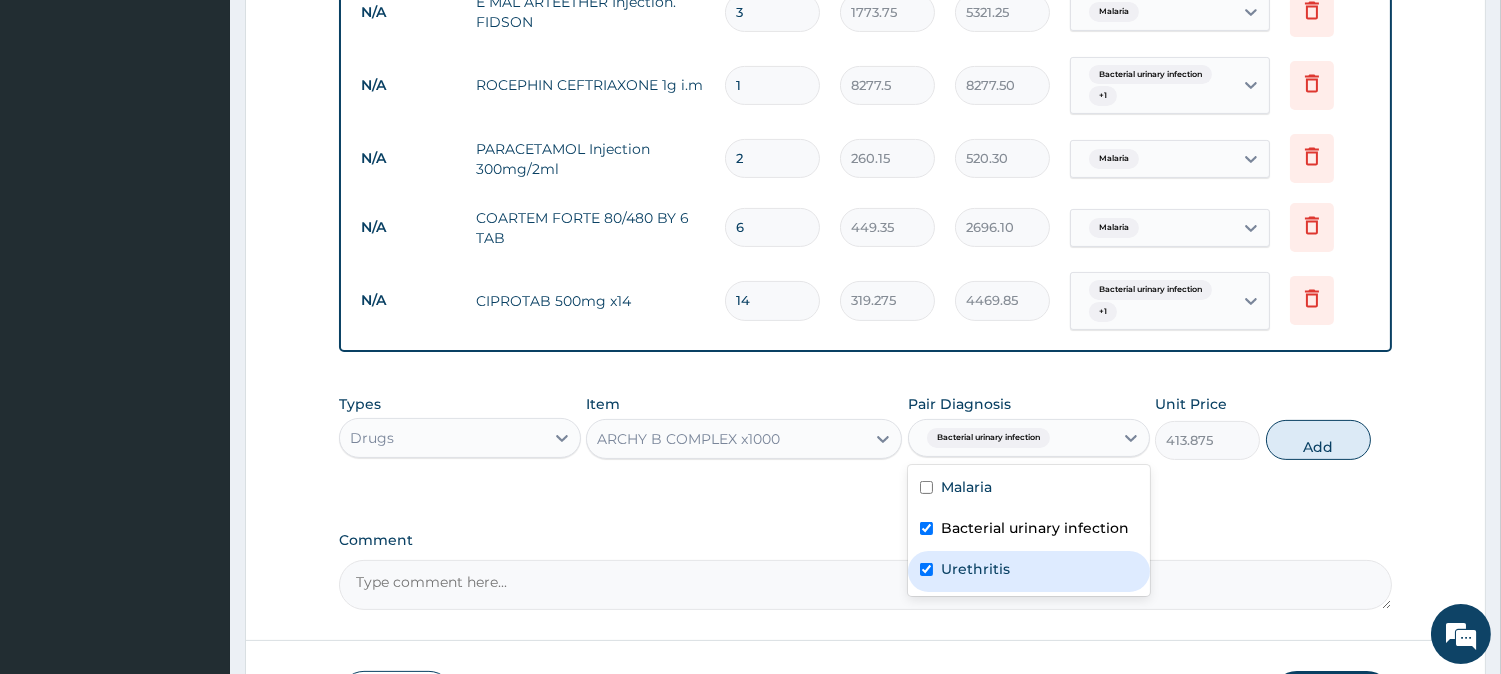 checkbox on "true" 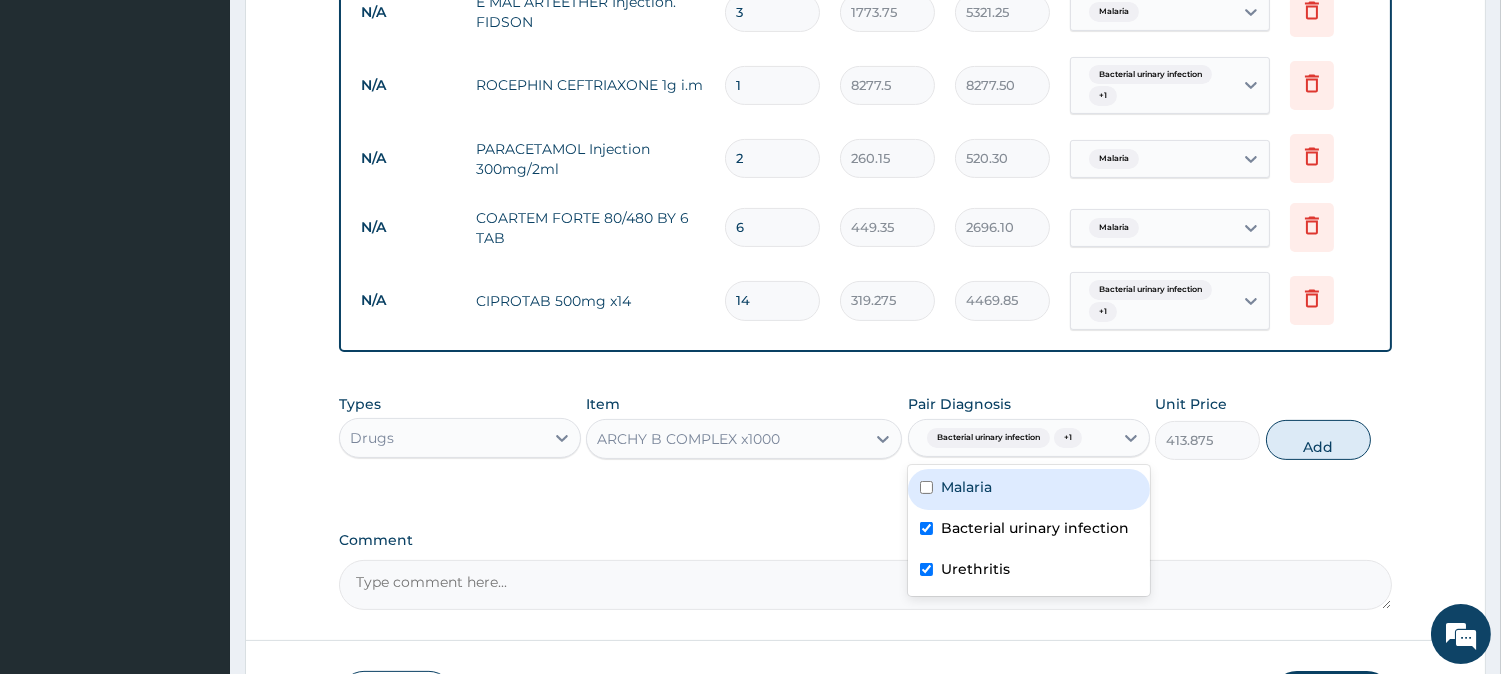 click on "Malaria" at bounding box center [1029, 489] 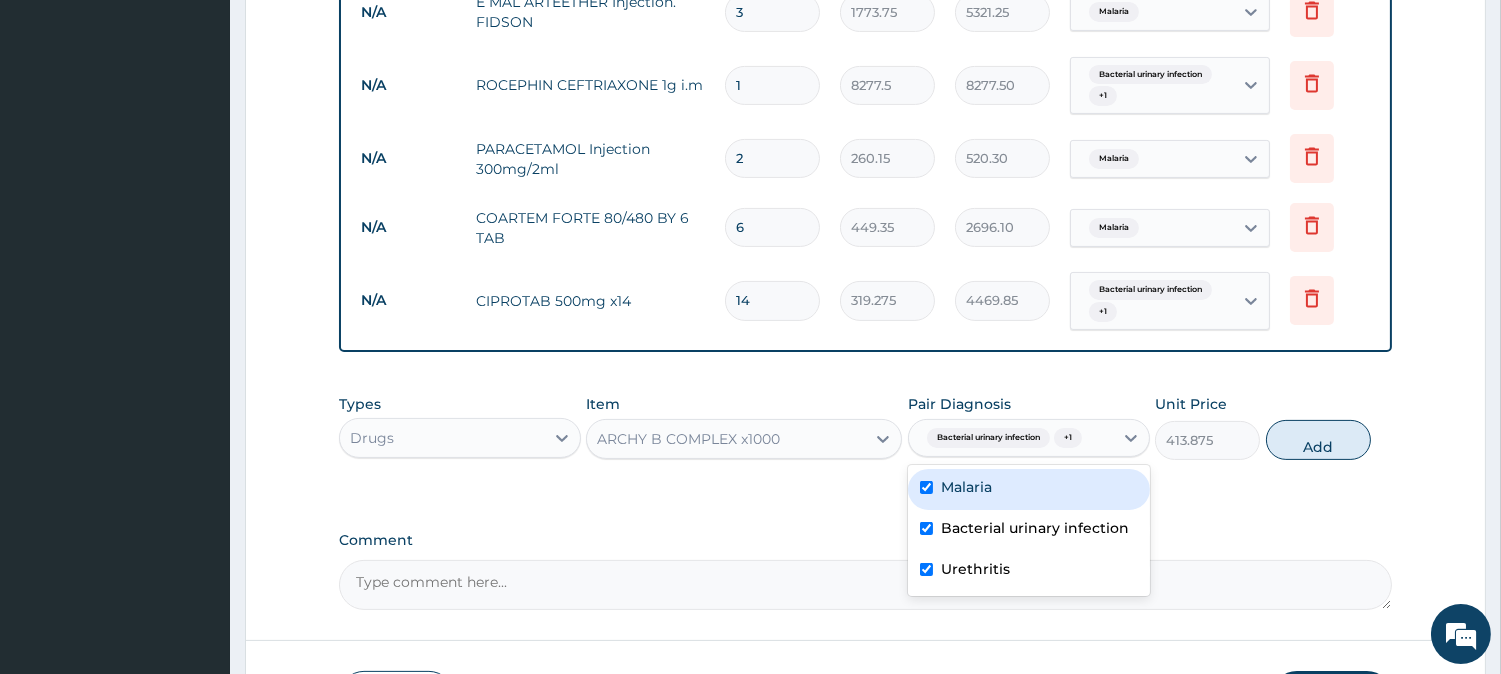 checkbox on "true" 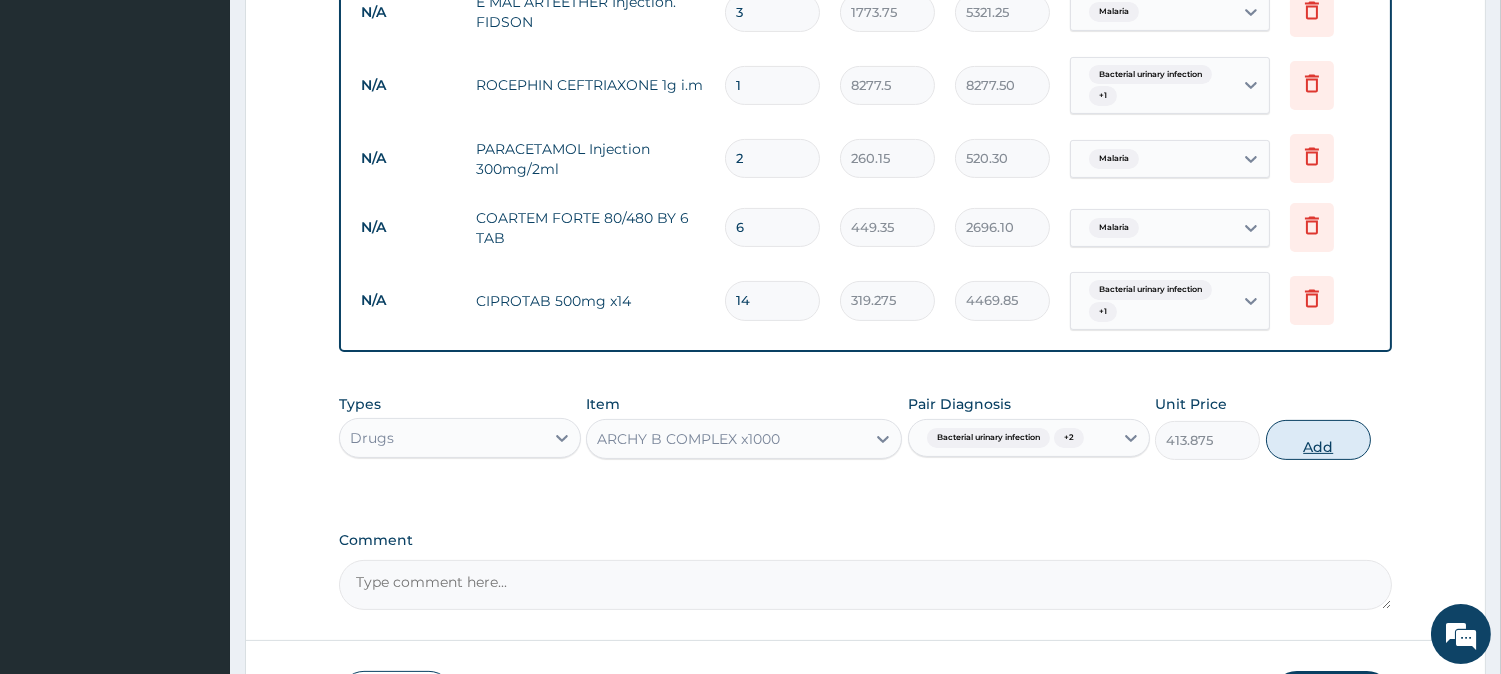 click on "Add" at bounding box center (1318, 440) 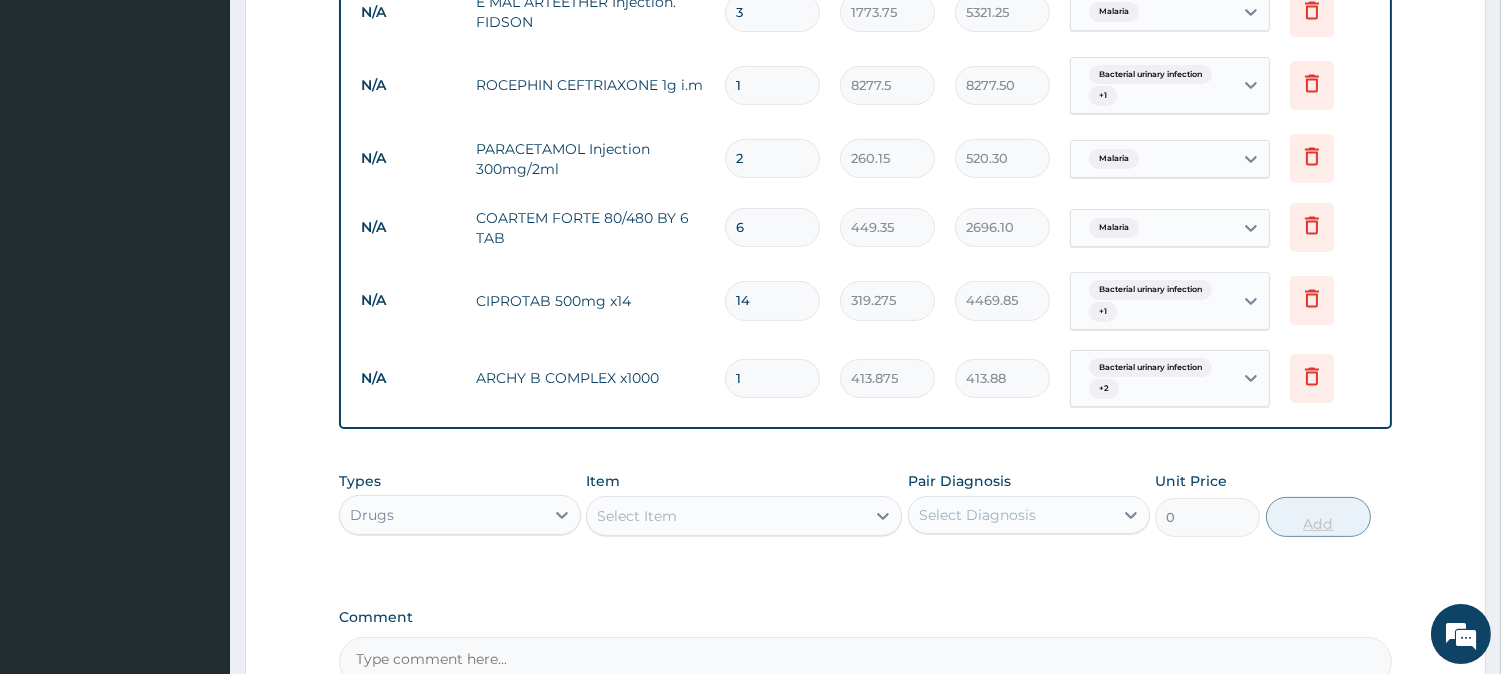type 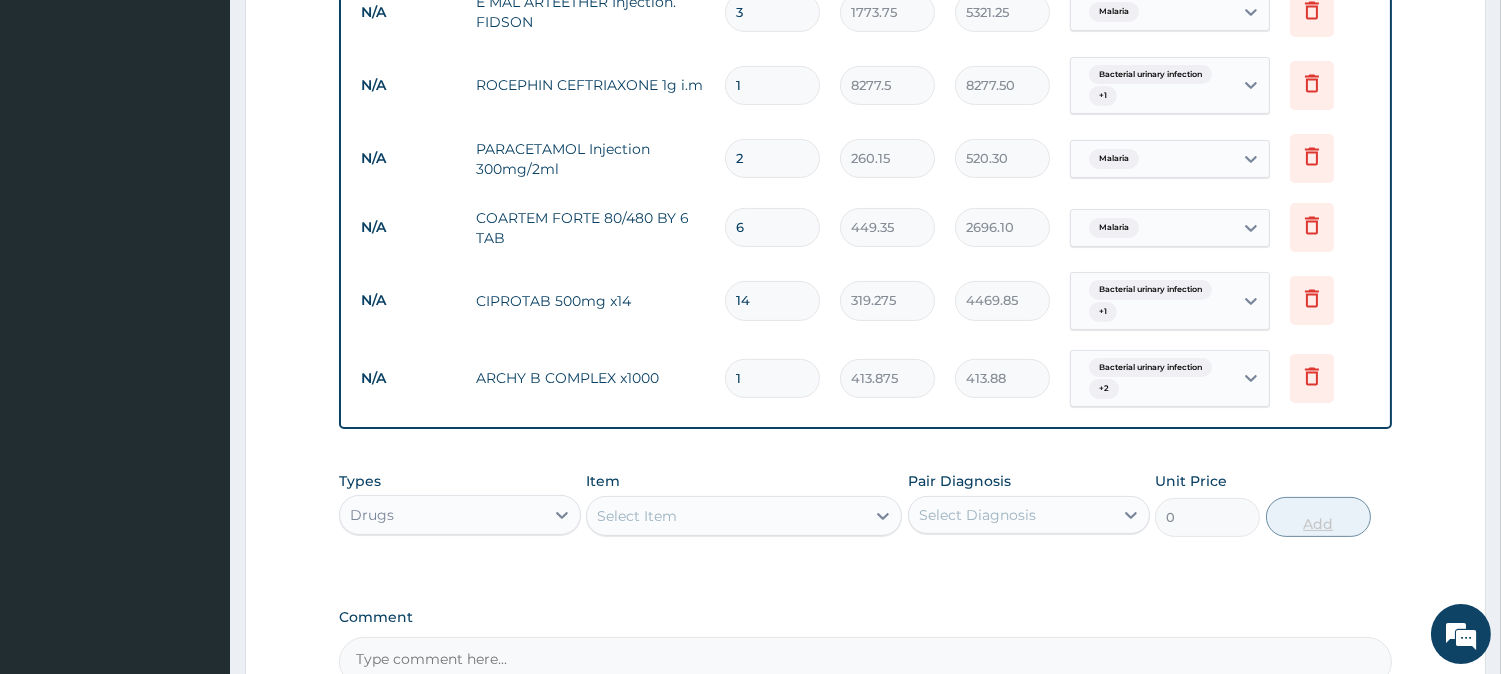 type on "0.00" 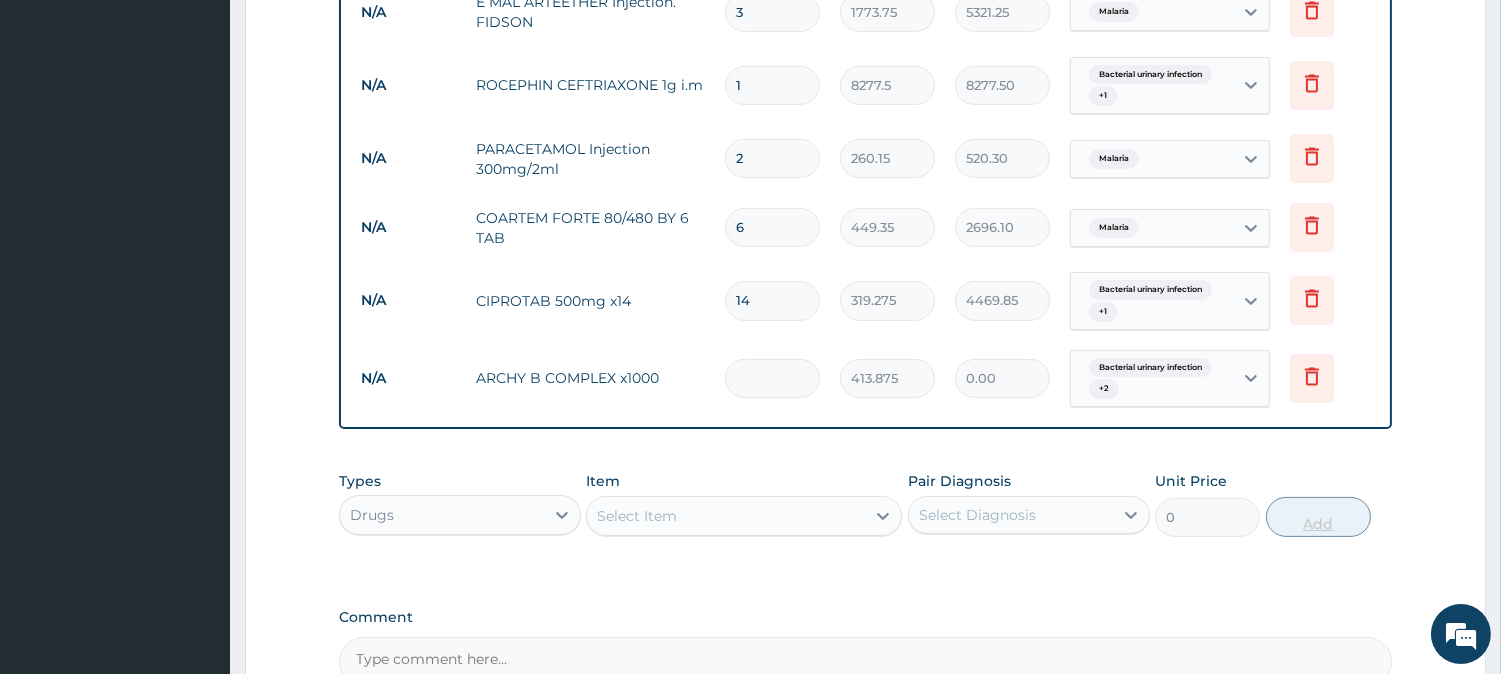 type on "5" 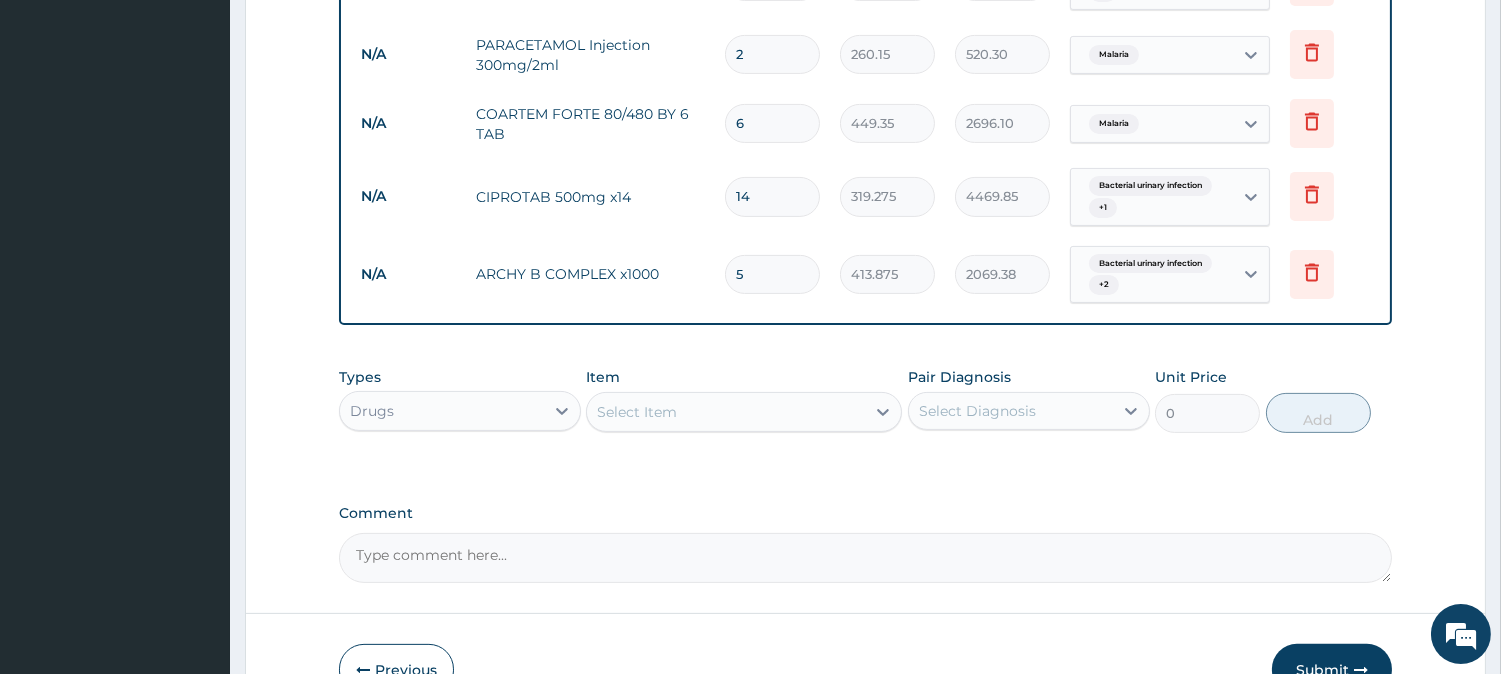 scroll, scrollTop: 1185, scrollLeft: 0, axis: vertical 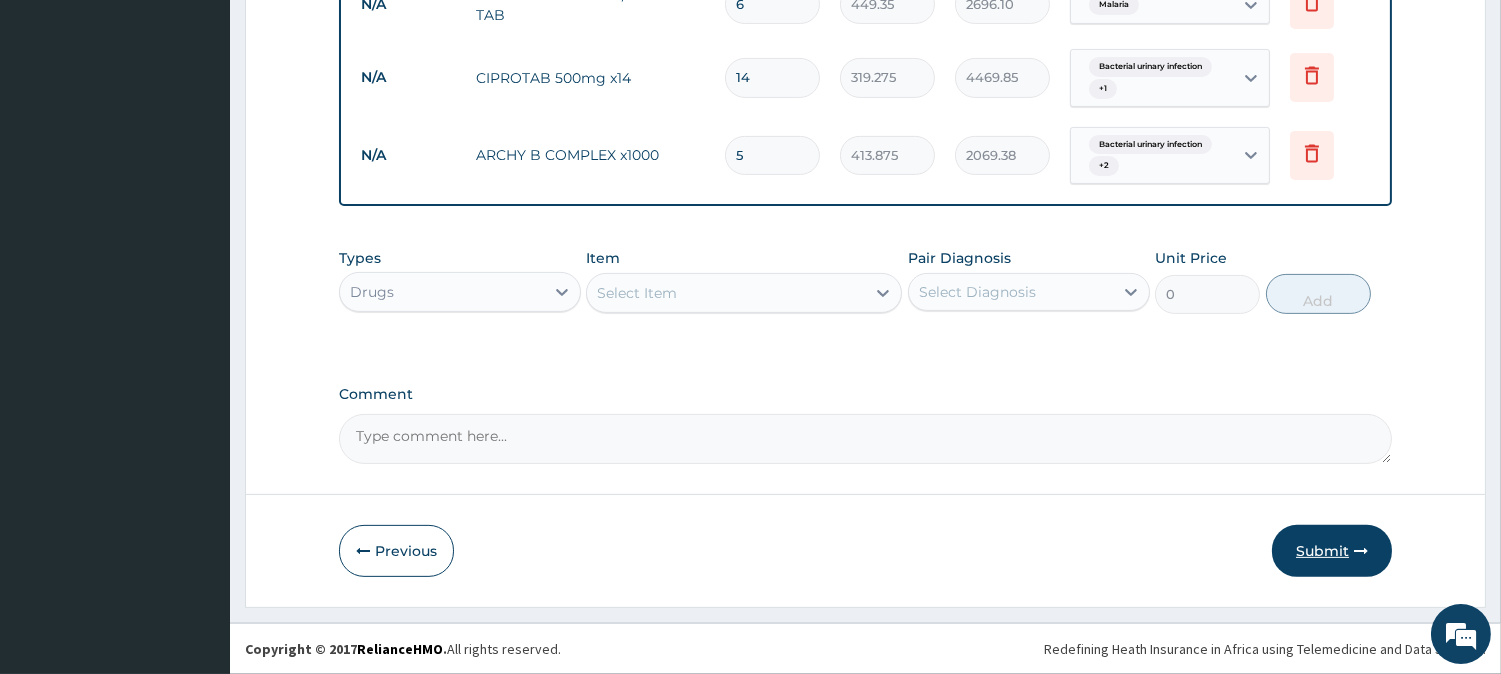 type on "5" 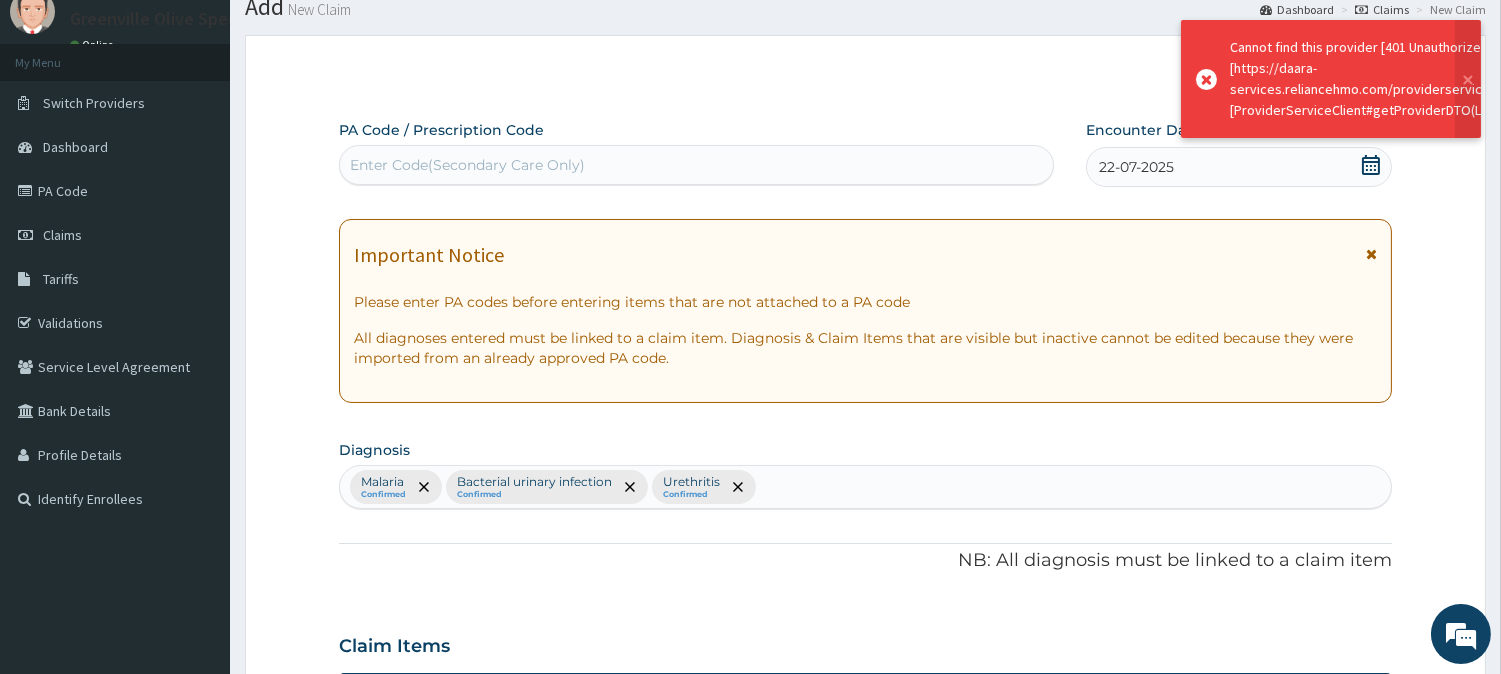 scroll, scrollTop: 1185, scrollLeft: 0, axis: vertical 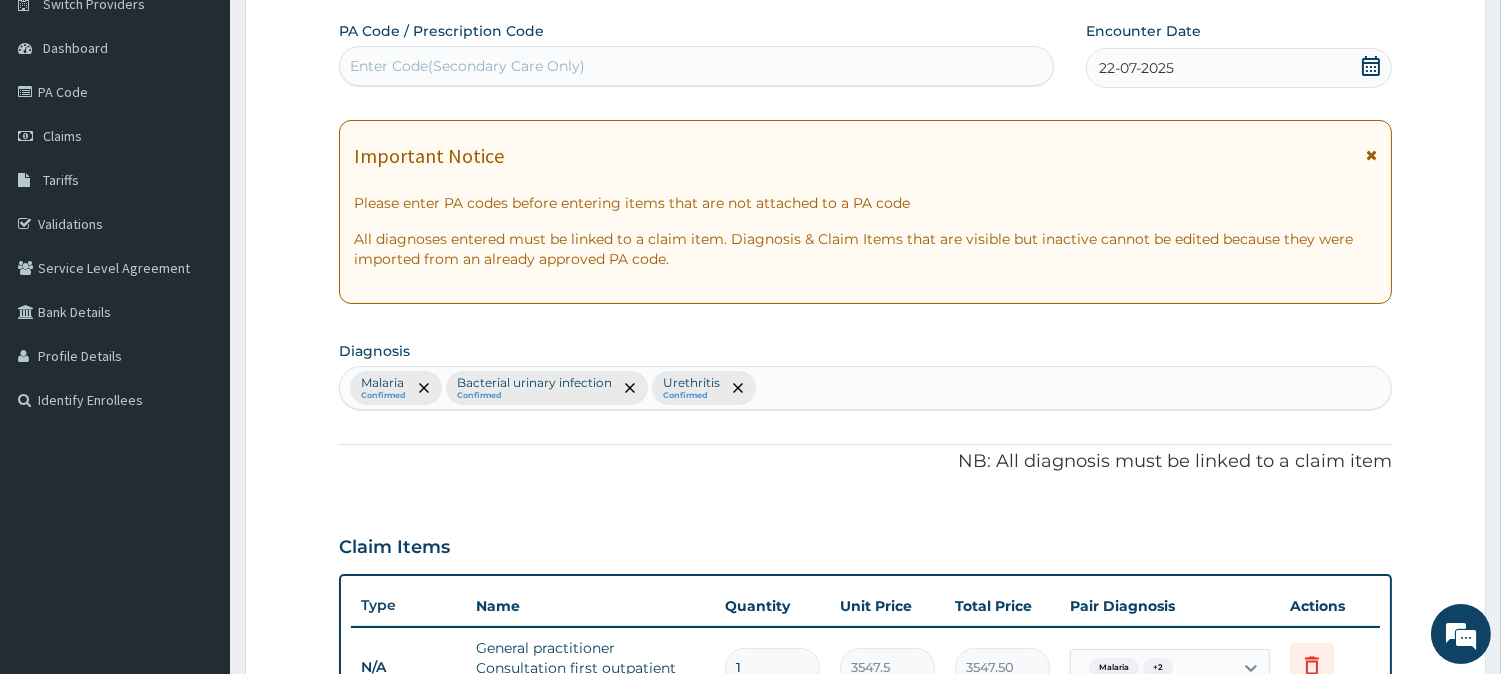 click at bounding box center (1371, 155) 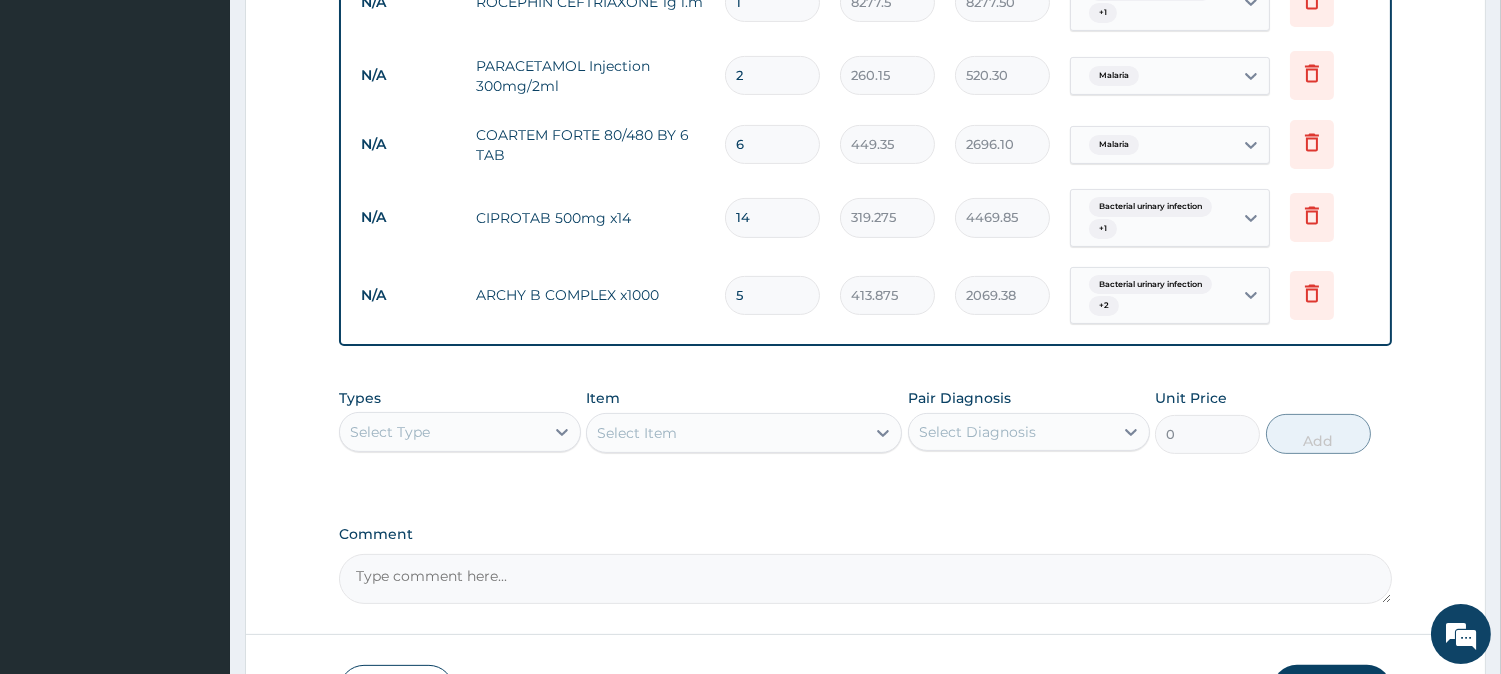 scroll, scrollTop: 1185, scrollLeft: 0, axis: vertical 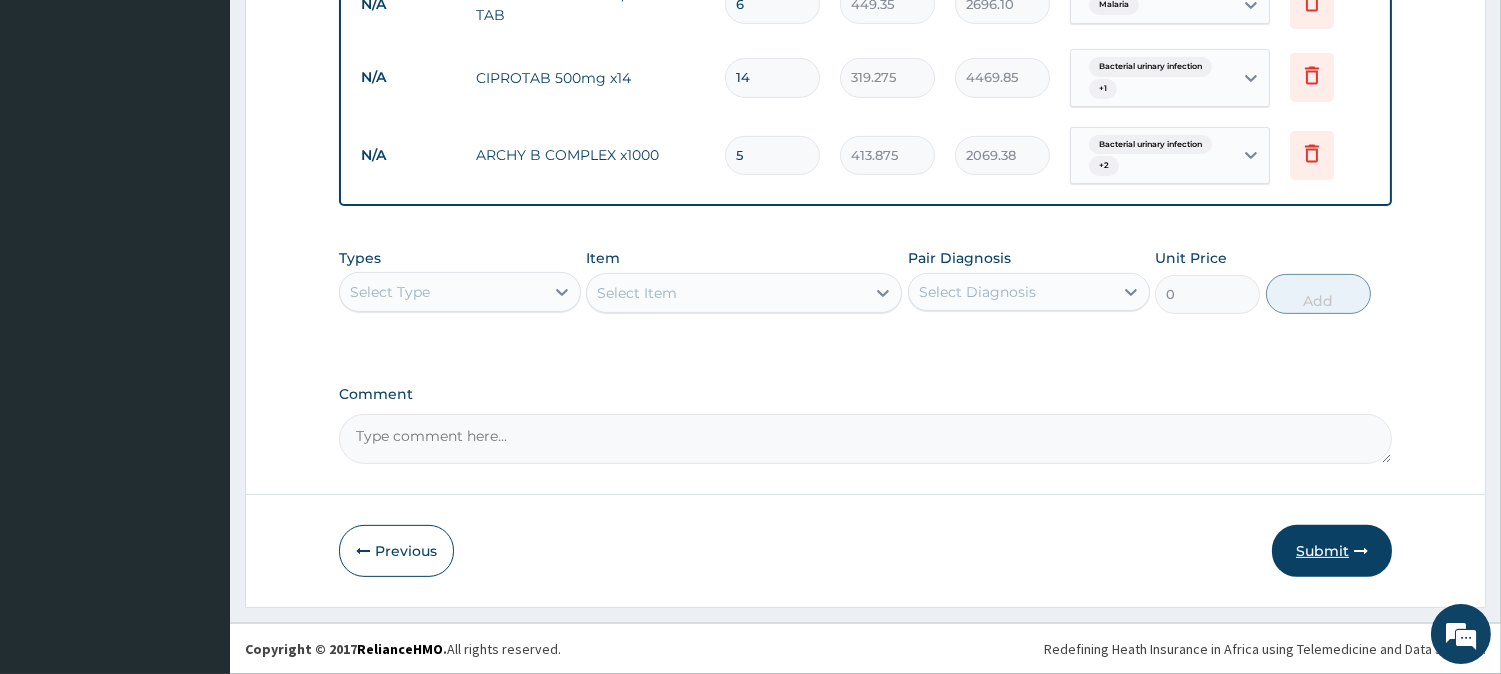 click on "Submit" at bounding box center [1332, 551] 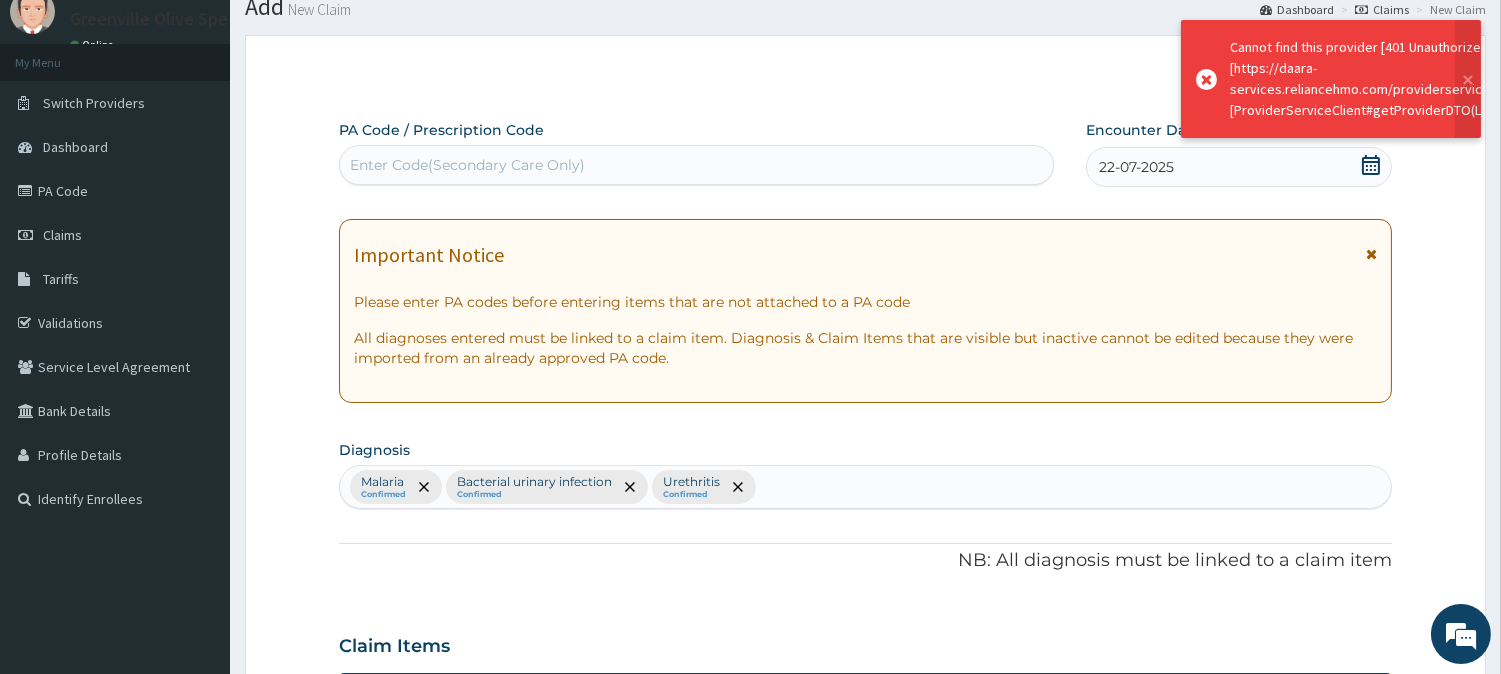 scroll, scrollTop: 1185, scrollLeft: 0, axis: vertical 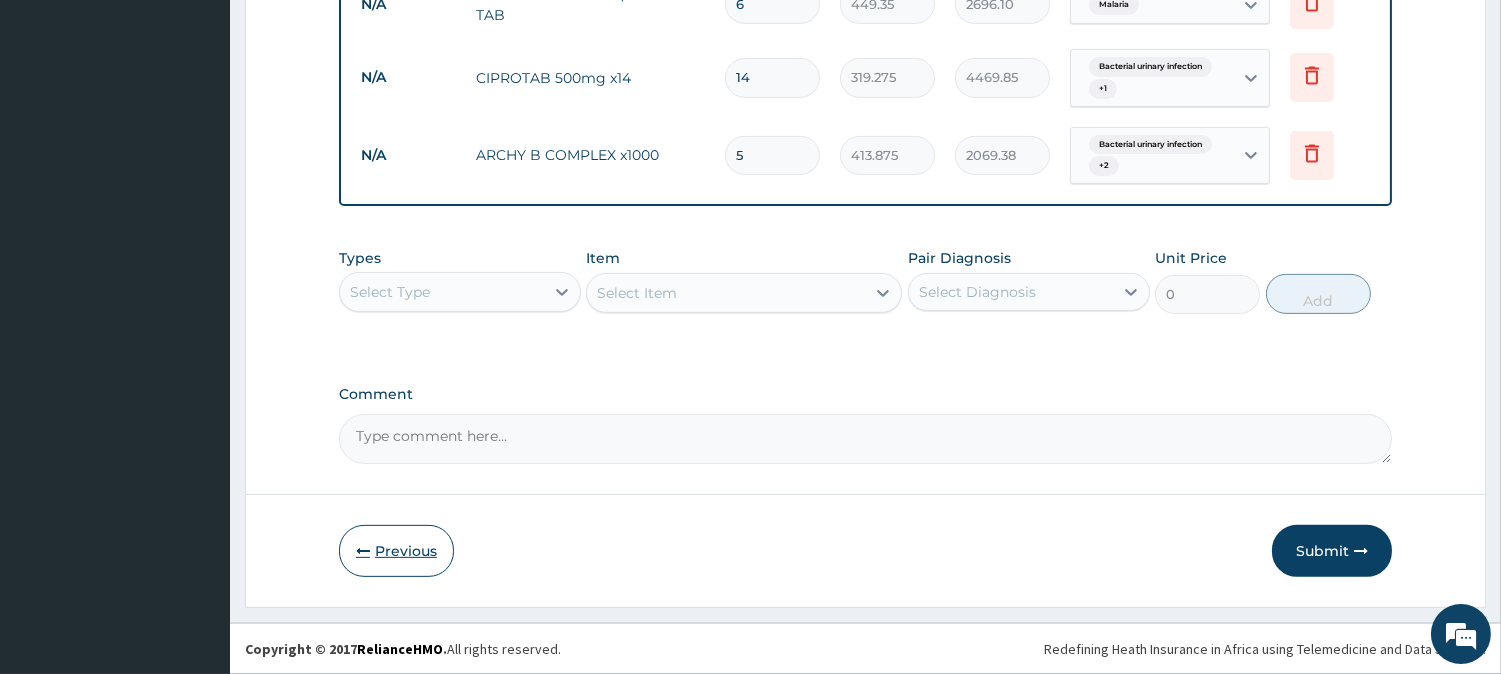 click on "Previous" at bounding box center (396, 551) 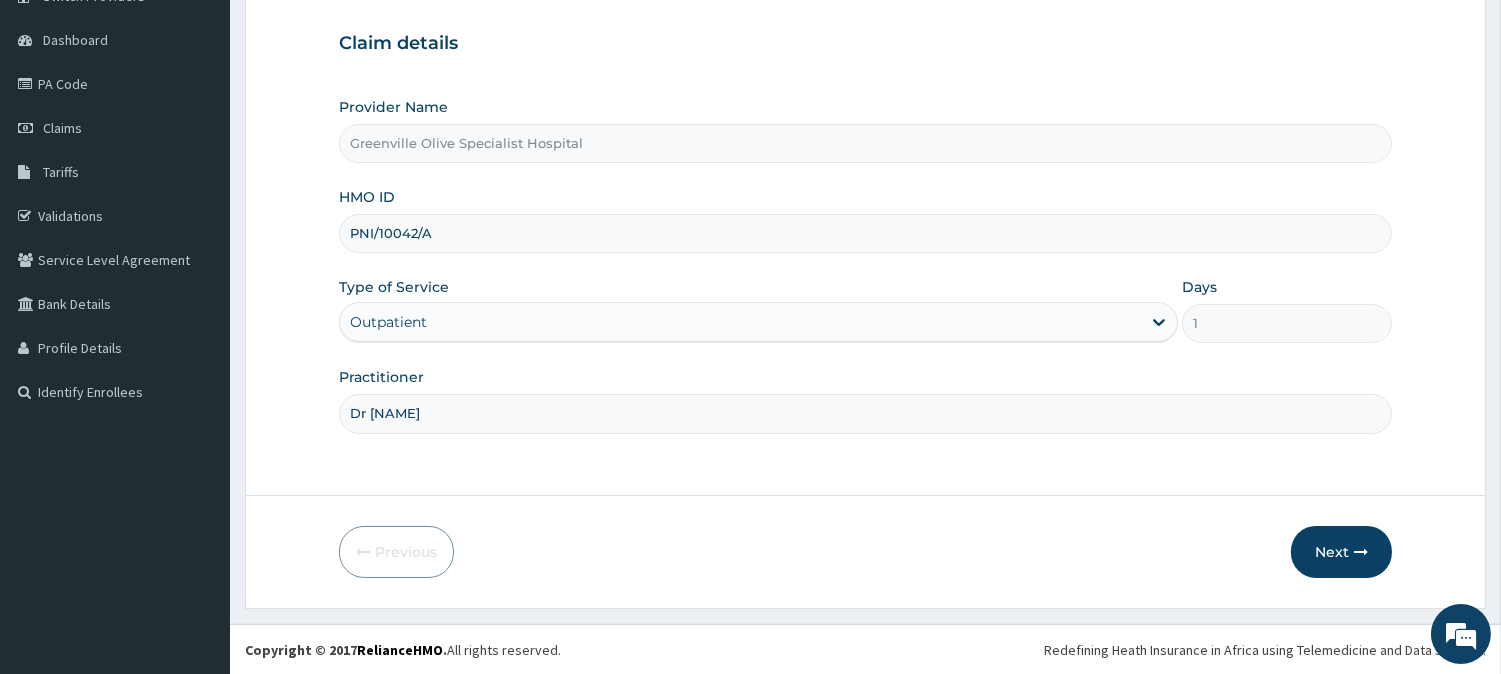 click on "PNI/10042/A" at bounding box center (865, 233) 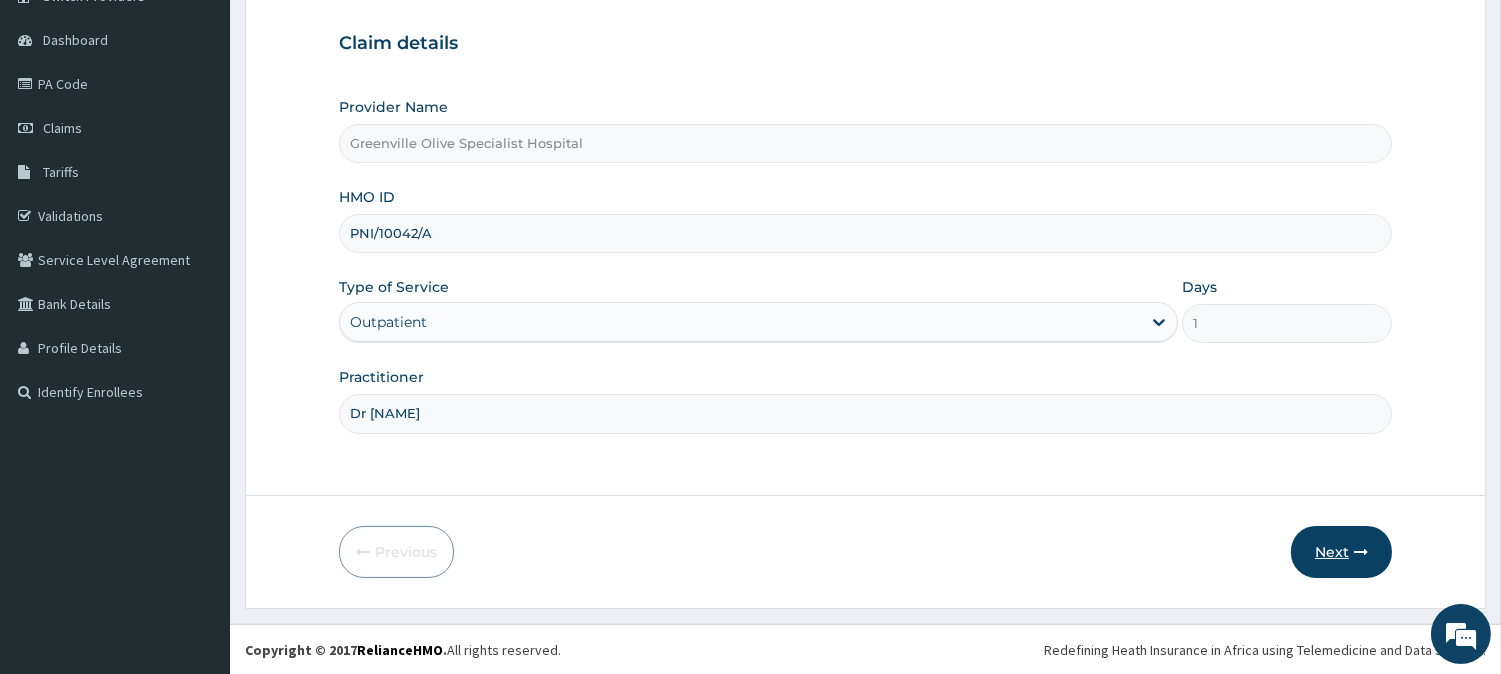 click at bounding box center (1361, 552) 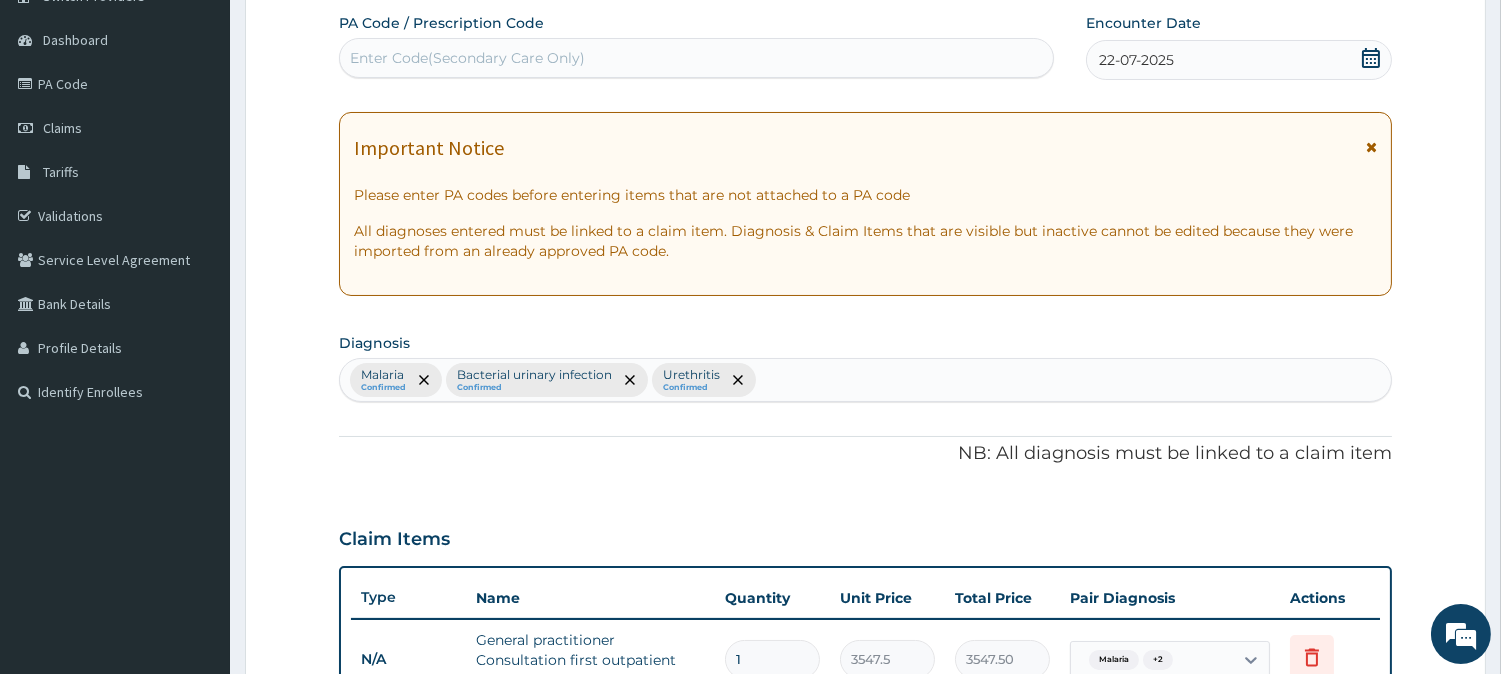 click at bounding box center (1371, 147) 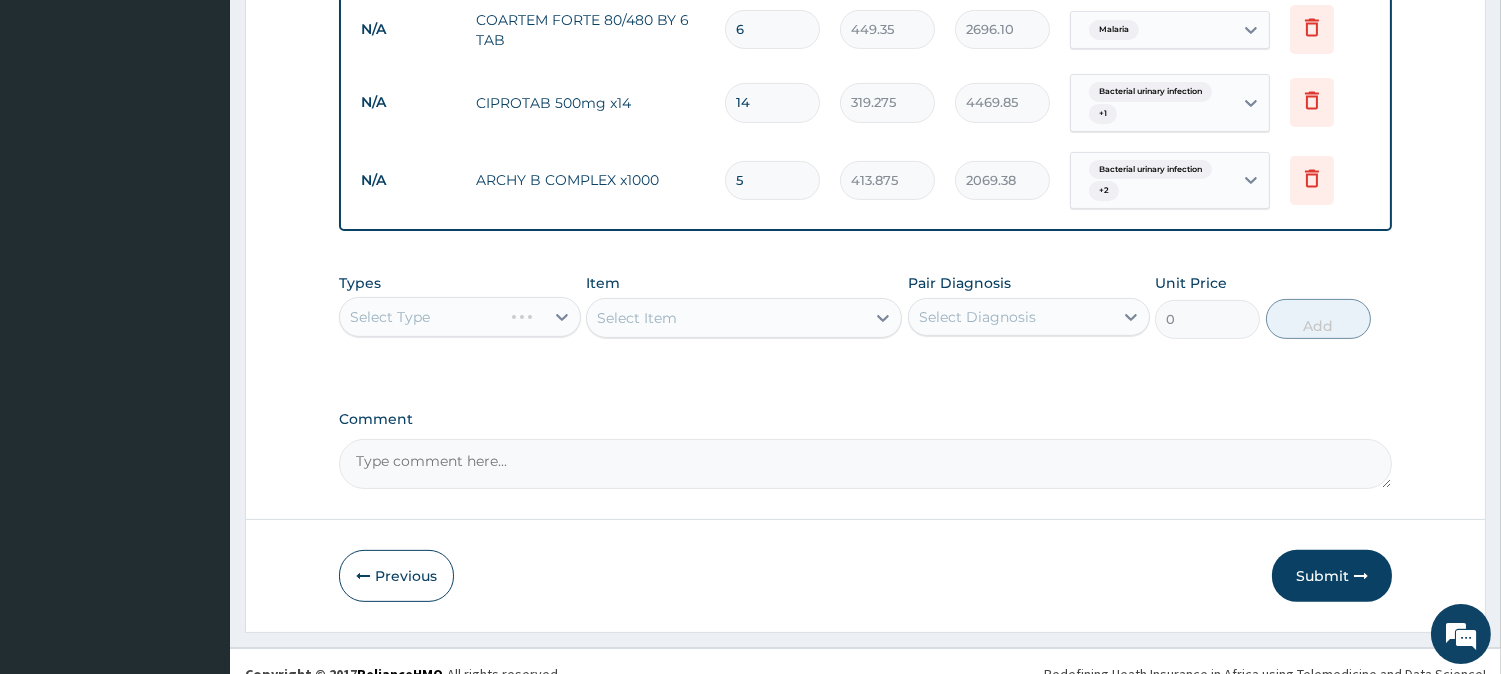 scroll, scrollTop: 1185, scrollLeft: 0, axis: vertical 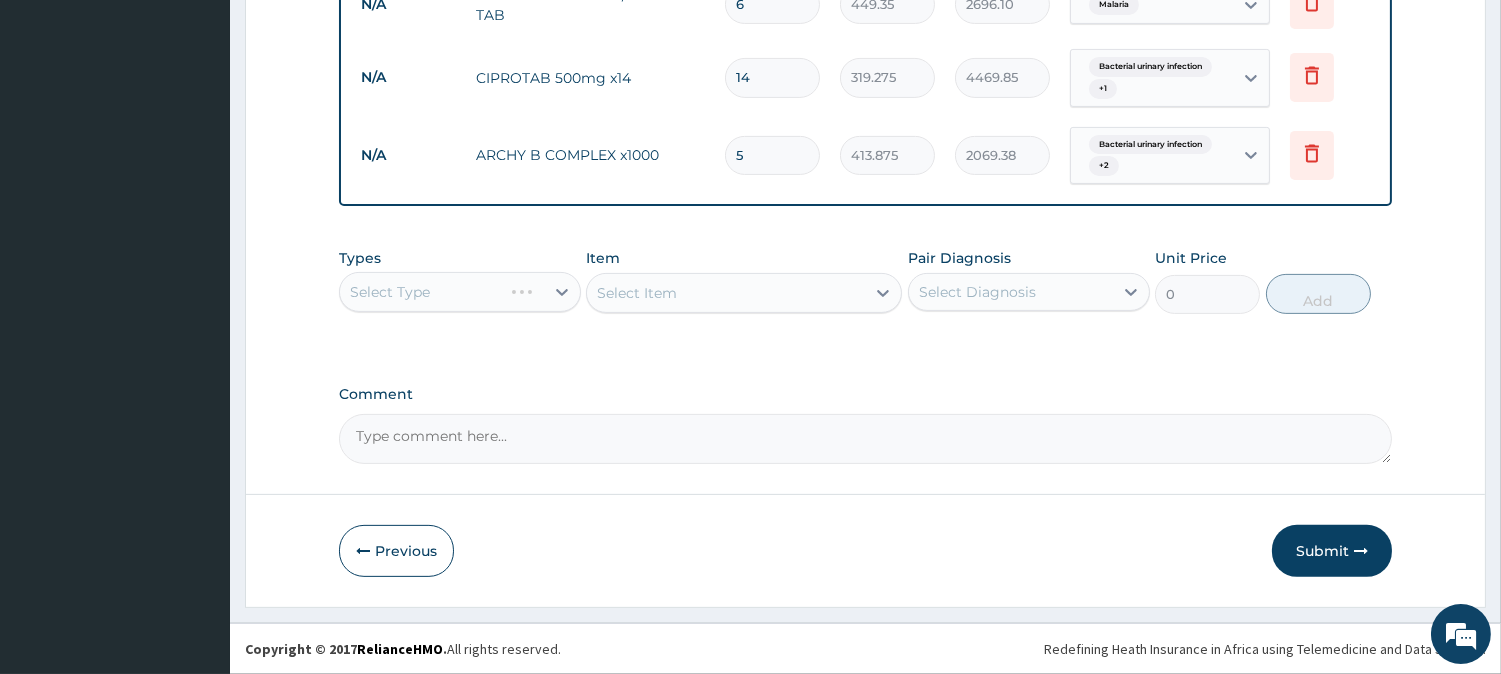 click on "Select Type" at bounding box center [460, 292] 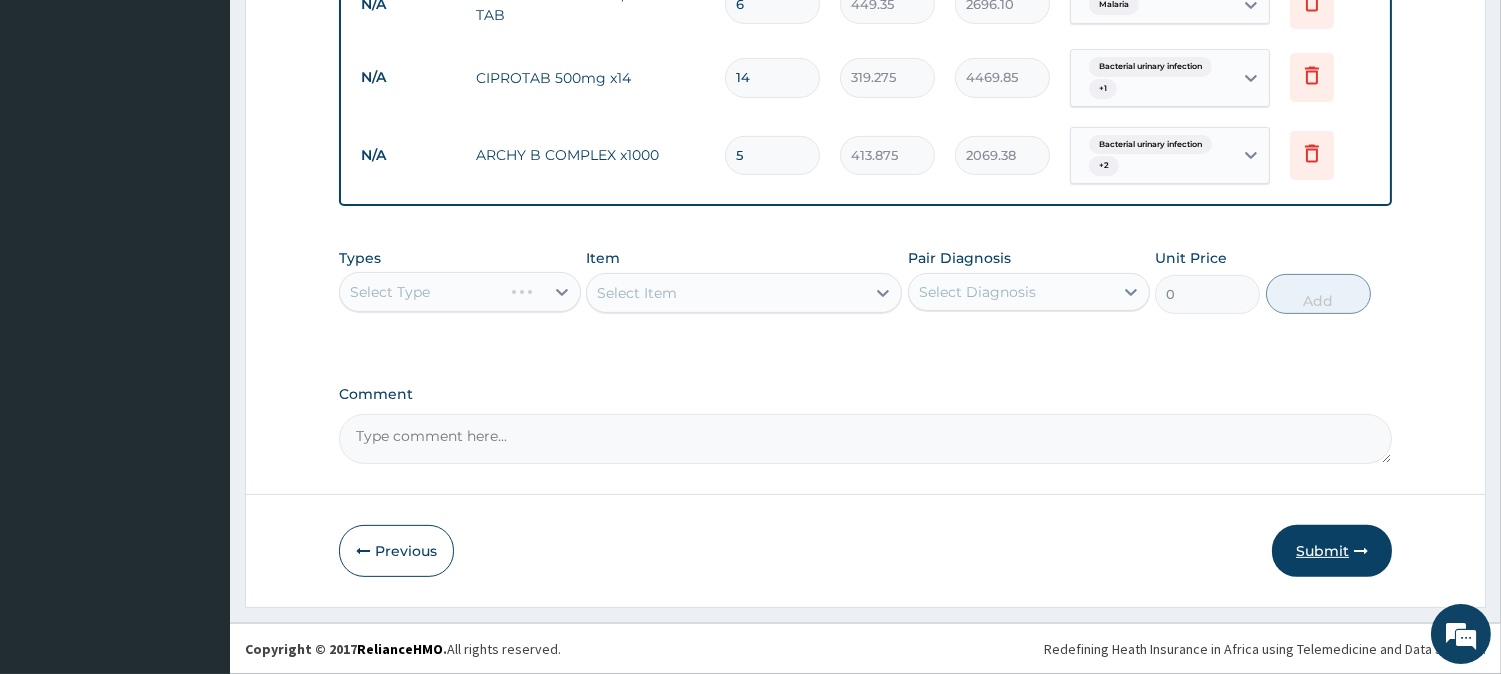 click on "Submit" at bounding box center [1332, 551] 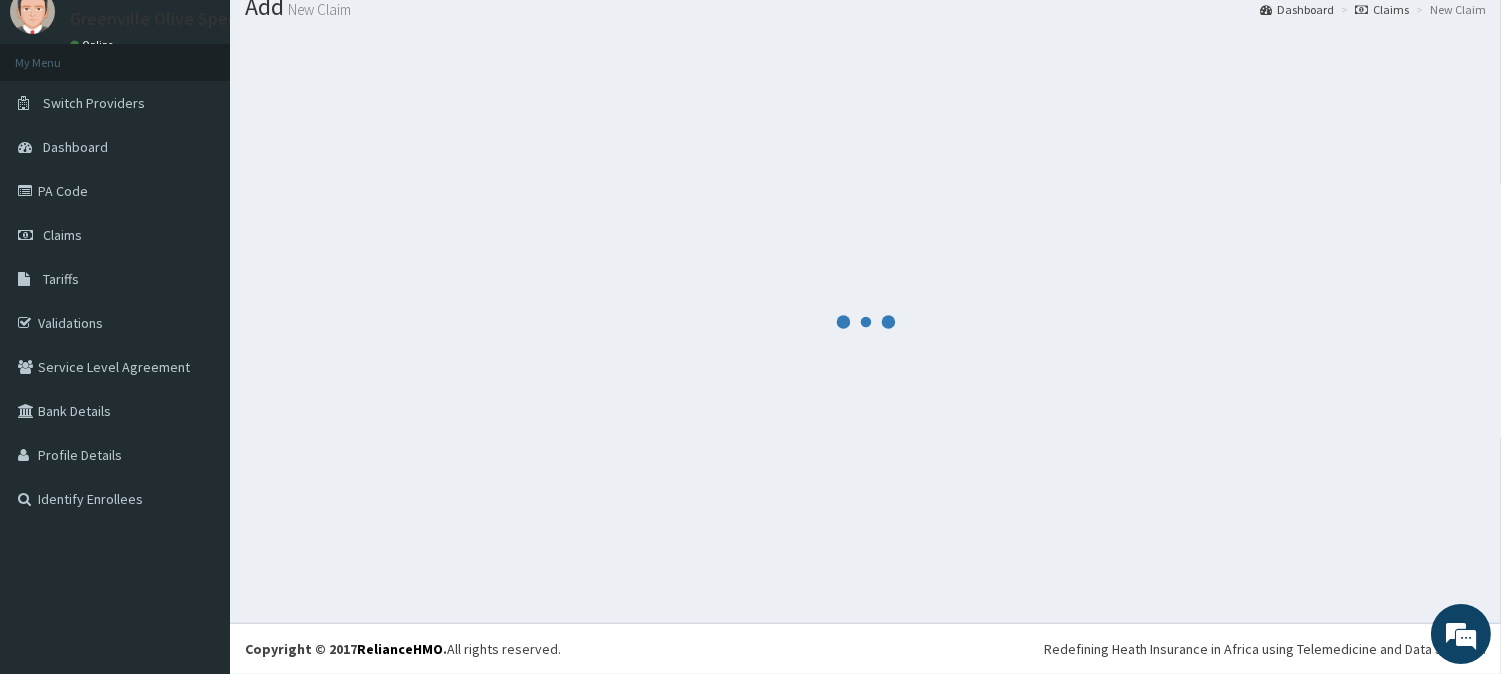 scroll, scrollTop: 71, scrollLeft: 0, axis: vertical 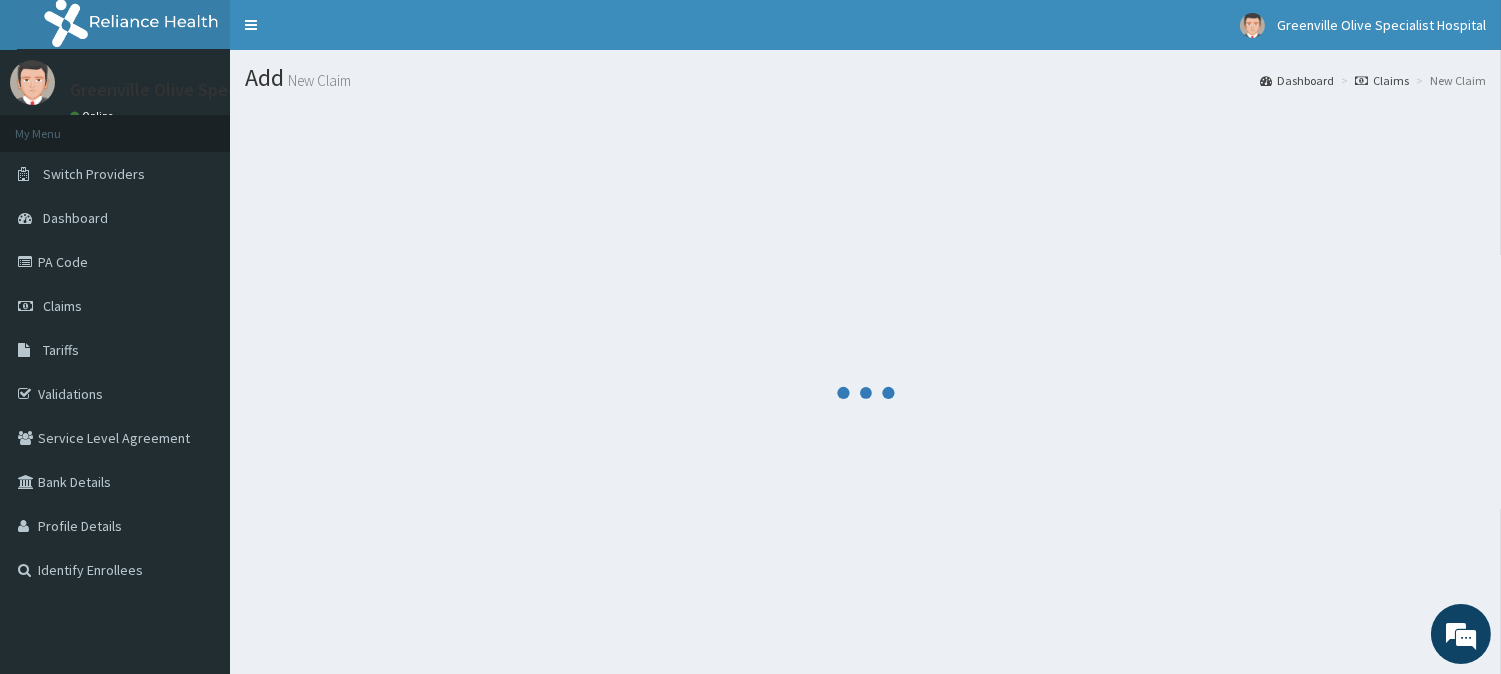click on "Dashboard" at bounding box center (1297, 80) 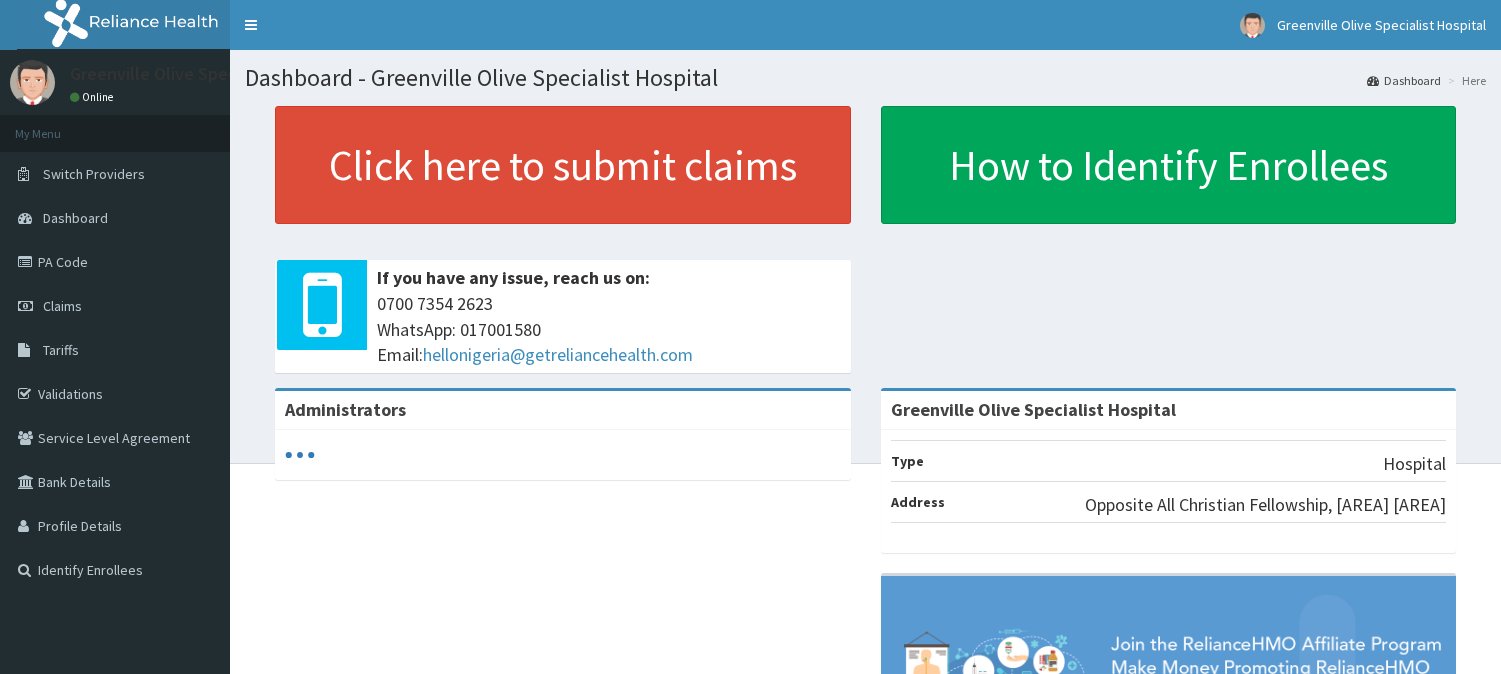 scroll, scrollTop: 0, scrollLeft: 0, axis: both 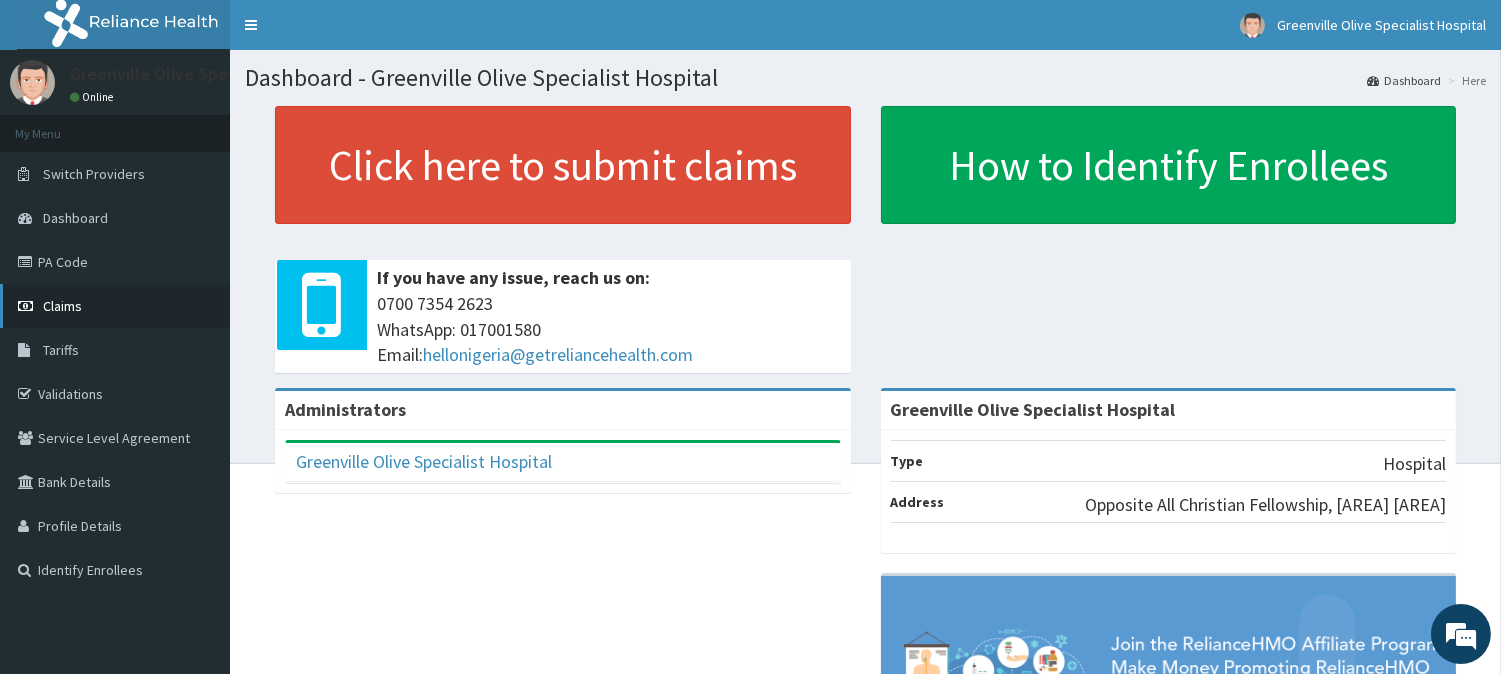 click on "Claims" at bounding box center (115, 306) 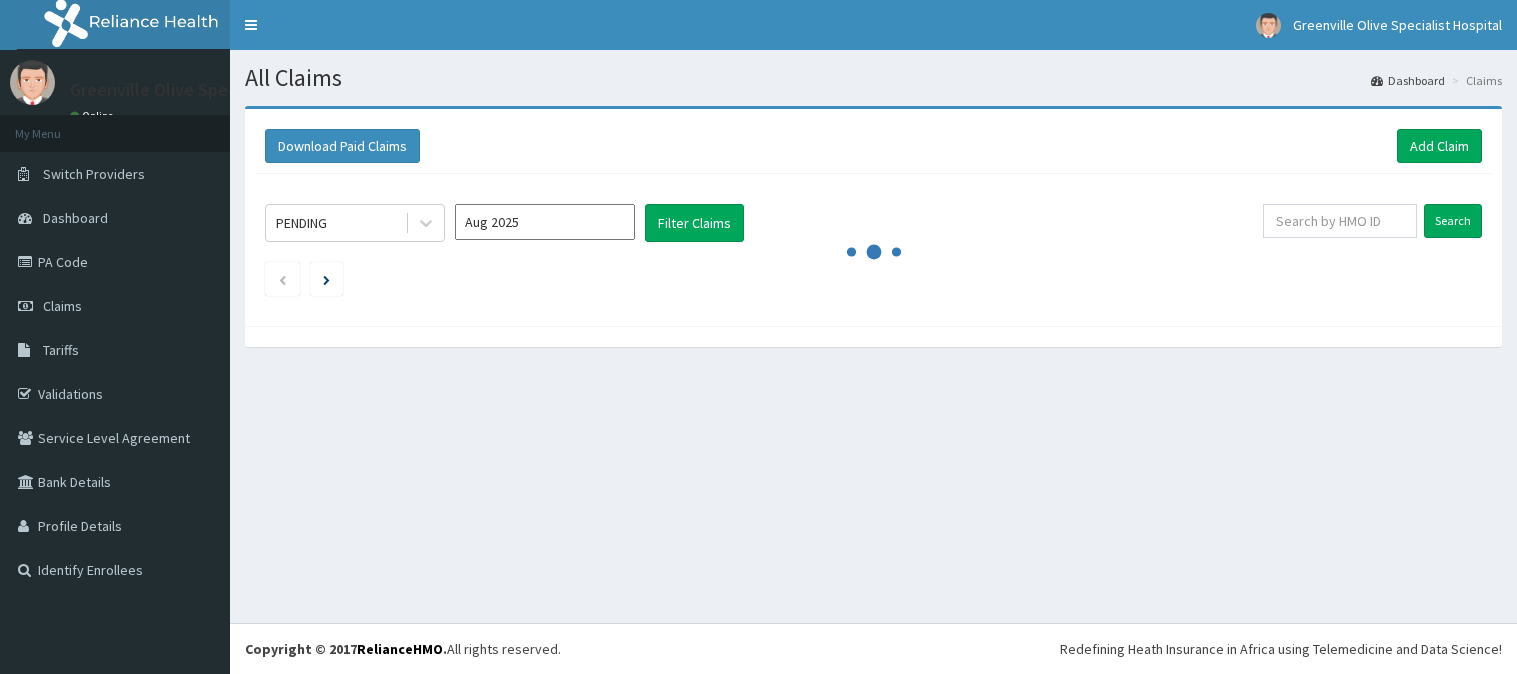 scroll, scrollTop: 0, scrollLeft: 0, axis: both 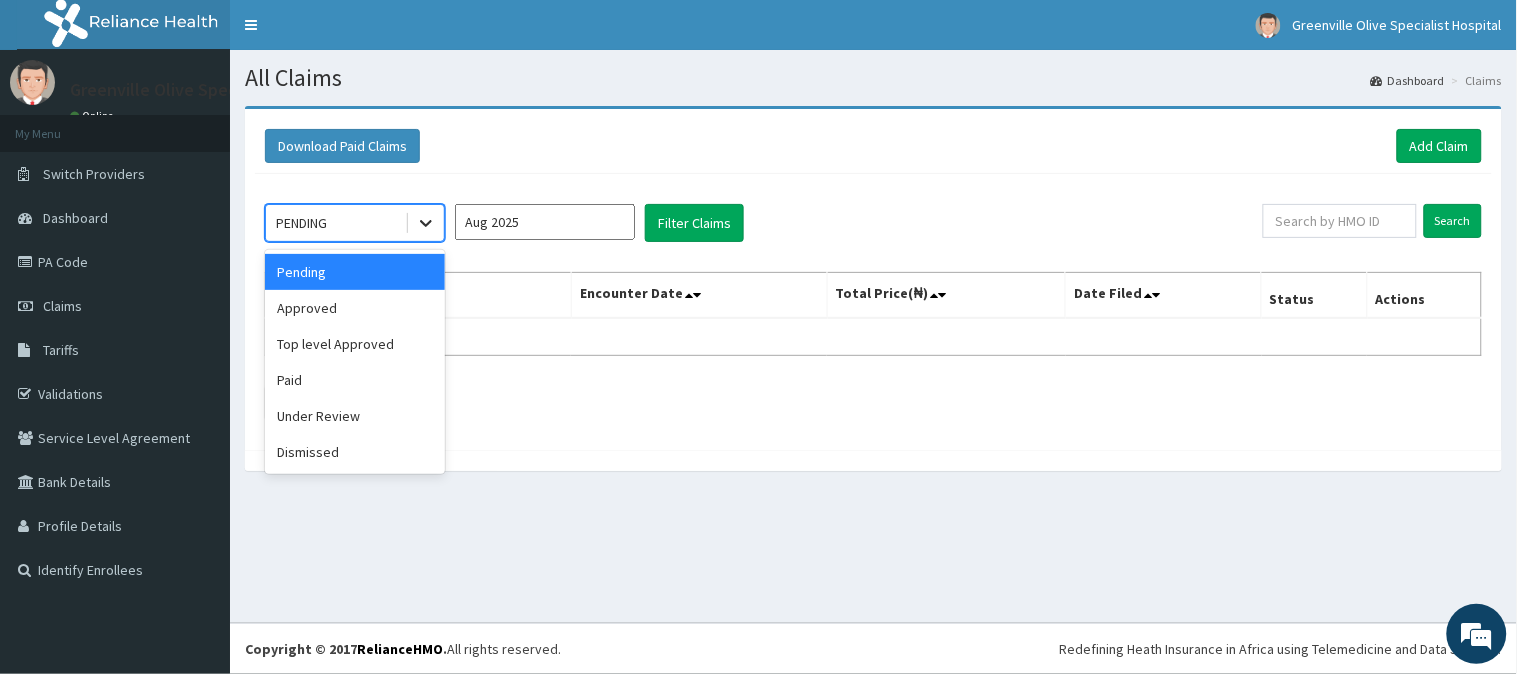 click 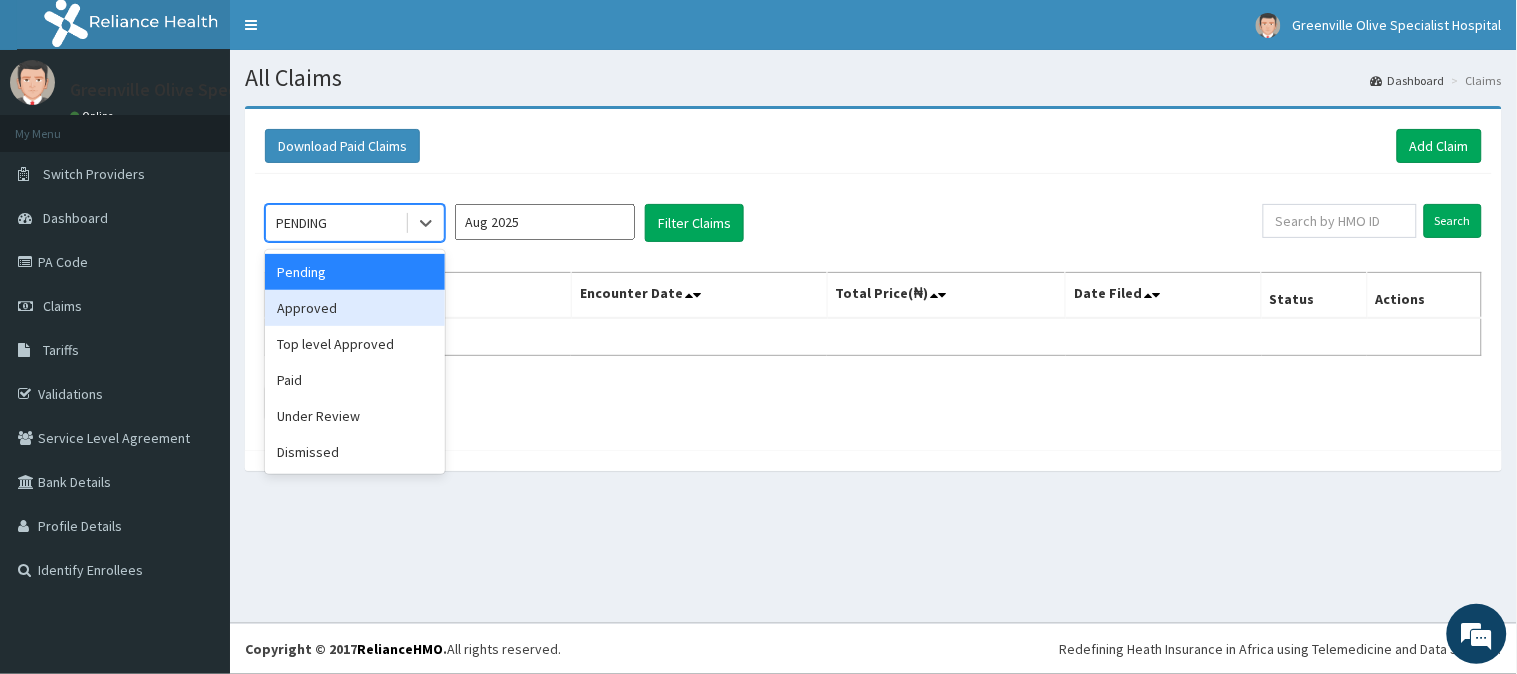 click on "Approved" at bounding box center [355, 308] 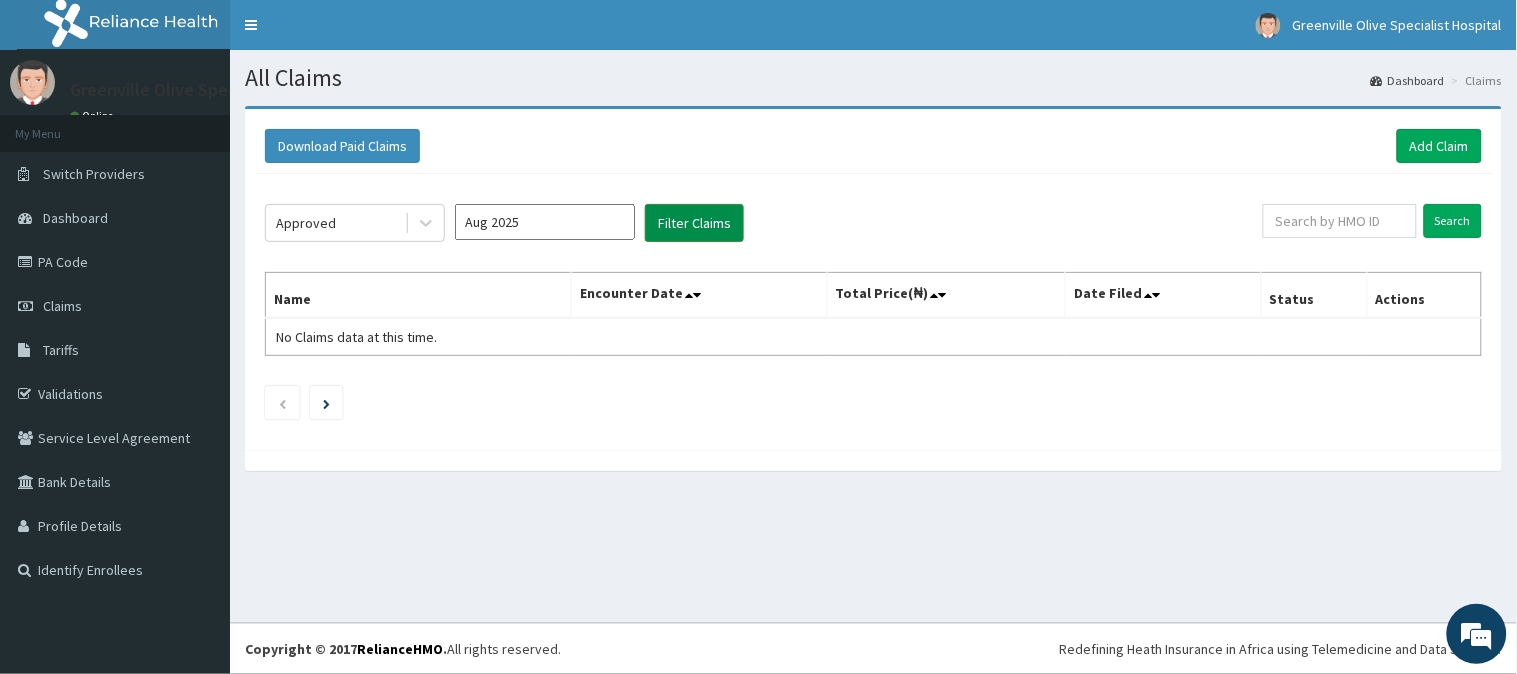 click on "Filter Claims" at bounding box center (694, 223) 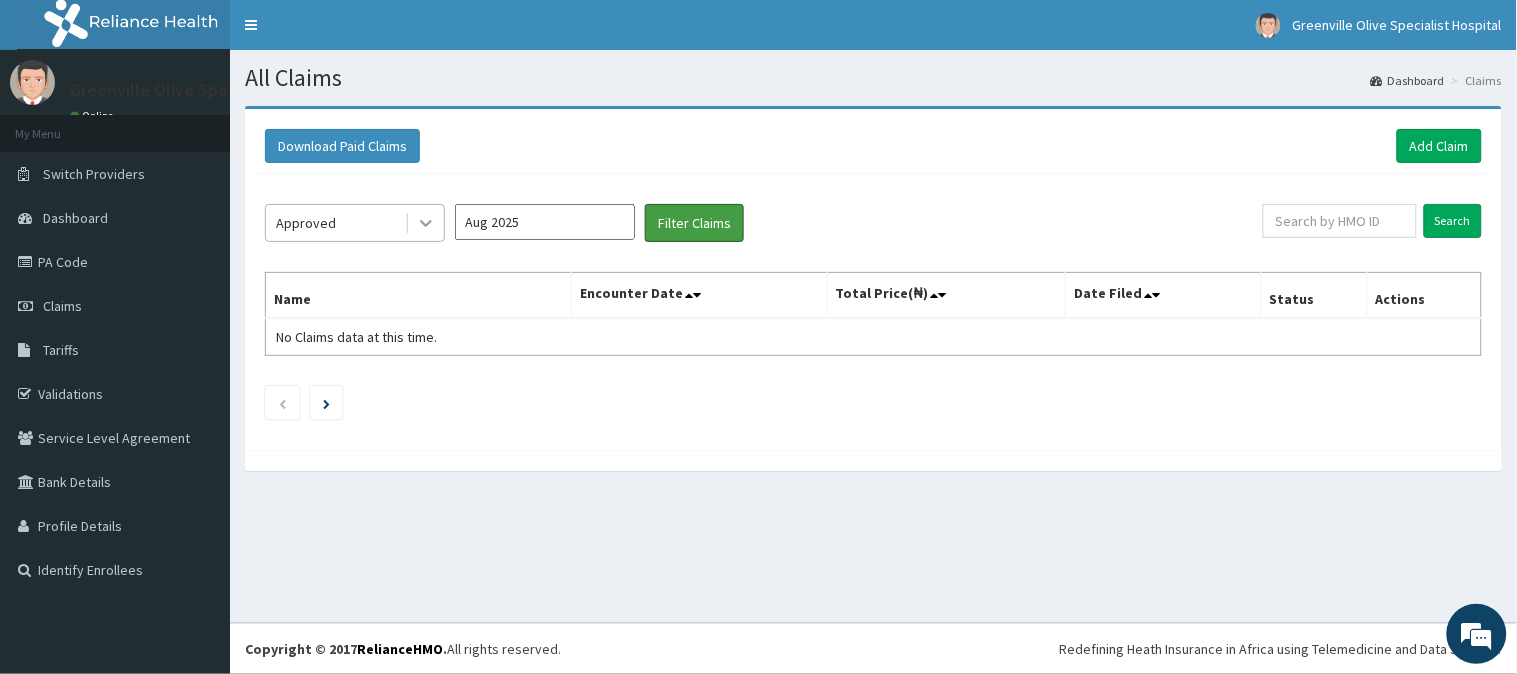scroll, scrollTop: 0, scrollLeft: 0, axis: both 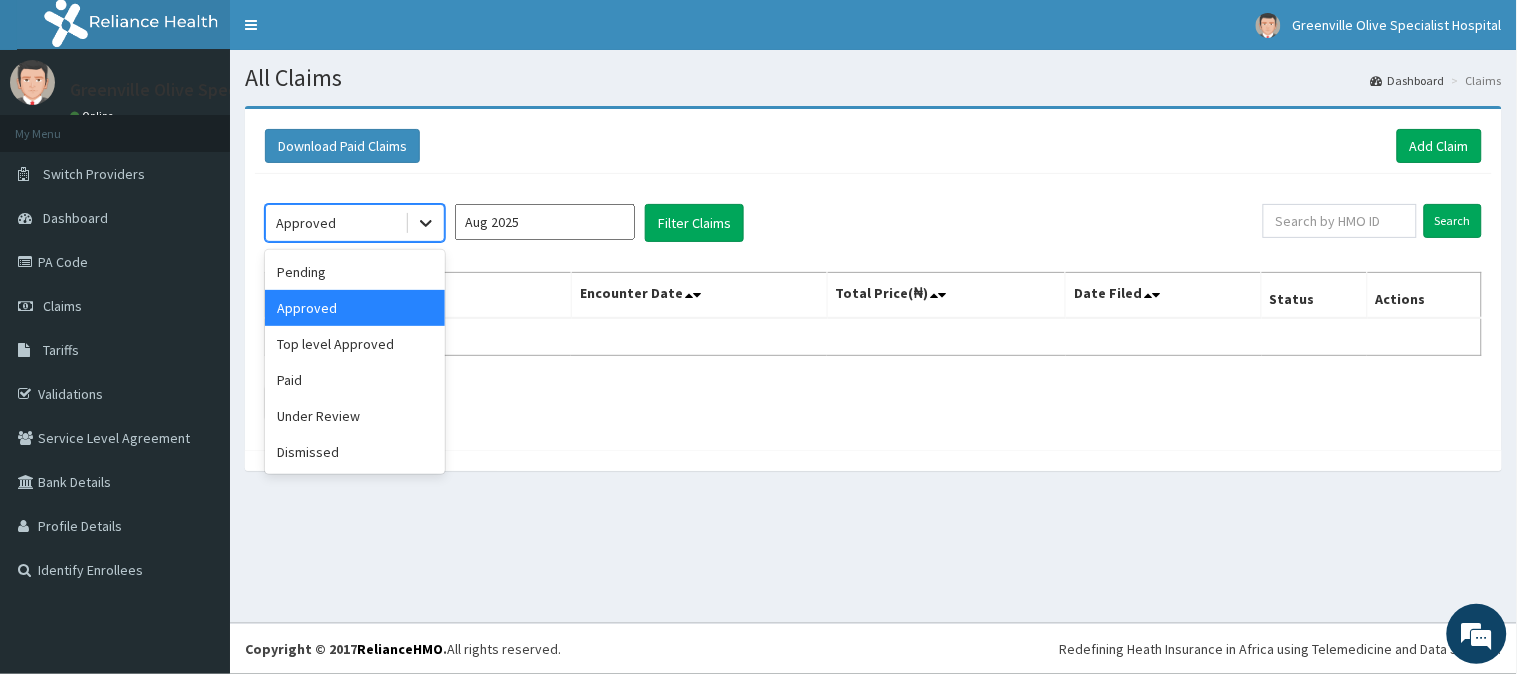click 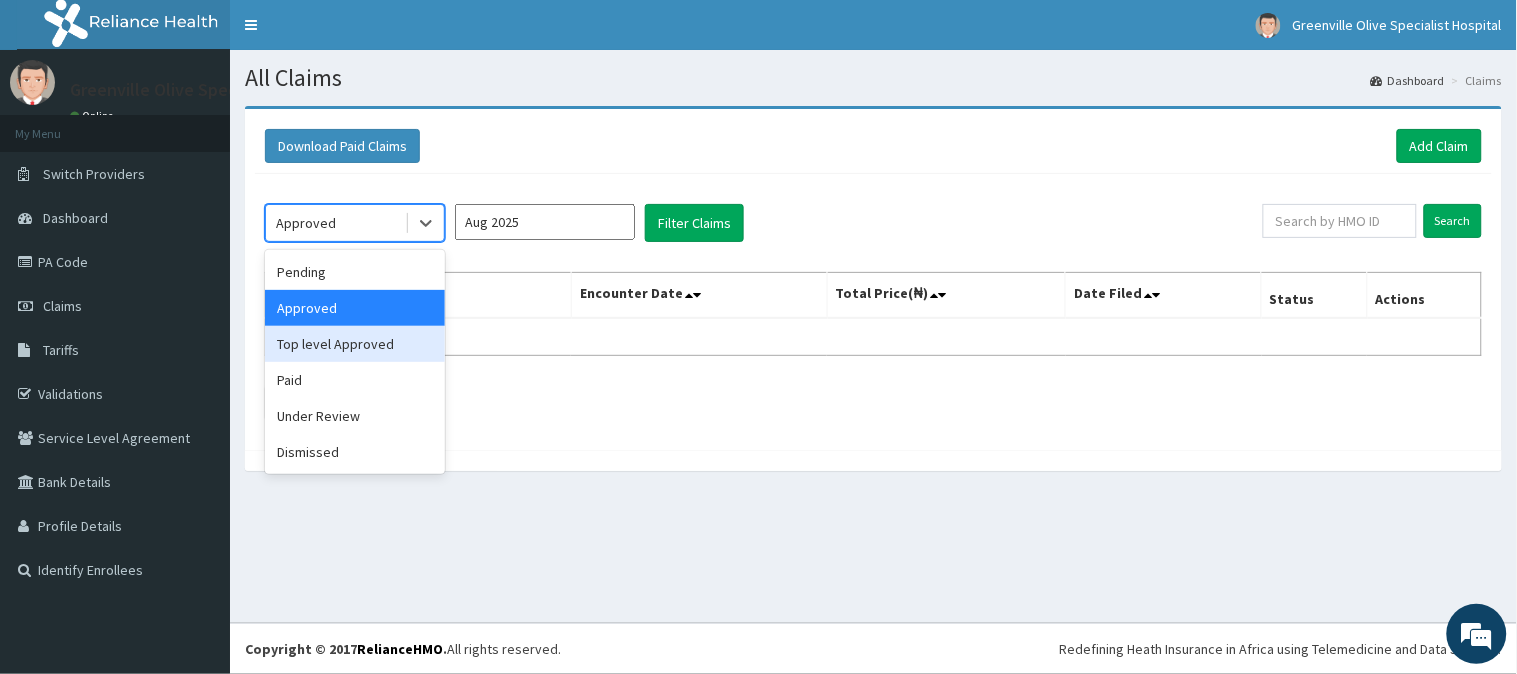 click on "Top level Approved" at bounding box center [355, 344] 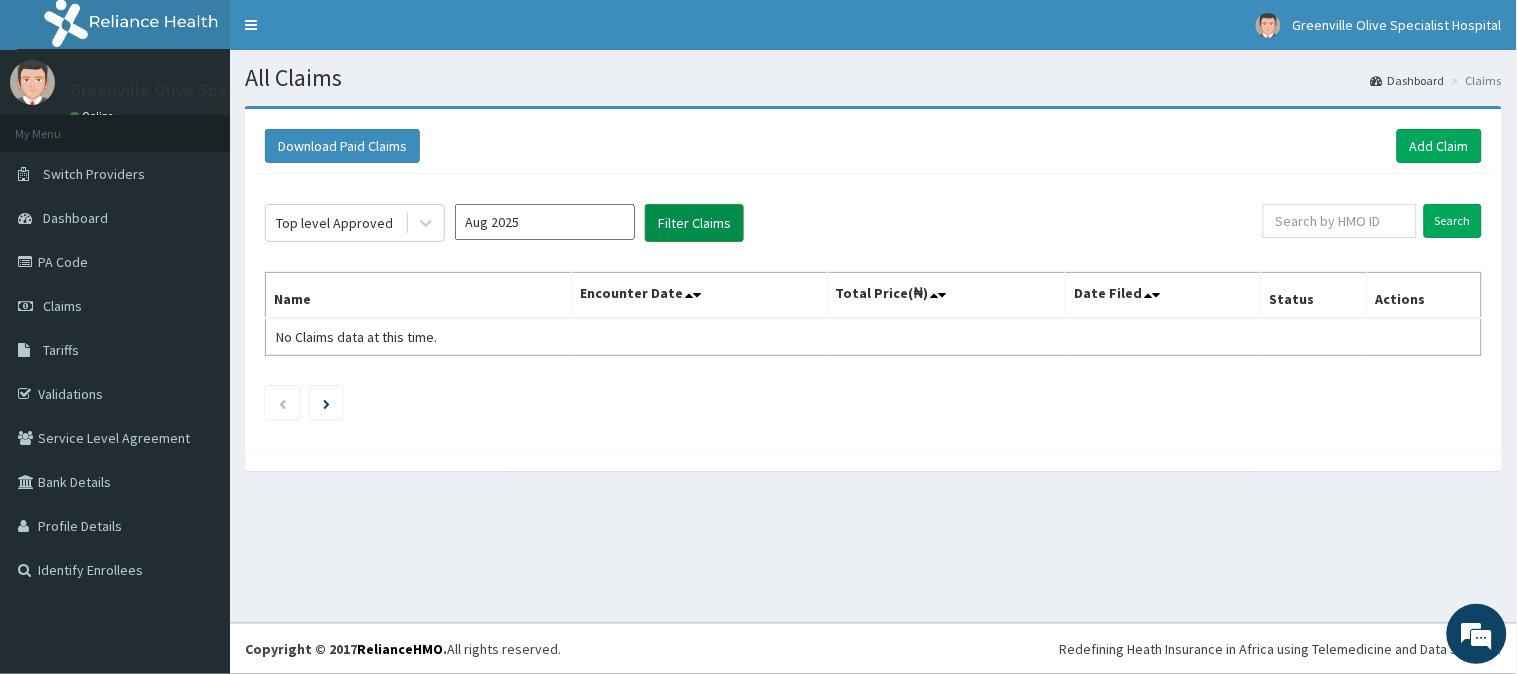 click on "Filter Claims" at bounding box center [694, 223] 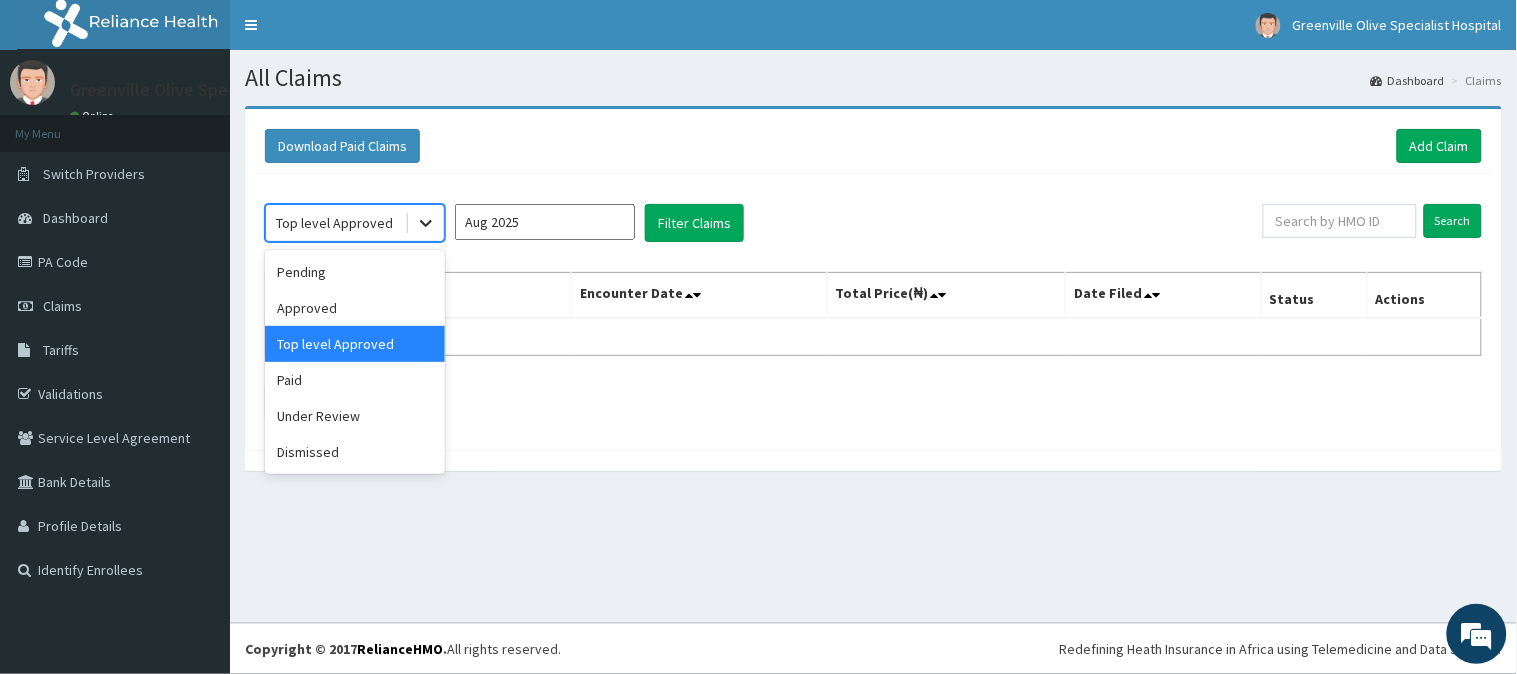 click 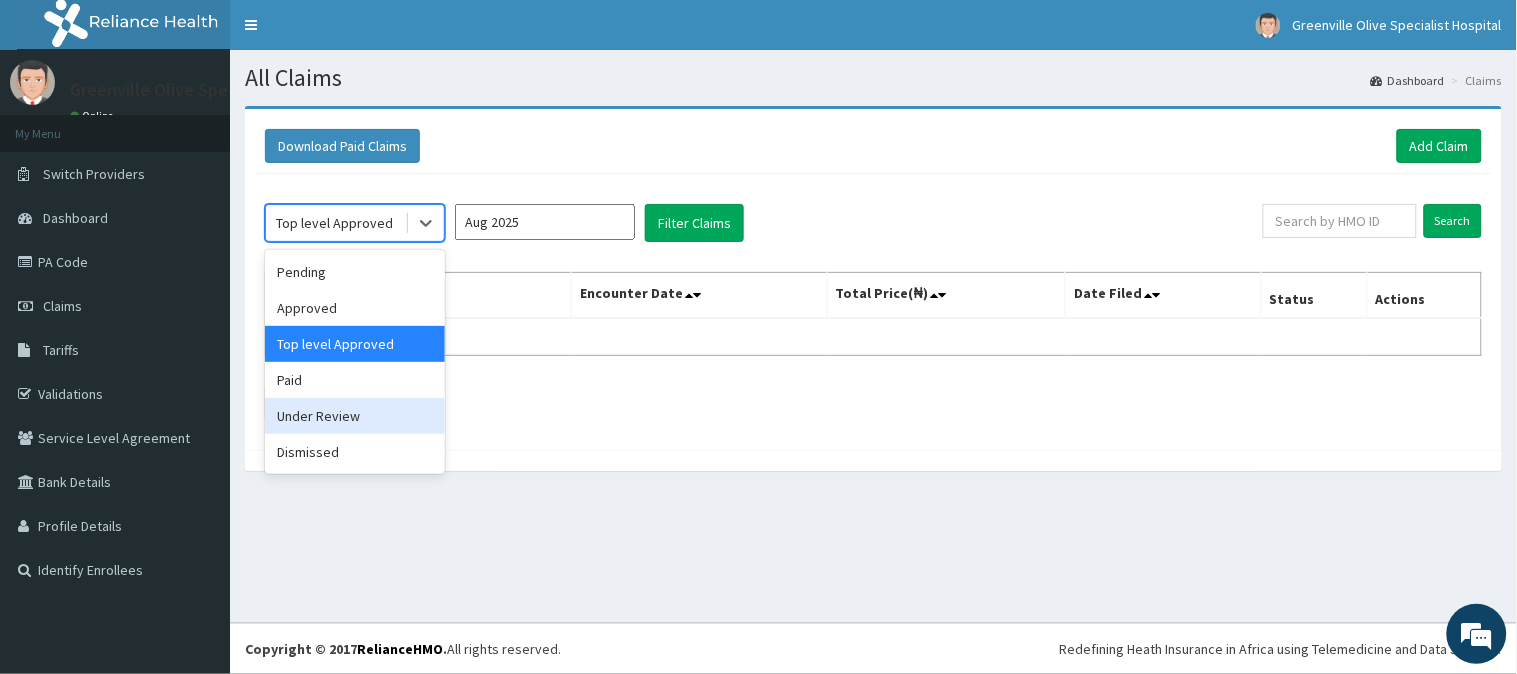 click on "Under Review" at bounding box center [355, 416] 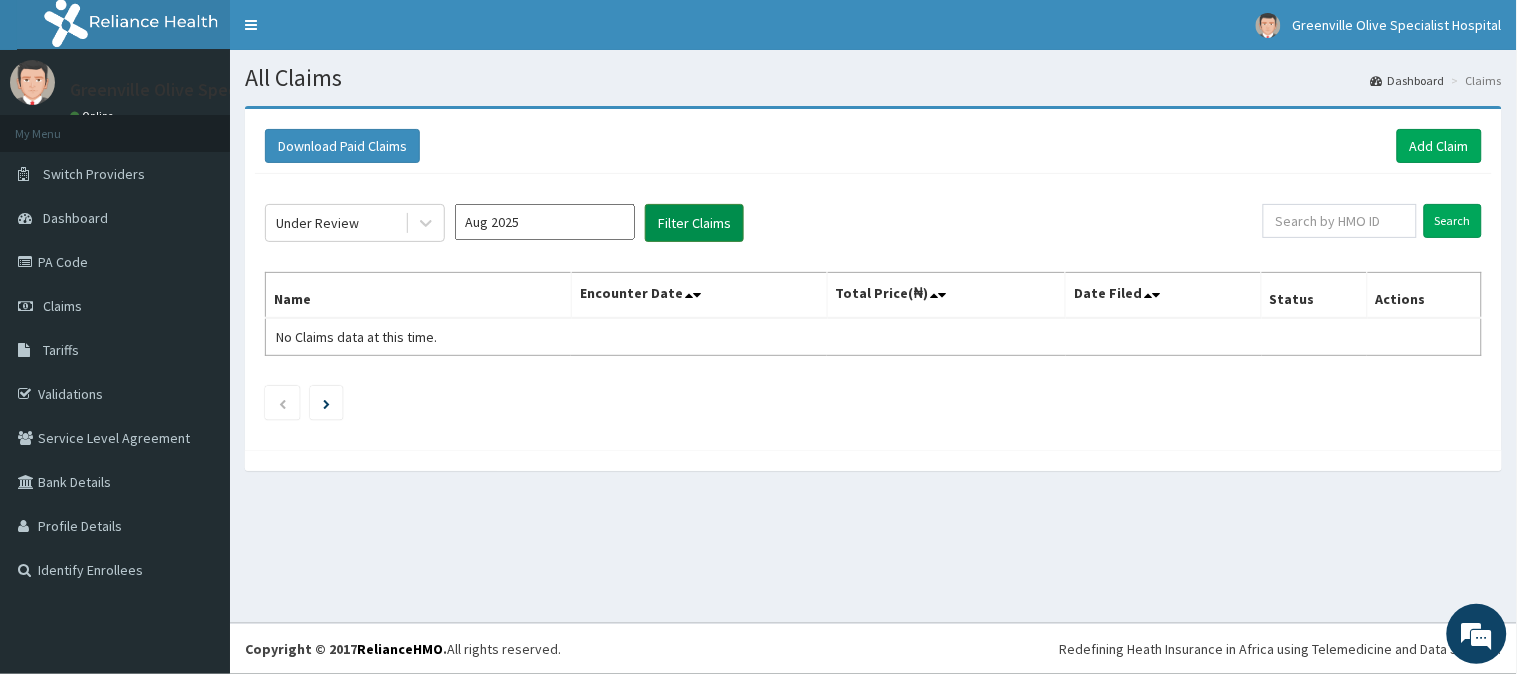 click on "Filter Claims" at bounding box center [694, 223] 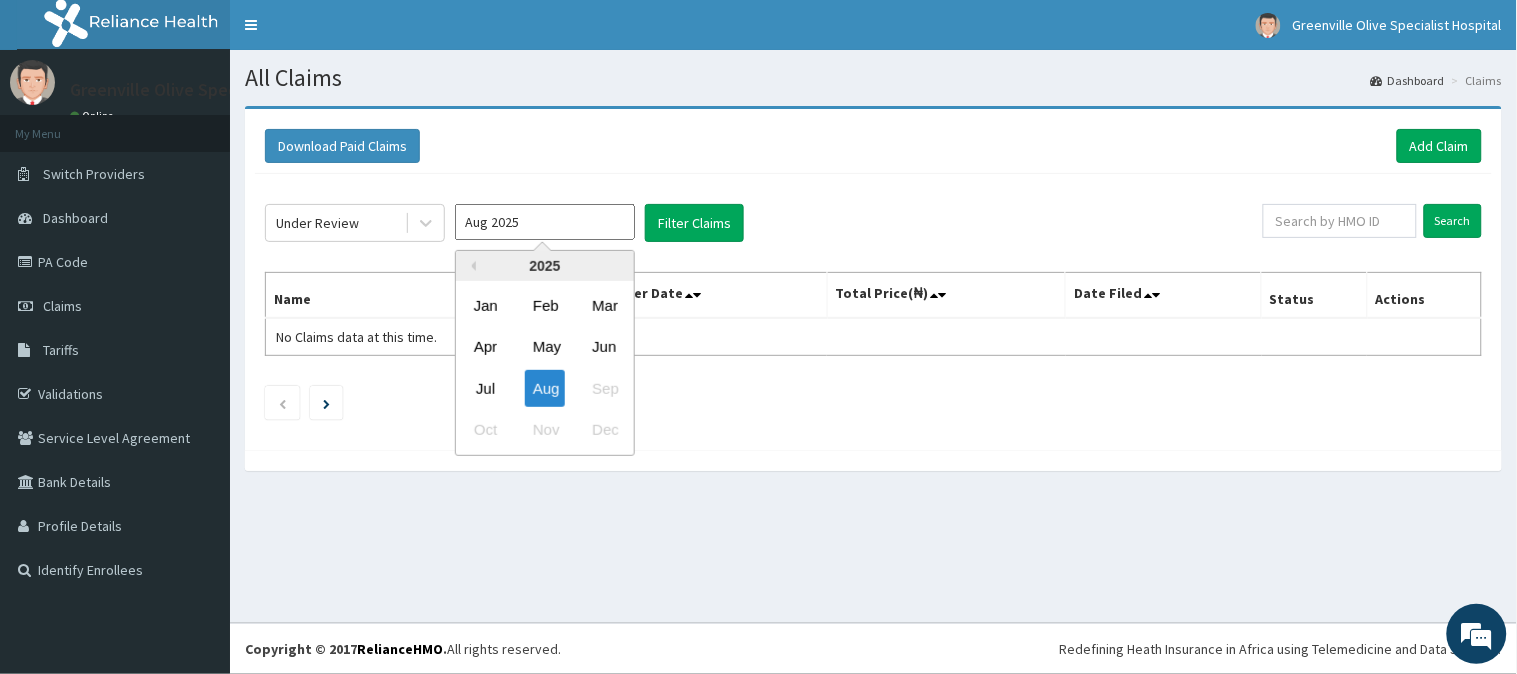 click on "Aug 2025" at bounding box center [545, 222] 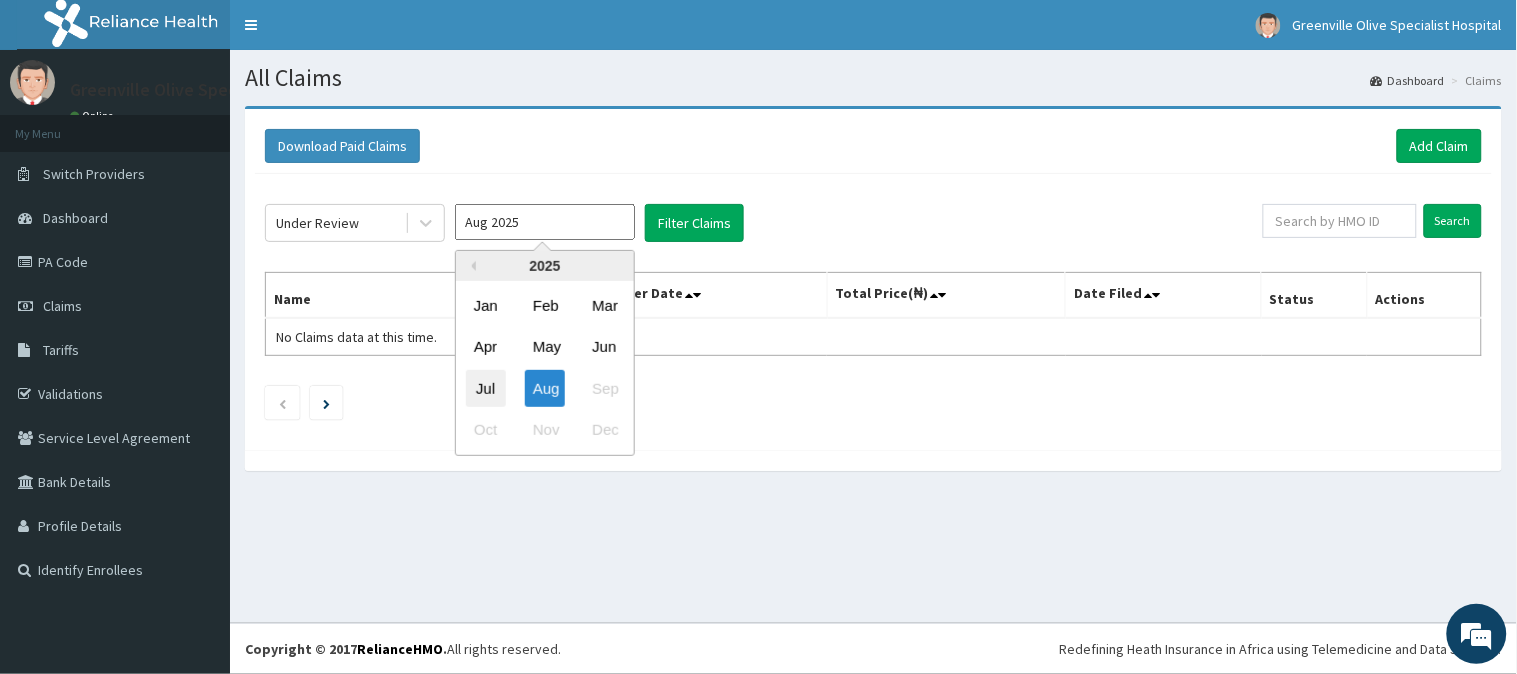 click on "Jul" at bounding box center [486, 388] 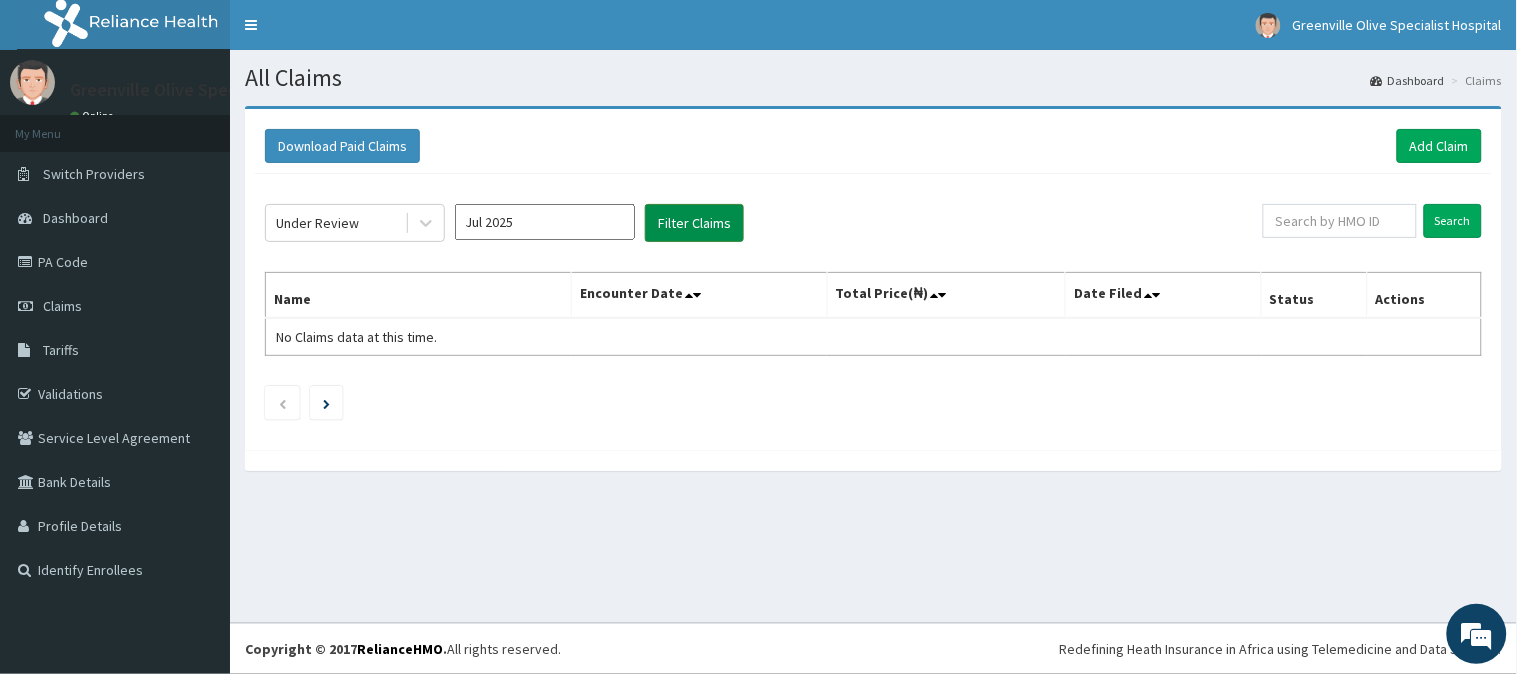 click on "Filter Claims" at bounding box center [694, 223] 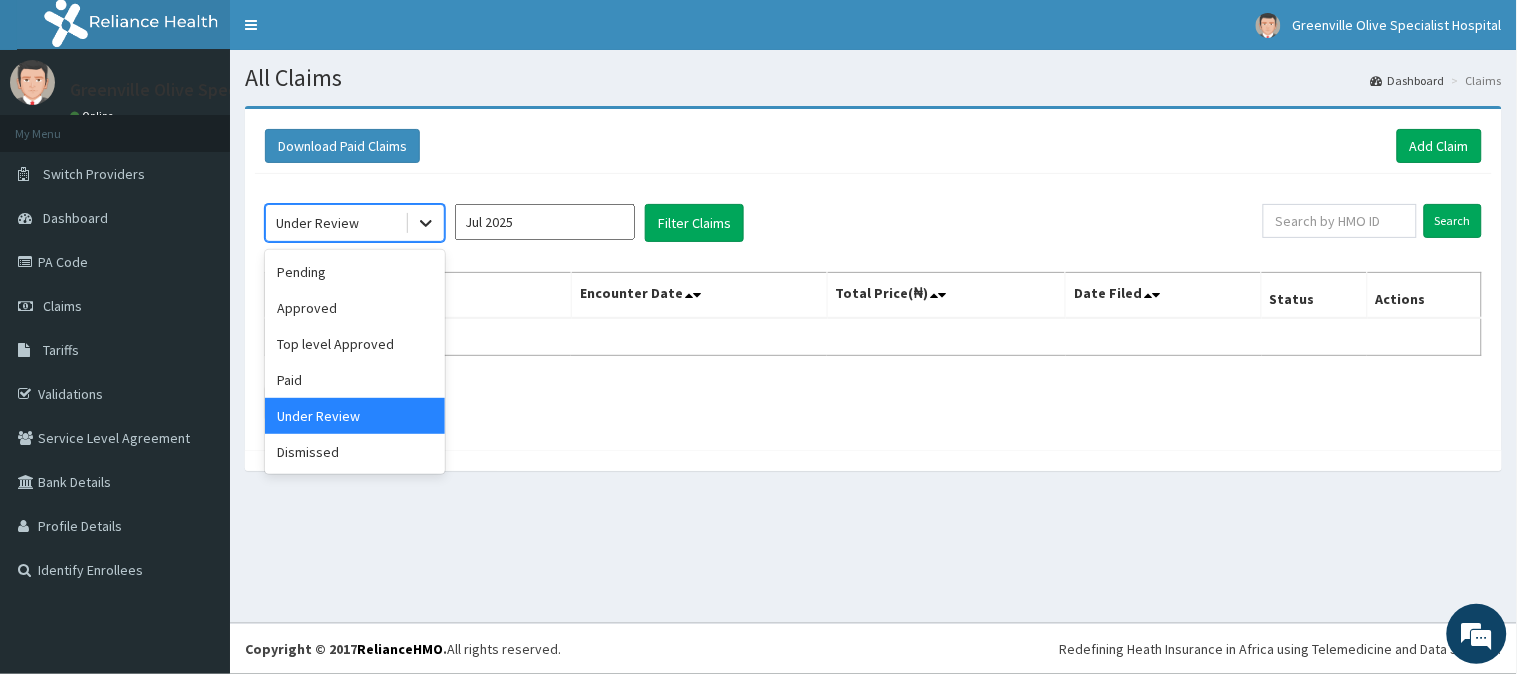 click 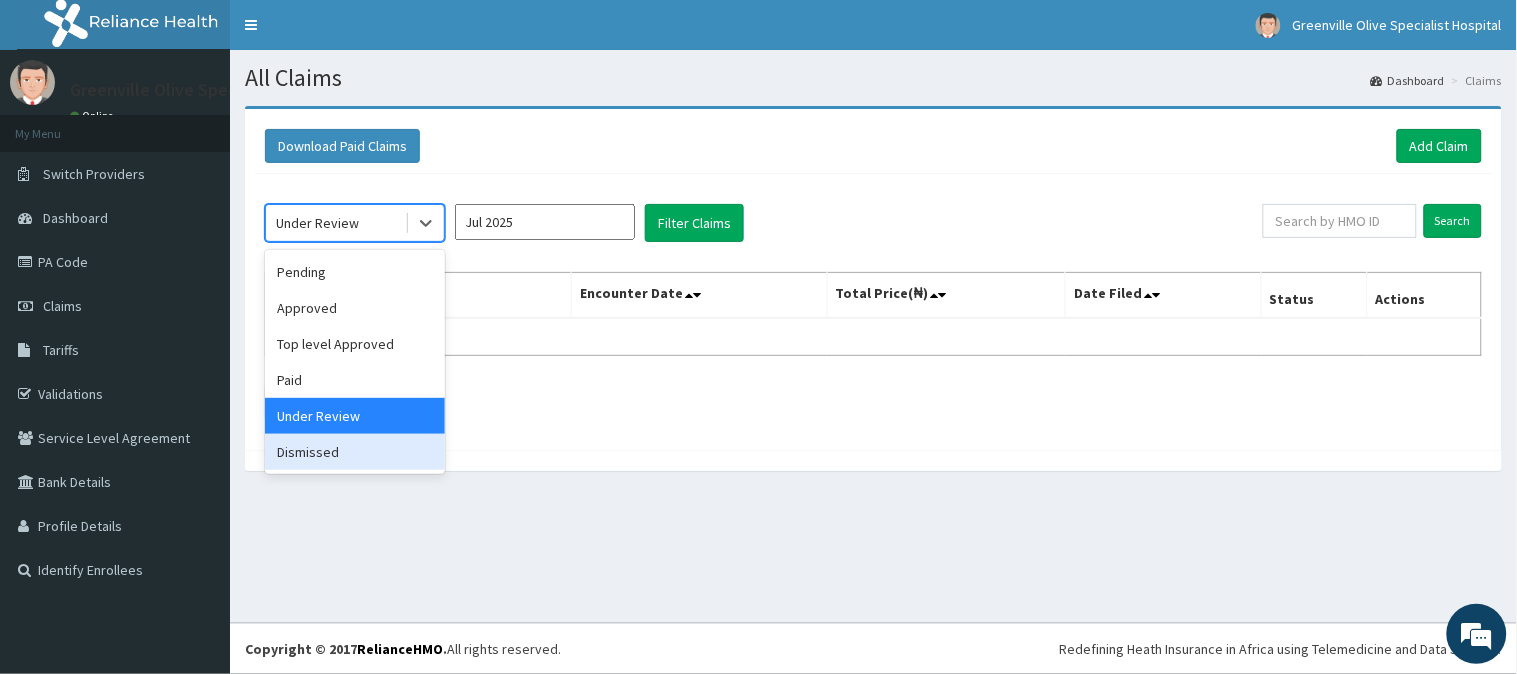 click on "Dismissed" at bounding box center (355, 452) 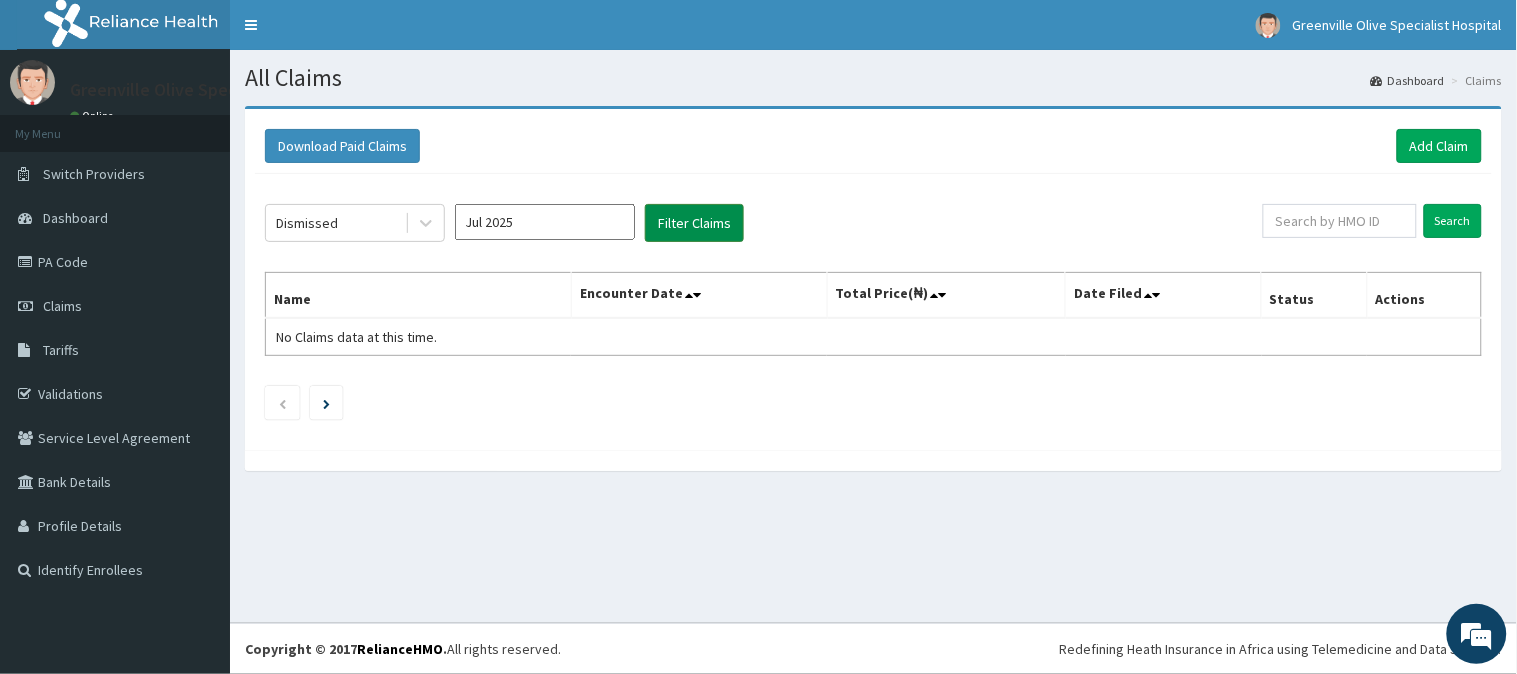 click on "Filter Claims" at bounding box center [694, 223] 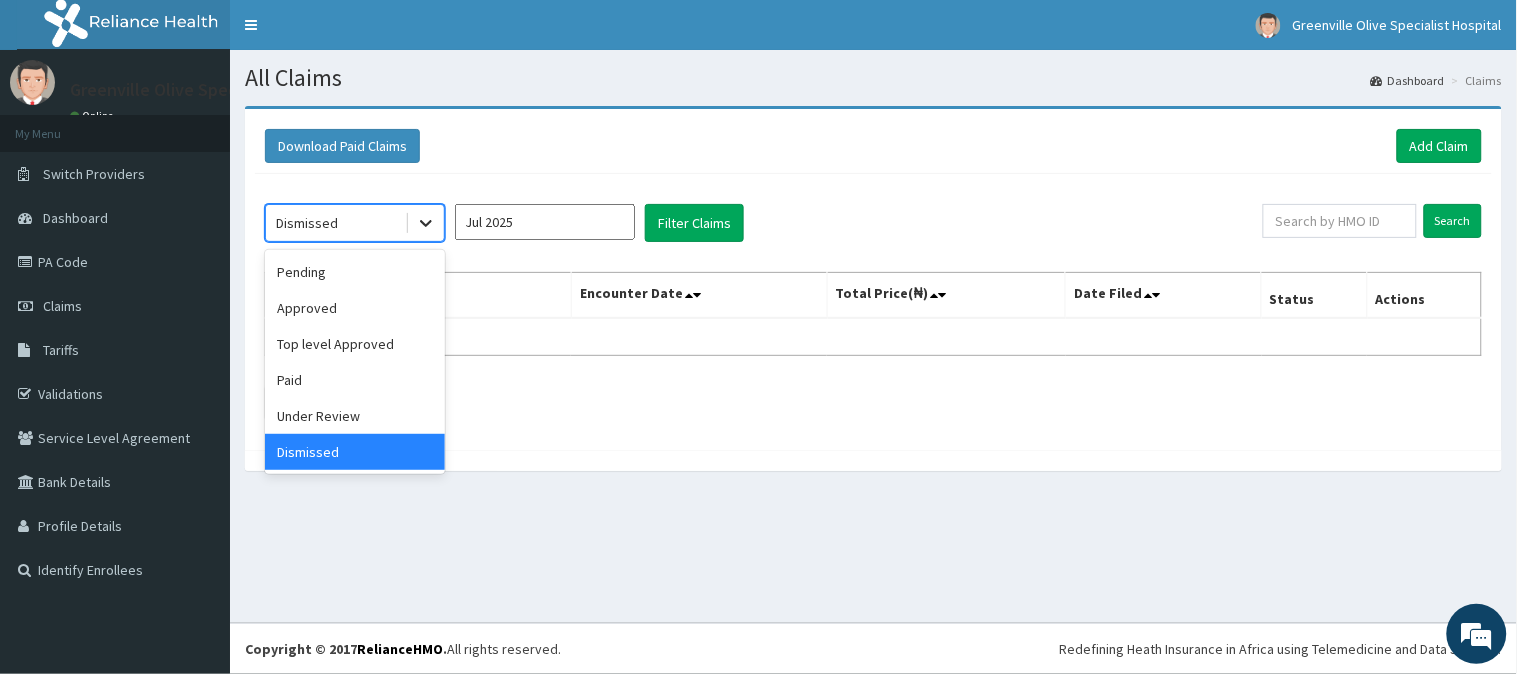 click 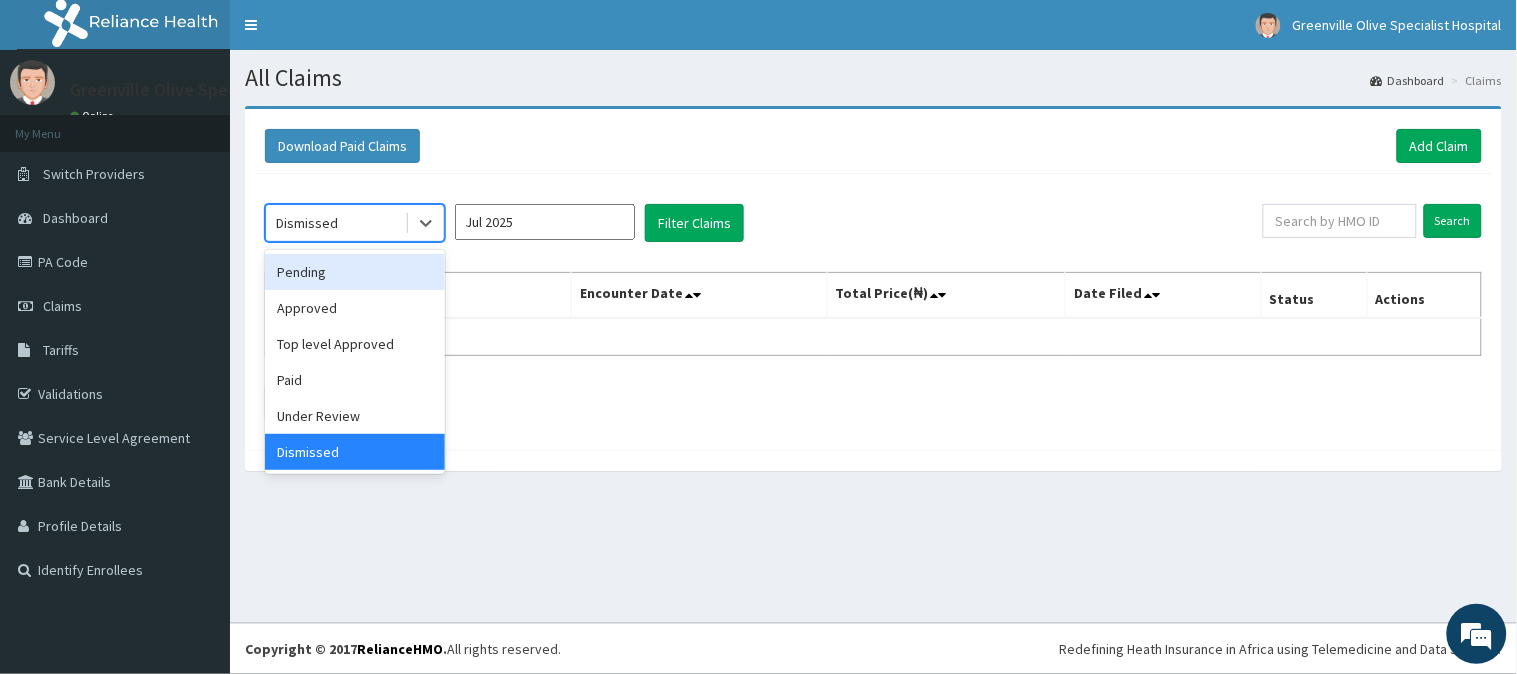 click on "Pending" at bounding box center [355, 272] 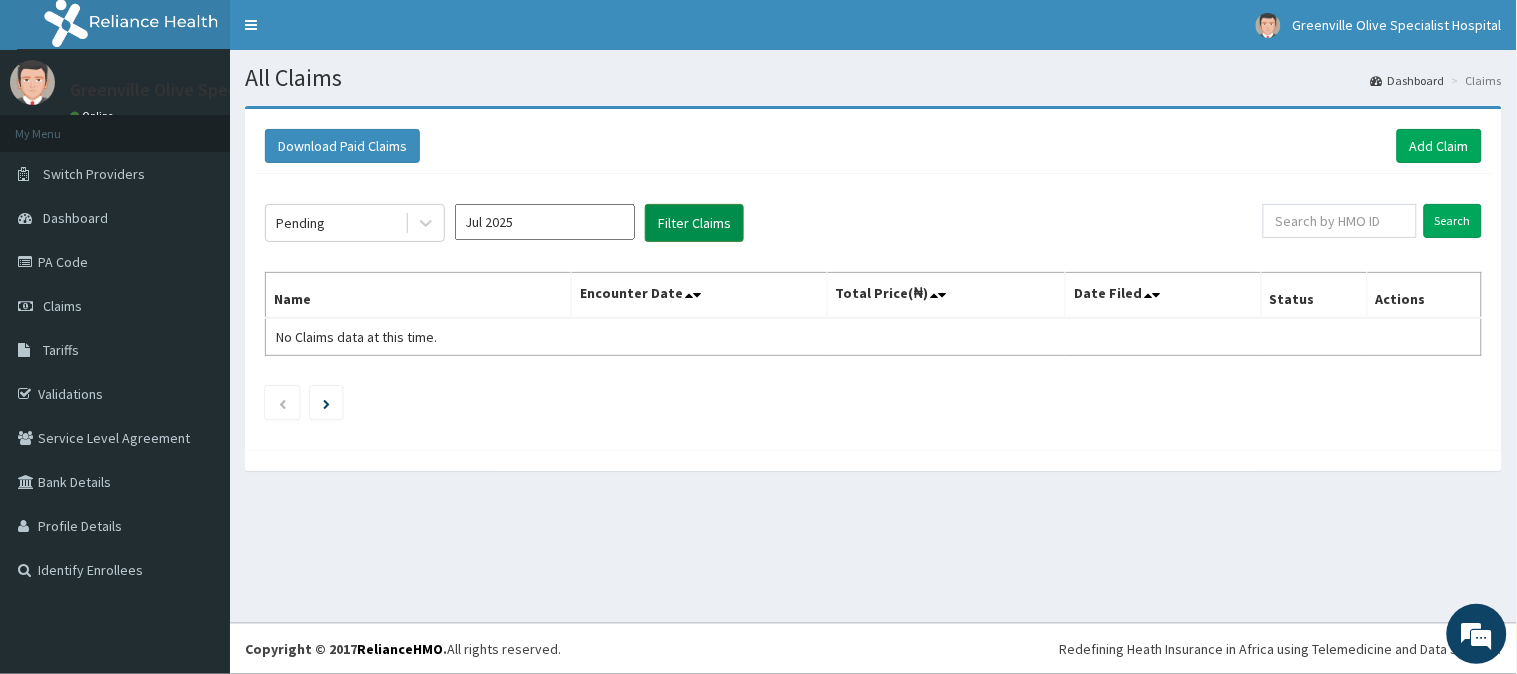 click on "Filter Claims" at bounding box center [694, 223] 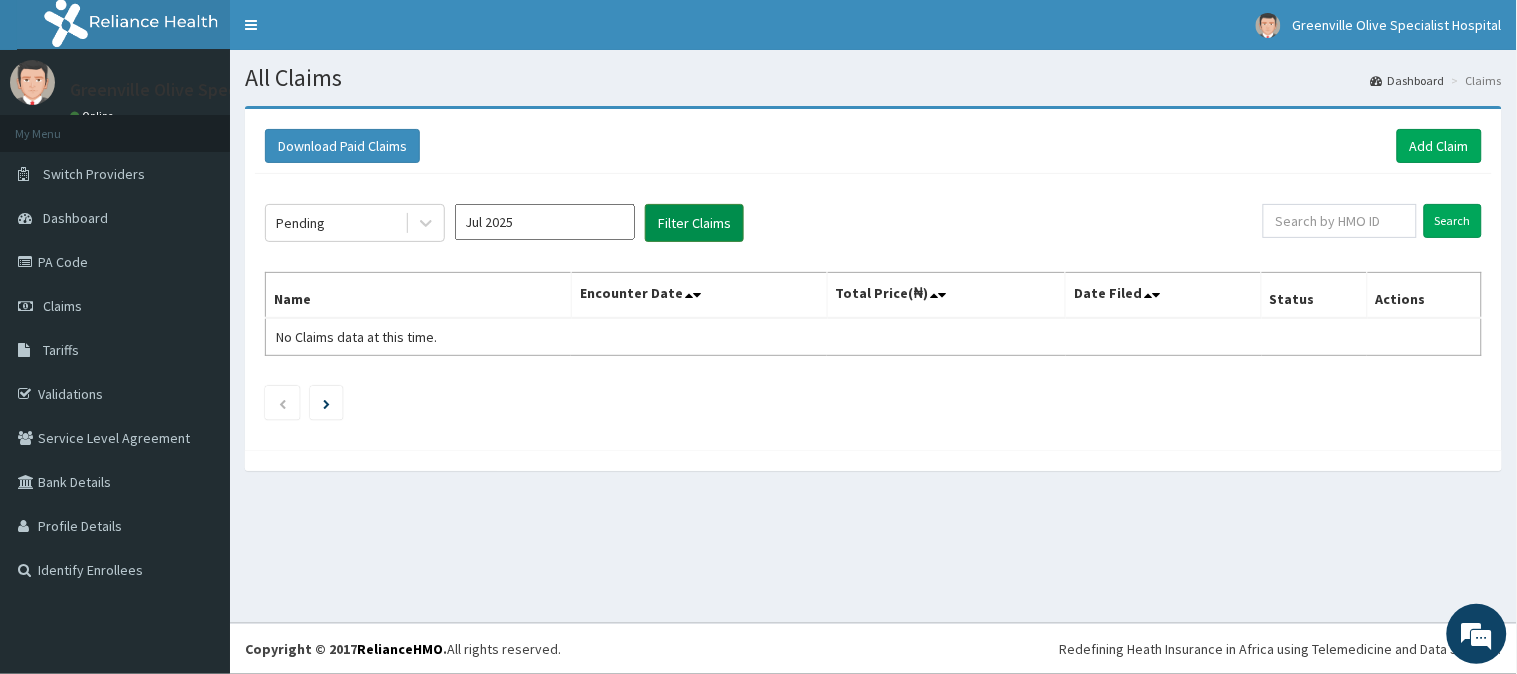 click on "Filter Claims" at bounding box center (694, 223) 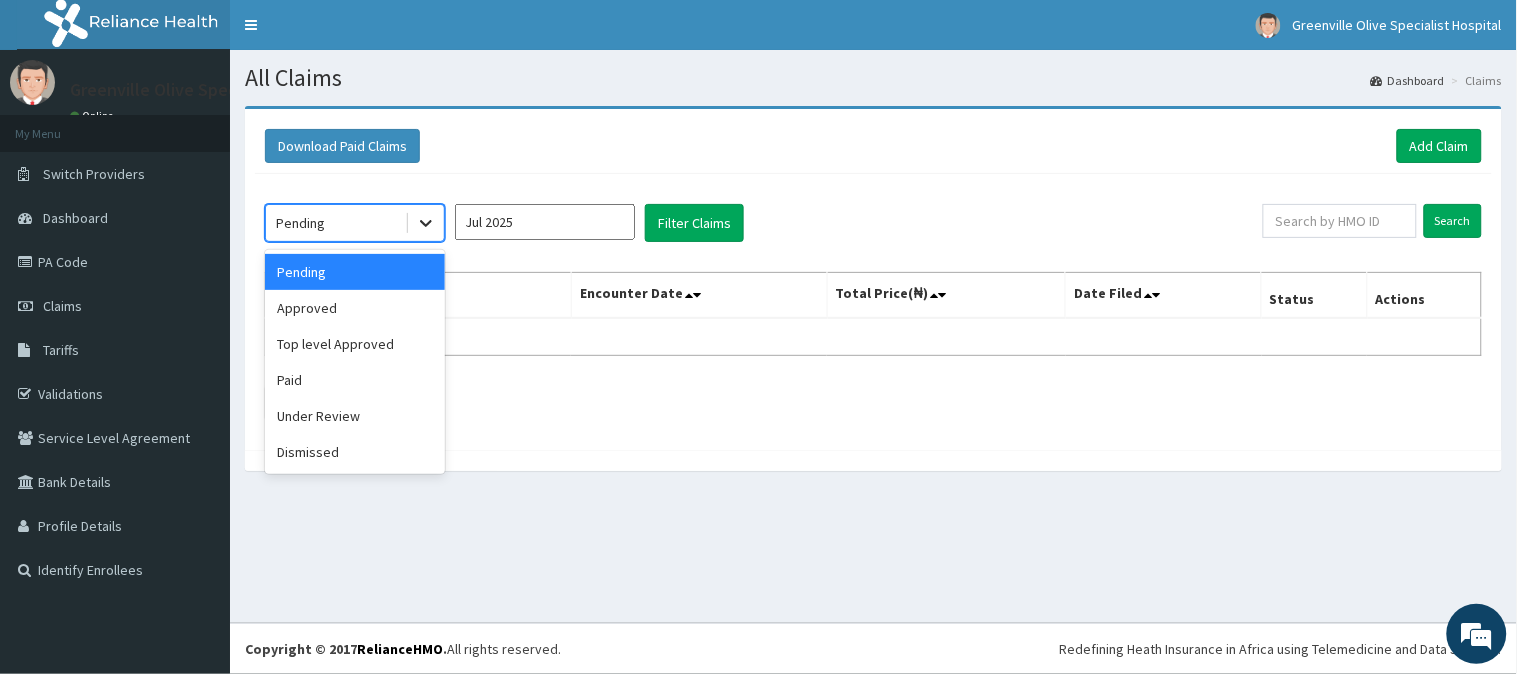 click 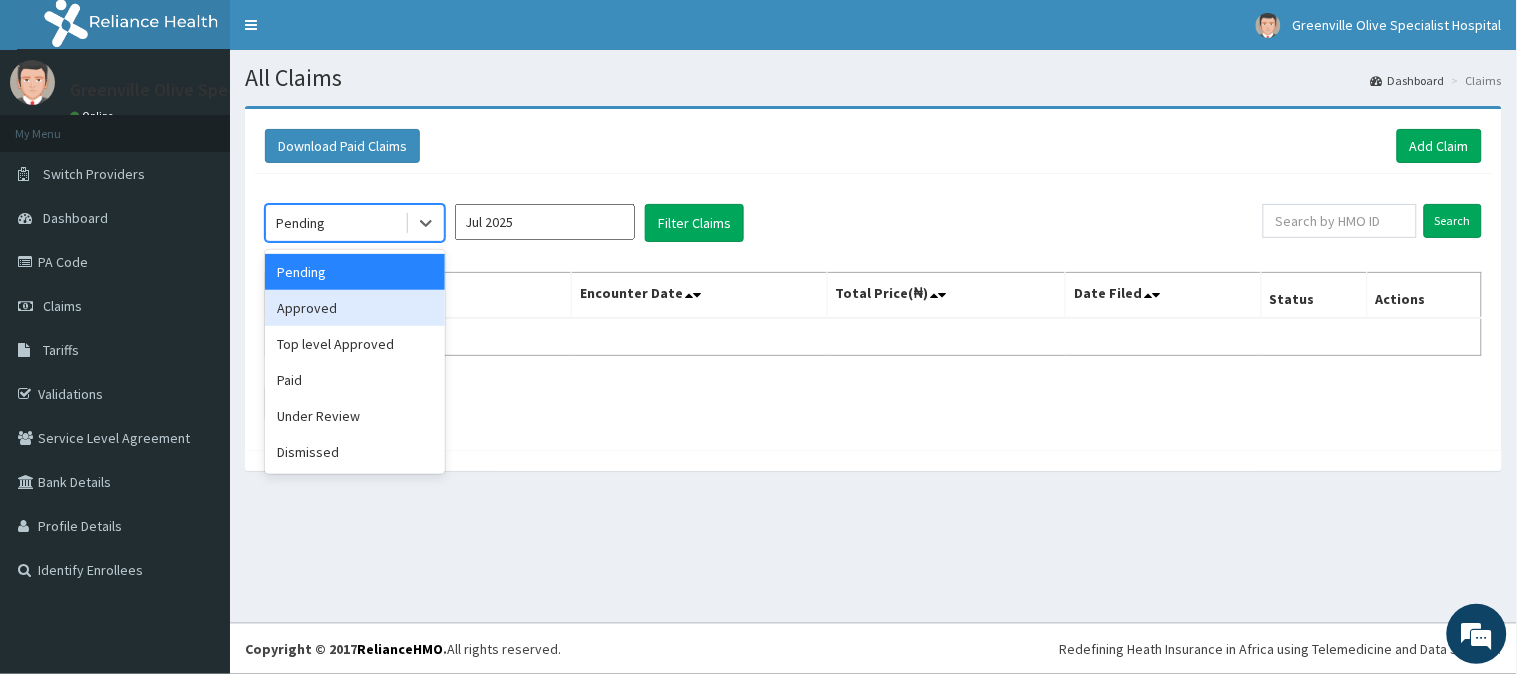 click on "Approved" at bounding box center [355, 308] 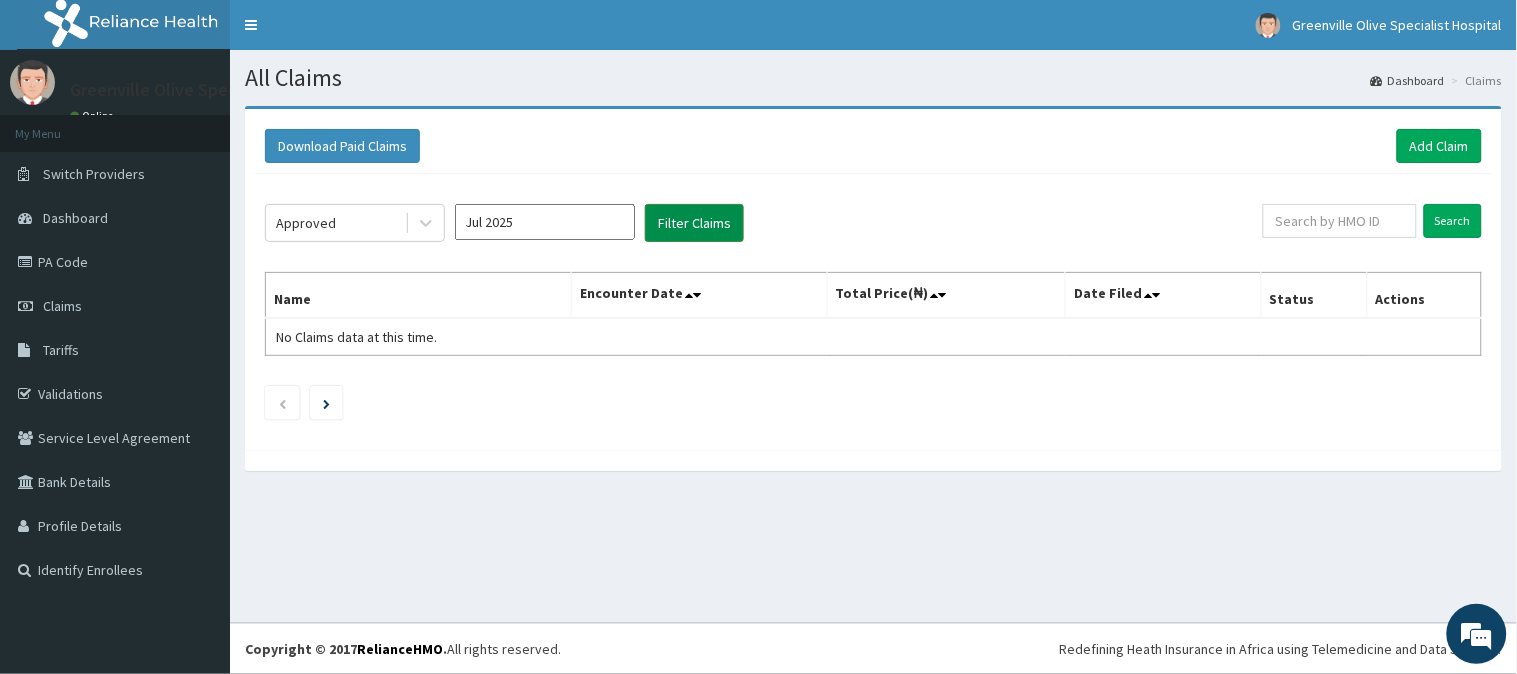 click on "Filter Claims" at bounding box center (694, 223) 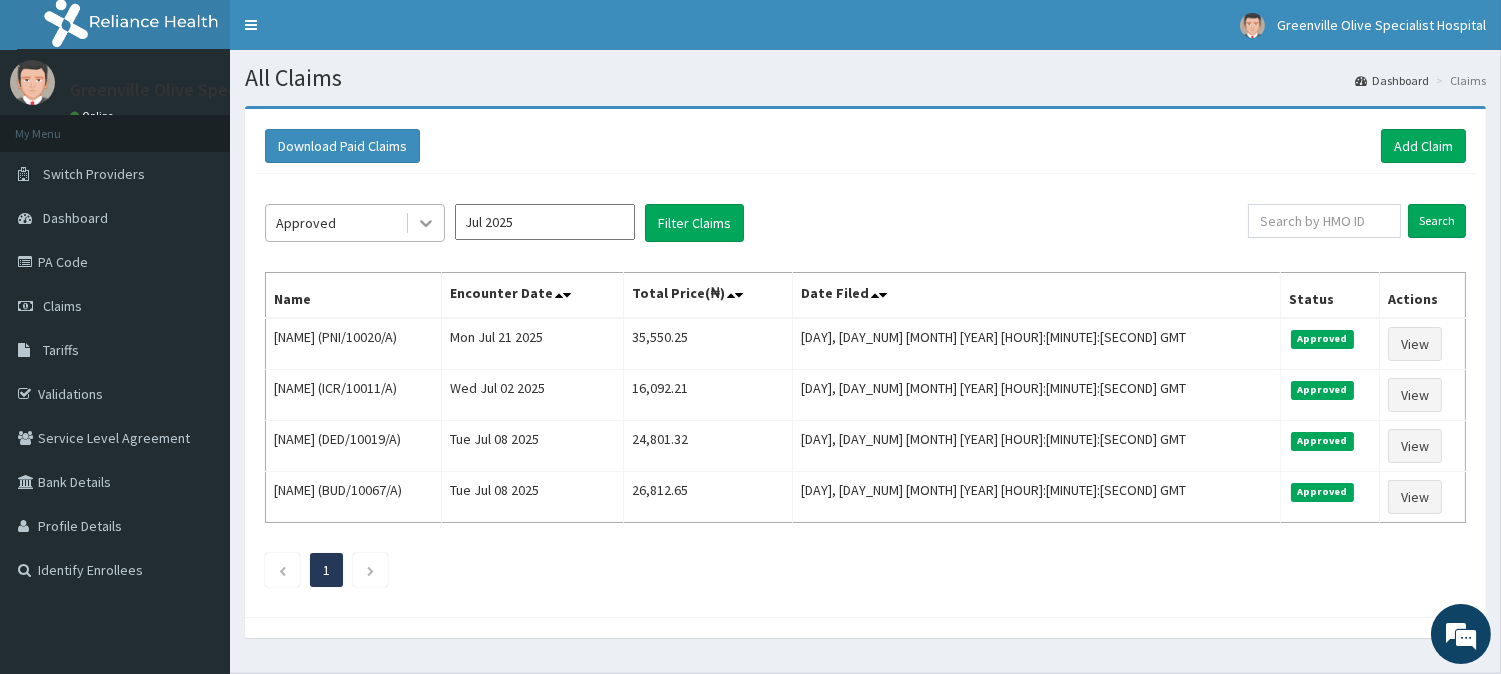 click 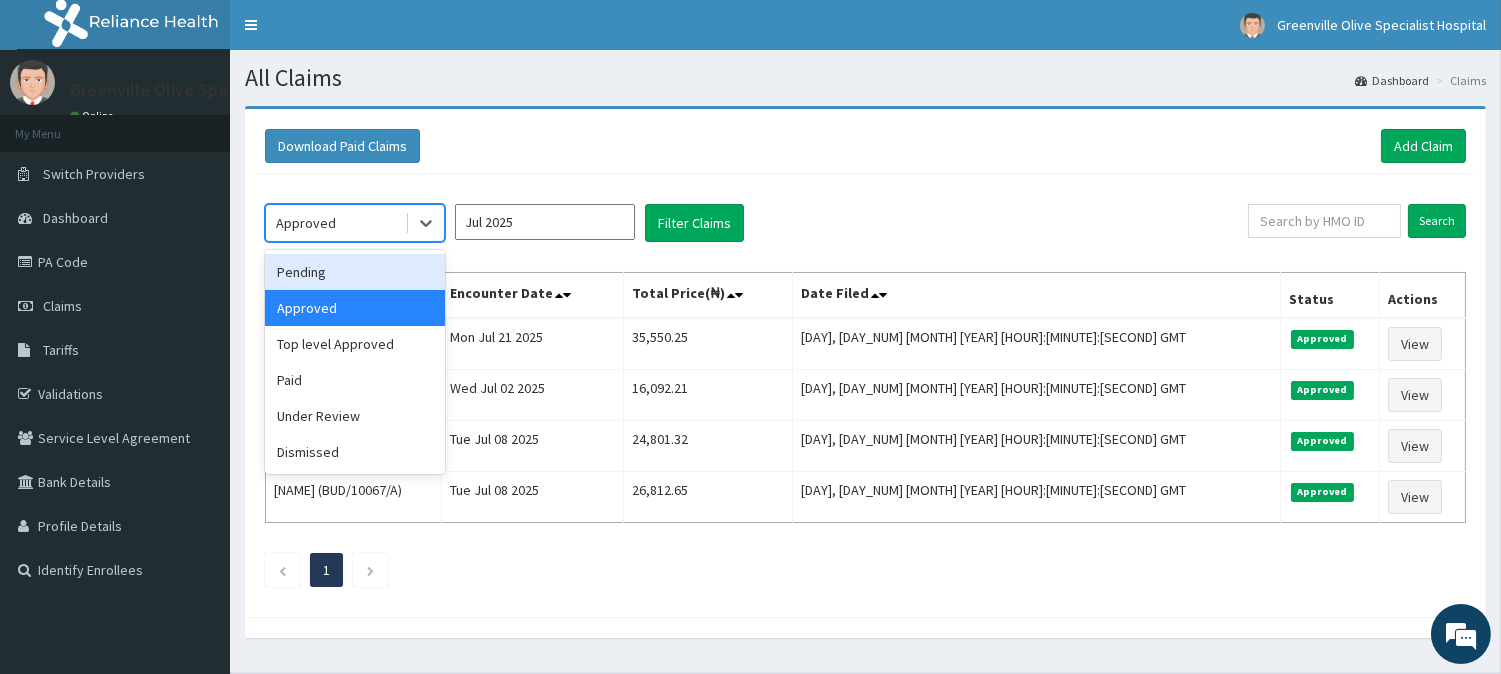 click on "Pending" at bounding box center (355, 272) 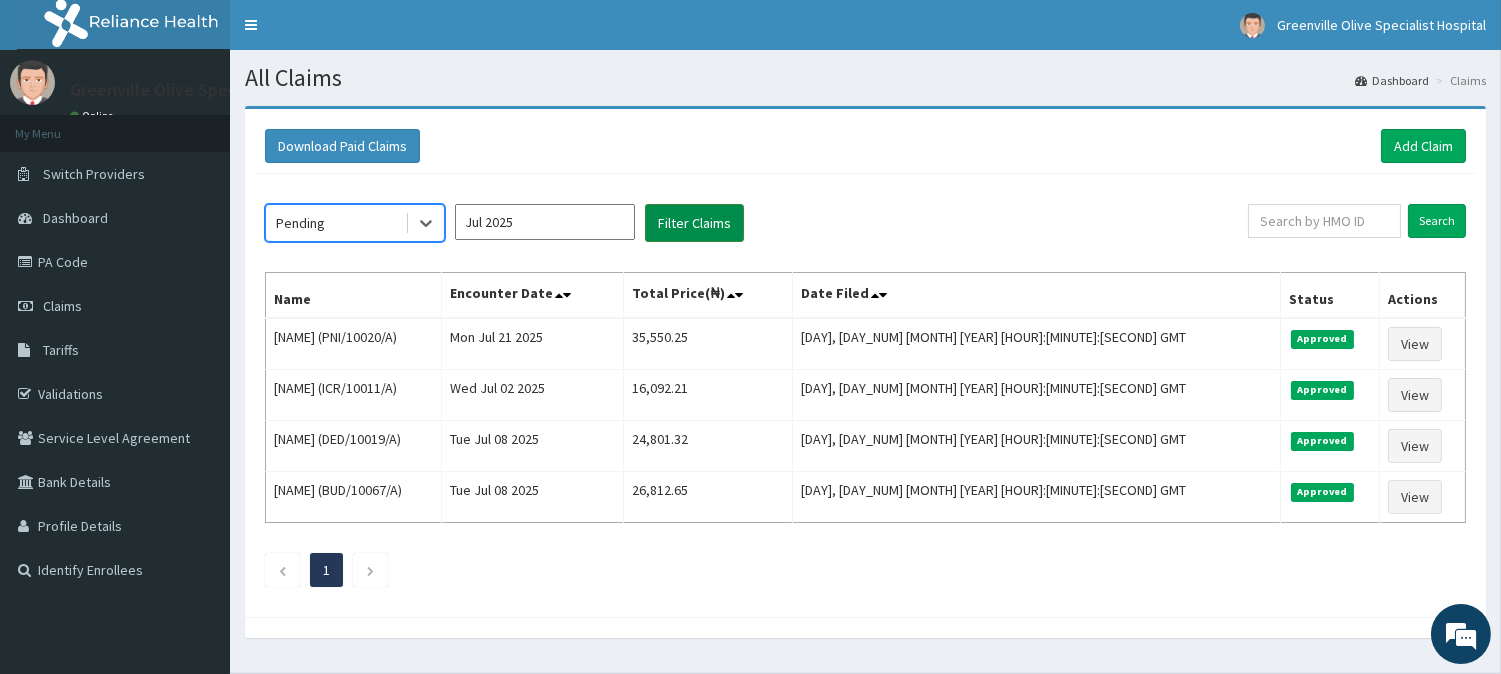 click on "Filter Claims" at bounding box center [694, 223] 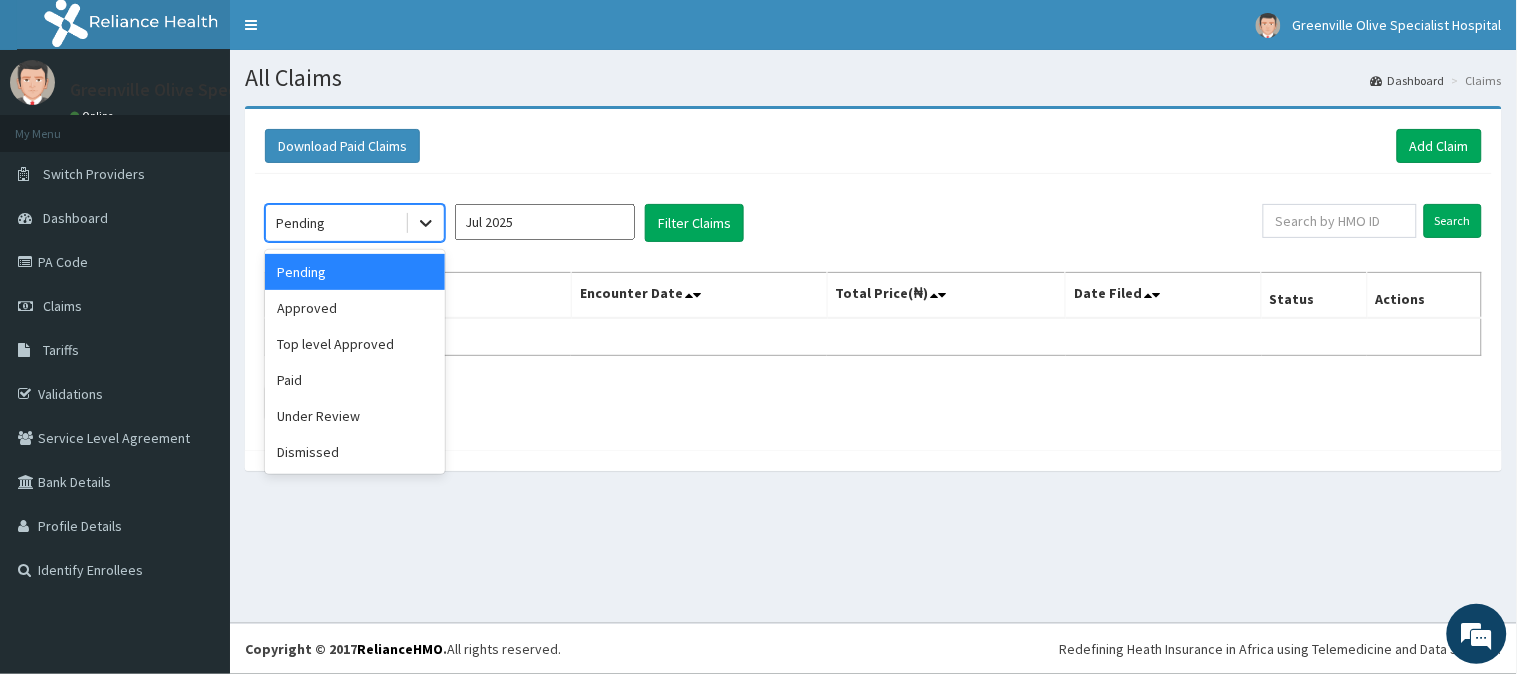 click 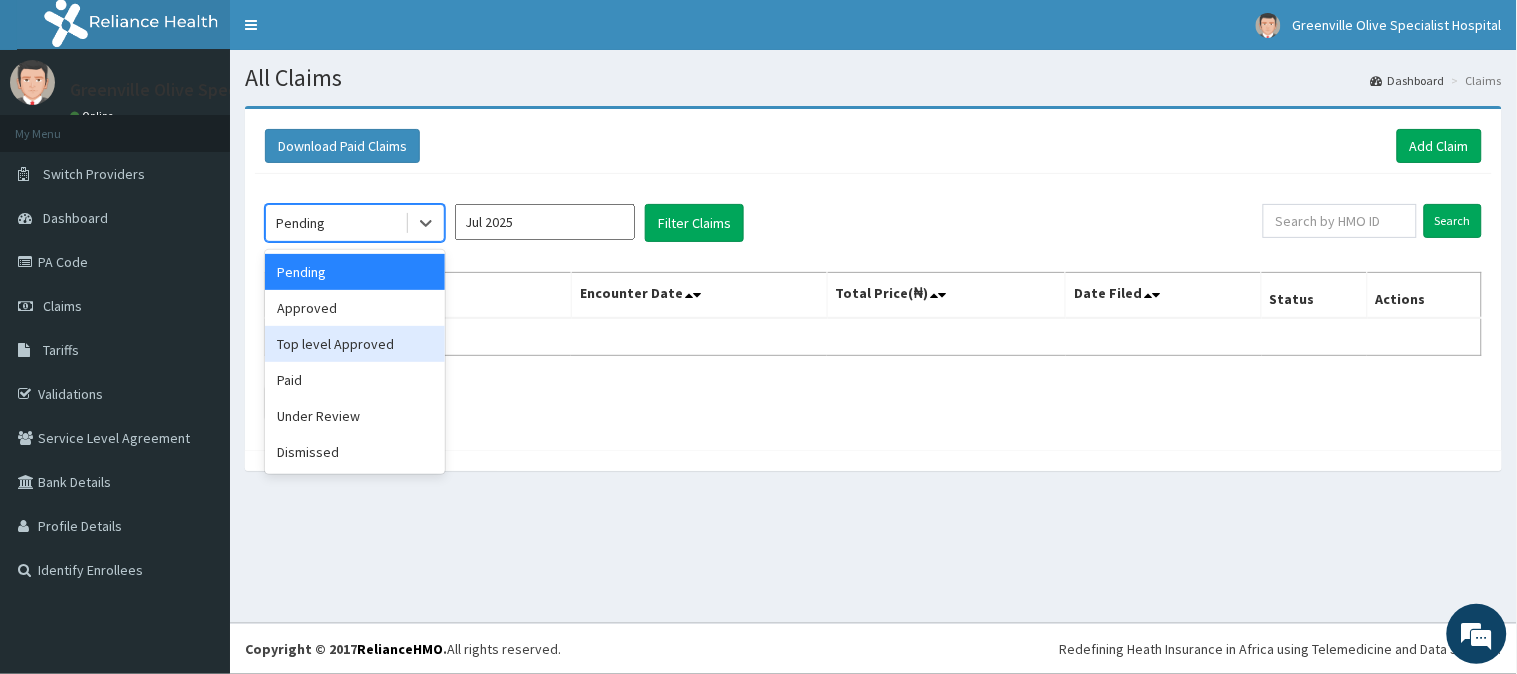 click on "Top level Approved" at bounding box center [355, 344] 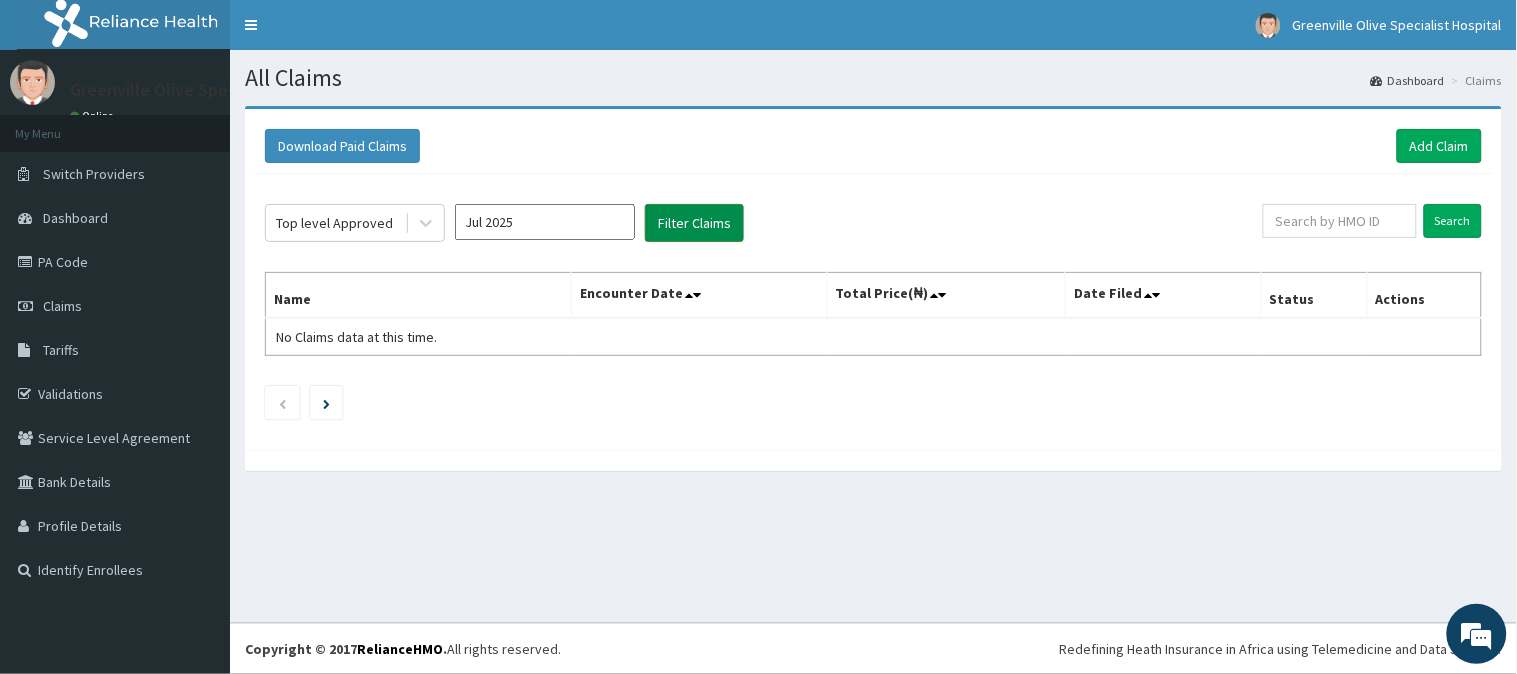 click on "Filter Claims" at bounding box center (694, 223) 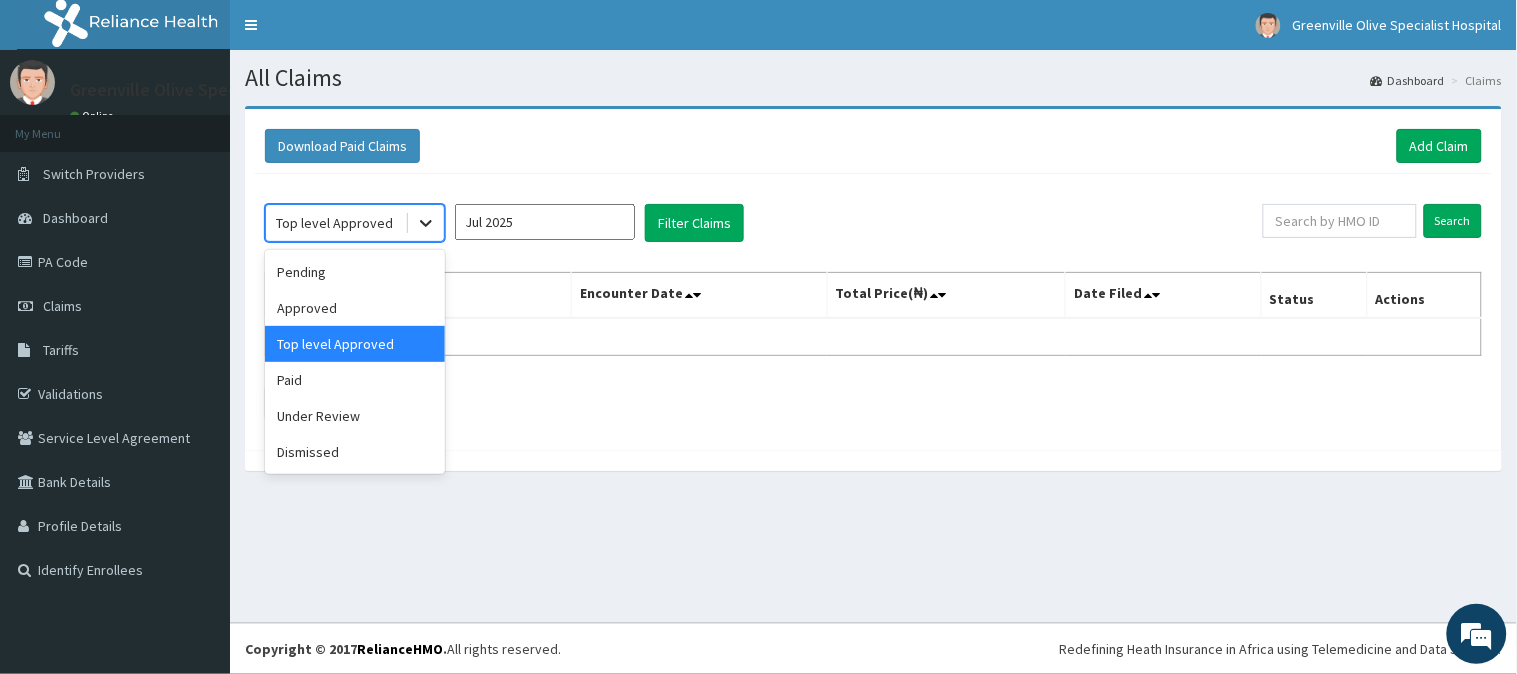 click at bounding box center [426, 223] 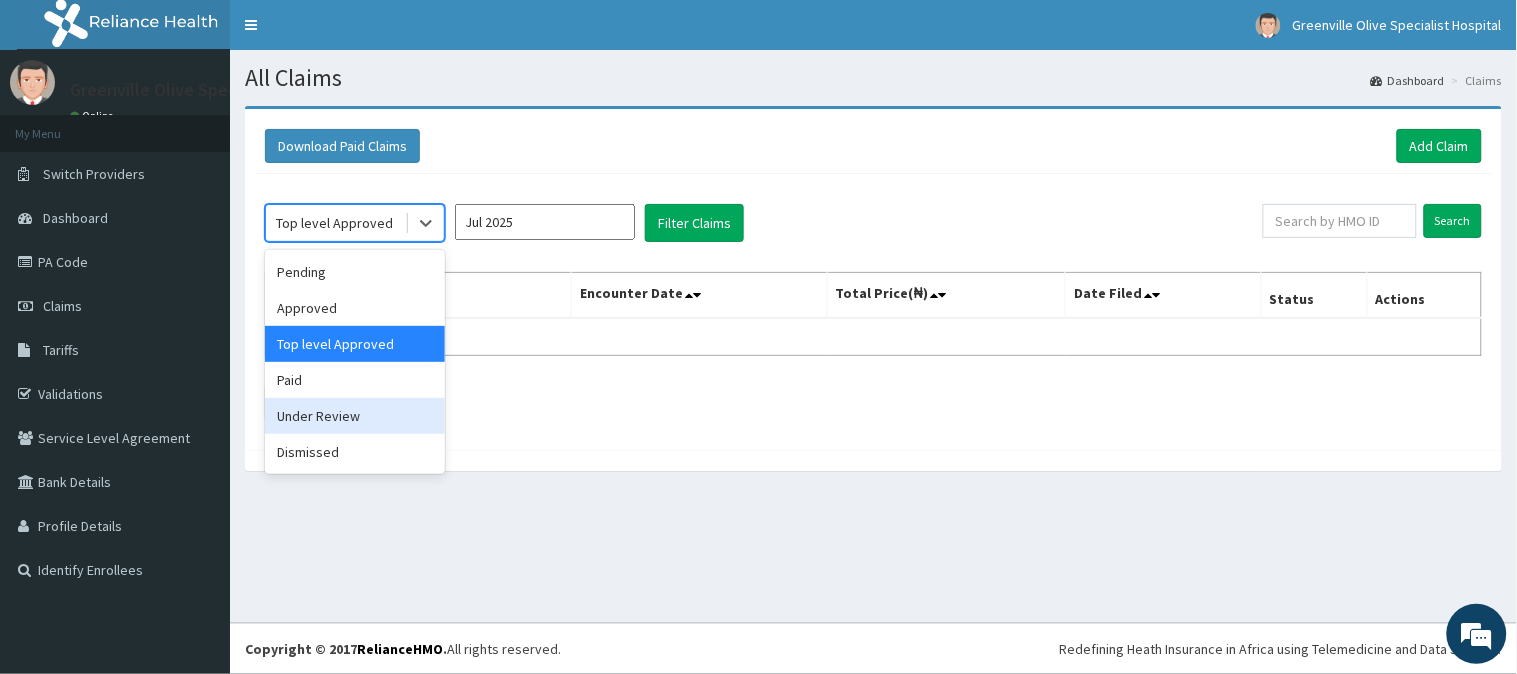 click on "Under Review" at bounding box center (355, 416) 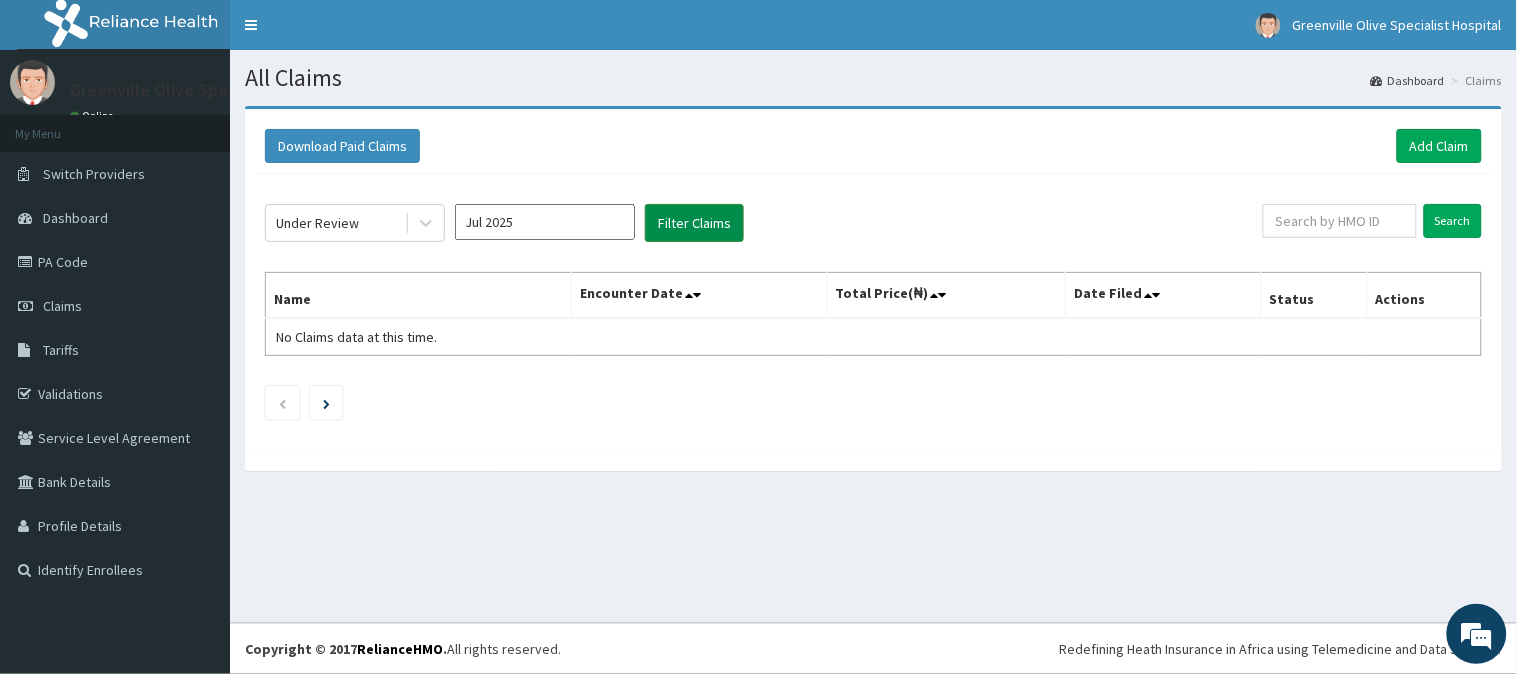 click on "Filter Claims" at bounding box center [694, 223] 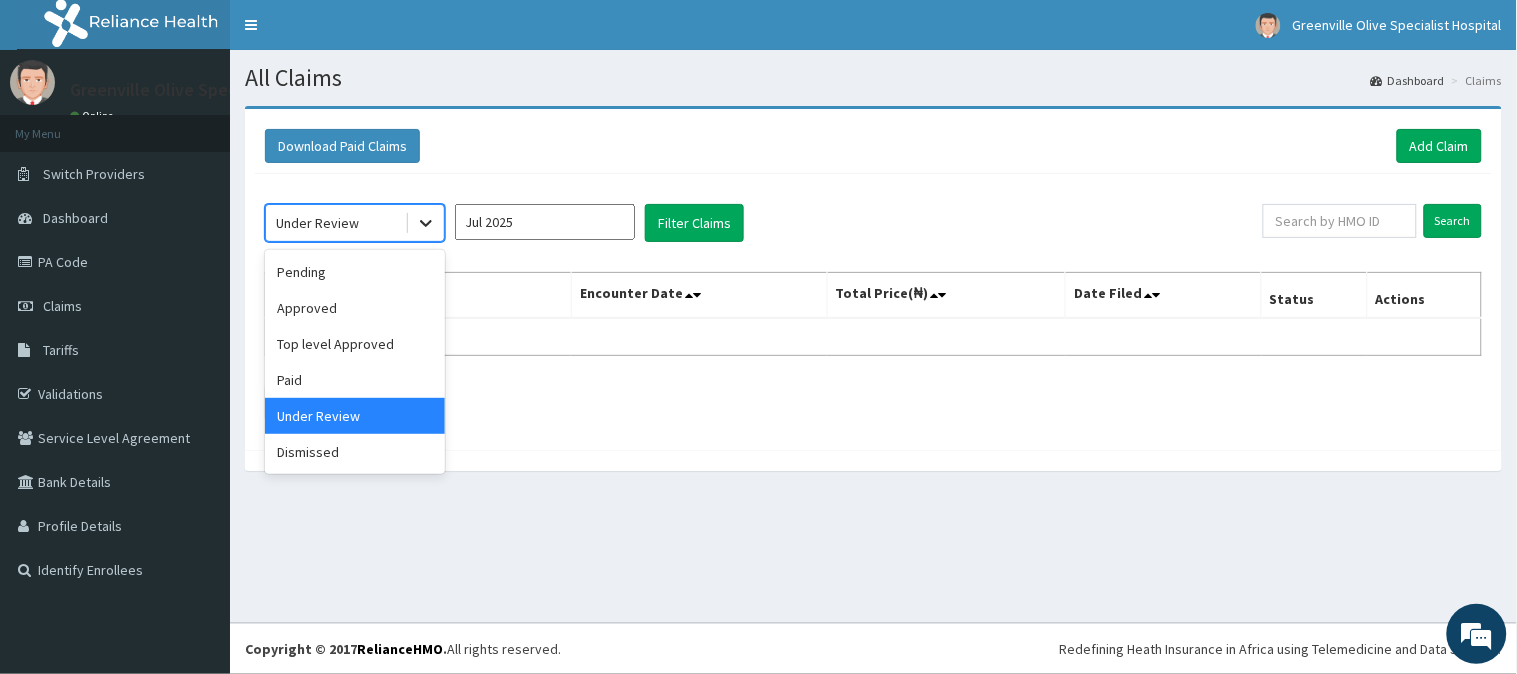 click 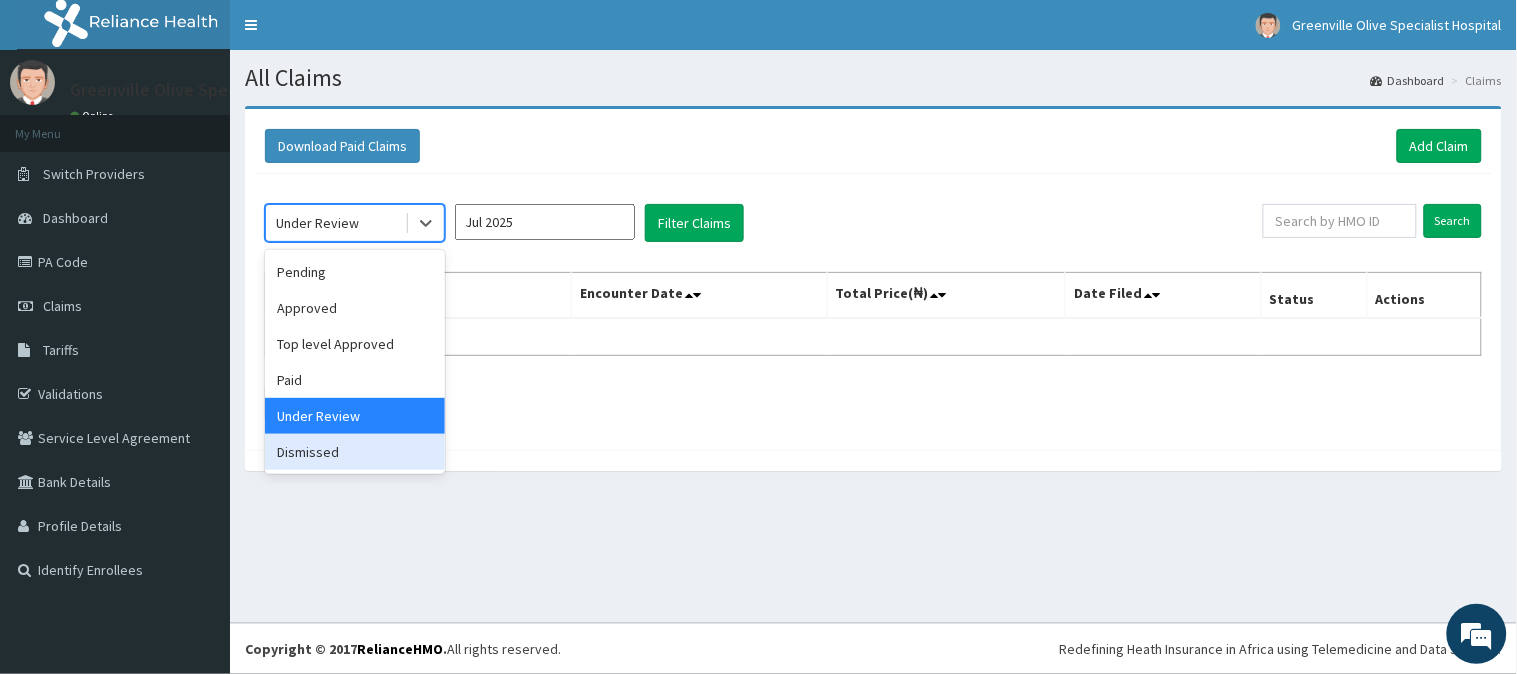 click on "Dismissed" at bounding box center [355, 452] 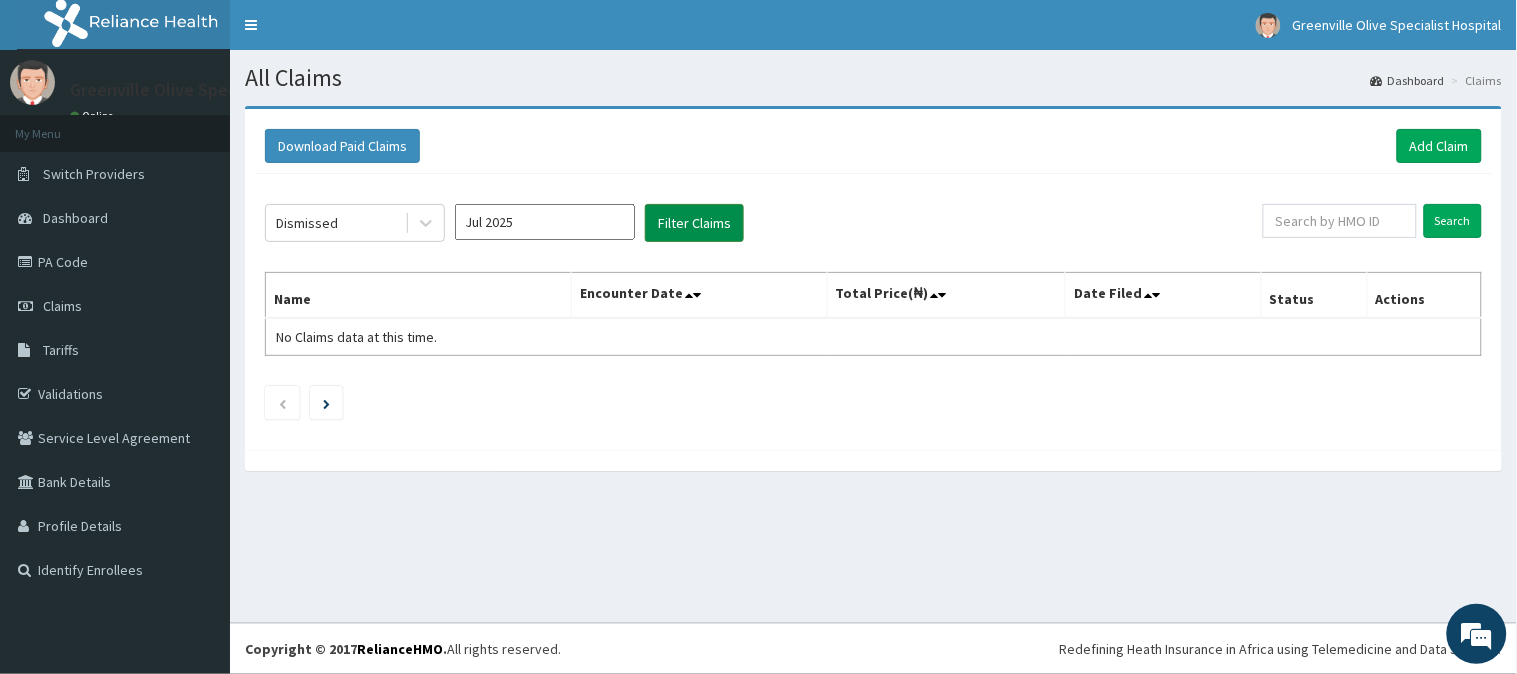 click on "Filter Claims" at bounding box center (694, 223) 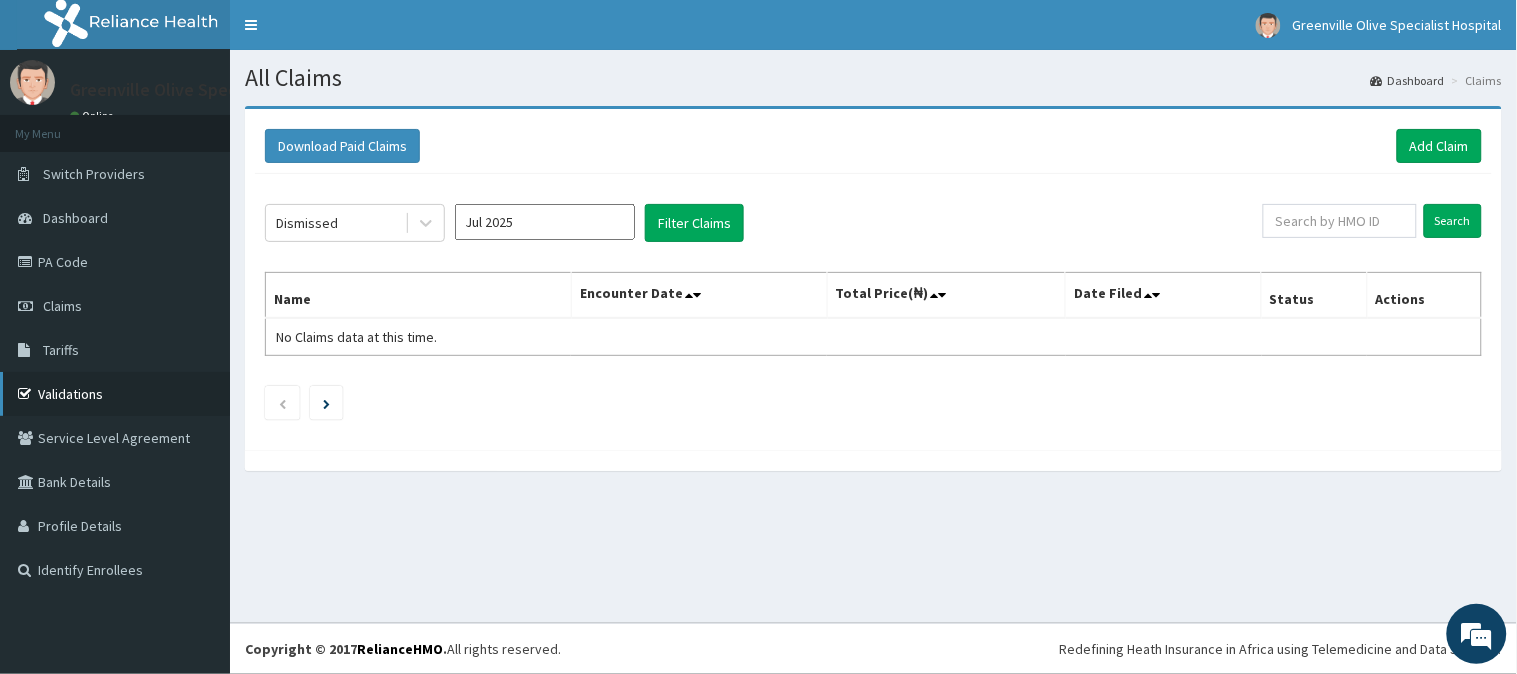 click on "Validations" at bounding box center [115, 394] 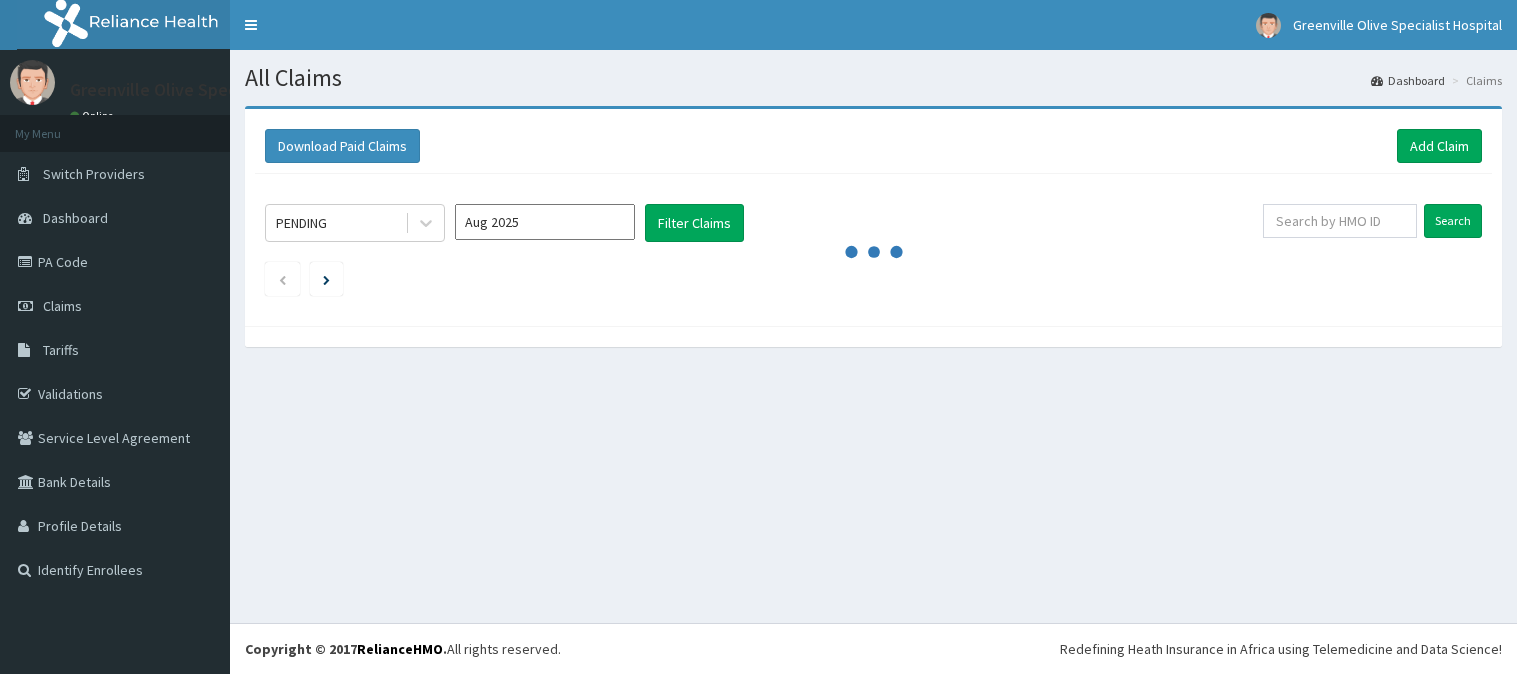 scroll, scrollTop: 0, scrollLeft: 0, axis: both 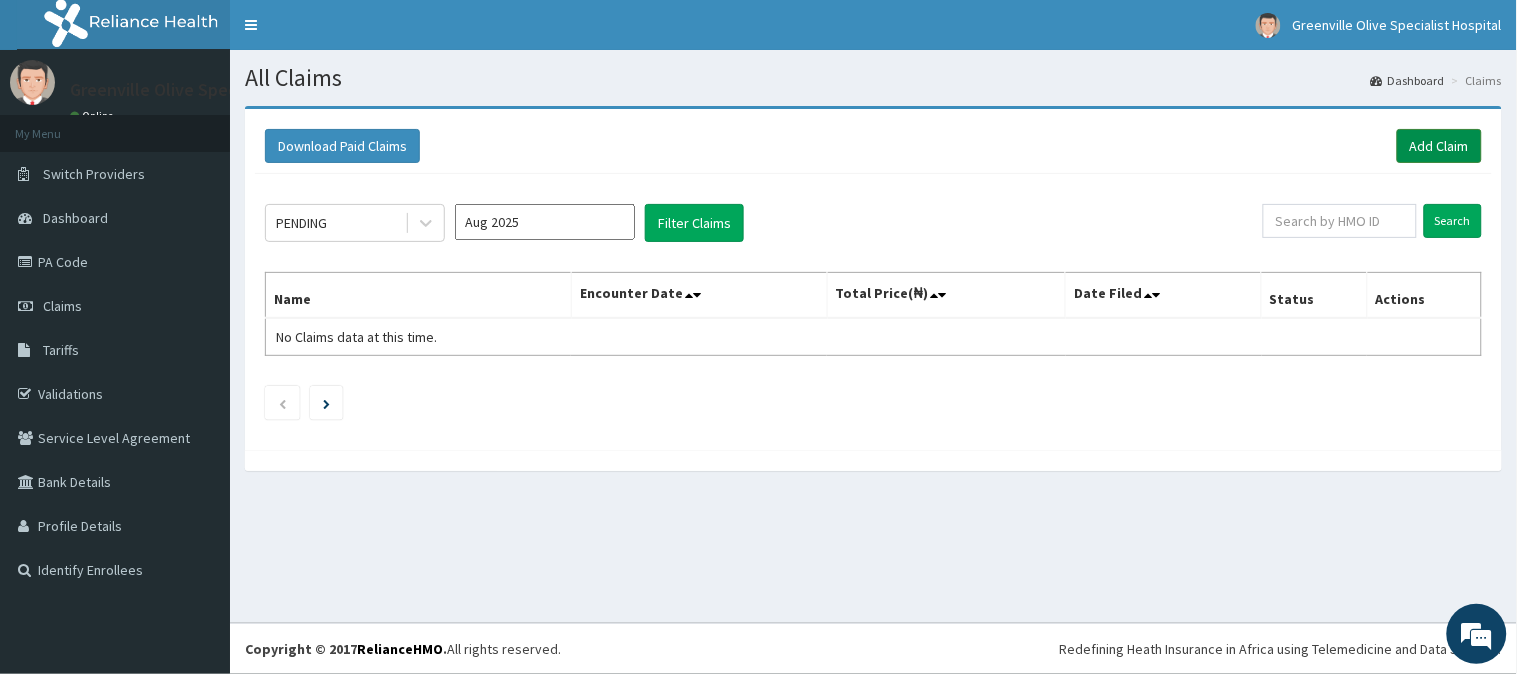 click on "Add Claim" at bounding box center (1439, 146) 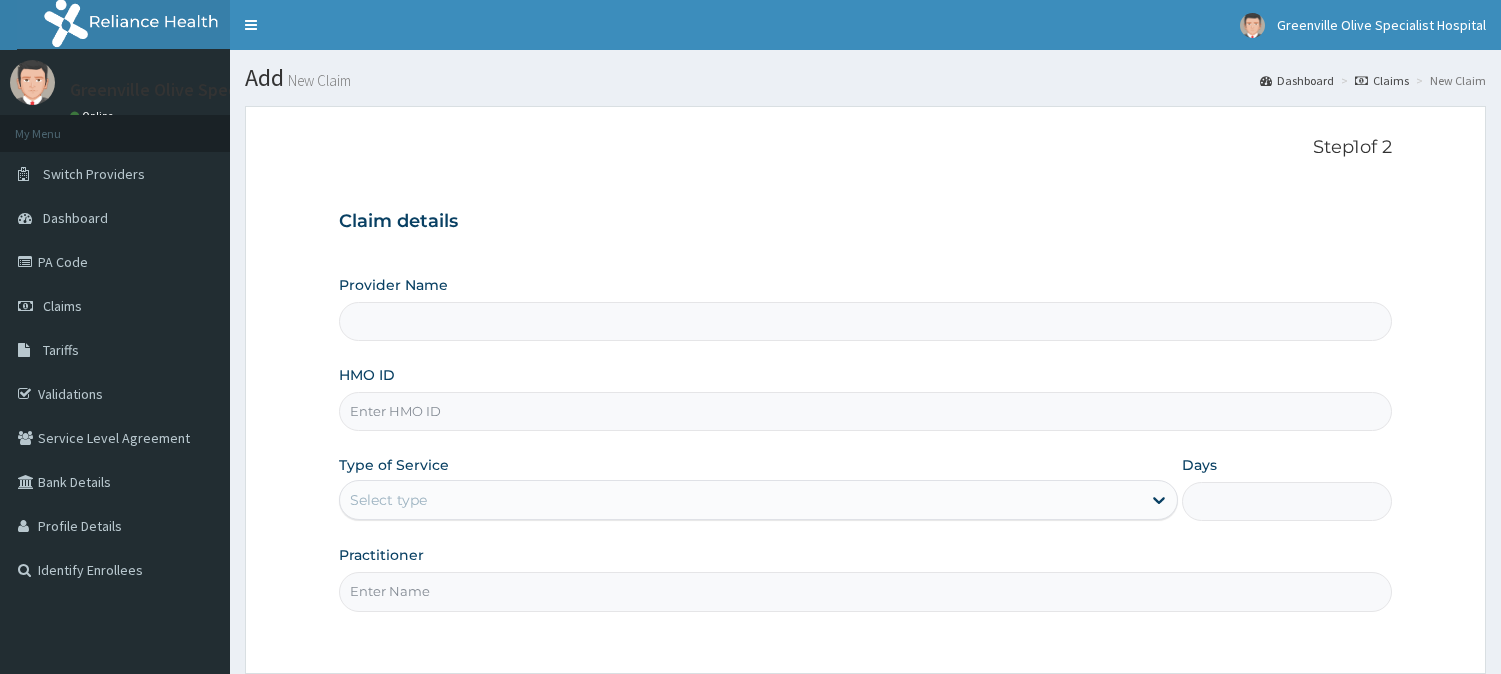 scroll, scrollTop: 0, scrollLeft: 0, axis: both 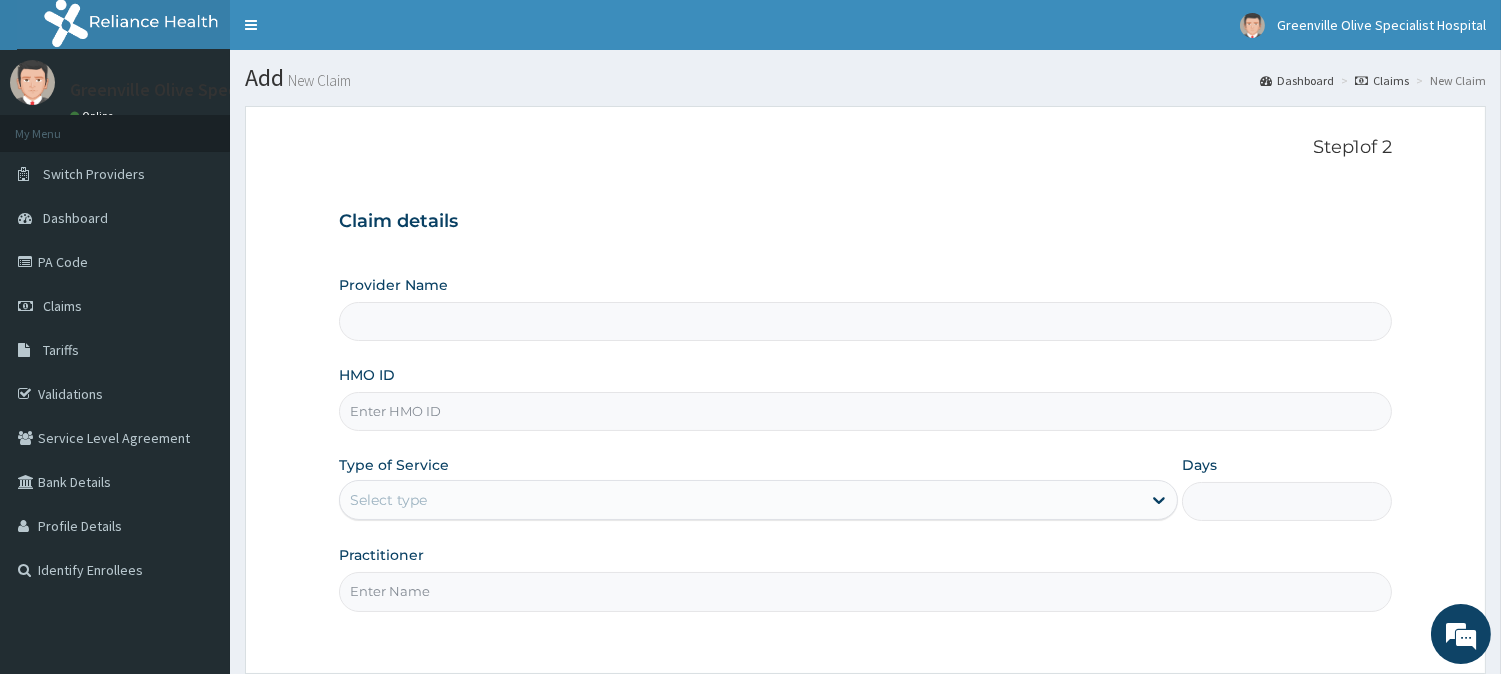 type on "Greenville Olive Specialist Hospital" 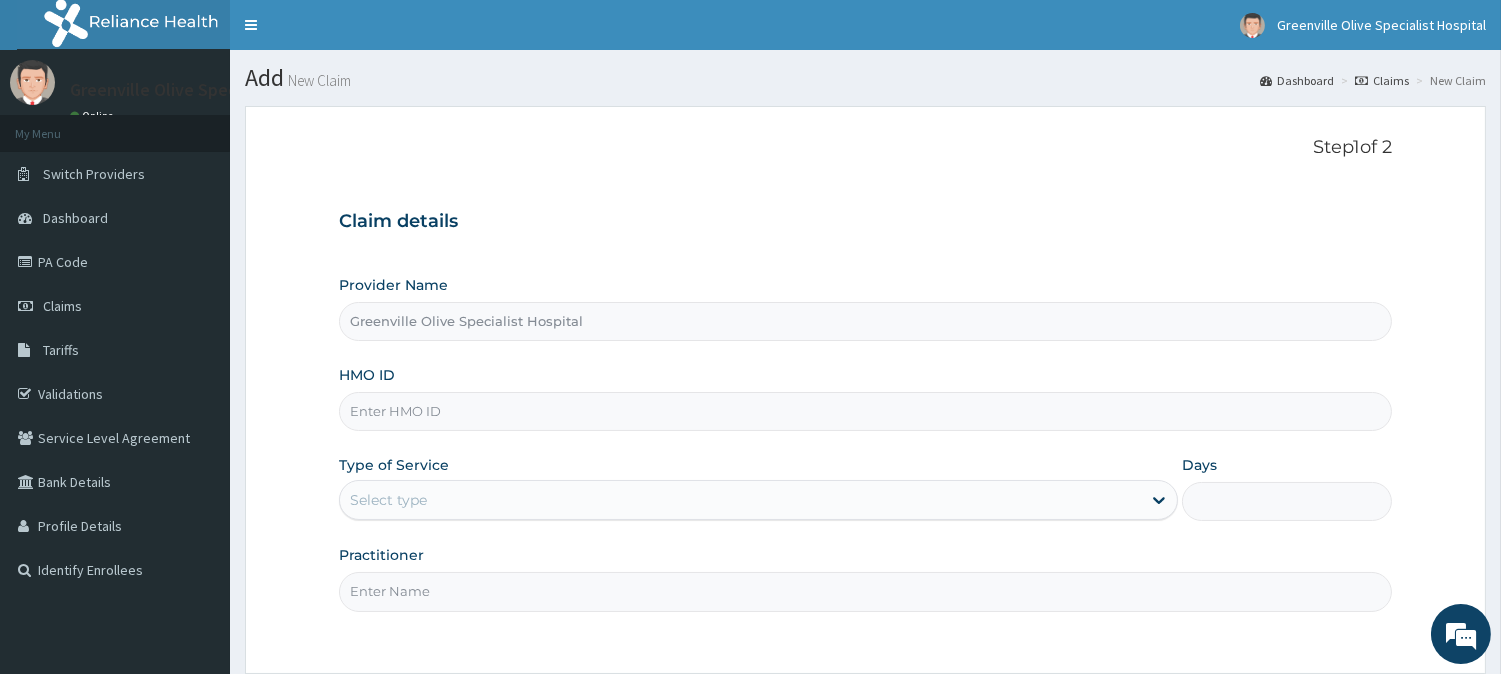 click on "HMO ID" at bounding box center (865, 411) 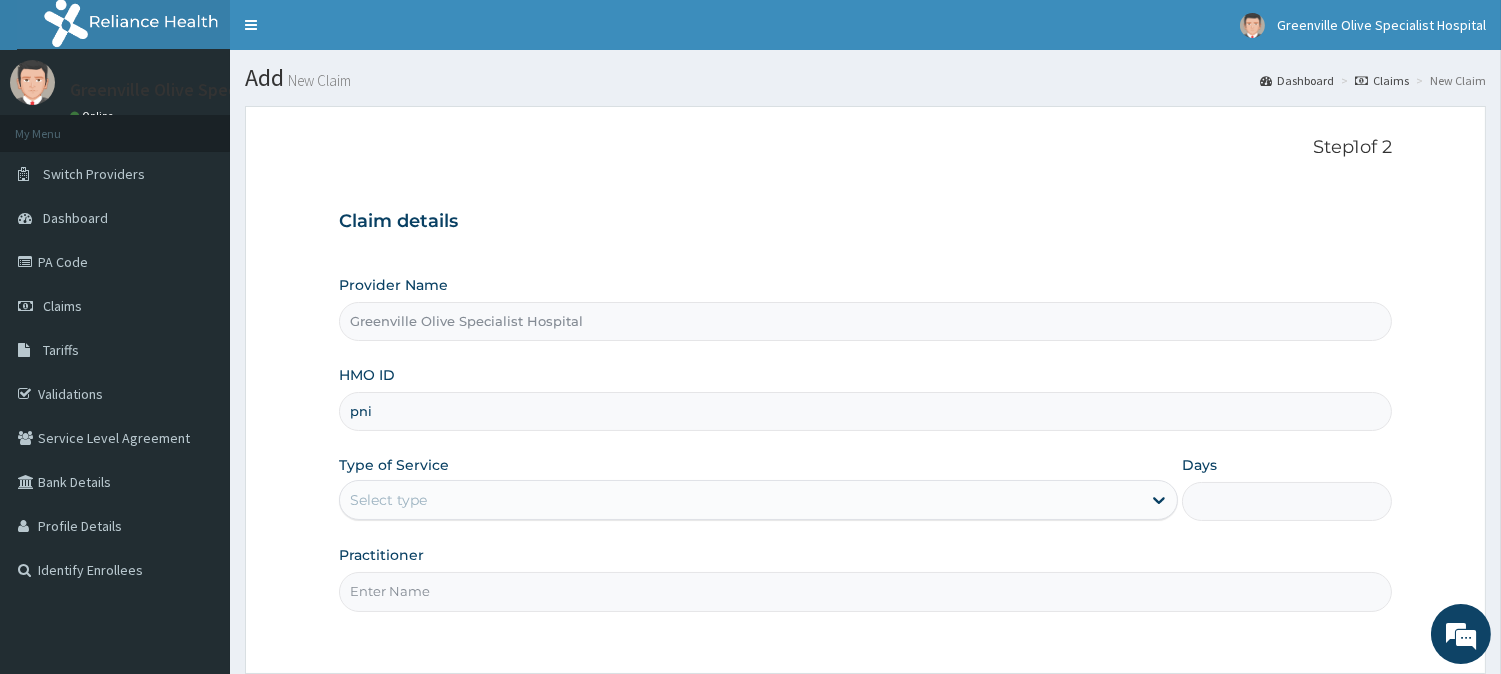 type on "PNI/10042/A" 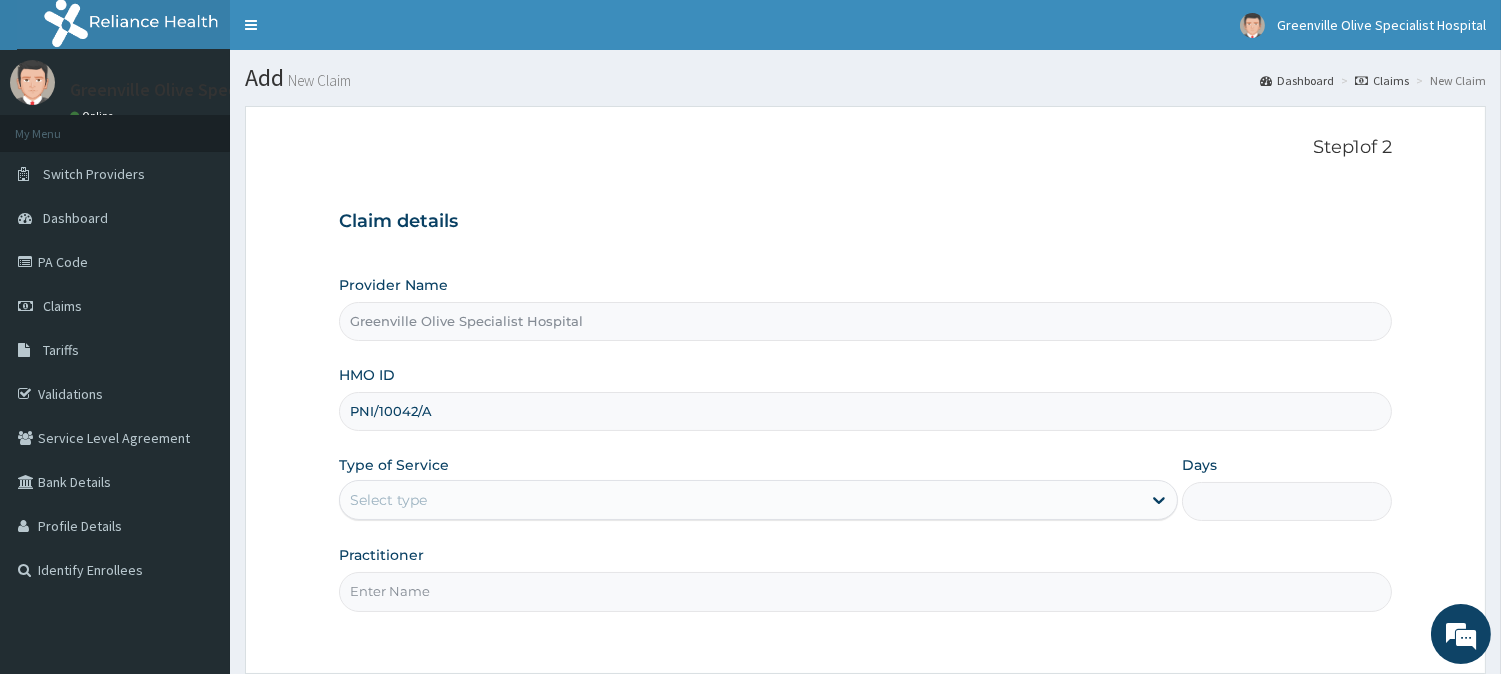 scroll, scrollTop: 0, scrollLeft: 0, axis: both 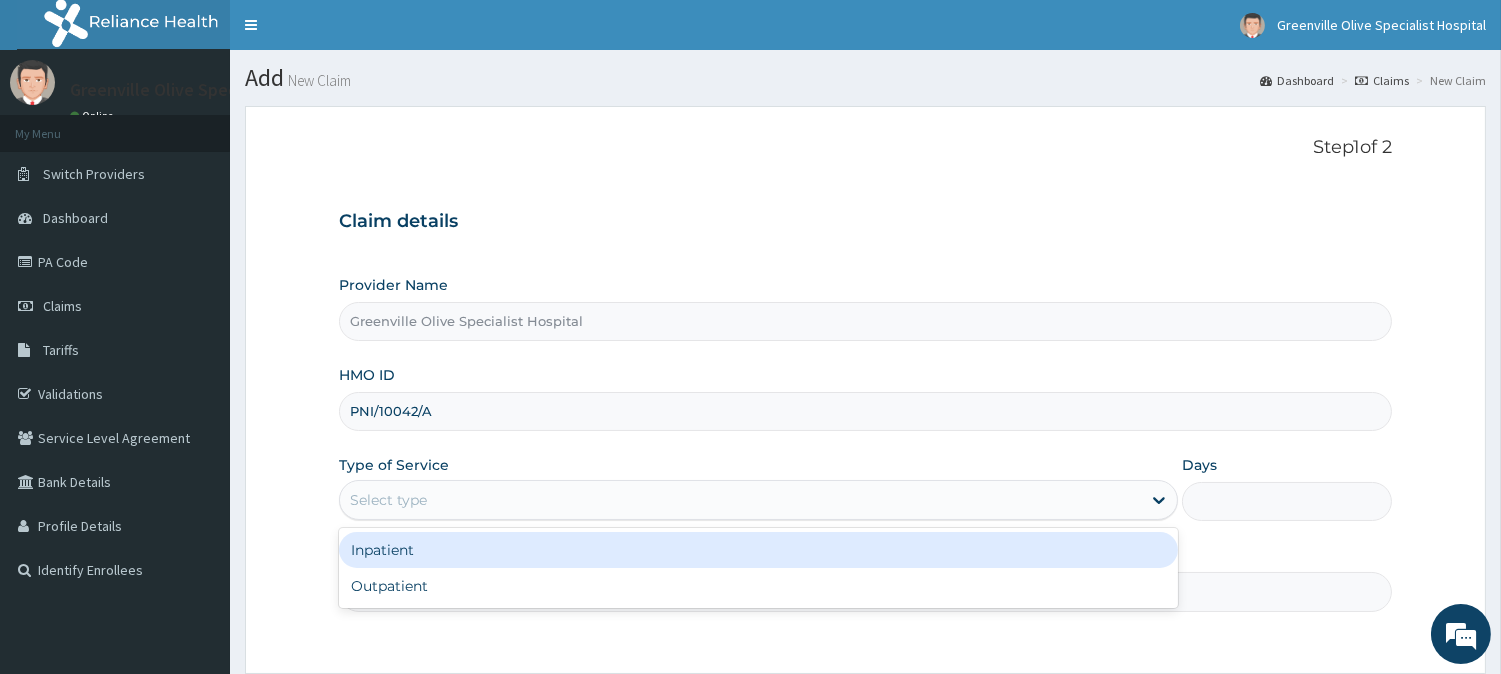 click on "Select type" at bounding box center (740, 500) 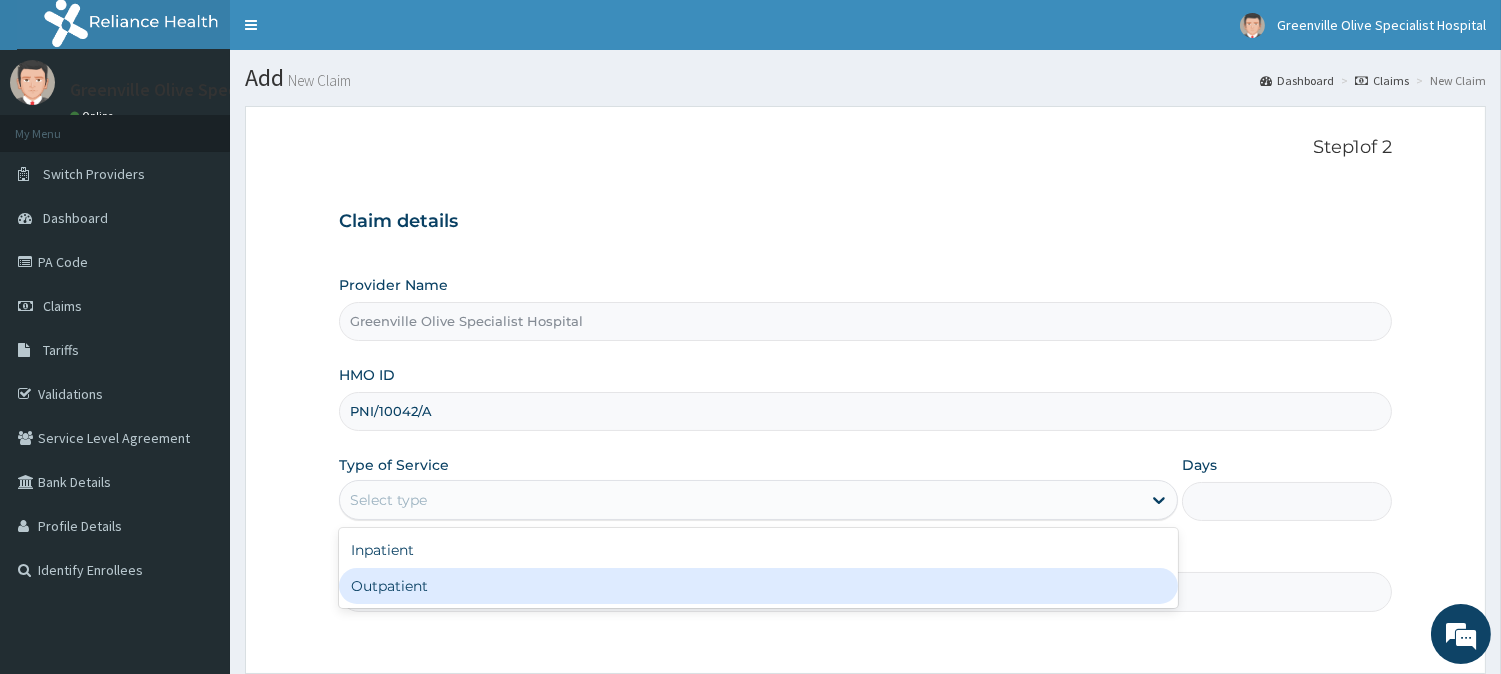 click on "Outpatient" at bounding box center [758, 586] 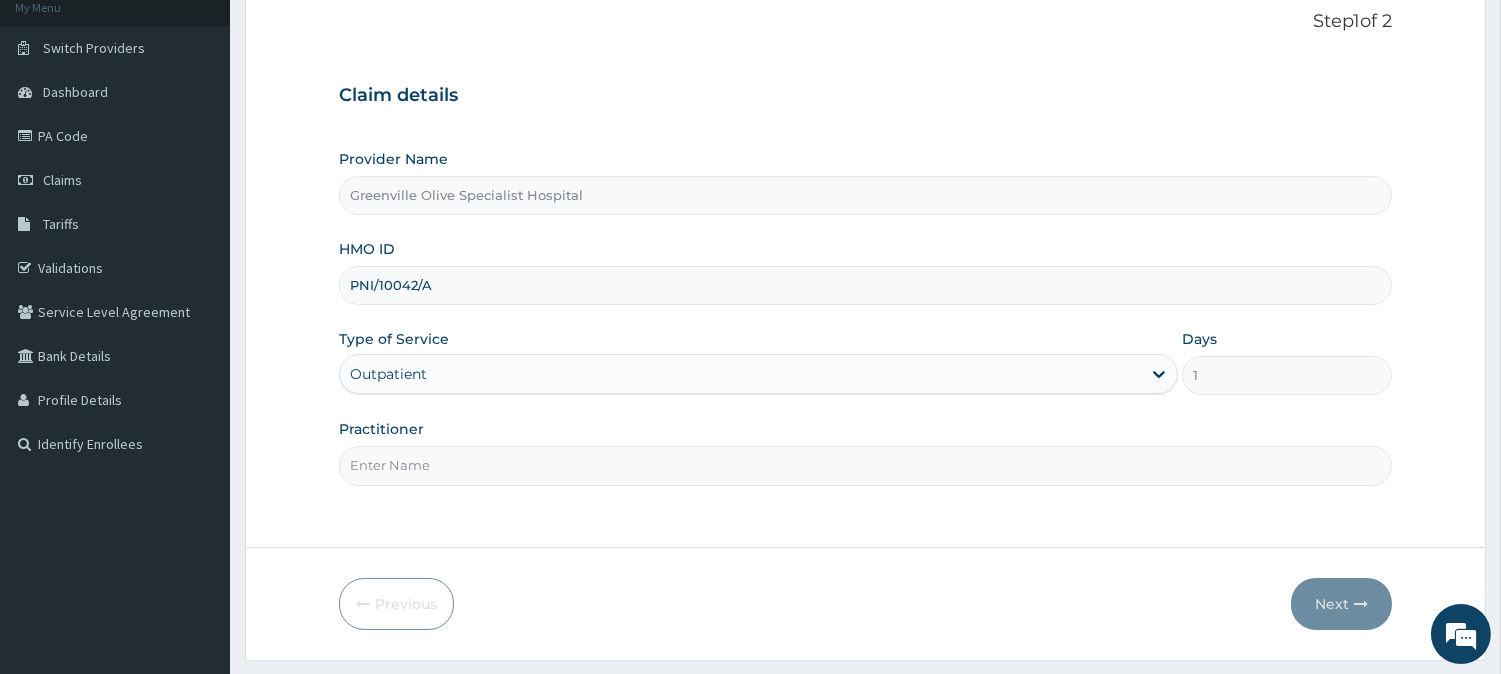 scroll, scrollTop: 131, scrollLeft: 0, axis: vertical 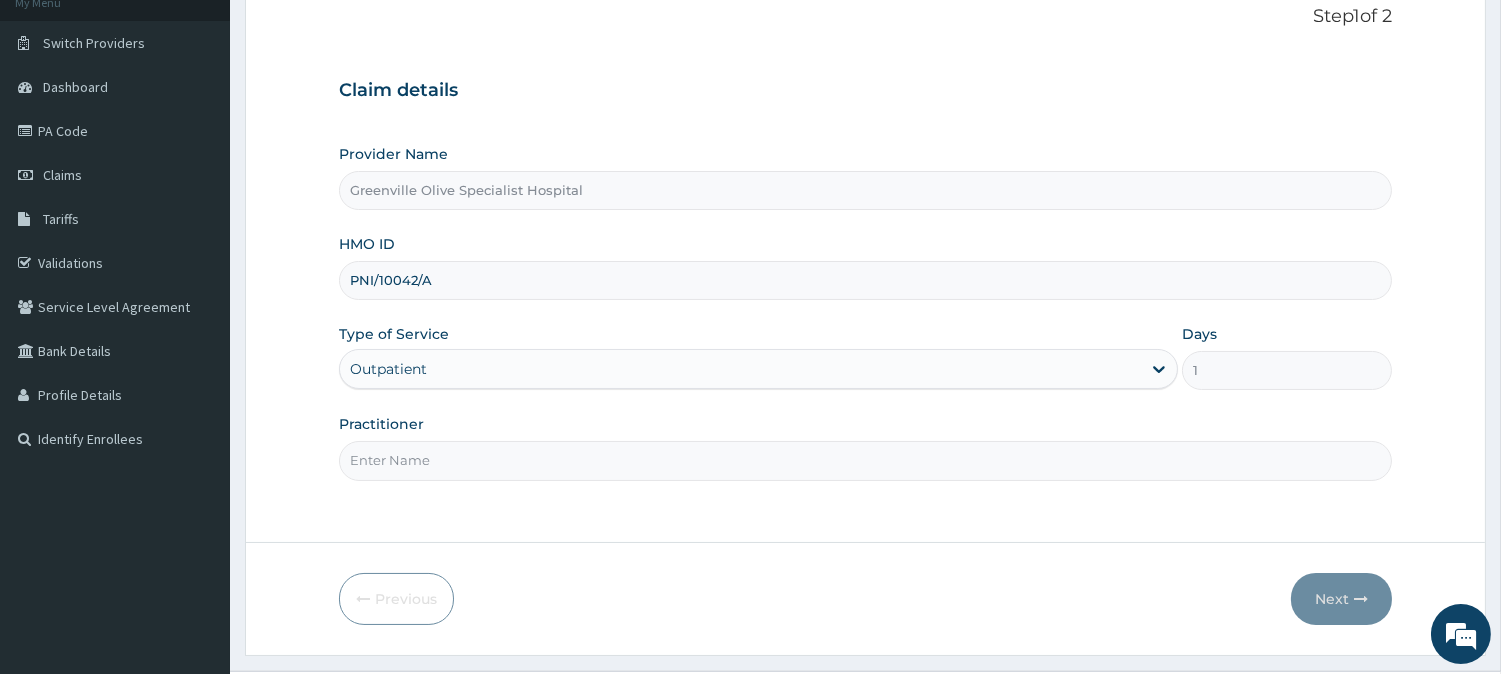click on "Practitioner" at bounding box center [865, 460] 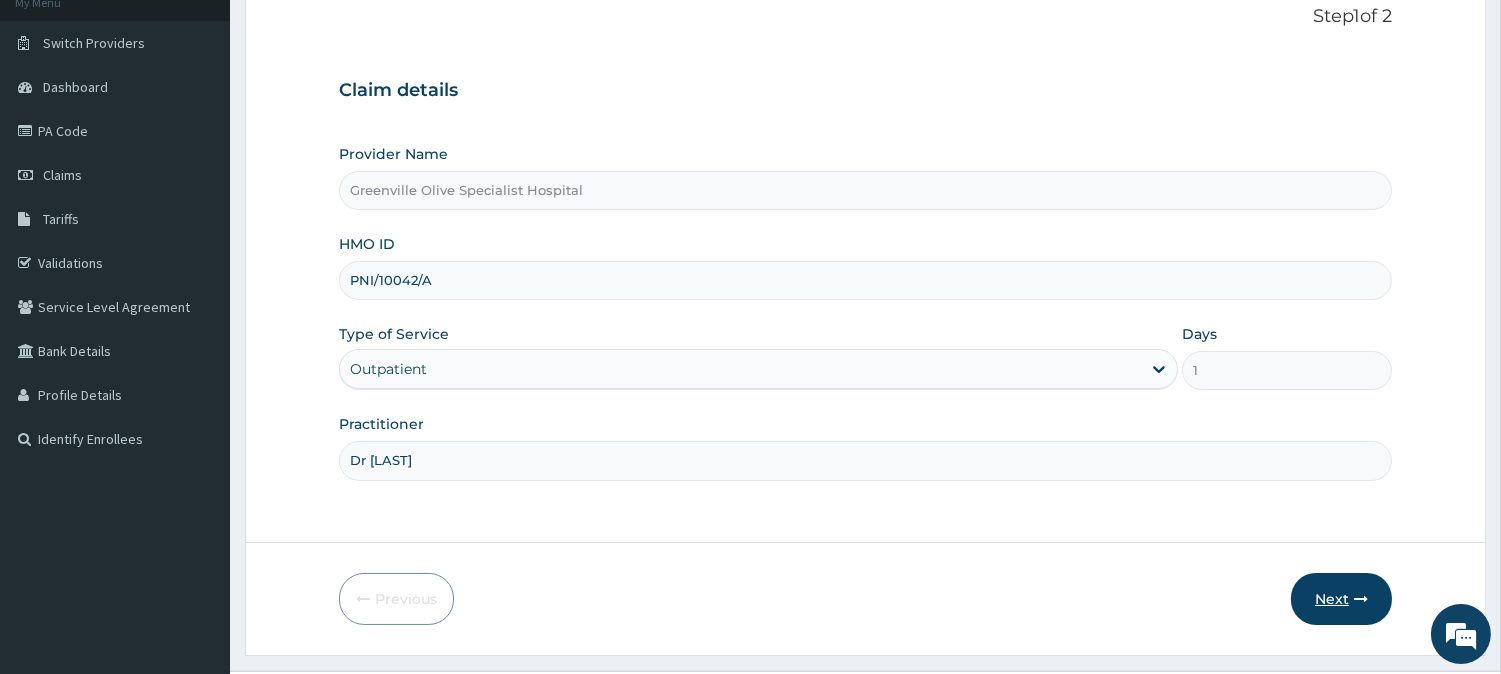 type on "Dr Cynthia" 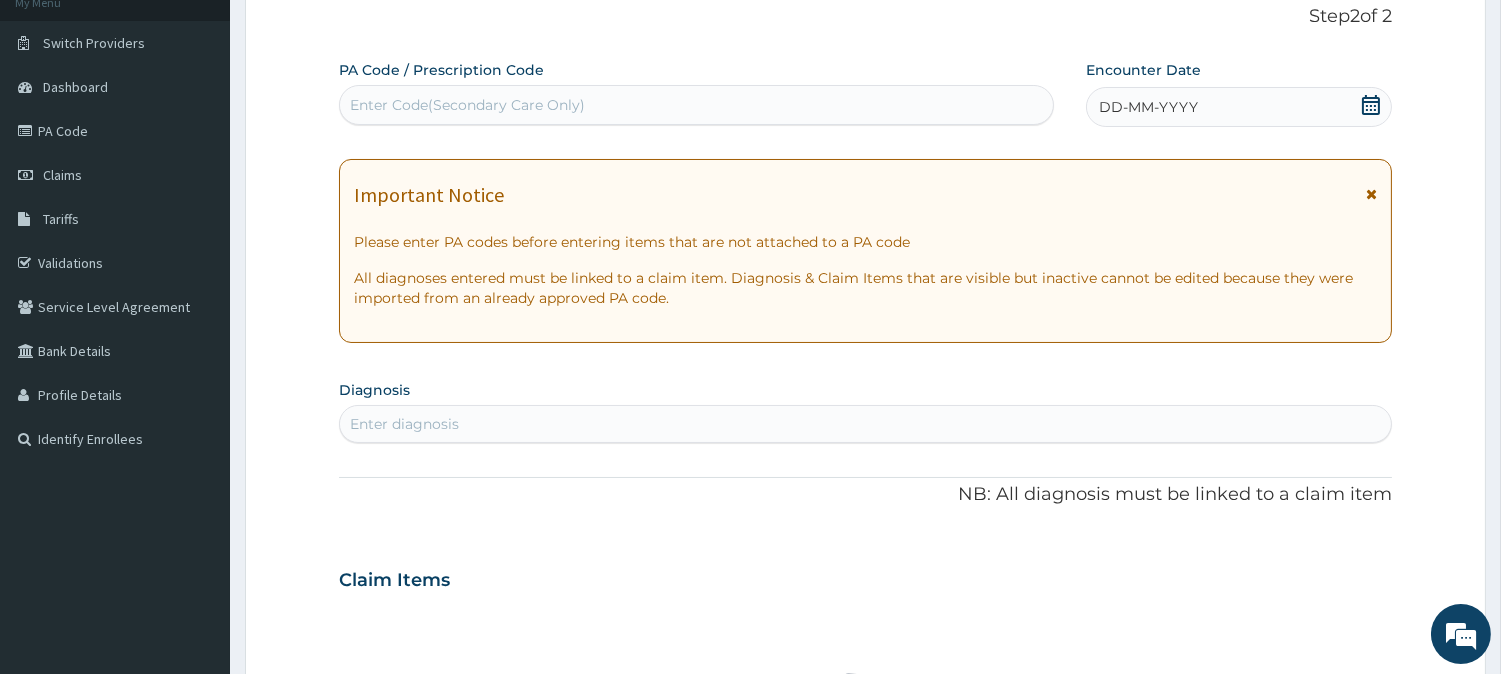 click at bounding box center (1371, 194) 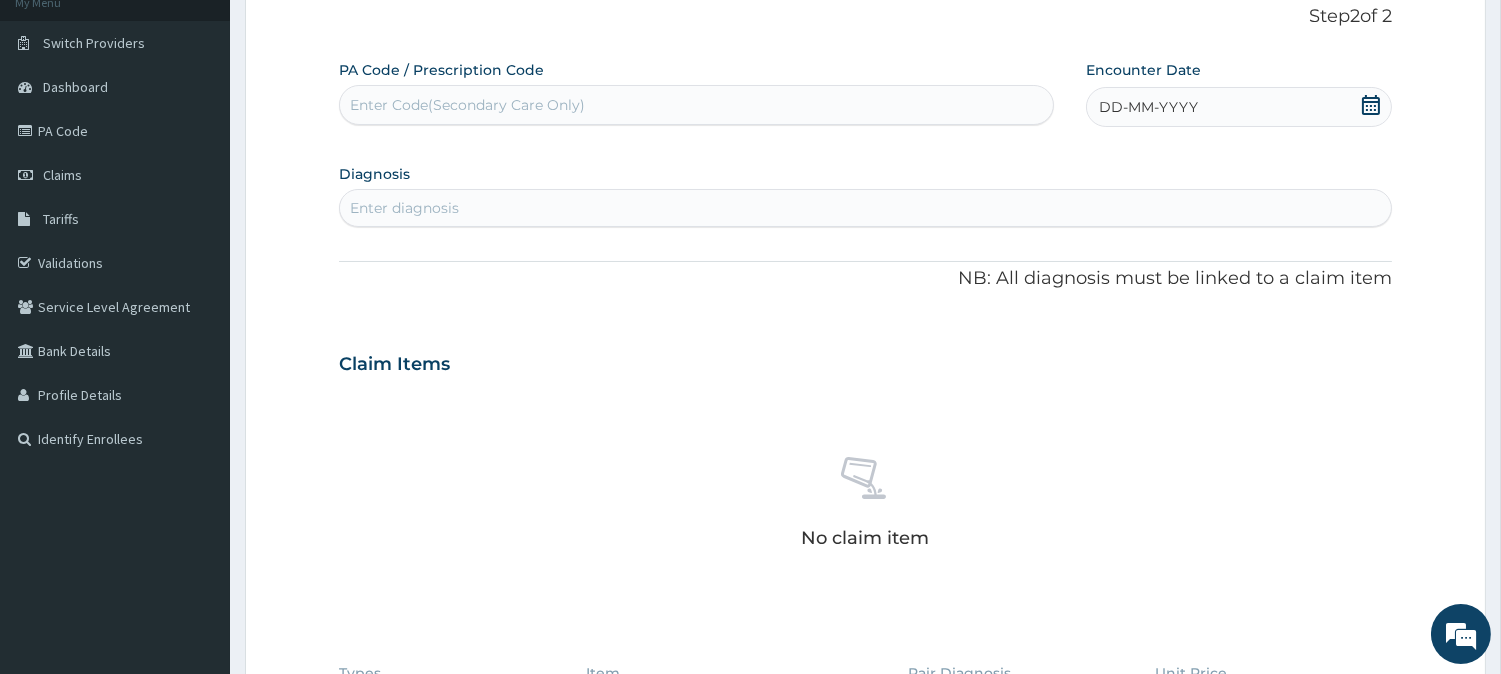 click 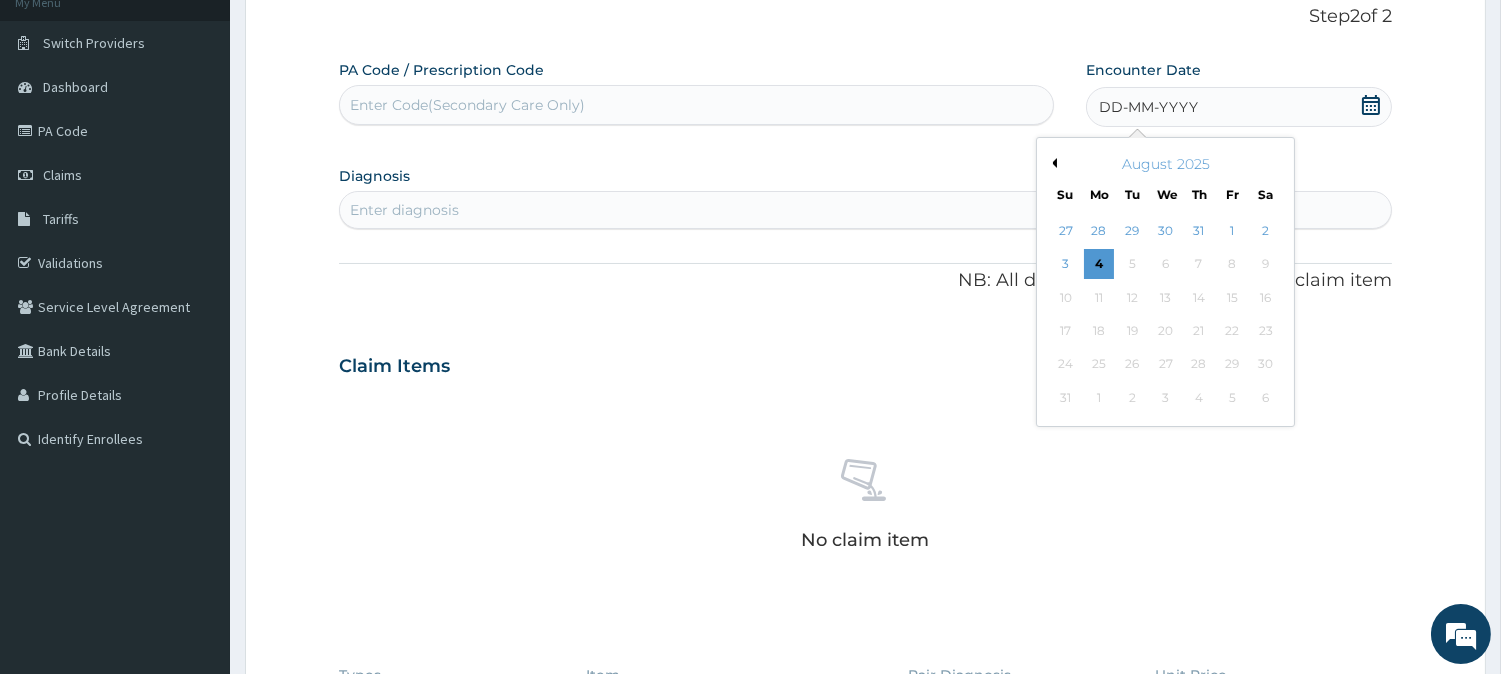 click on "August 2025" at bounding box center [1165, 164] 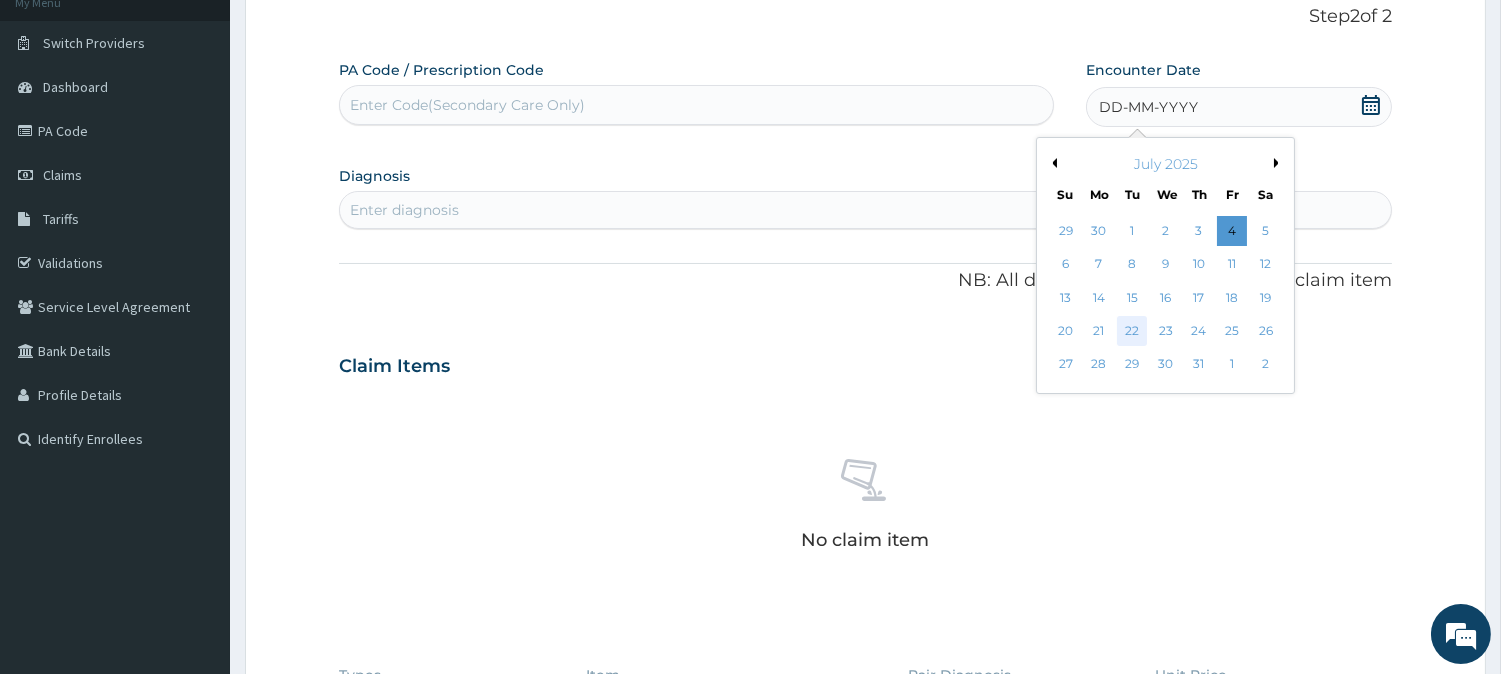 click on "22" at bounding box center [1132, 331] 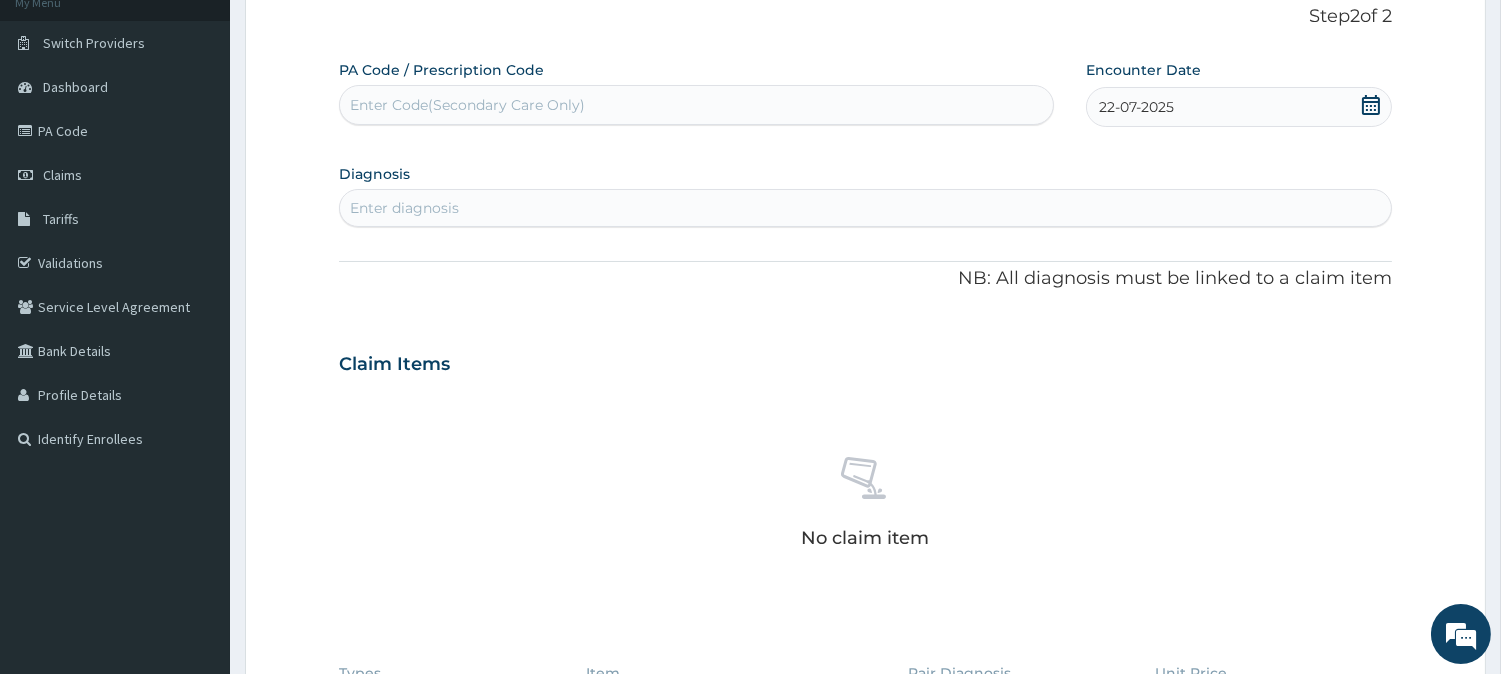 click on "Enter Code(Secondary Care Only)" at bounding box center [696, 105] 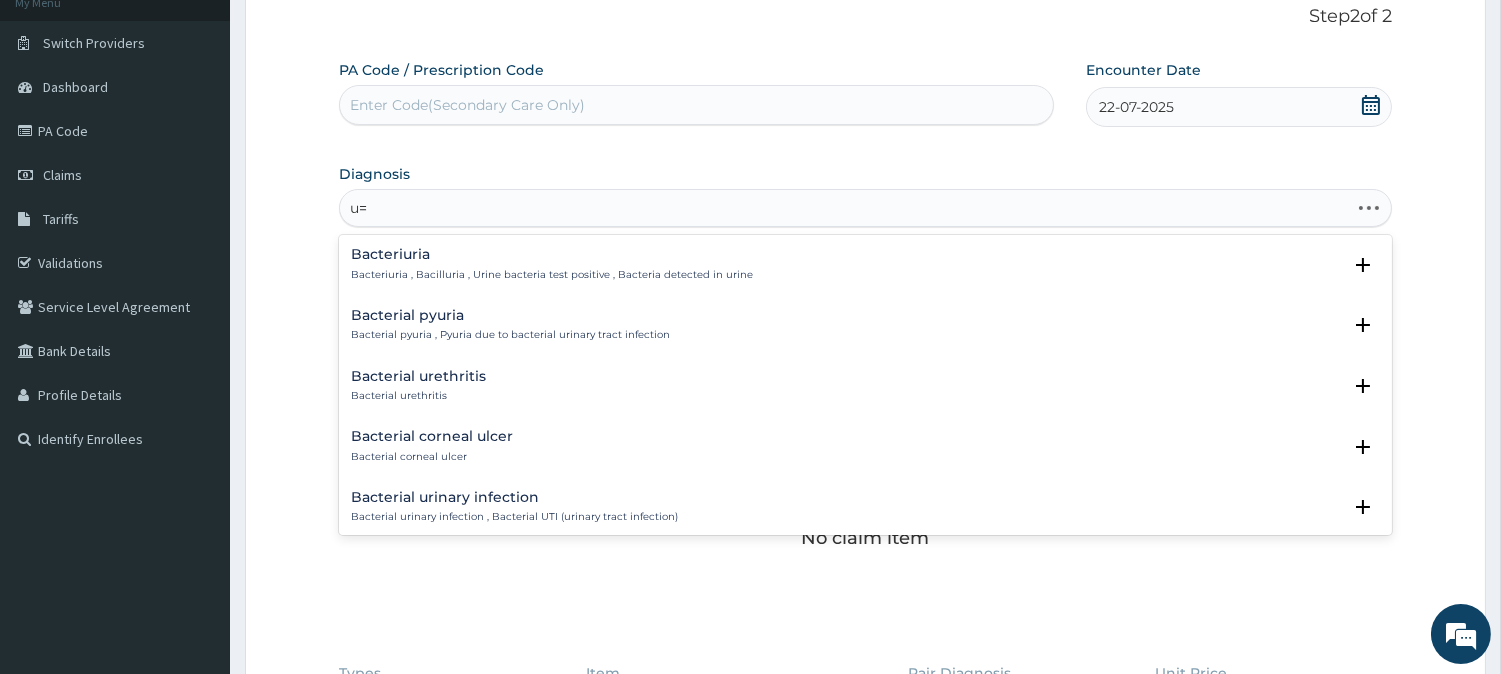 type on "u" 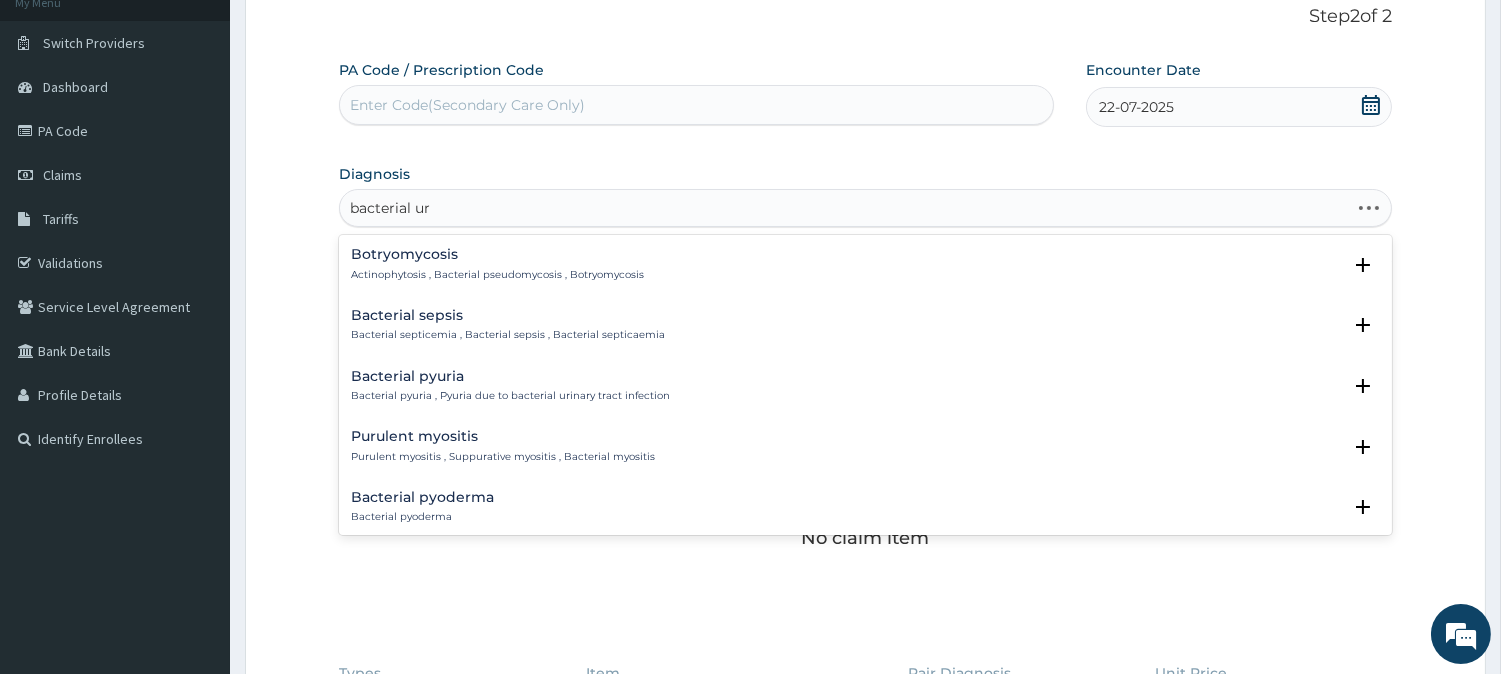 type on "bacterial uri" 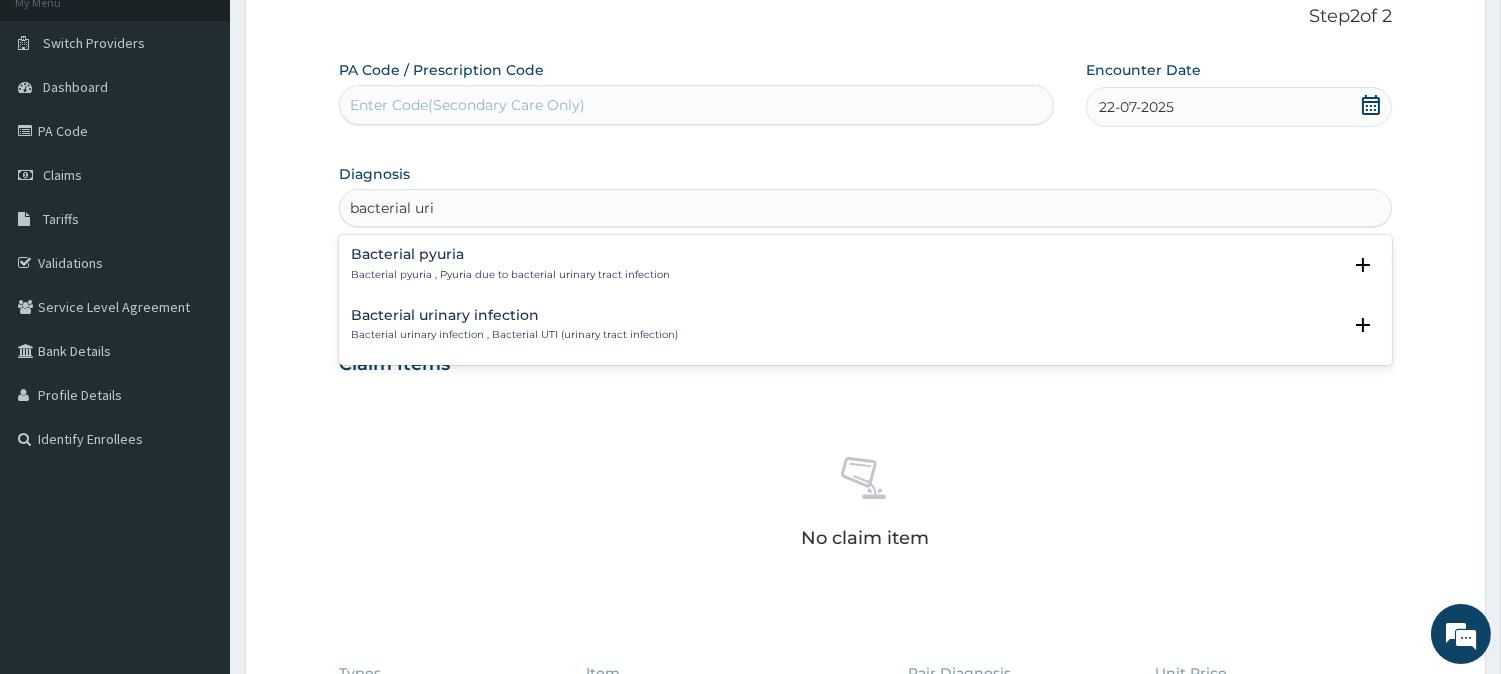 click on "Bacterial urinary infection" at bounding box center [514, 315] 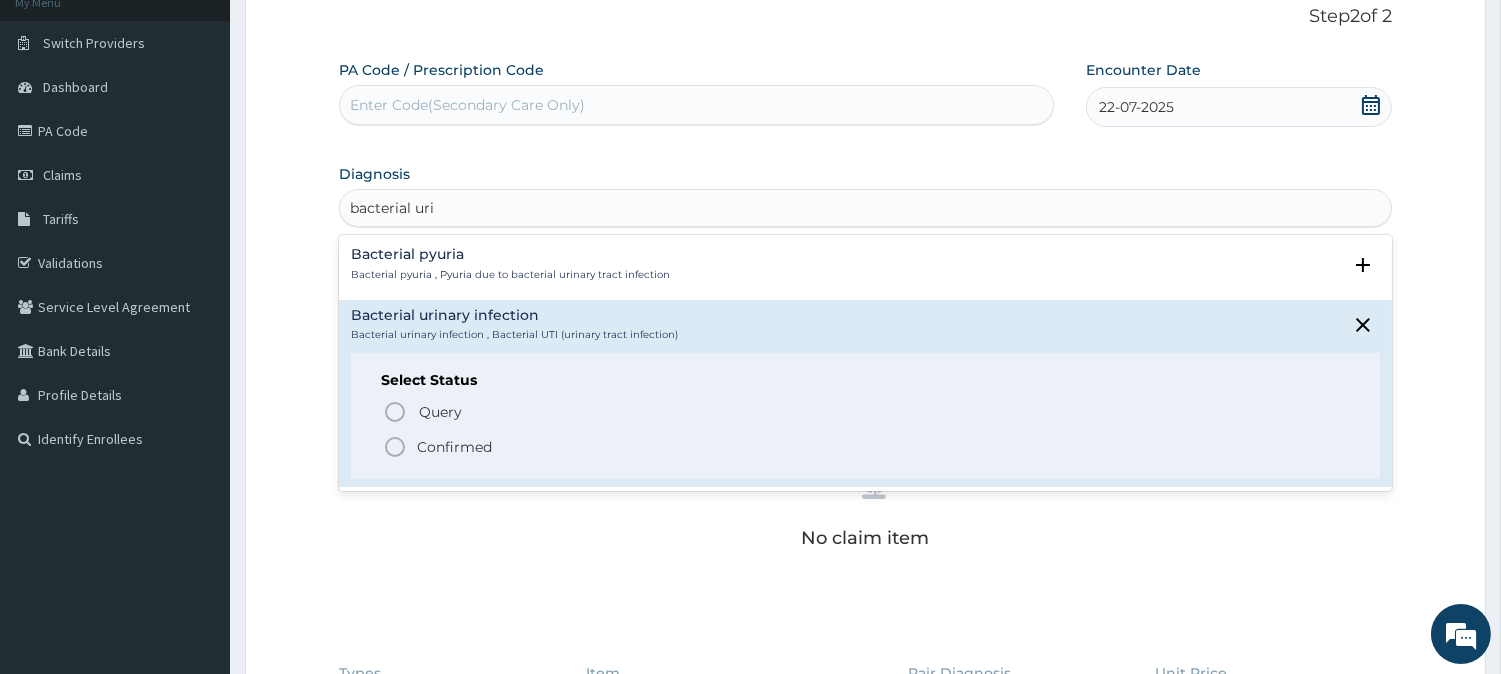 click 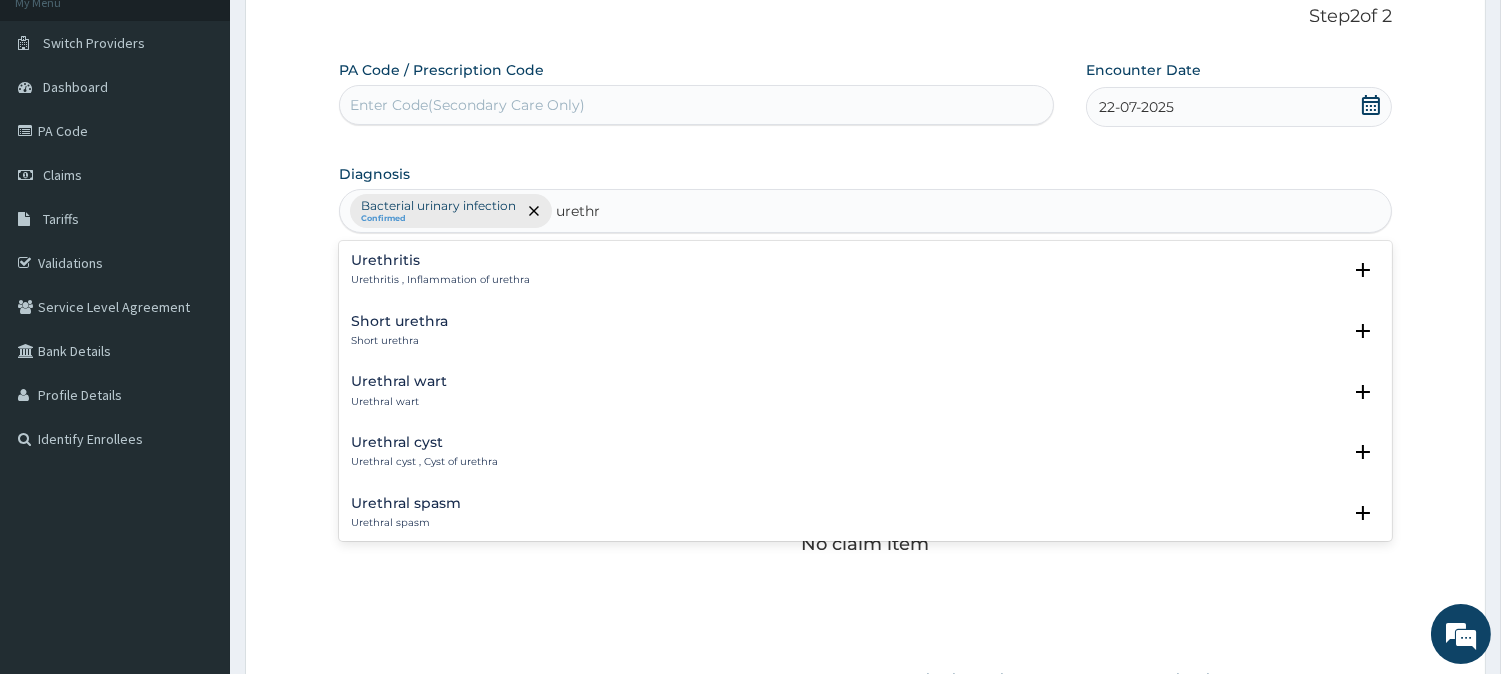 type on "urethri" 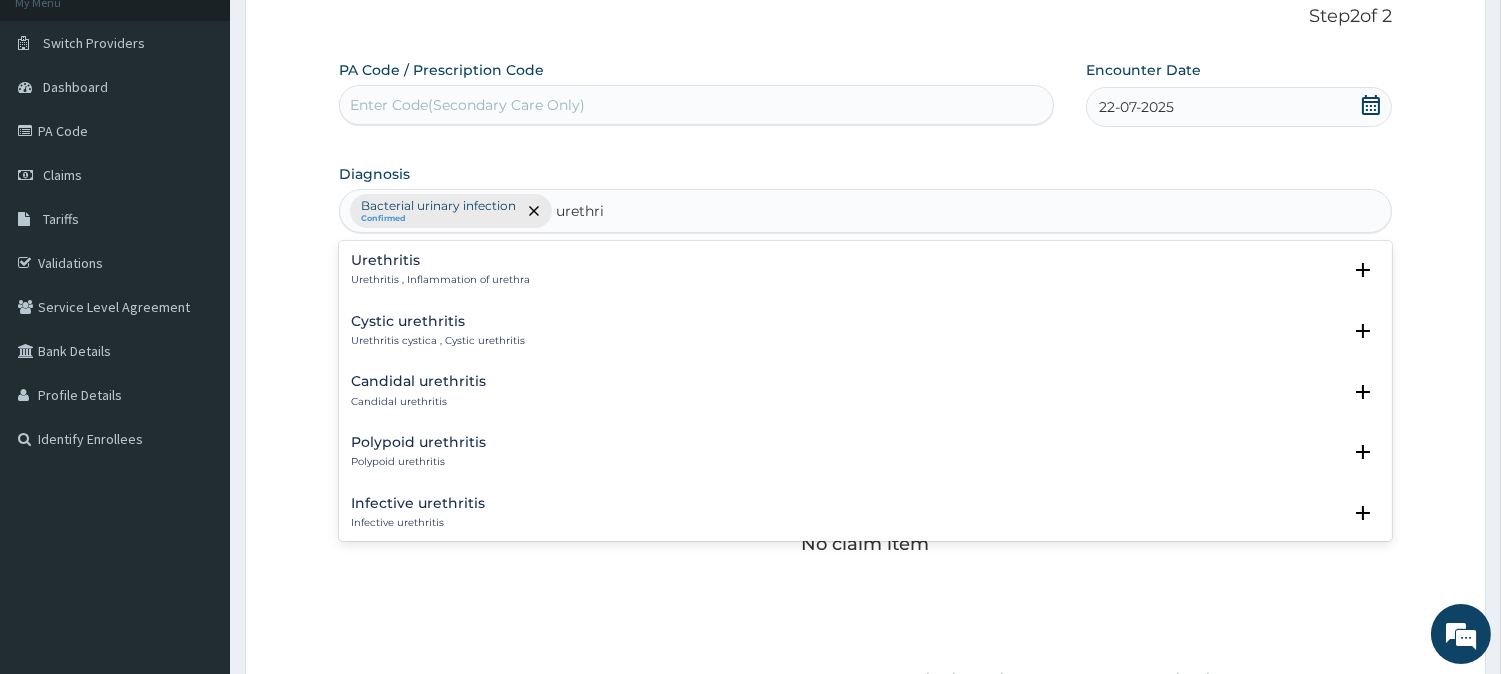 click on "Urethritis Urethritis , Inflammation of urethra" at bounding box center [440, 270] 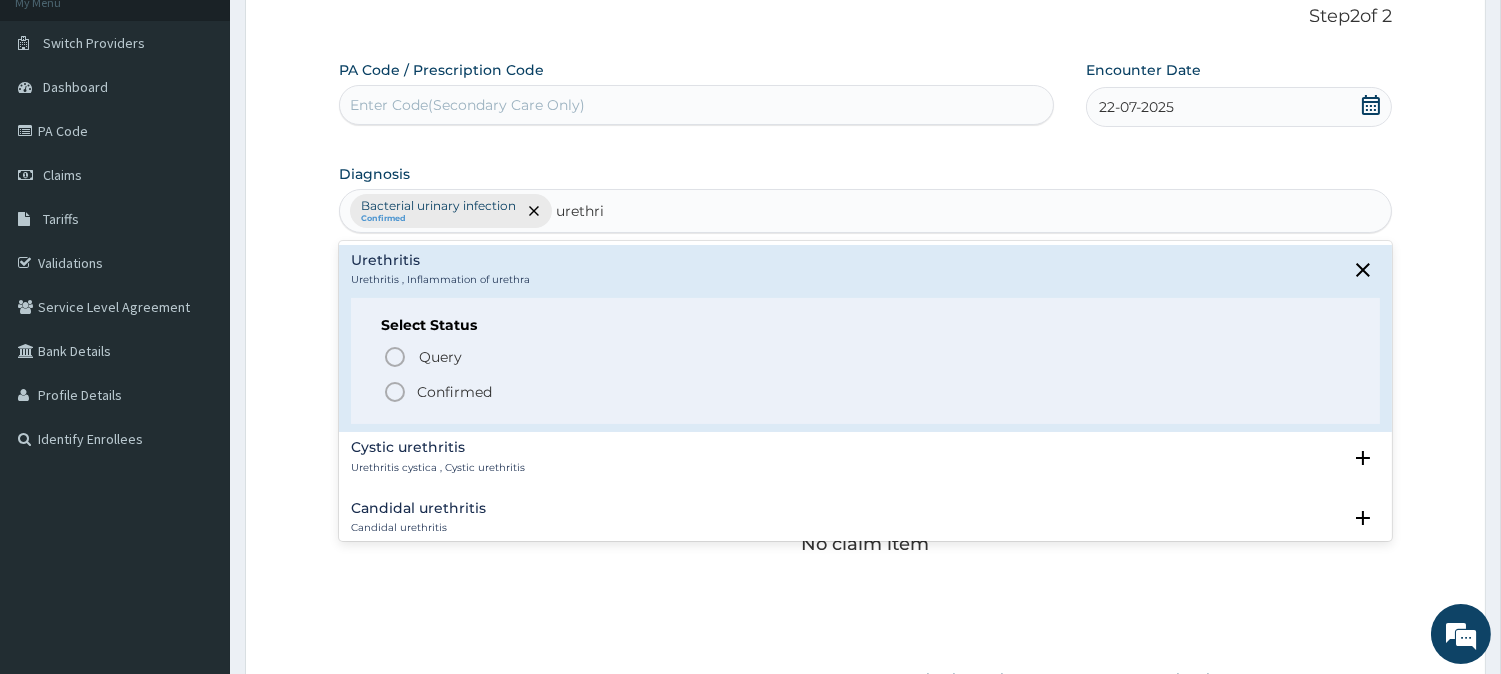 click 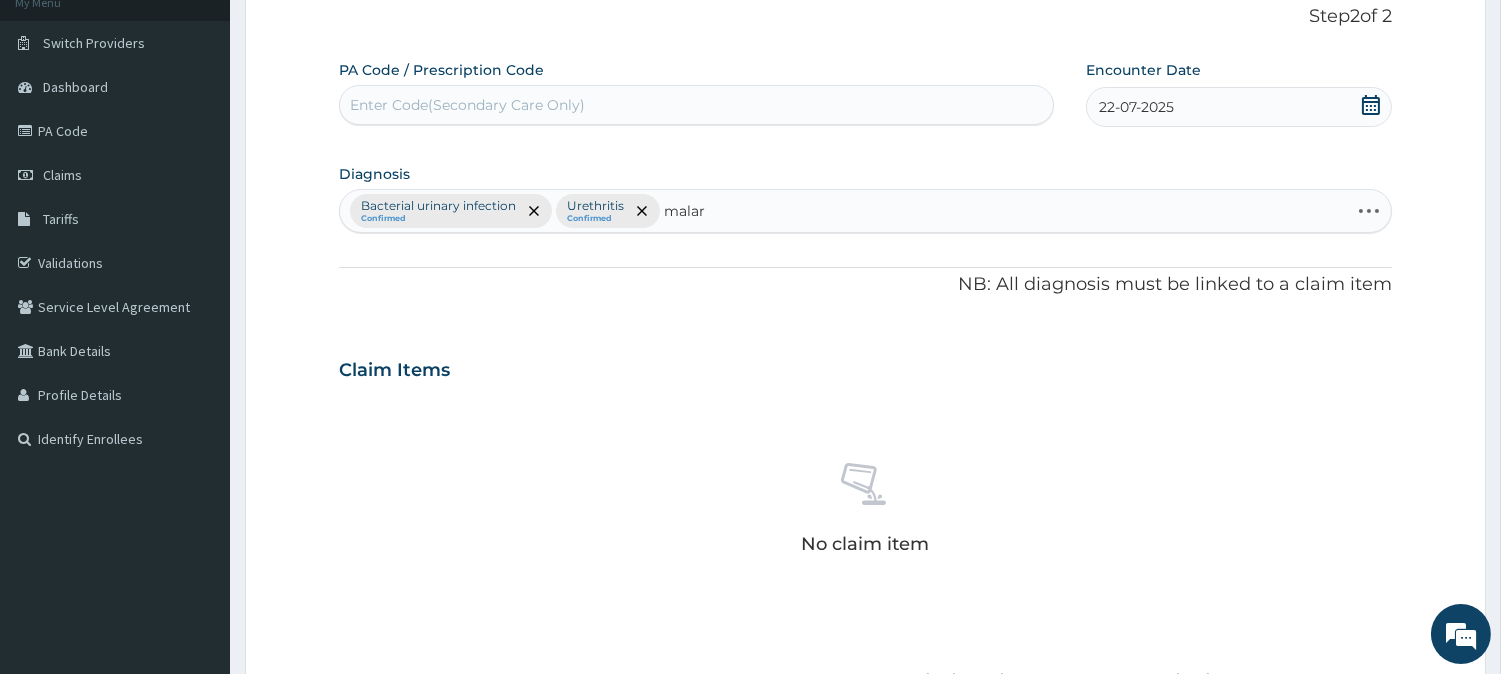 type on "malari" 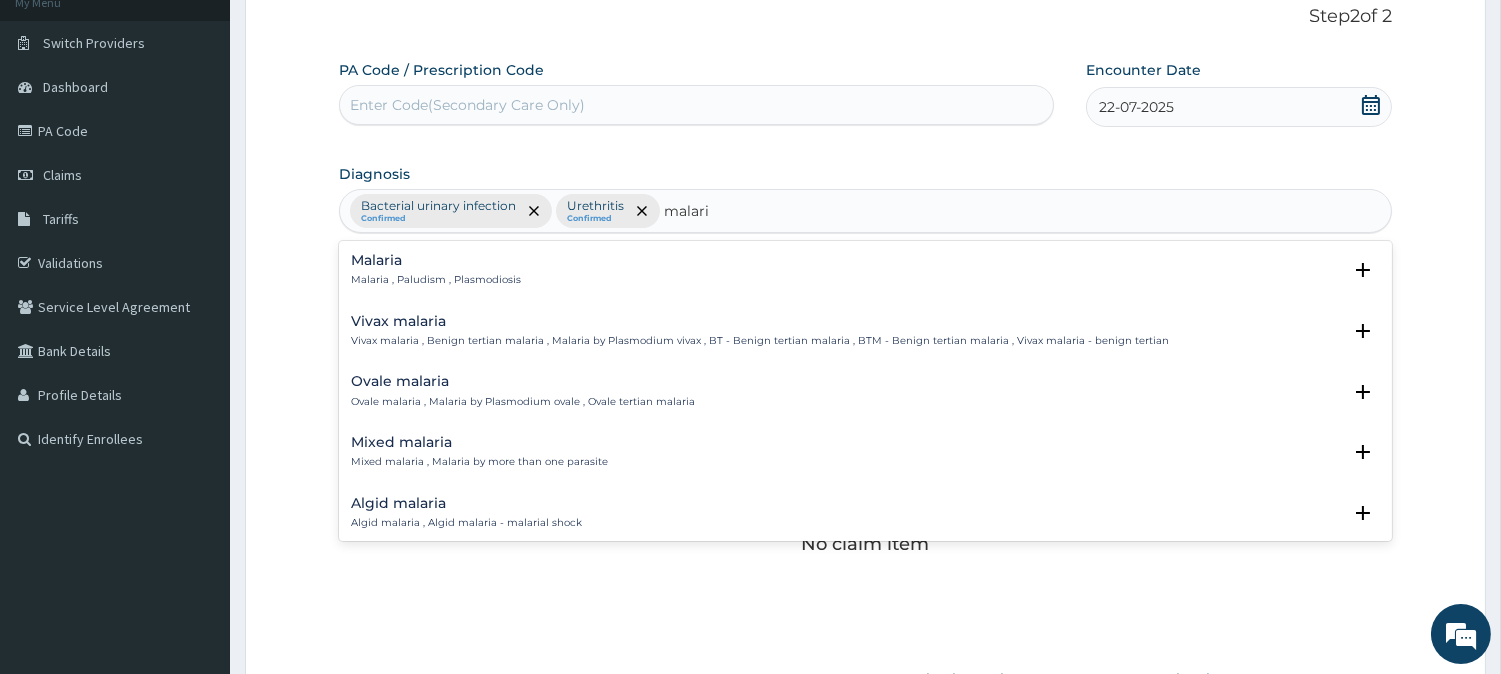 click on "Malaria Malaria , Paludism , Plasmodiosis" at bounding box center (436, 270) 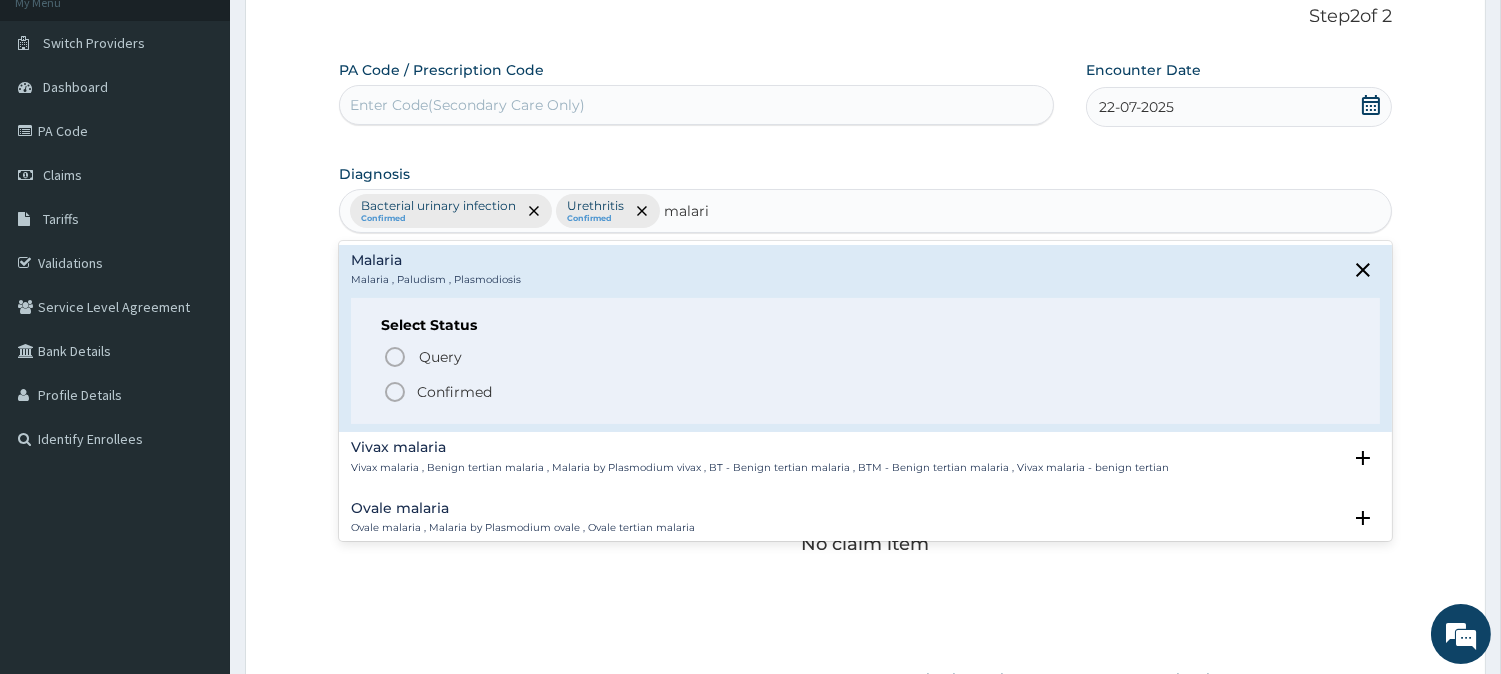 click 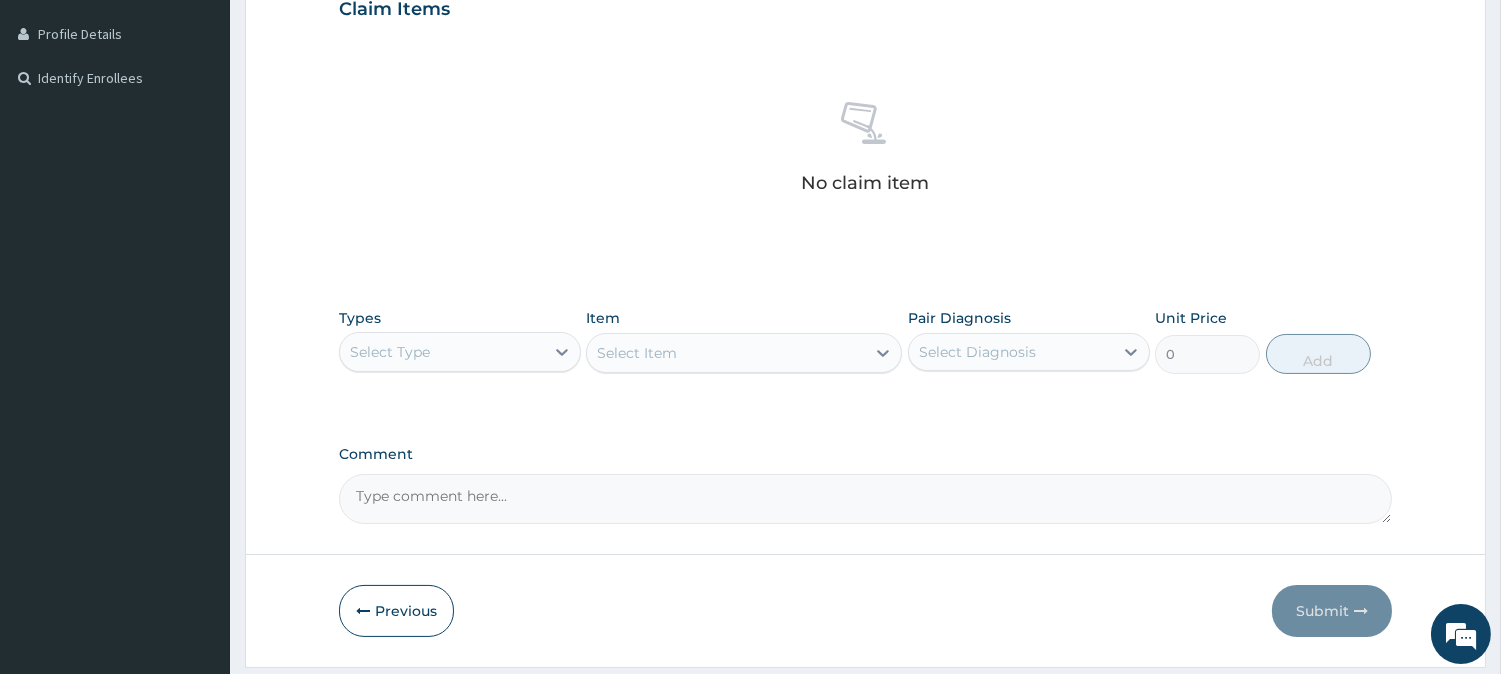 scroll, scrollTop: 503, scrollLeft: 0, axis: vertical 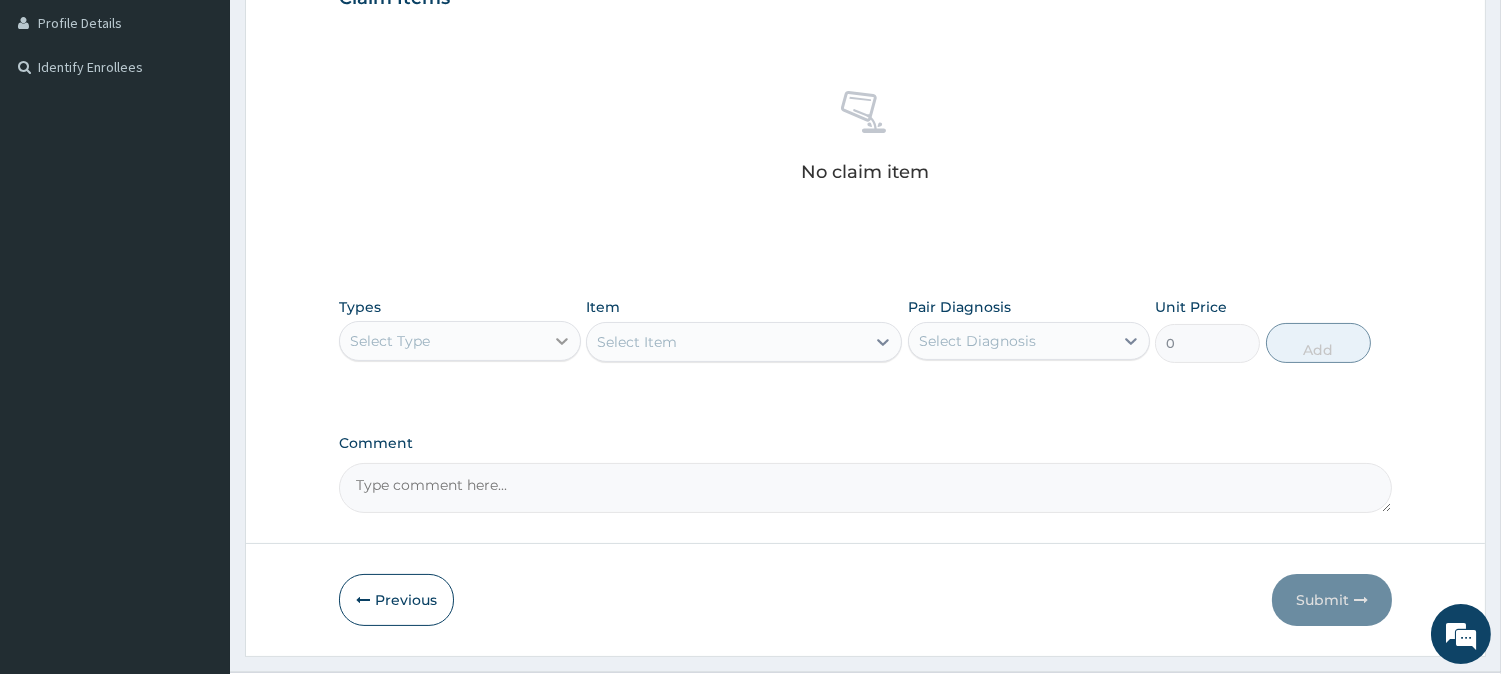 click at bounding box center (562, 341) 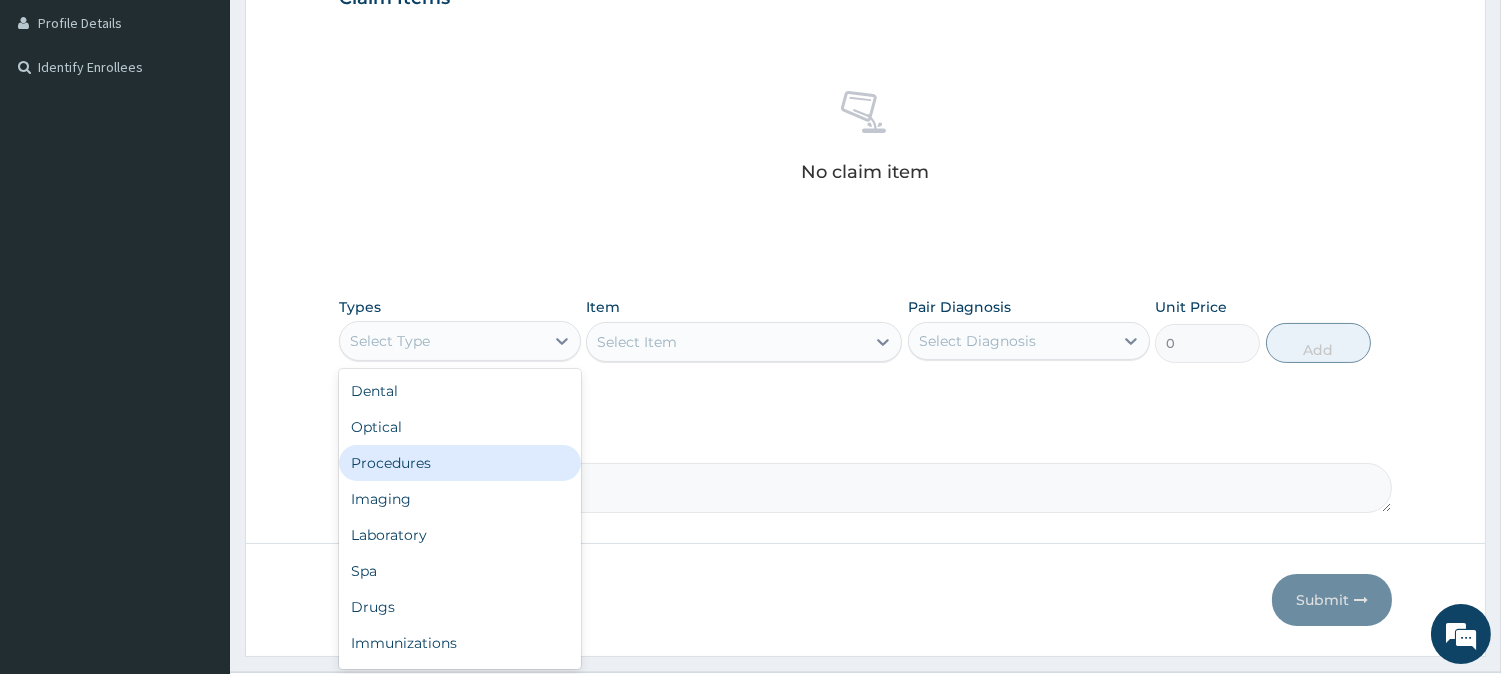 click on "Procedures" at bounding box center (460, 463) 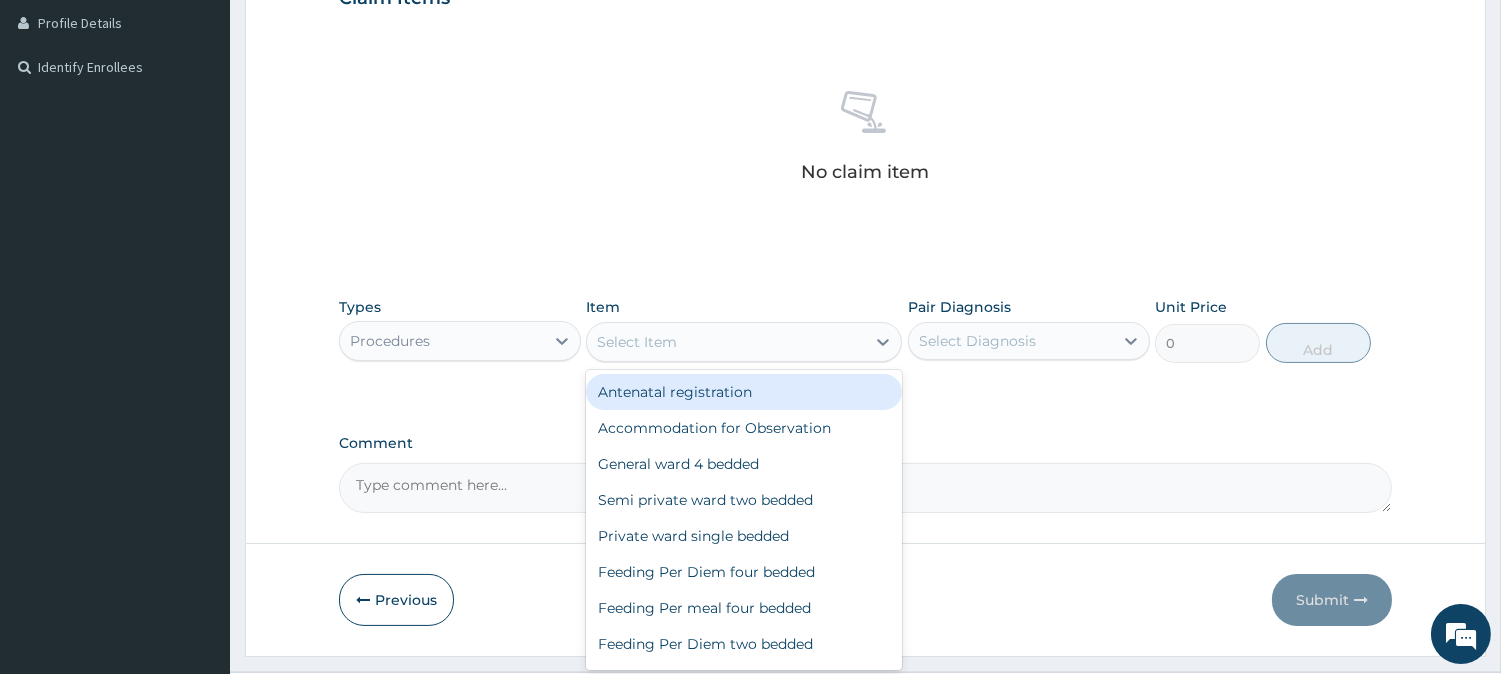 click on "Select Item" at bounding box center [726, 342] 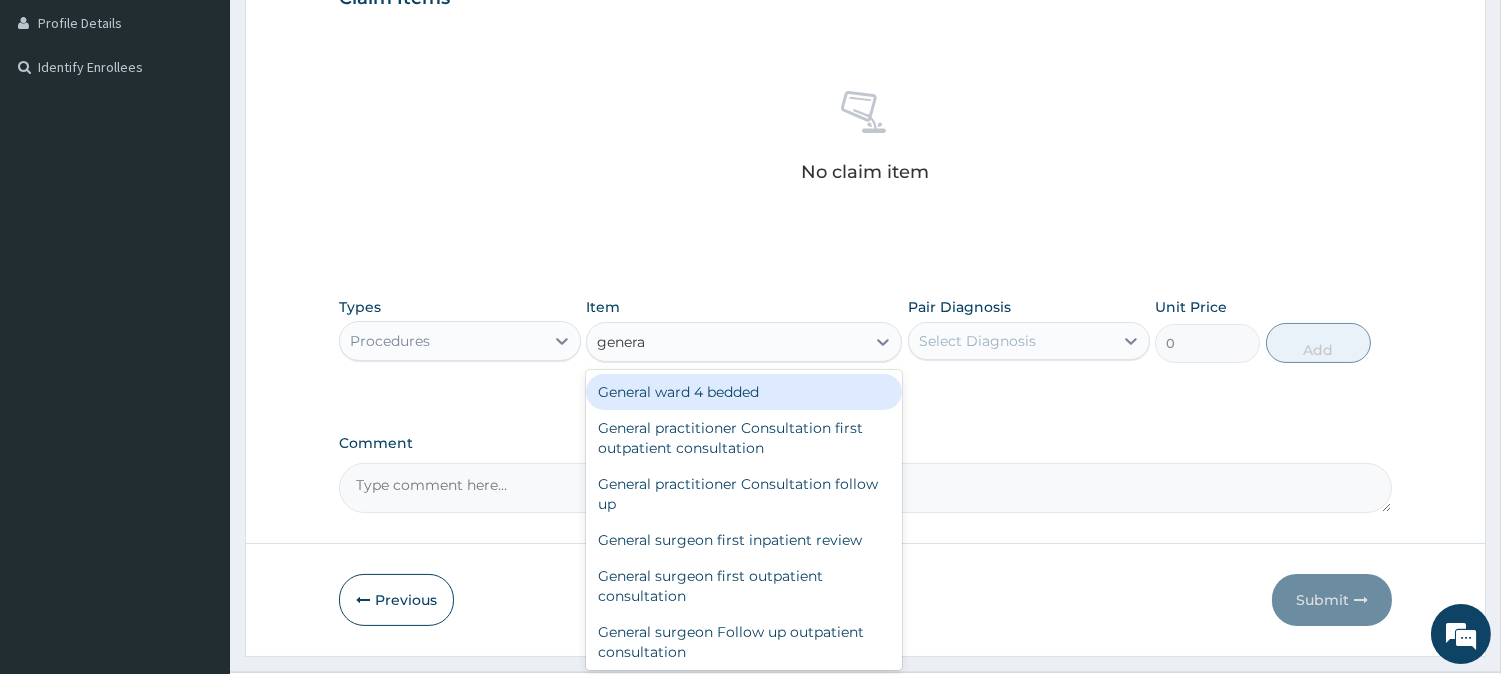 type on "general" 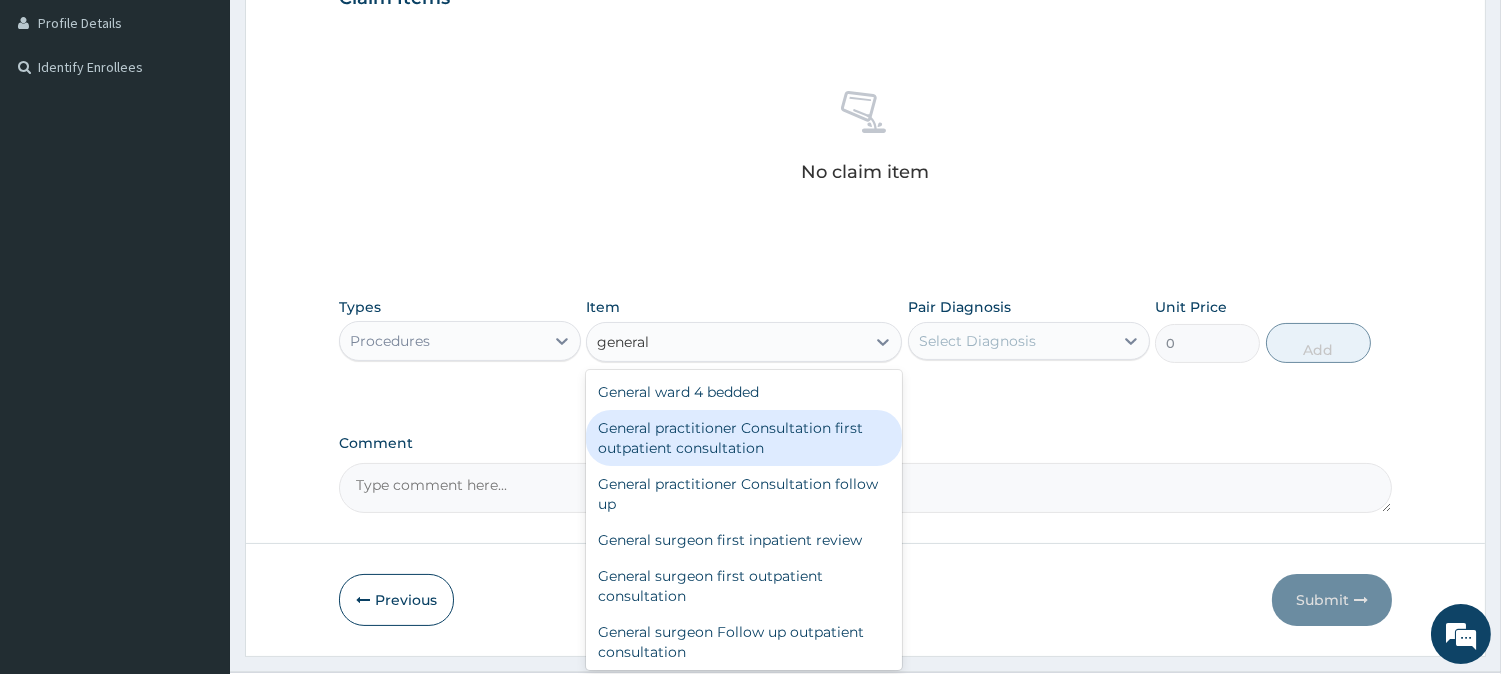 click on "General practitioner Consultation first outpatient consultation" at bounding box center [744, 438] 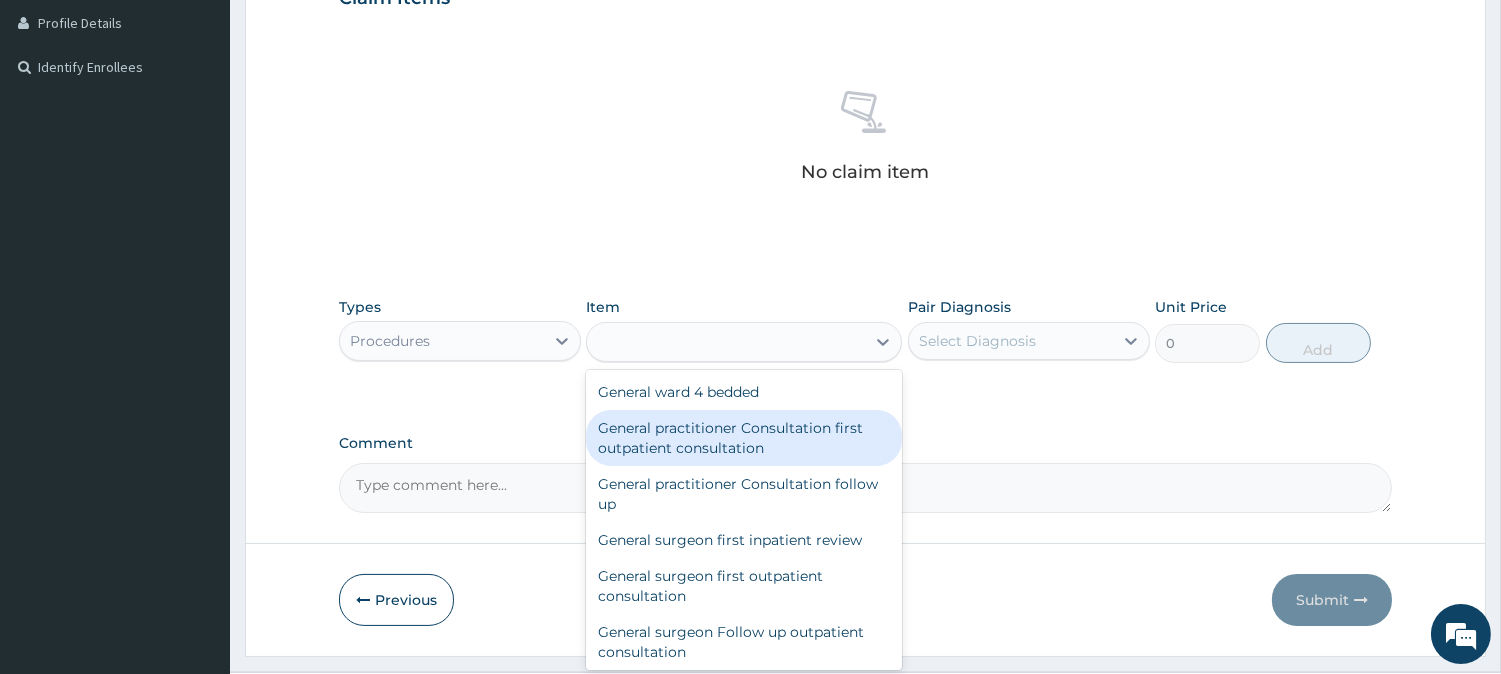 type on "3547.5" 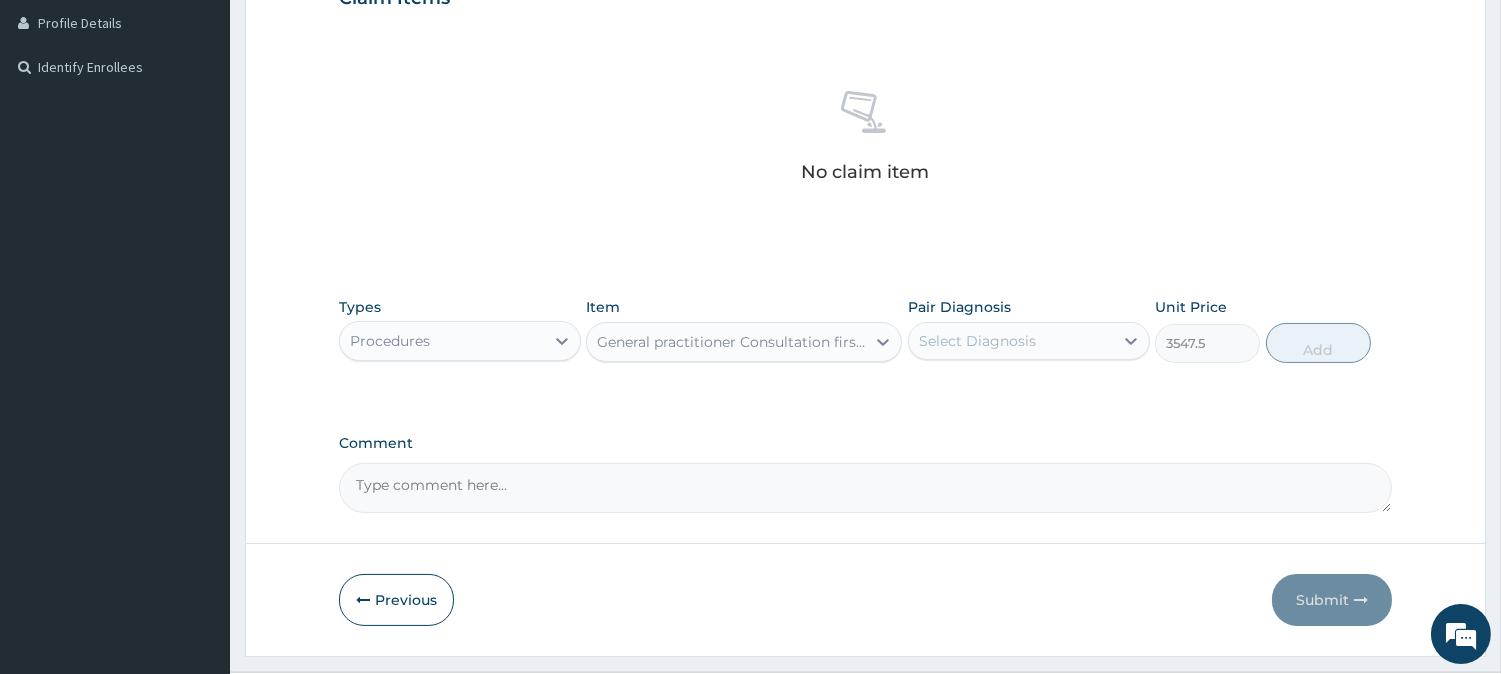 click on "Select Diagnosis" at bounding box center (1011, 341) 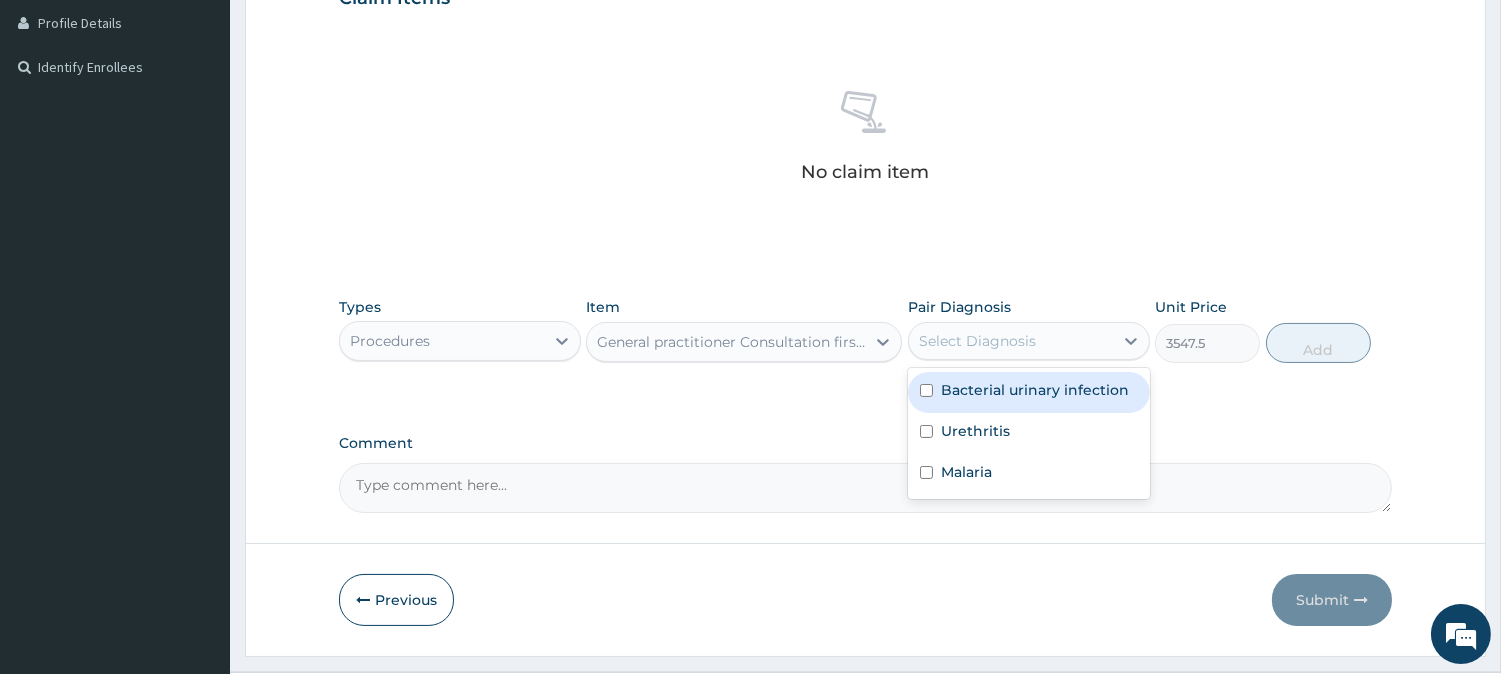 drag, startPoint x: 955, startPoint y: 432, endPoint x: 958, endPoint y: 396, distance: 36.124783 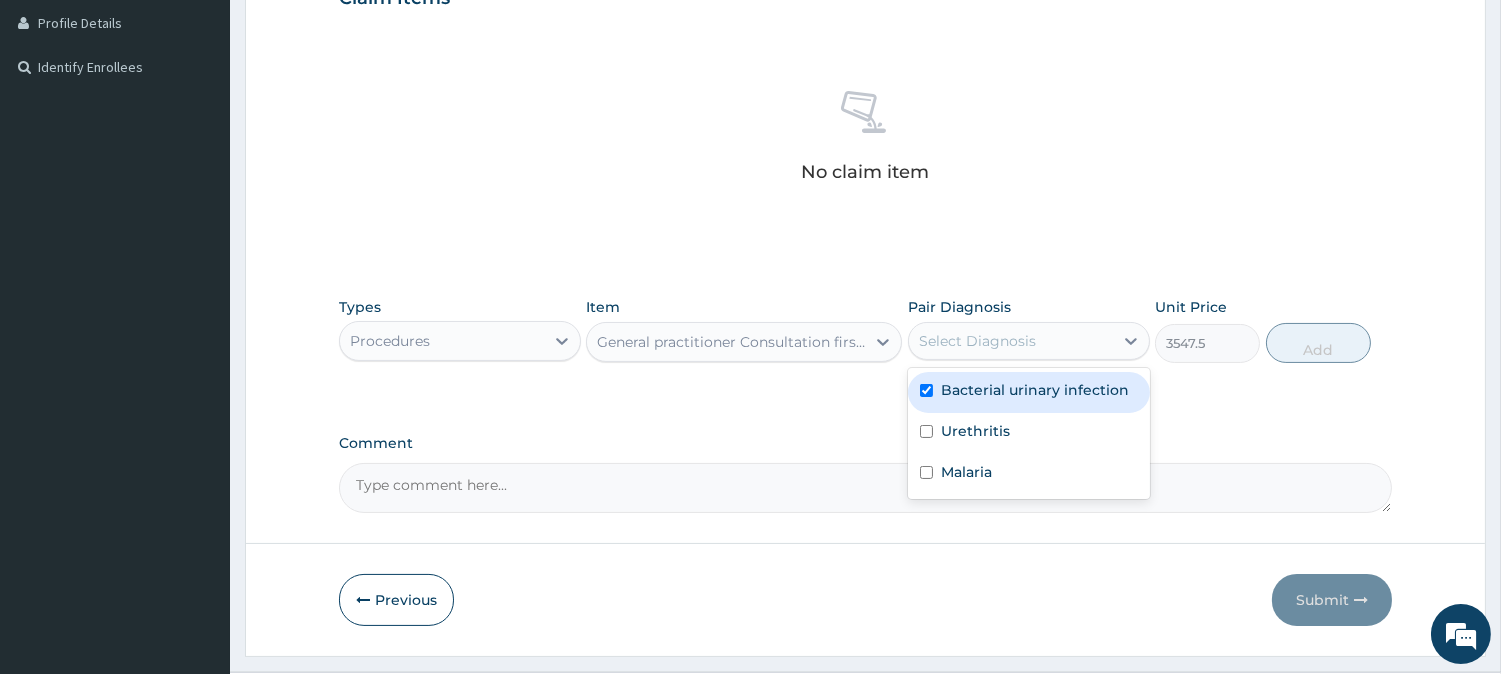 checkbox on "true" 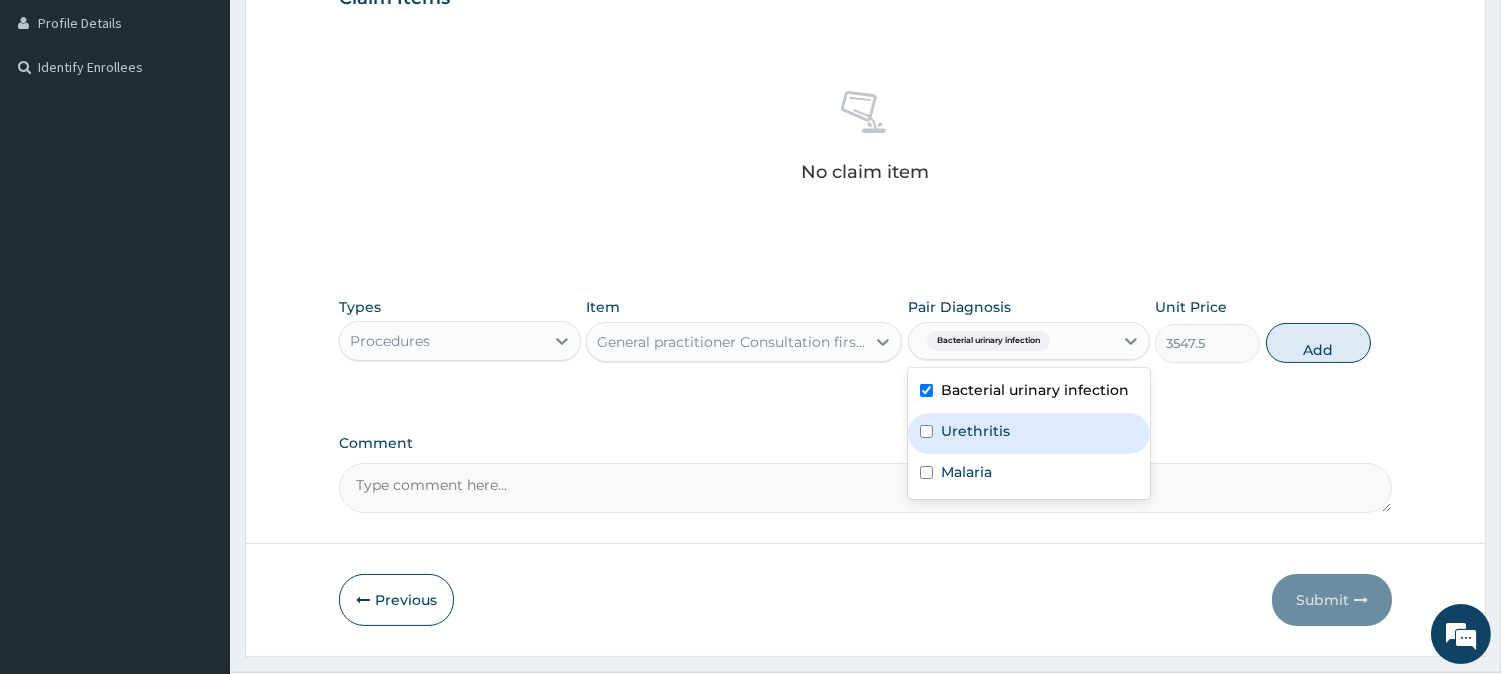 click on "Urethritis" at bounding box center [975, 431] 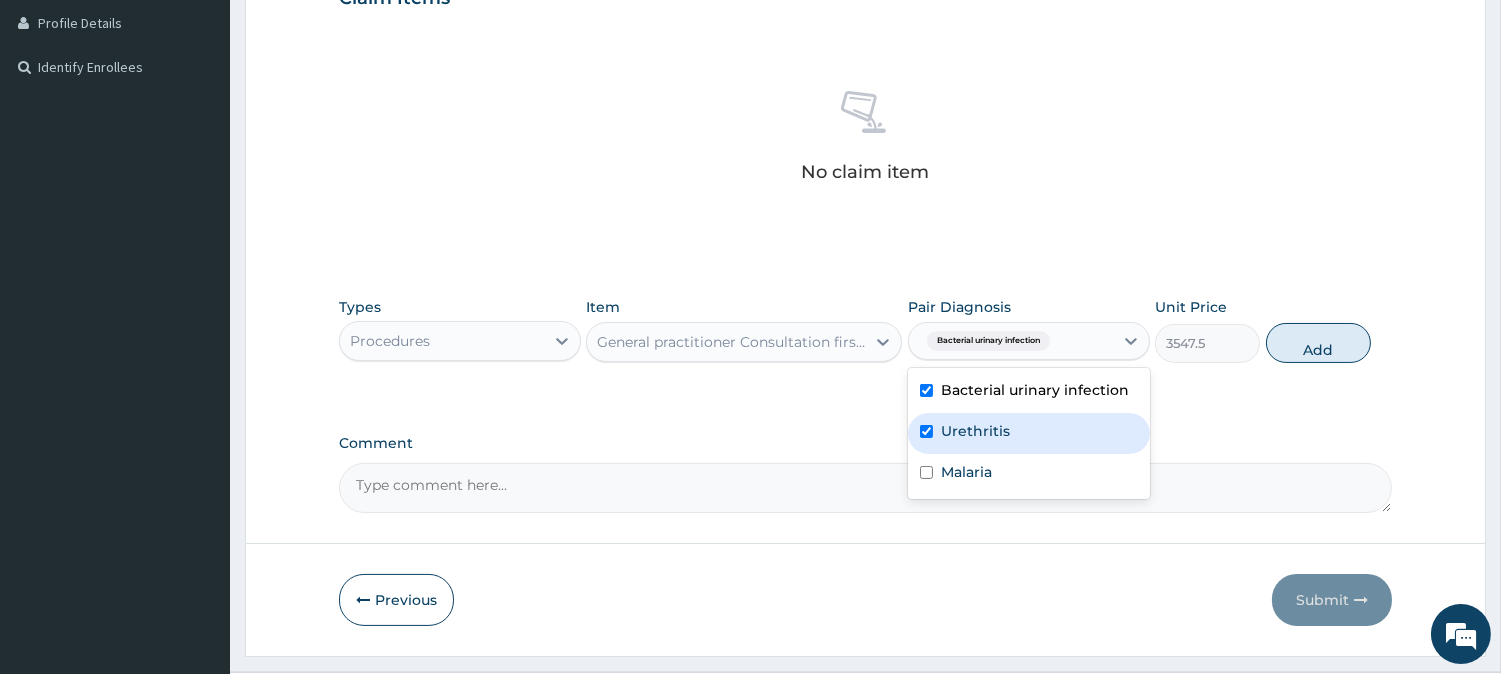 checkbox on "true" 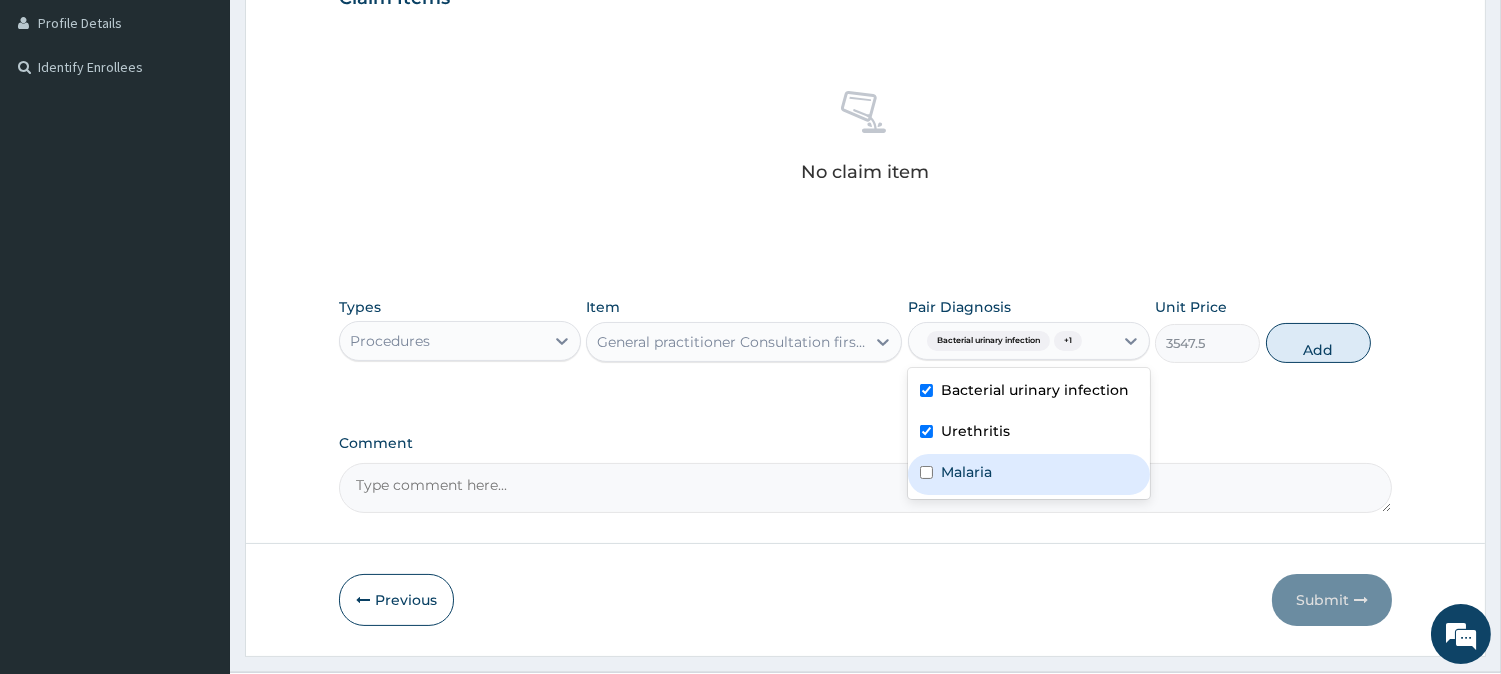 click on "Malaria" at bounding box center [1029, 474] 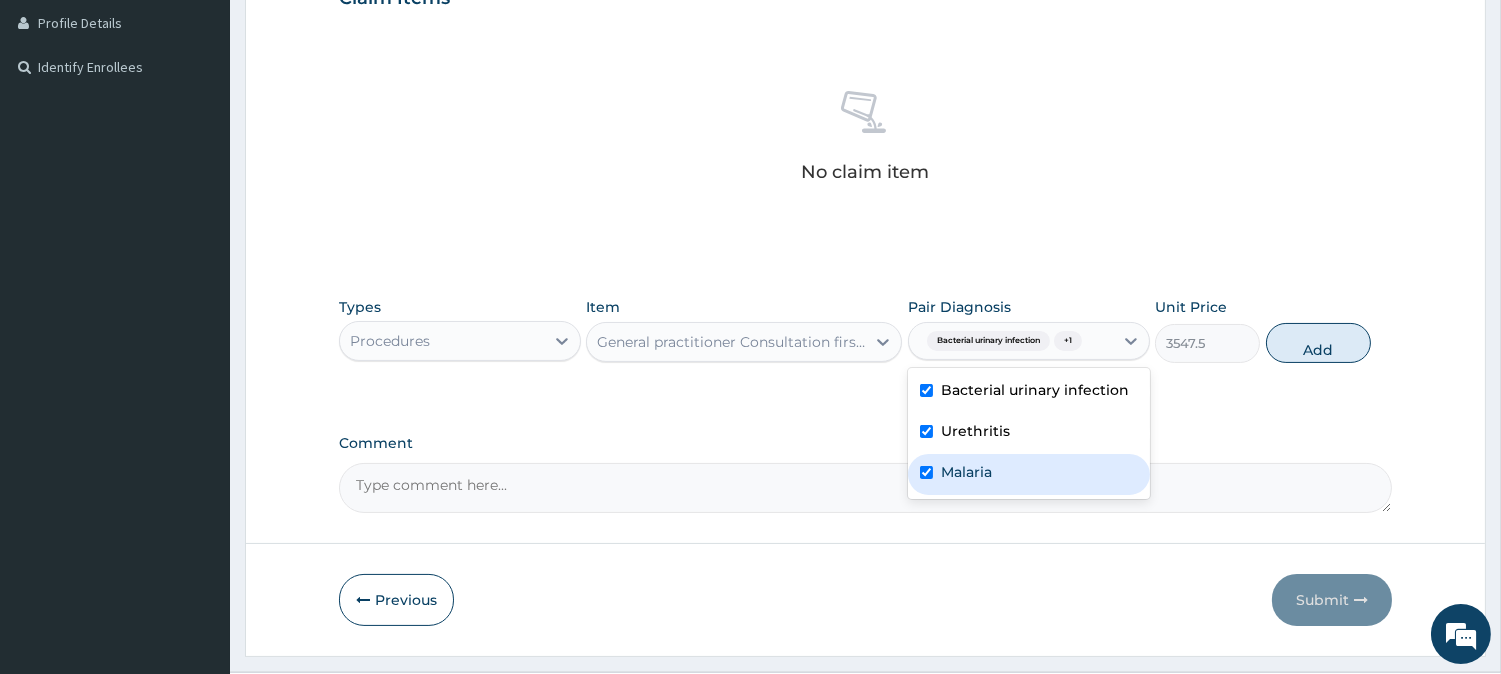 checkbox on "true" 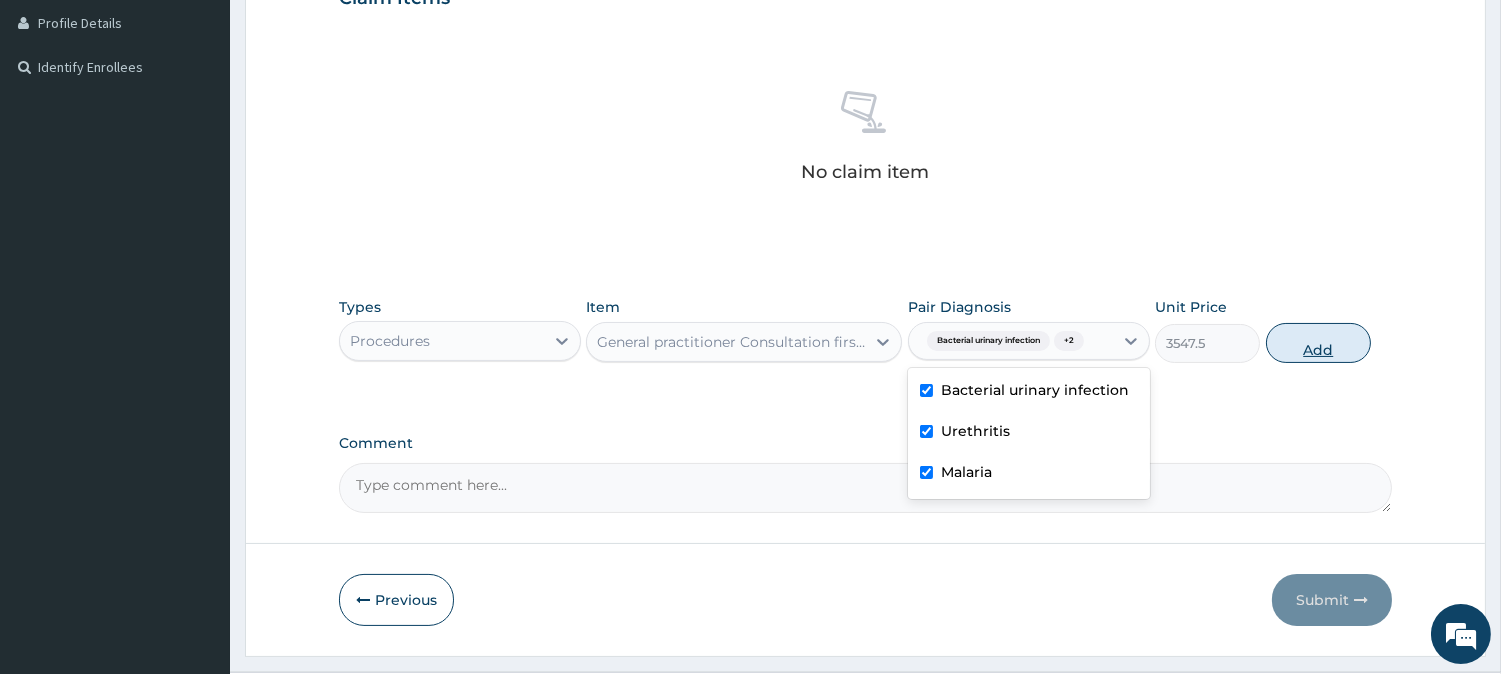 click on "Add" at bounding box center [1318, 343] 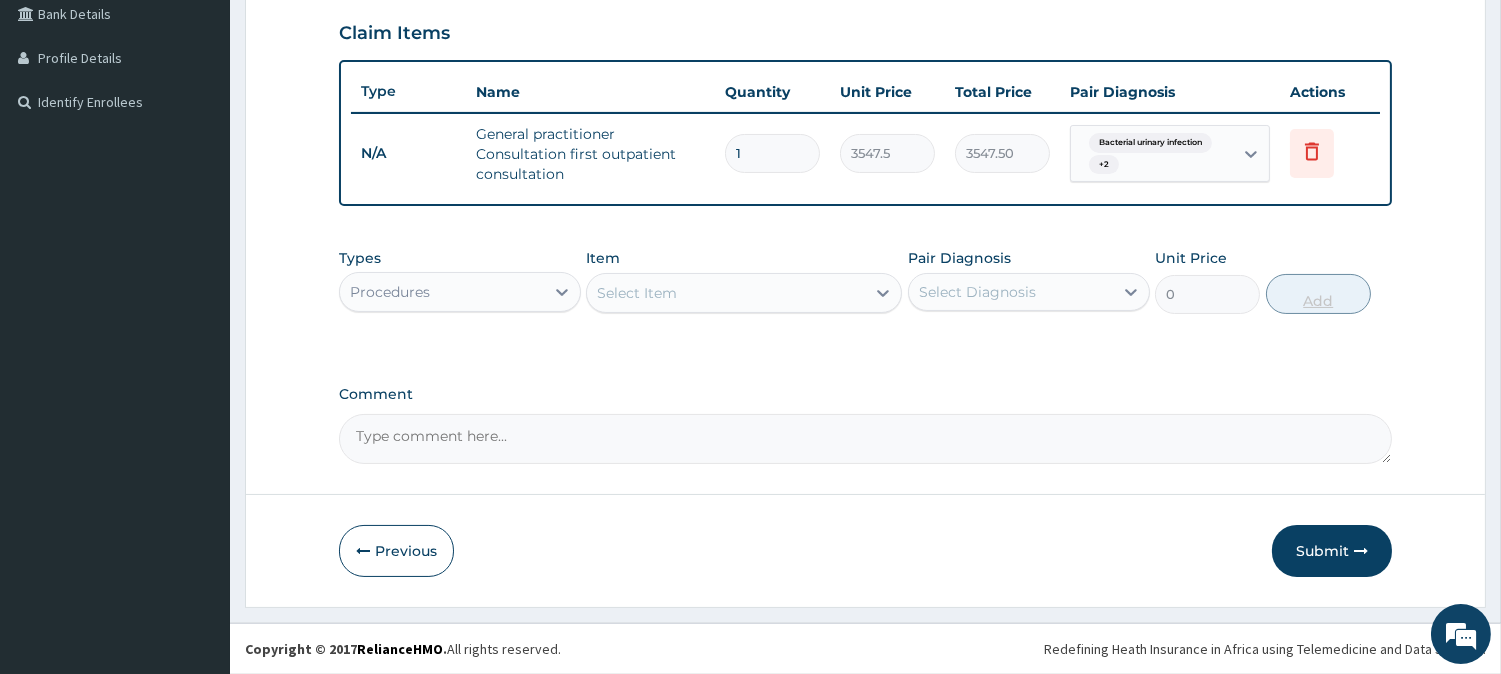 scroll, scrollTop: 465, scrollLeft: 0, axis: vertical 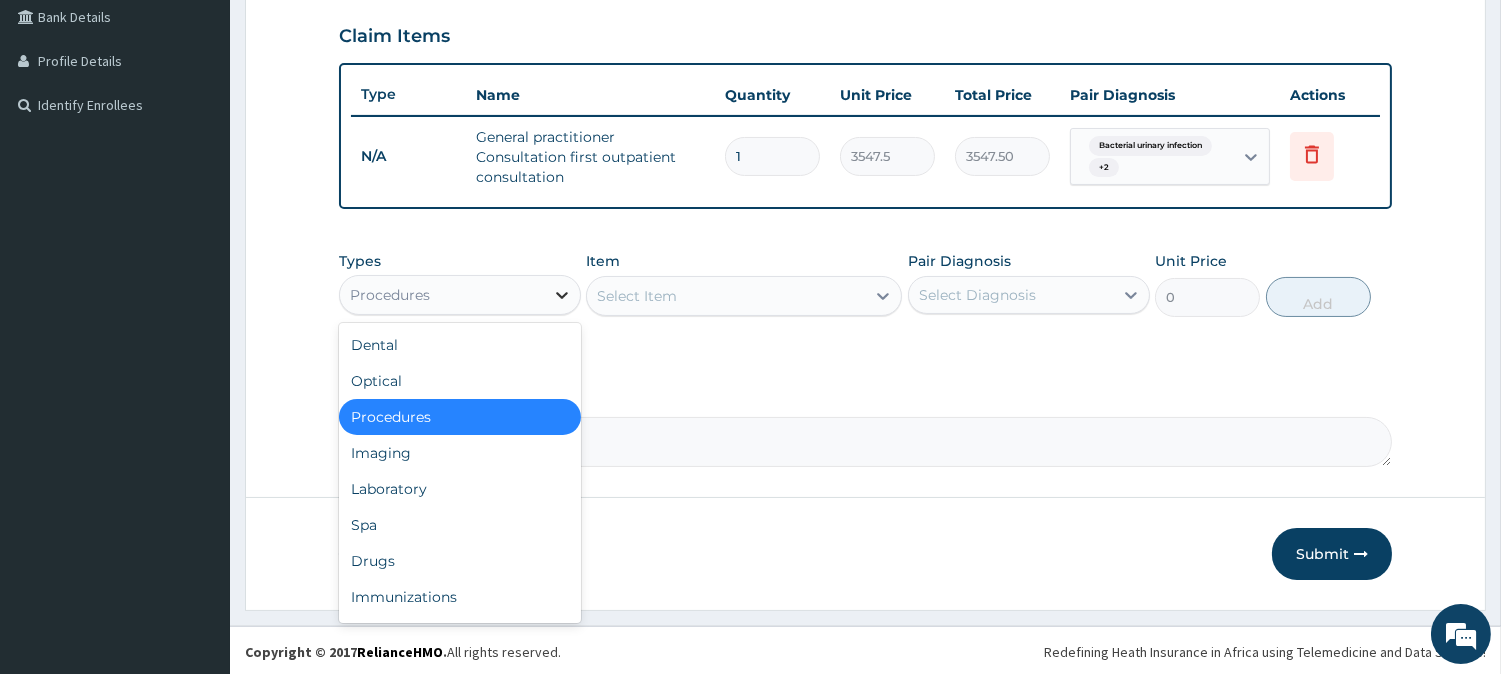click 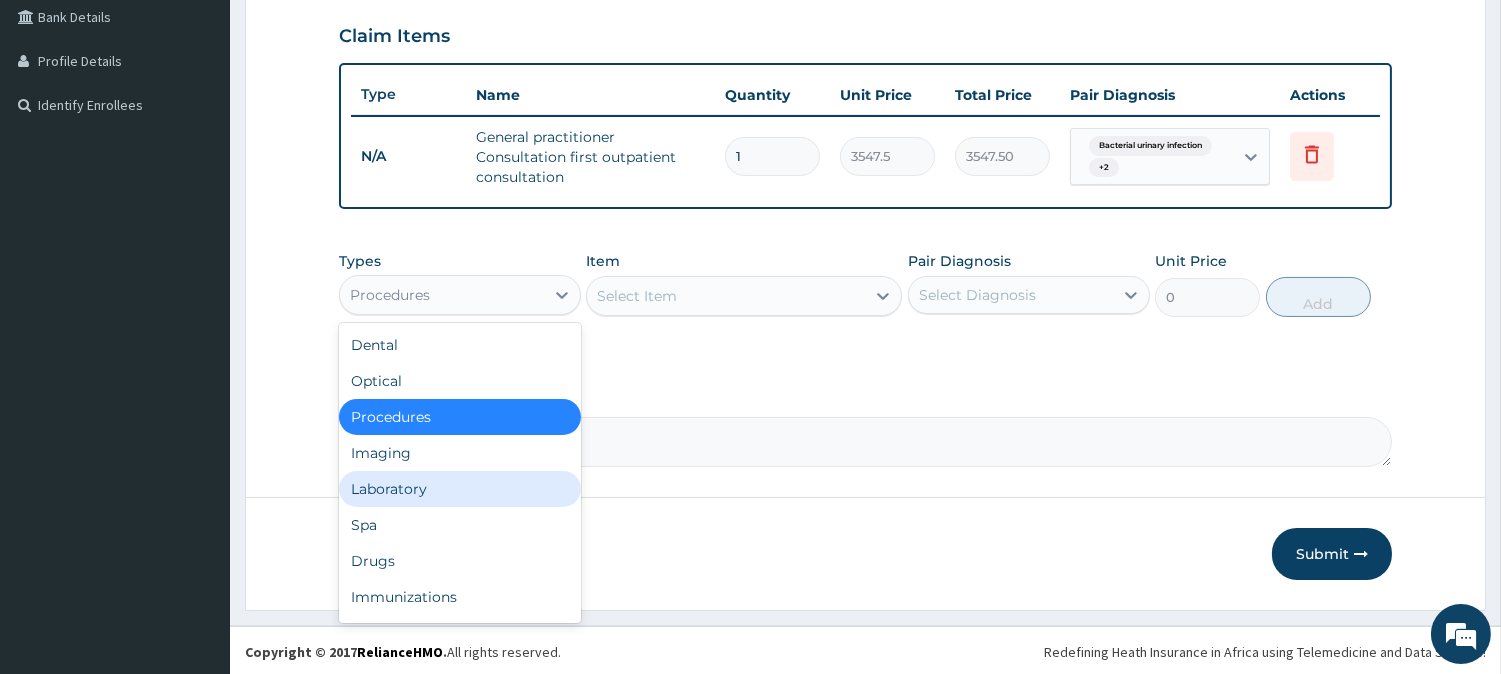 click on "Laboratory" at bounding box center (460, 489) 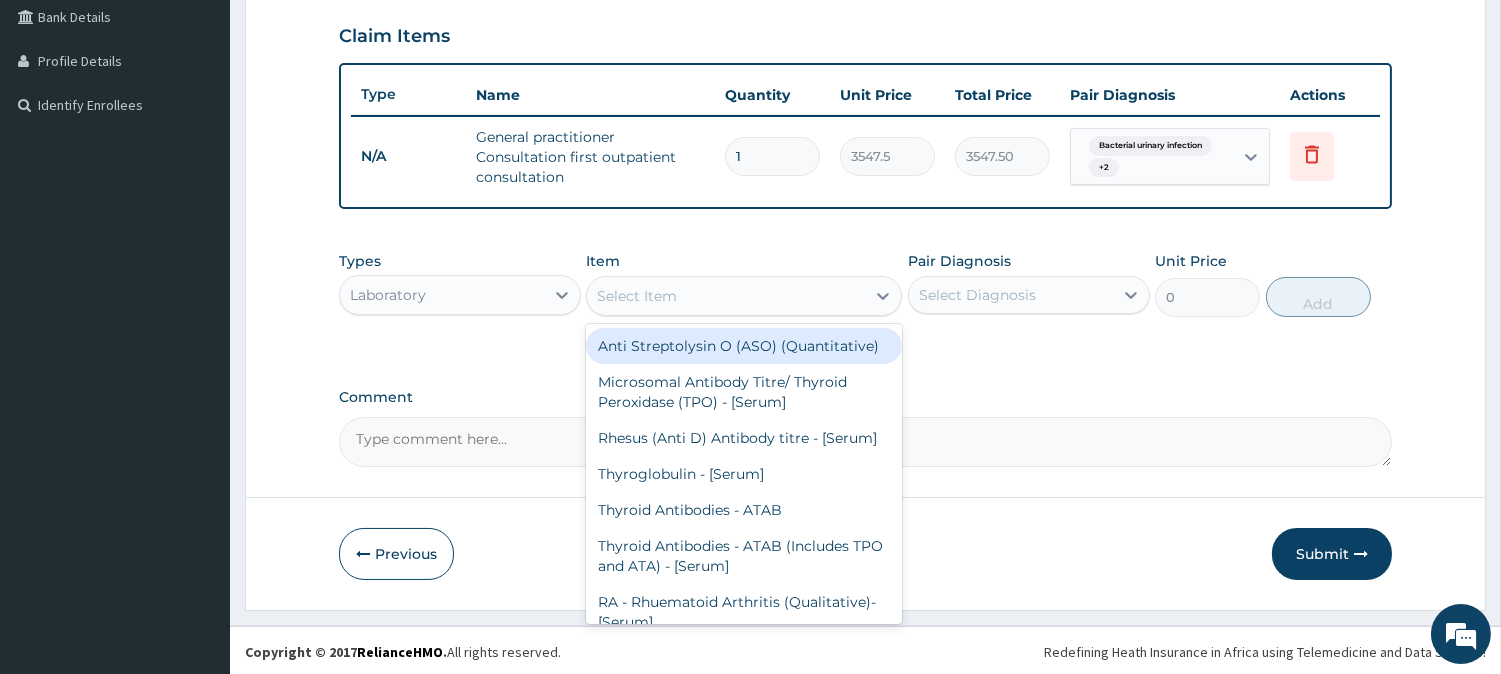 click on "Select Item" at bounding box center (726, 296) 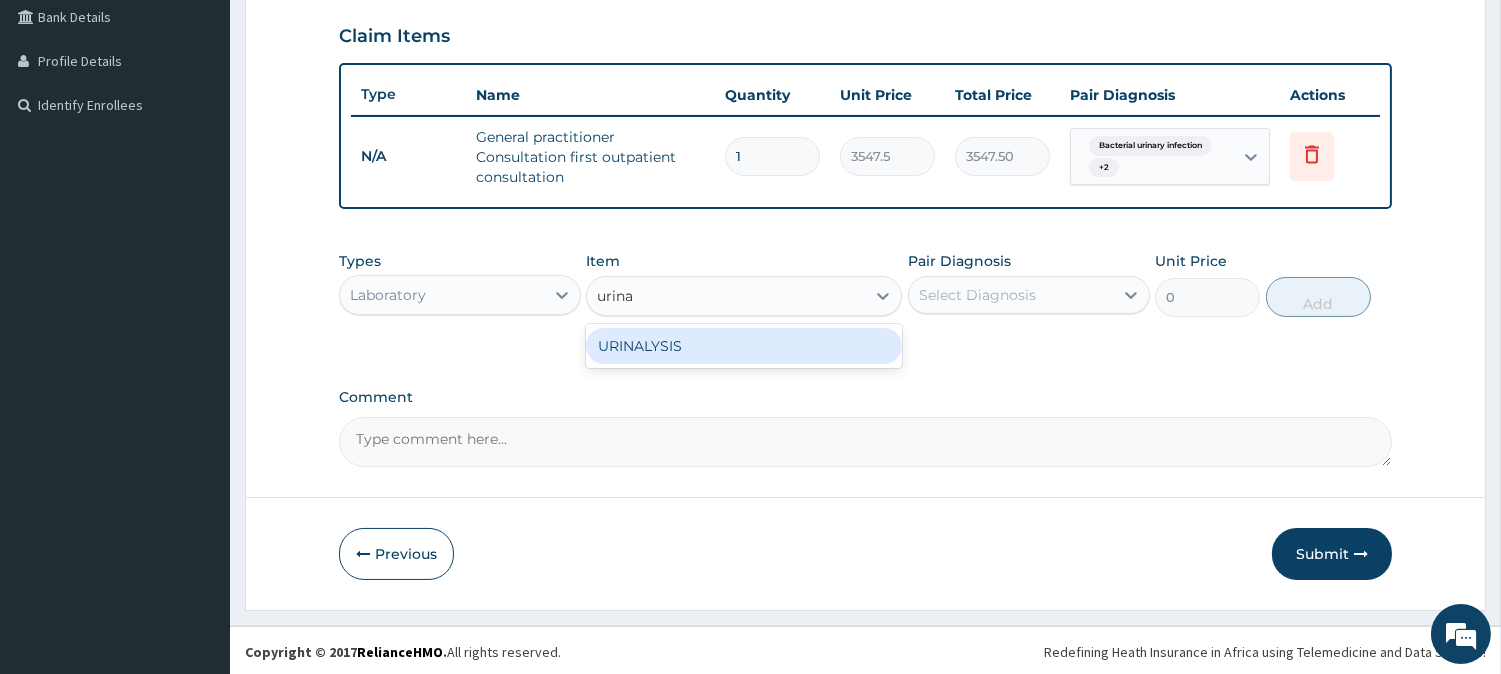 type on "urin" 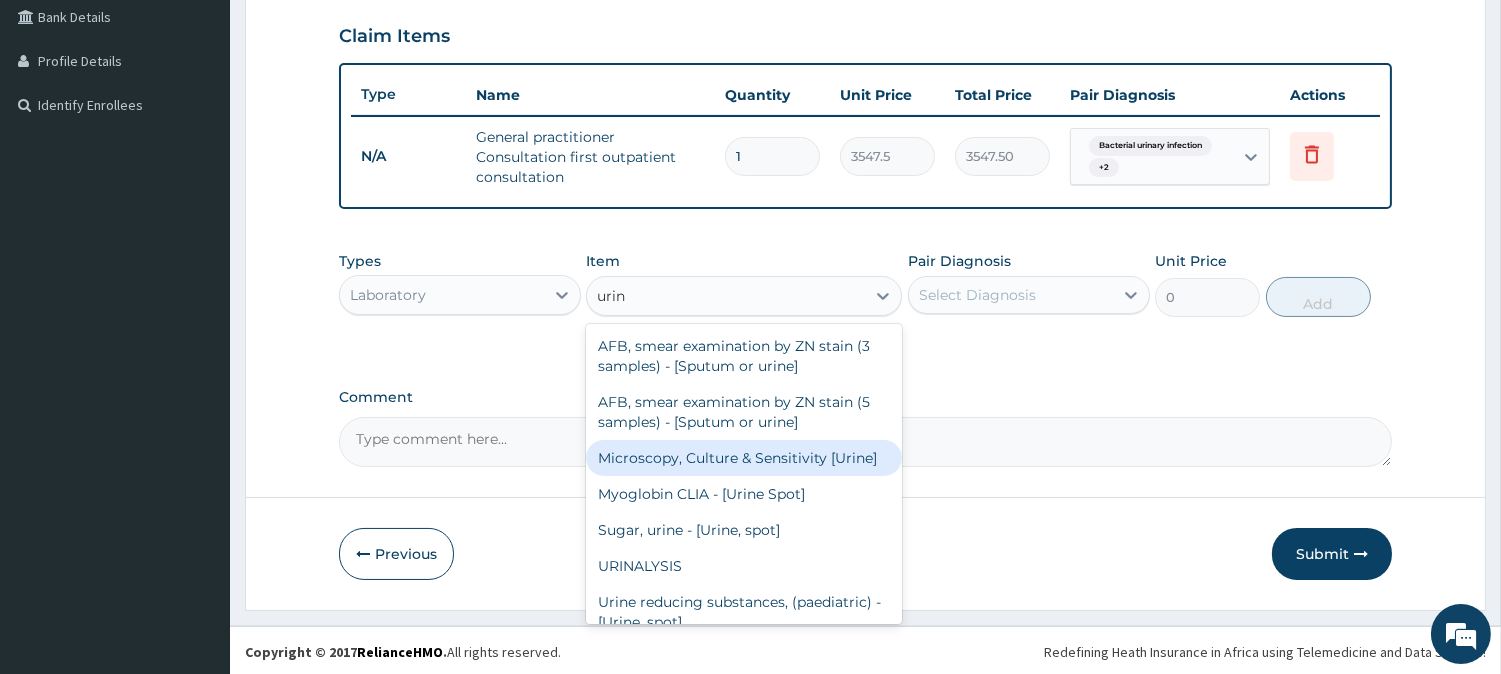 click on "Microscopy, Culture & Sensitivity [Urine]" at bounding box center (744, 458) 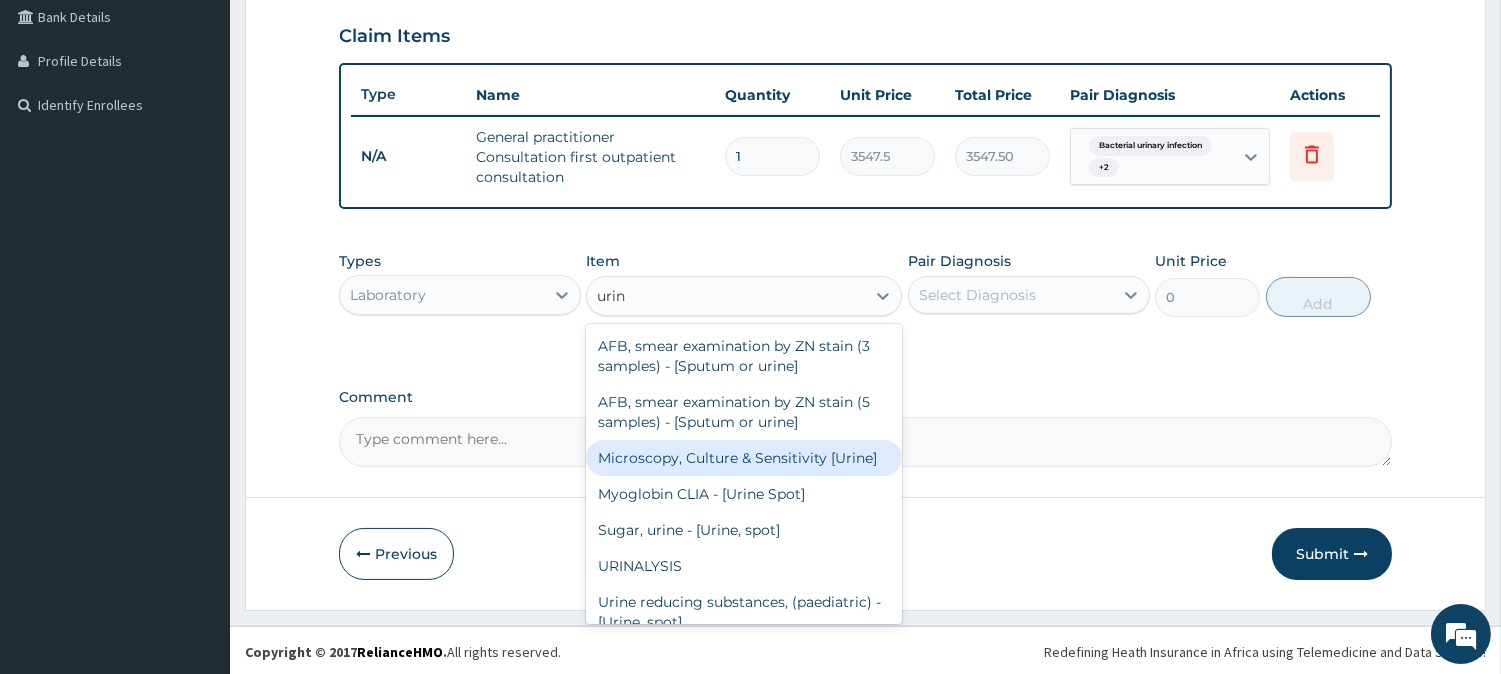 type 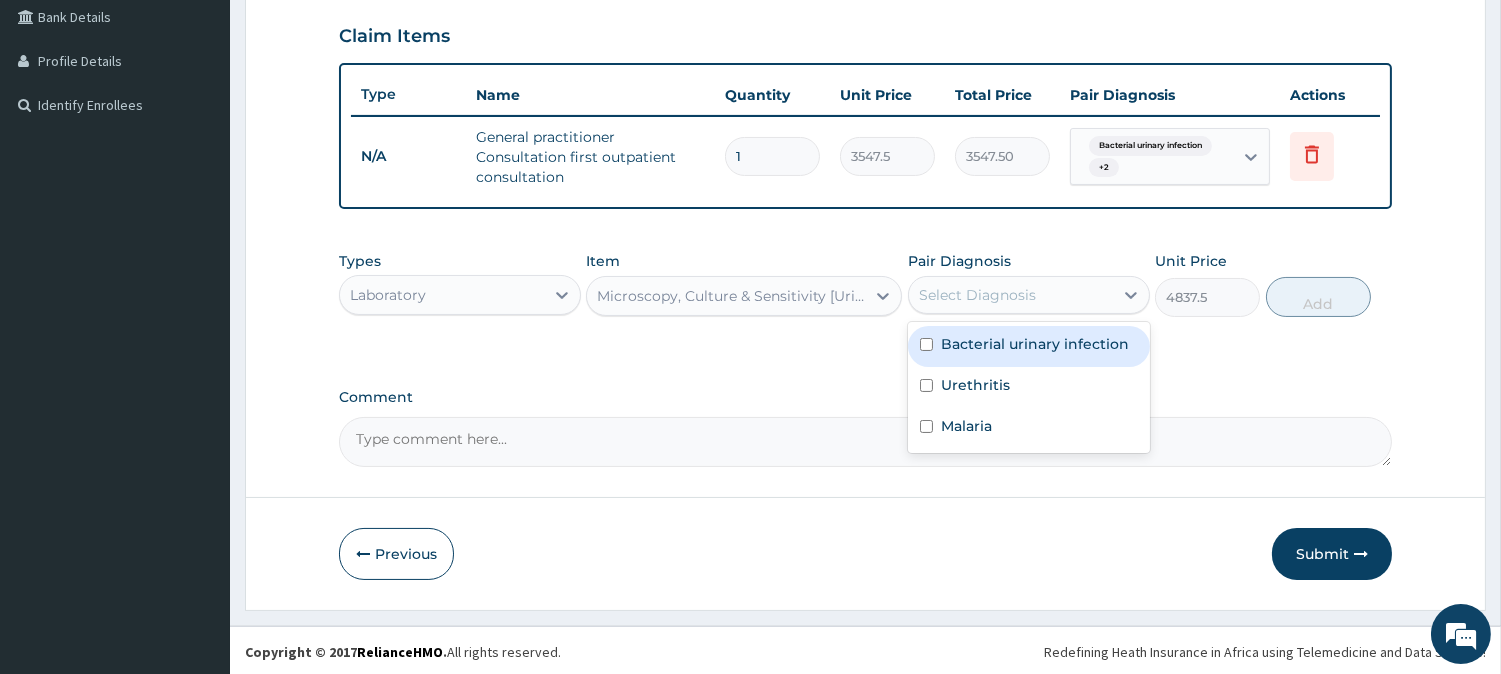 click on "Select Diagnosis" at bounding box center [977, 295] 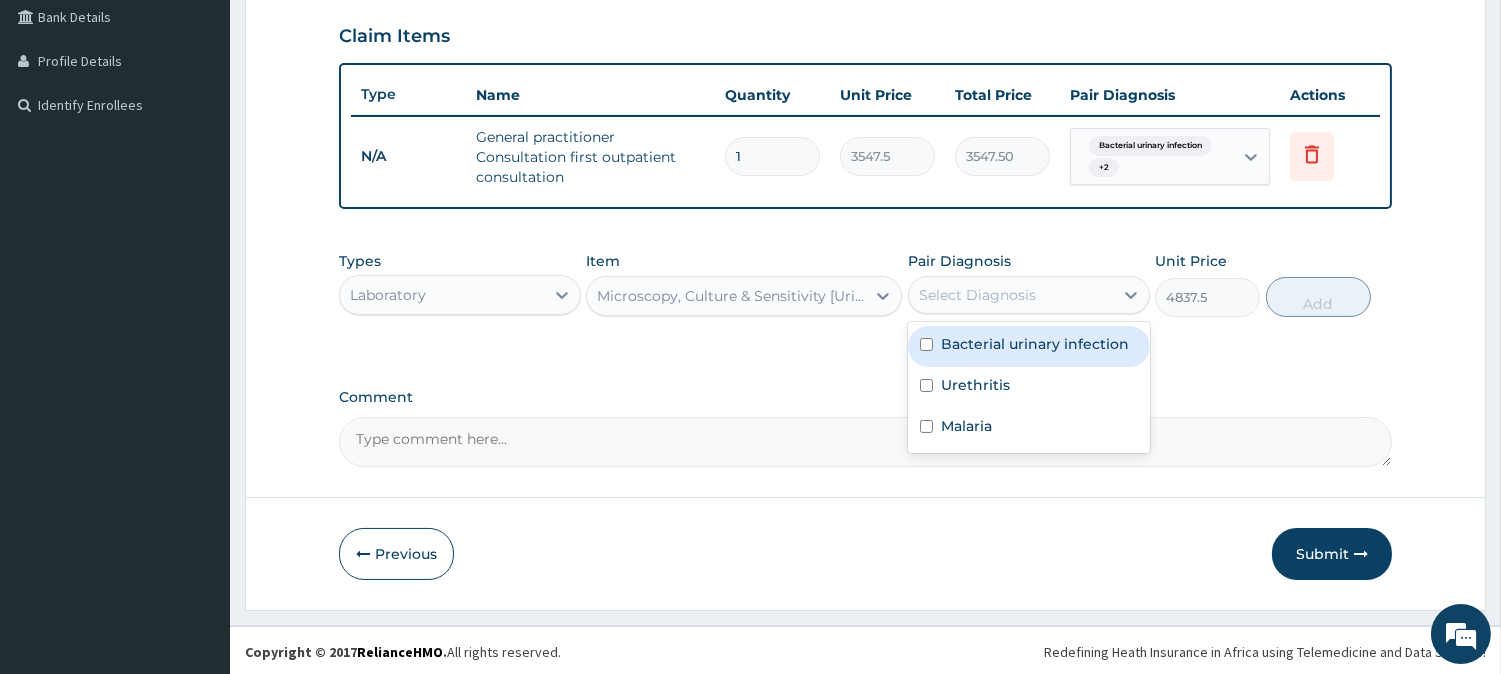 click on "Bacterial urinary infection" at bounding box center (1029, 346) 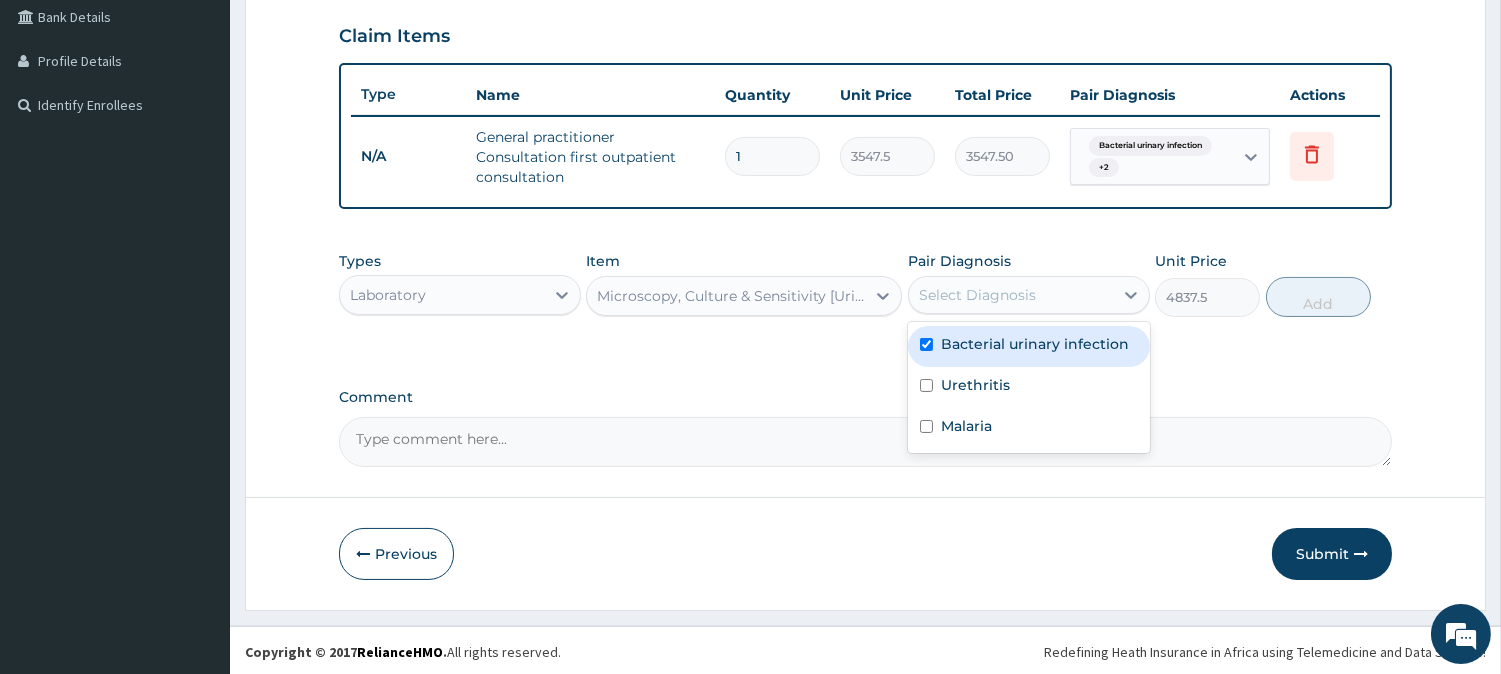 checkbox on "true" 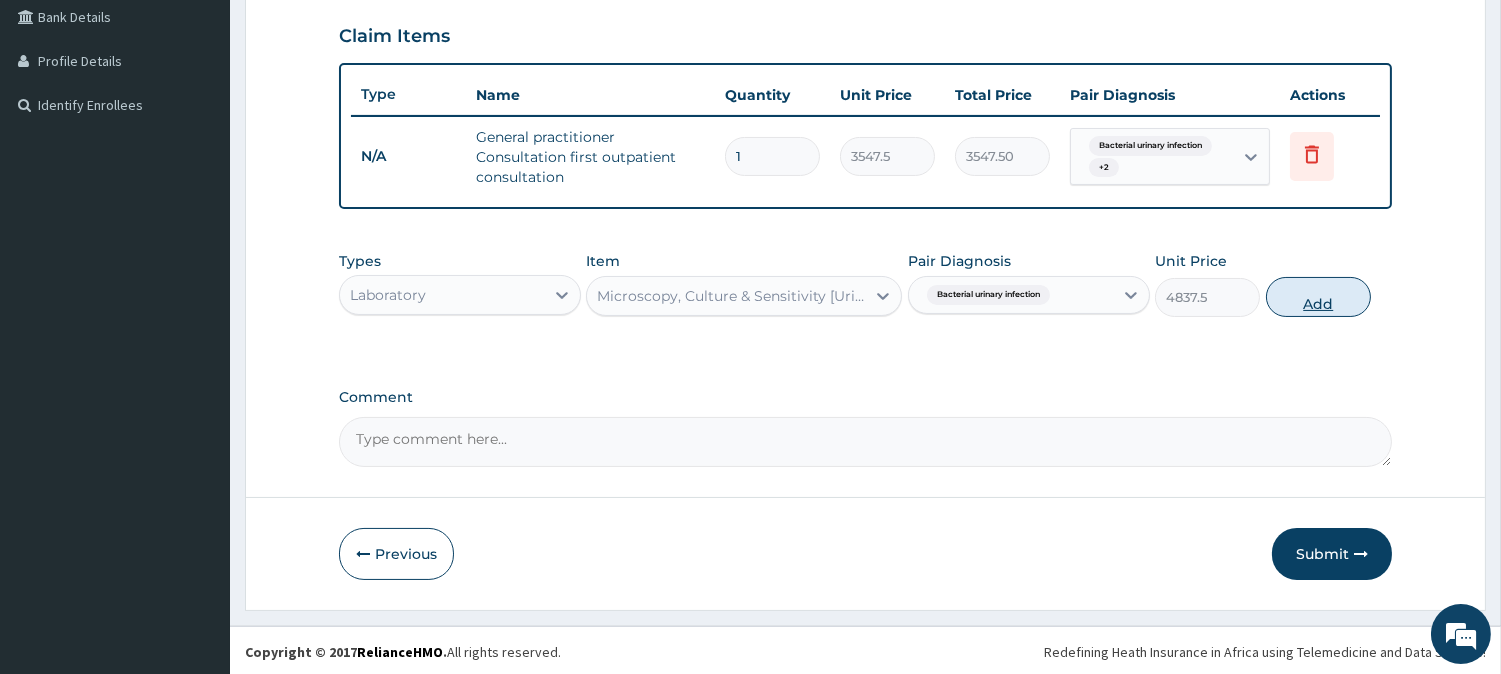 click on "Add" at bounding box center (1318, 297) 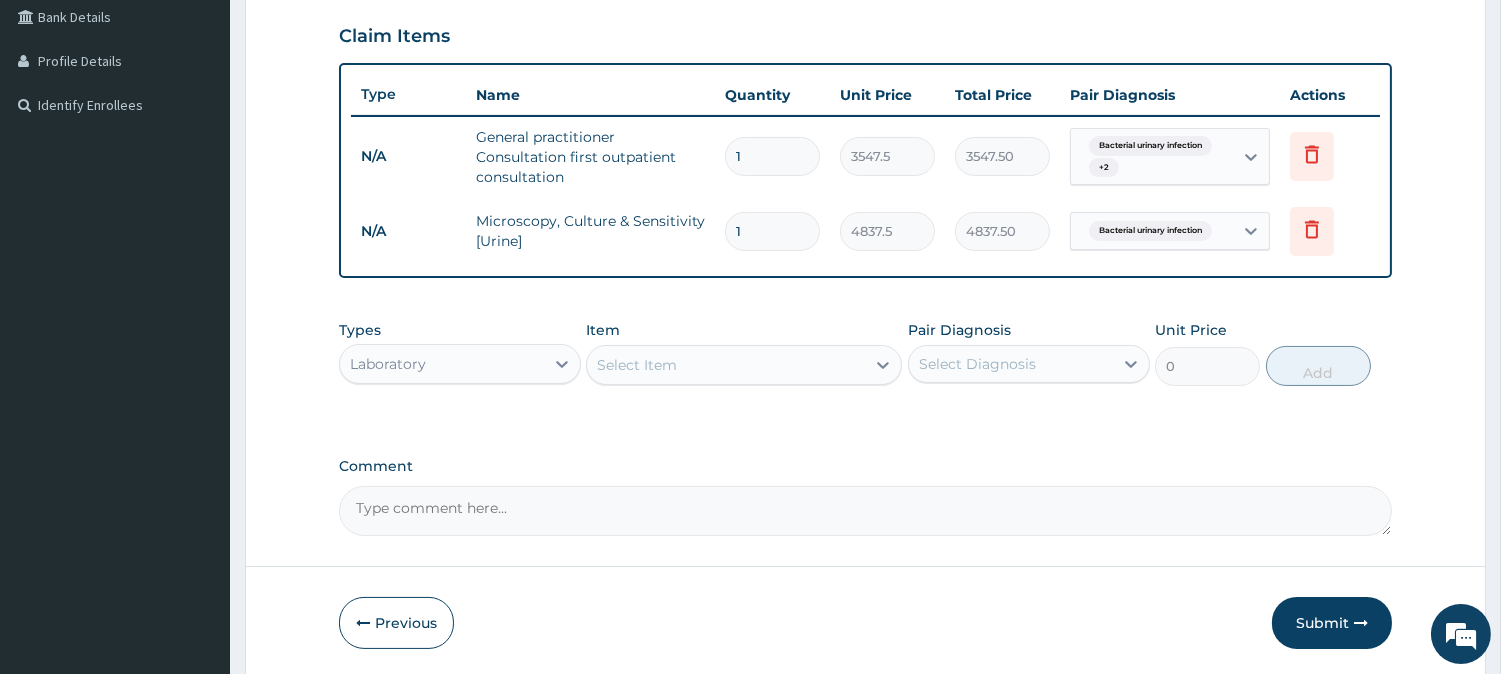 click on "Select Item" at bounding box center [726, 365] 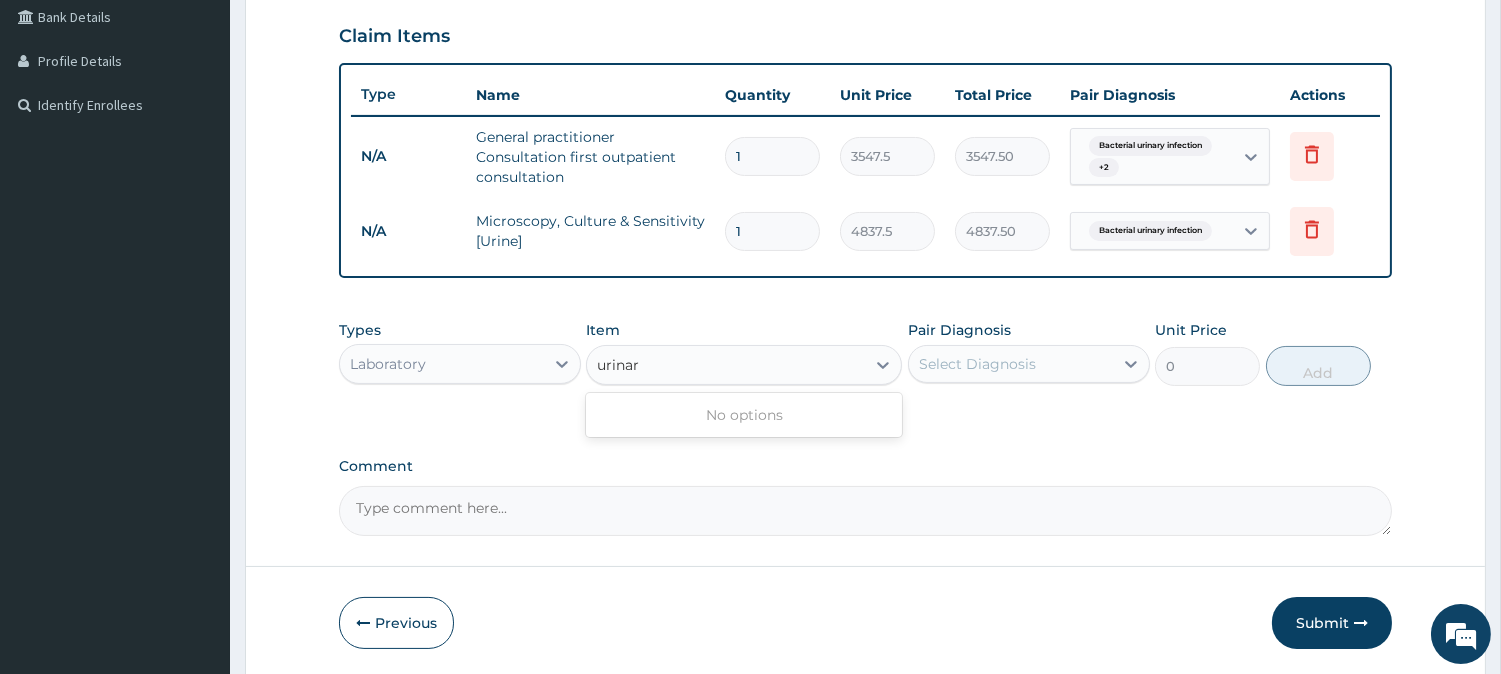 type on "urina" 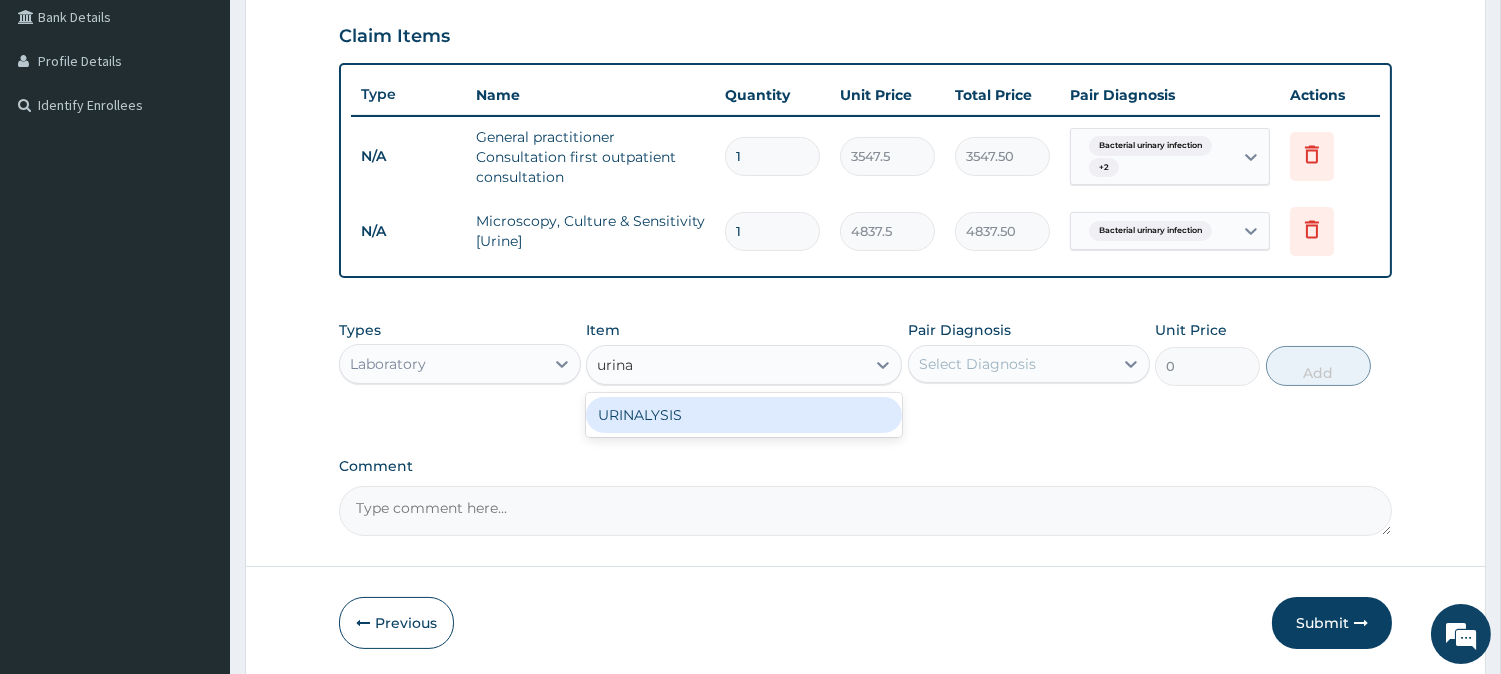 click on "URINALYSIS" at bounding box center [744, 415] 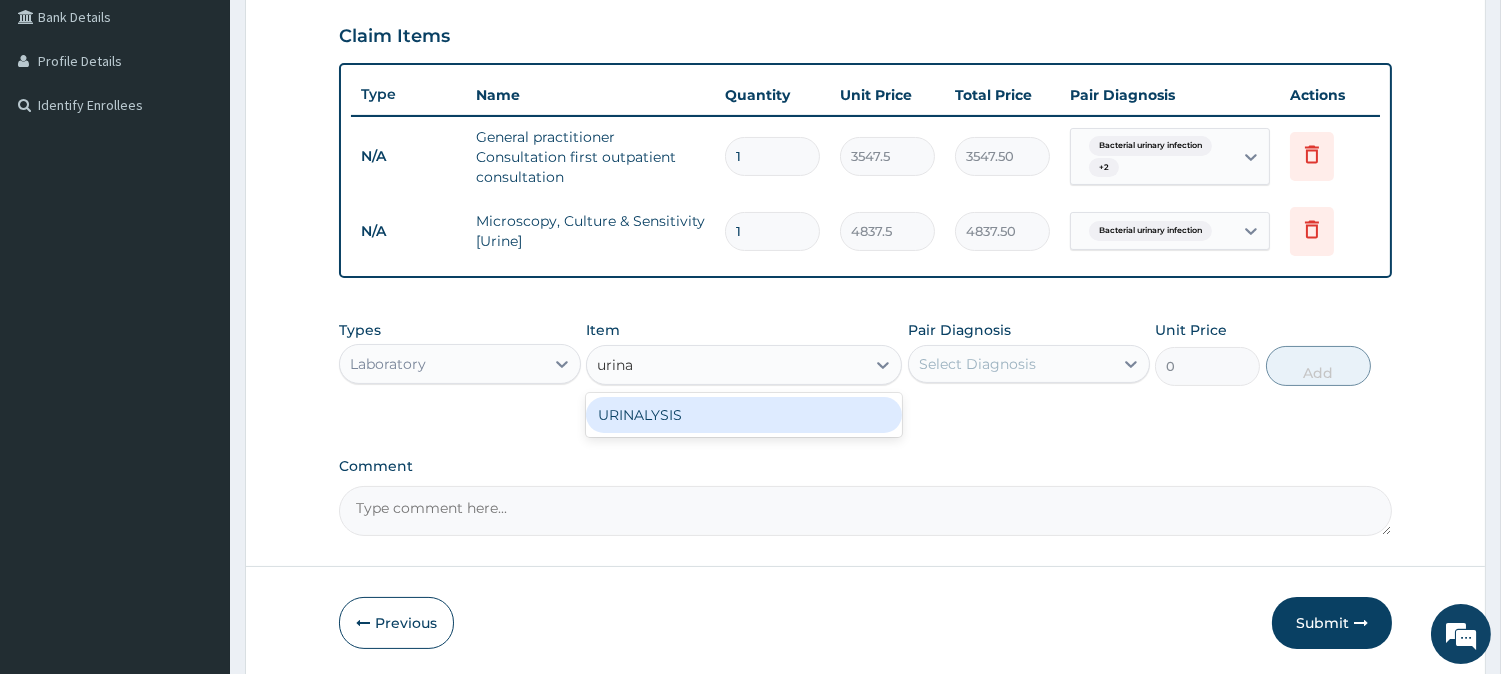 type 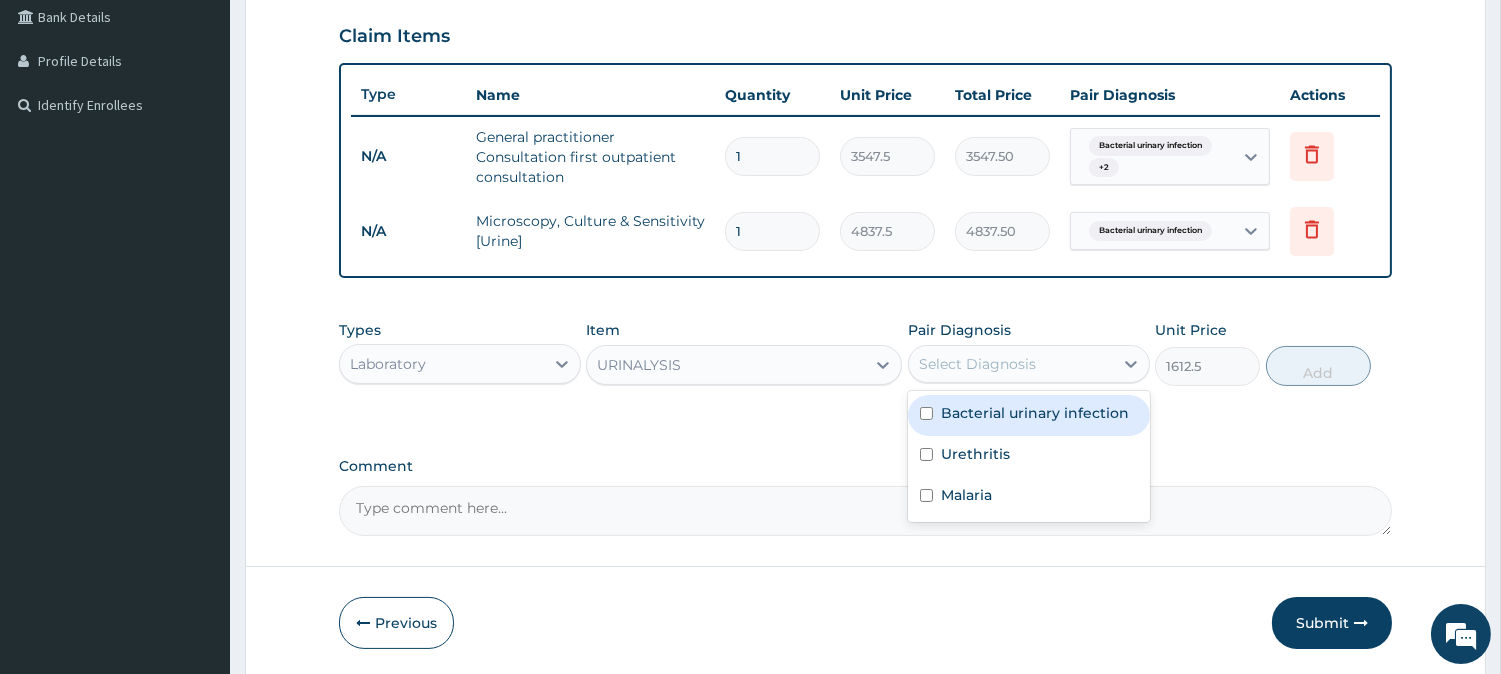 click on "Select Diagnosis" at bounding box center (1011, 364) 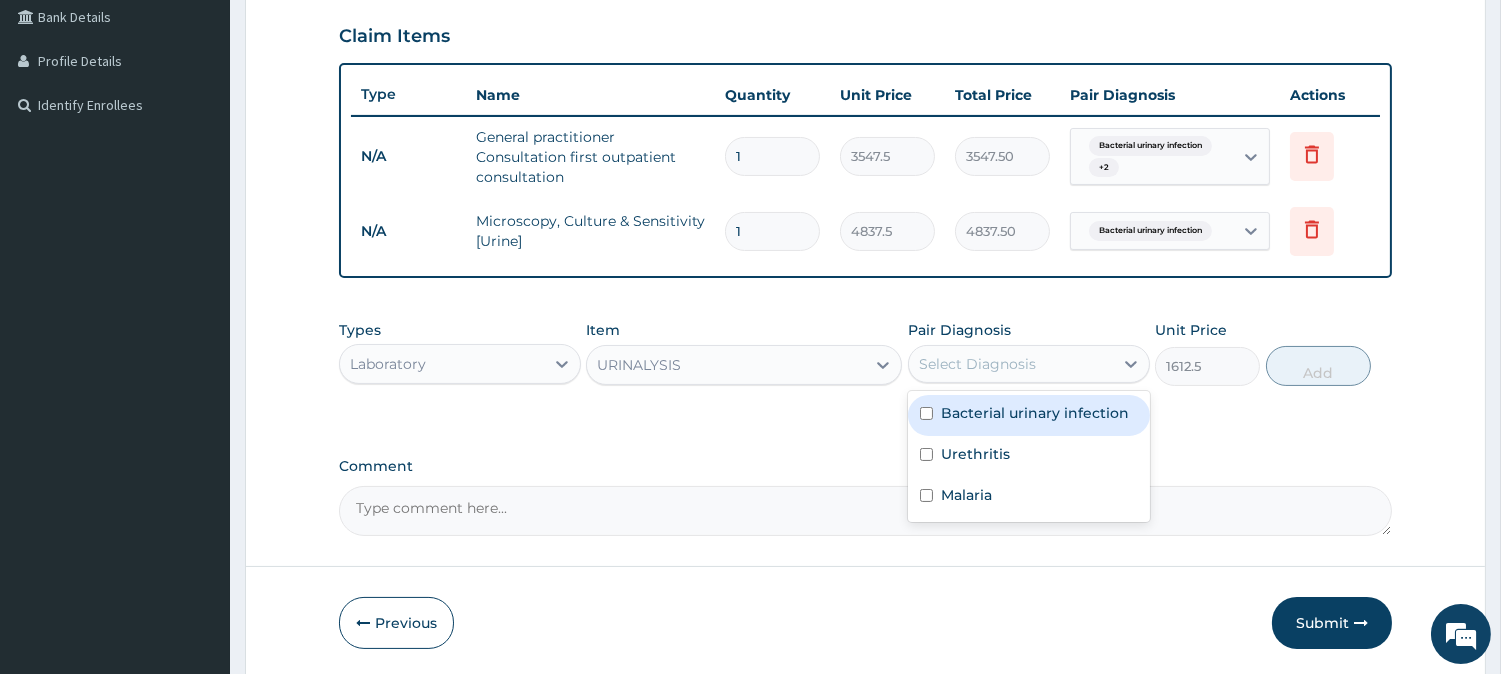 click on "Bacterial urinary infection" at bounding box center (1035, 413) 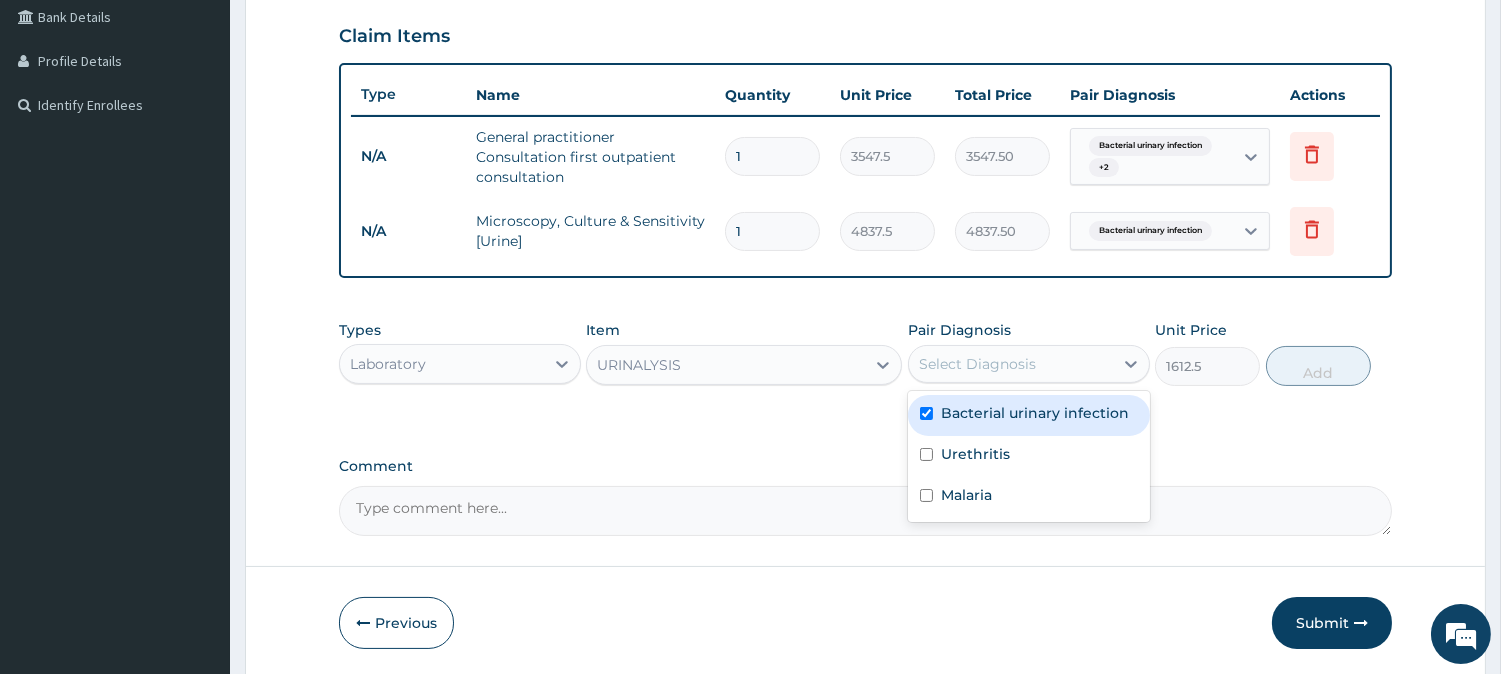 checkbox on "true" 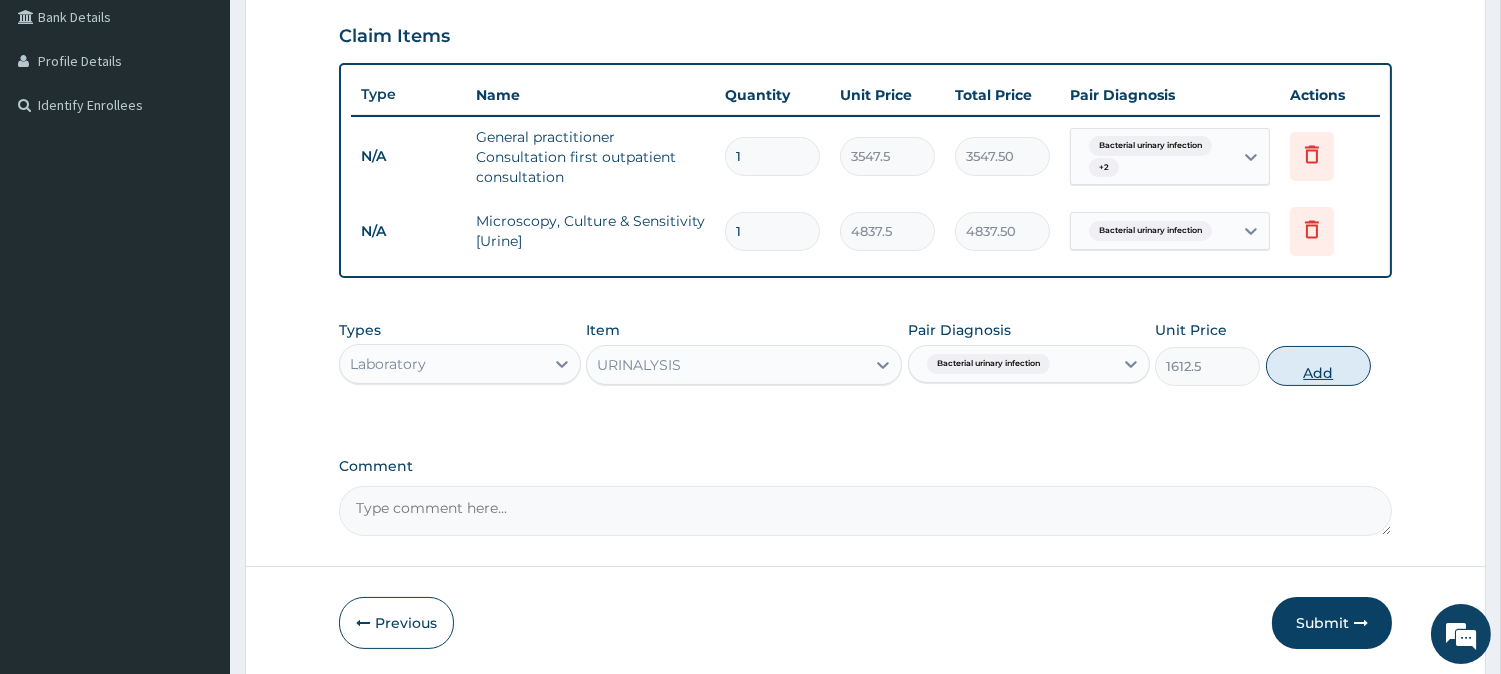 click on "Add" at bounding box center (1318, 366) 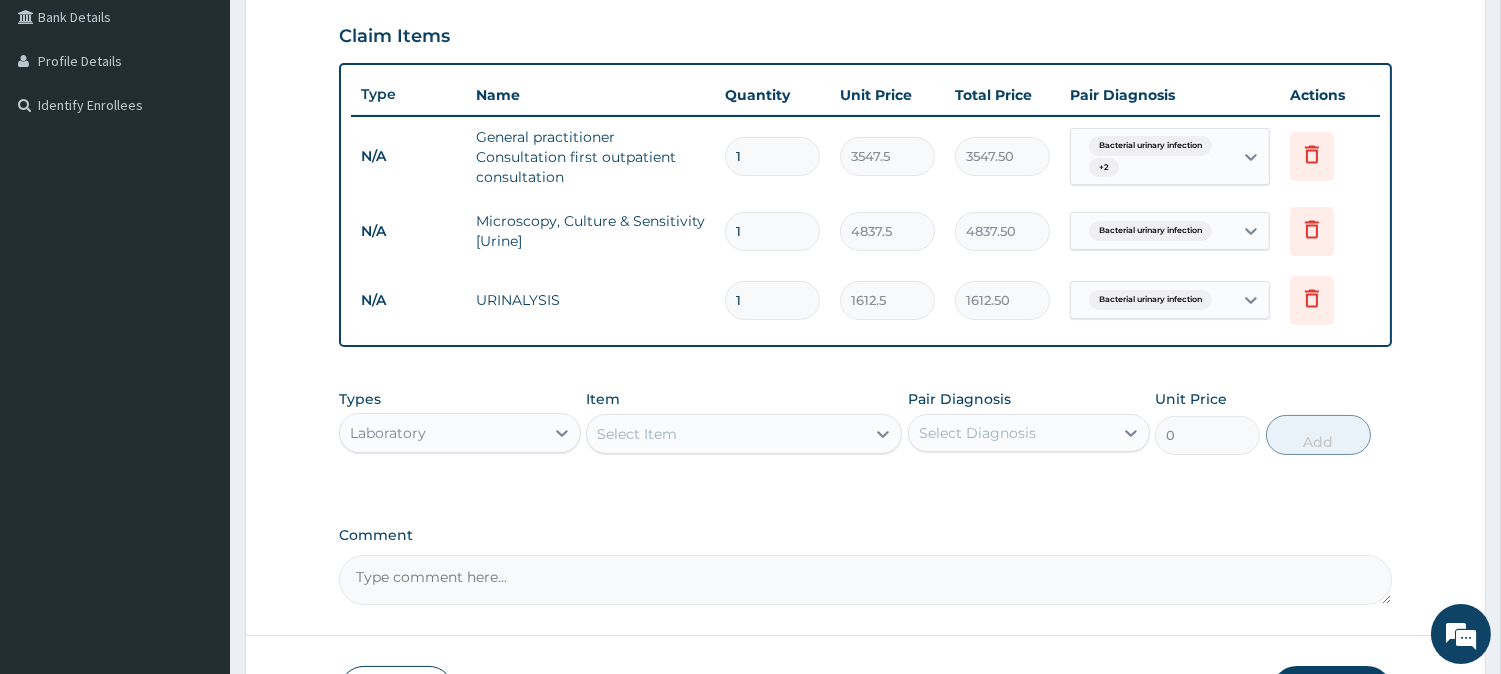 click on "Select Item" at bounding box center (726, 434) 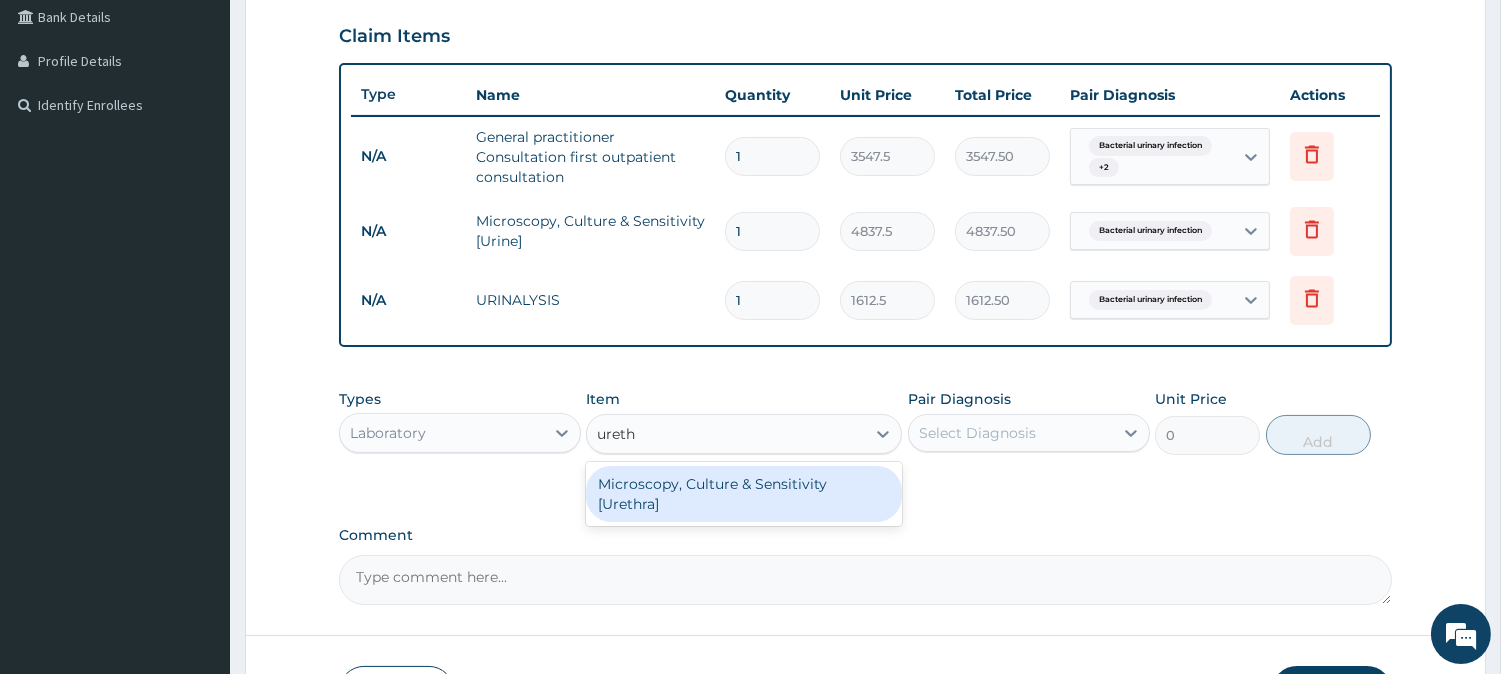 type on "urethr" 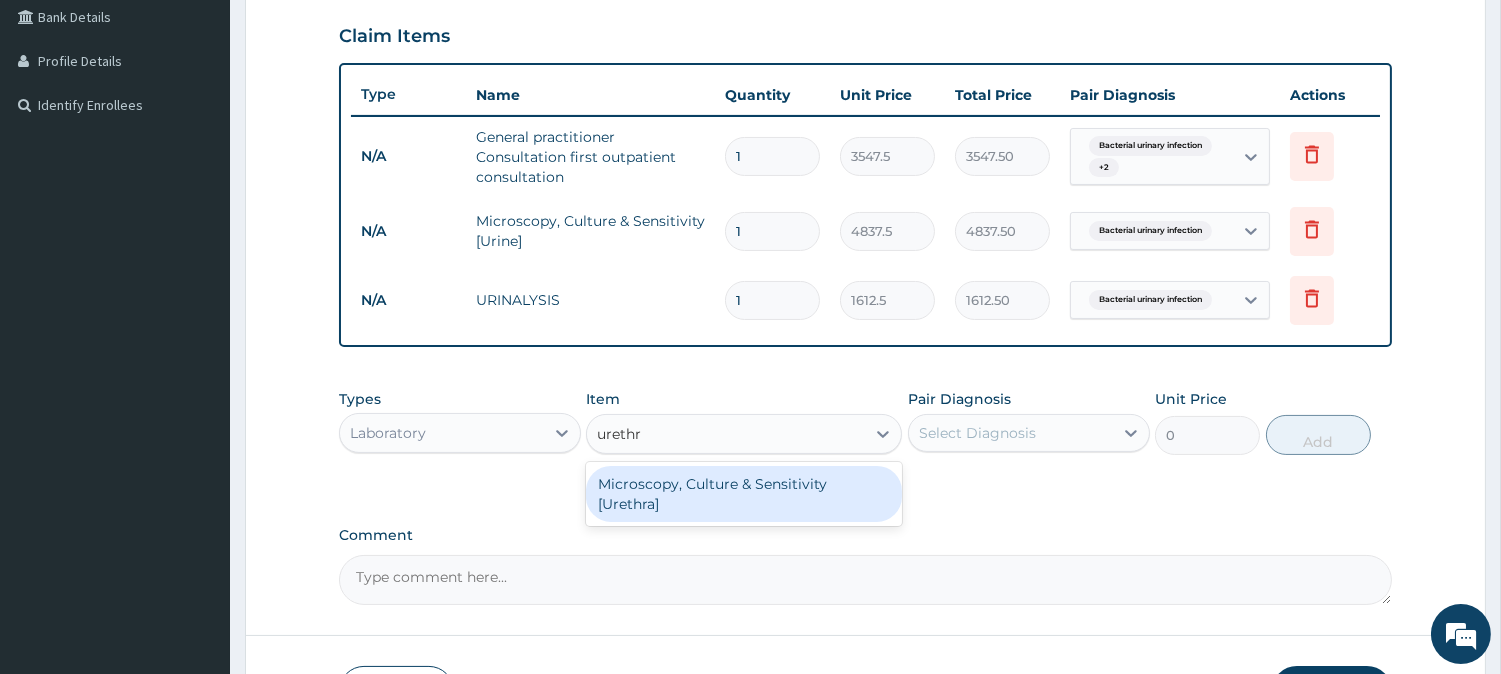 click on "Microscopy, Culture & Sensitivity [Urethra]" at bounding box center (744, 494) 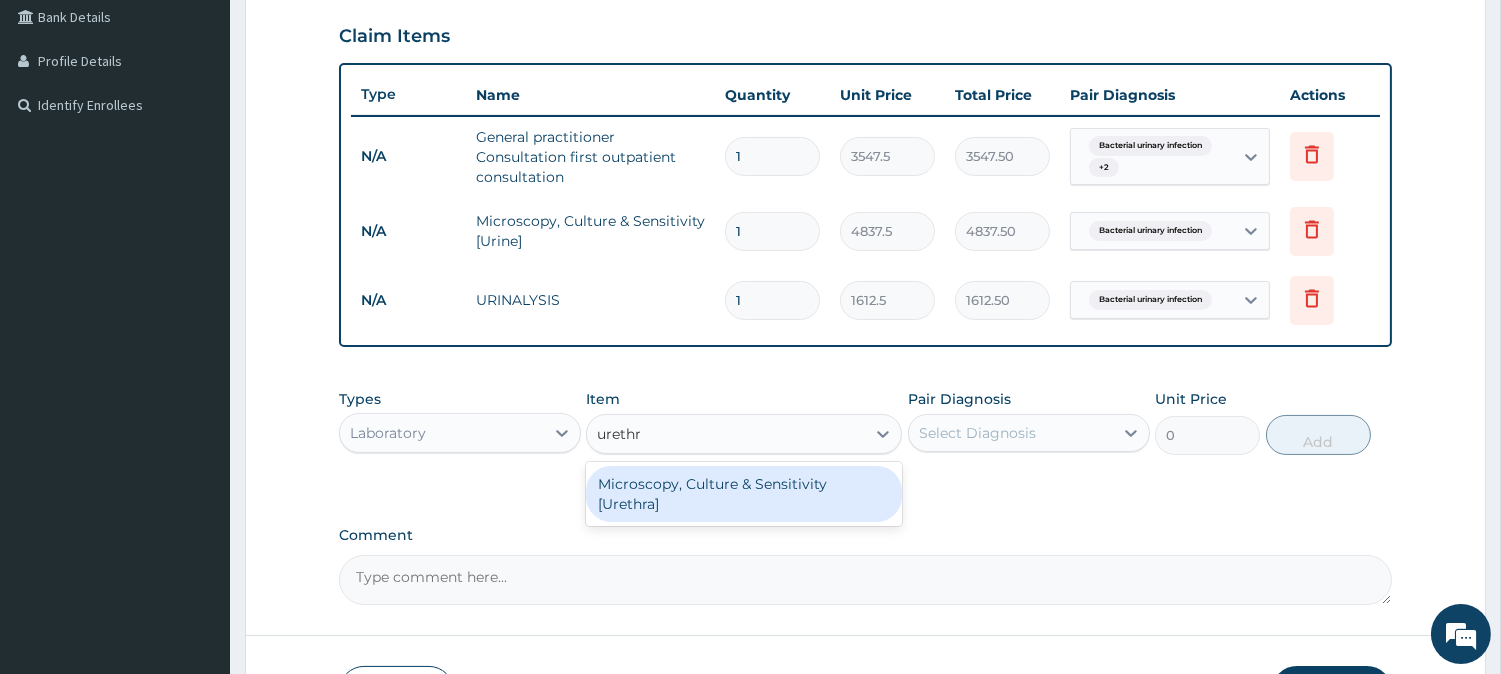 type 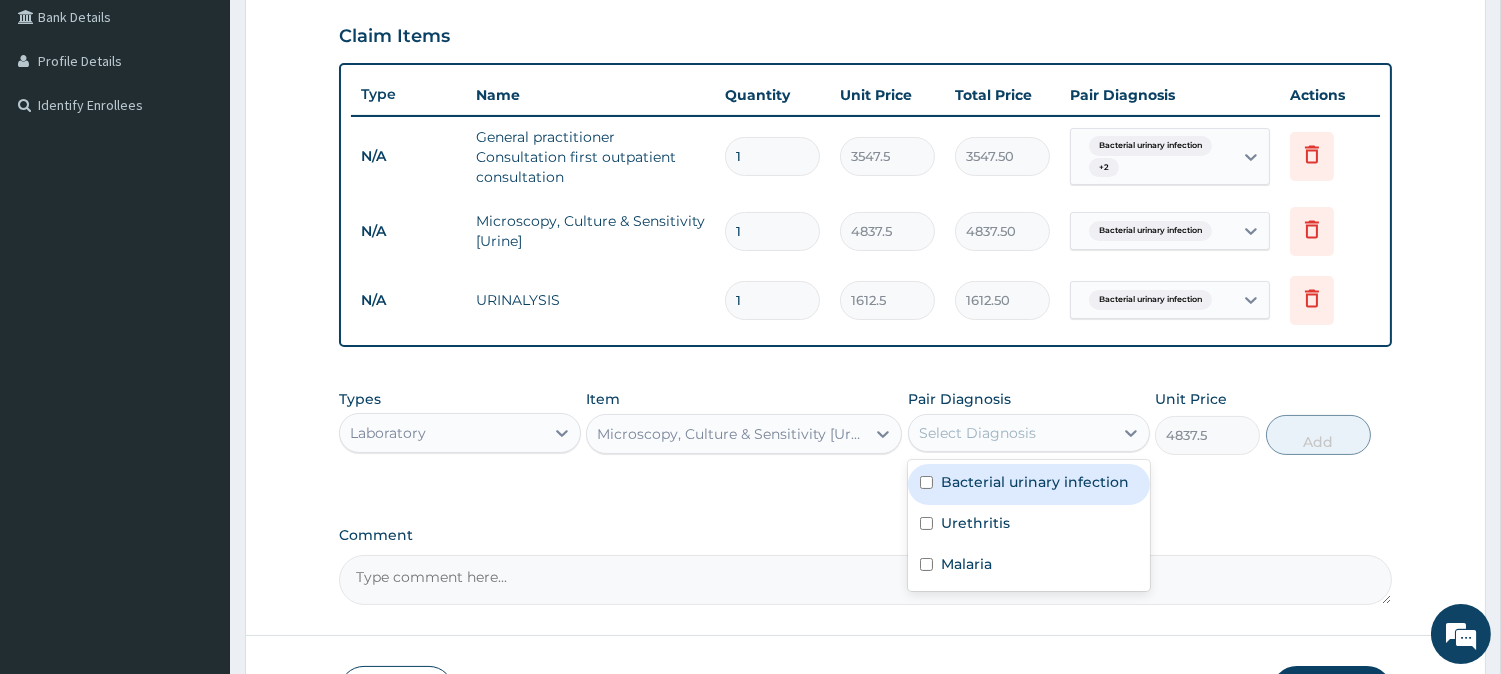 click on "Select Diagnosis" at bounding box center [977, 433] 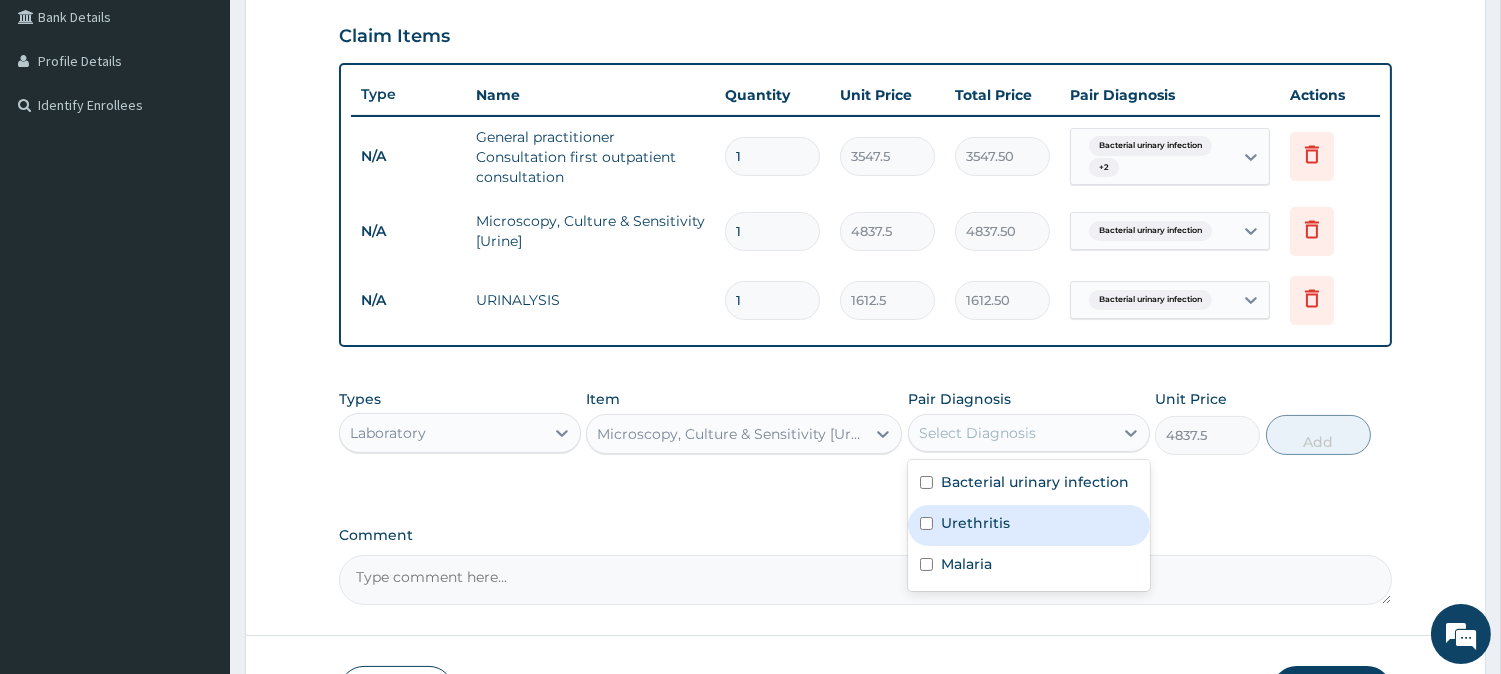 click on "Urethritis" at bounding box center [975, 523] 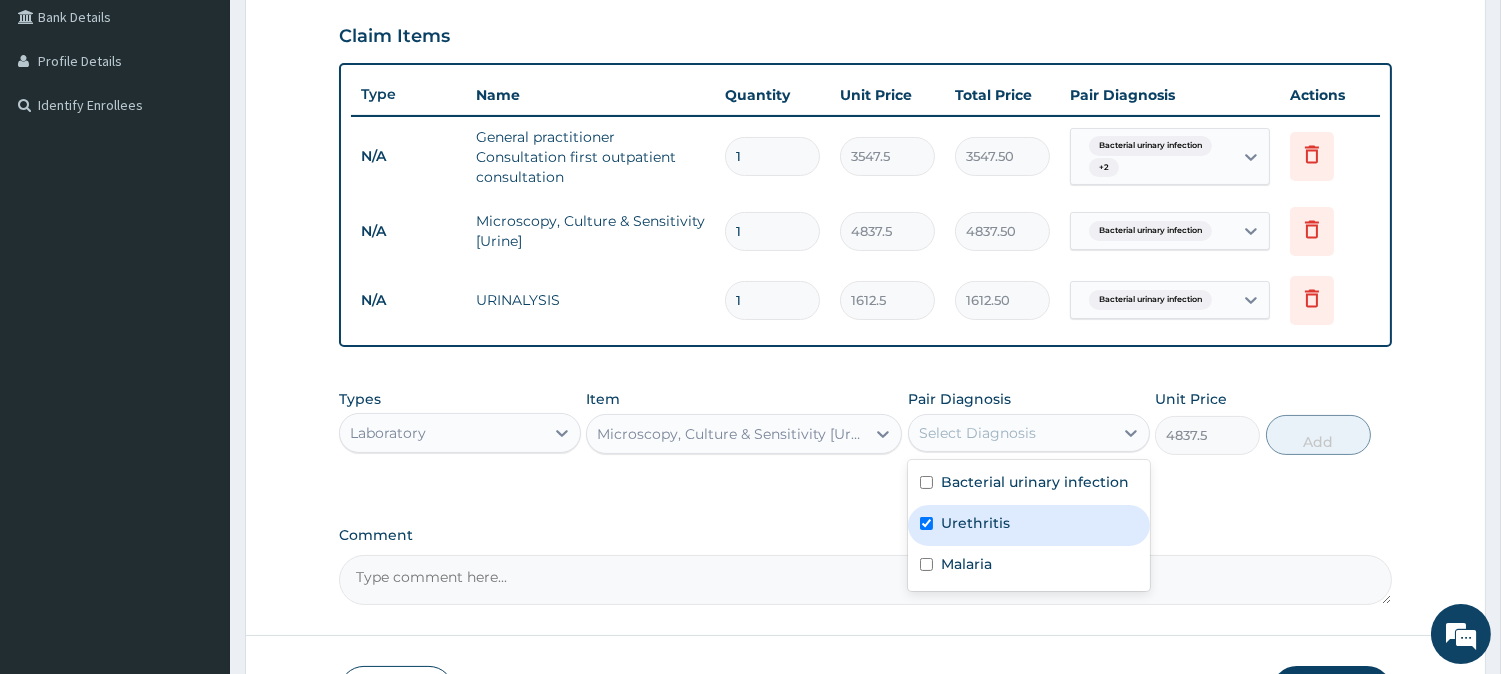 checkbox on "true" 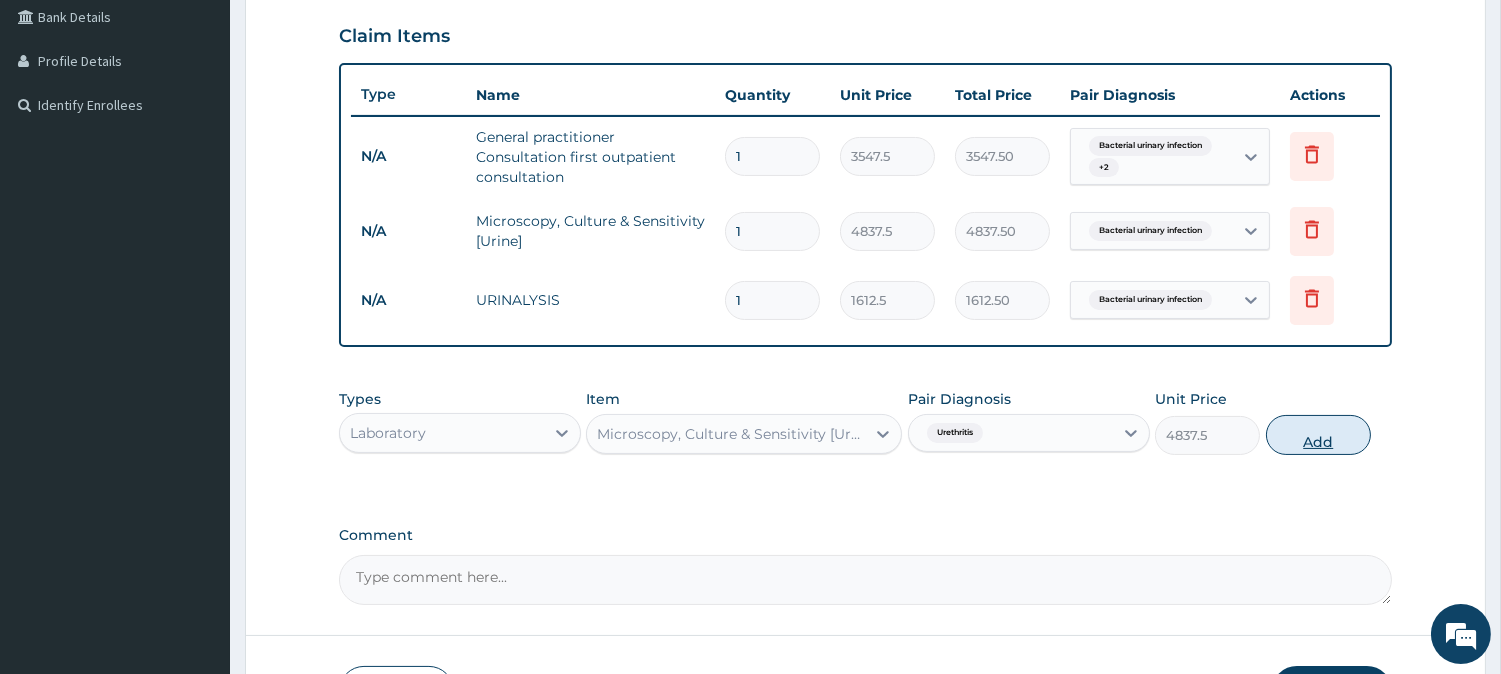 click on "Add" at bounding box center (1318, 435) 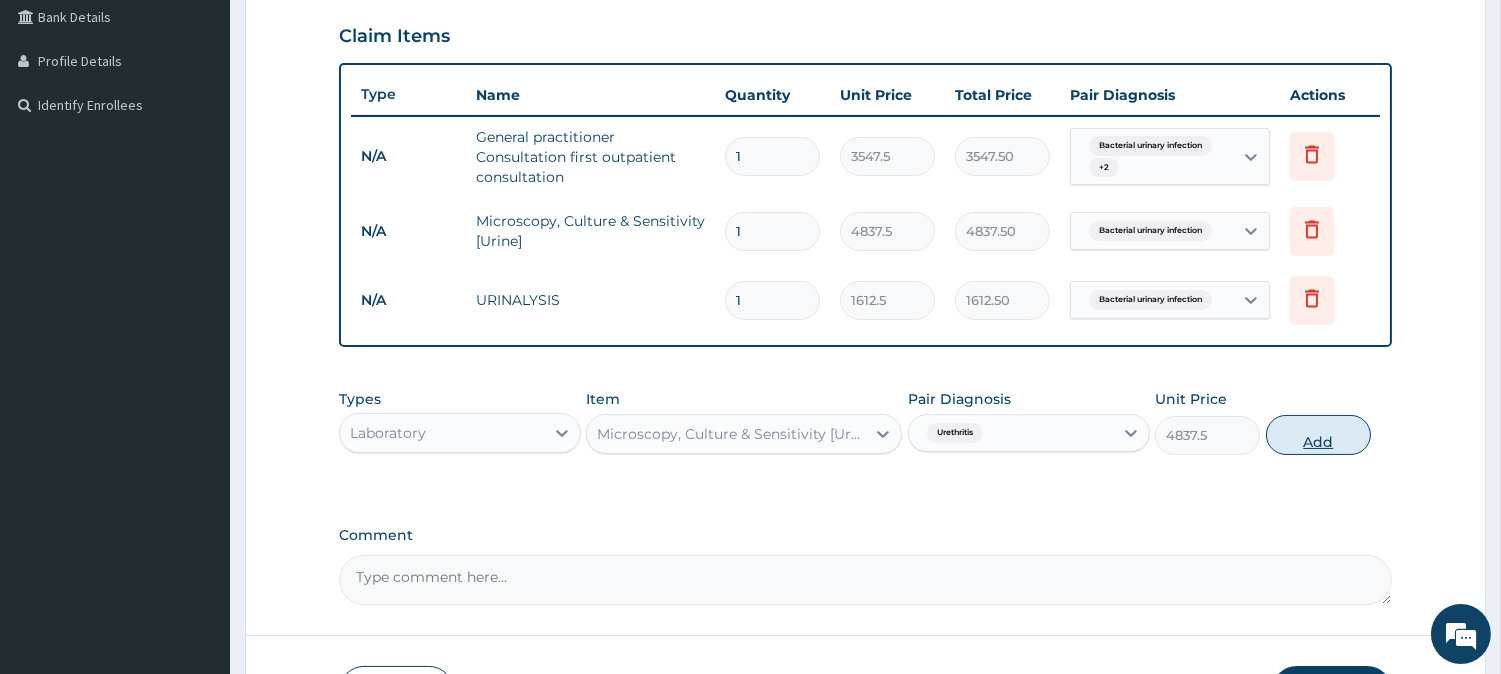 type on "0" 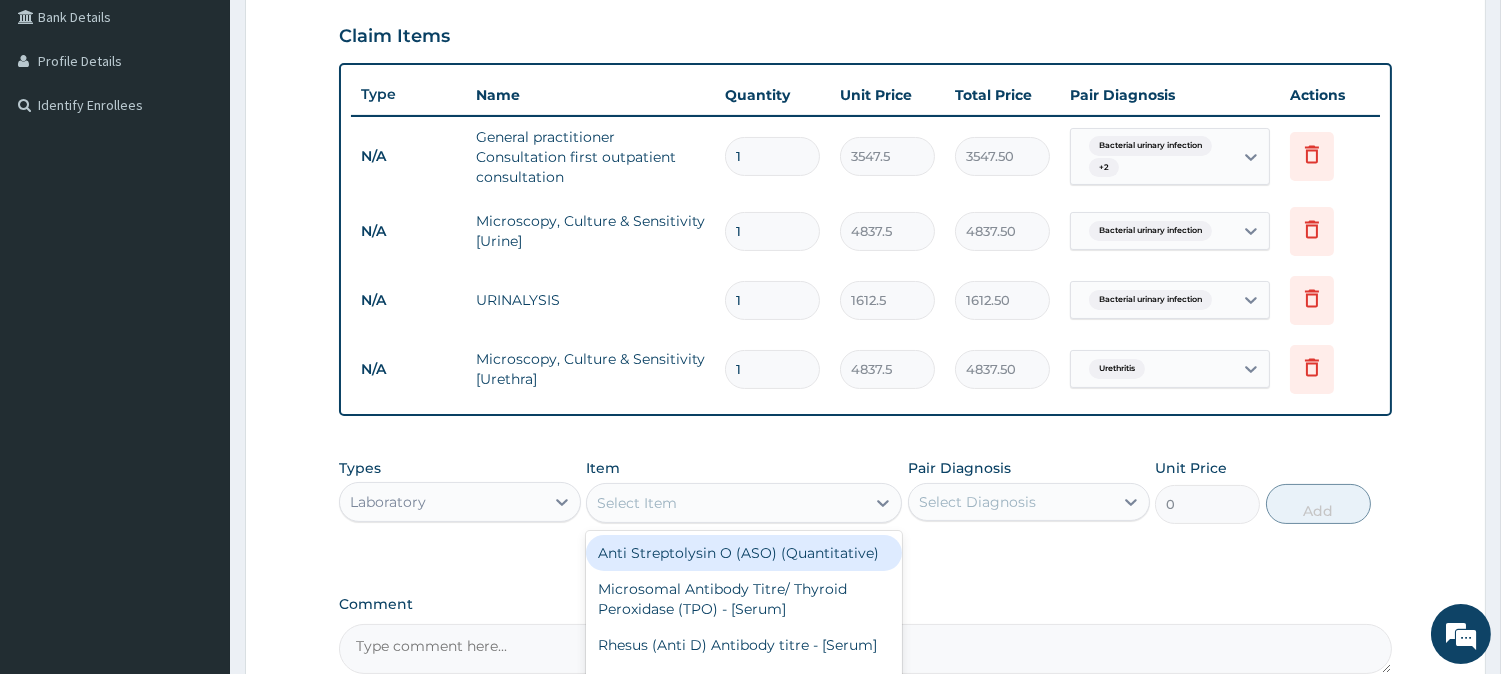 click on "Select Item" at bounding box center (637, 503) 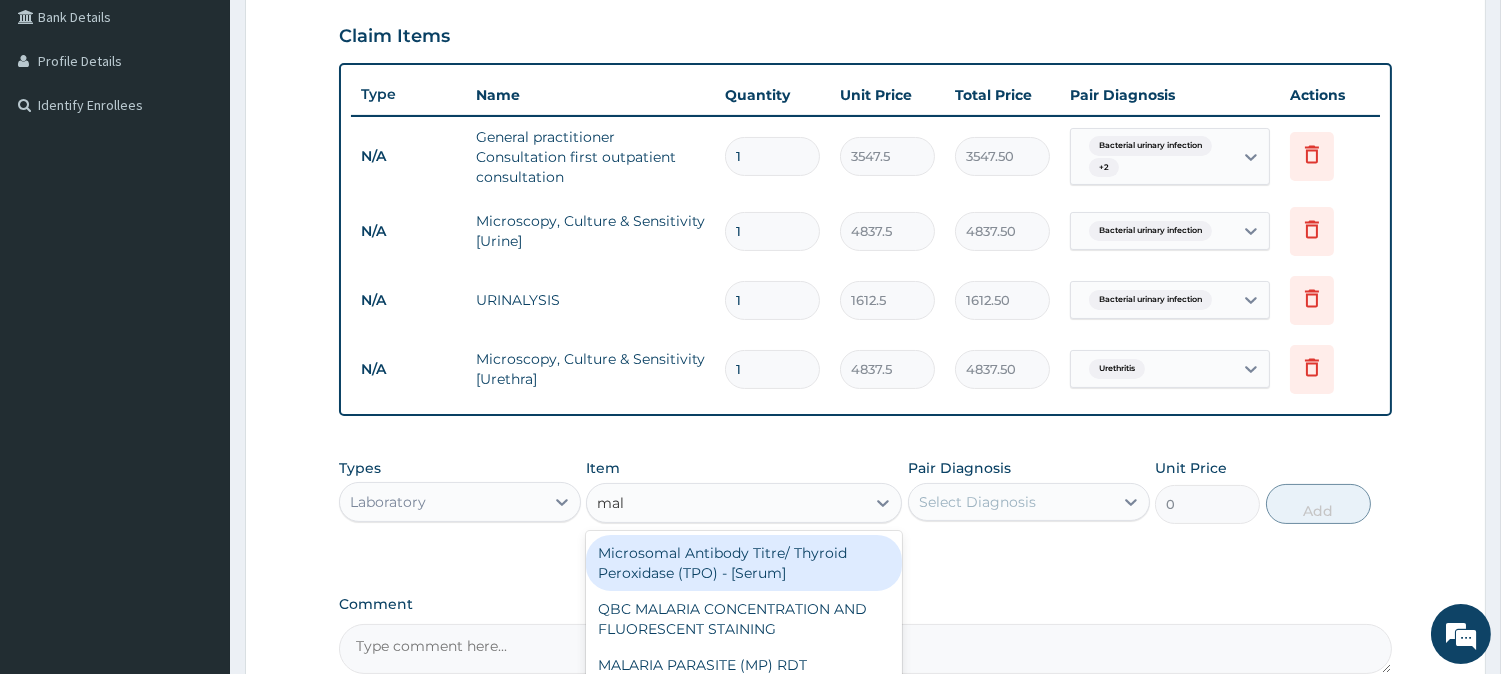 type on "mala" 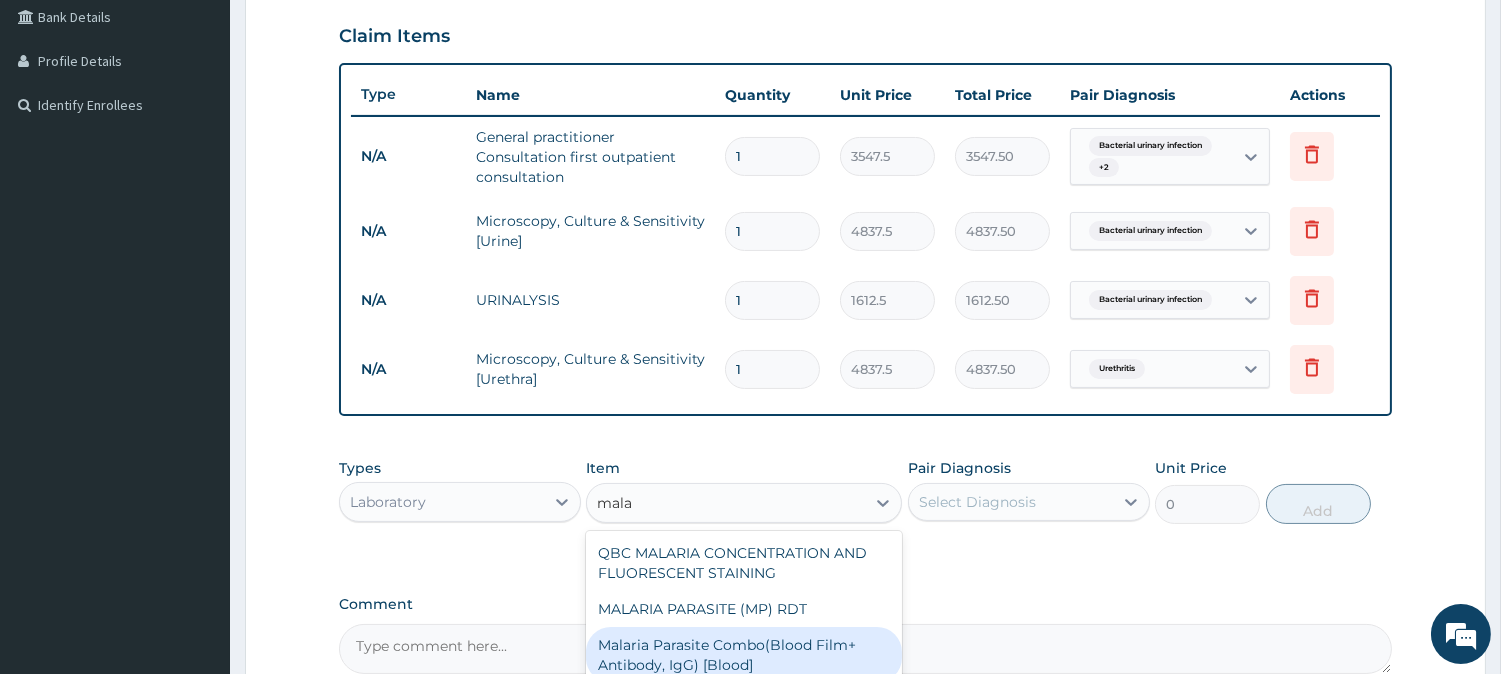 scroll, scrollTop: 674, scrollLeft: 0, axis: vertical 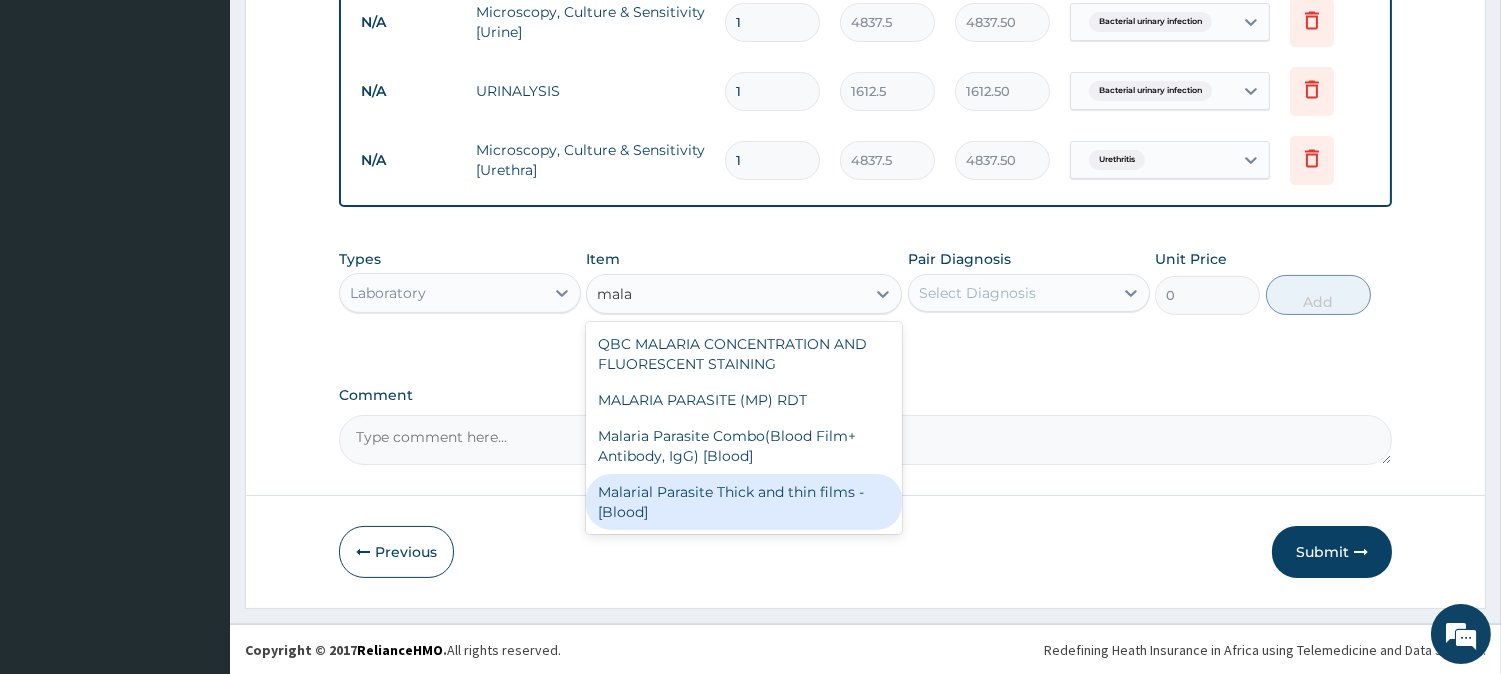 click on "Malarial Parasite Thick and thin films - [Blood]" at bounding box center [744, 502] 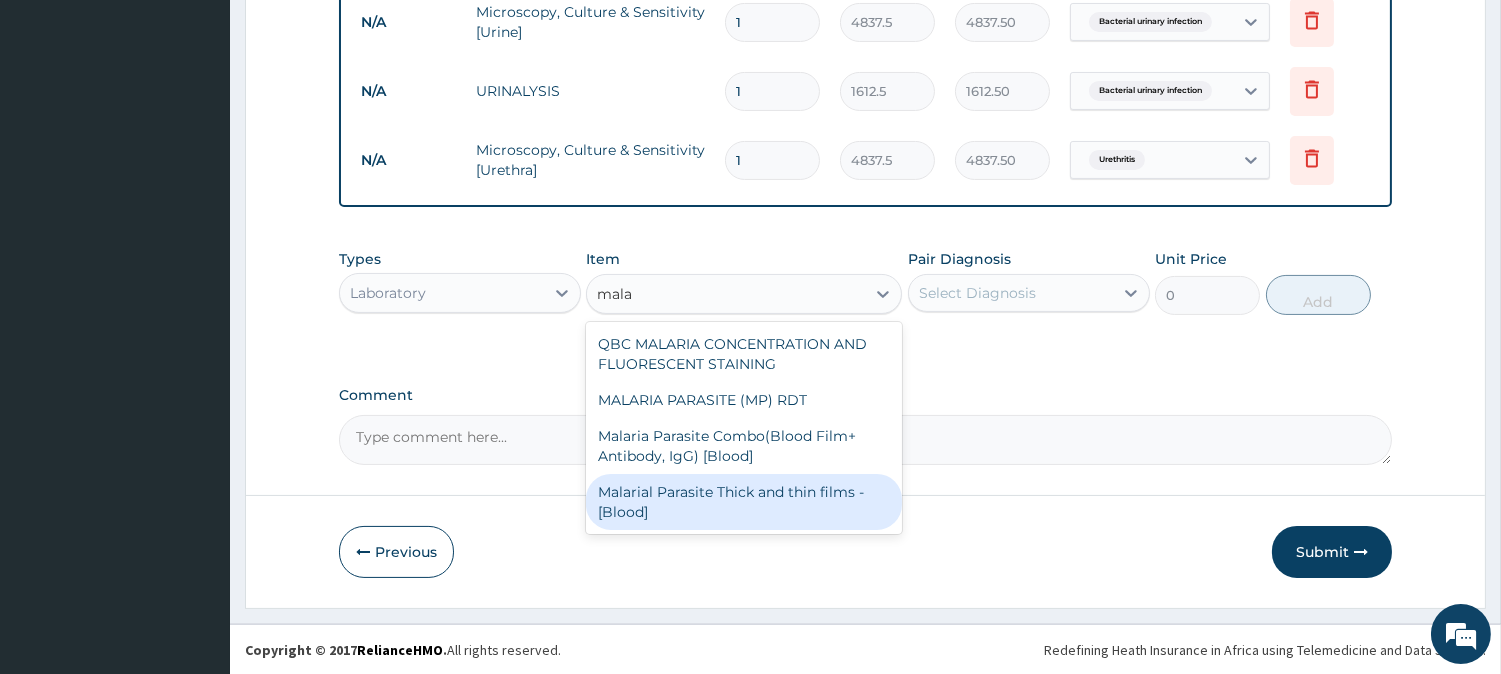 type 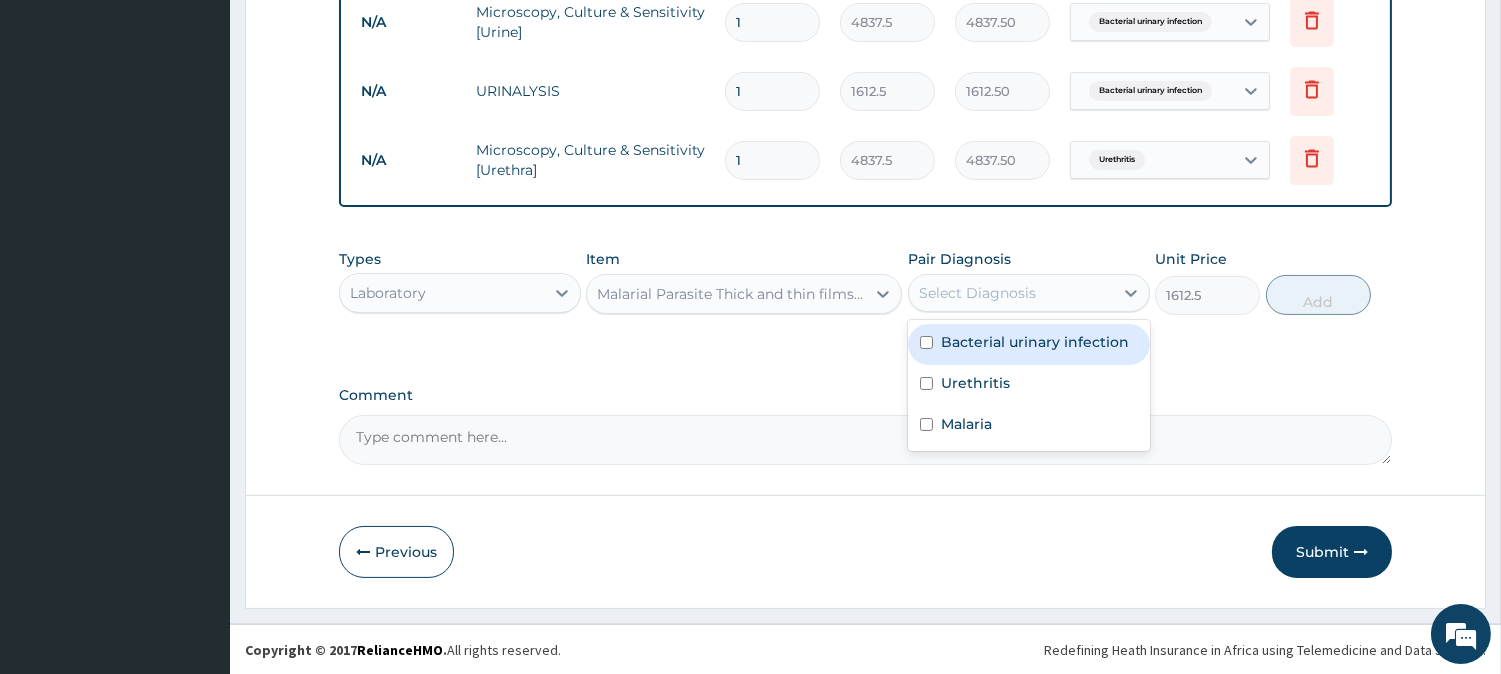 click on "Select Diagnosis" at bounding box center (1011, 293) 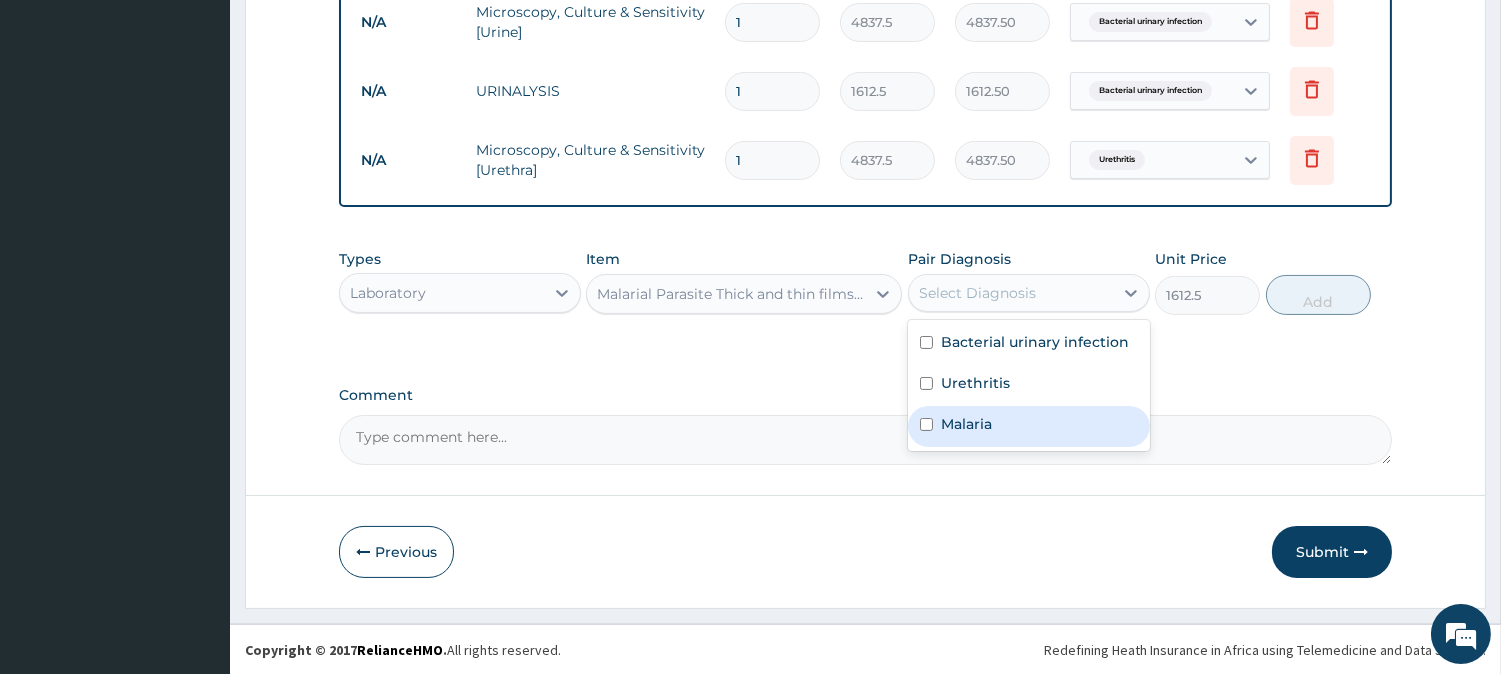 click on "Malaria" at bounding box center (966, 424) 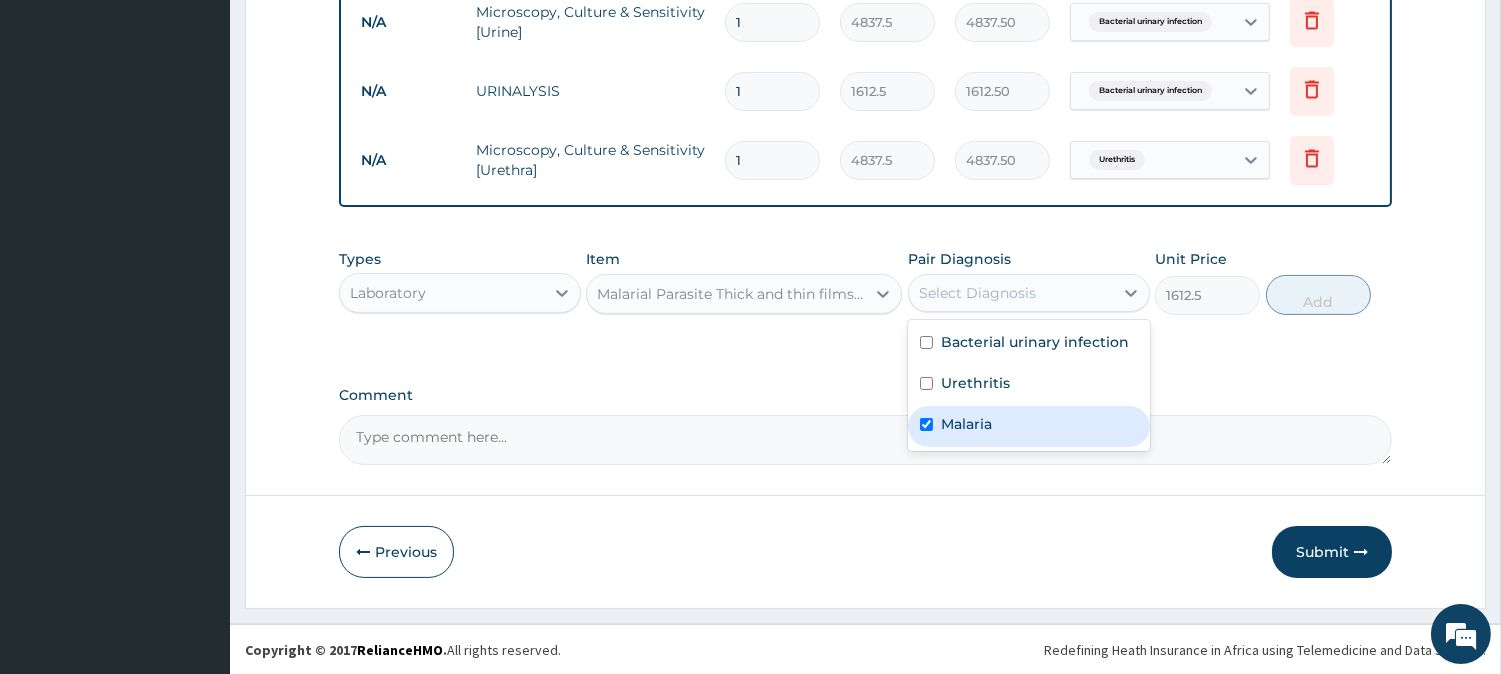checkbox on "true" 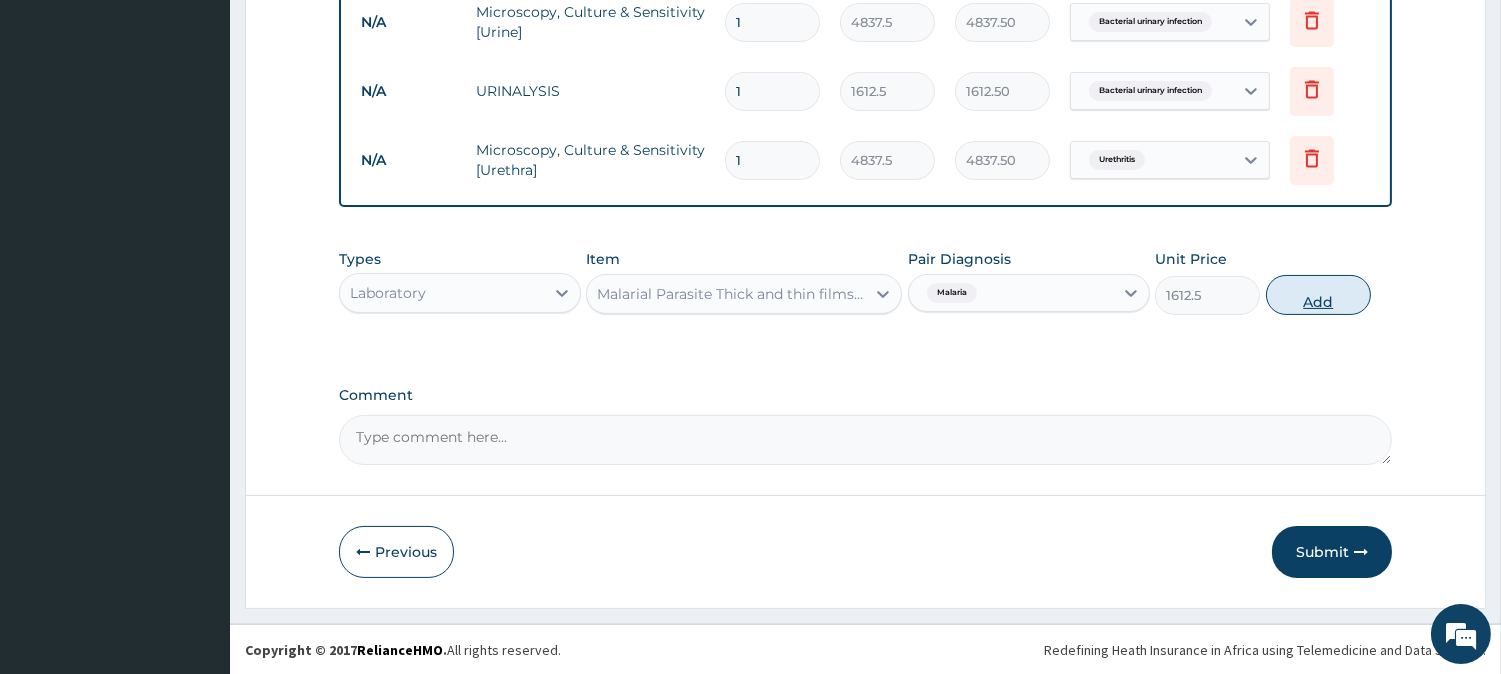 click on "Add" at bounding box center (1318, 295) 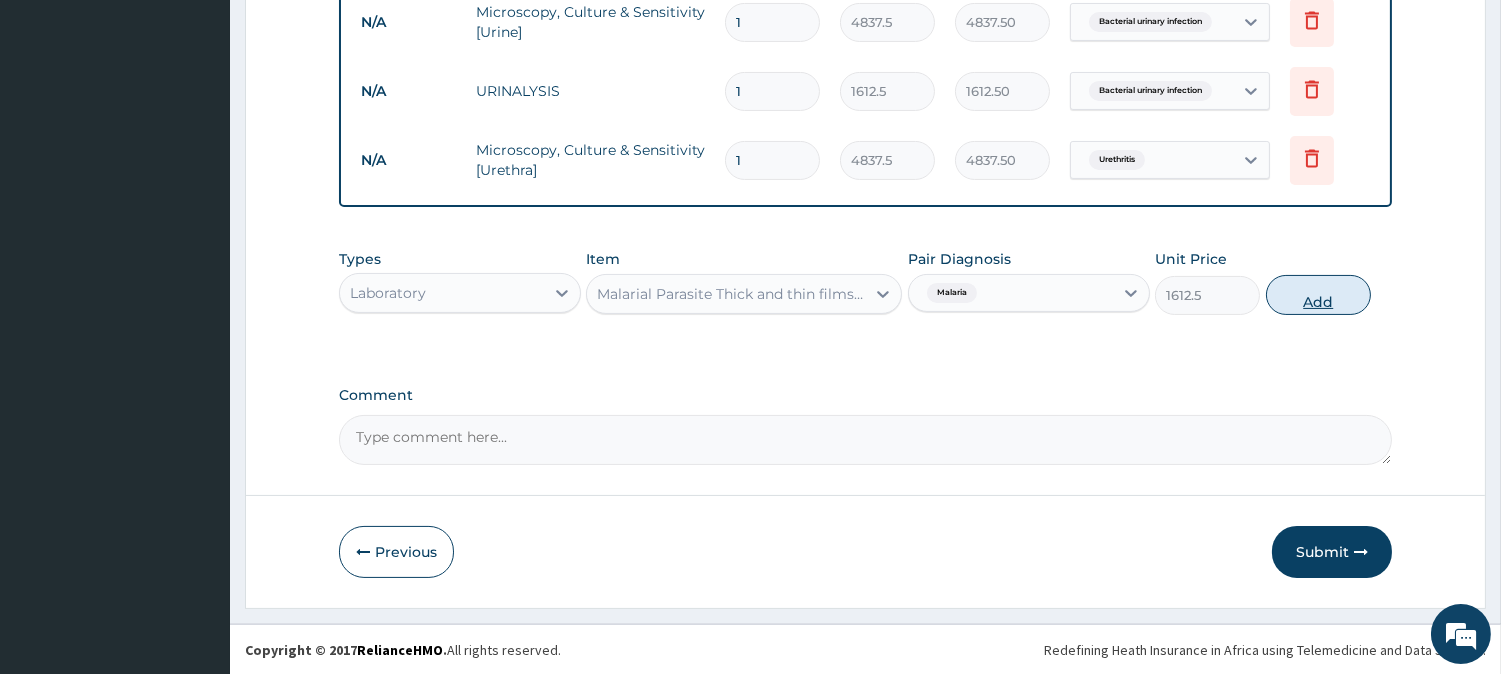 type on "0" 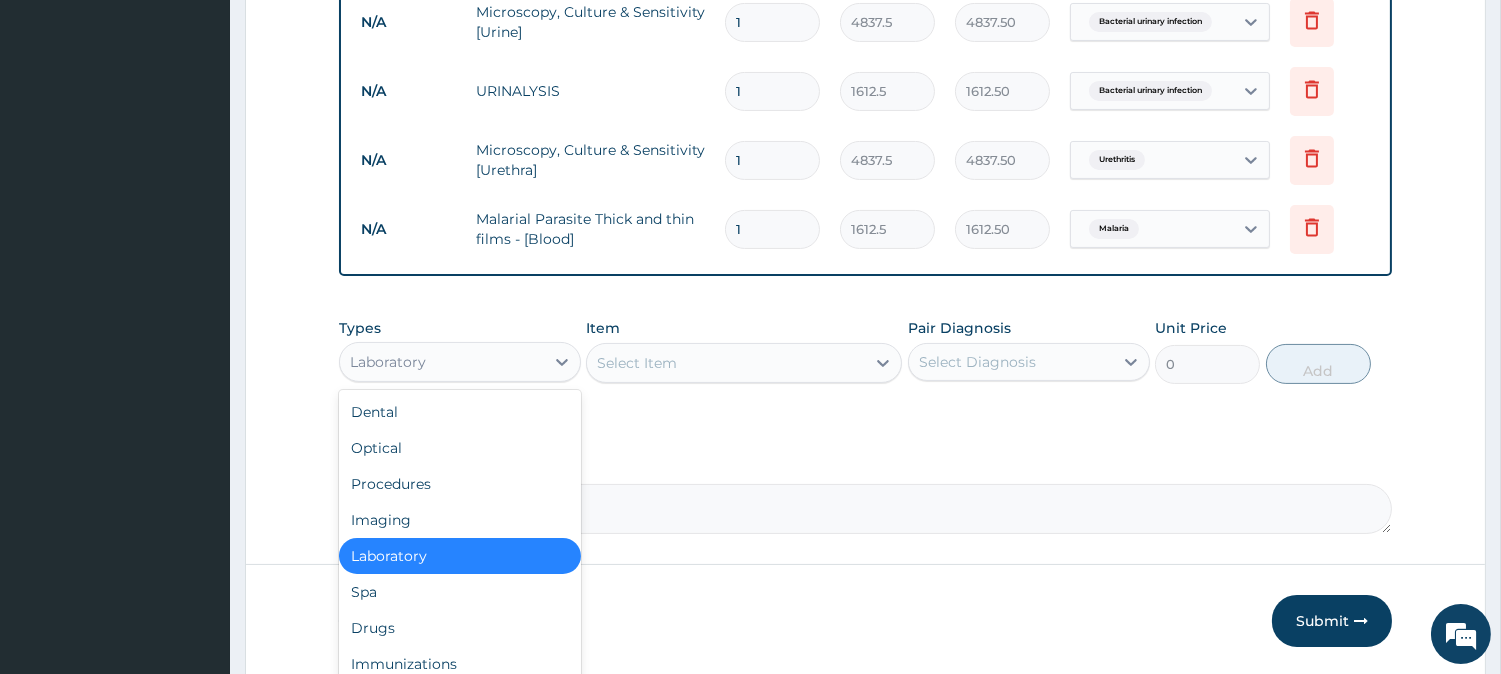 click at bounding box center (562, 362) 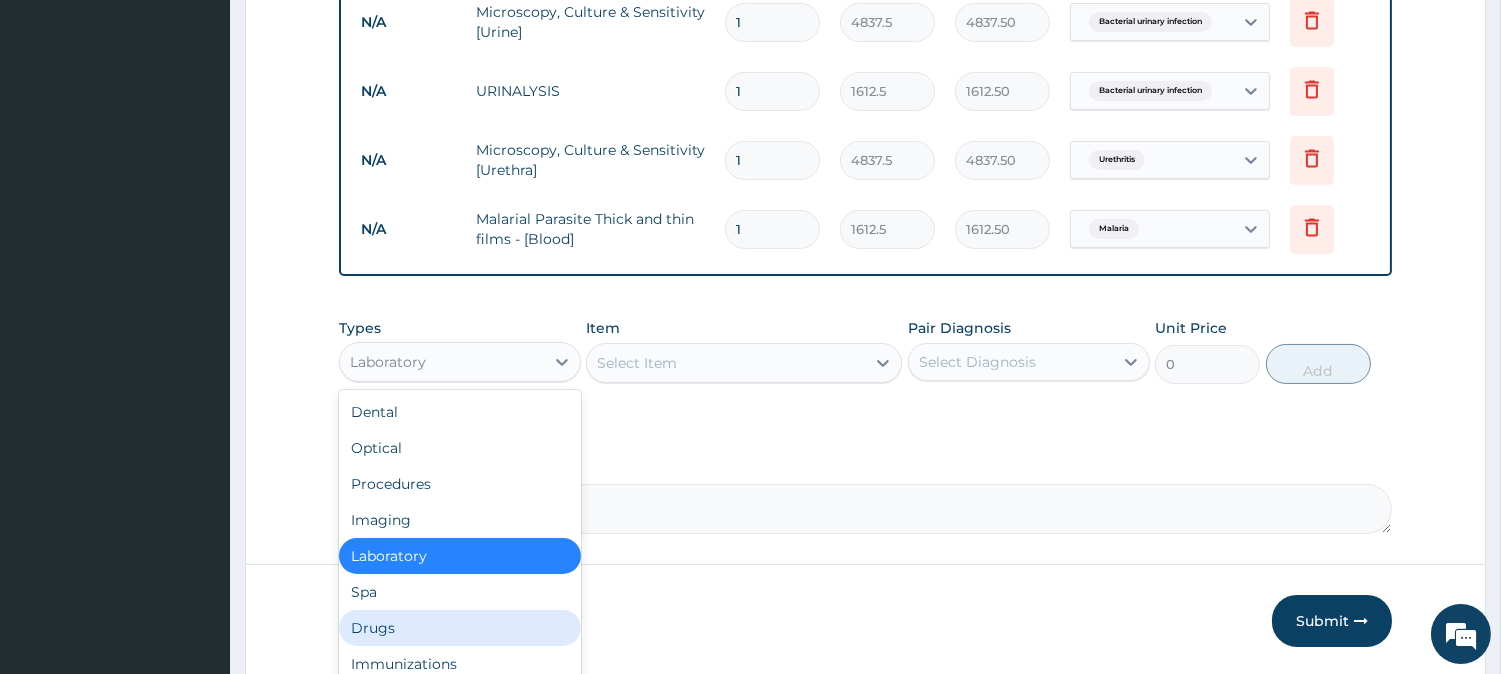 click on "Drugs" at bounding box center [460, 628] 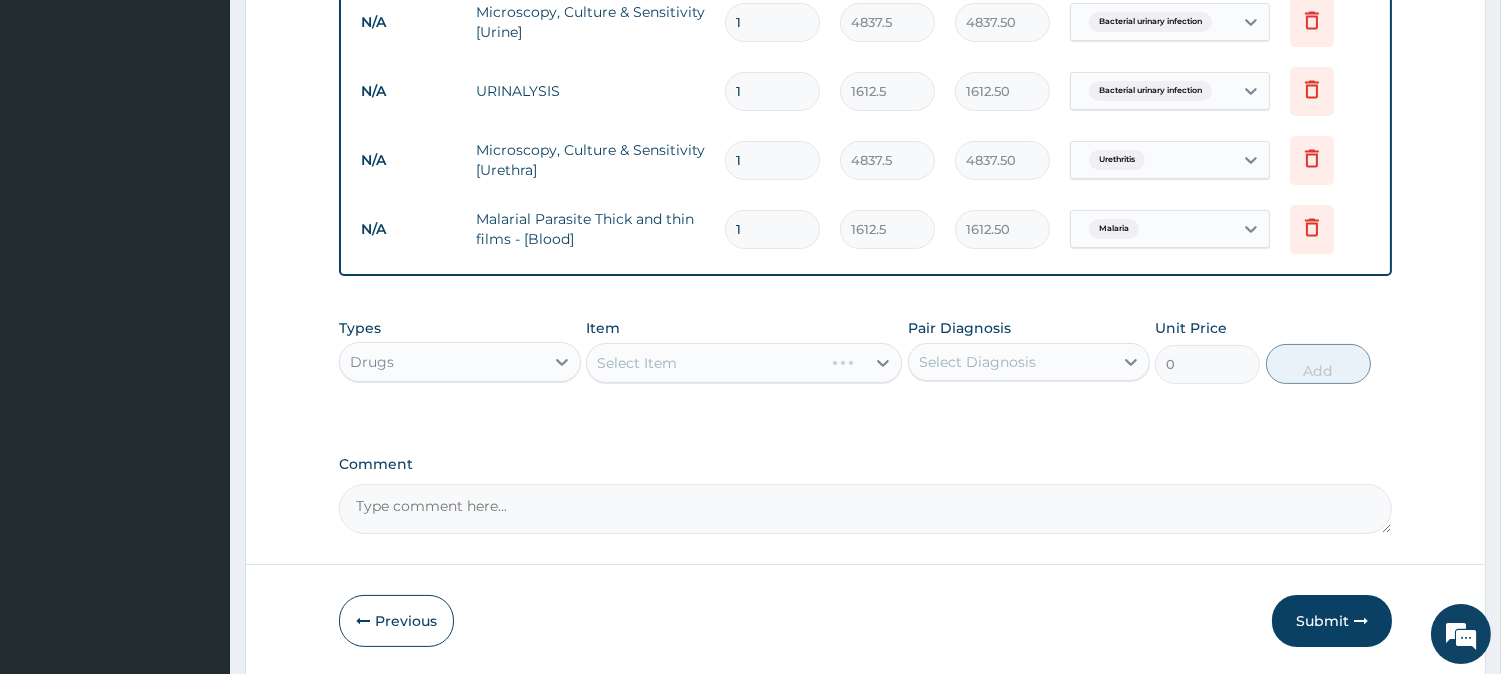 click on "Select Item" at bounding box center (744, 363) 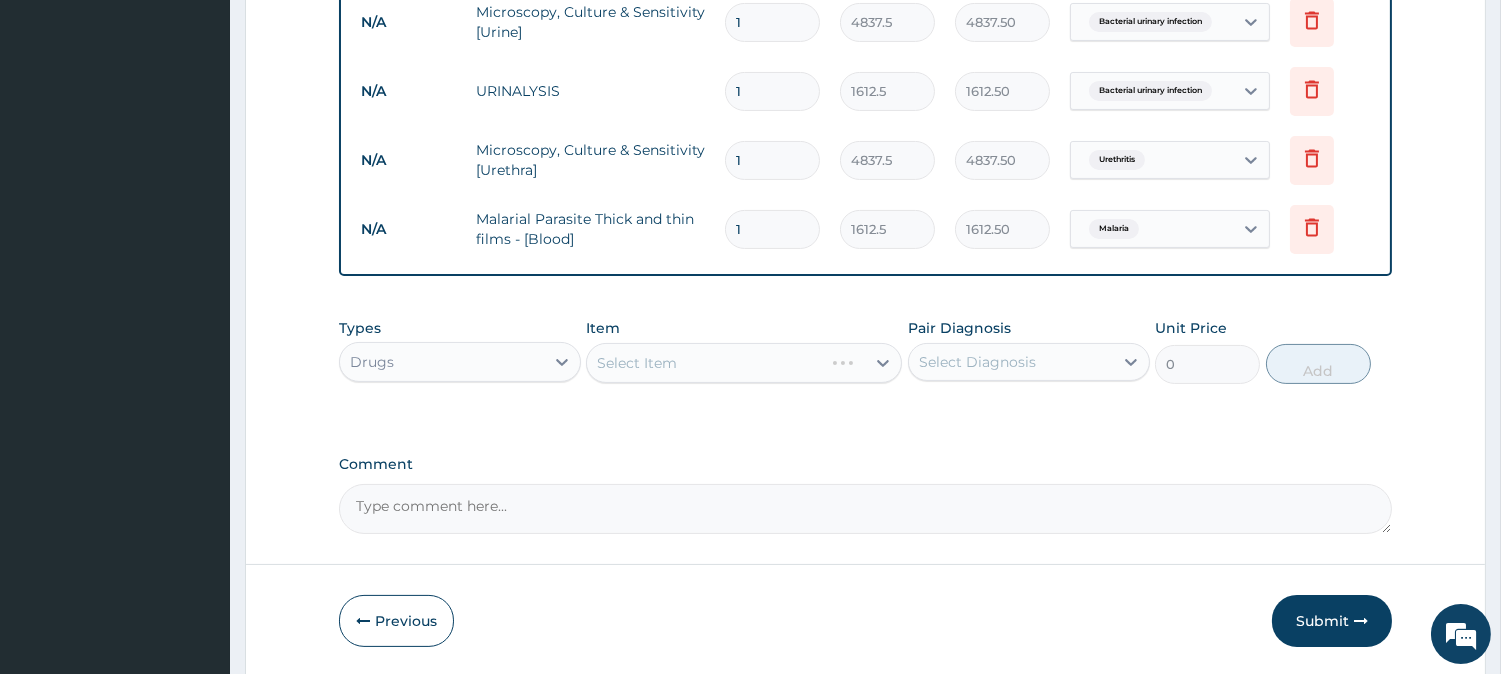 click on "Select Item" at bounding box center (744, 363) 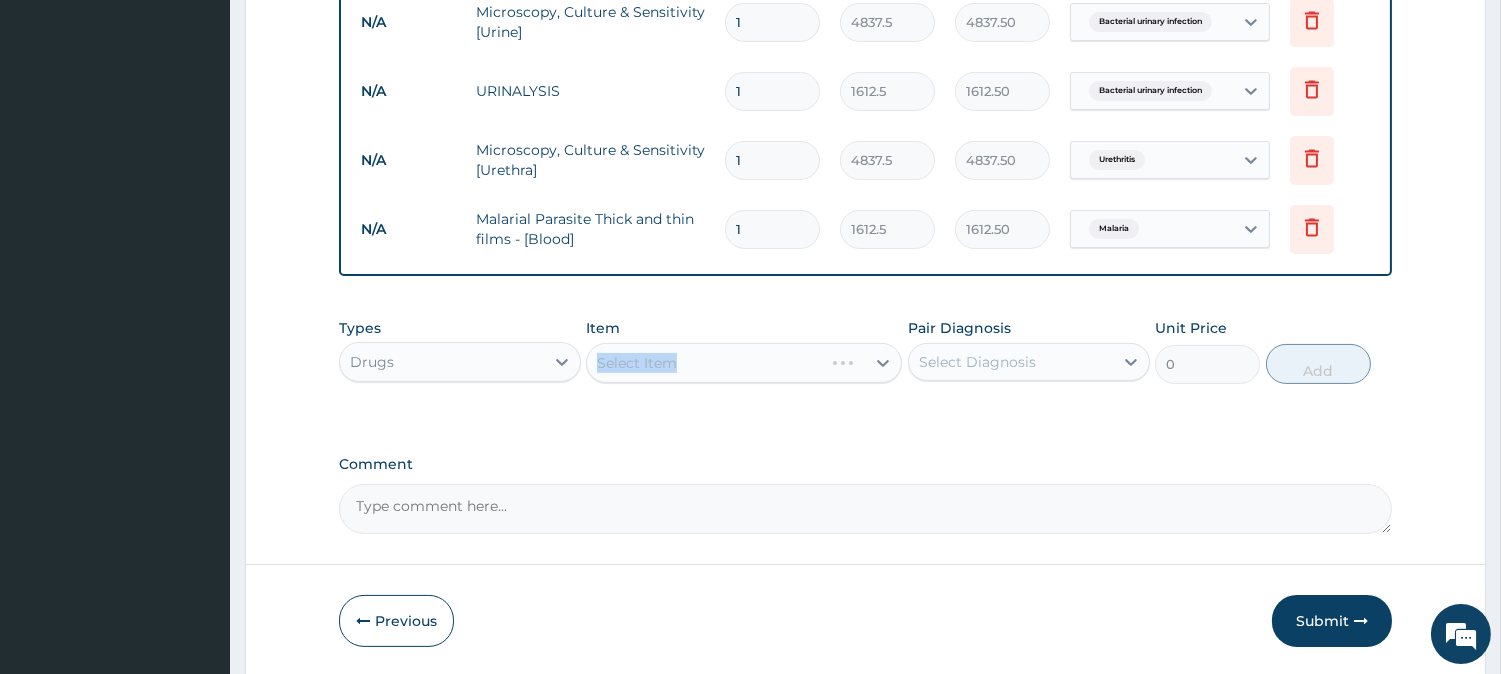 click on "Select Item" at bounding box center (744, 363) 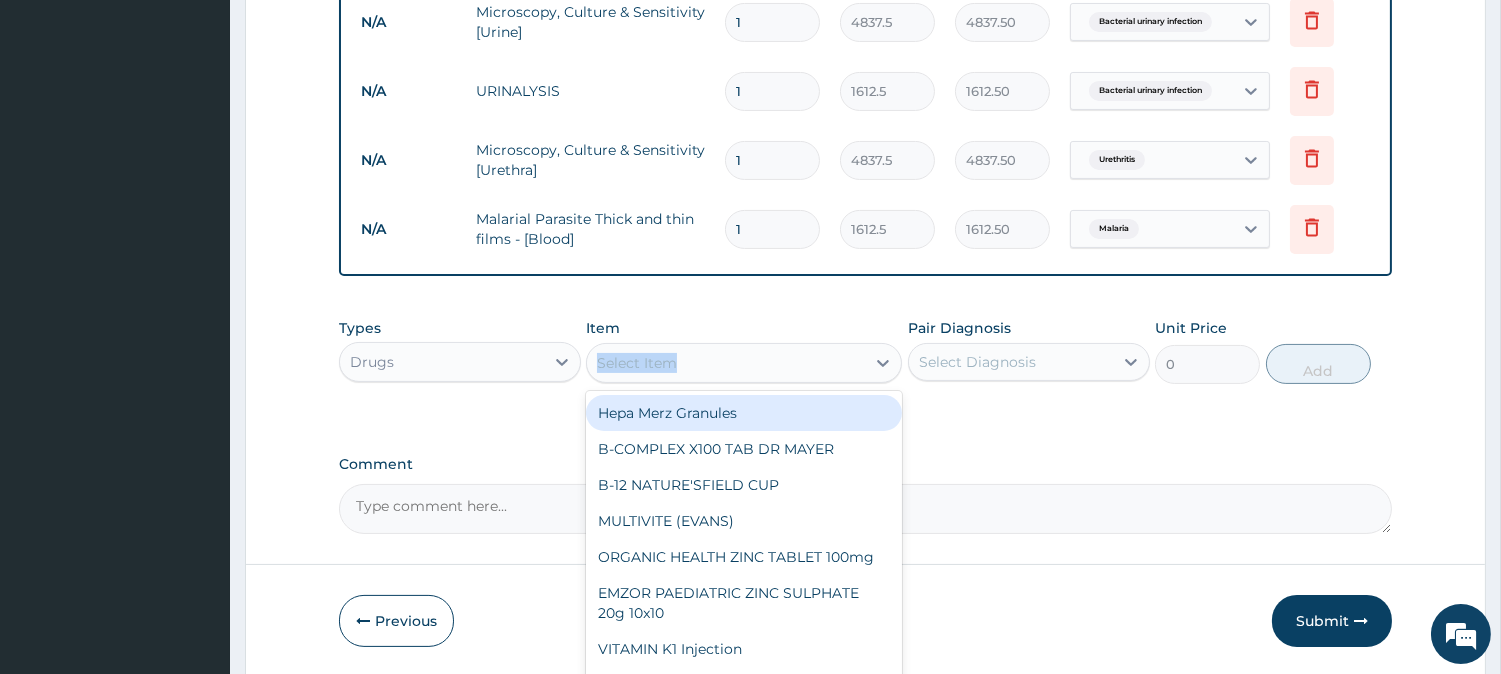 click on "Select Item" at bounding box center [726, 363] 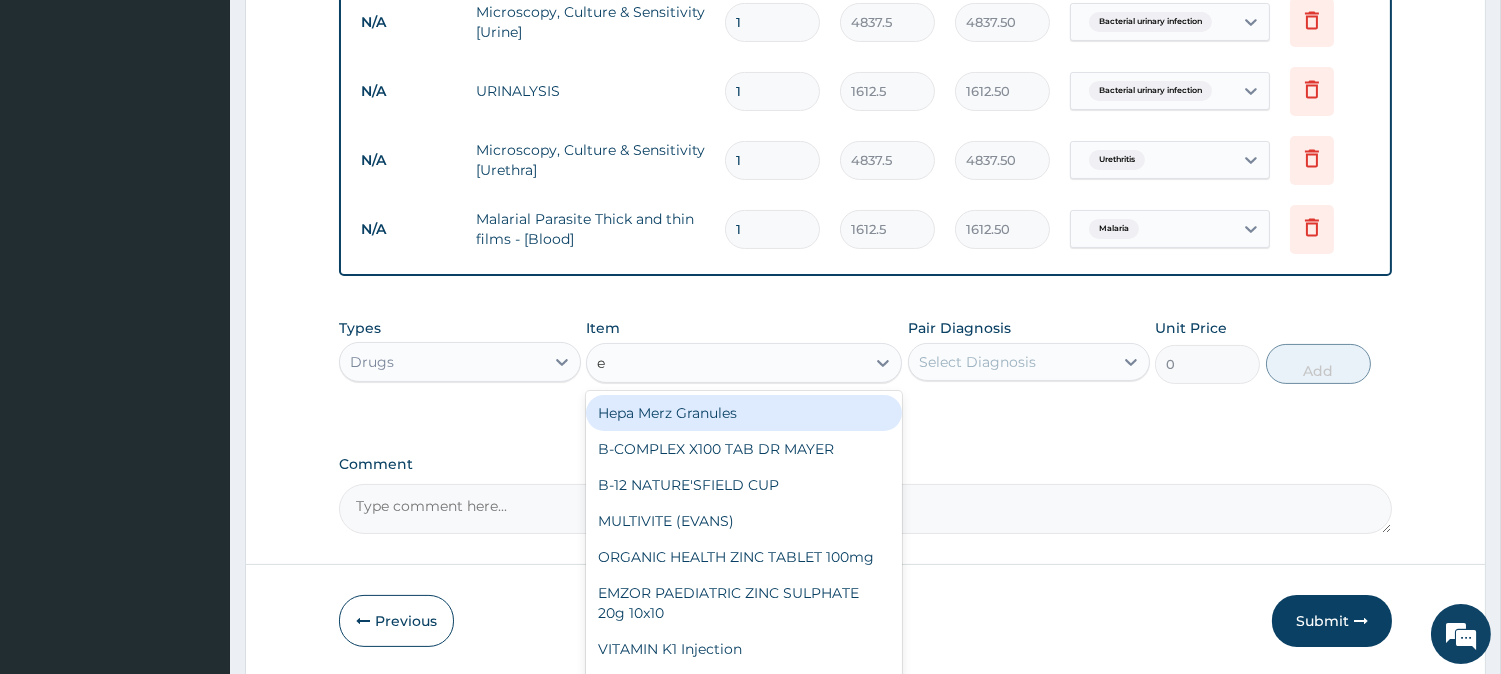 type on "e m" 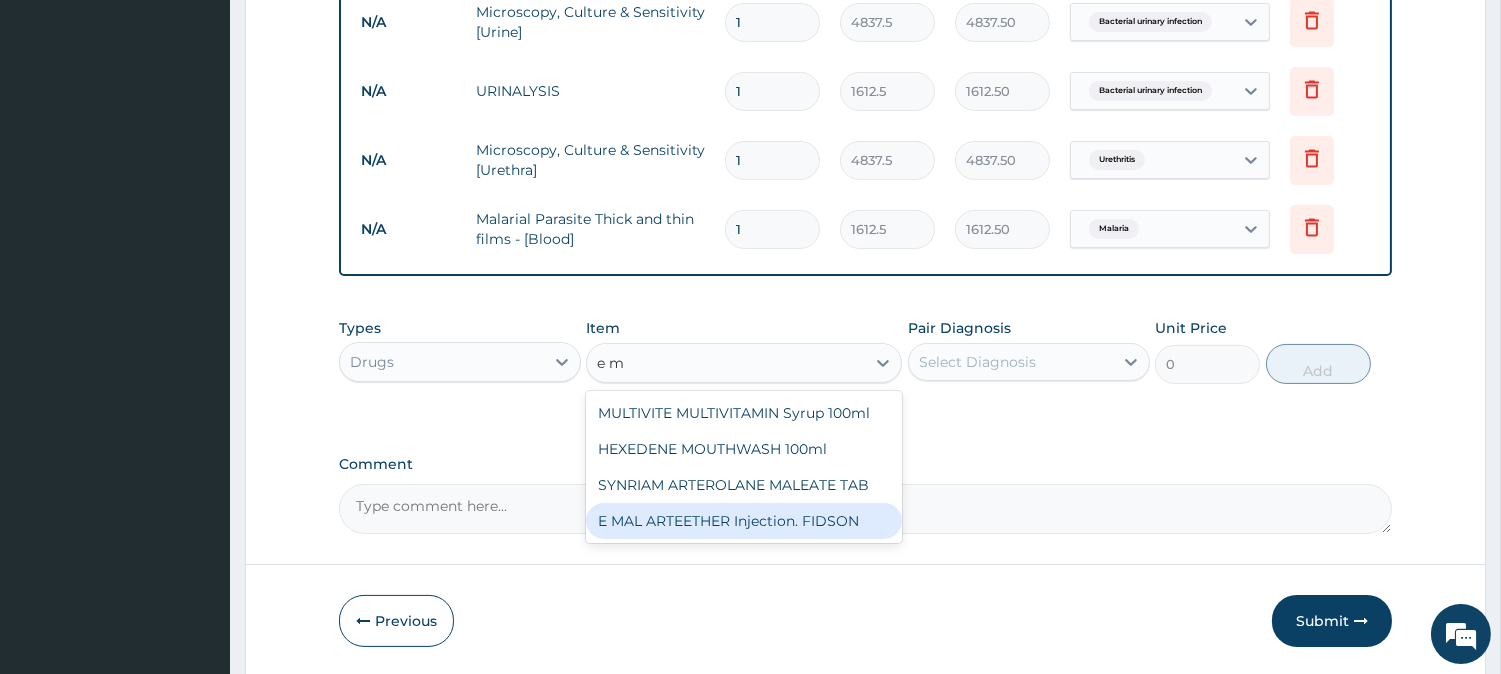 click on "E MAL ARTEETHER Injection. FIDSON" at bounding box center [744, 521] 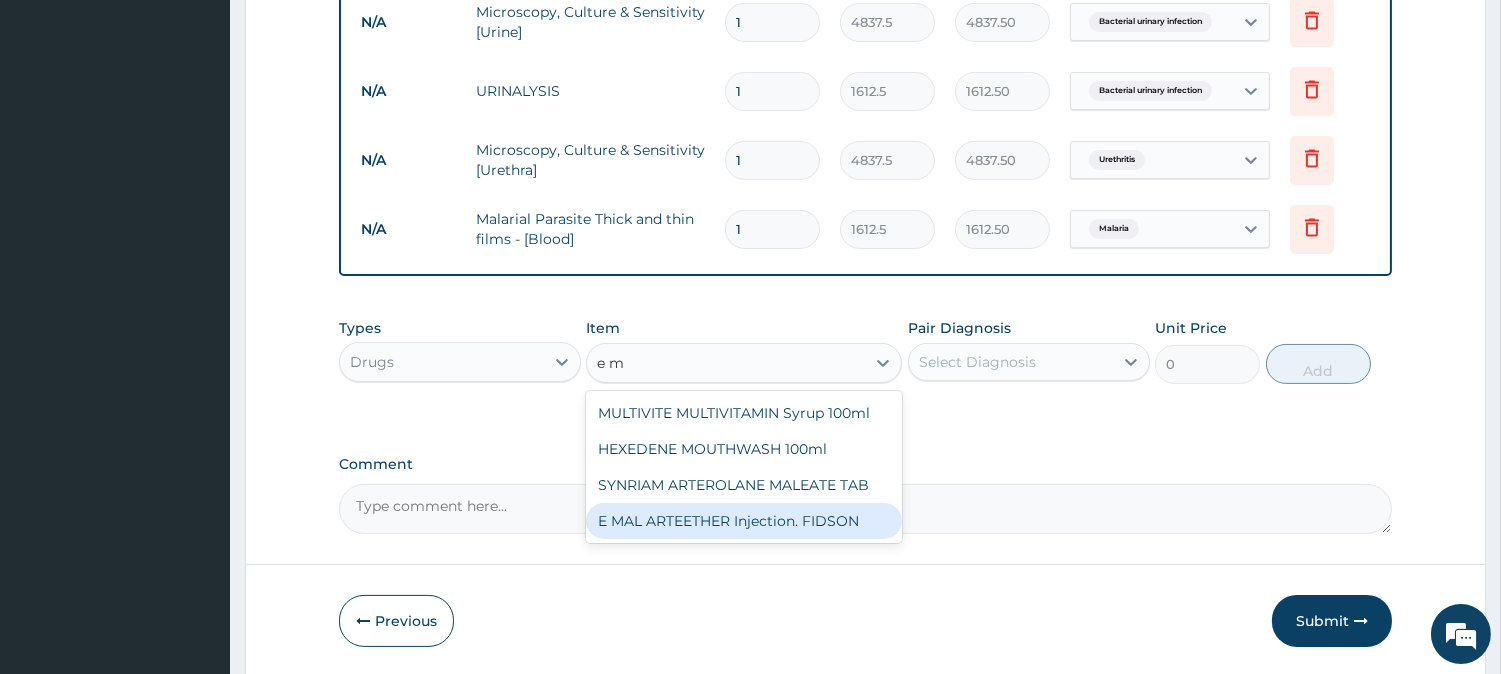 type 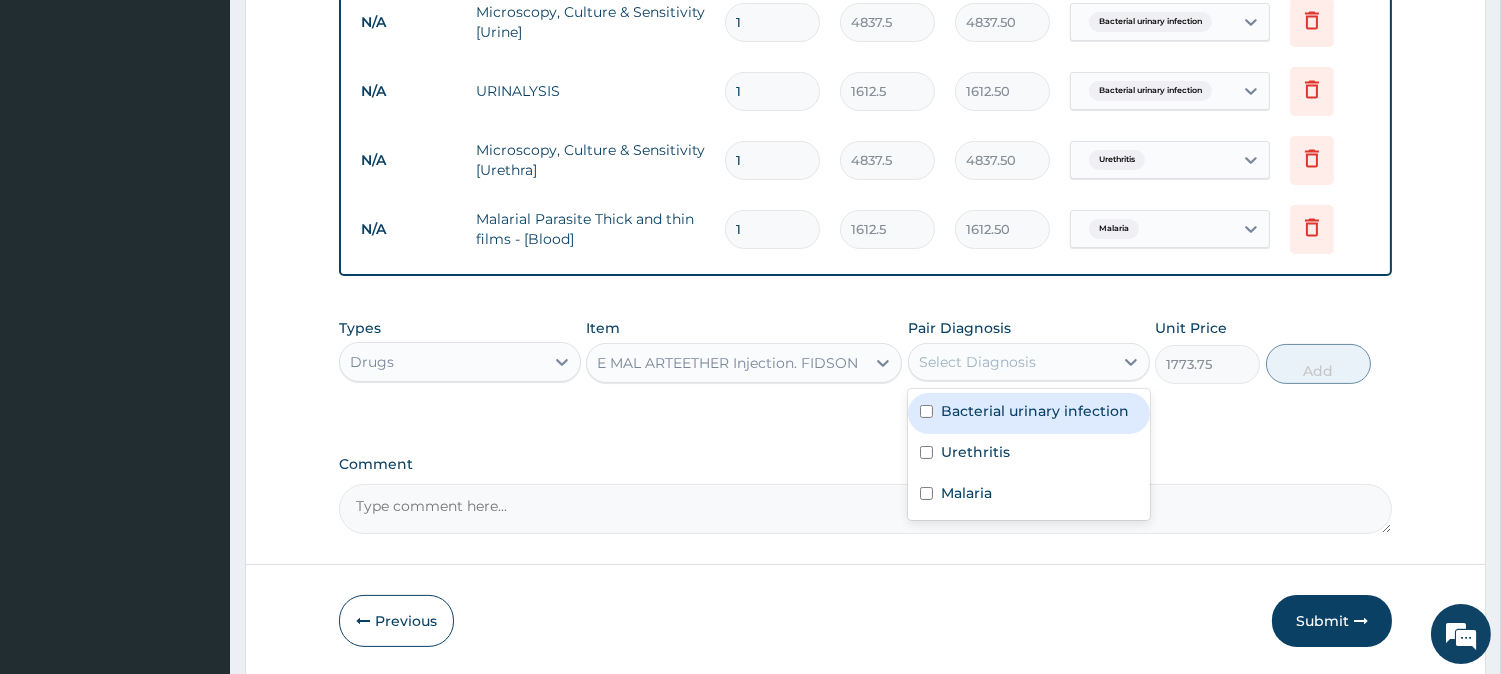 click on "Select Diagnosis" at bounding box center [977, 362] 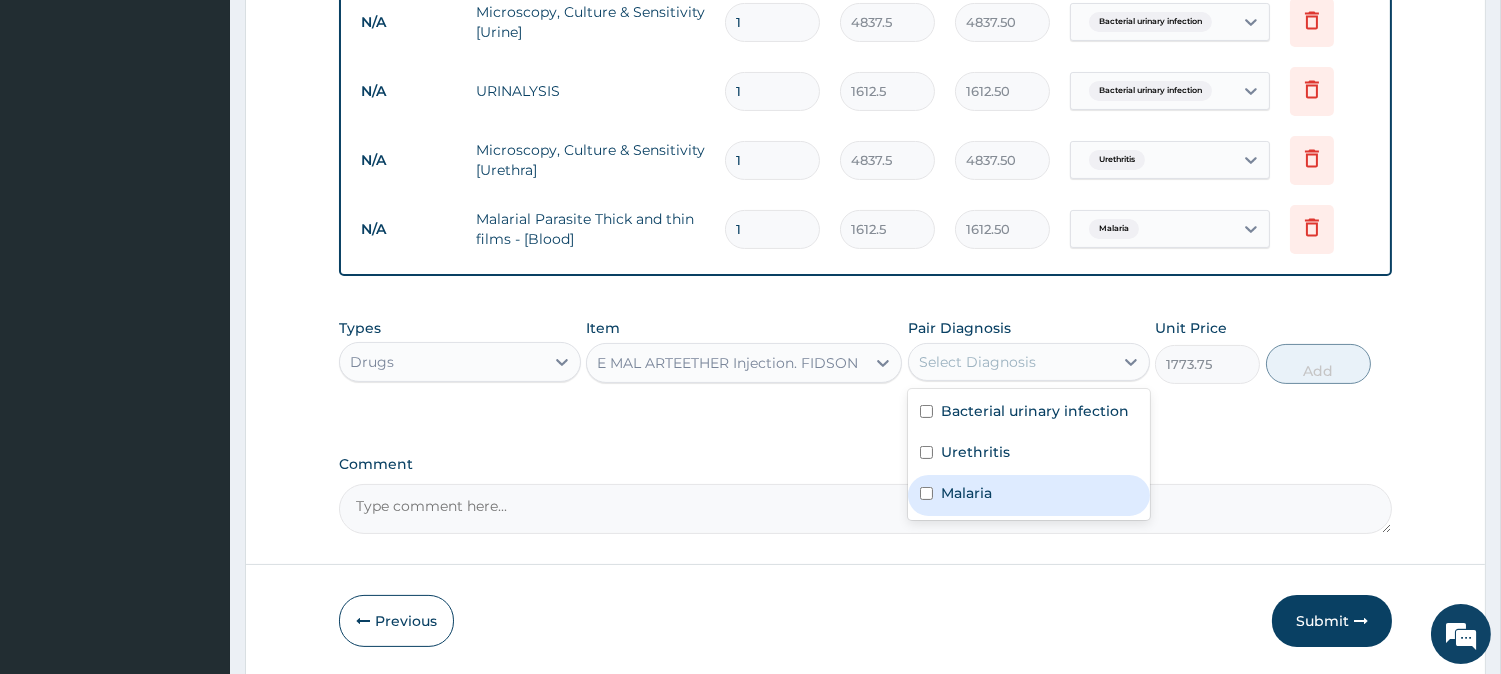 click on "Malaria" at bounding box center [966, 493] 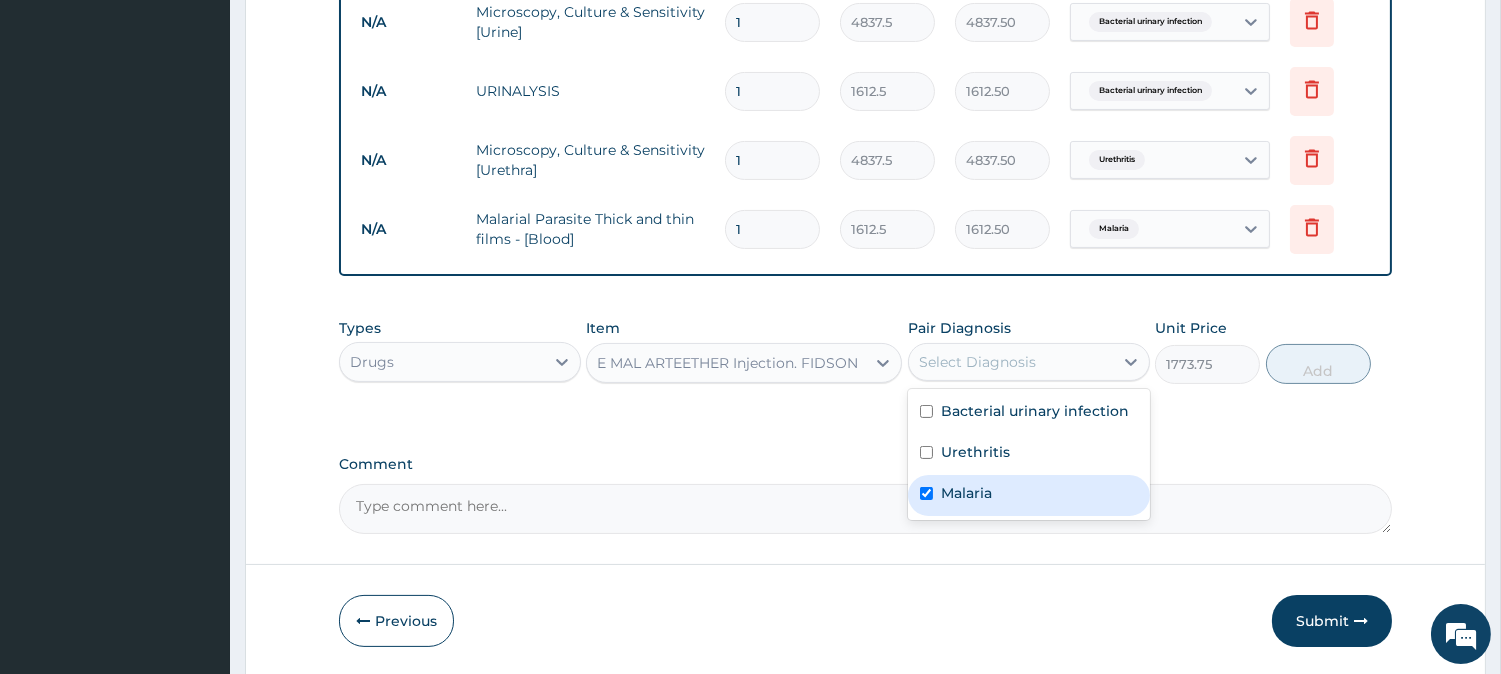 checkbox on "true" 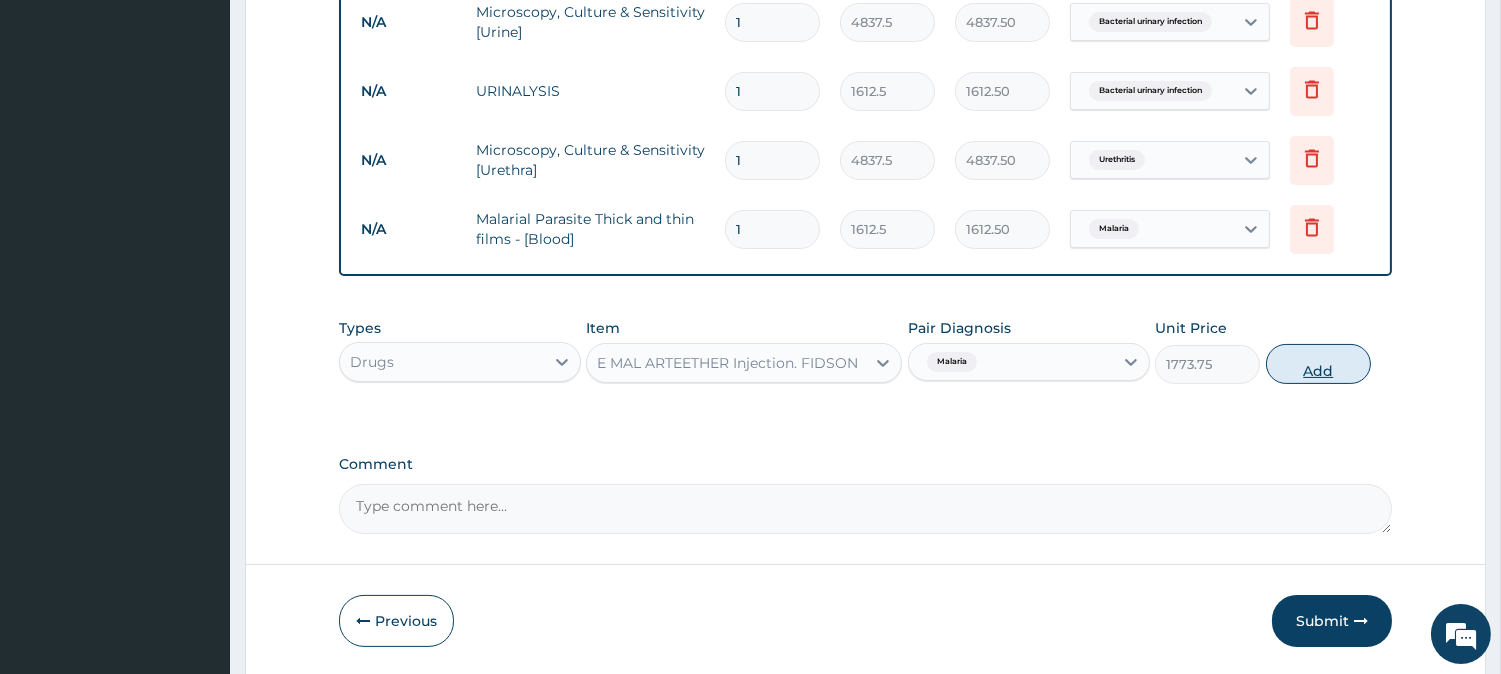 click on "Add" at bounding box center (1318, 364) 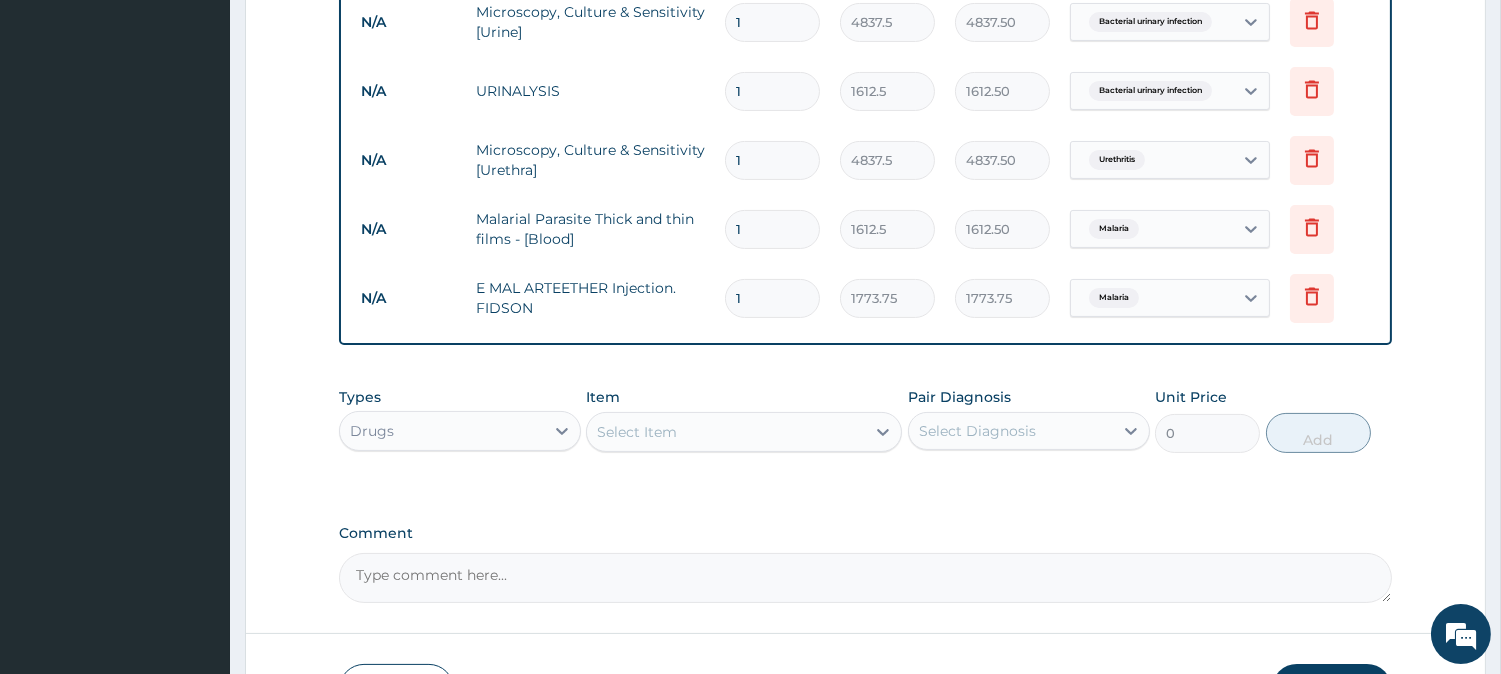 type 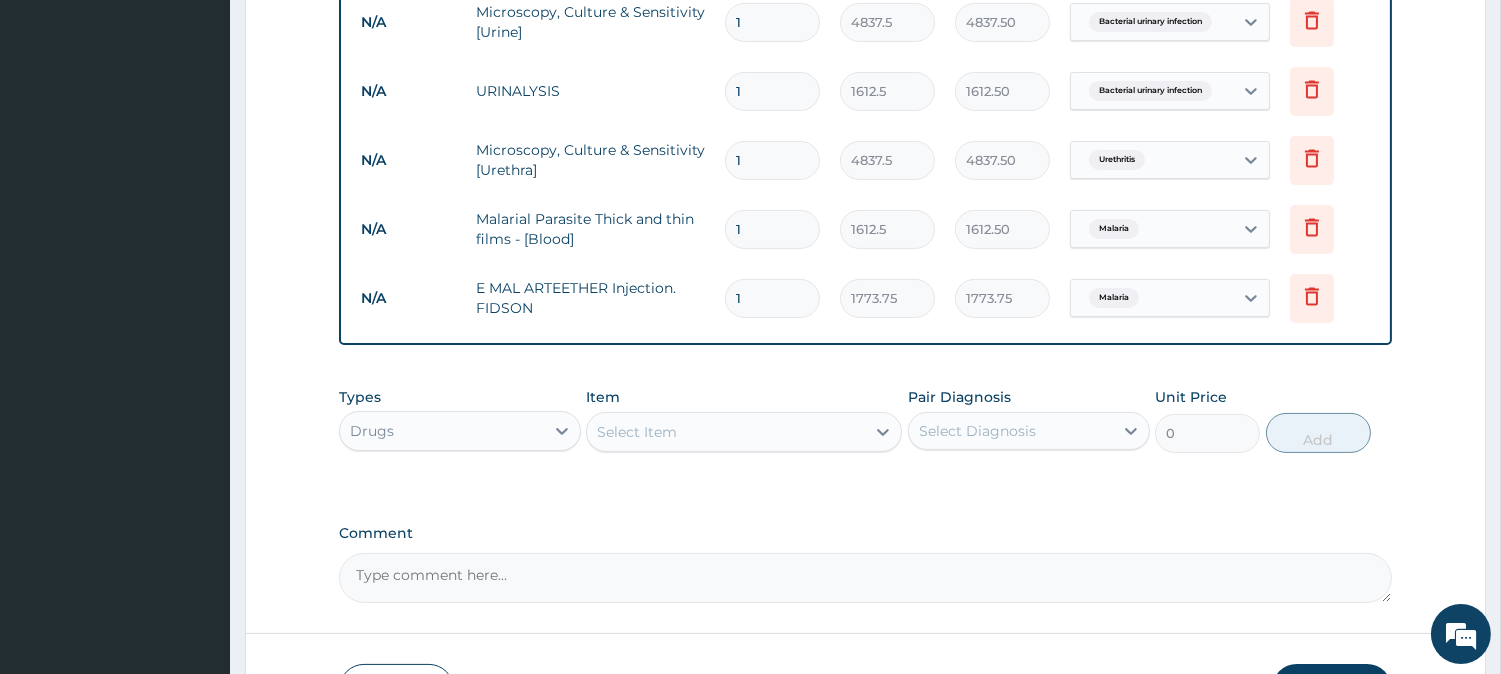 type on "0.00" 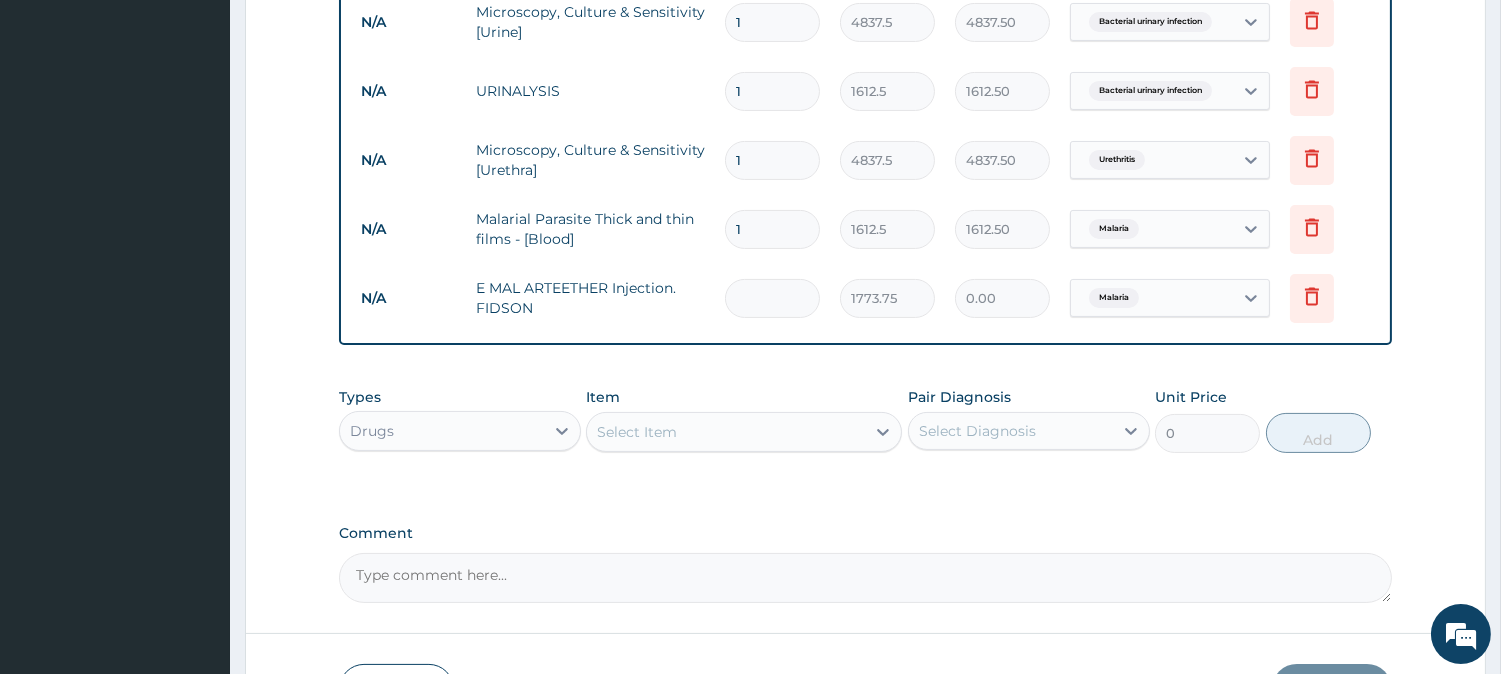 type on "3" 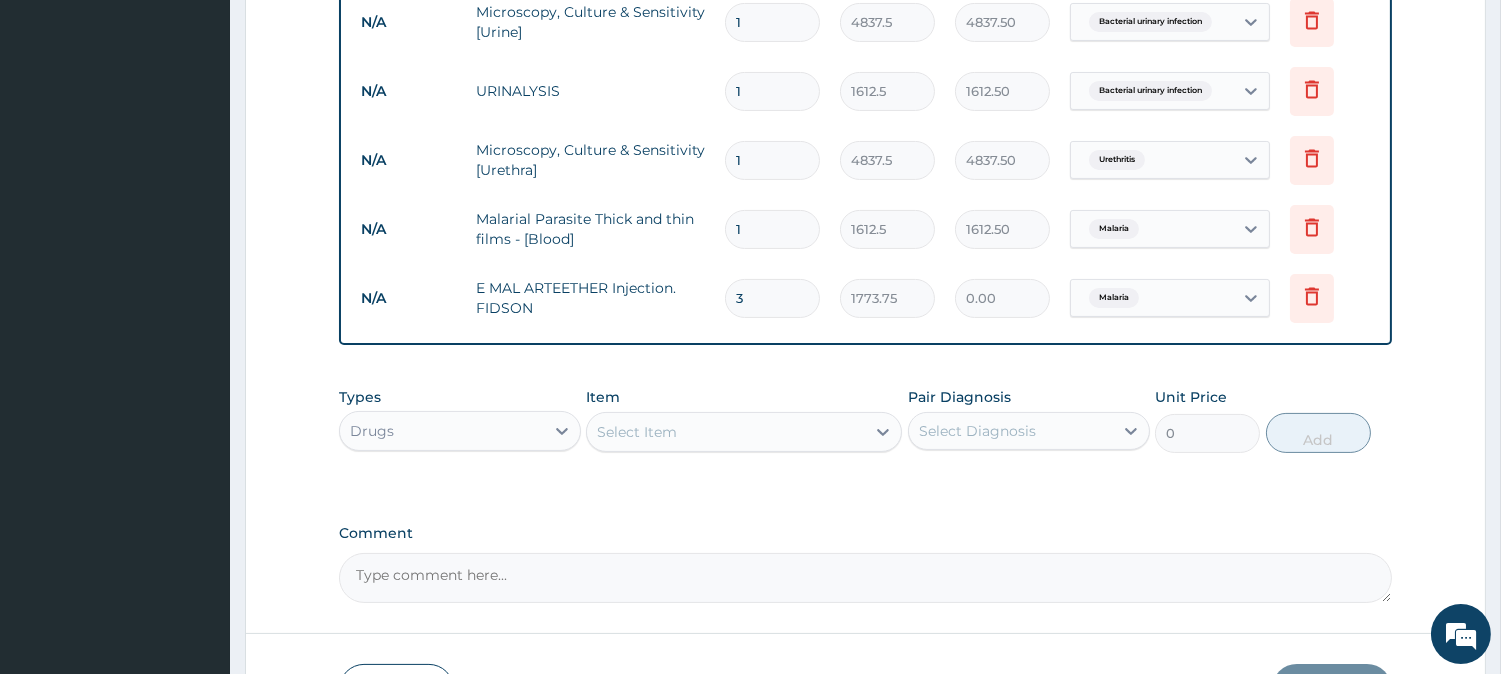 type on "5321.25" 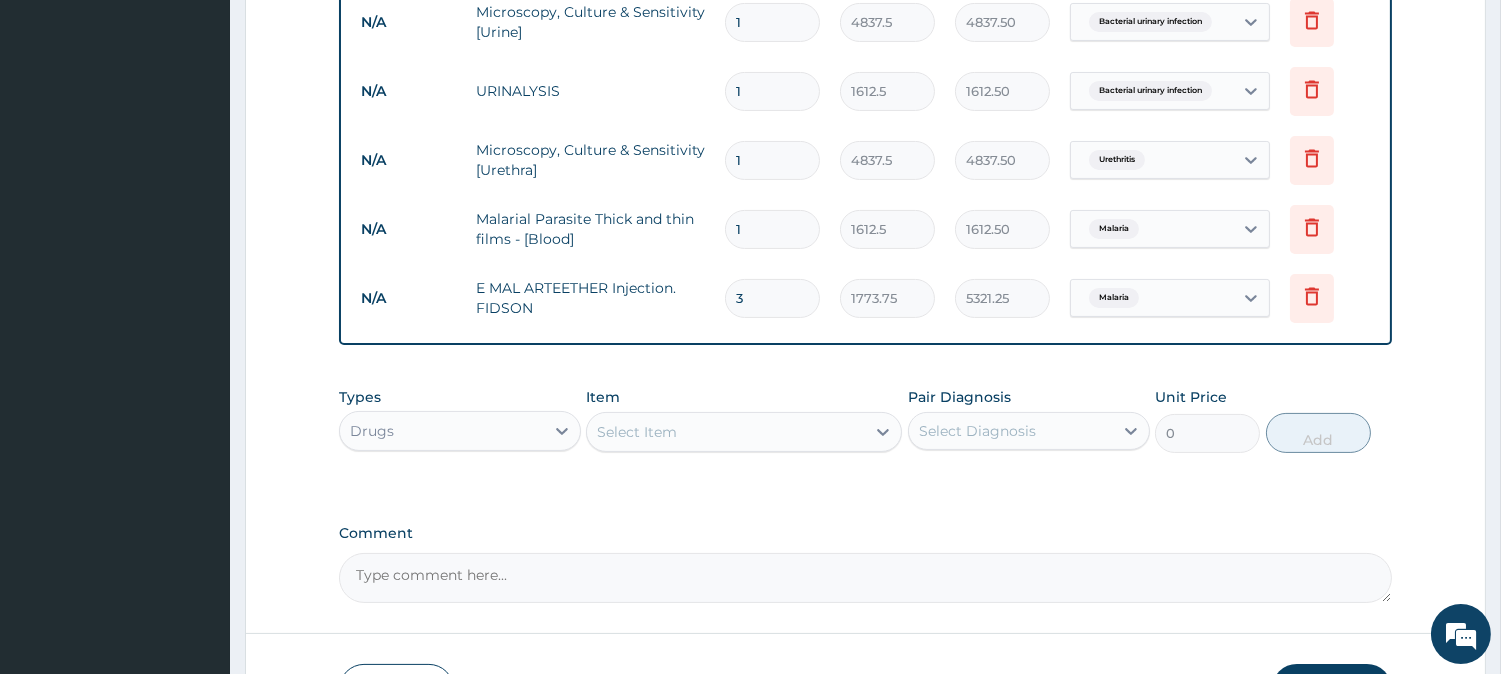 type on "3" 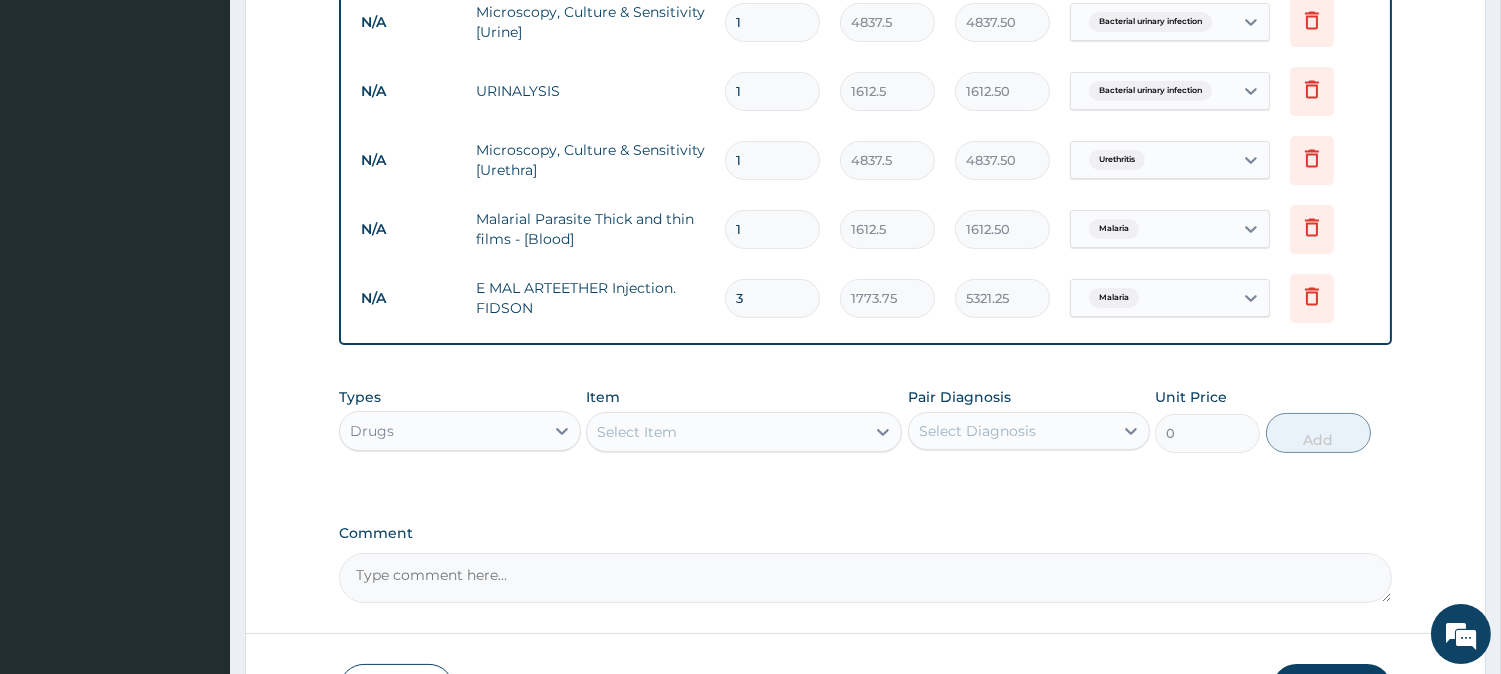 click on "Select Item" at bounding box center (726, 432) 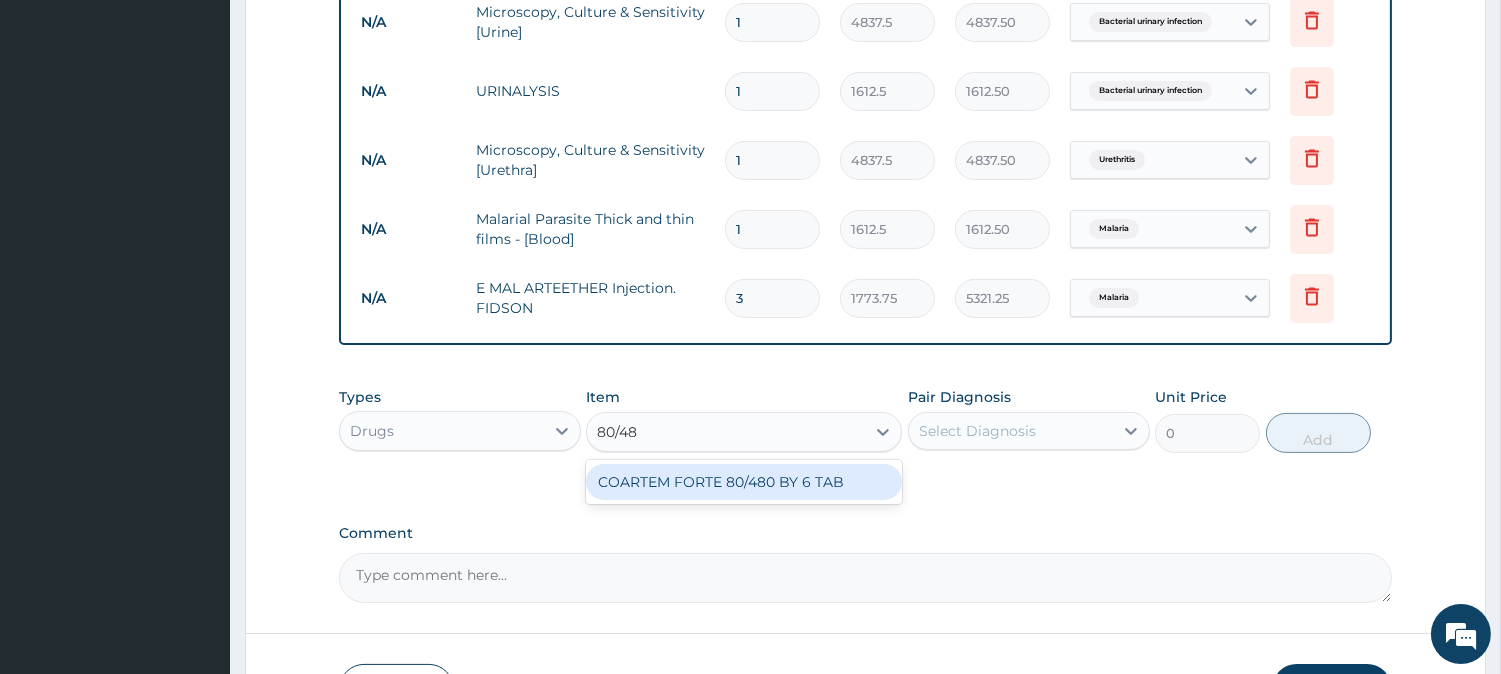 type on "80/480" 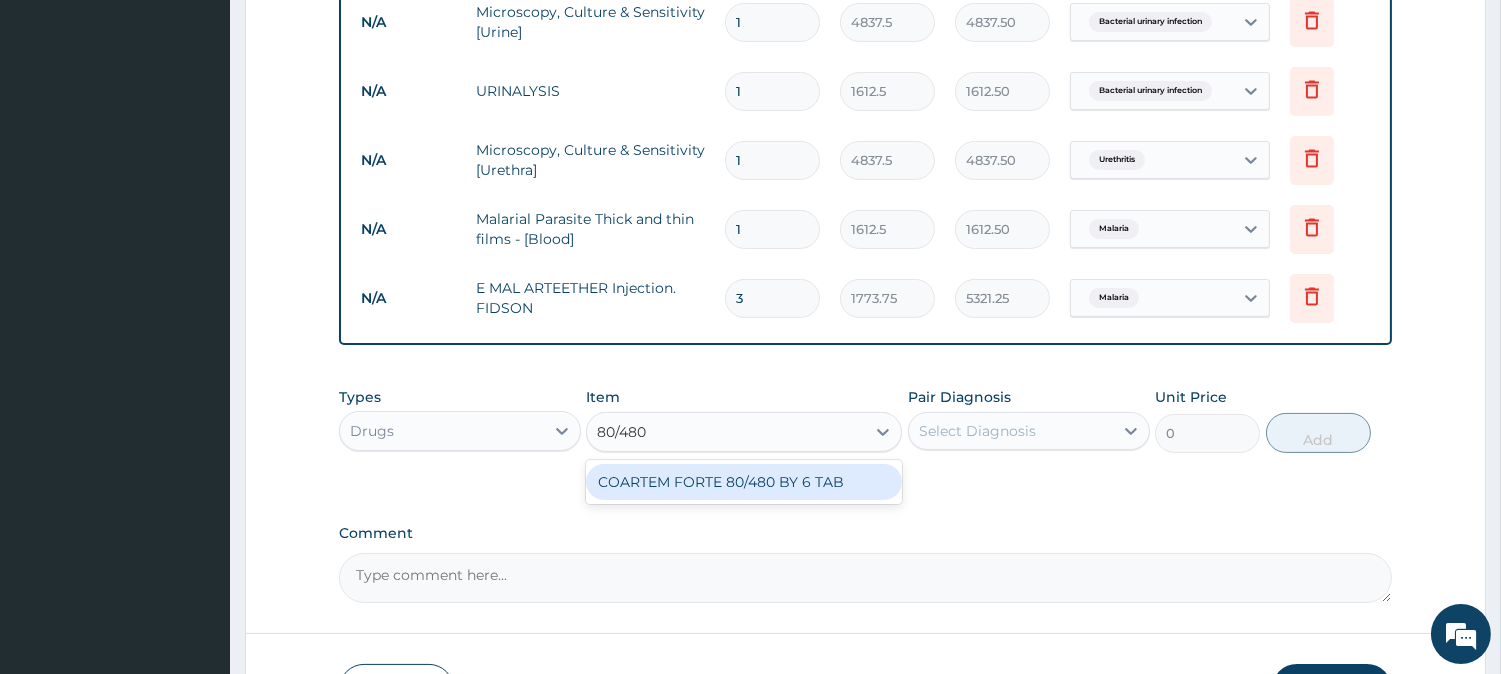 click on "COARTEM FORTE 80/480 BY 6 TAB" at bounding box center (744, 482) 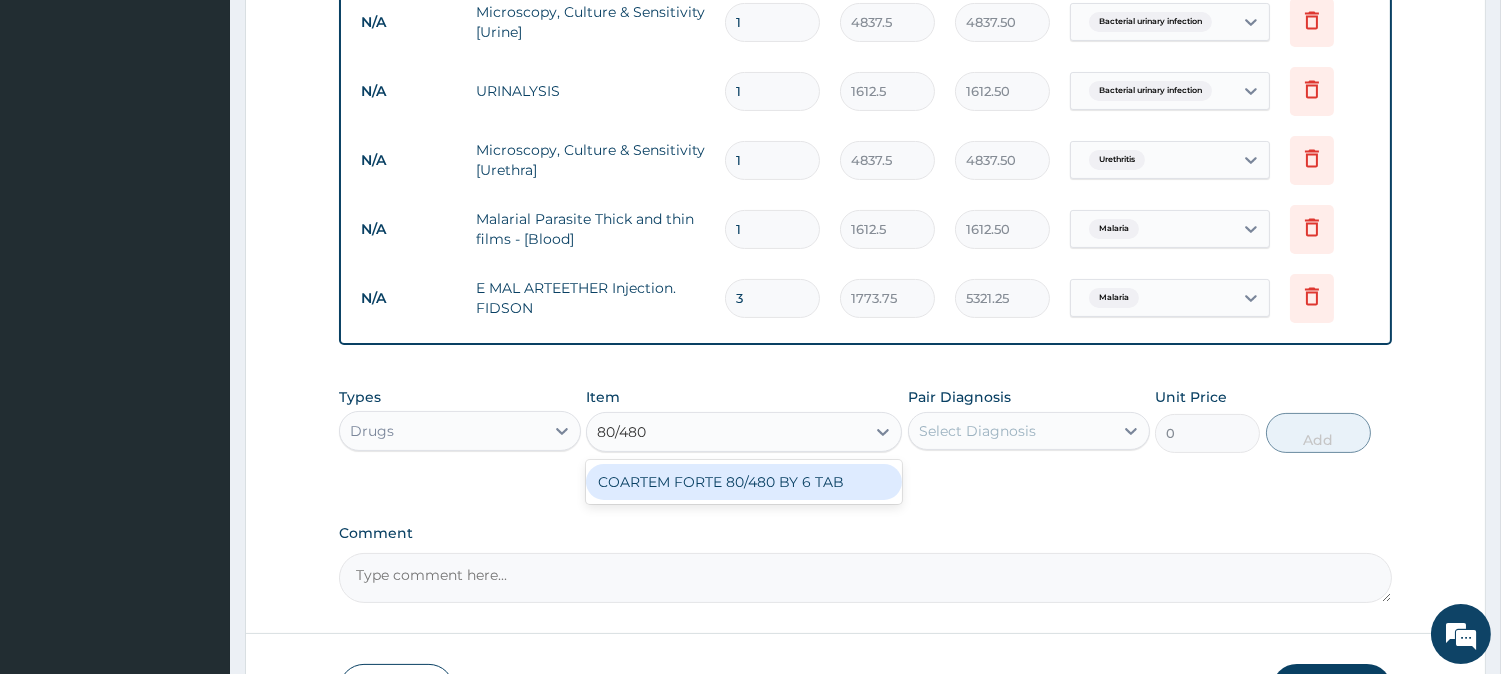 type 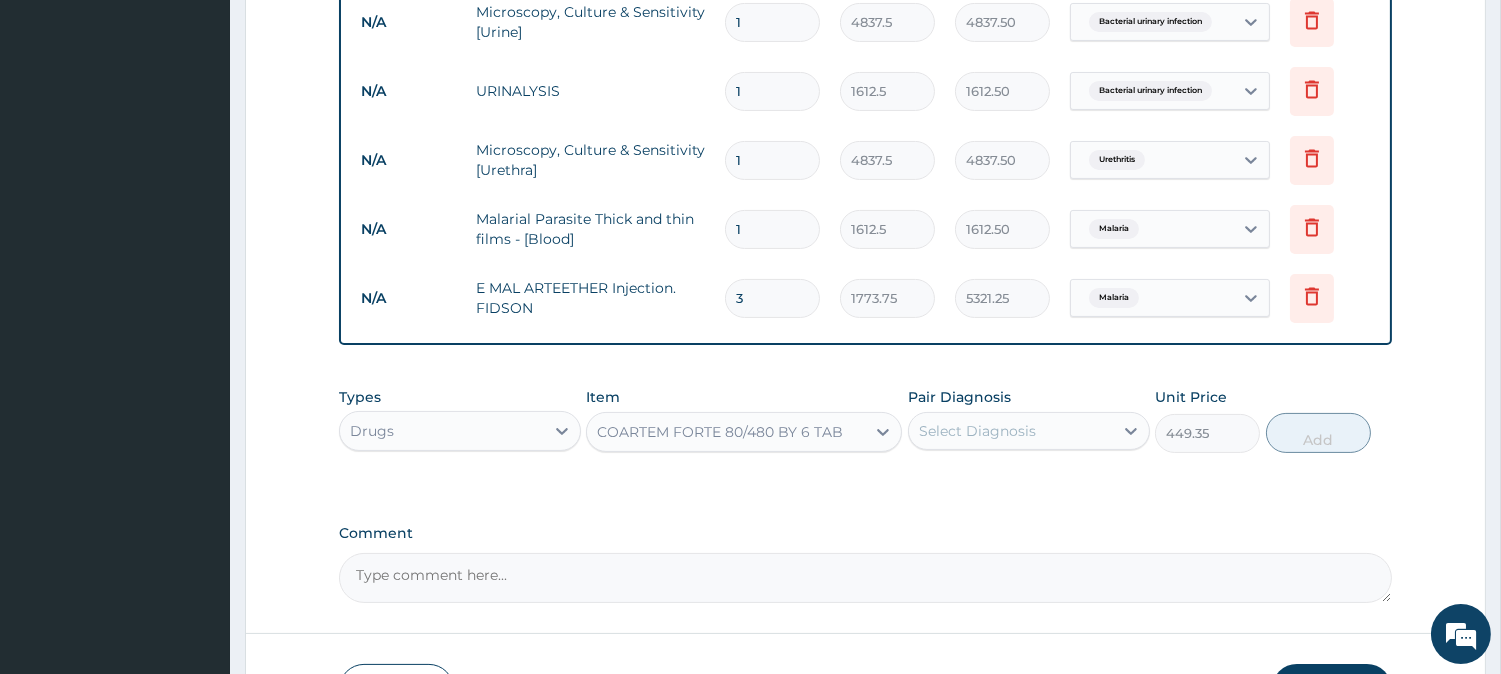 click on "Select Diagnosis" at bounding box center [1011, 431] 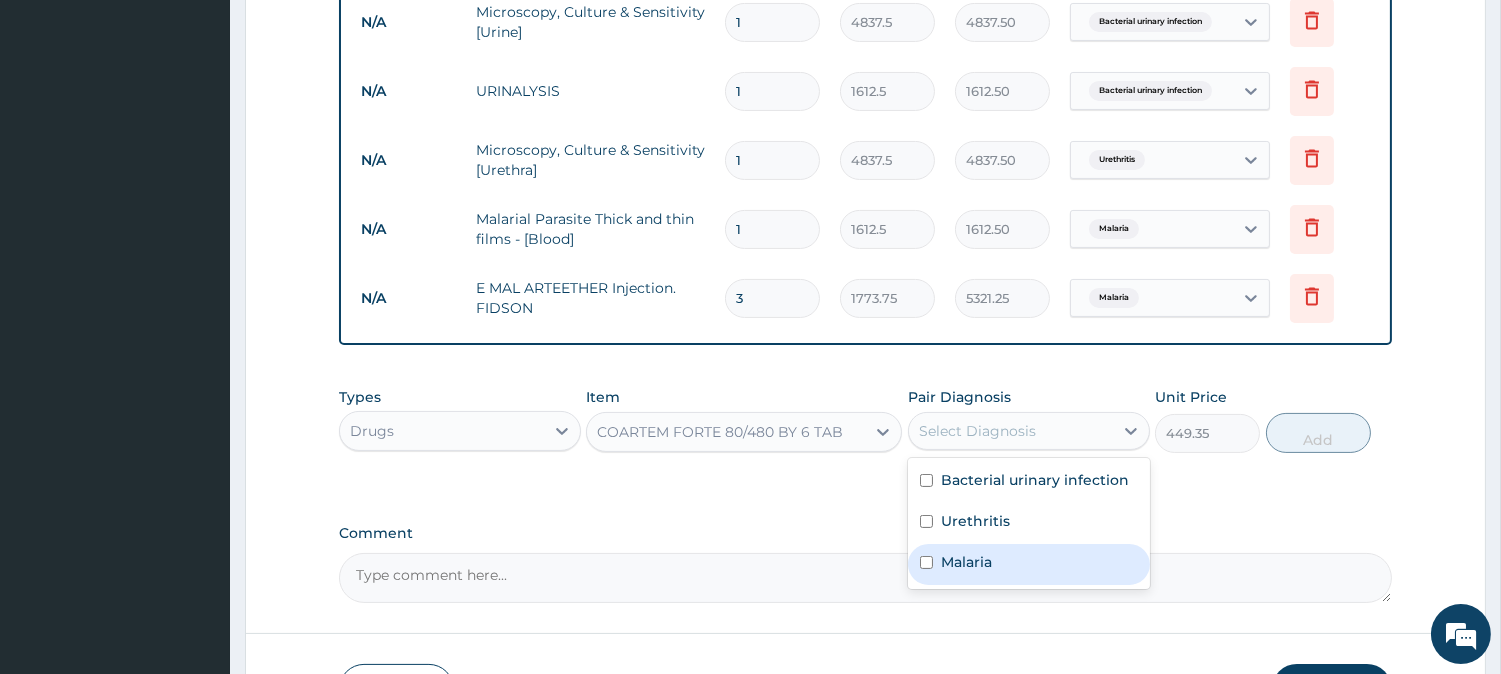 click on "Malaria" at bounding box center [966, 562] 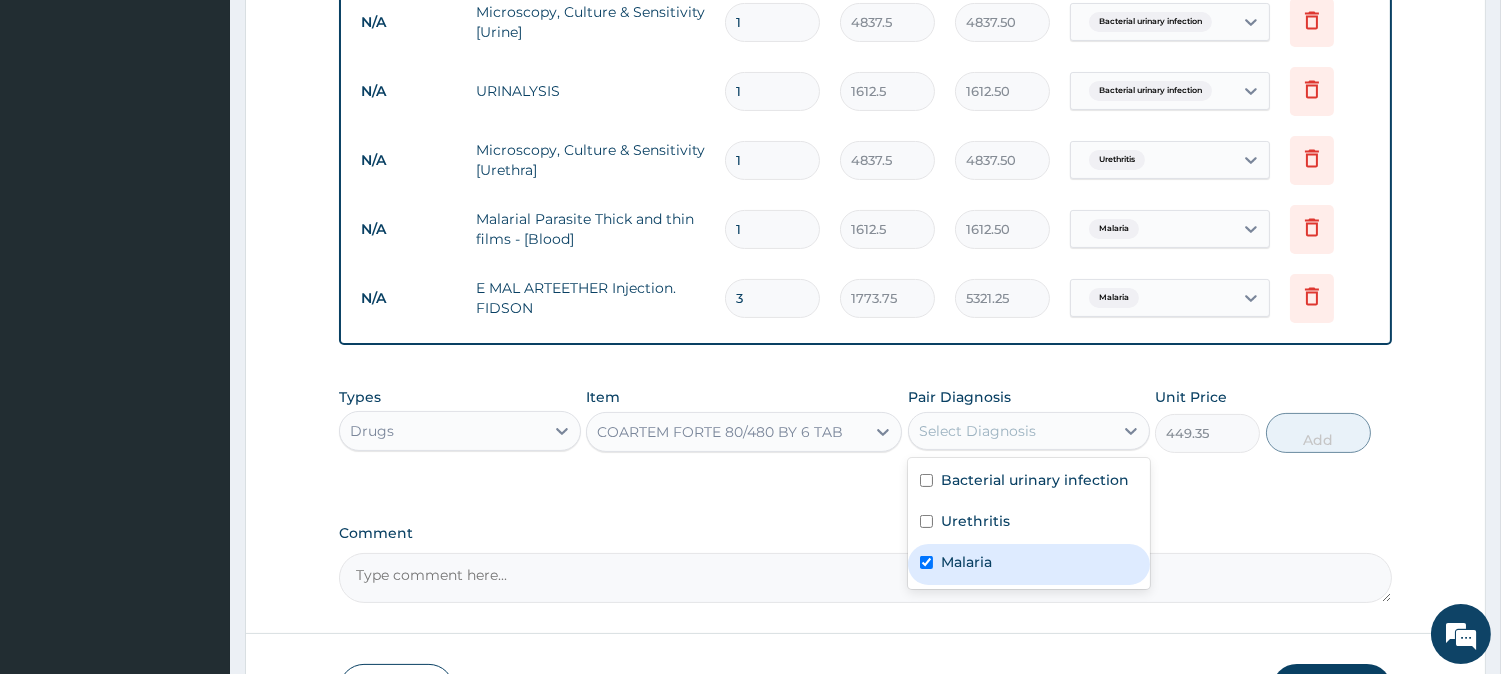 checkbox on "true" 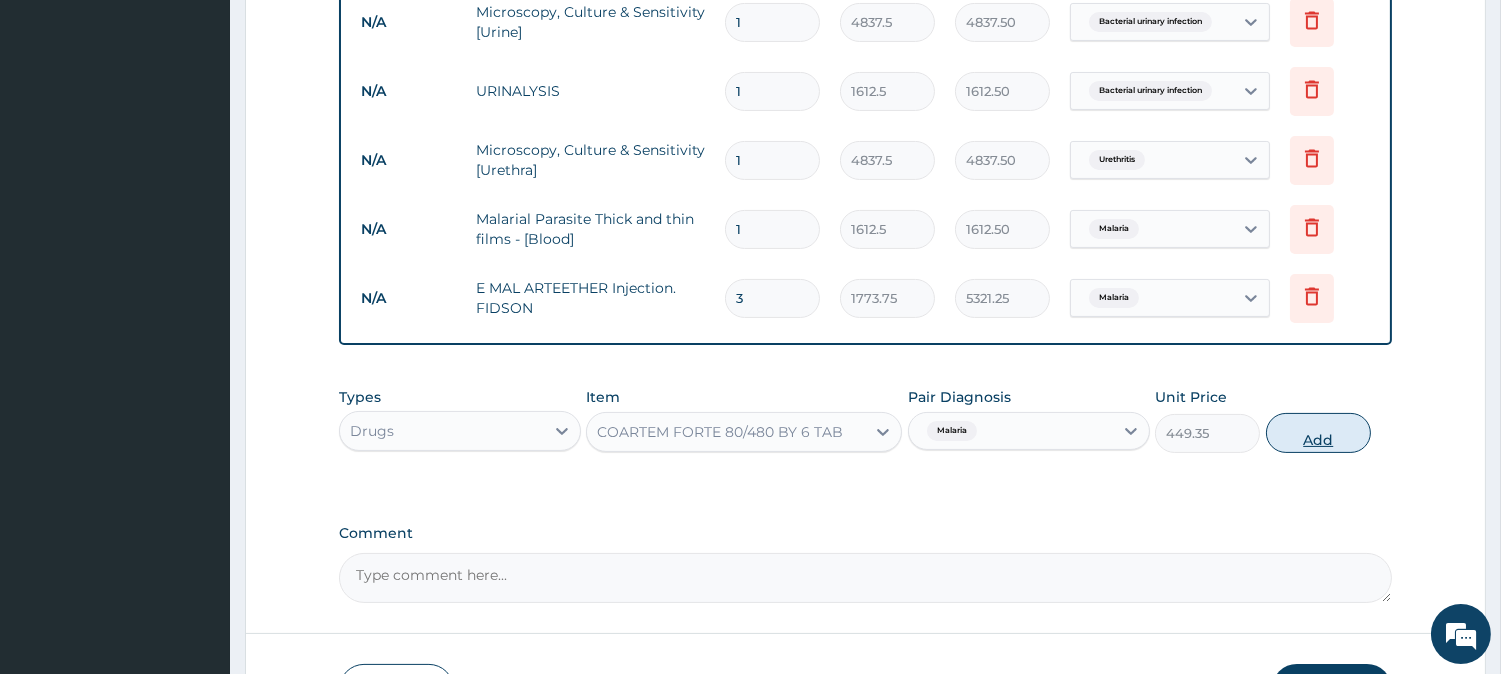 click on "Add" at bounding box center (1318, 433) 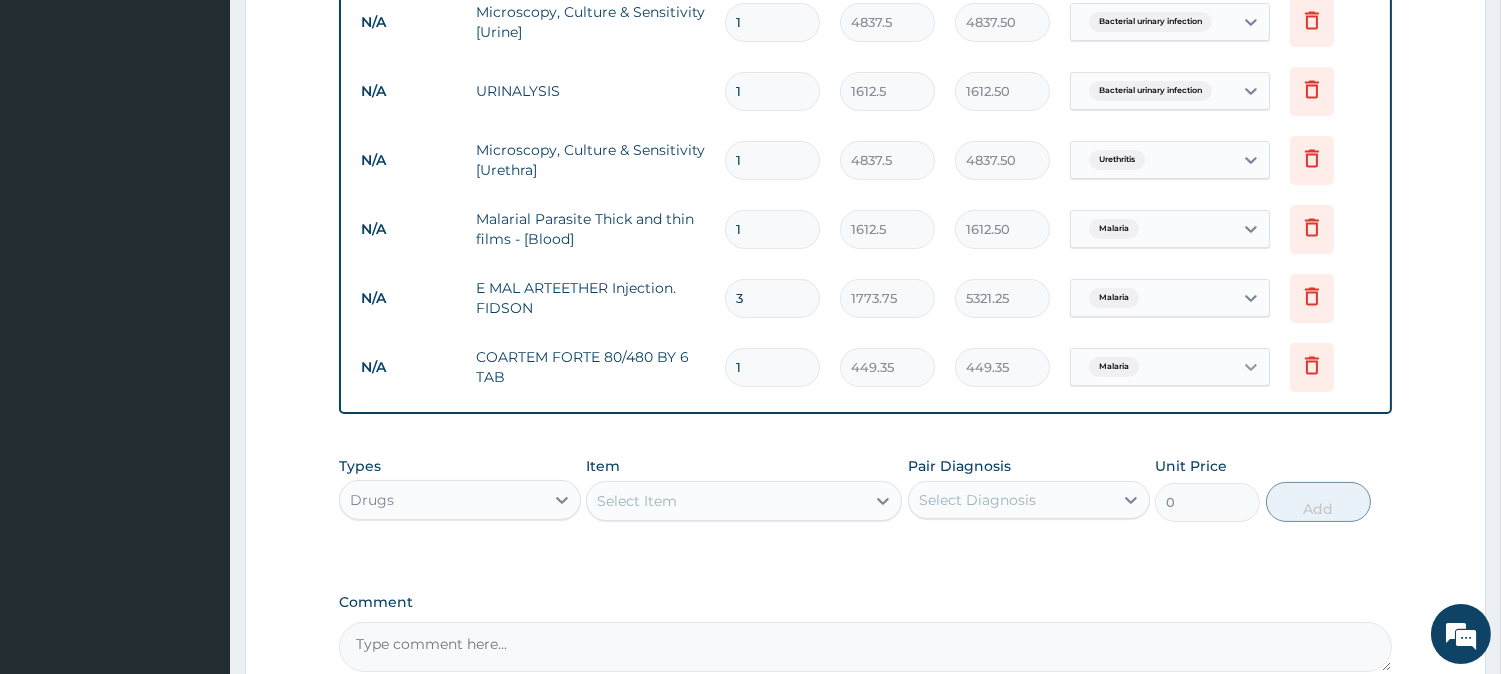 type 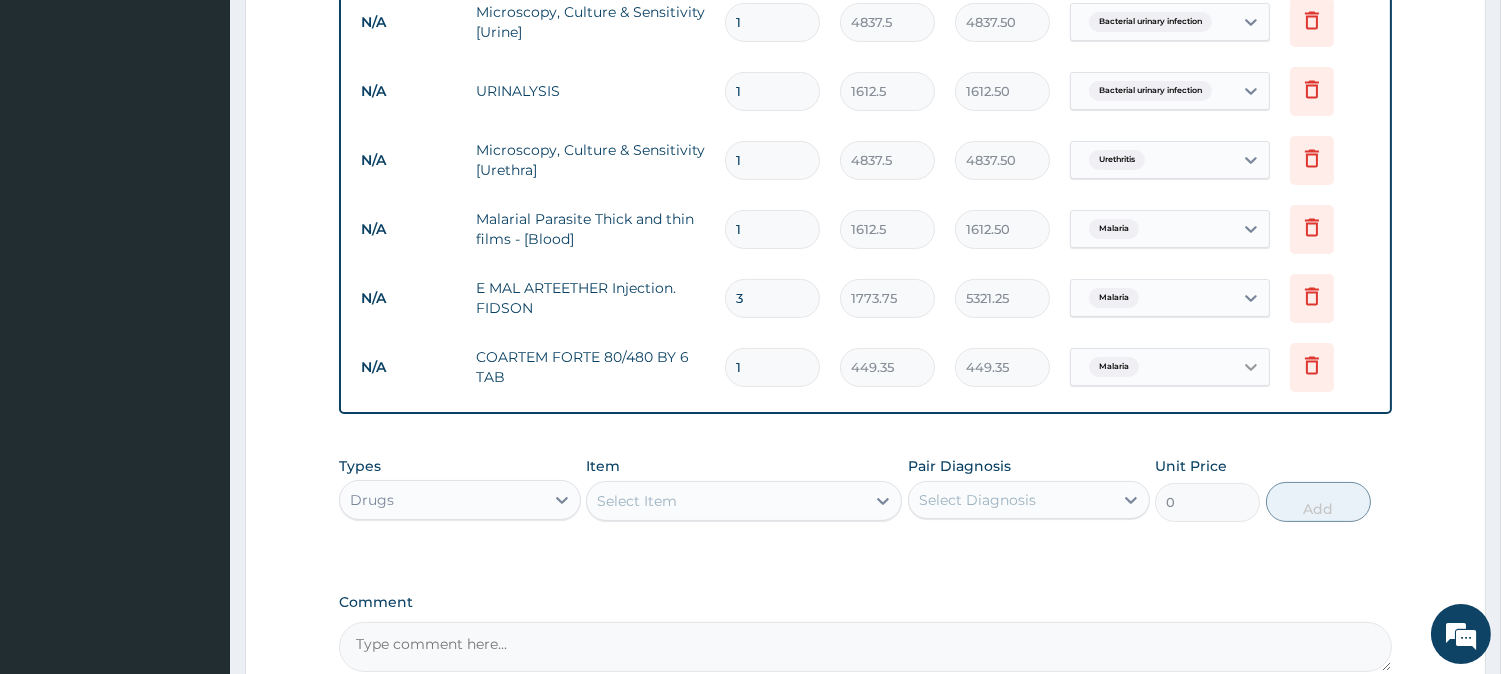 type on "0.00" 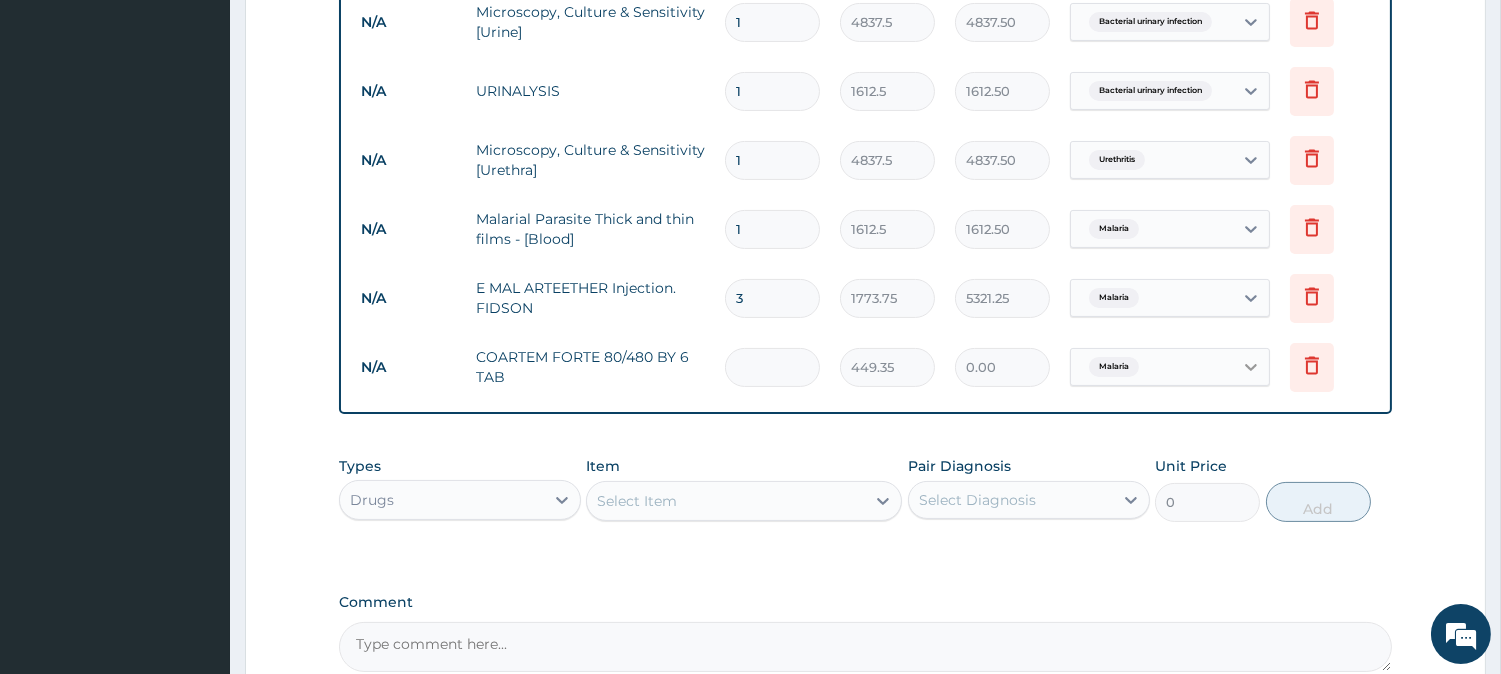 type on "6" 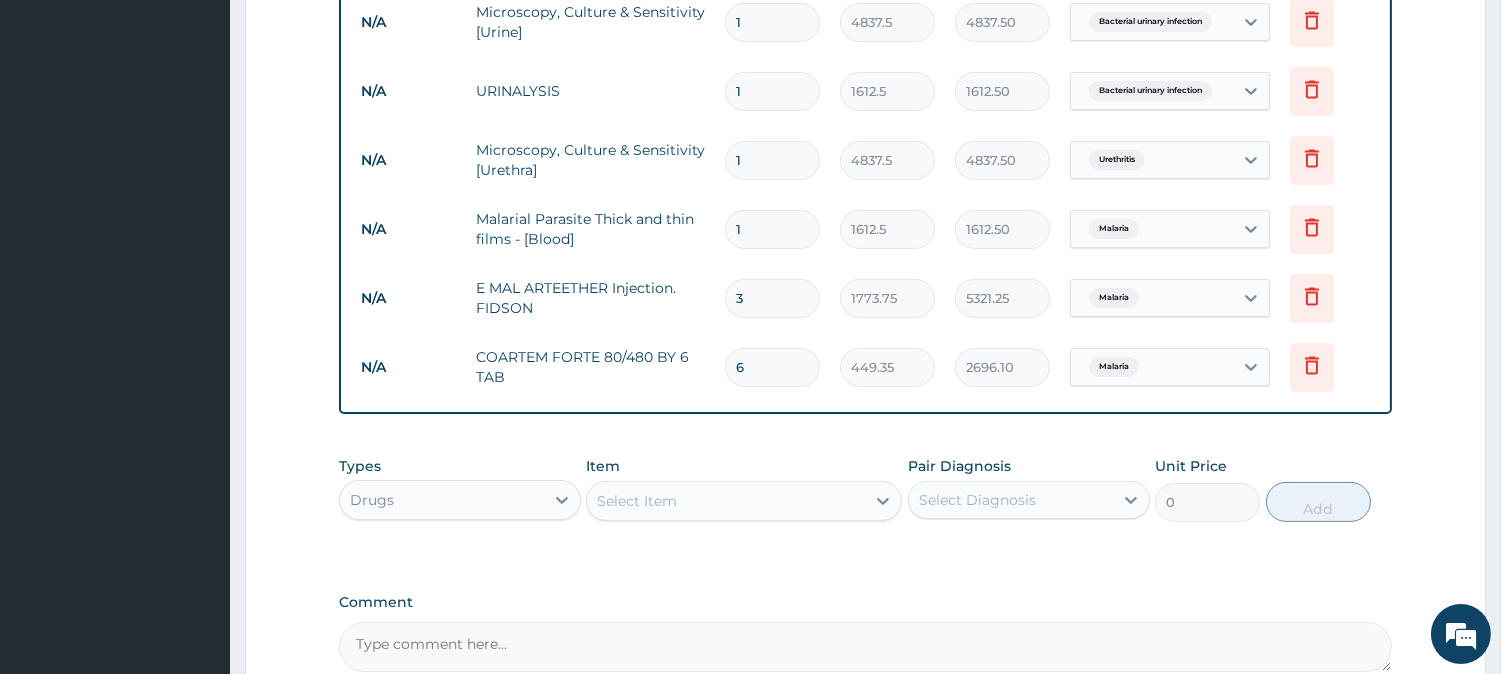 type on "6" 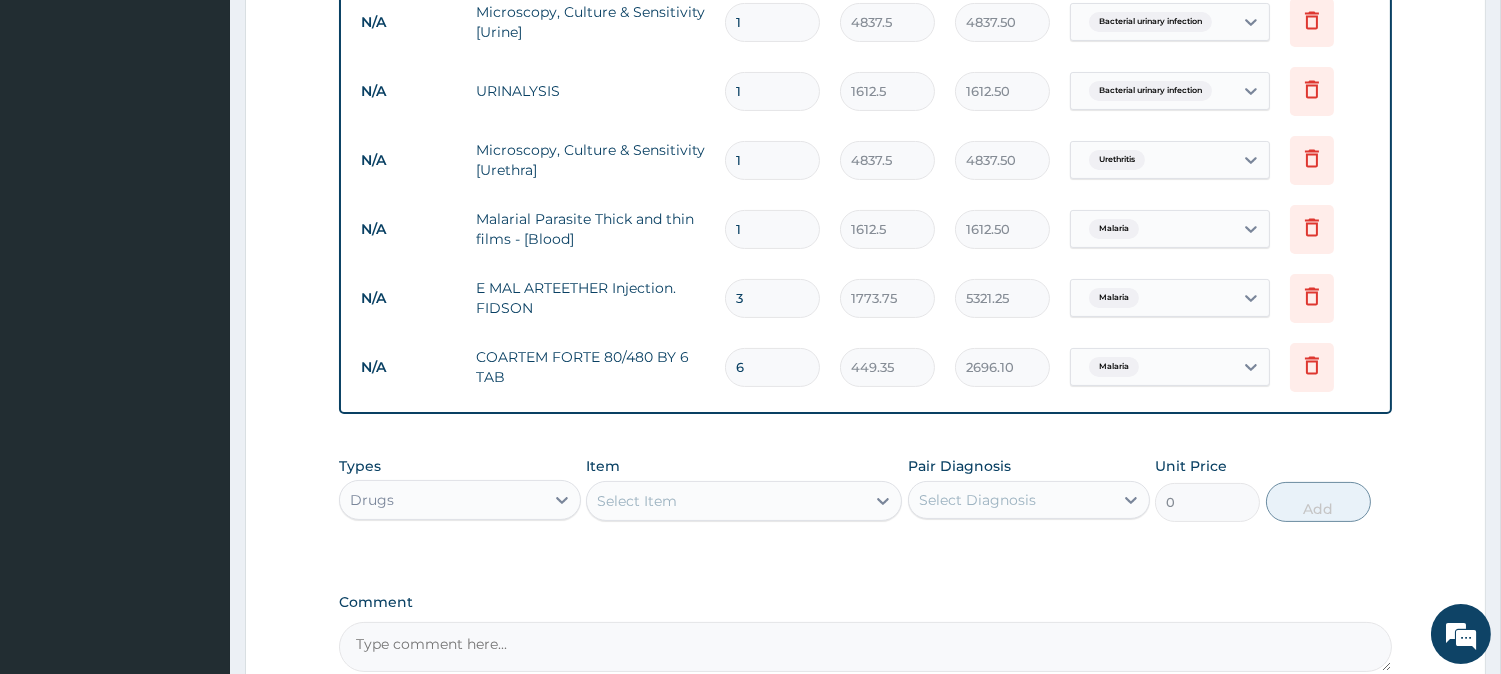 click on "Select Item" at bounding box center [726, 501] 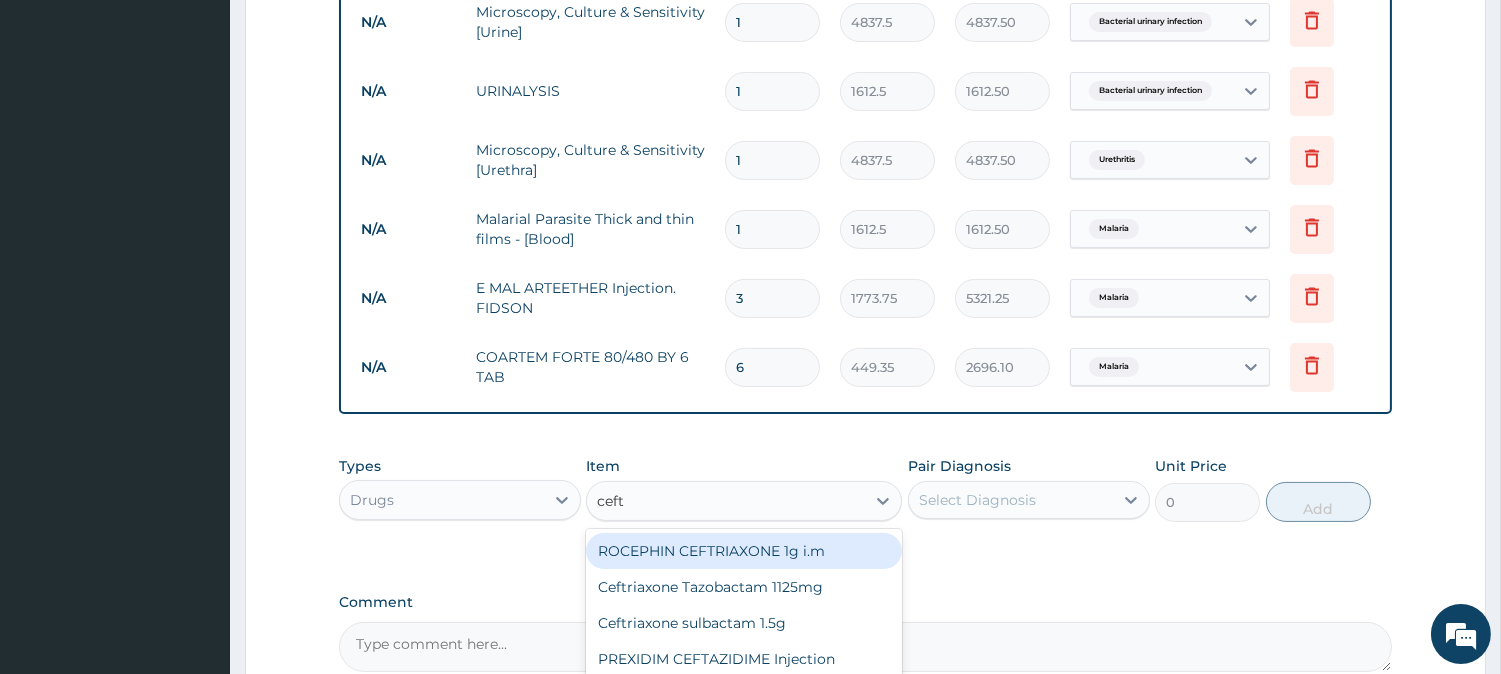 type on "ceftr" 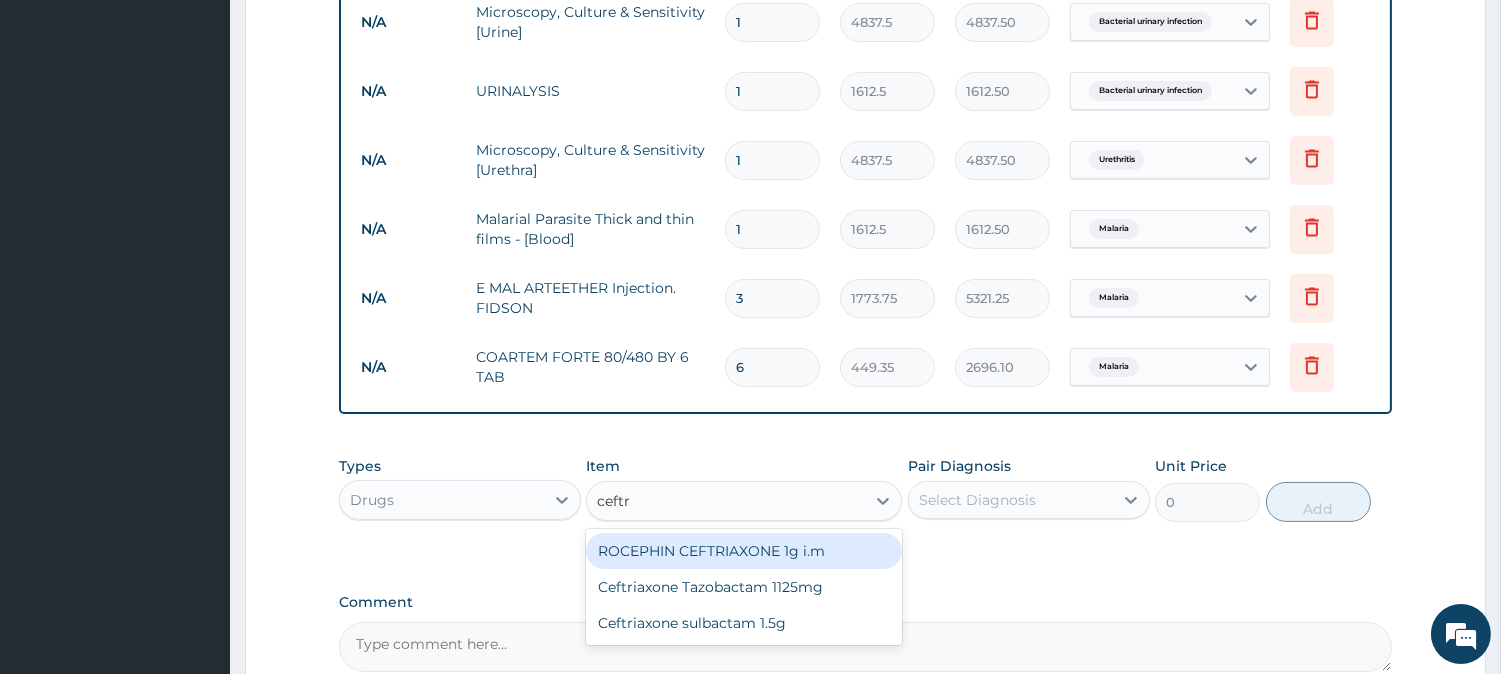 click on "ROCEPHIN CEFTRIAXONE 1g i.m" at bounding box center [744, 551] 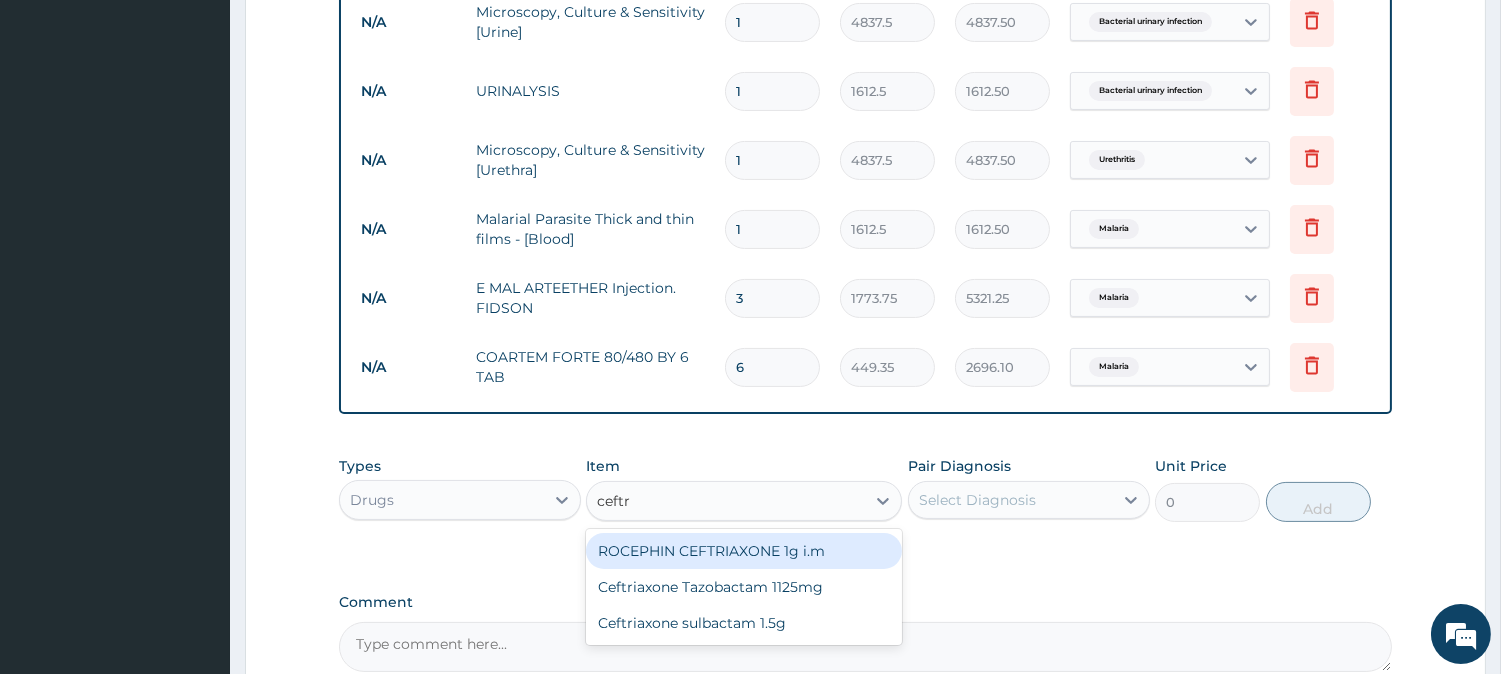type 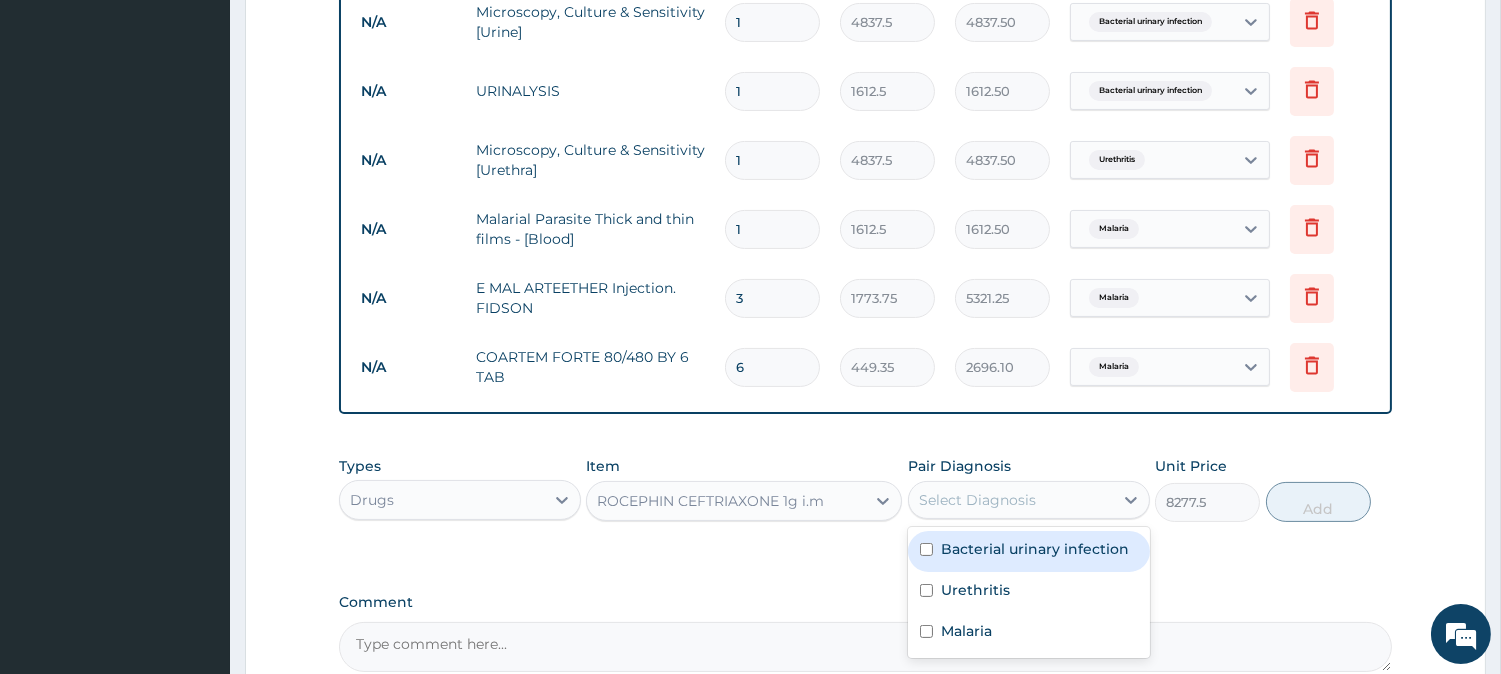 click on "Select Diagnosis" at bounding box center [977, 500] 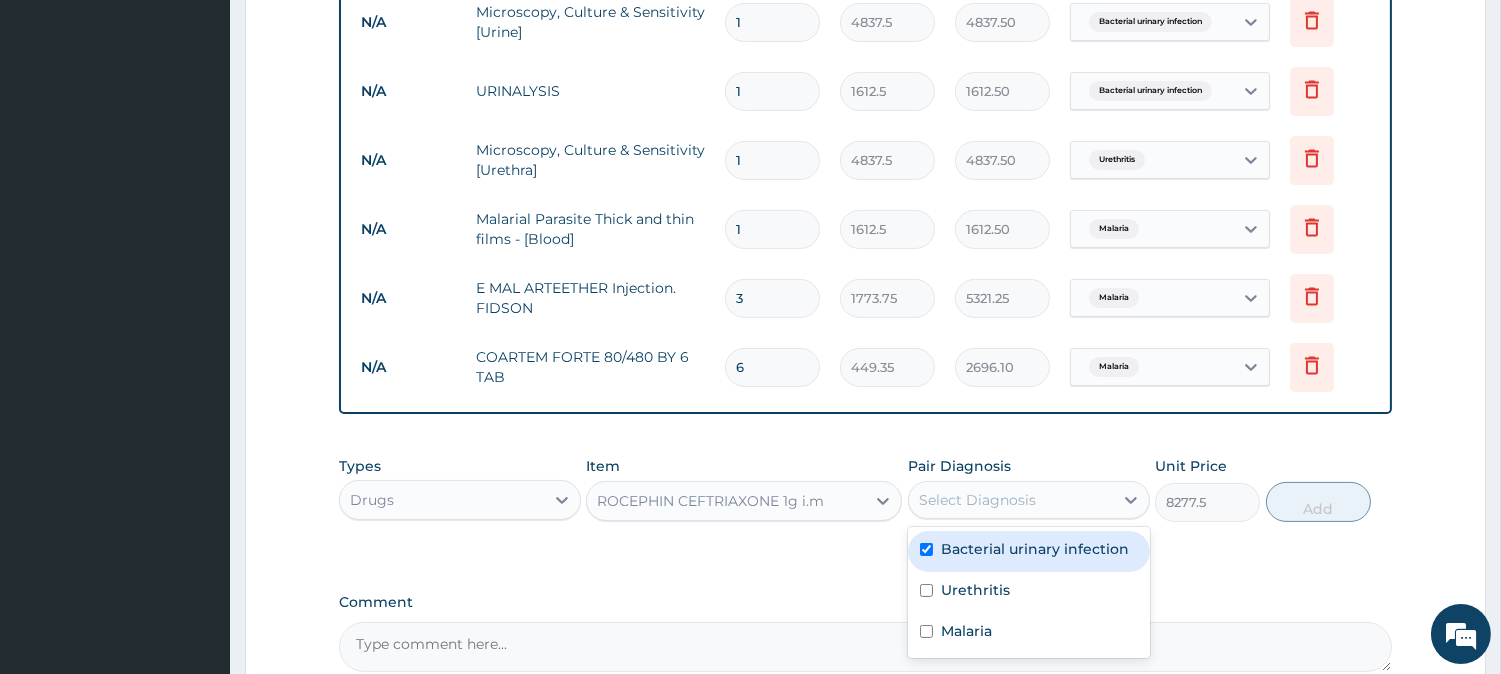 checkbox on "true" 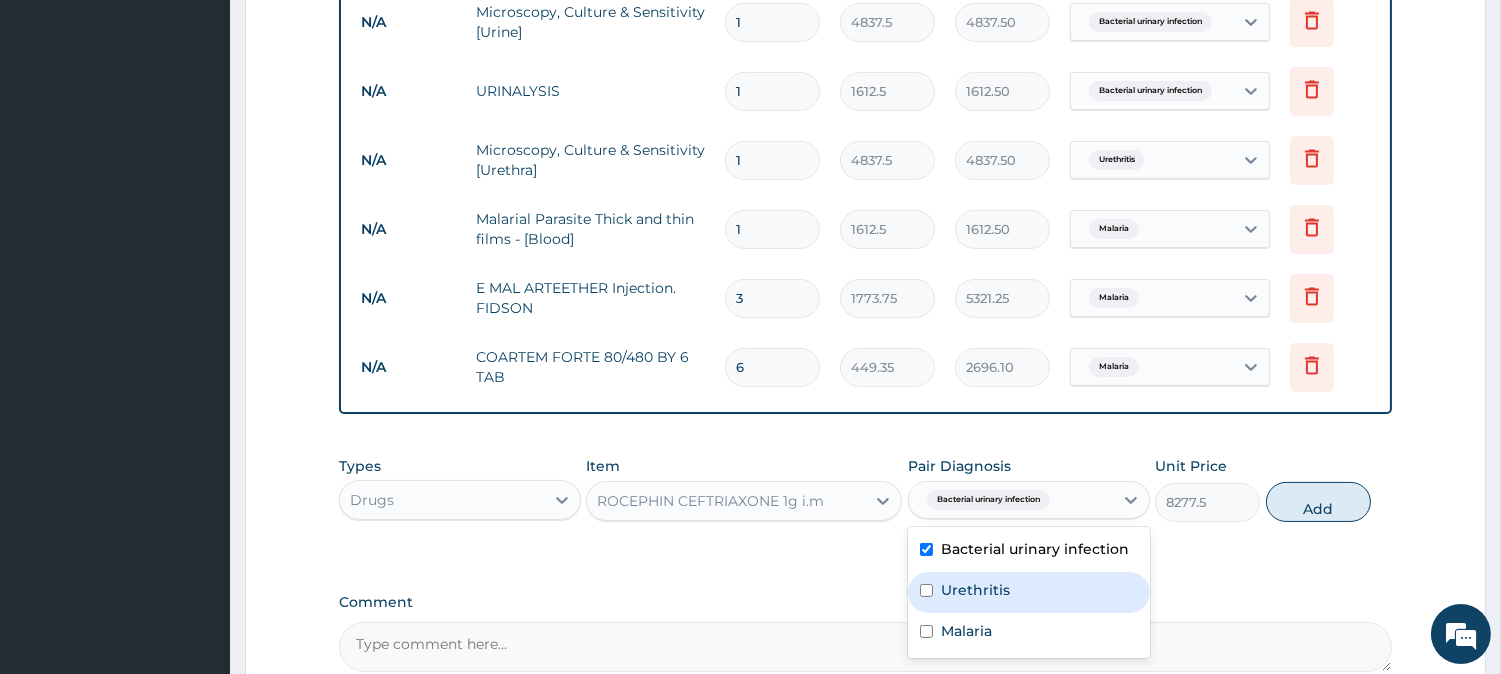 click on "Urethritis" at bounding box center (1029, 592) 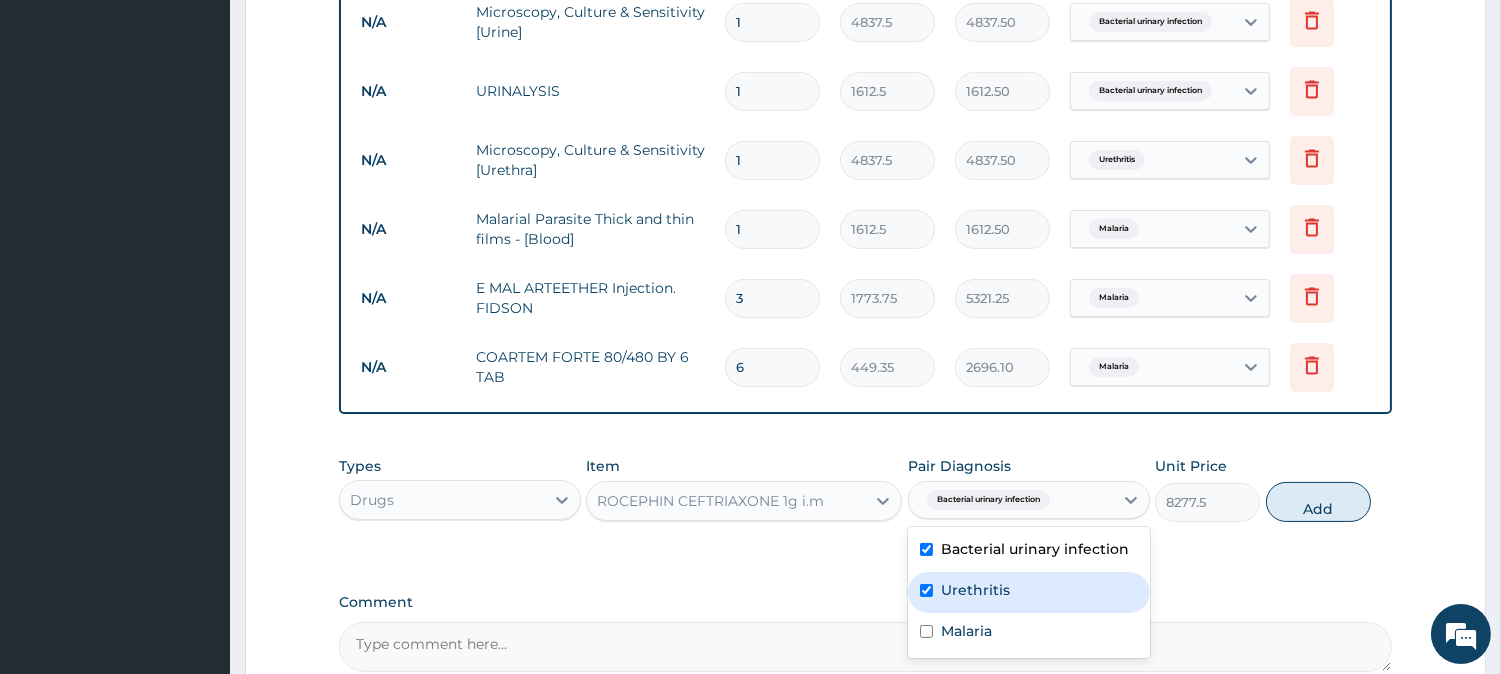 checkbox on "true" 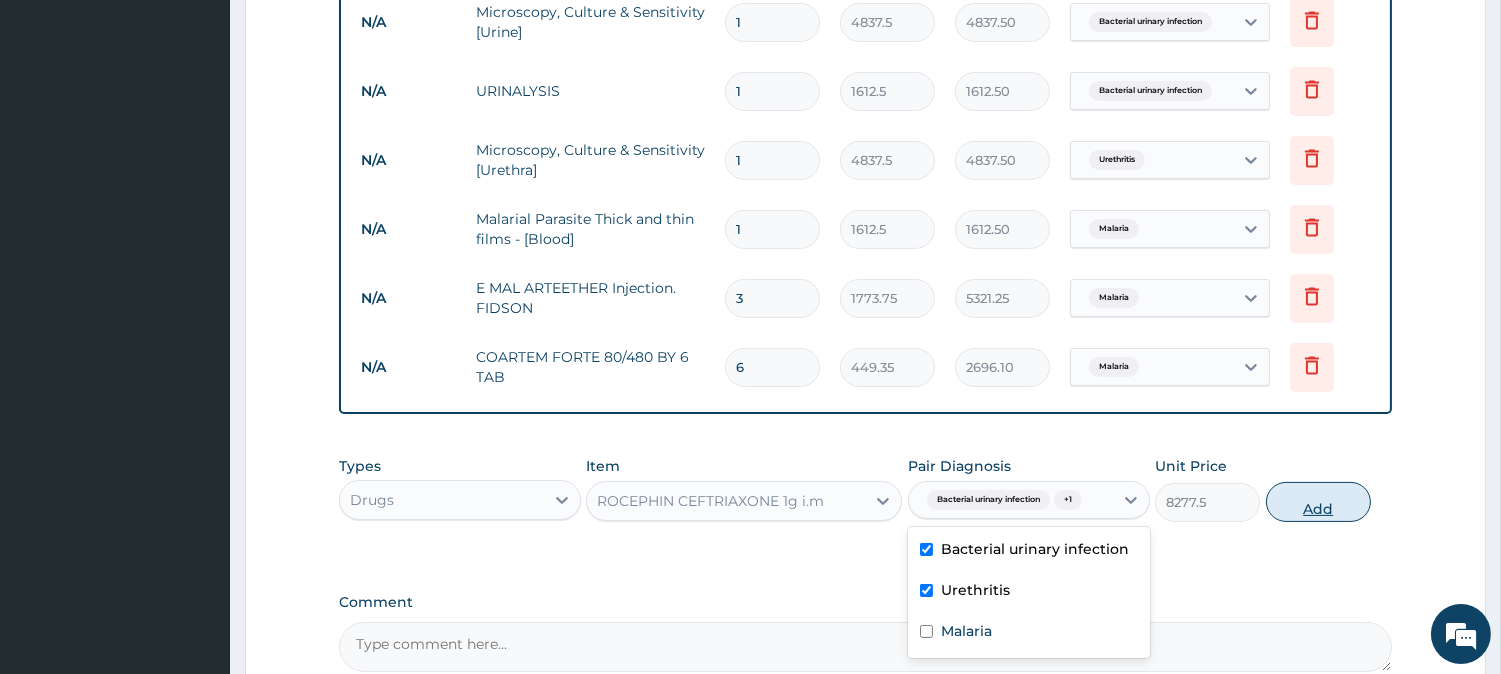 click on "Add" at bounding box center (1318, 502) 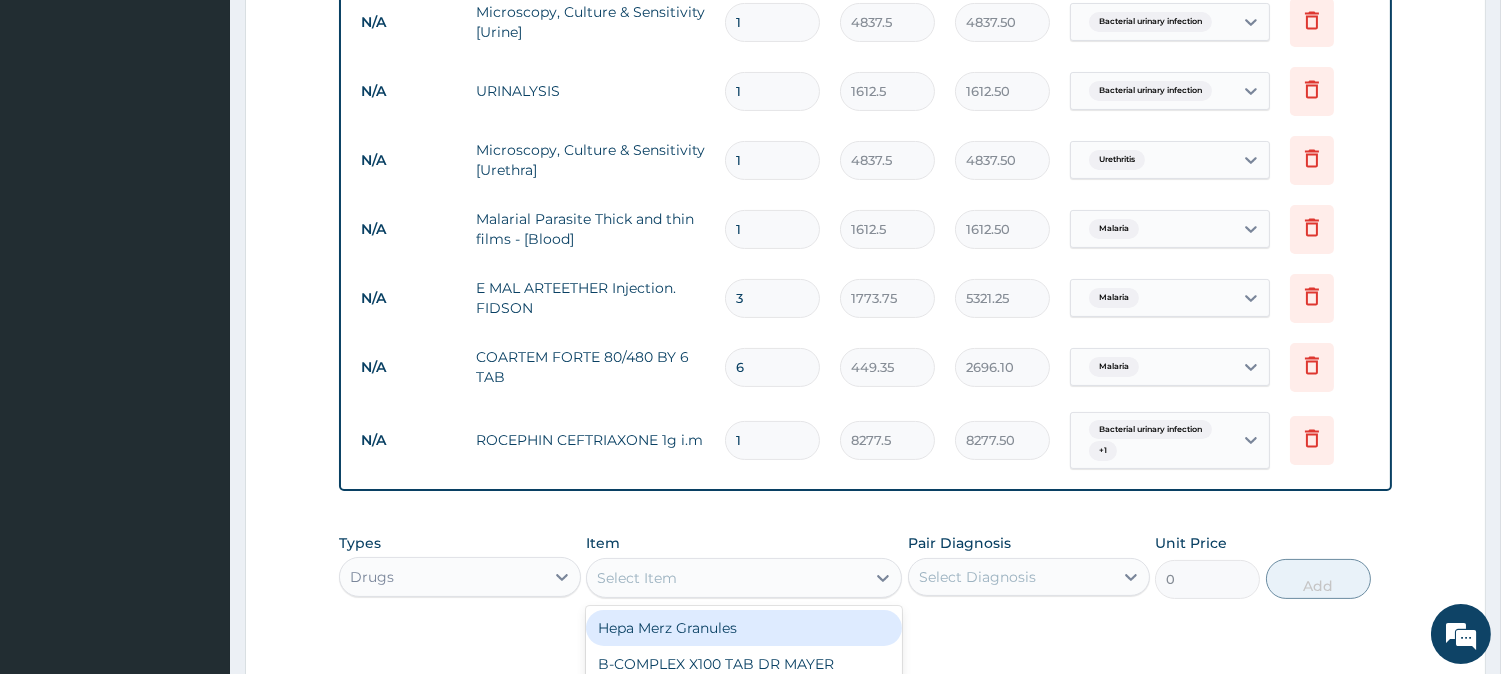 click on "Select Item" at bounding box center (637, 578) 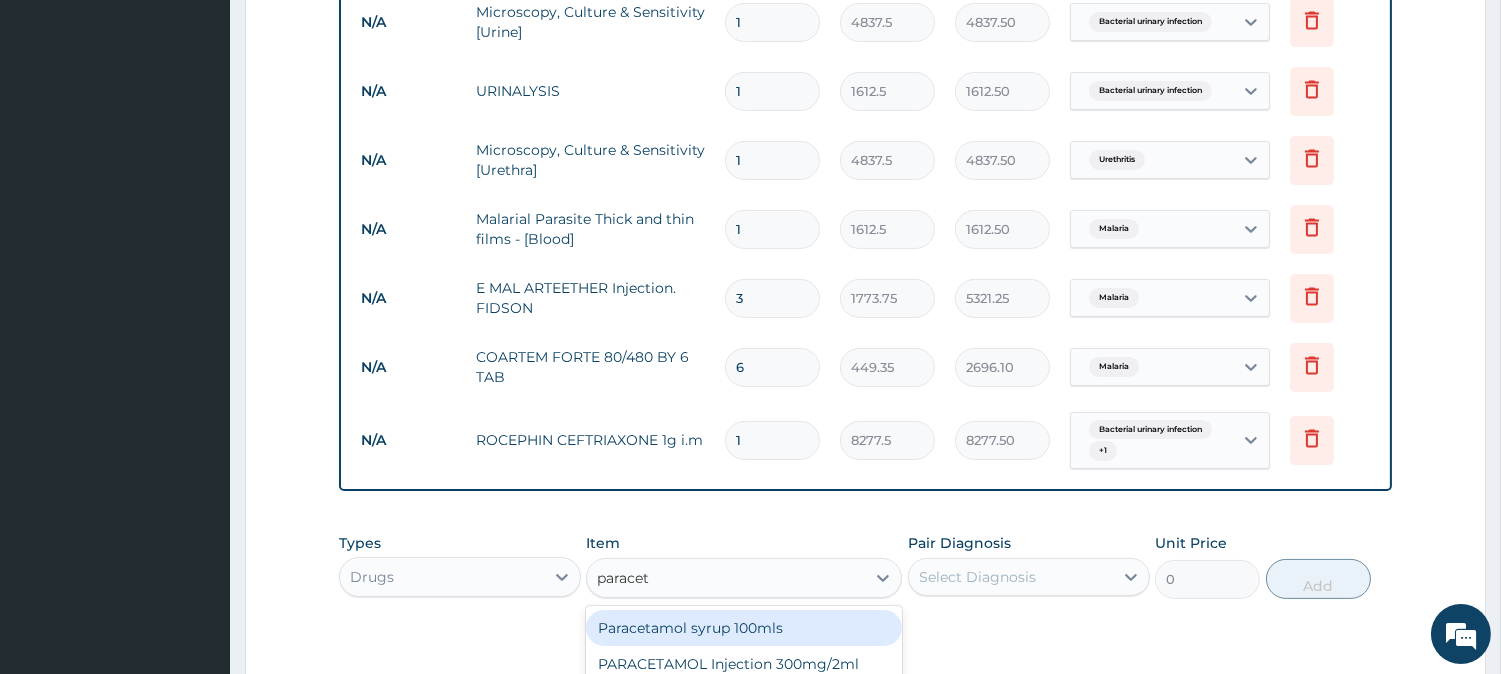 type on "paraceta" 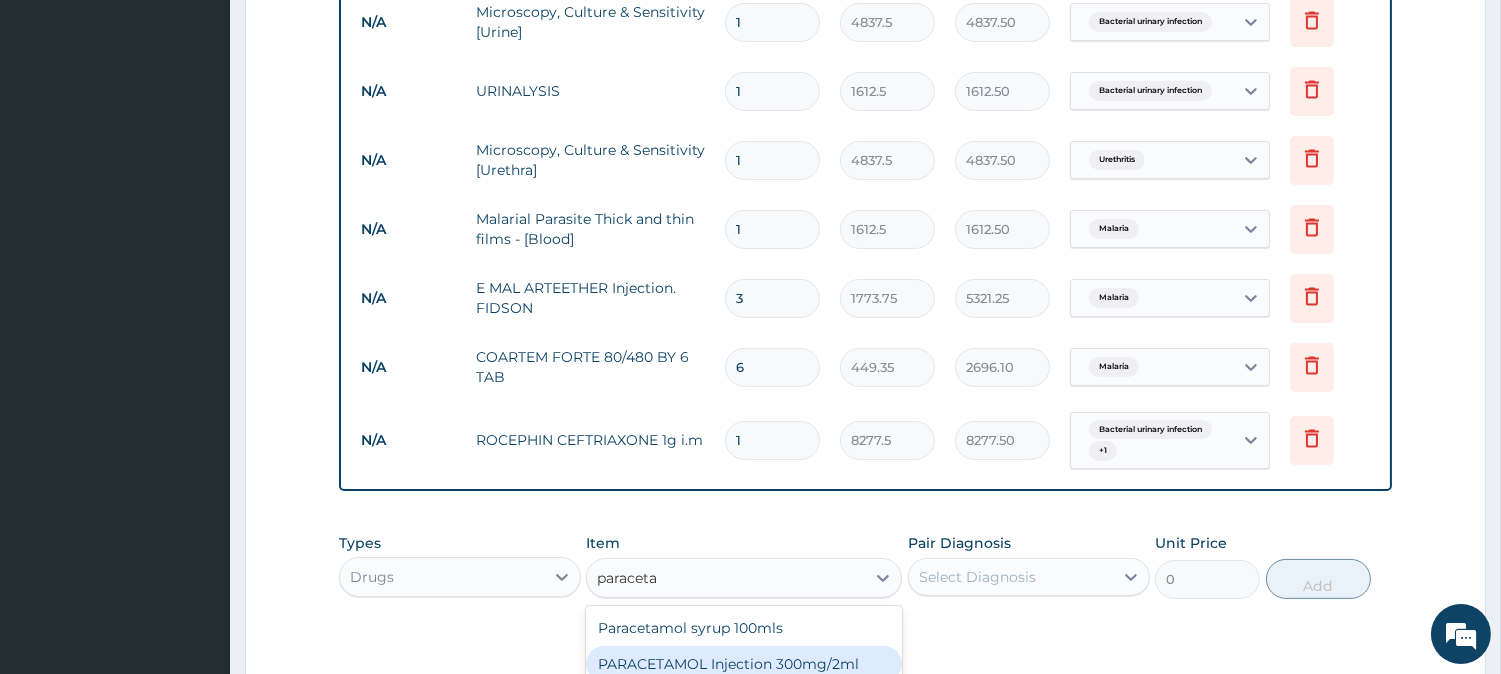 click on "PARACETAMOL Injection 300mg/2ml" at bounding box center (744, 664) 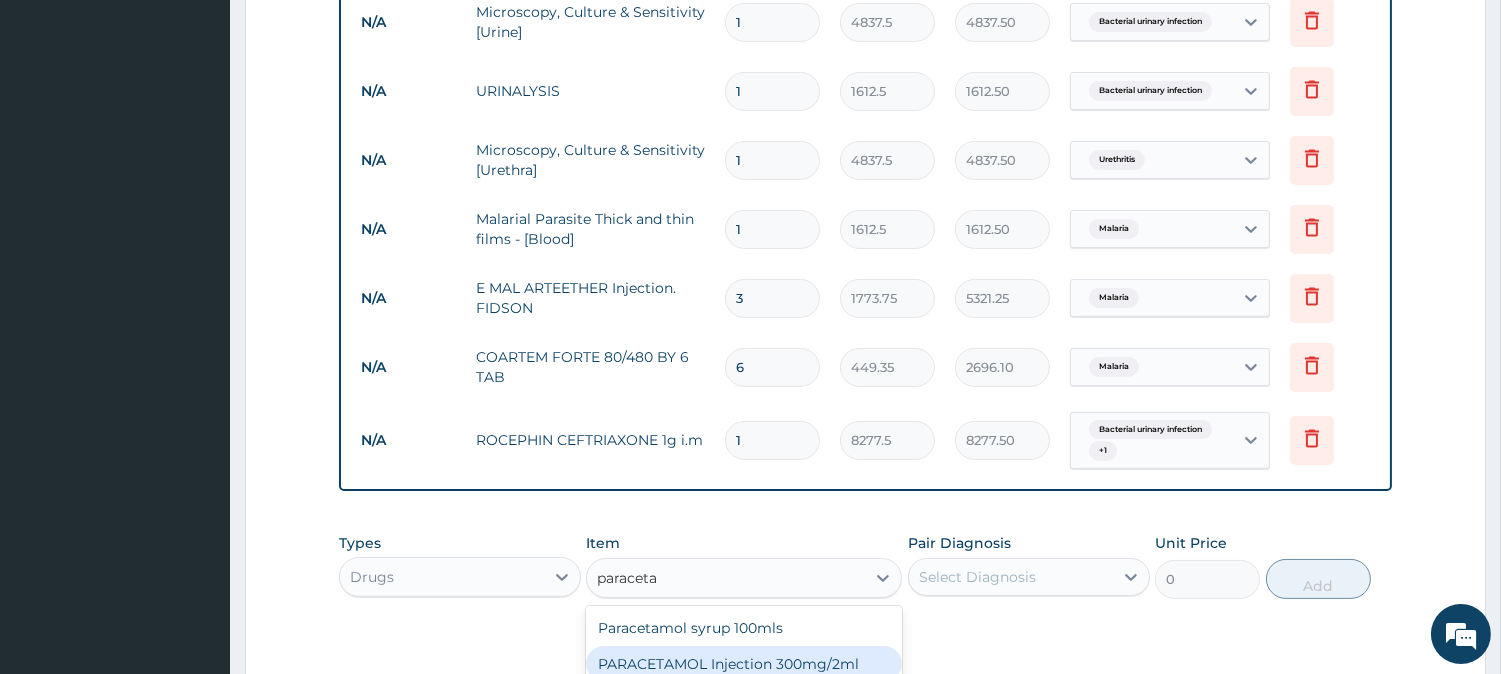 type 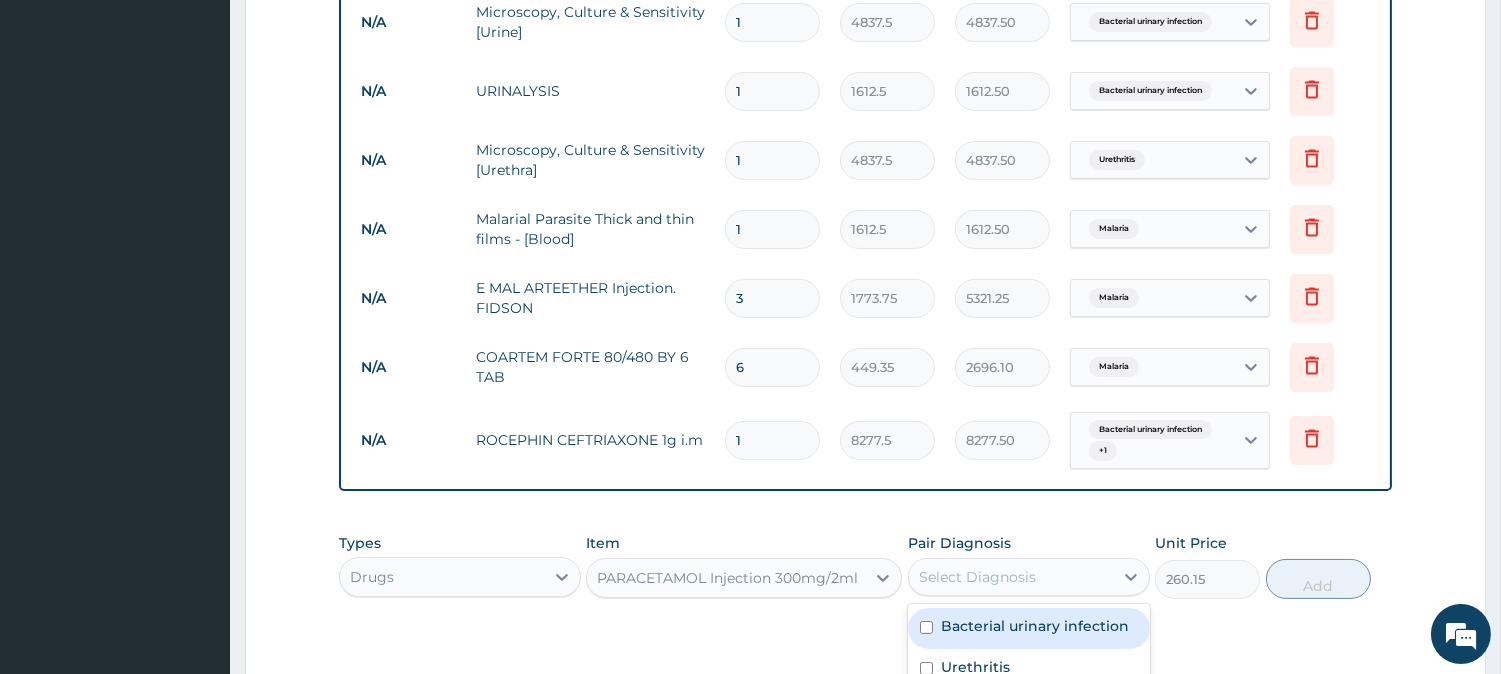click on "Select Diagnosis" at bounding box center [1011, 577] 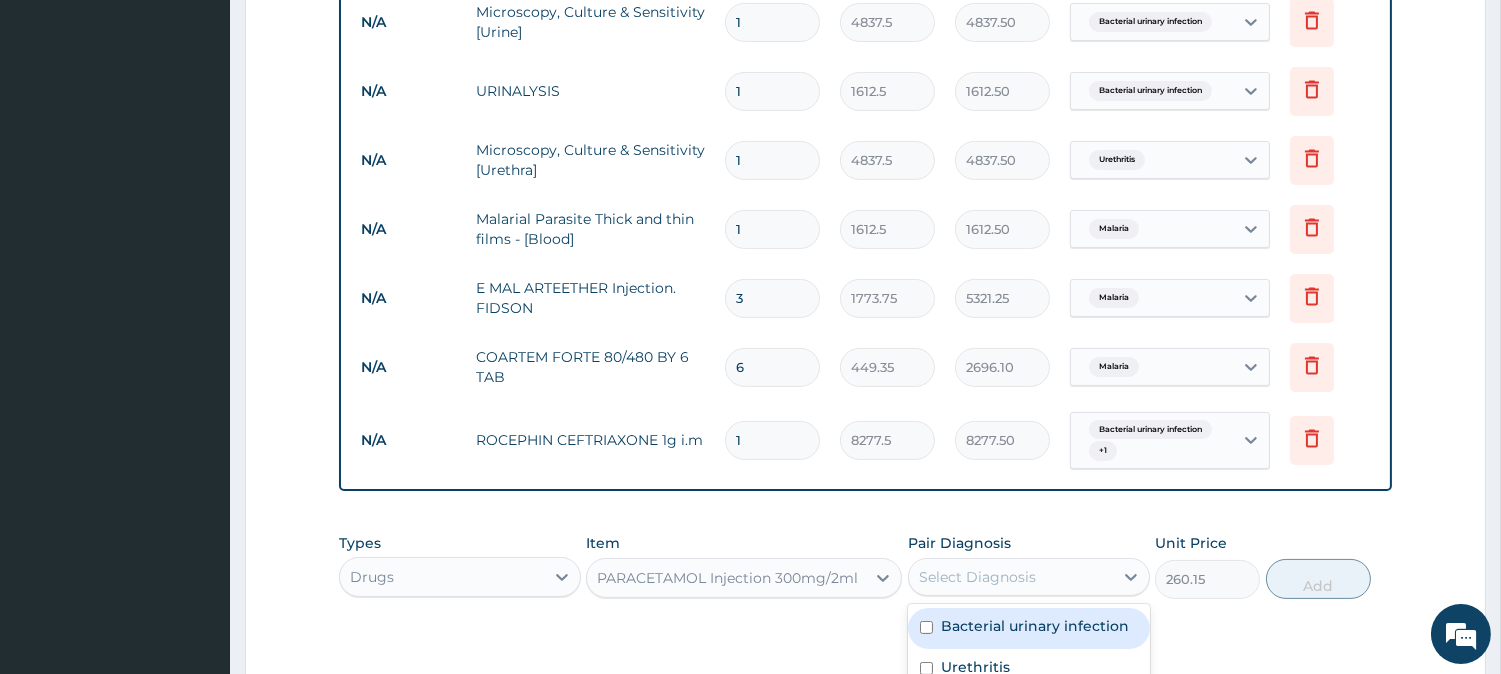 scroll, scrollTop: 872, scrollLeft: 0, axis: vertical 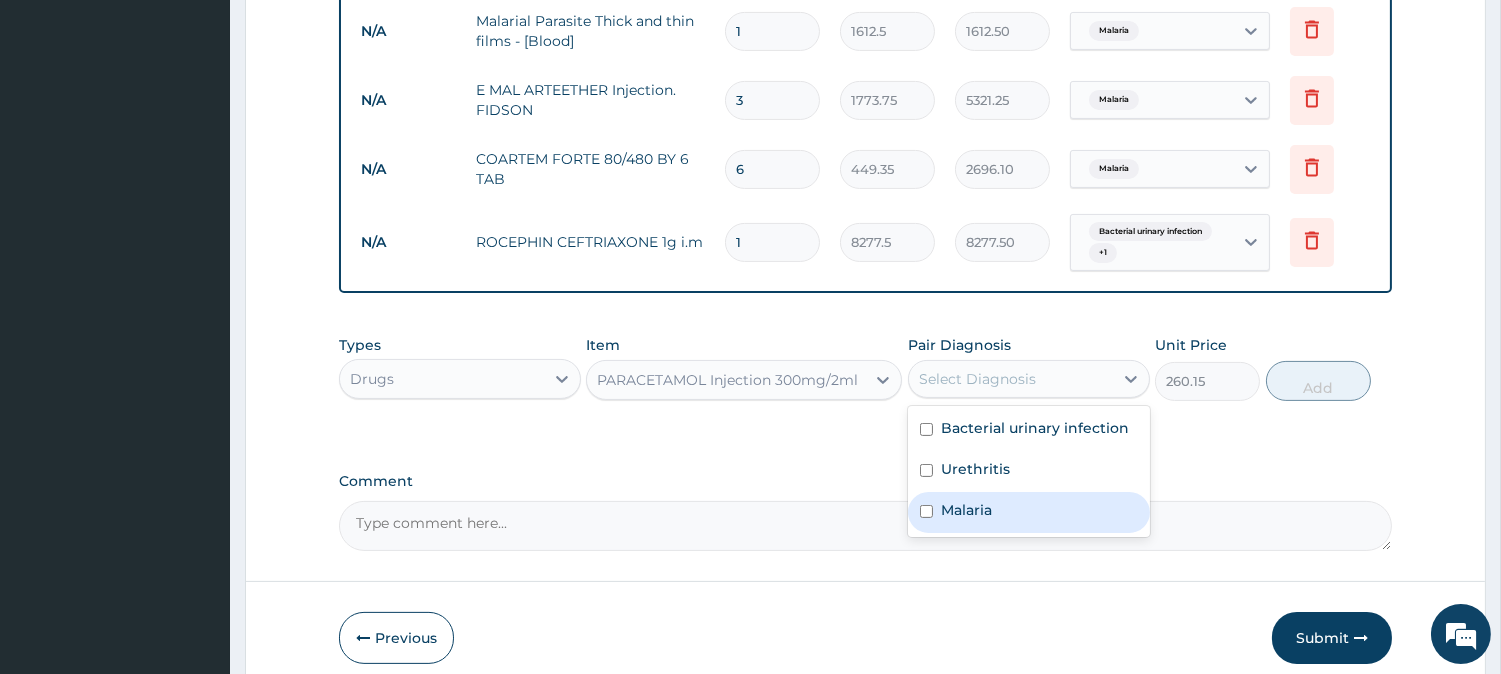 click on "Malaria" at bounding box center (966, 510) 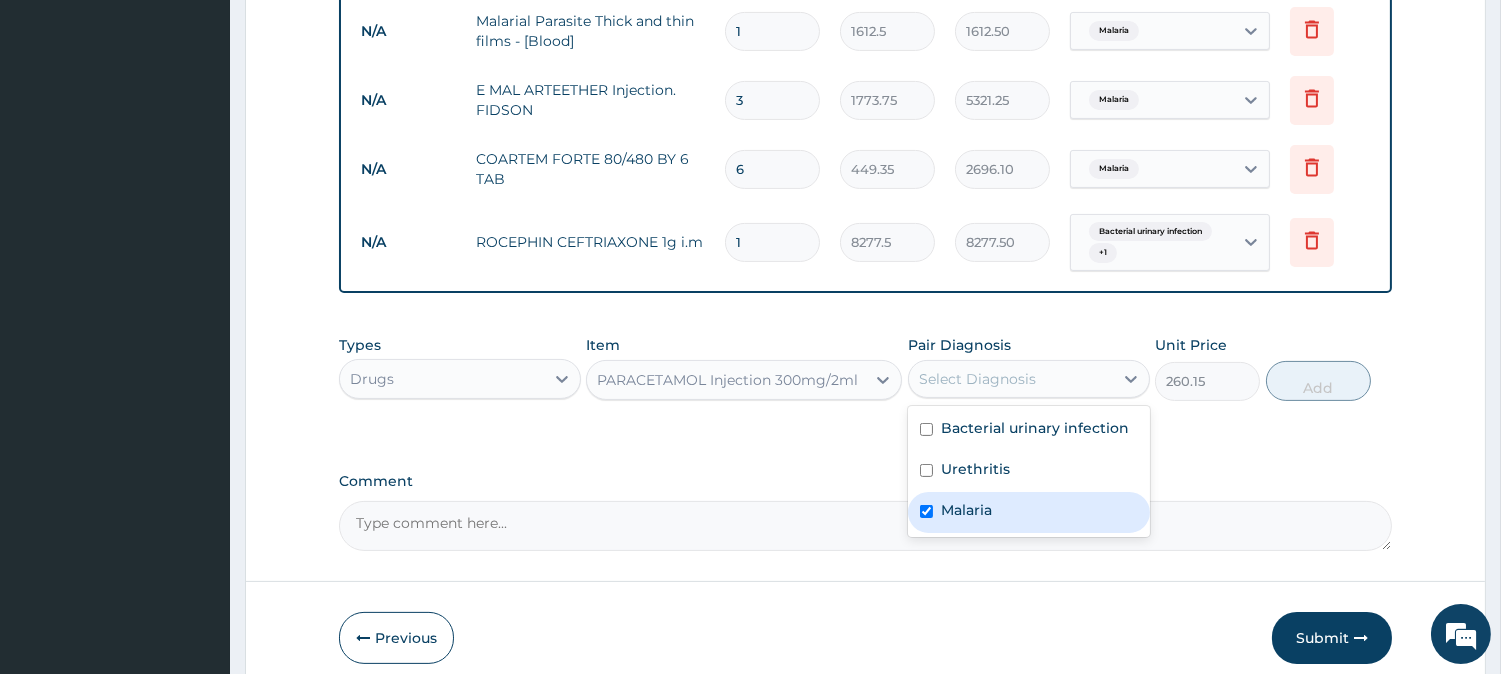 checkbox on "true" 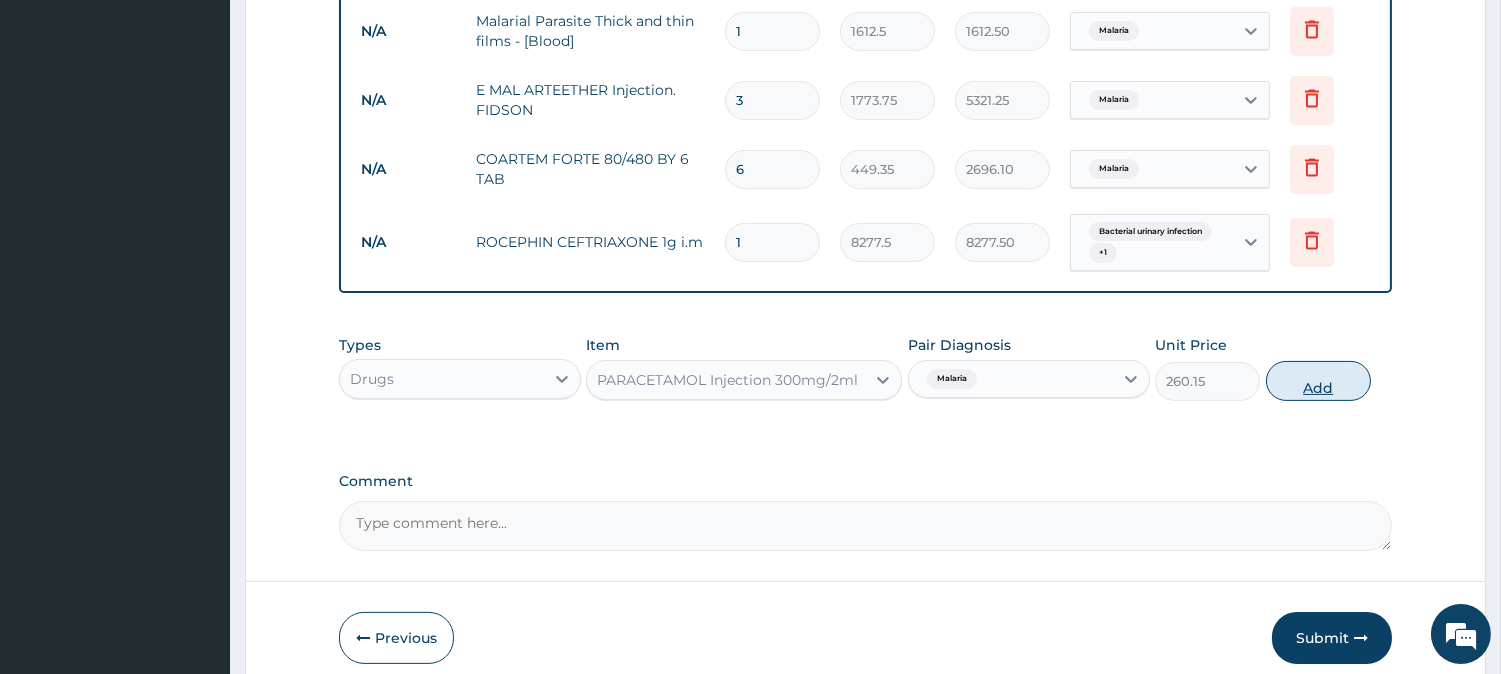 click on "Add" at bounding box center [1318, 381] 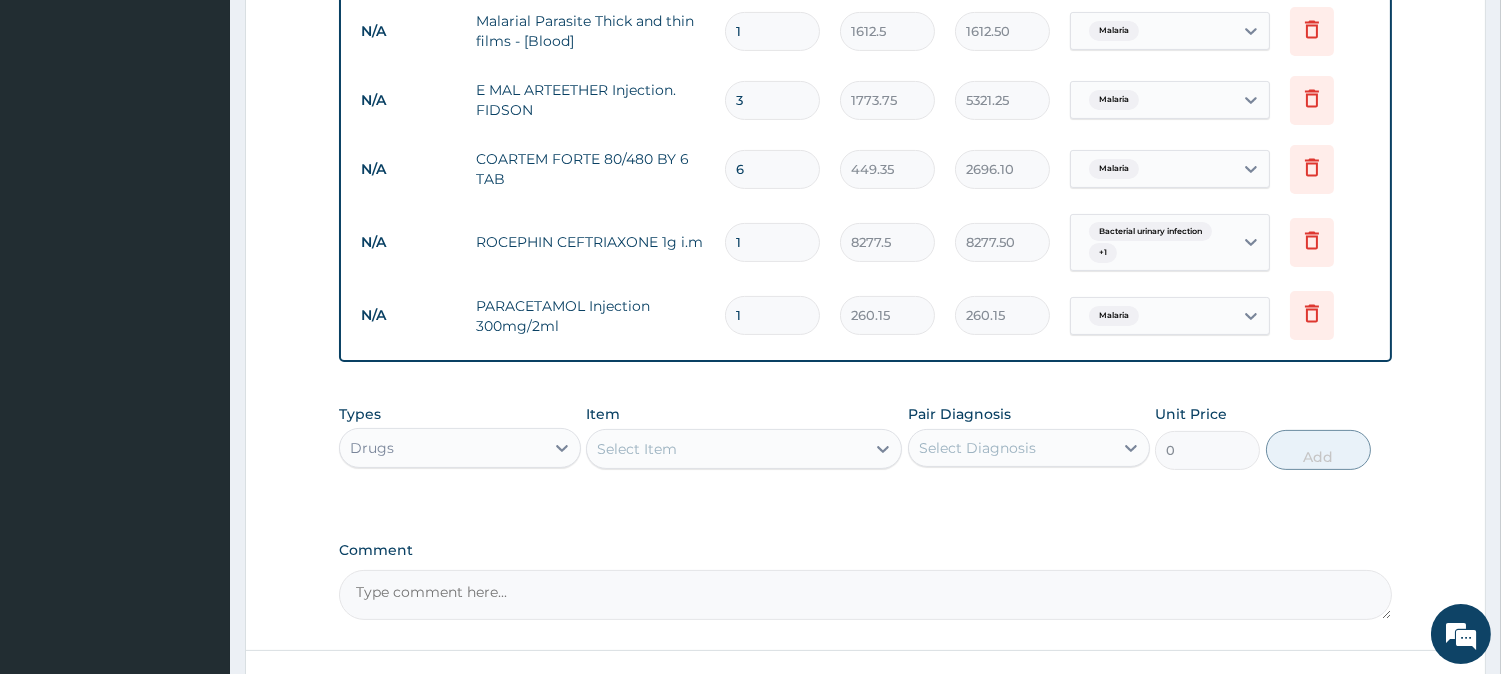 type 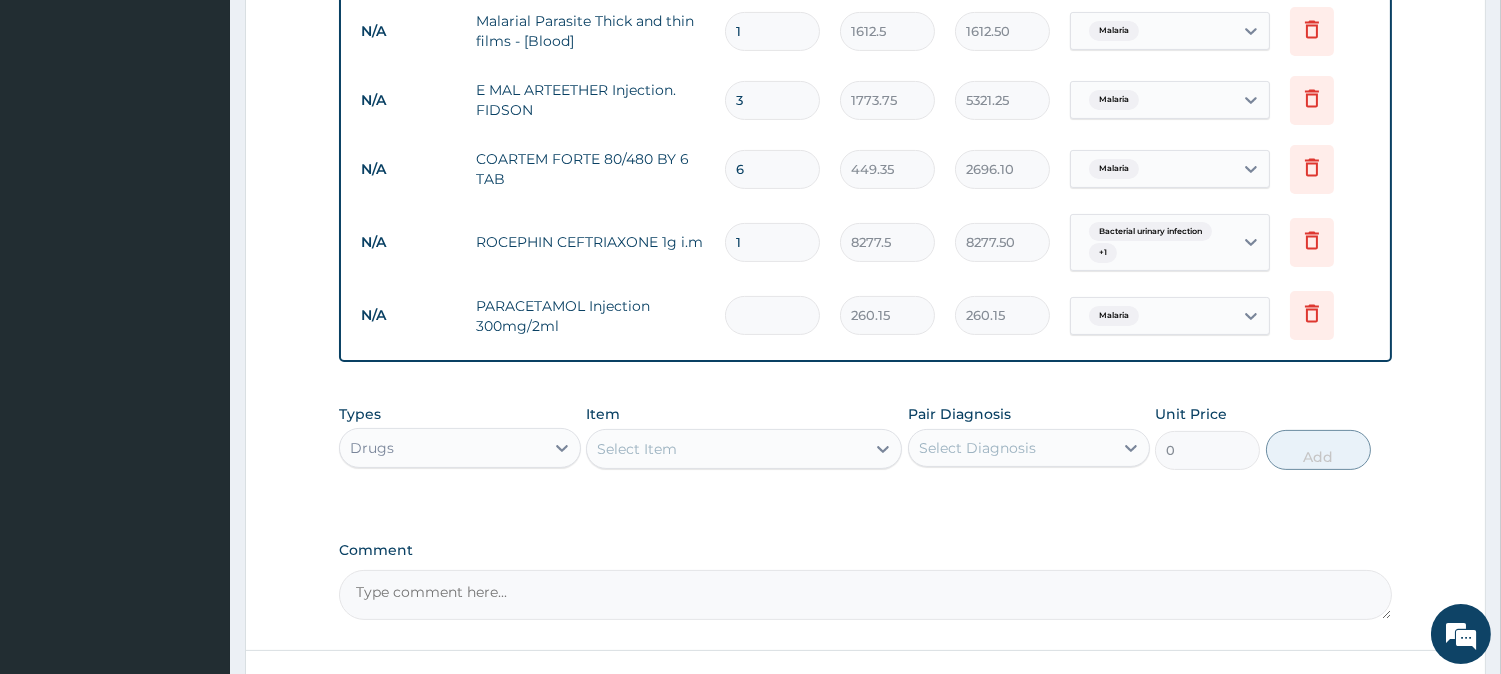 type on "0.00" 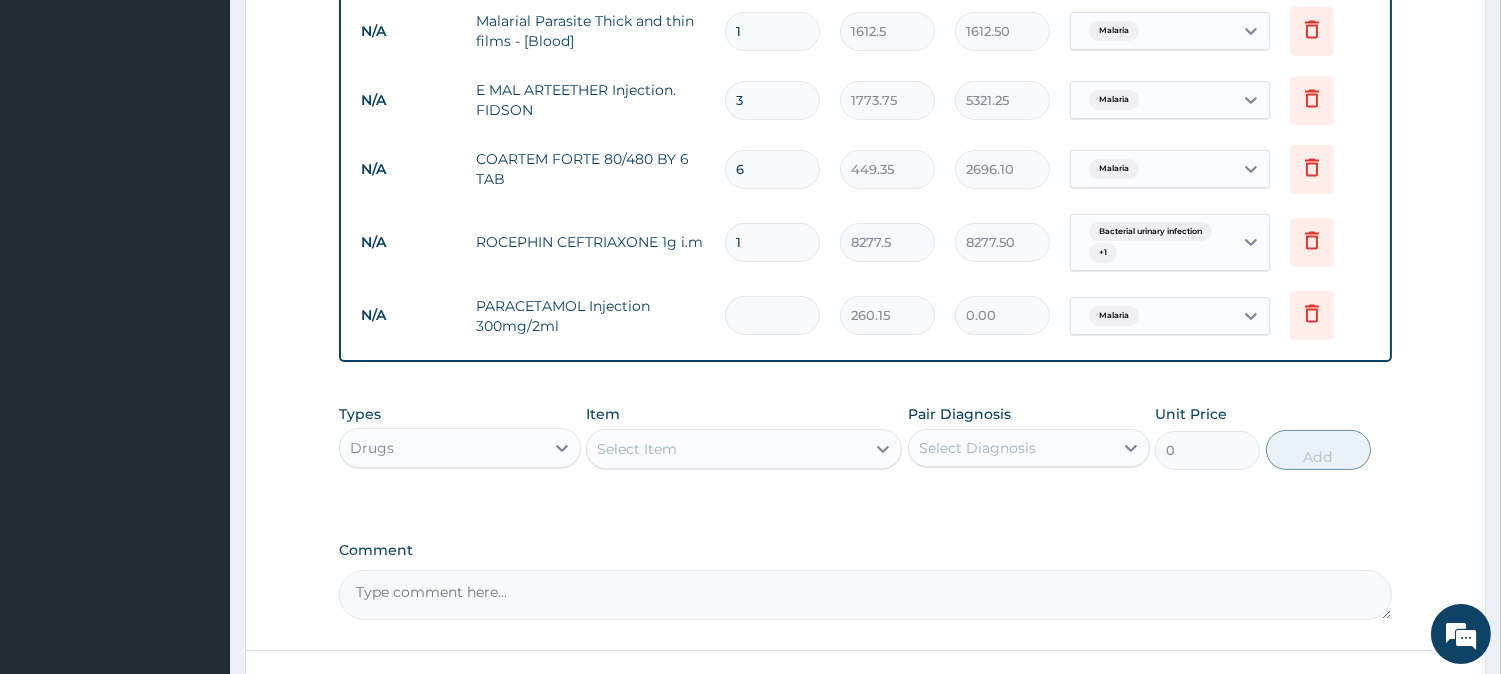 type on "2" 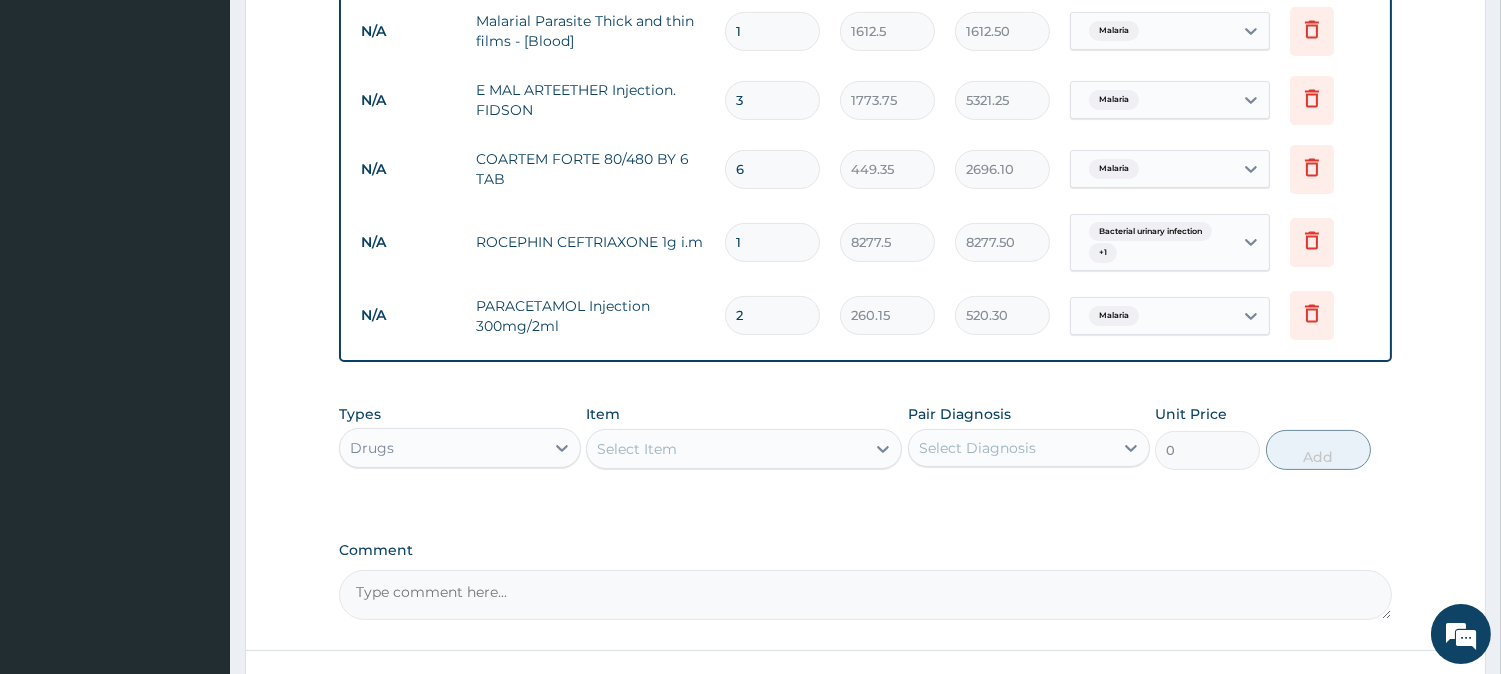 type on "2" 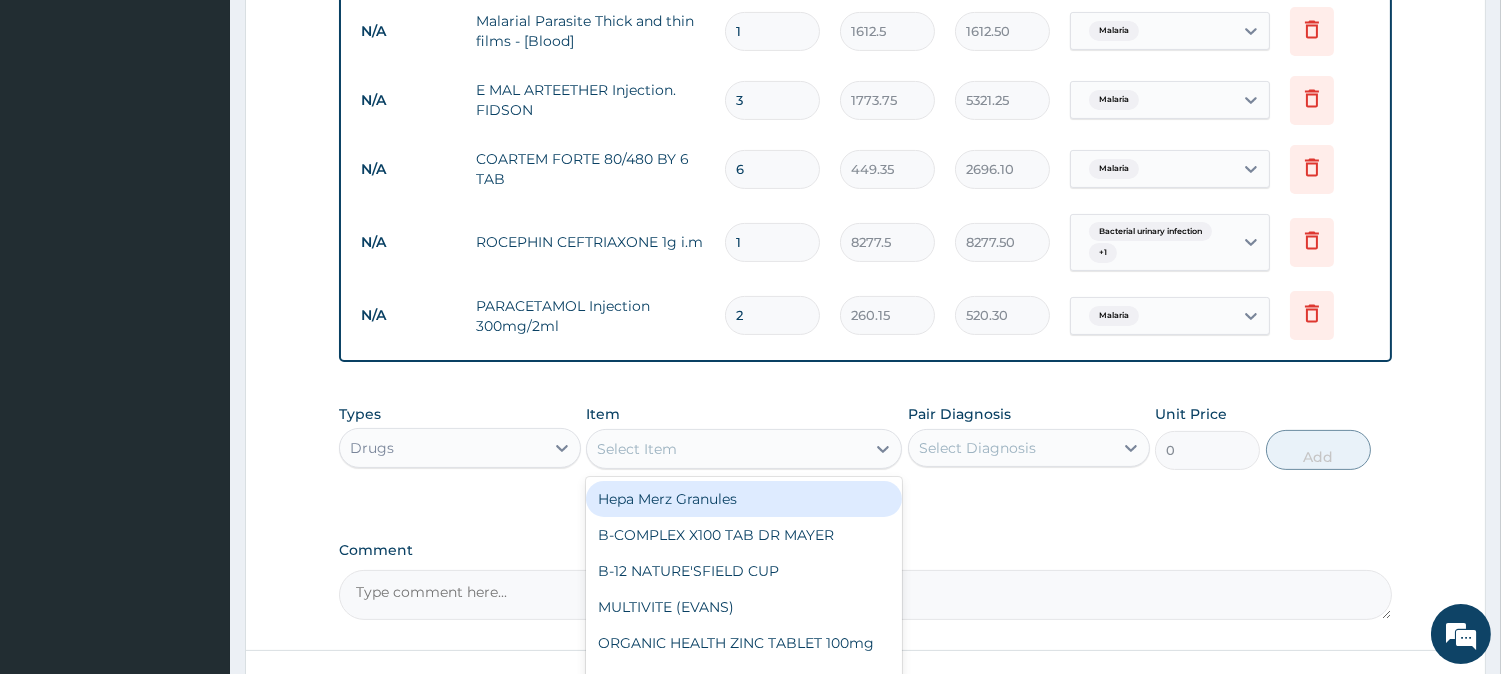click on "Select Item" at bounding box center (726, 449) 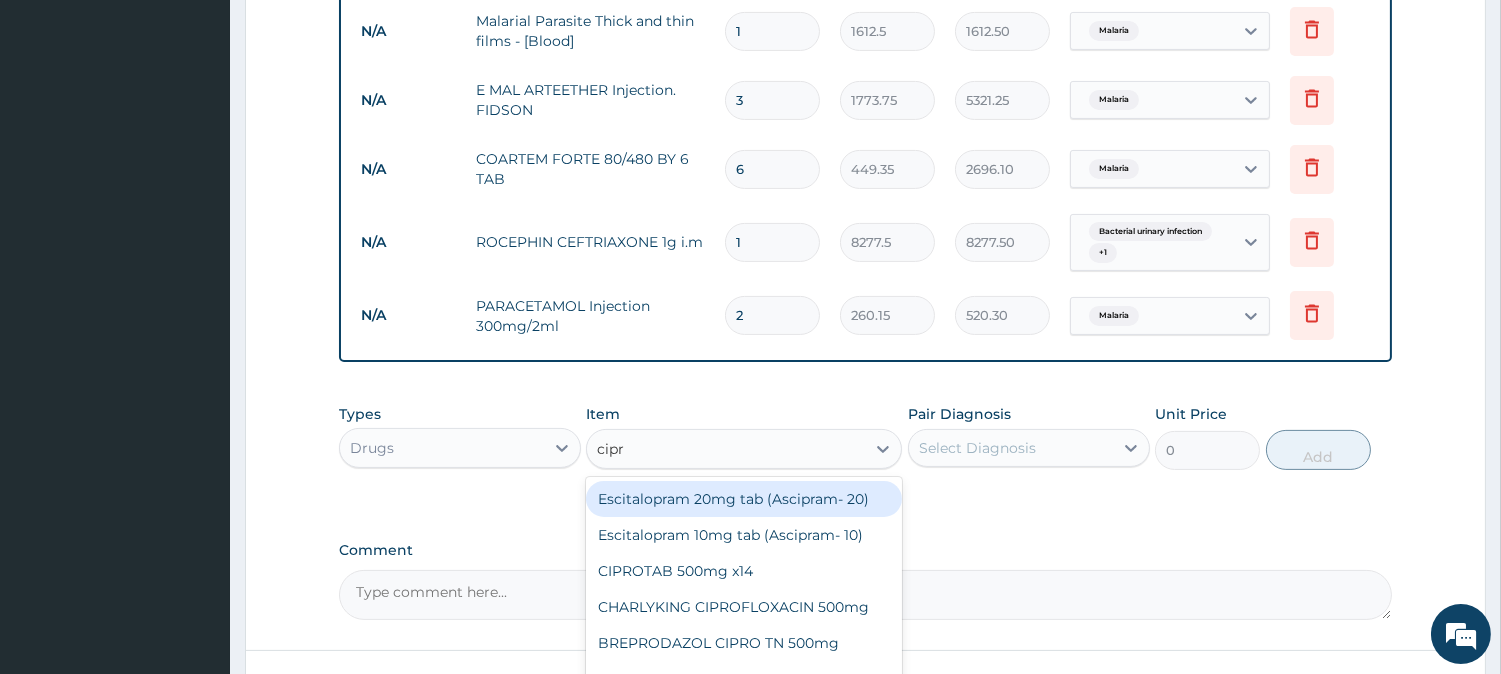 type on "cipro" 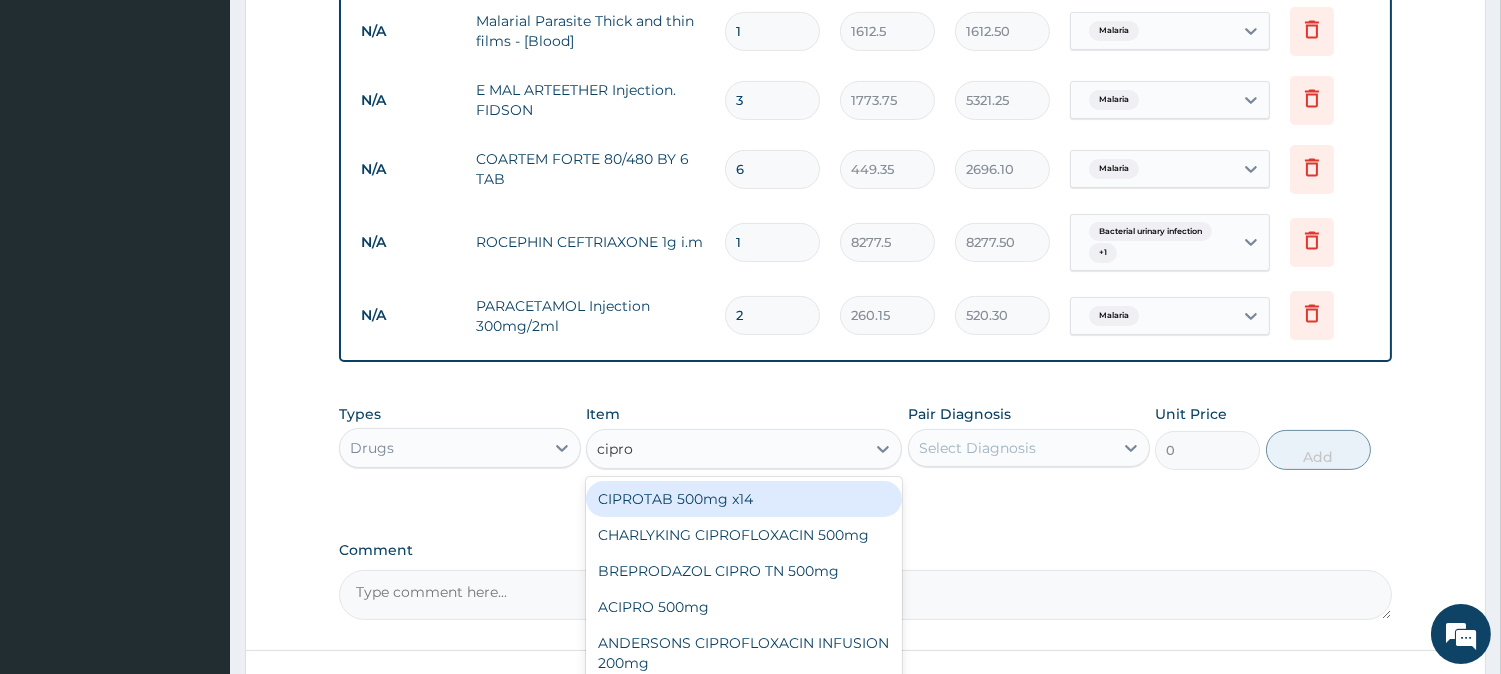 click on "CIPROTAB 500mg x14" at bounding box center (744, 499) 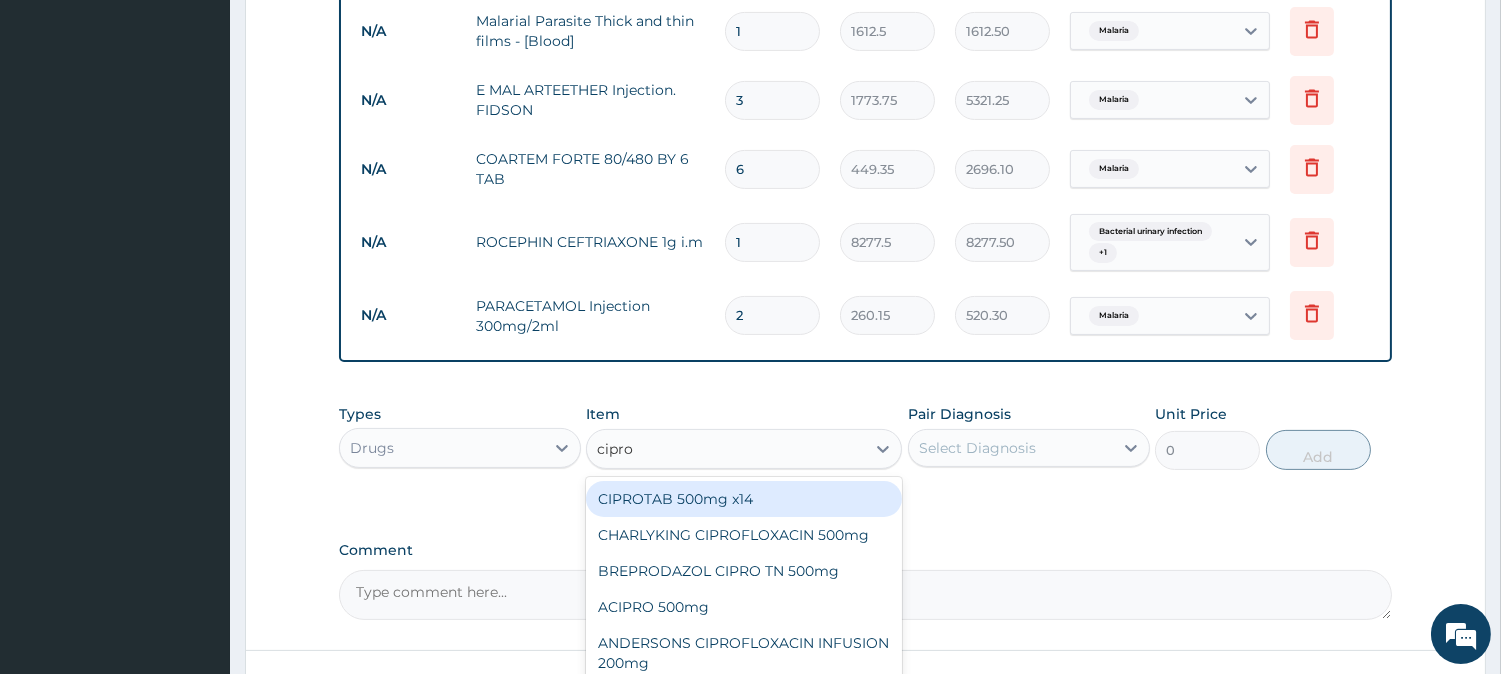 type 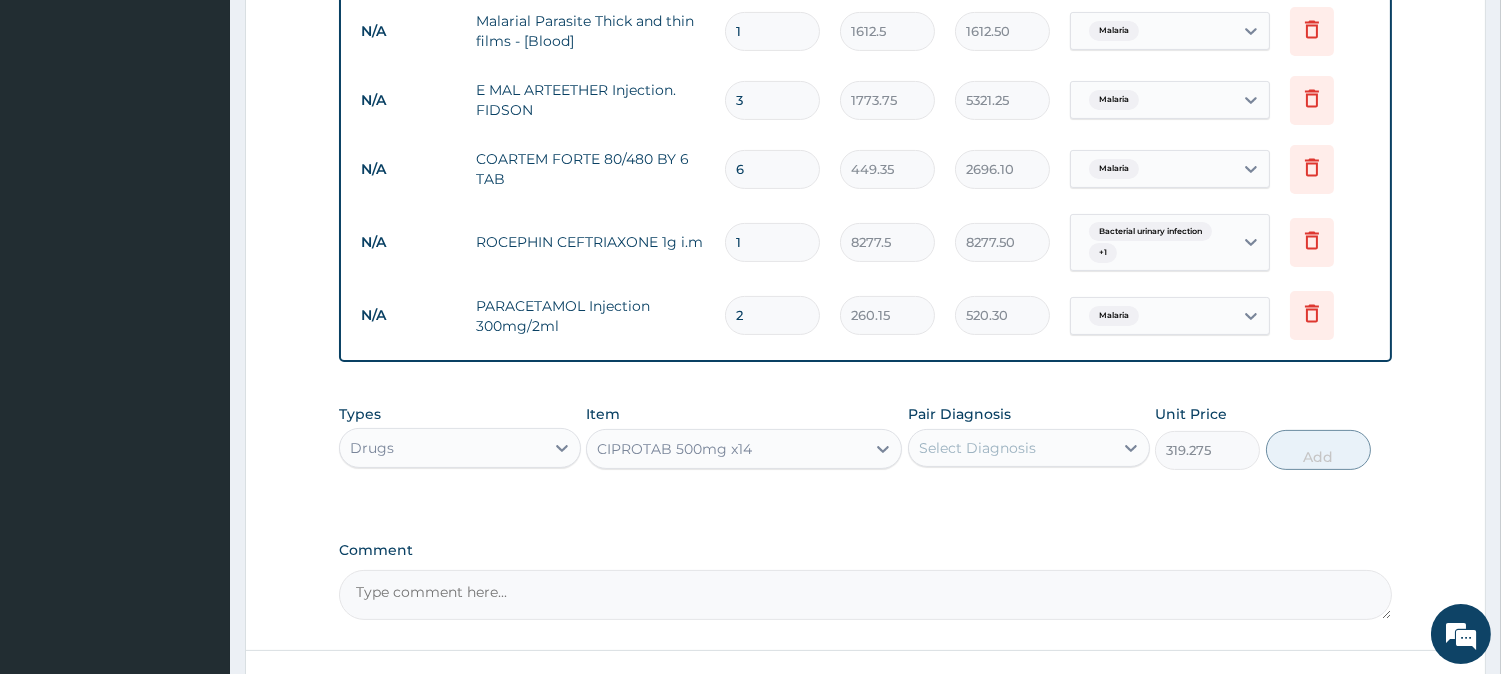 click on "Select Diagnosis" at bounding box center (1011, 448) 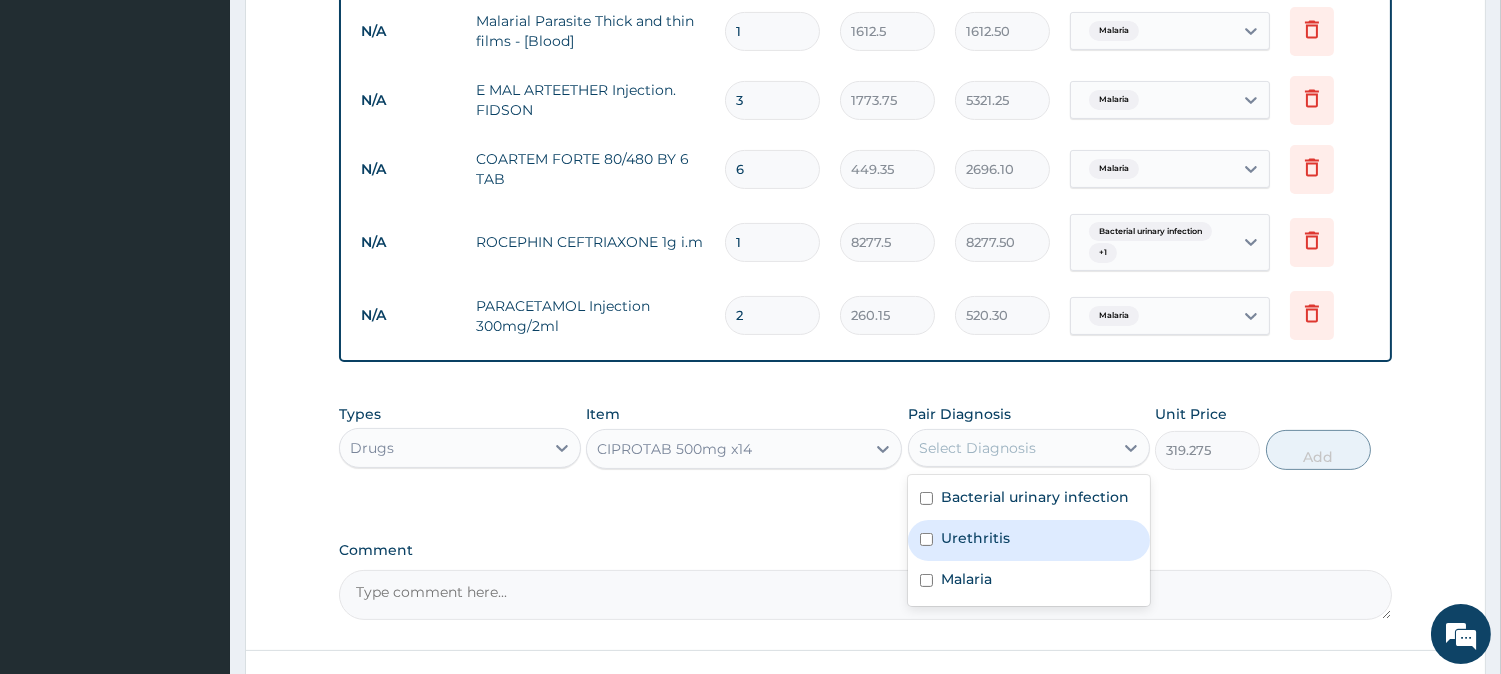 click on "Urethritis" at bounding box center [1029, 540] 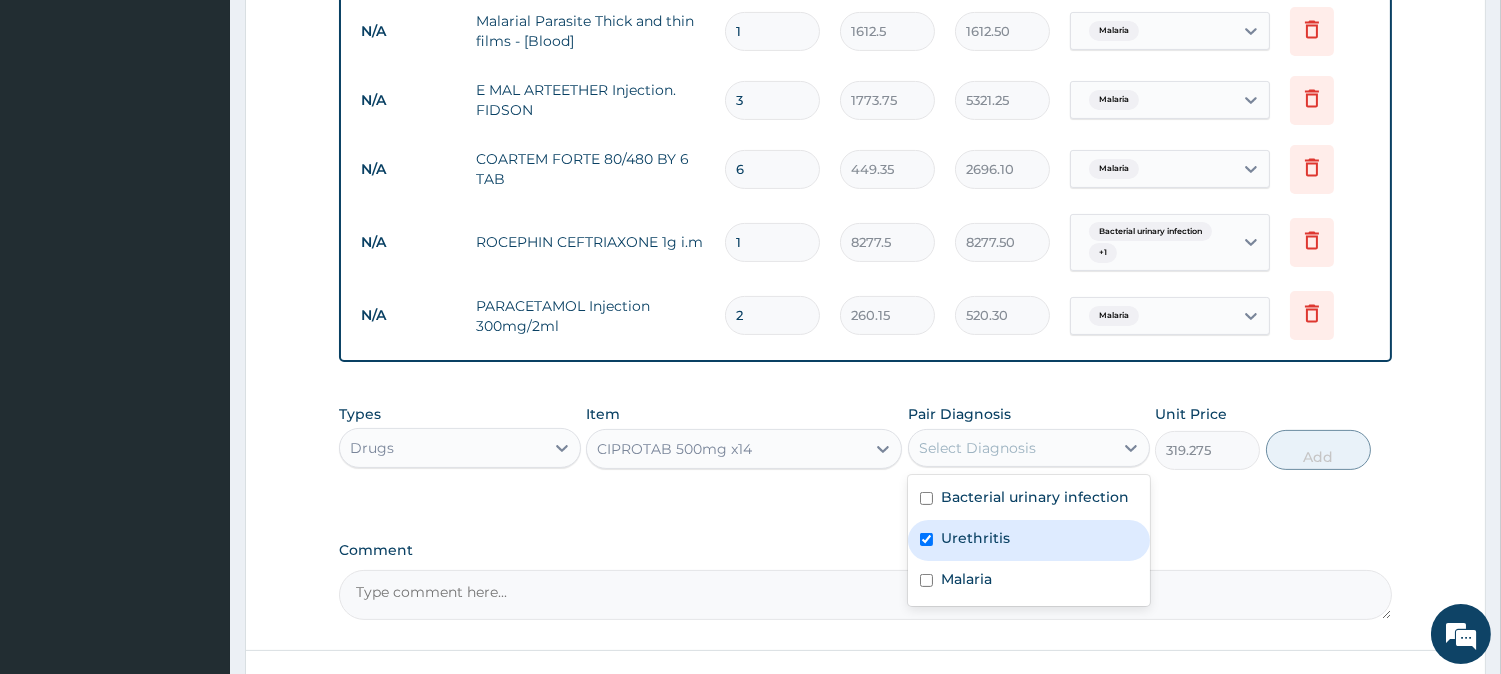 checkbox on "true" 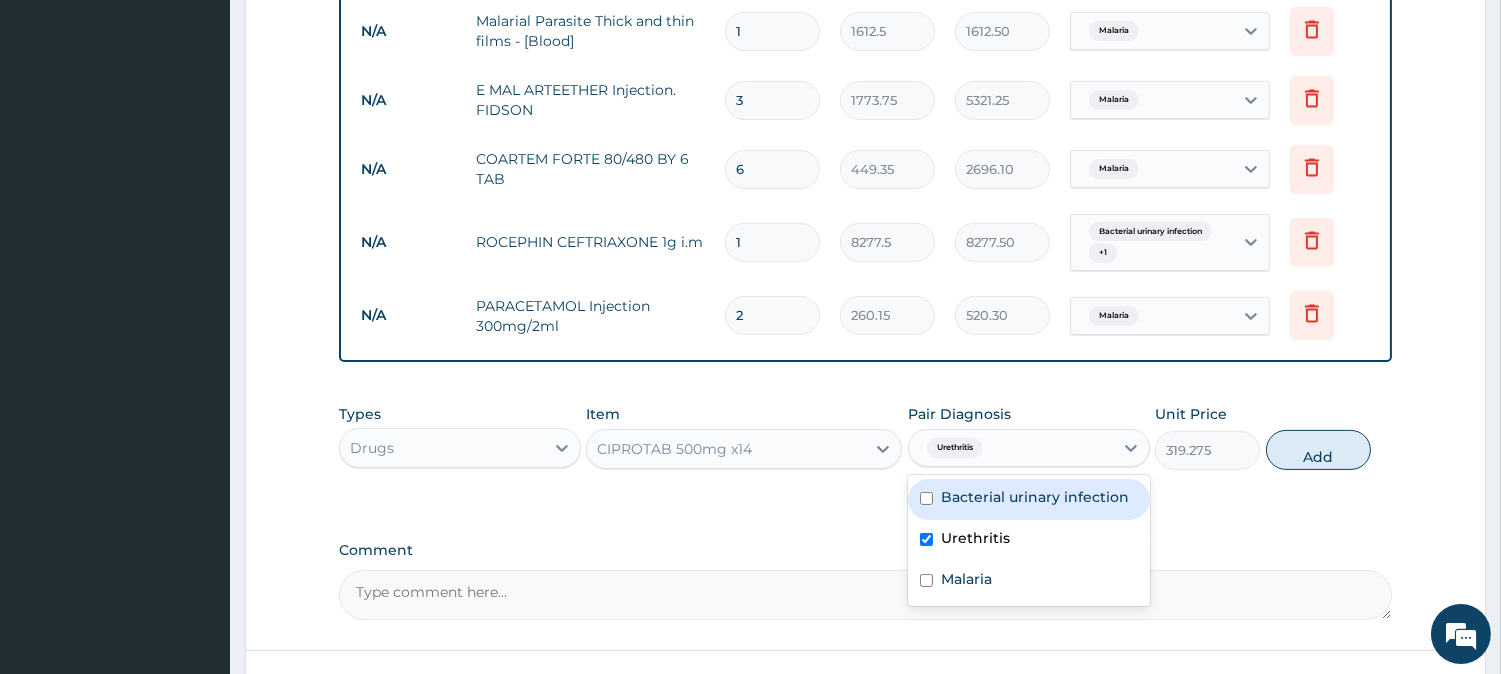 click on "Bacterial urinary infection" at bounding box center (1035, 497) 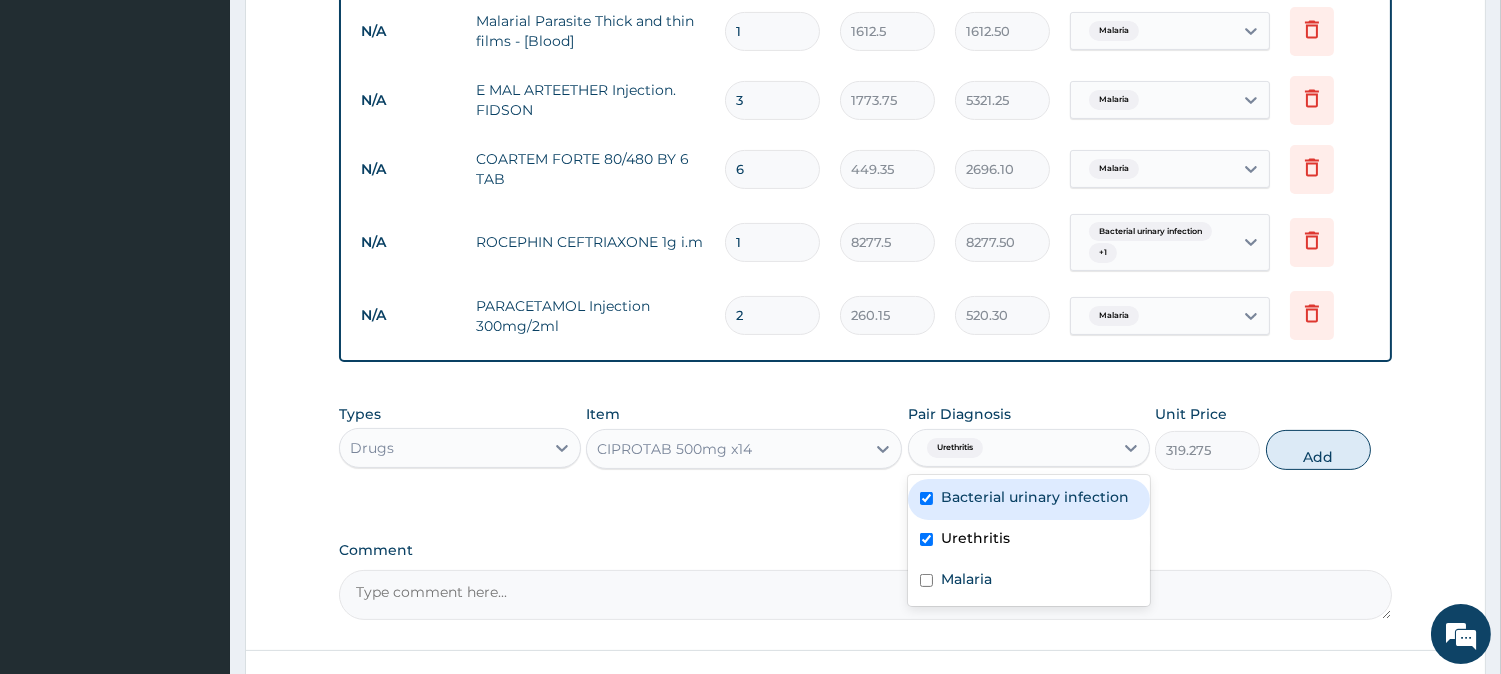 checkbox on "true" 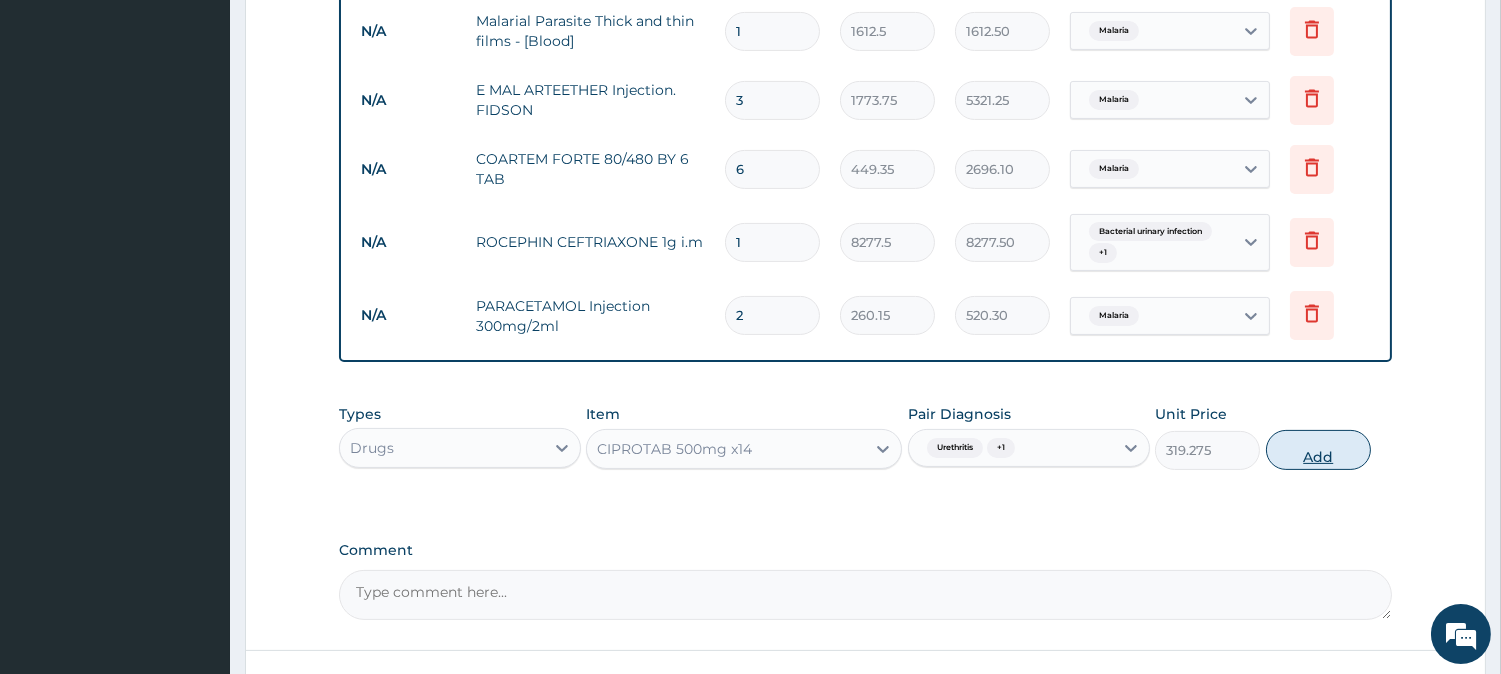 click on "Add" at bounding box center (1318, 450) 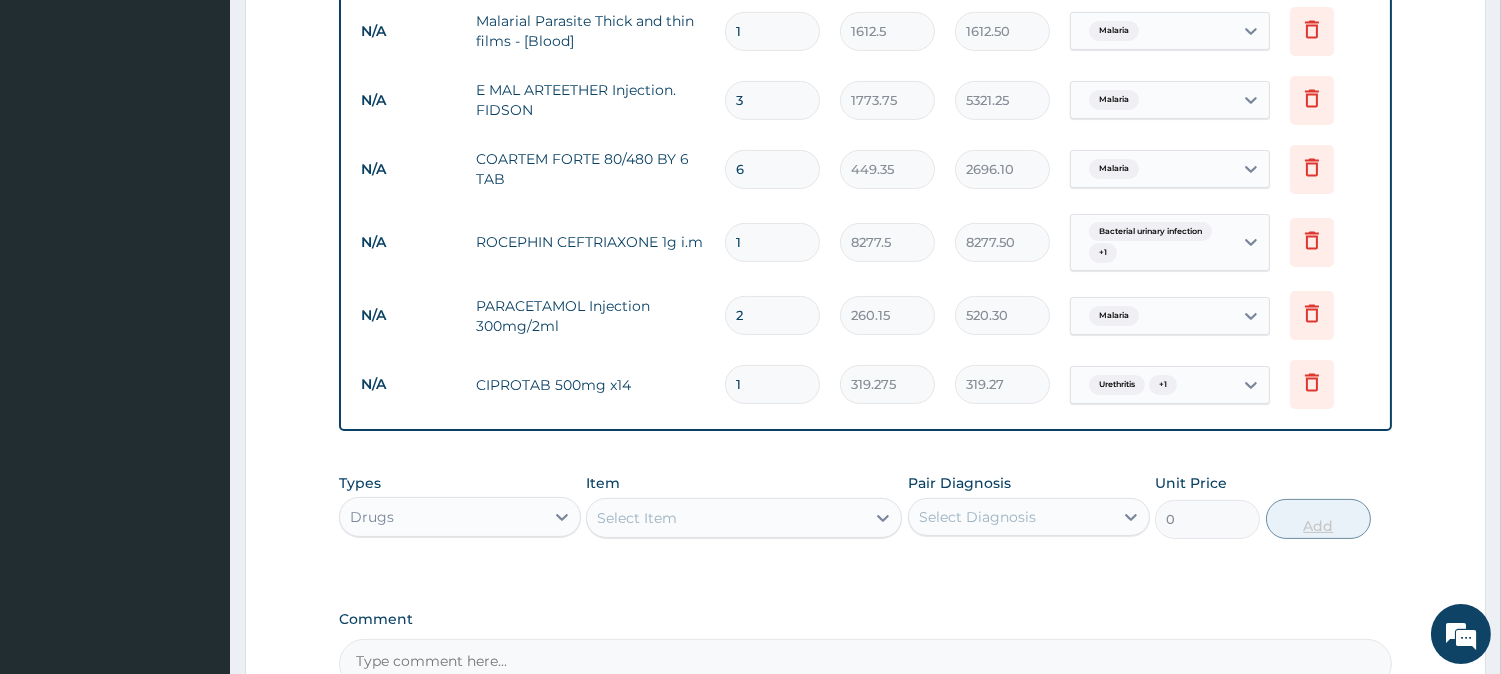 type on "14" 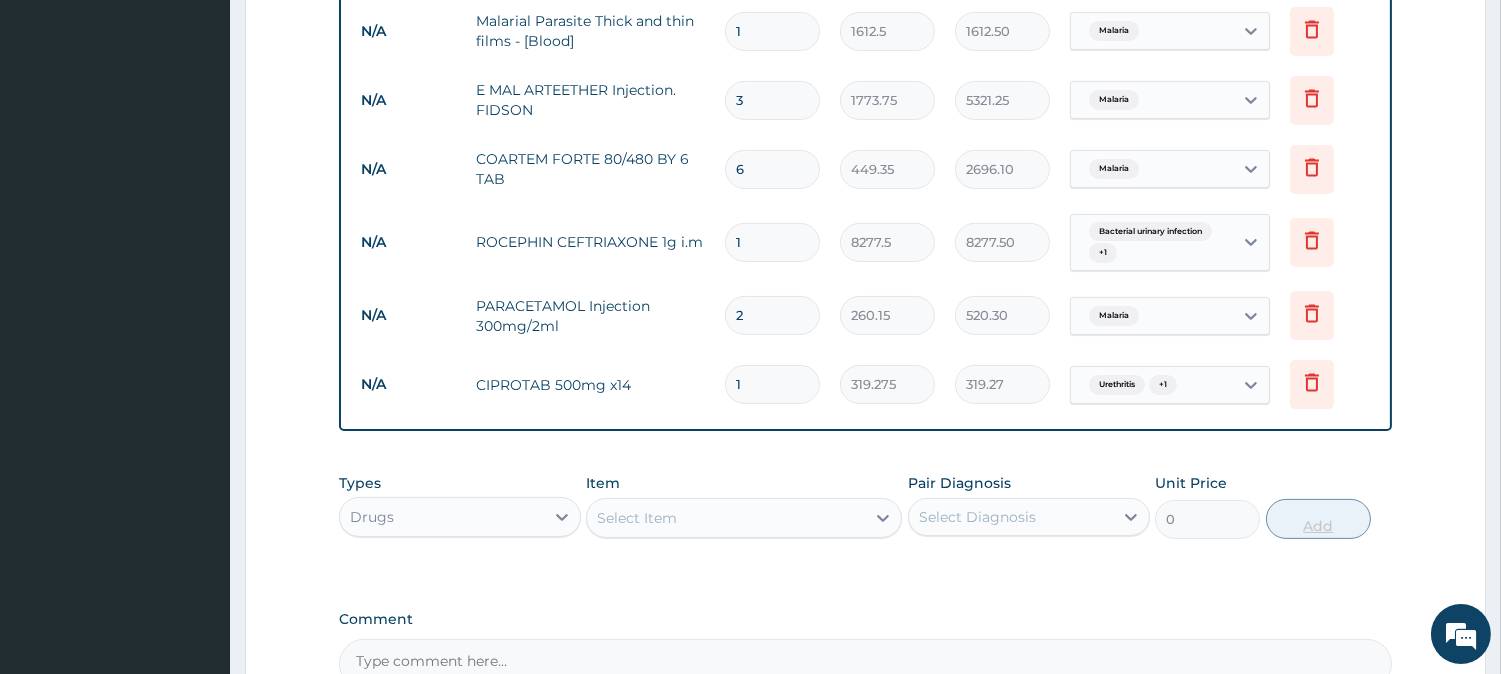 type on "4469.85" 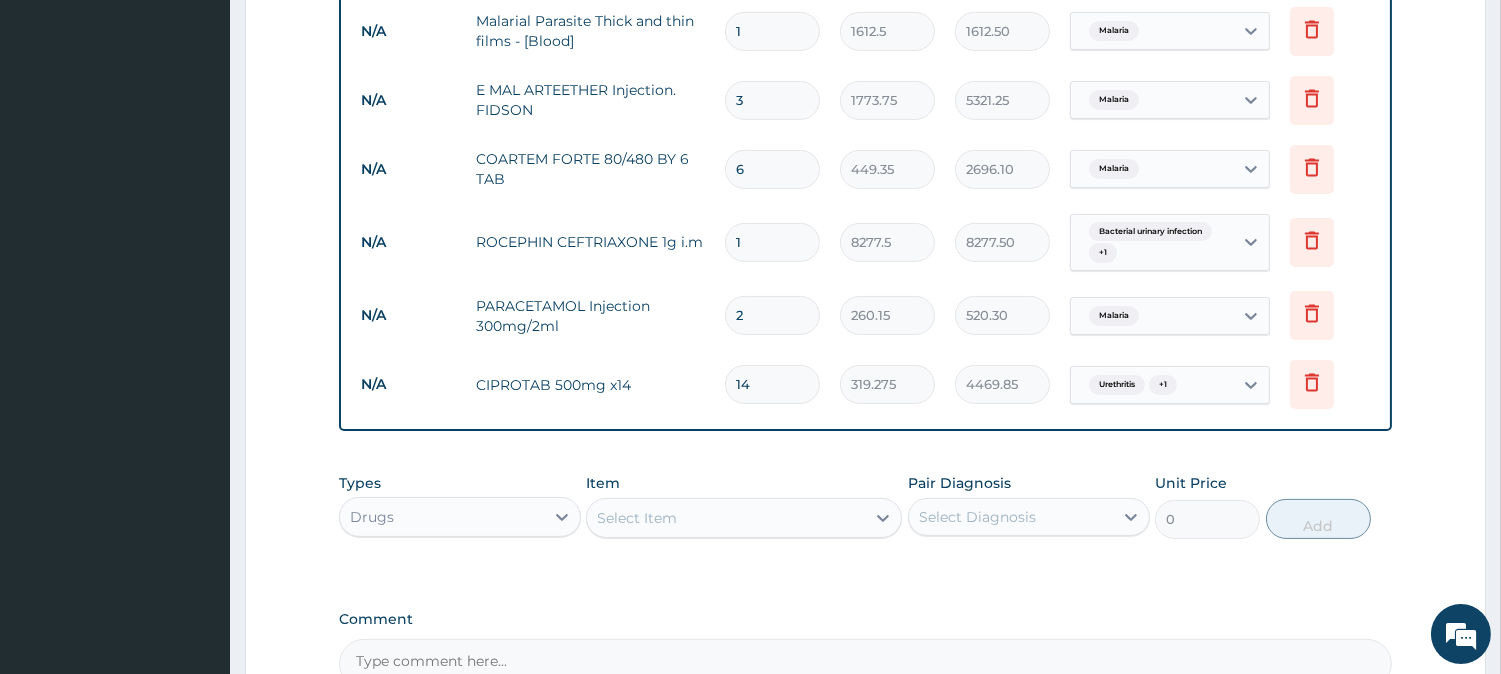 type on "14" 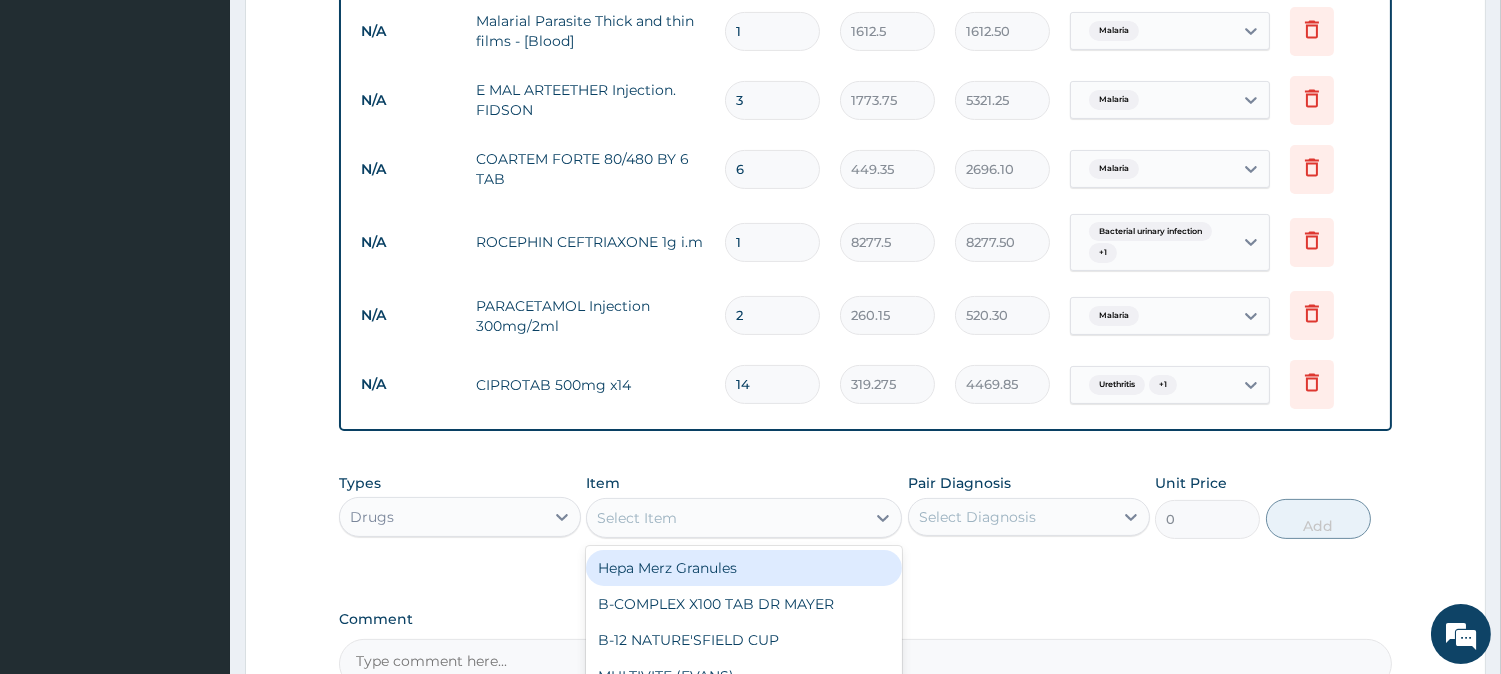 click on "Select Item" at bounding box center [726, 518] 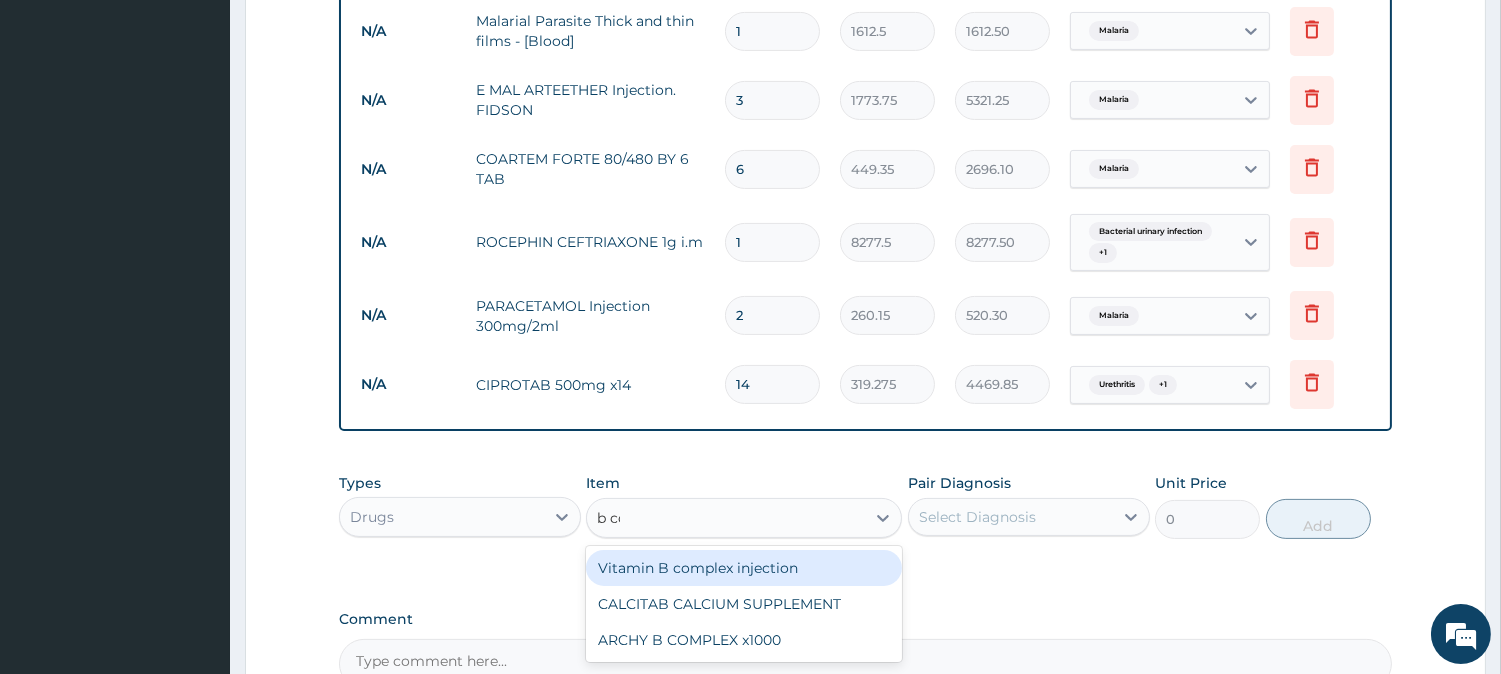 type on "b com" 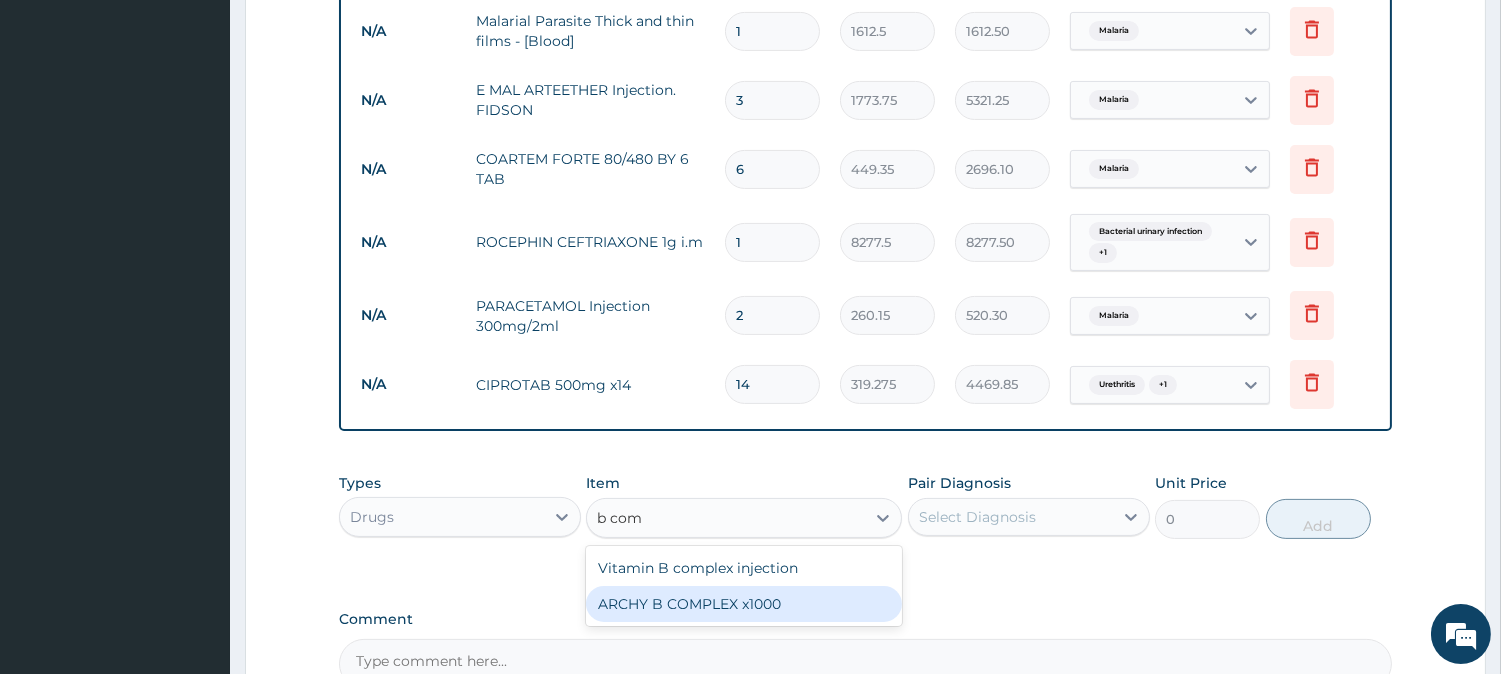 click on "ARCHY B COMPLEX x1000" at bounding box center [744, 604] 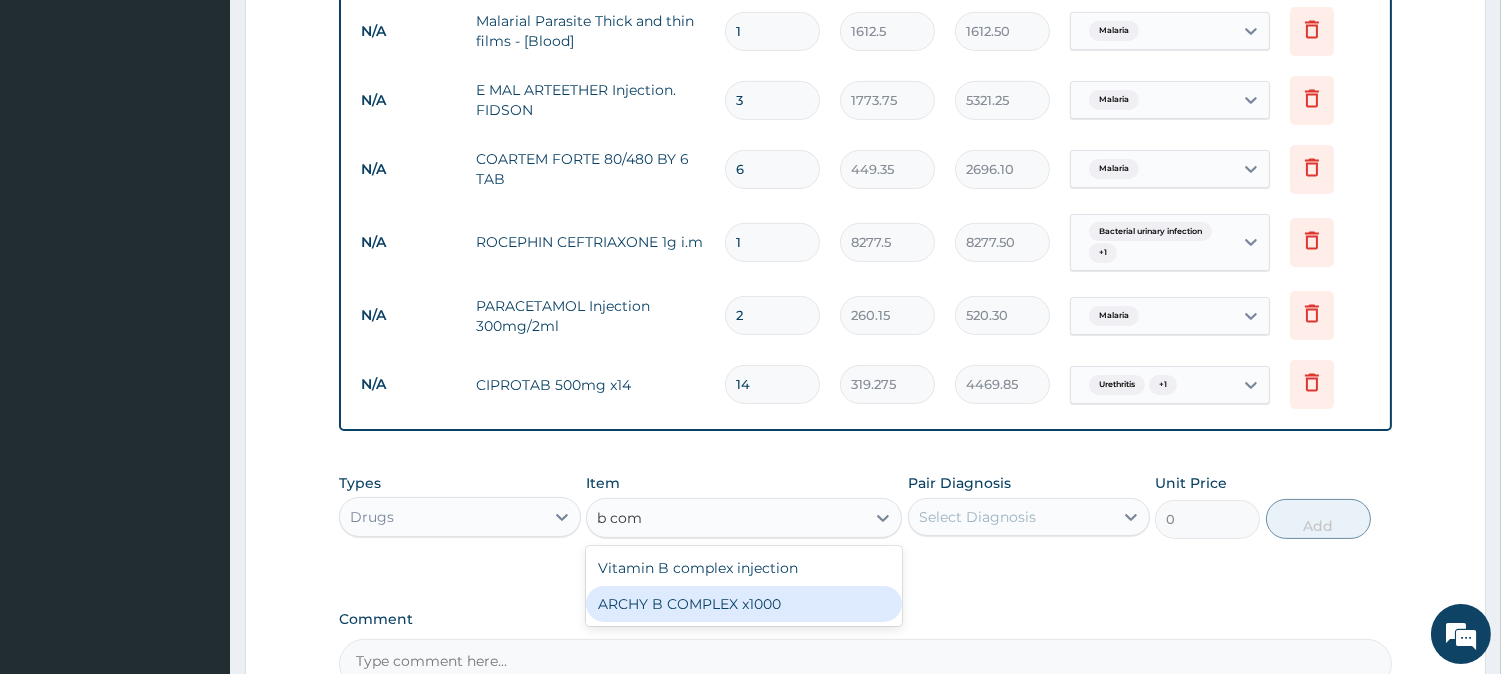 type 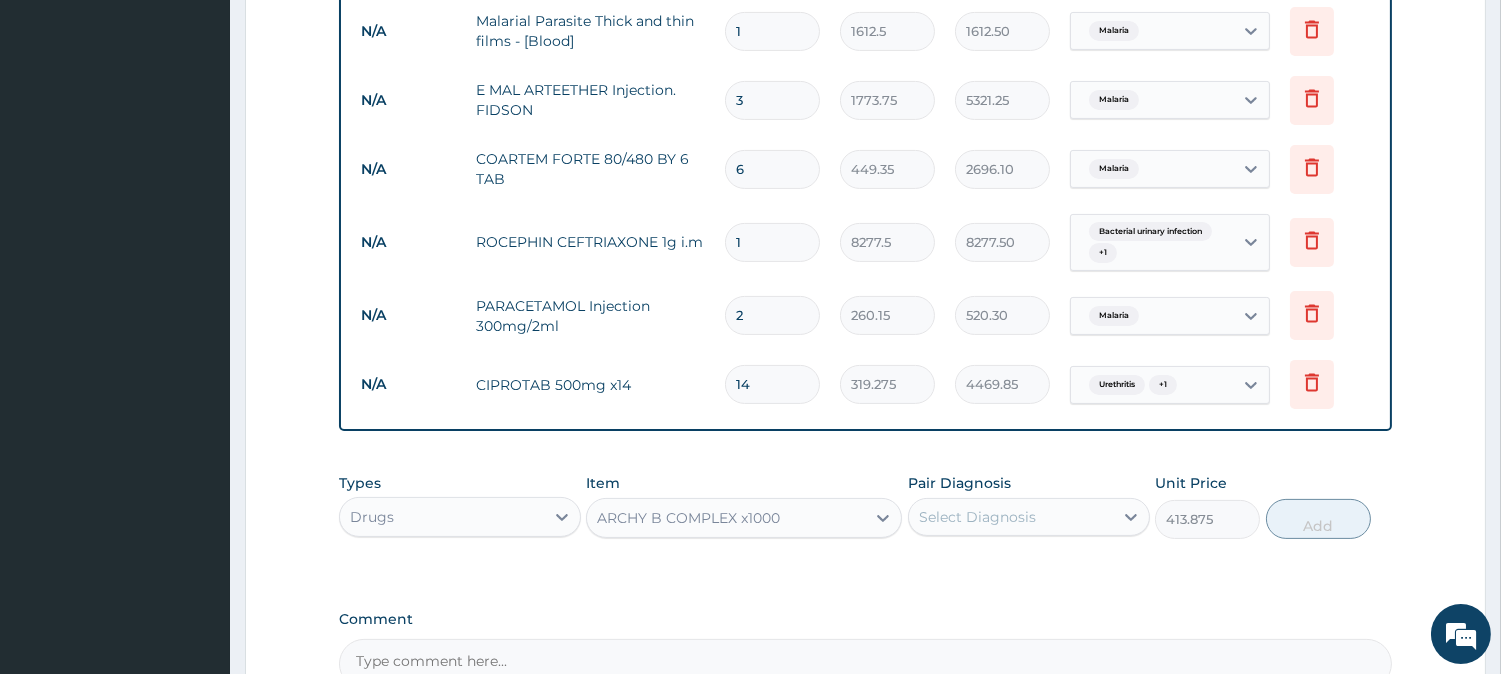 click on "Select Diagnosis" at bounding box center [977, 517] 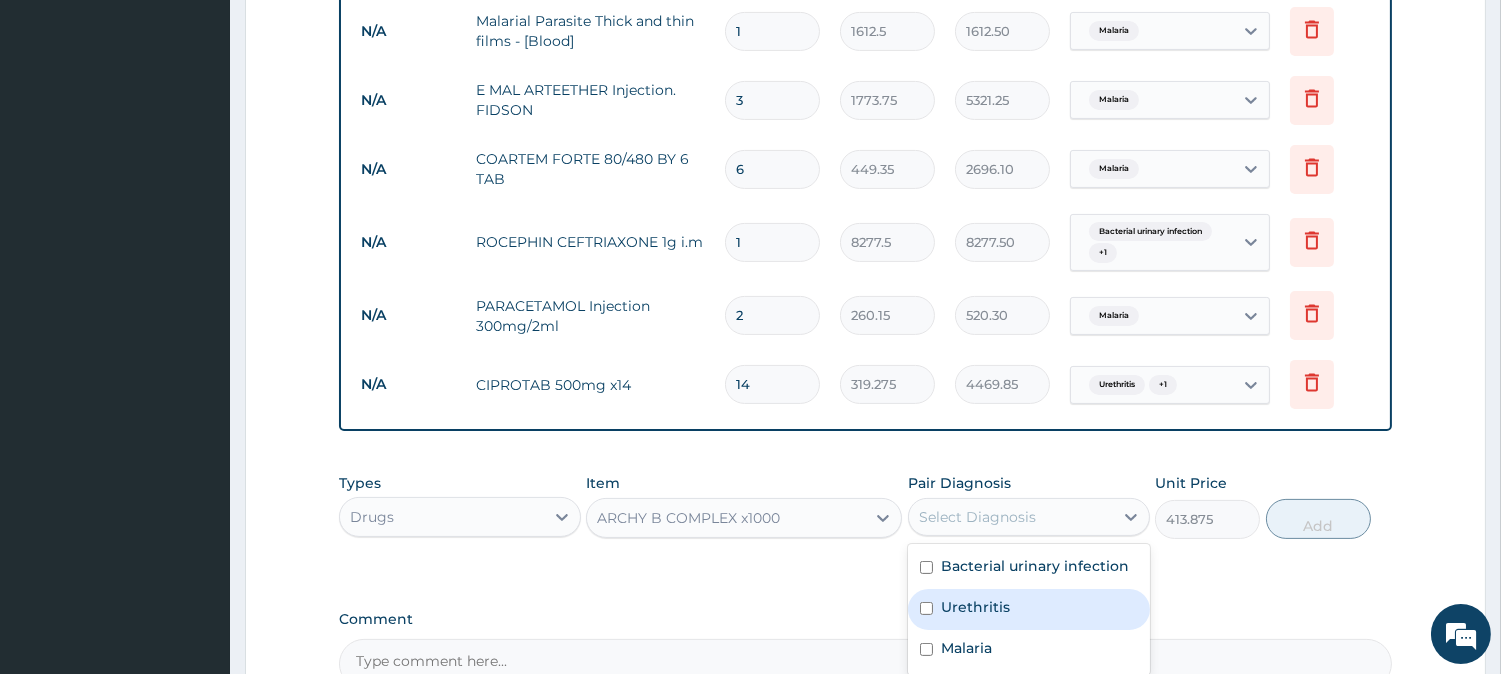 click on "Urethritis" at bounding box center [975, 607] 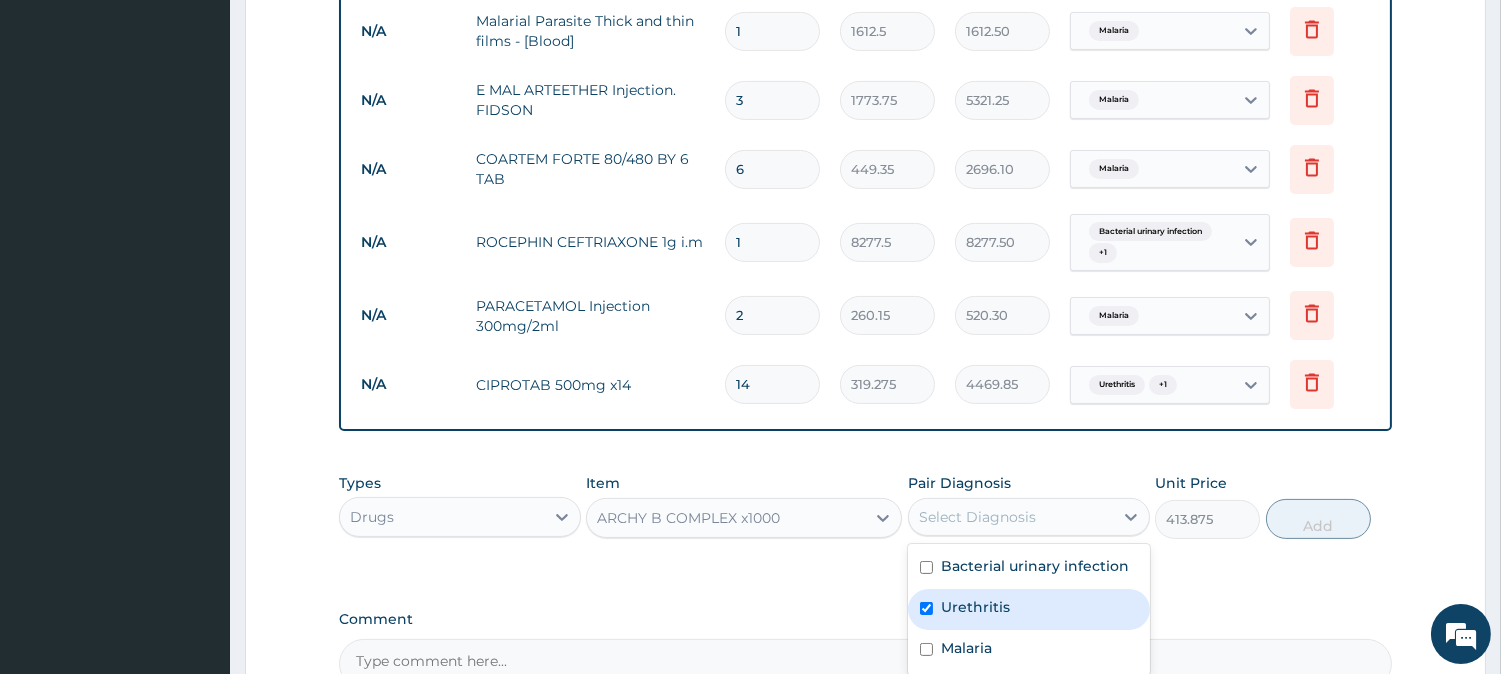 checkbox on "true" 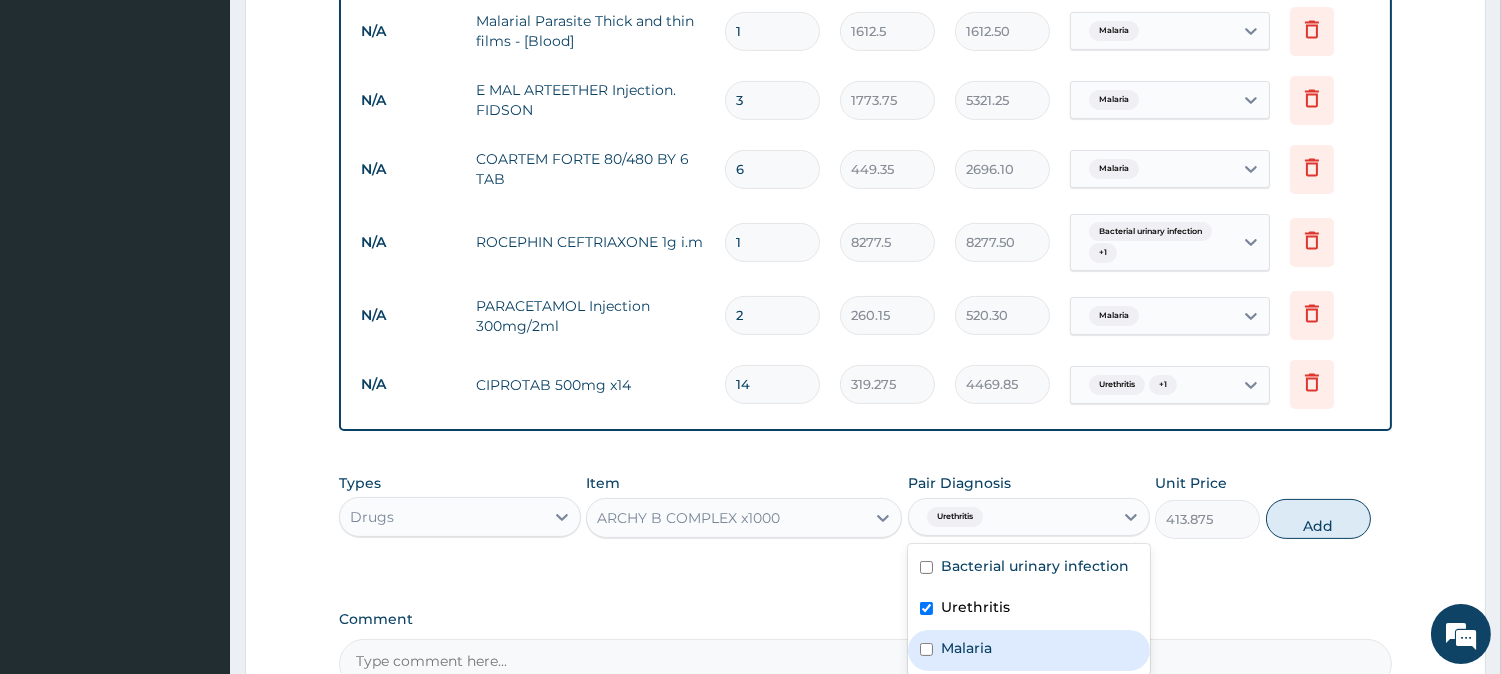click on "Malaria" at bounding box center [966, 648] 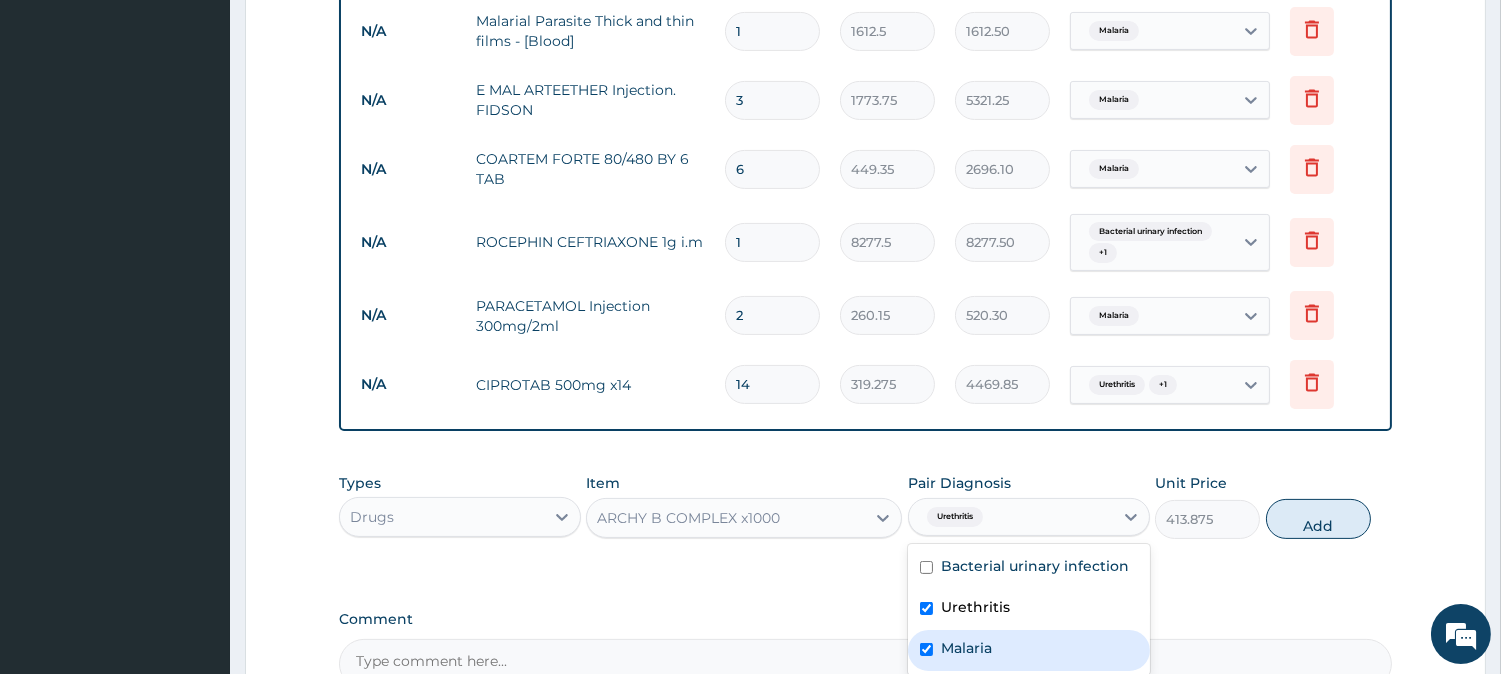 checkbox on "true" 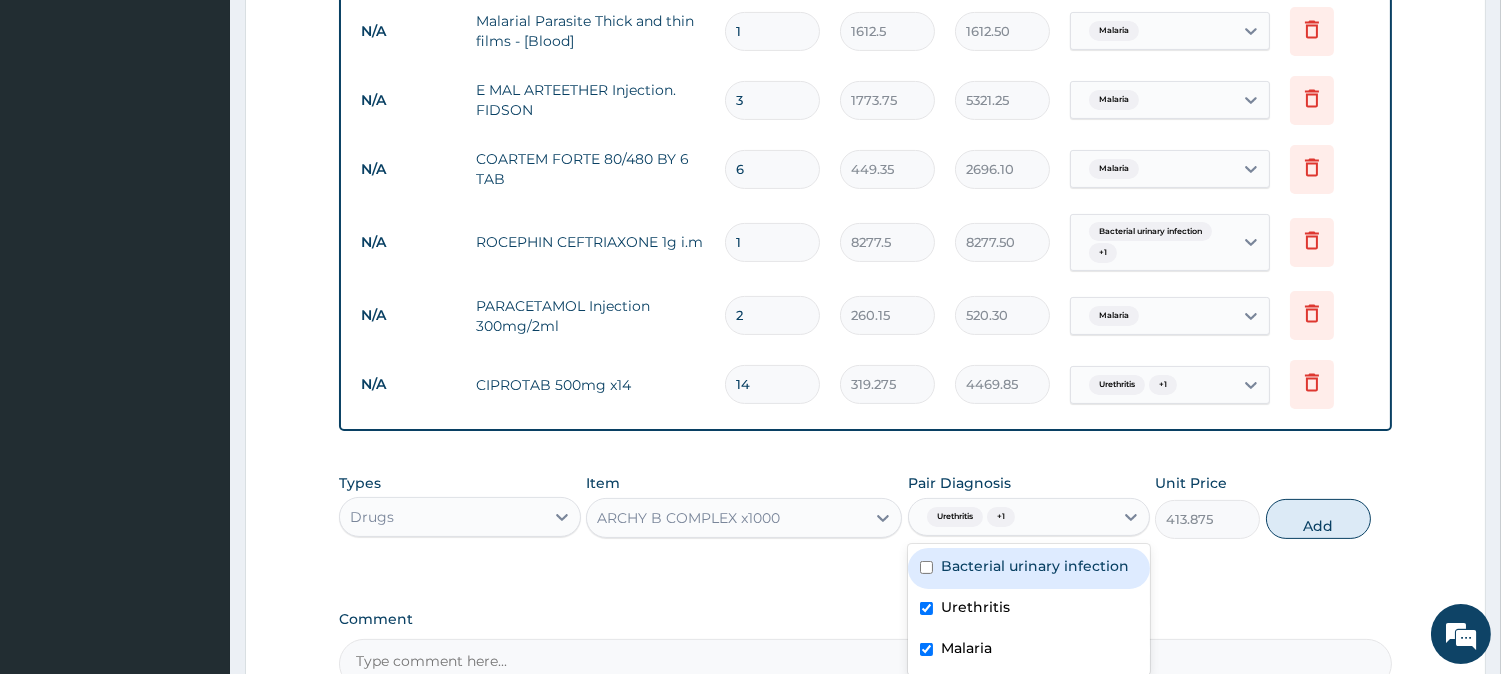 click on "Bacterial urinary infection" at bounding box center [1035, 566] 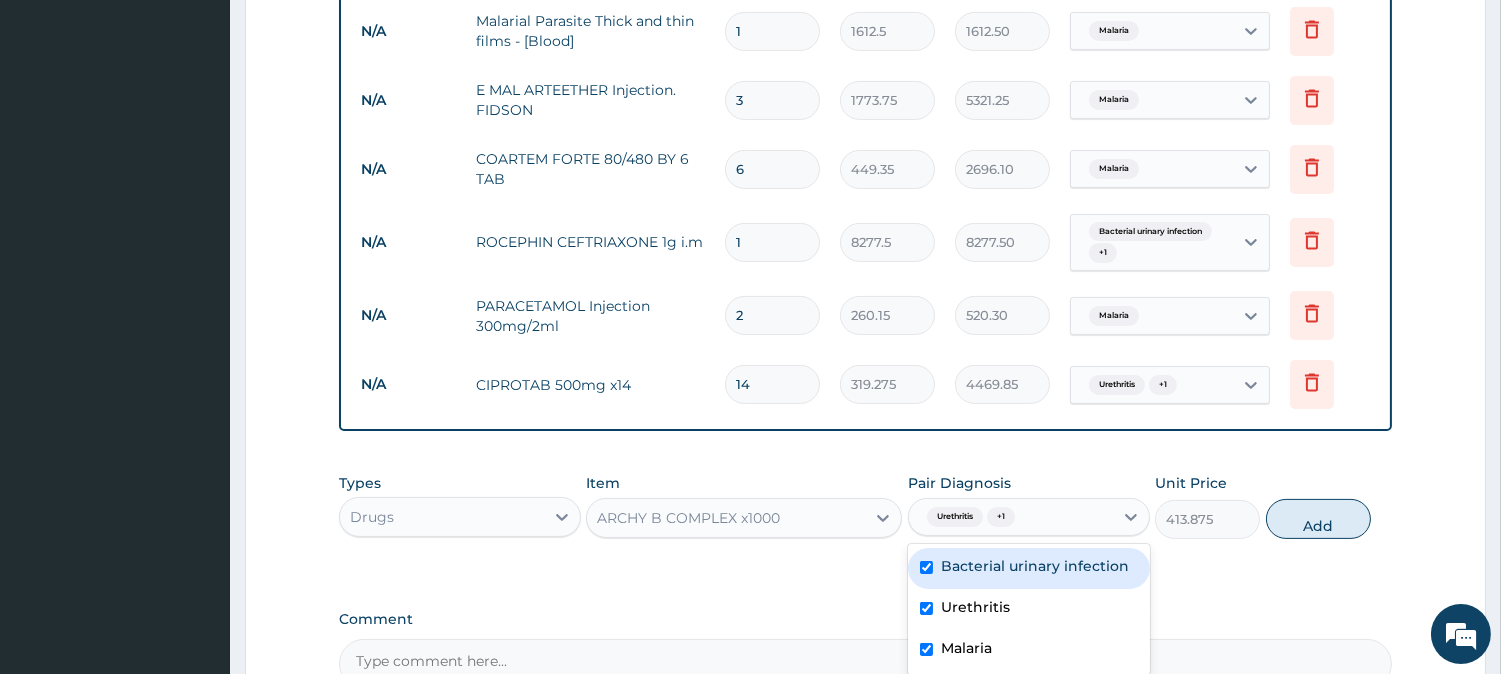 checkbox on "true" 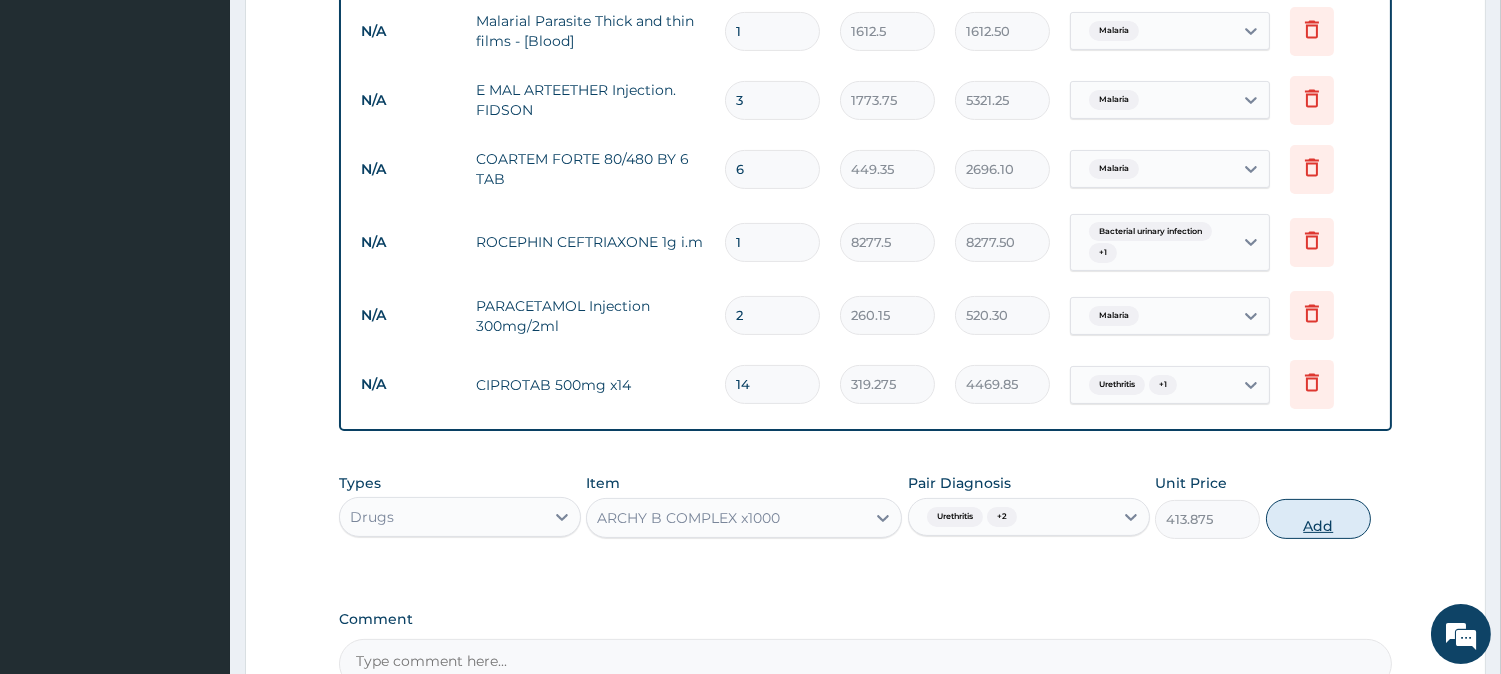 click on "Add" at bounding box center (1318, 519) 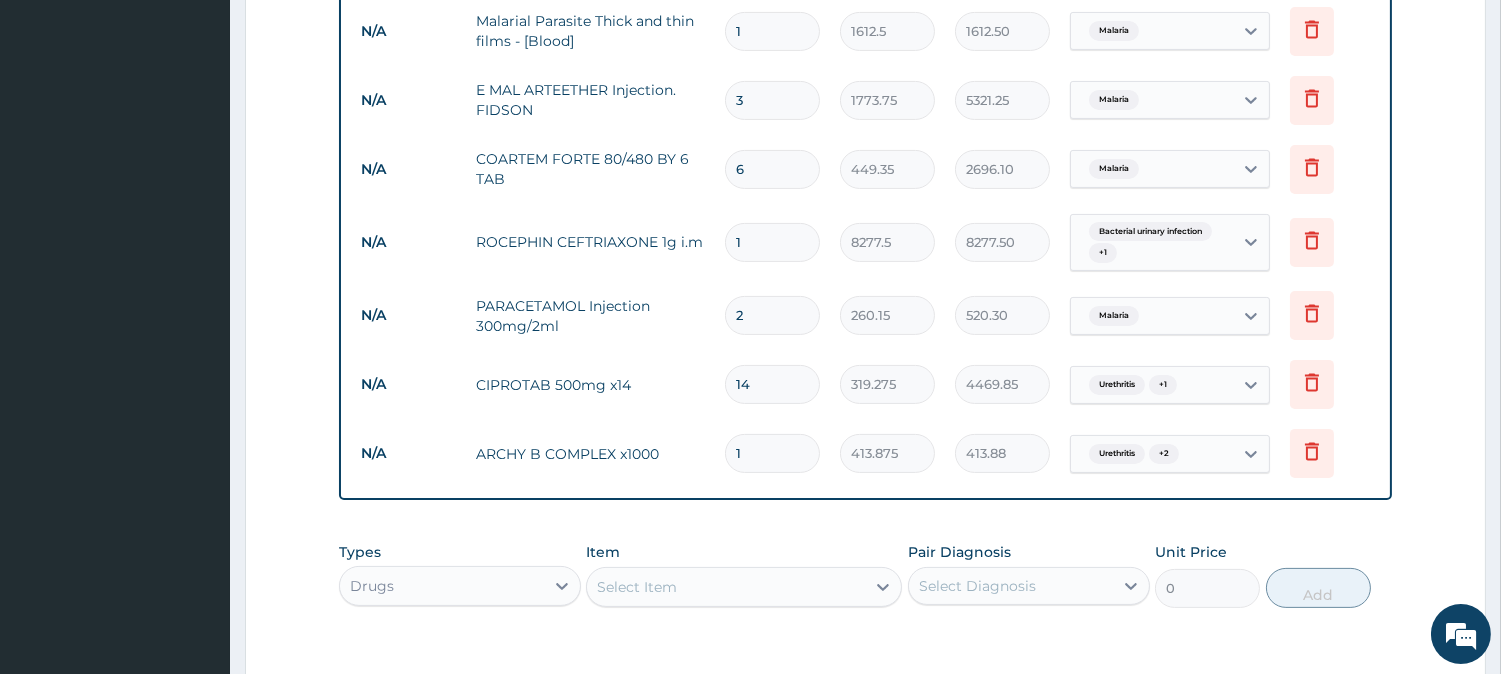 type 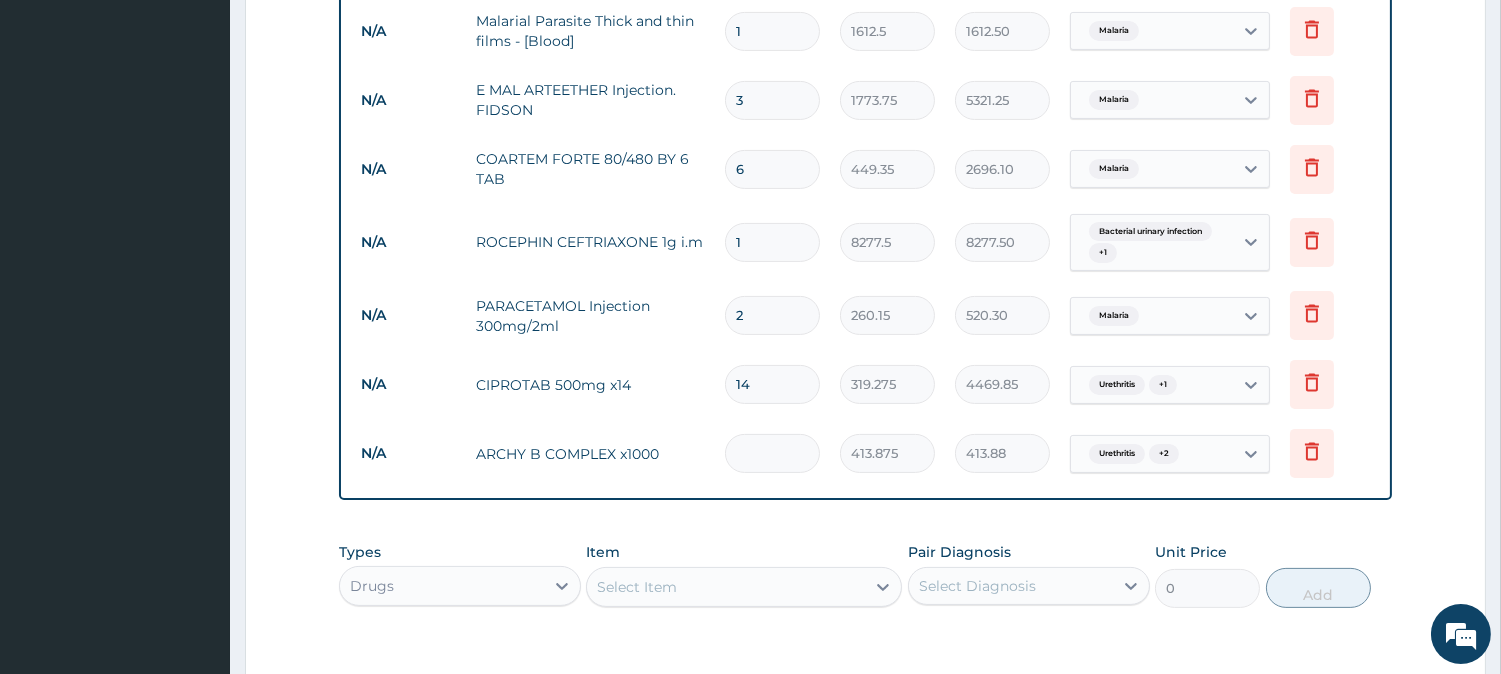 type on "0.00" 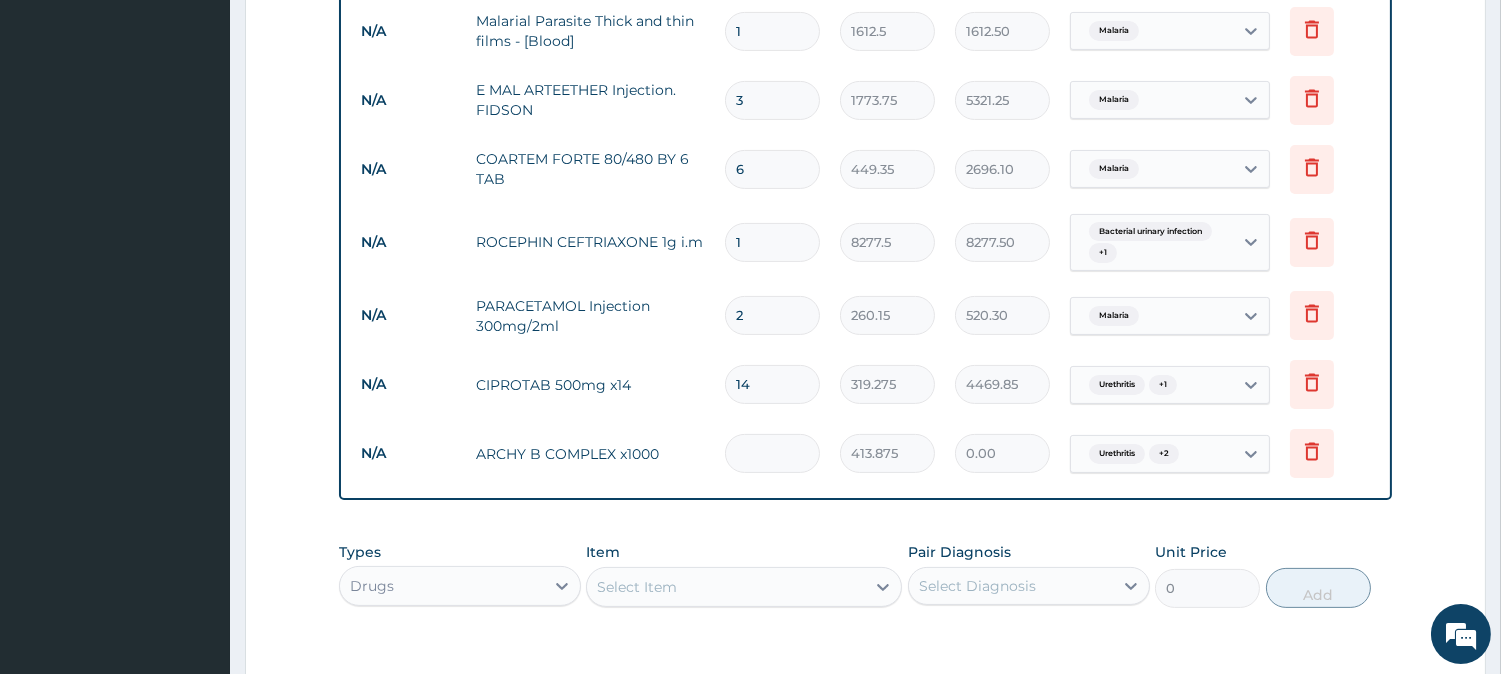 type on "5" 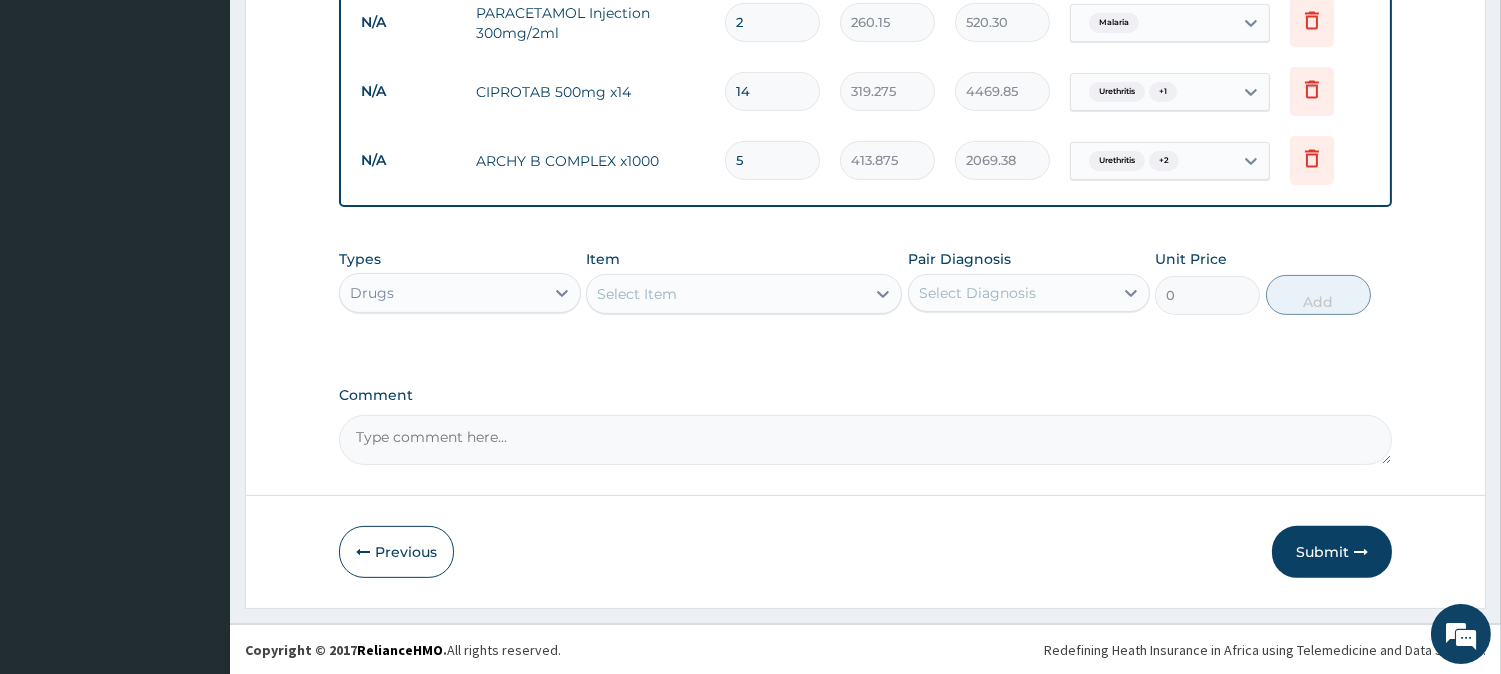 scroll, scrollTop: 1168, scrollLeft: 0, axis: vertical 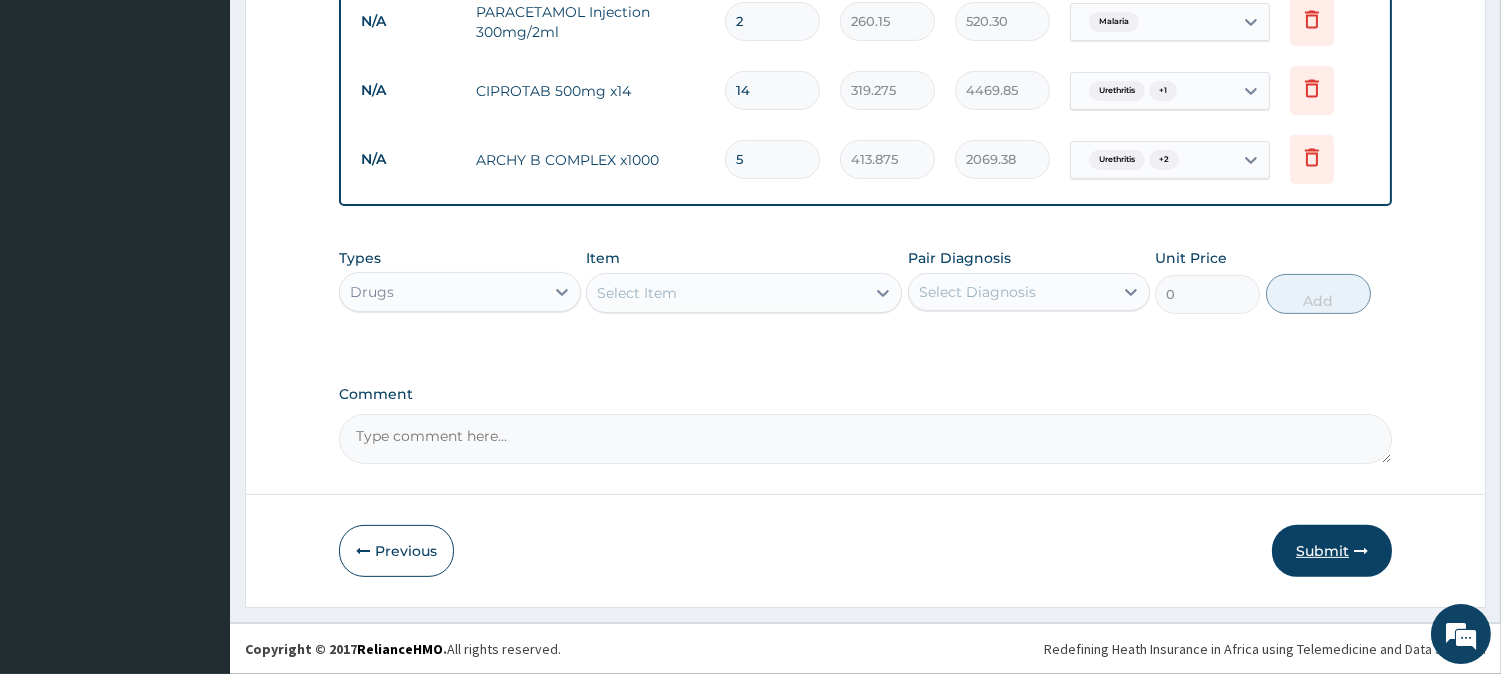 type on "5" 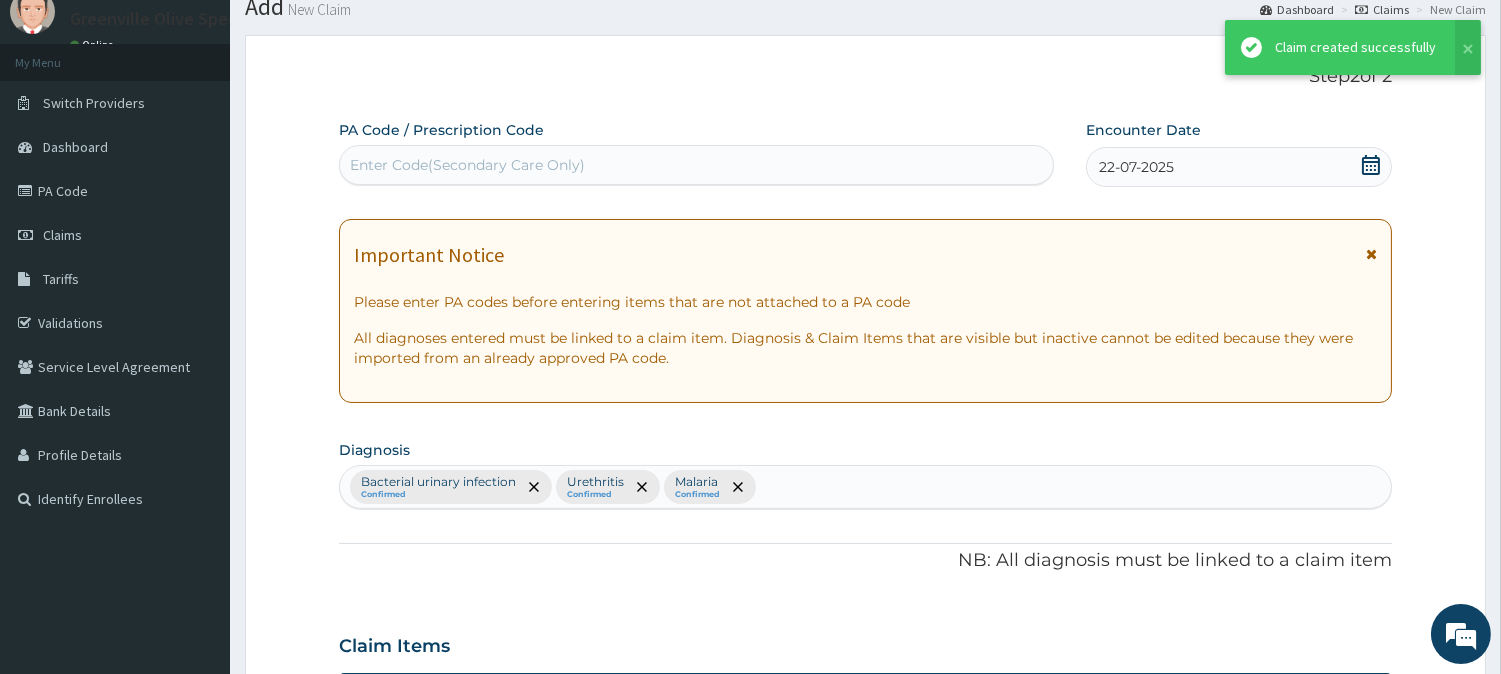 scroll, scrollTop: 1168, scrollLeft: 0, axis: vertical 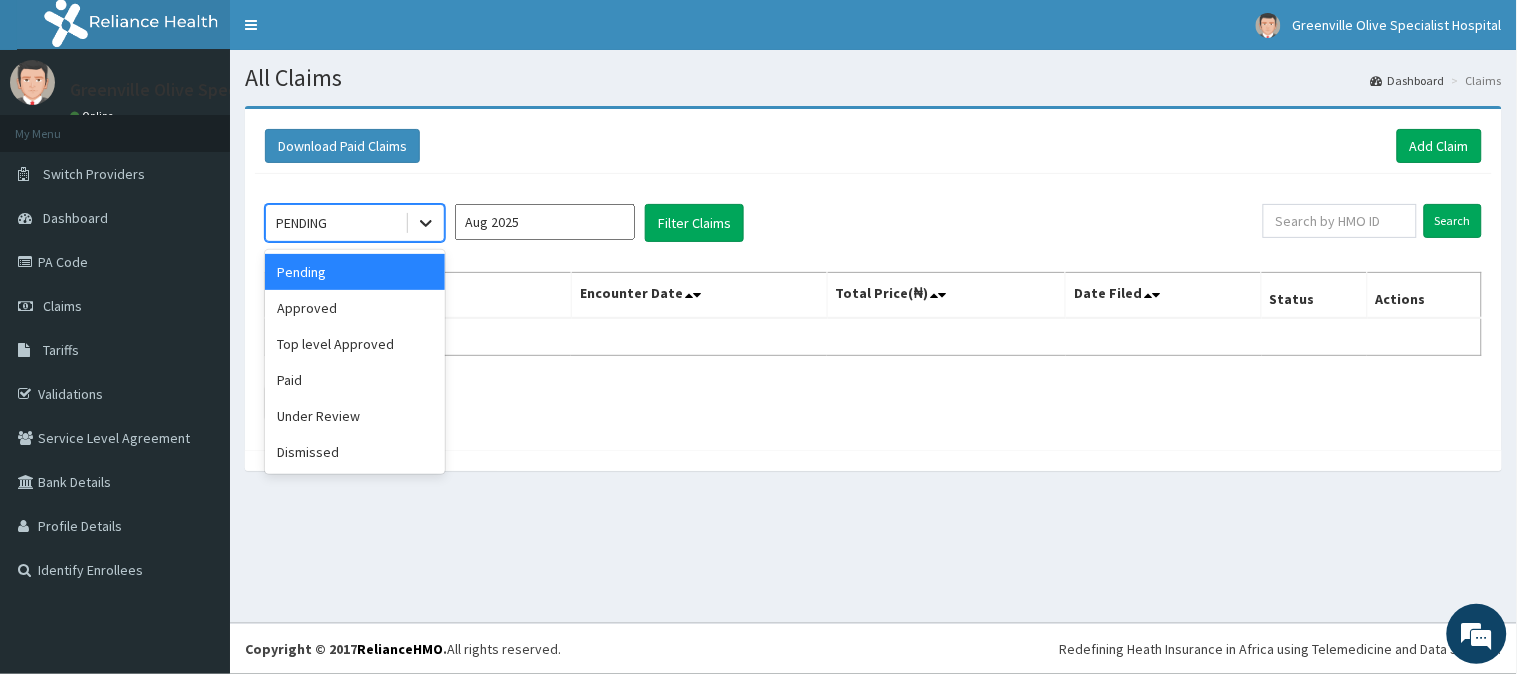 click 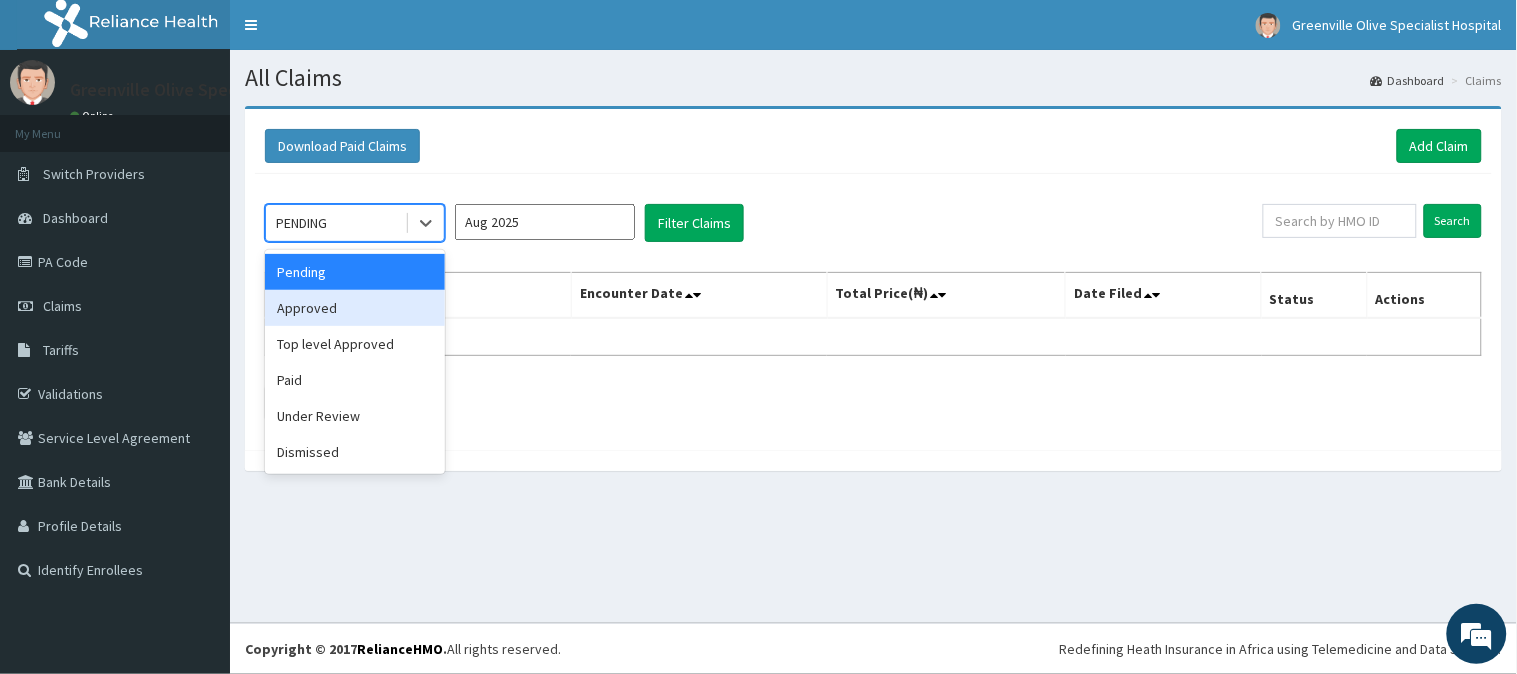 click on "Approved" at bounding box center (355, 308) 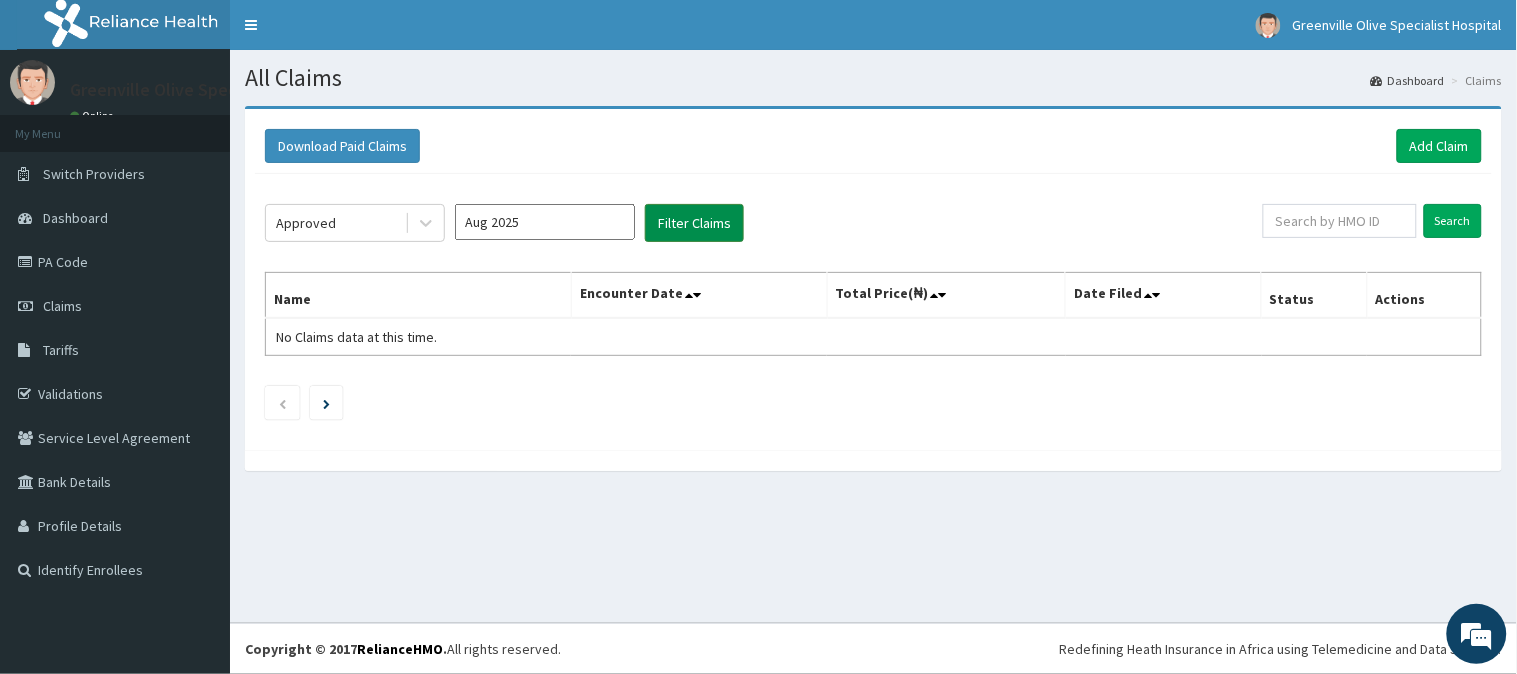 click on "Filter Claims" at bounding box center [694, 223] 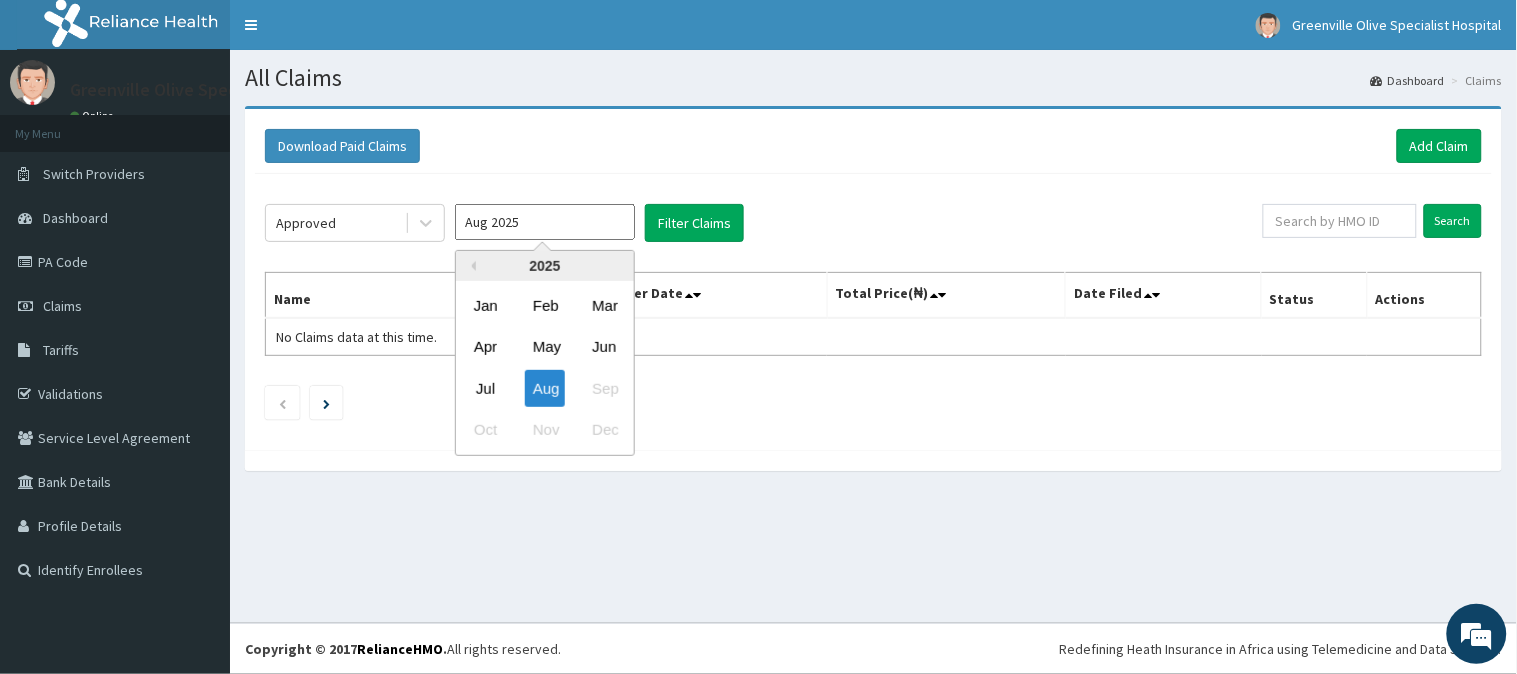 click on "Aug 2025" at bounding box center (545, 222) 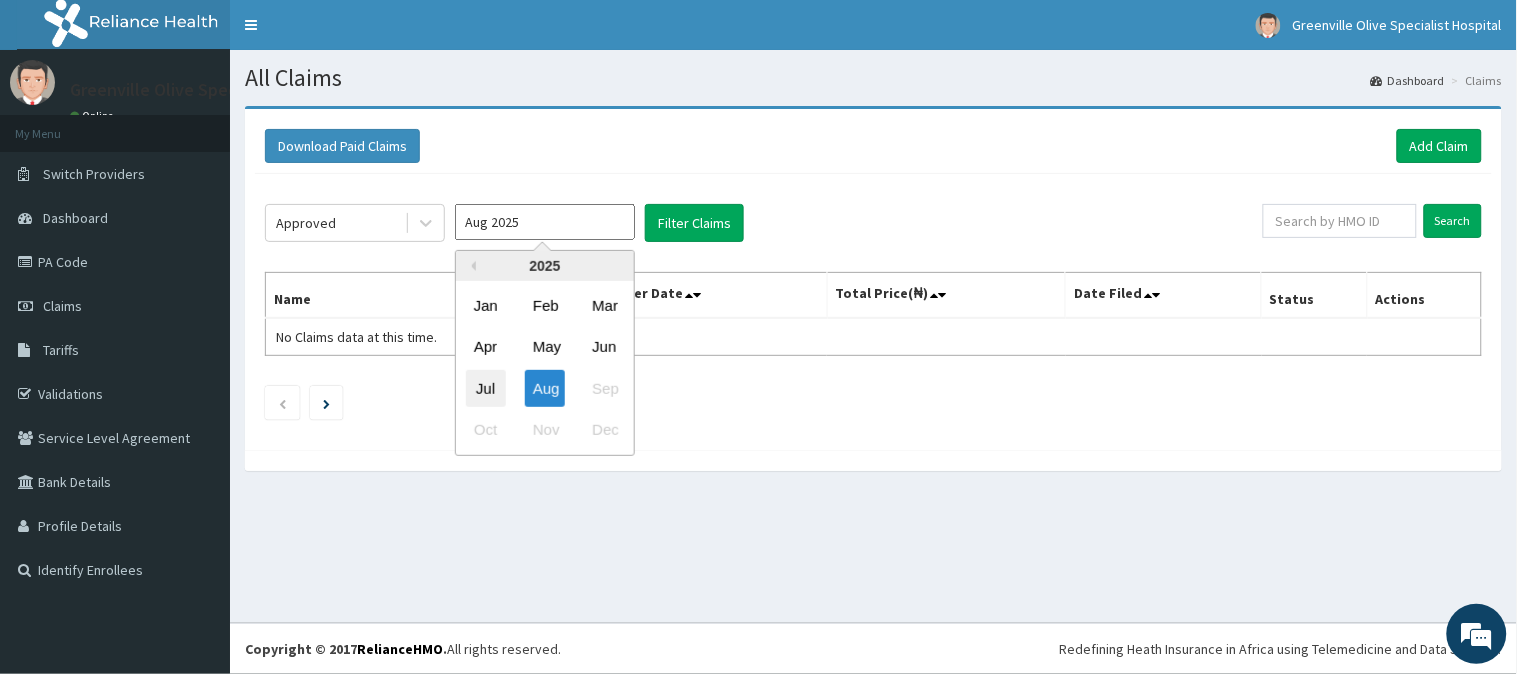 click on "Jul" at bounding box center [486, 388] 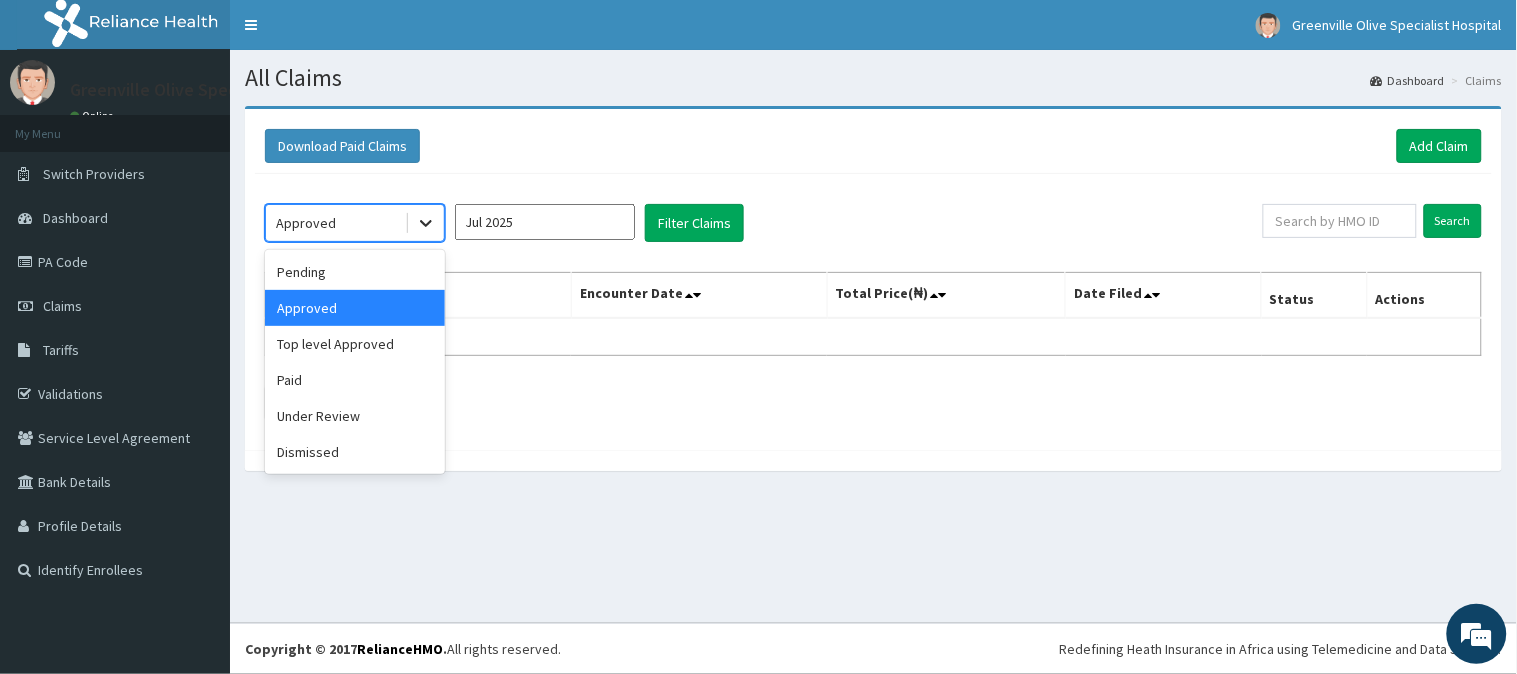 click 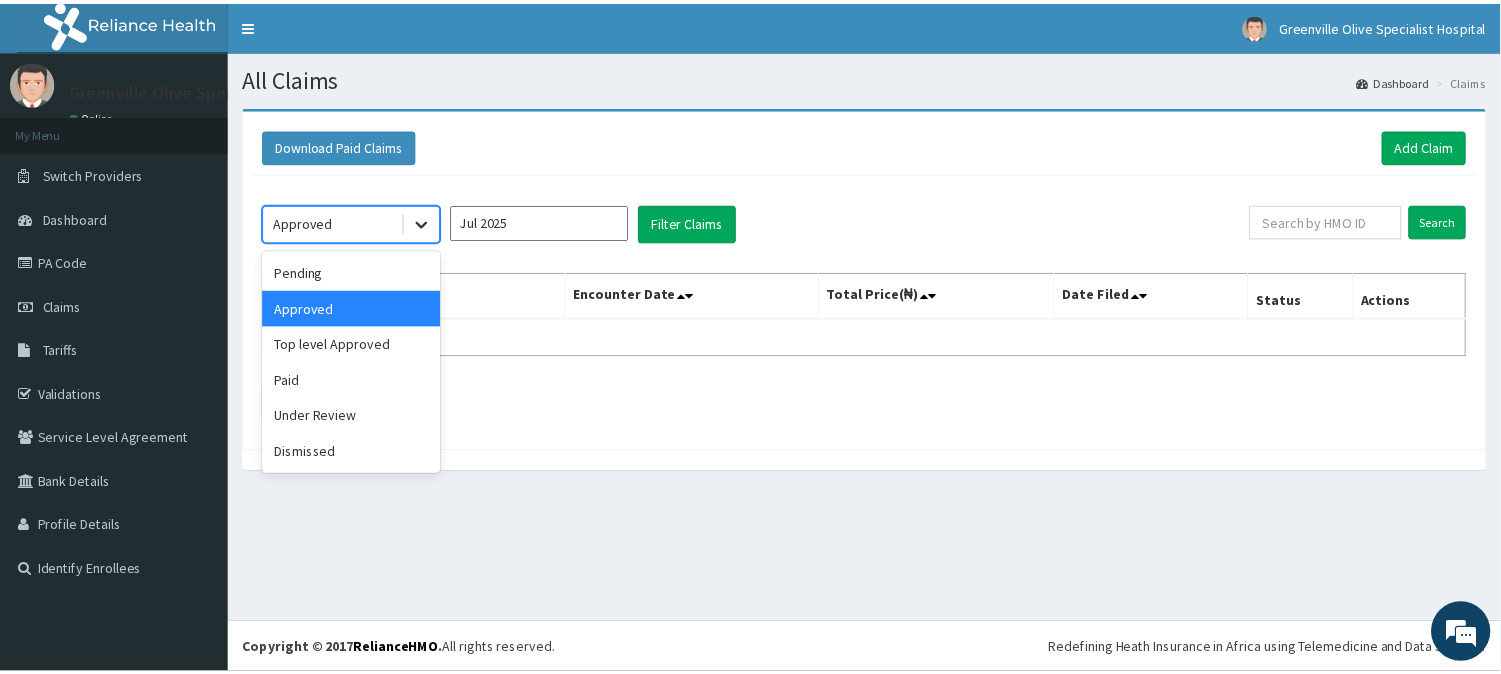 scroll, scrollTop: 0, scrollLeft: 0, axis: both 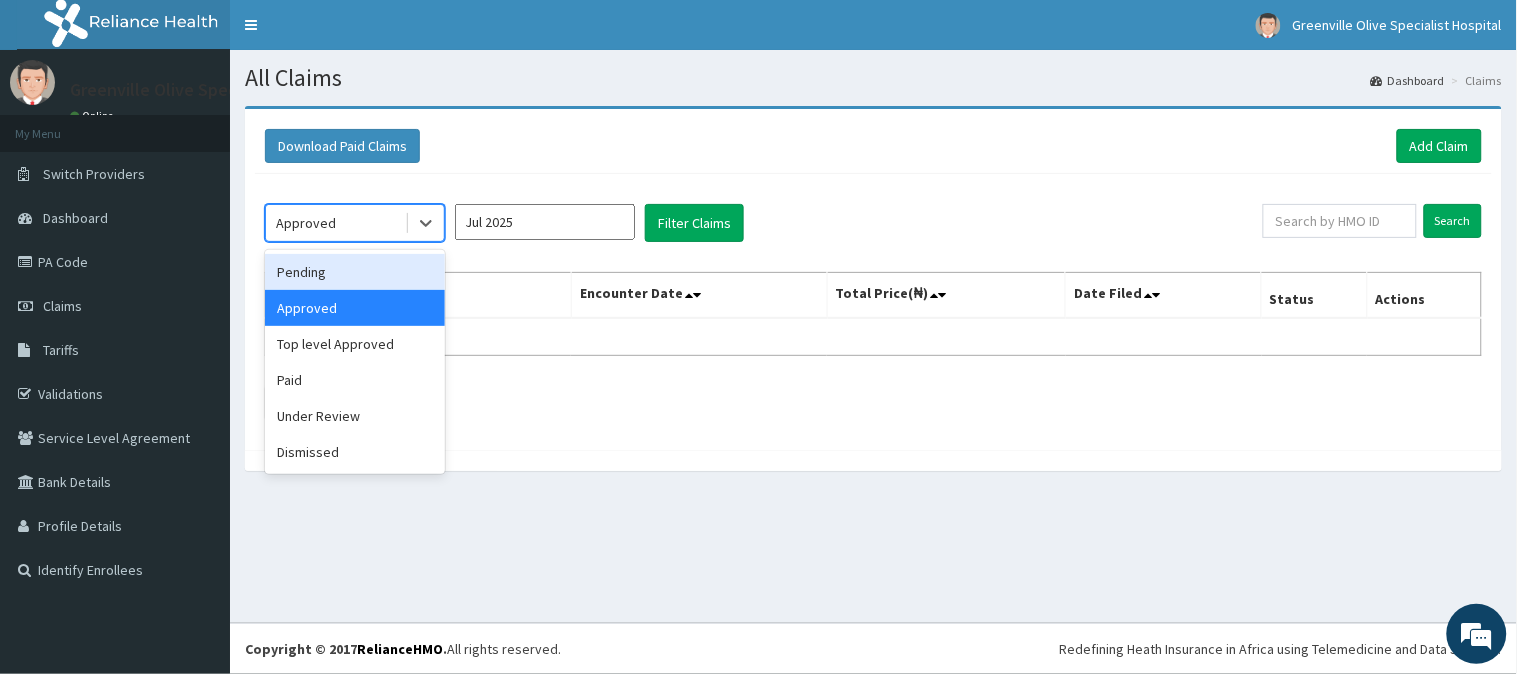 click on "Pending" at bounding box center [355, 272] 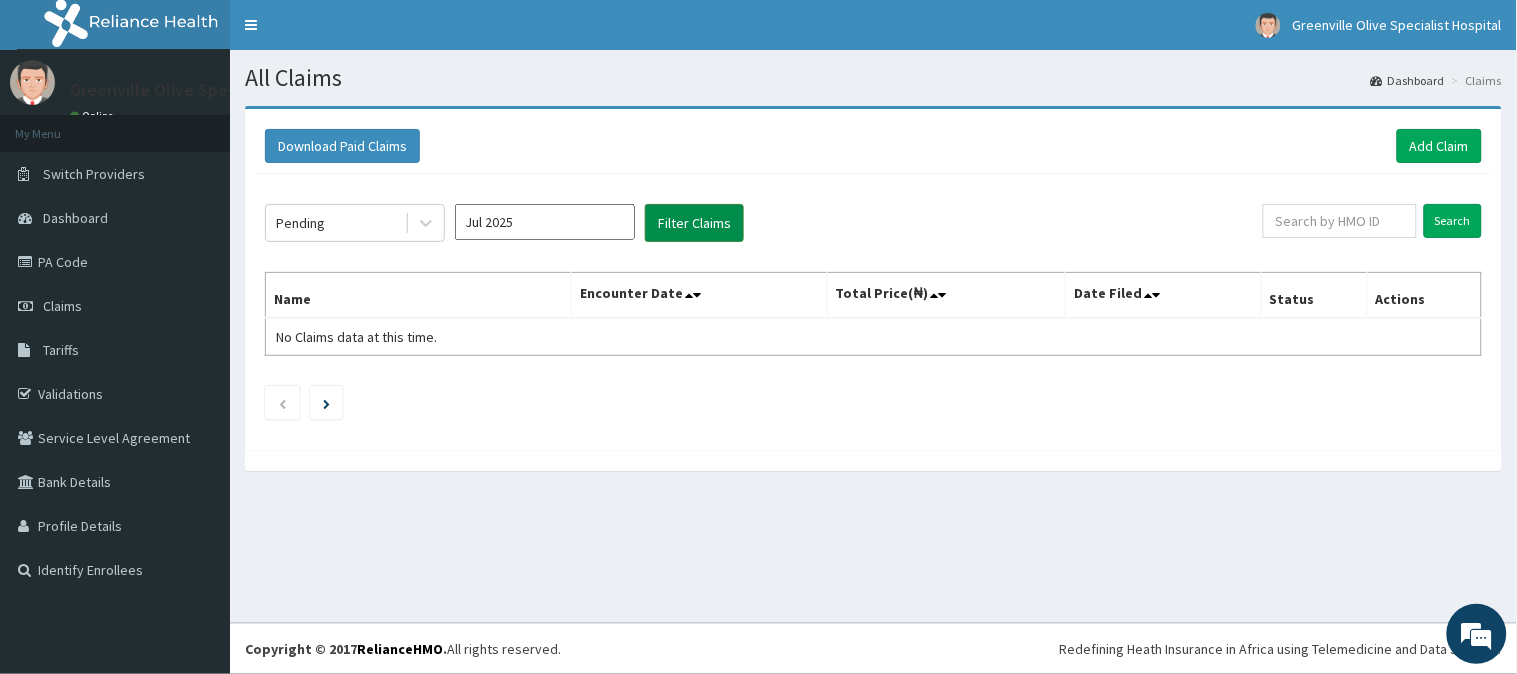 click on "Filter Claims" at bounding box center (694, 223) 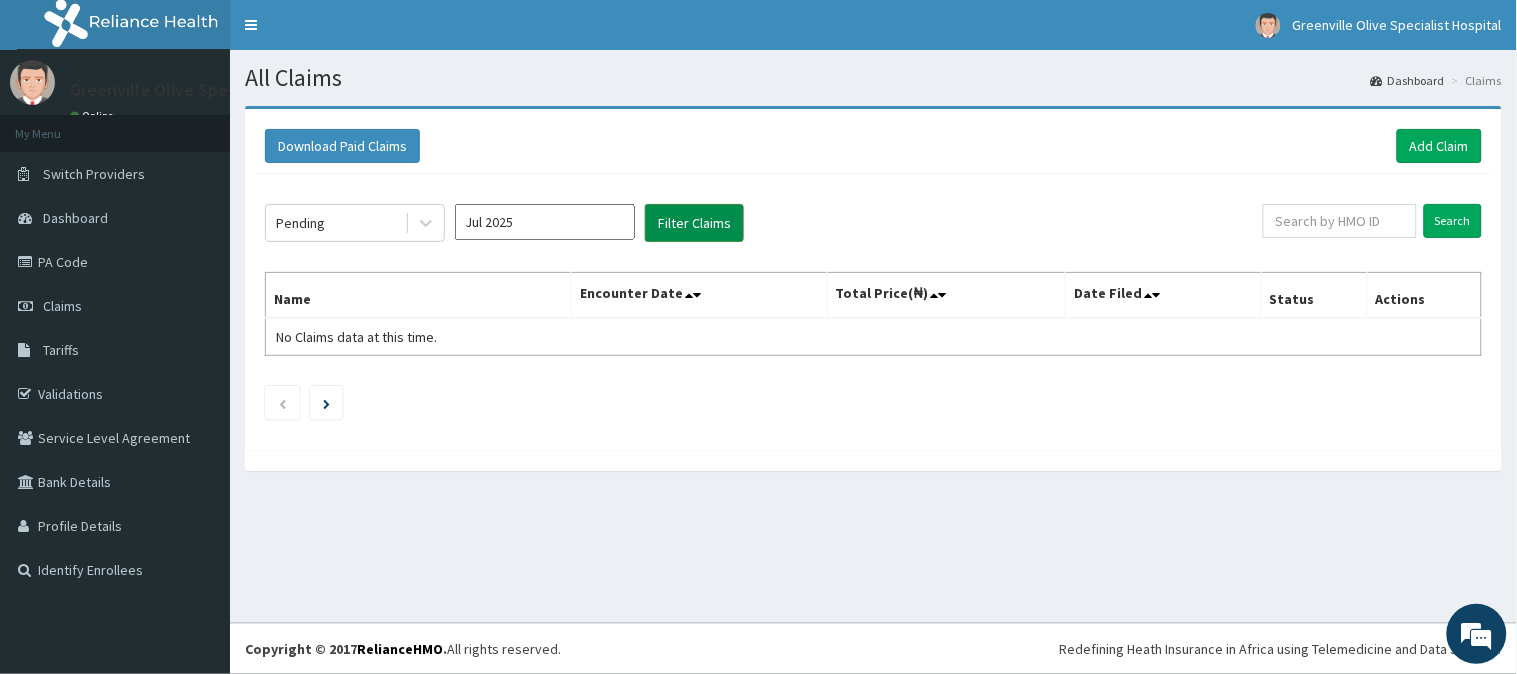 click on "Filter Claims" at bounding box center (694, 223) 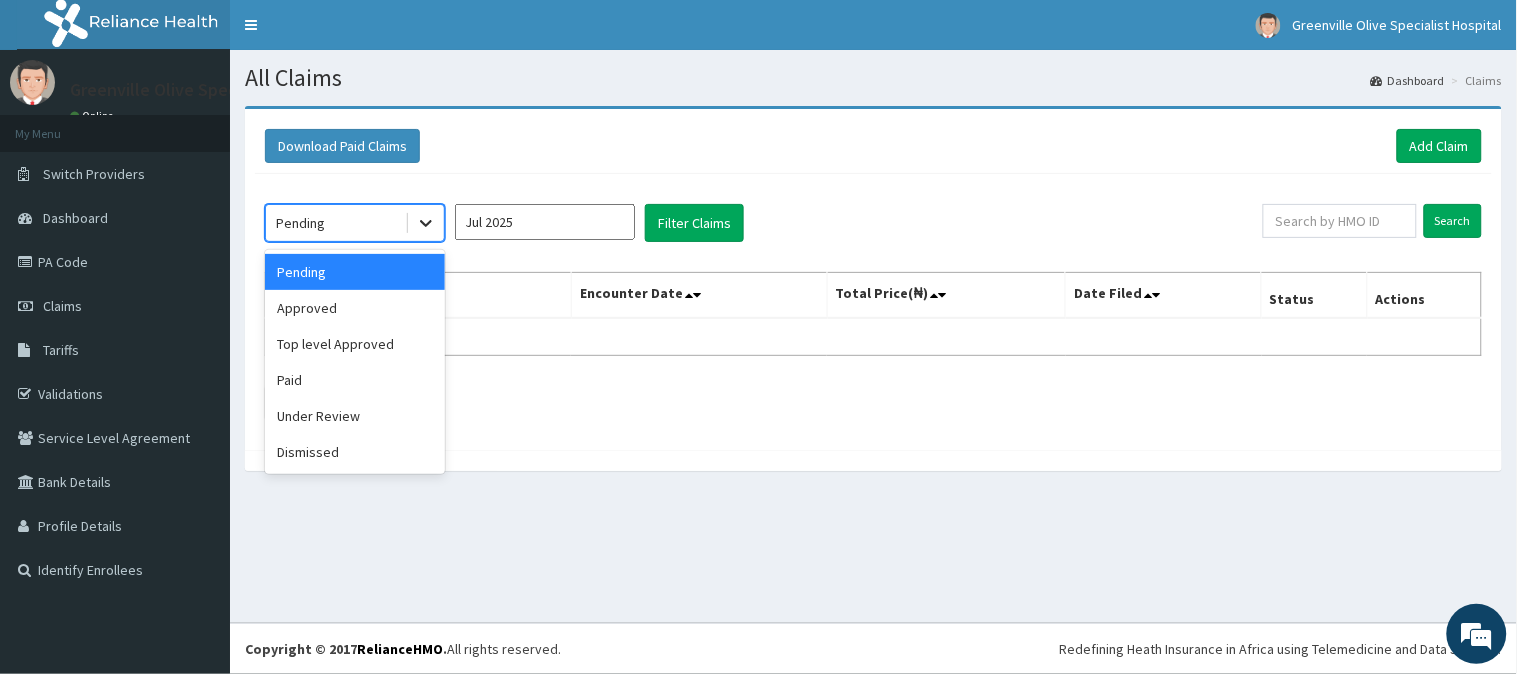 click 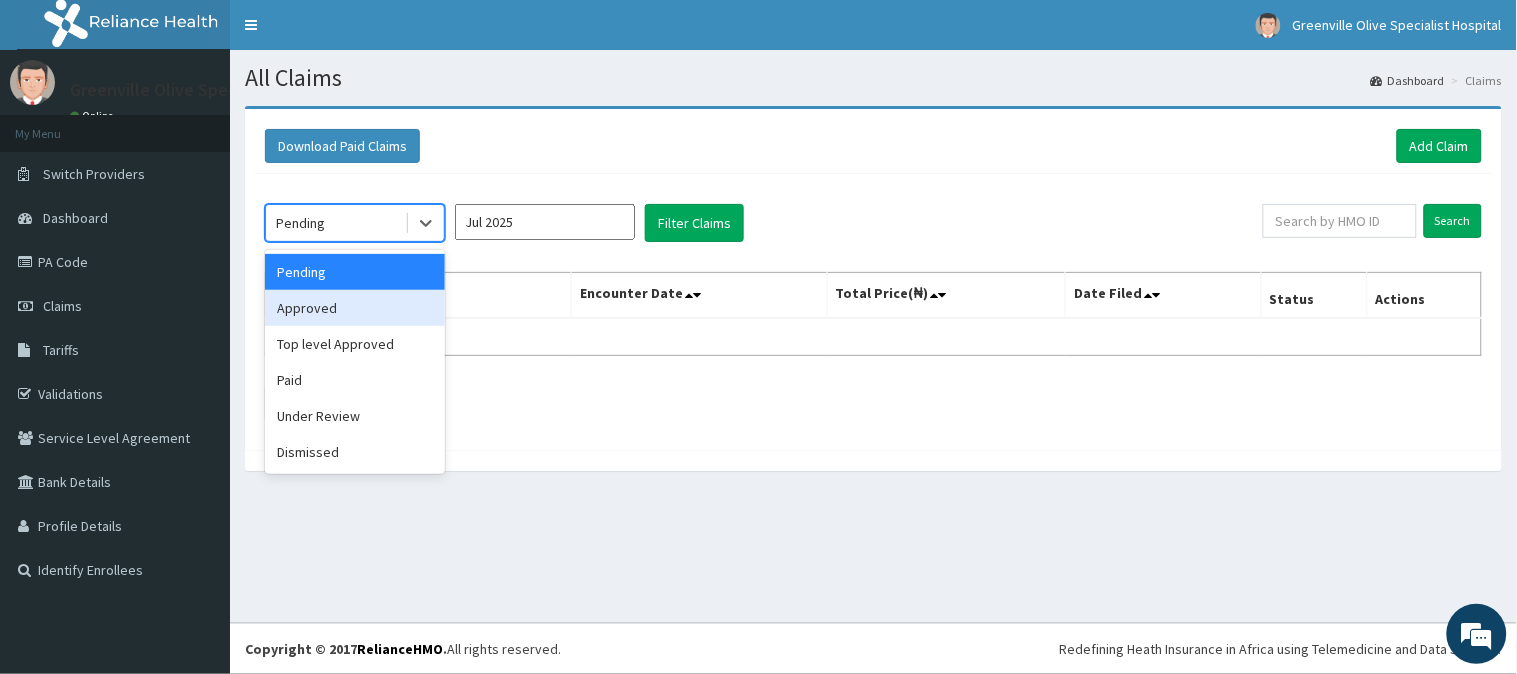 click on "Approved" at bounding box center (355, 308) 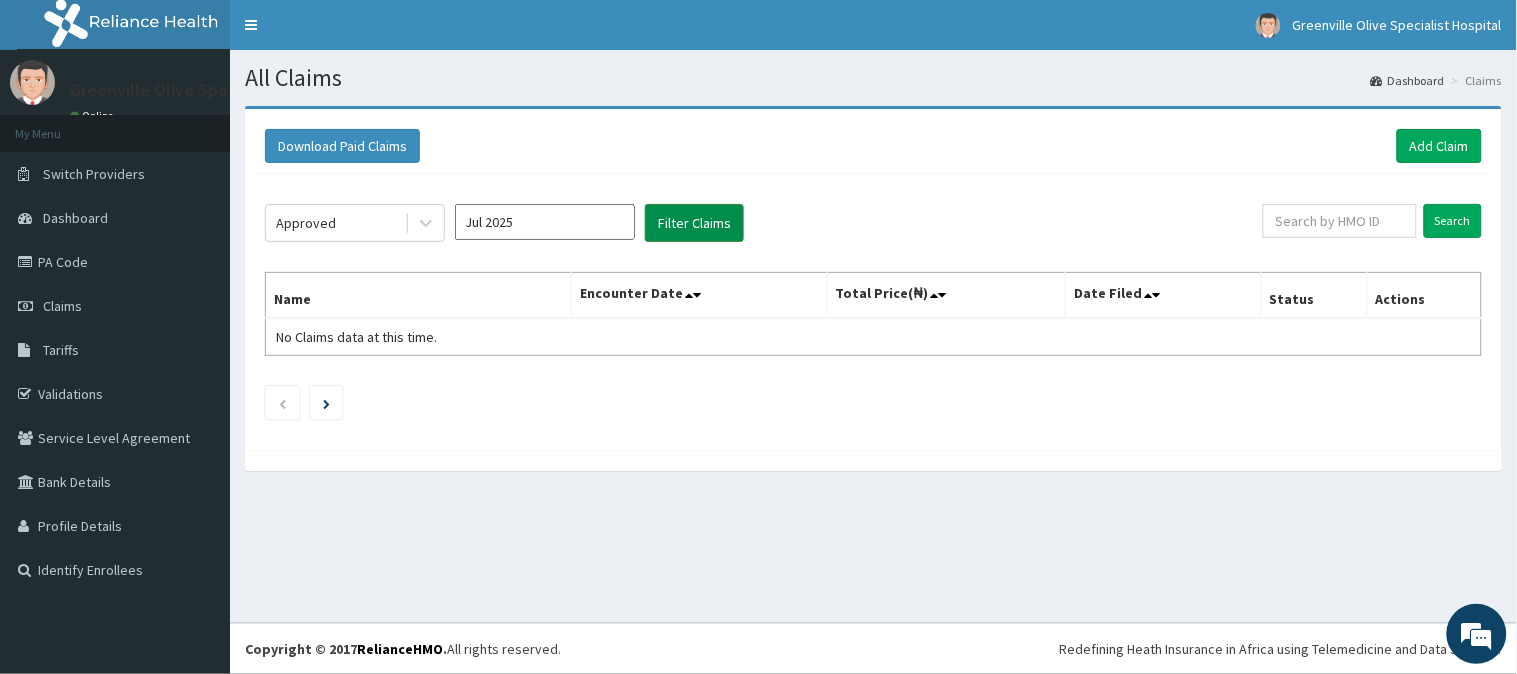 click on "Filter Claims" at bounding box center (694, 223) 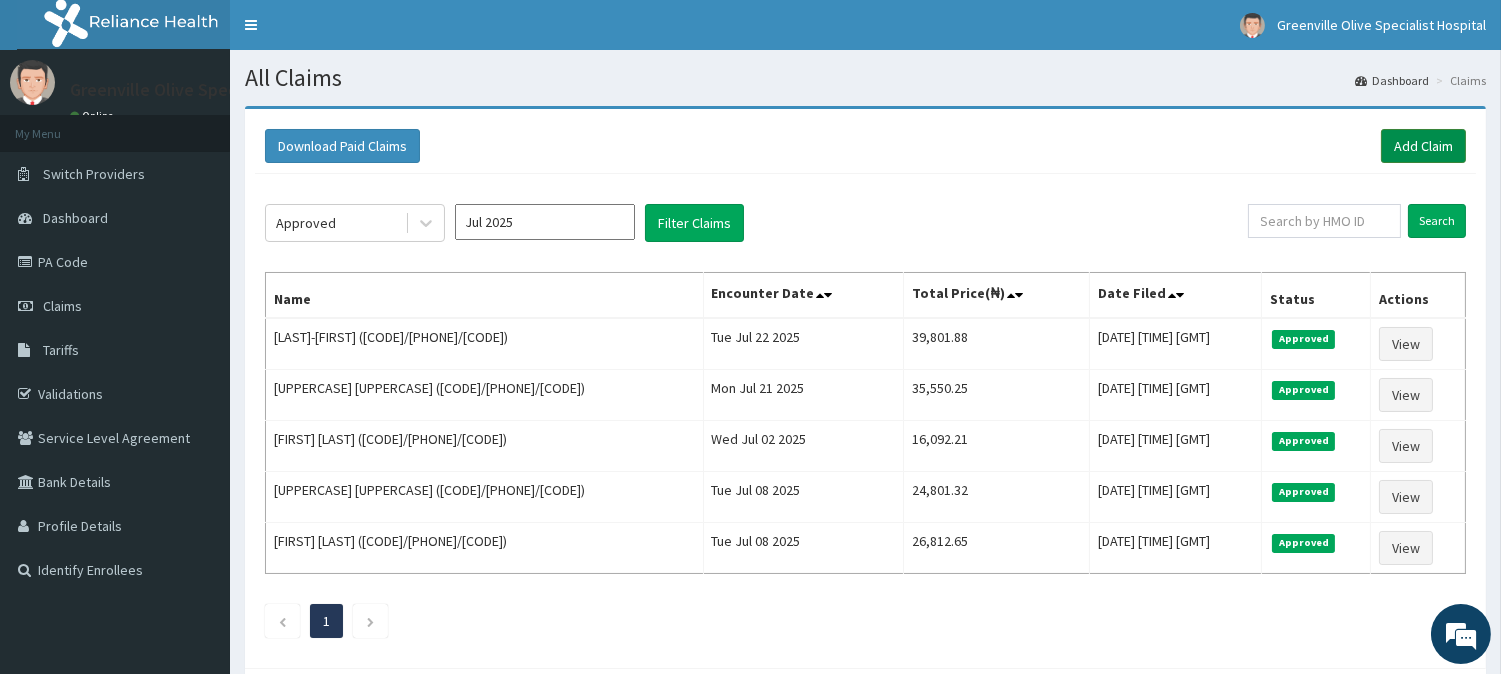 click on "Add Claim" at bounding box center [1423, 146] 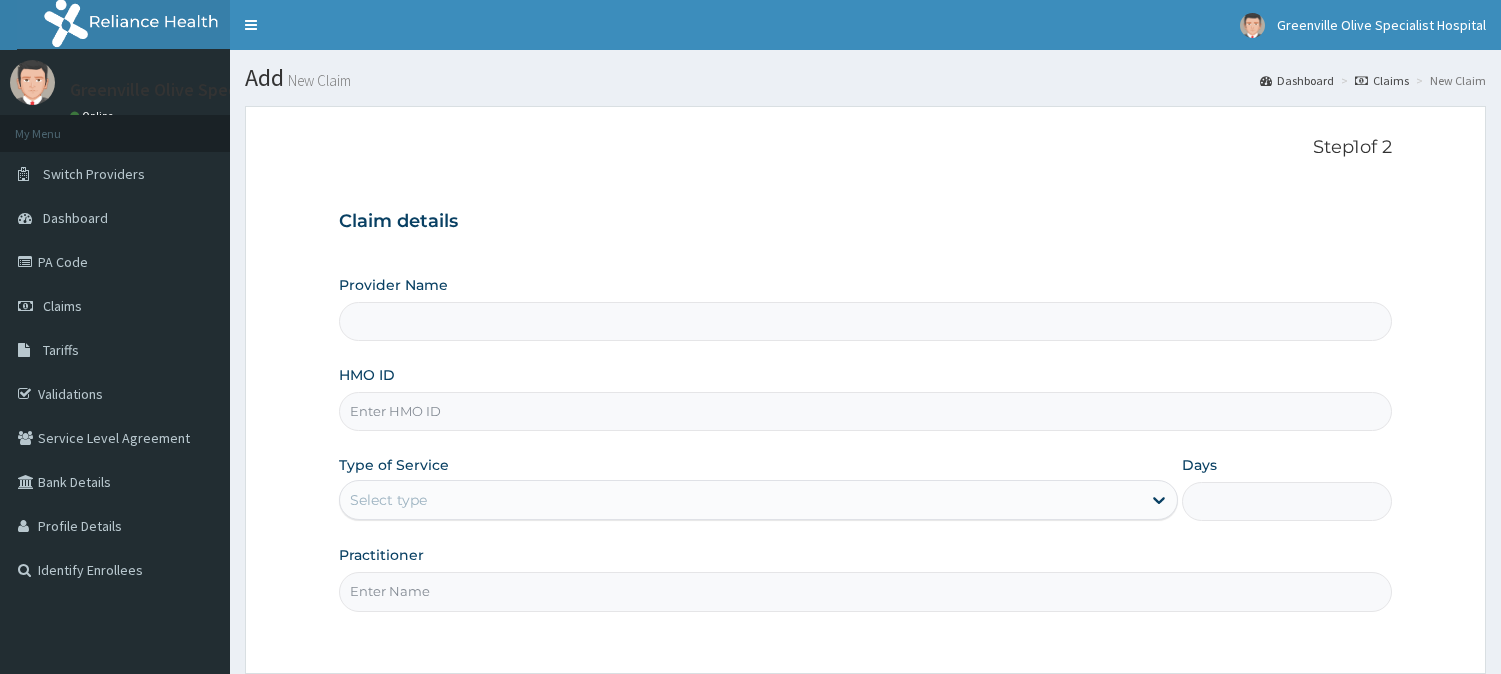 scroll, scrollTop: 0, scrollLeft: 0, axis: both 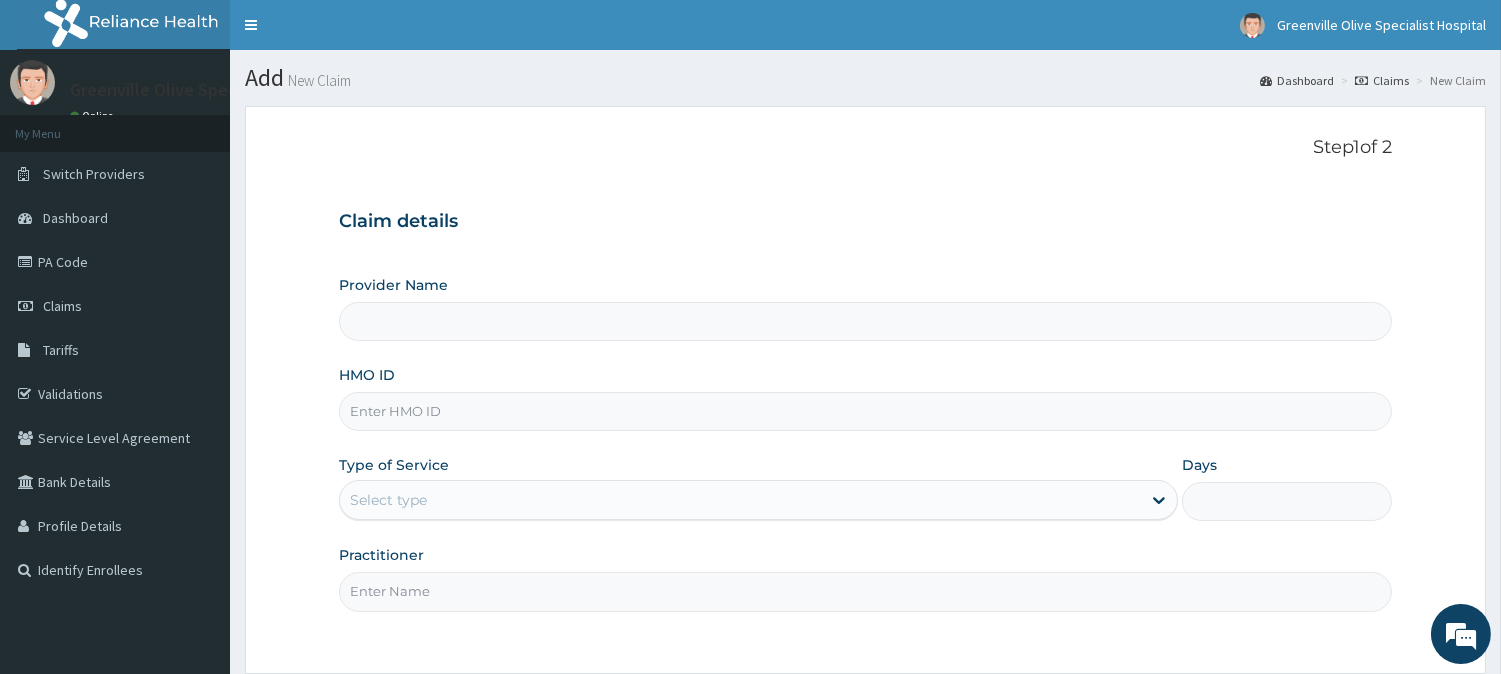 type on "Greenville Olive Specialist Hospital" 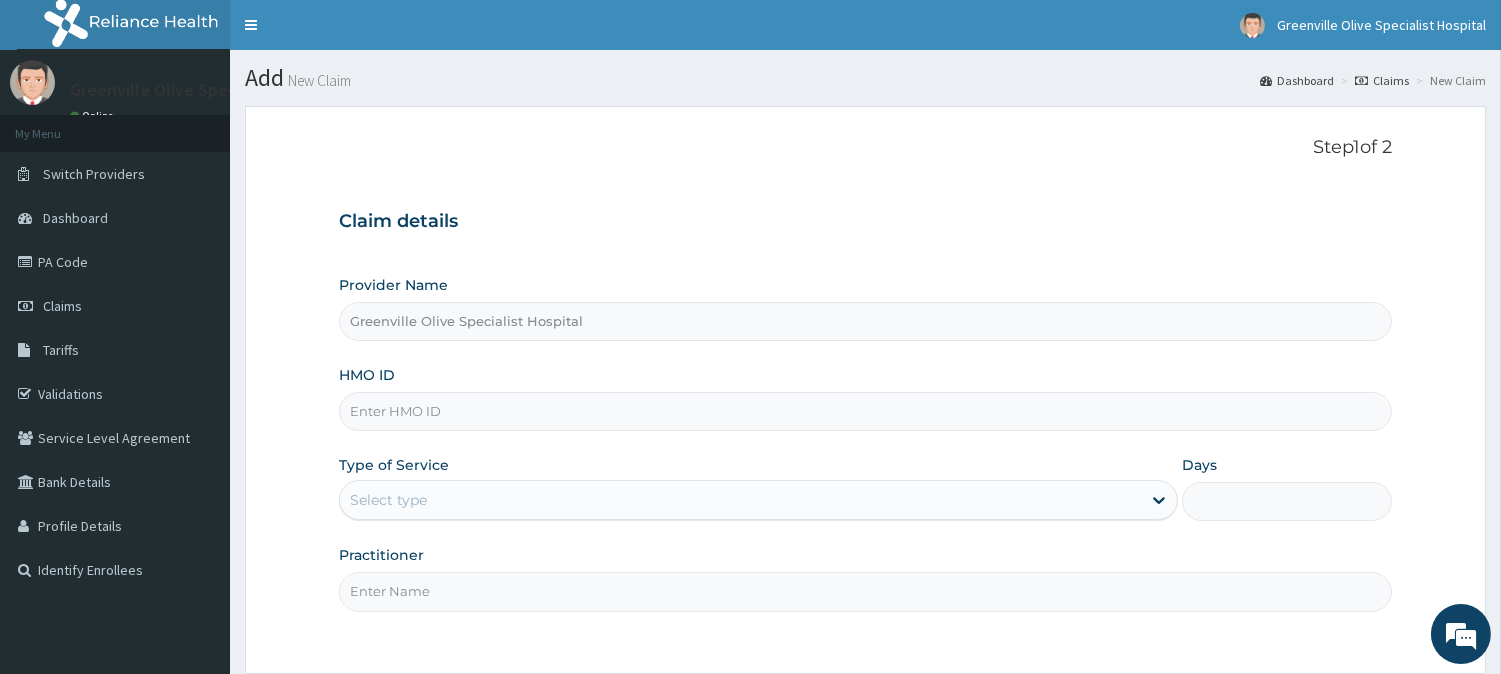 scroll, scrollTop: 0, scrollLeft: 0, axis: both 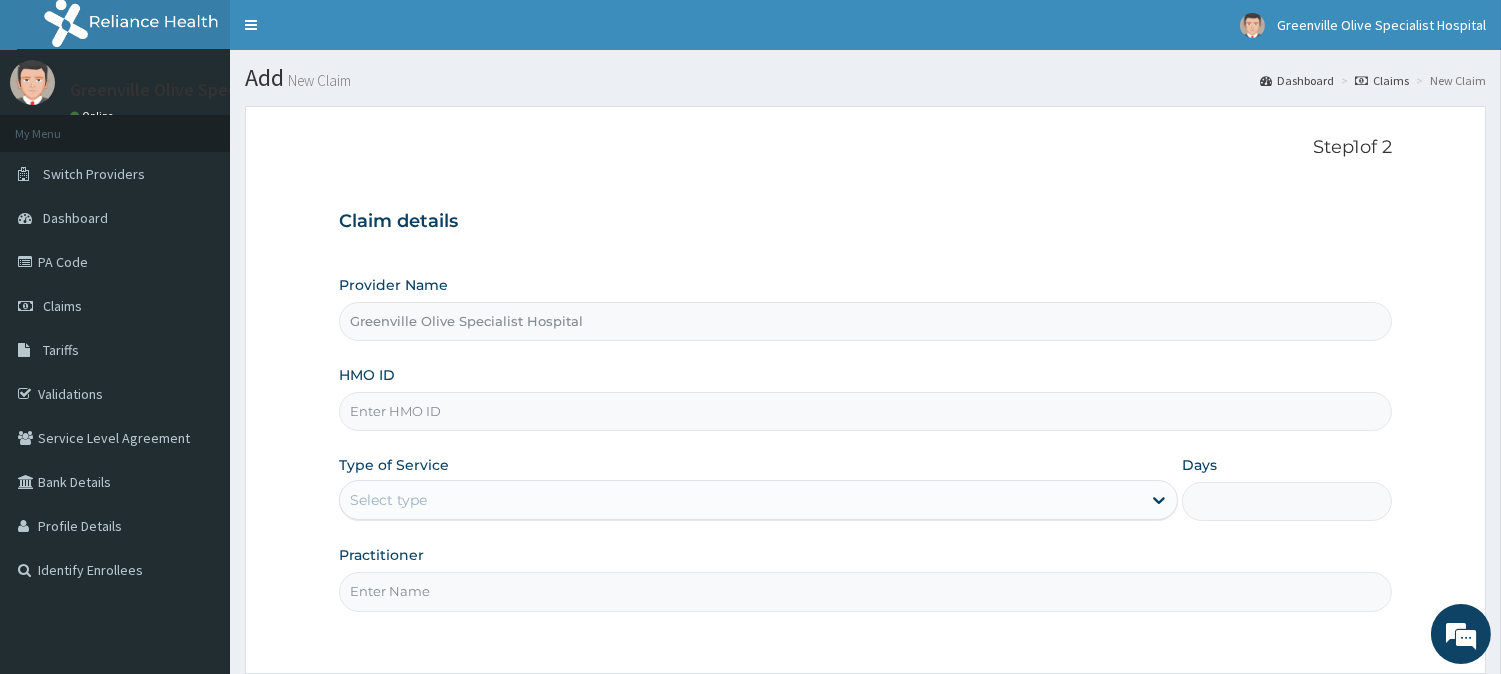 click on "HMO ID" at bounding box center [865, 411] 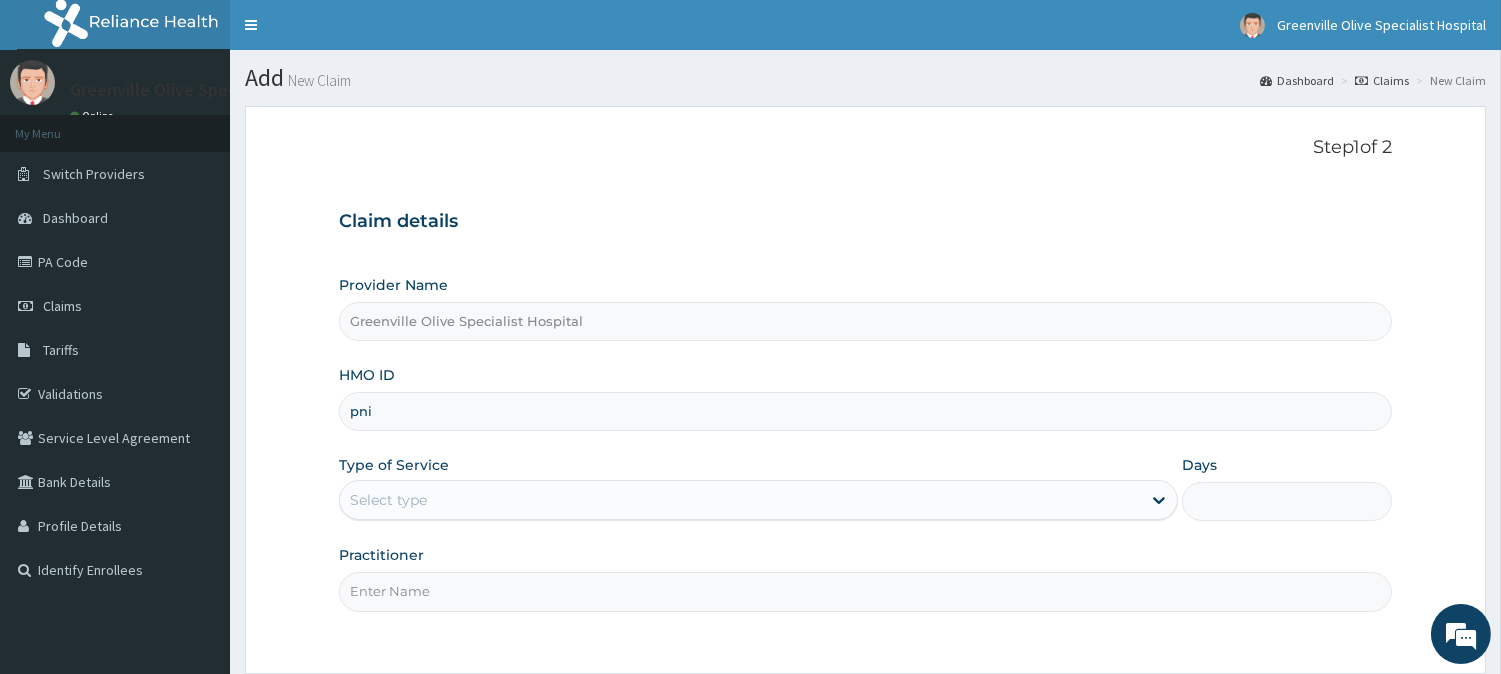 type on "PNI/10042/A" 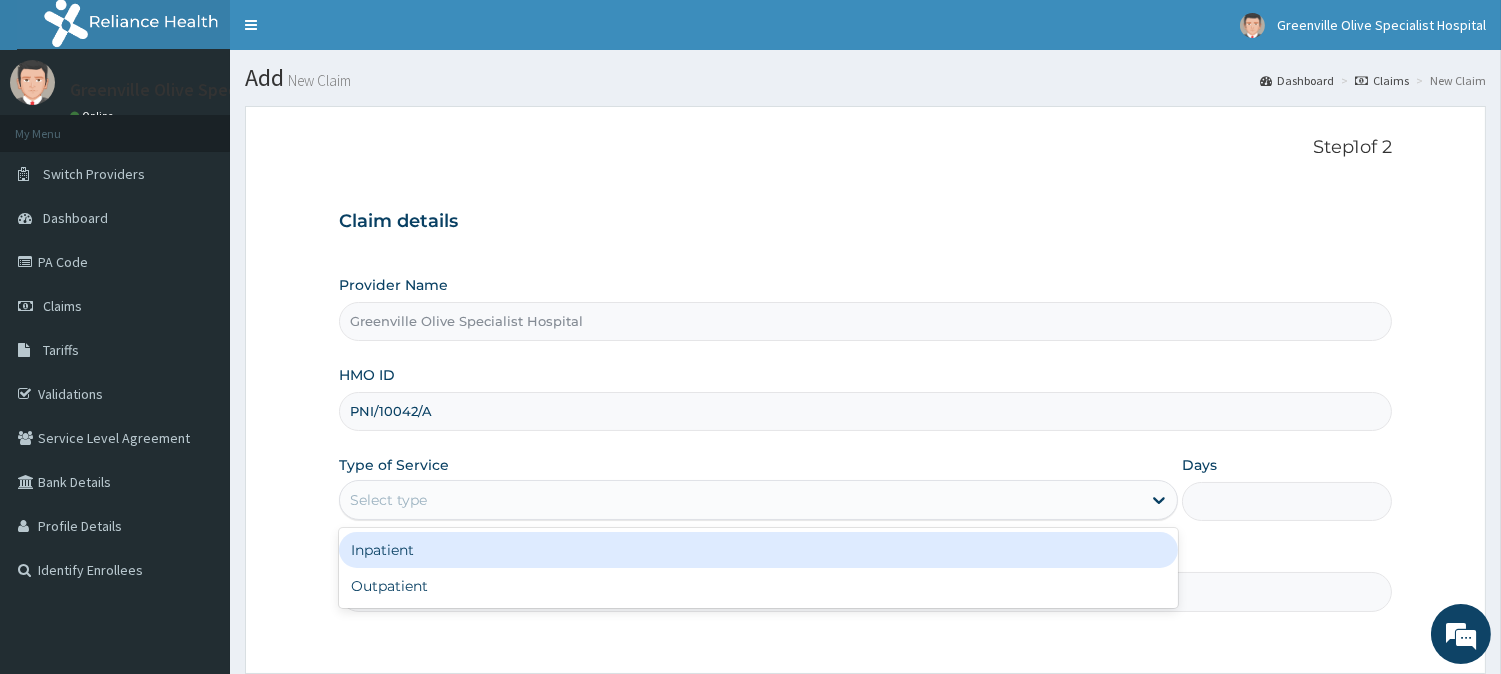click on "Select type" at bounding box center [740, 500] 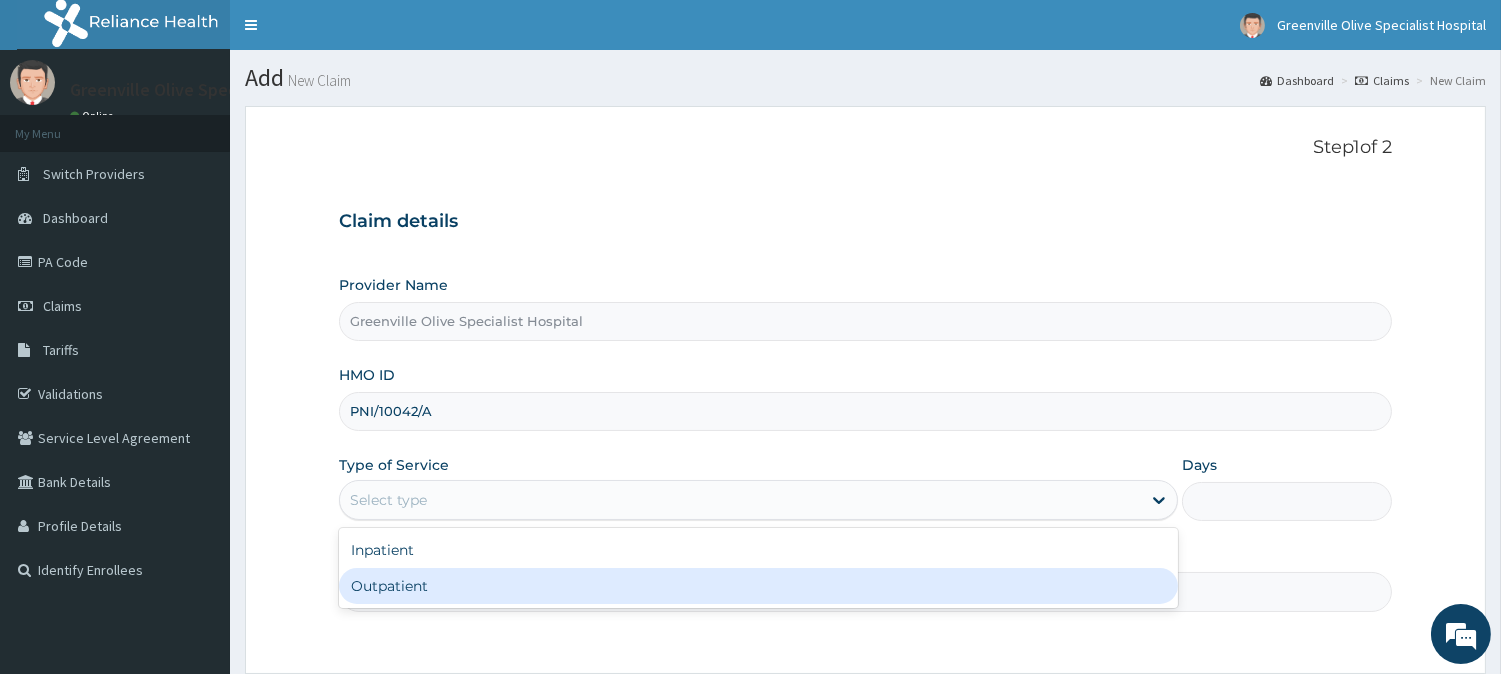 click on "Outpatient" at bounding box center [758, 586] 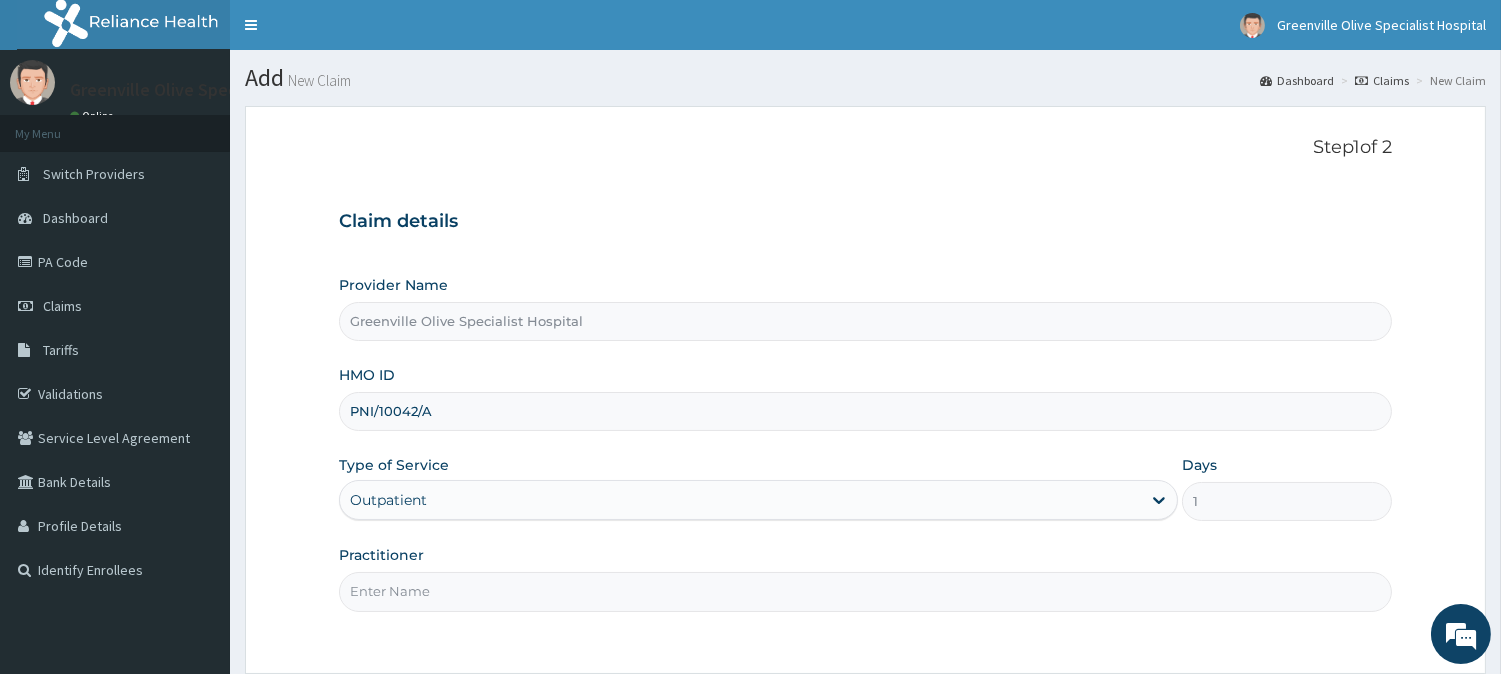 click on "Practitioner" at bounding box center [865, 591] 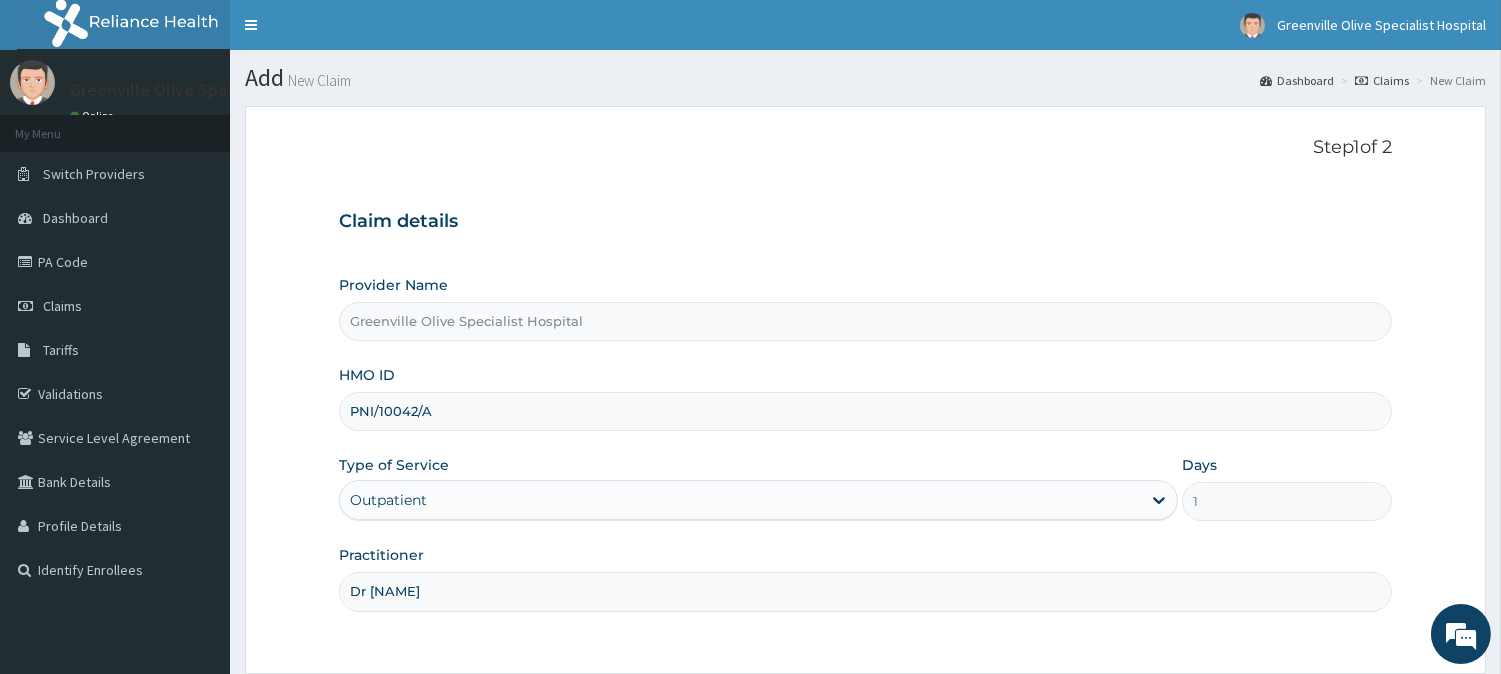 scroll, scrollTop: 178, scrollLeft: 0, axis: vertical 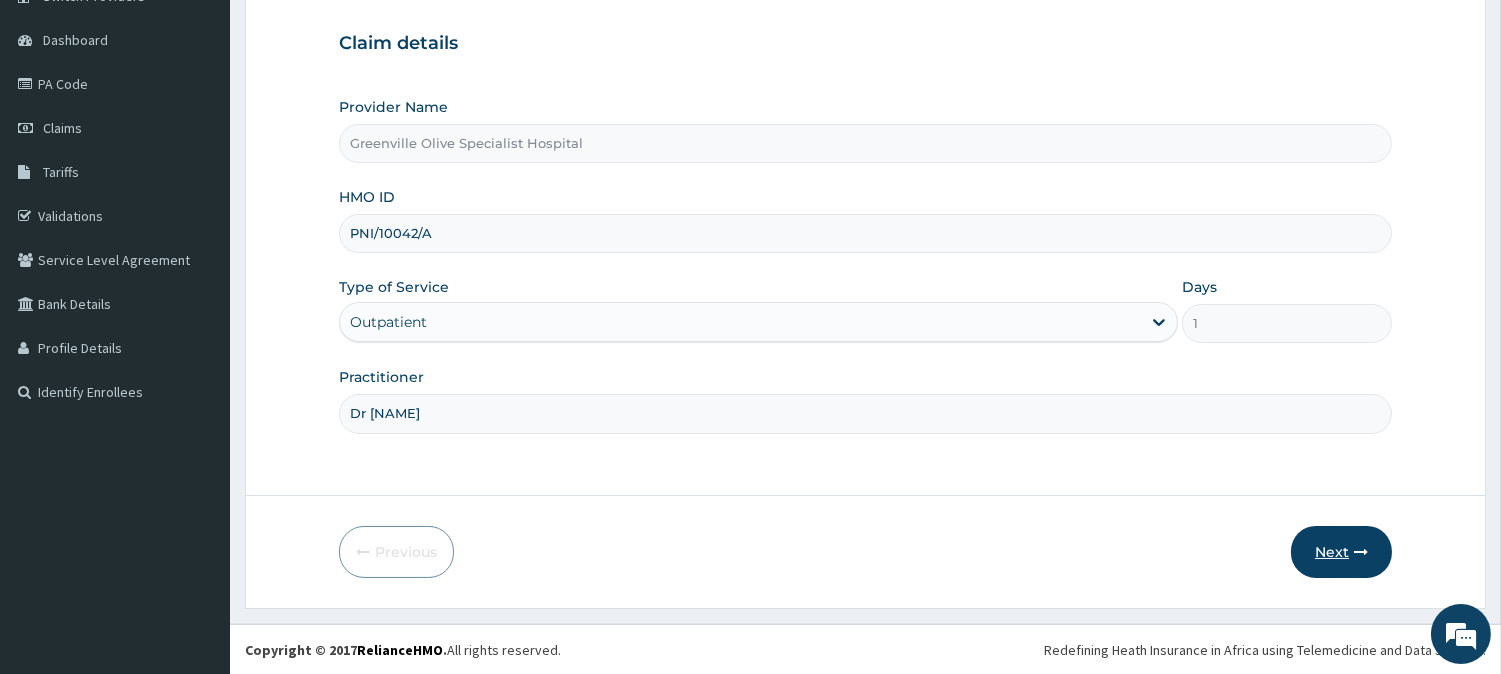 type on "Dr Anthony" 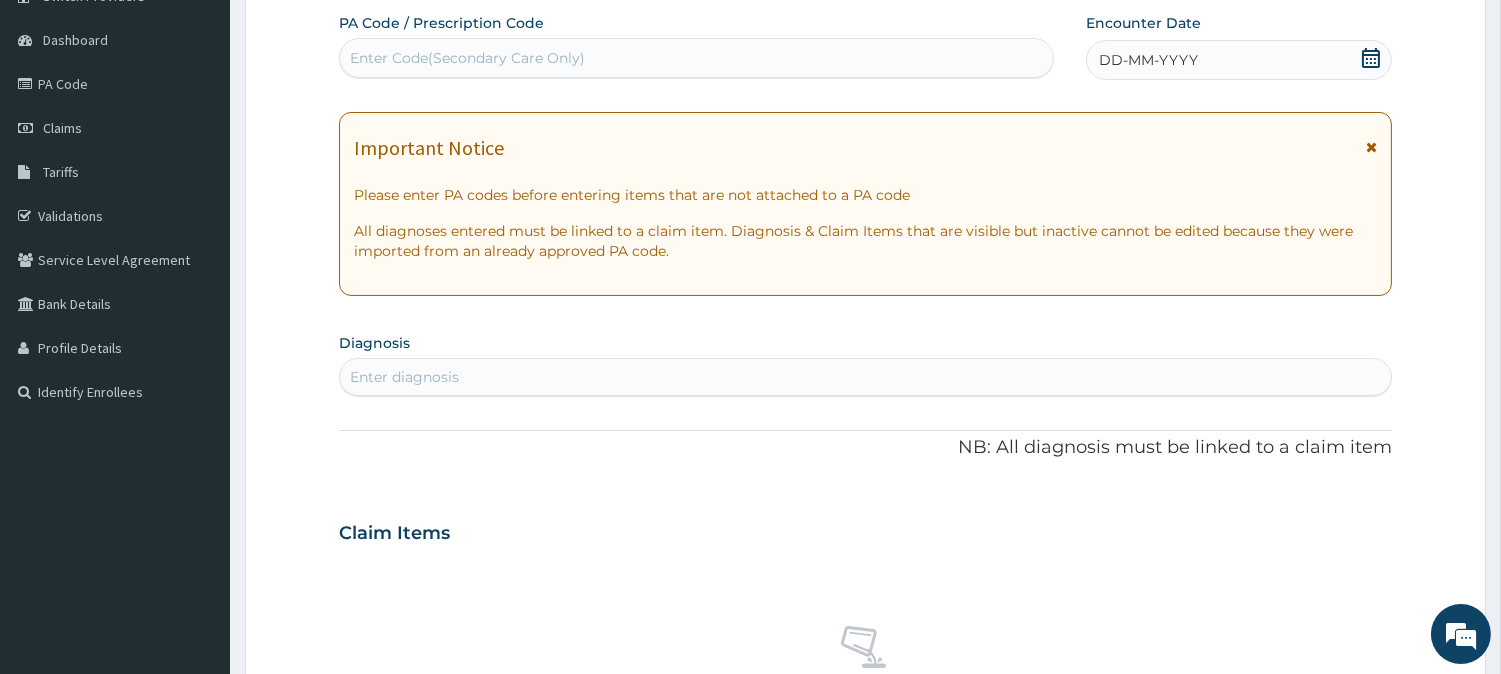 click 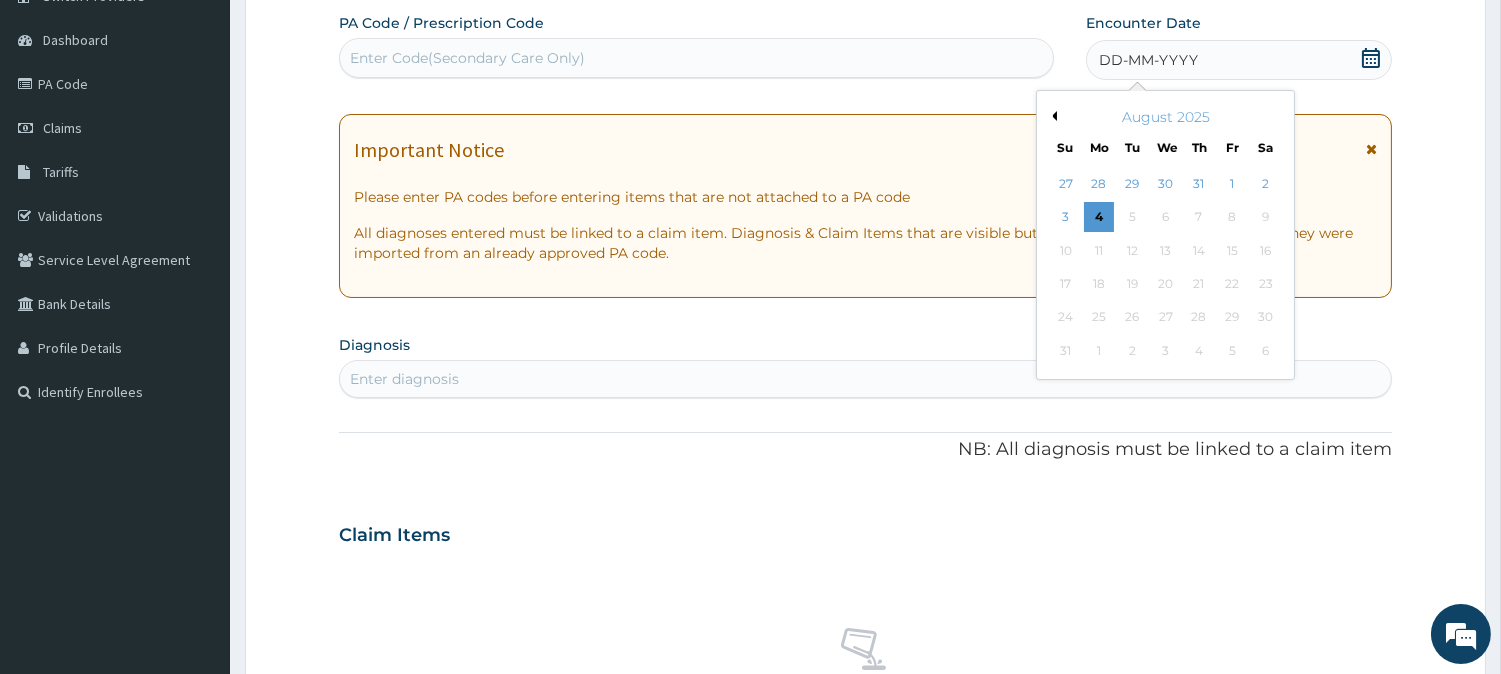 click on "Previous Month" at bounding box center (1052, 116) 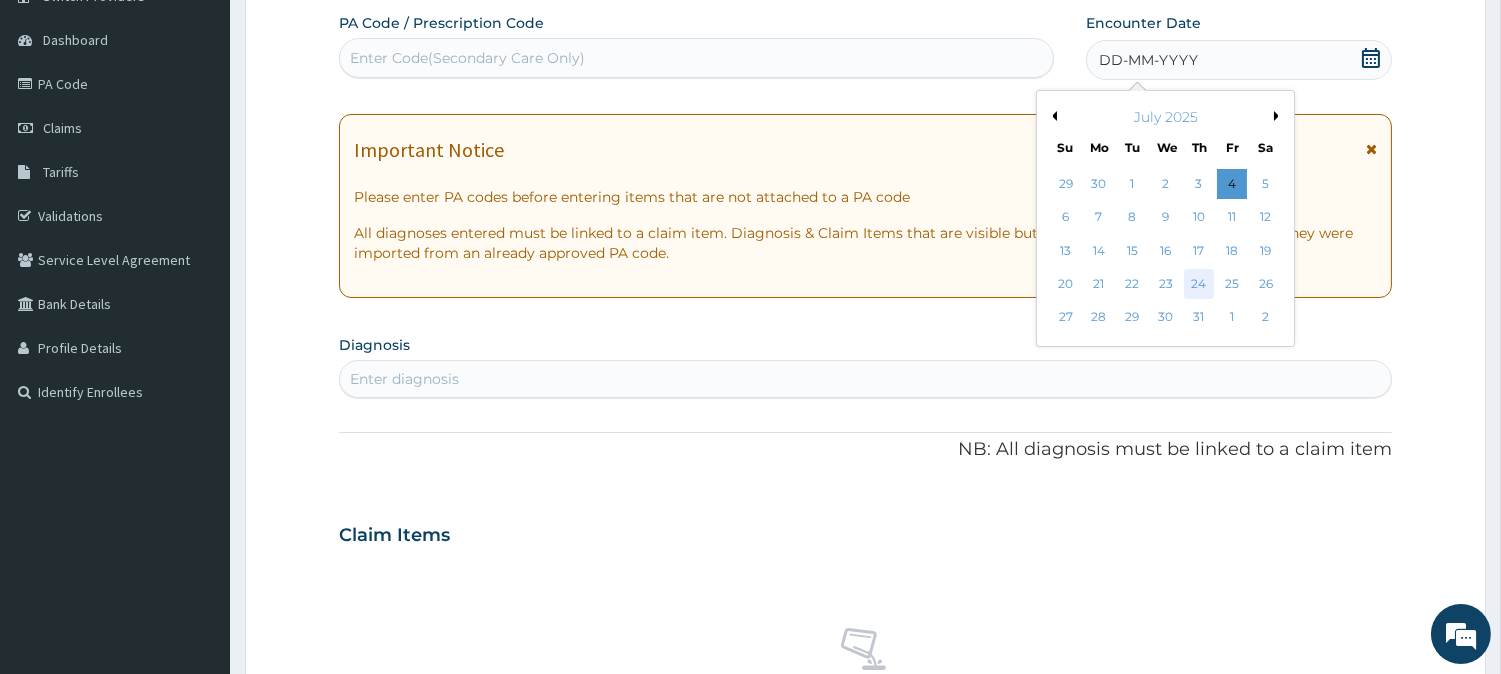click on "24" at bounding box center (1199, 284) 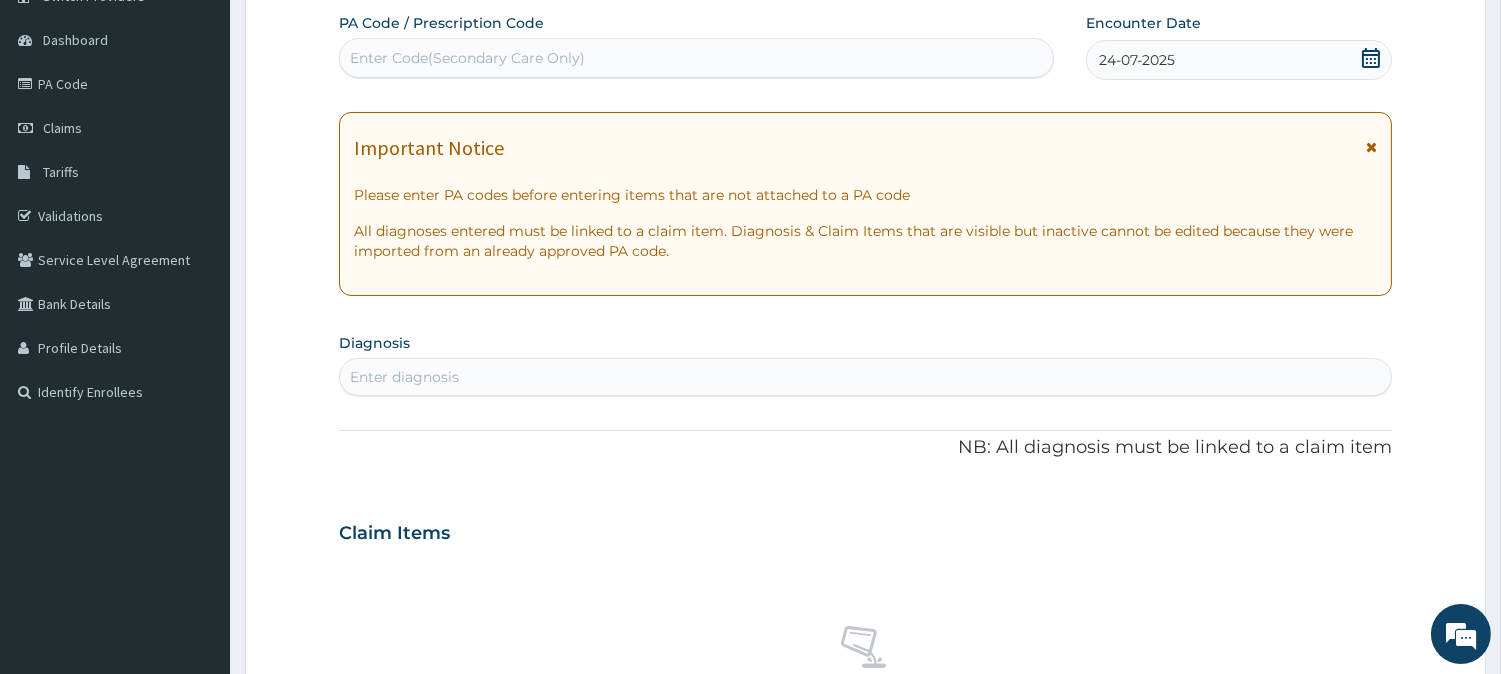 click at bounding box center (1371, 147) 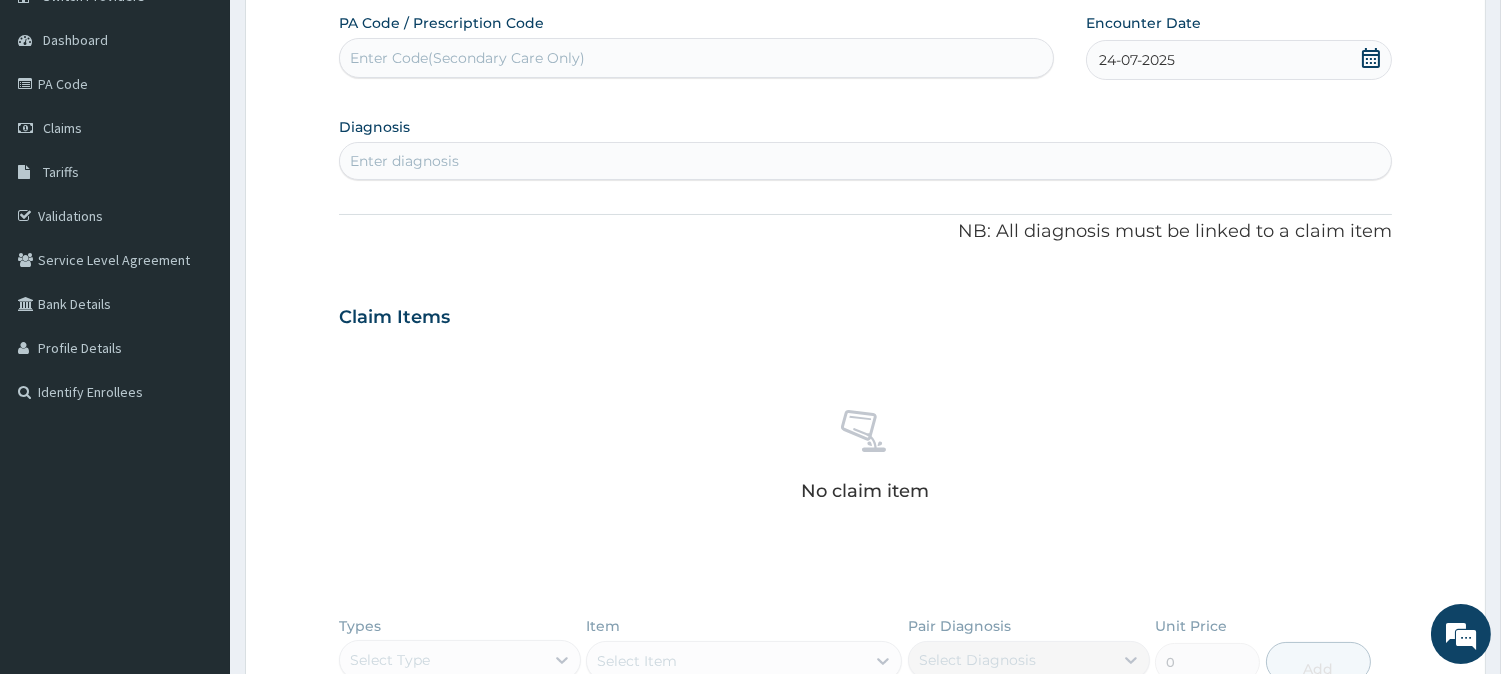 click on "Enter diagnosis" at bounding box center [865, 161] 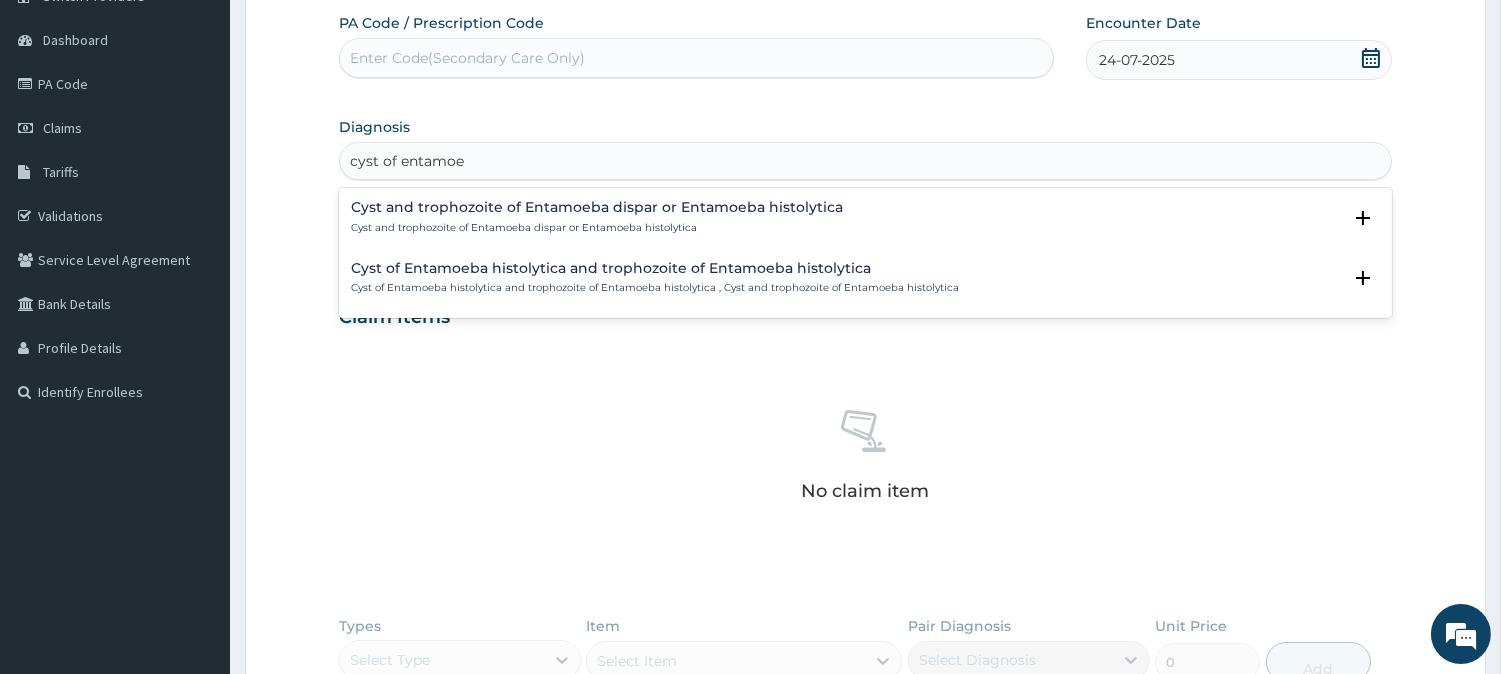 type on "cyst of entamoe" 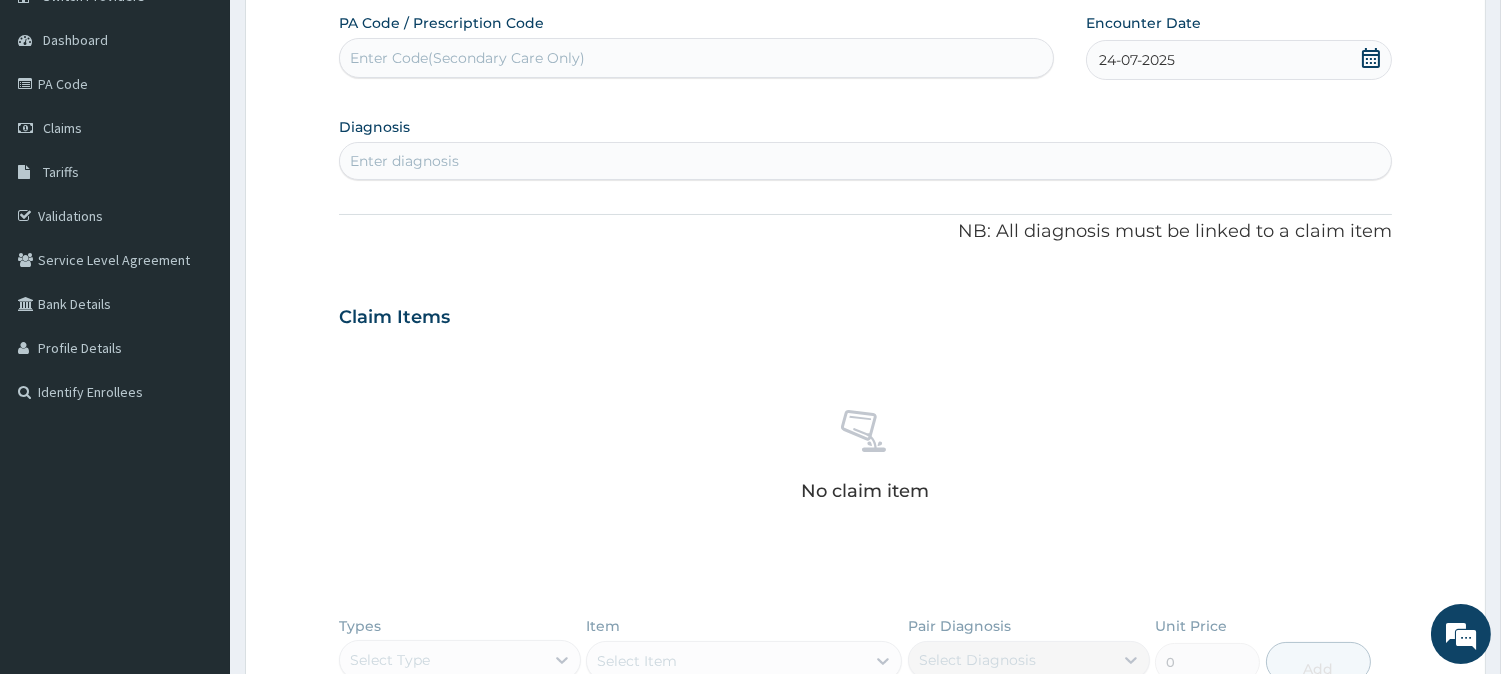 click on "Enter diagnosis" at bounding box center [865, 161] 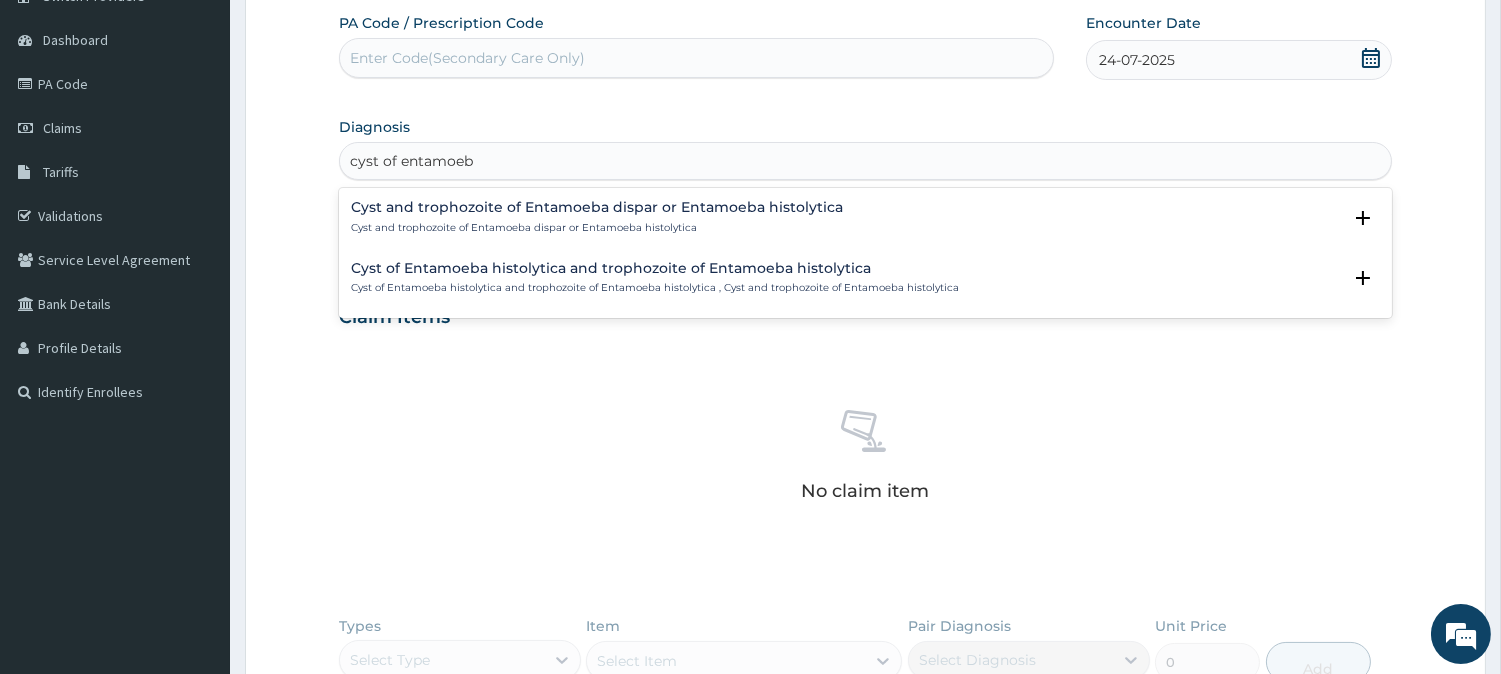 type on "cyst of entamoeba" 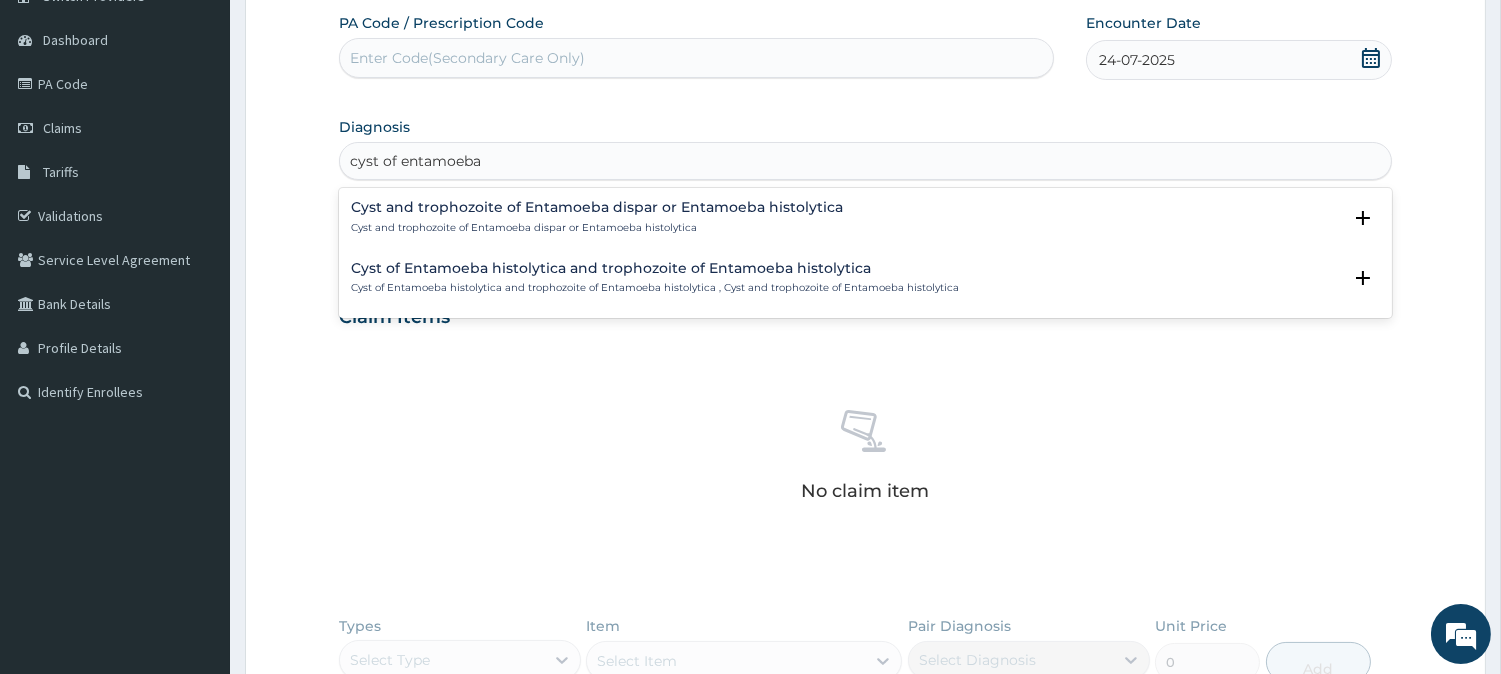 click on "Cyst and trophozoite of Entamoeba dispar or Entamoeba histolytica" at bounding box center (597, 207) 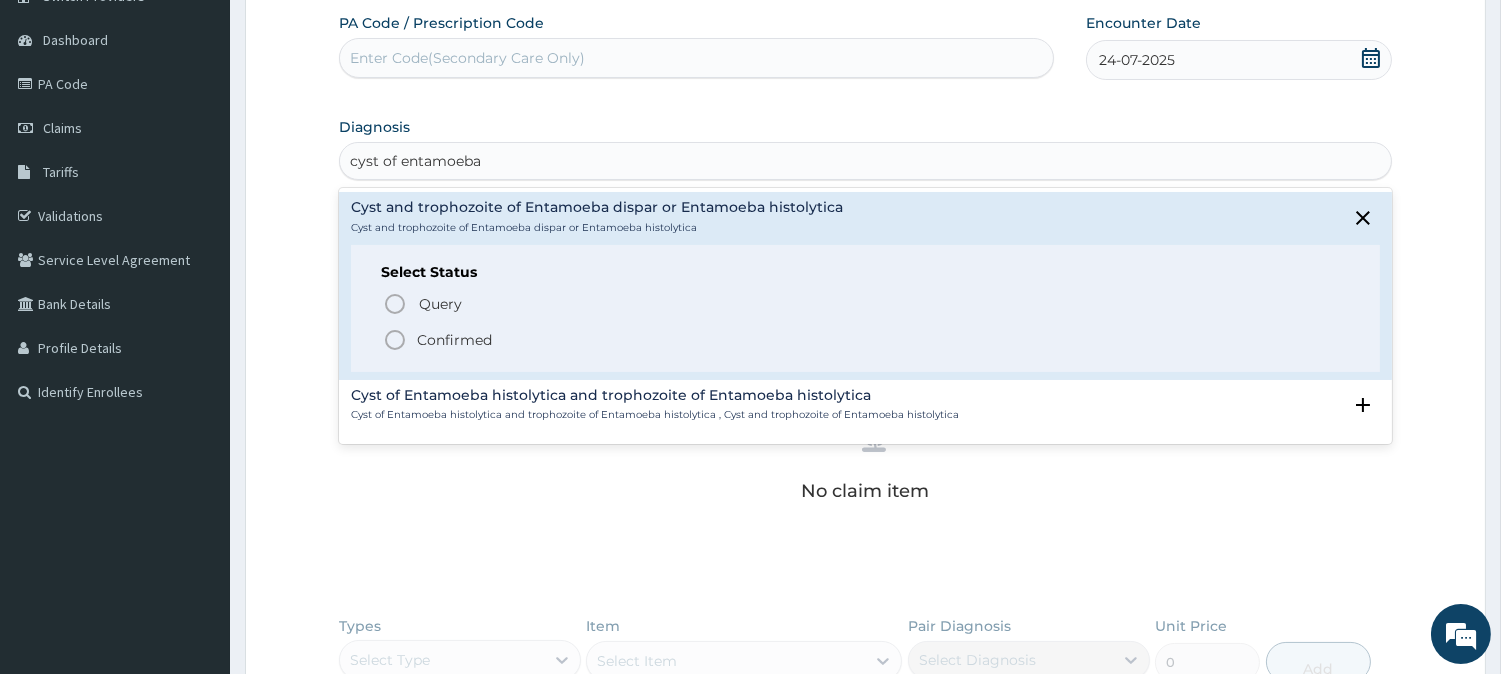 click on "Confirmed" at bounding box center (866, 340) 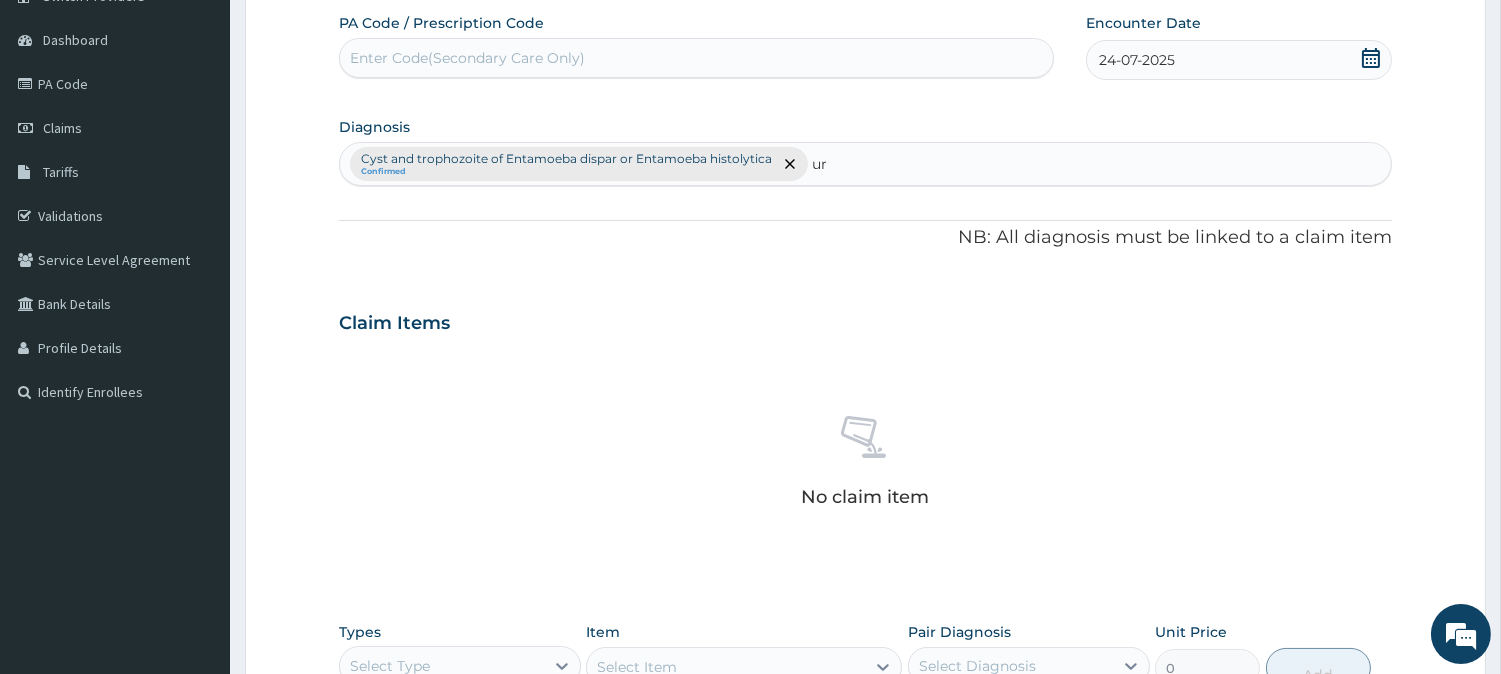 type on "u" 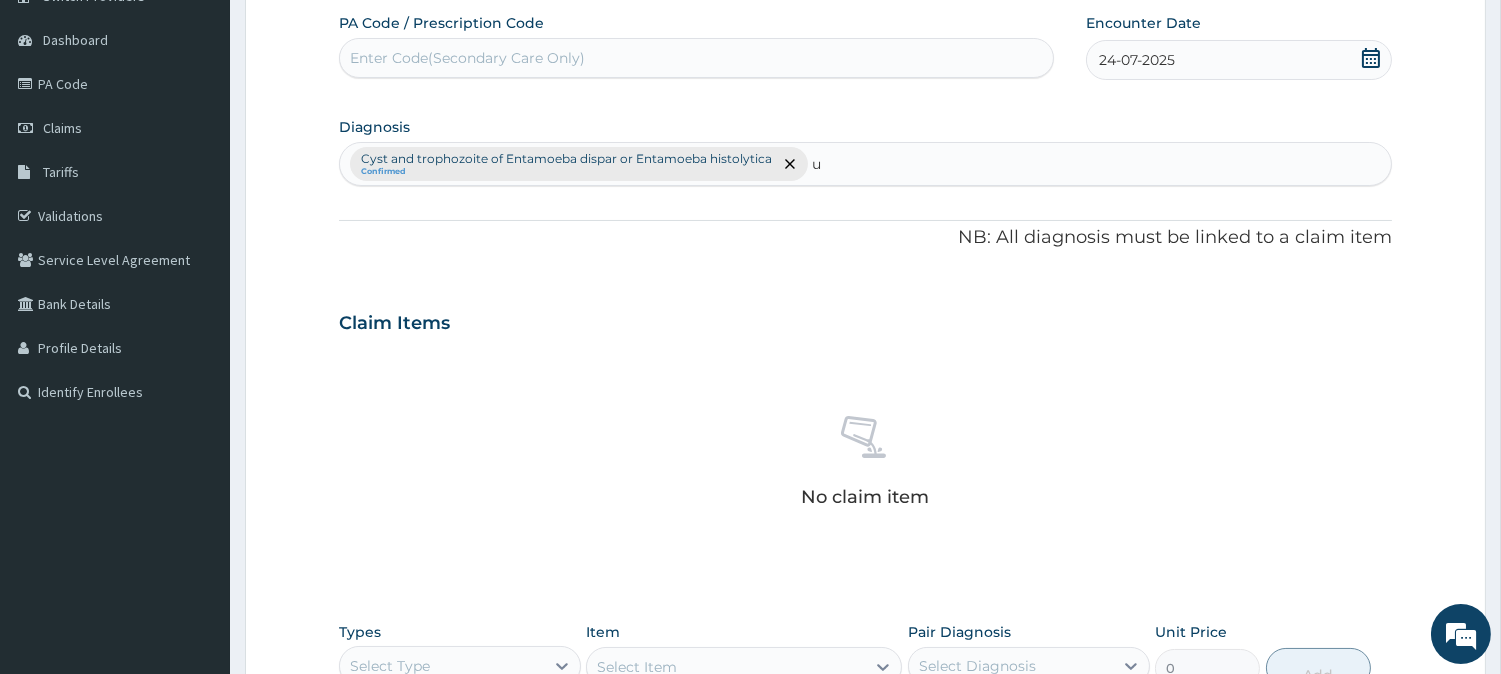 type 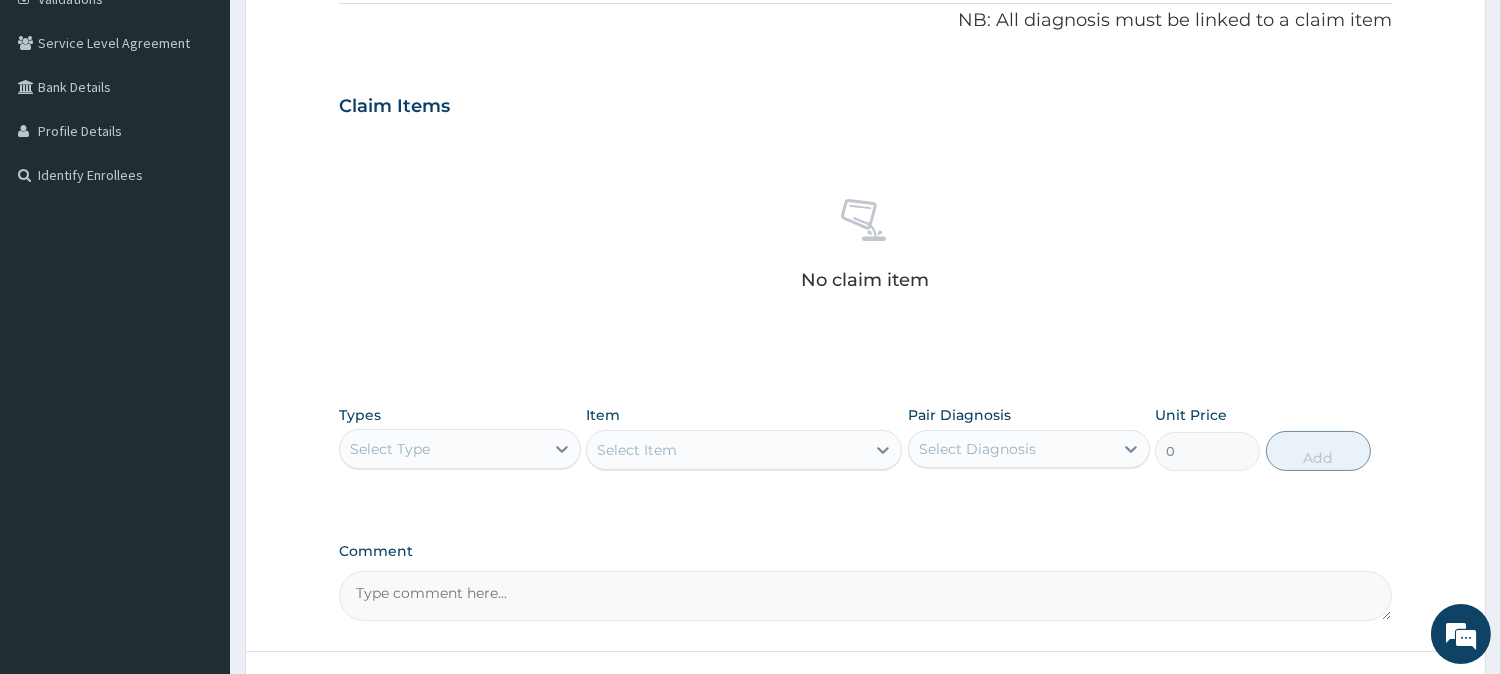 scroll, scrollTop: 482, scrollLeft: 0, axis: vertical 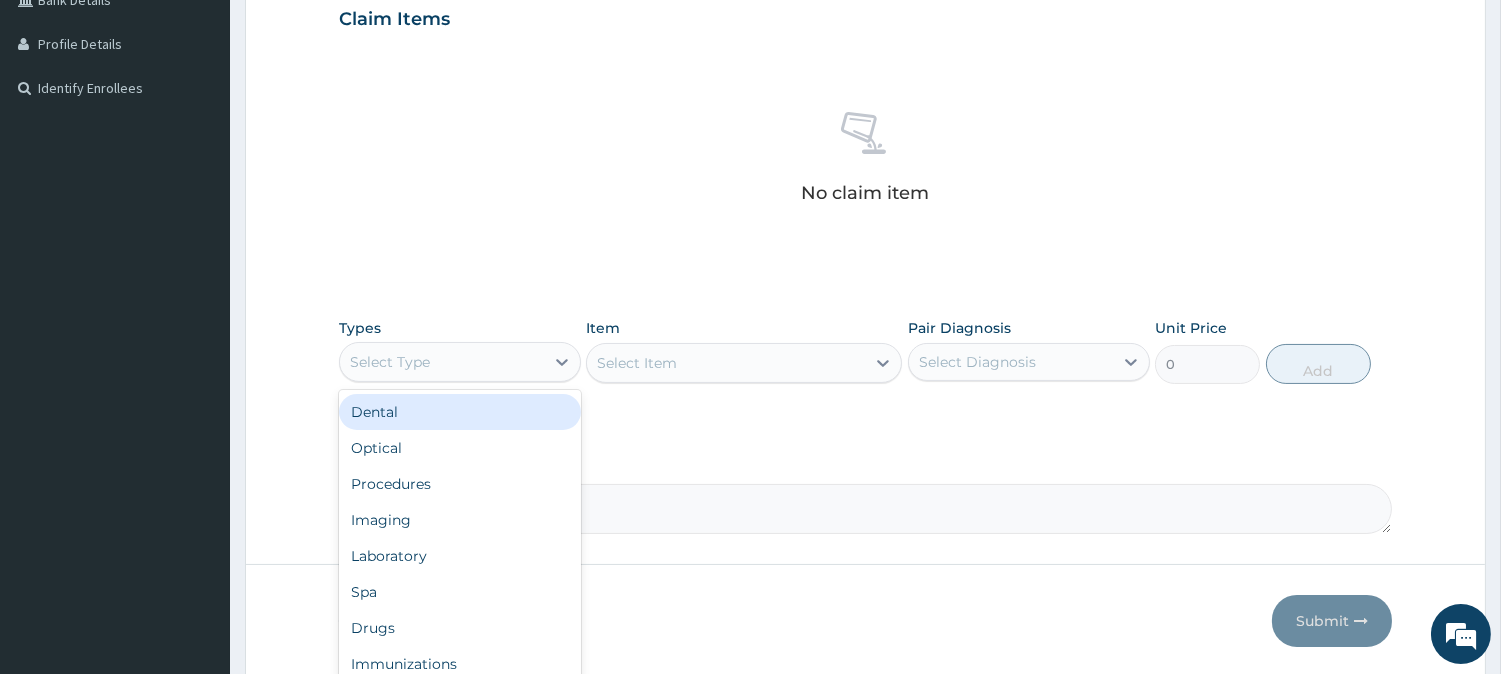 click on "Select Type" at bounding box center [442, 362] 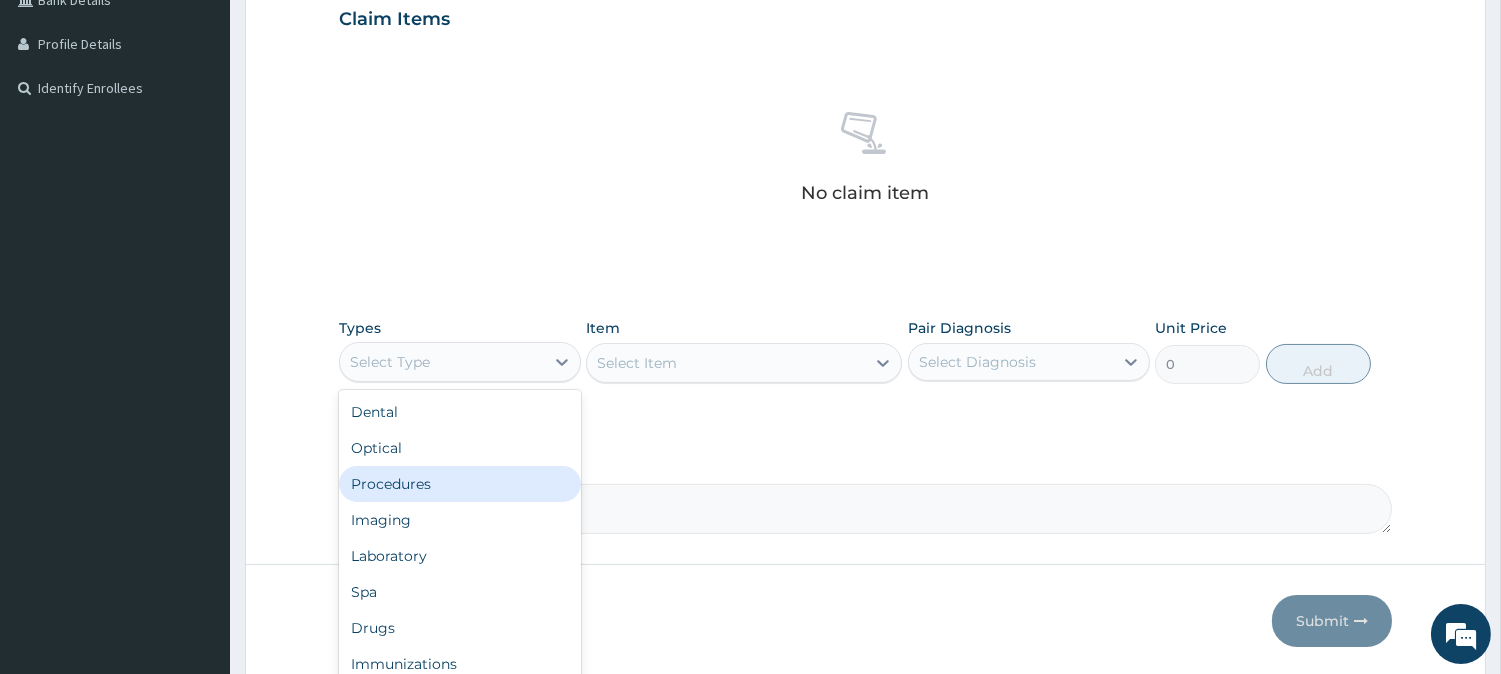 click on "Procedures" at bounding box center [460, 484] 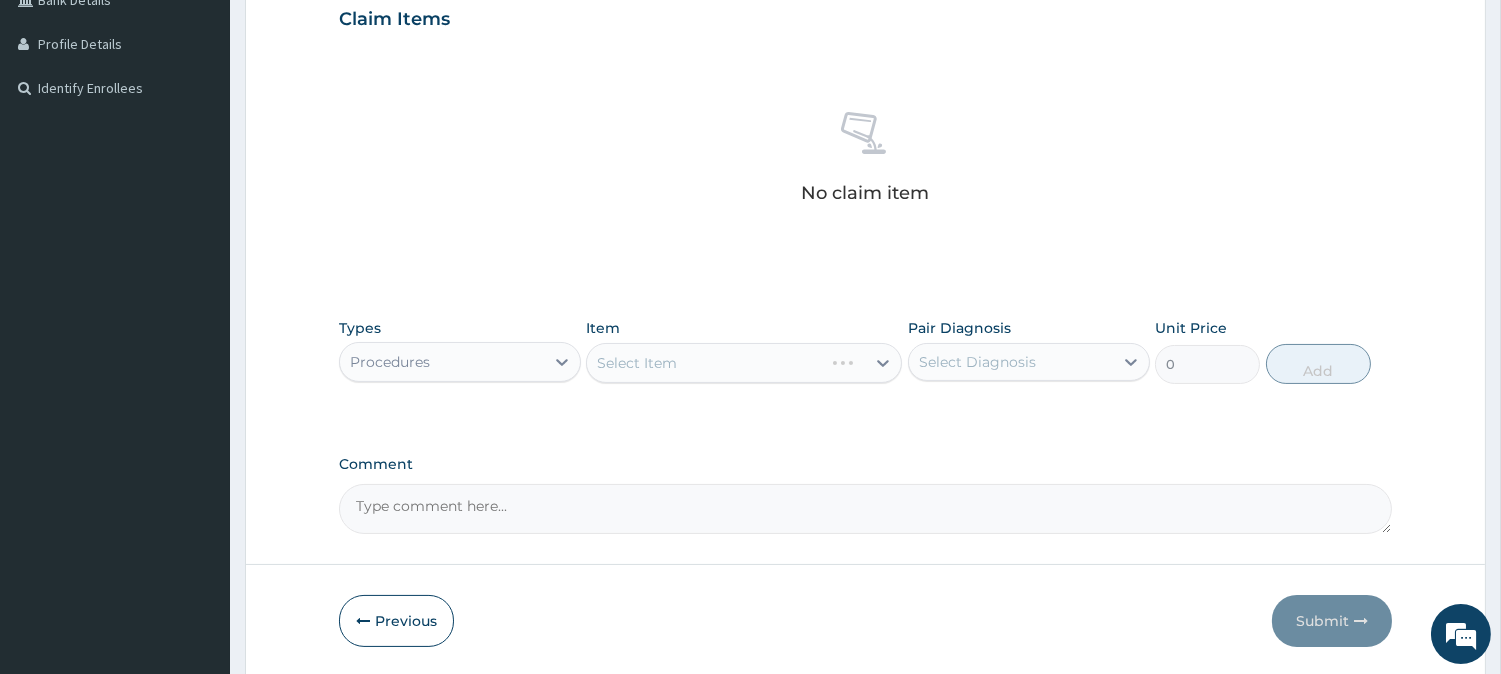 click on "Select Item" at bounding box center (744, 363) 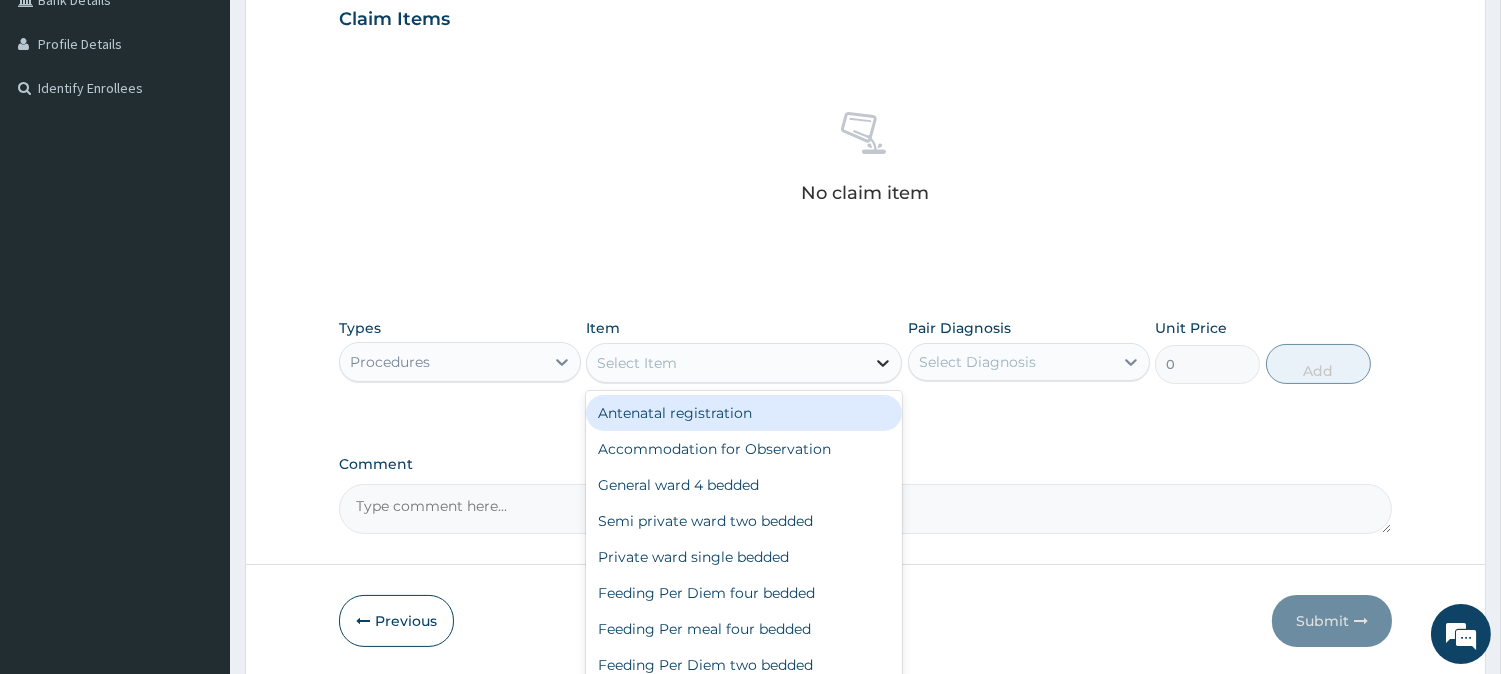 click 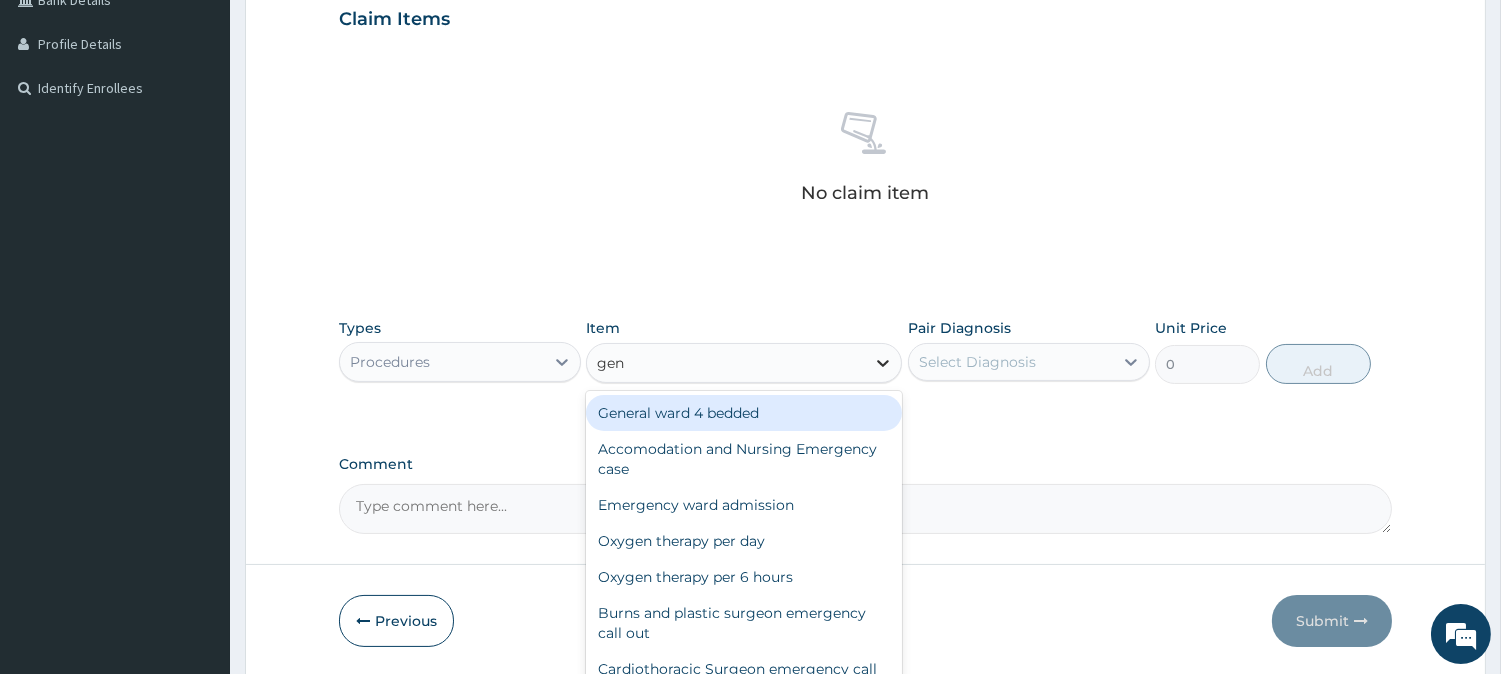 type on "gene" 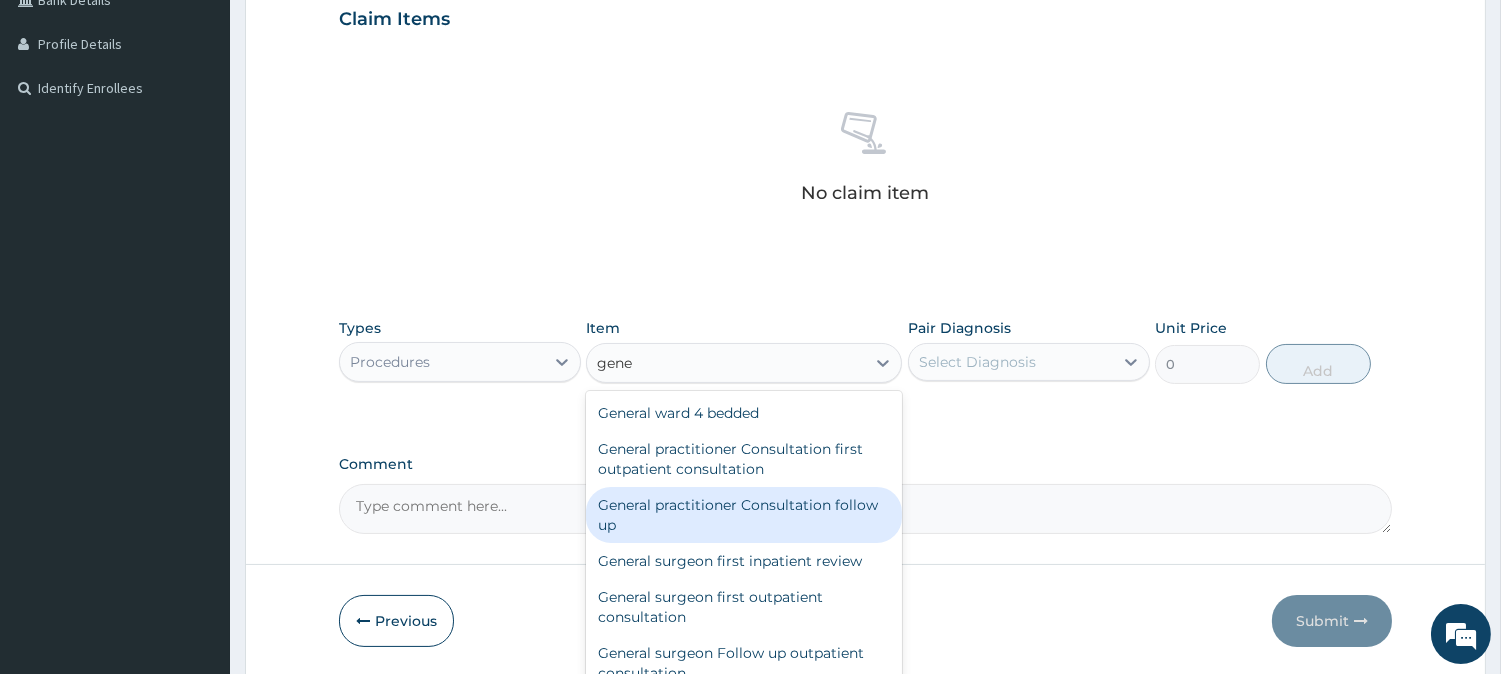 click on "General practitioner Consultation follow up" at bounding box center (744, 515) 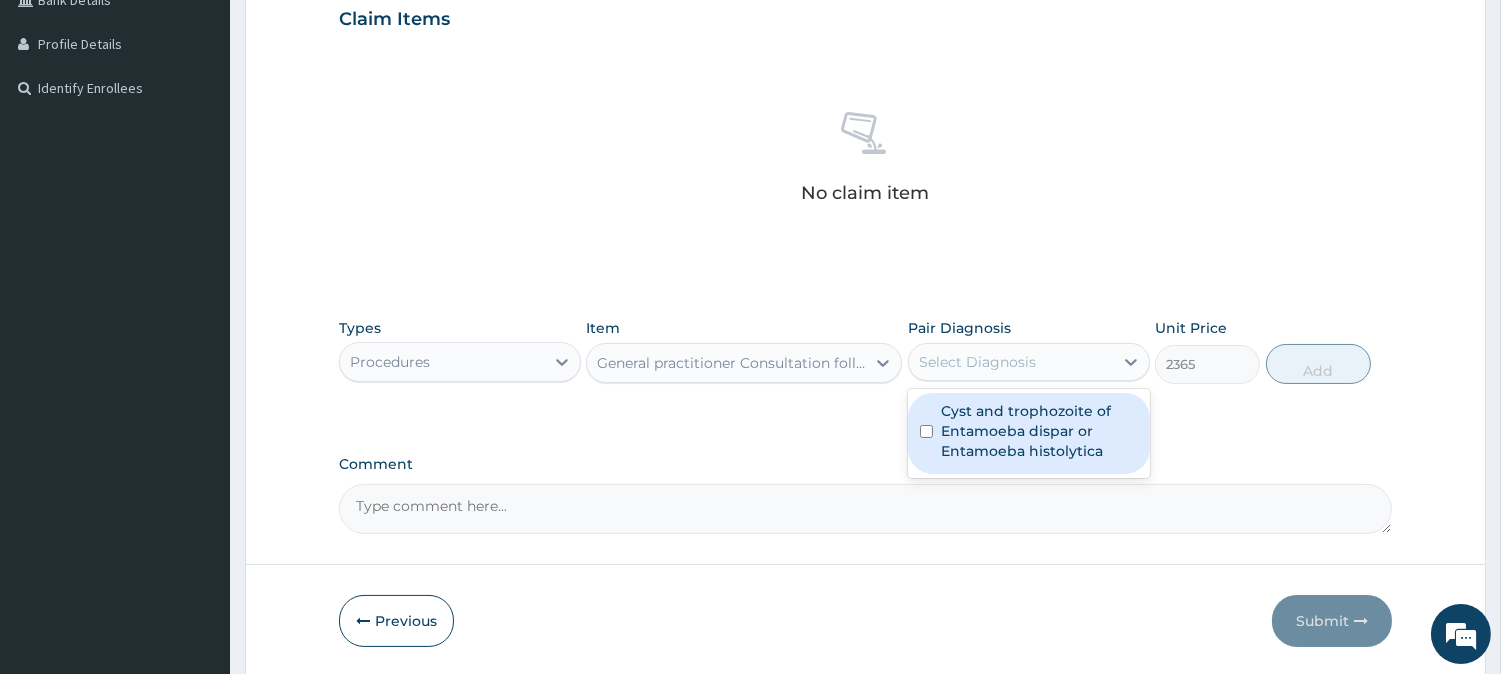 click on "Select Diagnosis" at bounding box center (1011, 362) 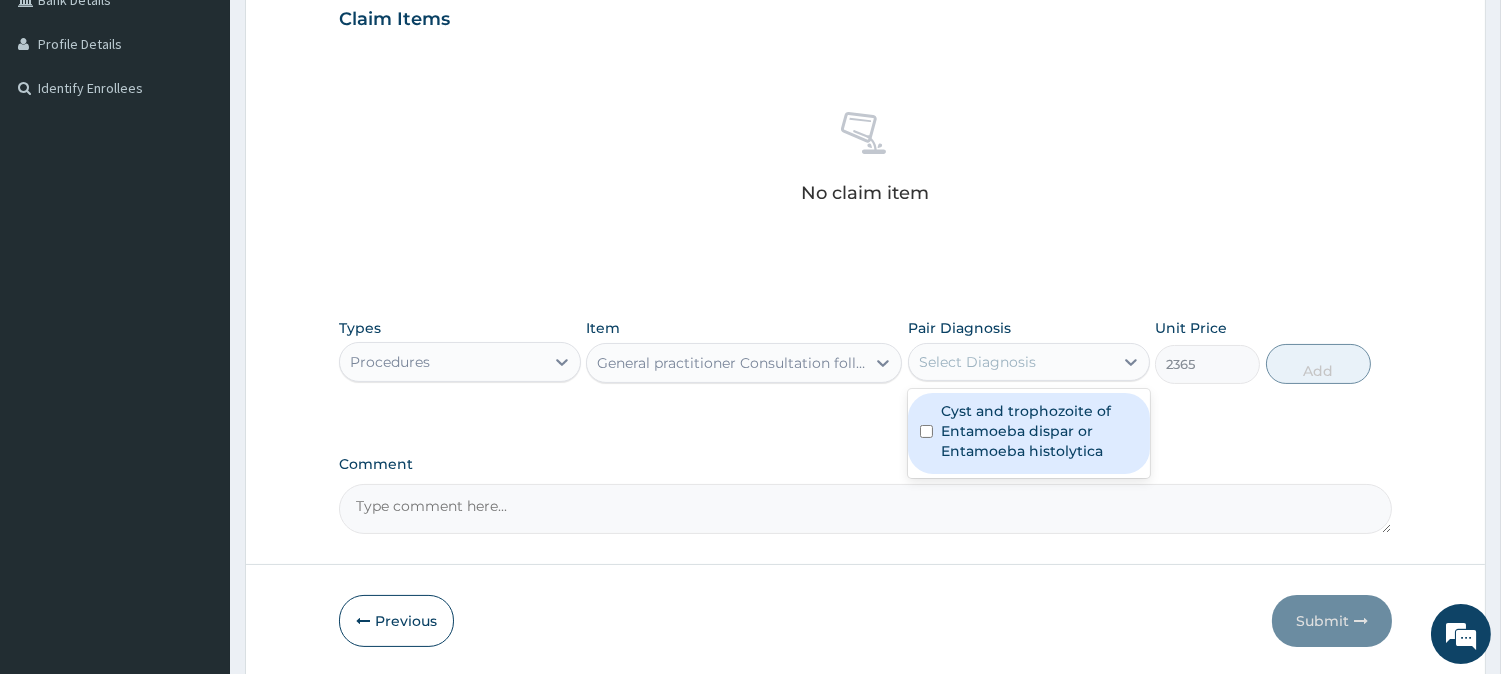 click on "Cyst and trophozoite of Entamoeba dispar or Entamoeba histolytica" at bounding box center [1039, 431] 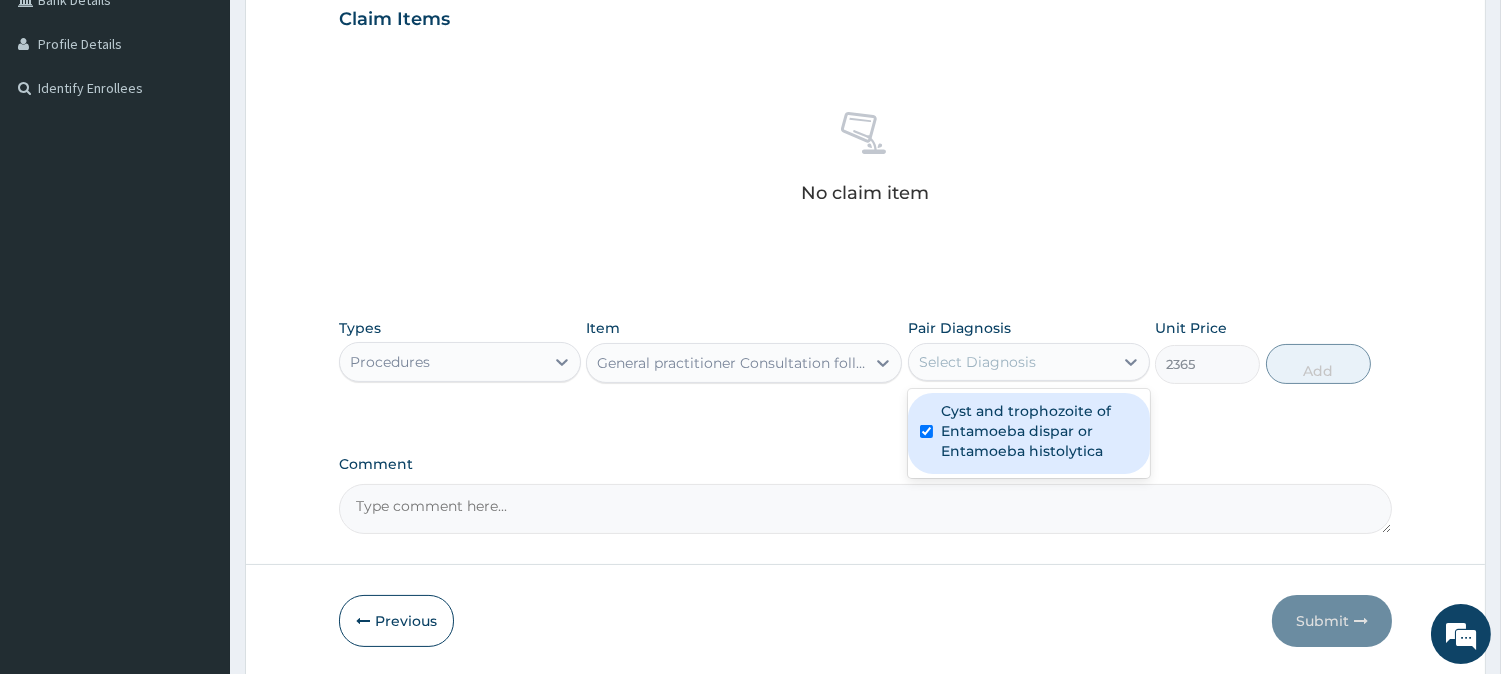checkbox on "true" 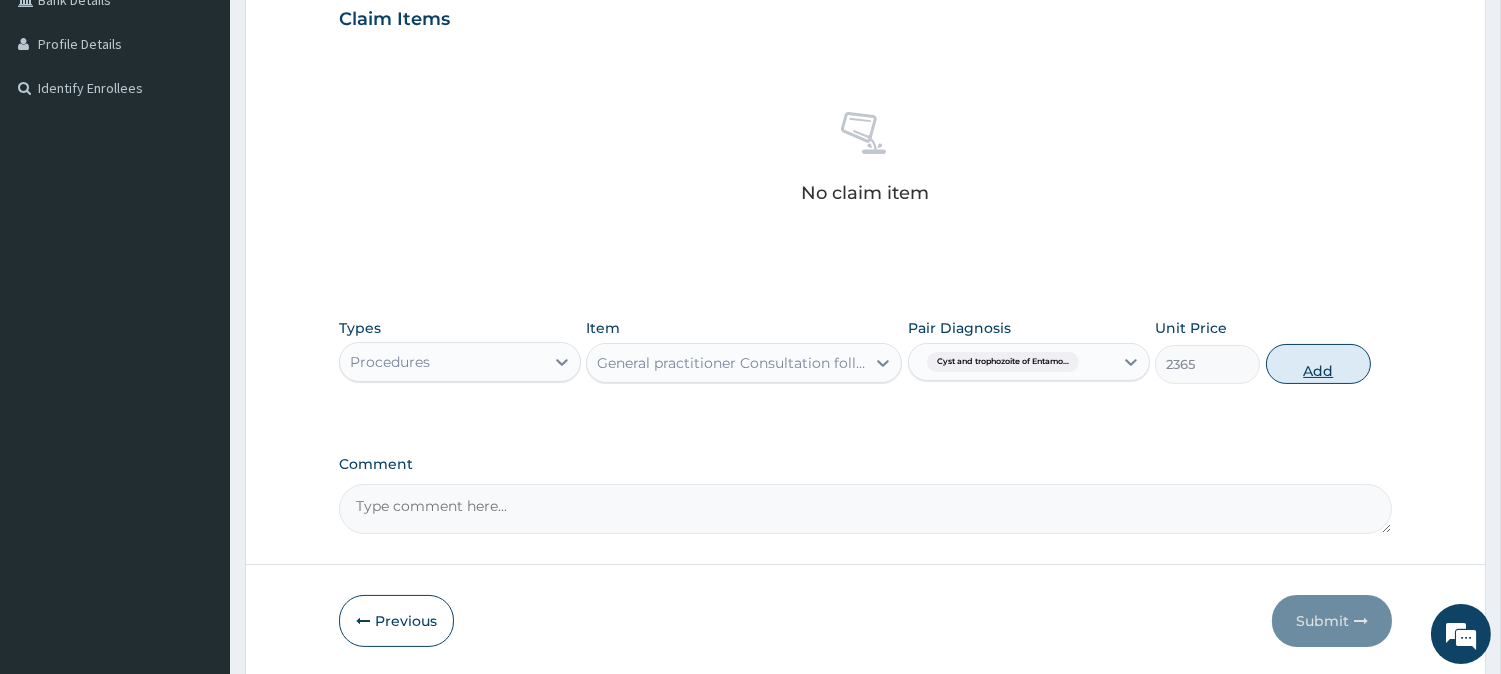 click on "Add" at bounding box center (1318, 364) 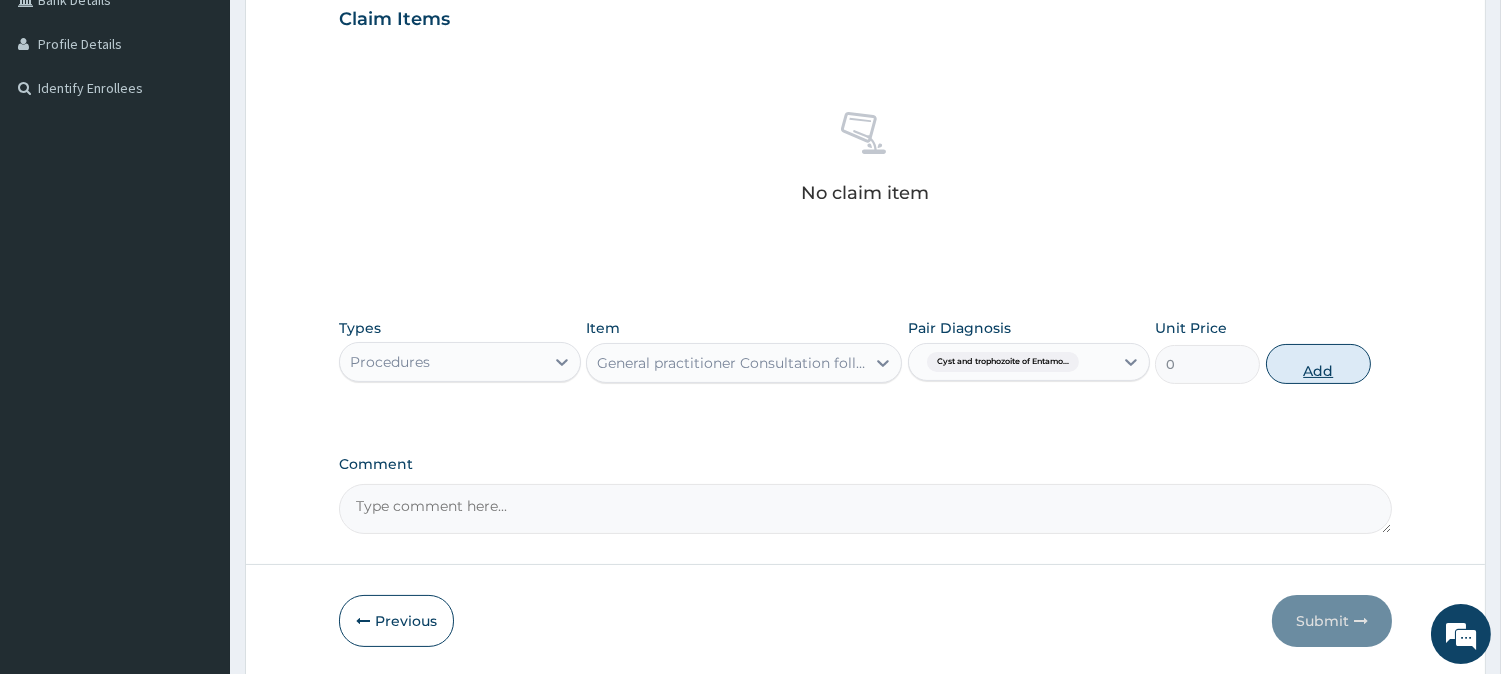 scroll, scrollTop: 454, scrollLeft: 0, axis: vertical 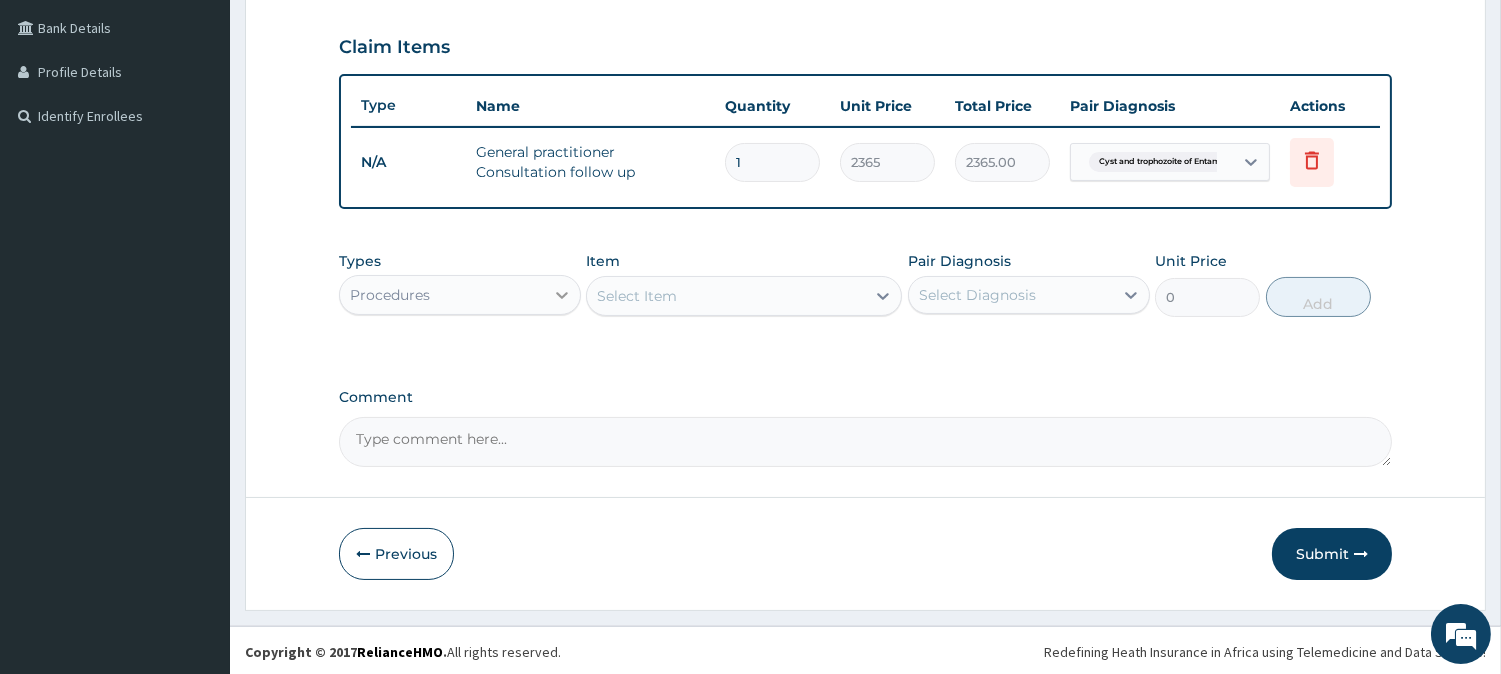 click at bounding box center (562, 295) 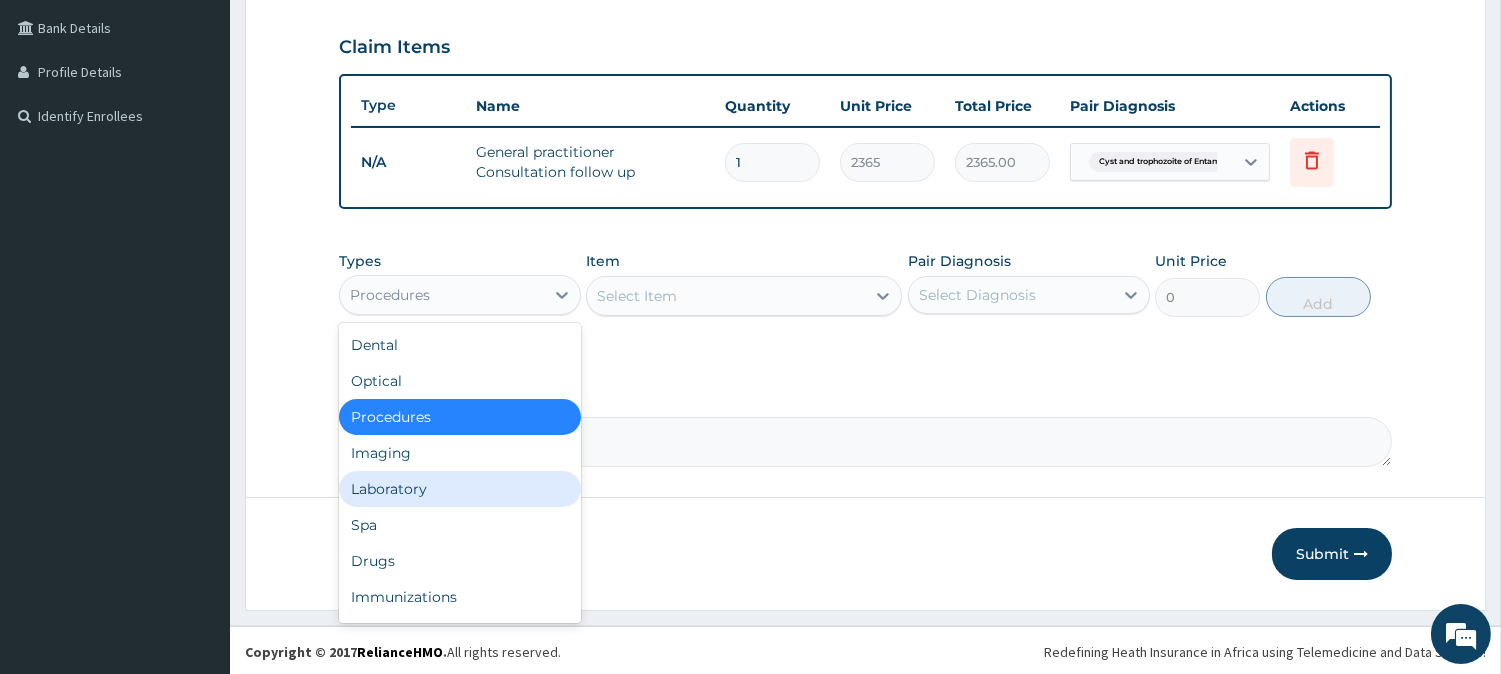 click on "Laboratory" at bounding box center (460, 489) 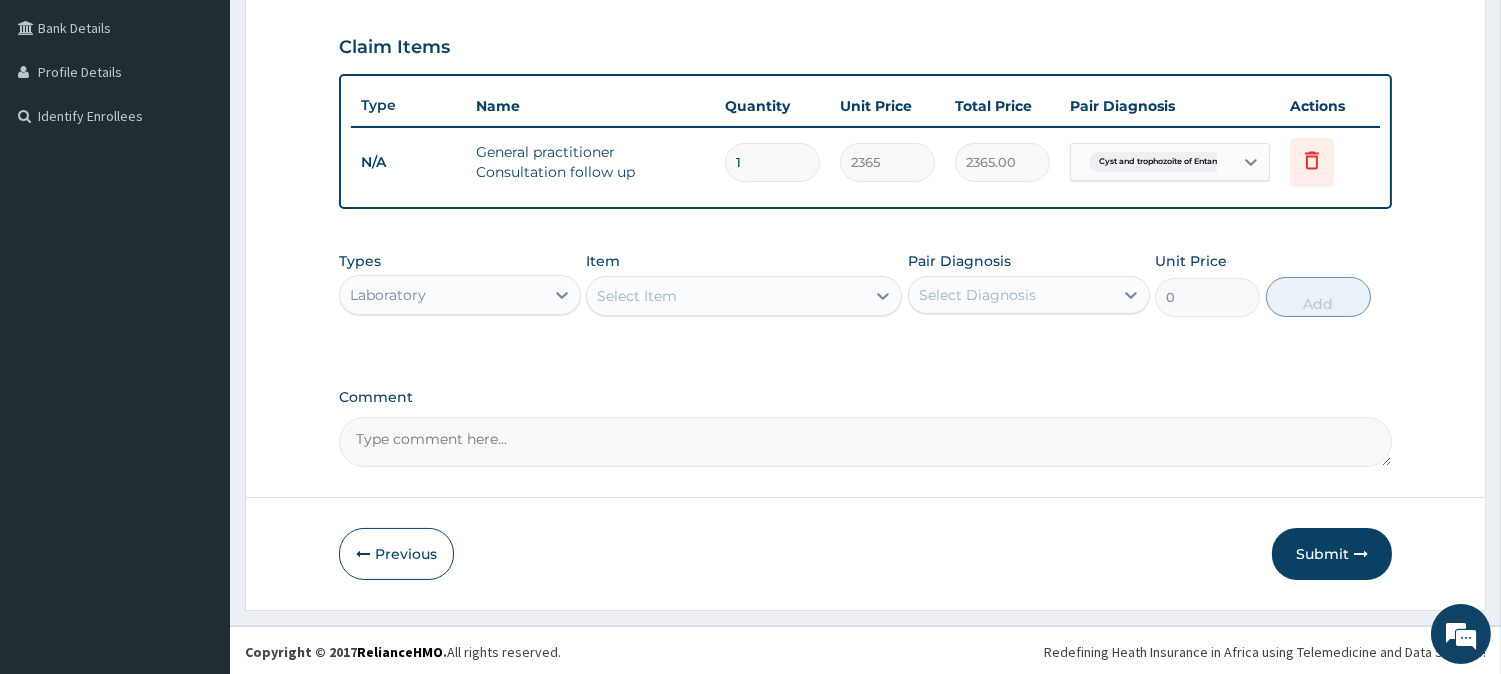click on "Select Item" at bounding box center (726, 296) 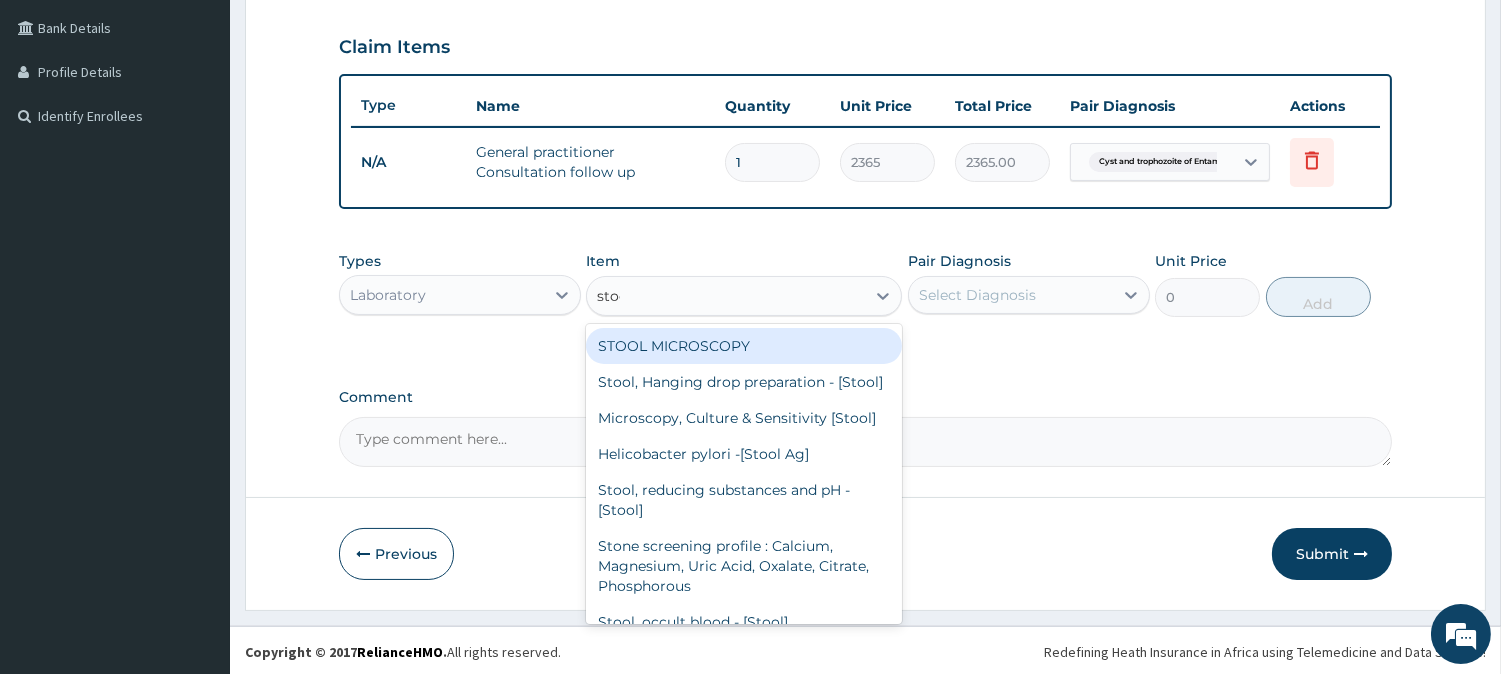 type on "stool" 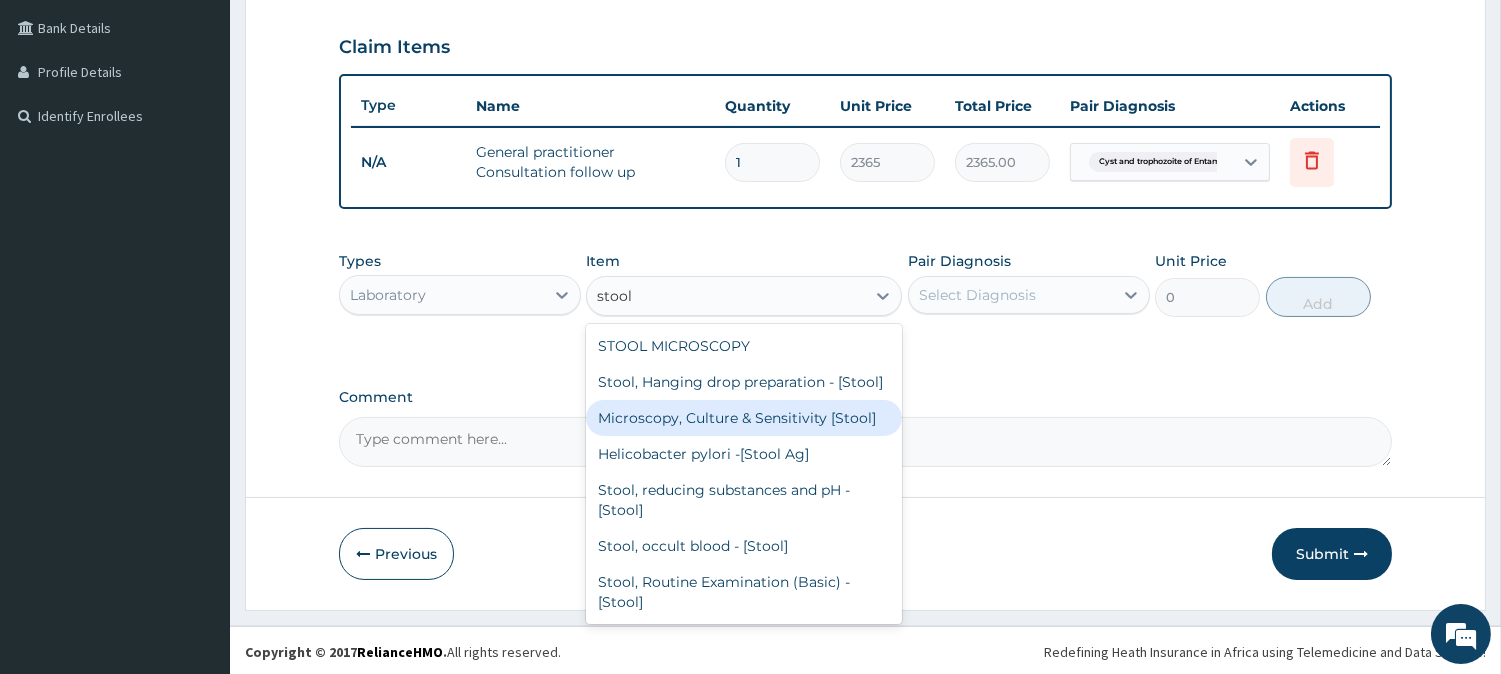 click on "Microscopy, Culture & Sensitivity [Stool]" at bounding box center (744, 418) 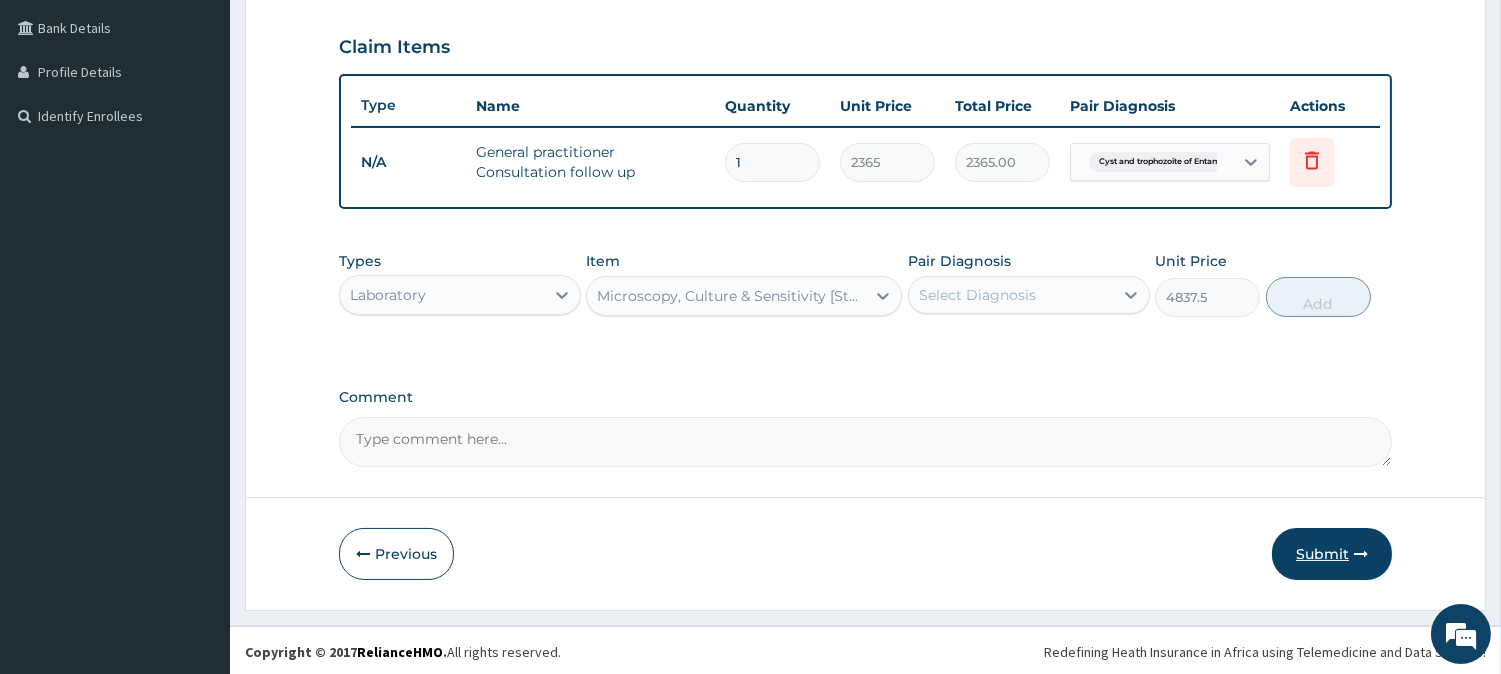 click on "Submit" at bounding box center (1332, 554) 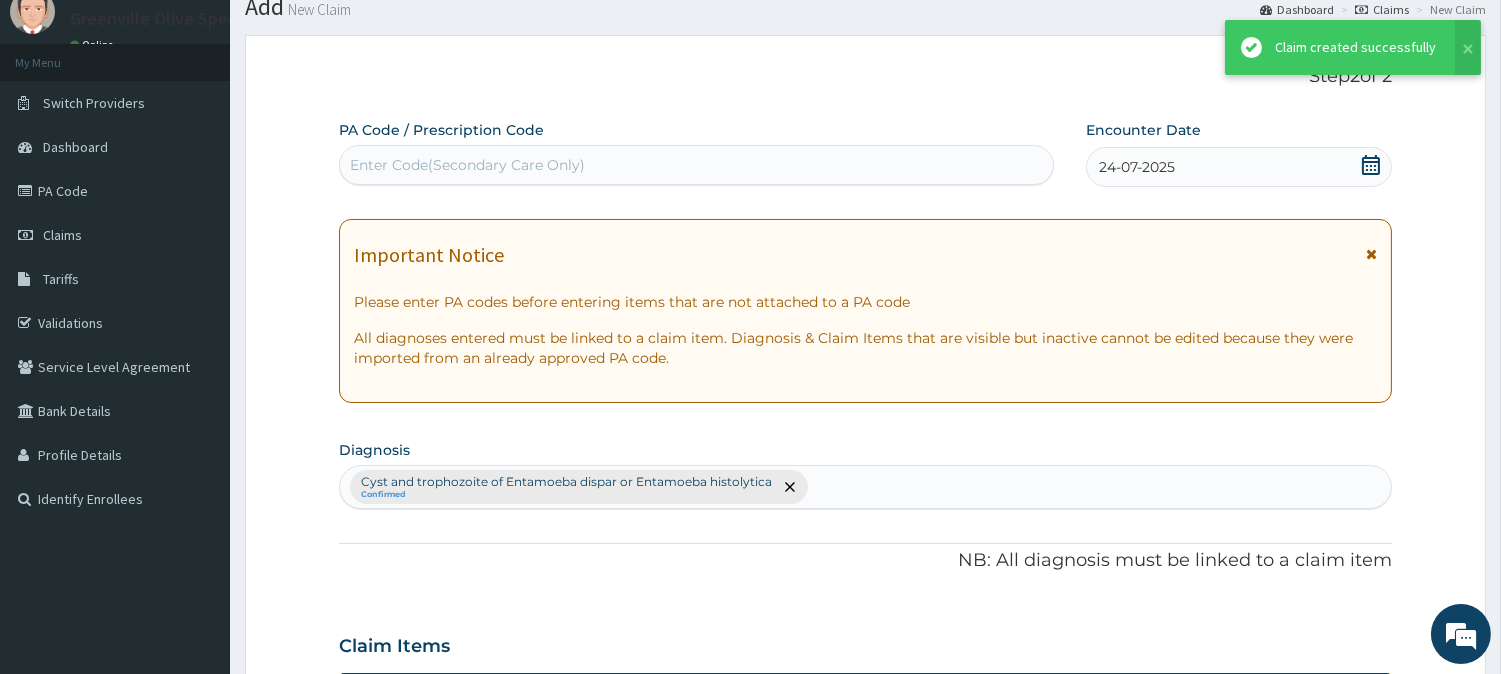 scroll, scrollTop: 454, scrollLeft: 0, axis: vertical 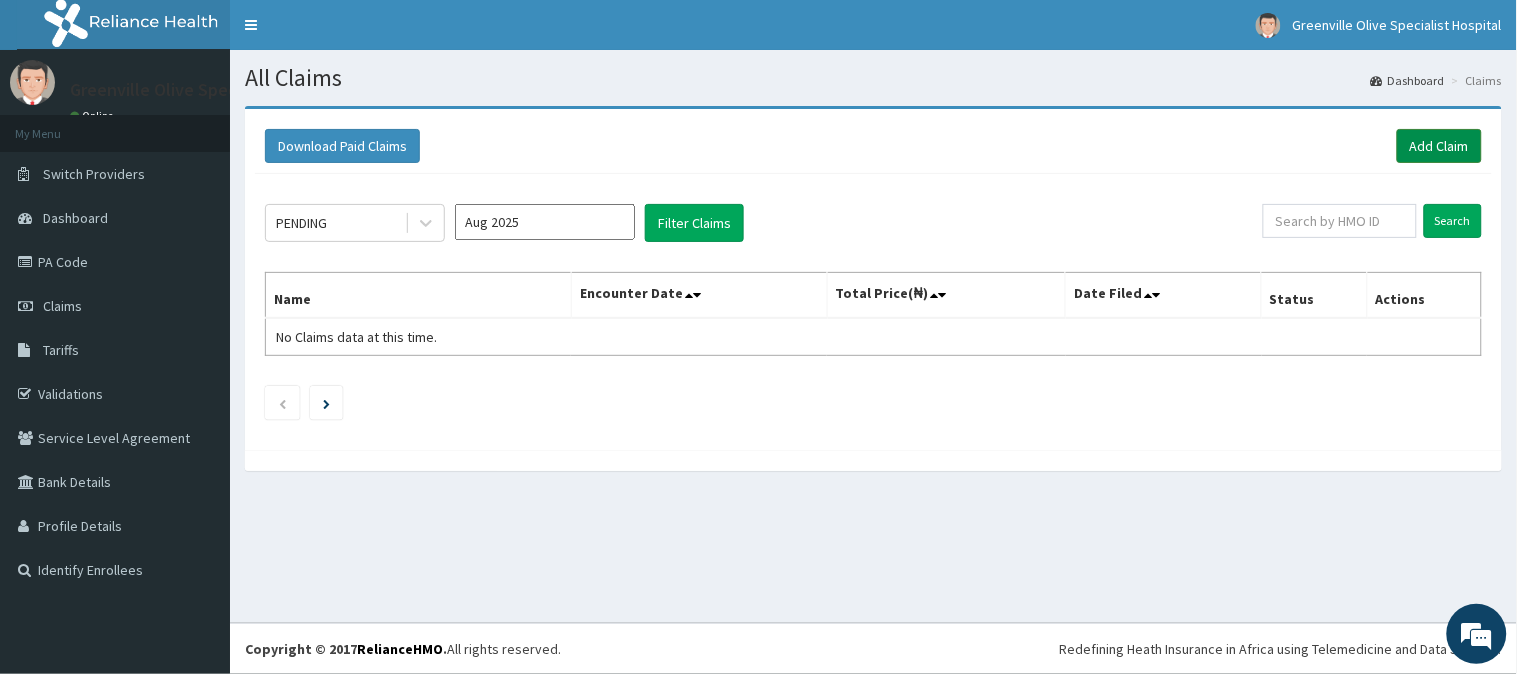 click on "Add Claim" at bounding box center (1439, 146) 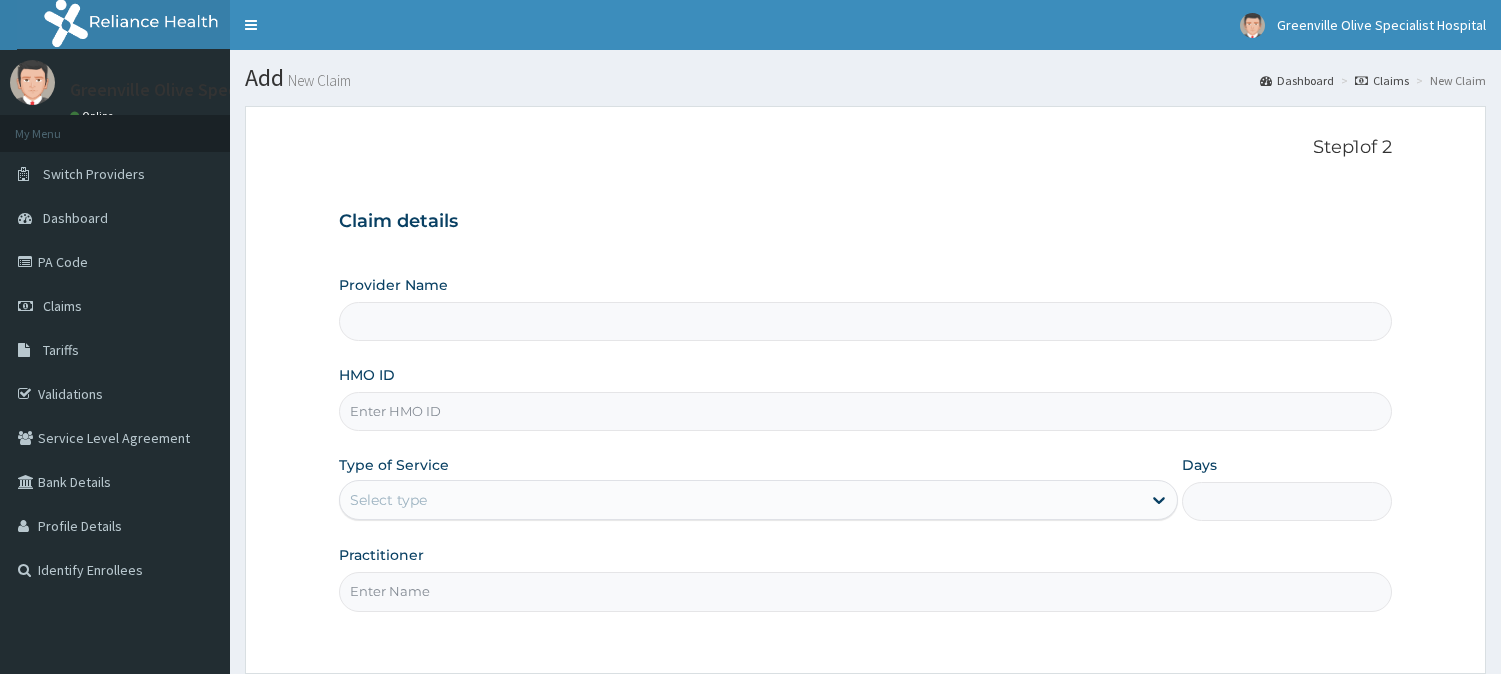scroll, scrollTop: 0, scrollLeft: 0, axis: both 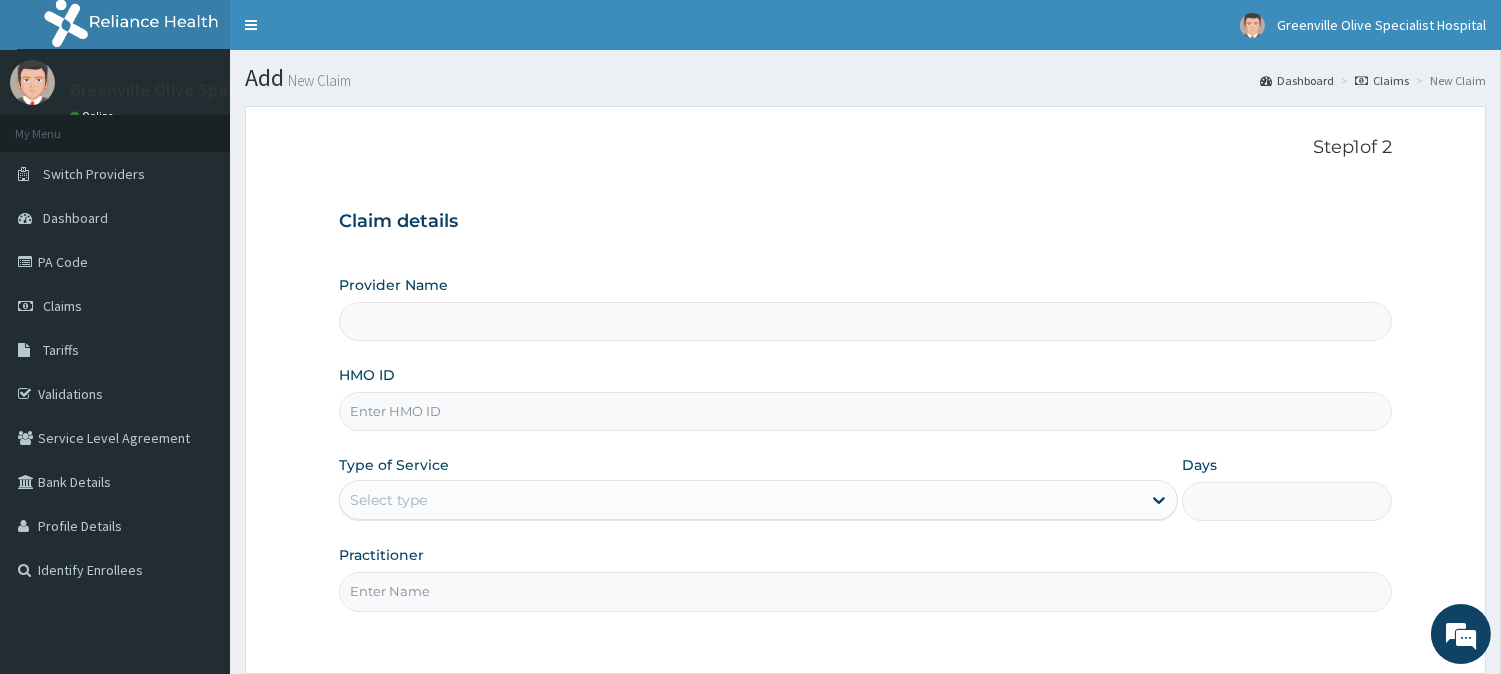 click on "HMO ID" at bounding box center (865, 411) 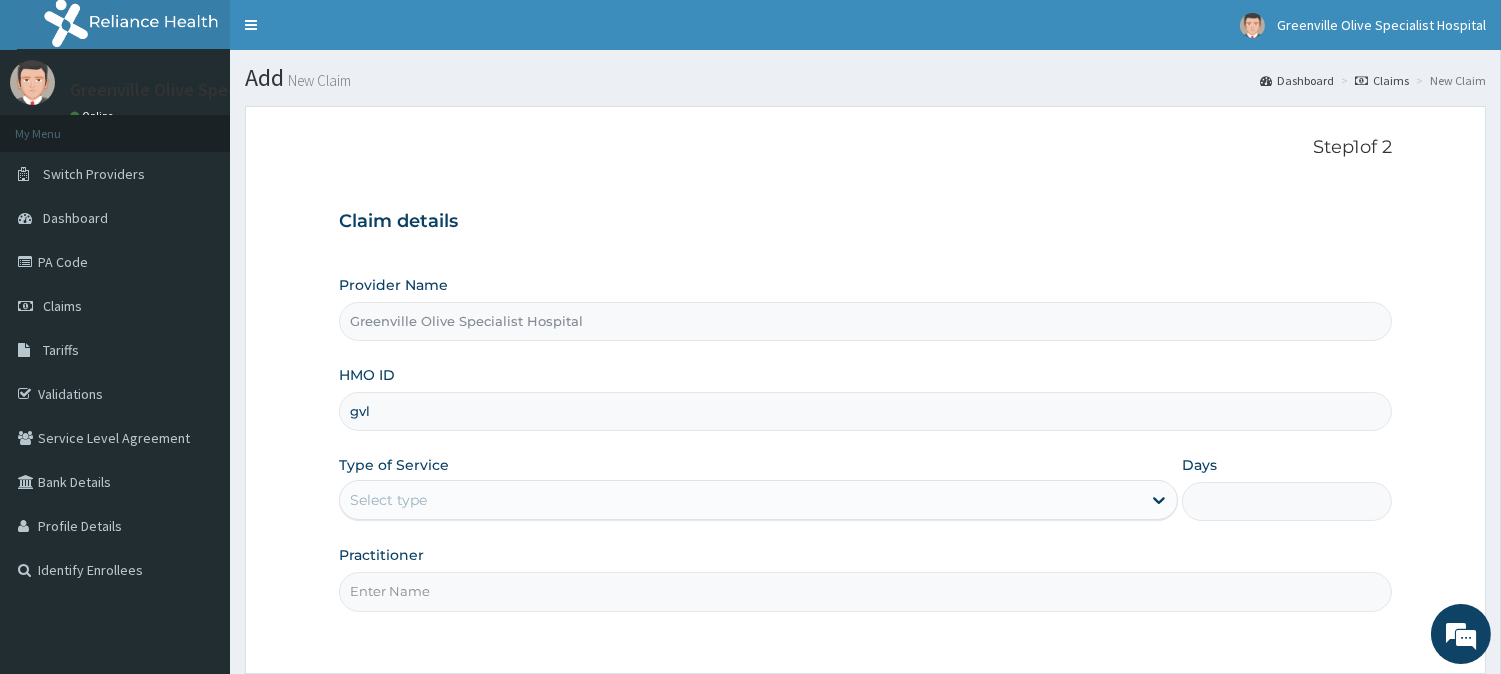 type on "GVL/10007/A" 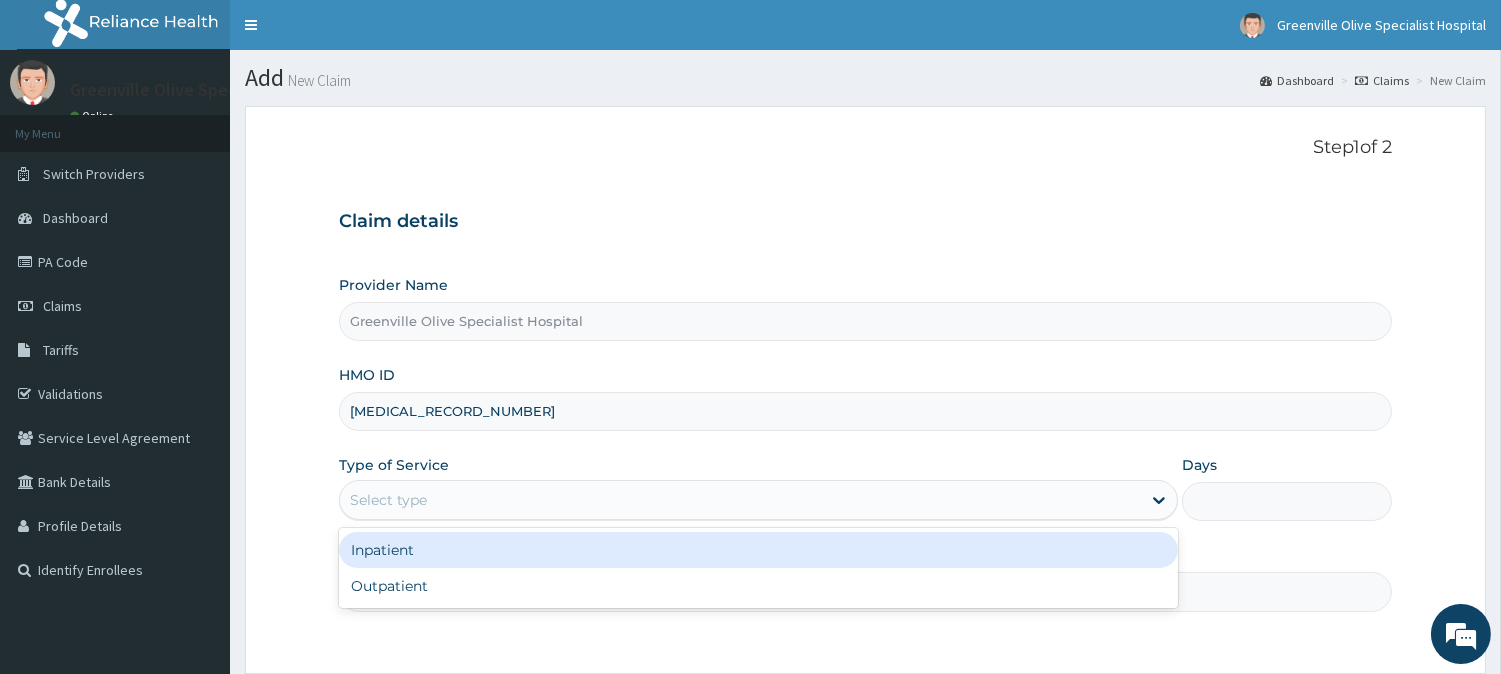 click on "Select type" at bounding box center (740, 500) 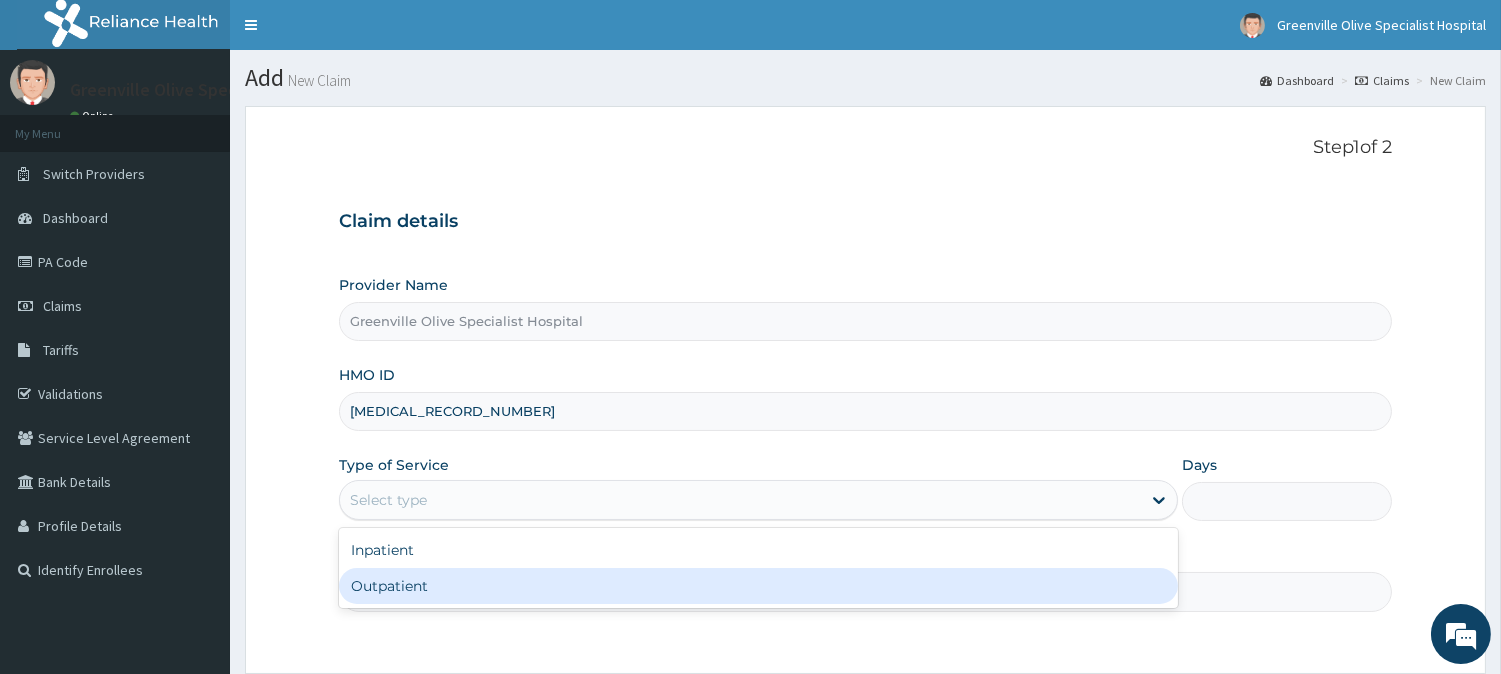 click on "Outpatient" at bounding box center (758, 586) 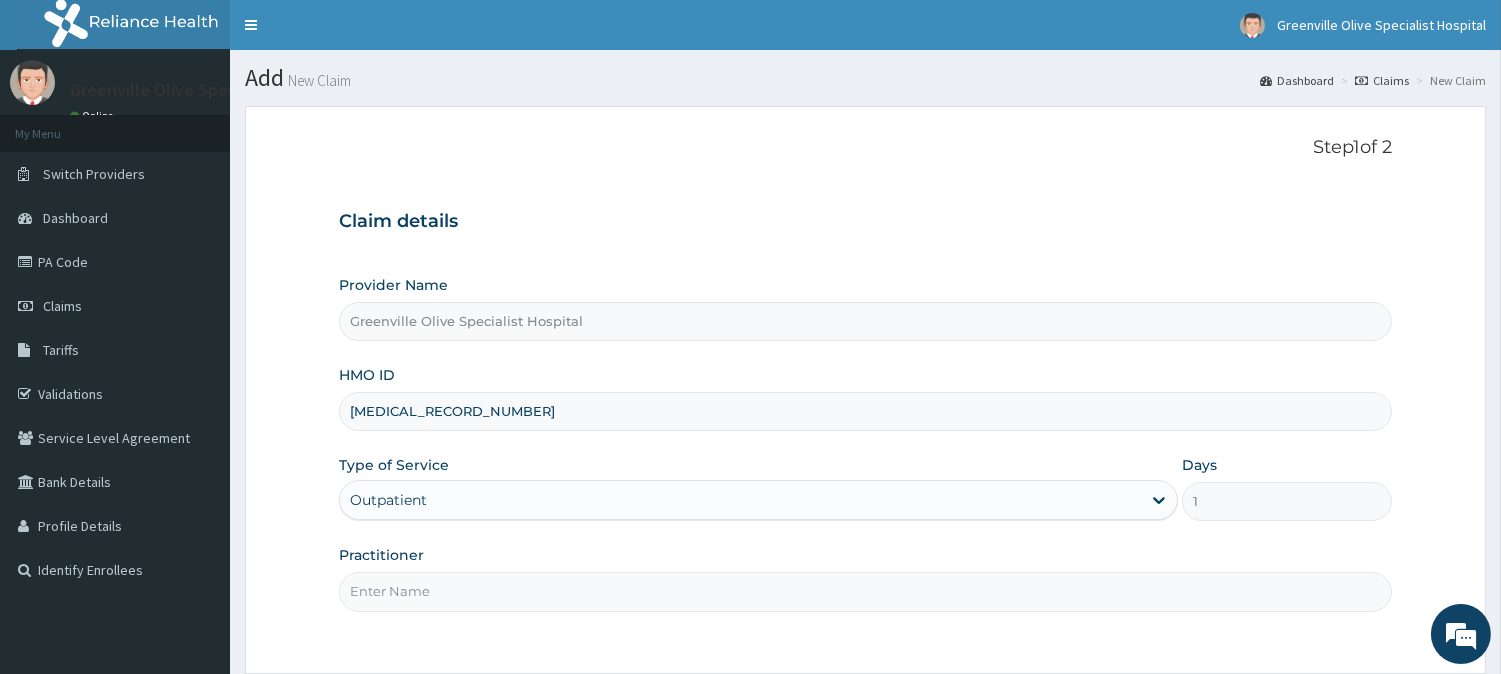 scroll, scrollTop: 0, scrollLeft: 0, axis: both 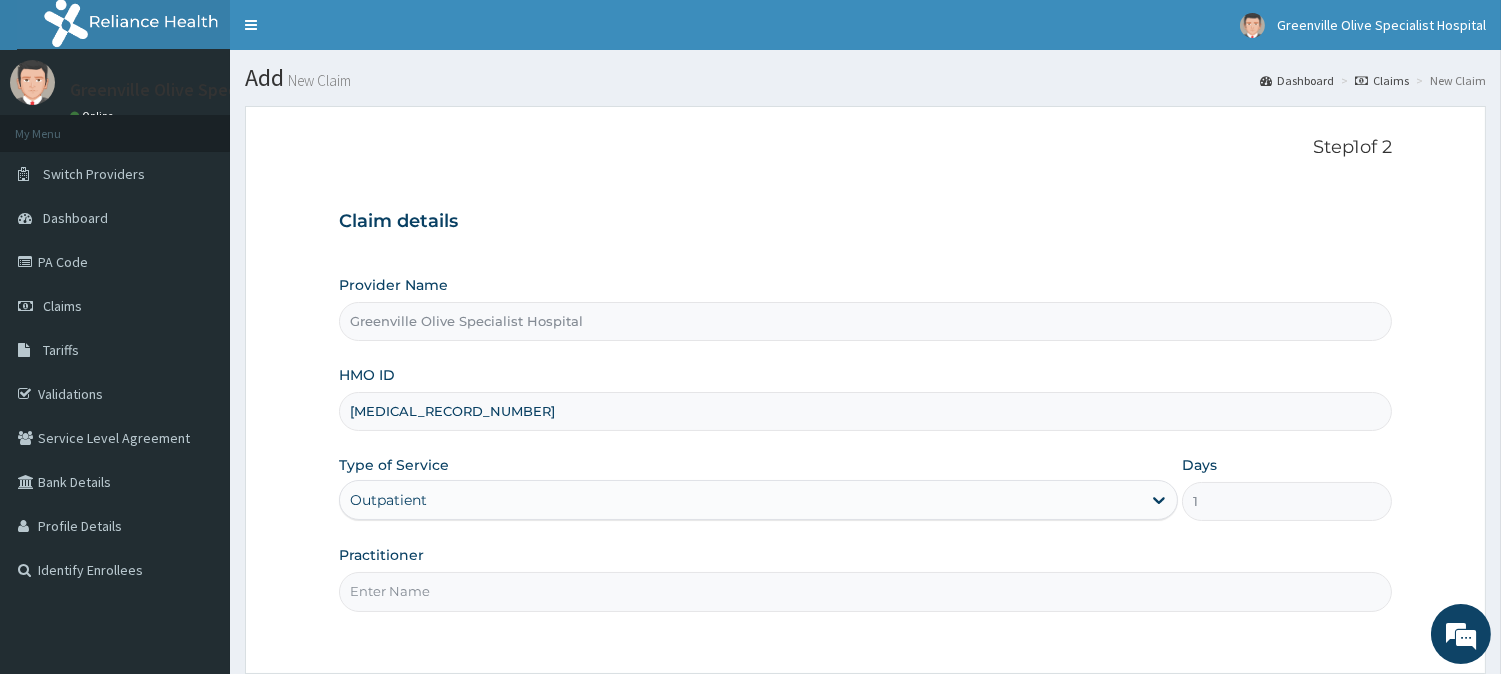 click on "Practitioner" at bounding box center [865, 591] 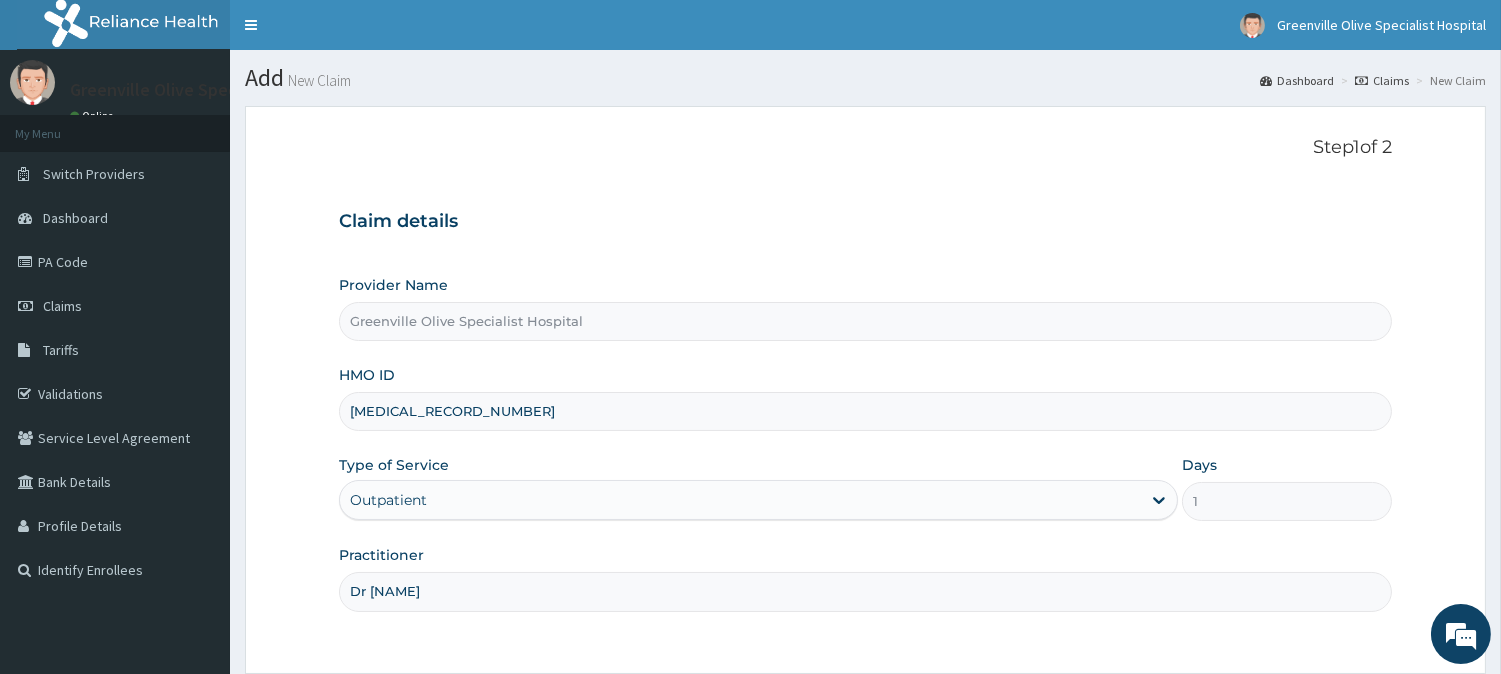 scroll, scrollTop: 178, scrollLeft: 0, axis: vertical 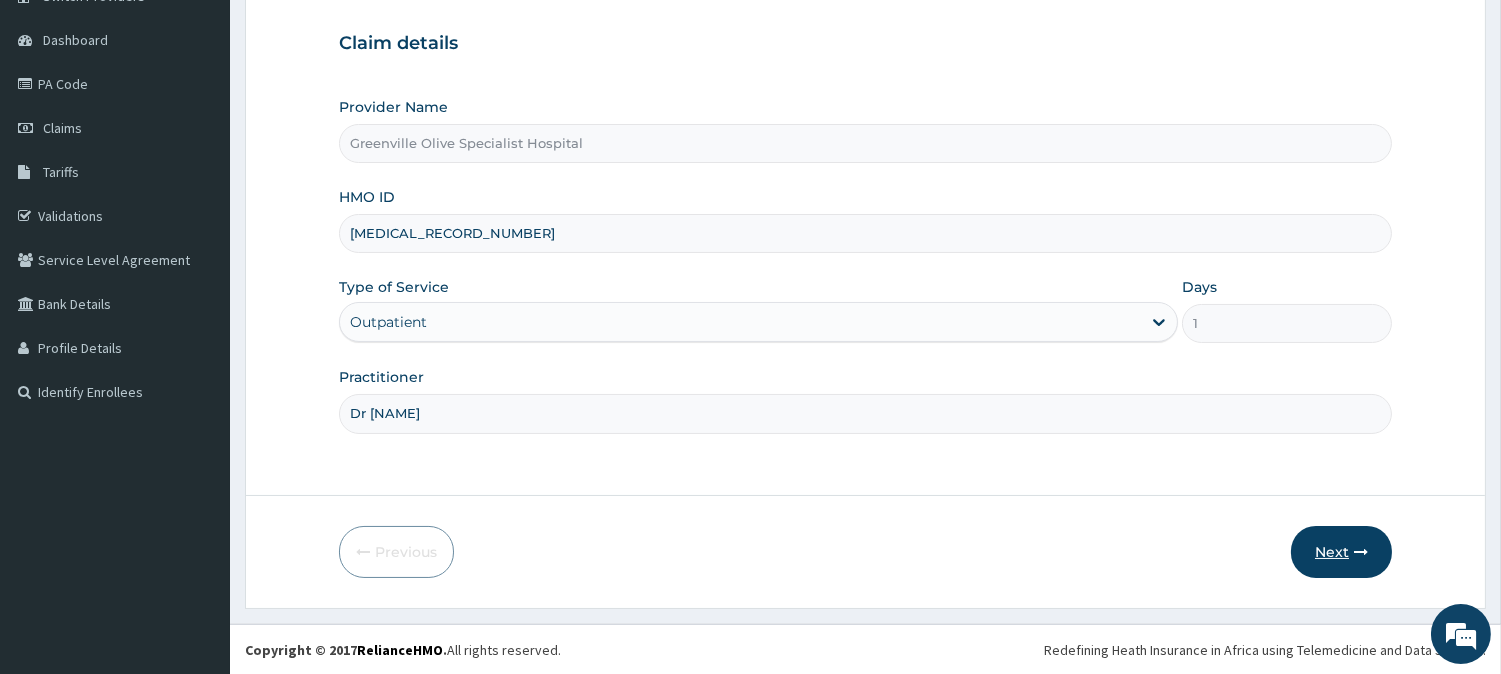 type on "Dr [NAME]" 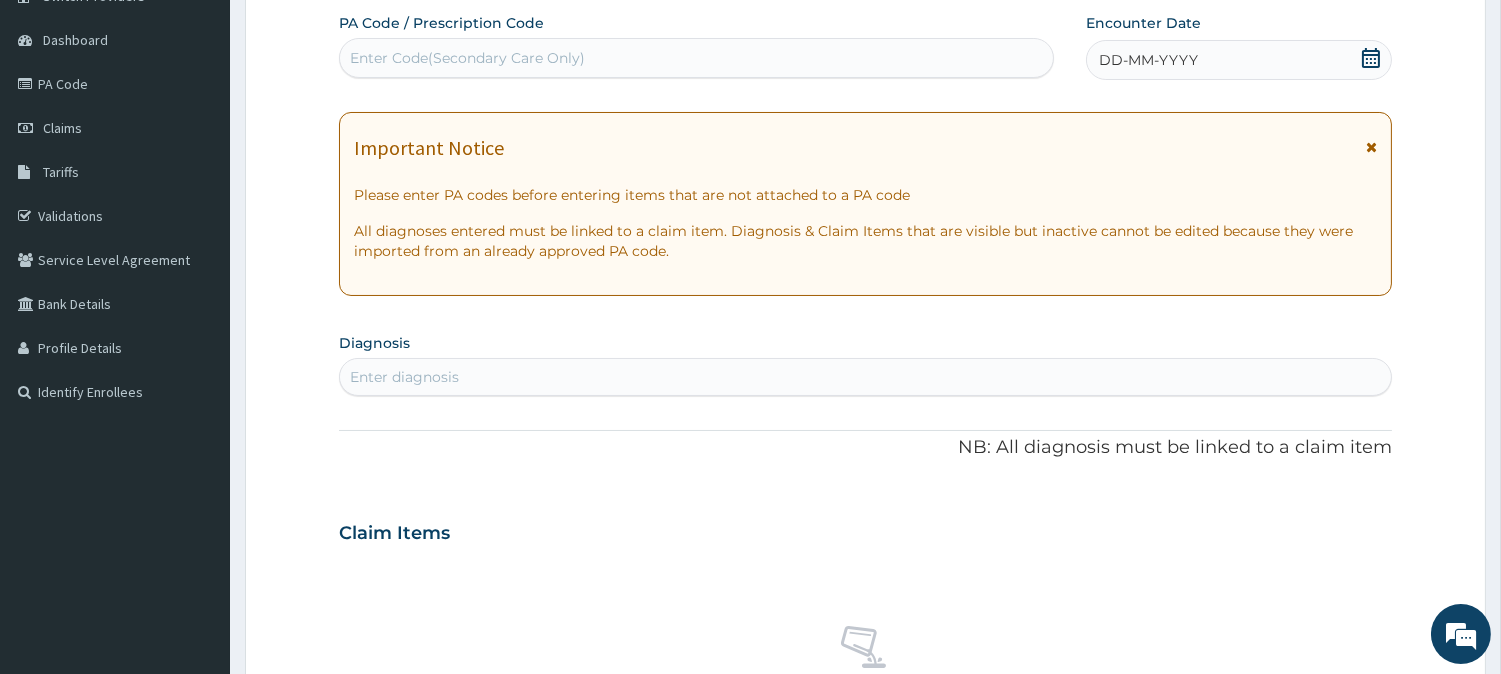 click at bounding box center (1371, 147) 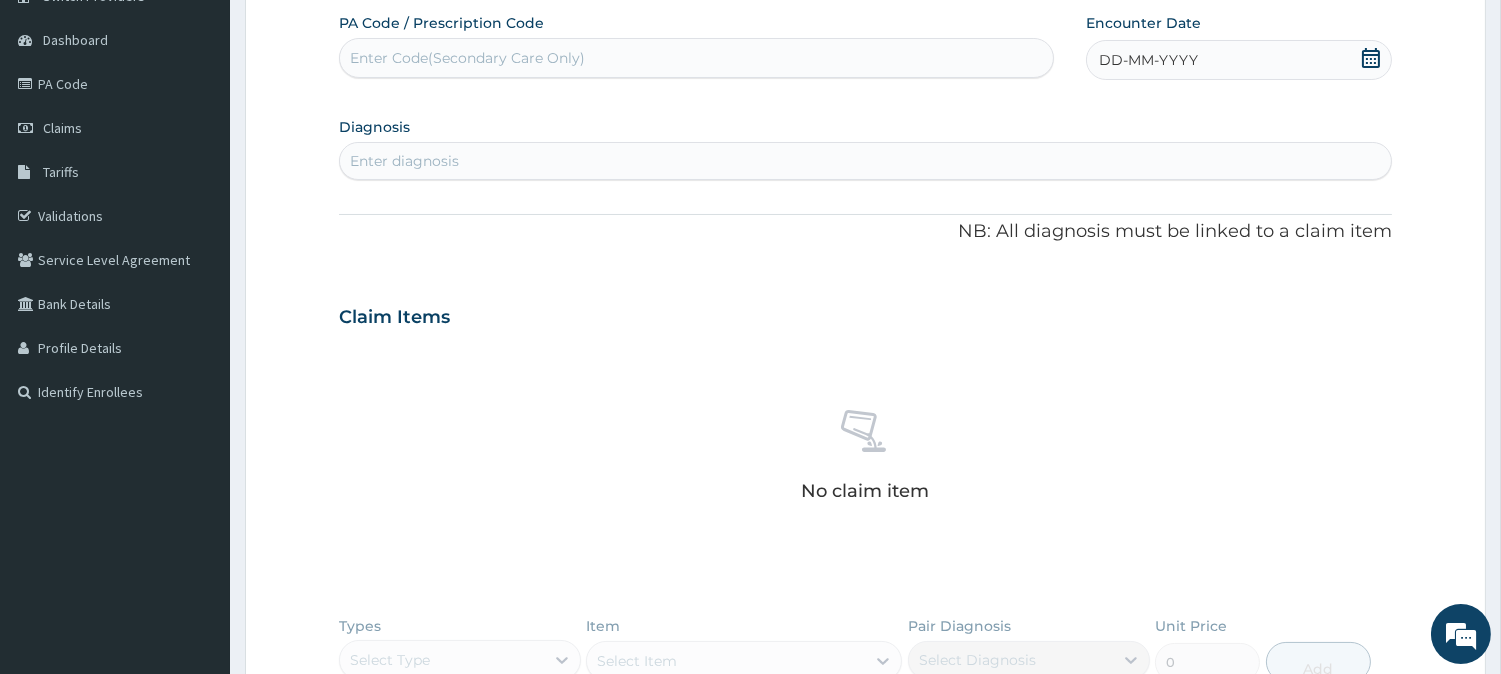 click on "DD-MM-YYYY" at bounding box center (1239, 60) 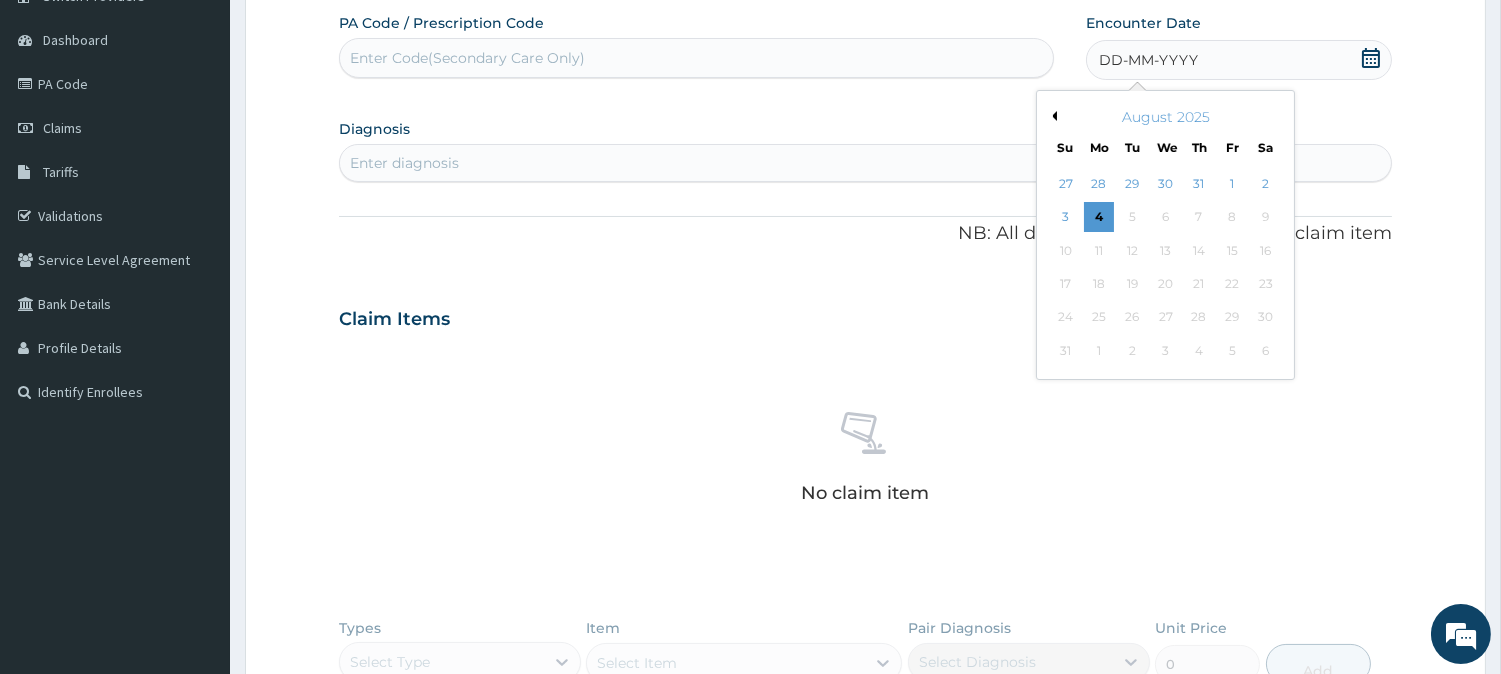 click on "Previous Month" at bounding box center (1052, 116) 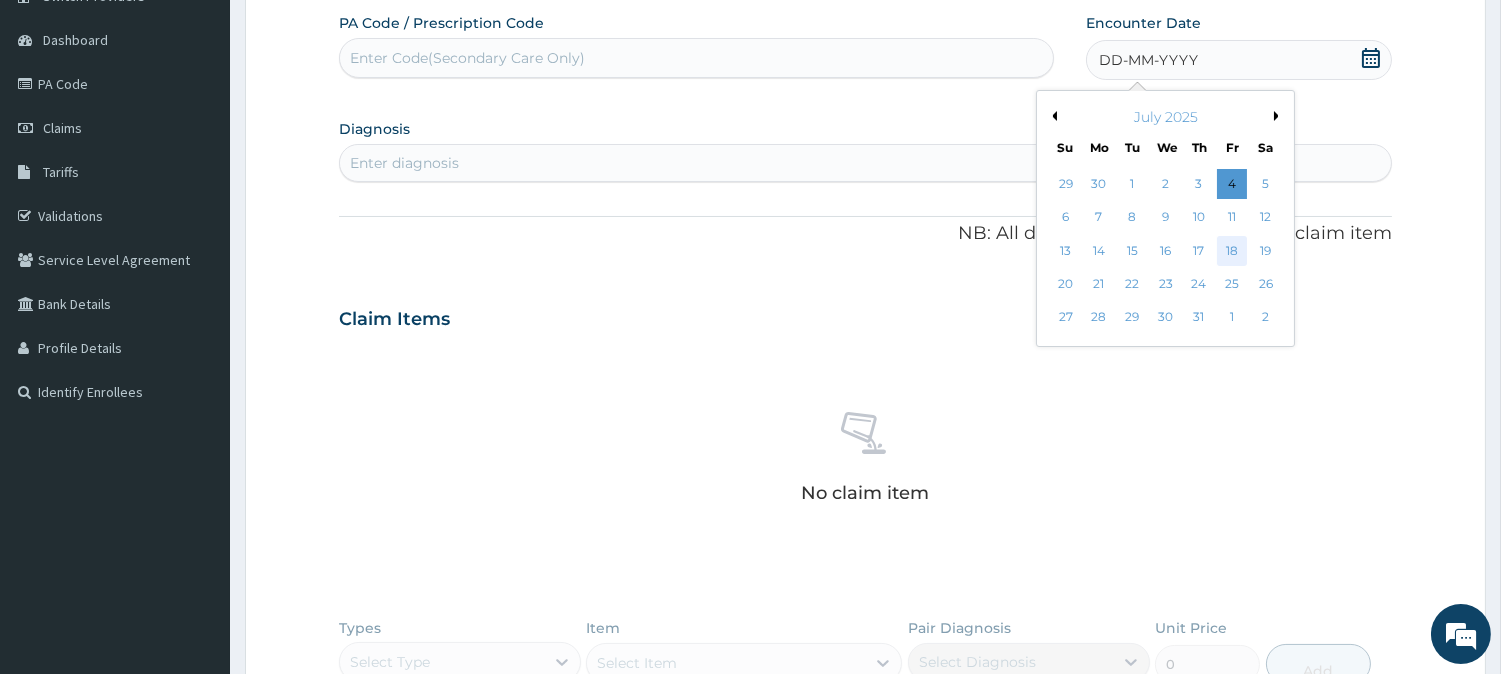 click on "18" at bounding box center [1232, 251] 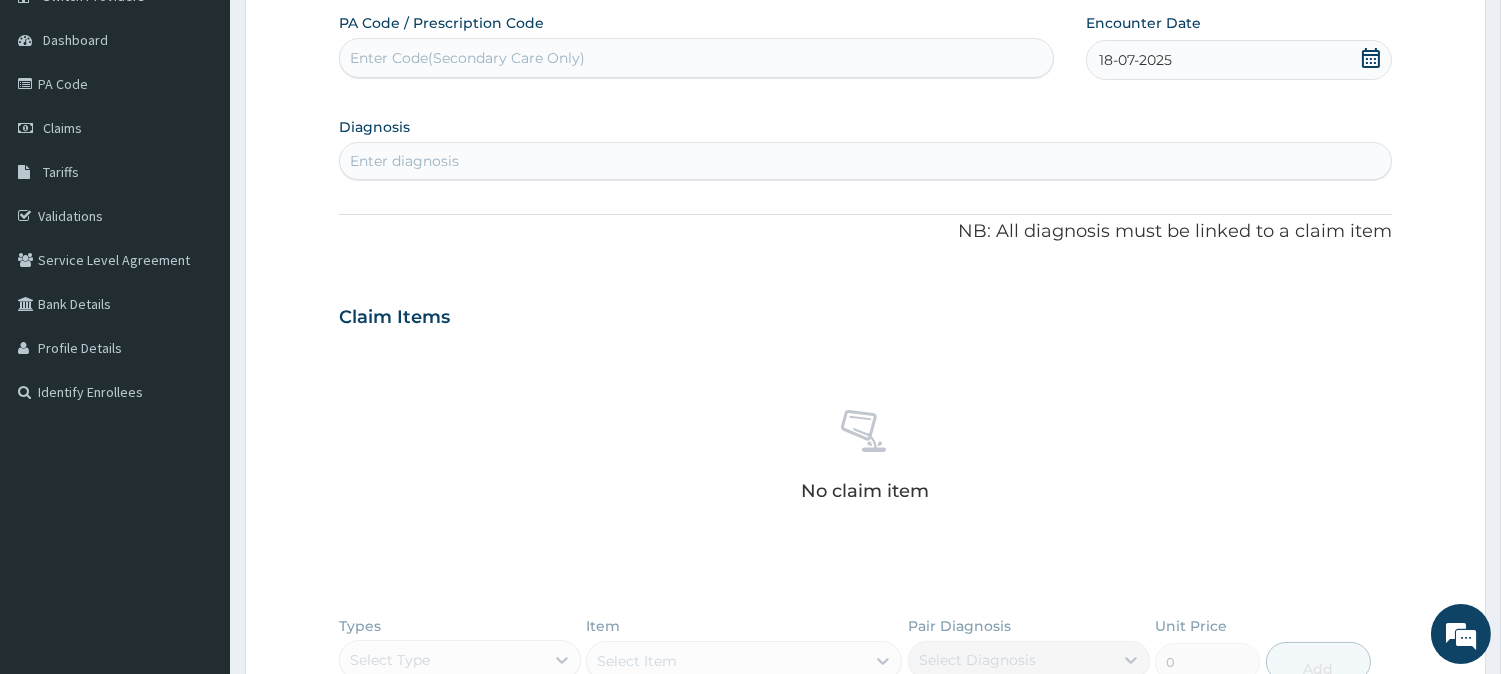 click on "Enter diagnosis" at bounding box center [865, 161] 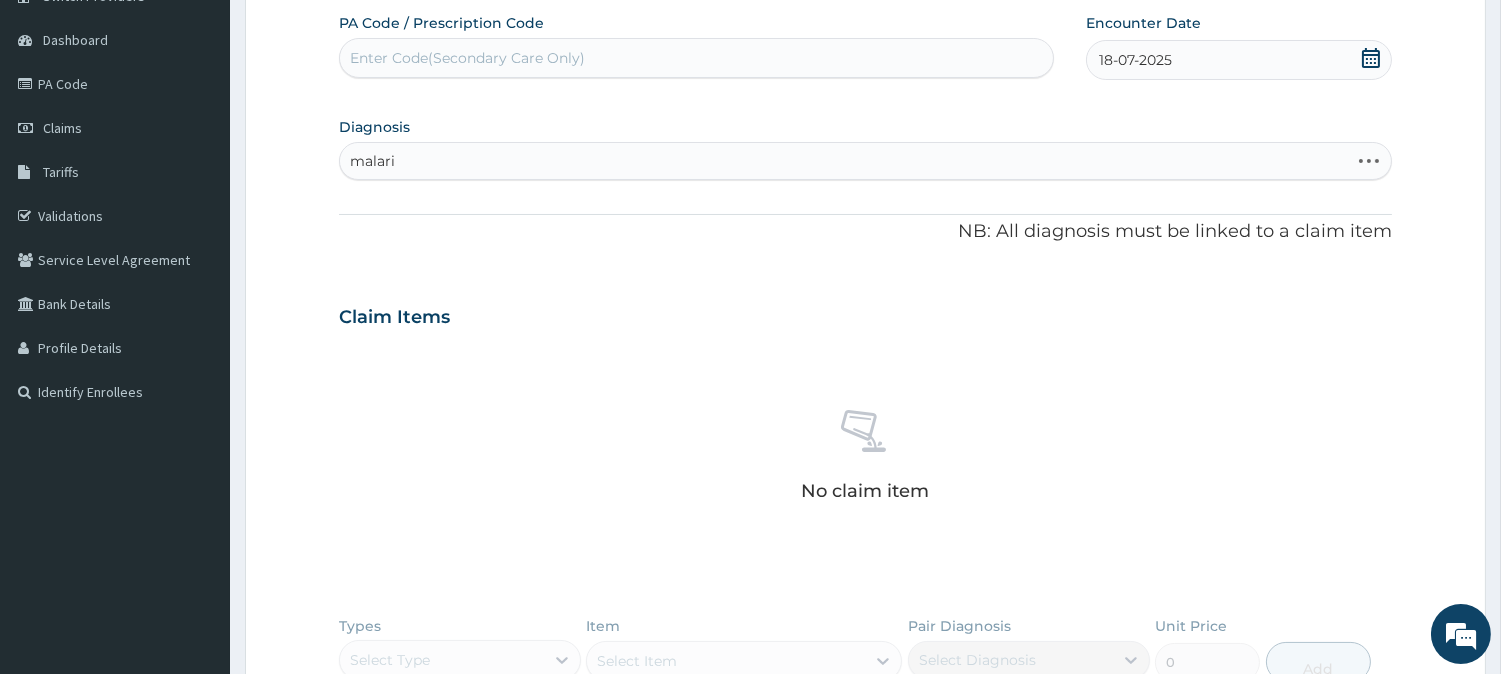 type on "malaria" 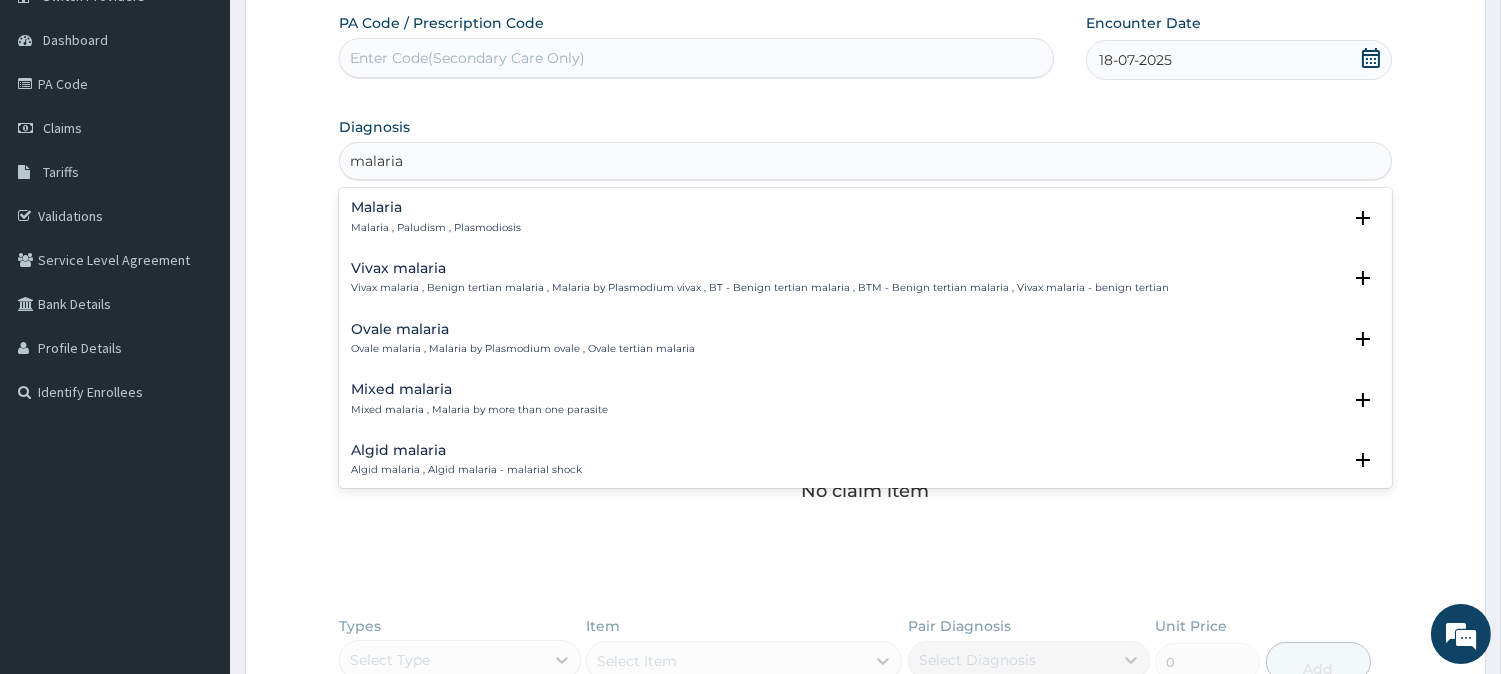 click on "Malaria Malaria , Paludism , Plasmodiosis" at bounding box center (865, 217) 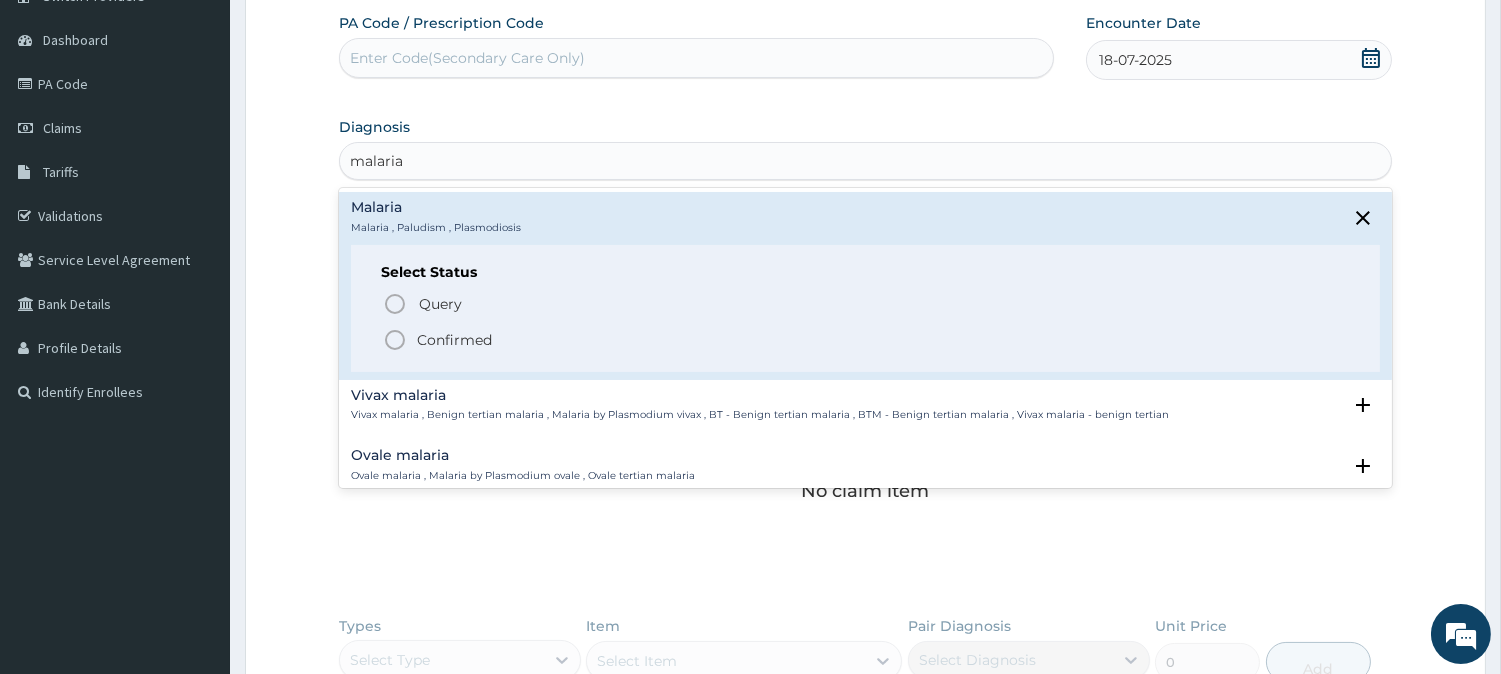 click on "Confirmed" at bounding box center (454, 340) 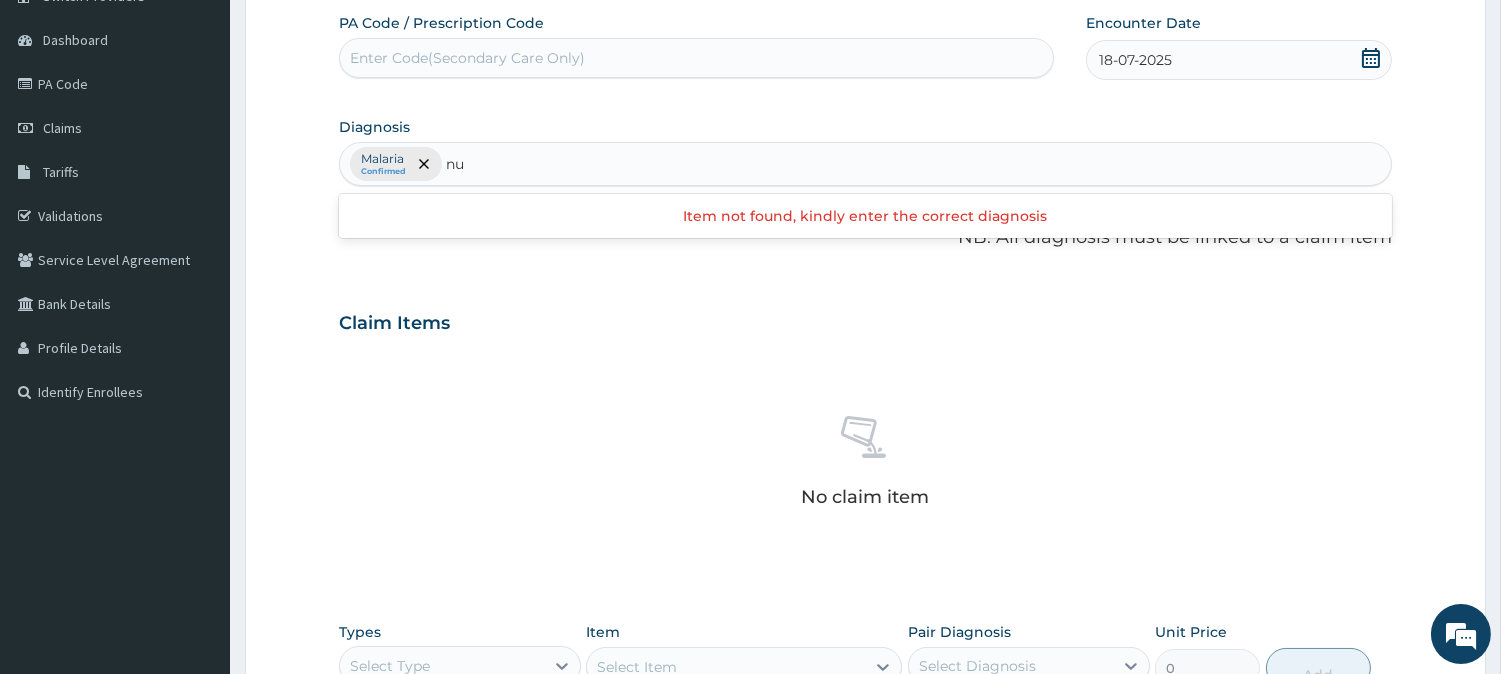 type on "nu" 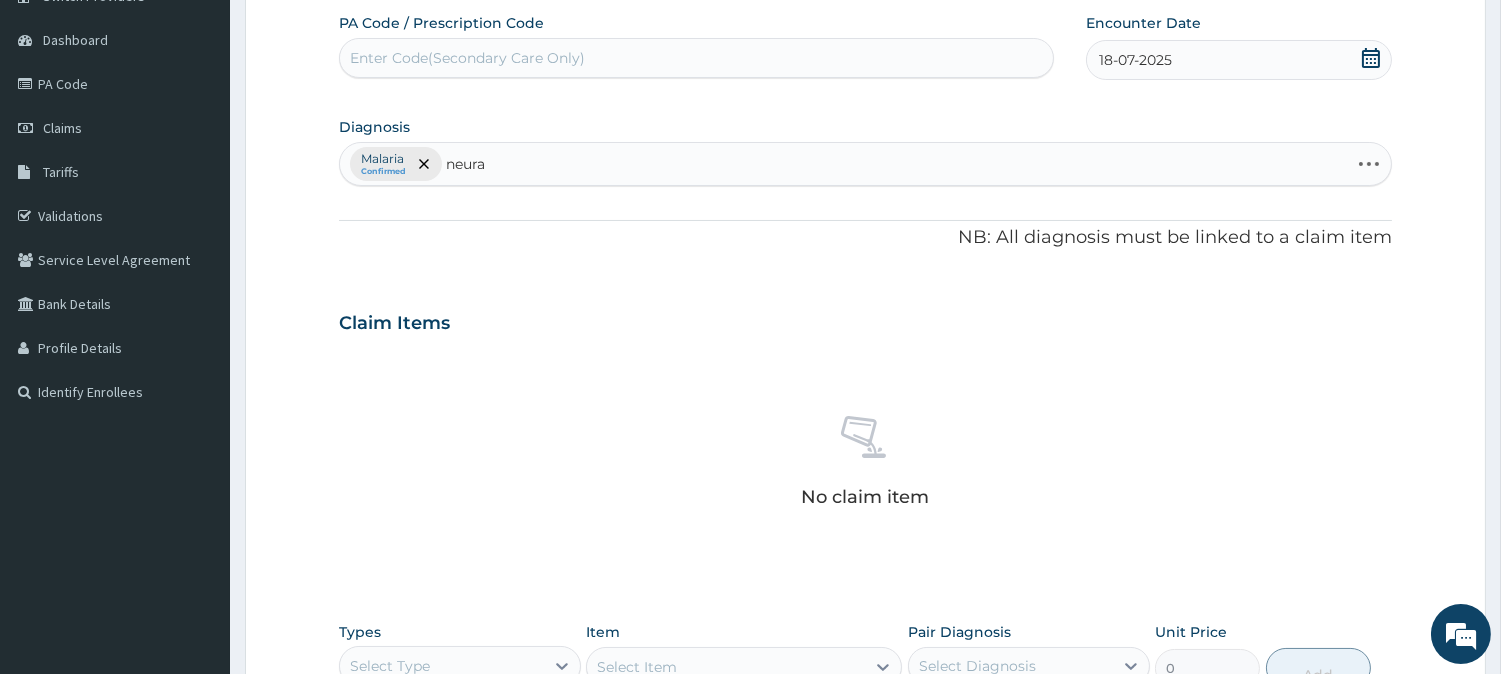 type on "neural" 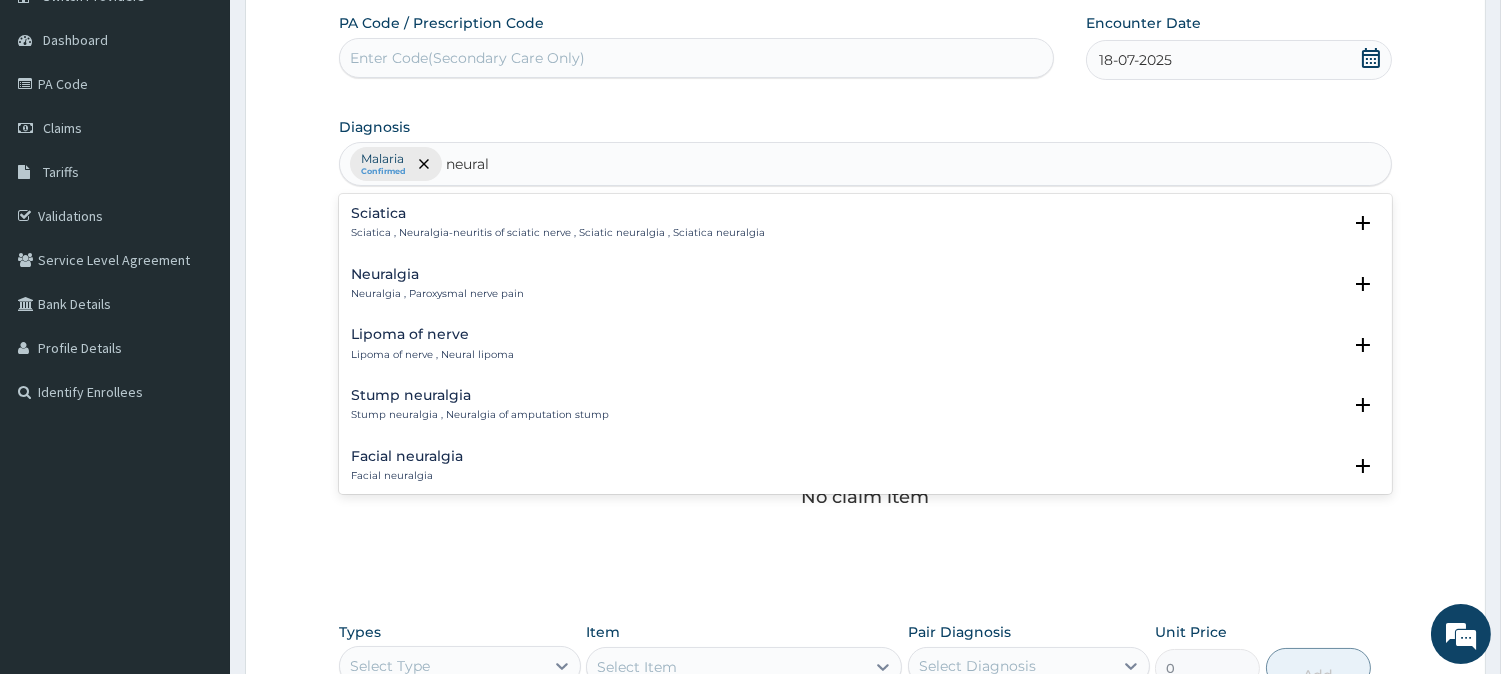 click on "Neuralgia" at bounding box center (437, 274) 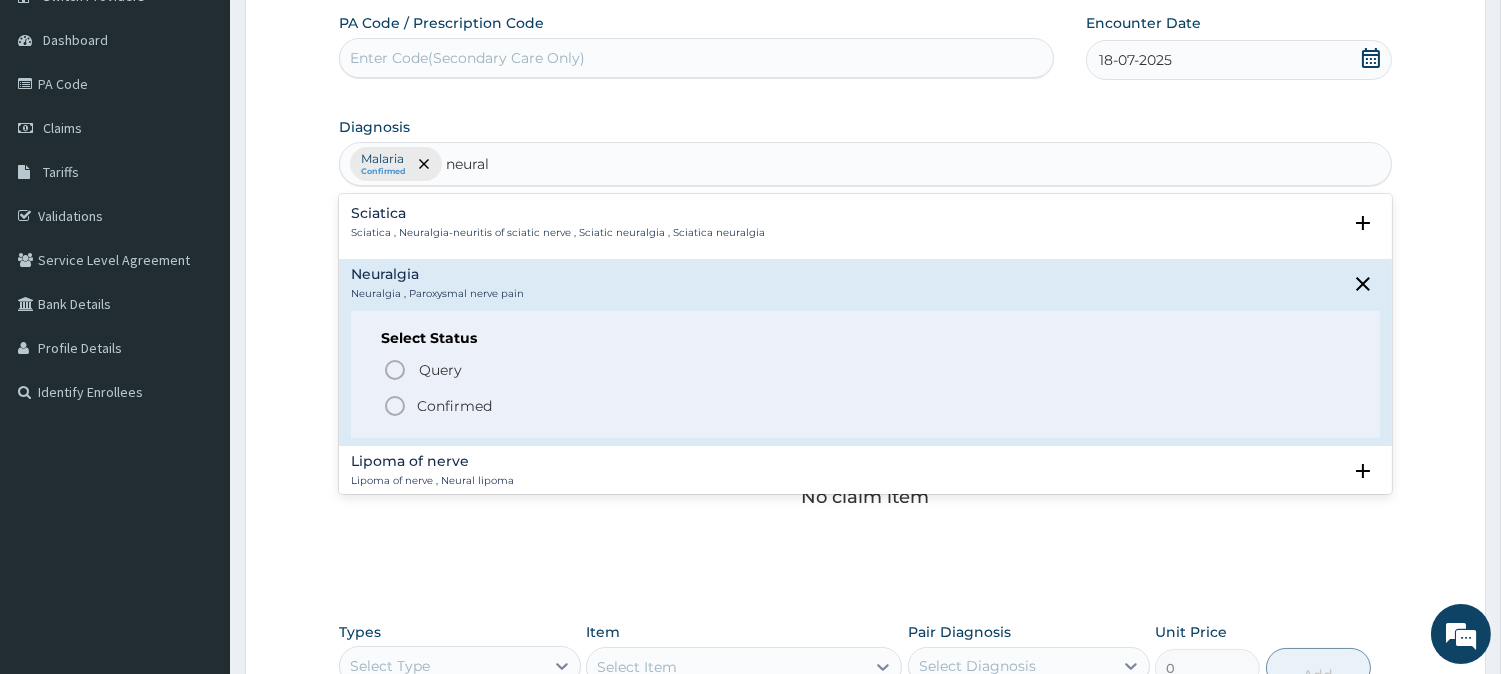 click 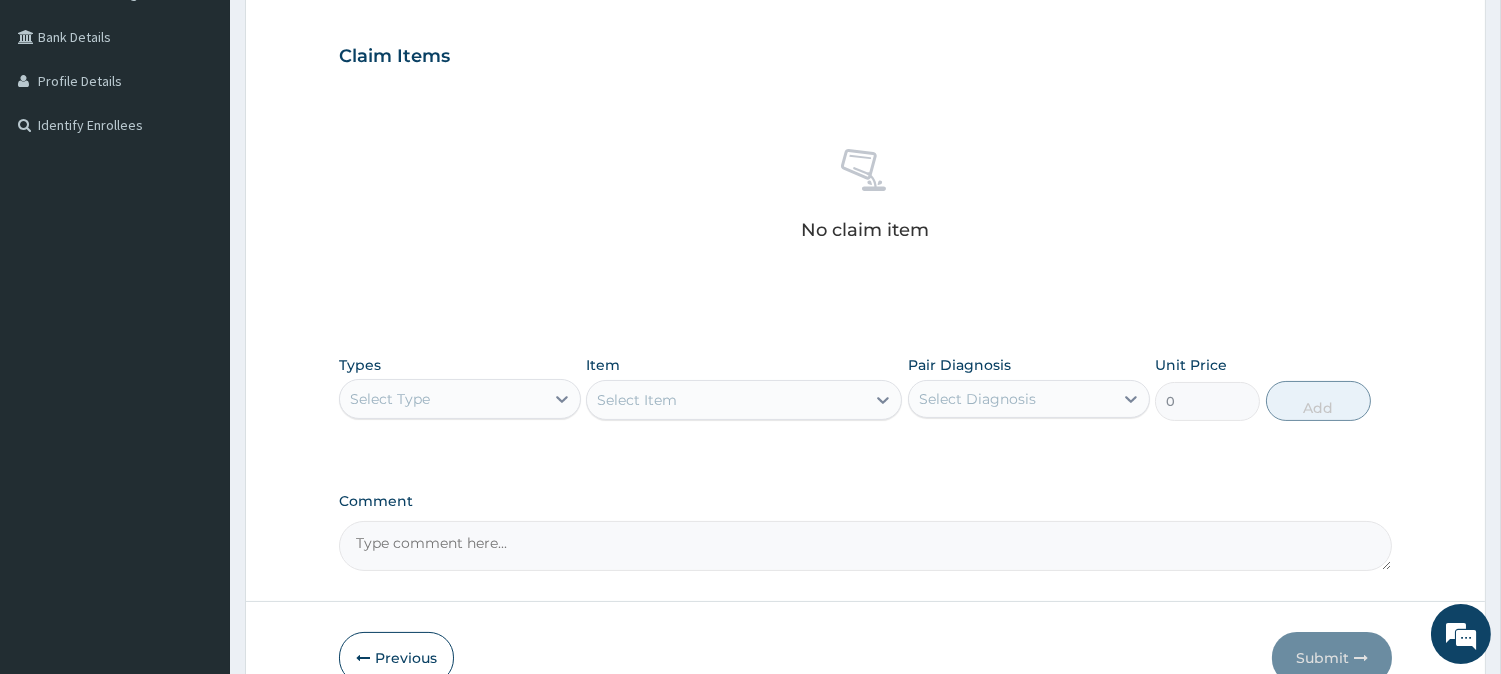 scroll, scrollTop: 475, scrollLeft: 0, axis: vertical 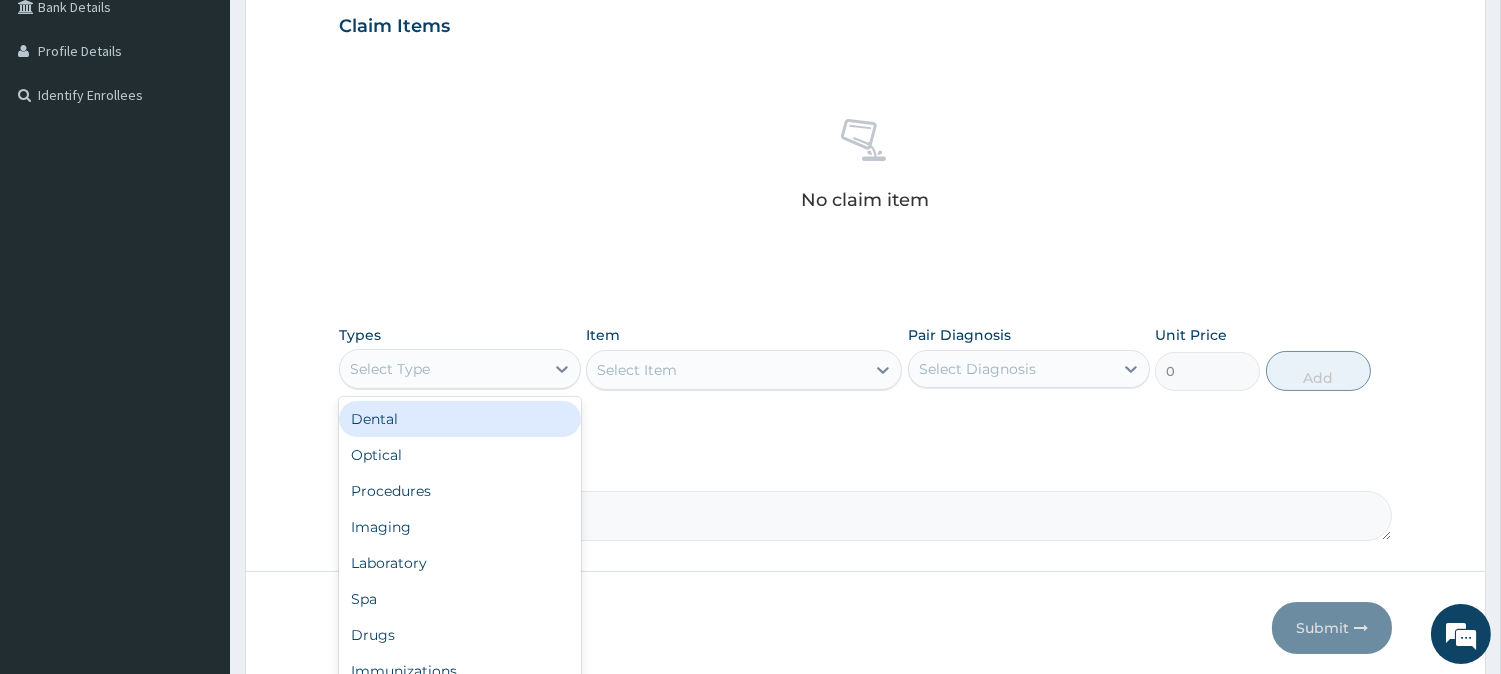 click on "Select Type" at bounding box center (442, 369) 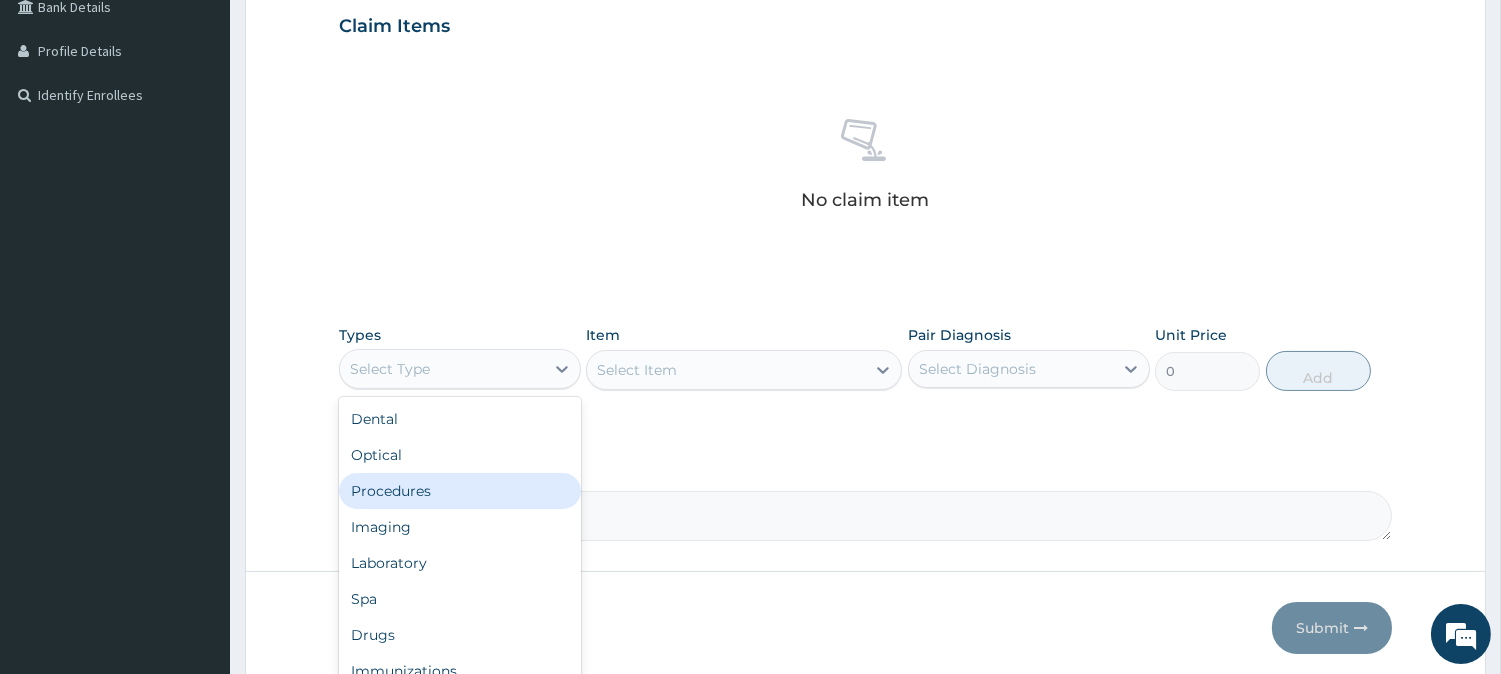 click on "Procedures" at bounding box center (460, 491) 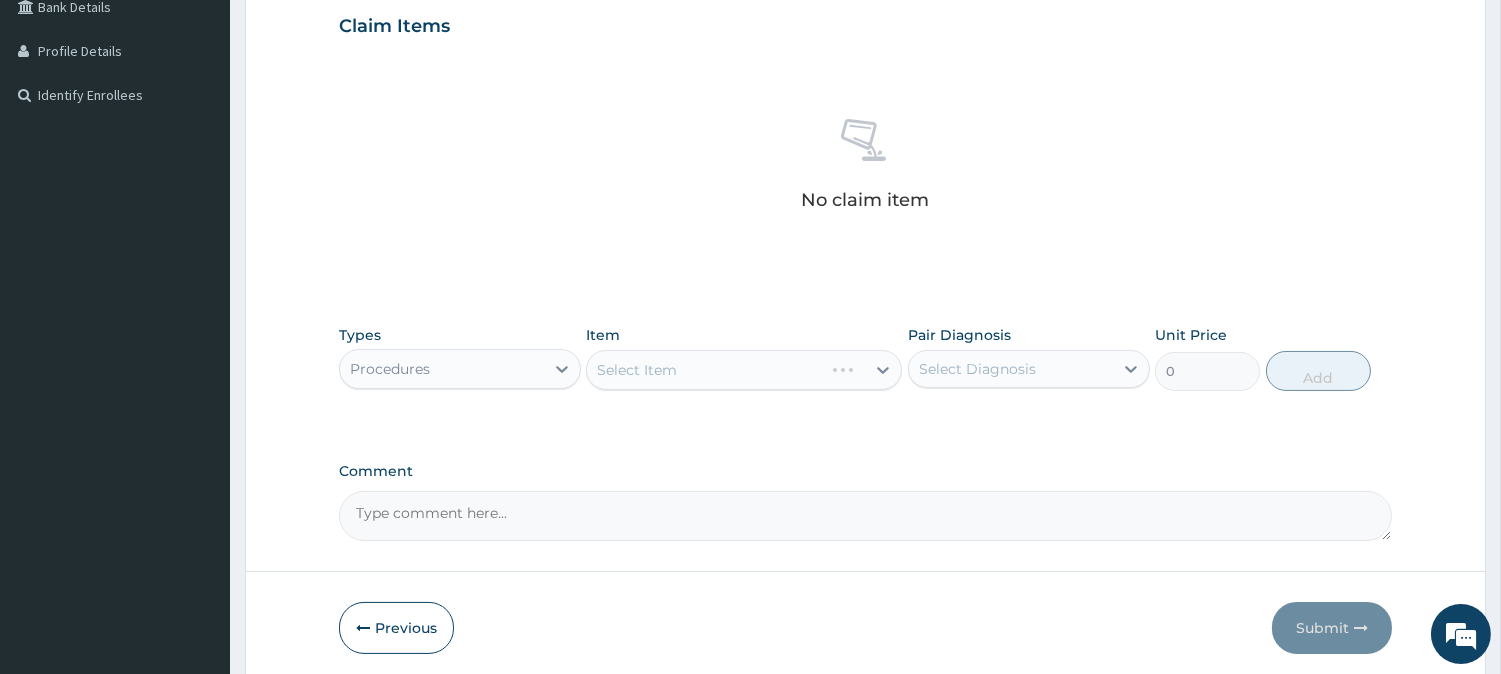 click on "Select Item" at bounding box center [744, 370] 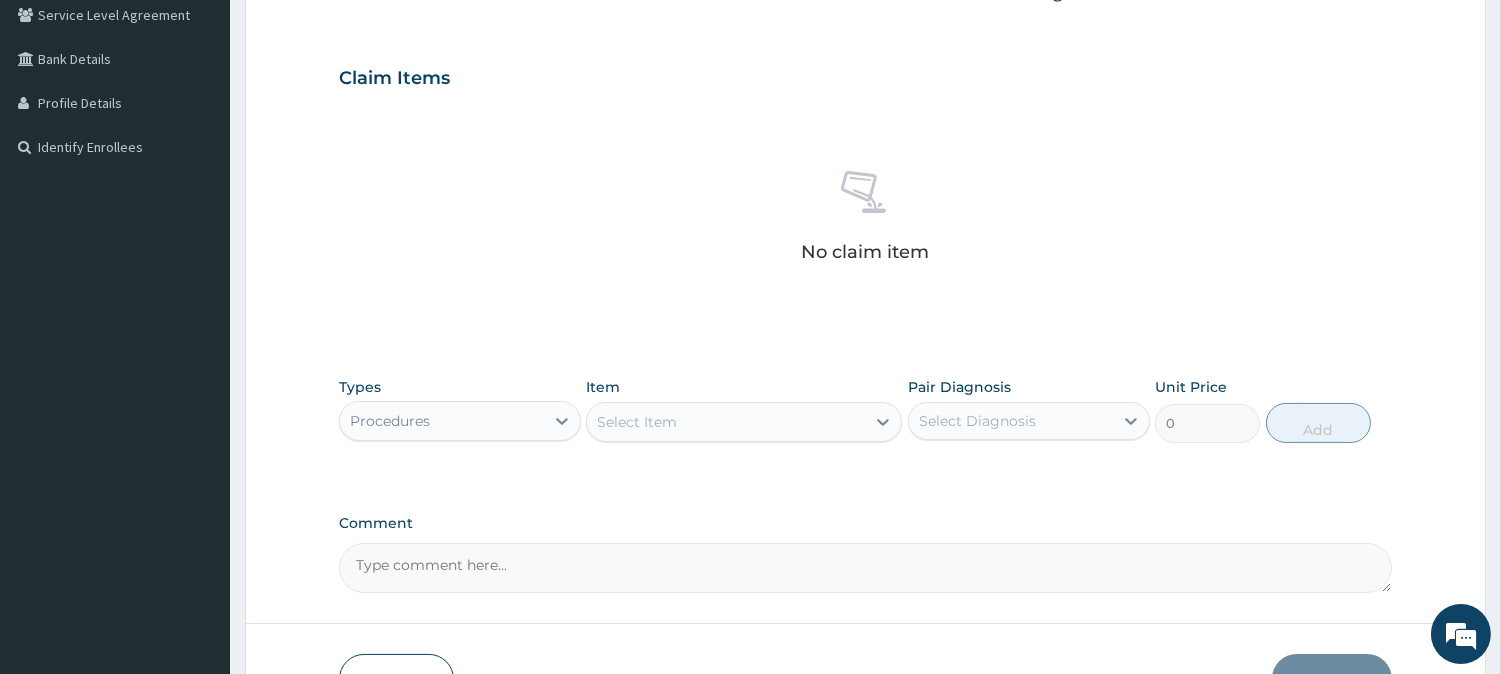 scroll, scrollTop: 552, scrollLeft: 0, axis: vertical 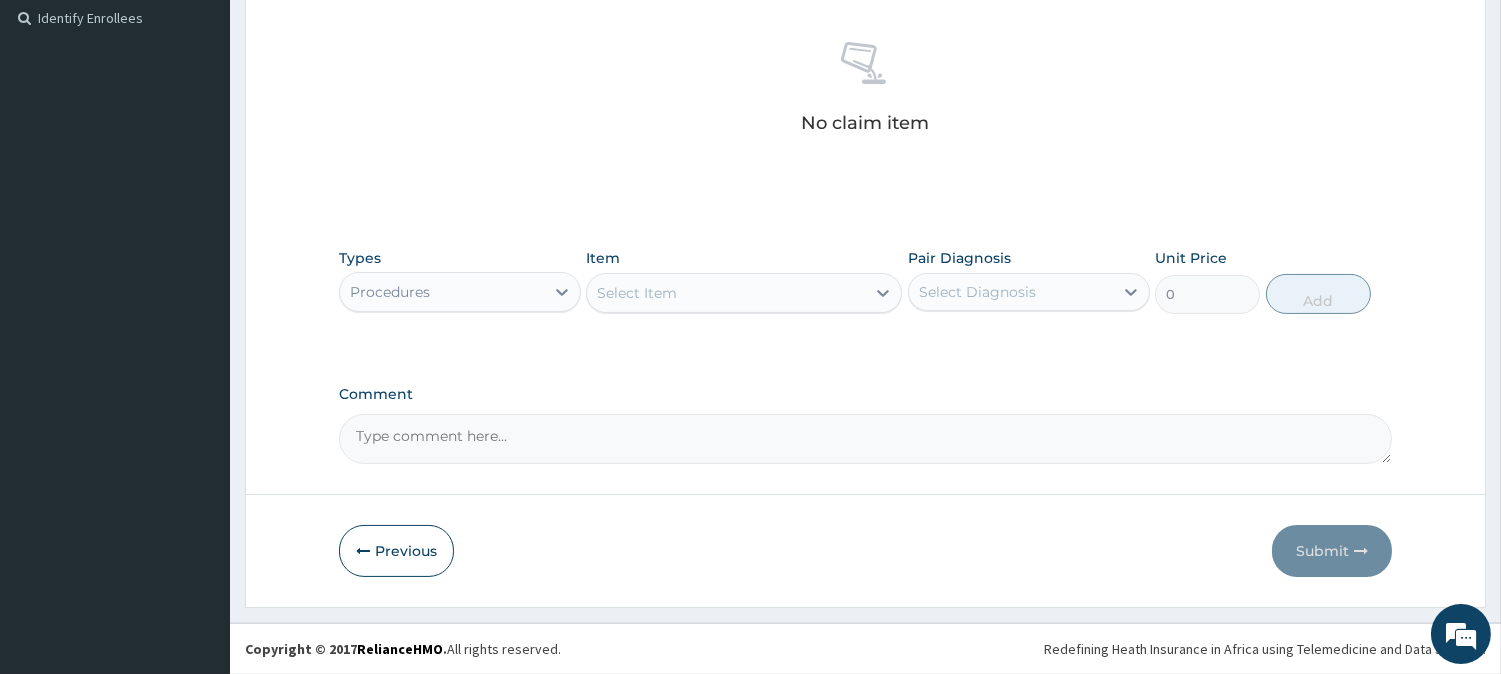 click on "Select Item" at bounding box center (726, 293) 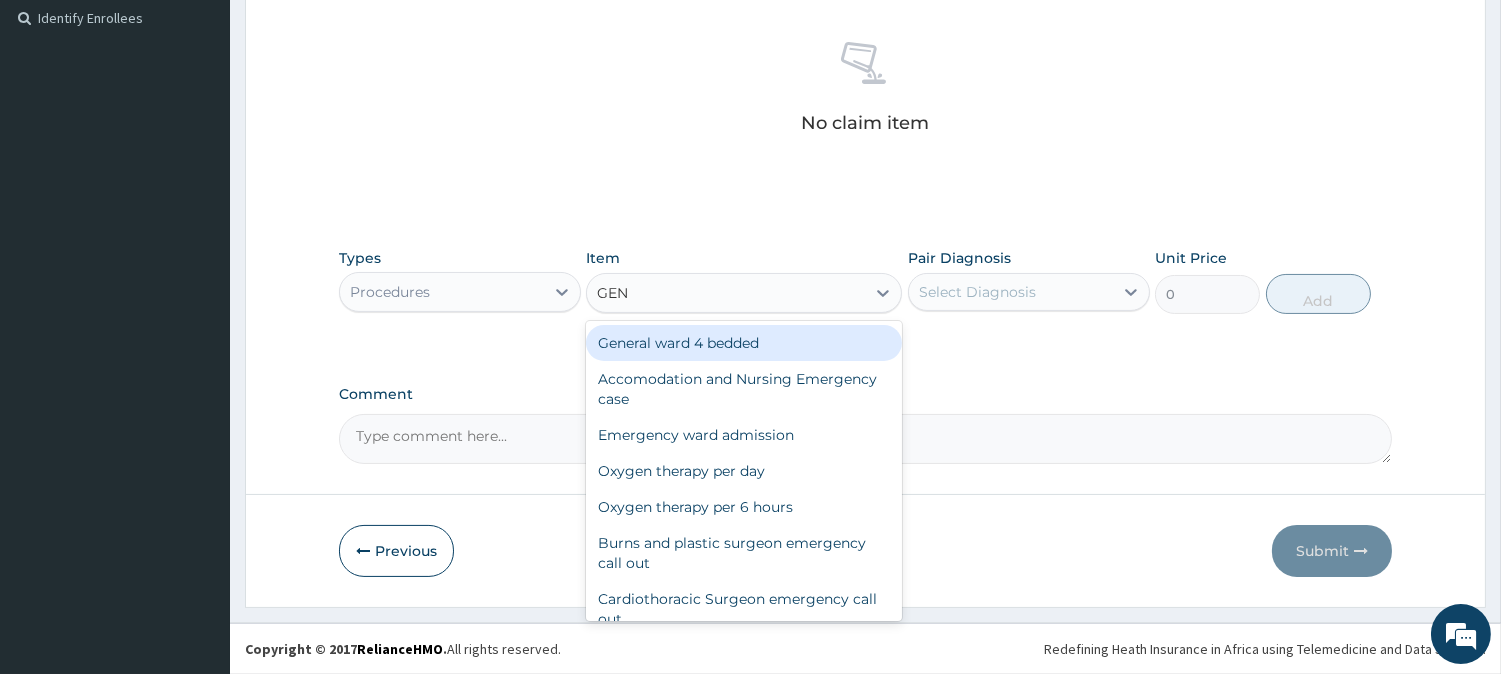 type on "GENE" 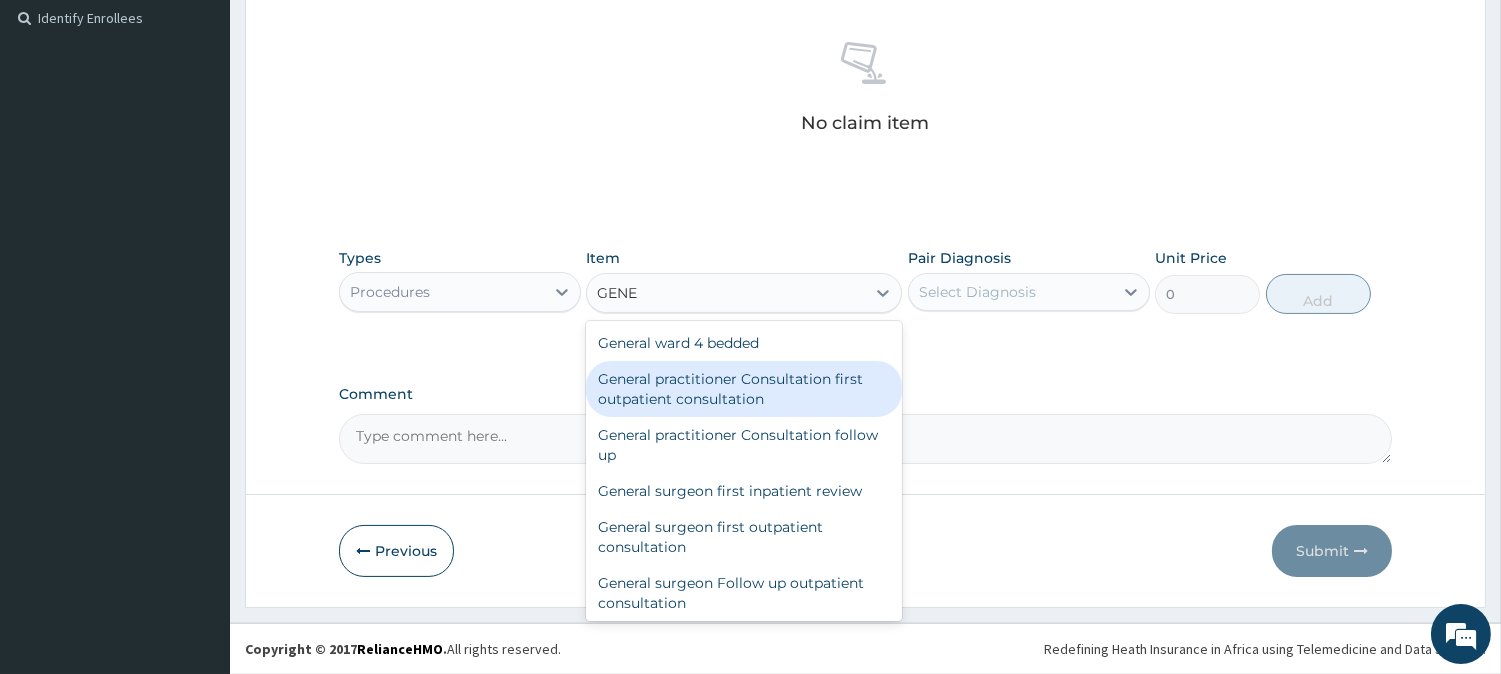 click on "General practitioner Consultation first outpatient consultation" at bounding box center [744, 389] 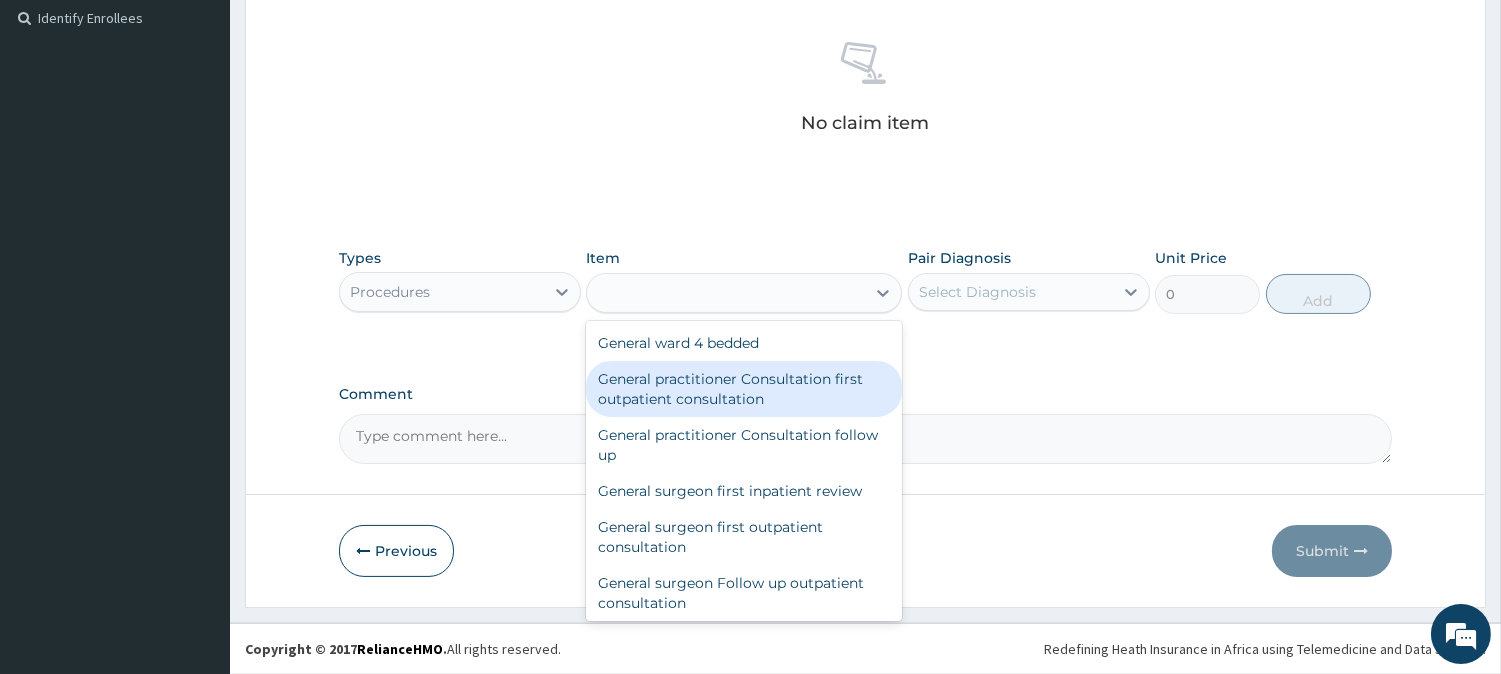 type on "3547.5" 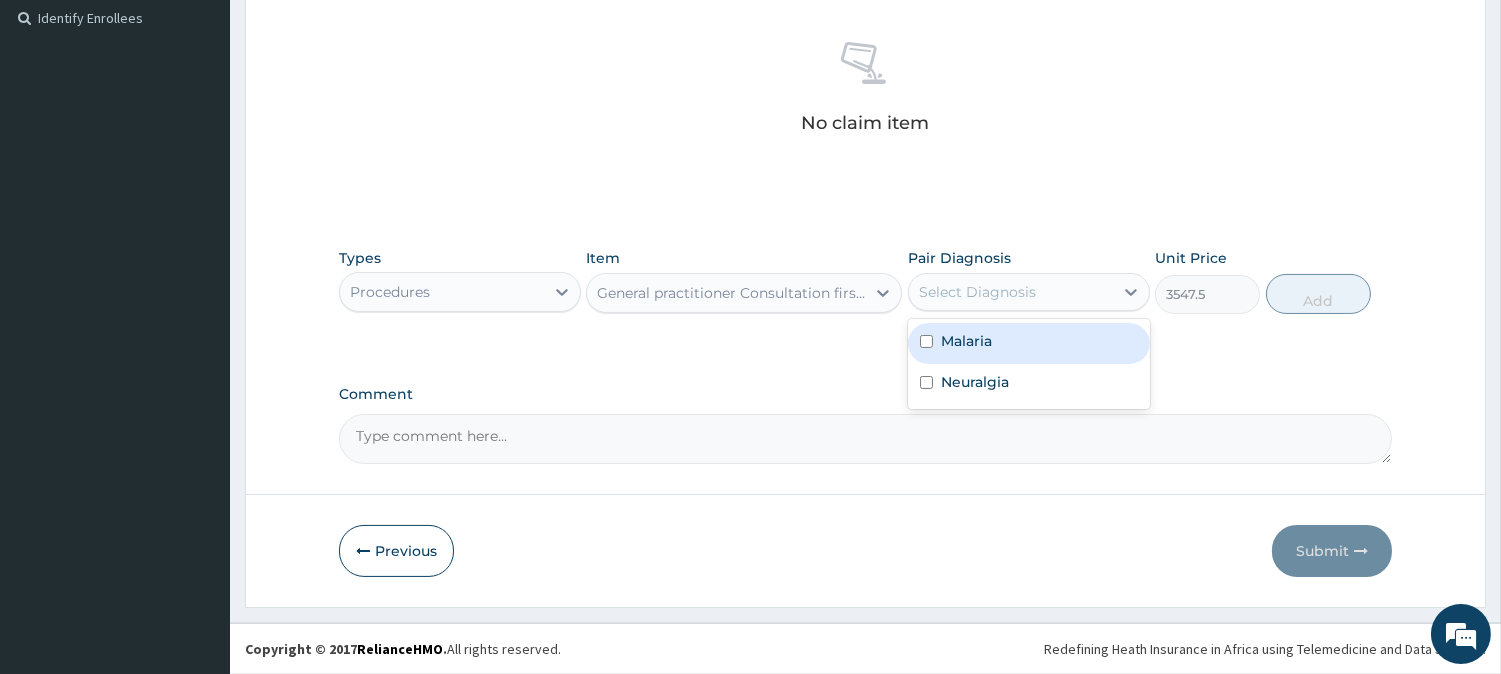 click on "Select Diagnosis" at bounding box center [977, 292] 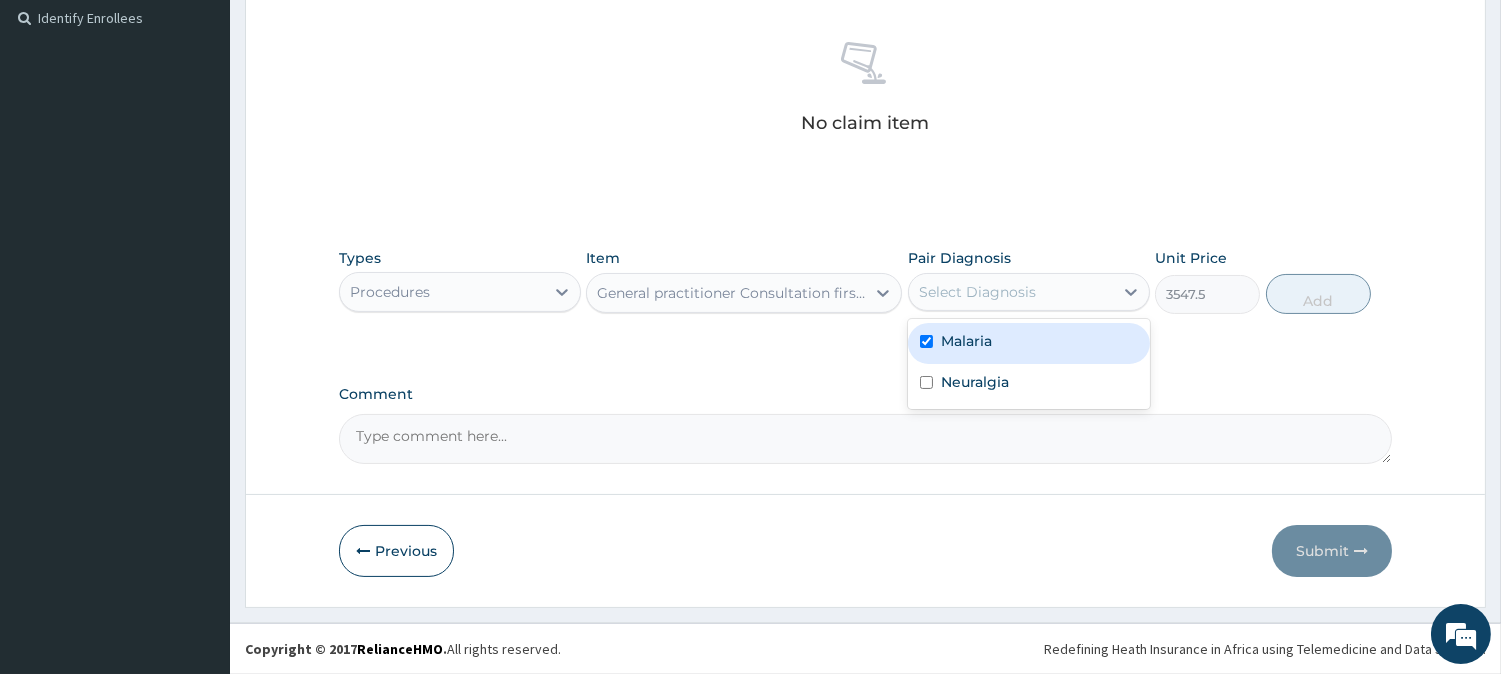 checkbox on "true" 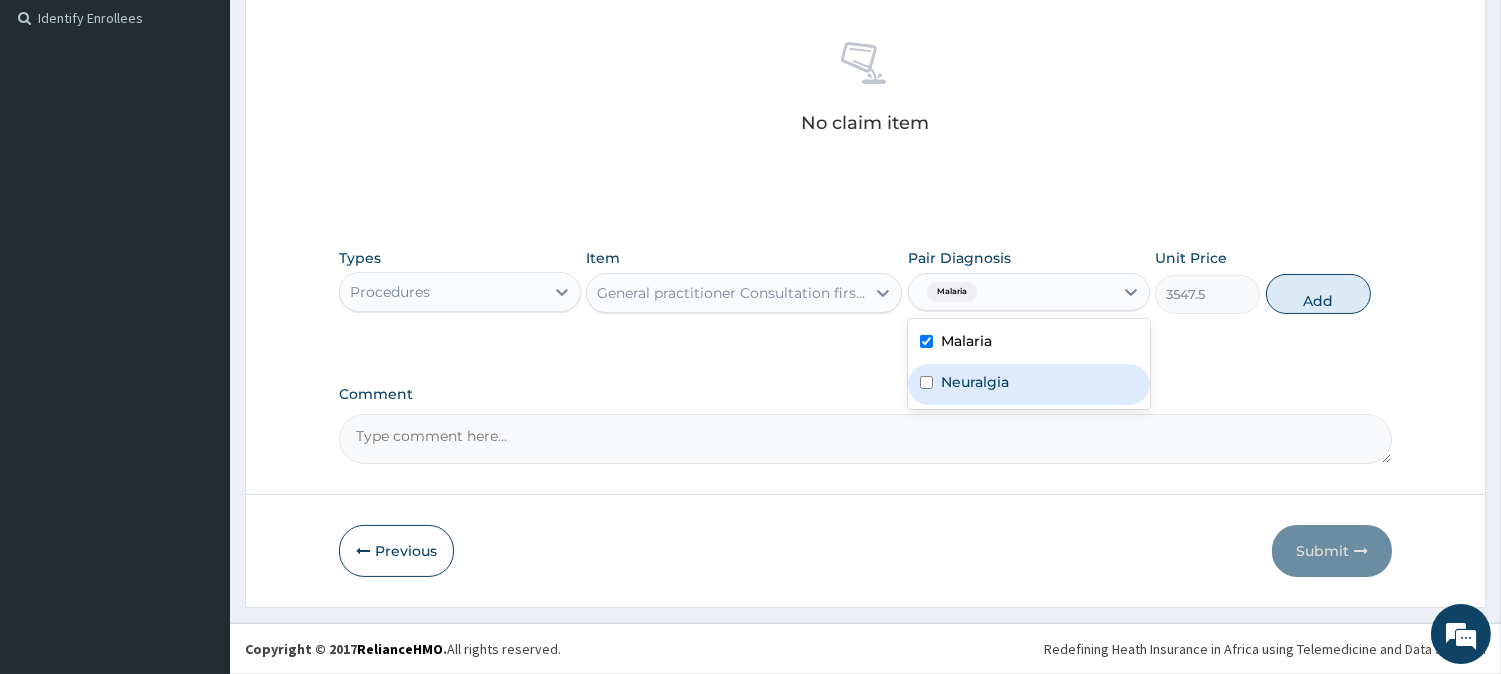 click on "Neuralgia" at bounding box center (1029, 384) 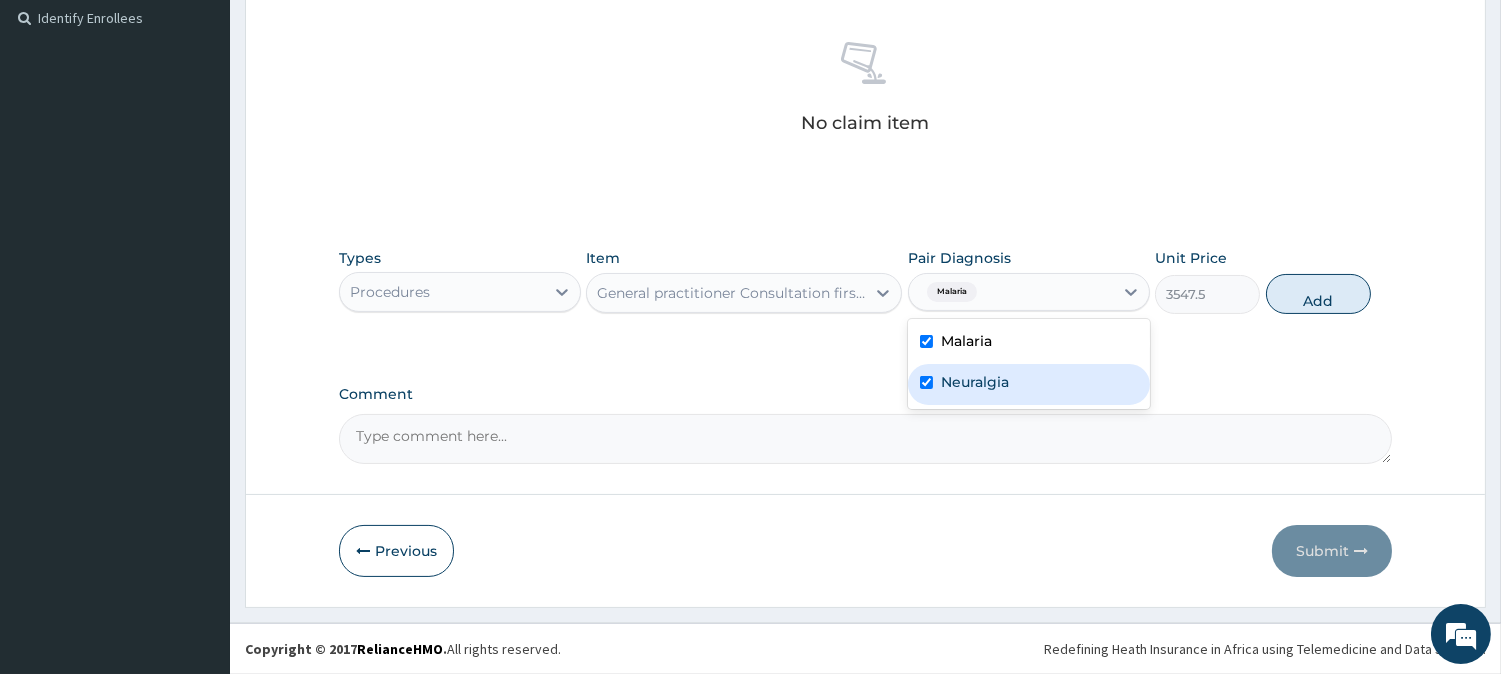checkbox on "true" 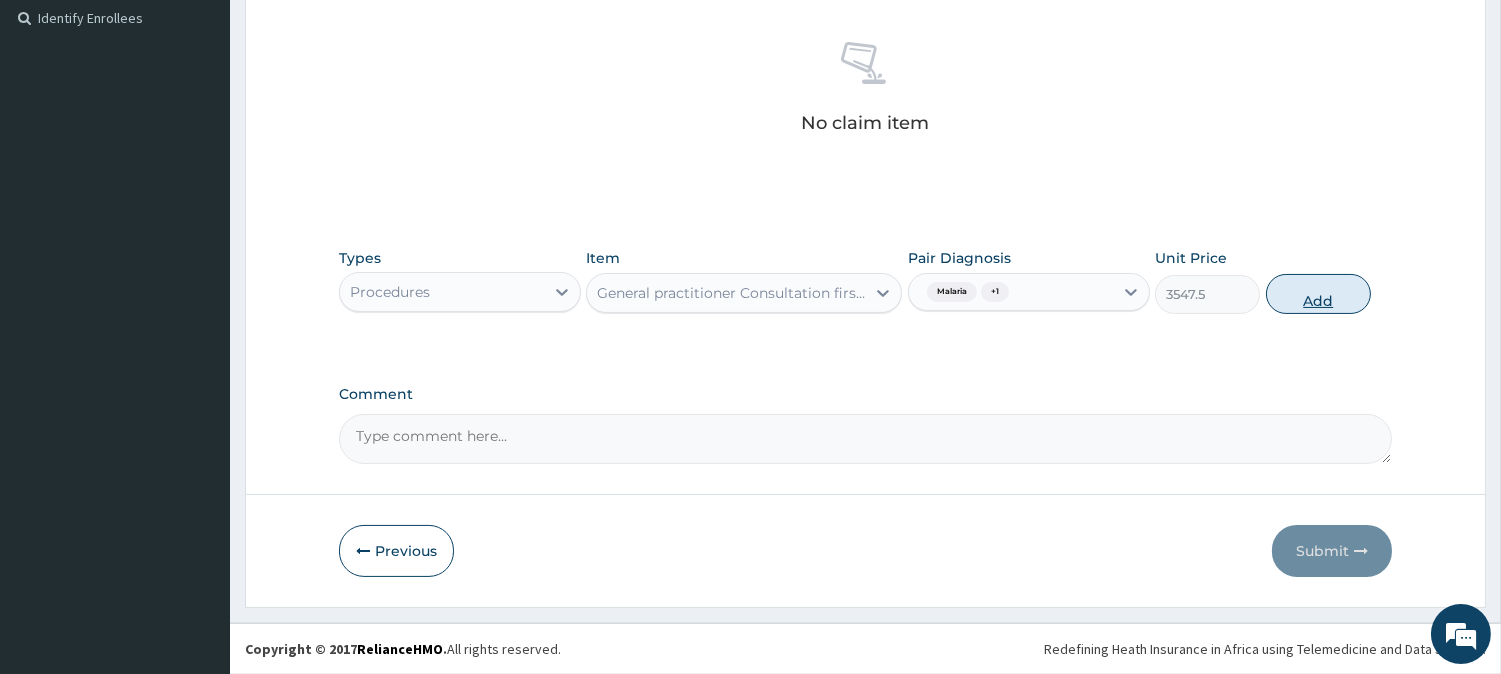 click on "Add" at bounding box center (1318, 294) 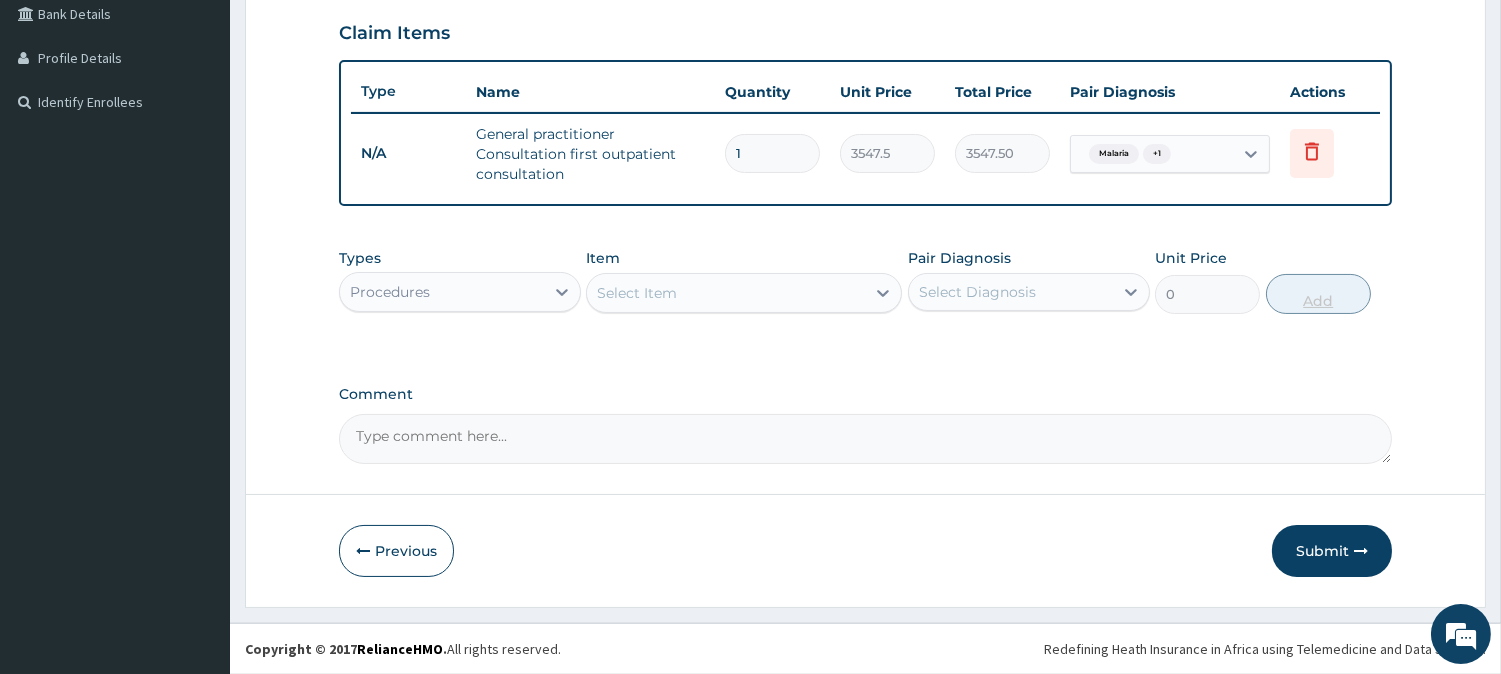 scroll, scrollTop: 465, scrollLeft: 0, axis: vertical 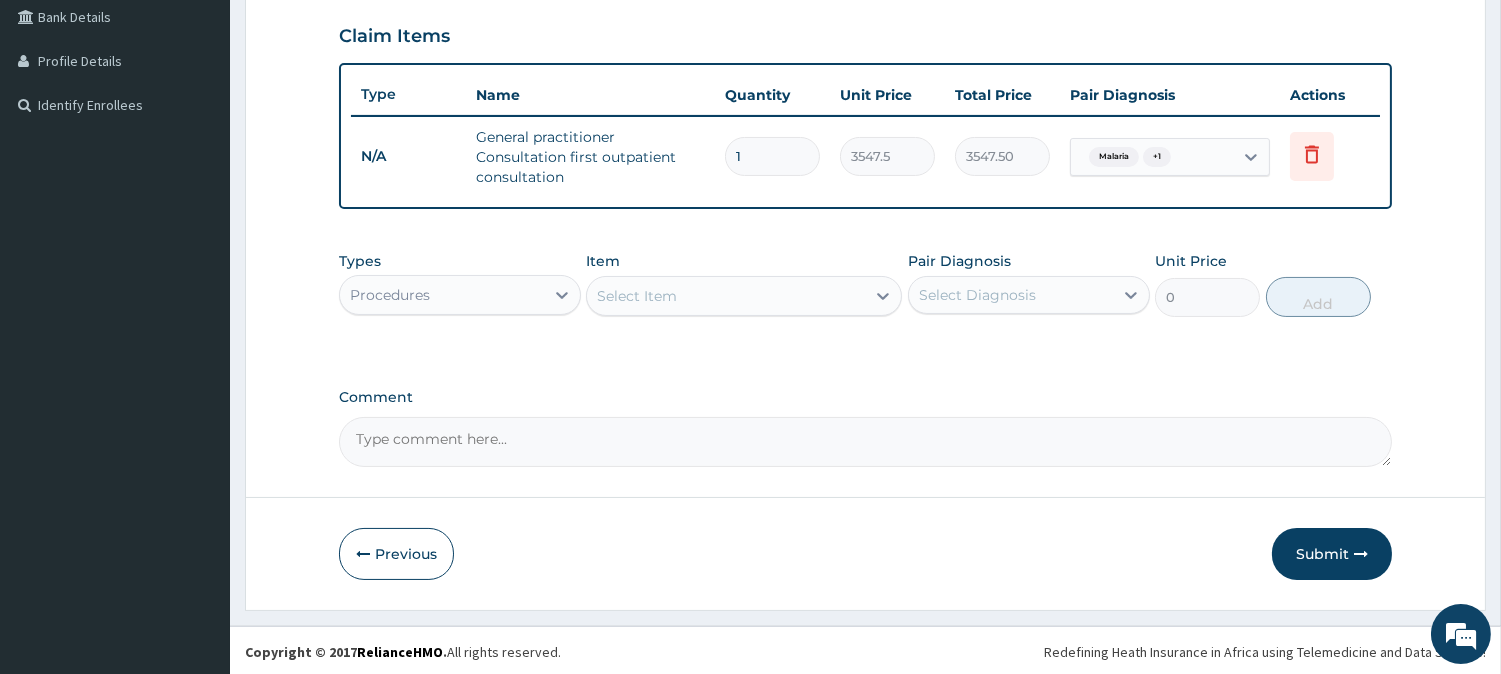 click on "Claim Items" at bounding box center [865, 32] 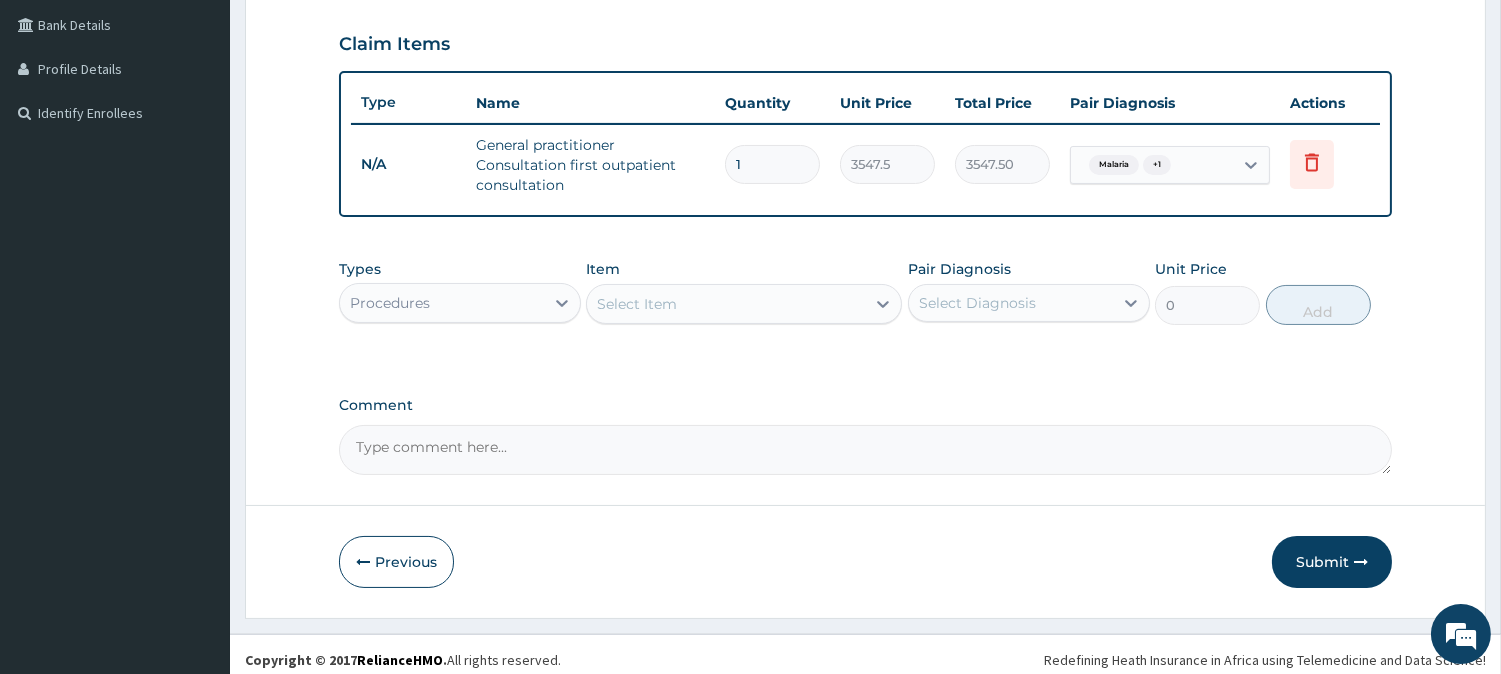 scroll, scrollTop: 465, scrollLeft: 0, axis: vertical 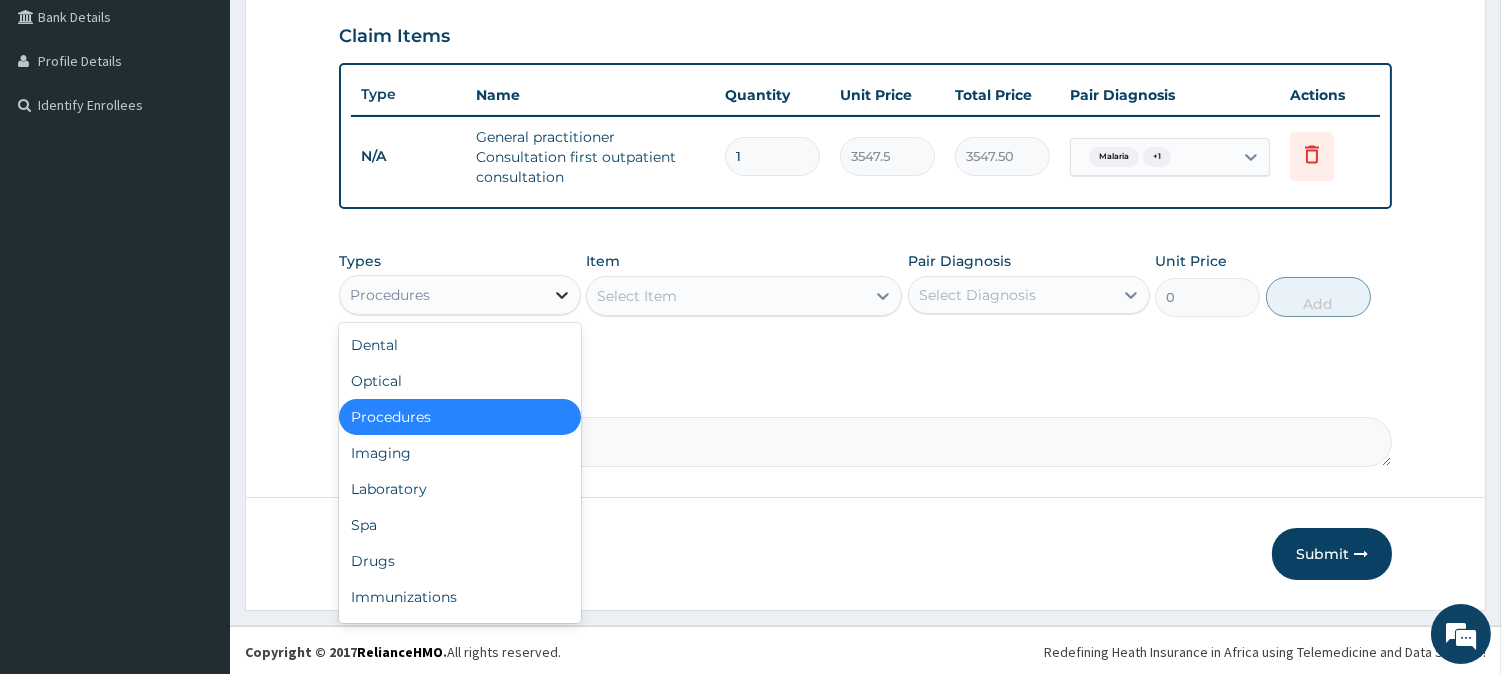 click 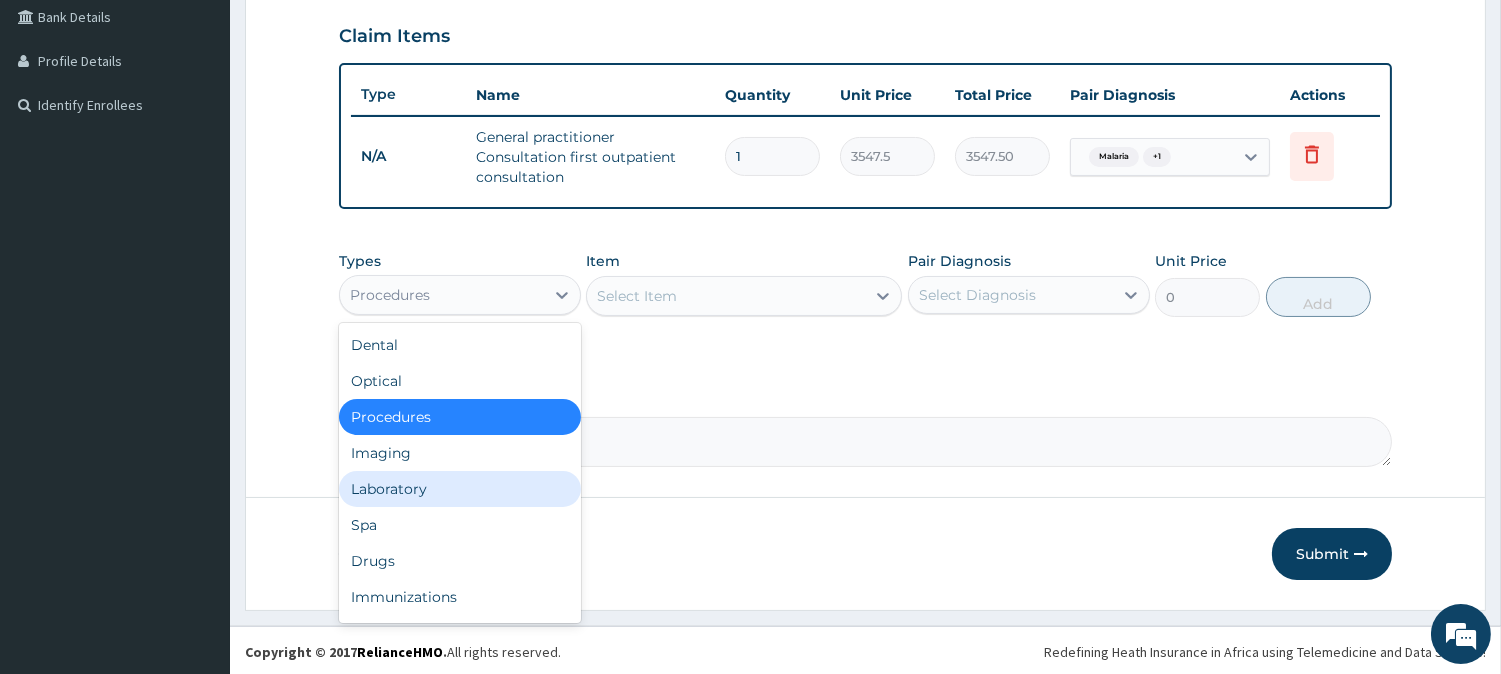 click on "Laboratory" at bounding box center (460, 489) 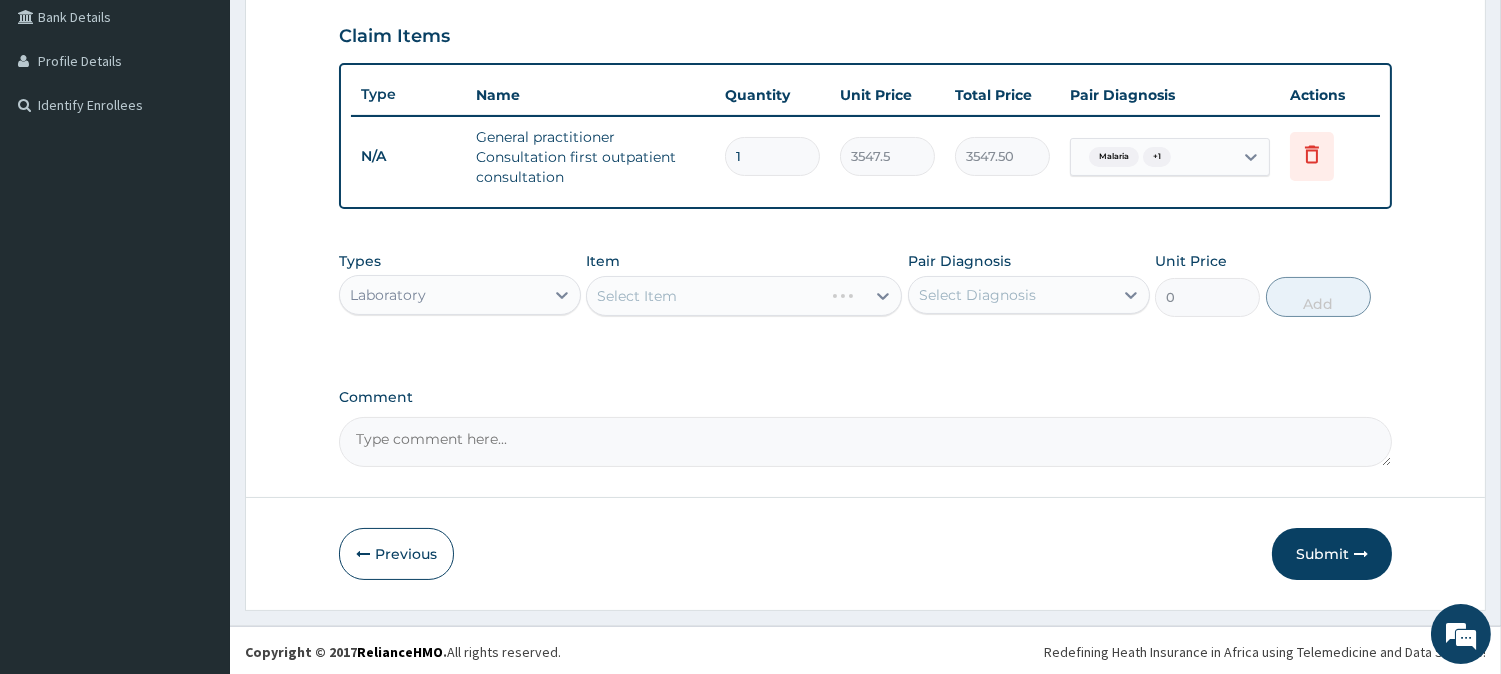 click on "Select Item" at bounding box center (744, 296) 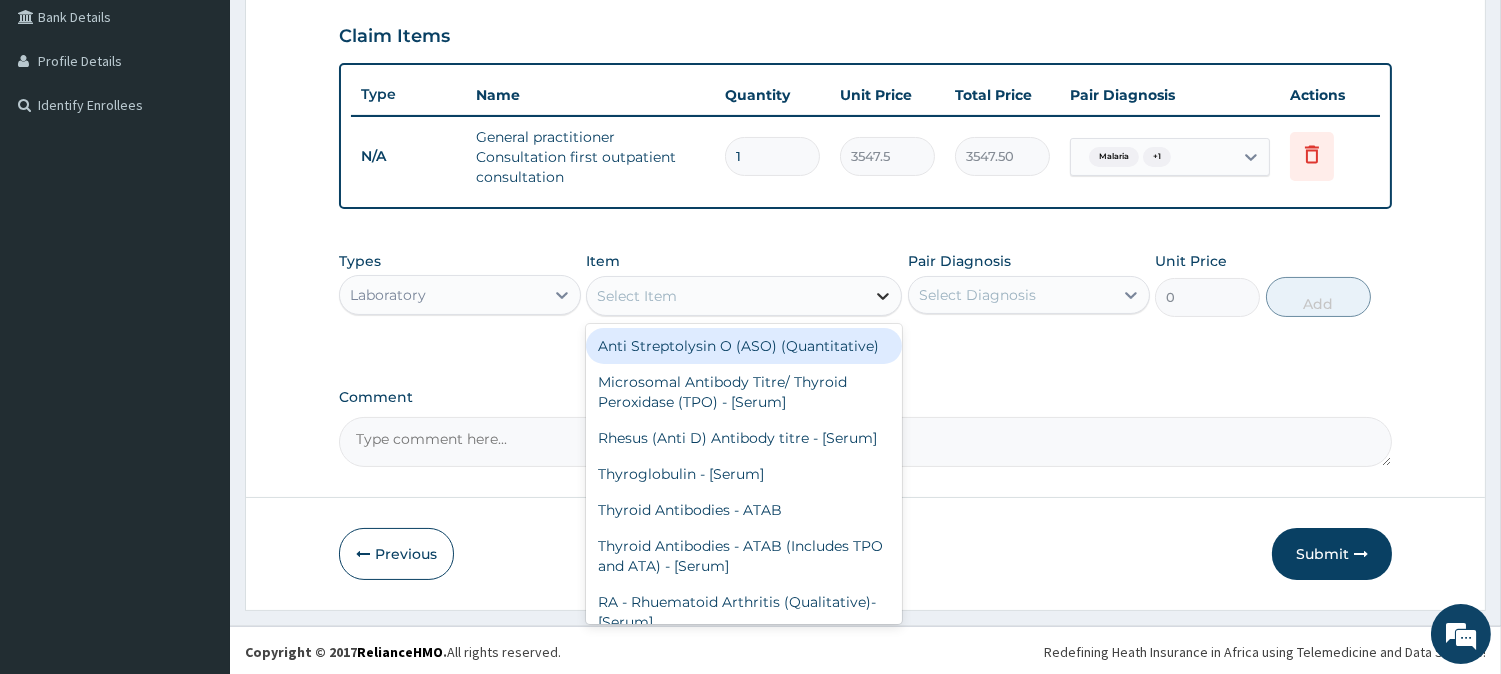 click 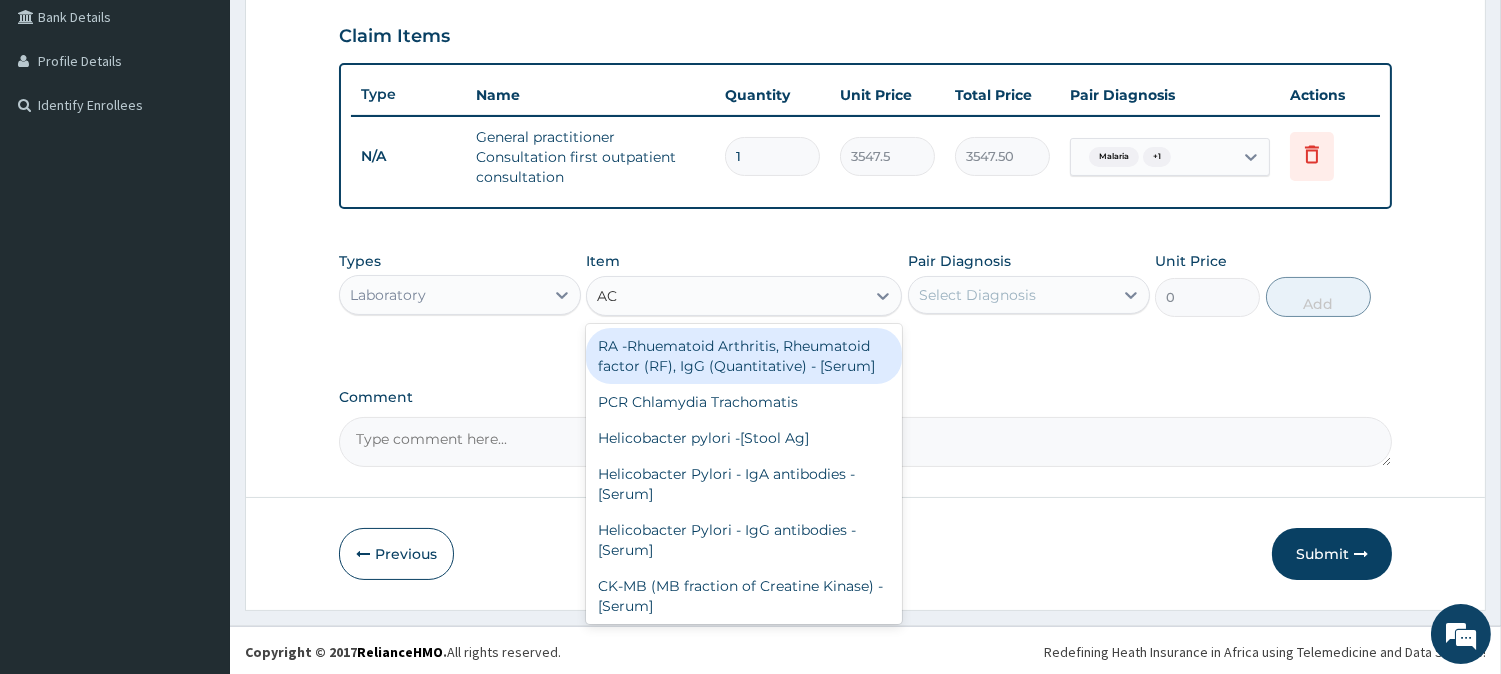 type on "A" 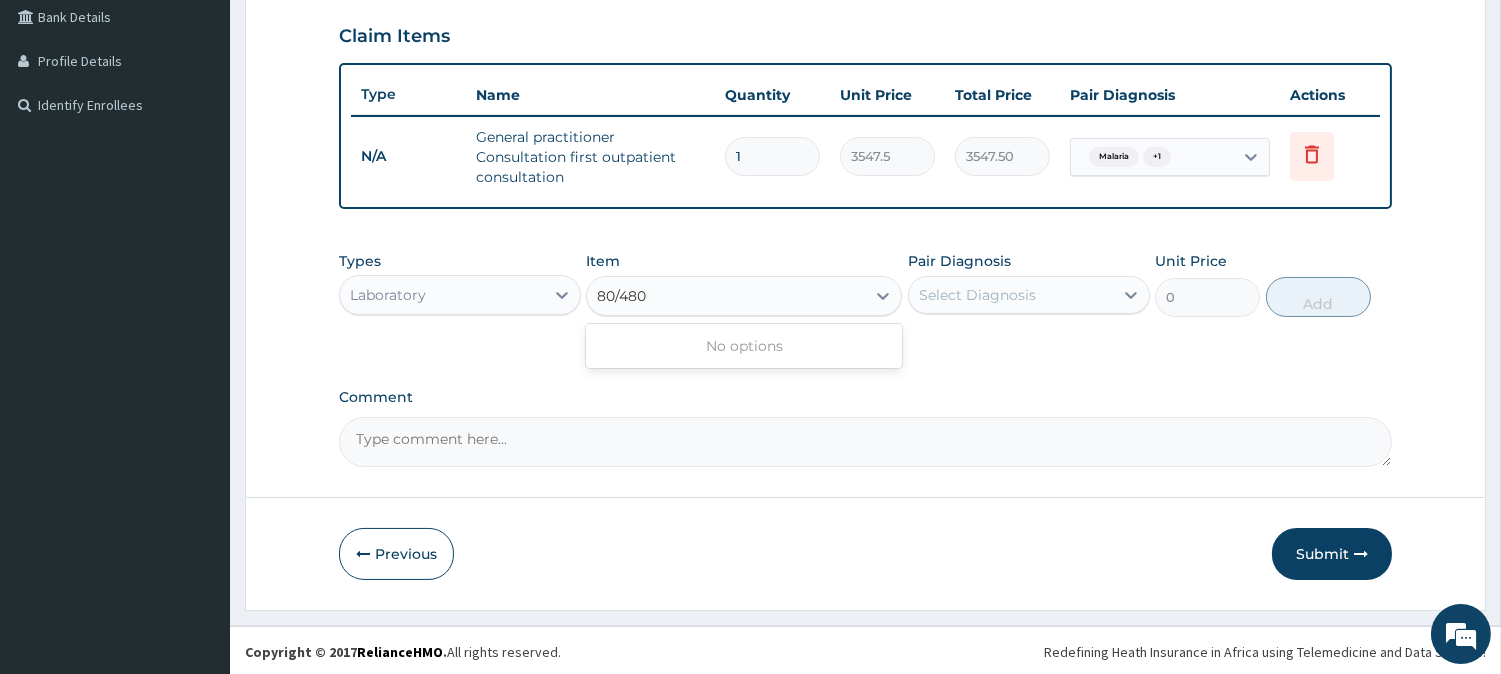 type on "80/480" 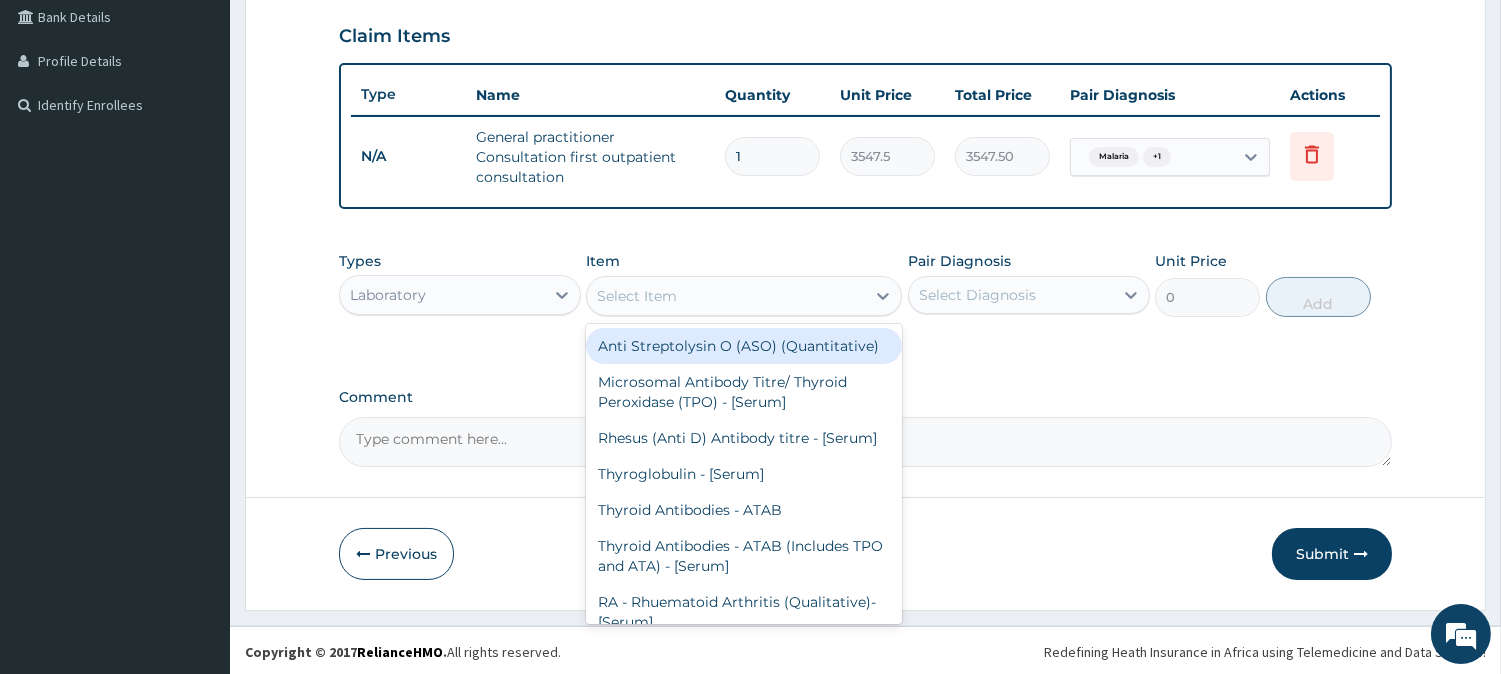 click on "Select Item" at bounding box center [726, 296] 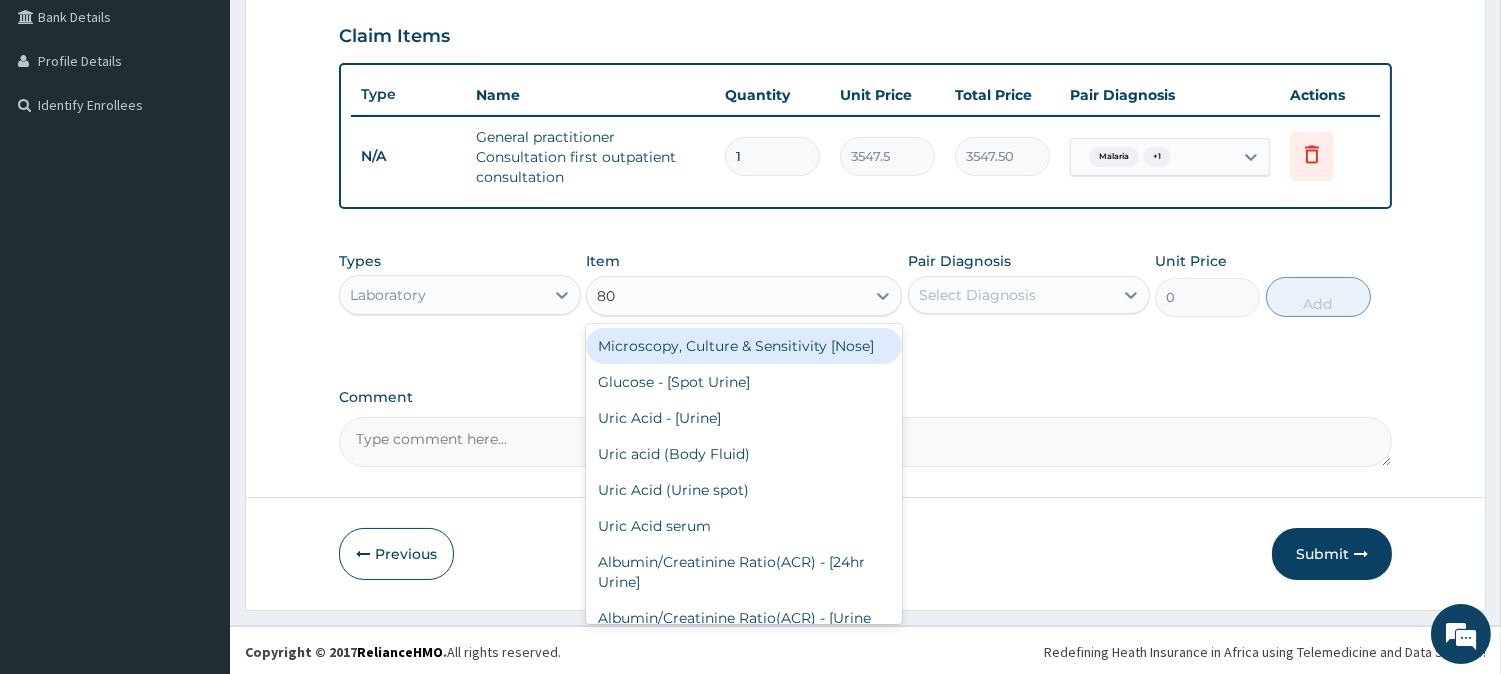 type on "8" 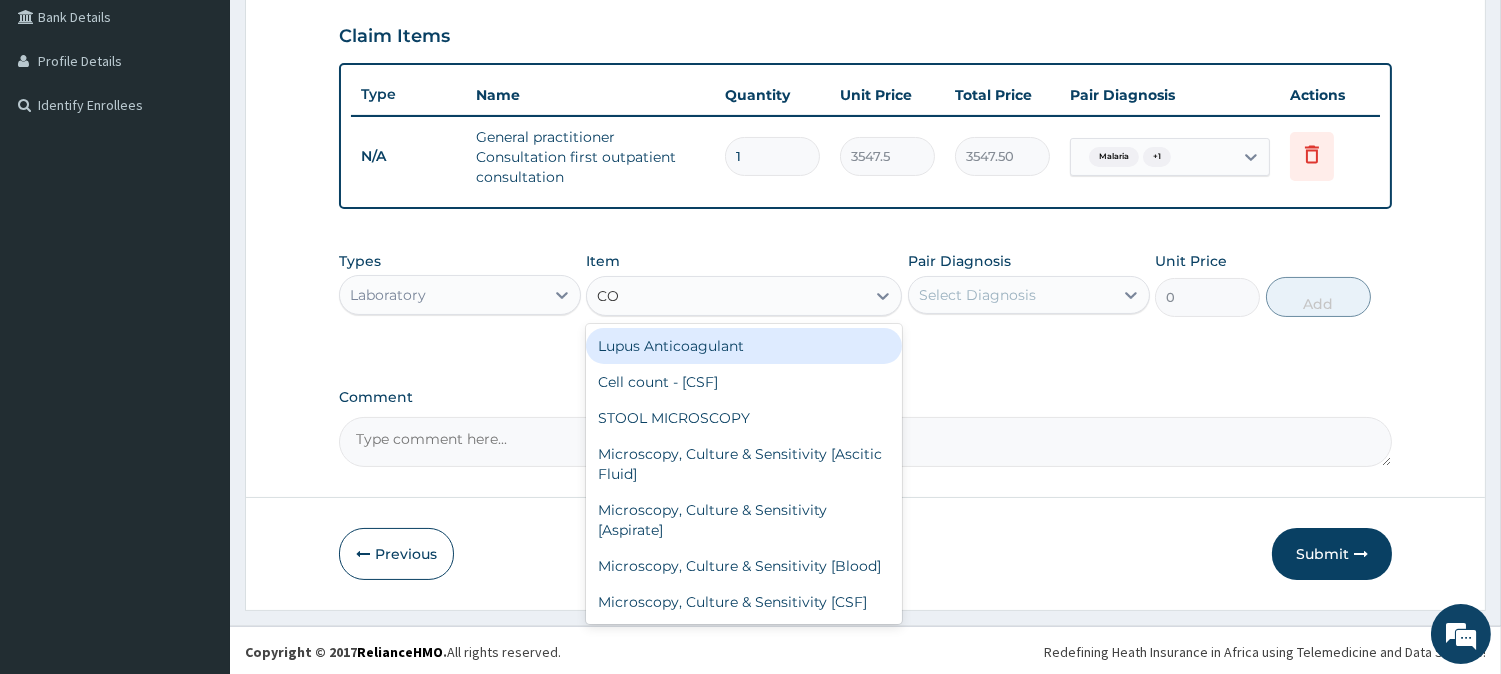 type on "C" 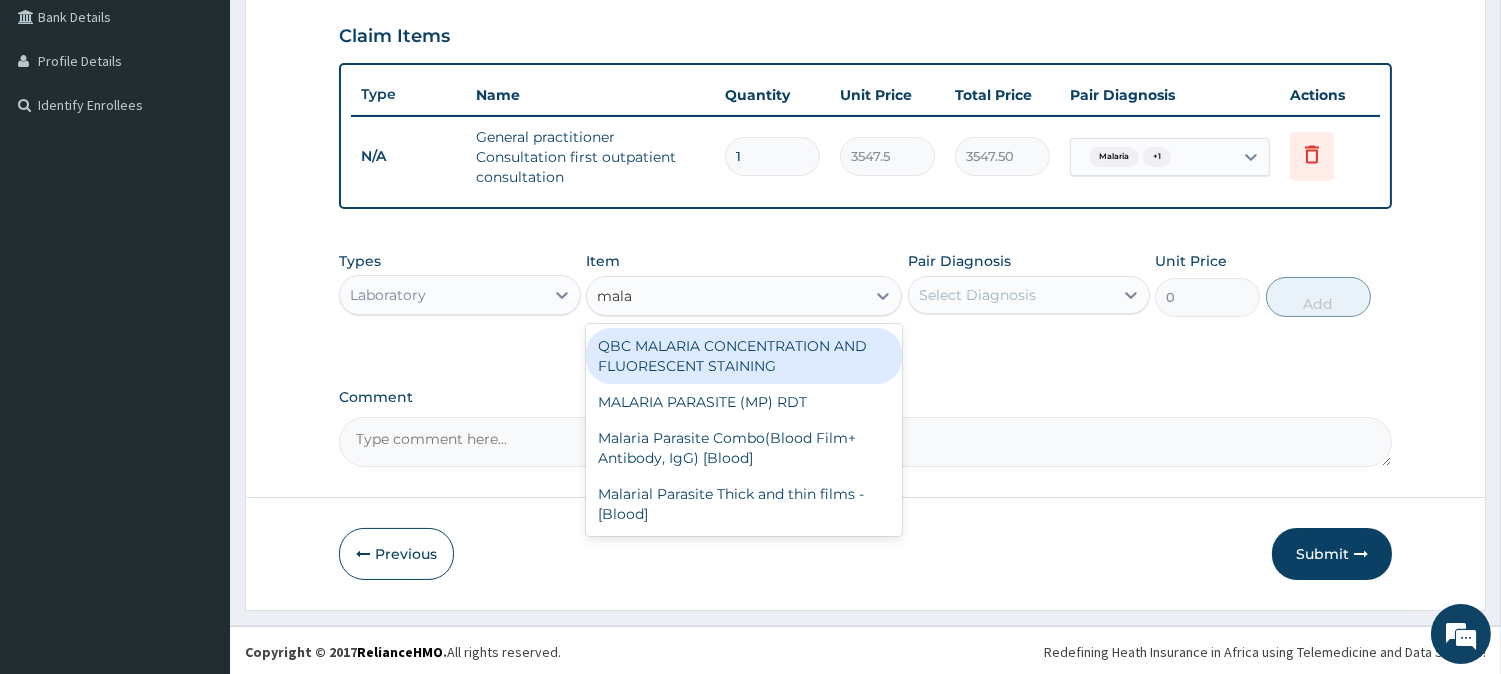 type on "malar" 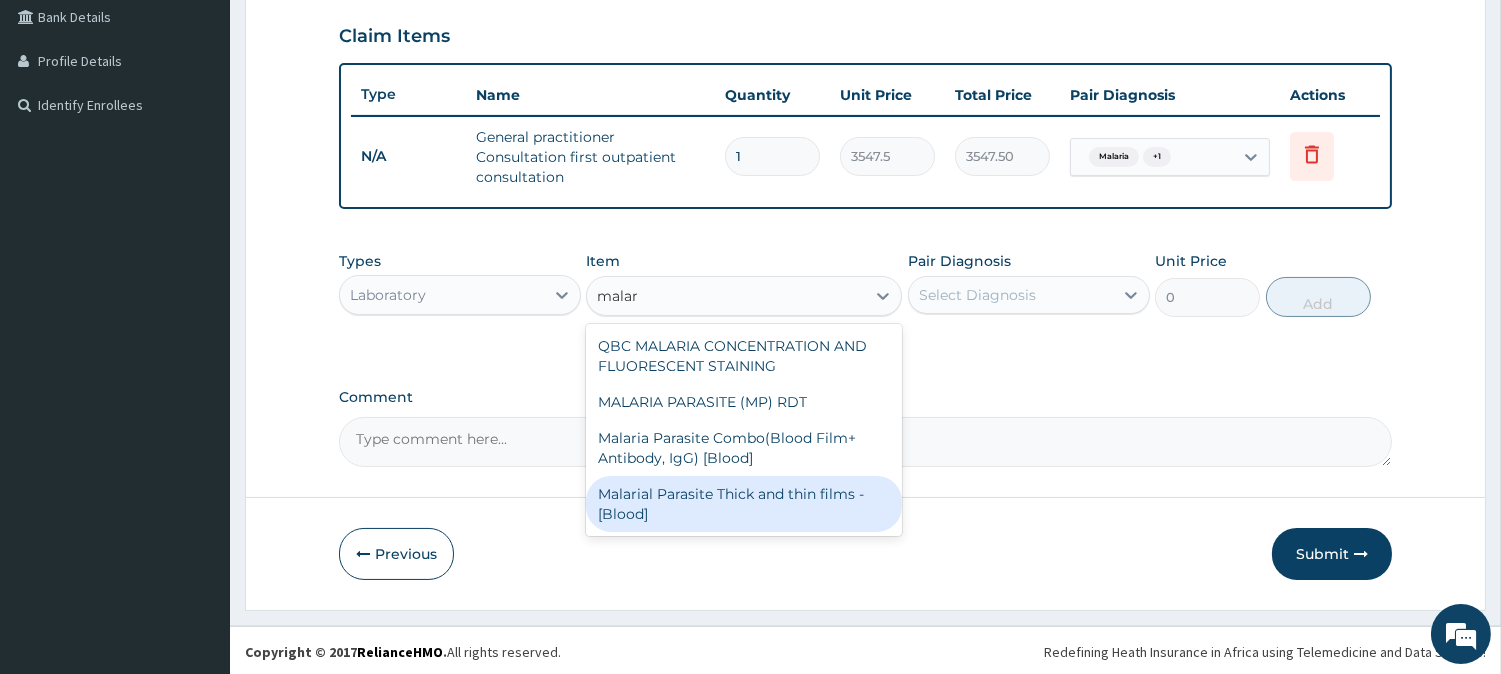 click on "Malarial Parasite Thick and thin films - [Blood]" at bounding box center (744, 504) 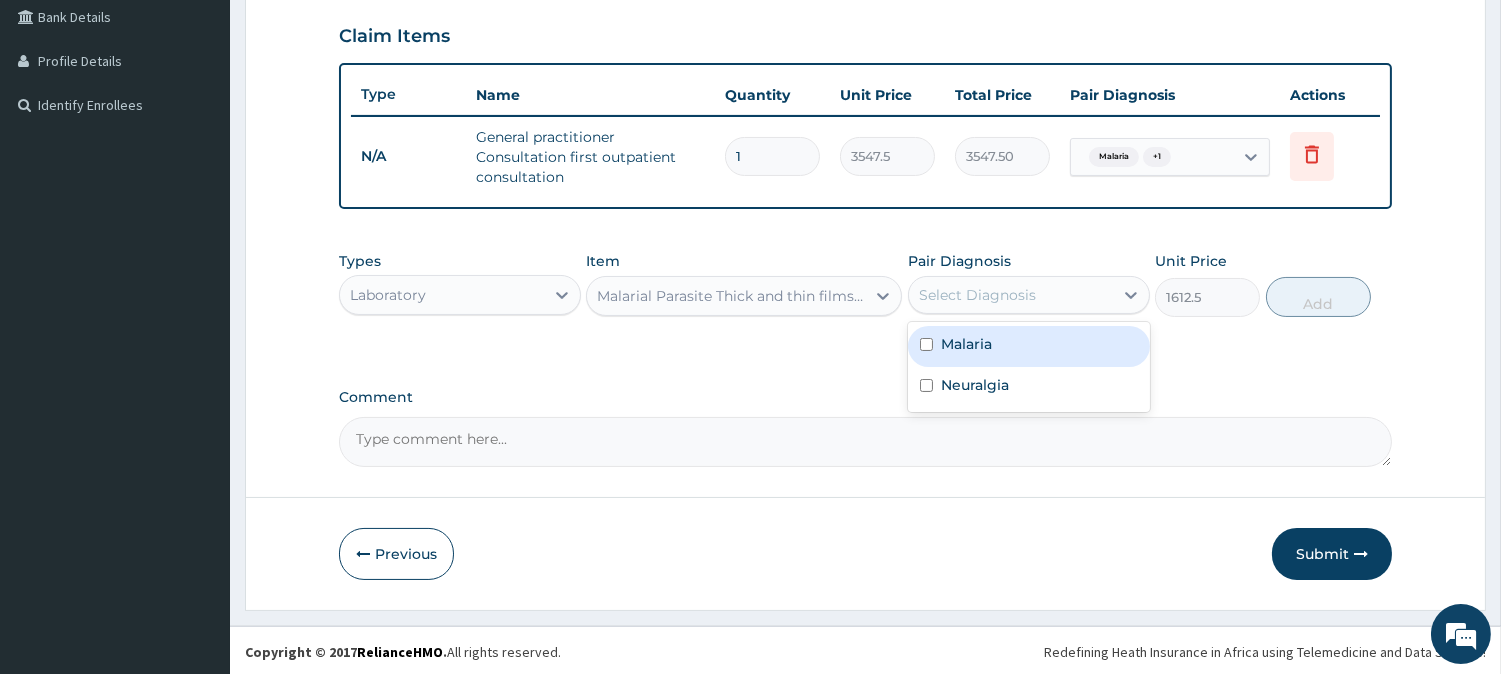 click on "Select Diagnosis" at bounding box center (1011, 295) 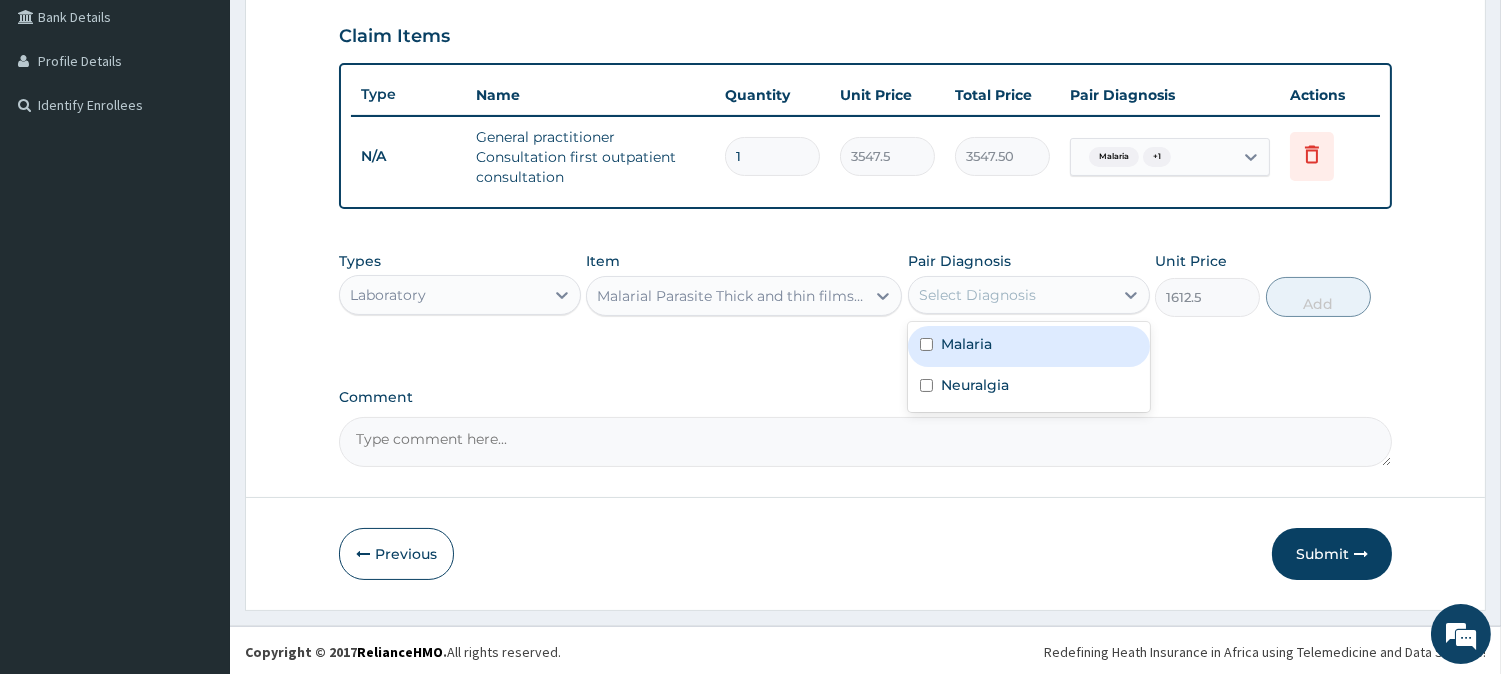 click on "Malaria" at bounding box center (1029, 346) 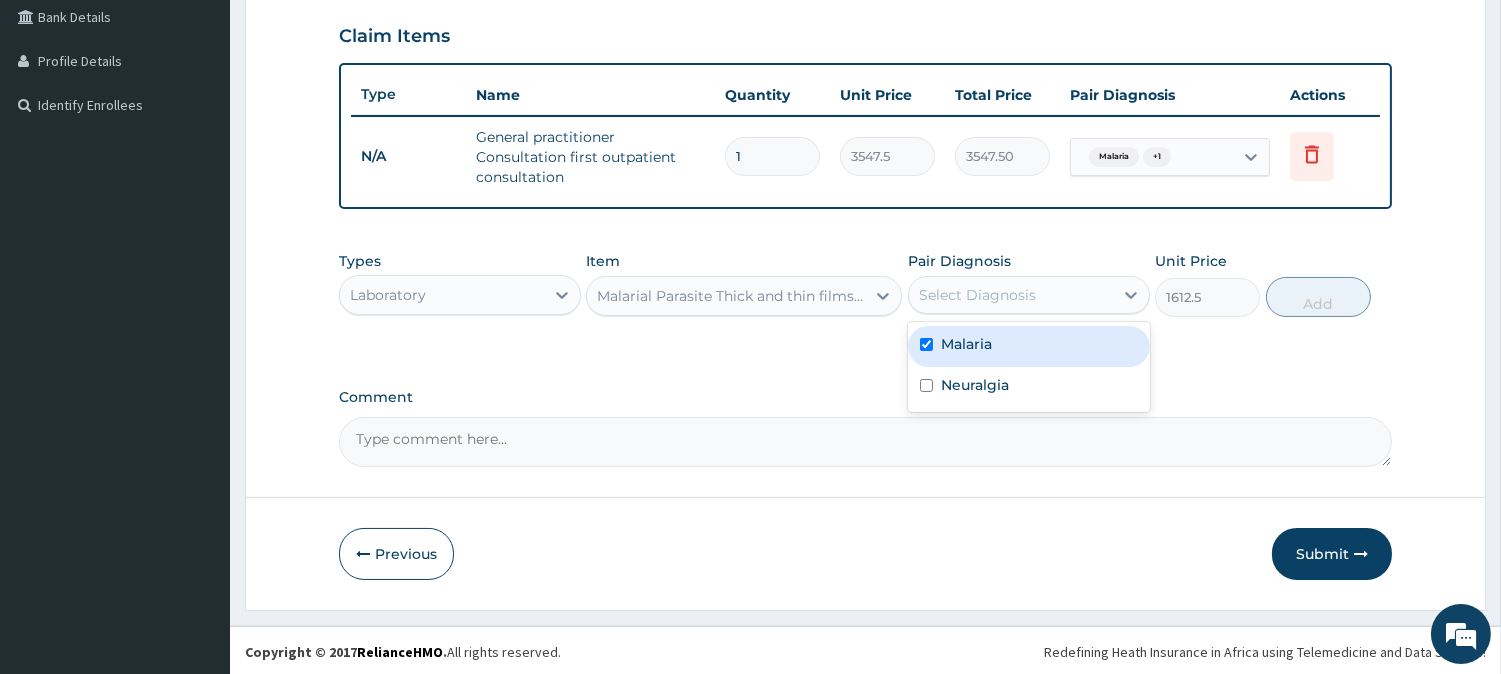 checkbox on "true" 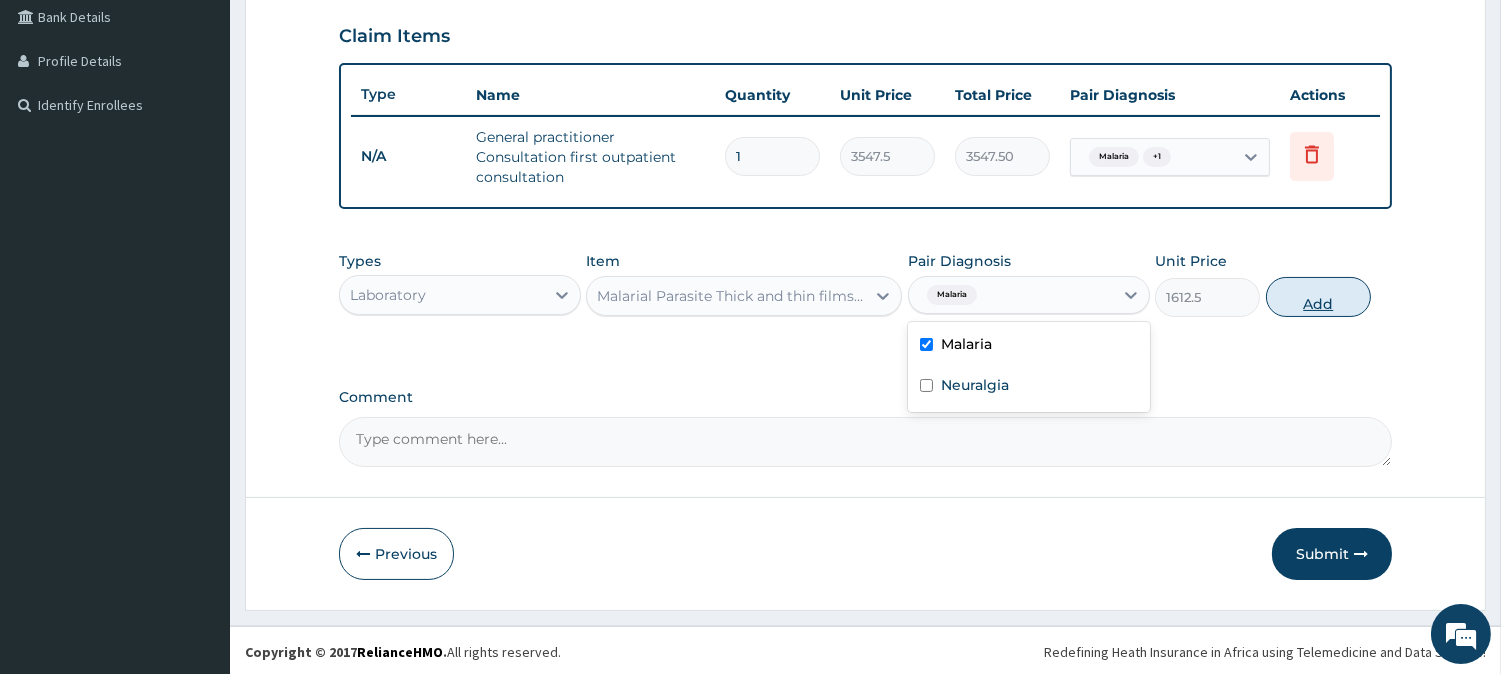 click on "Add" at bounding box center [1318, 297] 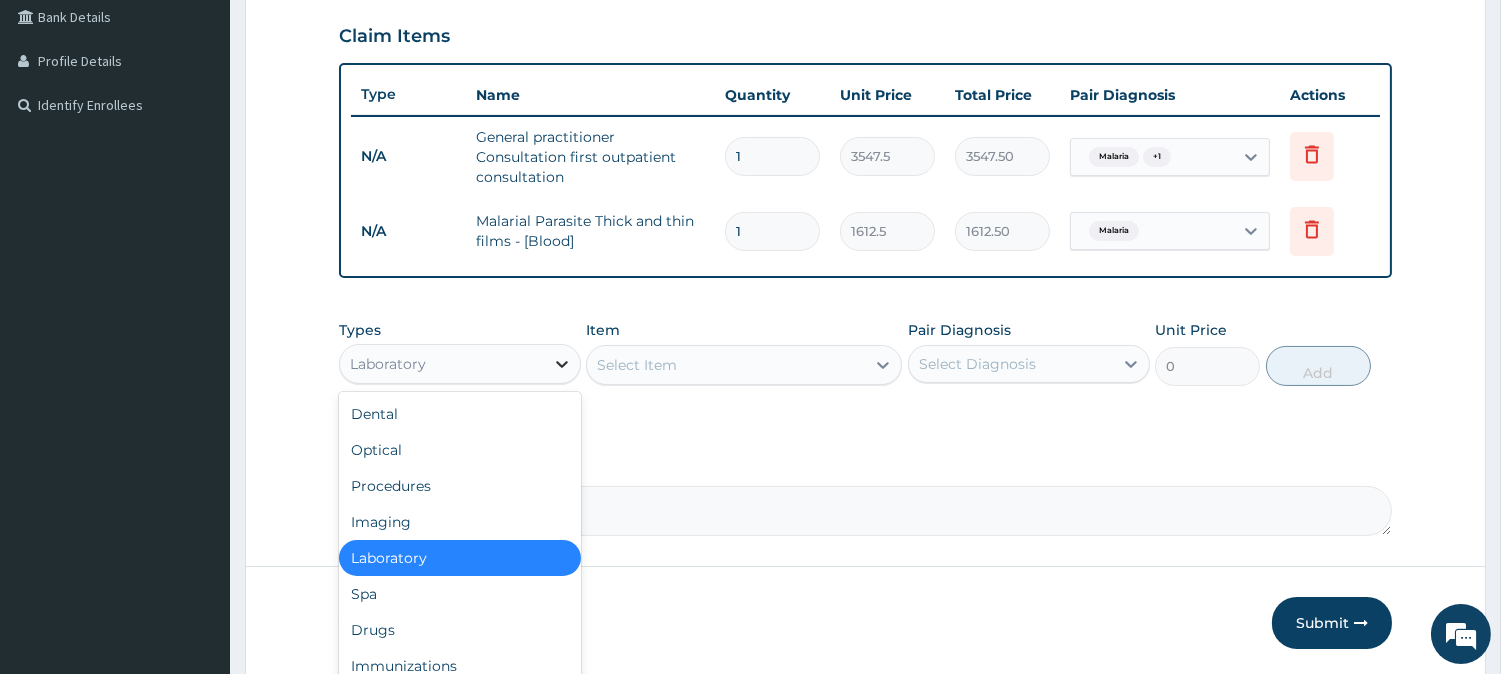click 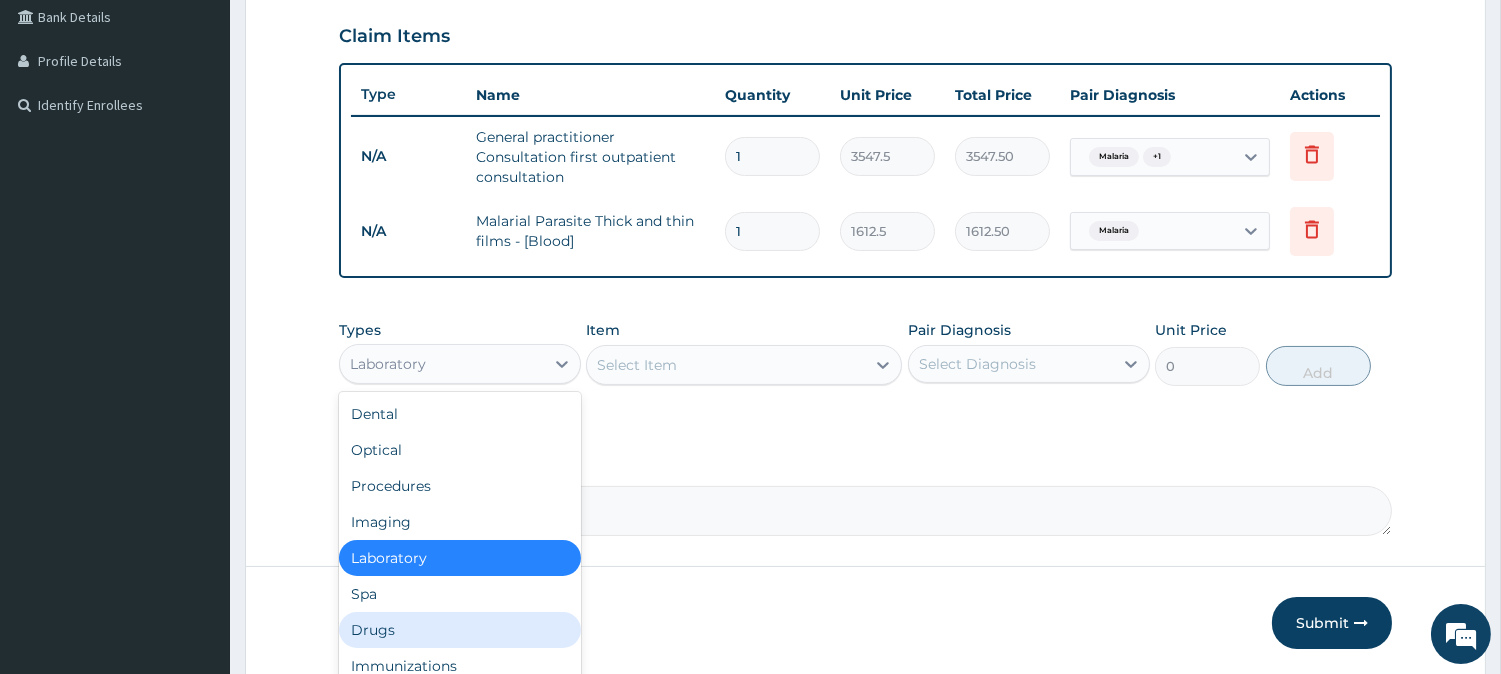 click on "Drugs" at bounding box center (460, 630) 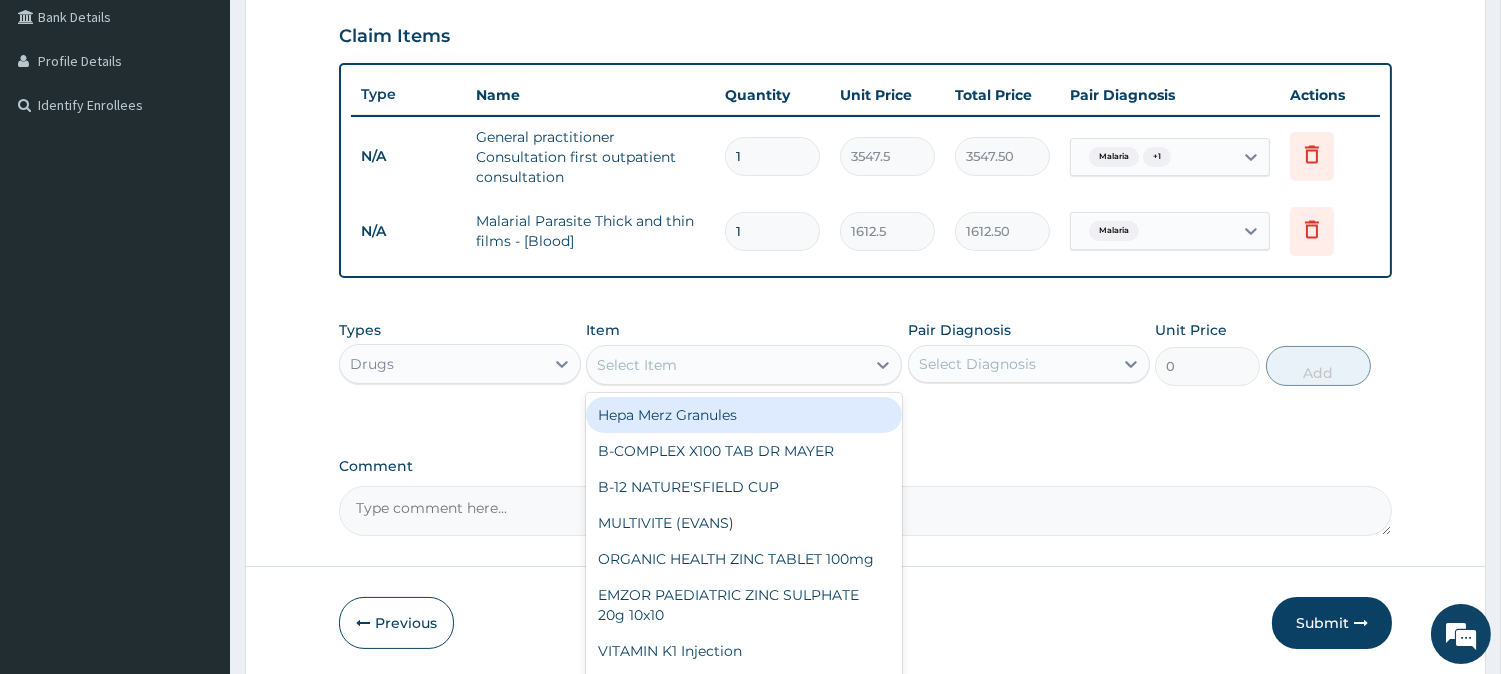 click on "Select Item" at bounding box center [637, 365] 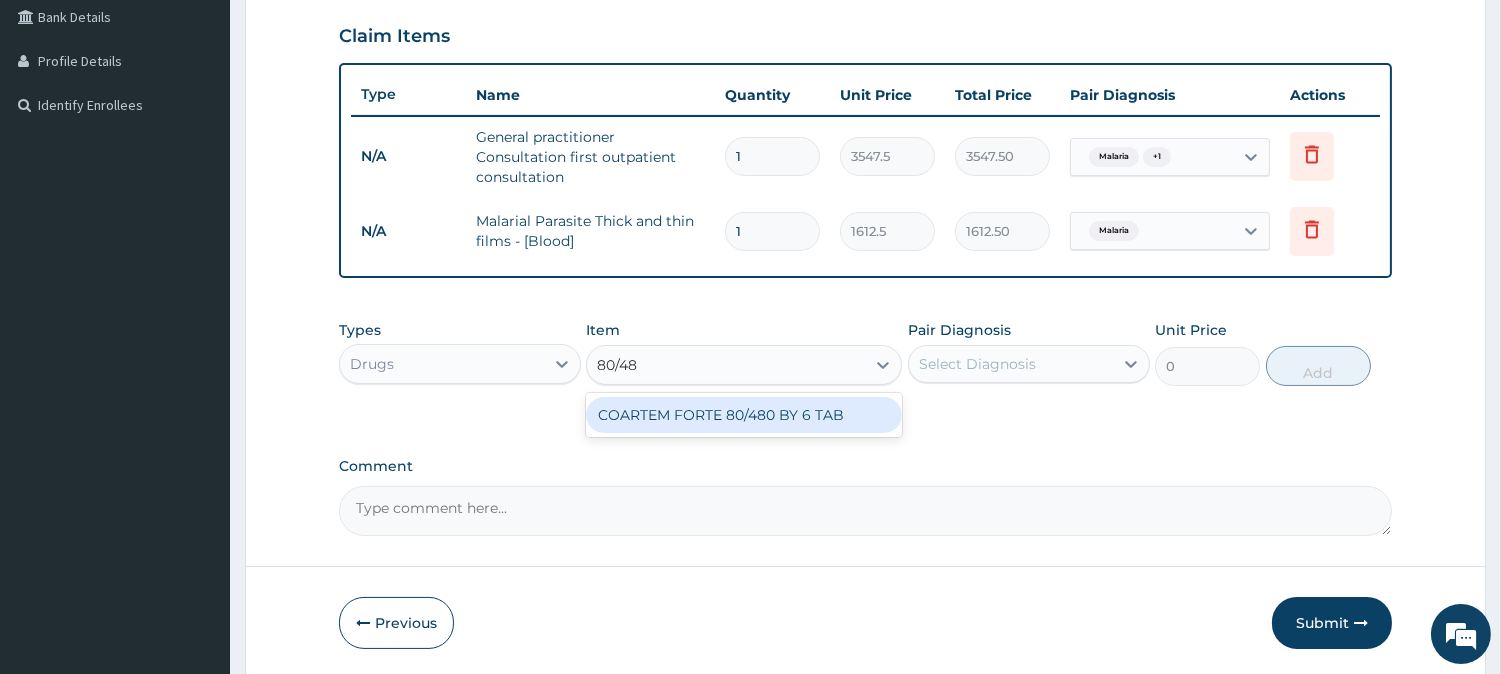 type on "80/480" 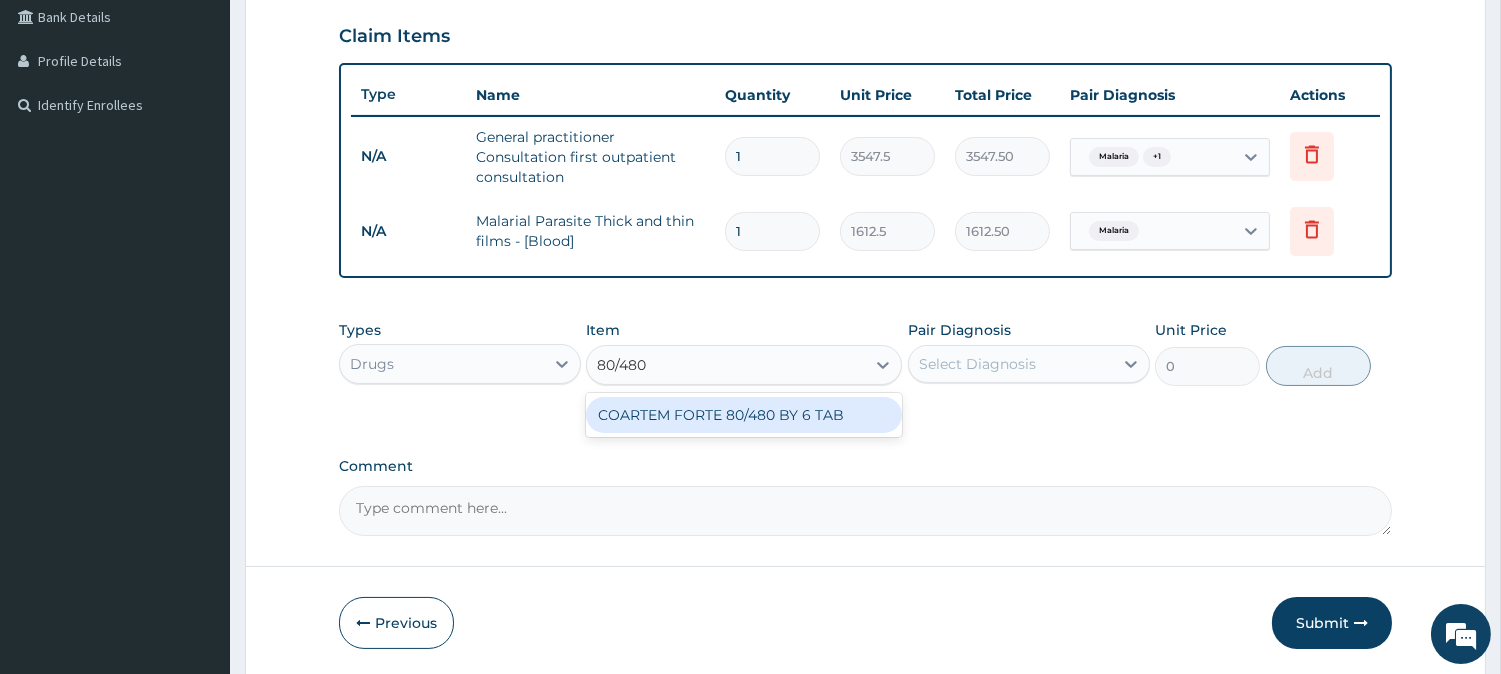 click on "COARTEM FORTE 80/480 BY 6 TAB" at bounding box center (744, 415) 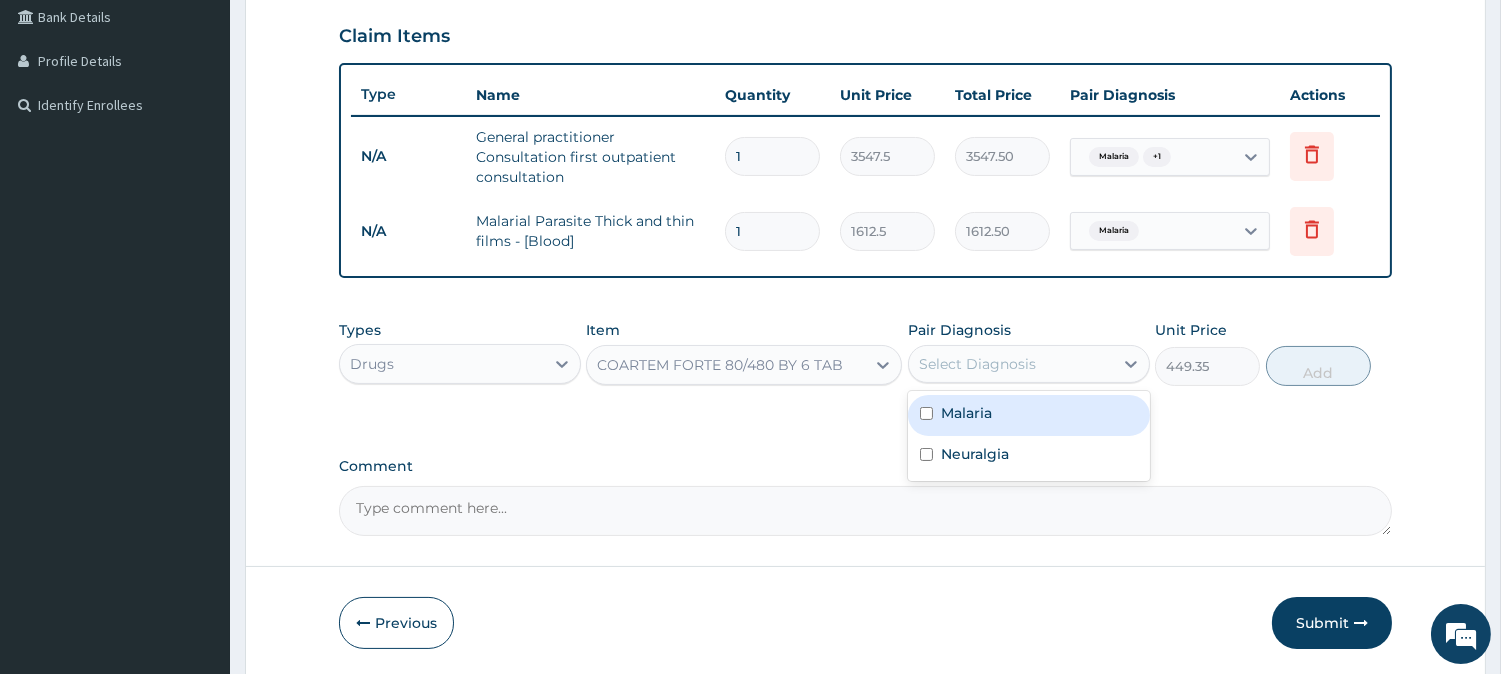 click on "Select Diagnosis" at bounding box center [977, 364] 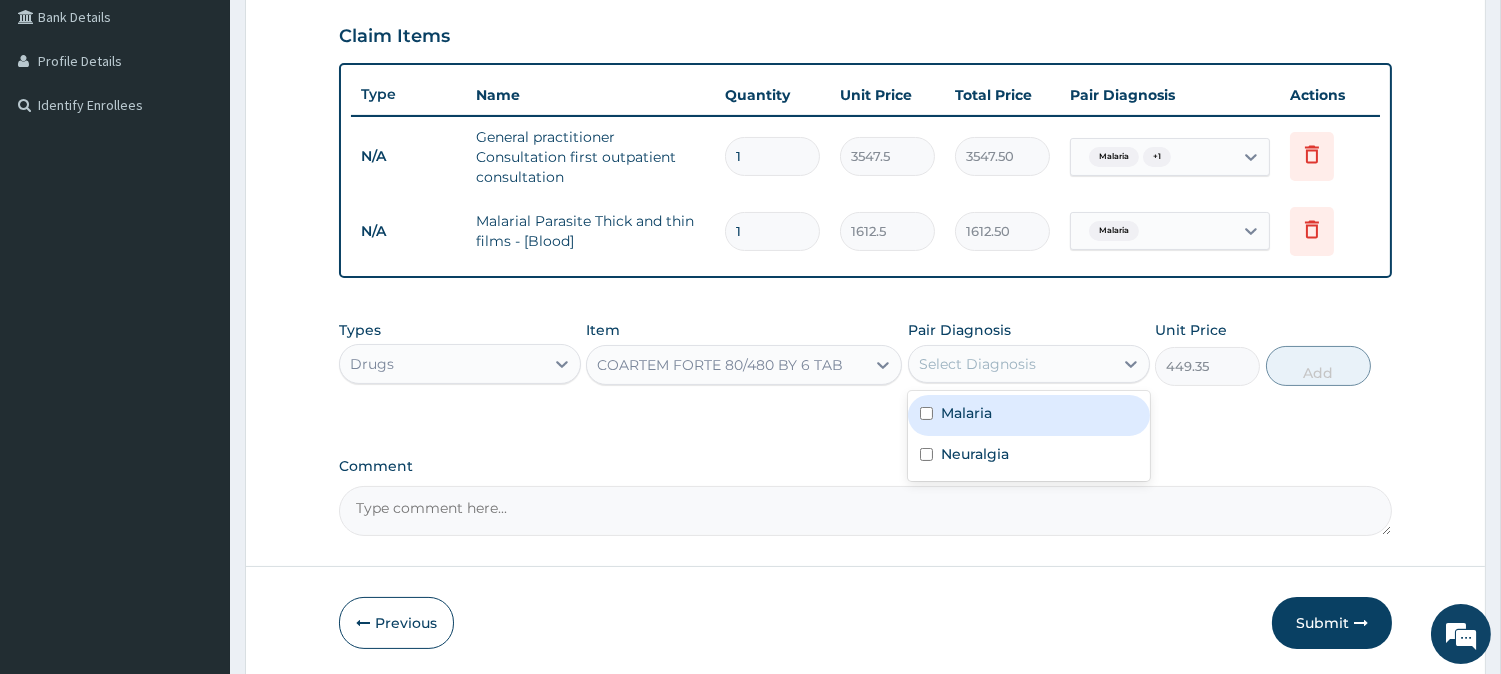 click on "Malaria" at bounding box center [966, 413] 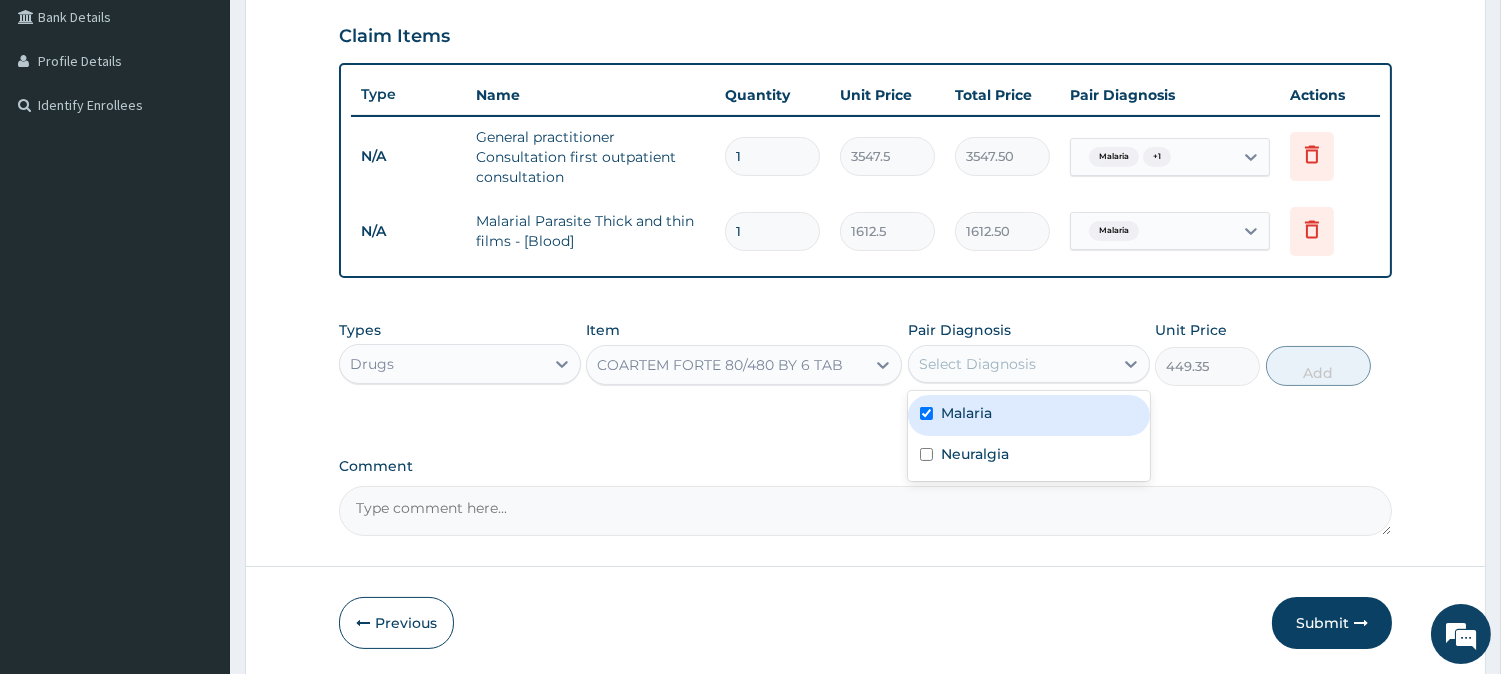 checkbox on "true" 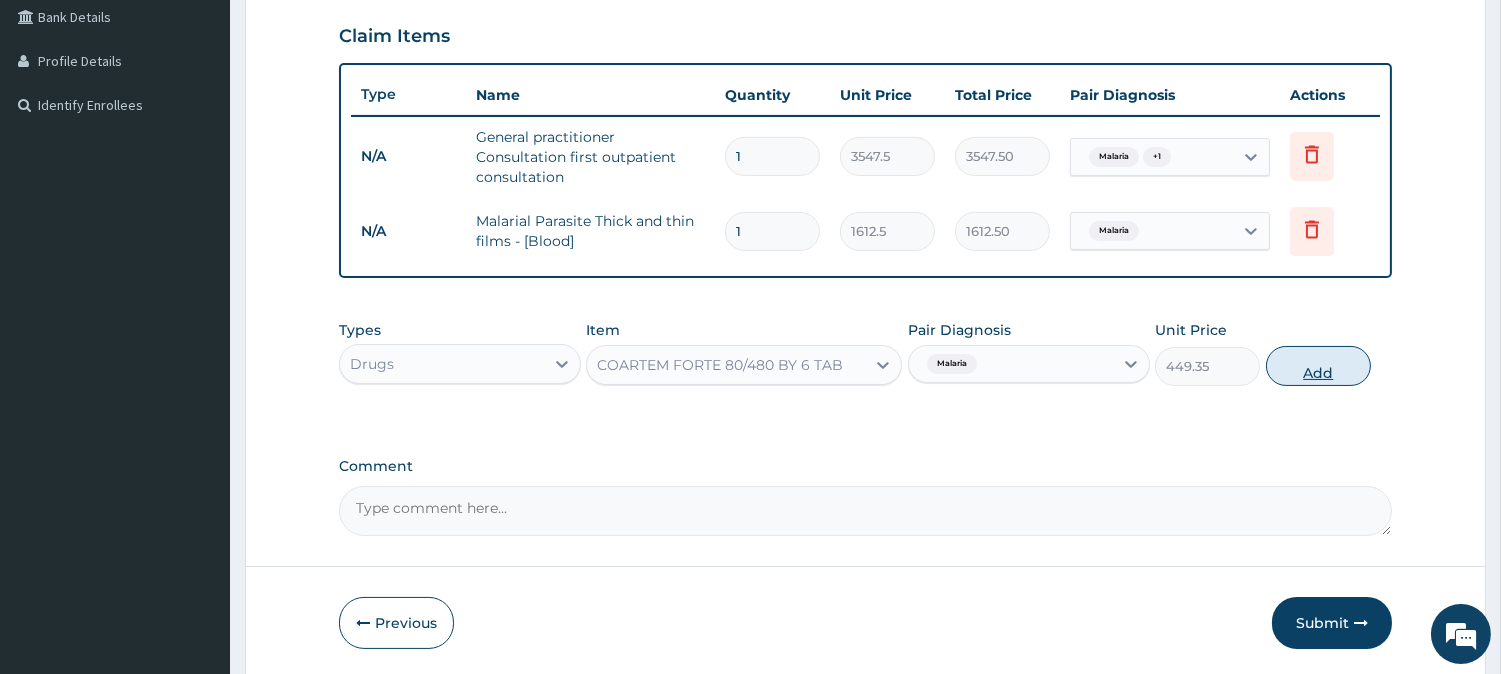 click on "Add" at bounding box center [1318, 366] 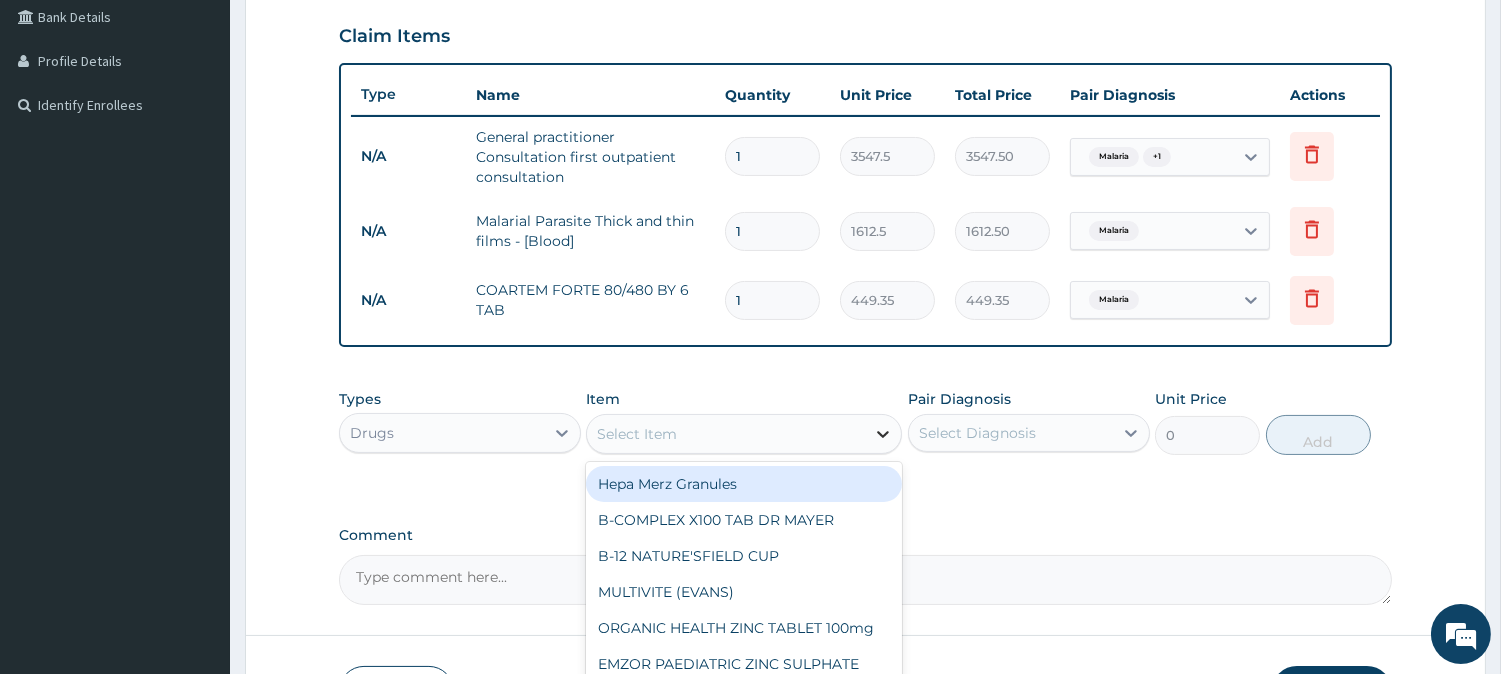 click 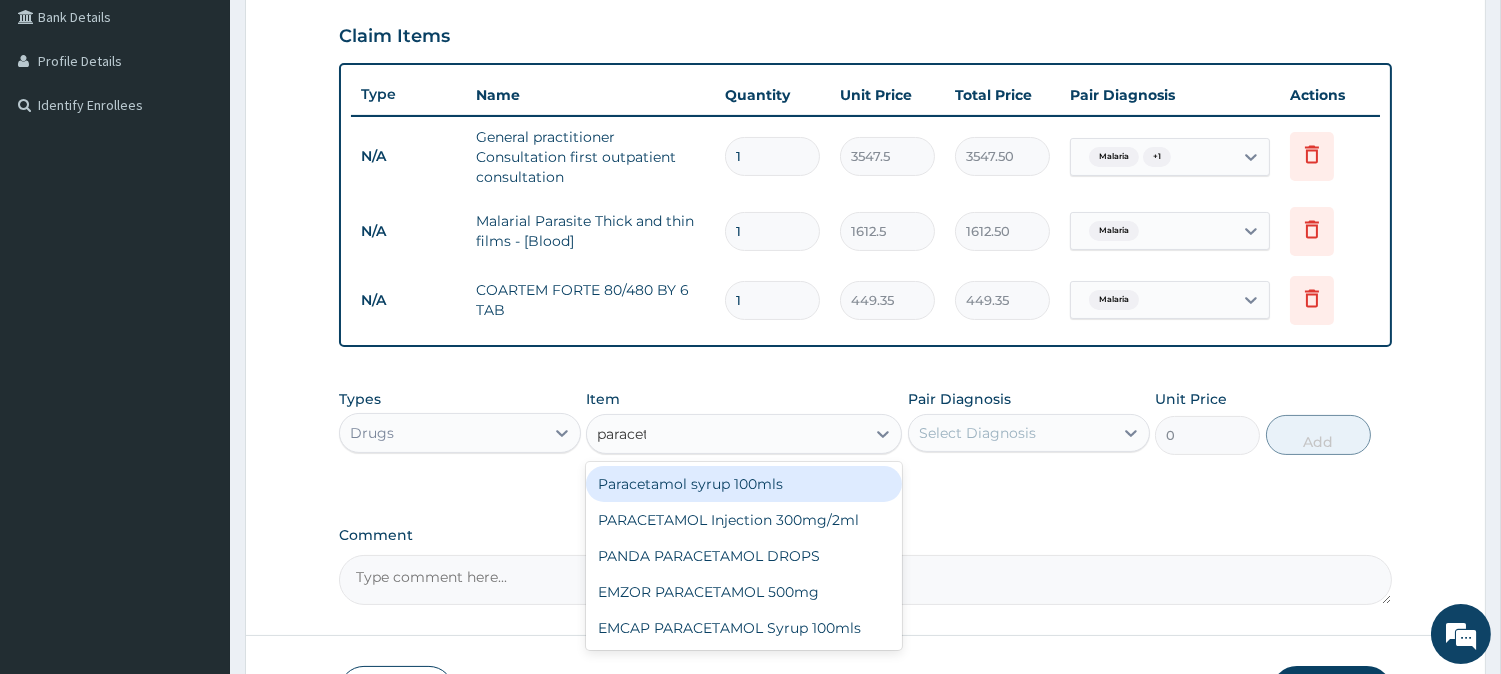 type on "paraceta" 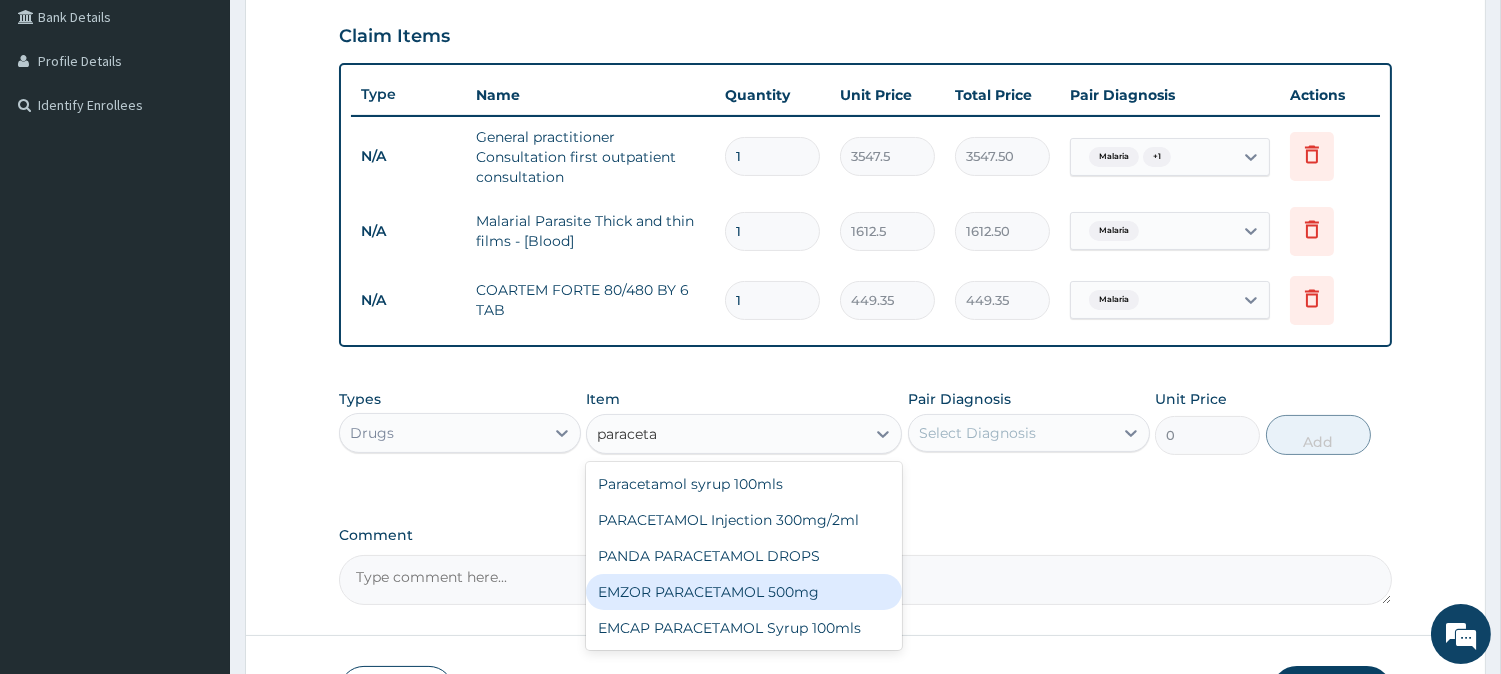 click on "EMZOR PARACETAMOL 500mg" at bounding box center (744, 592) 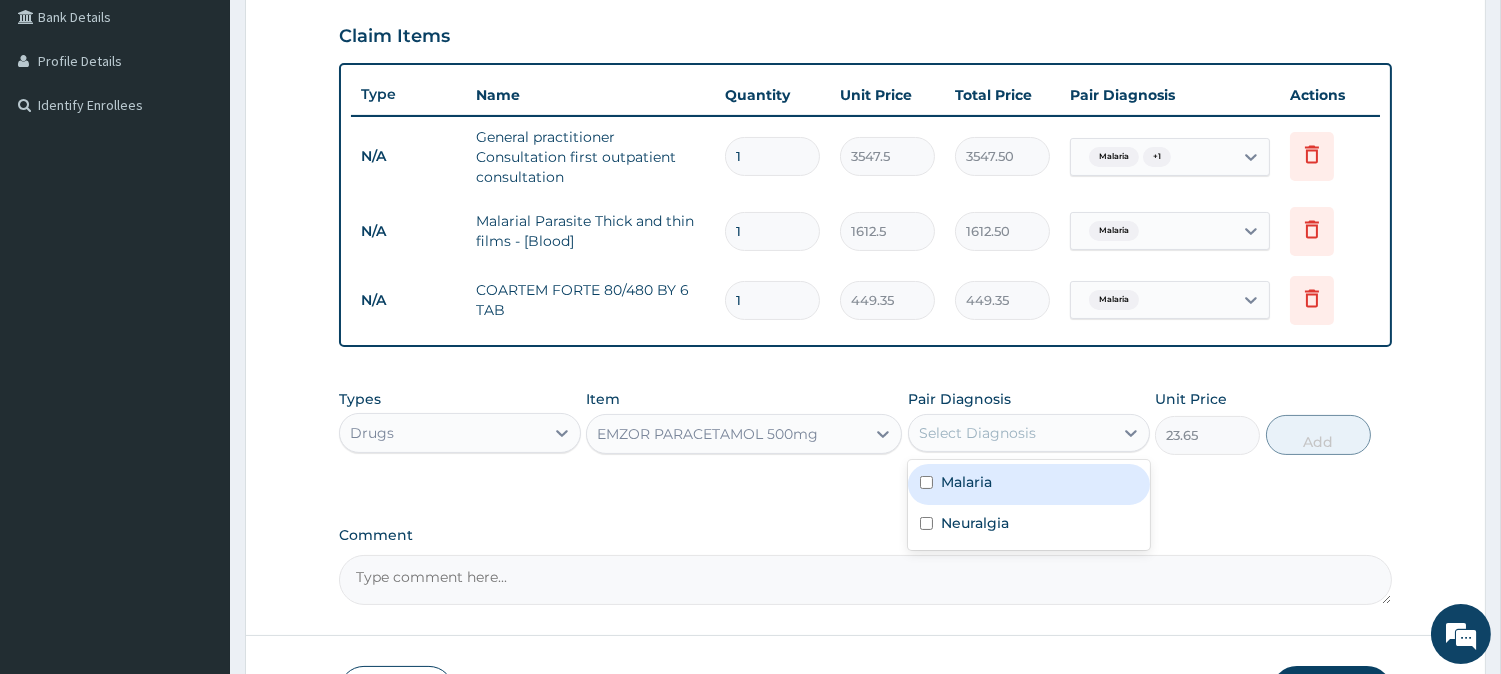 click on "Select Diagnosis" at bounding box center (1011, 433) 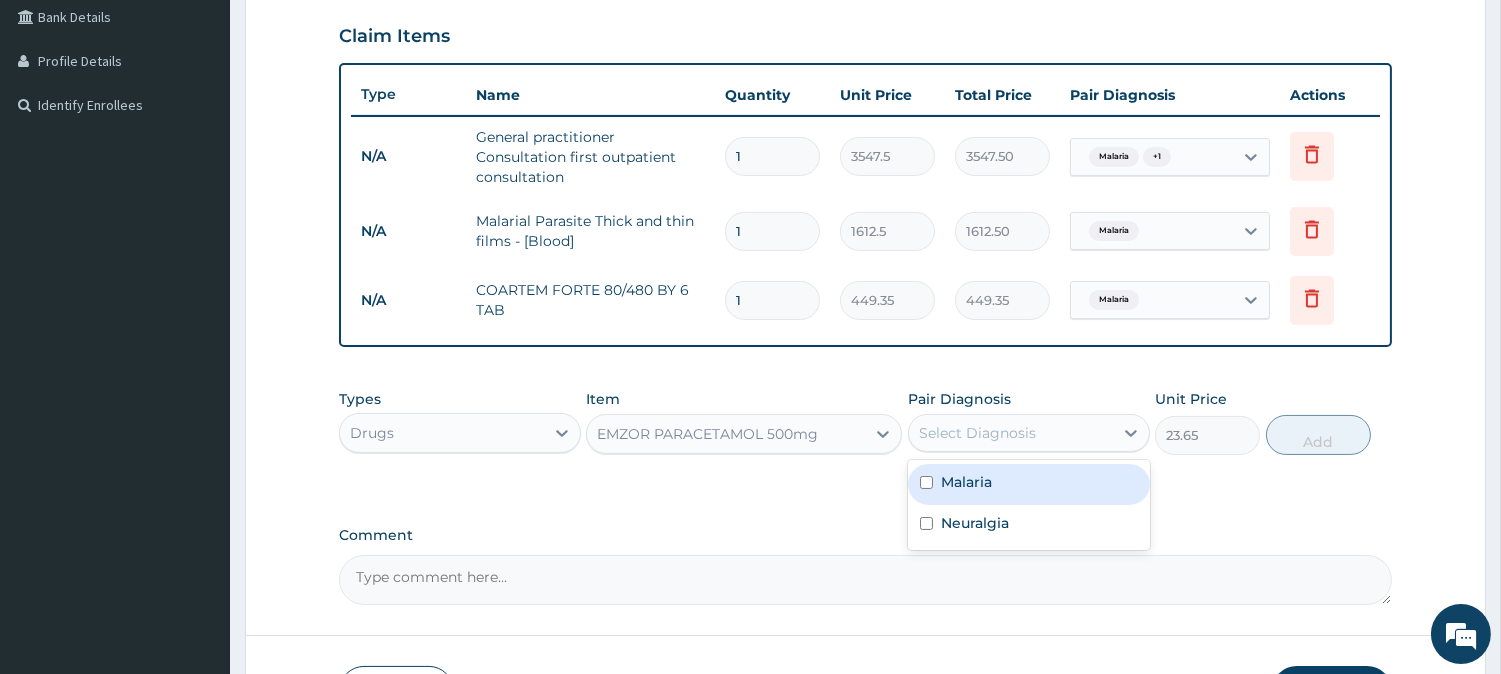 click on "Malaria" at bounding box center [966, 482] 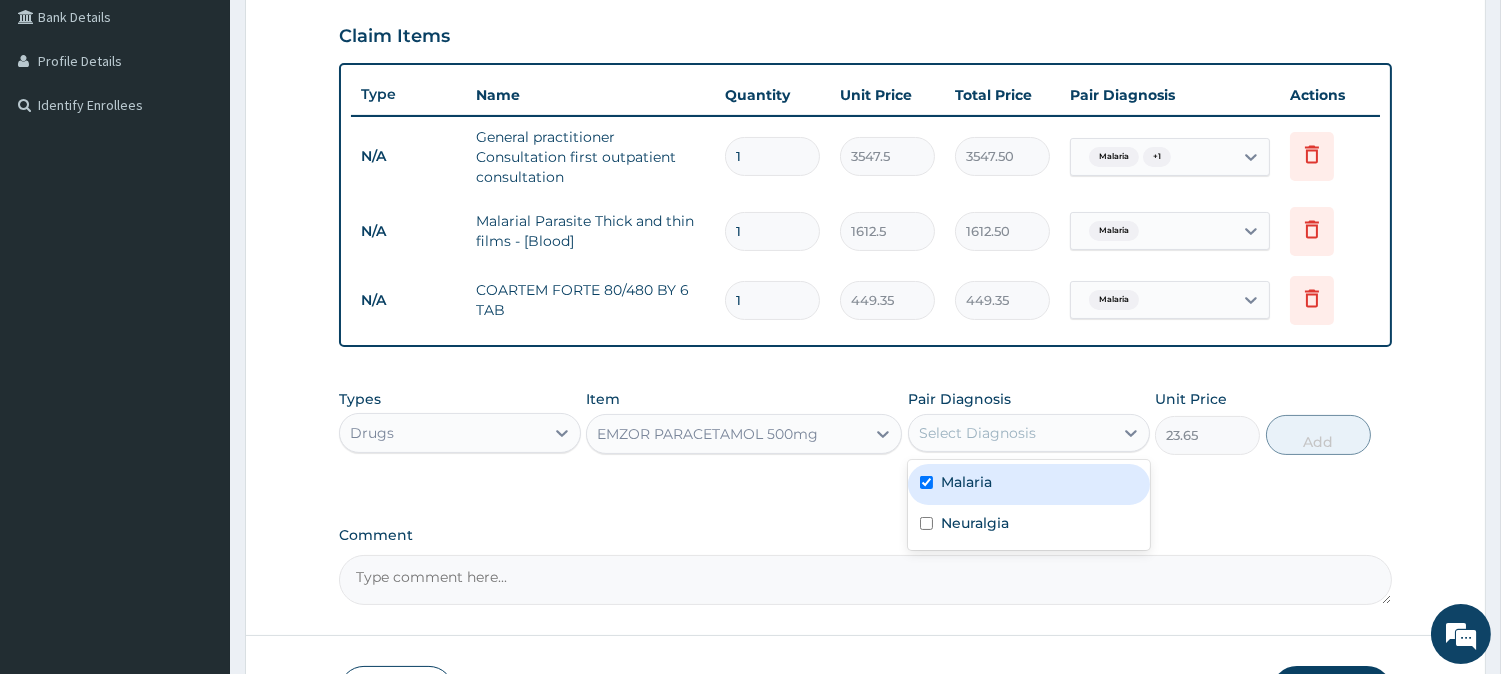 checkbox on "true" 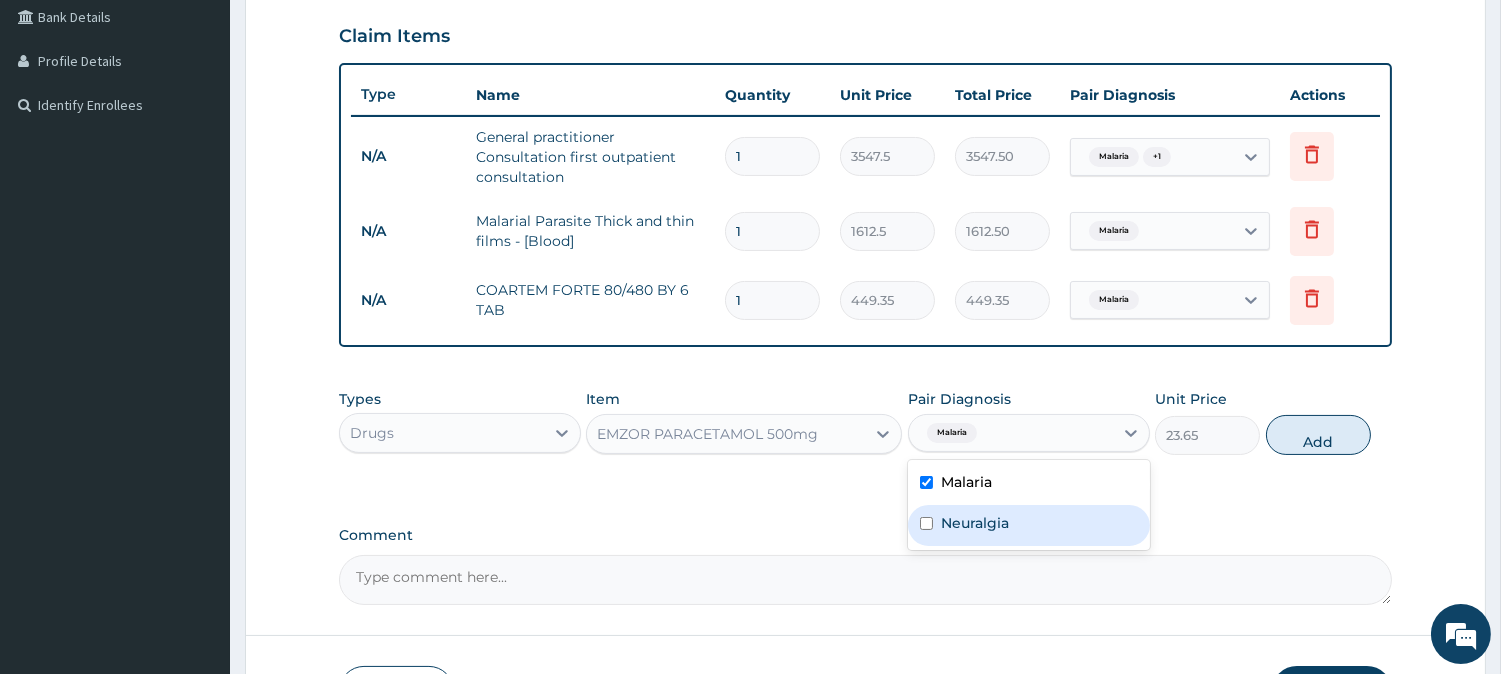 click on "Neuralgia" at bounding box center [975, 523] 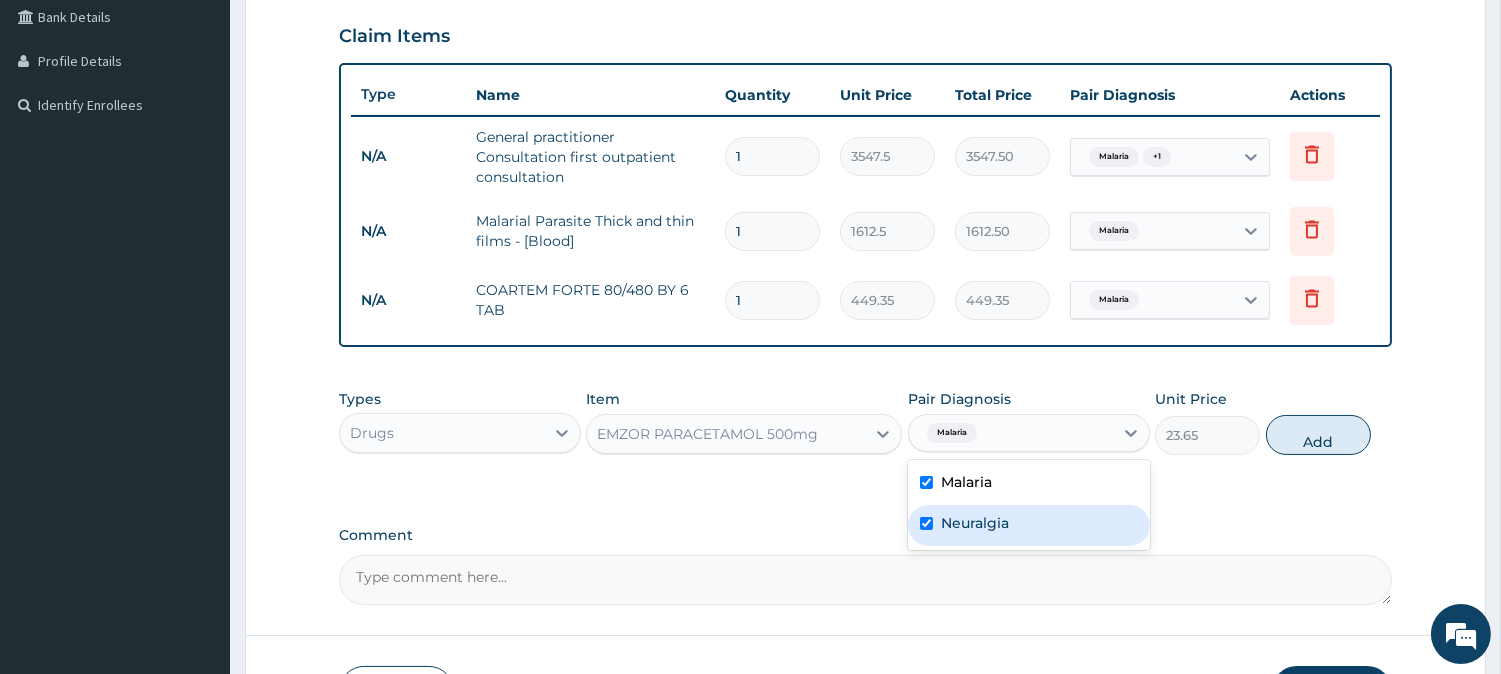 checkbox on "true" 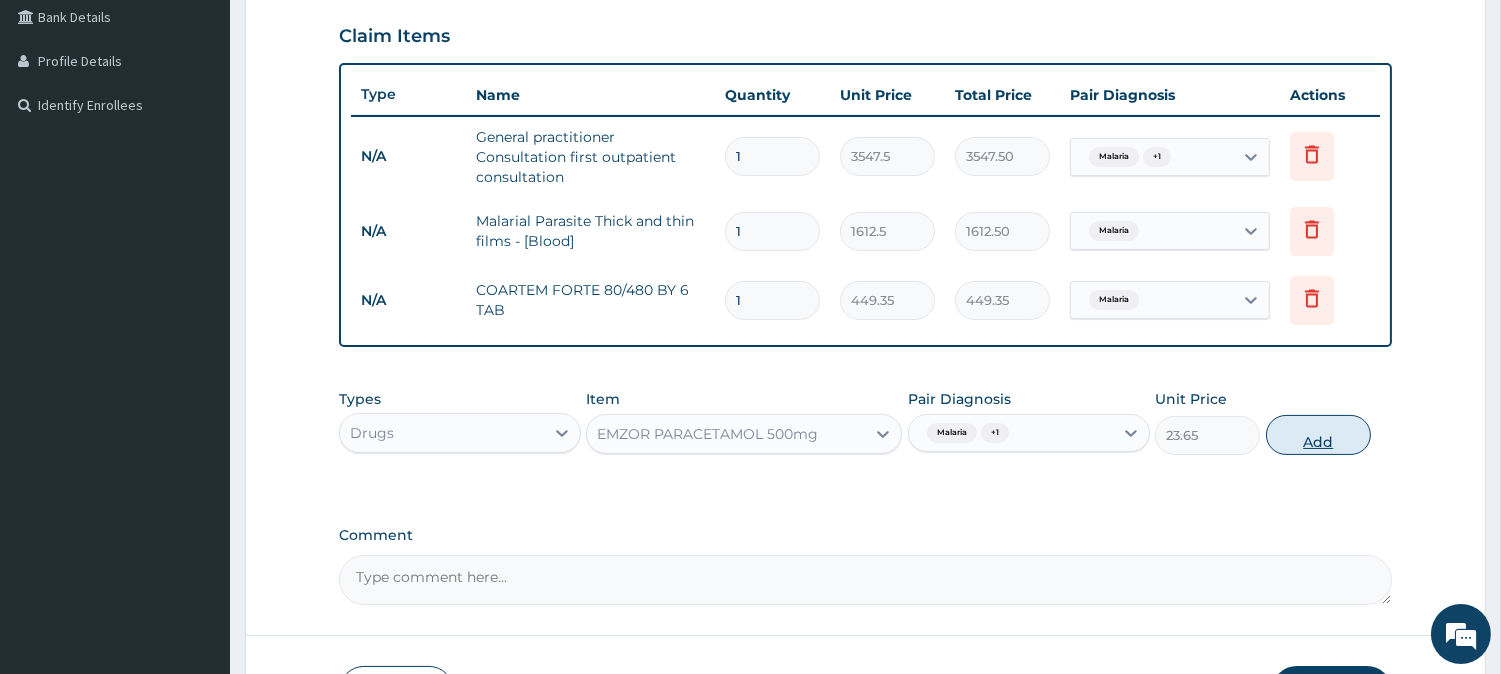 click on "Add" at bounding box center [1318, 435] 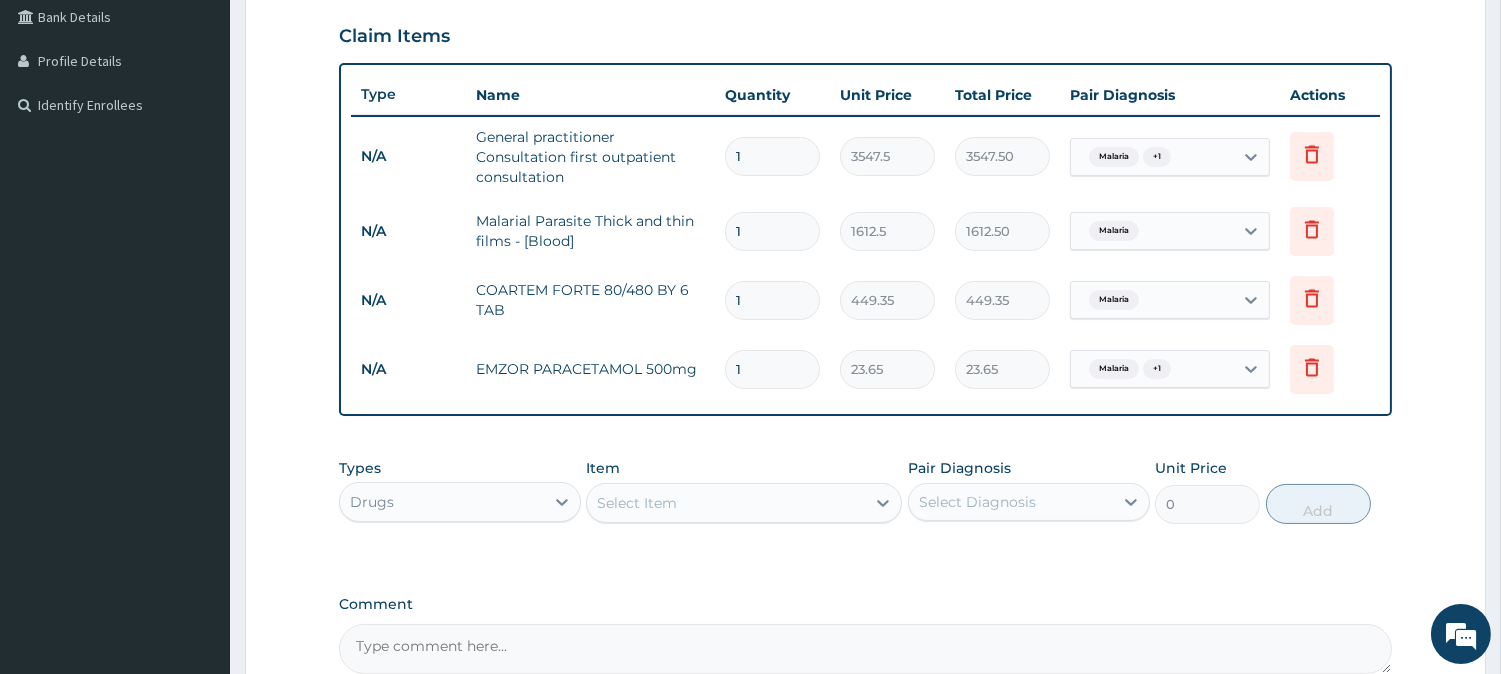 type 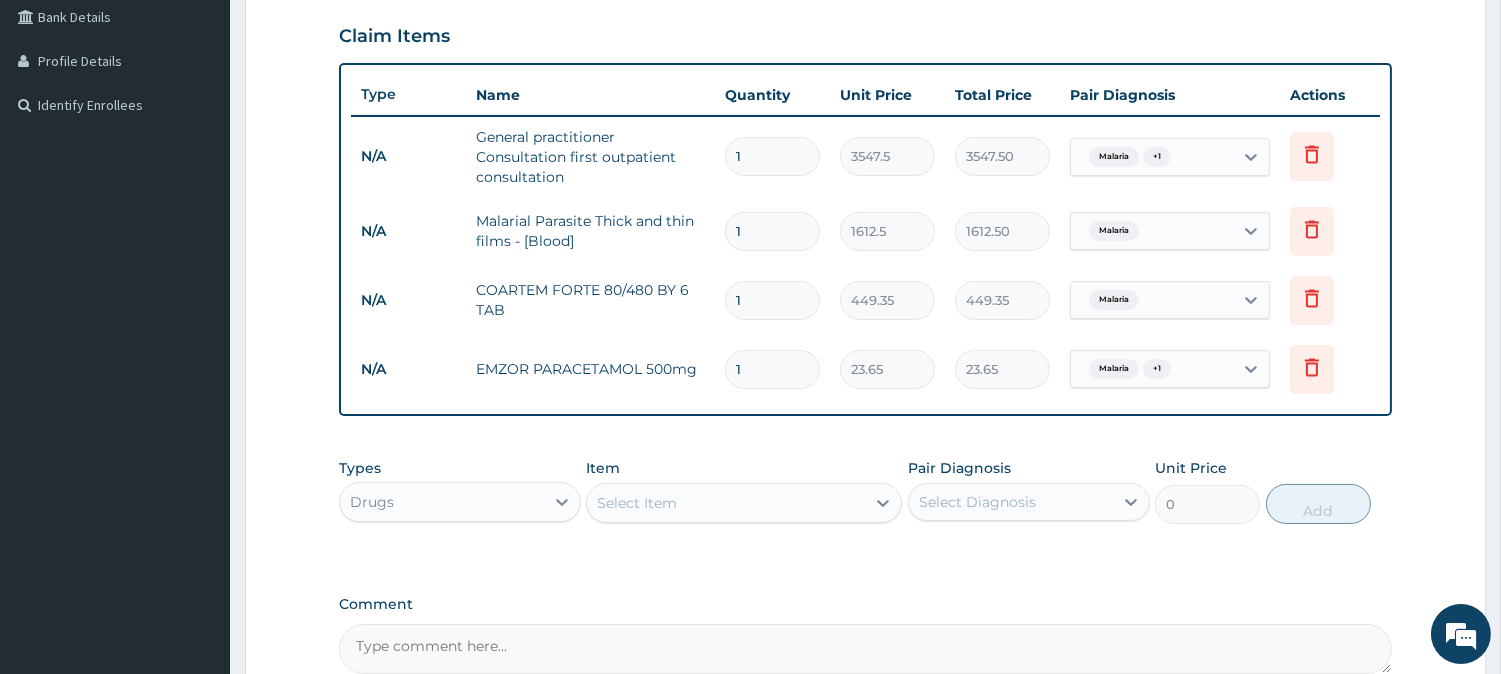 type on "0.00" 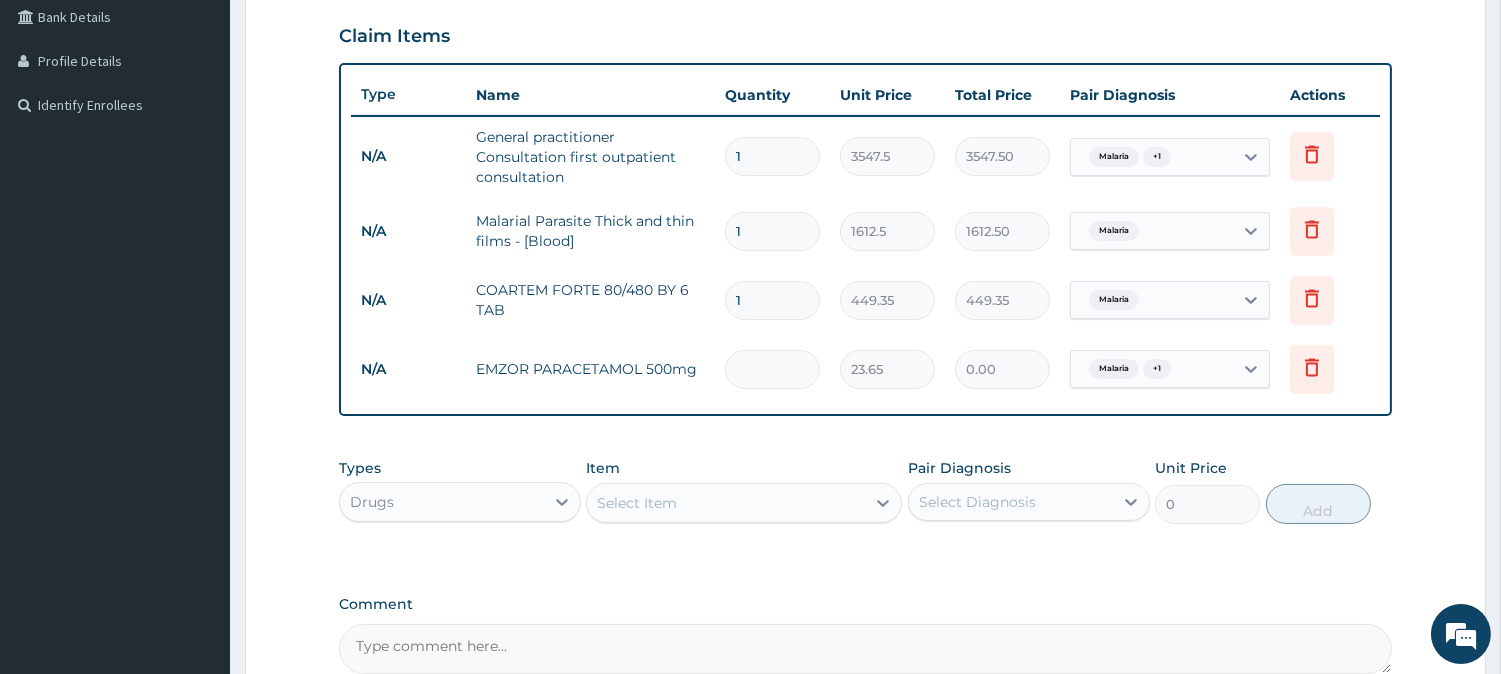 type on "2" 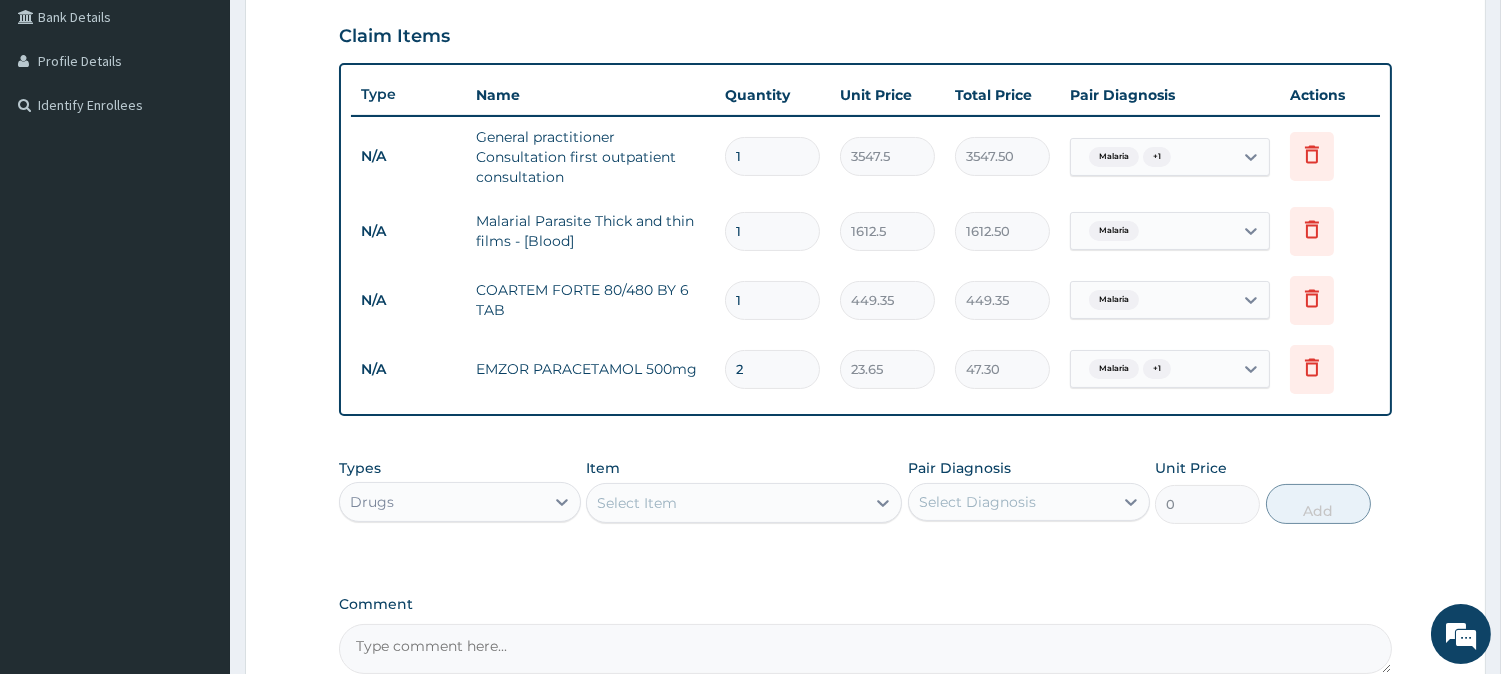 type on "20" 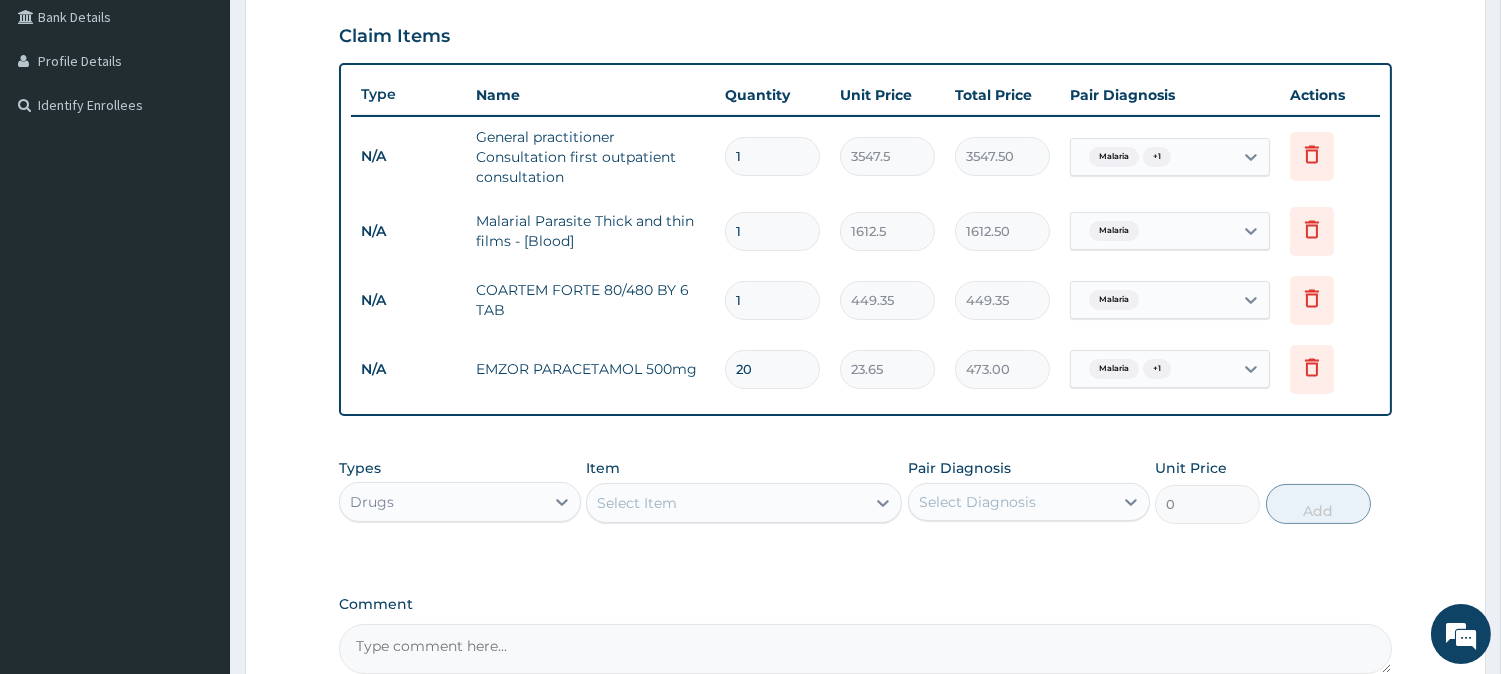 type on "20" 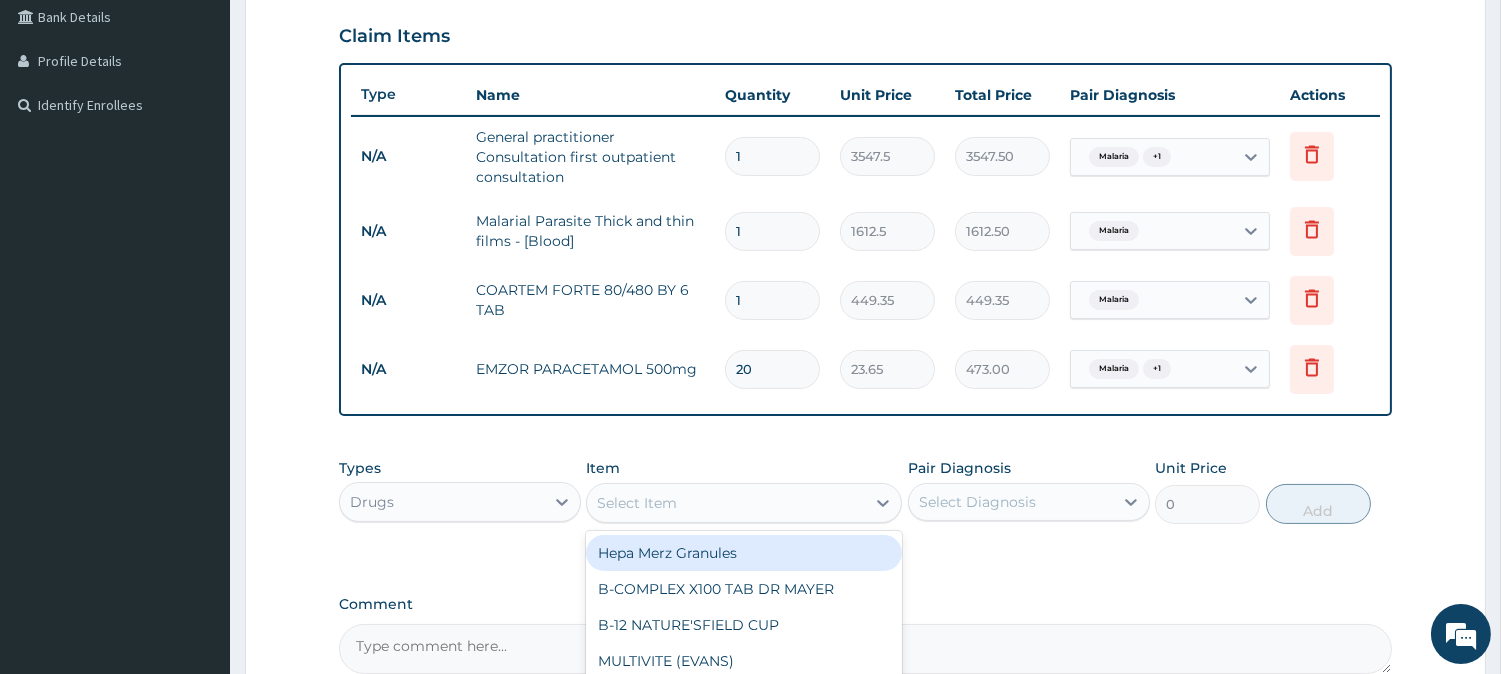 click on "Select Item" at bounding box center [726, 503] 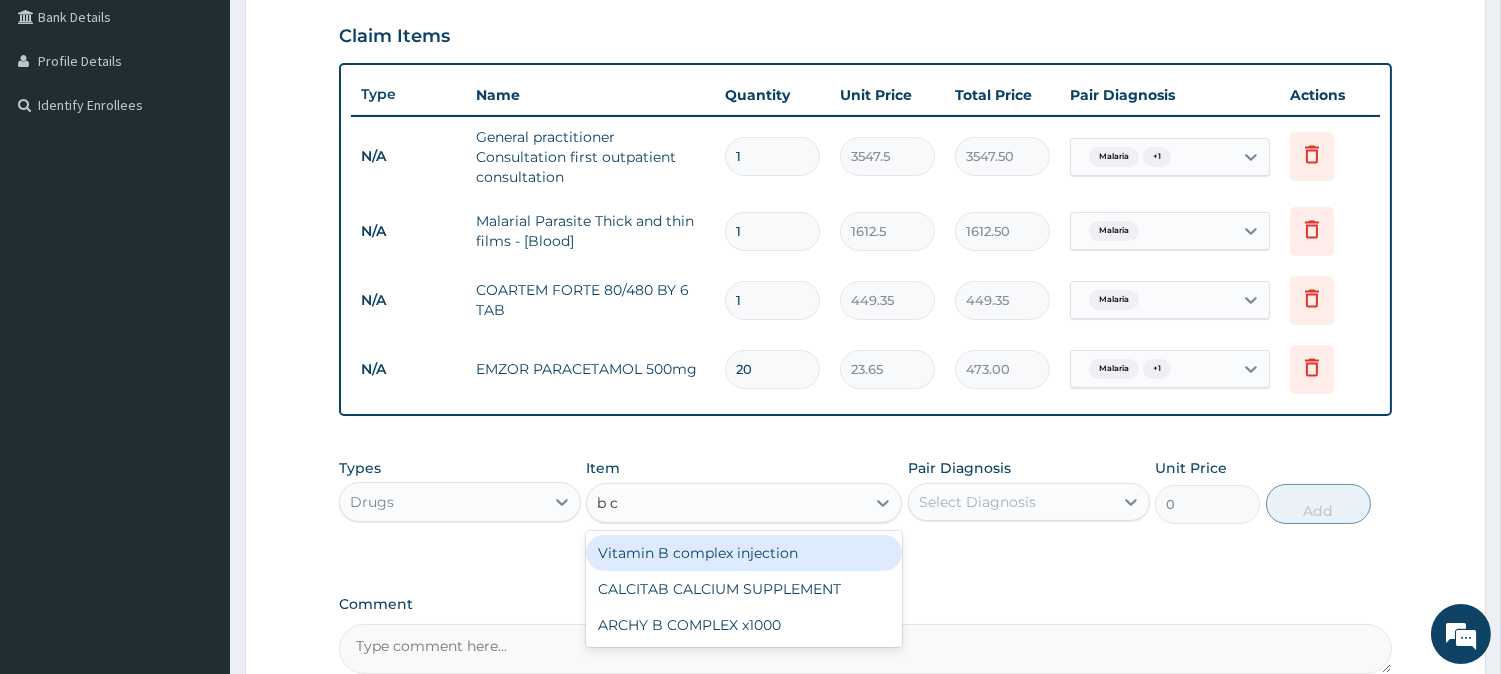 type on "b co" 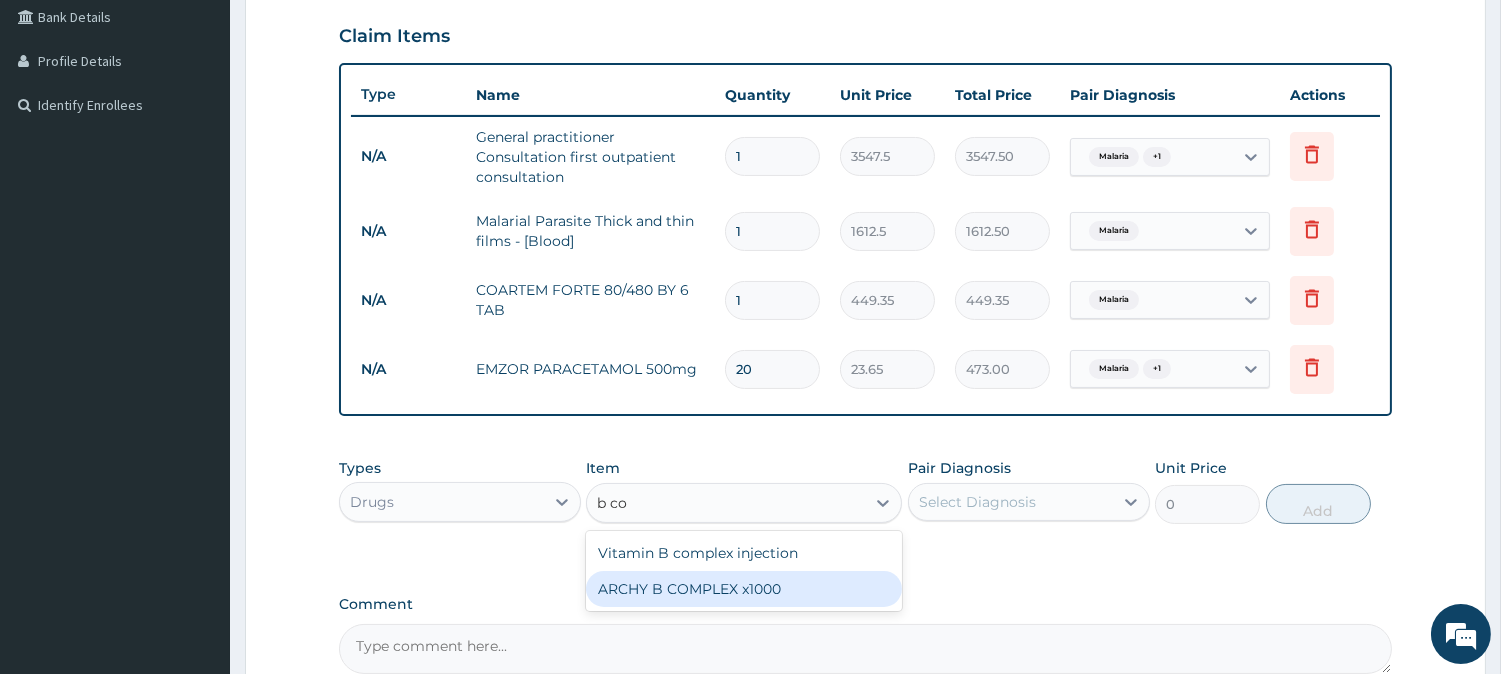 click on "ARCHY B COMPLEX x1000" at bounding box center [744, 589] 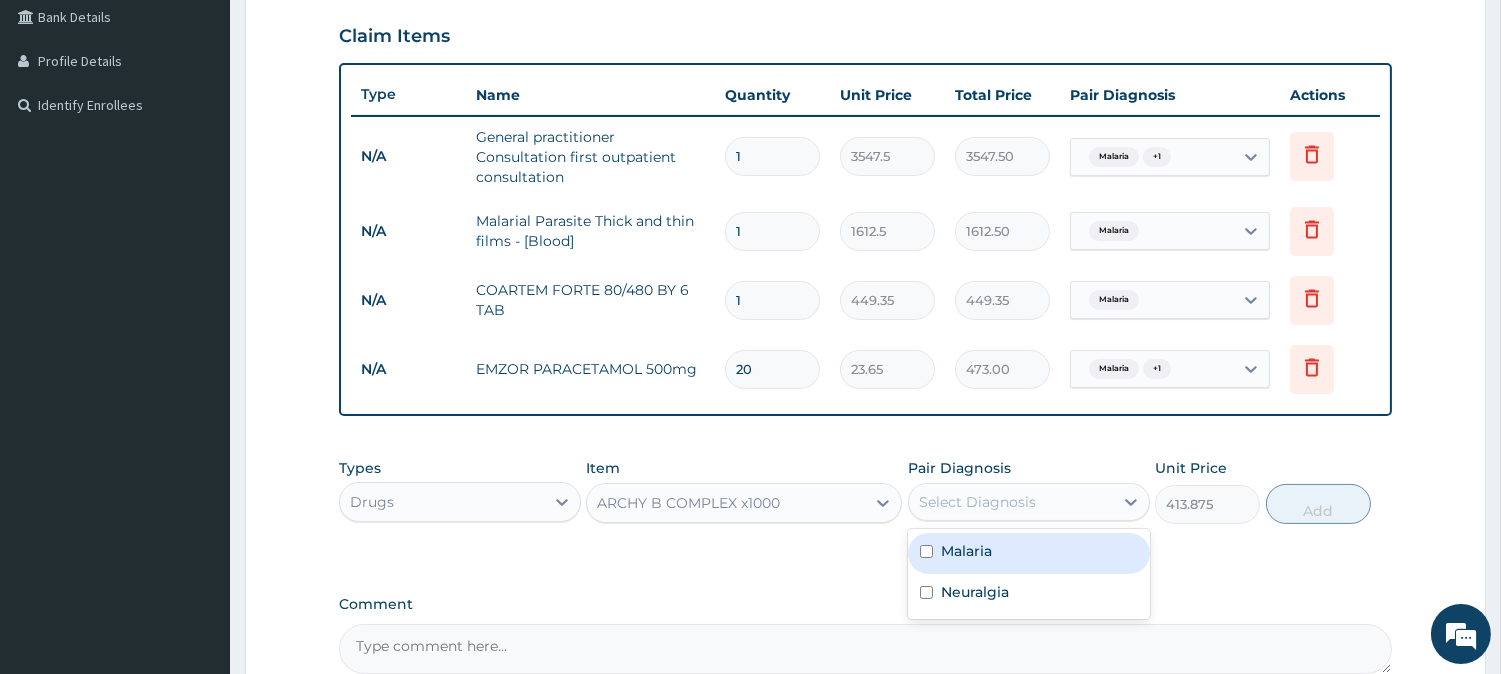 click on "Select Diagnosis" at bounding box center (1011, 502) 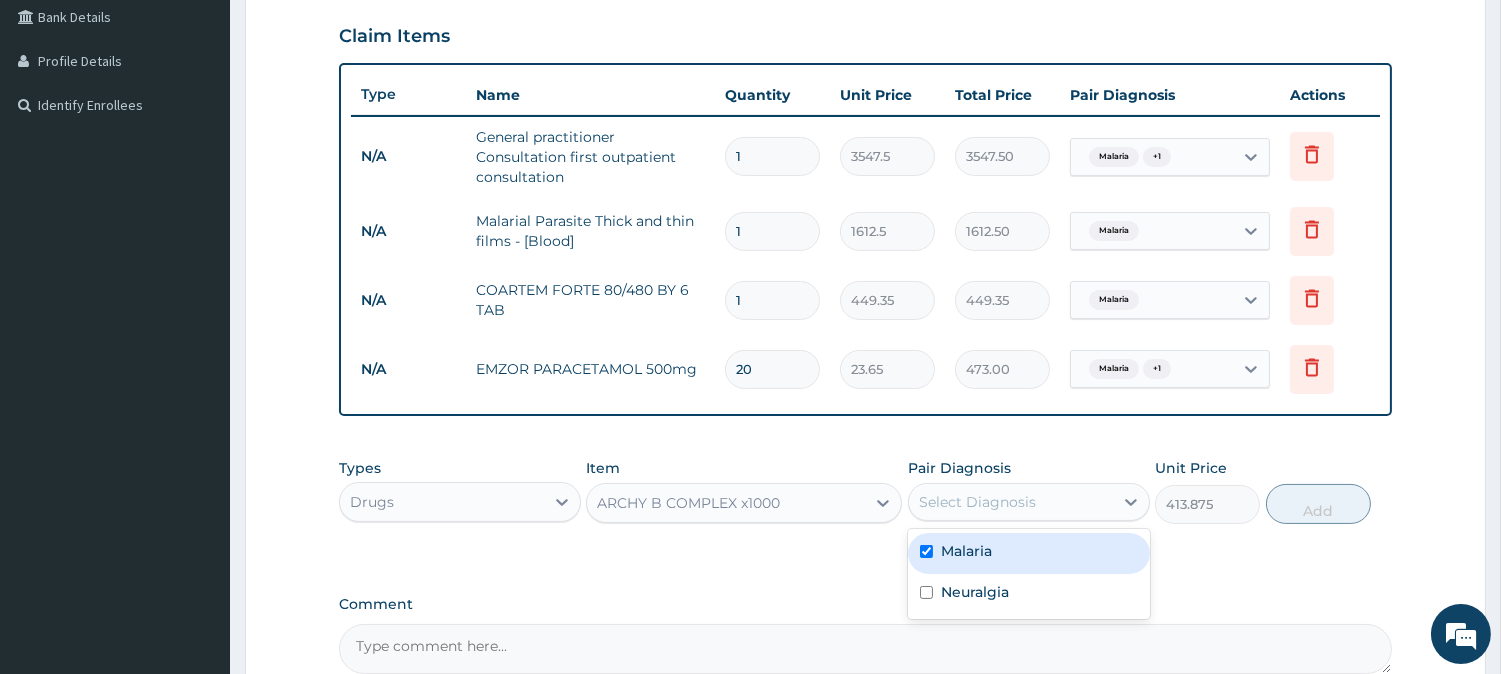 checkbox on "true" 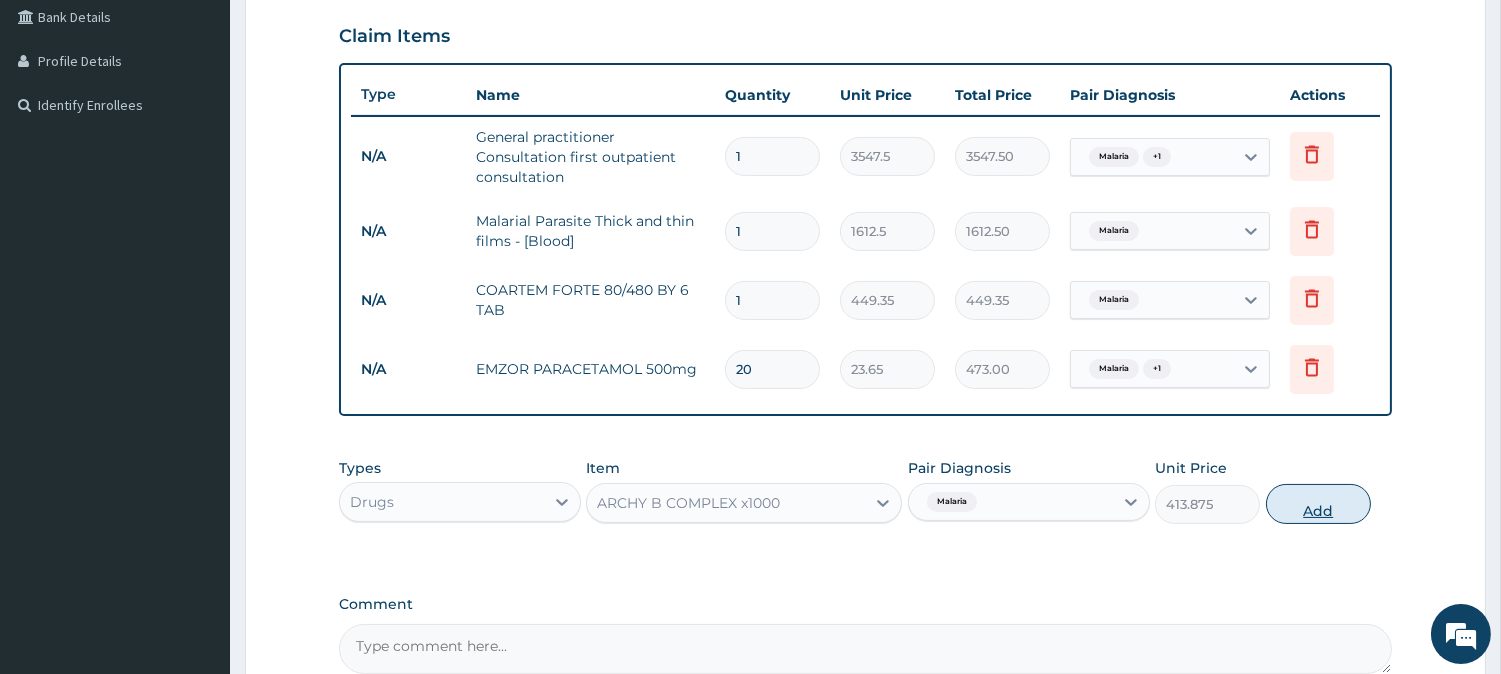 click on "Add" at bounding box center (1318, 504) 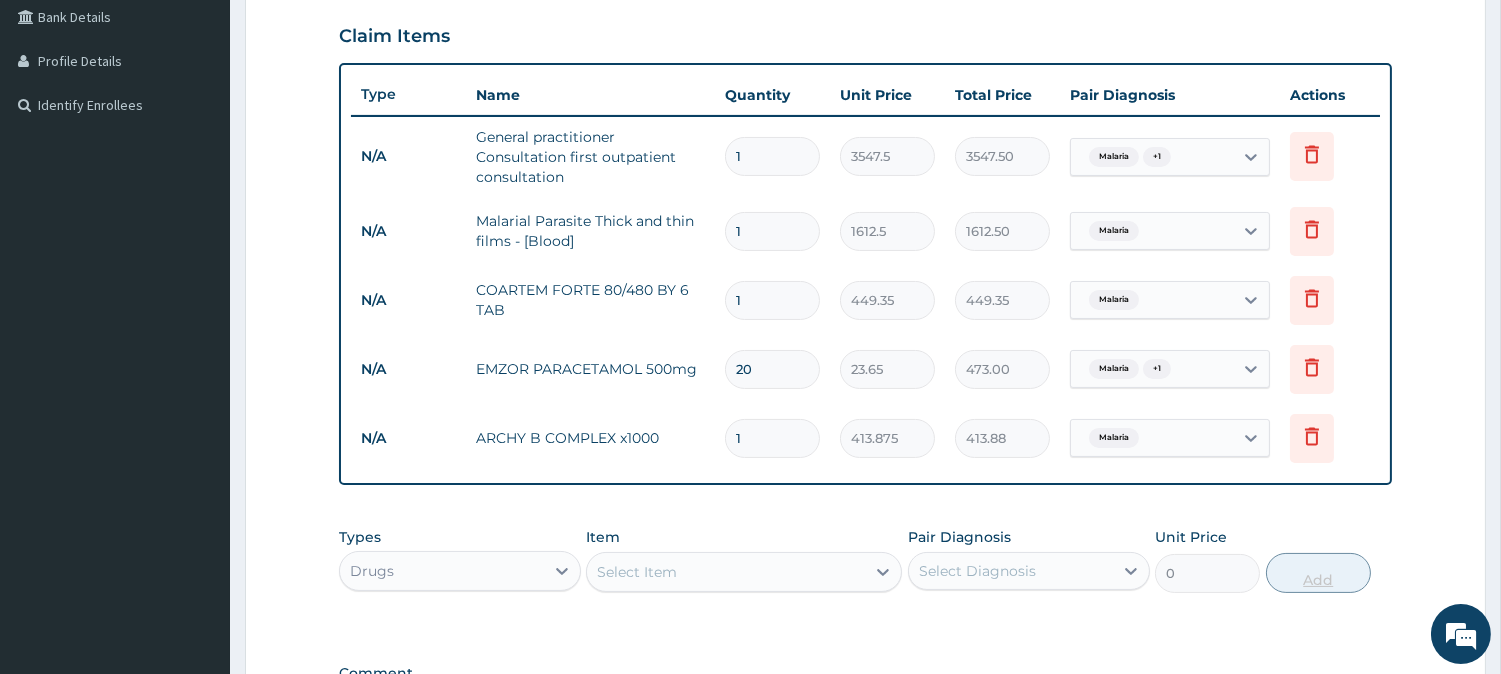 type 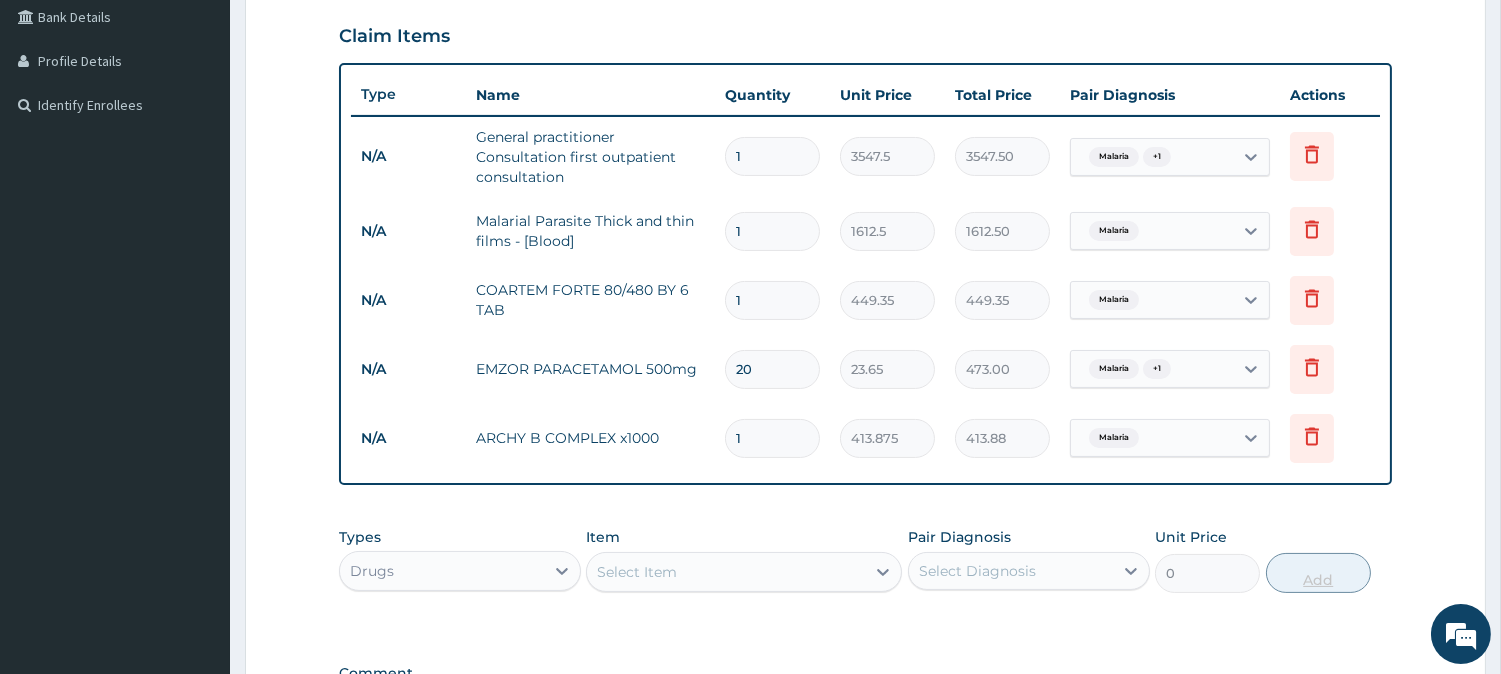 type on "0.00" 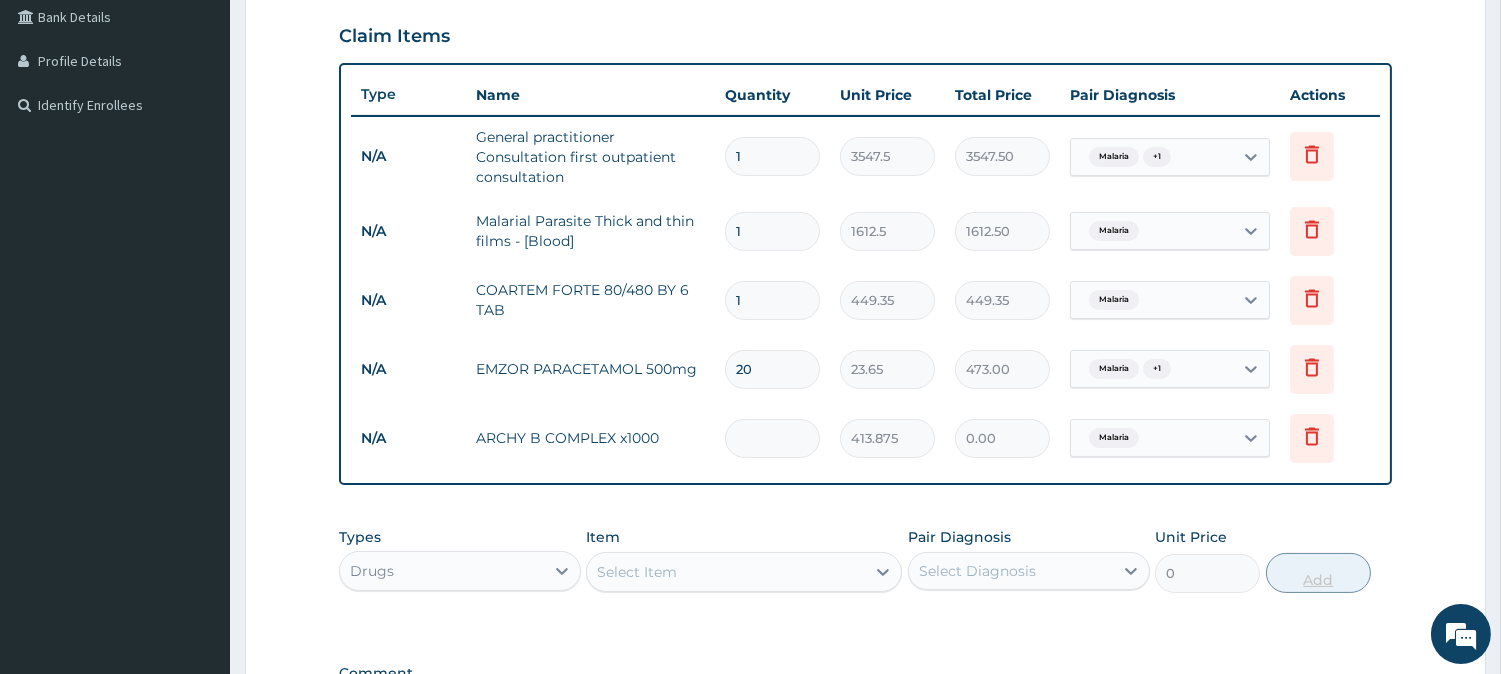 type on "5" 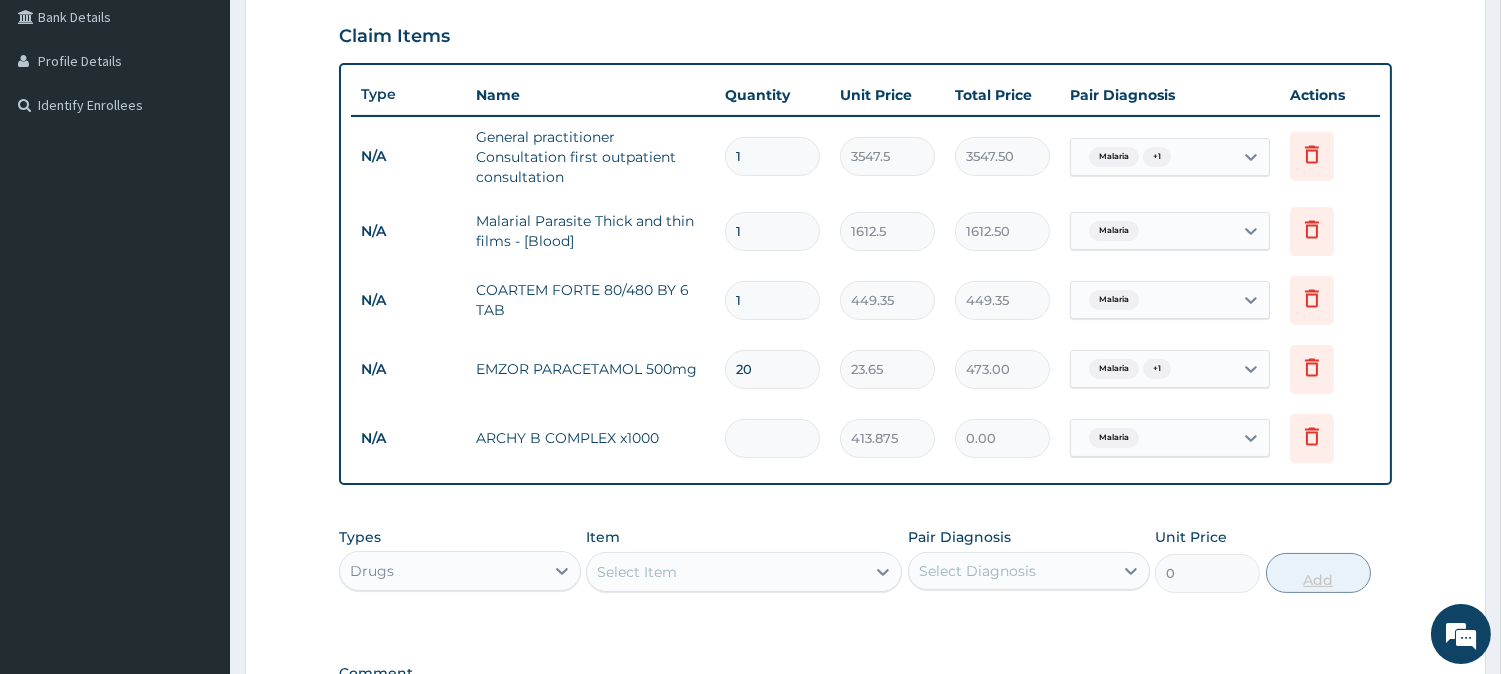 type on "2069.38" 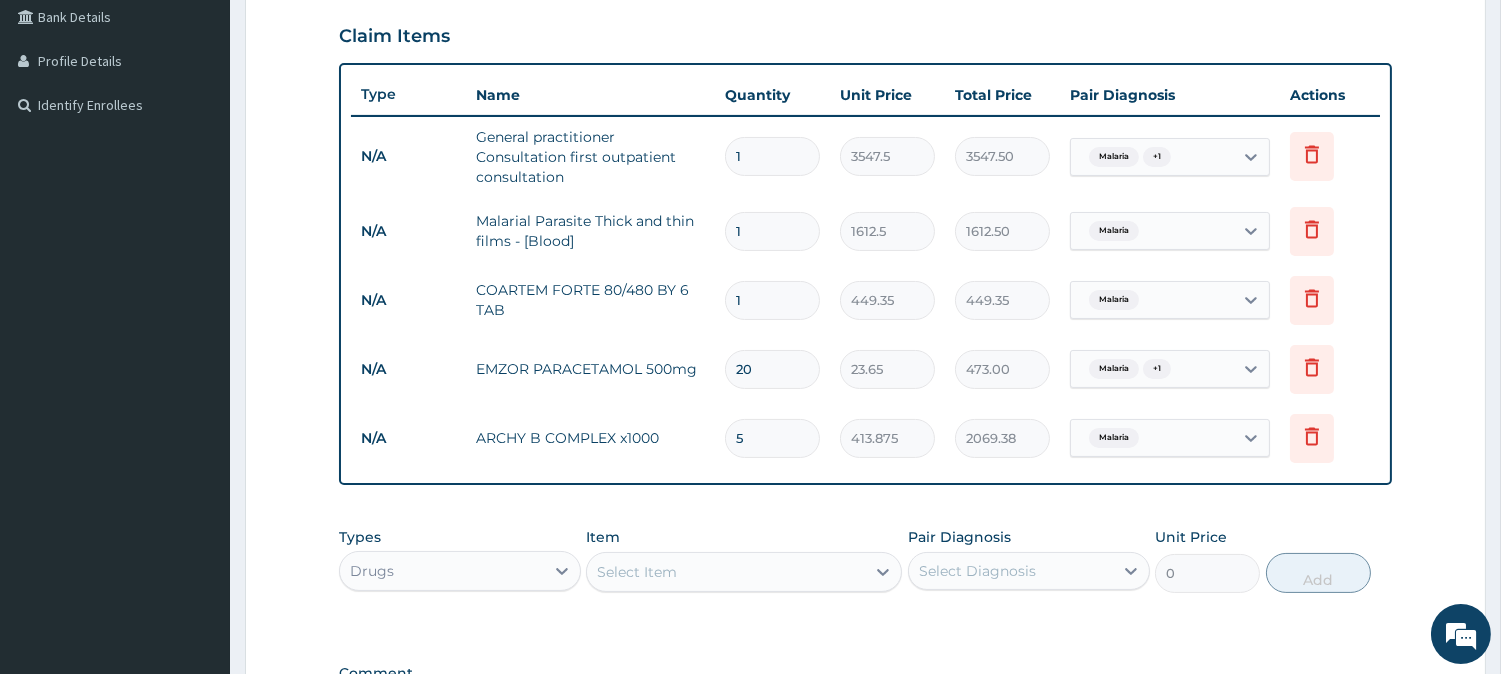 type on "5" 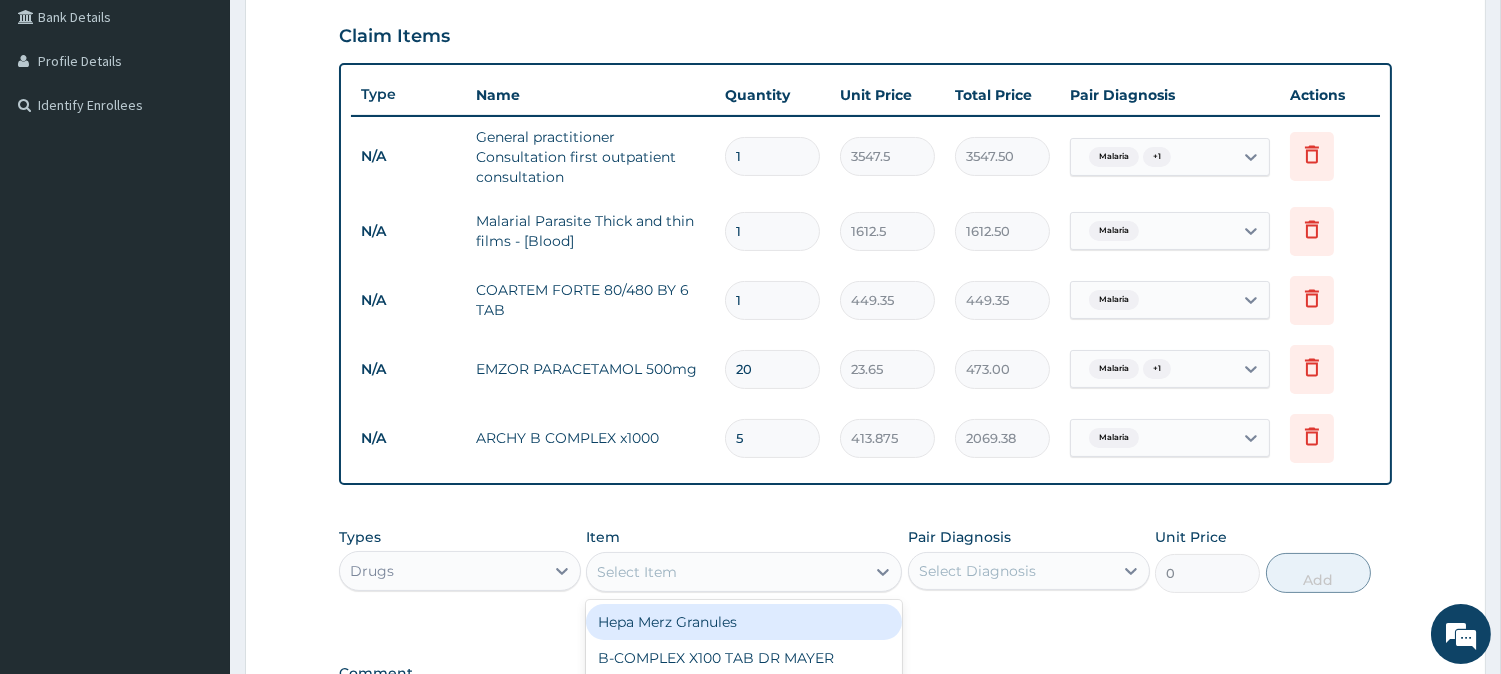 click on "Select Item" at bounding box center (726, 572) 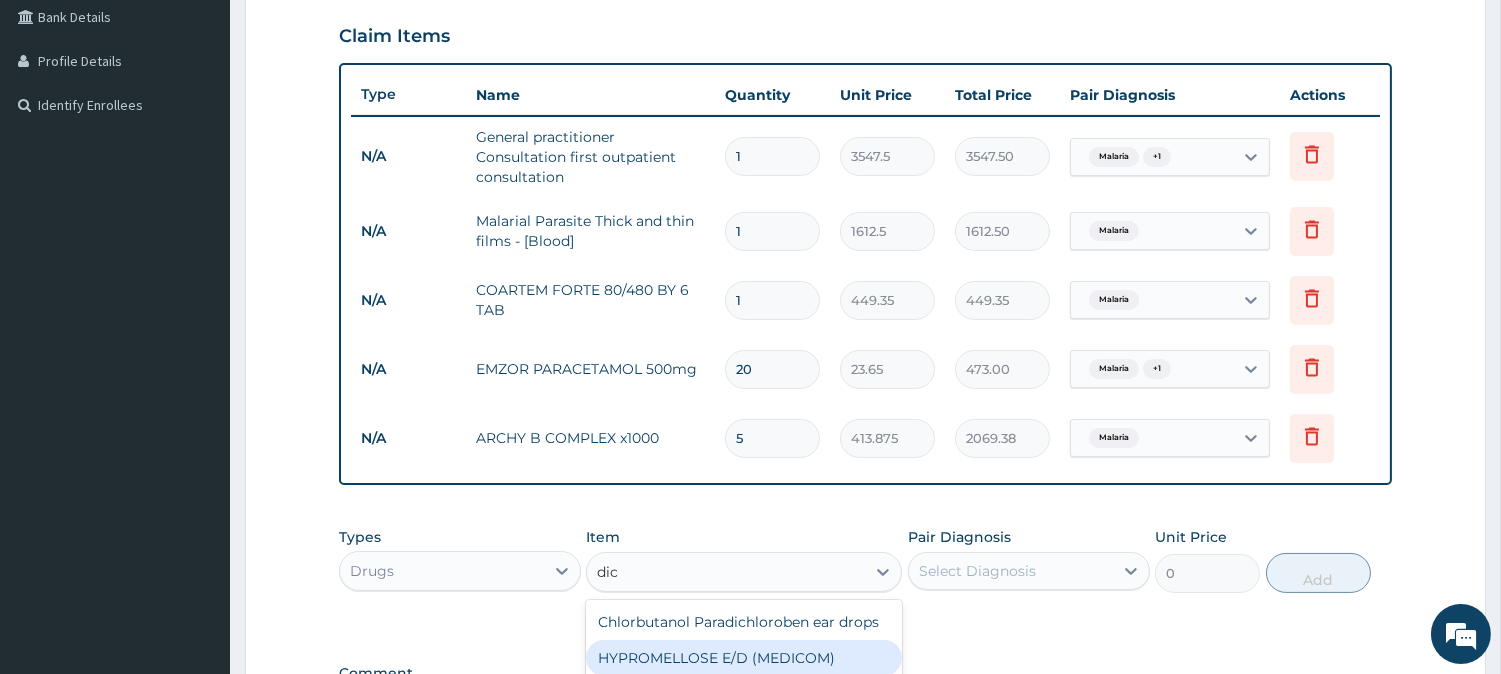 type on "di" 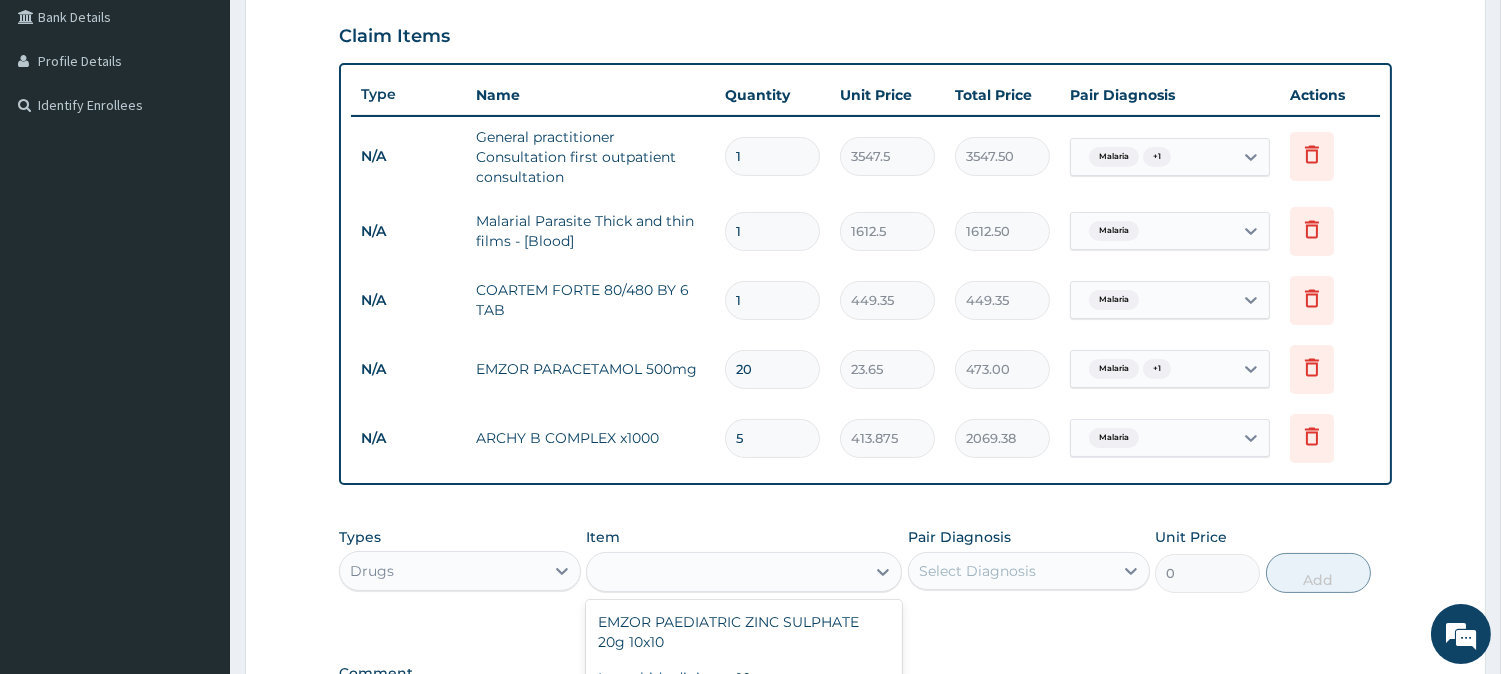 click on "di" at bounding box center (726, 572) 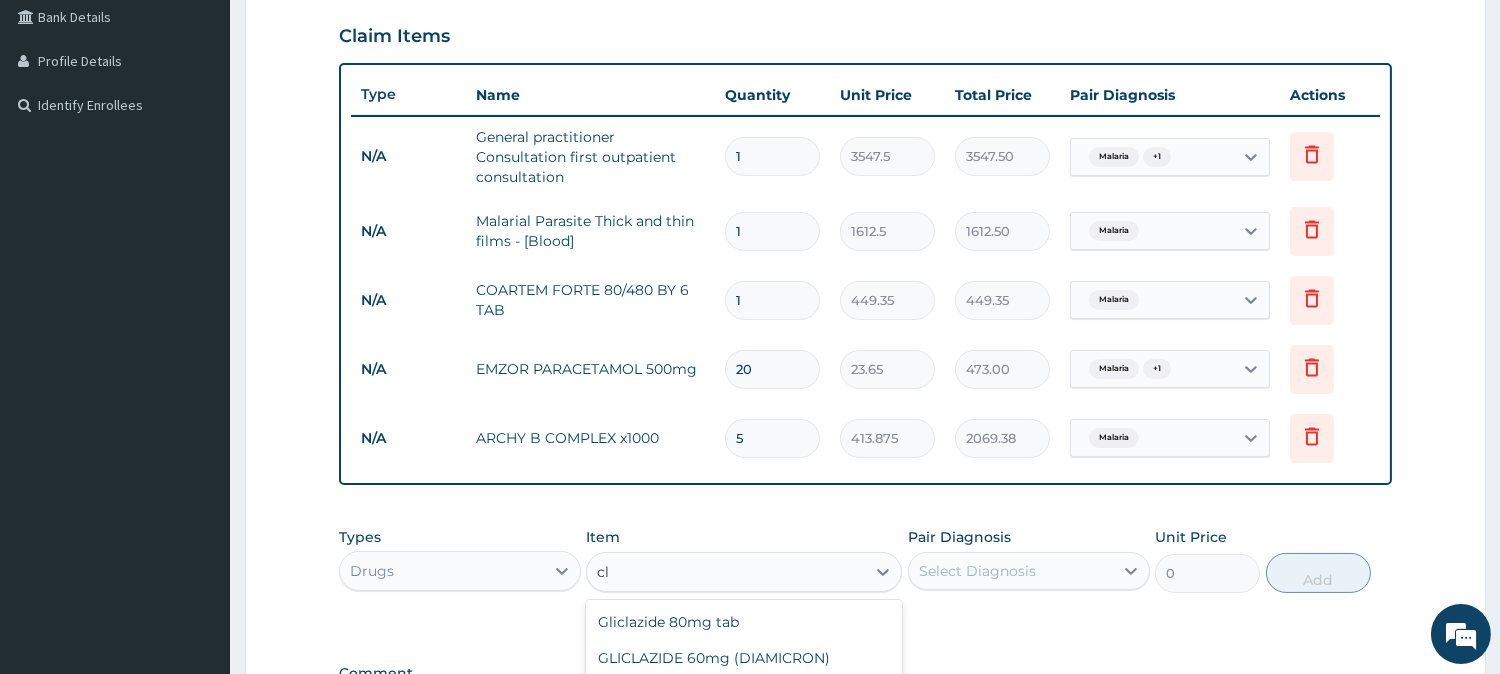 type on "c" 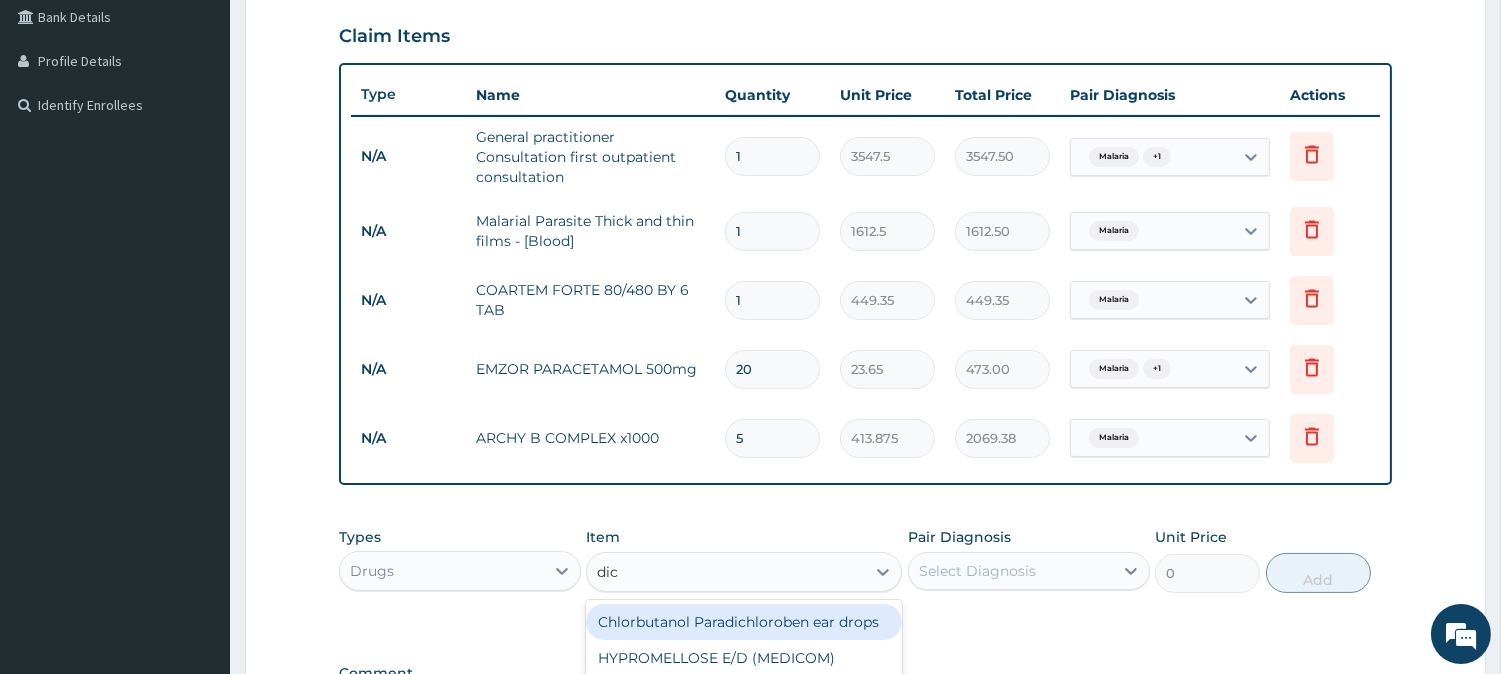 type on "dicl" 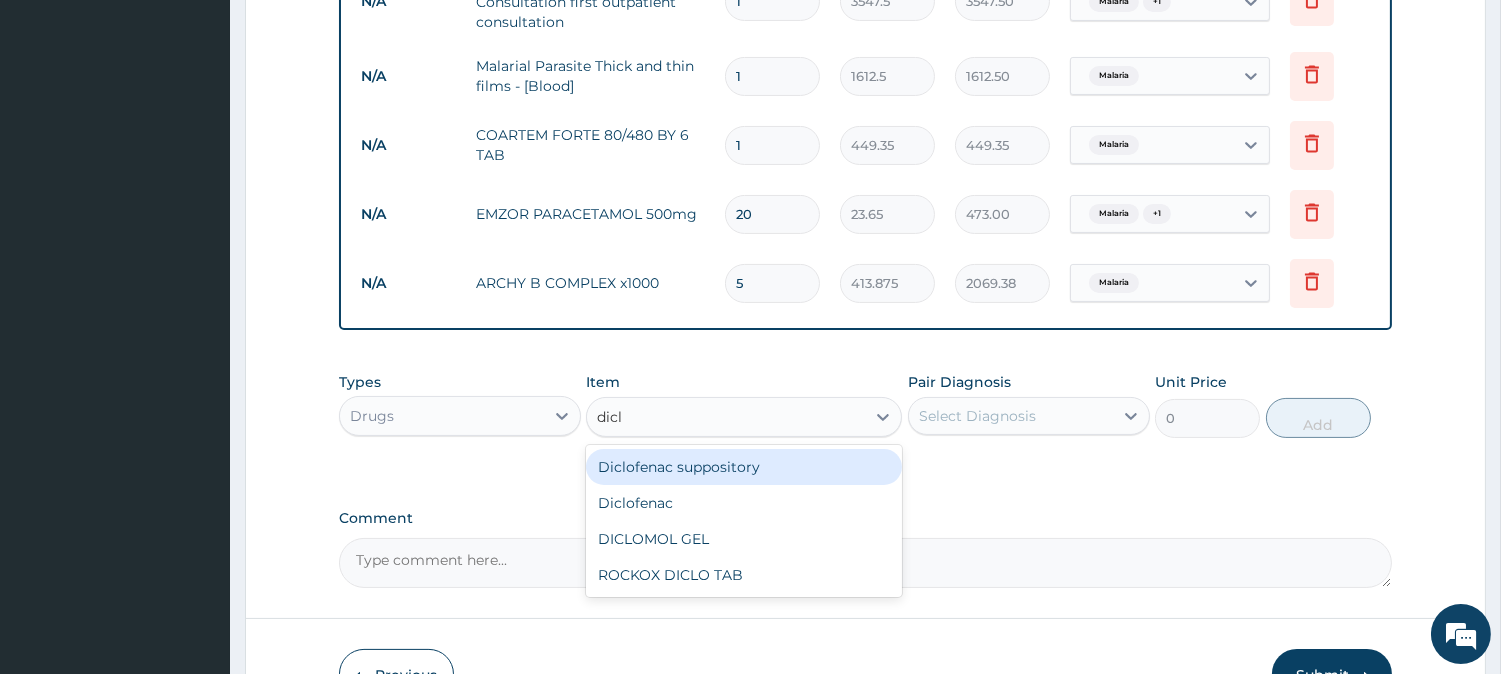 scroll, scrollTop: 607, scrollLeft: 0, axis: vertical 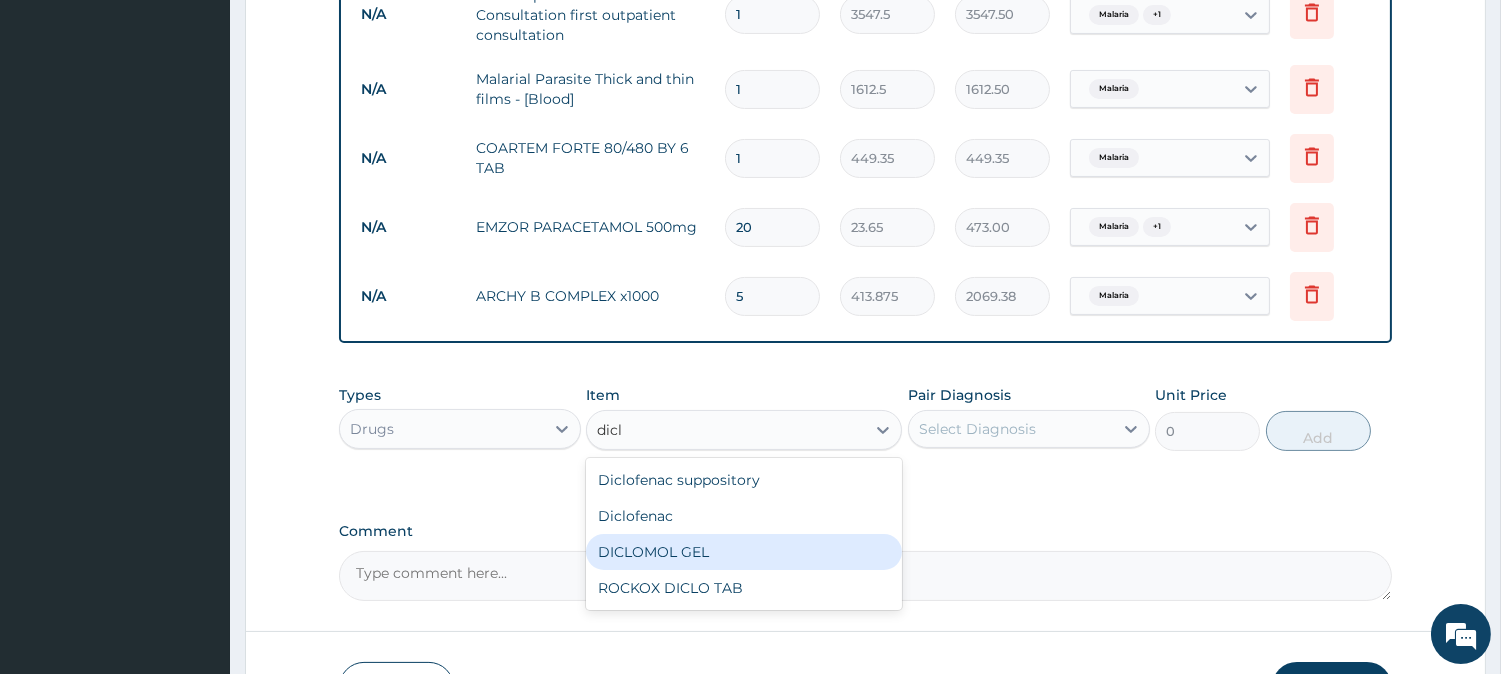 click on "DICLOMOL GEL" at bounding box center (744, 552) 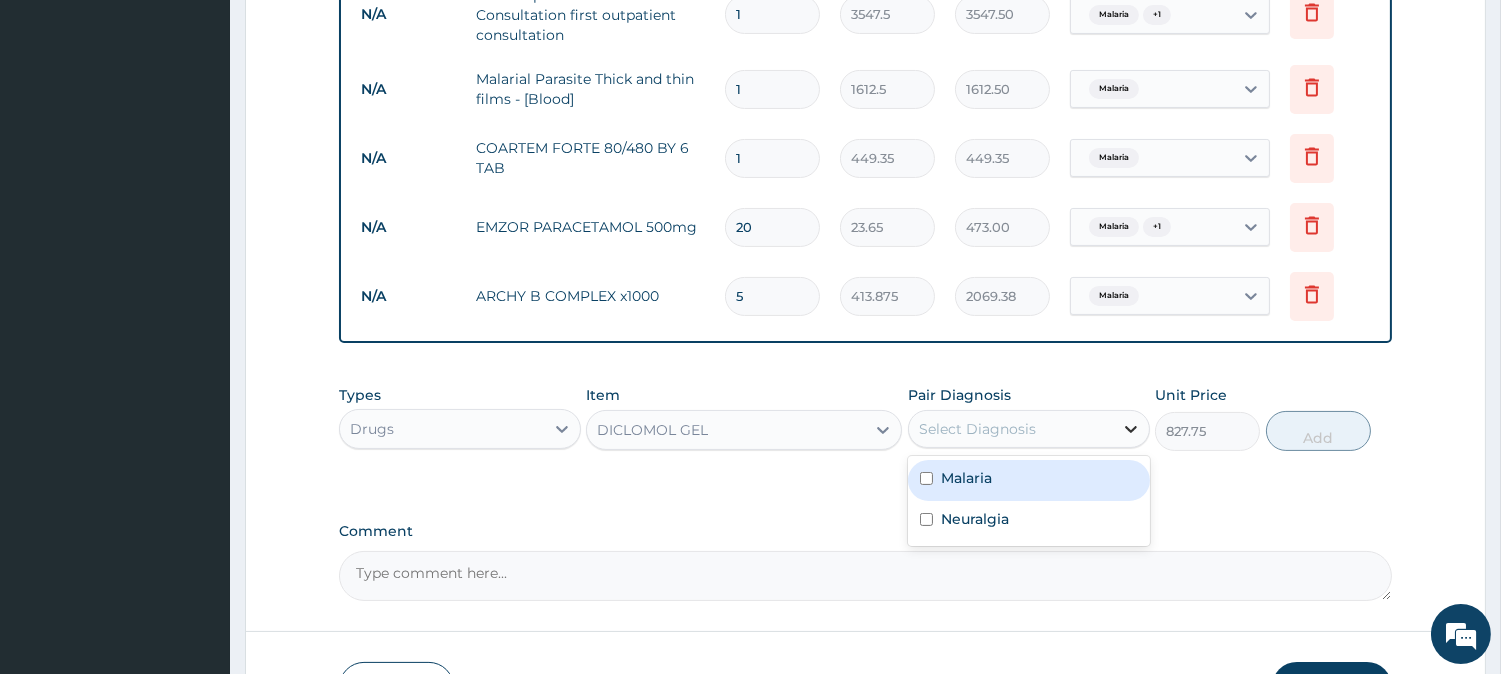 click at bounding box center [1131, 429] 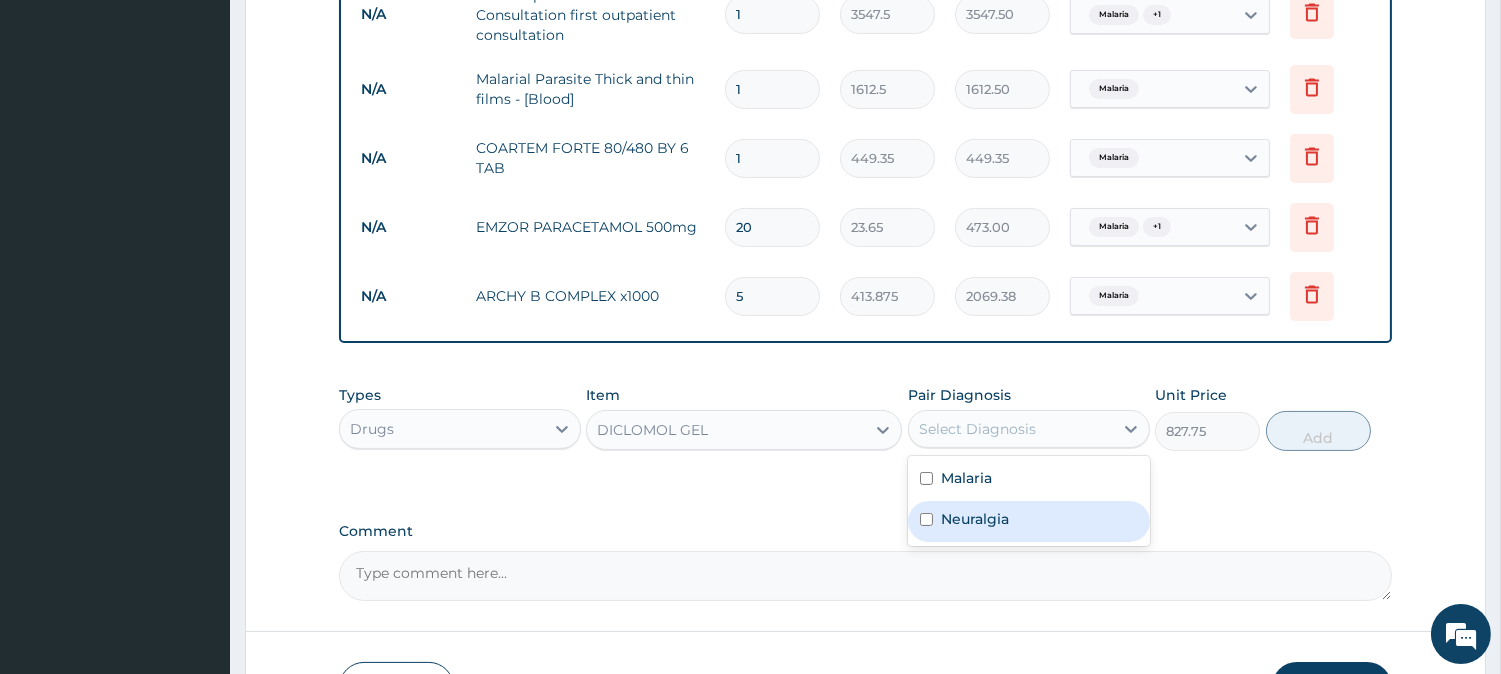 click on "Neuralgia" at bounding box center [975, 519] 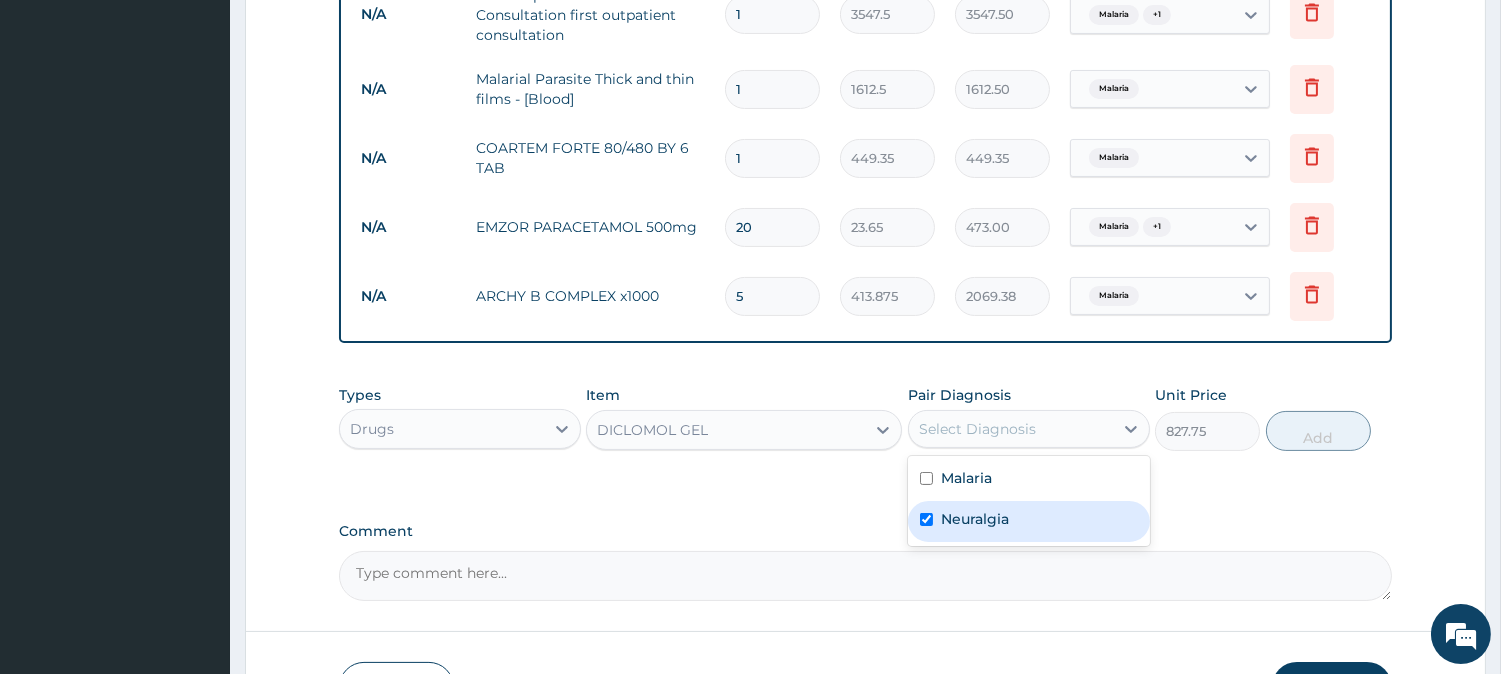 checkbox on "true" 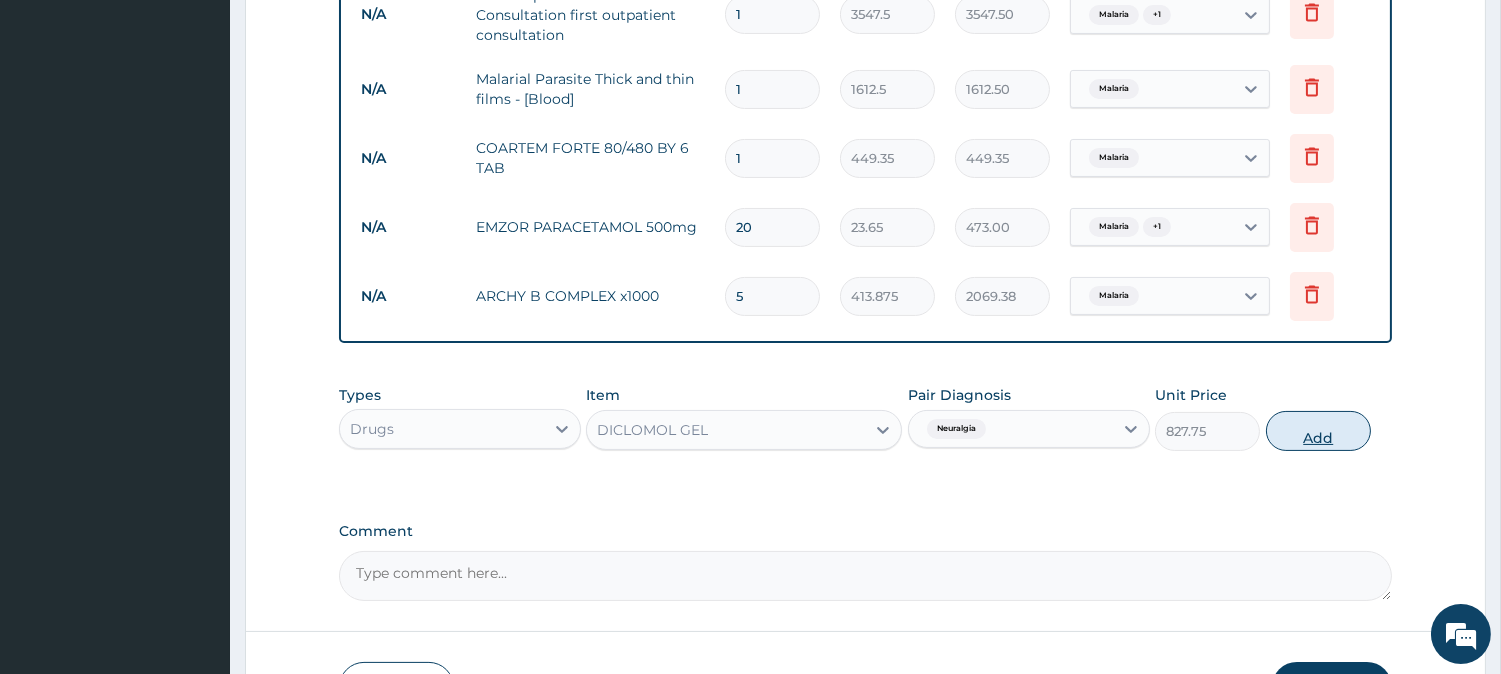 click on "Add" at bounding box center (1318, 431) 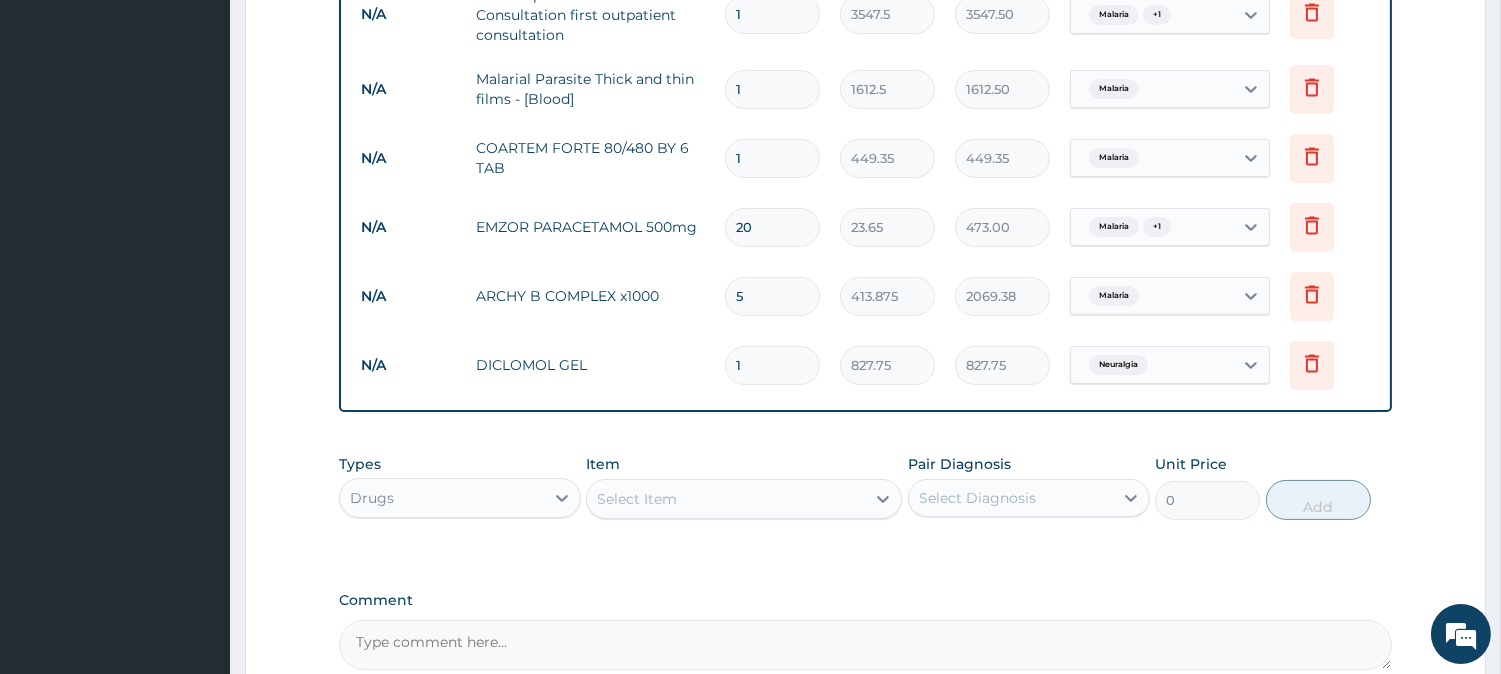 click on "Select Item" at bounding box center (726, 499) 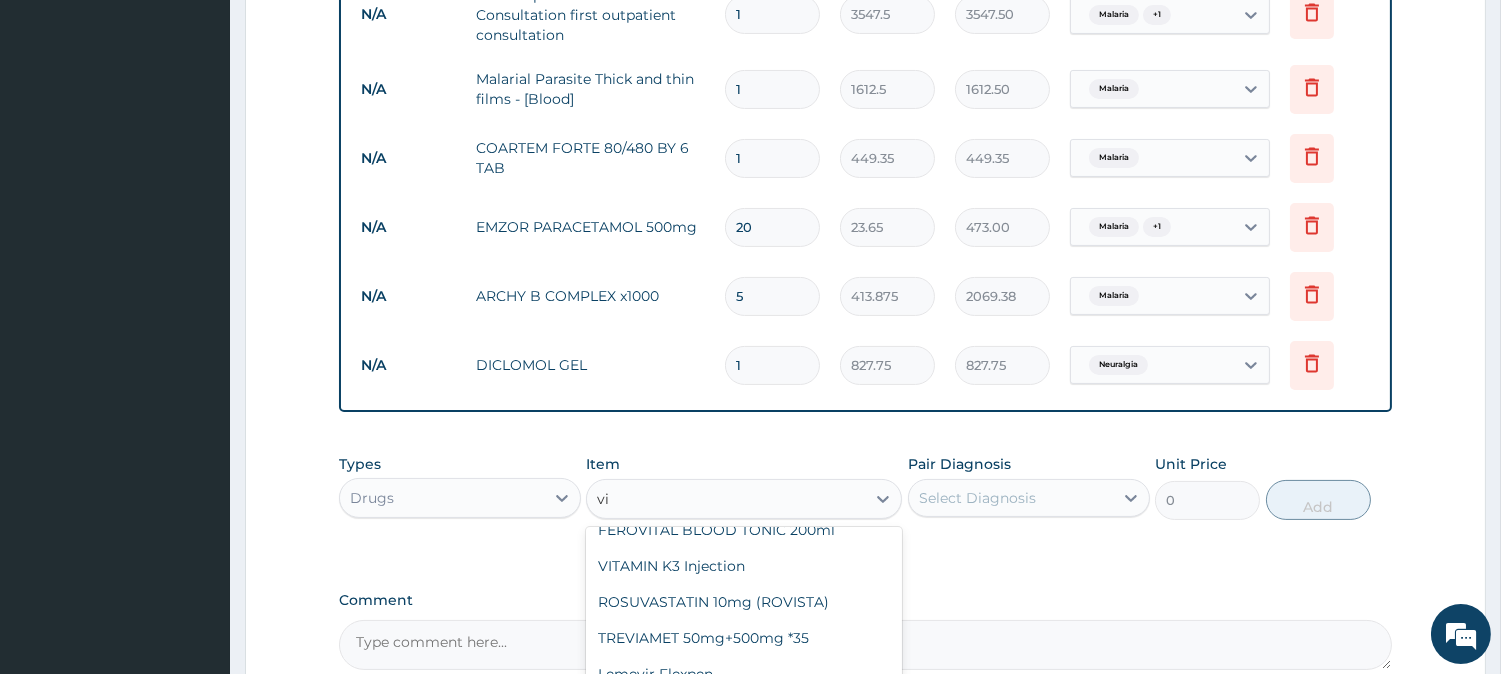scroll, scrollTop: 476, scrollLeft: 0, axis: vertical 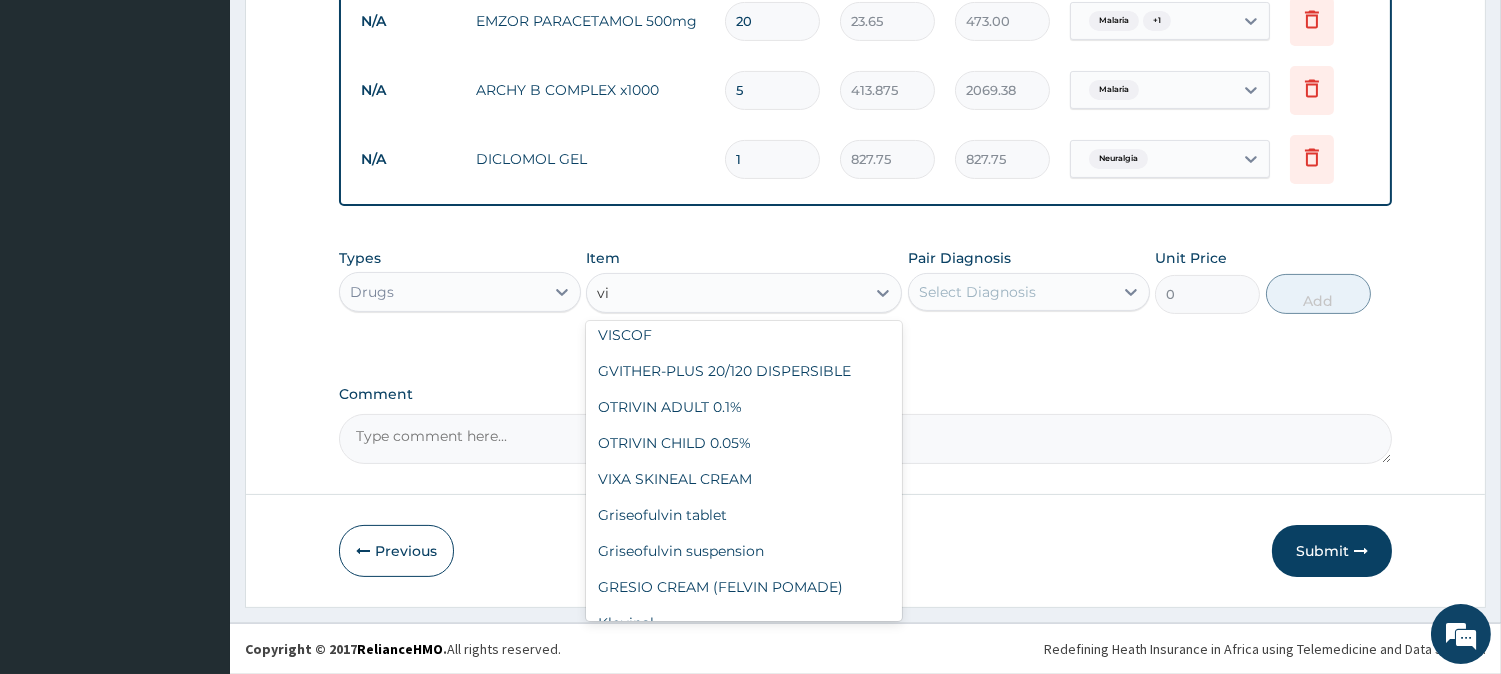 type on "v" 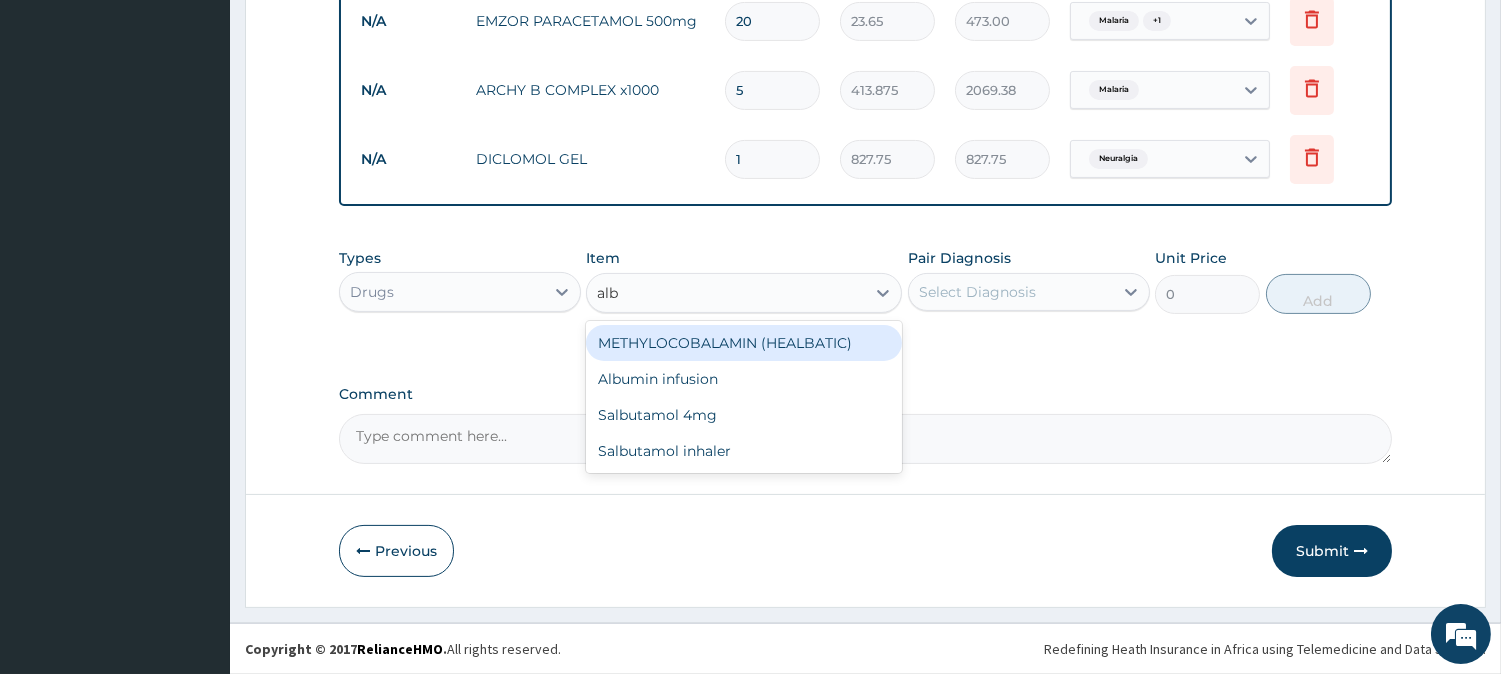 scroll, scrollTop: 0, scrollLeft: 0, axis: both 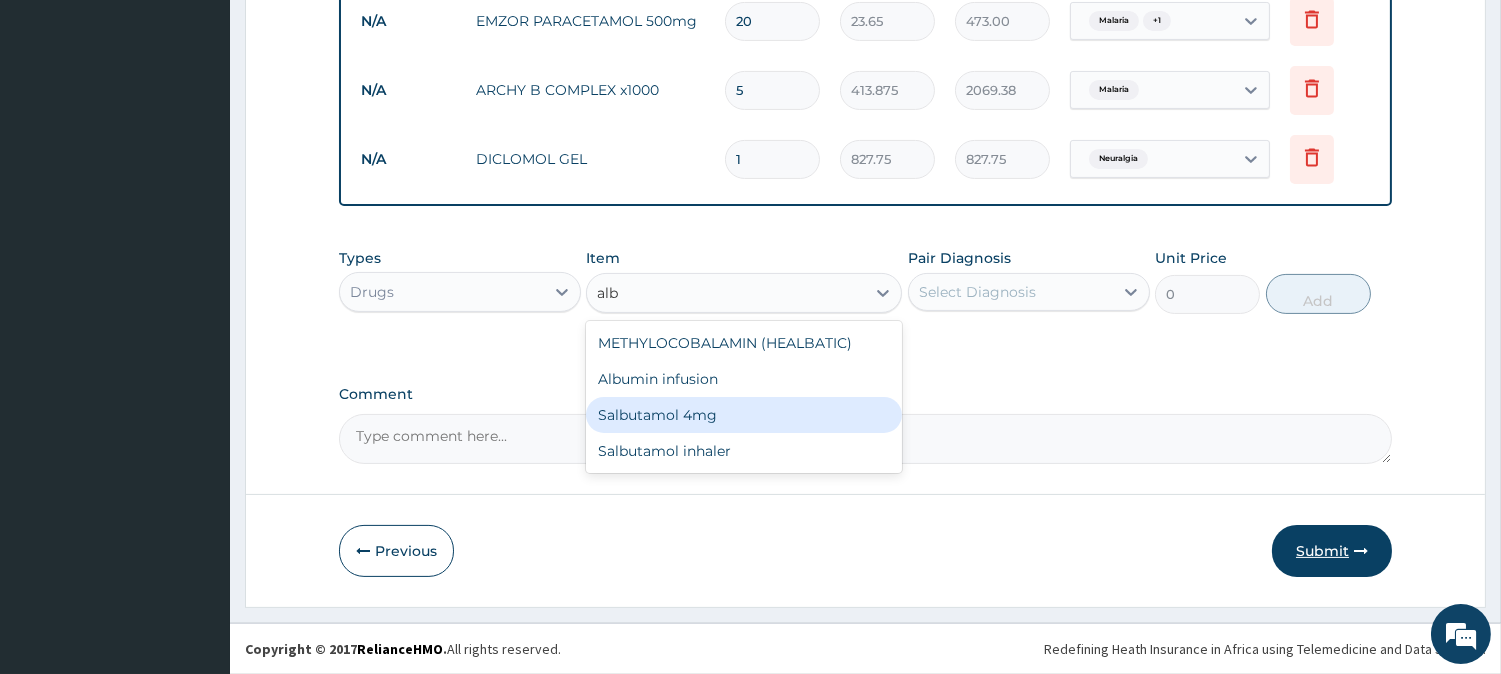 type on "alb" 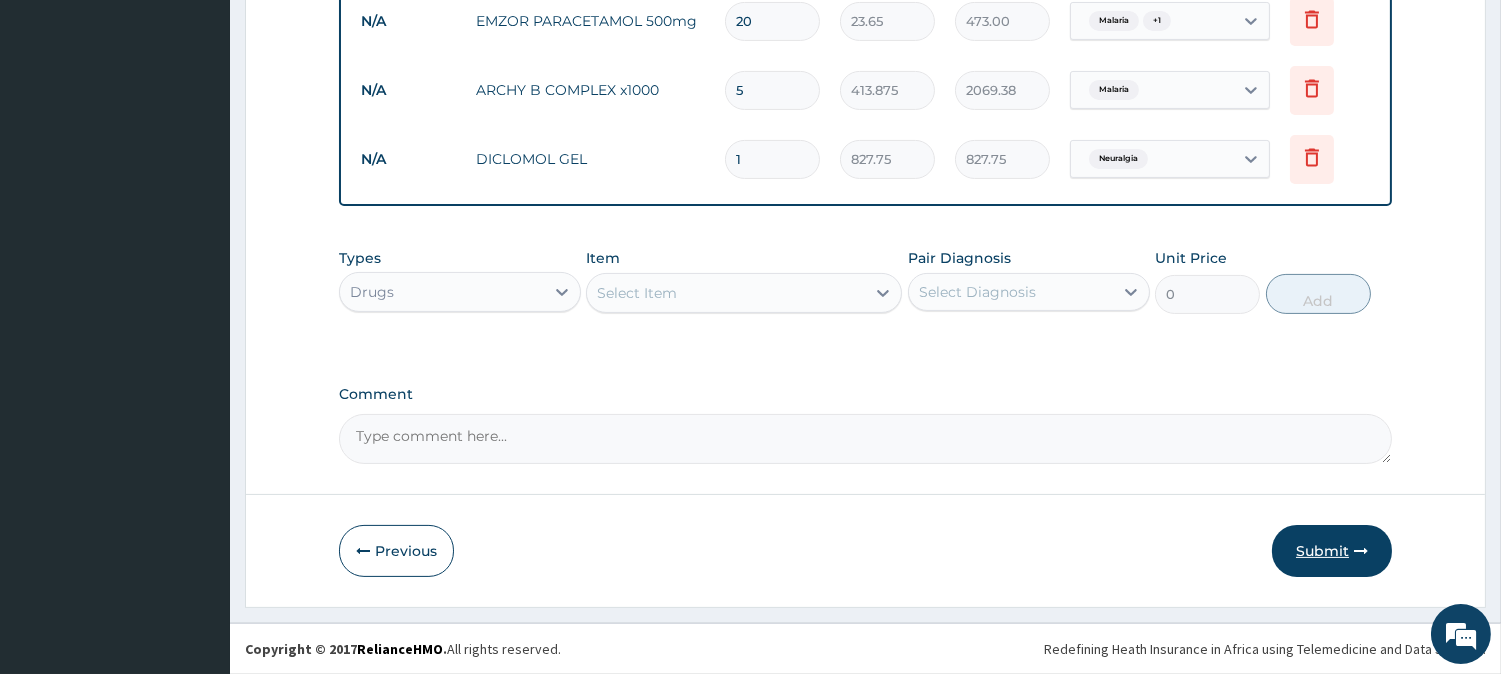 click on "Submit" at bounding box center (1332, 551) 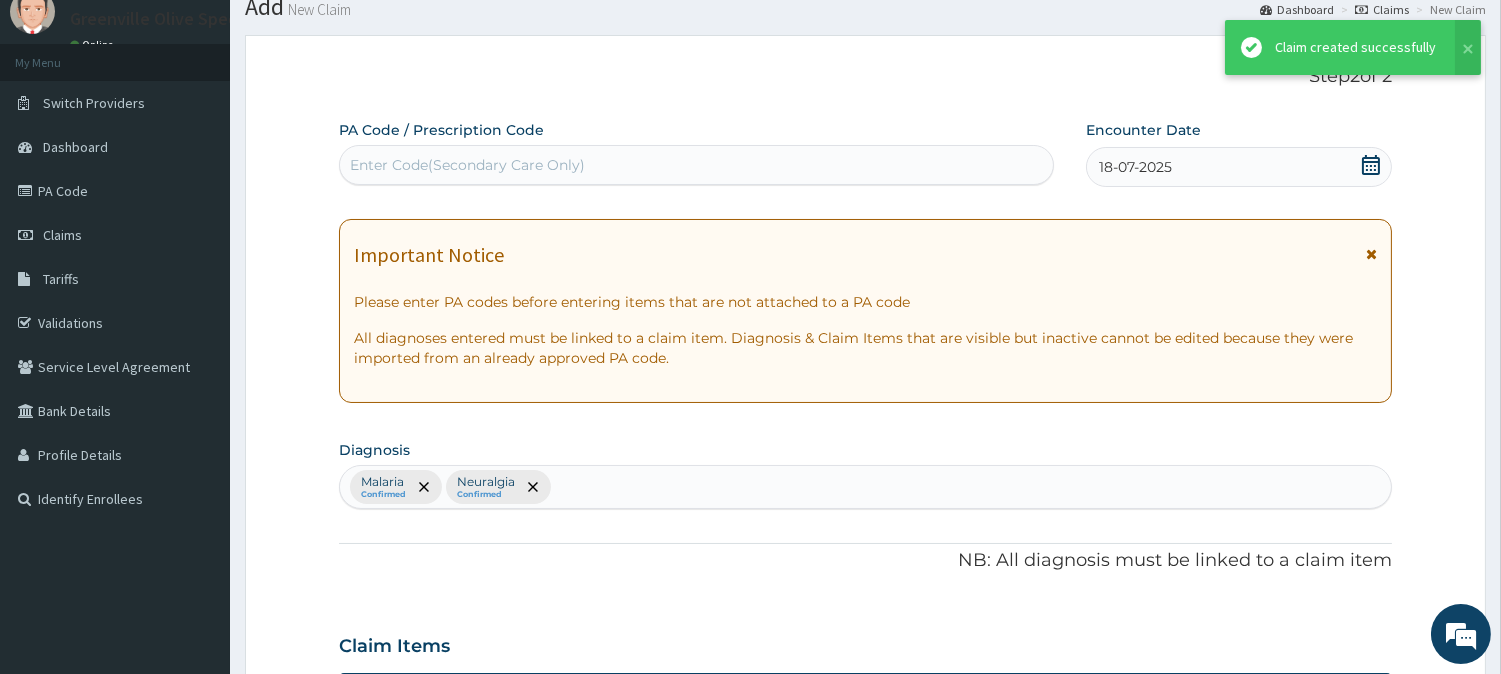 scroll, scrollTop: 813, scrollLeft: 0, axis: vertical 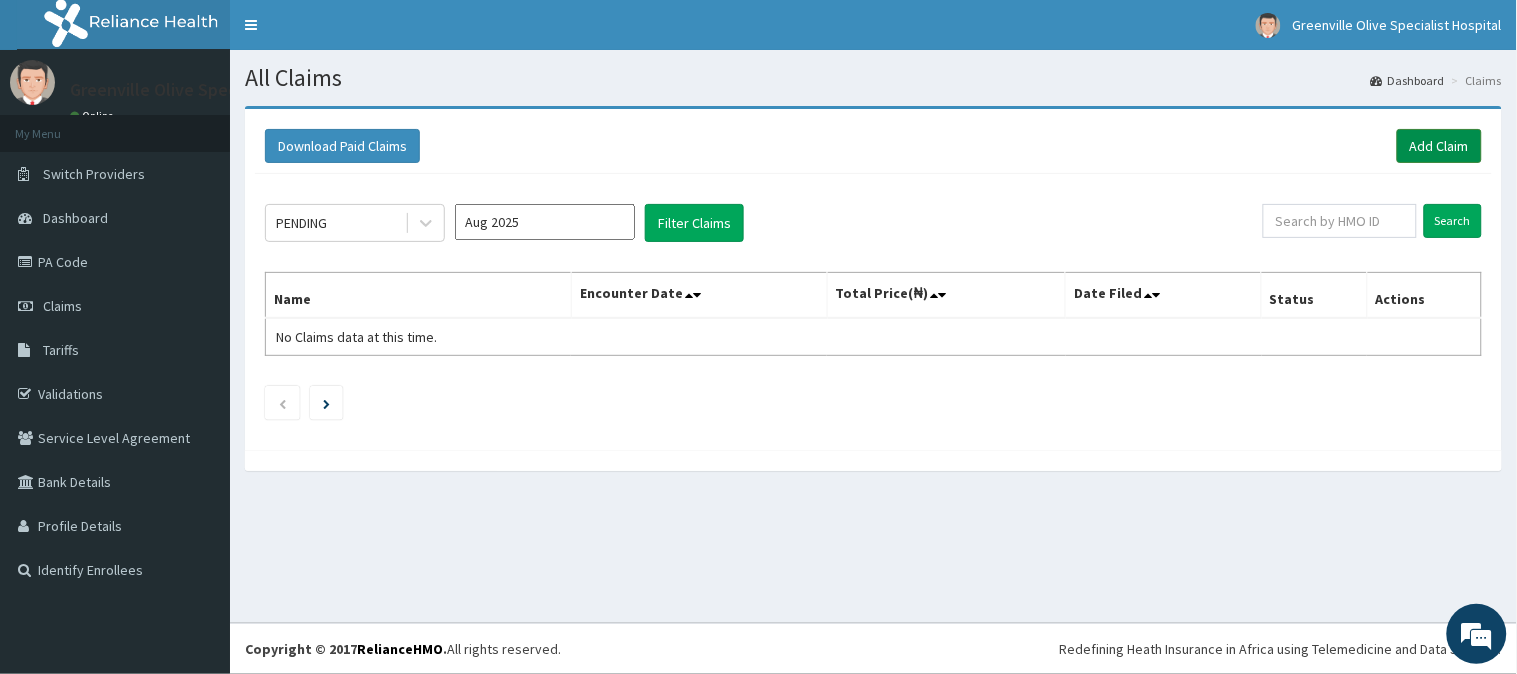 click on "Add Claim" at bounding box center [1439, 146] 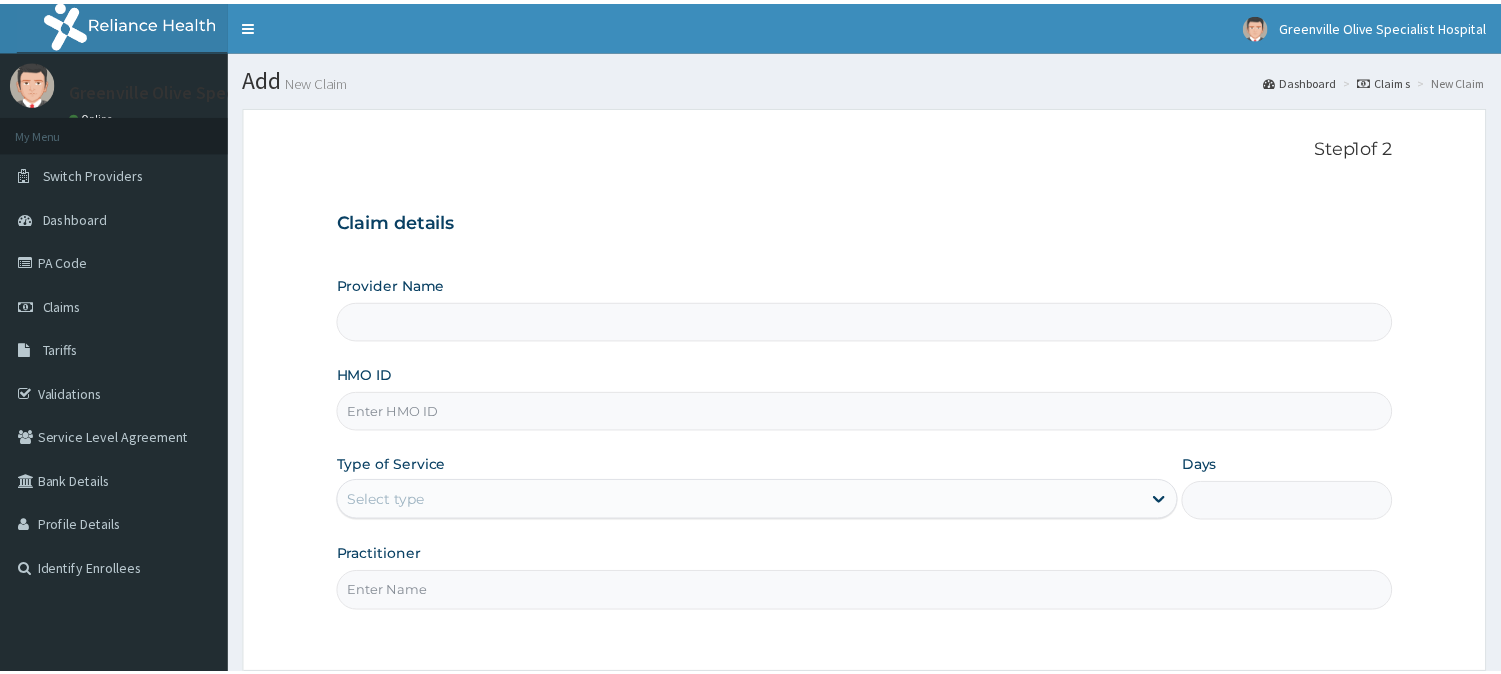 scroll, scrollTop: 0, scrollLeft: 0, axis: both 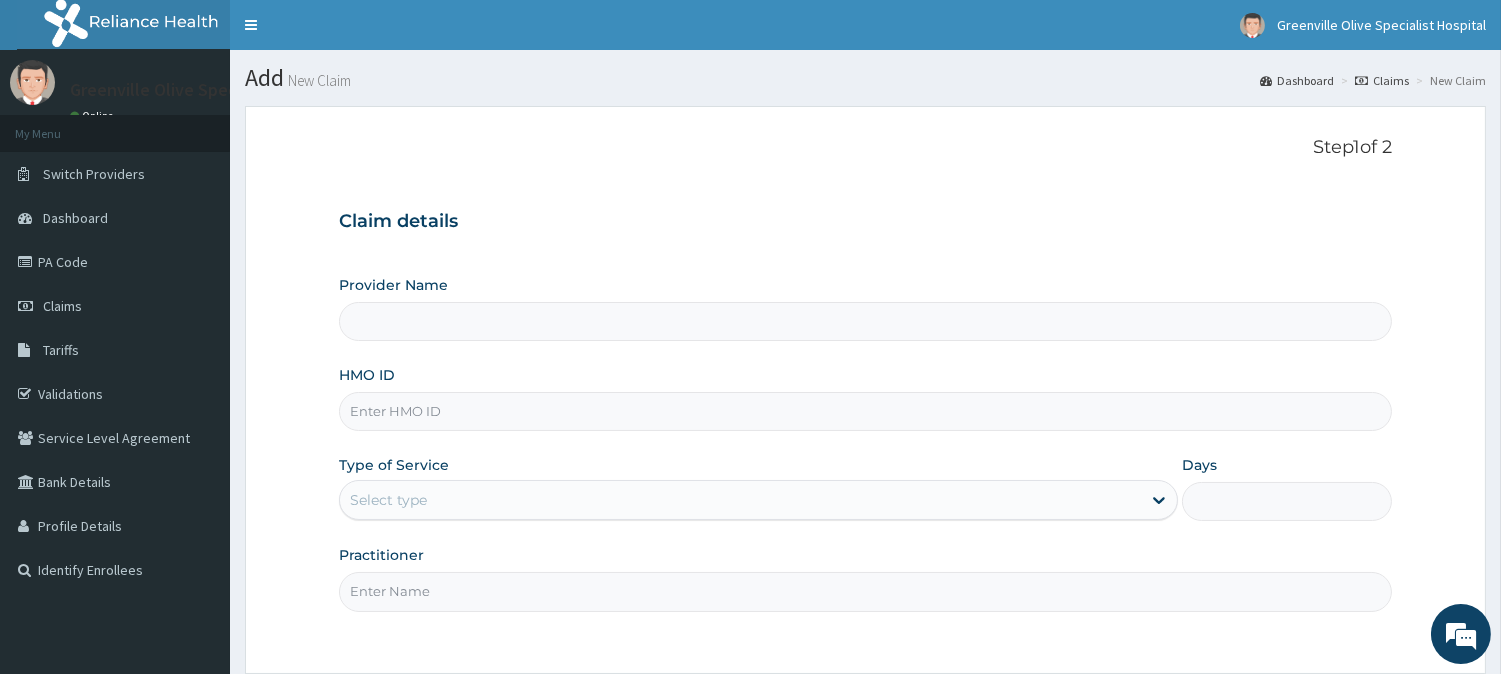 click on "HMO ID" at bounding box center [865, 411] 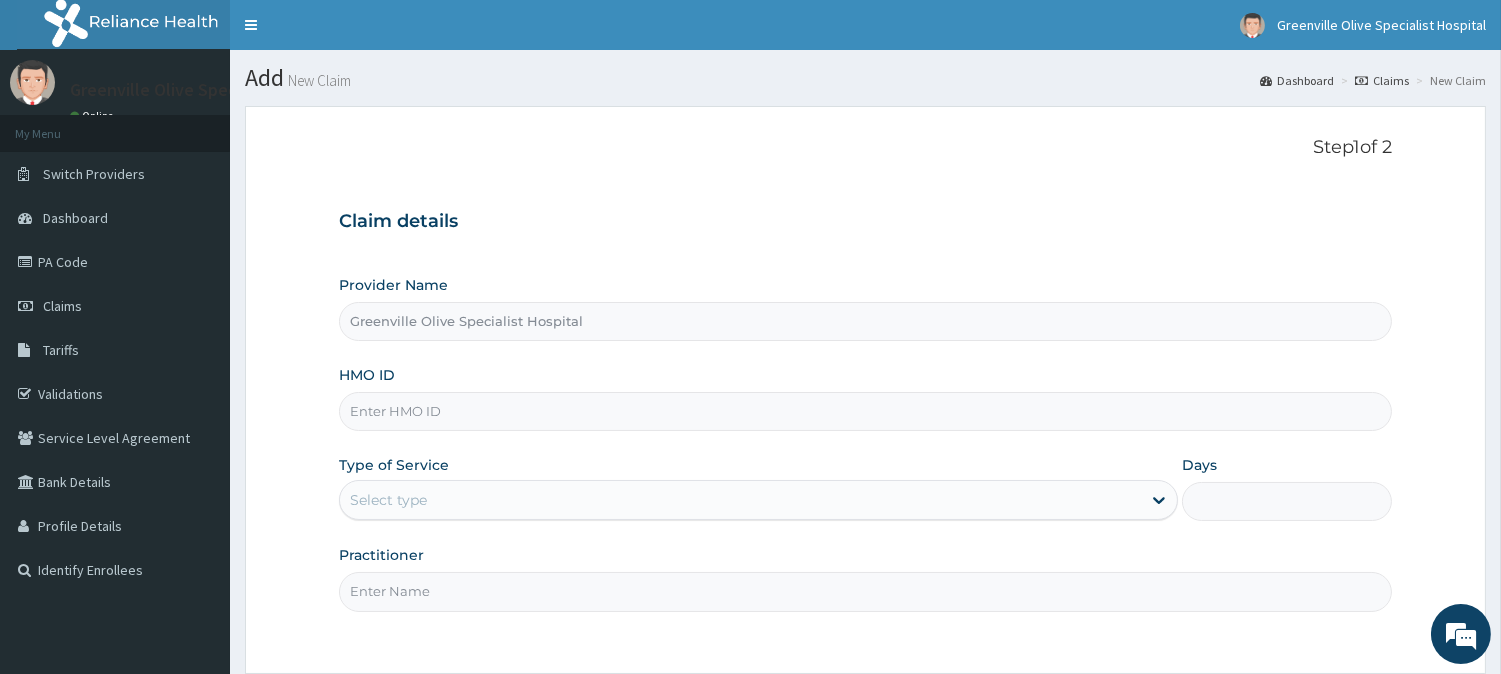 scroll, scrollTop: 0, scrollLeft: 0, axis: both 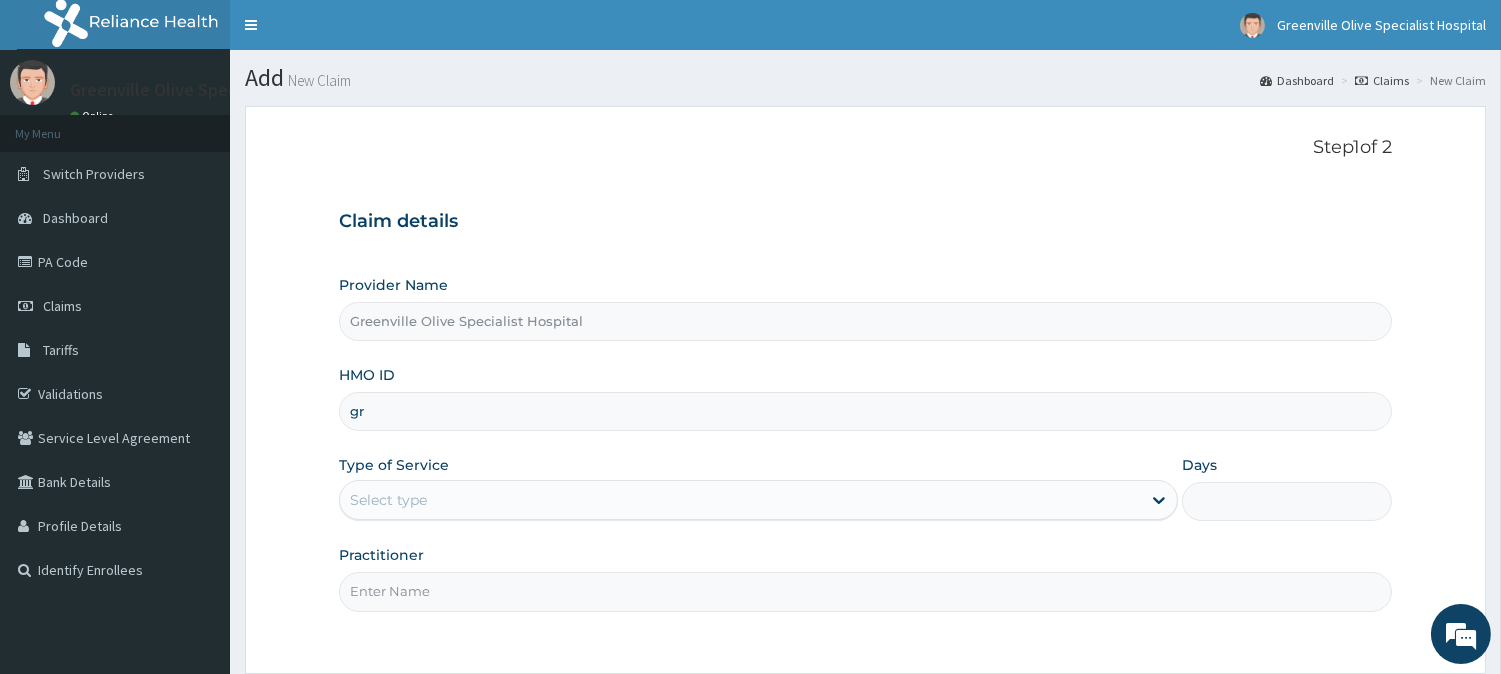 type on "GRL/10048/A" 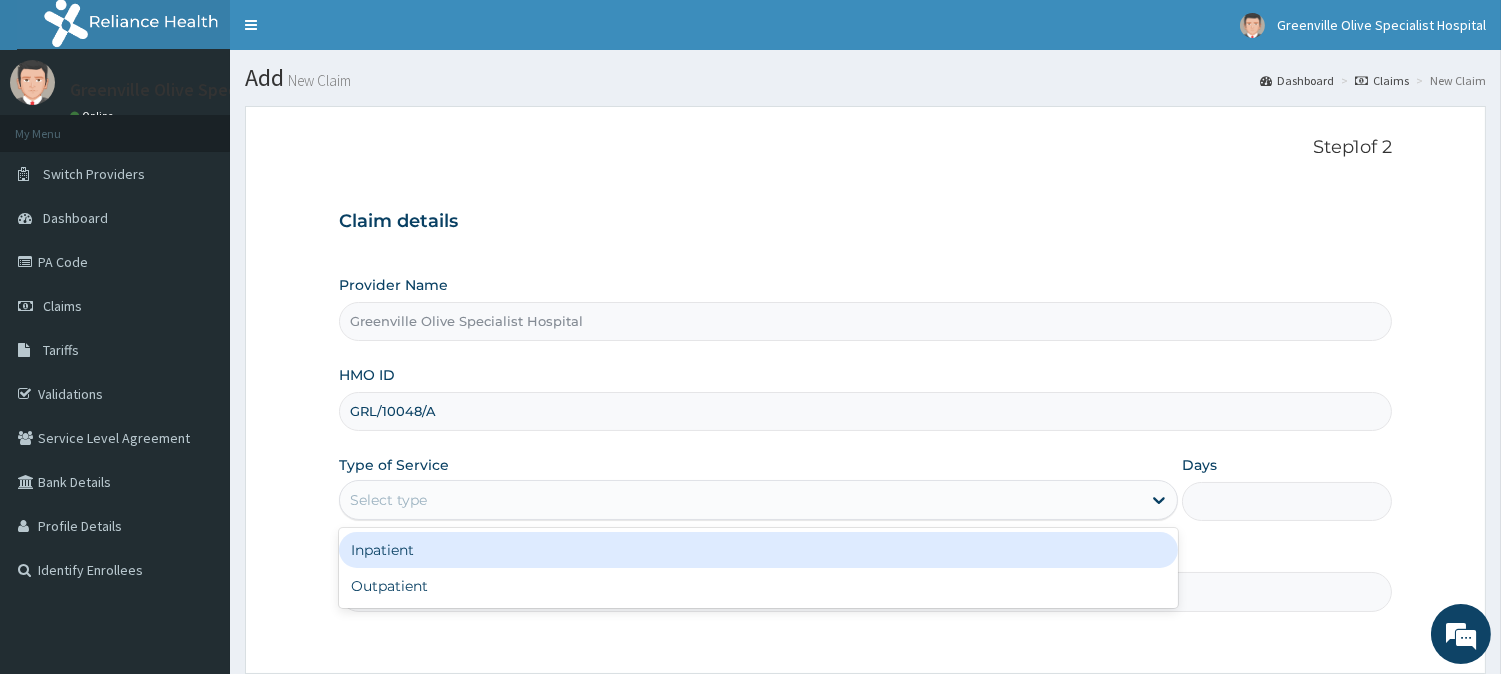 click on "Select type" at bounding box center (740, 500) 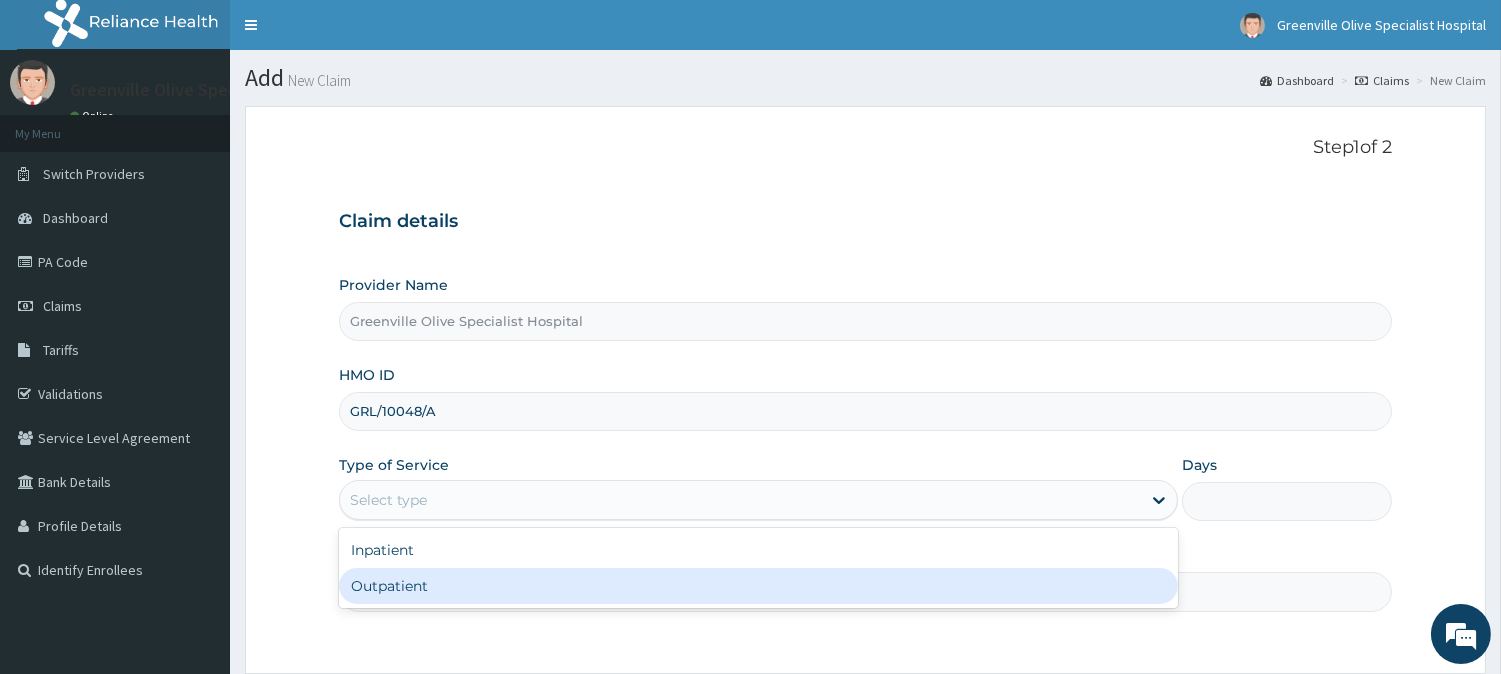 click on "Outpatient" at bounding box center [758, 586] 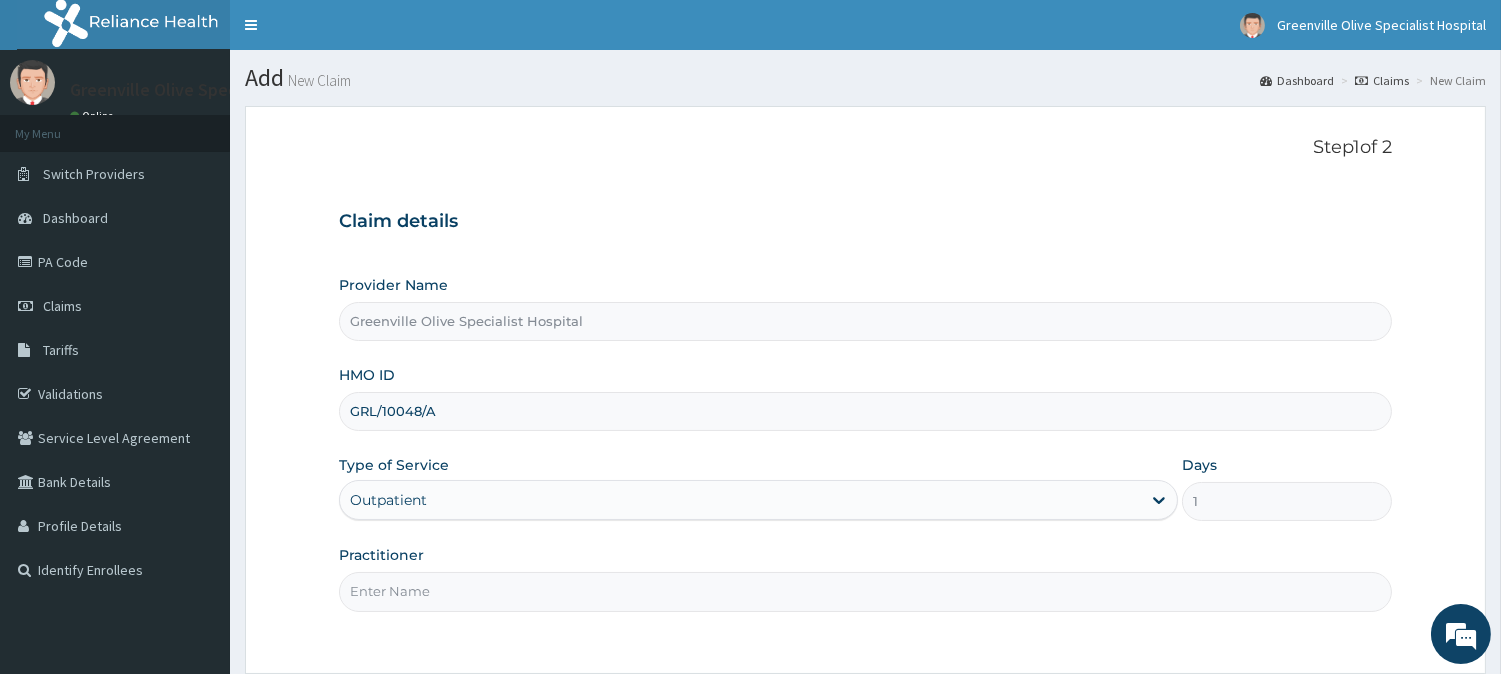 click on "Practitioner" at bounding box center (865, 591) 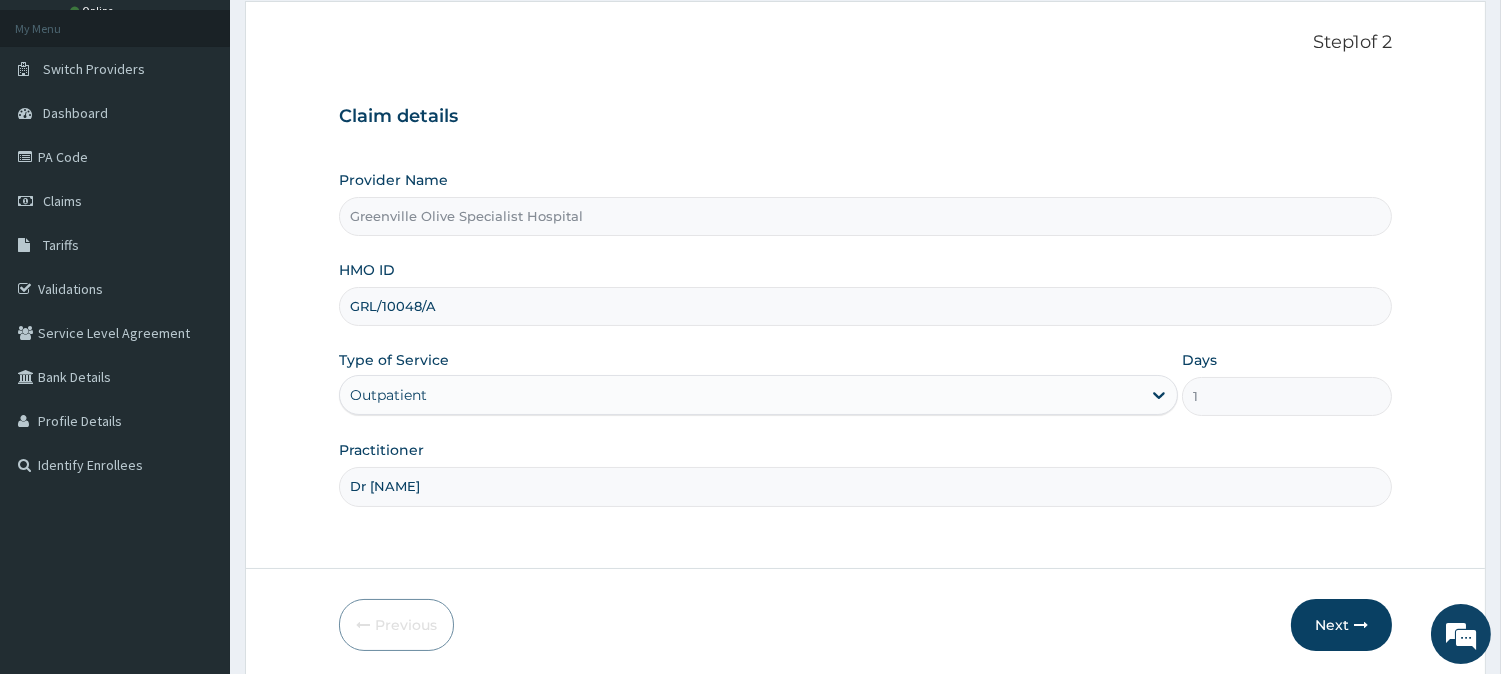 scroll, scrollTop: 178, scrollLeft: 0, axis: vertical 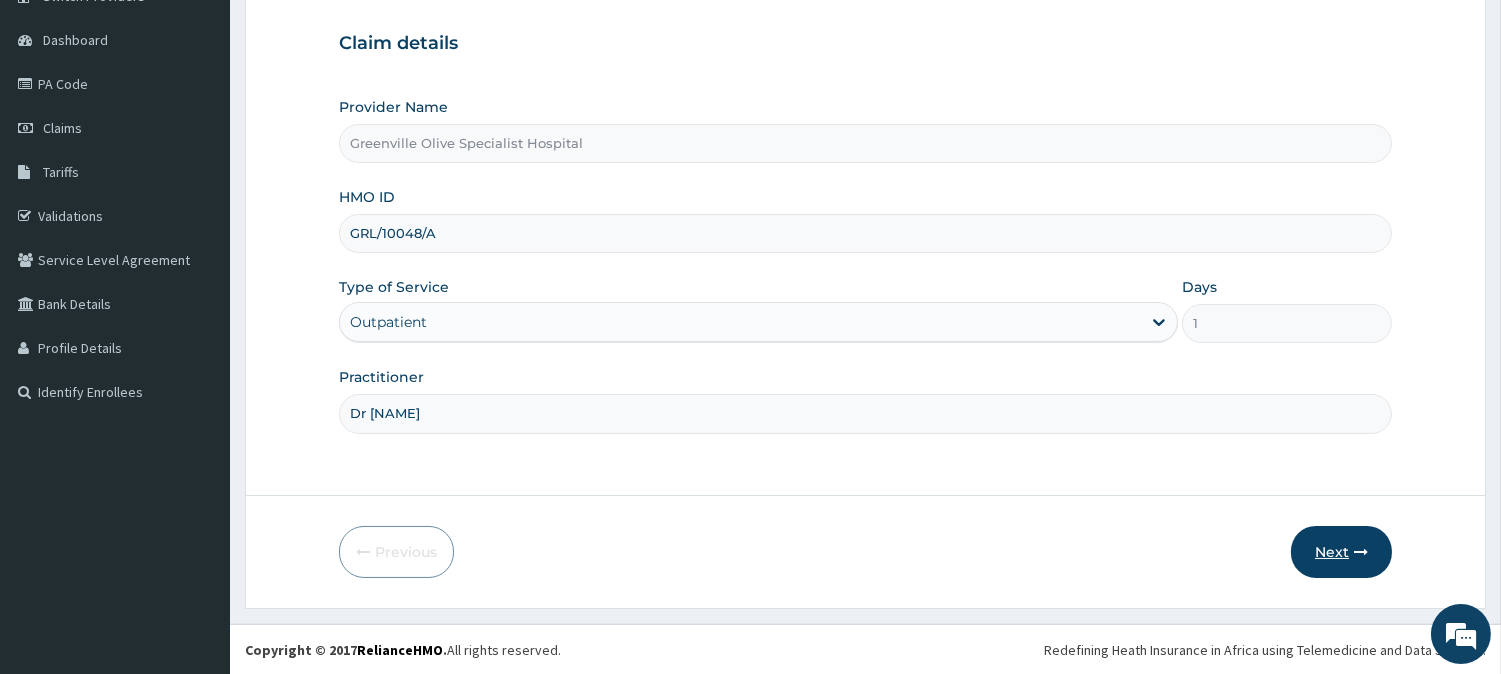 type on "Dr [NAME]" 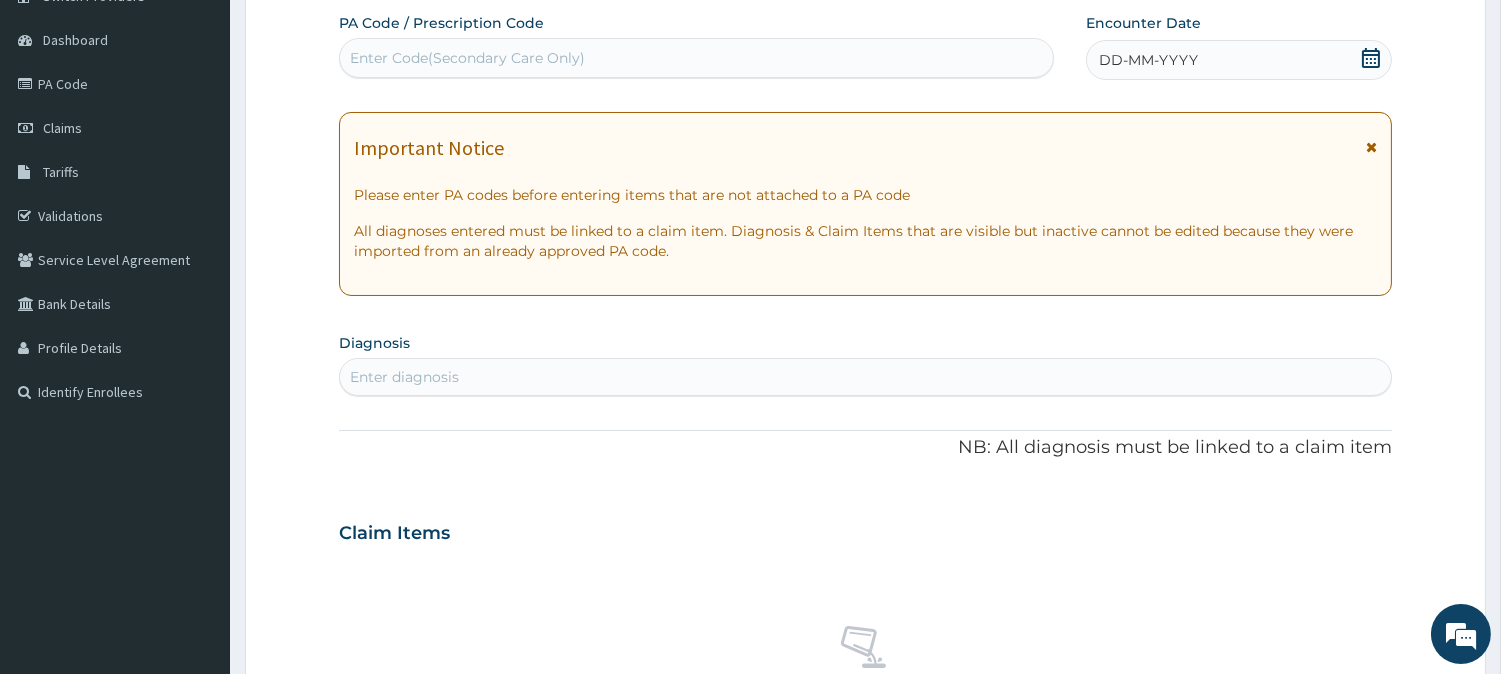 click on "Important Notice" at bounding box center [865, 153] 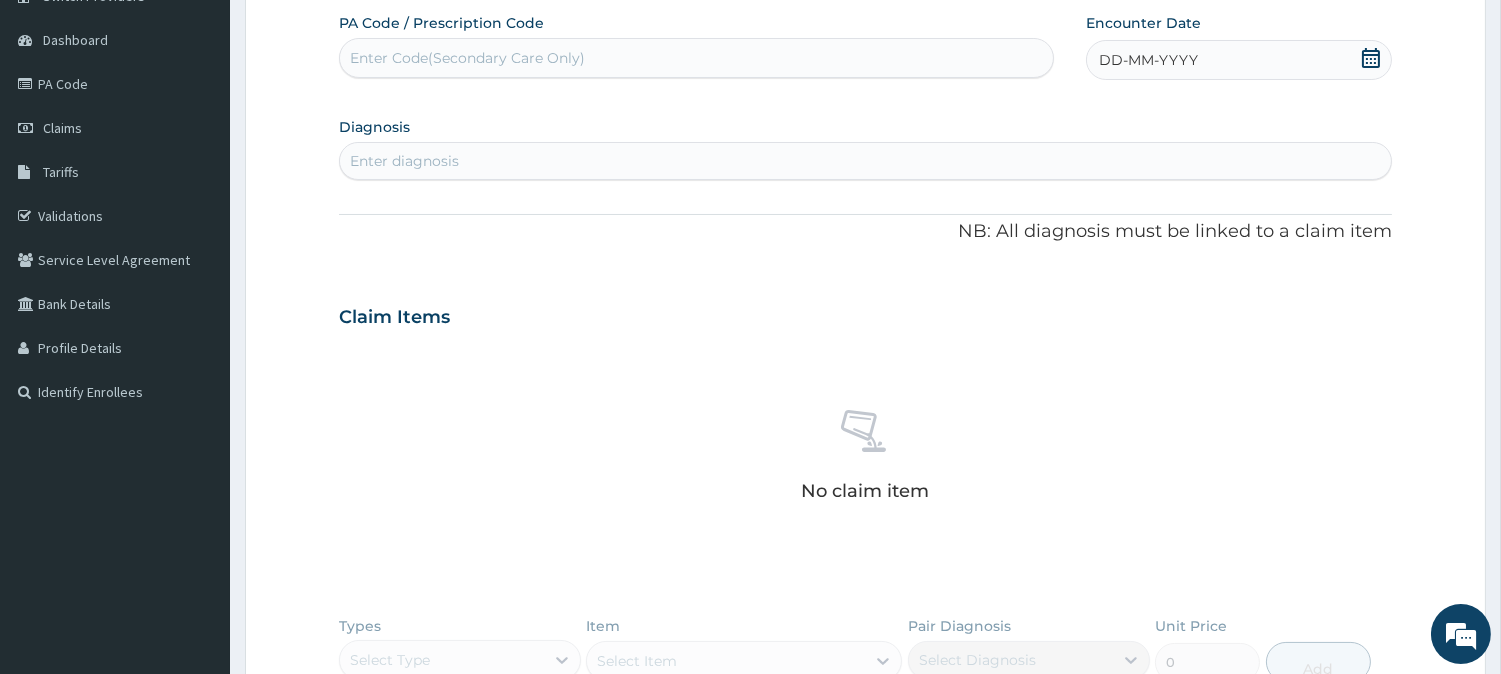 click 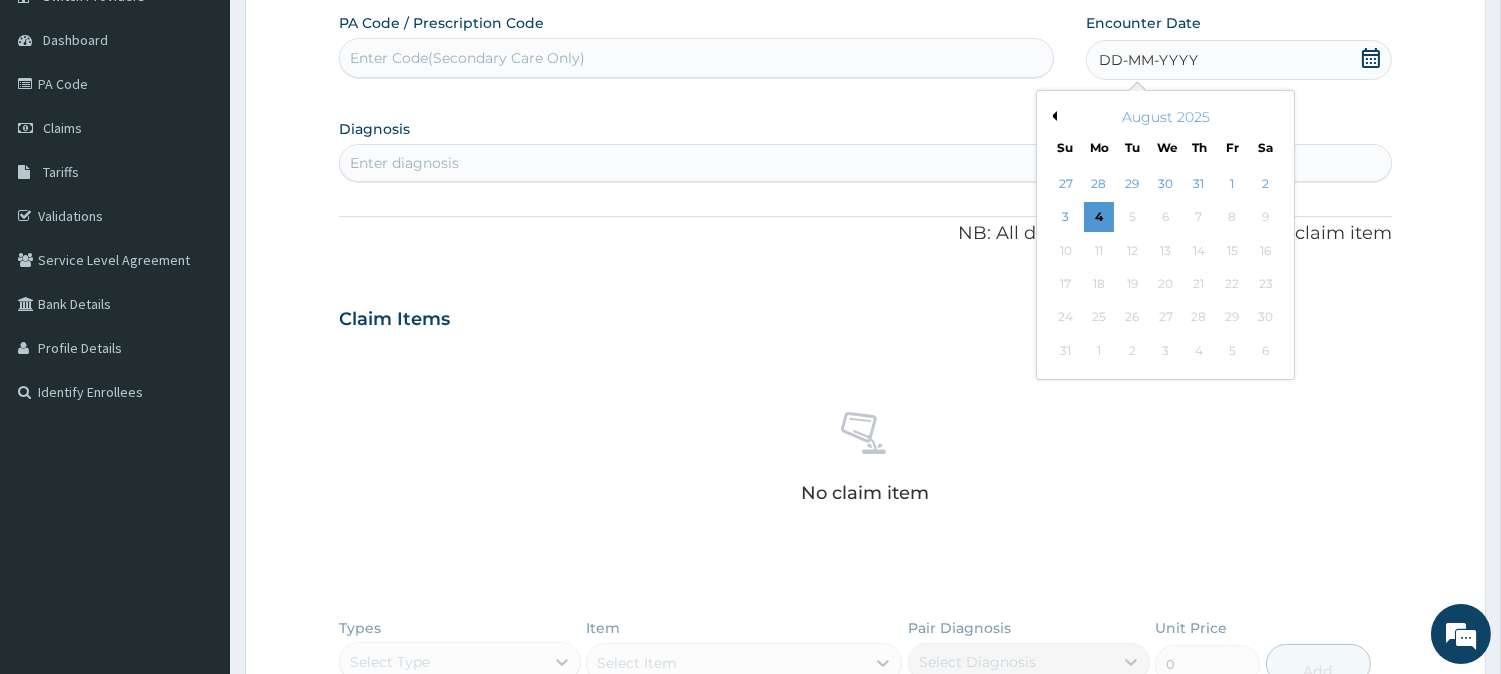 click on "August 2025" at bounding box center [1165, 117] 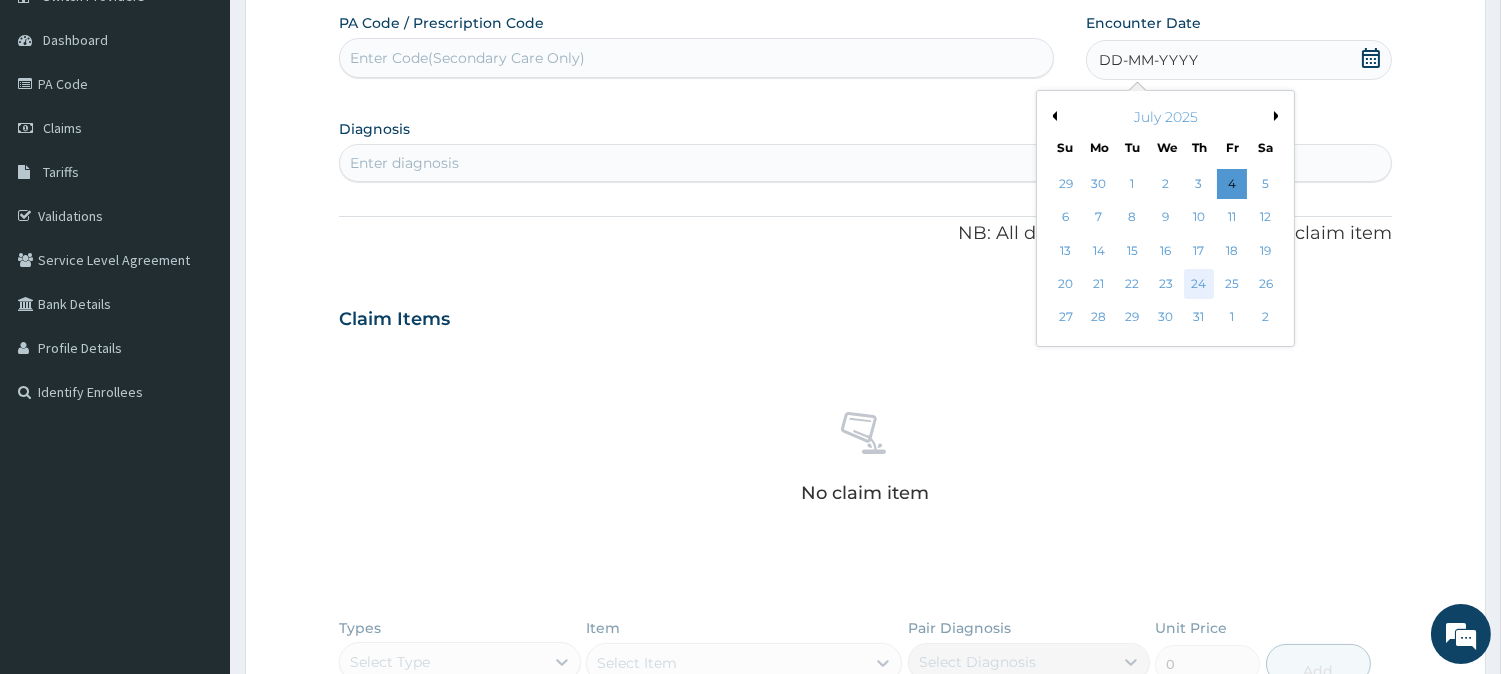 click on "24" at bounding box center (1199, 284) 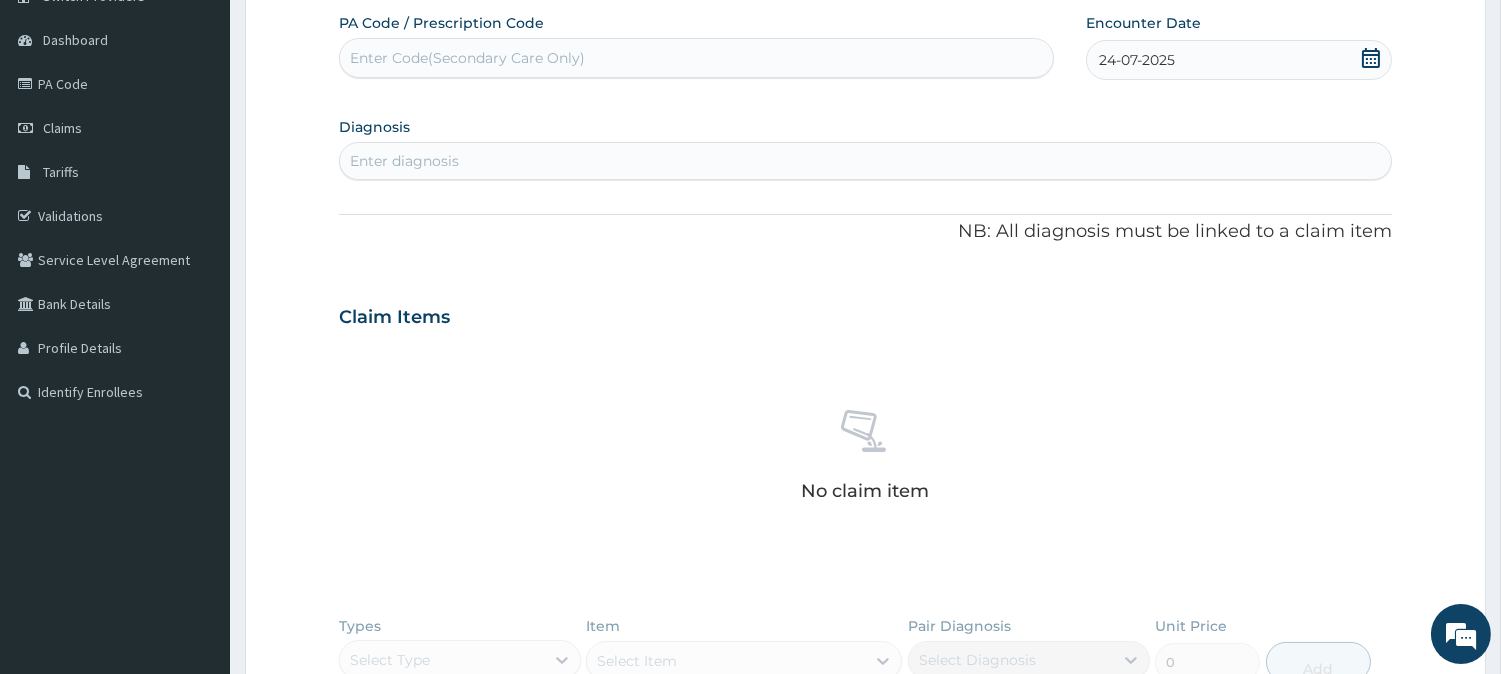 click on "Enter diagnosis" at bounding box center (865, 161) 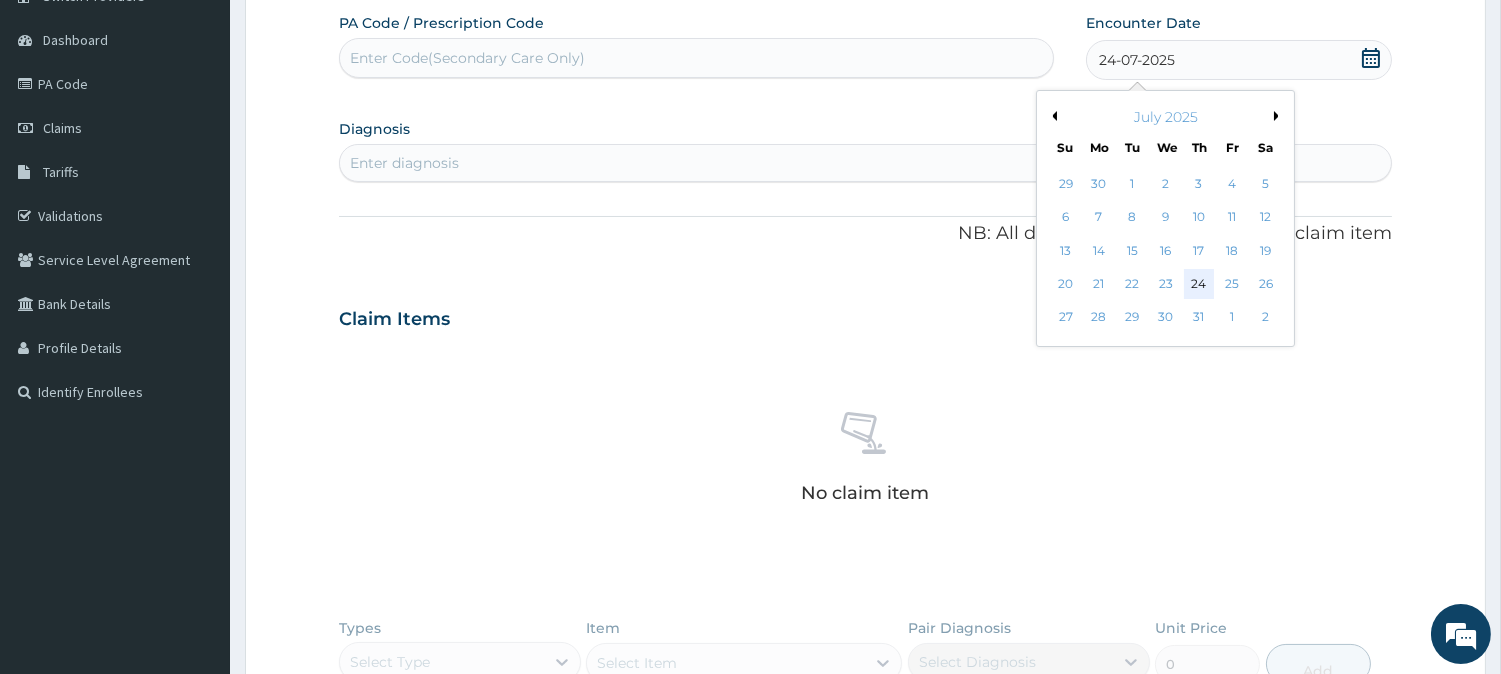 click on "24" at bounding box center (1199, 284) 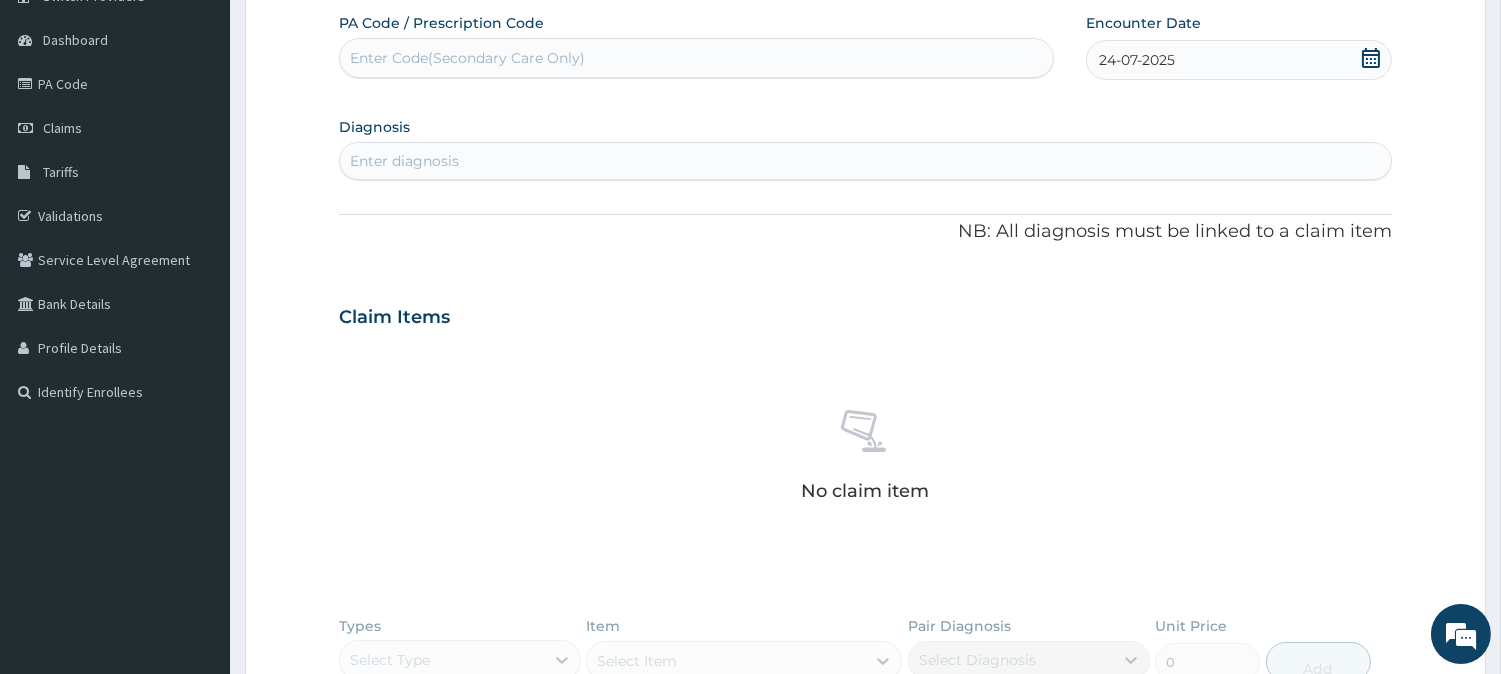click on "Enter diagnosis" at bounding box center (865, 161) 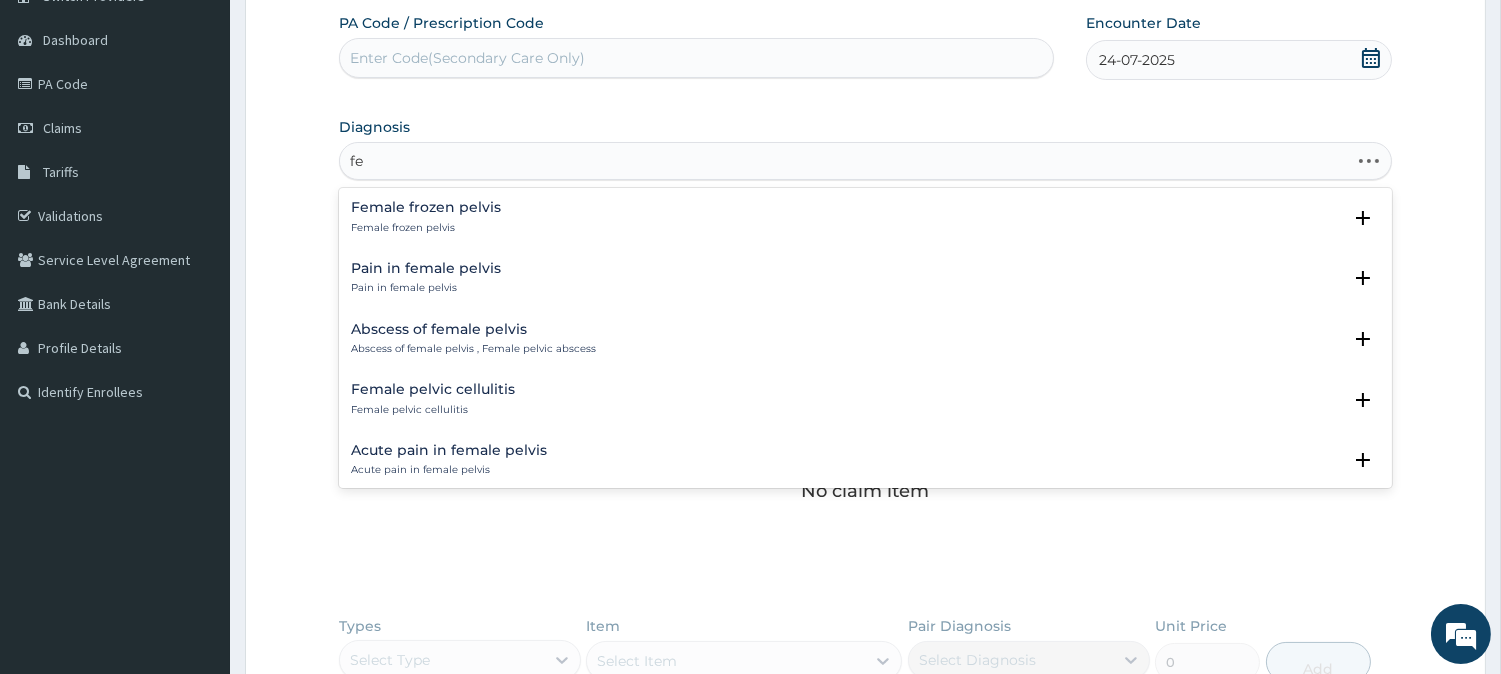 type on "f" 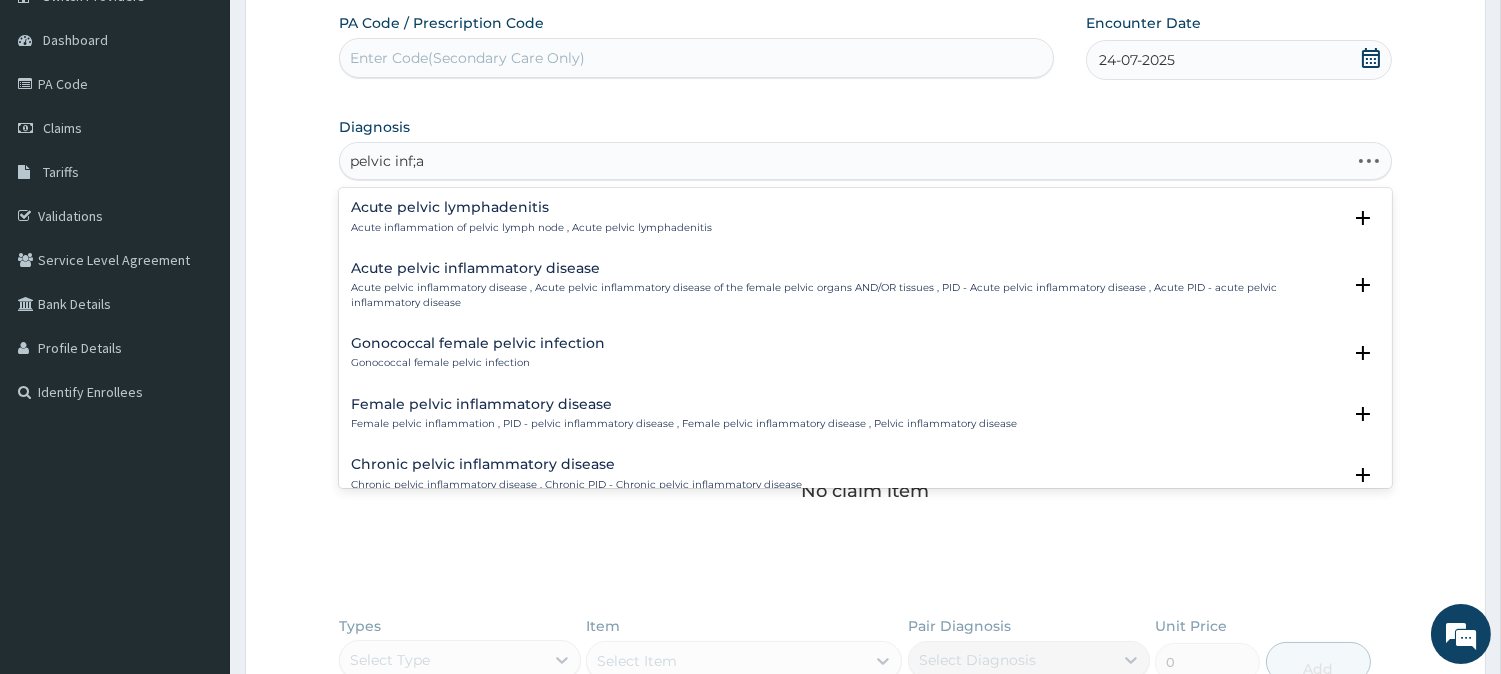 type on "pelvic inf;am" 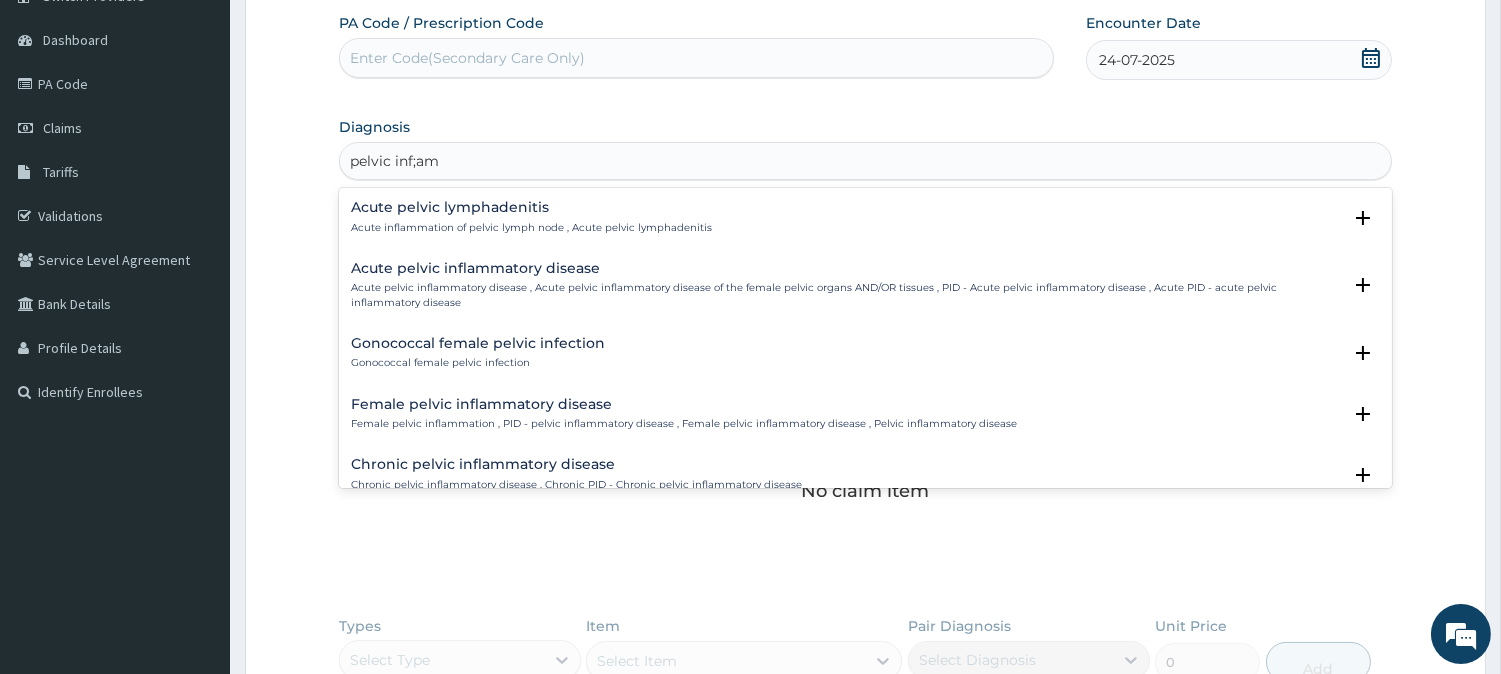 click on "Female pelvic inflammatory disease" at bounding box center [684, 404] 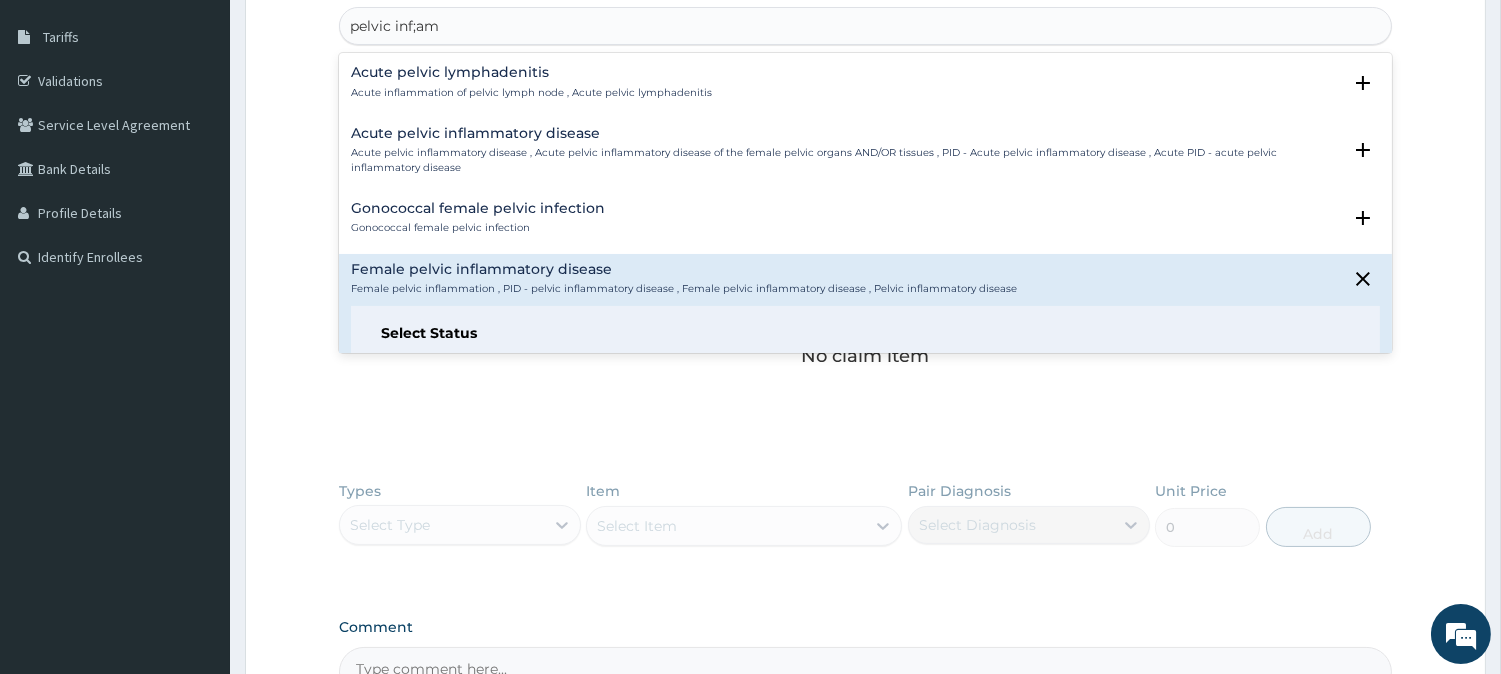 scroll, scrollTop: 320, scrollLeft: 0, axis: vertical 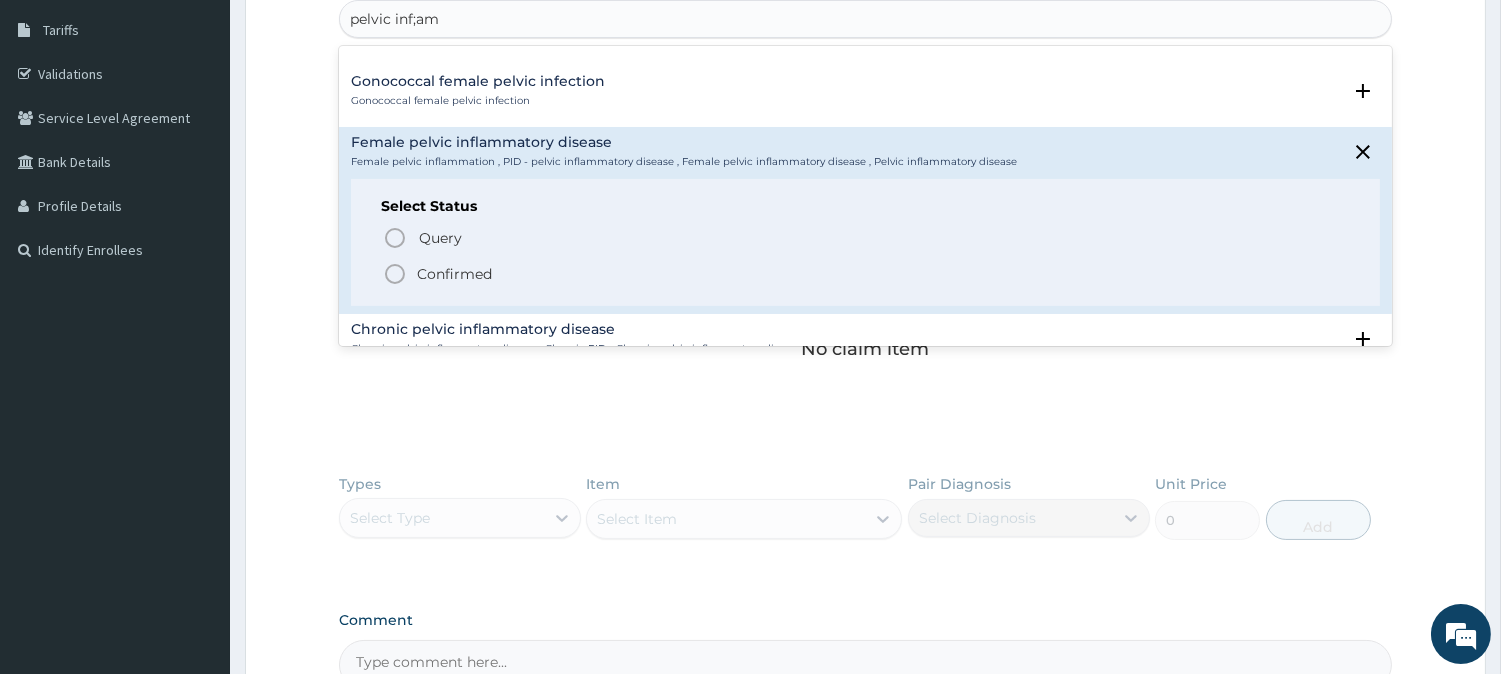 click 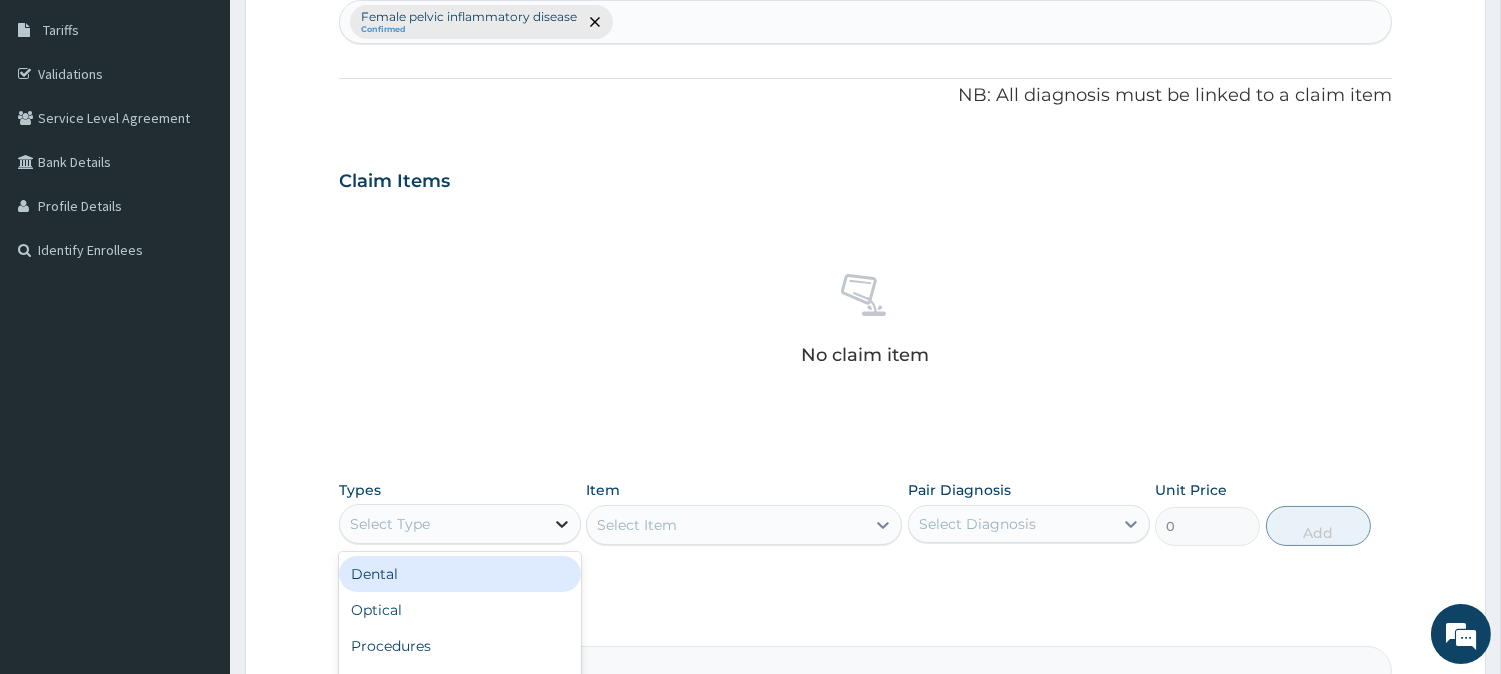 click 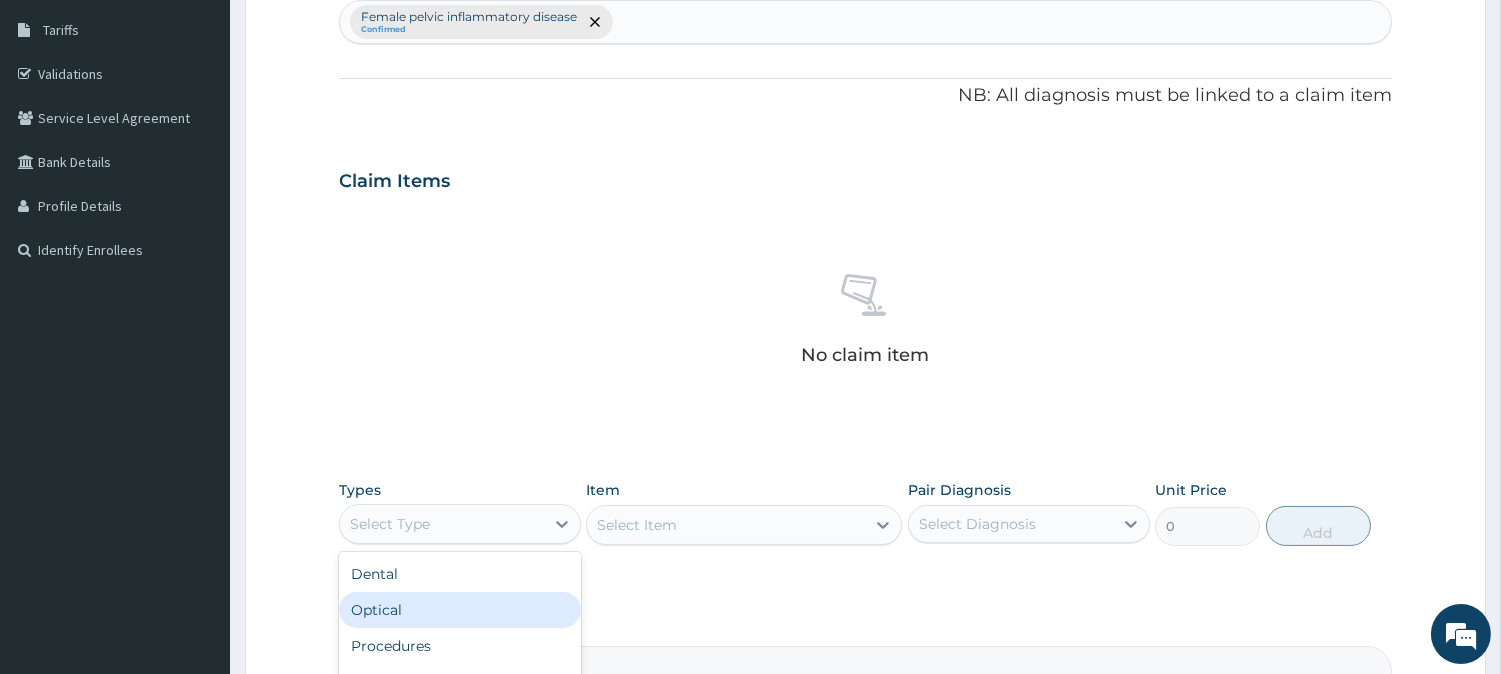 scroll, scrollTop: 552, scrollLeft: 0, axis: vertical 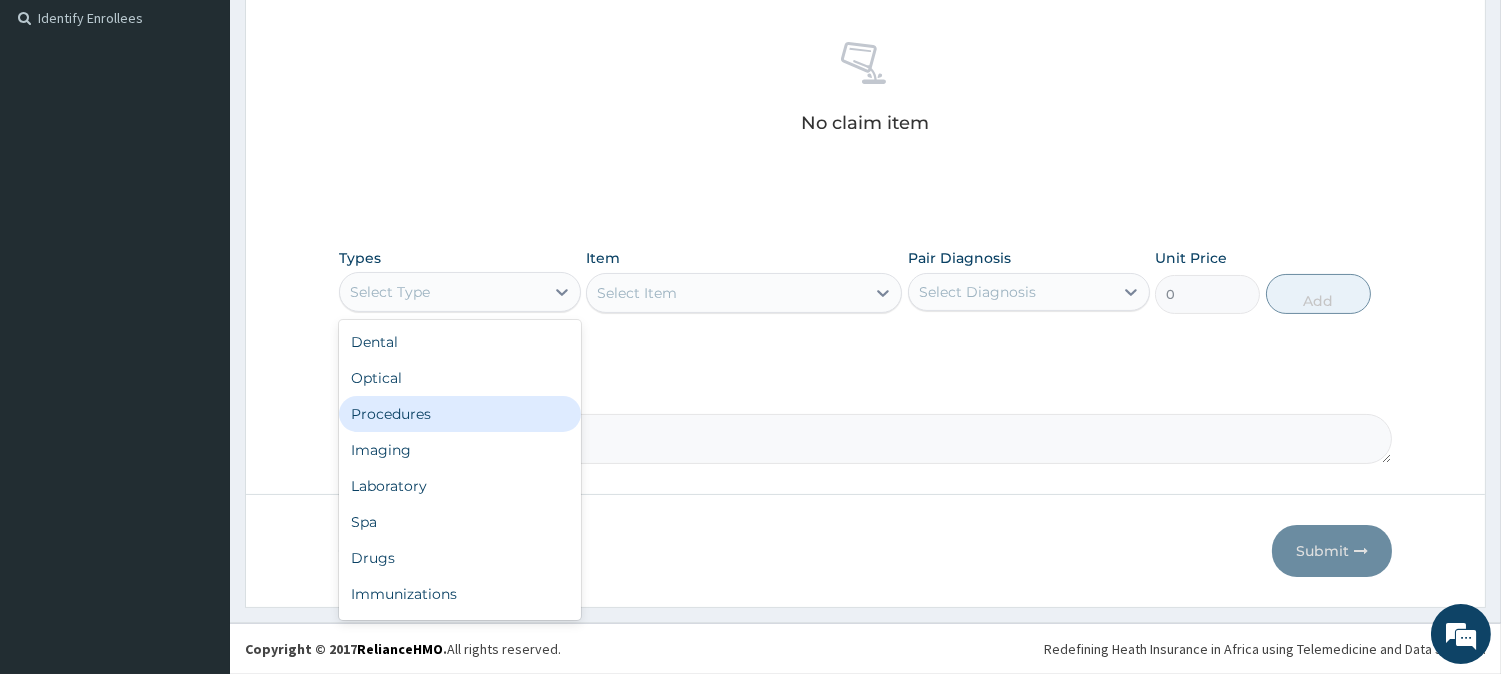 click on "Procedures" at bounding box center [460, 414] 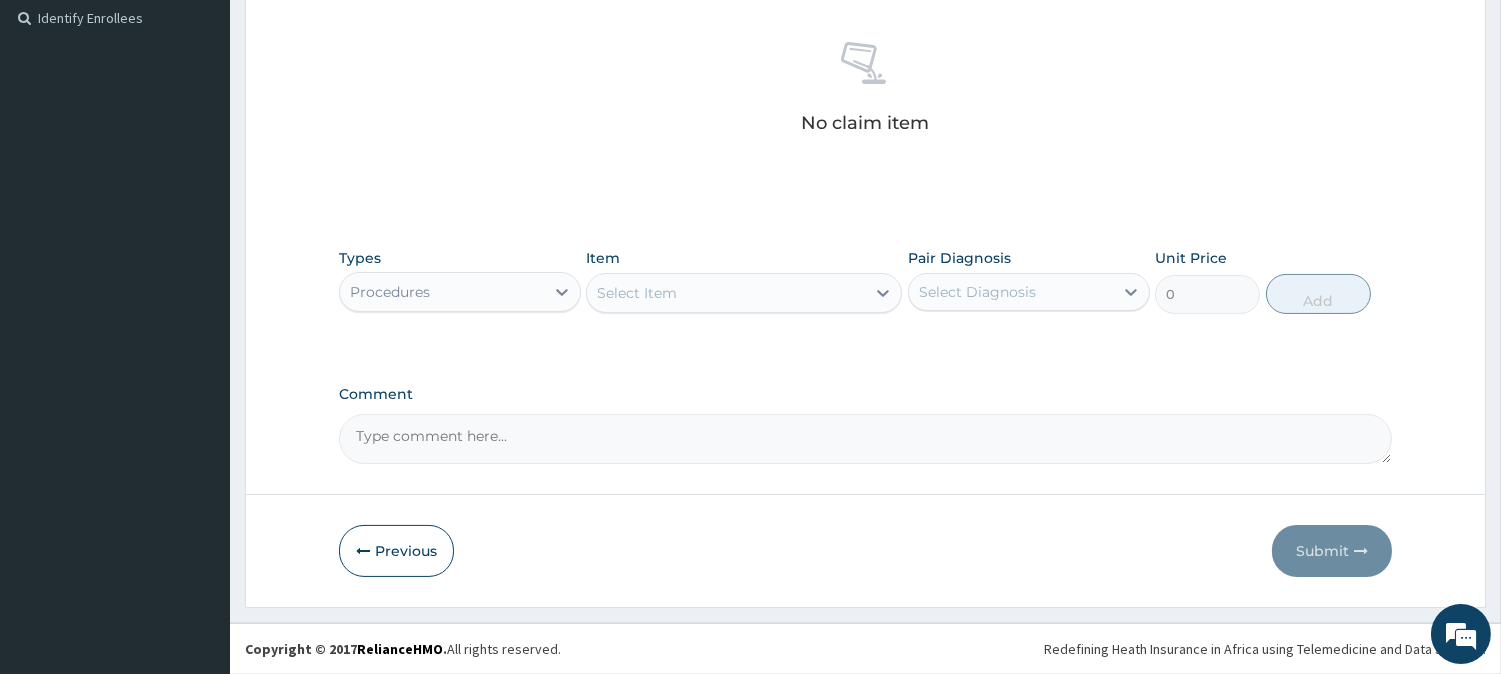 click on "Select Item" at bounding box center [726, 293] 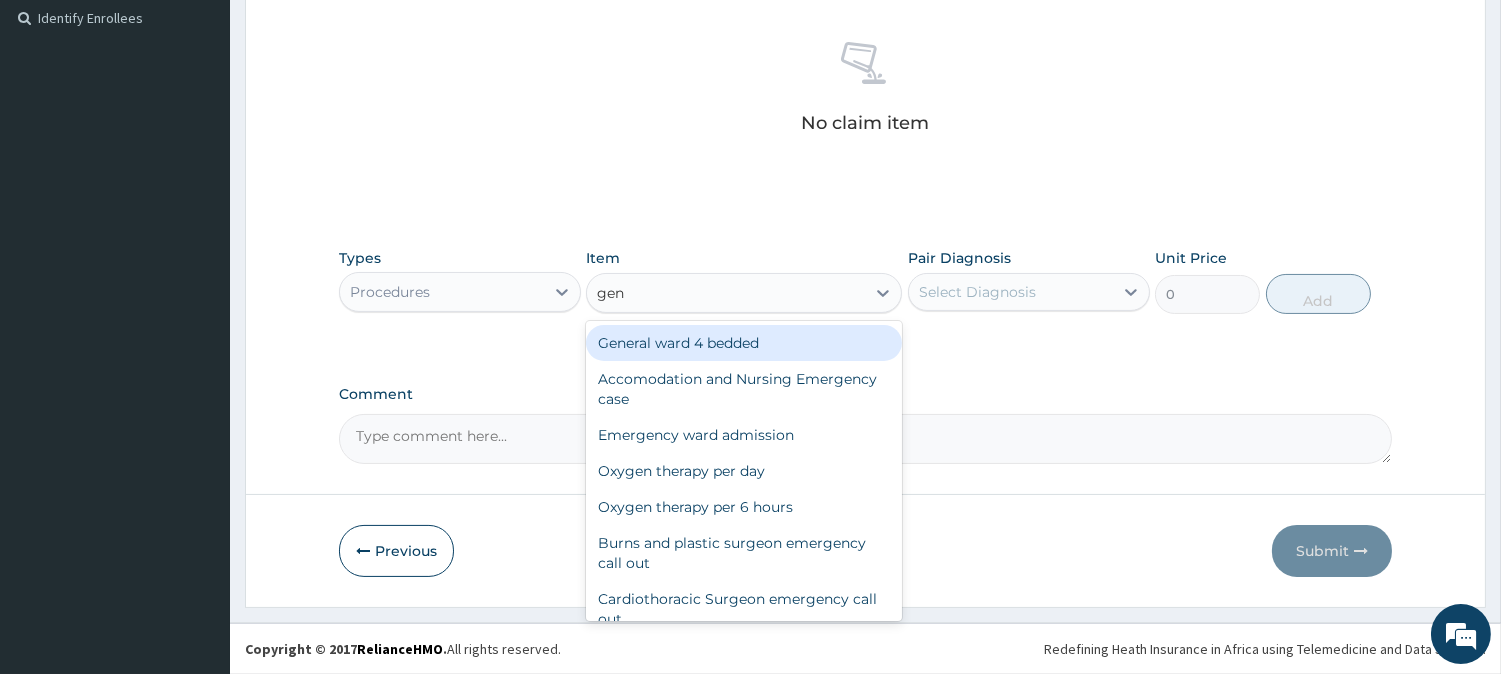 type on "gene" 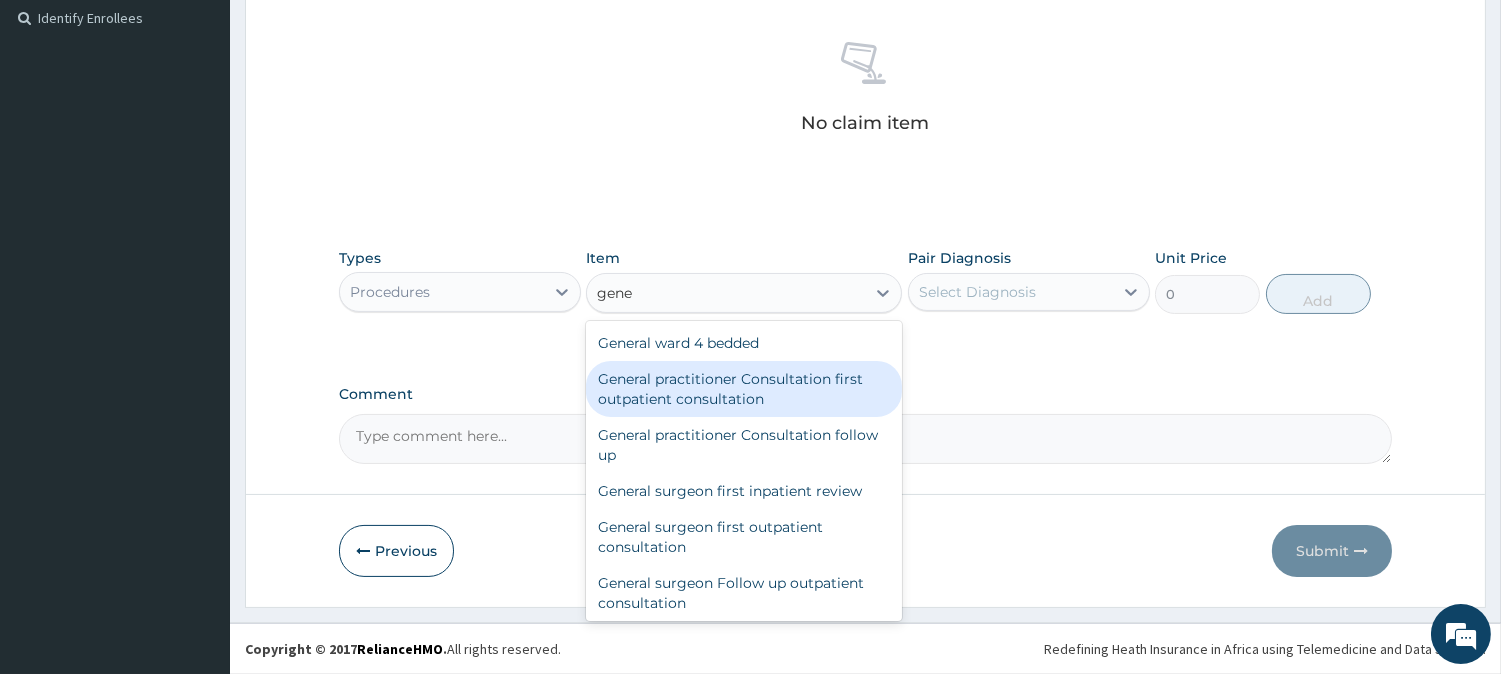 click on "General practitioner Consultation first outpatient consultation" at bounding box center (744, 389) 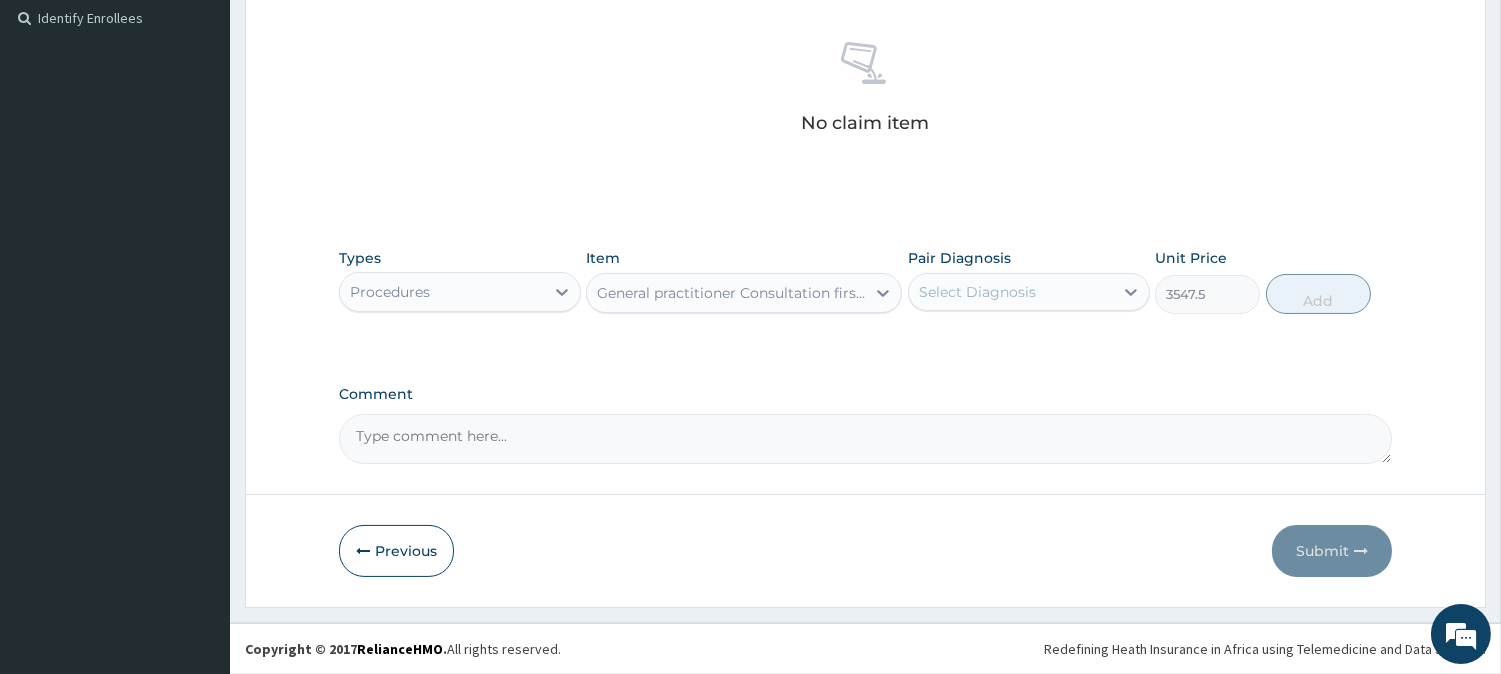 click on "Select Diagnosis" at bounding box center (977, 292) 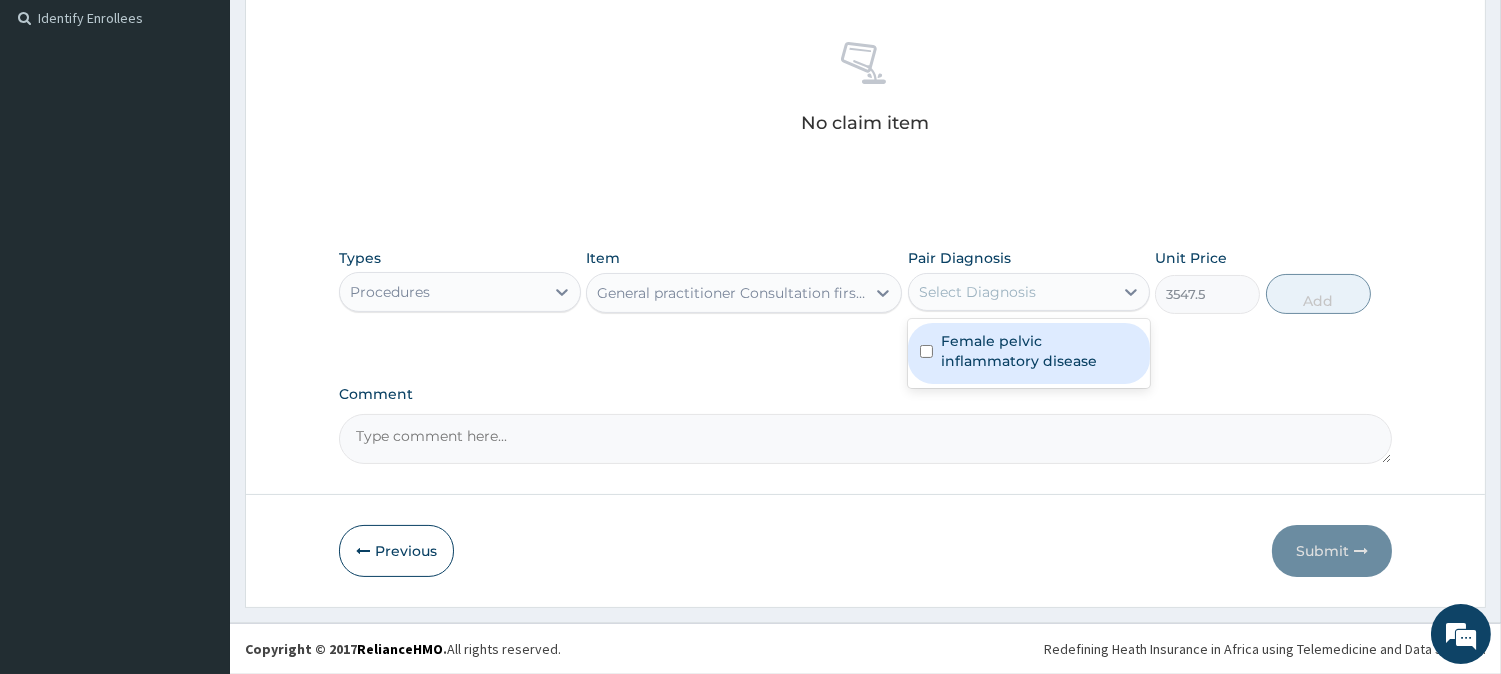 click on "Female pelvic inflammatory disease" at bounding box center [1039, 351] 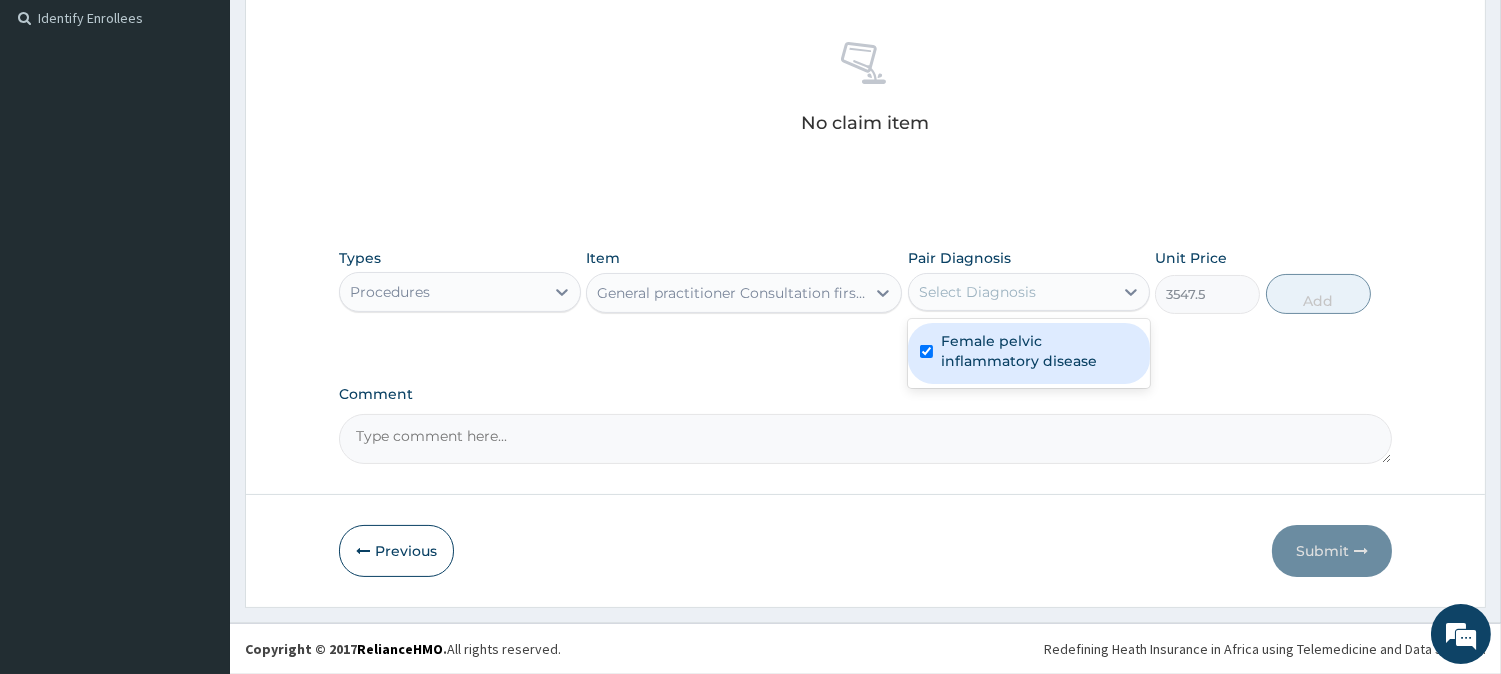 checkbox on "true" 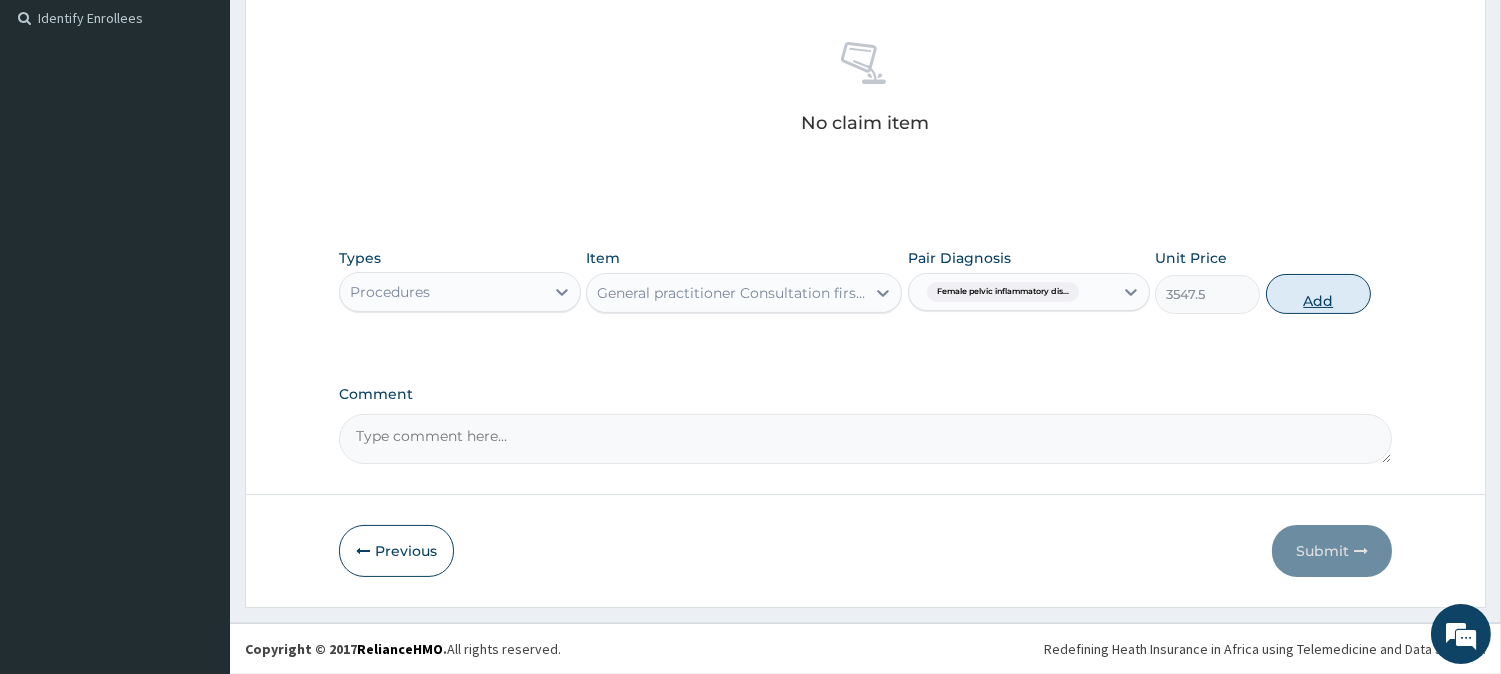 click on "Add" at bounding box center (1318, 294) 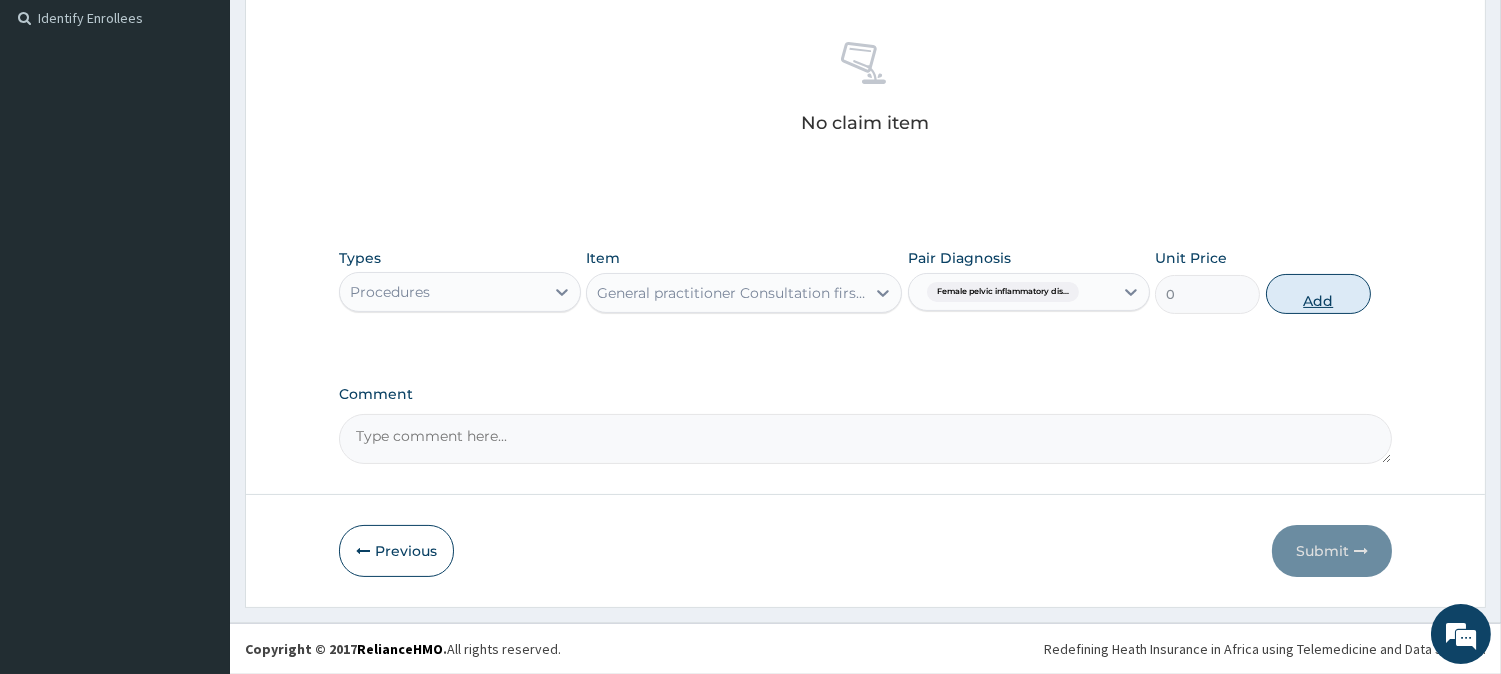 scroll, scrollTop: 465, scrollLeft: 0, axis: vertical 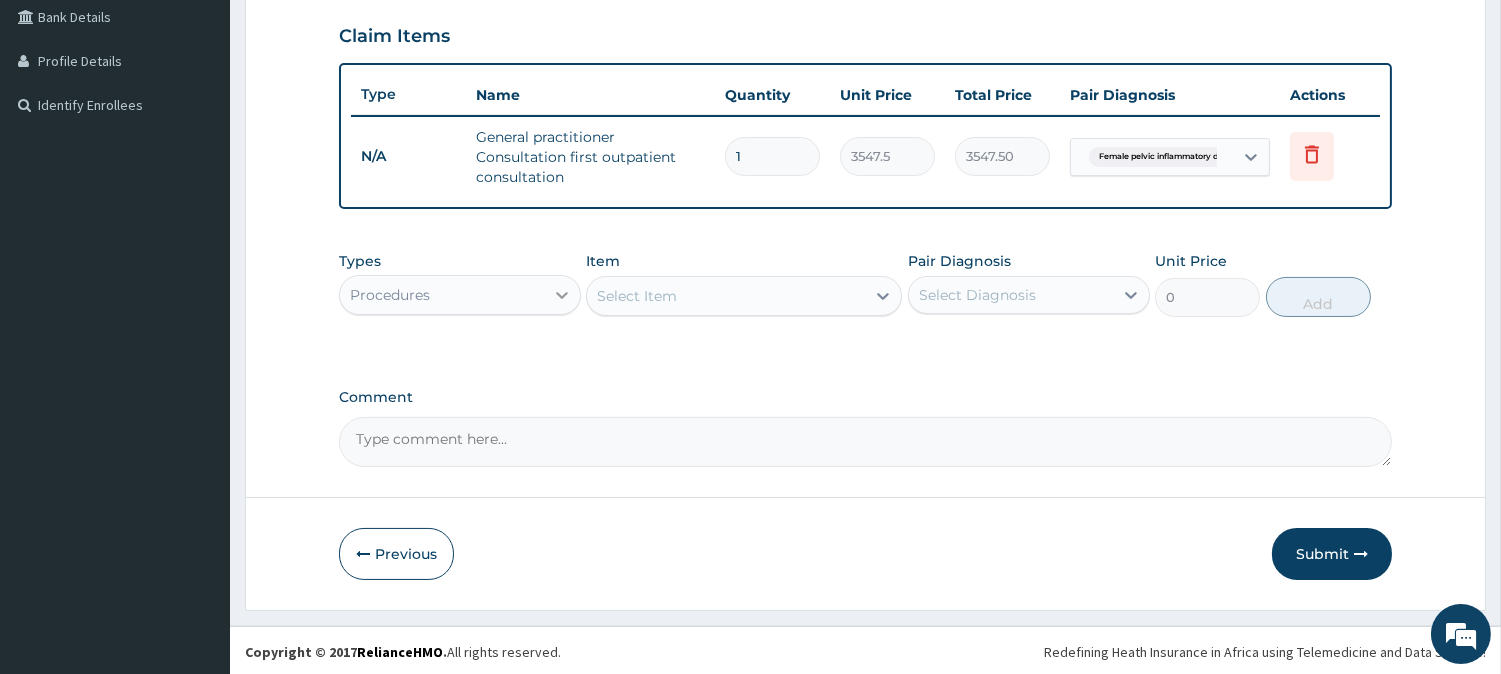 click 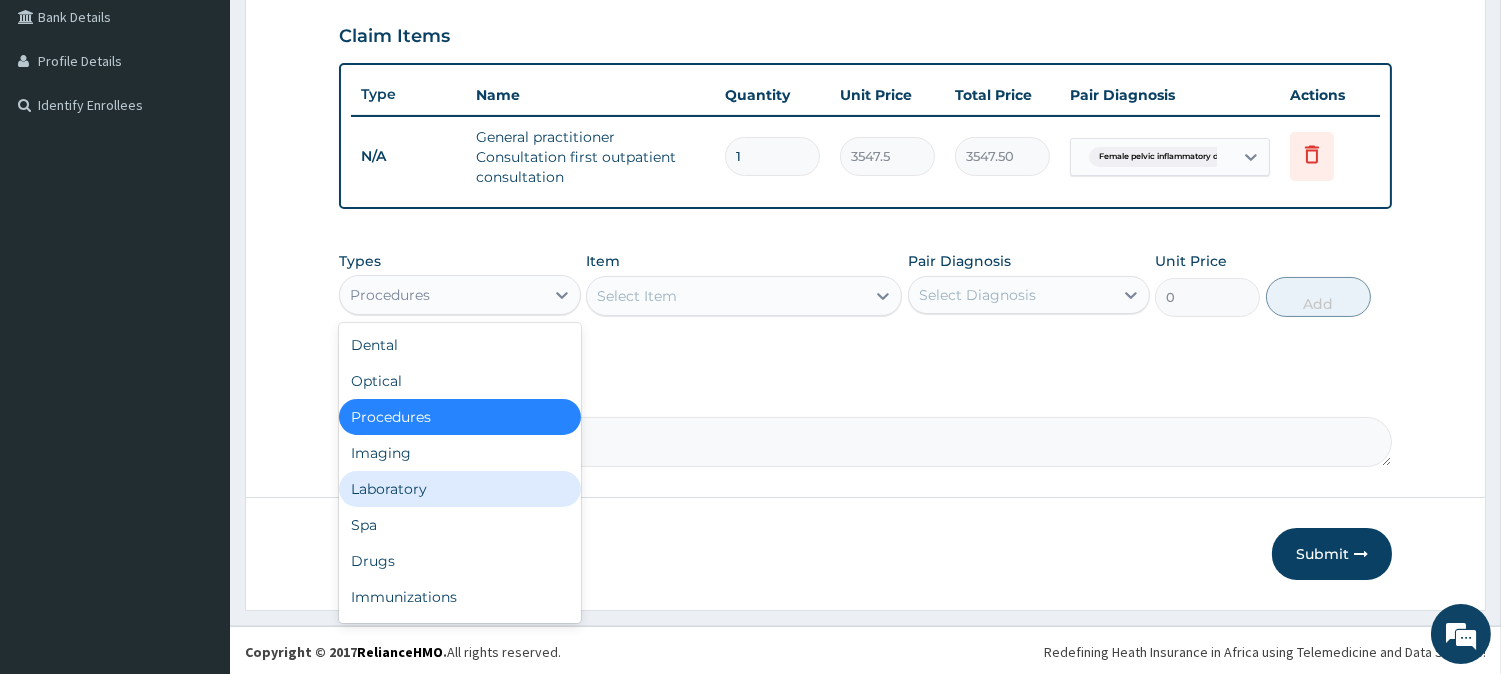 click on "Laboratory" at bounding box center [460, 489] 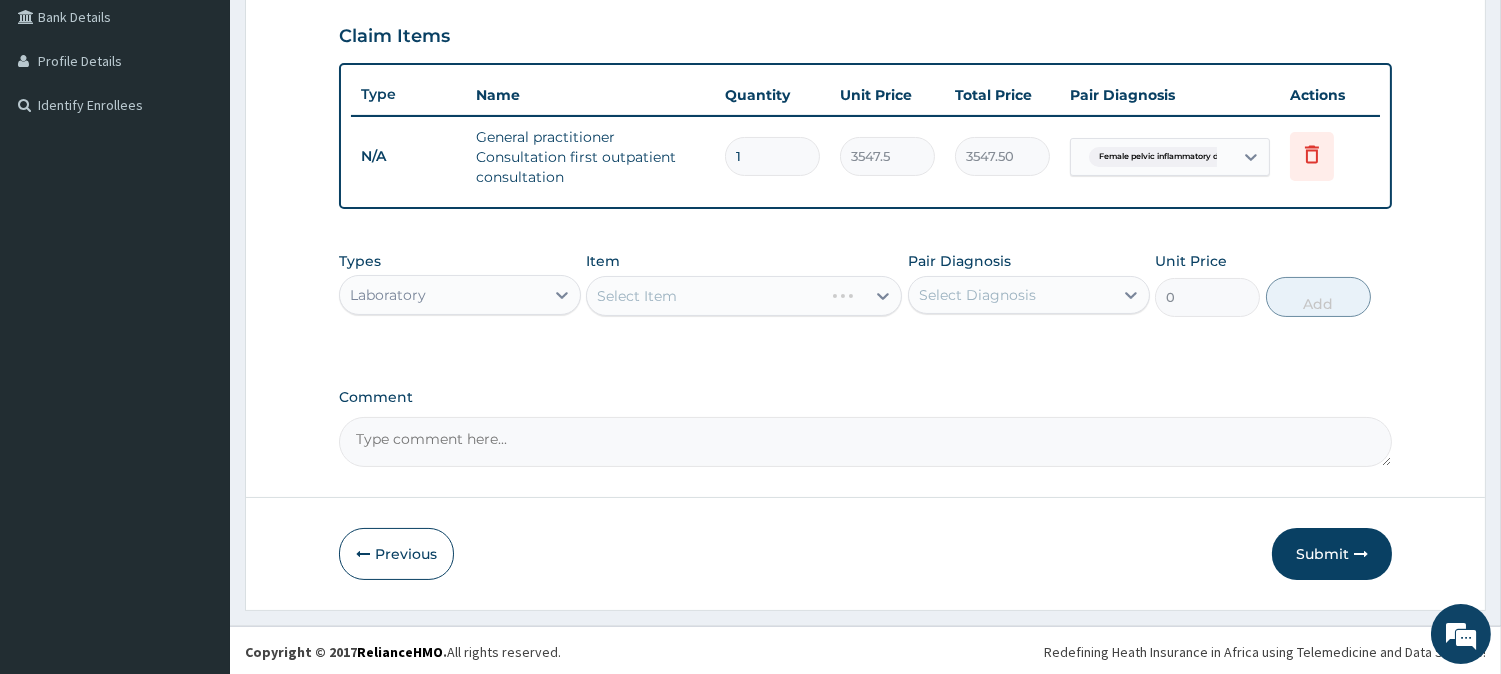 click on "Select Item" at bounding box center (744, 296) 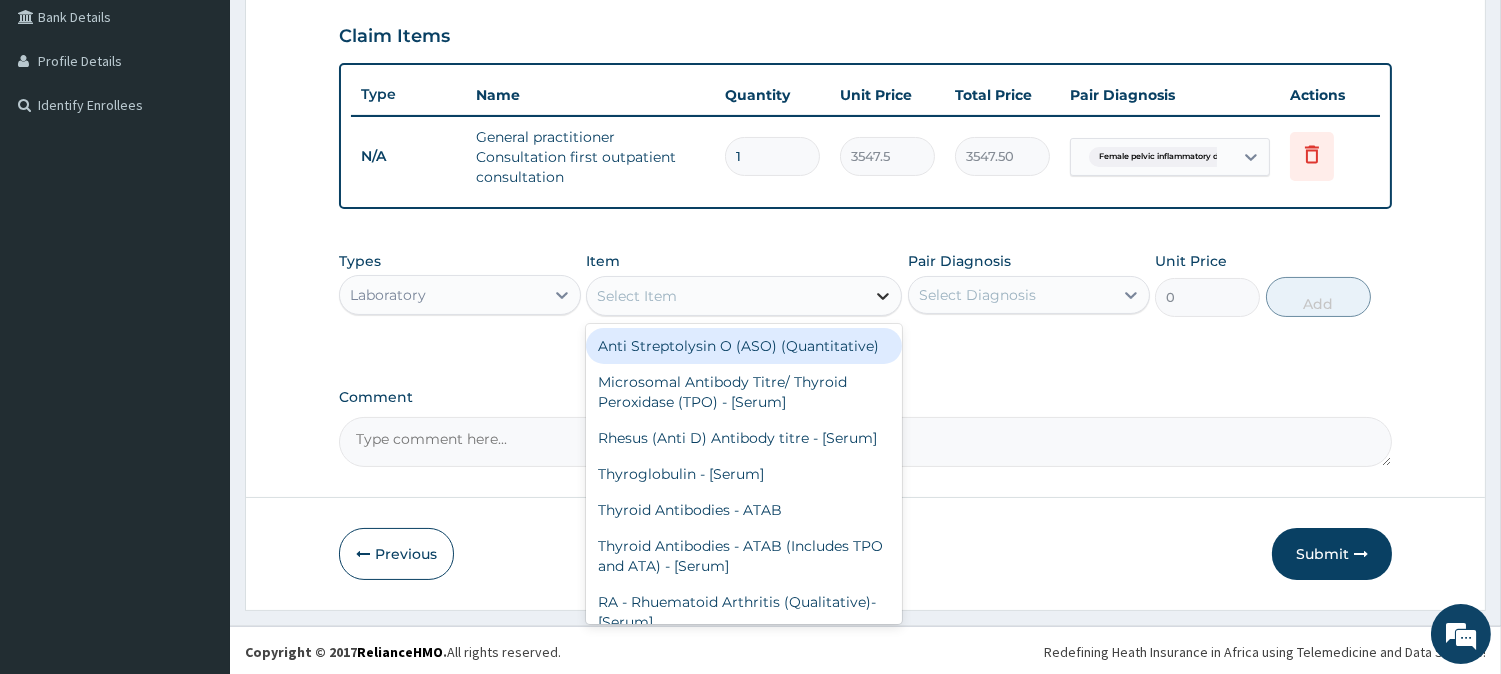 click 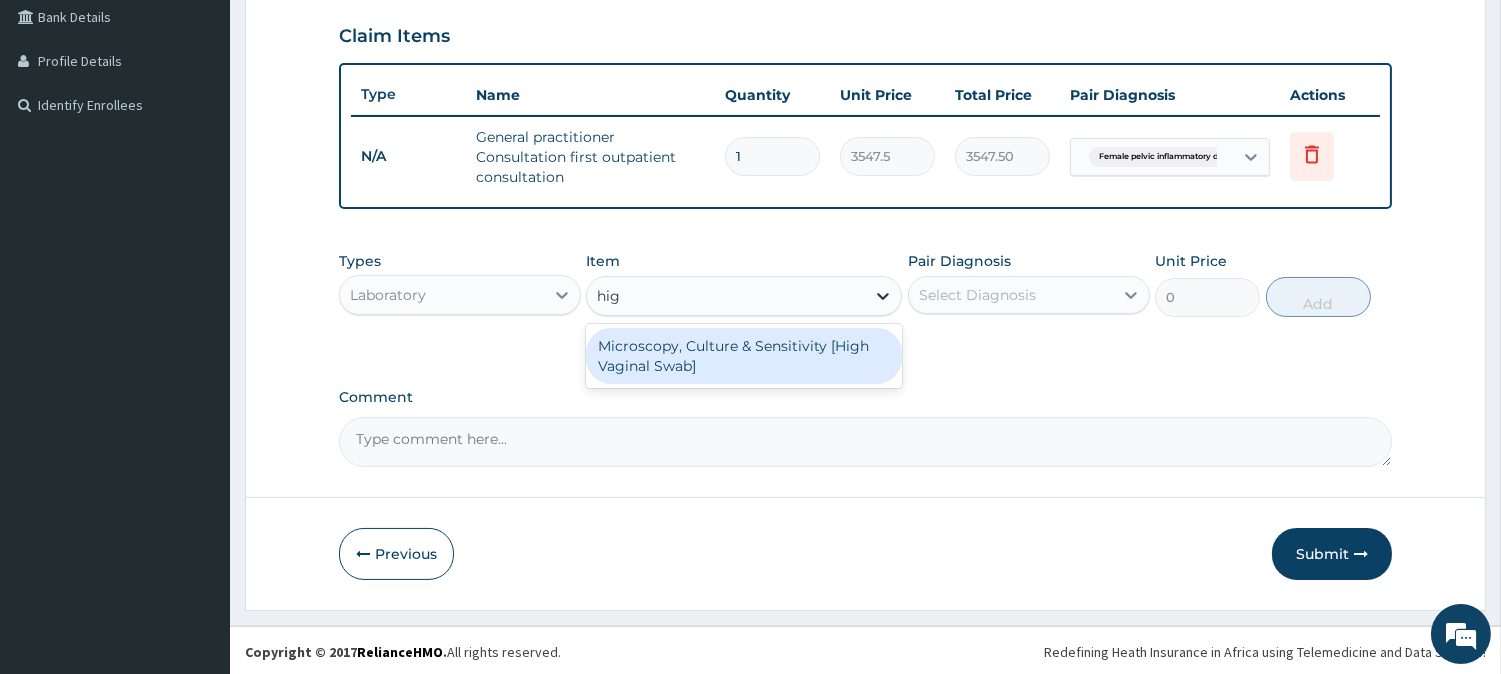 type on "high" 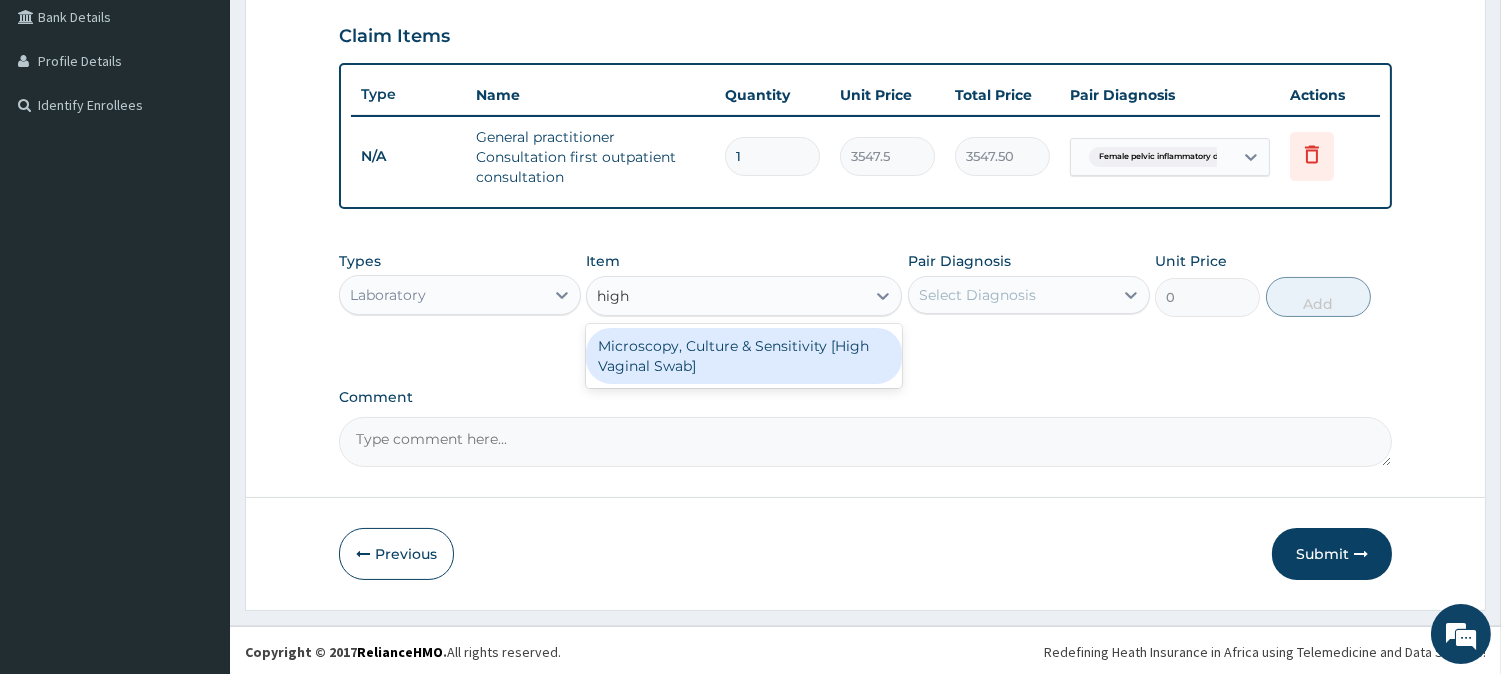 click on "Microscopy, Culture & Sensitivity [High Vaginal Swab]" at bounding box center (744, 356) 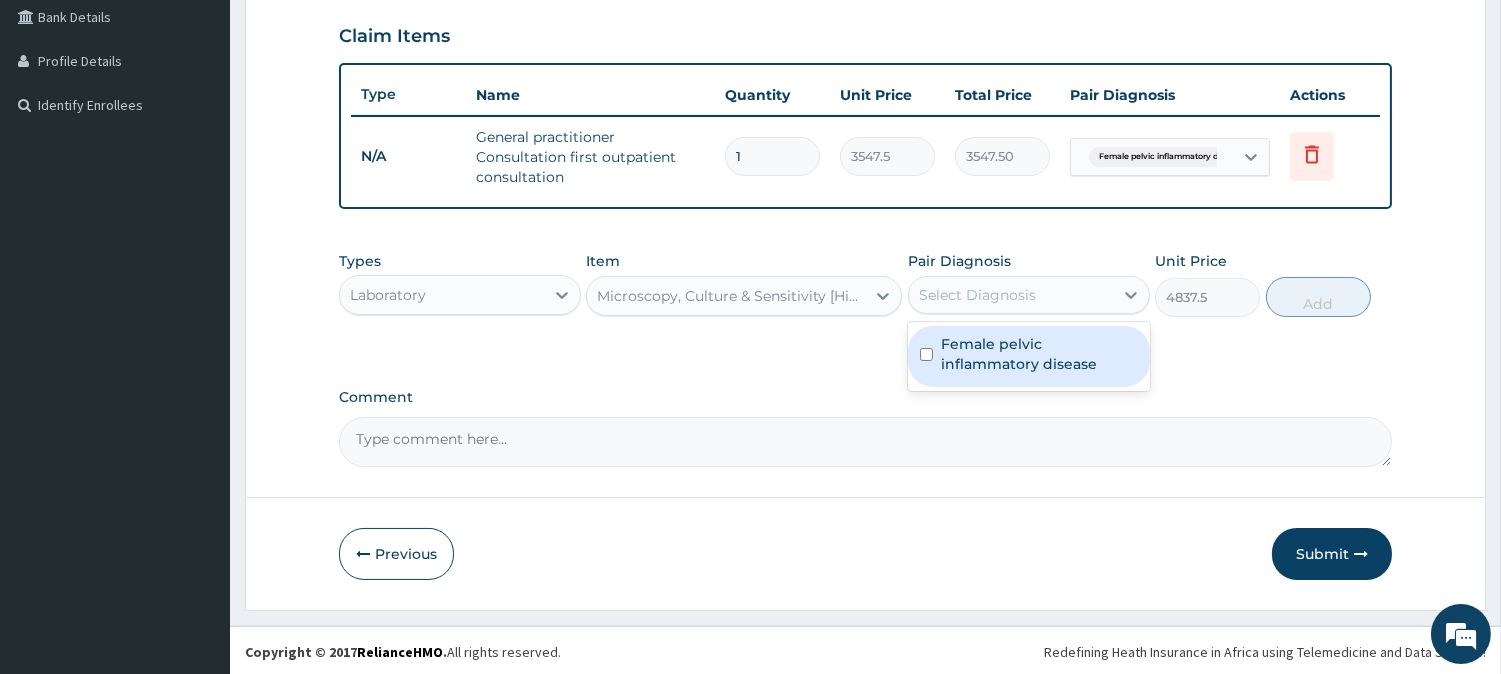click on "Select Diagnosis" at bounding box center [1011, 295] 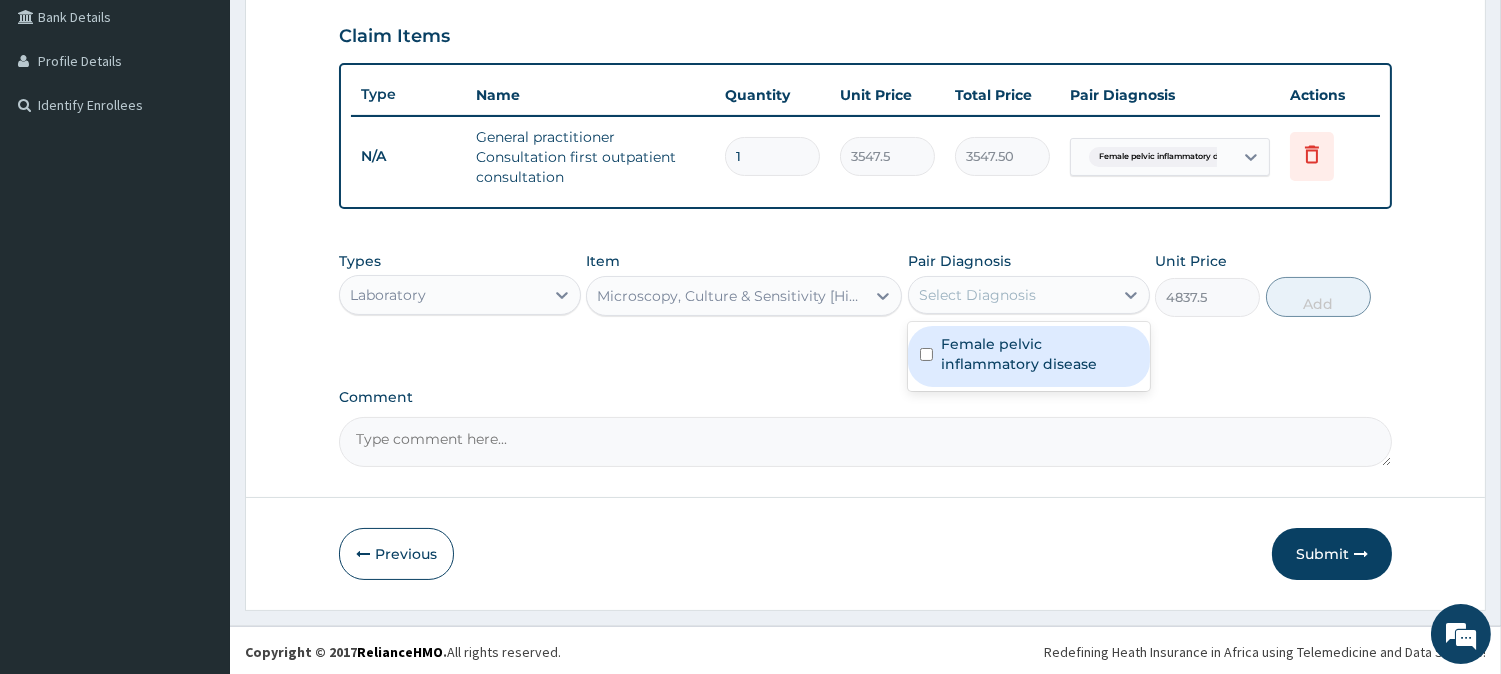 click on "Female pelvic inflammatory disease" at bounding box center [1039, 354] 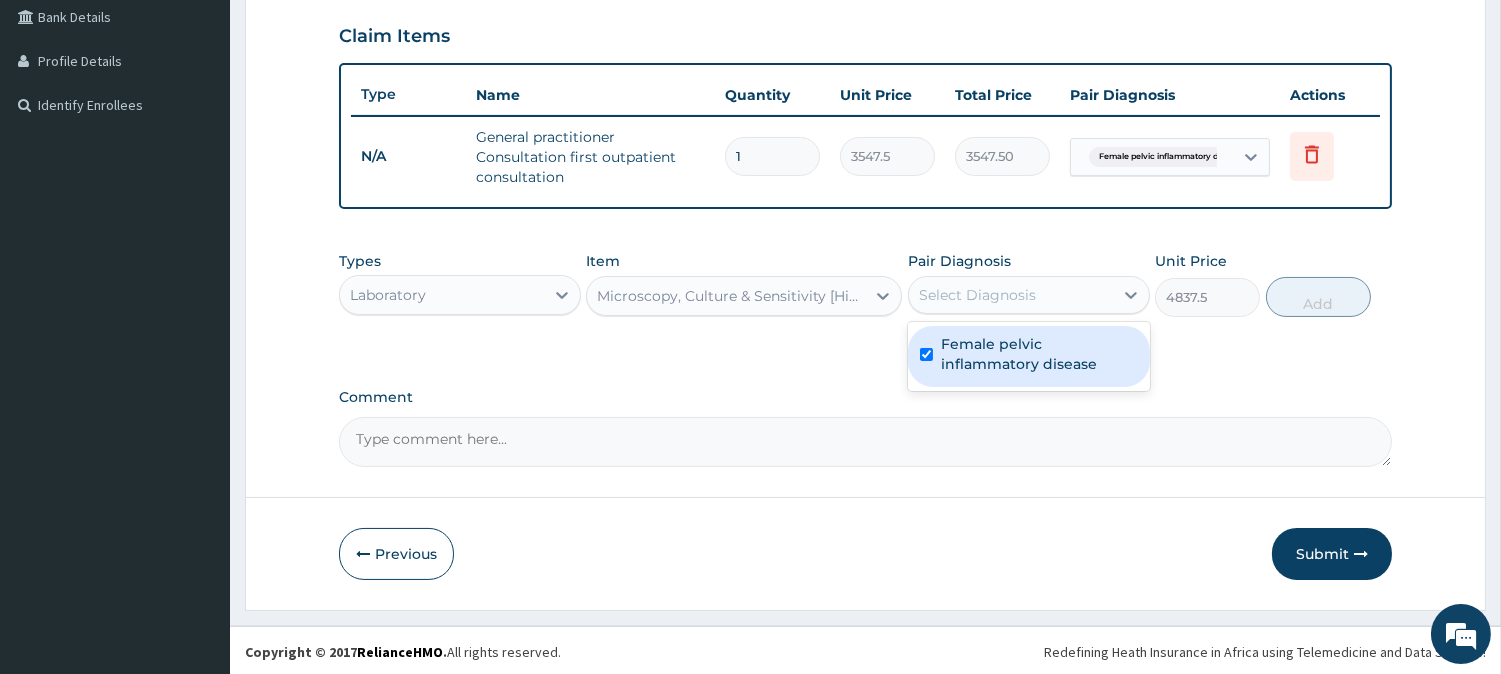 checkbox on "true" 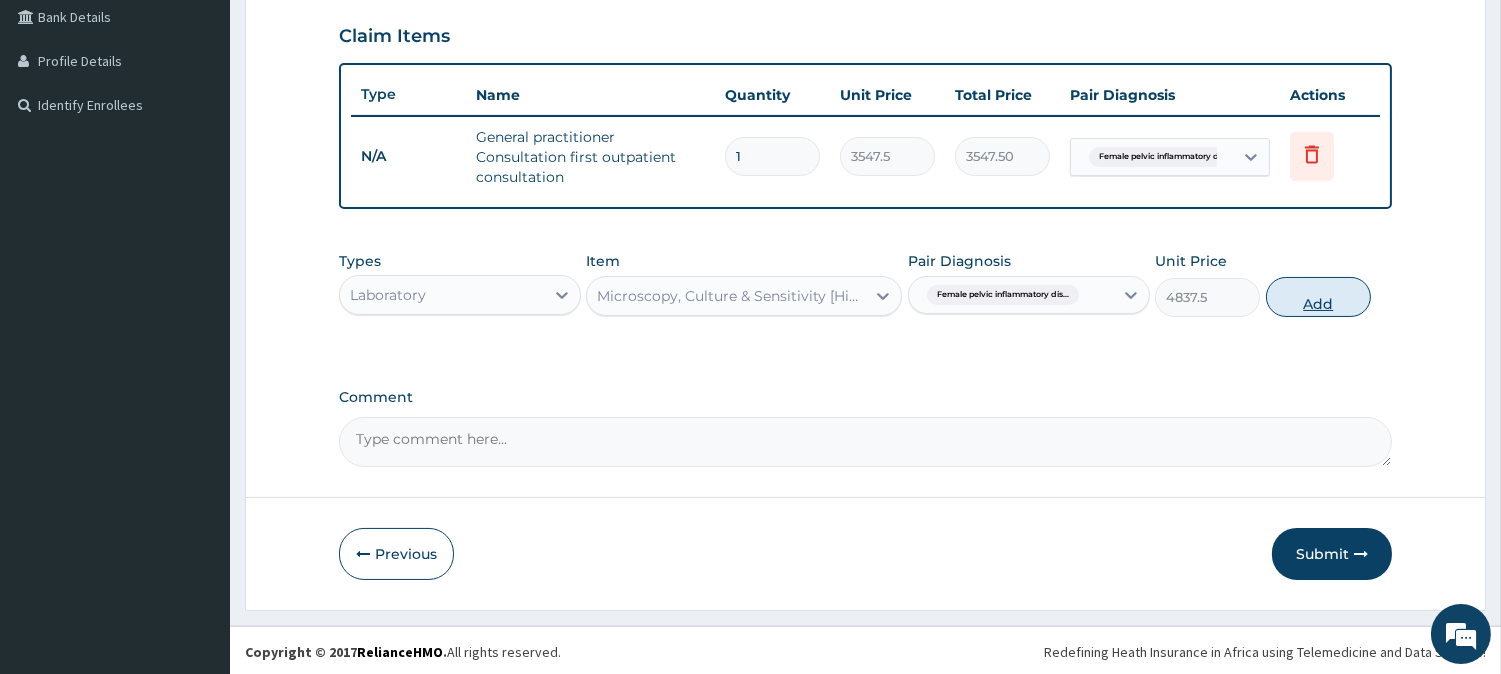 click on "Add" at bounding box center [1318, 297] 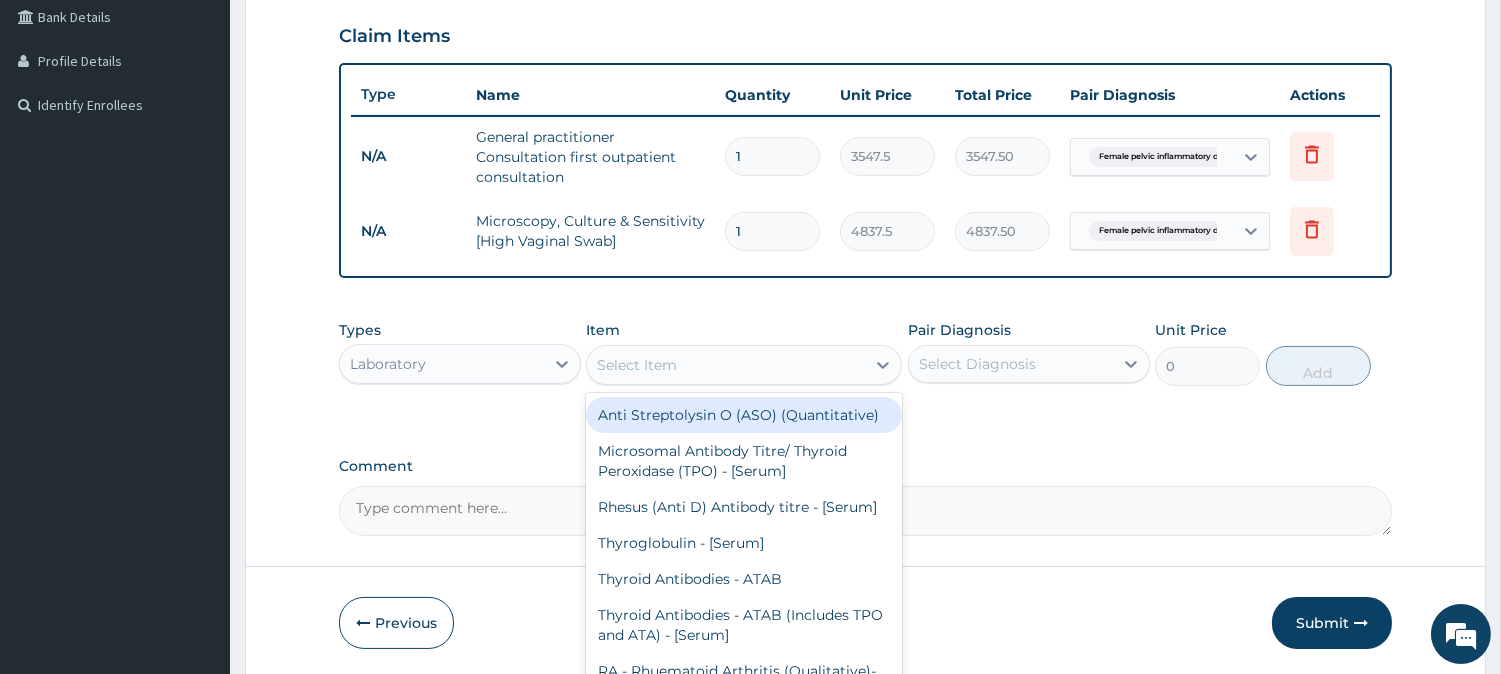 click on "Select Item" at bounding box center [726, 365] 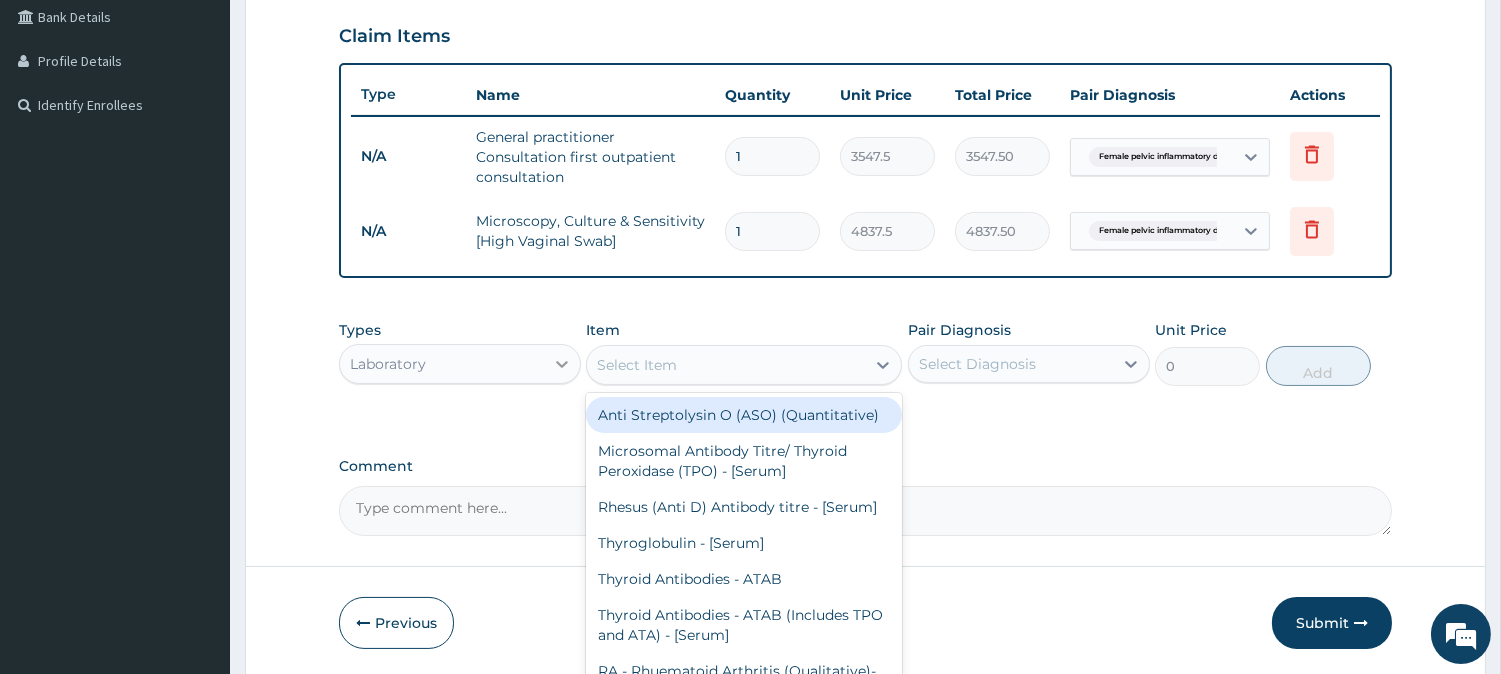 click at bounding box center (562, 364) 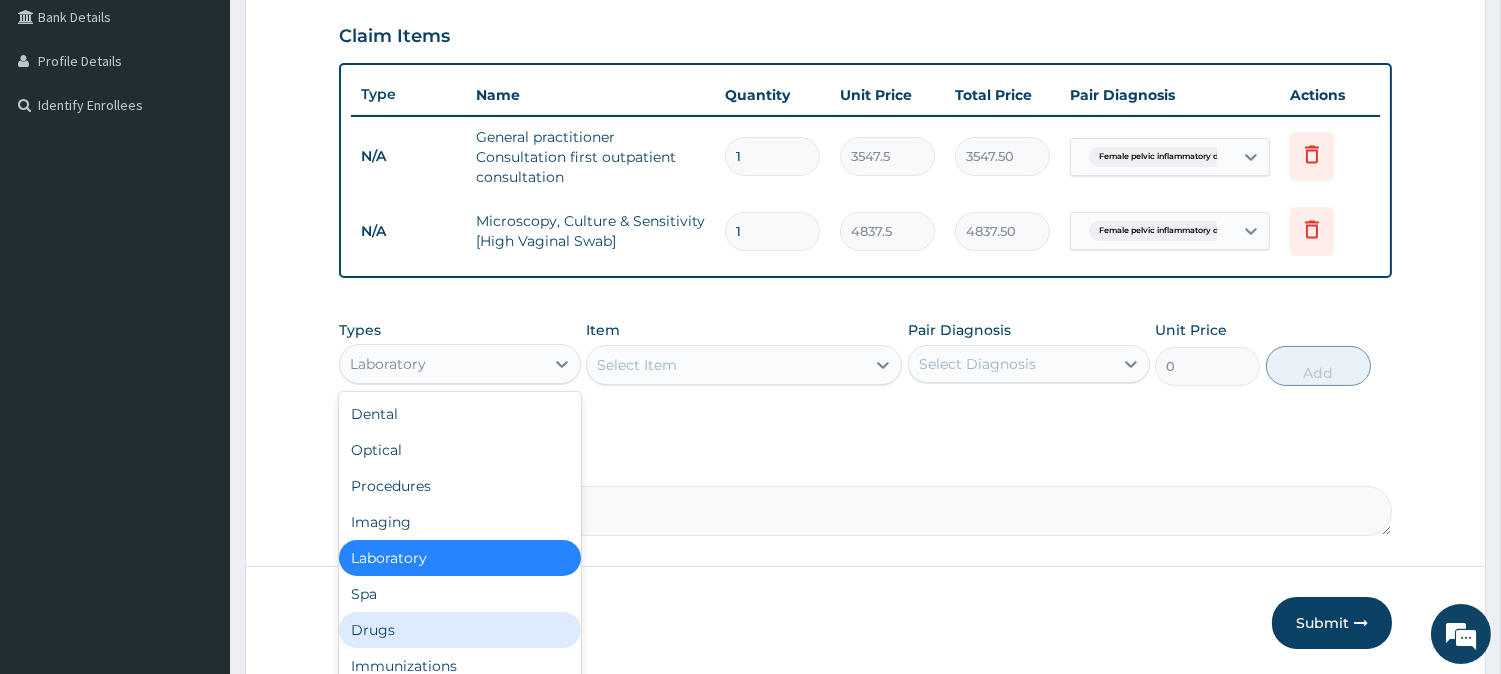 click on "Drugs" at bounding box center [460, 630] 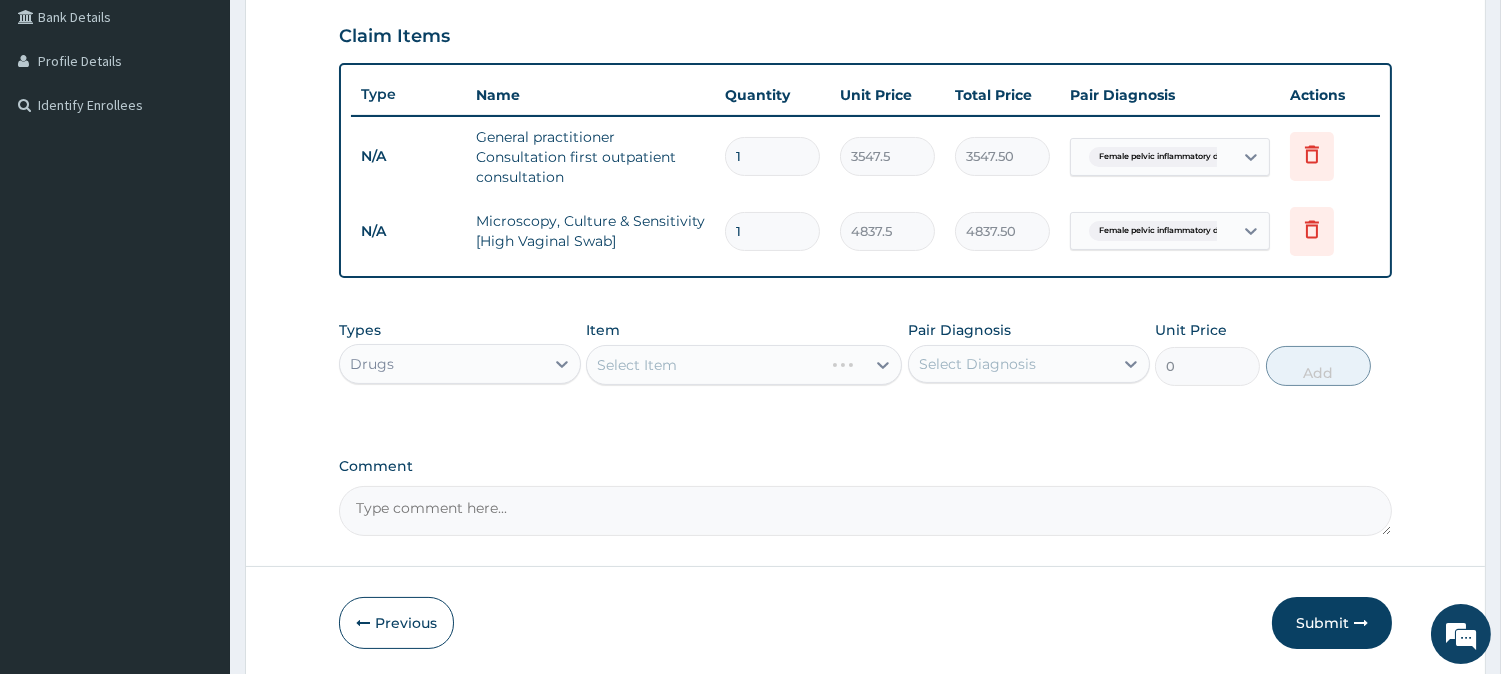 click on "Select Item" at bounding box center (744, 365) 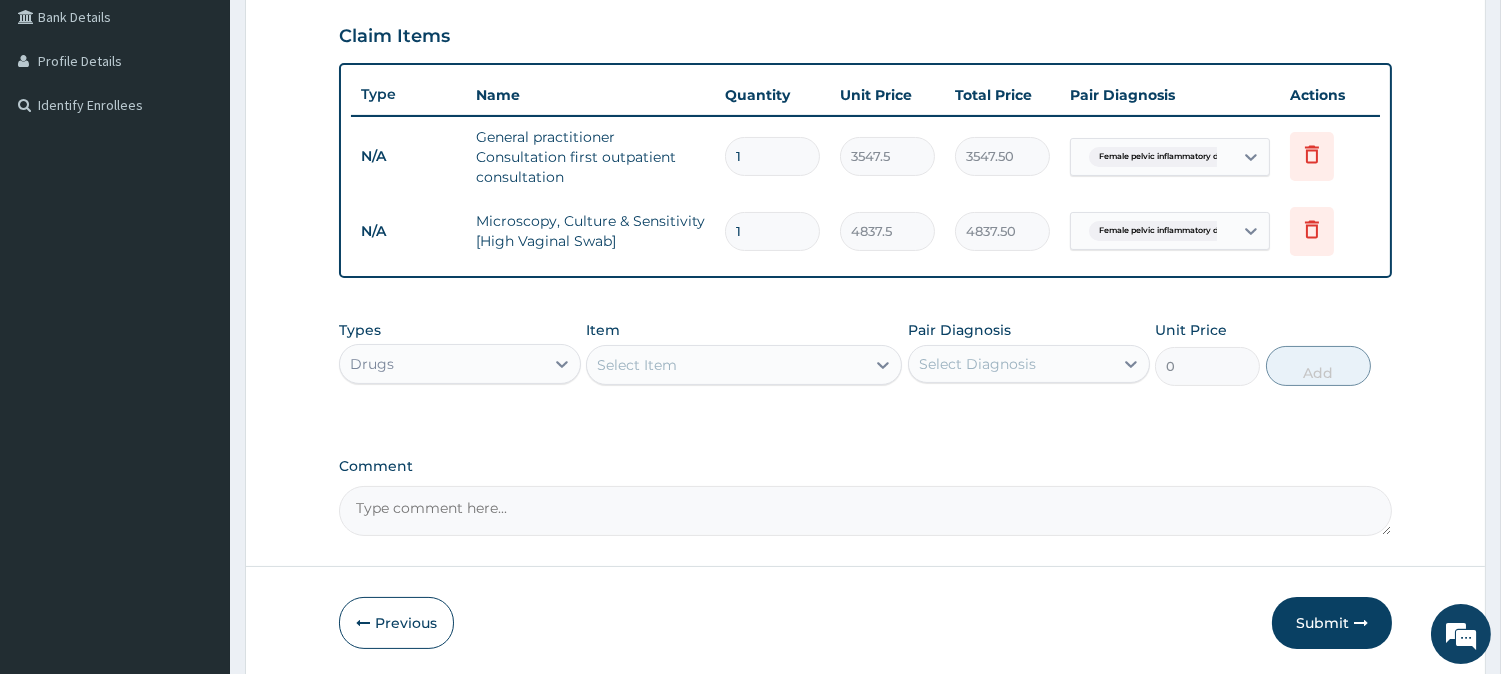 click on "Select Item" at bounding box center (637, 365) 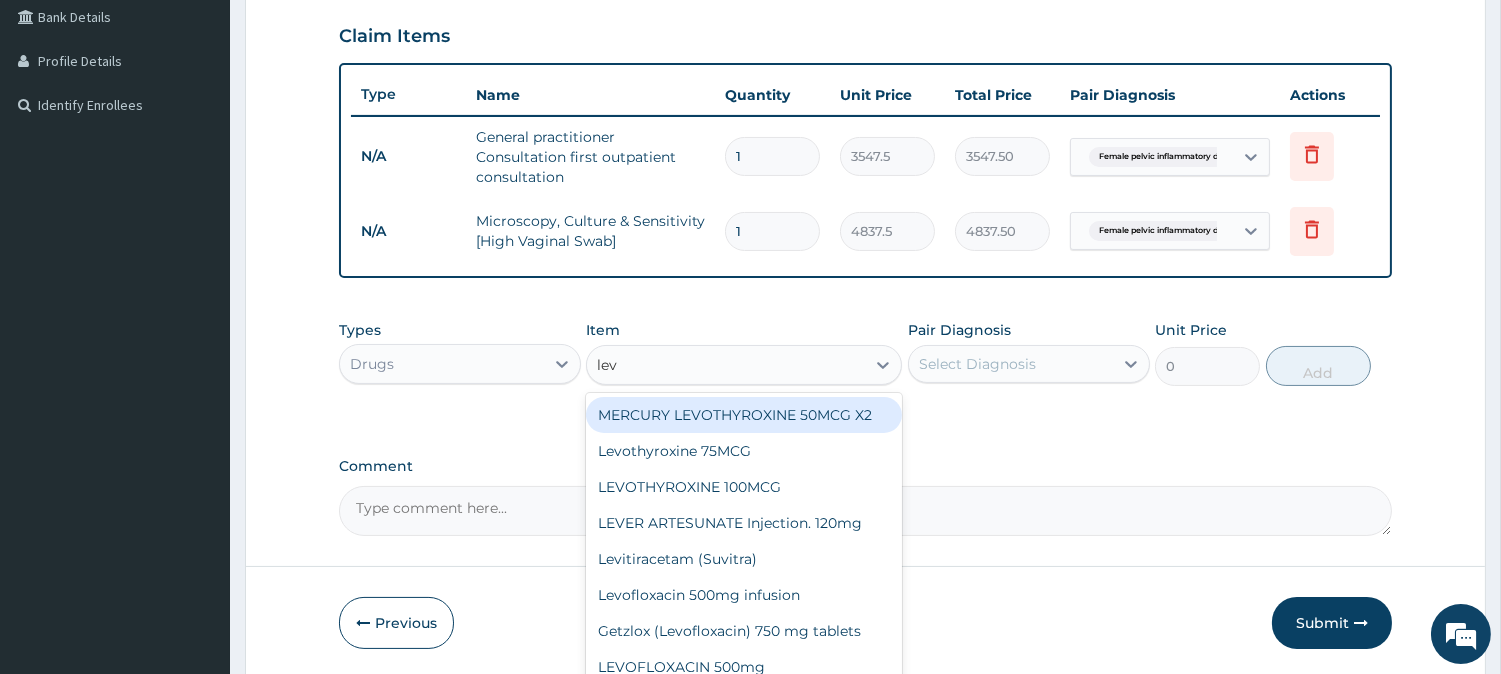 type on "levo" 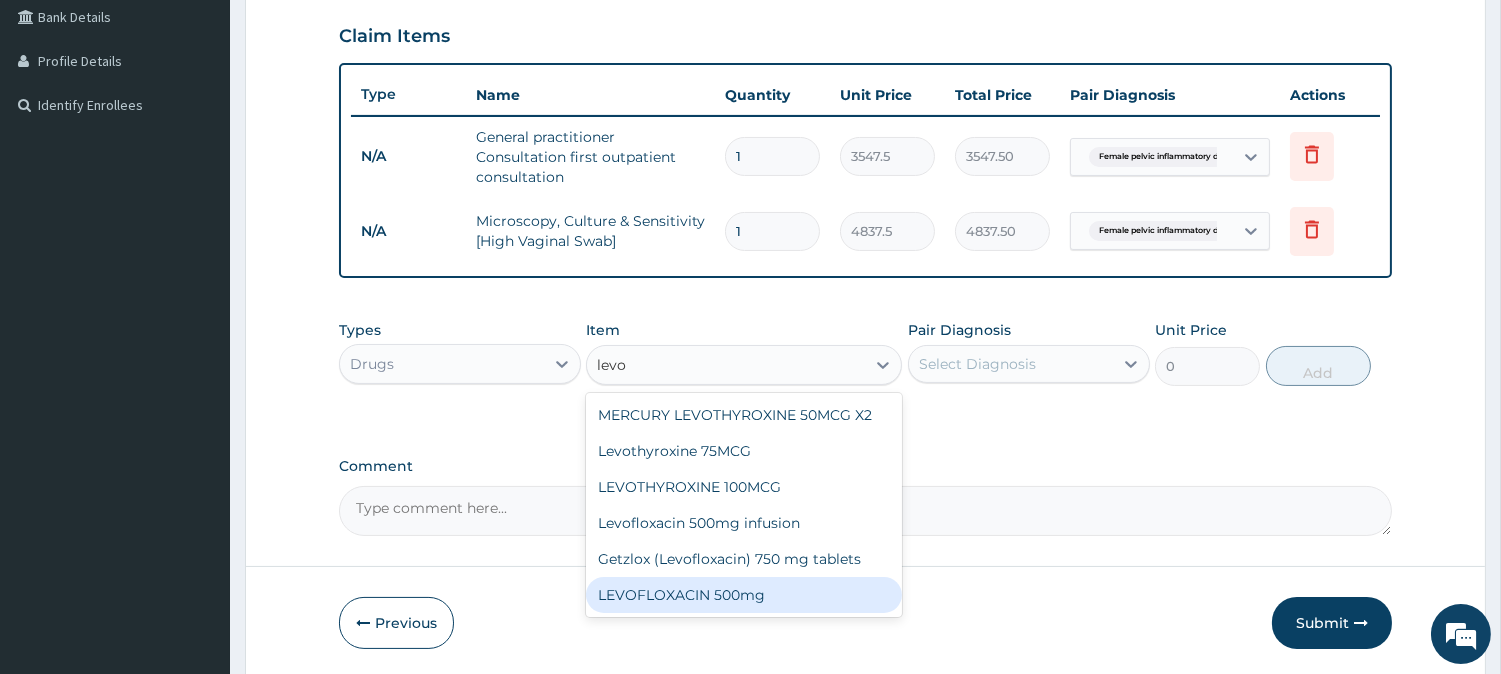 click on "LEVOFLOXACIN 500mg" at bounding box center [744, 595] 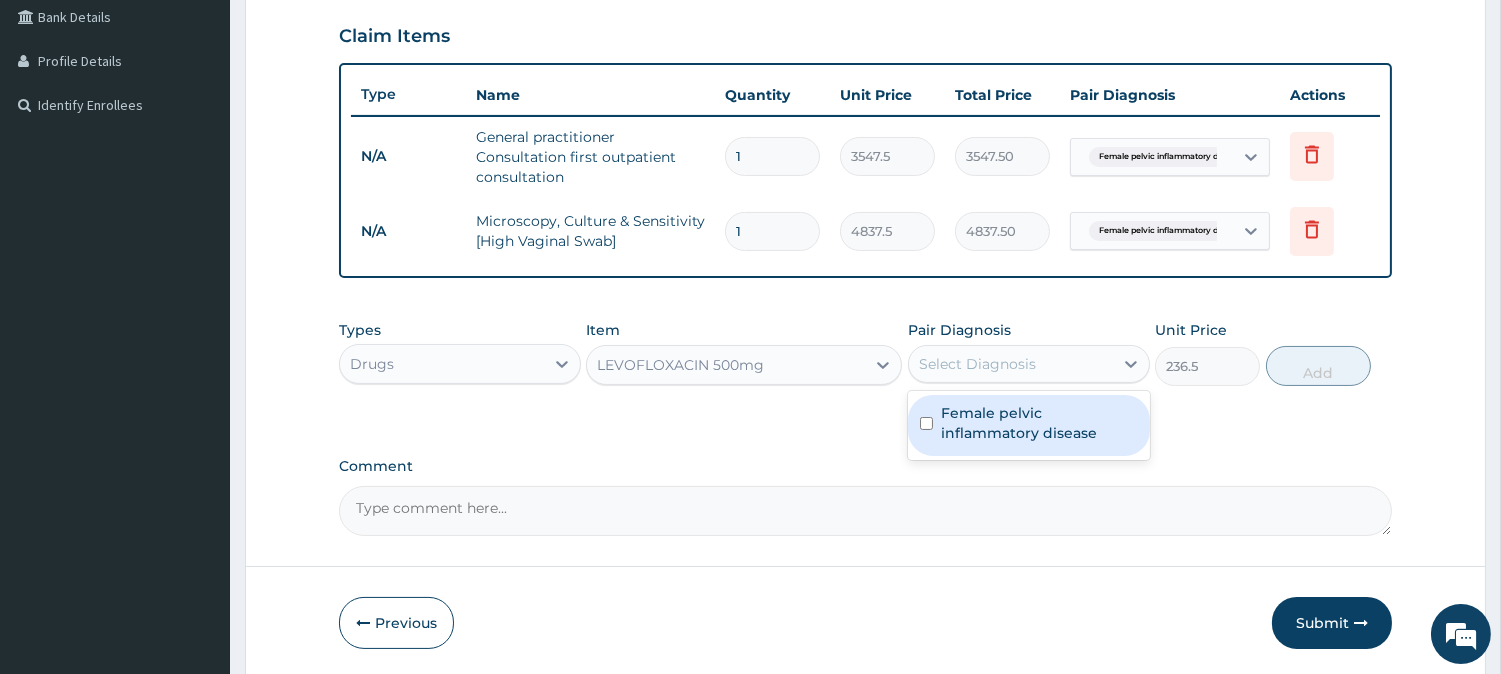 click on "Select Diagnosis" at bounding box center [1011, 364] 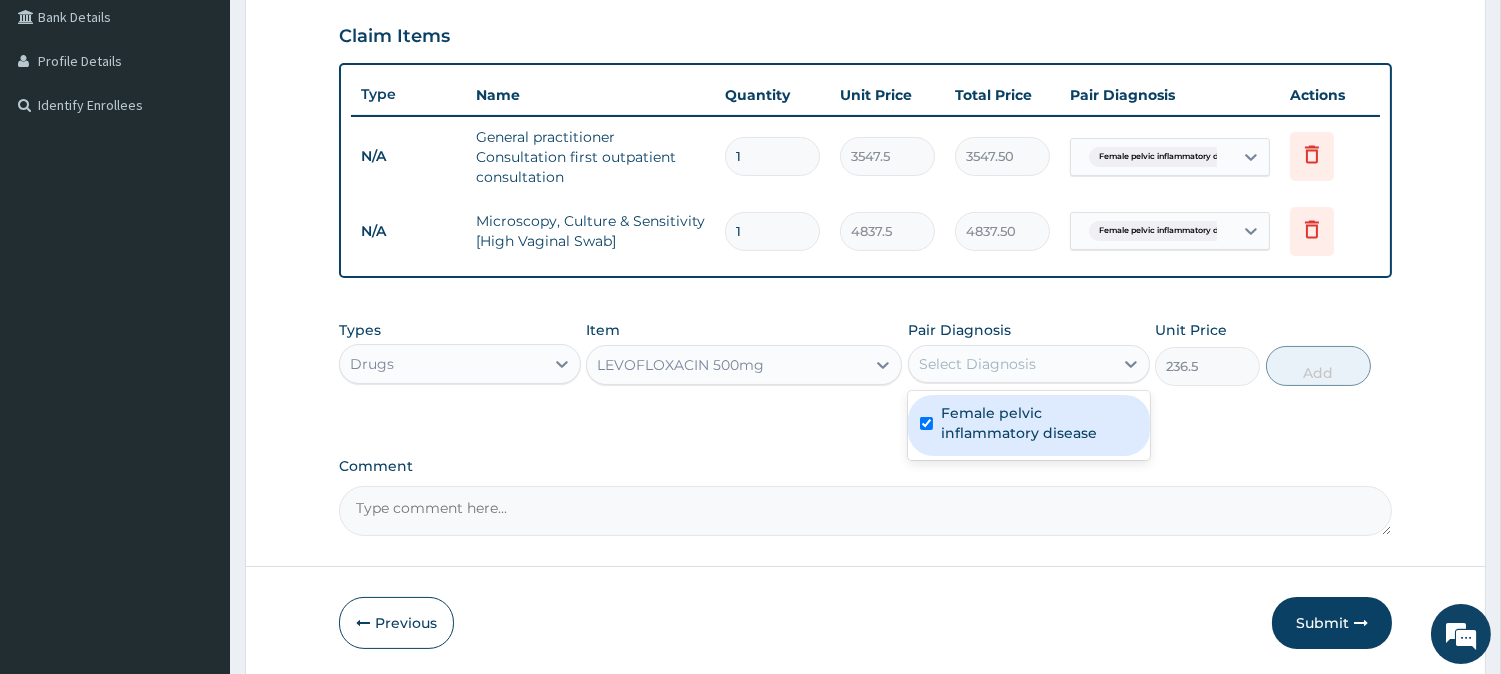 checkbox on "true" 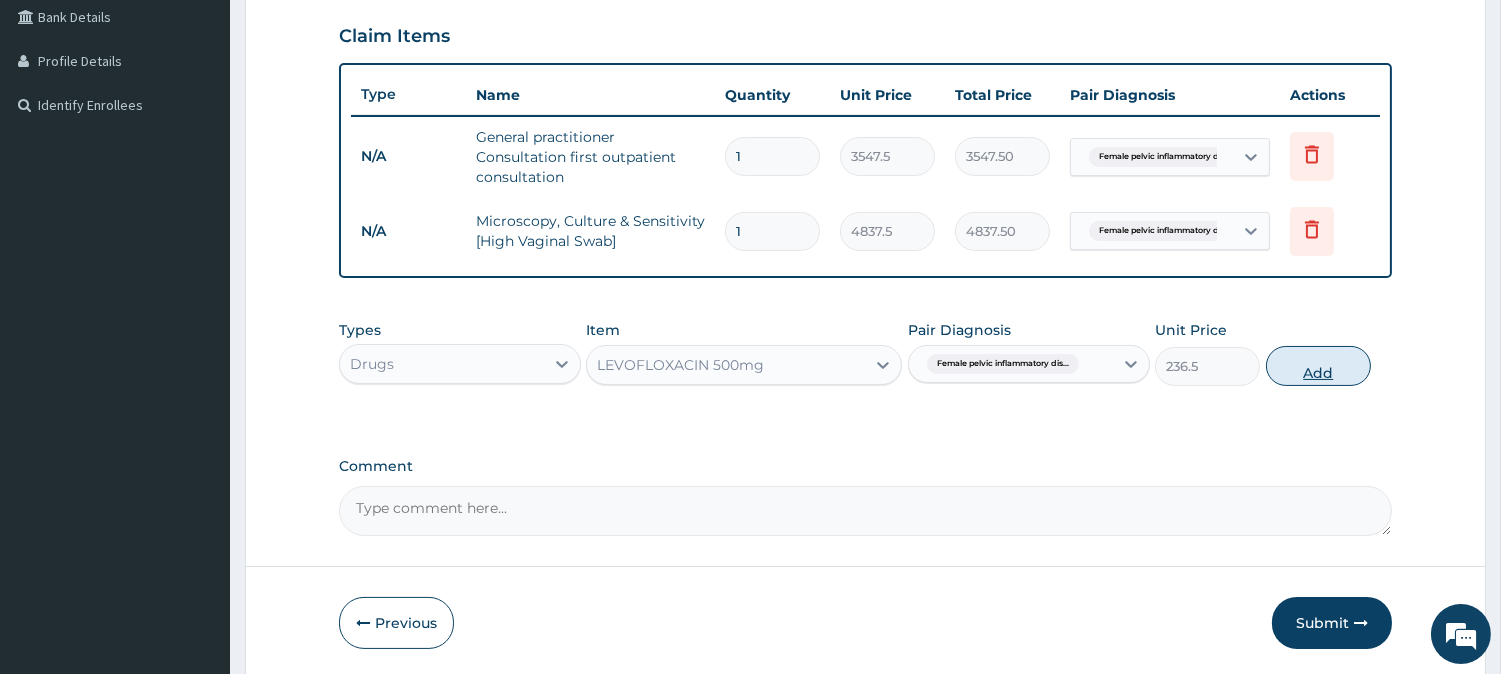 click on "Add" at bounding box center [1318, 366] 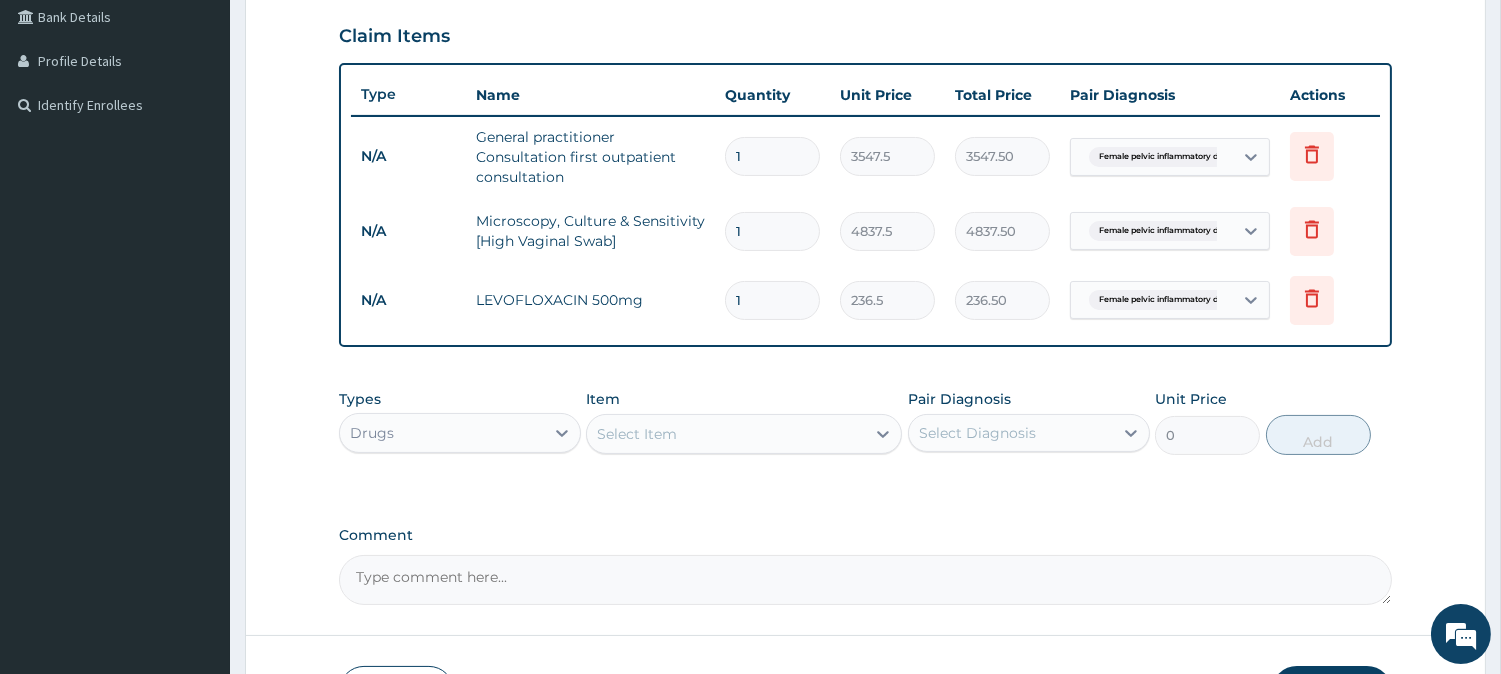 type on "10" 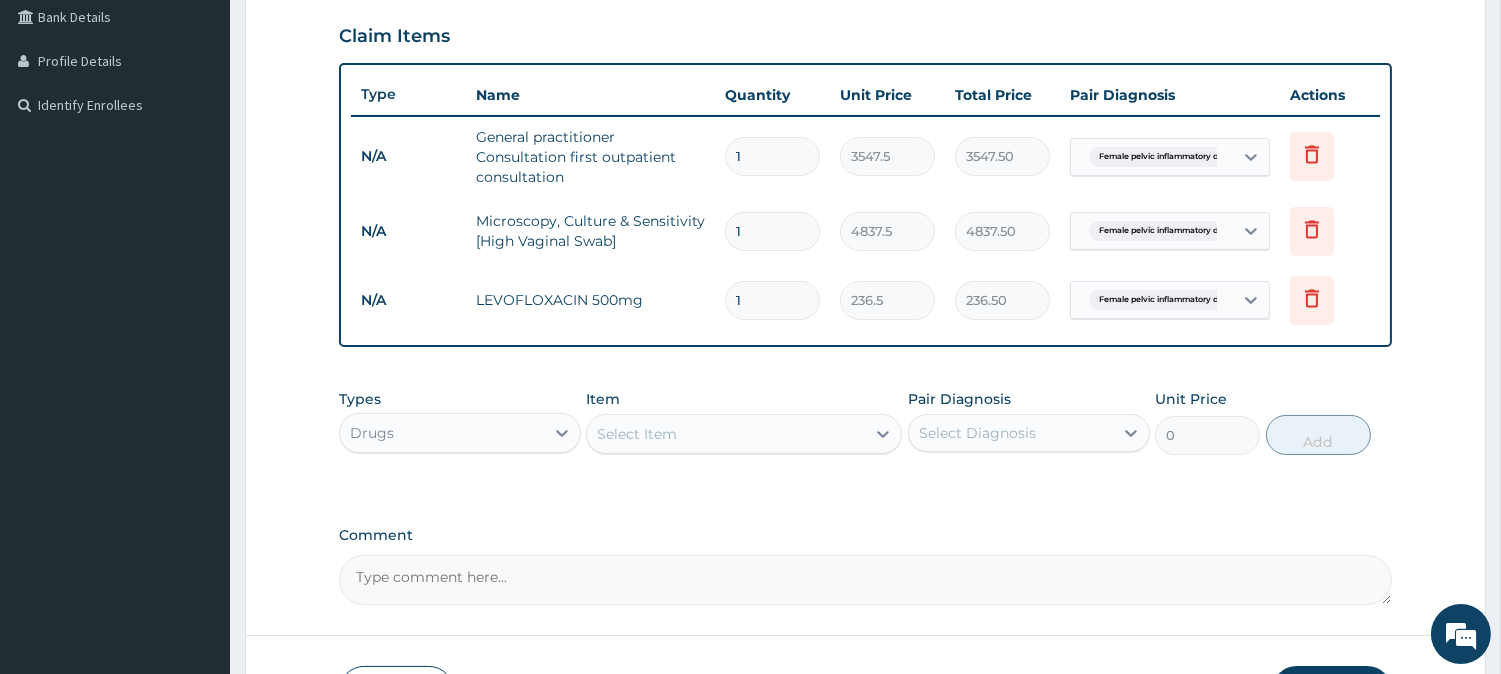 type on "2365.00" 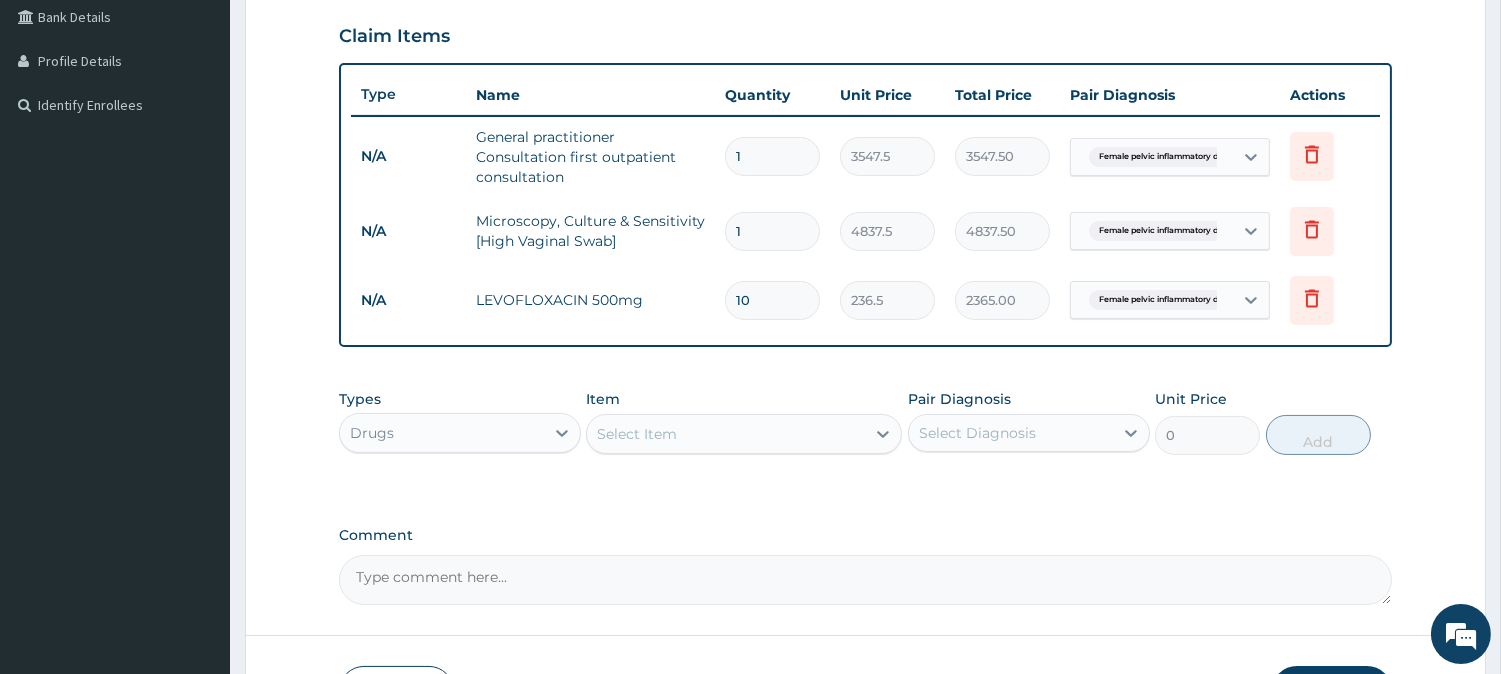 type on "10" 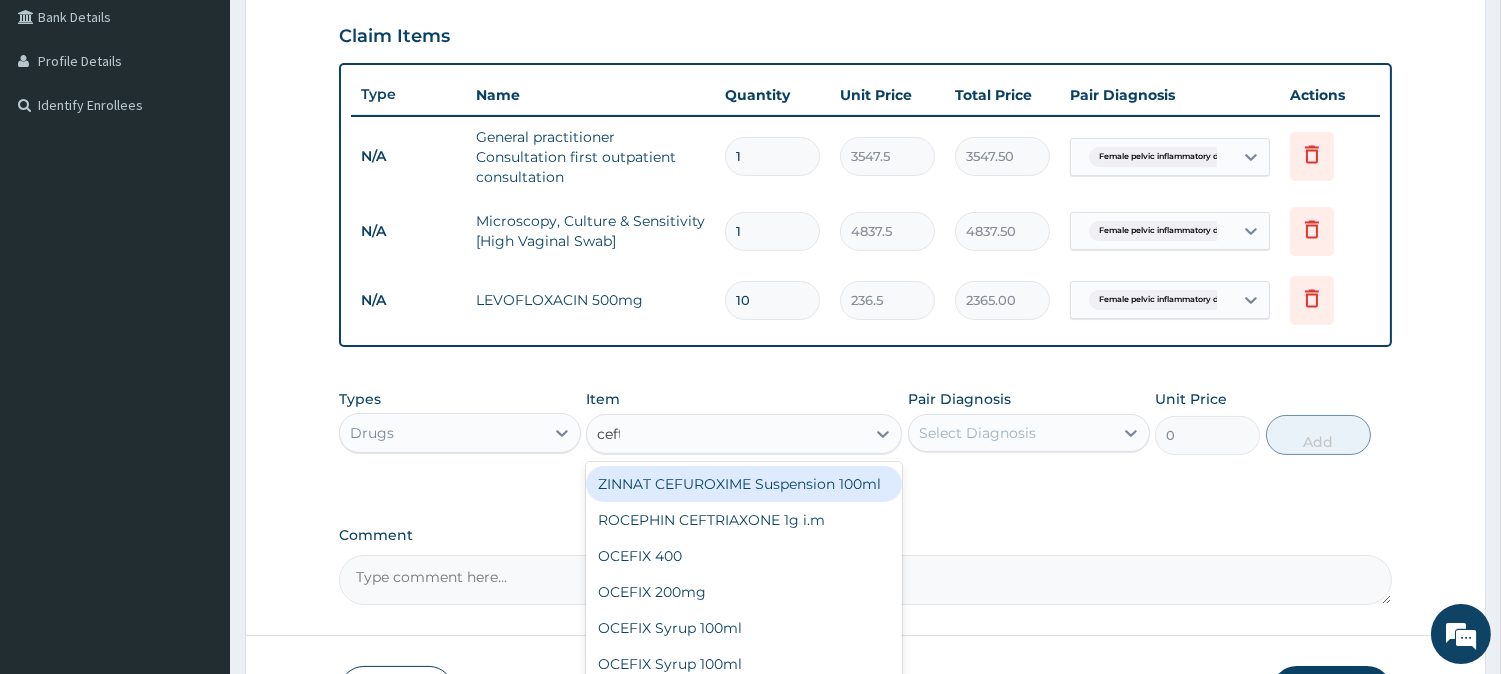 type on "ceftr" 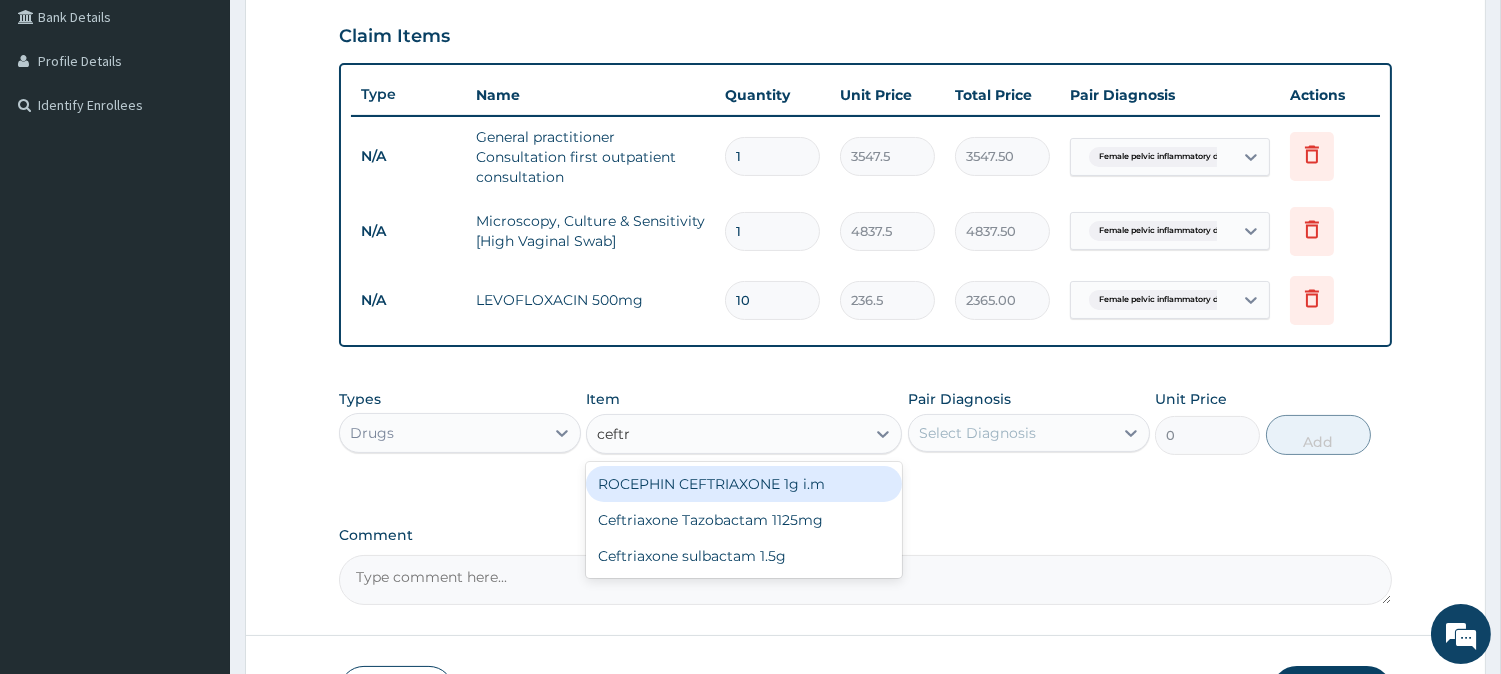 click on "ROCEPHIN CEFTRIAXONE 1g i.m" at bounding box center (744, 484) 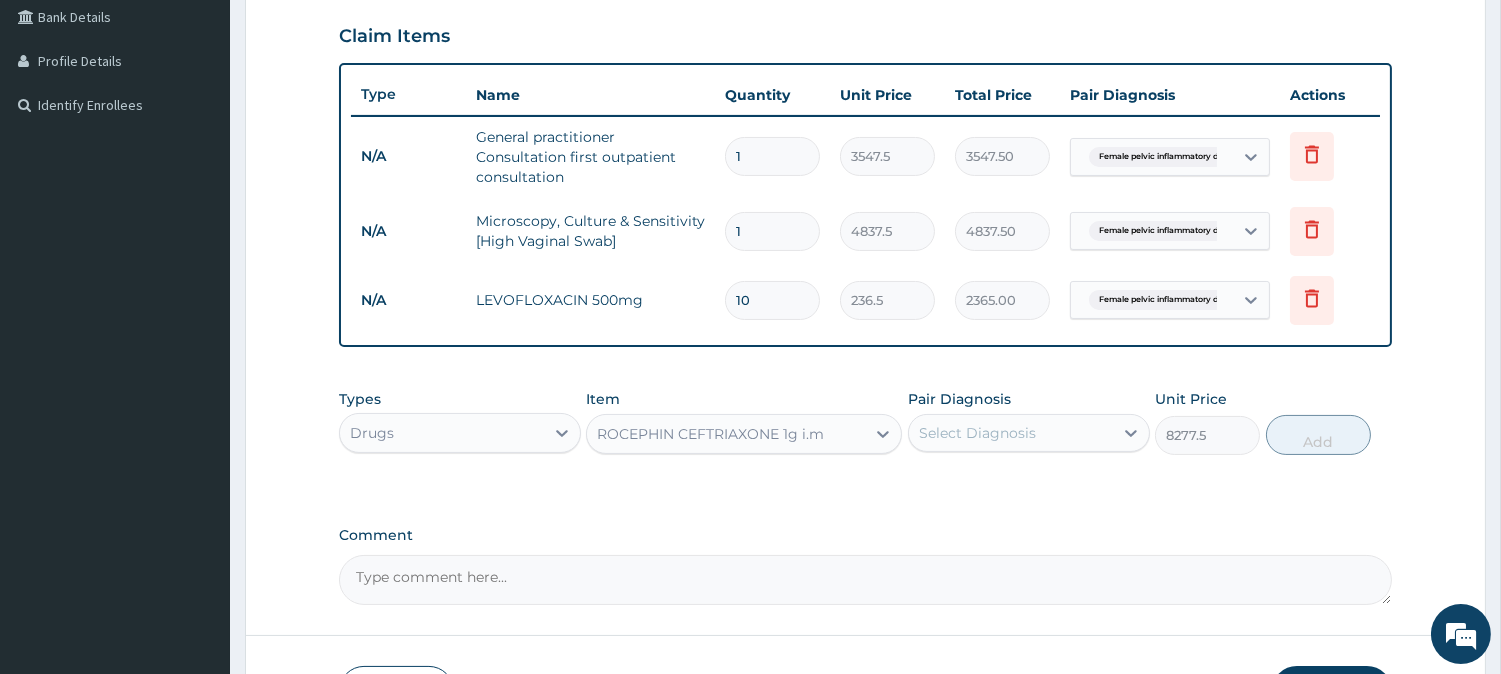 click on "Select Diagnosis" at bounding box center [1011, 433] 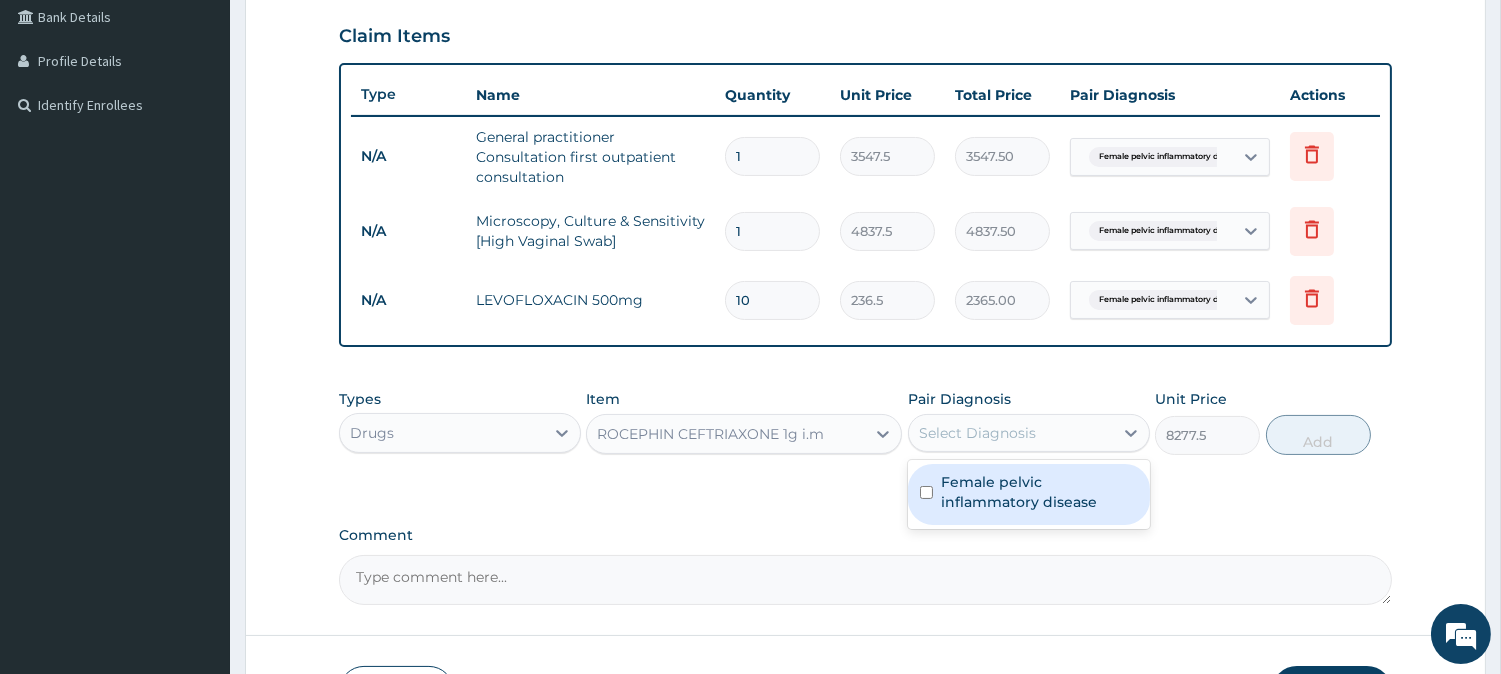 click on "Female pelvic inflammatory disease" at bounding box center [1039, 492] 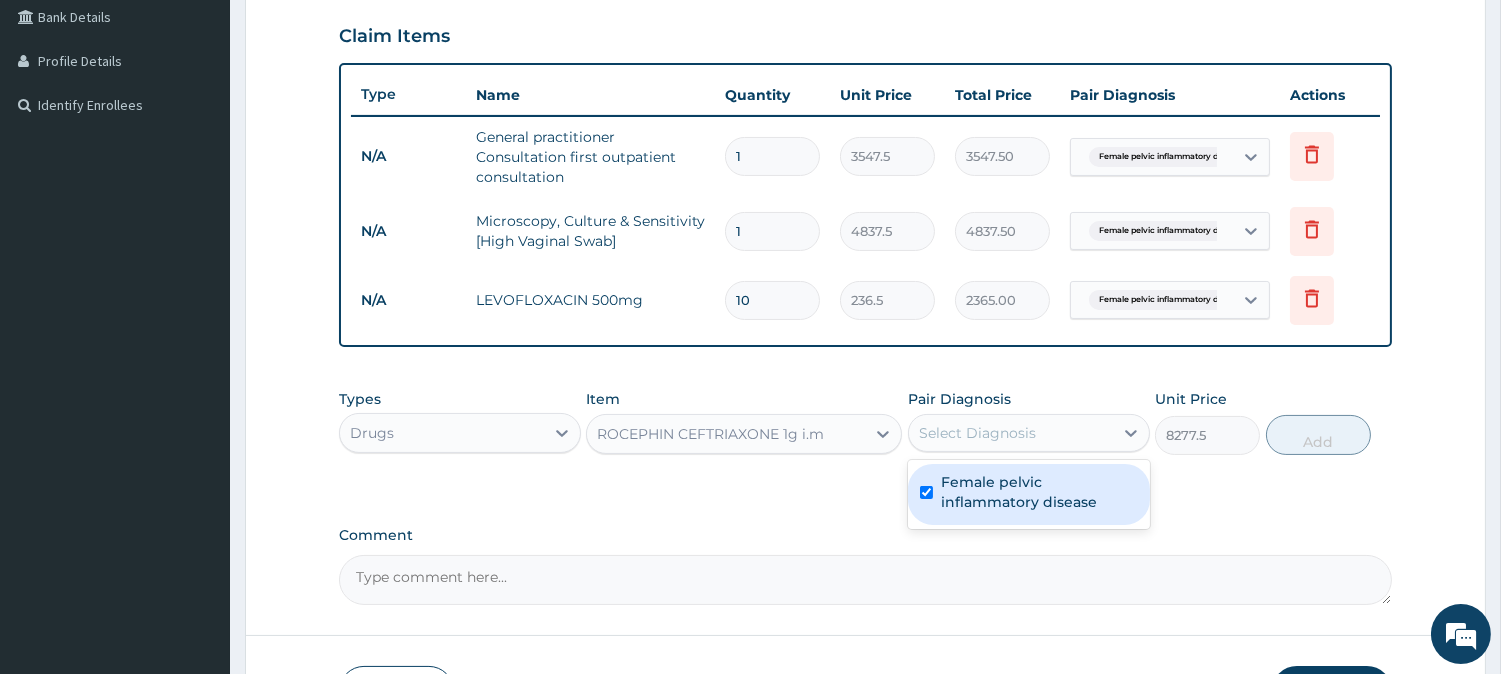 checkbox on "true" 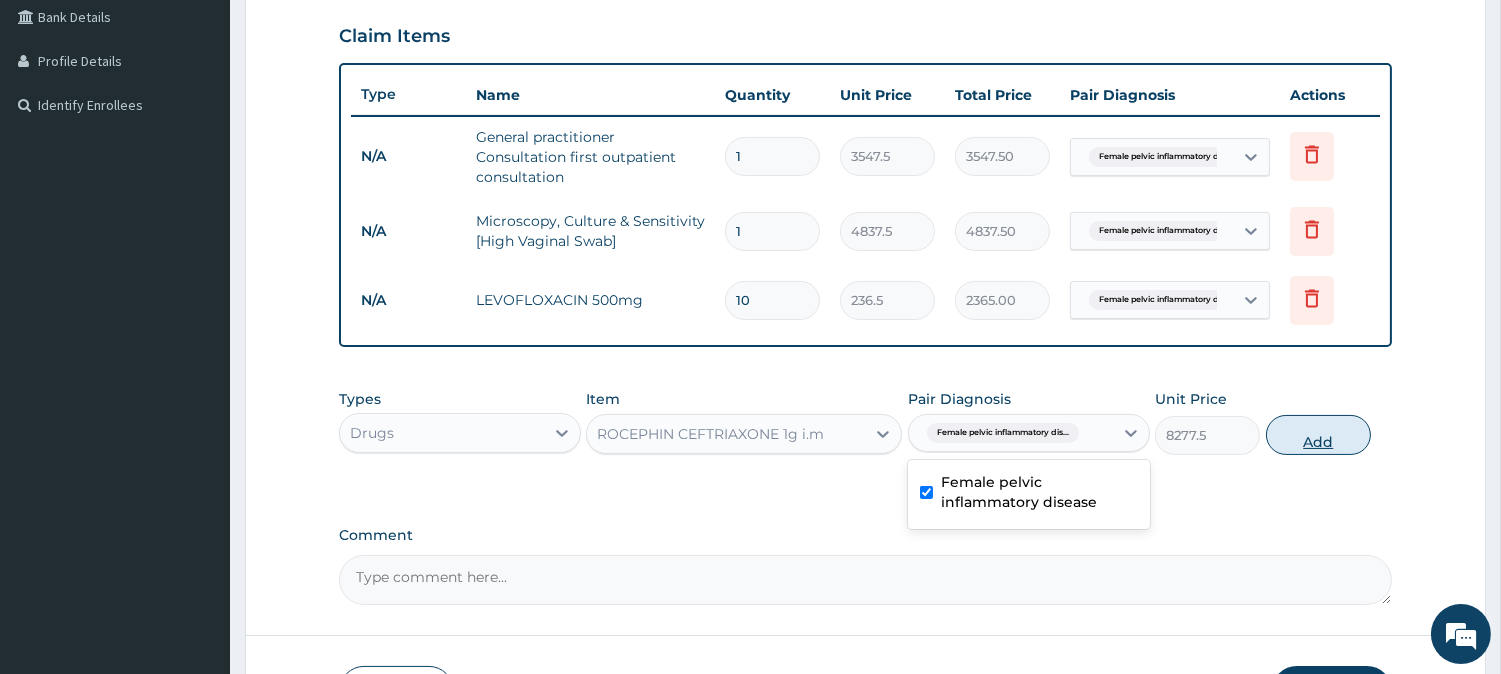 click on "Add" at bounding box center (1318, 435) 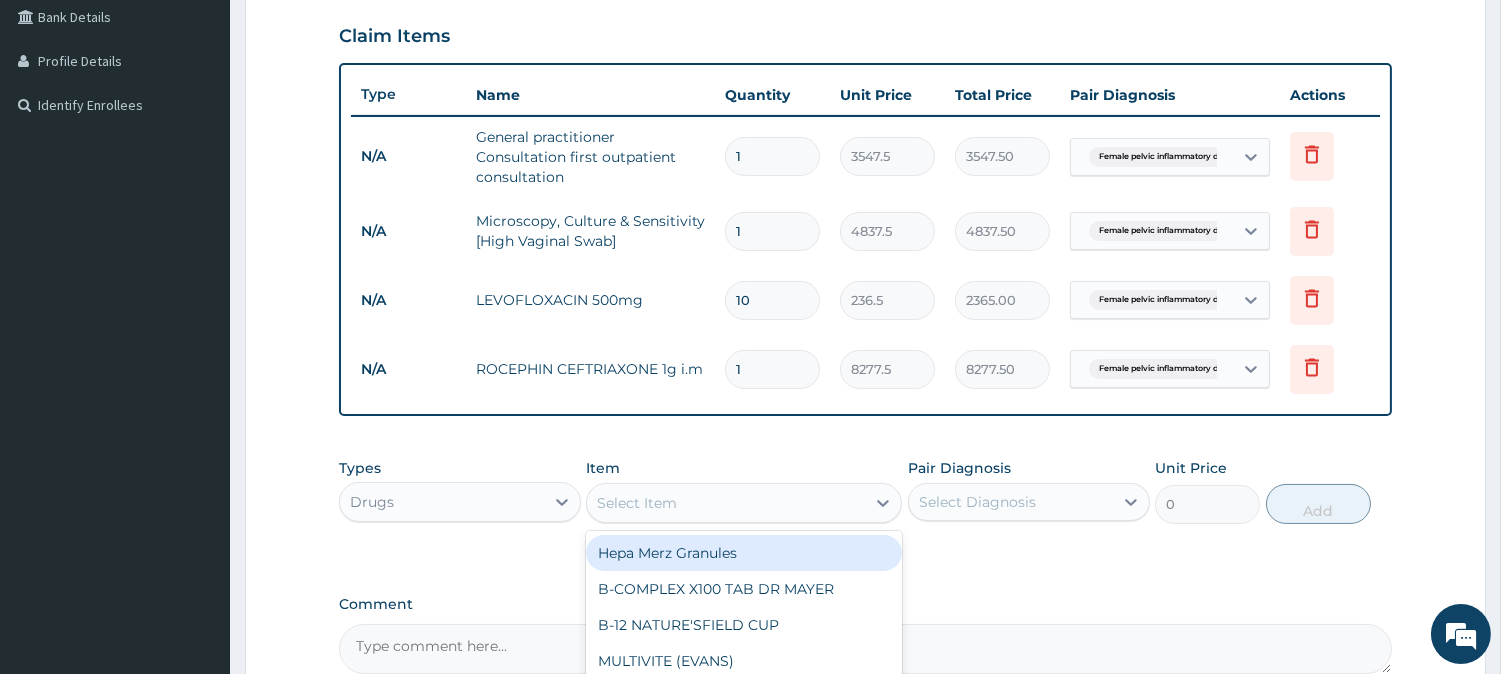 click on "Select Item" at bounding box center [726, 503] 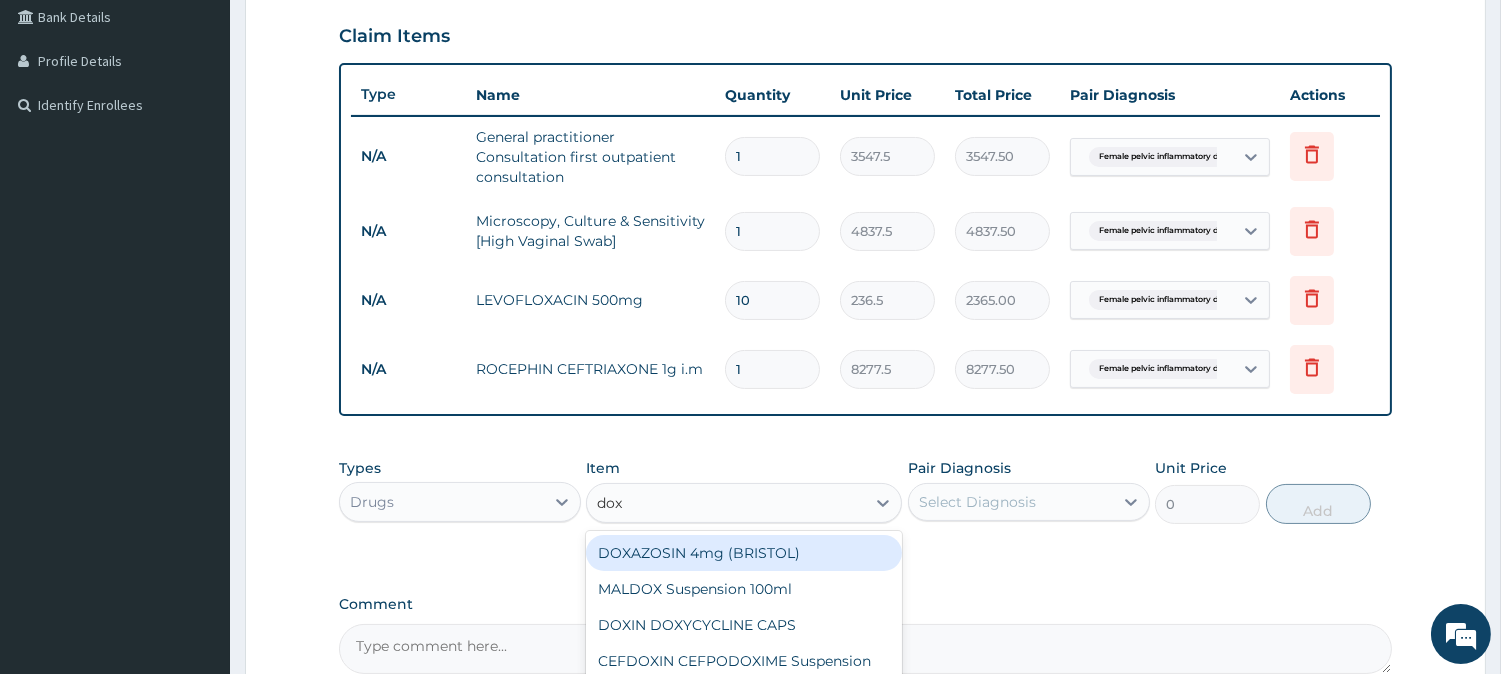 type on "doxy" 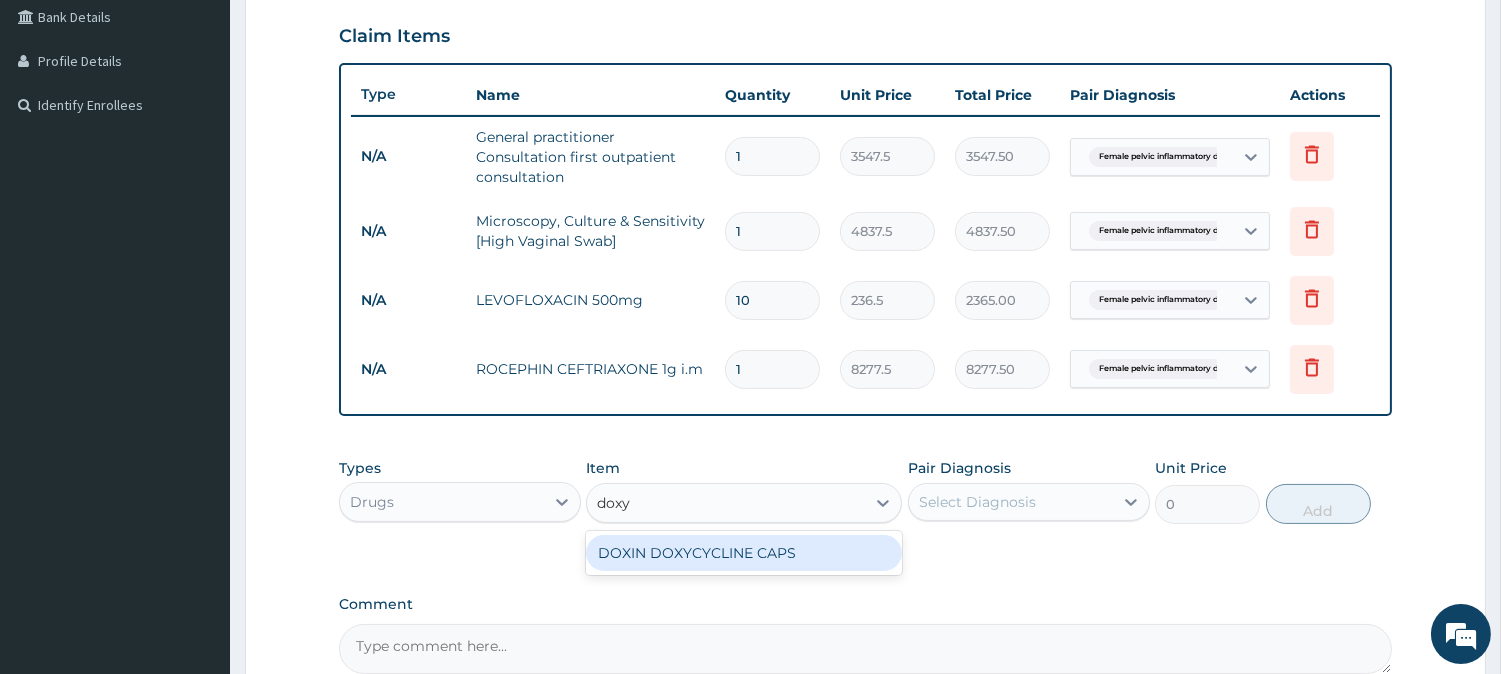 click on "DOXIN DOXYCYCLINE CAPS" at bounding box center (744, 553) 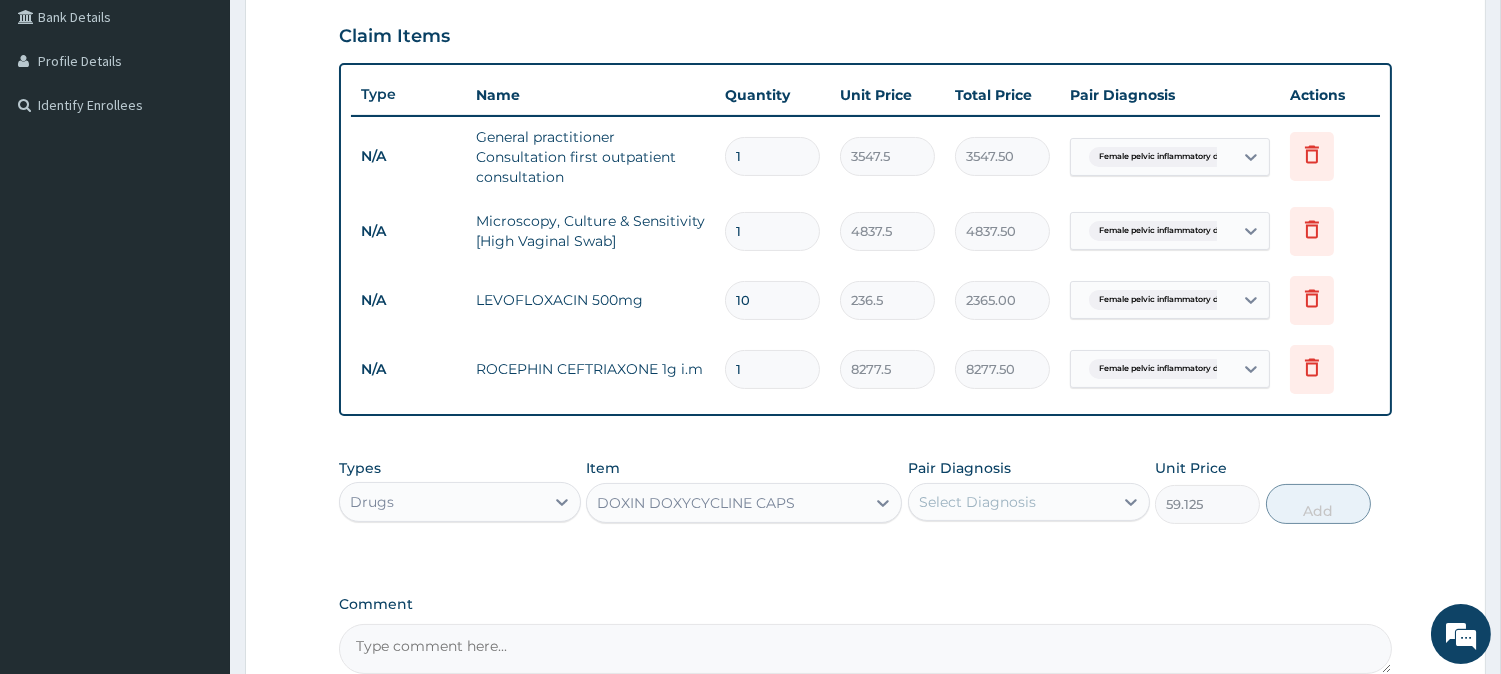 click on "Select Diagnosis" at bounding box center [977, 502] 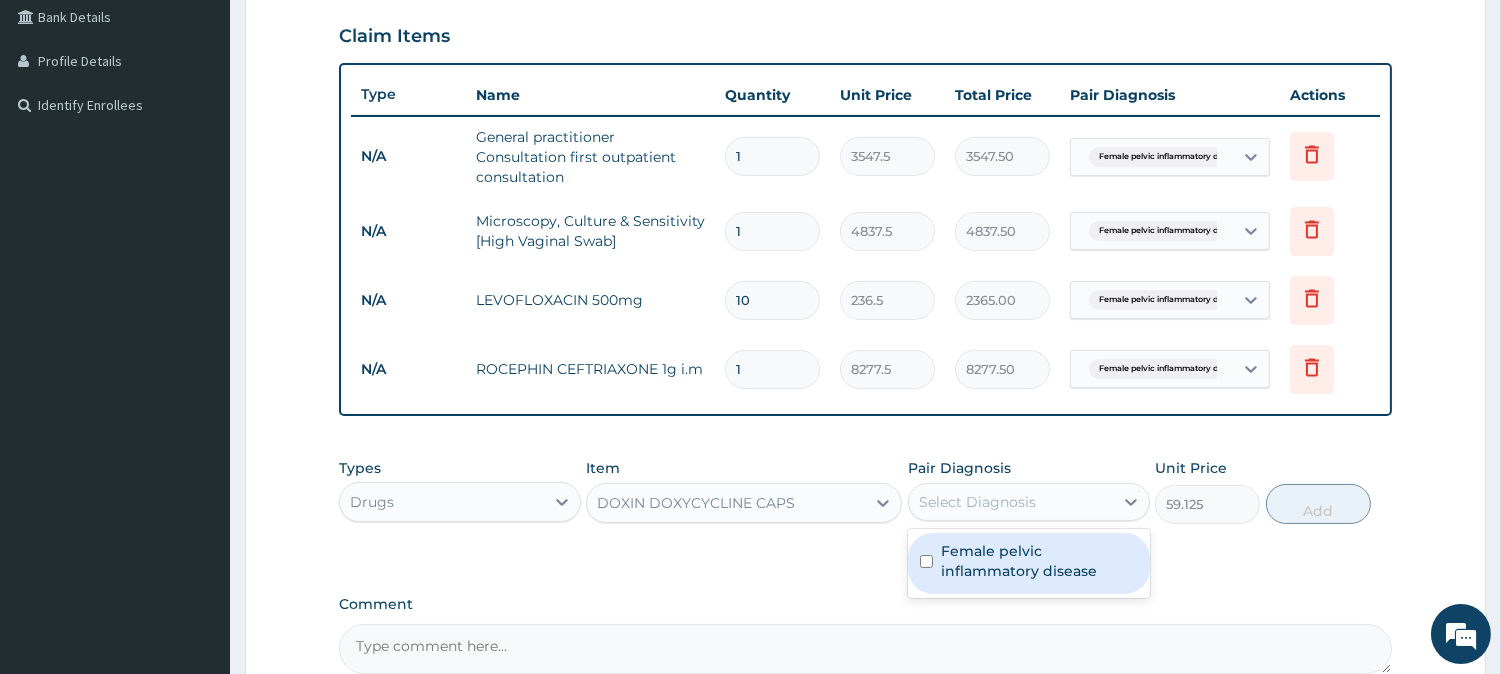 type on "0" 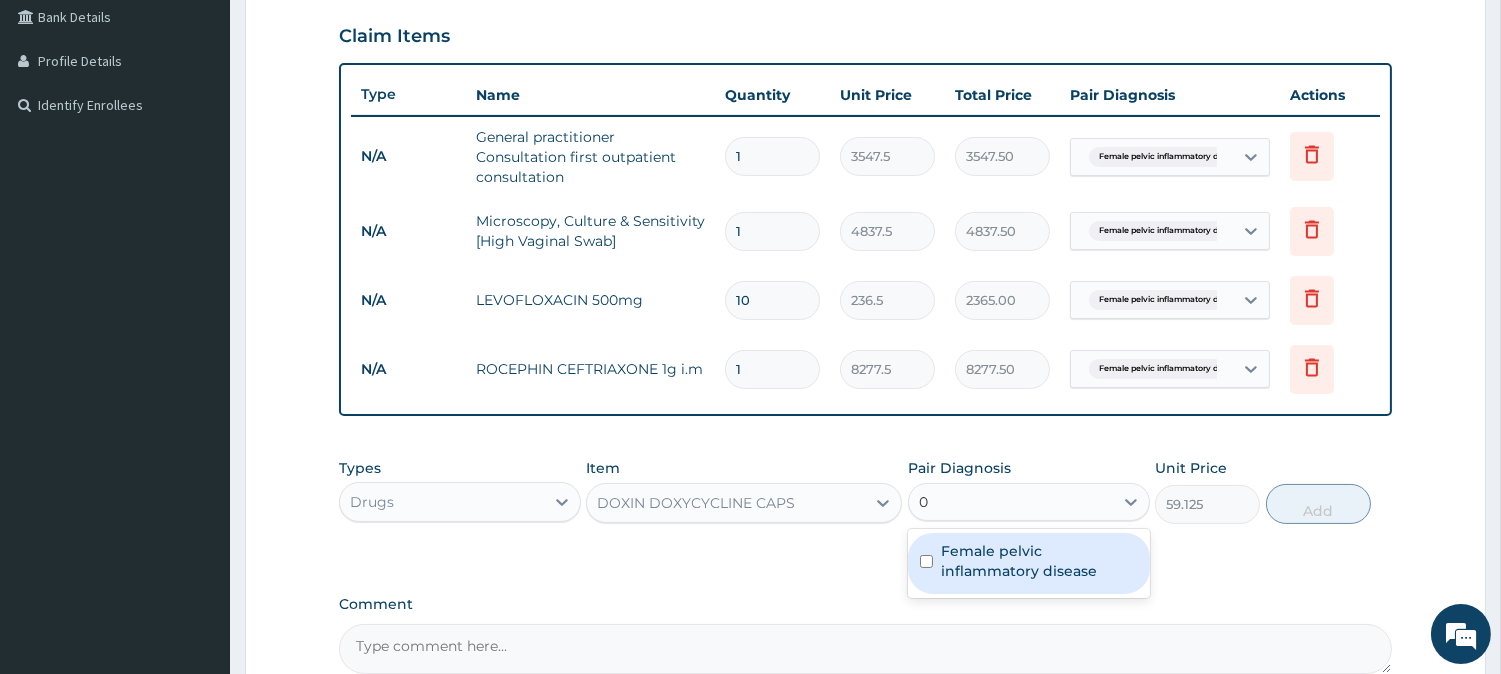 type 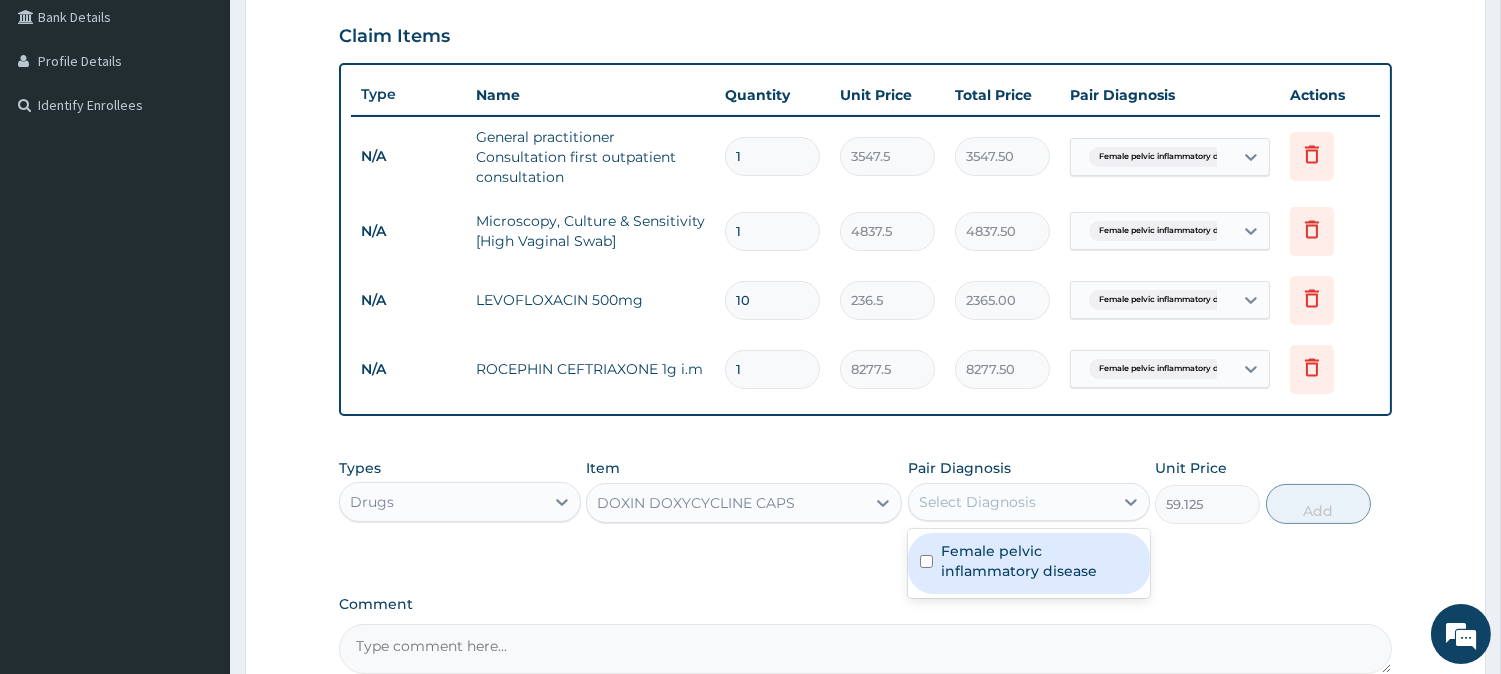 click on "Female pelvic inflammatory disease" at bounding box center [1039, 561] 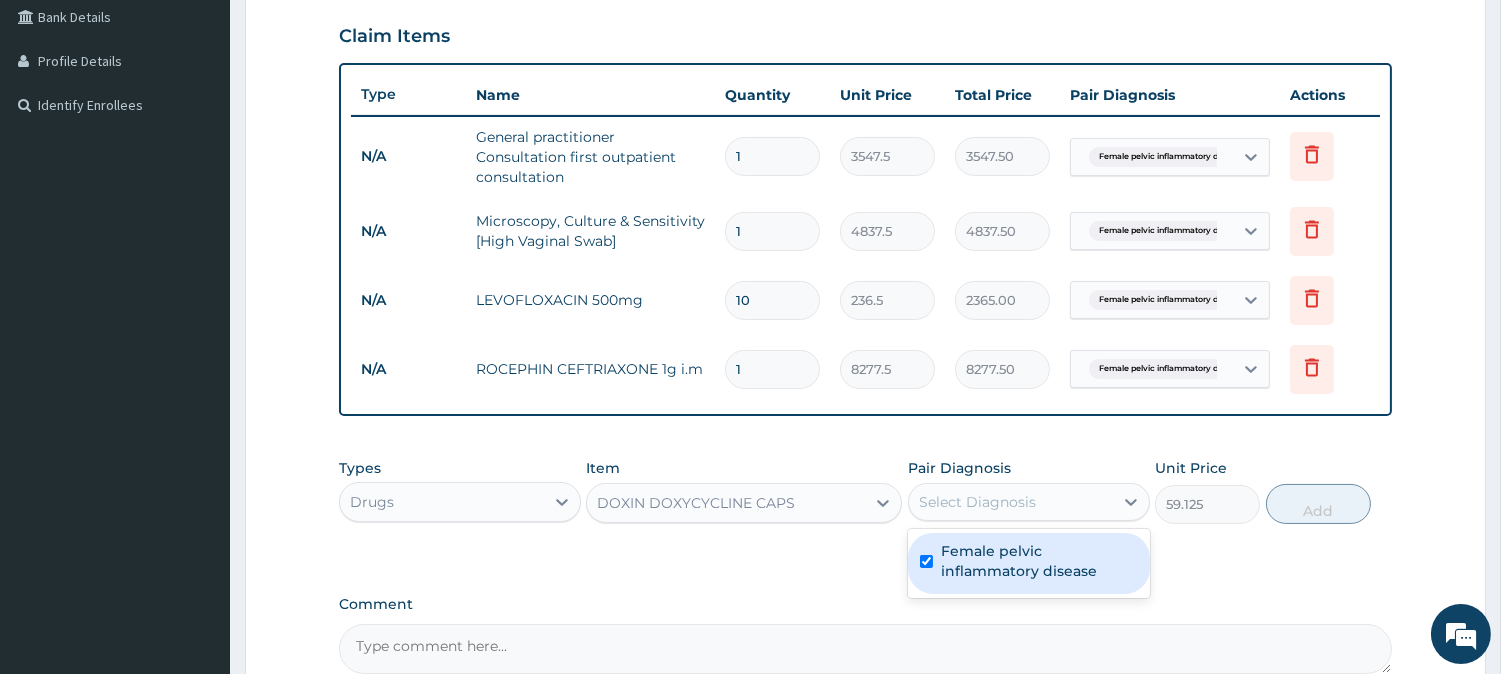 checkbox on "true" 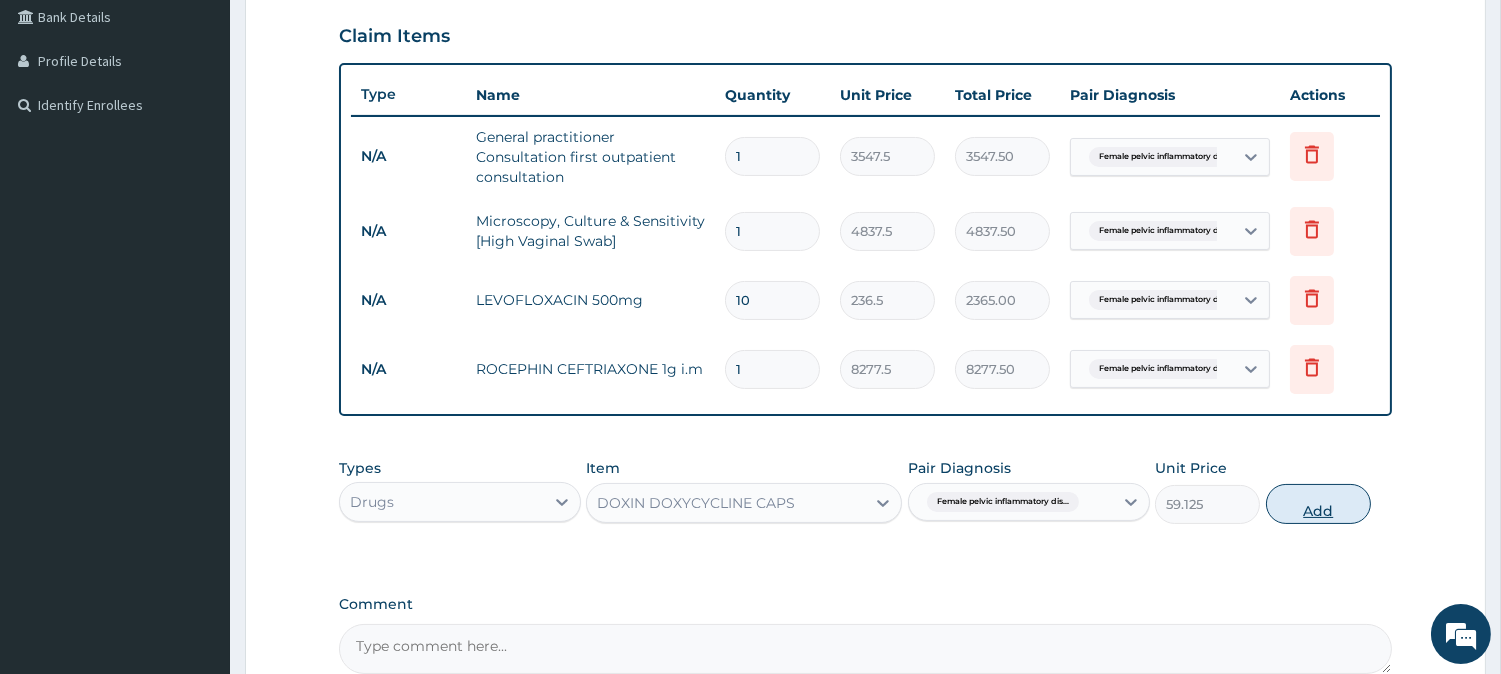click on "Add" at bounding box center [1318, 504] 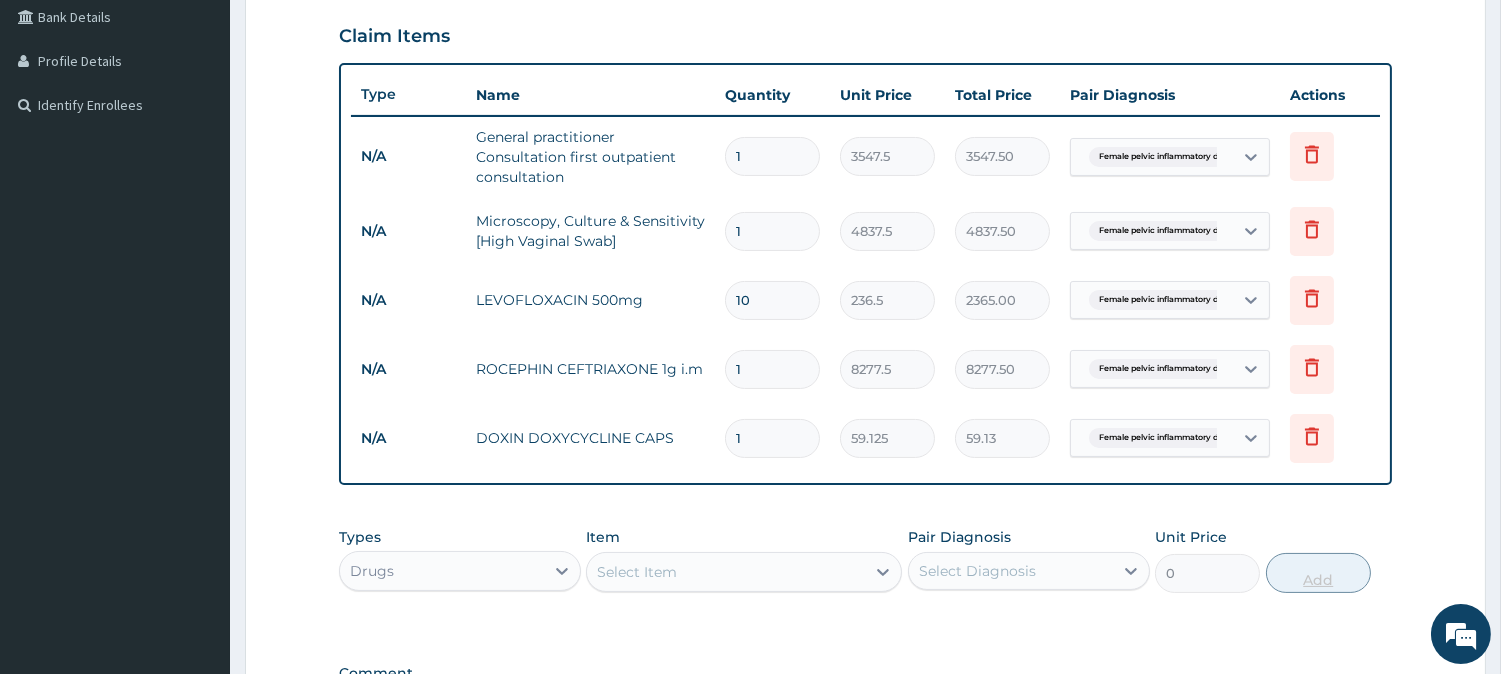 type on "10" 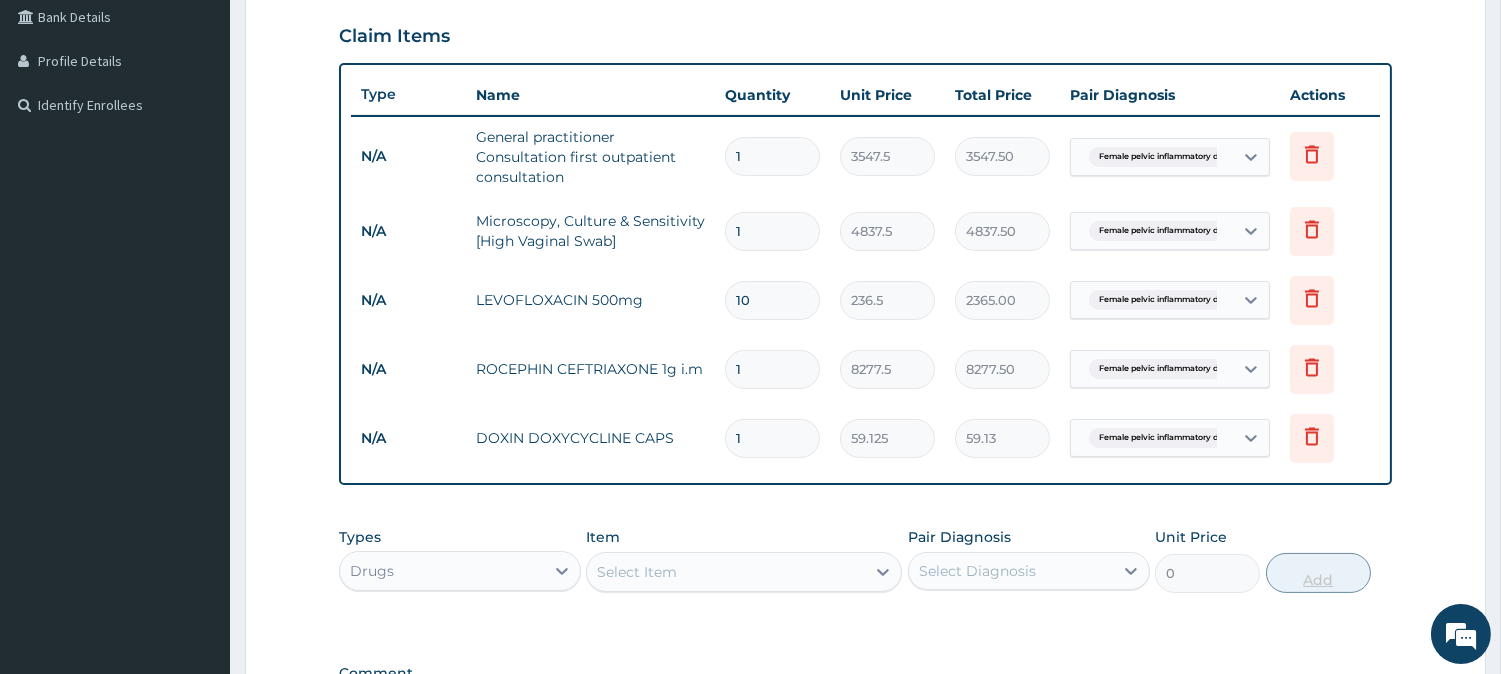 type on "591.25" 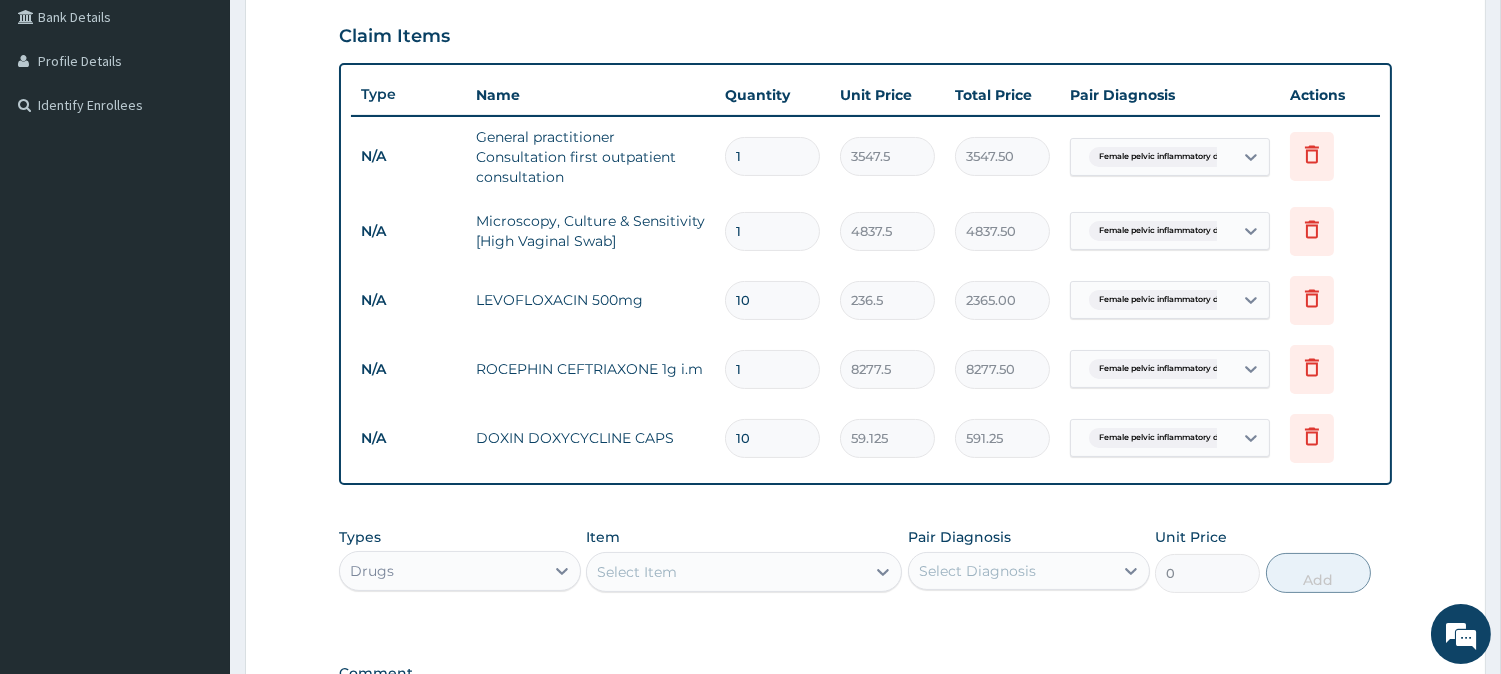 type on "10" 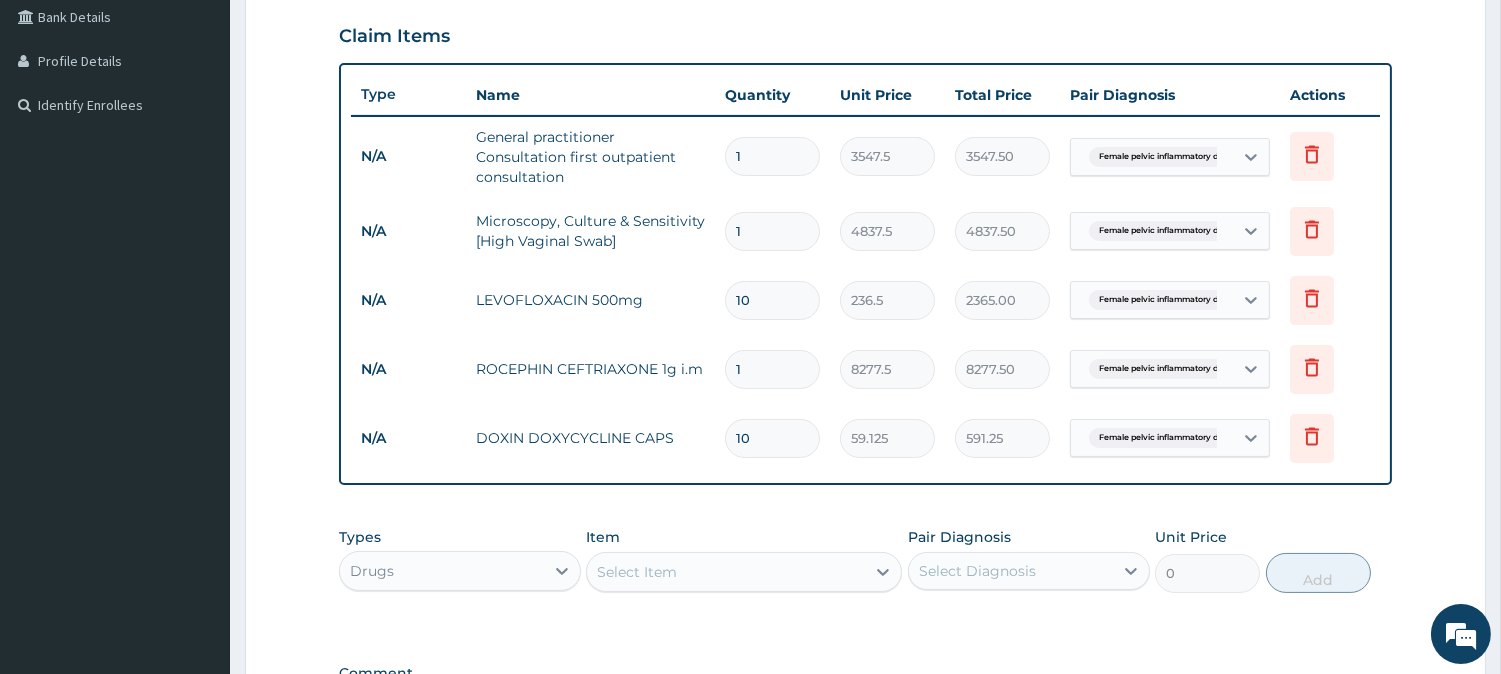 click on "Select Item" at bounding box center (637, 572) 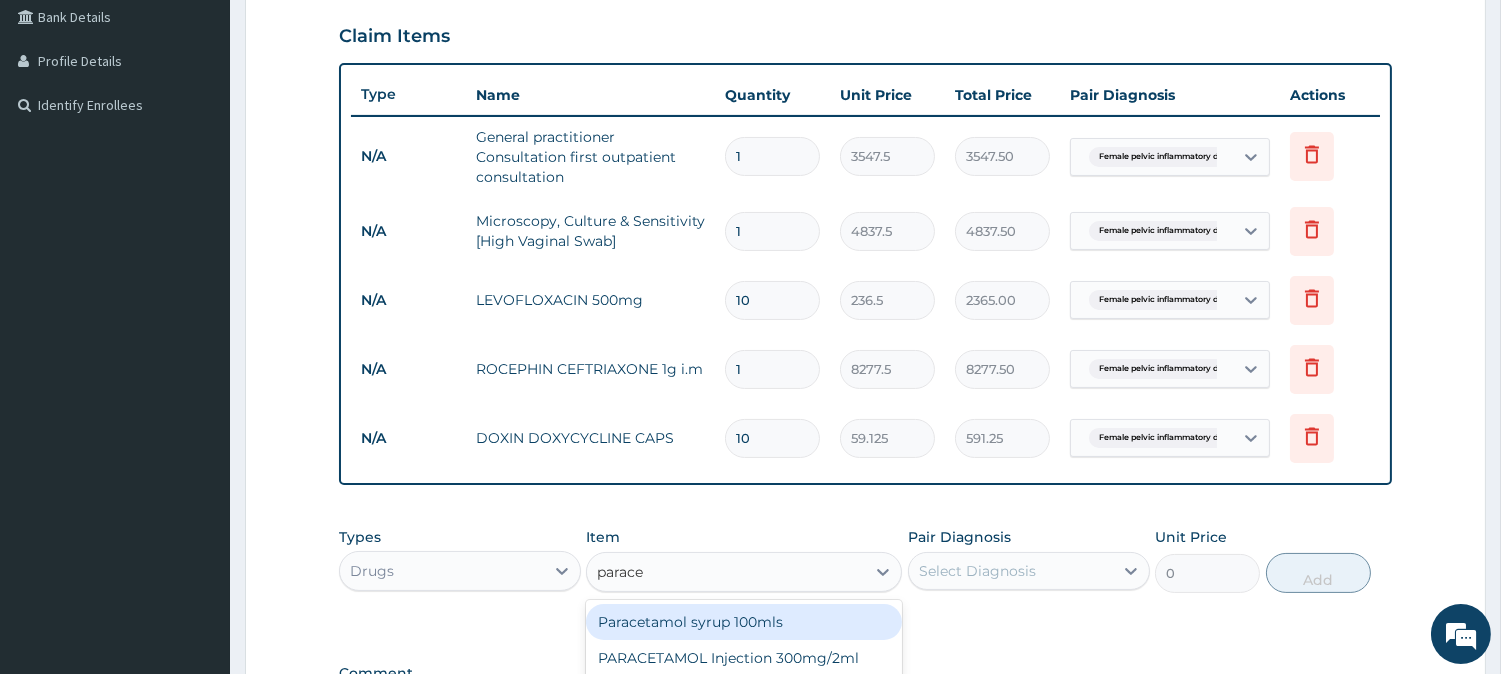 type on "paracet" 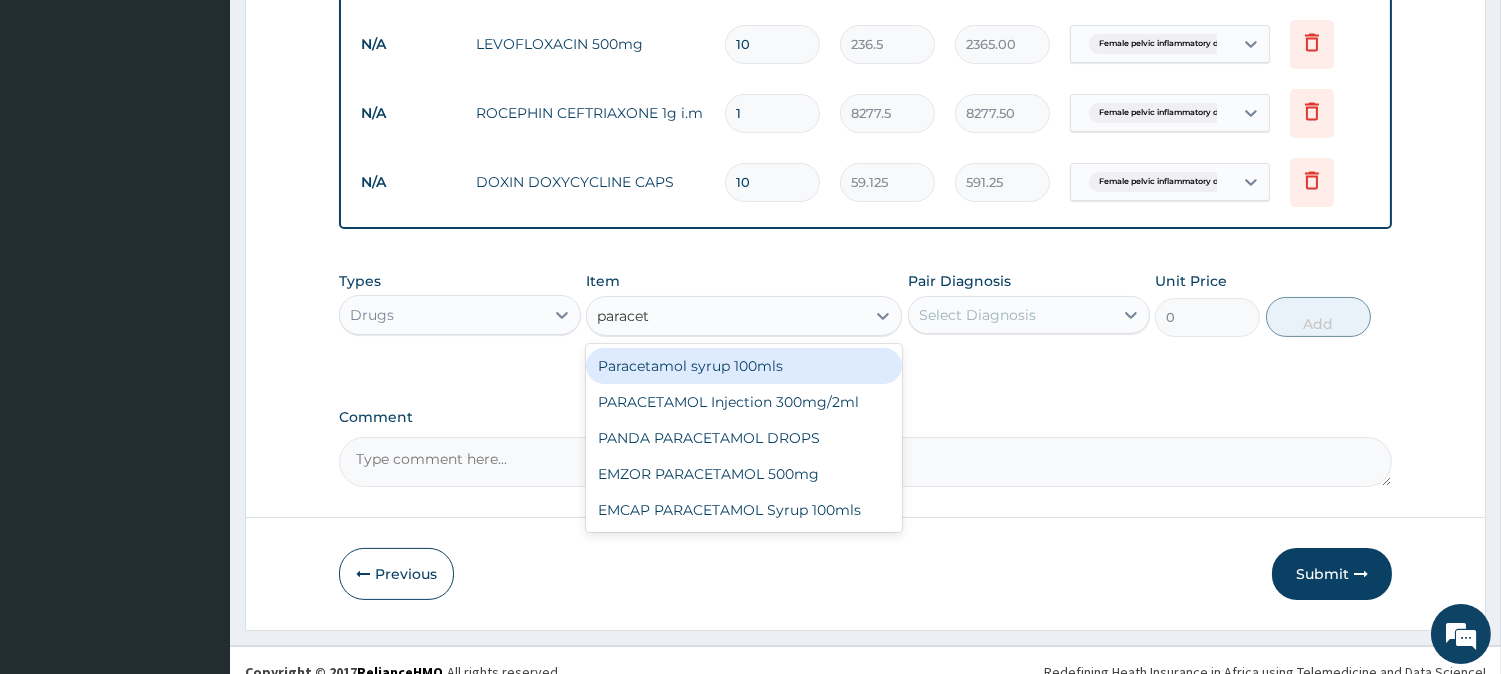 scroll, scrollTop: 724, scrollLeft: 0, axis: vertical 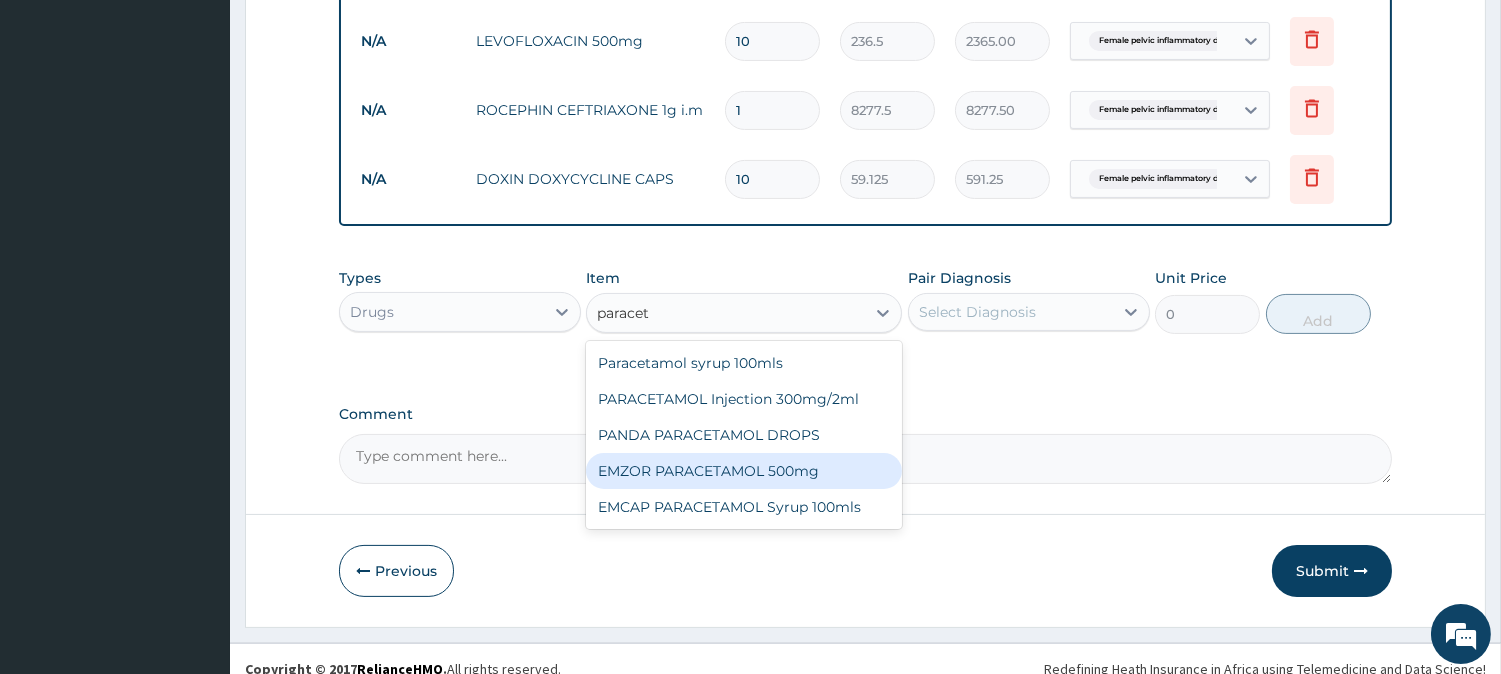 click on "EMZOR PARACETAMOL 500mg" at bounding box center [744, 471] 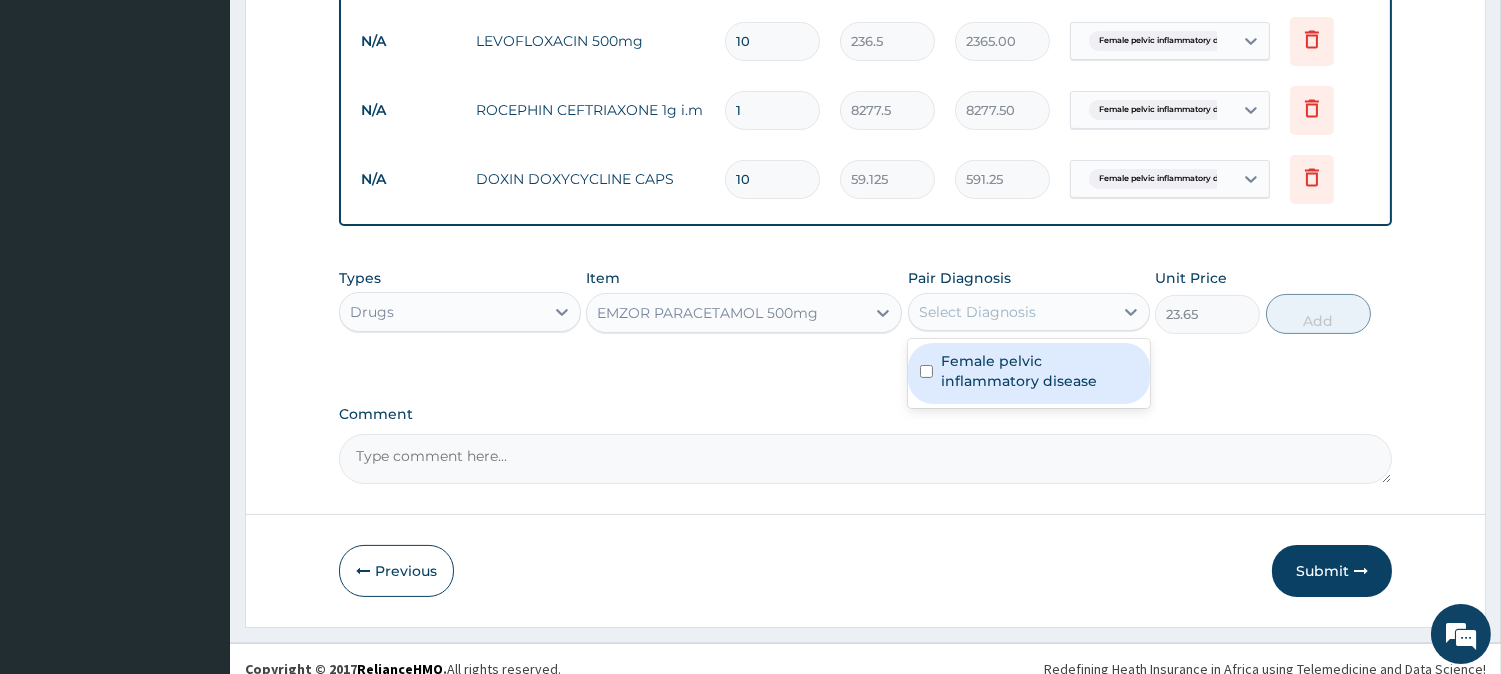 click on "Select Diagnosis" at bounding box center [1011, 312] 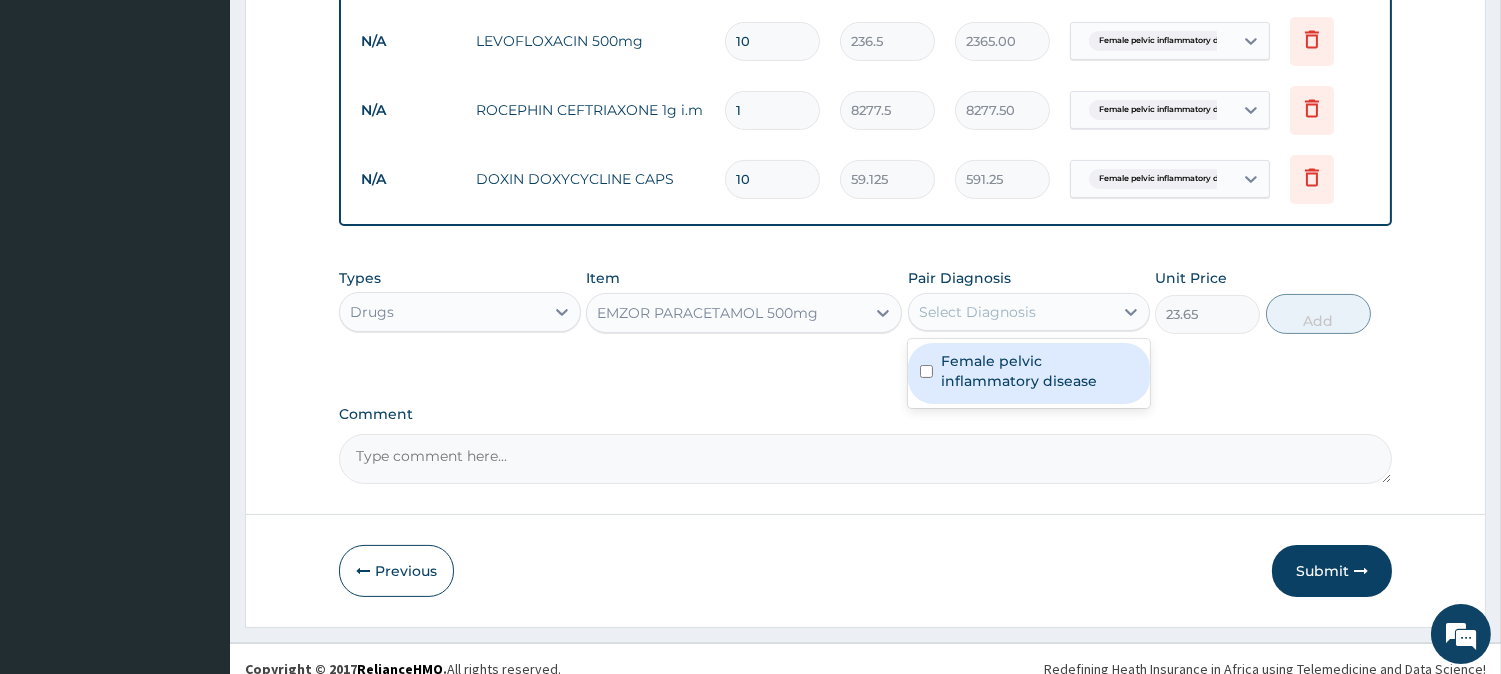 click on "Female pelvic inflammatory disease" at bounding box center [1039, 371] 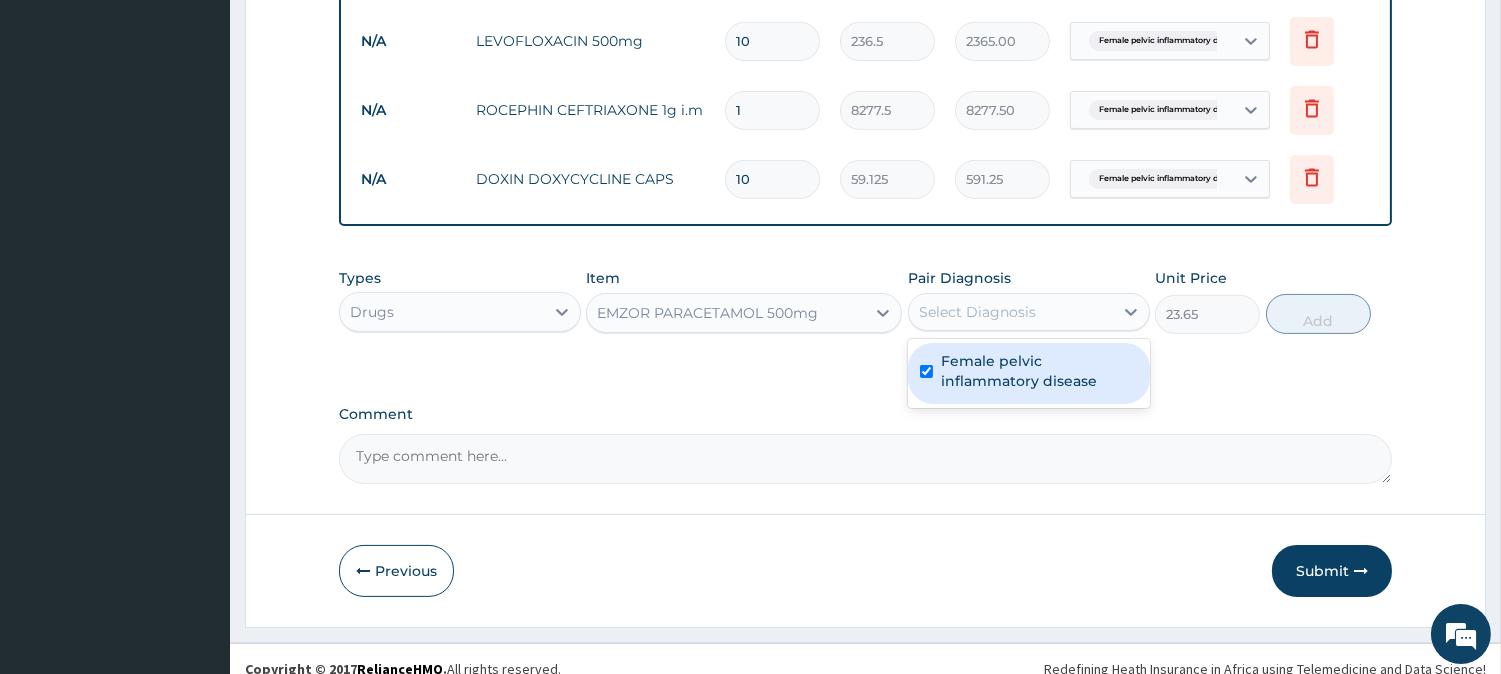 checkbox on "true" 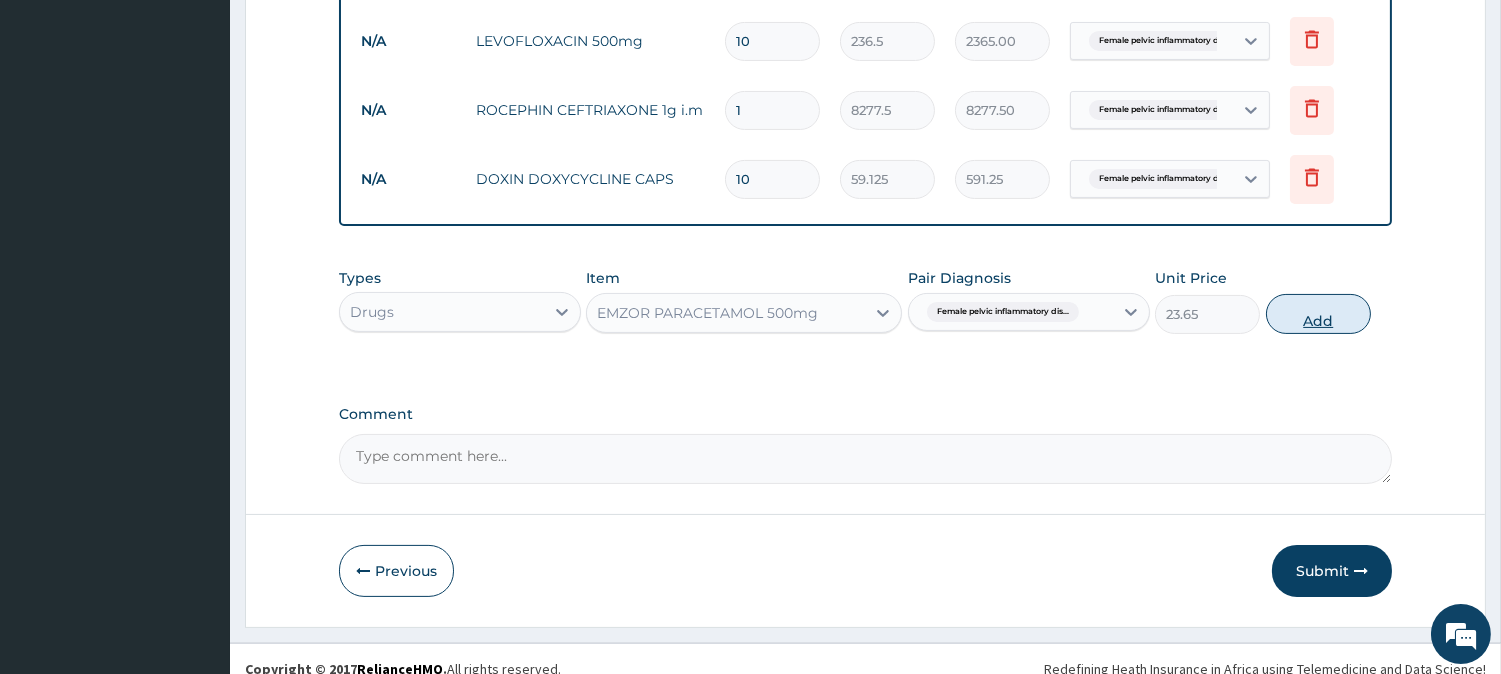 click on "Add" at bounding box center (1318, 314) 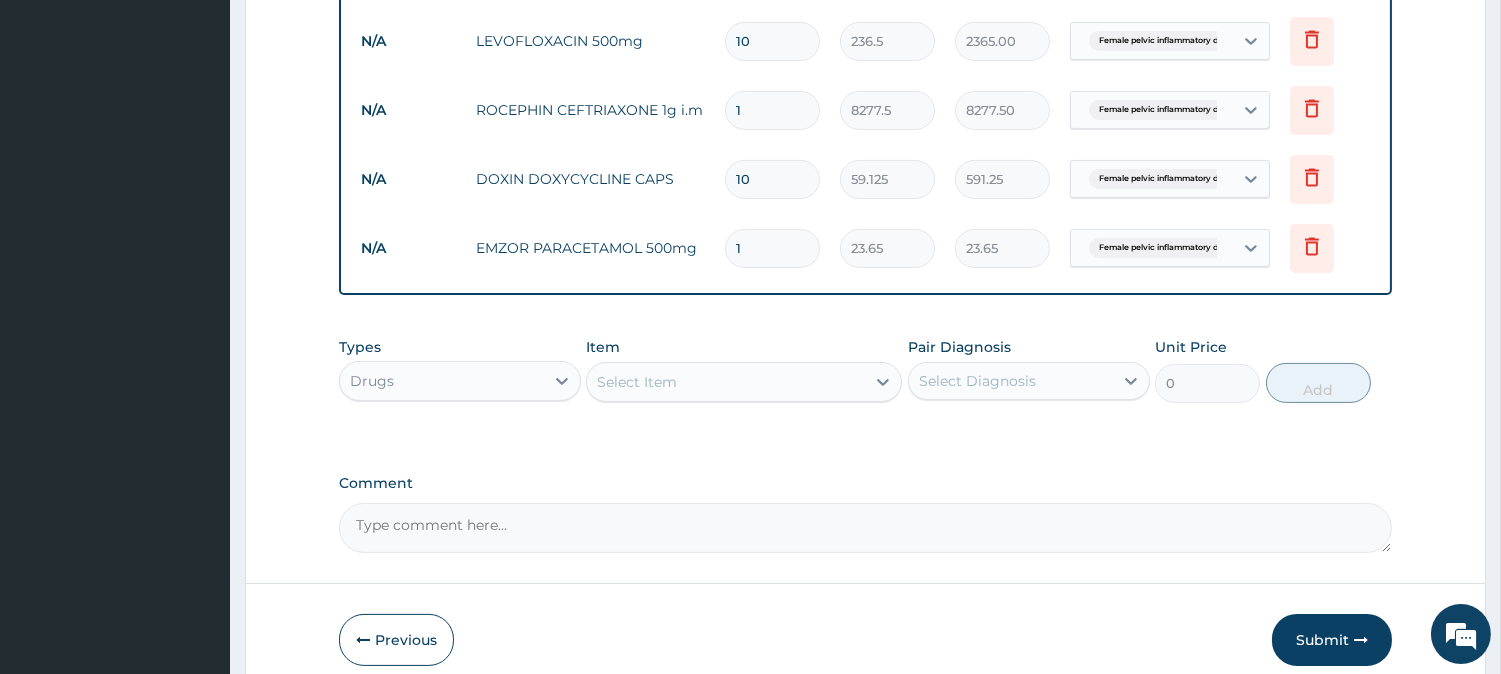 type 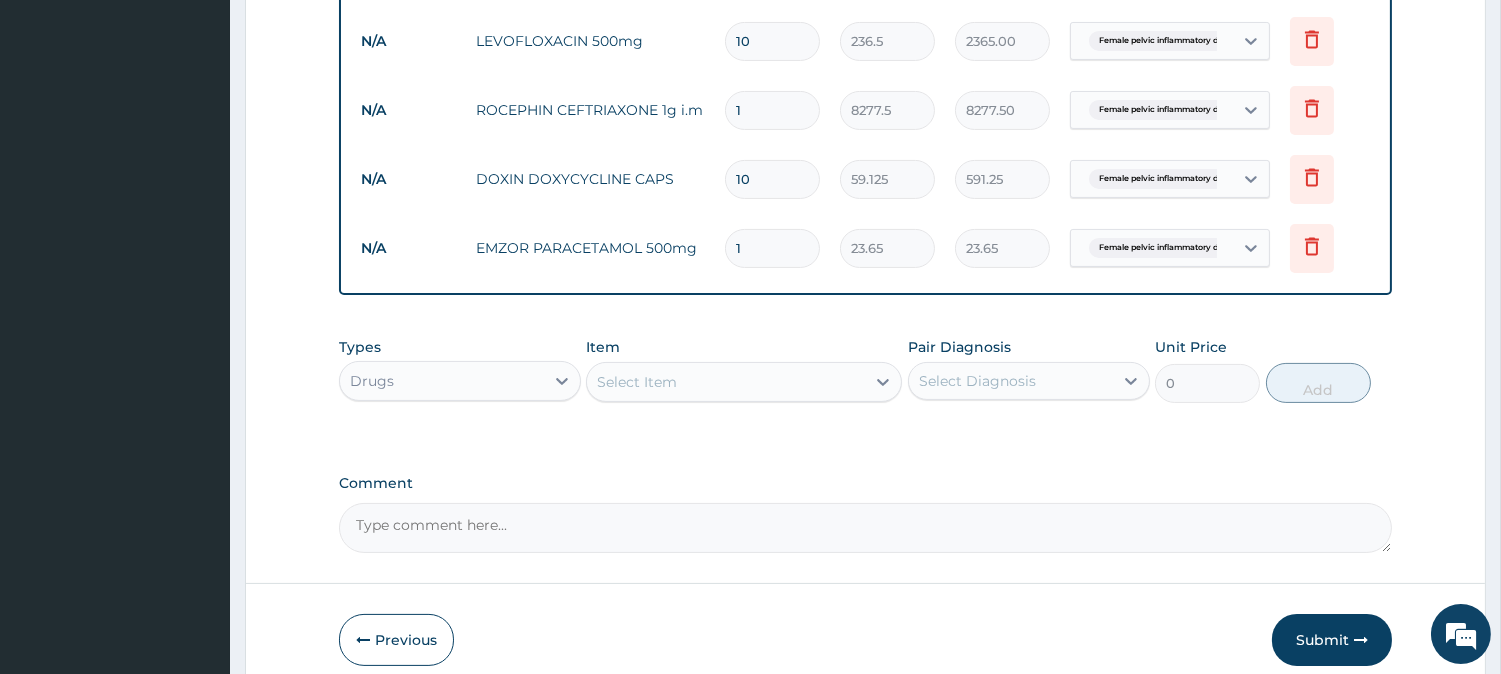 type on "0.00" 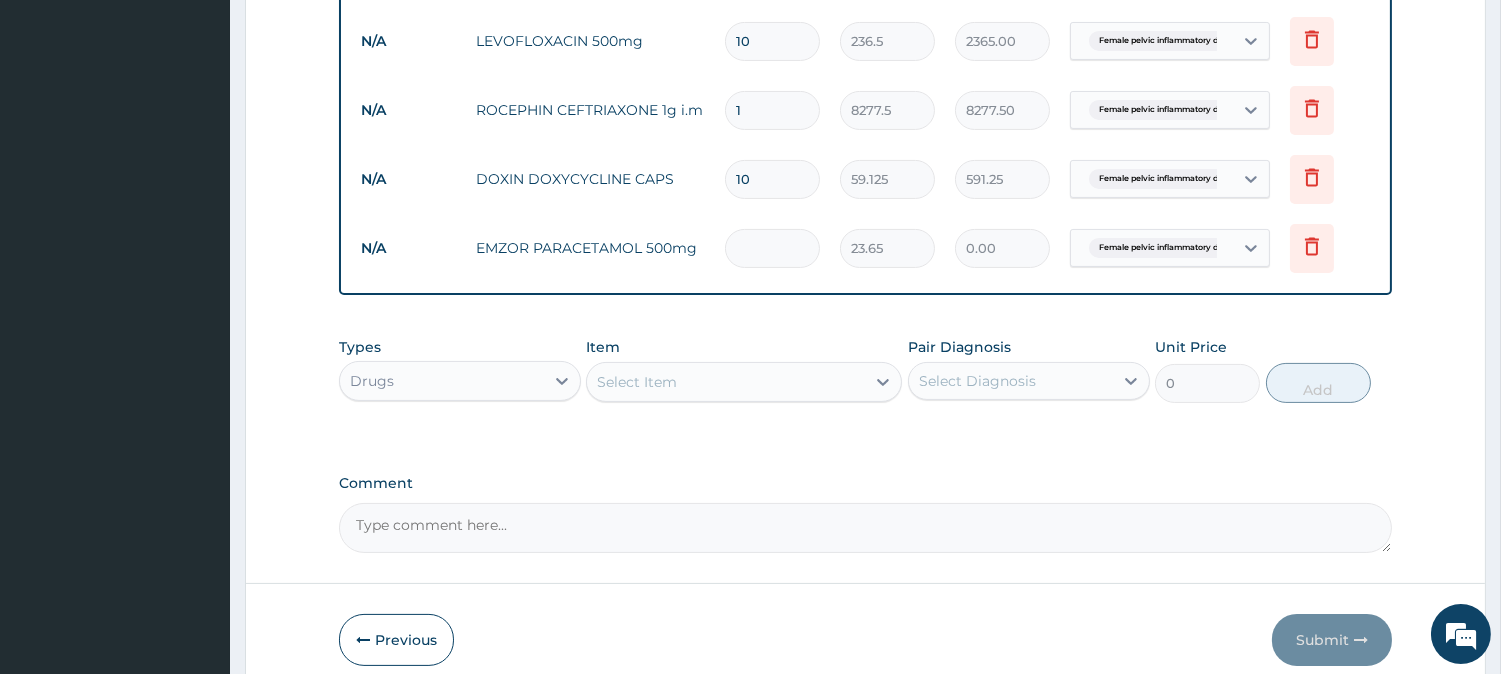 type on "1" 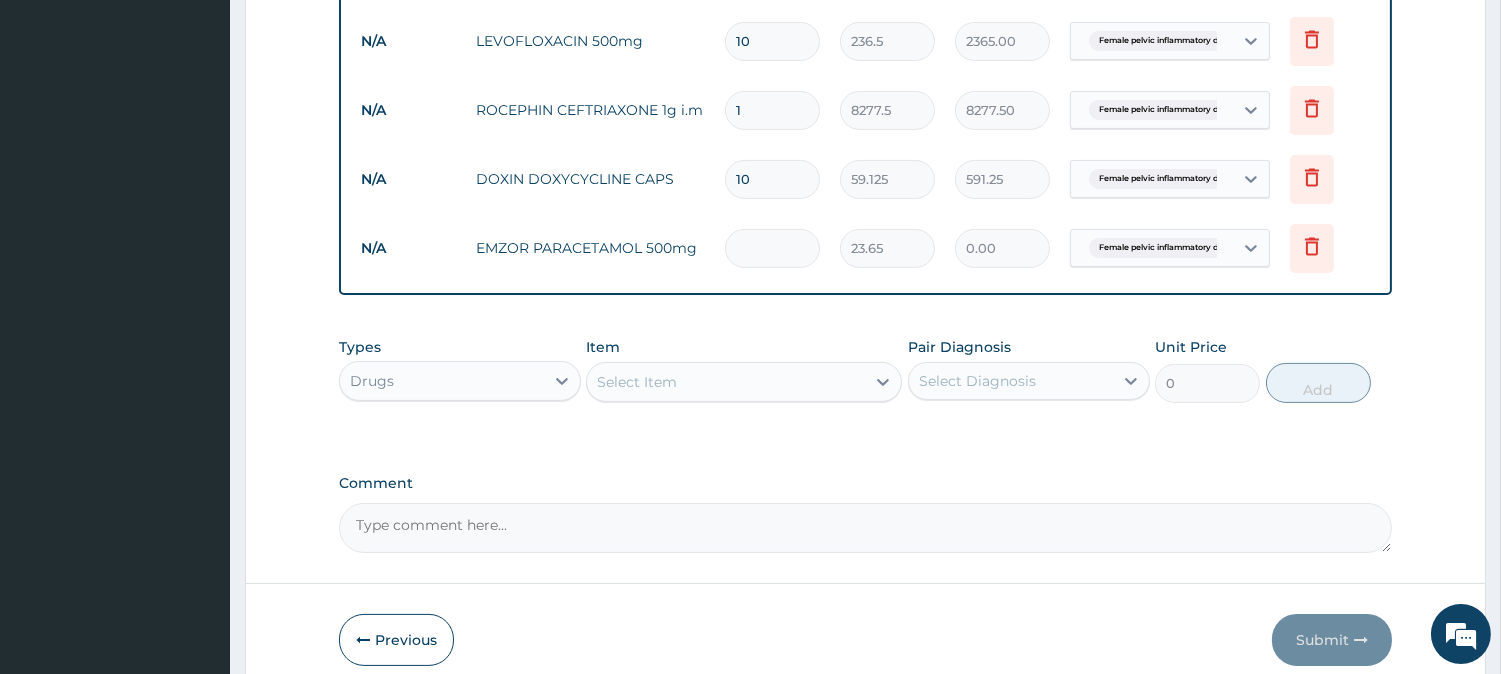 type on "23.65" 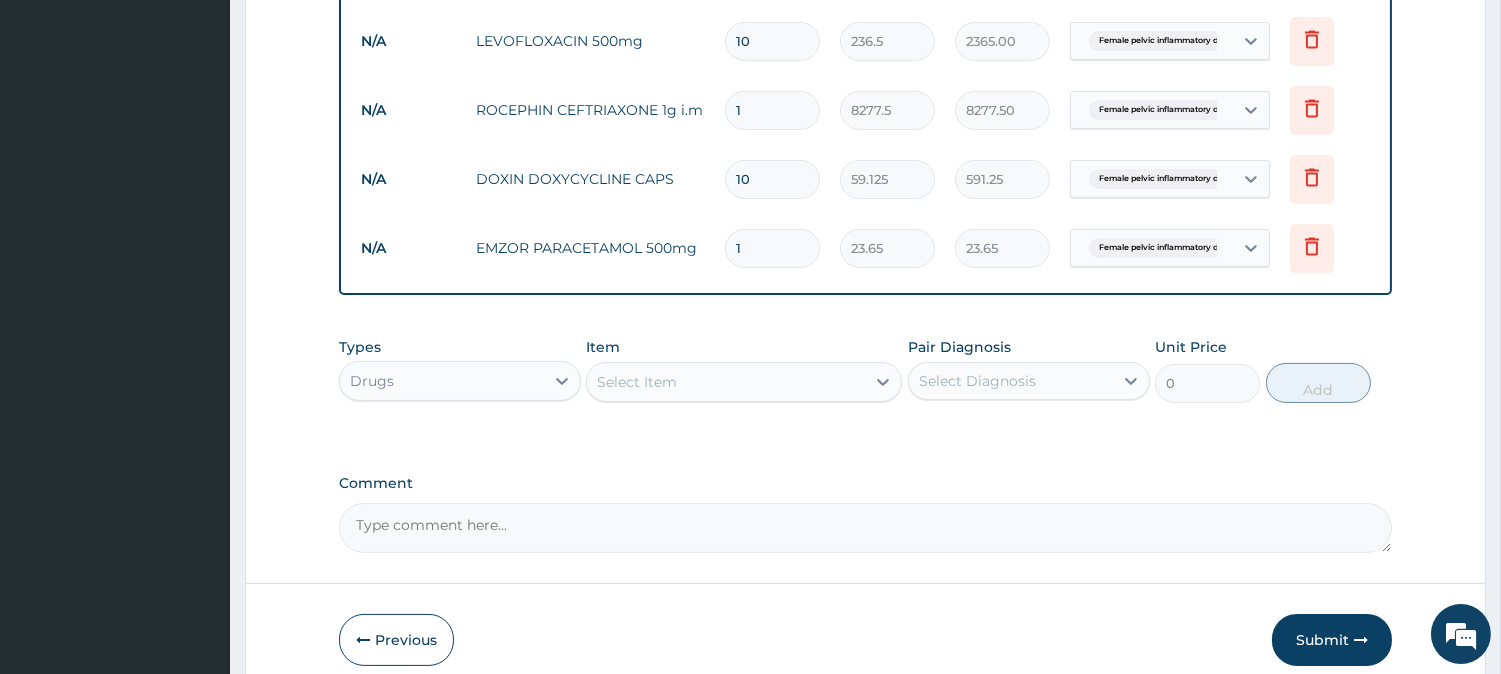 type on "15" 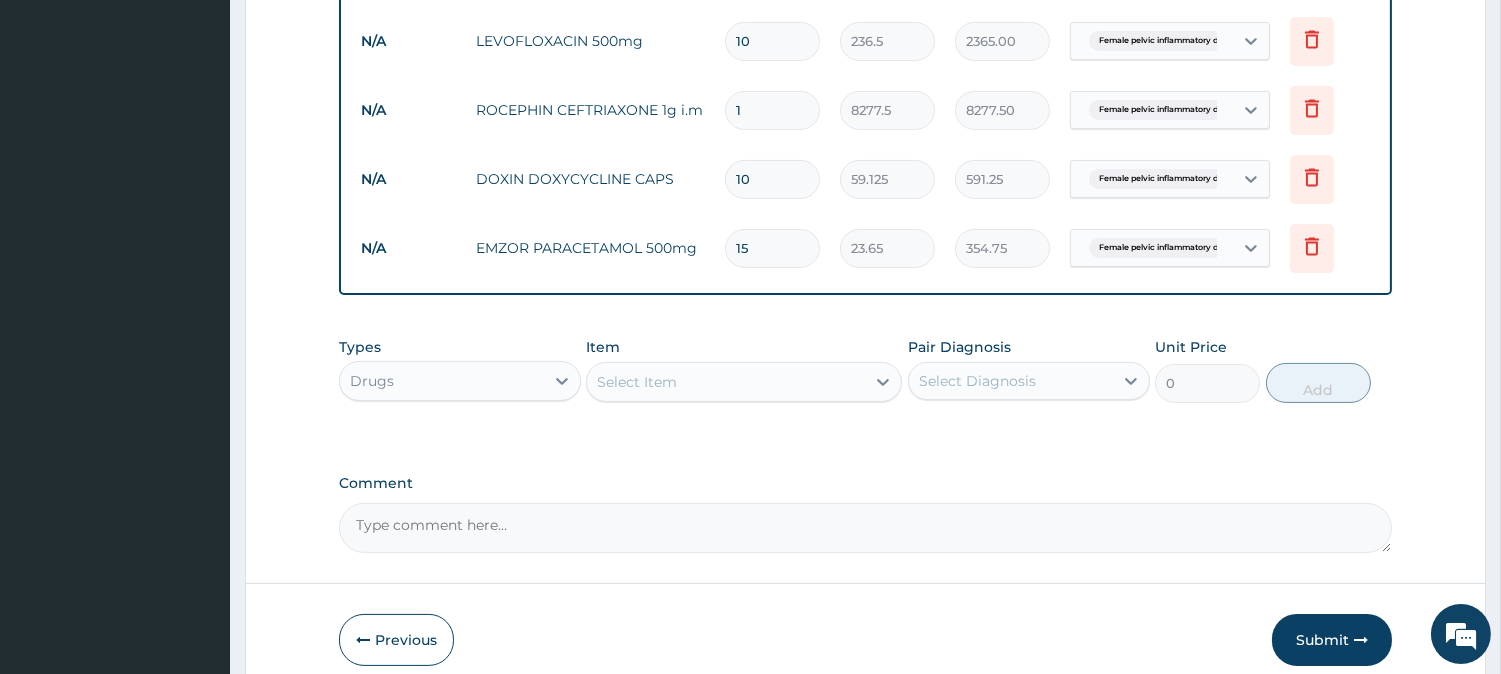 type on "15" 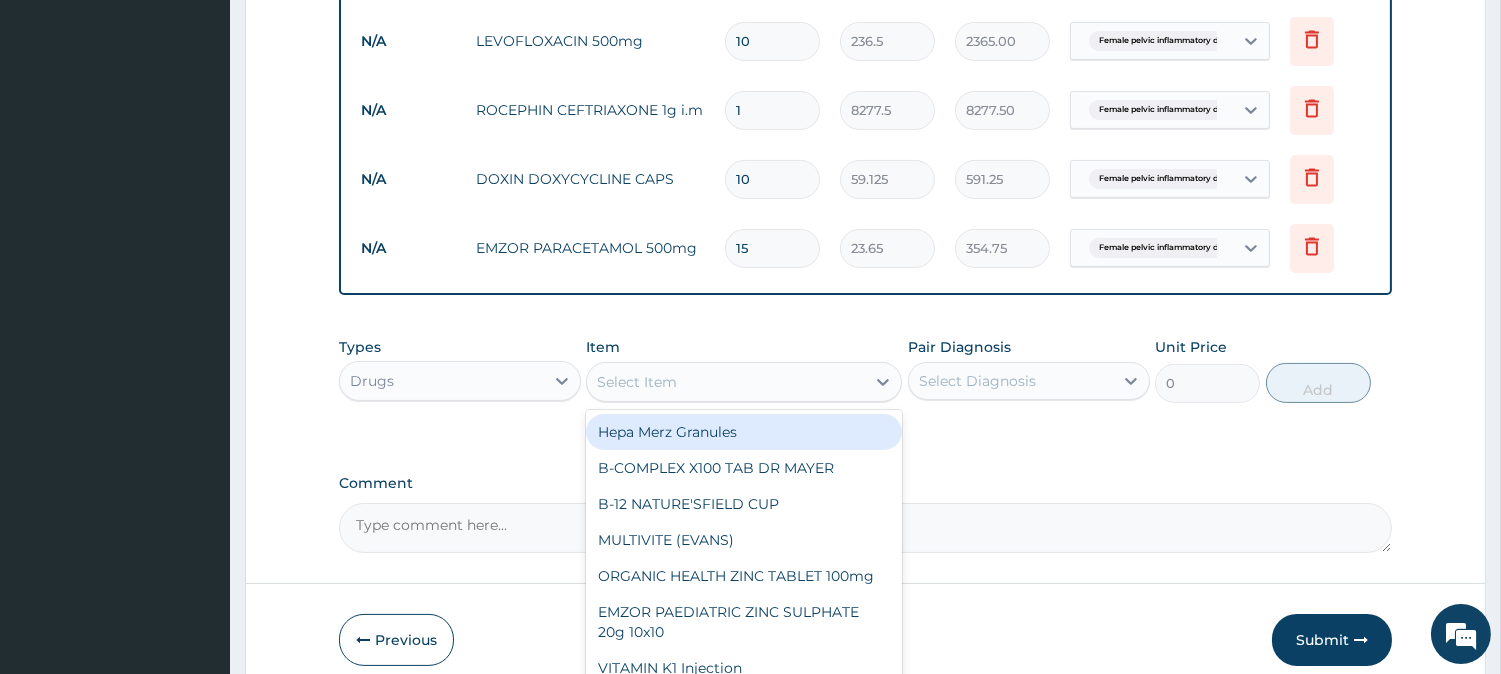 click on "Select Item" at bounding box center (726, 382) 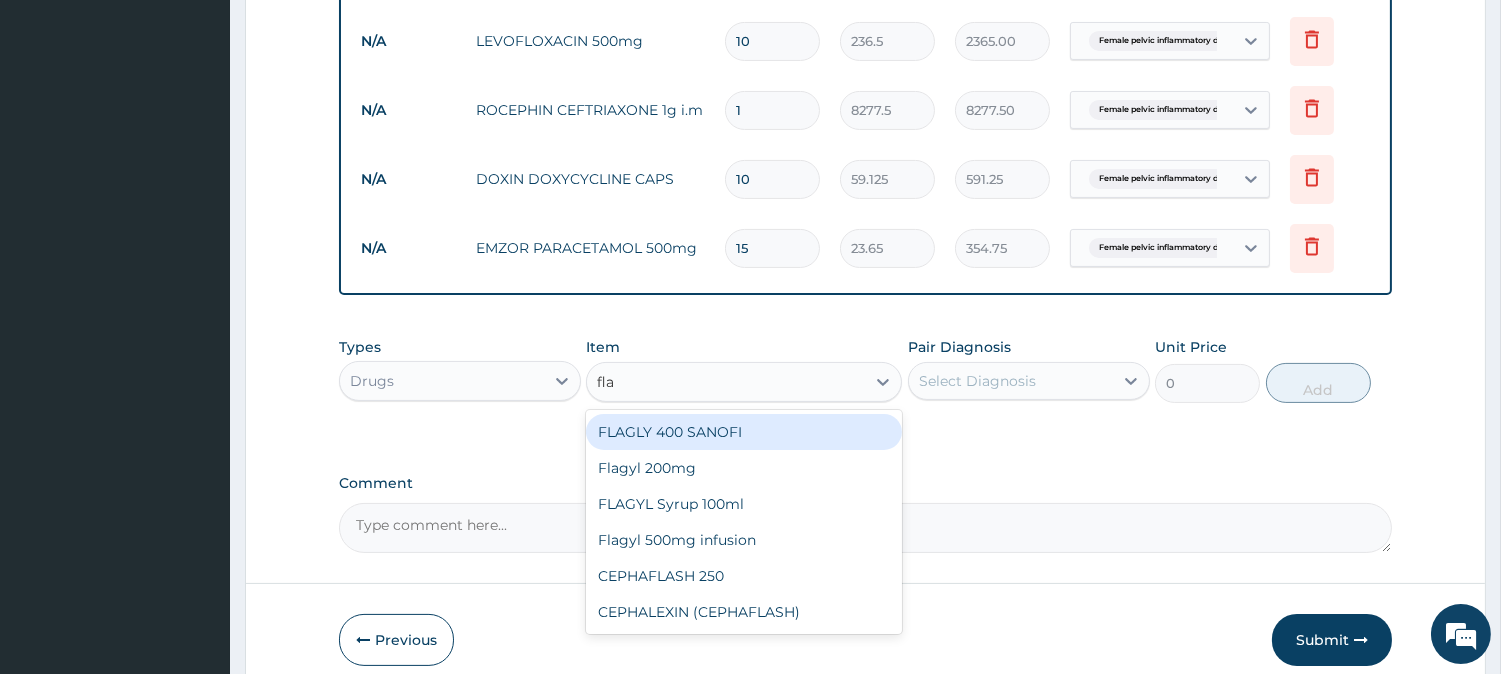 type on "flag" 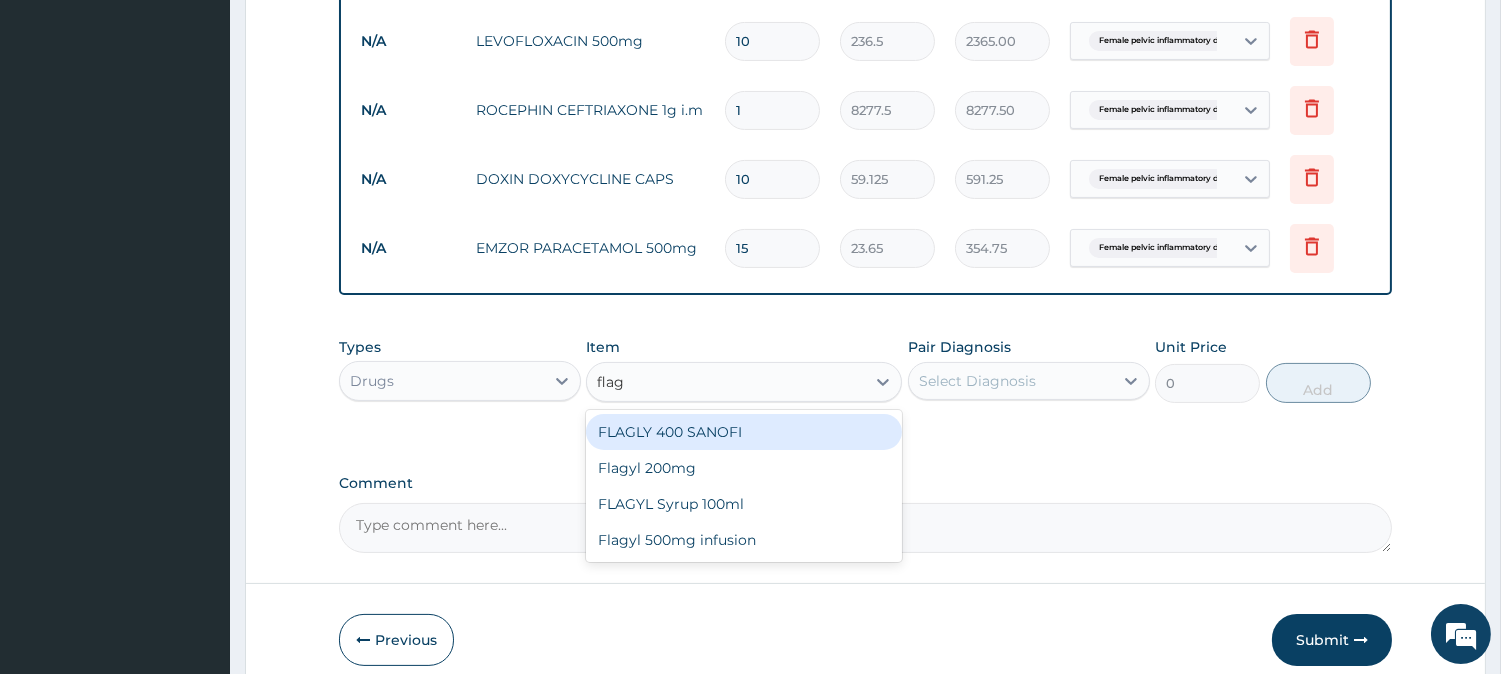click on "FLAGLY 400 SANOFI" at bounding box center (744, 432) 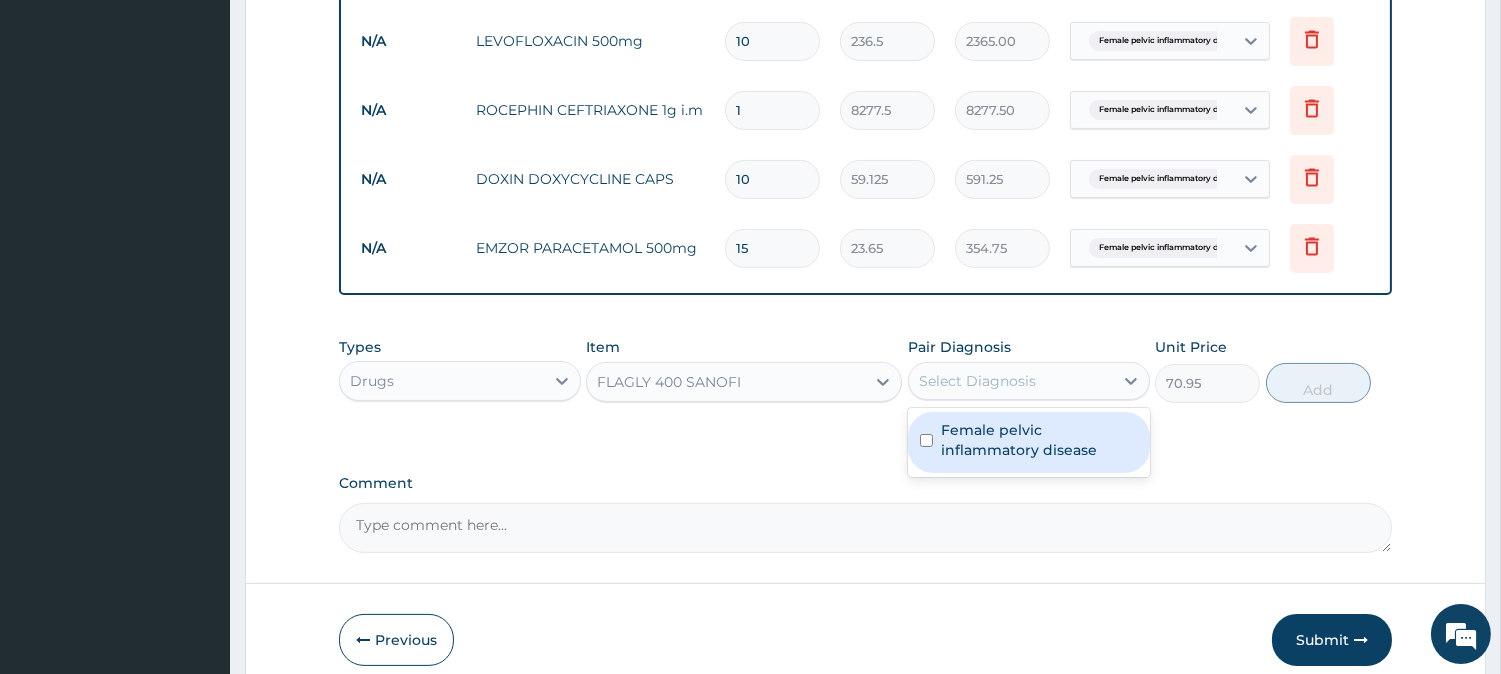 click on "Select Diagnosis" at bounding box center (1011, 381) 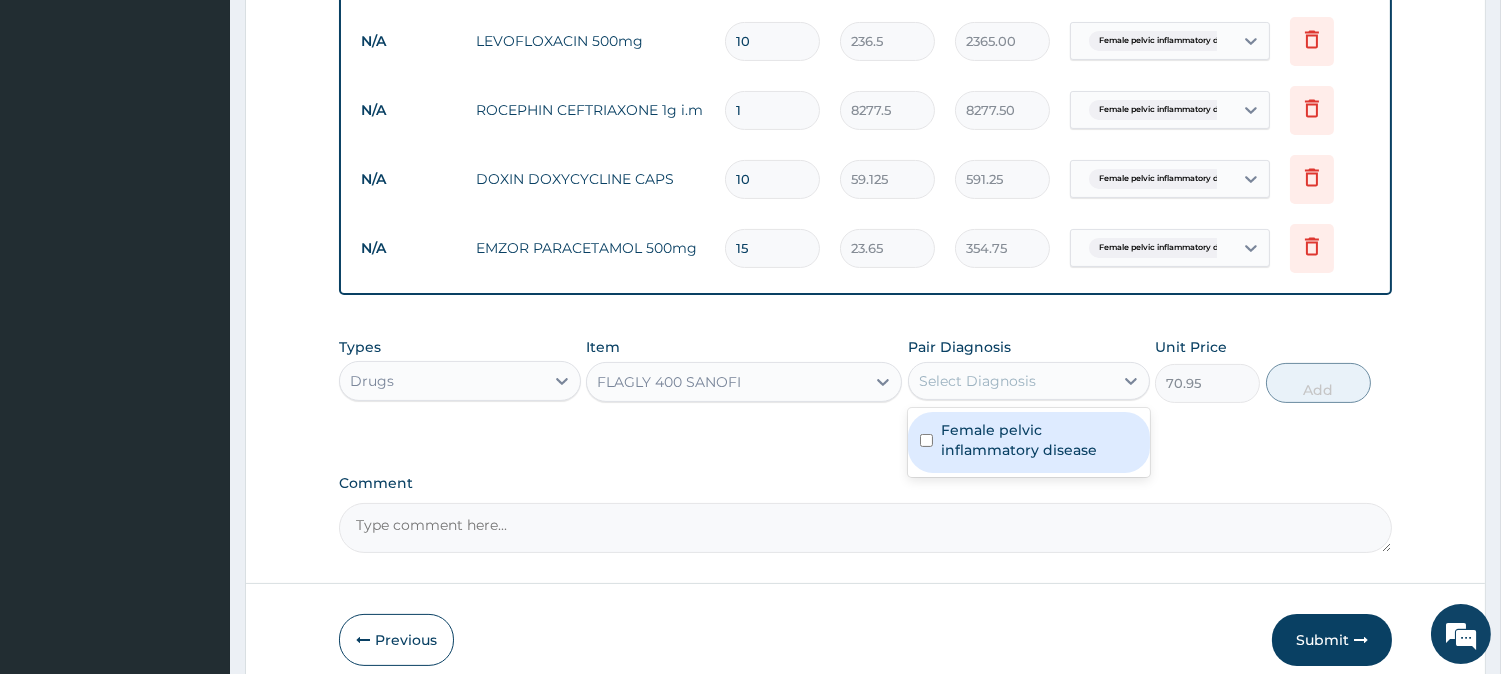 click on "Female pelvic inflammatory disease" at bounding box center [1039, 440] 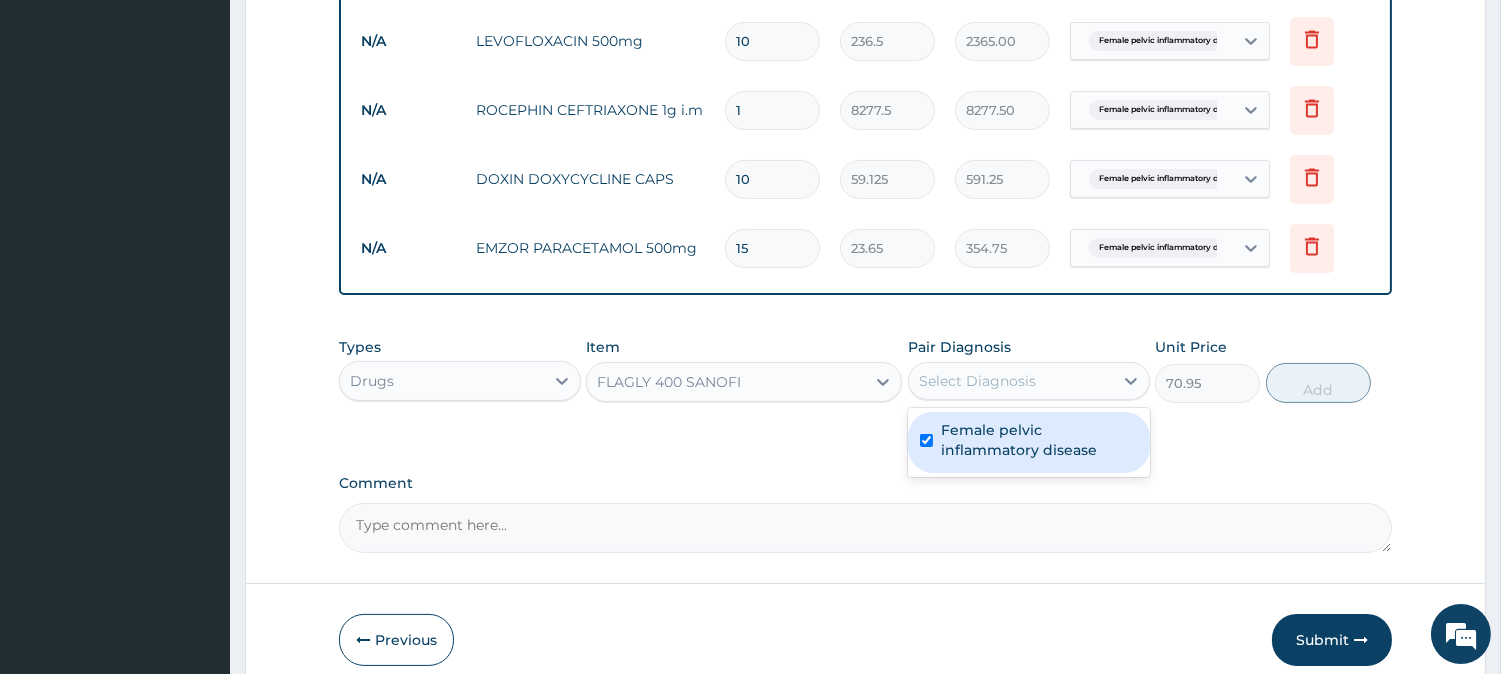 checkbox on "true" 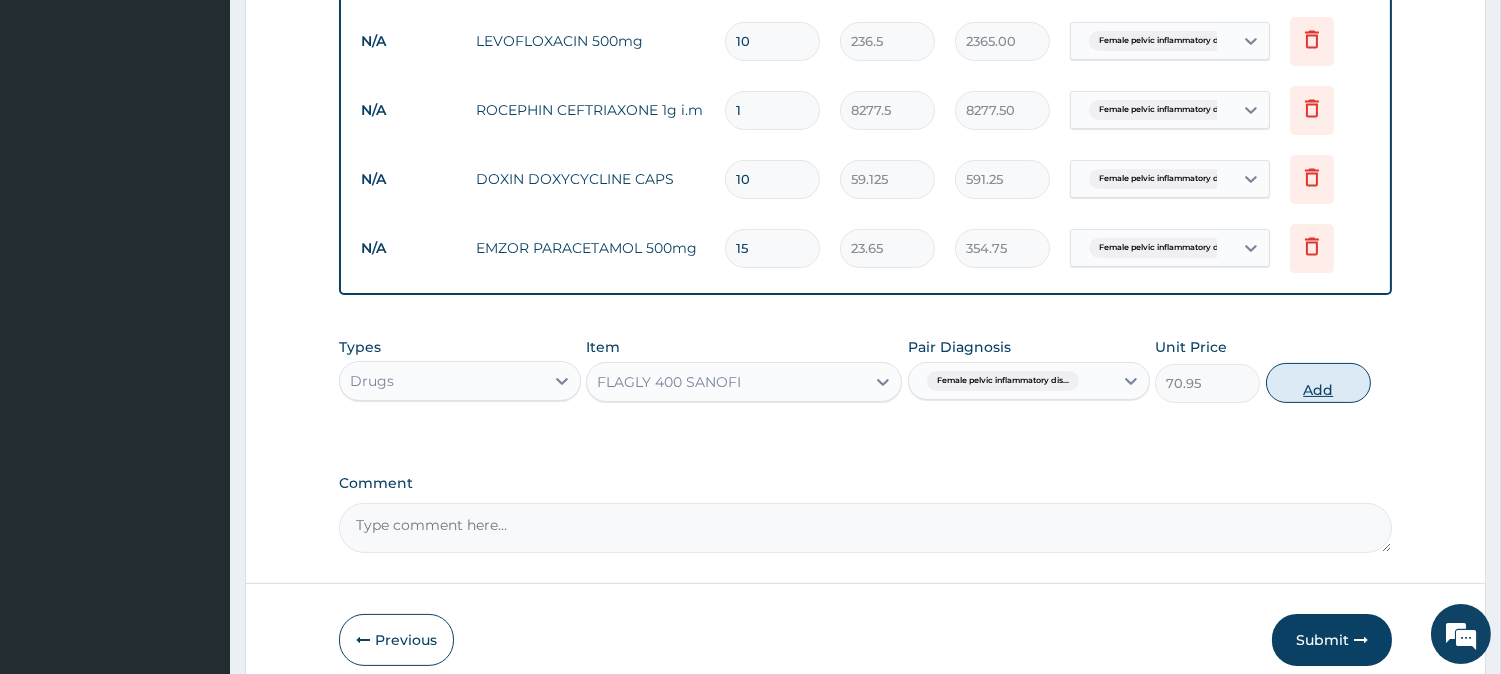 click on "Add" at bounding box center (1318, 383) 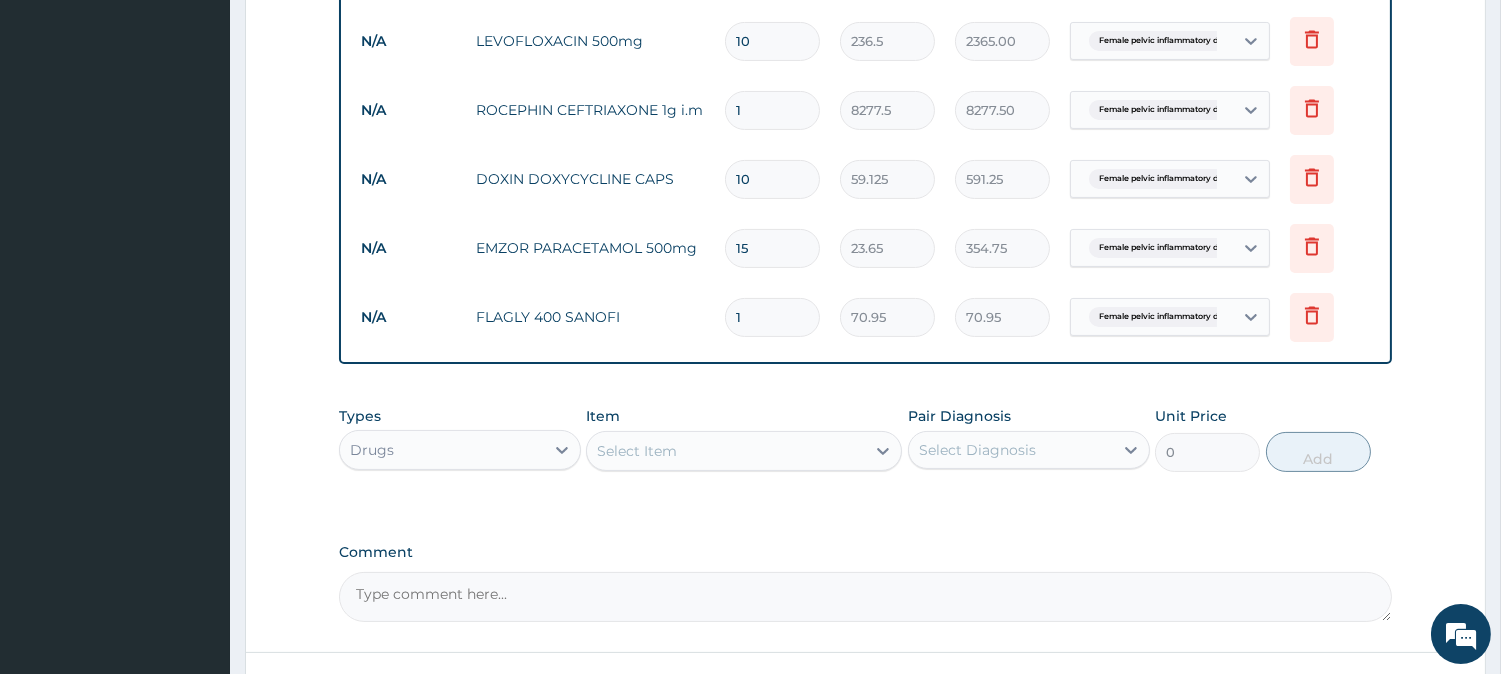 type on "15" 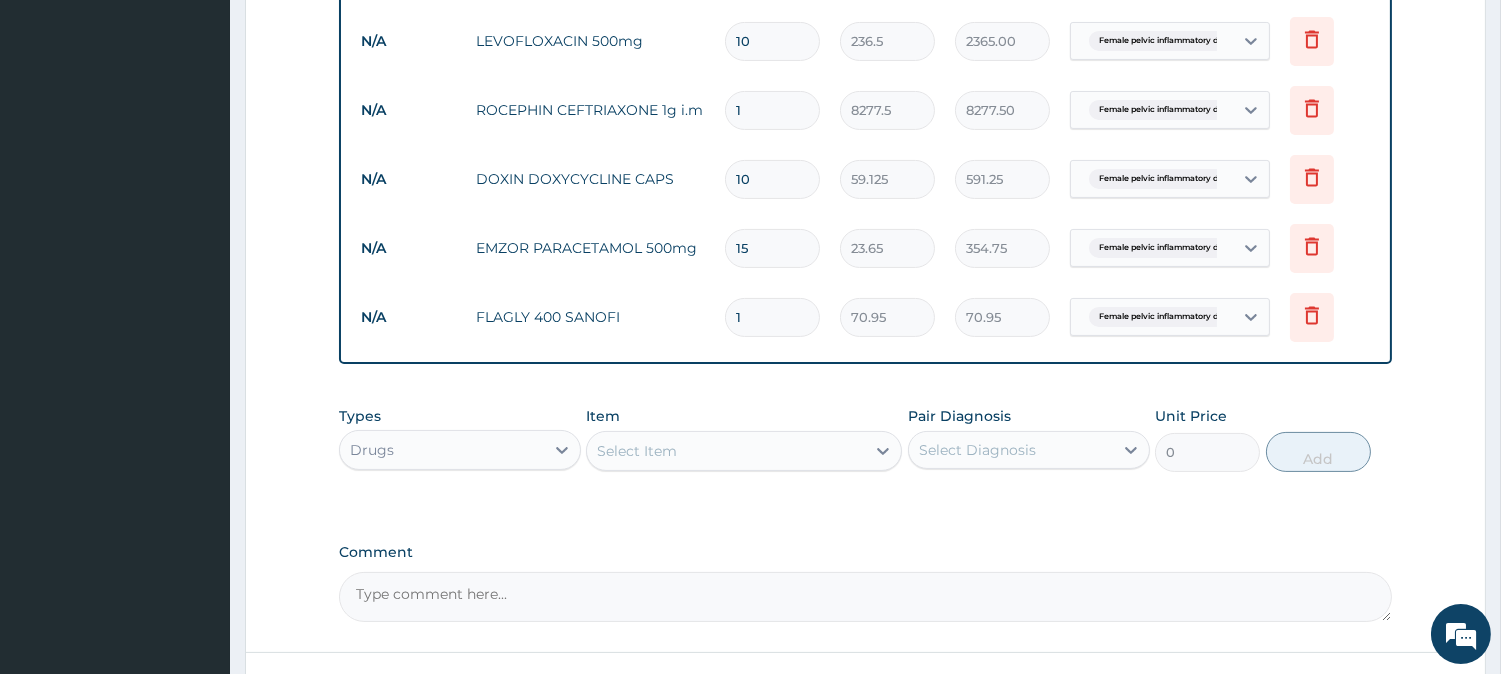 type on "1064.25" 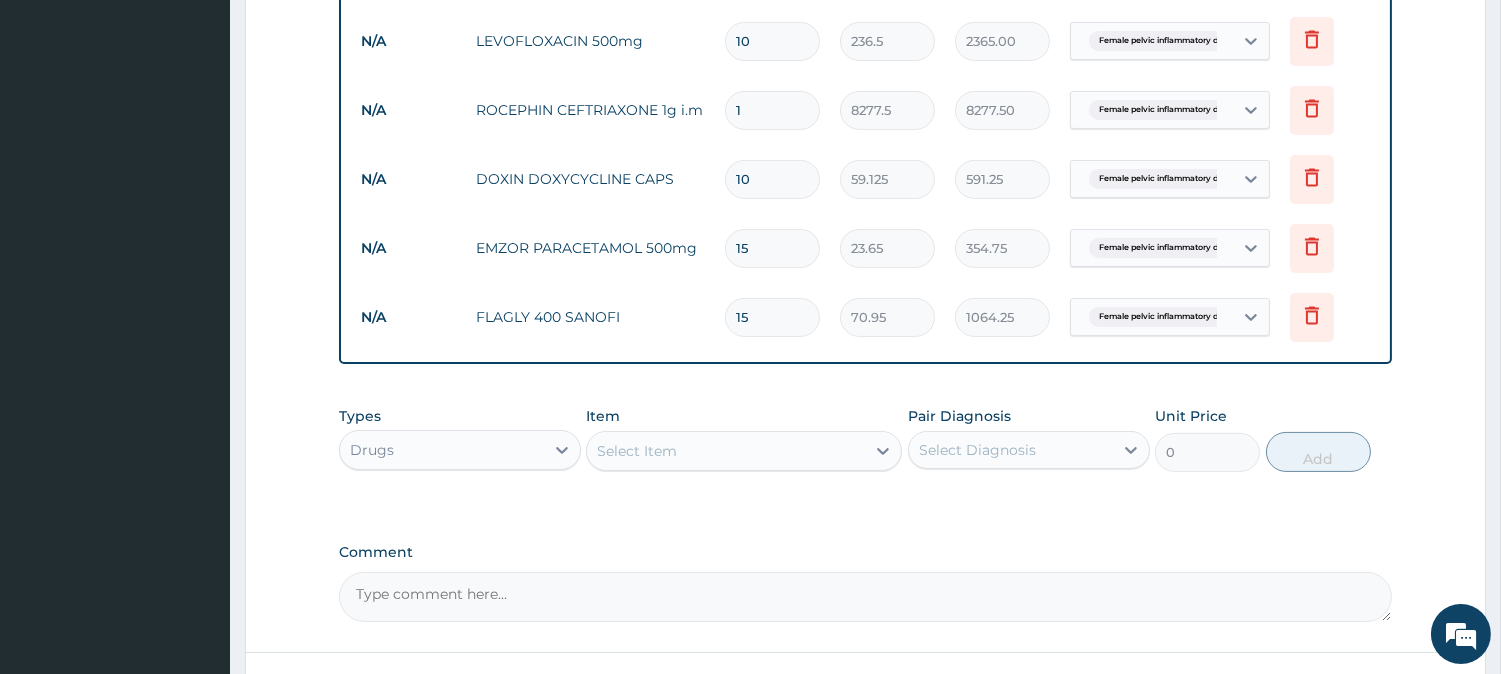 type on "1" 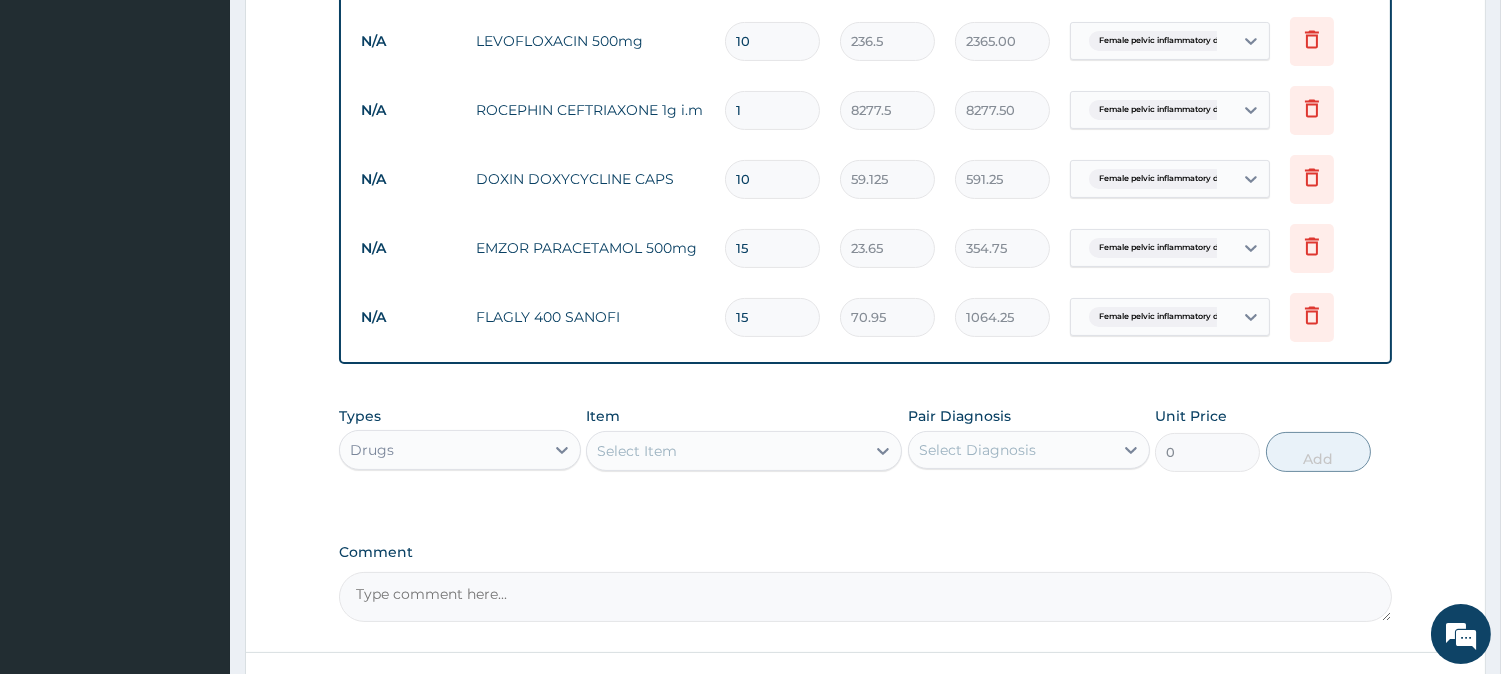 type on "70.95" 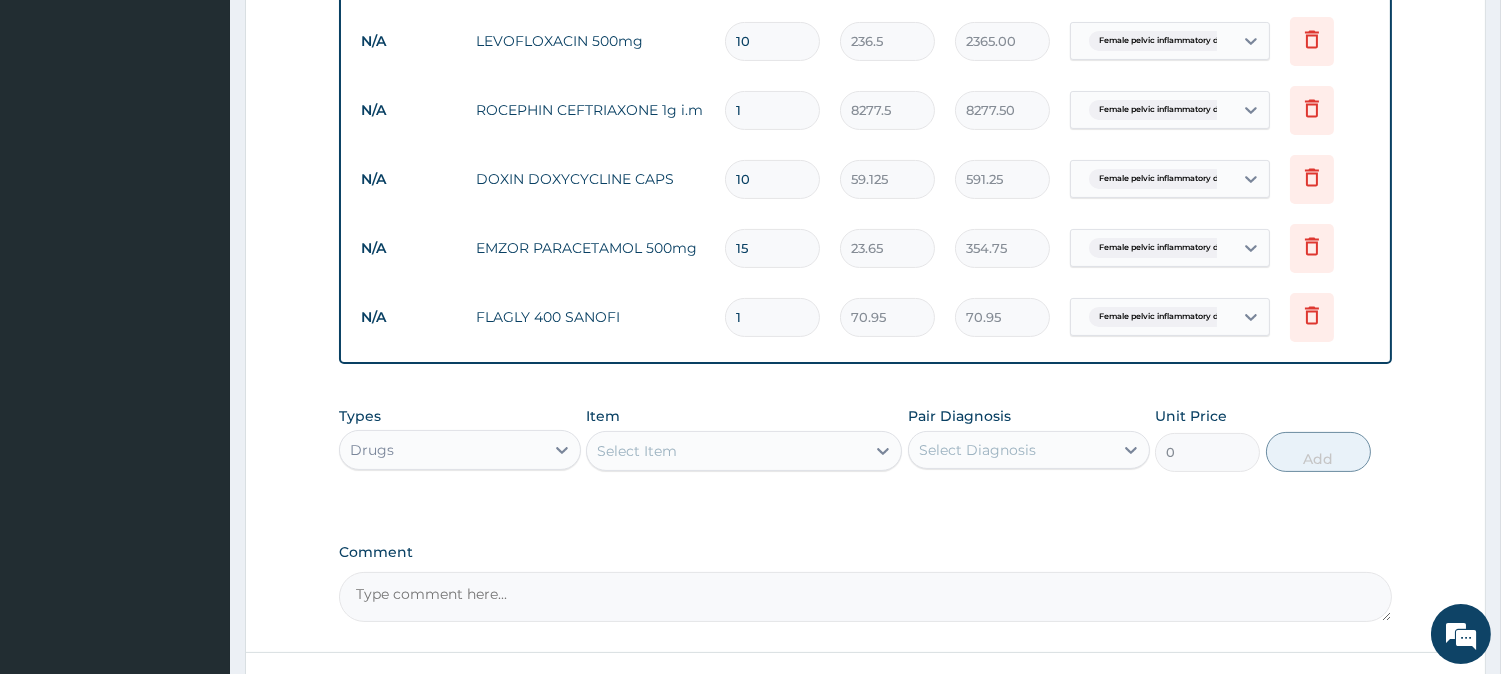 type on "10" 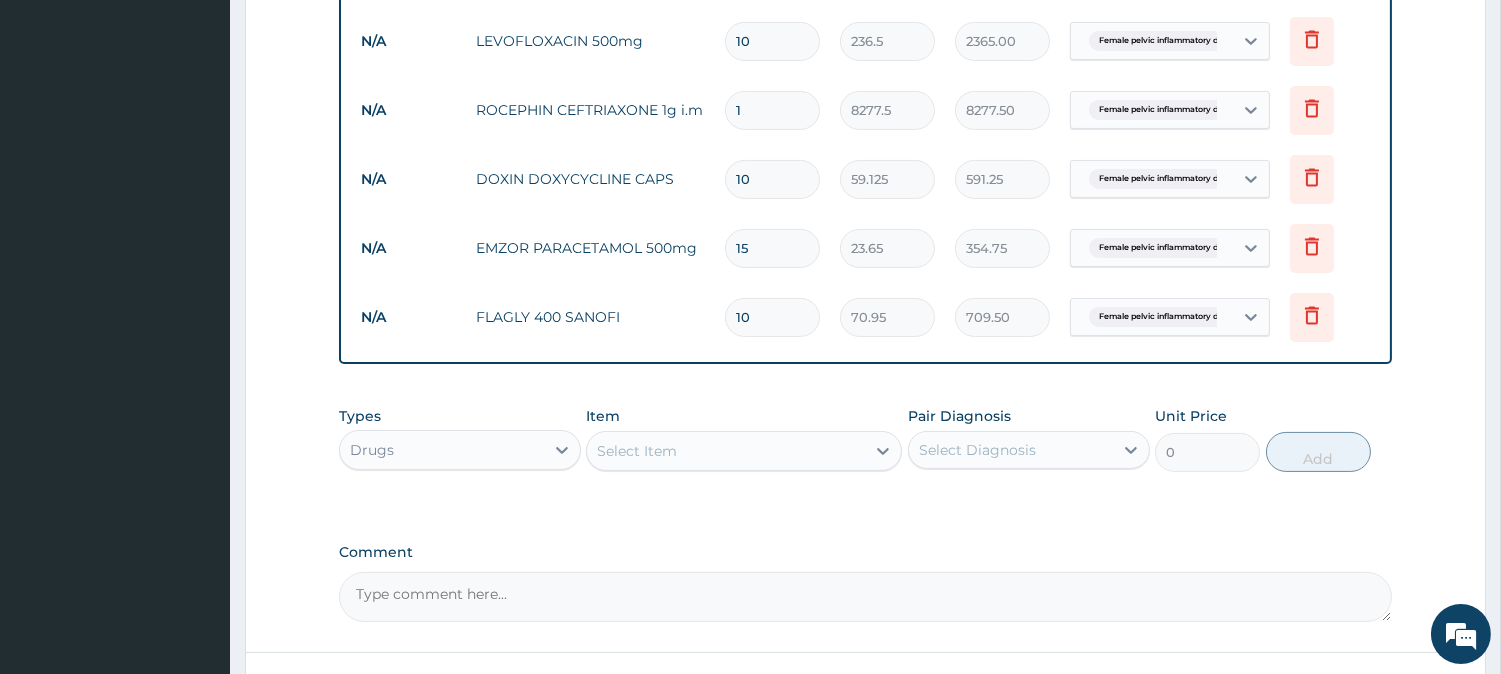 type on "10" 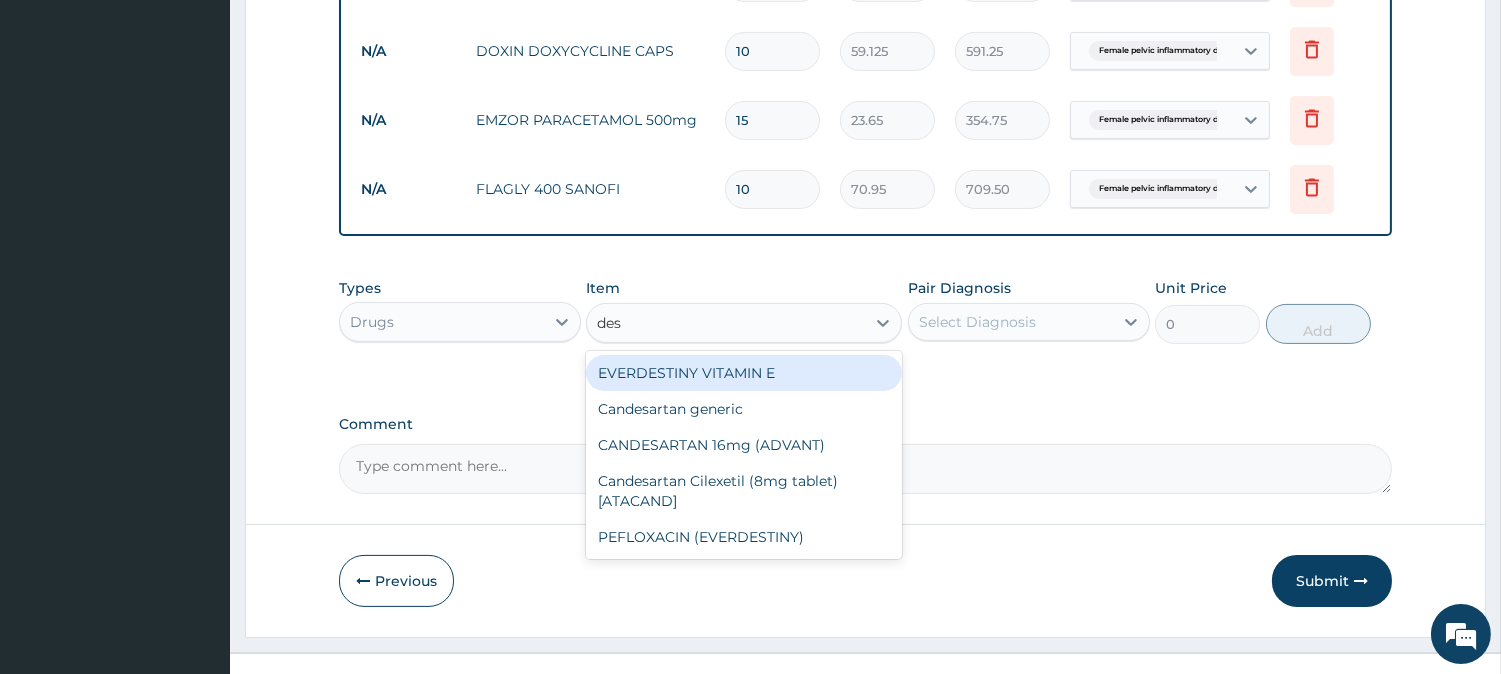 scroll, scrollTop: 882, scrollLeft: 0, axis: vertical 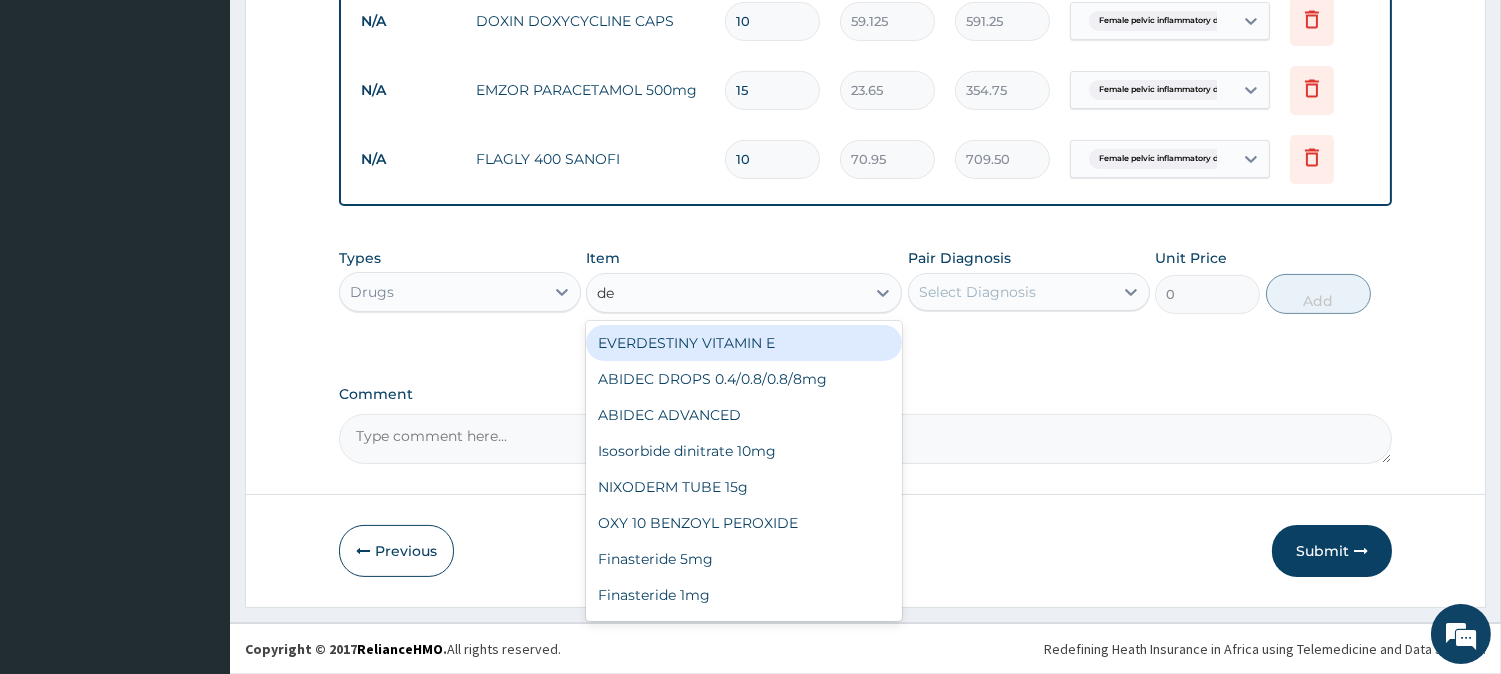 type on "d" 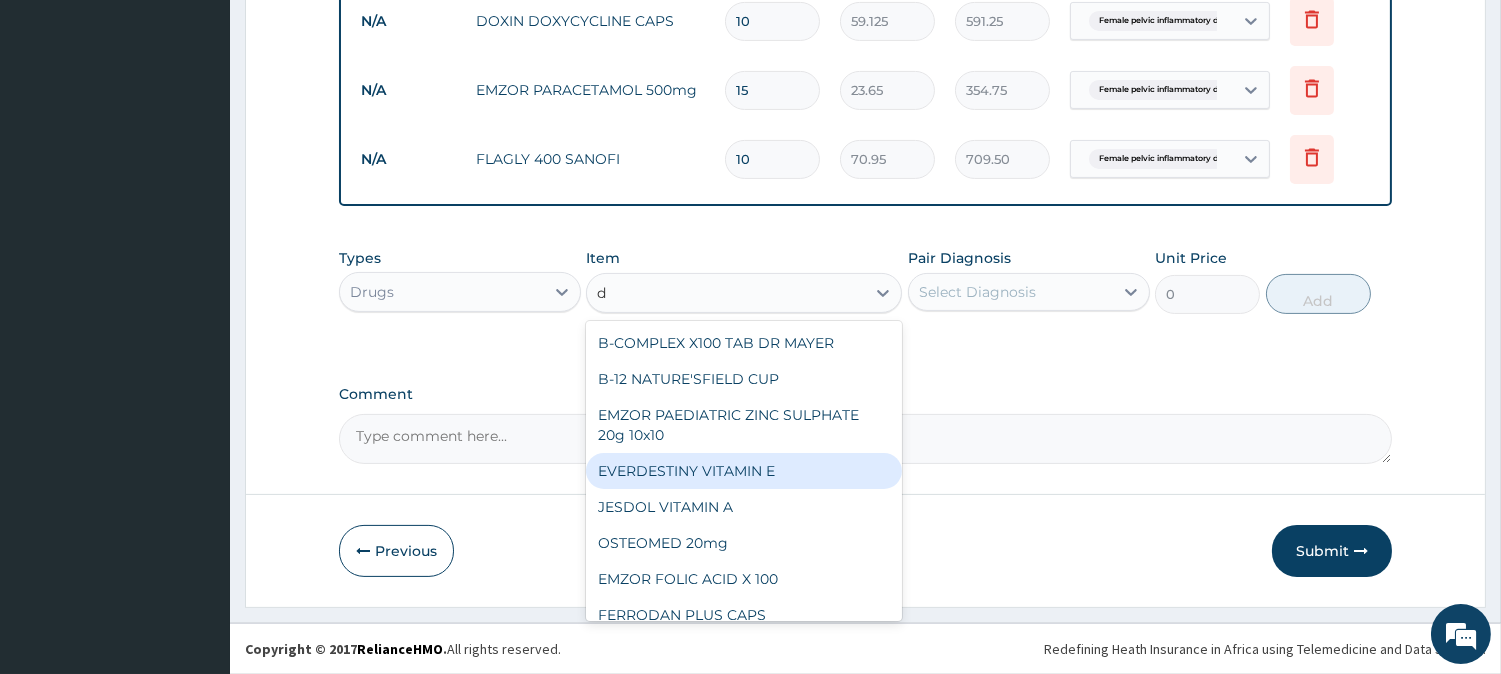 type 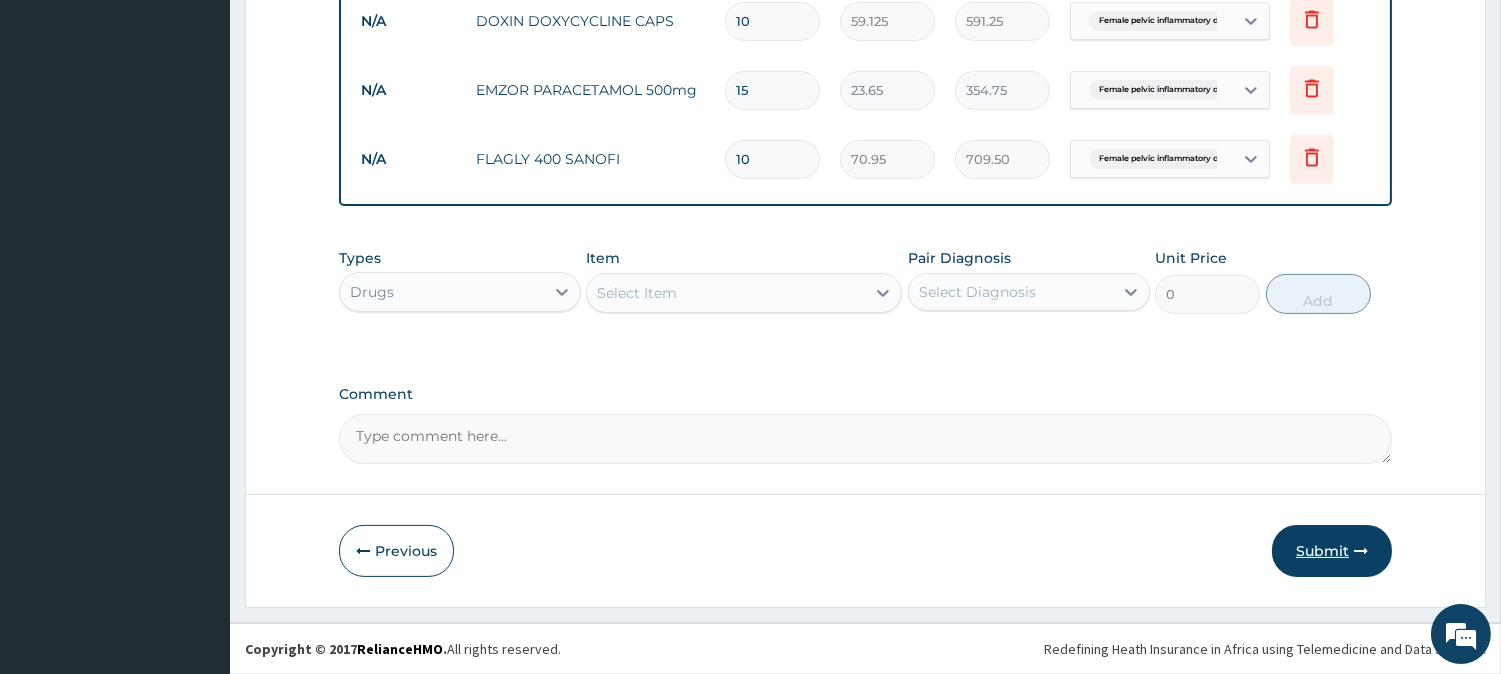 click on "Submit" at bounding box center [1332, 551] 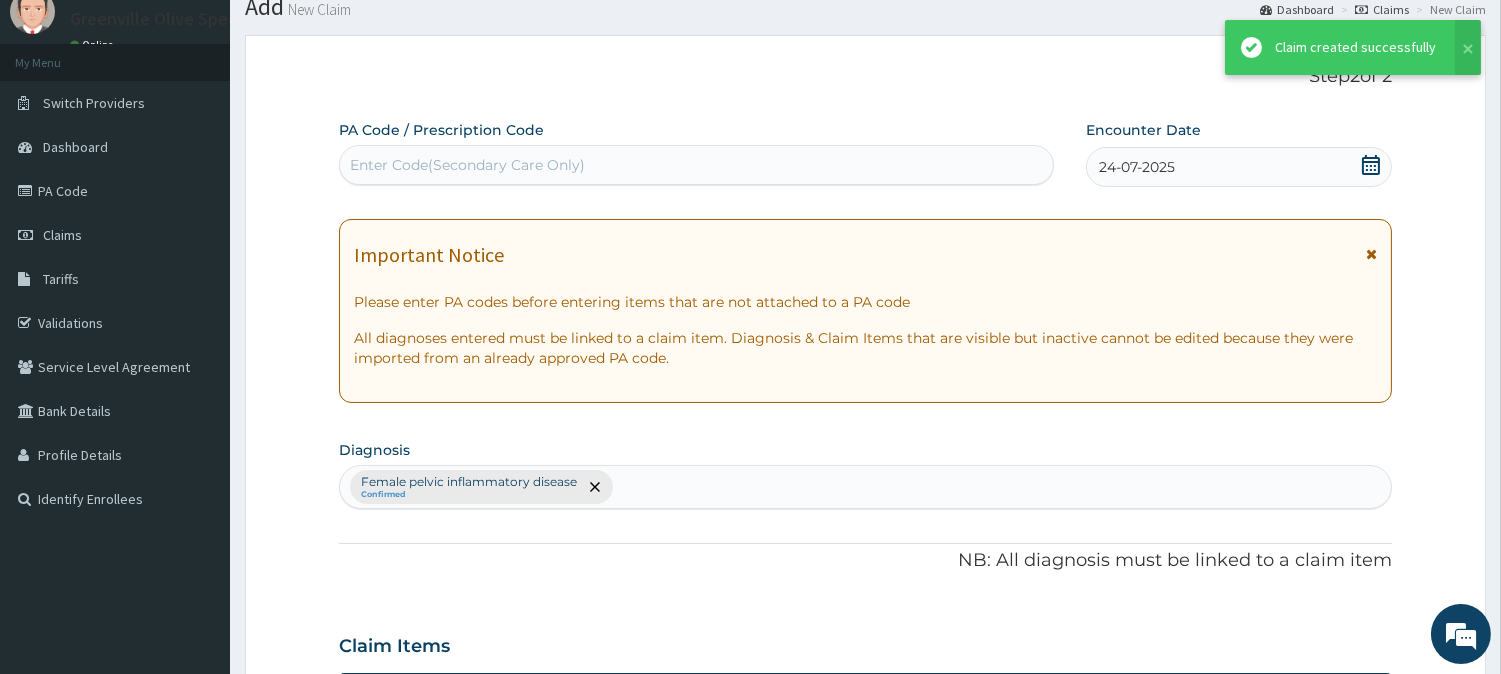 scroll, scrollTop: 882, scrollLeft: 0, axis: vertical 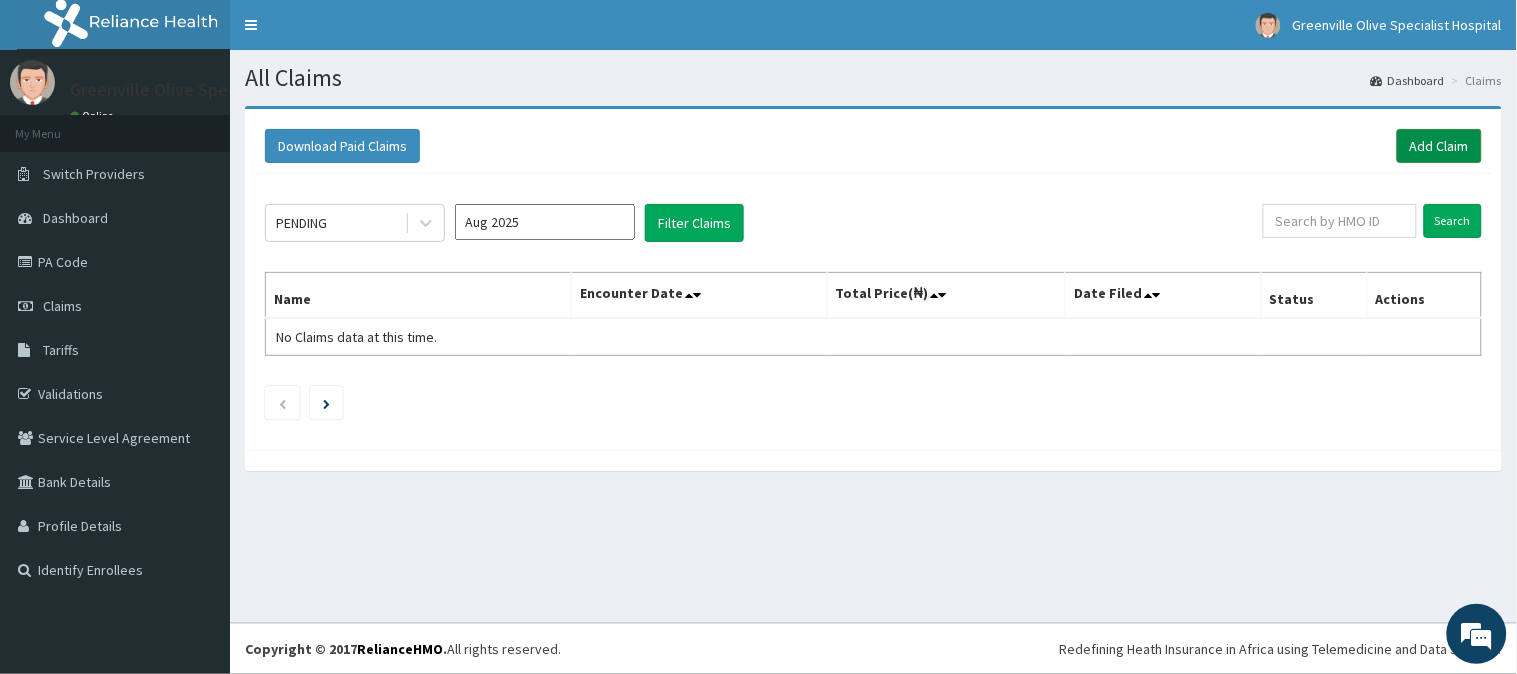 click on "Add Claim" at bounding box center (1439, 146) 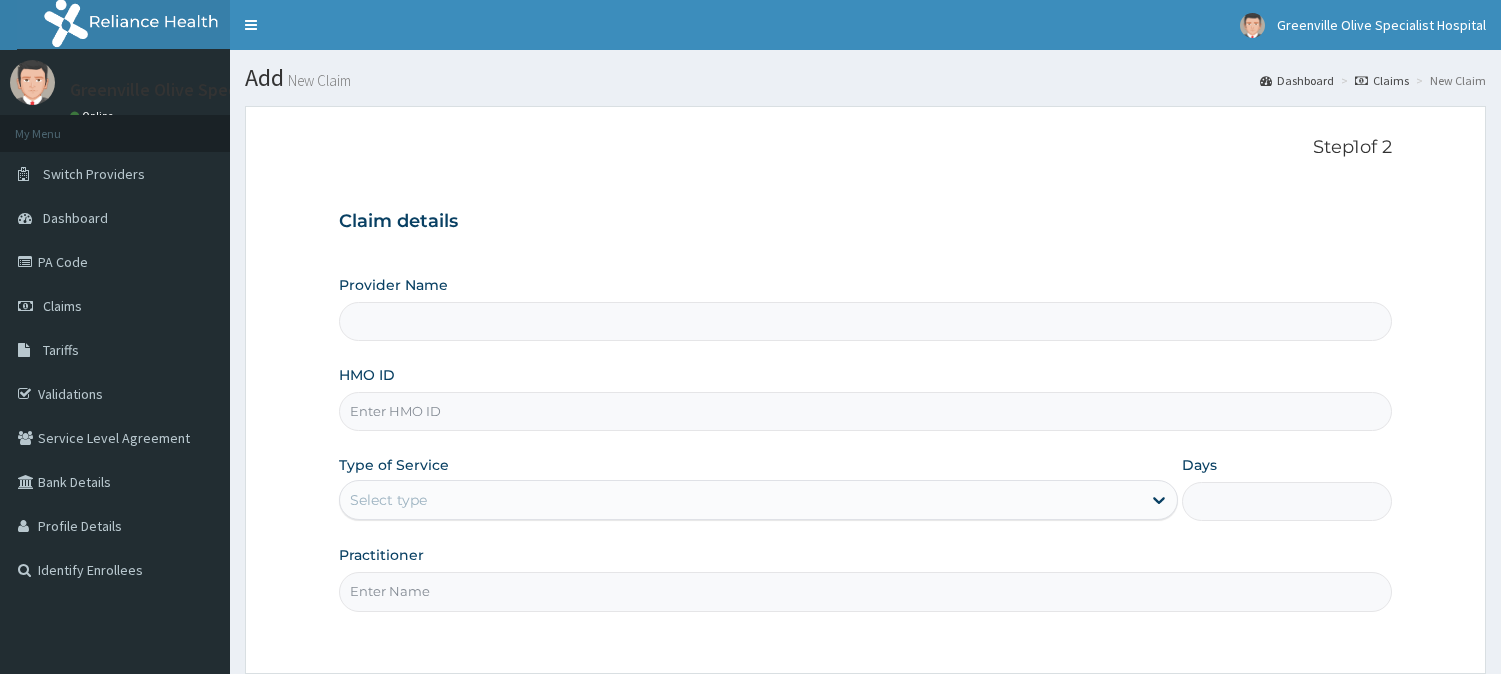 scroll, scrollTop: 0, scrollLeft: 0, axis: both 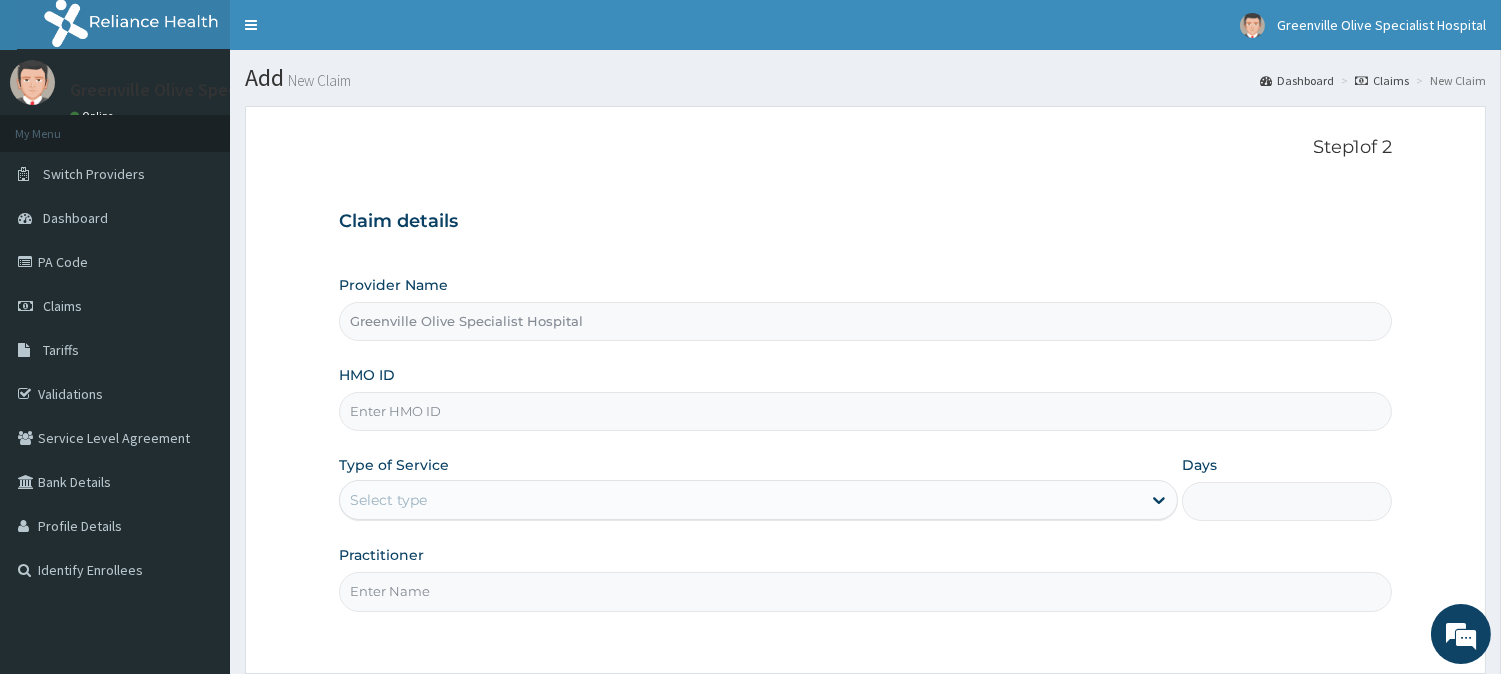 type on "Greenville Olive Specialist Hospital" 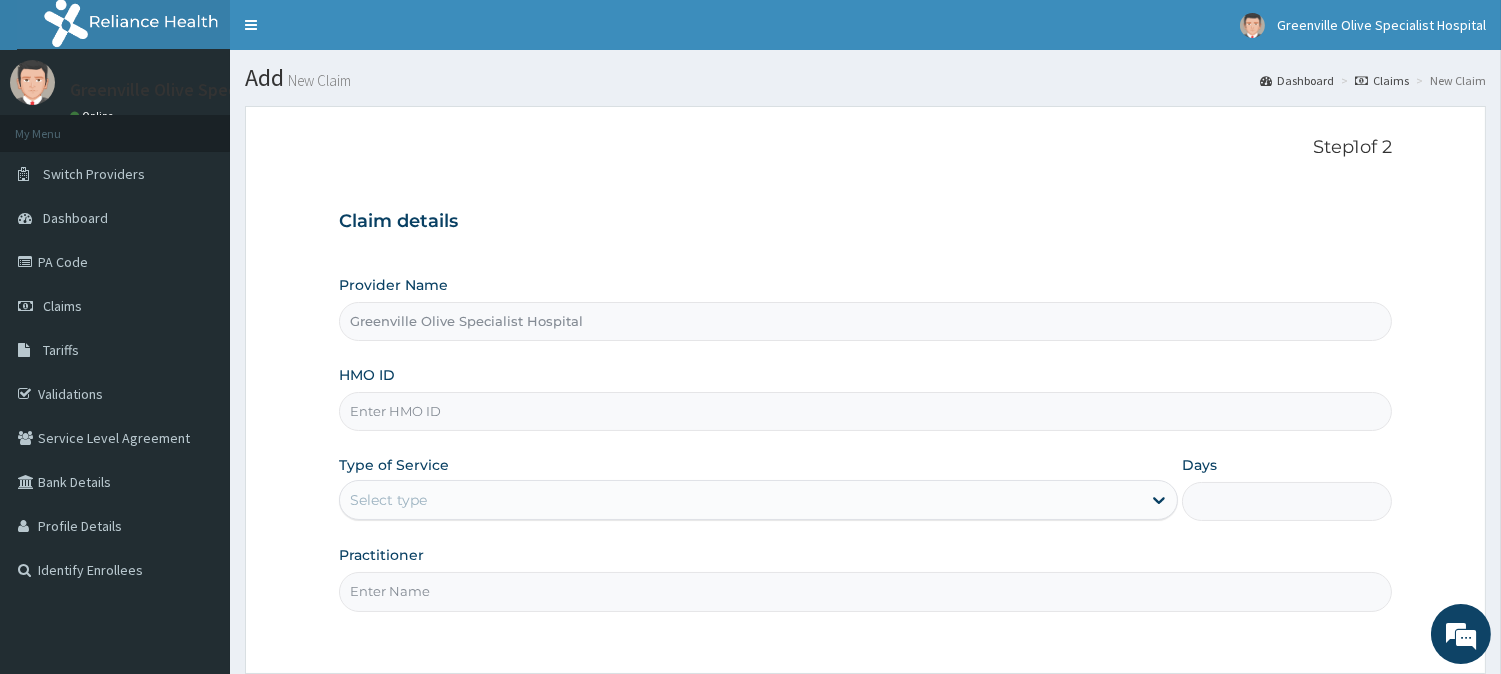 click on "HMO ID" at bounding box center [865, 411] 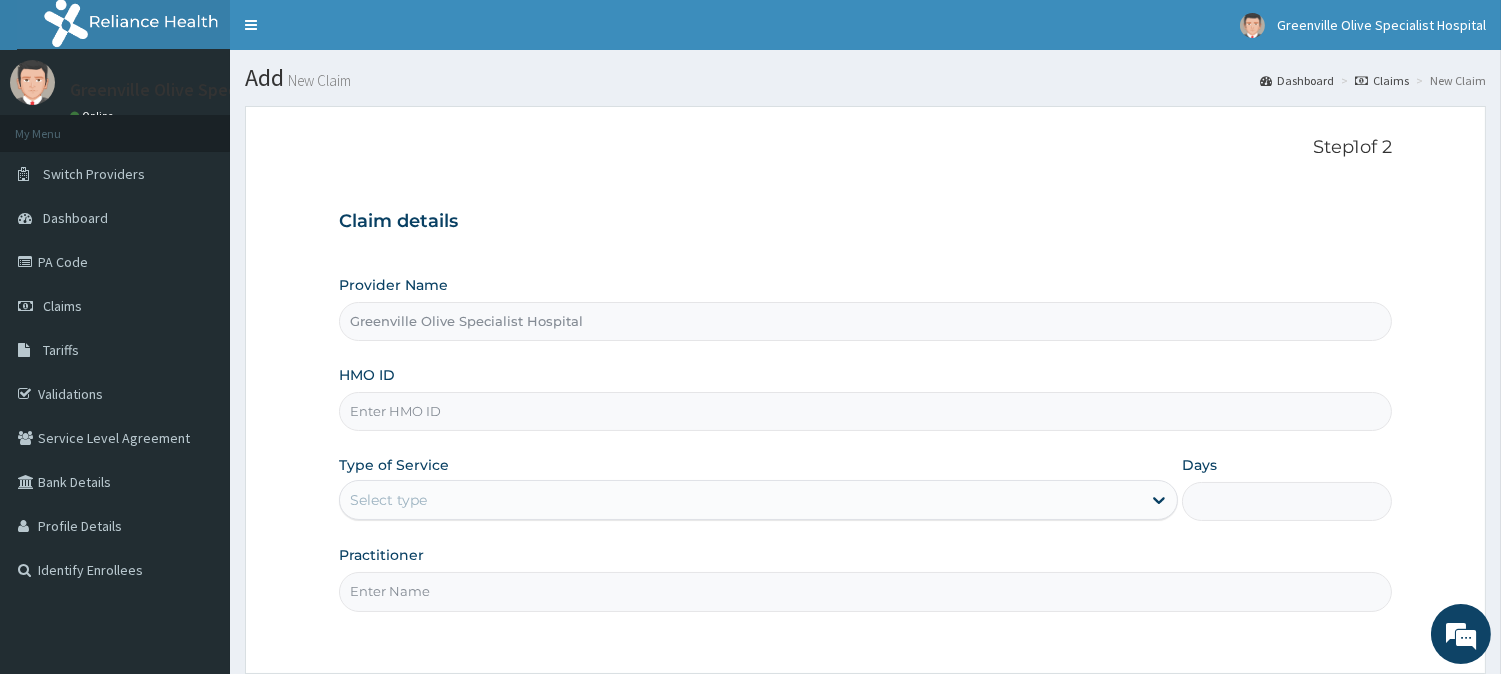 scroll, scrollTop: 0, scrollLeft: 0, axis: both 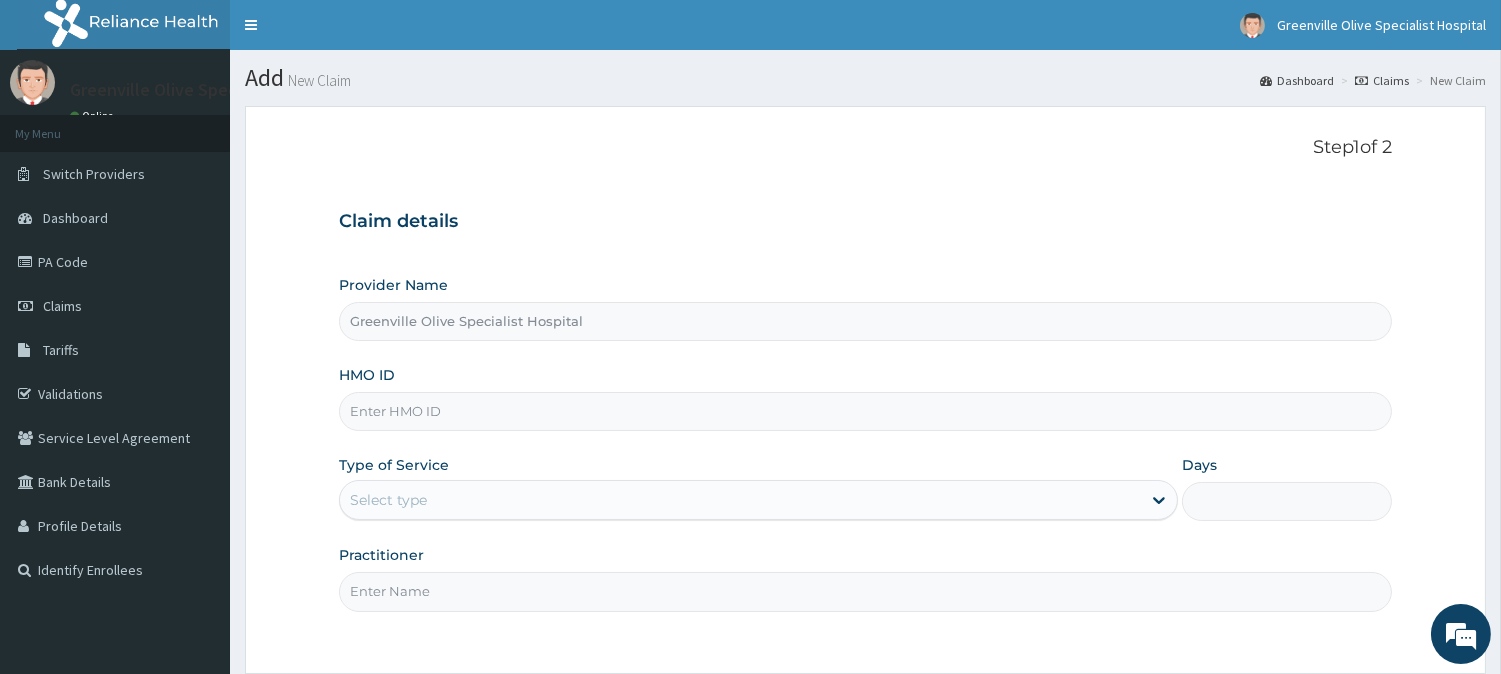 click on "HMO ID" at bounding box center (865, 411) 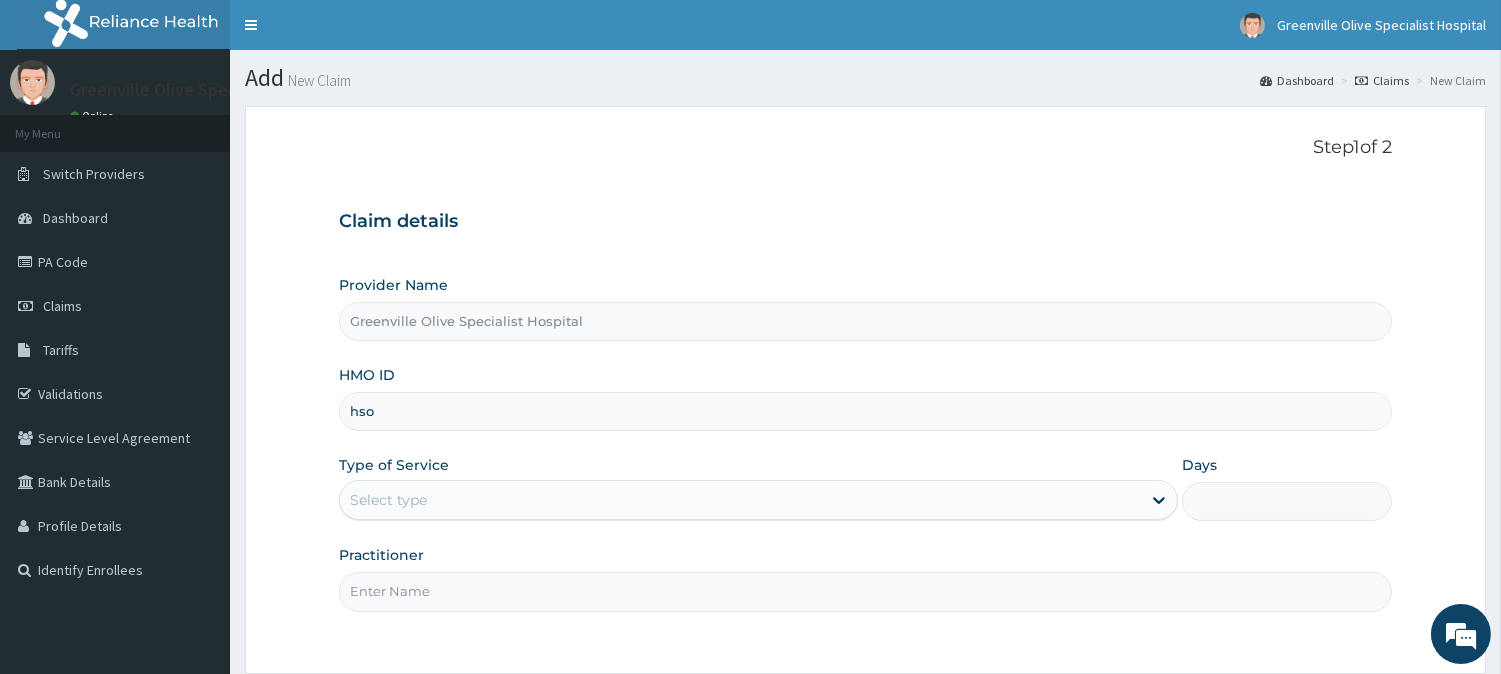 type on "HSO/10007/B" 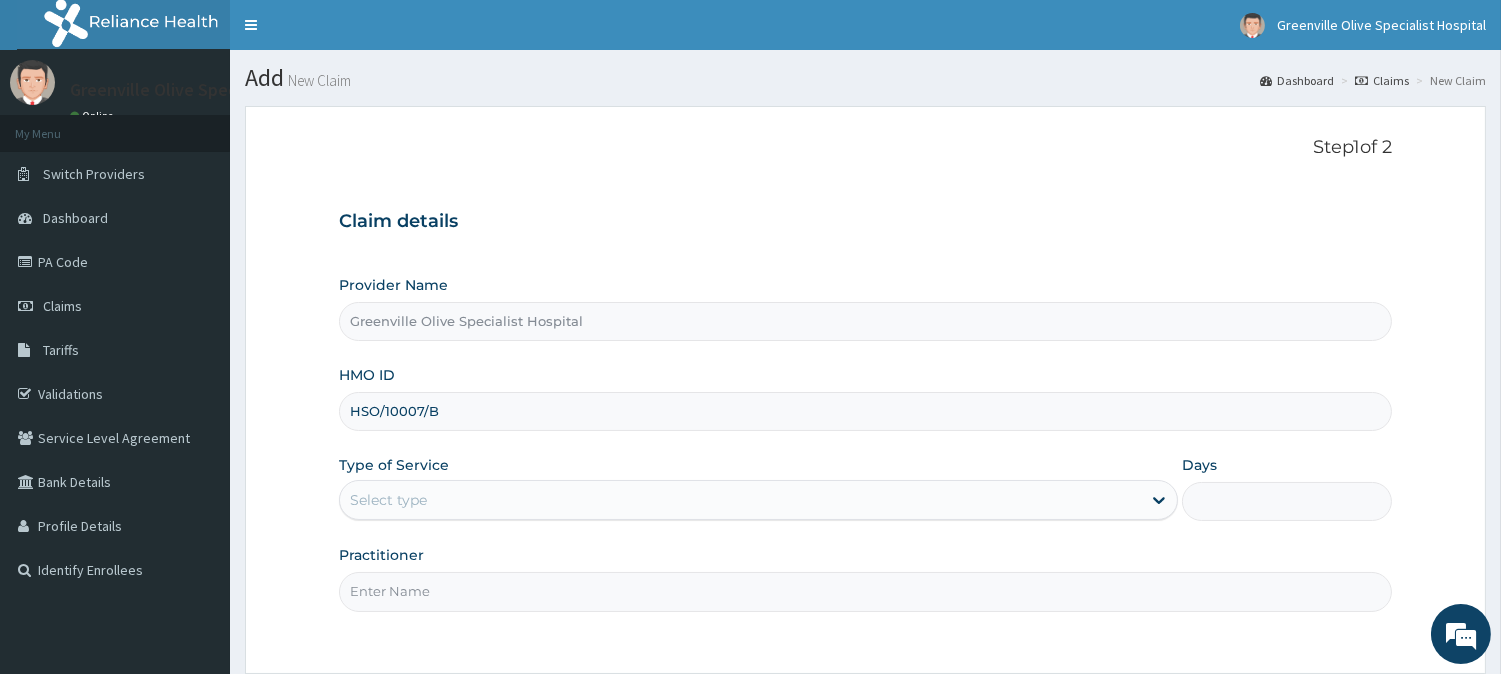 click on "Practitioner" at bounding box center (865, 591) 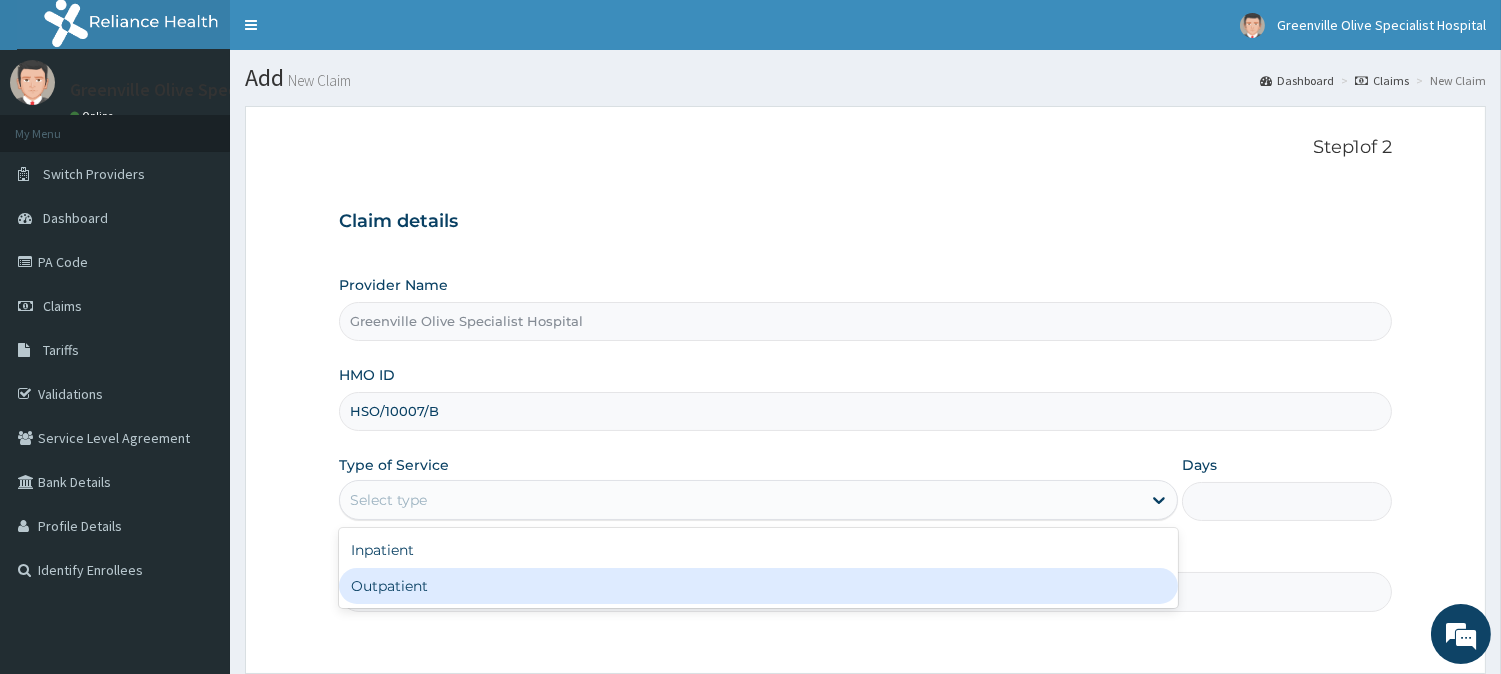 click on "Outpatient" at bounding box center [758, 586] 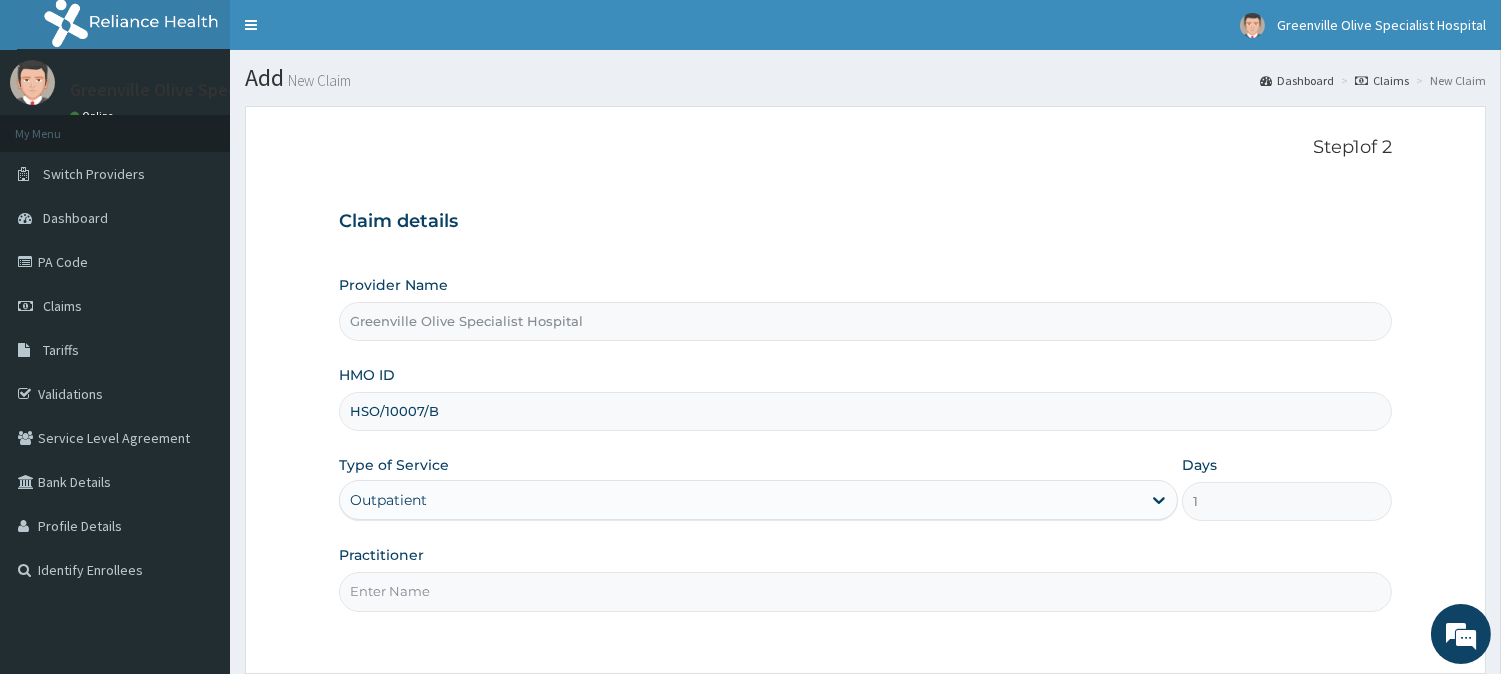 click on "Practitioner" at bounding box center (865, 591) 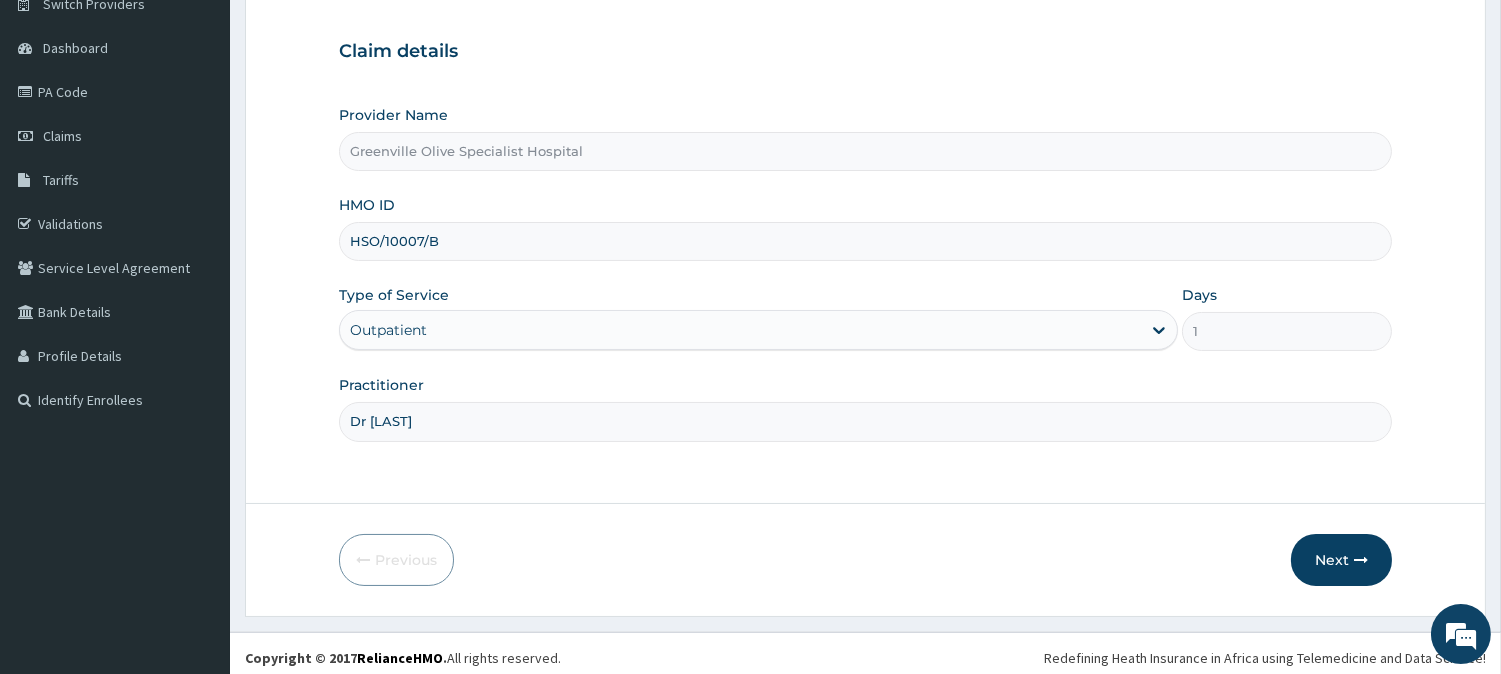 scroll, scrollTop: 178, scrollLeft: 0, axis: vertical 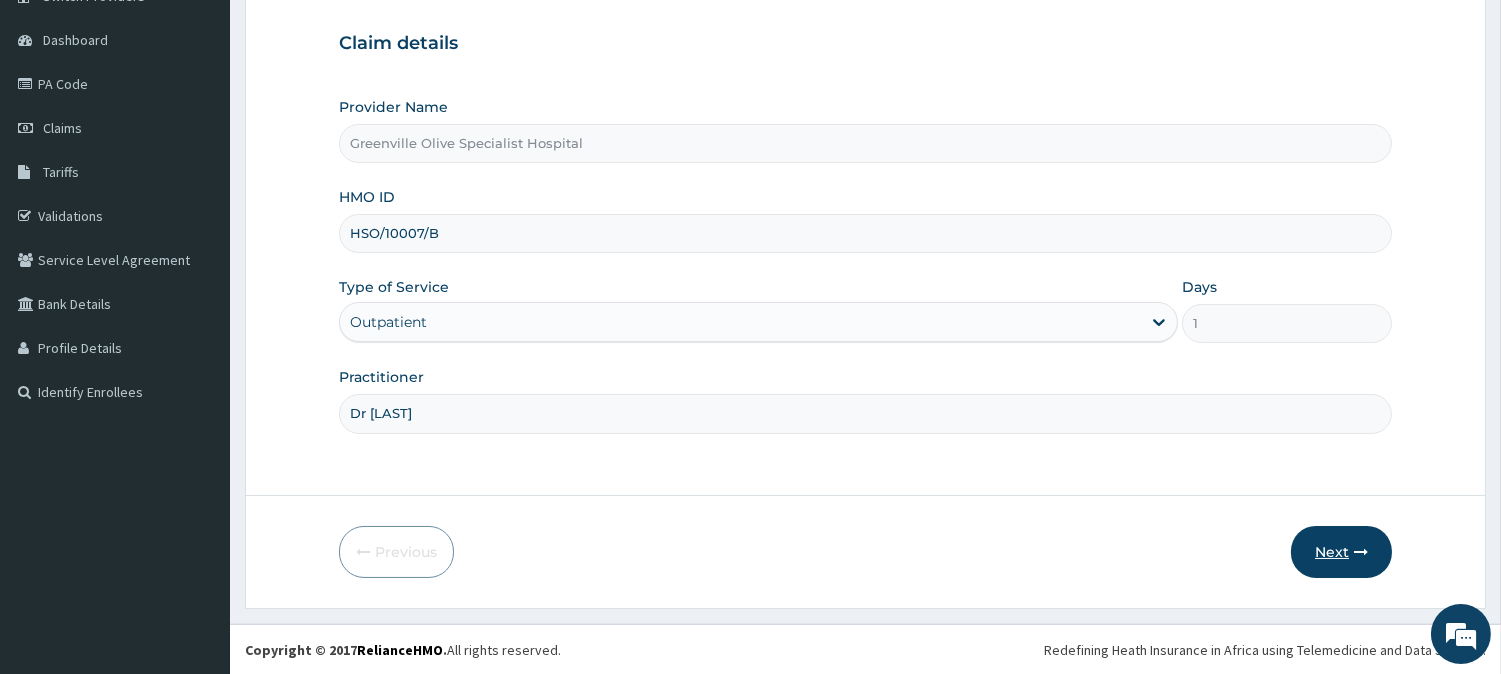 type on "Dr [LAST]" 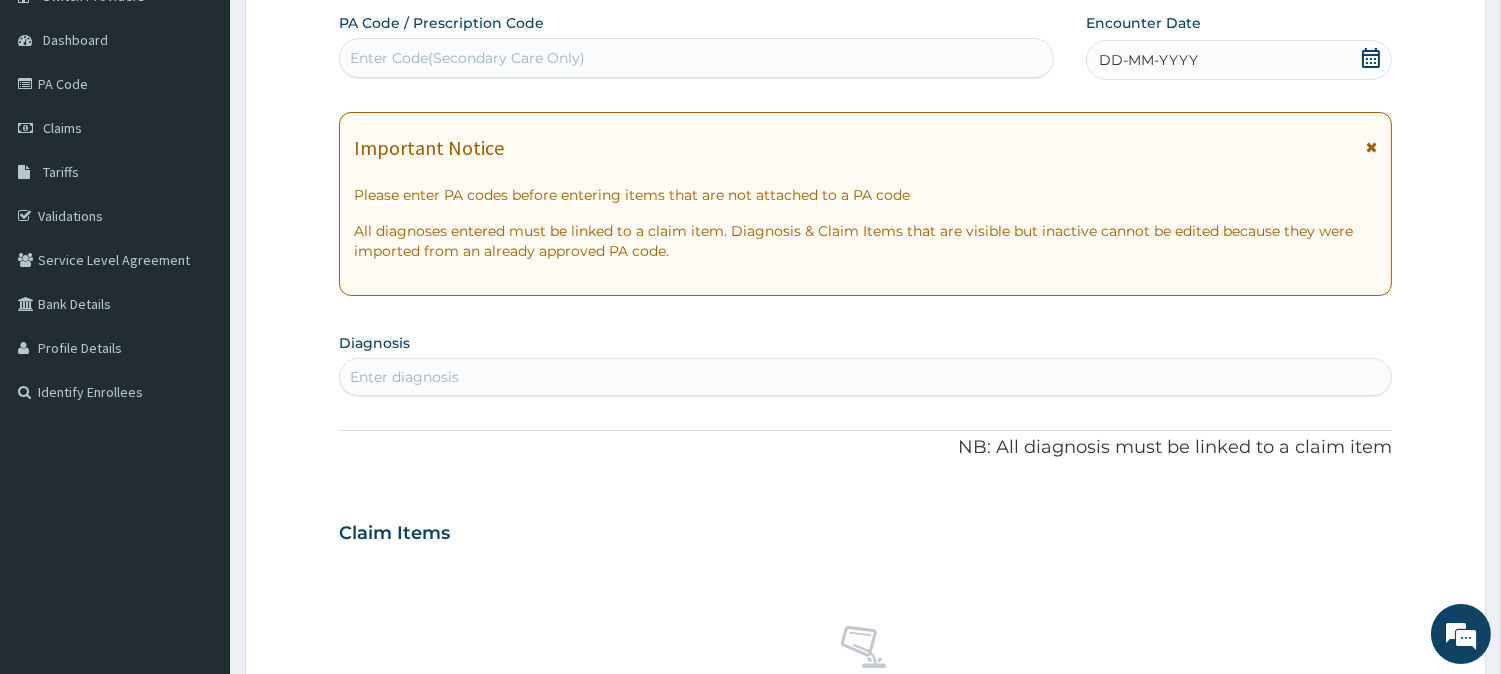click at bounding box center [1371, 147] 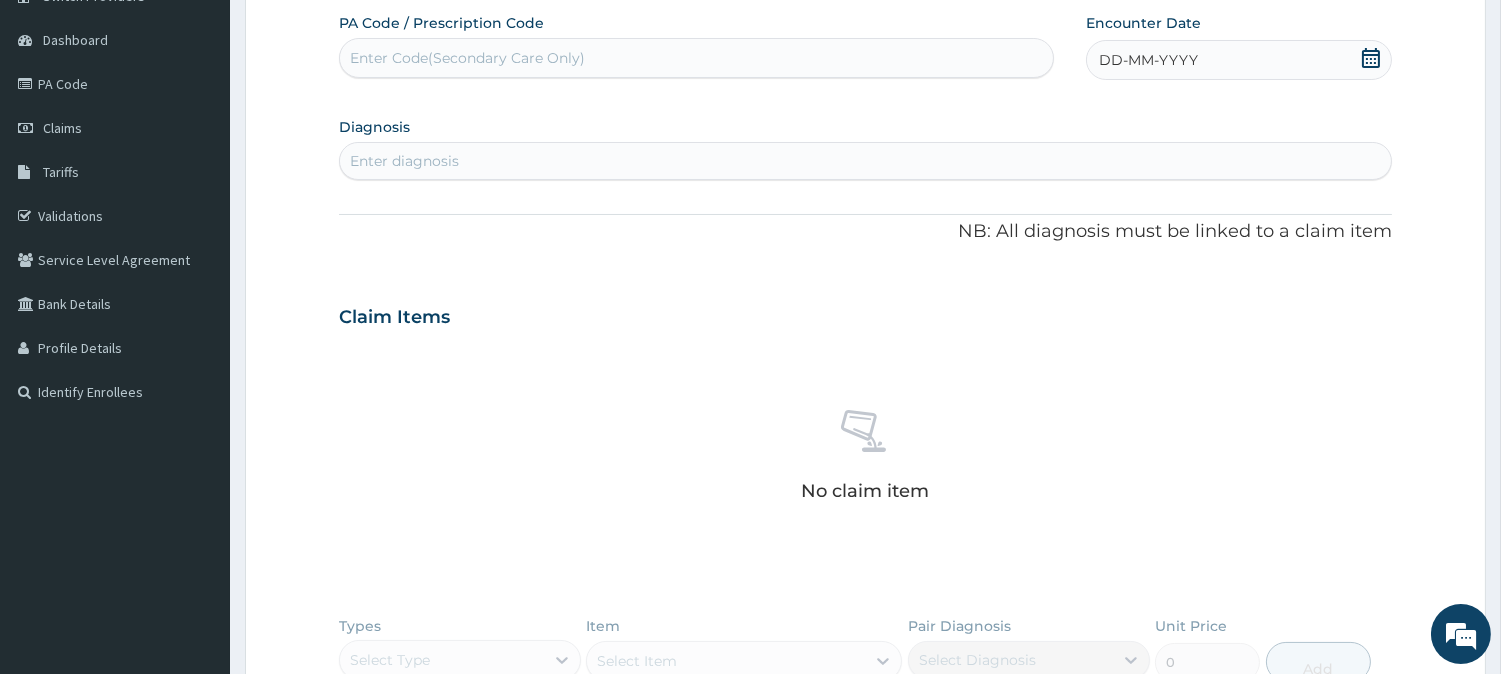 click 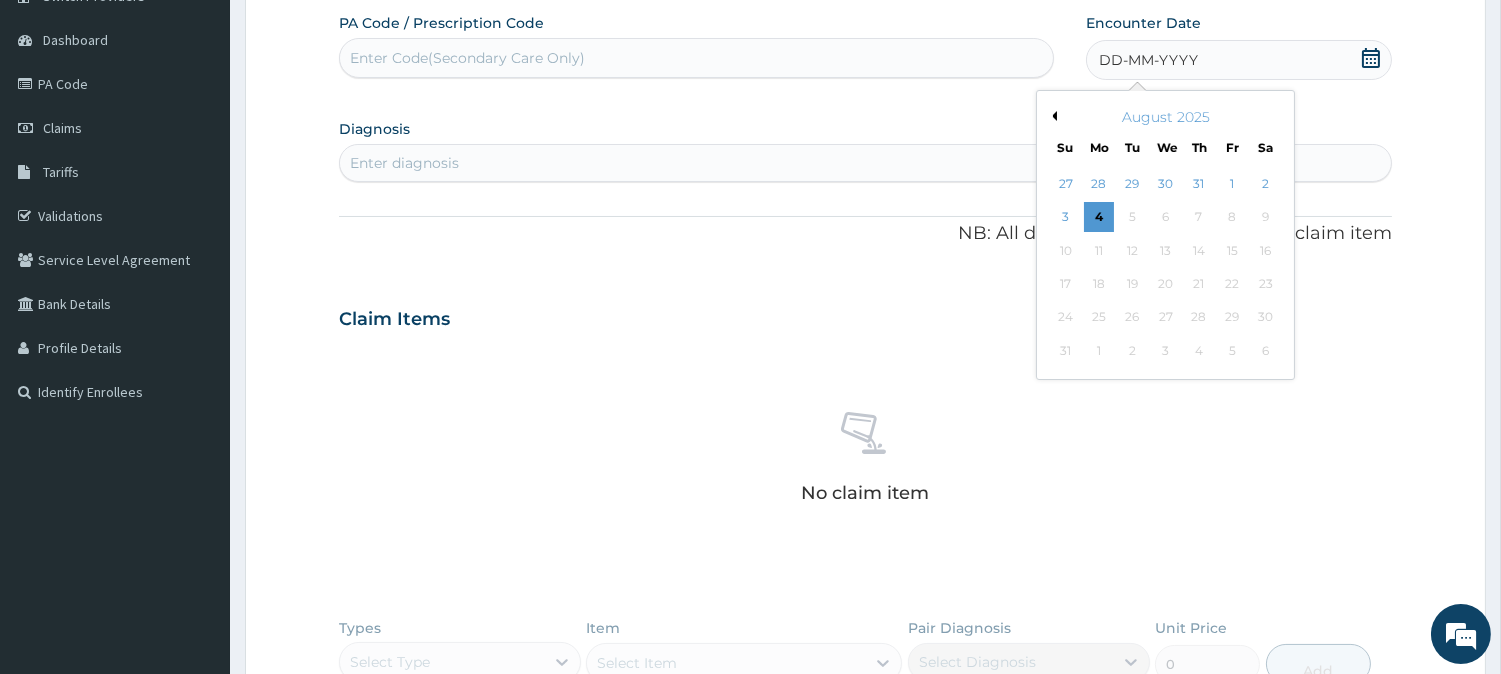 click on "Previous Month" at bounding box center [1052, 116] 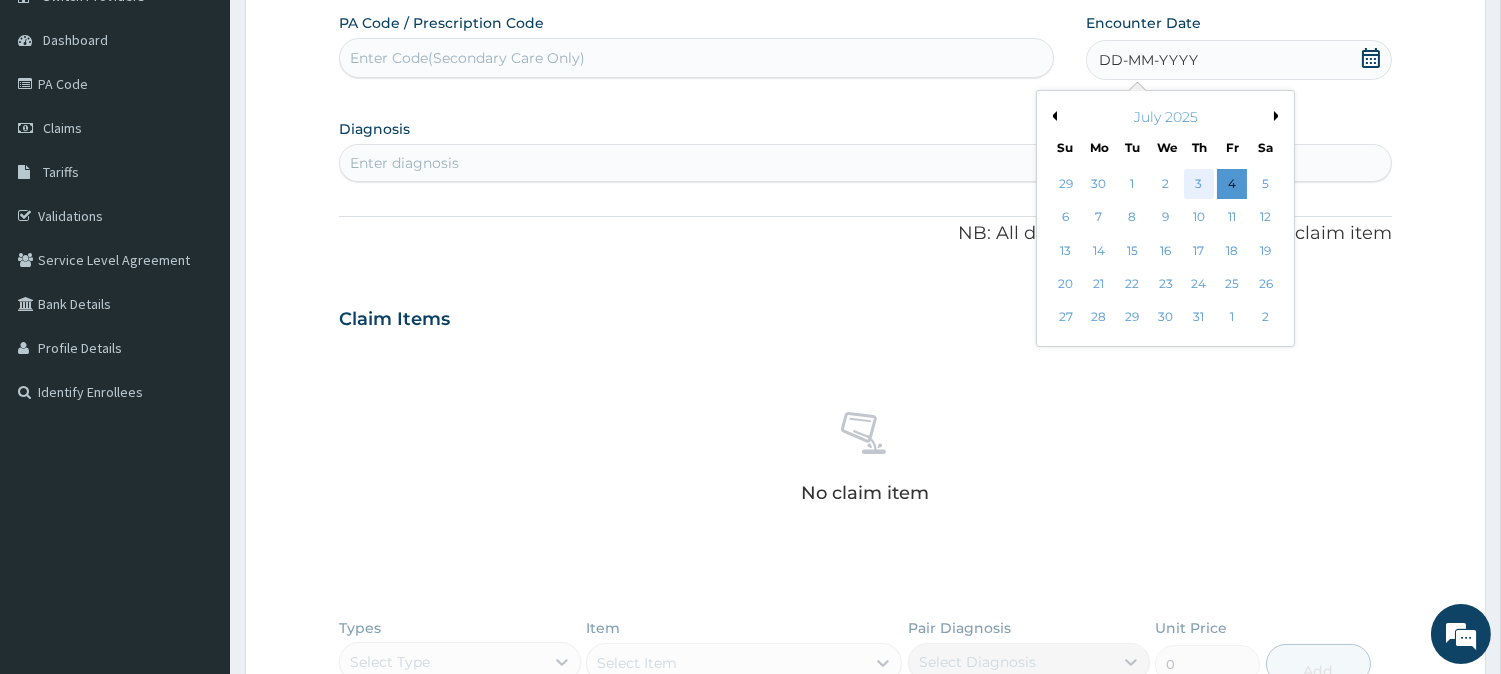 click on "3" at bounding box center [1199, 184] 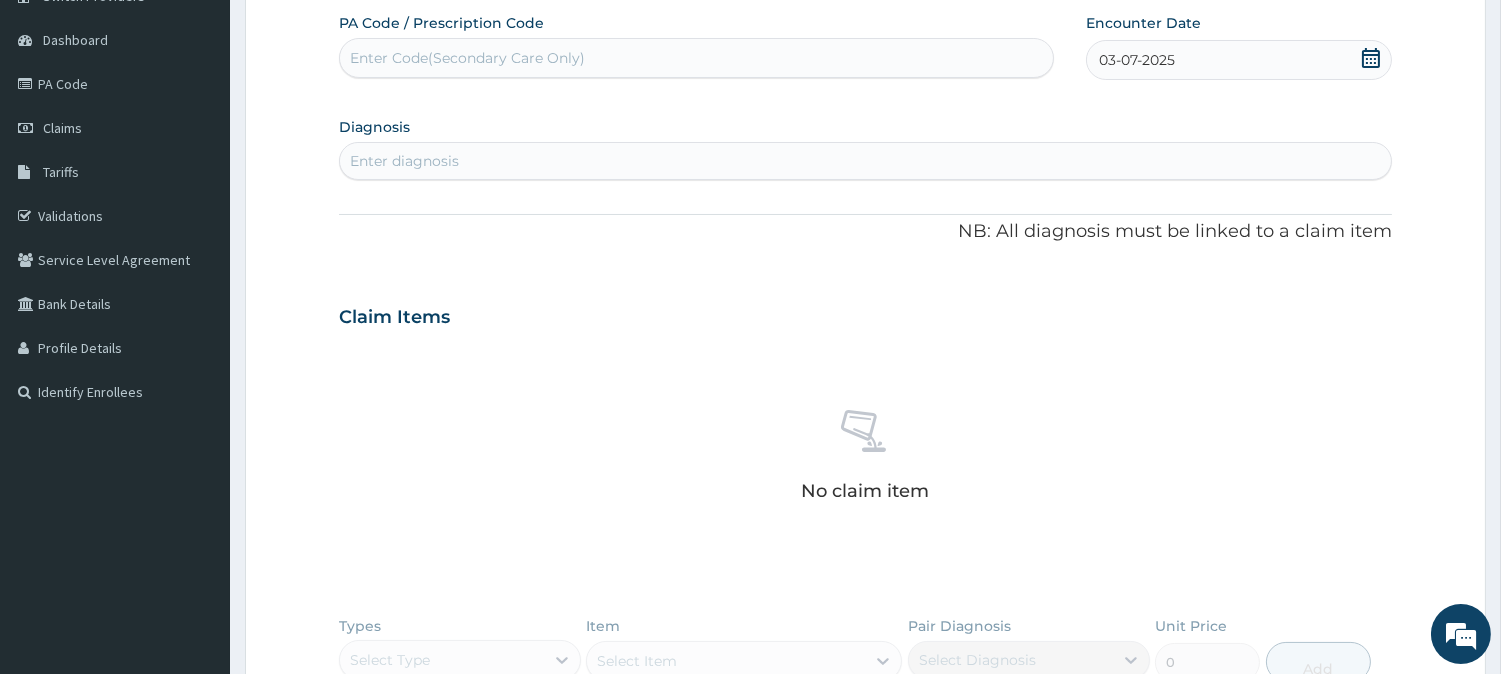 click on "Enter diagnosis" at bounding box center (865, 161) 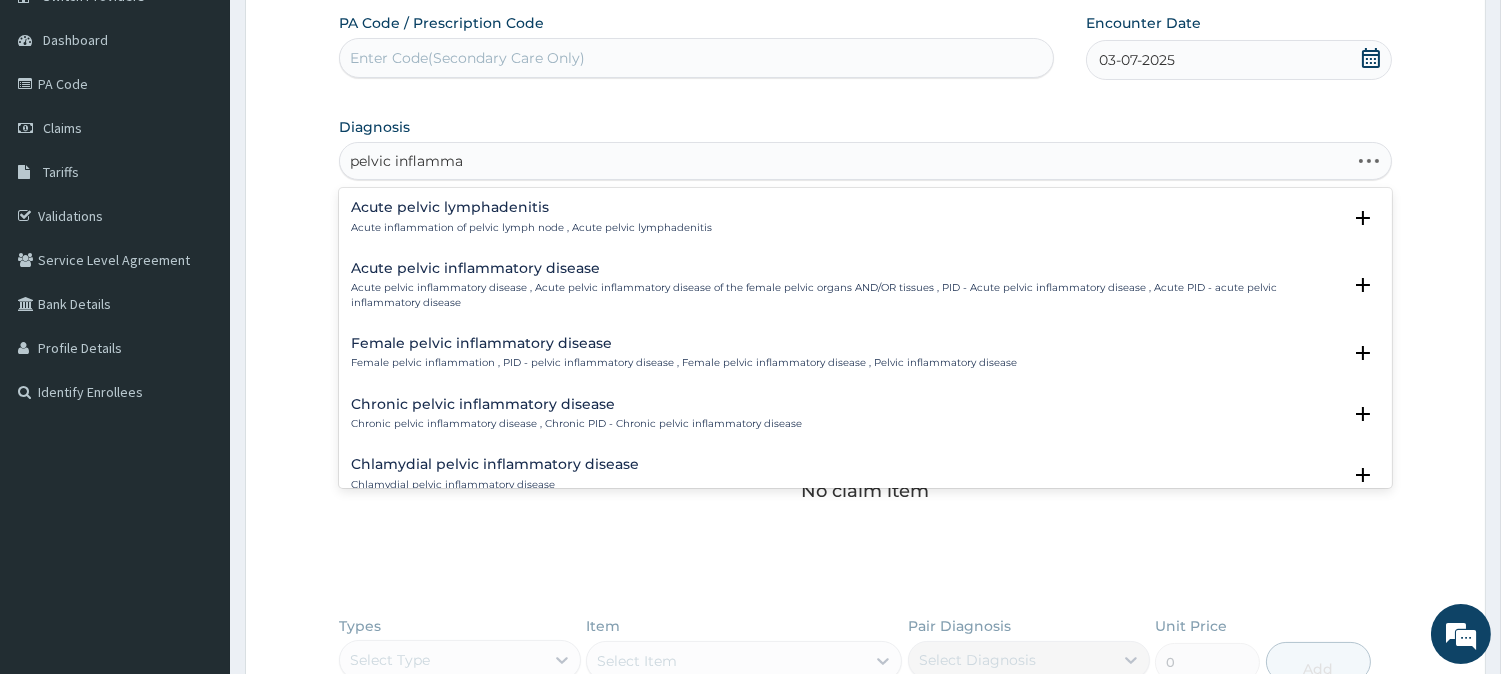 type on "pelvic inflammat" 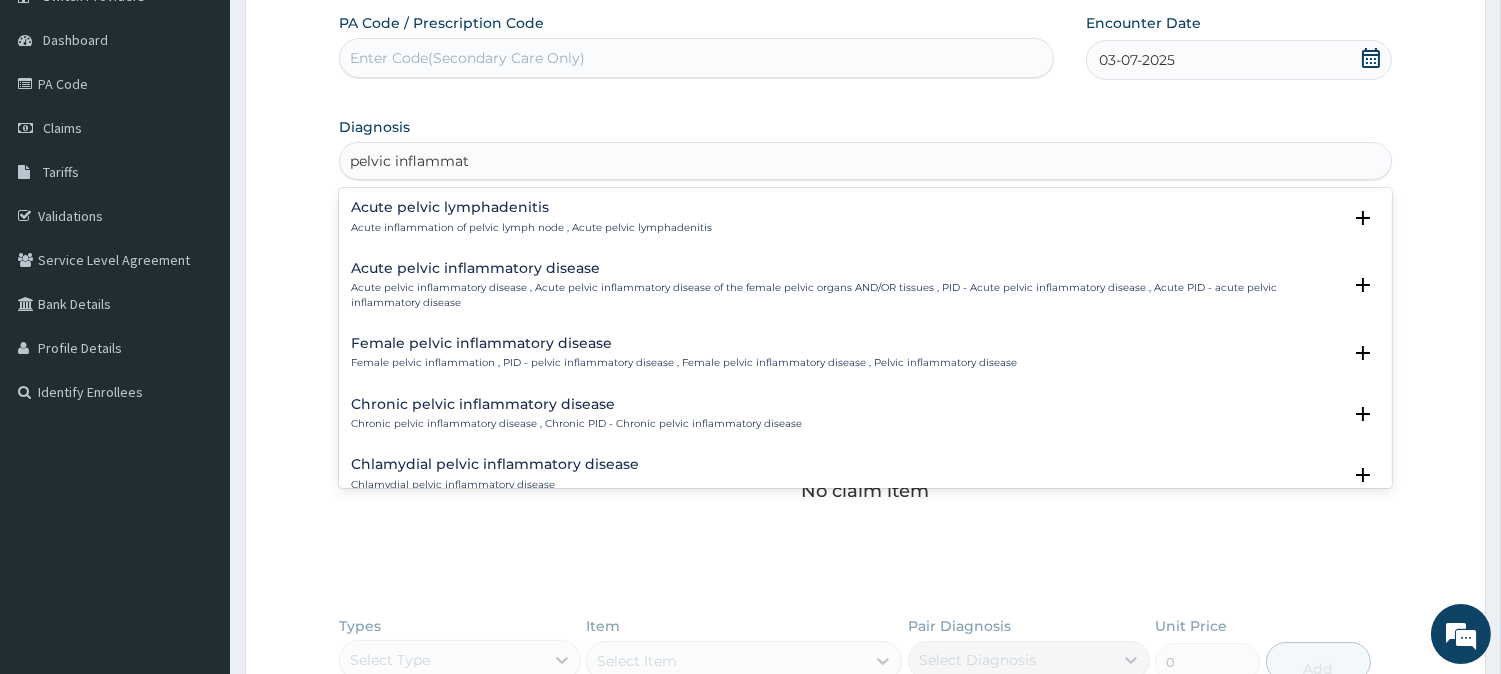 click on "Female pelvic inflammation , PID - pelvic inflammatory disease , Female pelvic inflammatory disease , Pelvic inflammatory disease" at bounding box center (684, 363) 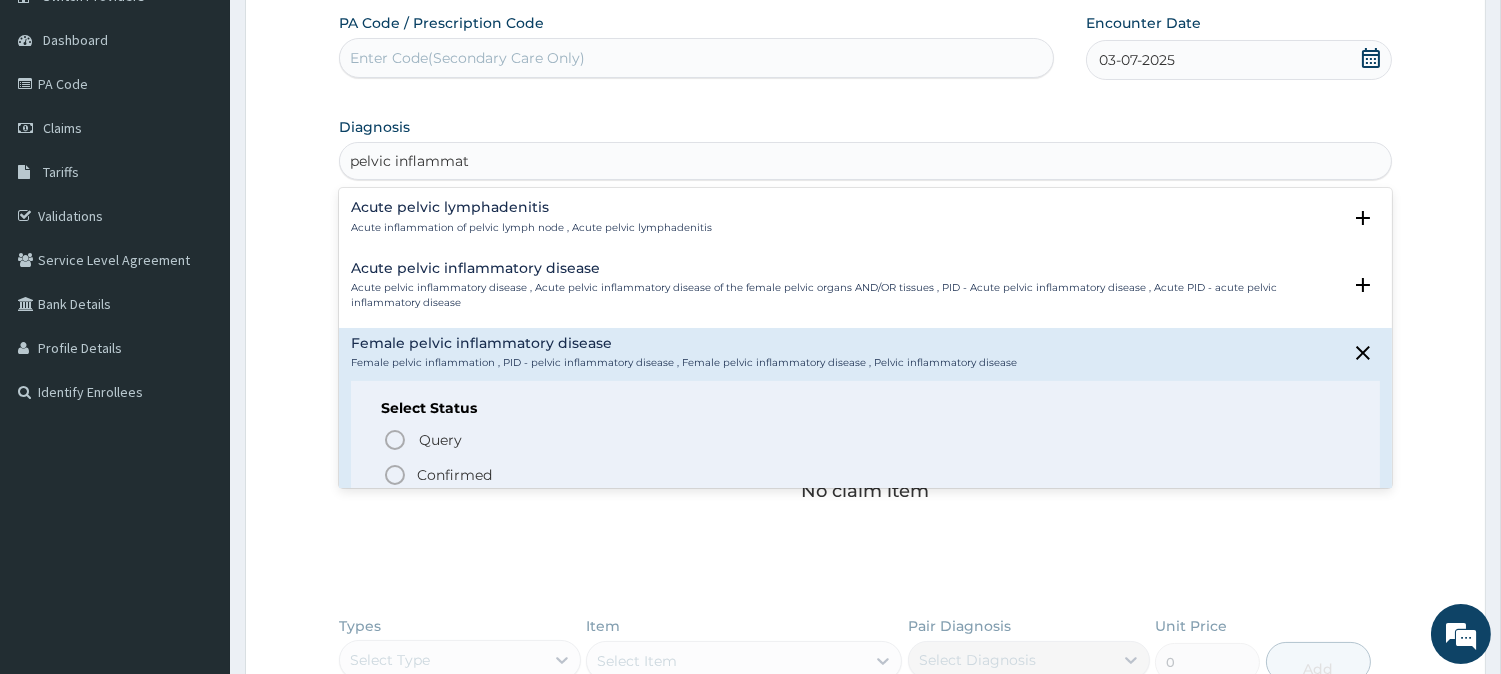 click 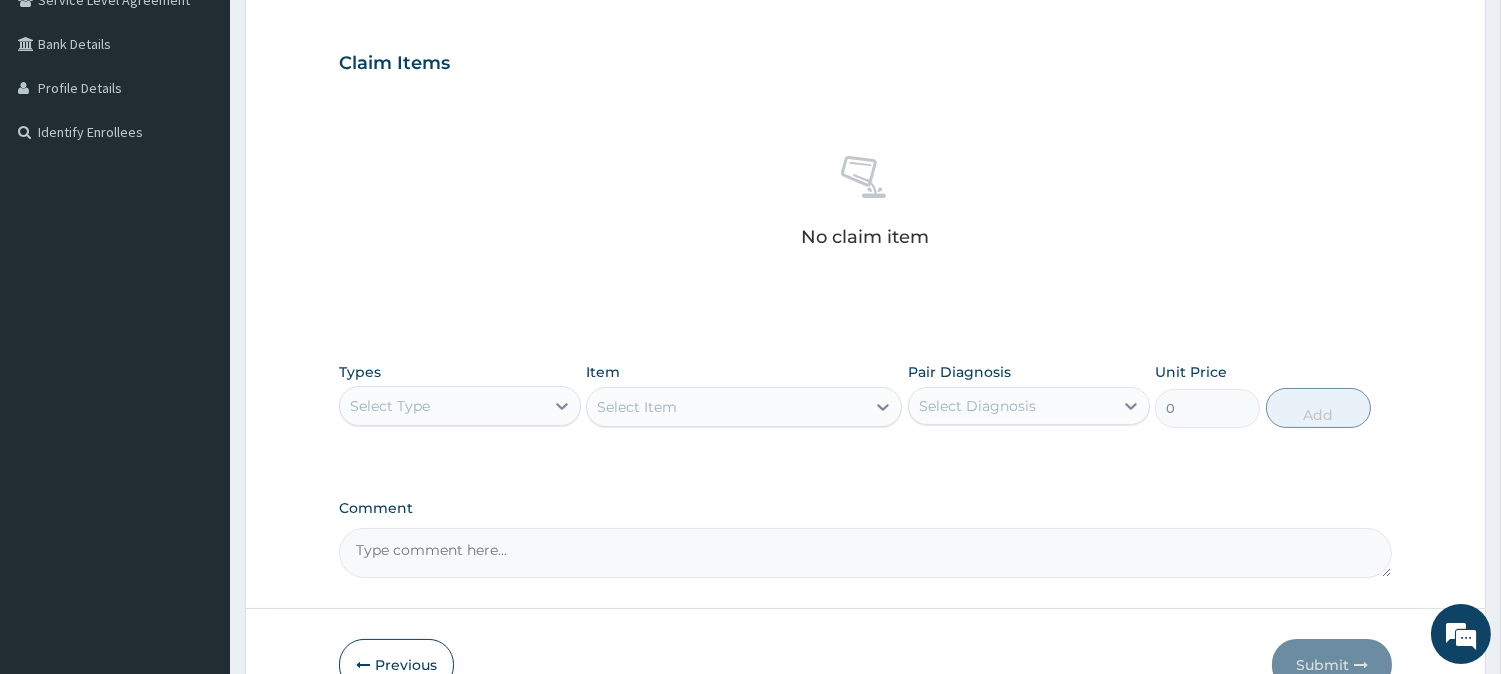 scroll, scrollTop: 457, scrollLeft: 0, axis: vertical 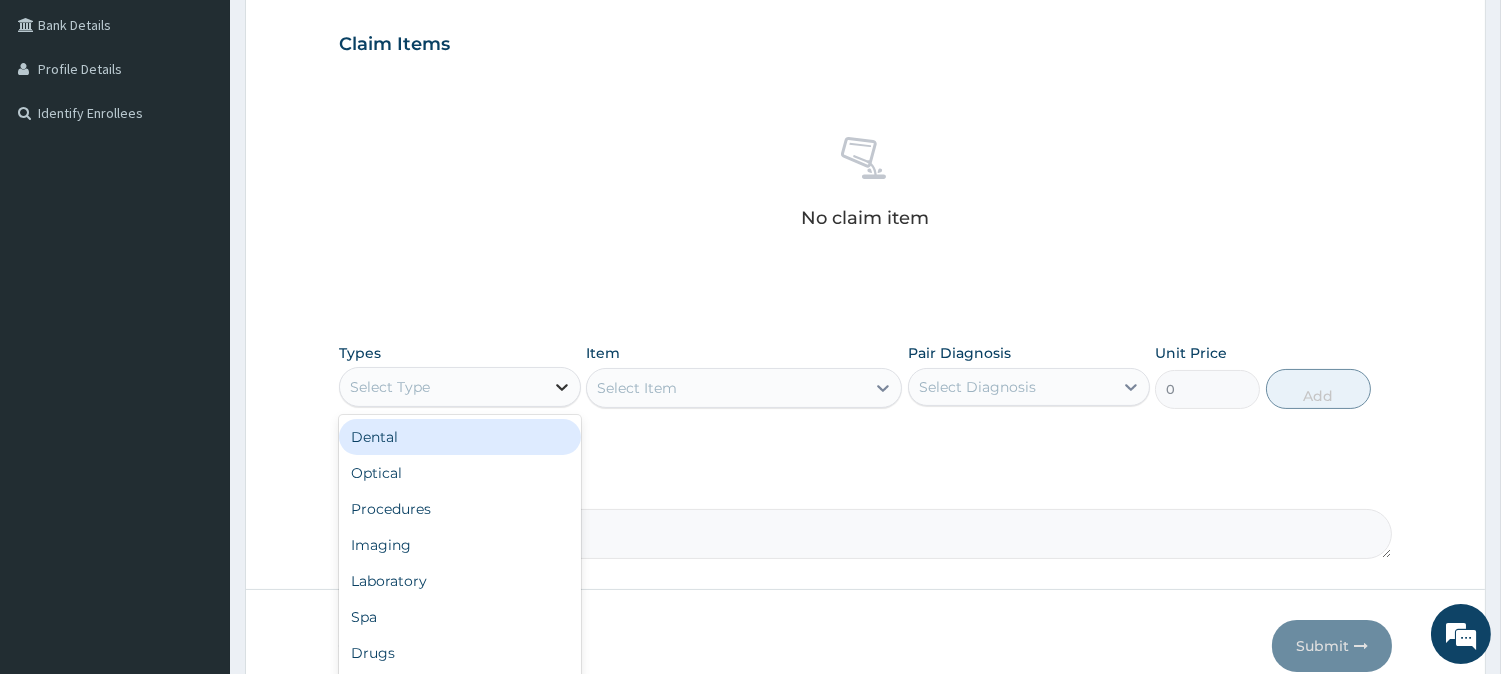 click 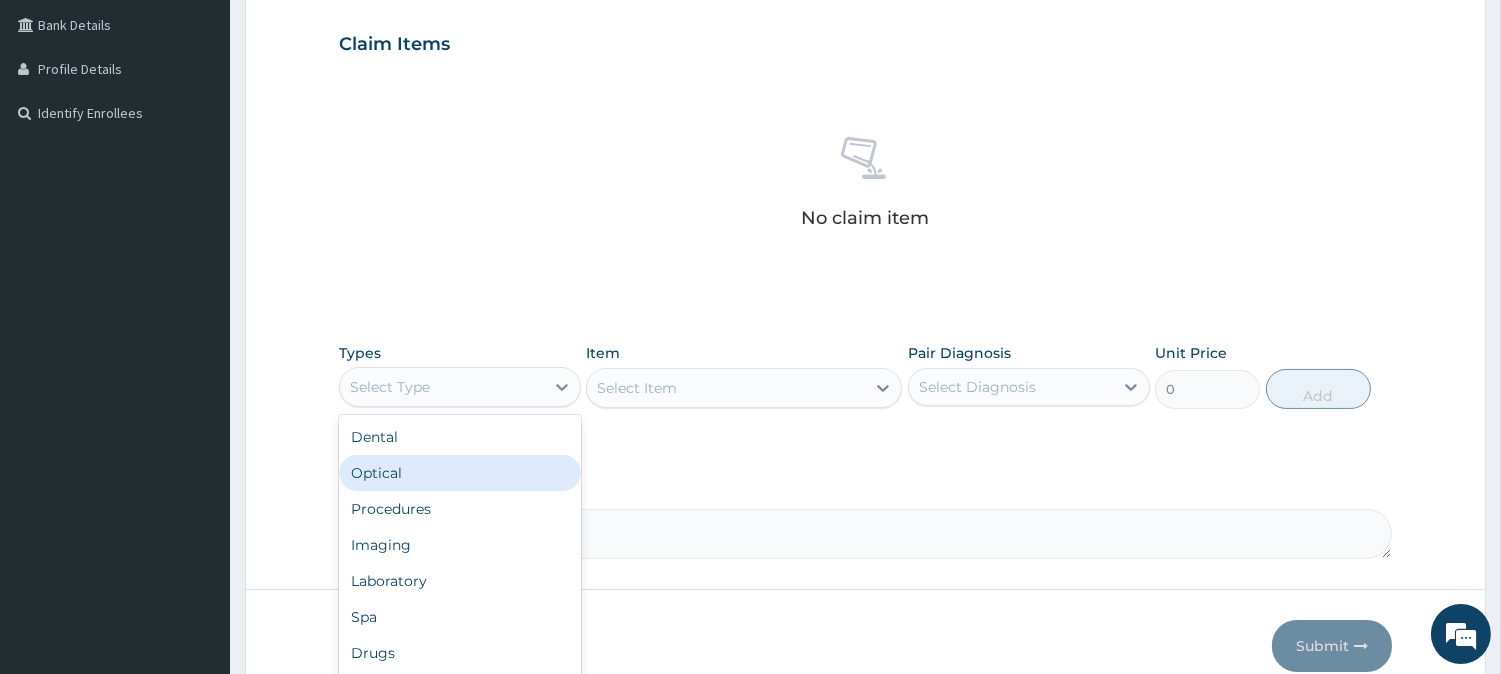 click on "Optical" at bounding box center [460, 473] 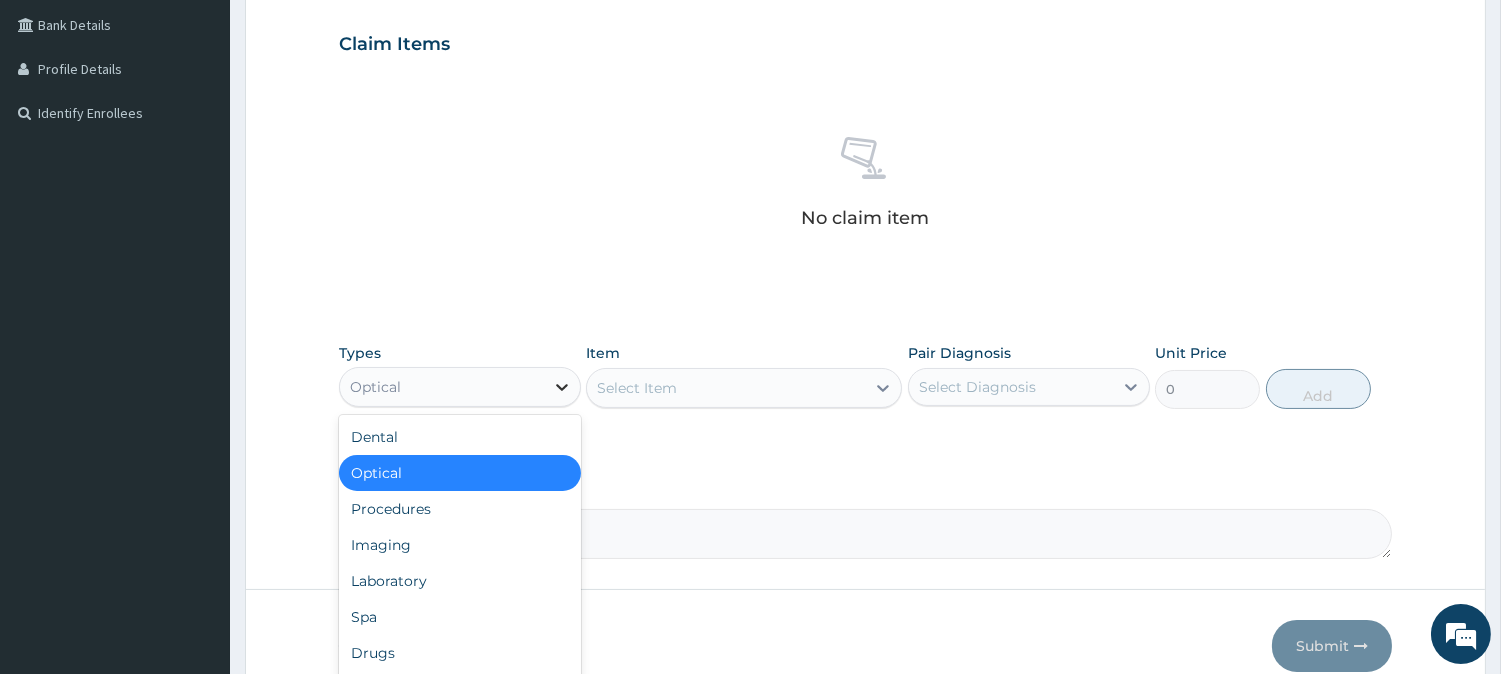 click at bounding box center [562, 387] 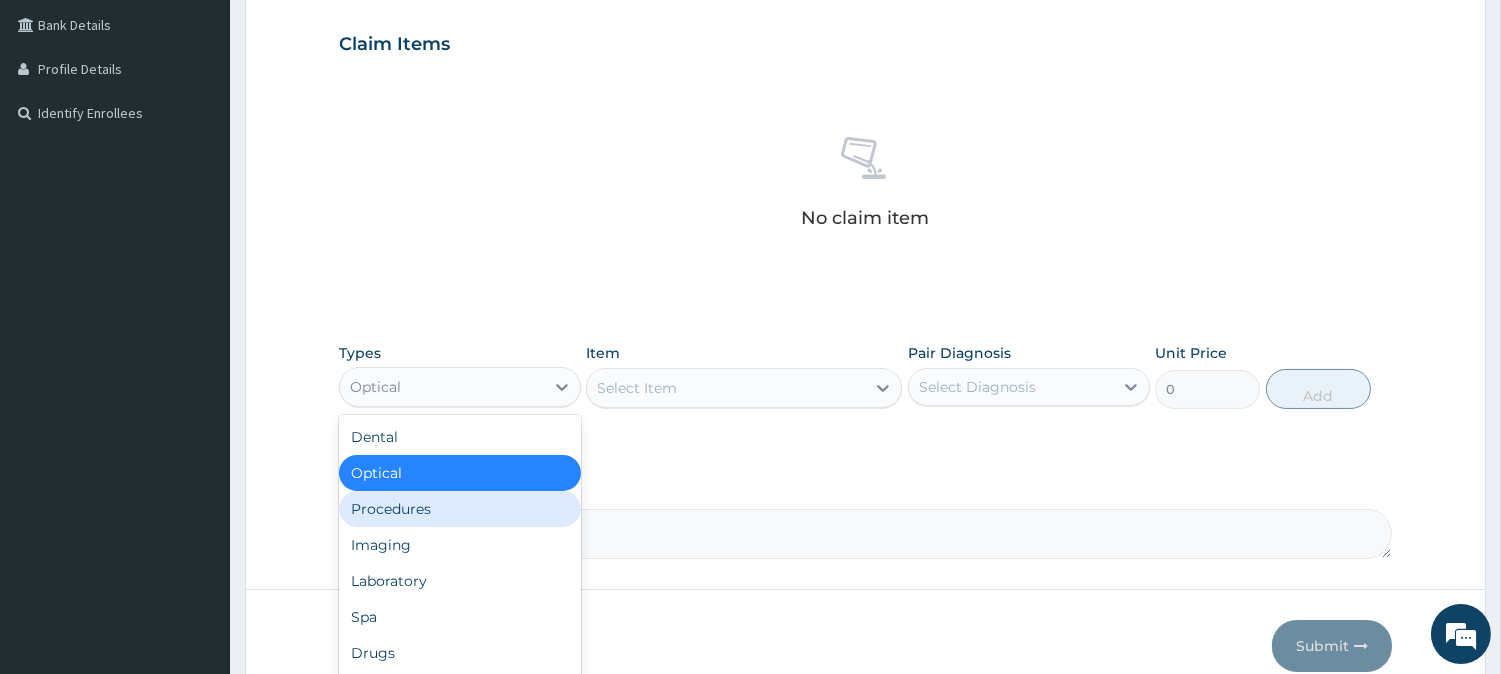click on "Procedures" at bounding box center (460, 509) 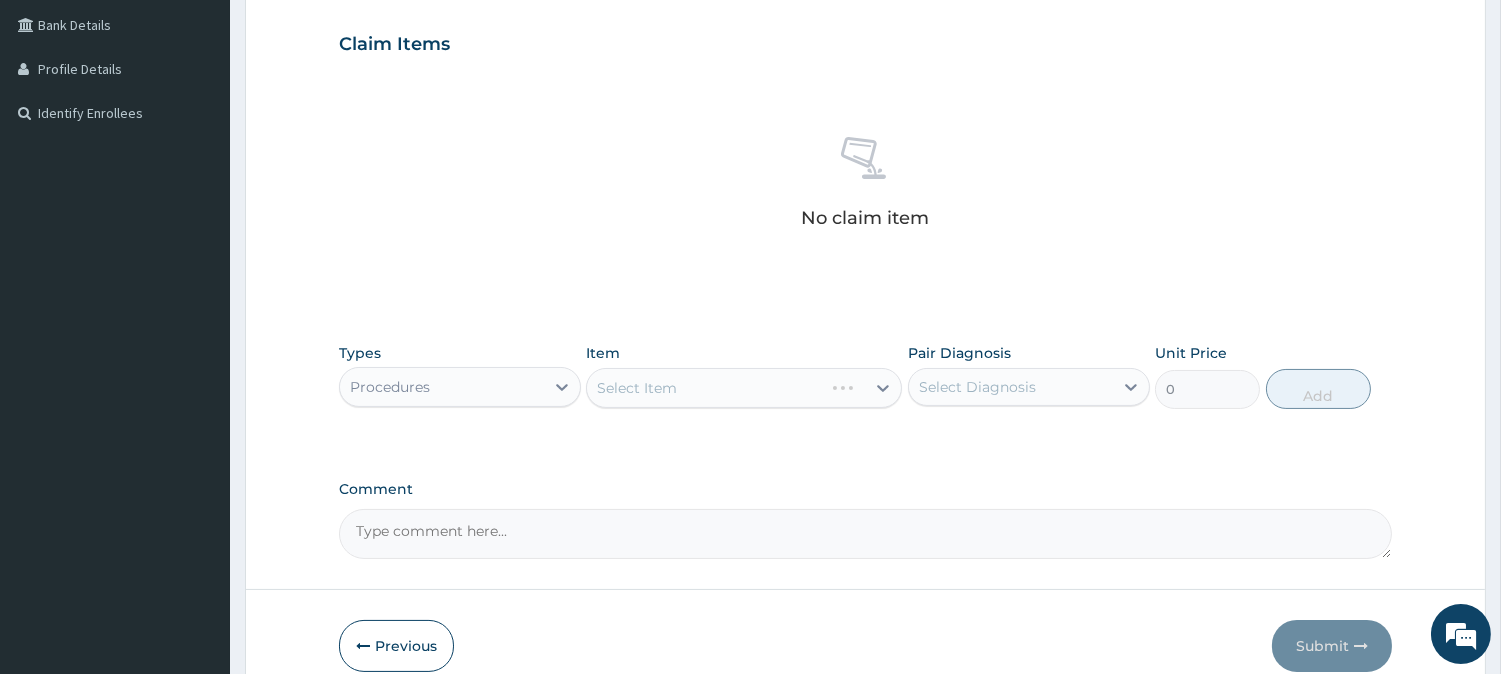 click on "Select Item" at bounding box center [744, 388] 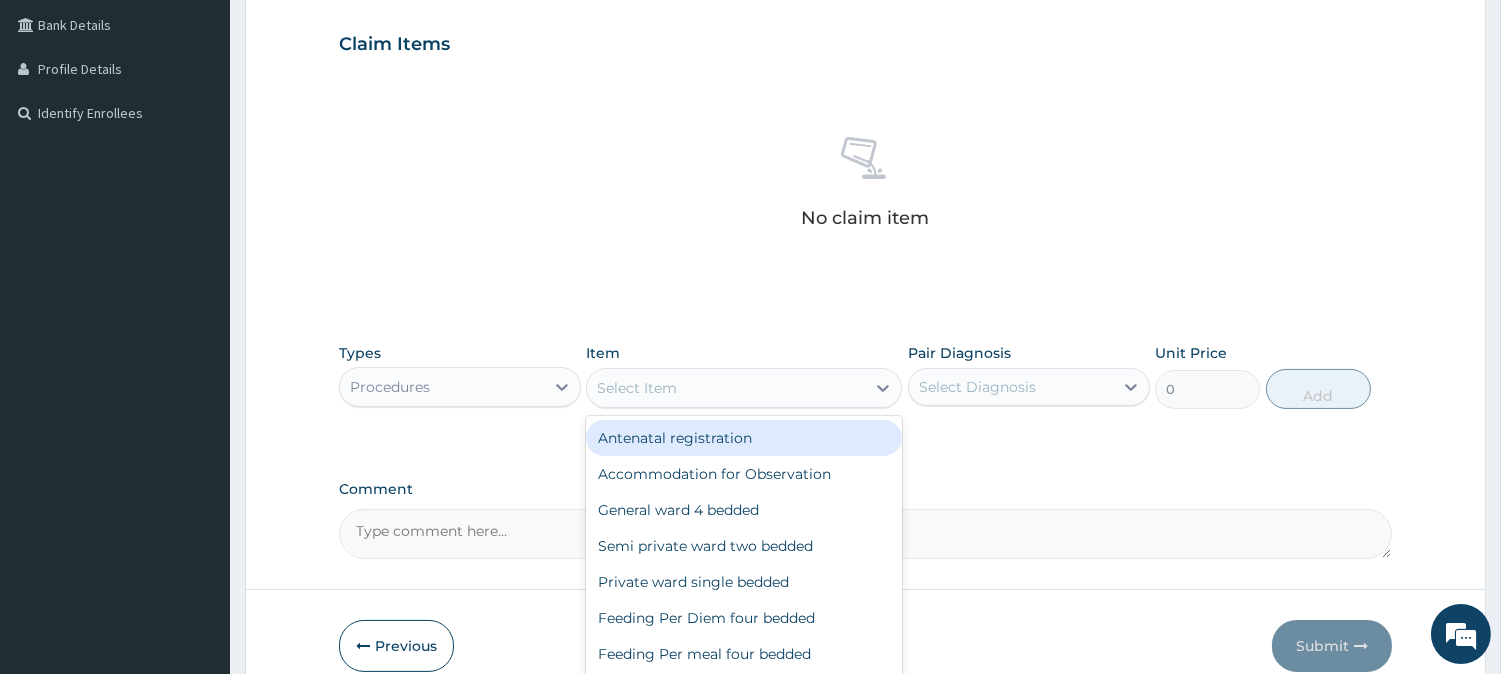 click on "Select Item" at bounding box center [726, 388] 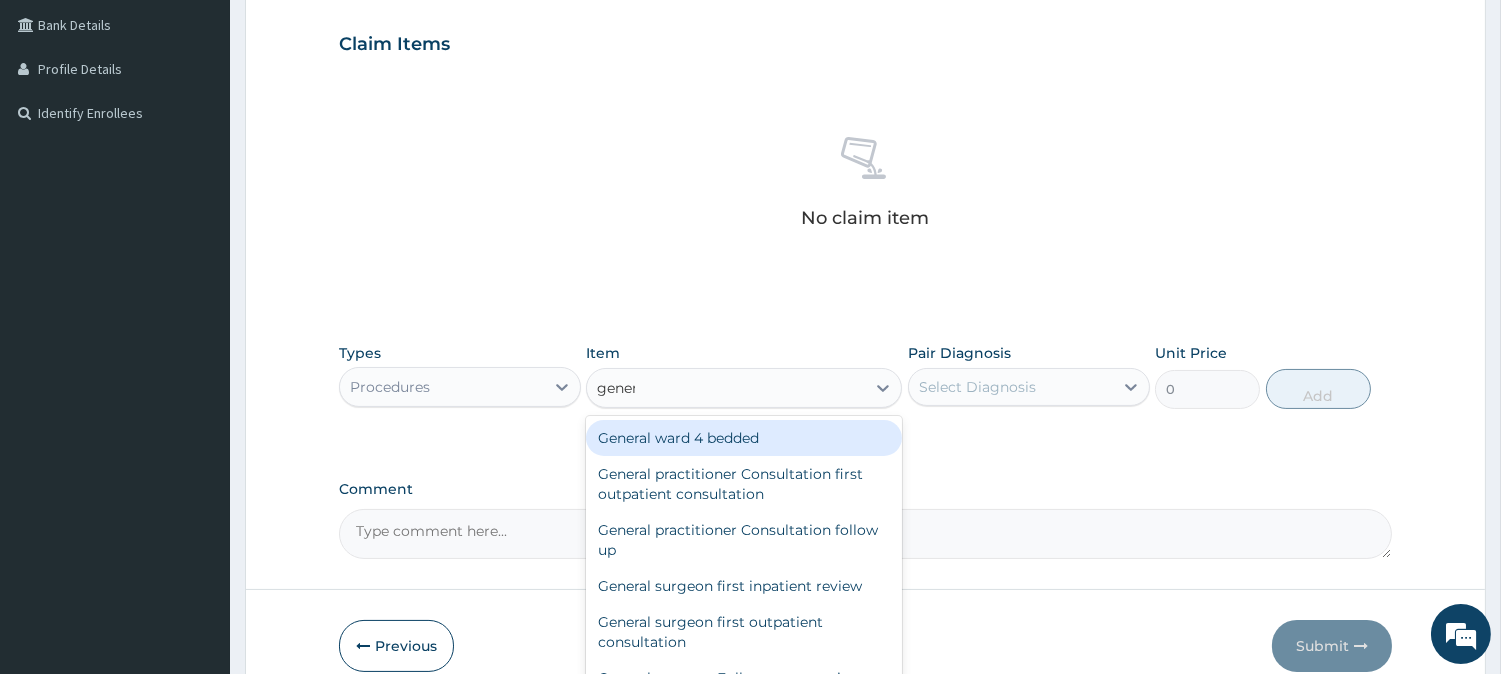 type on "genera" 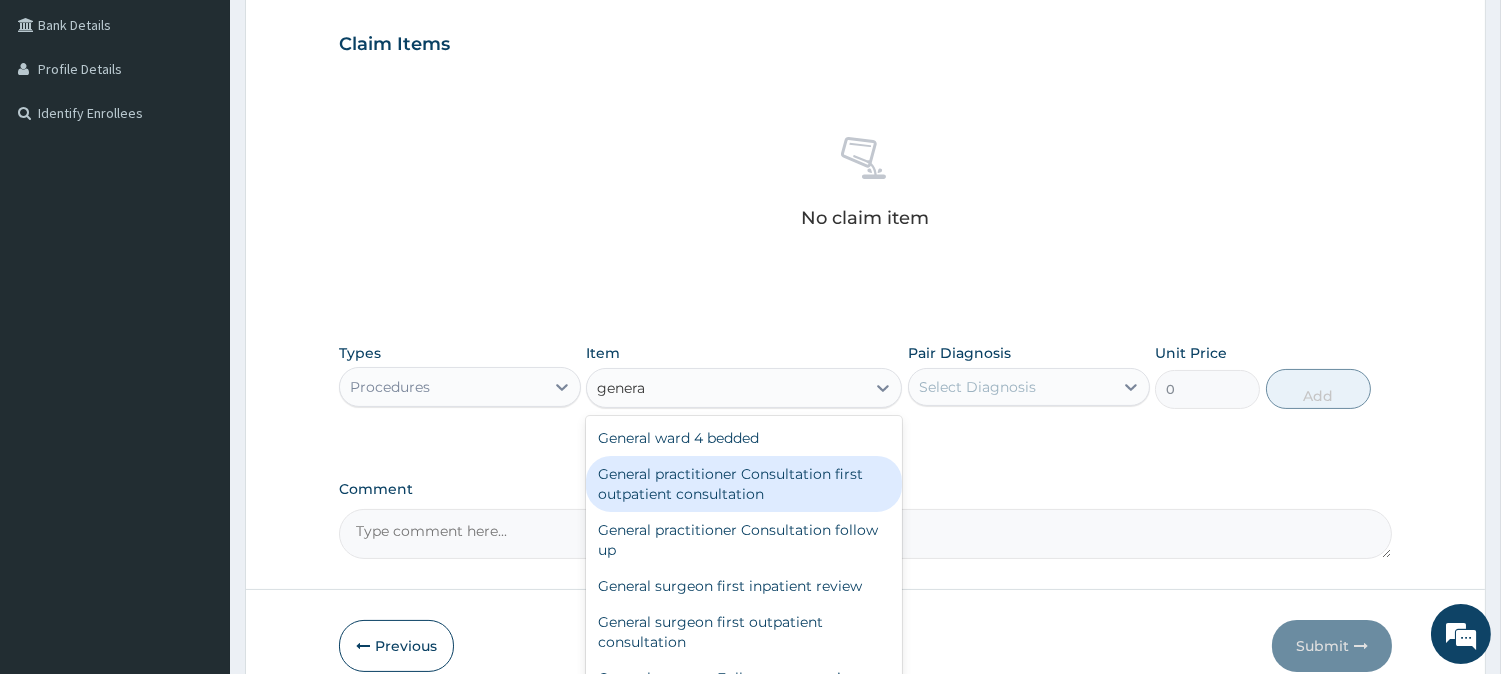 click on "General practitioner Consultation first outpatient consultation" at bounding box center [744, 484] 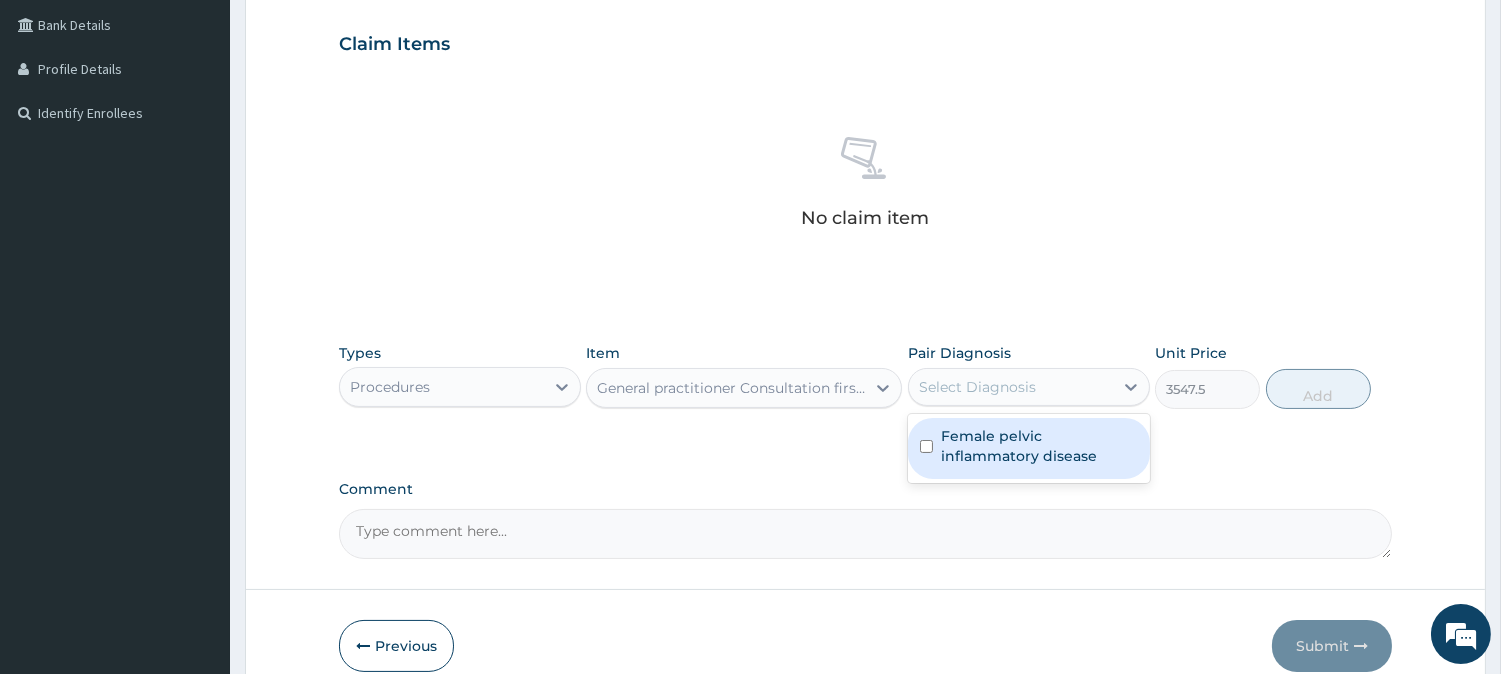 click on "Select Diagnosis" at bounding box center [1029, 387] 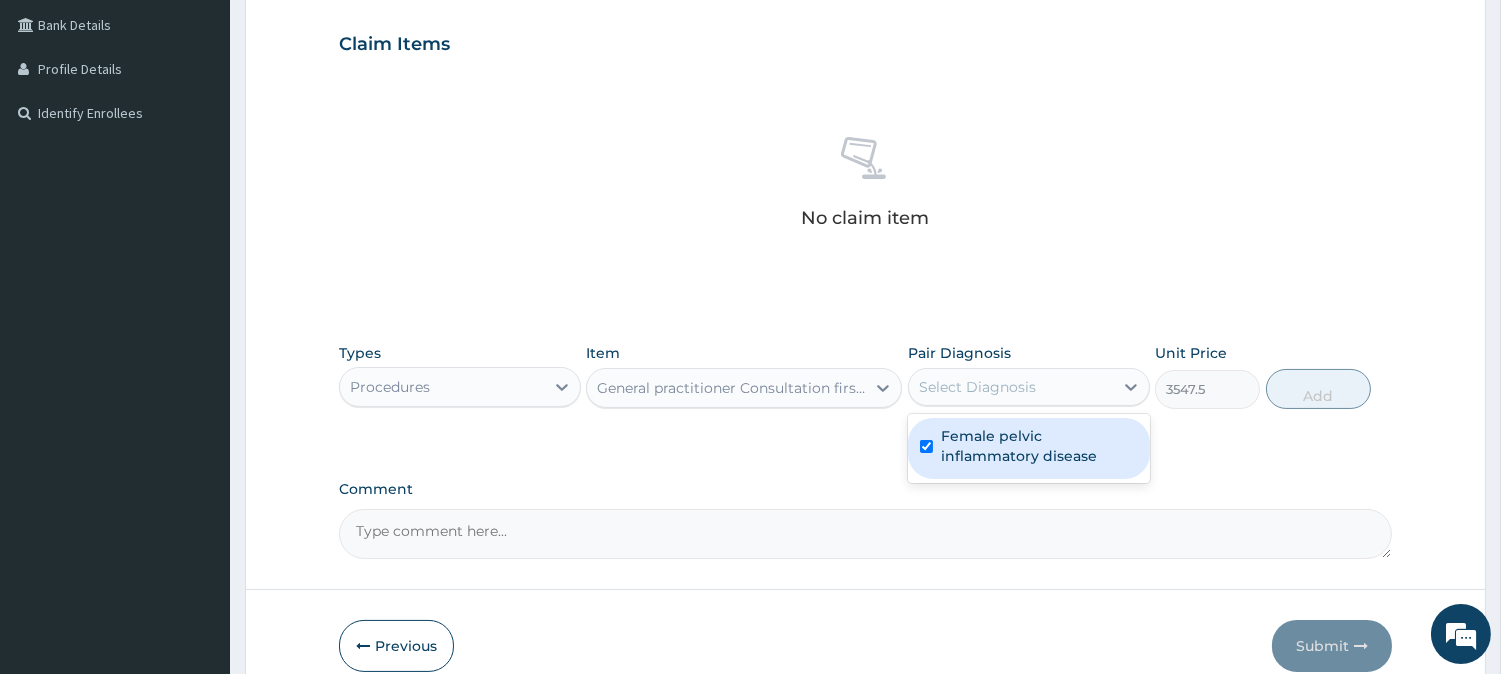 checkbox on "true" 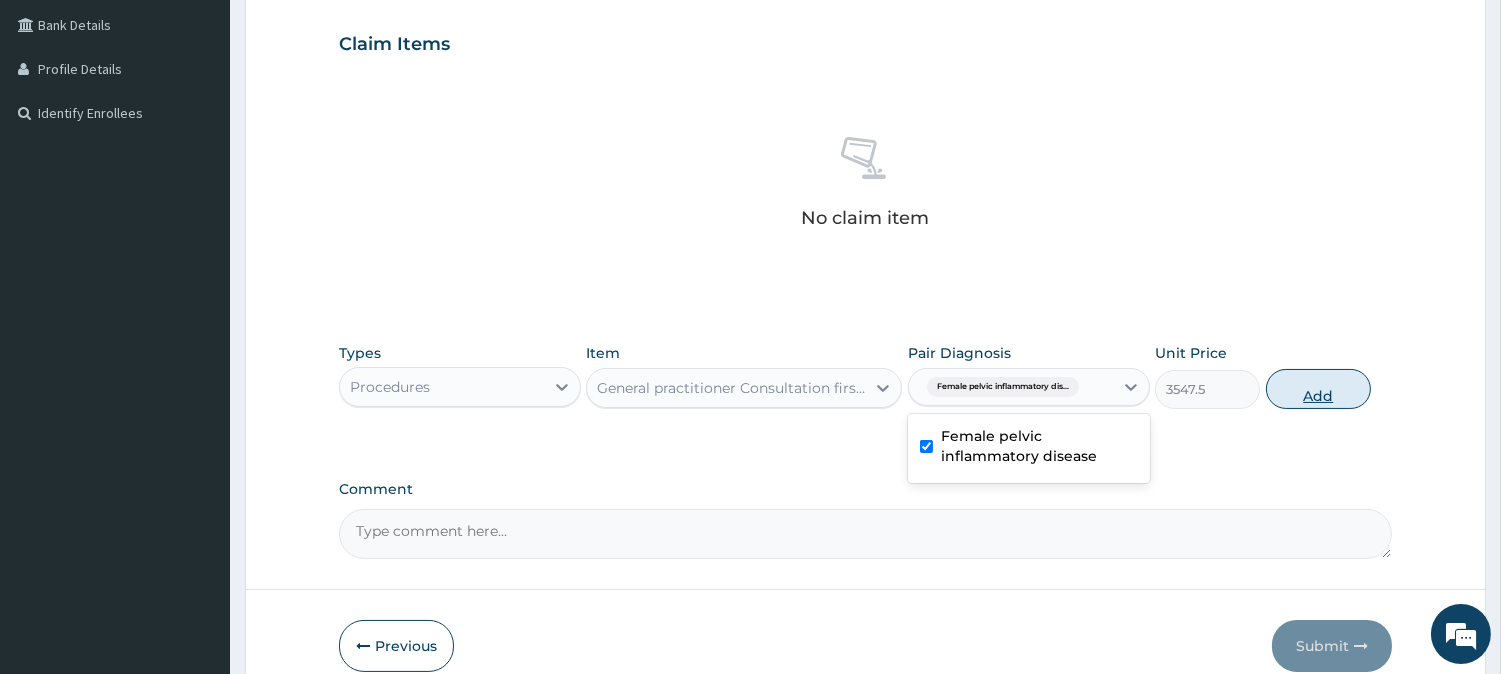 click on "Add" at bounding box center [1318, 389] 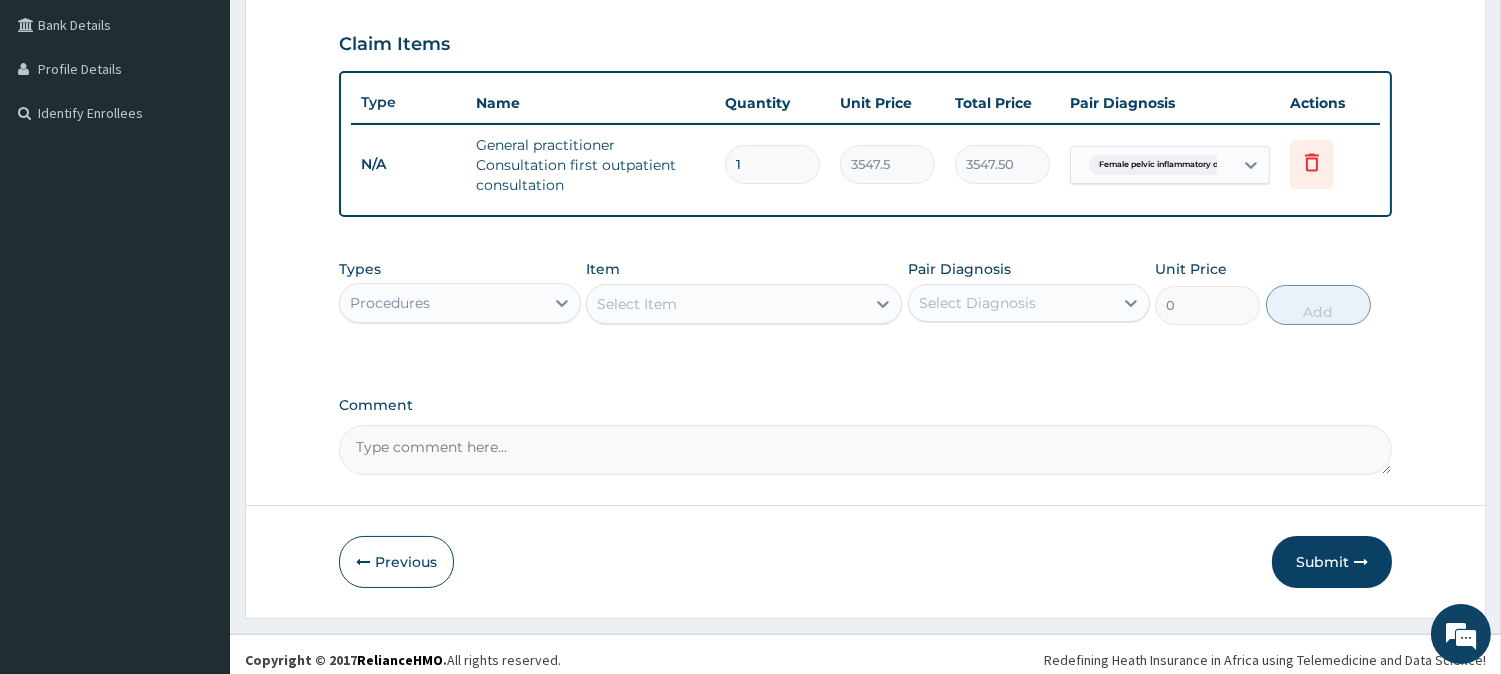 click on "Select Item" at bounding box center (726, 304) 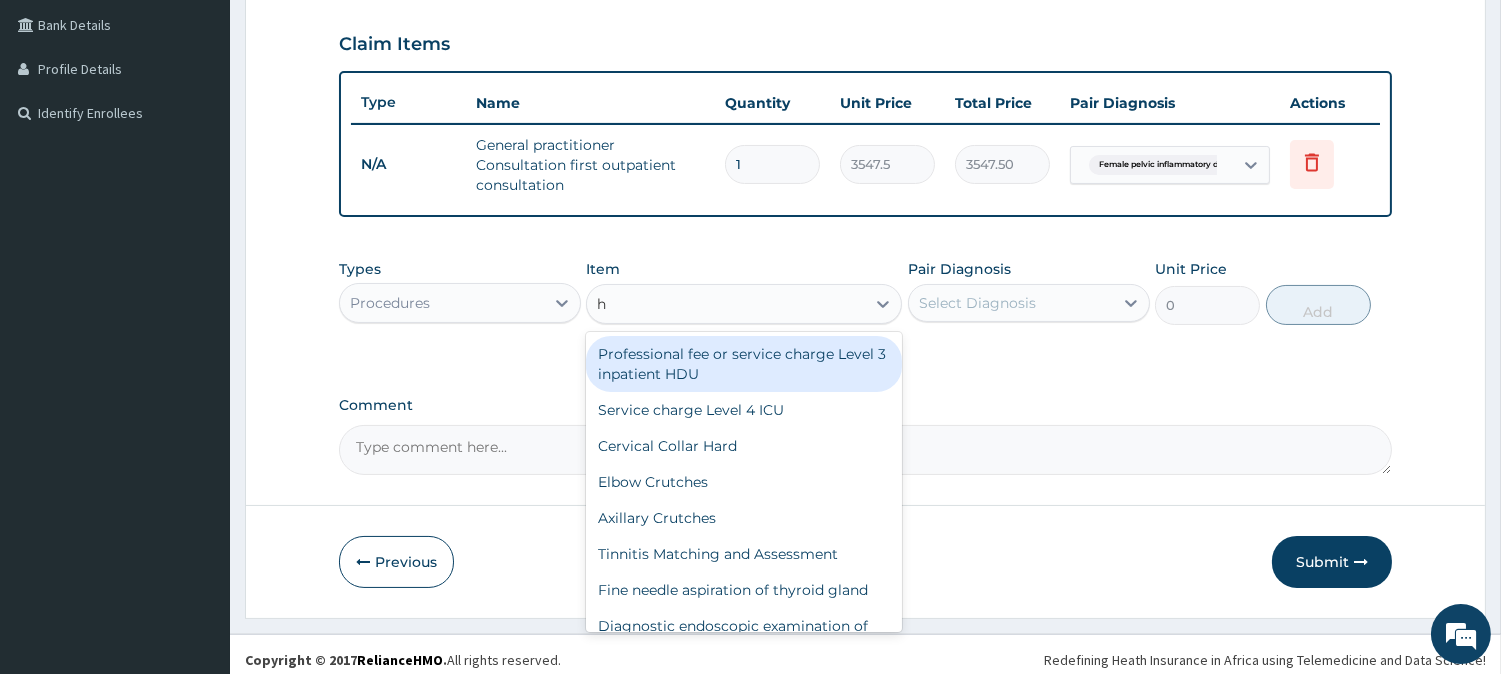 type on "h" 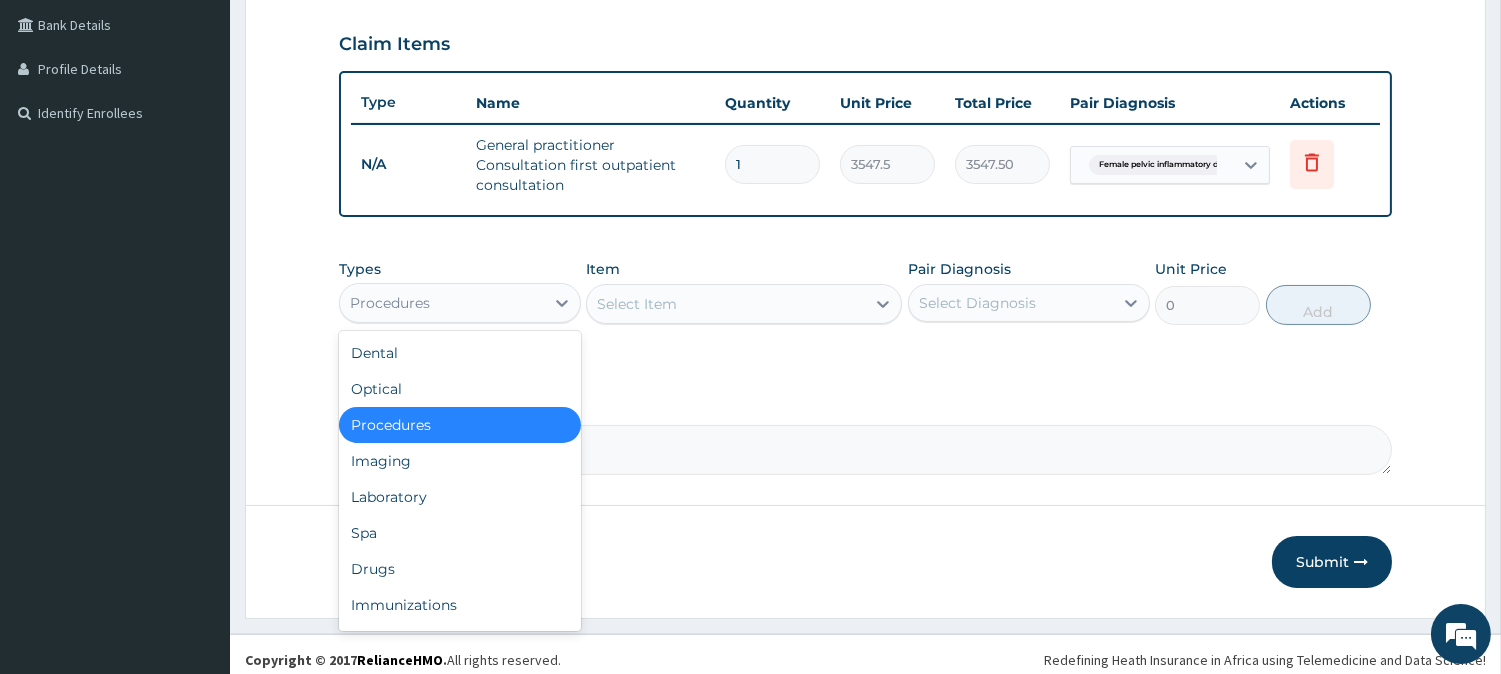 click on "Procedures" at bounding box center (442, 303) 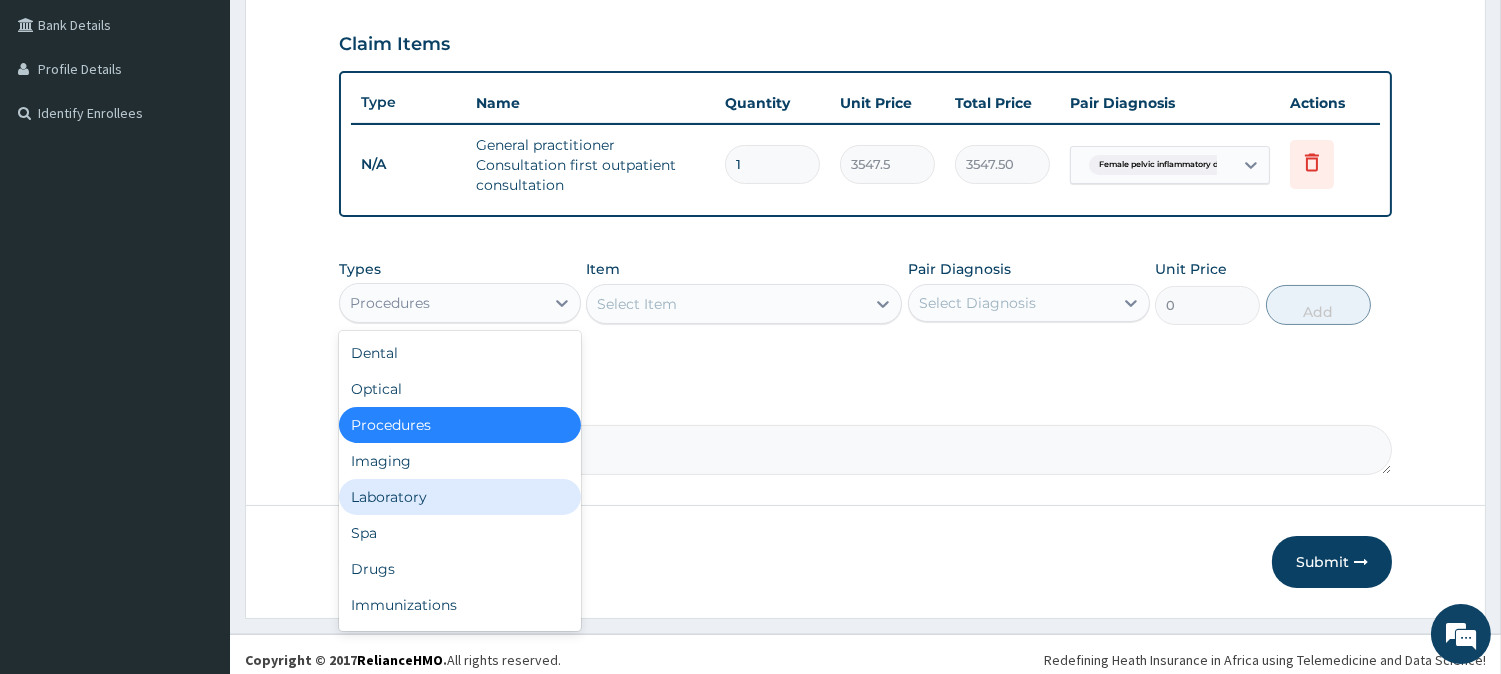click on "Laboratory" at bounding box center (460, 497) 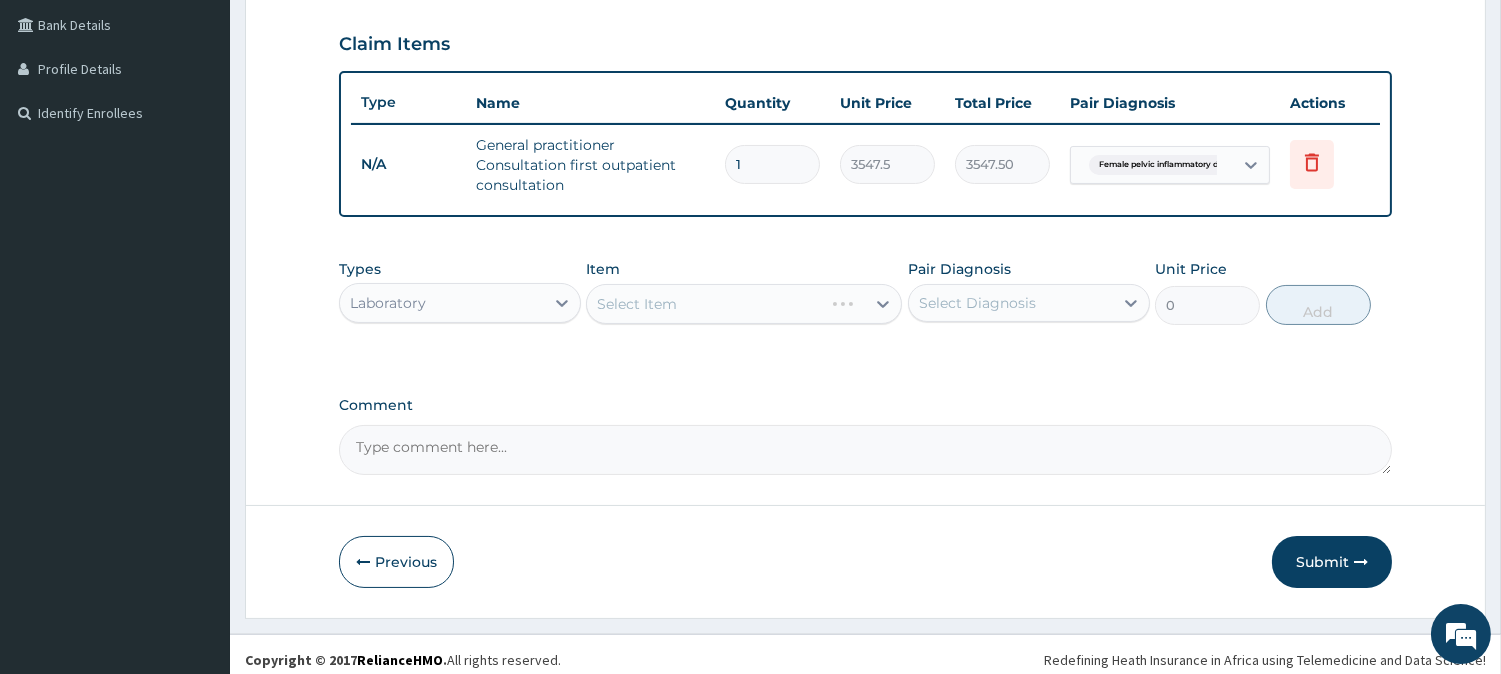 click on "Select Item" at bounding box center (744, 304) 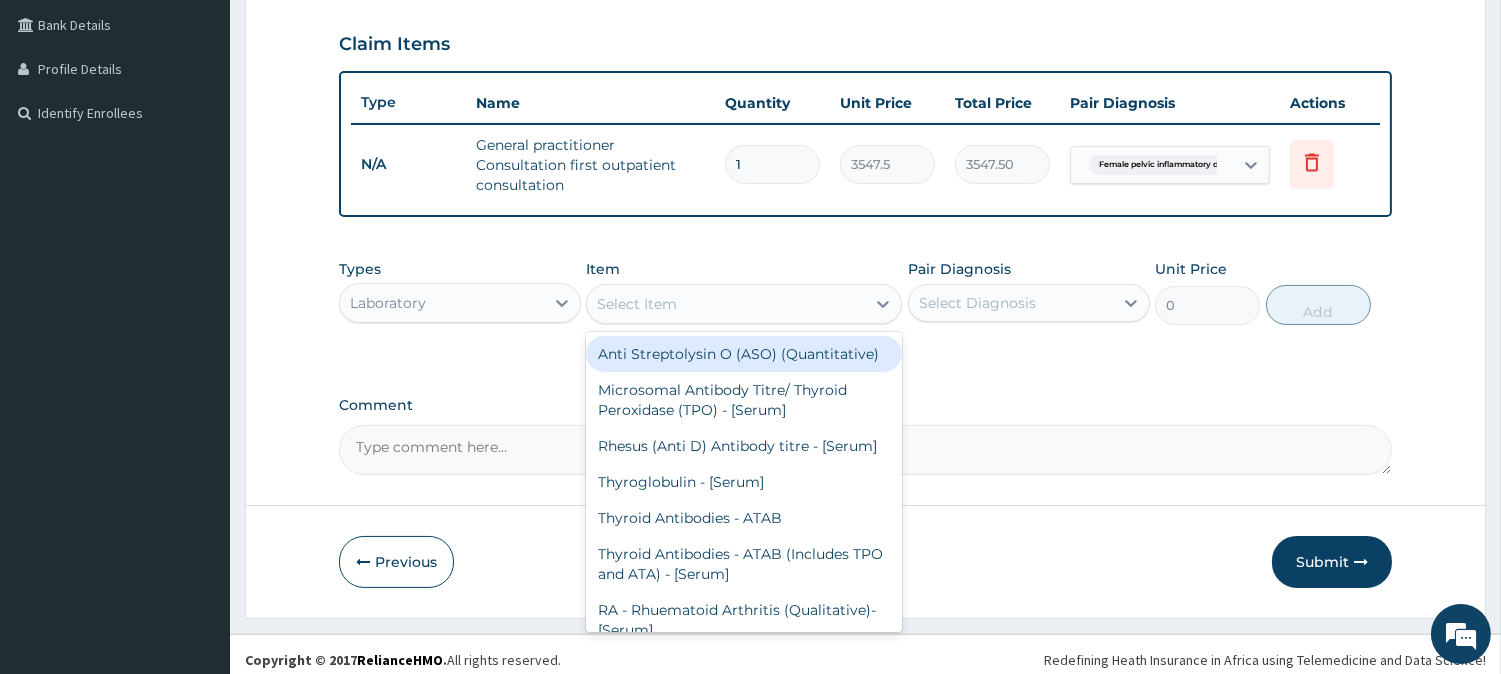 click on "Select Item" at bounding box center [726, 304] 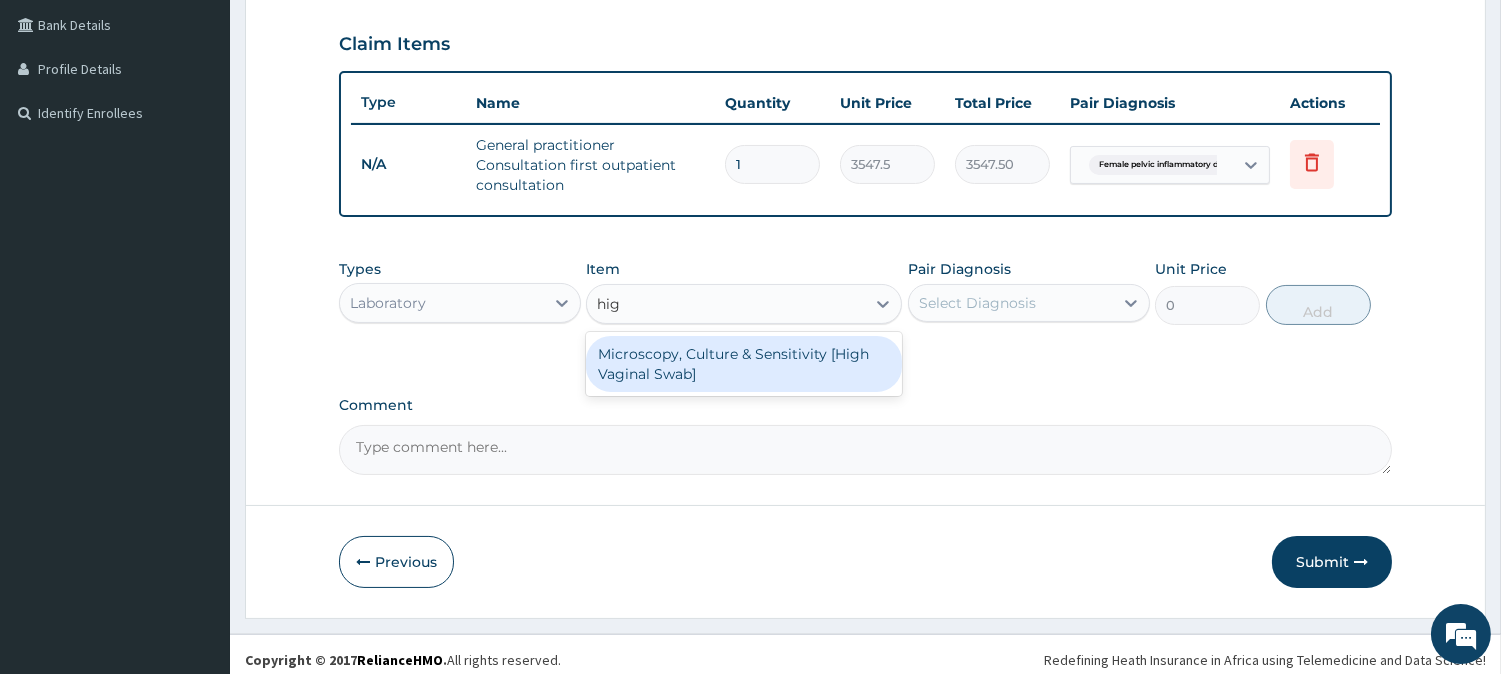 type on "high" 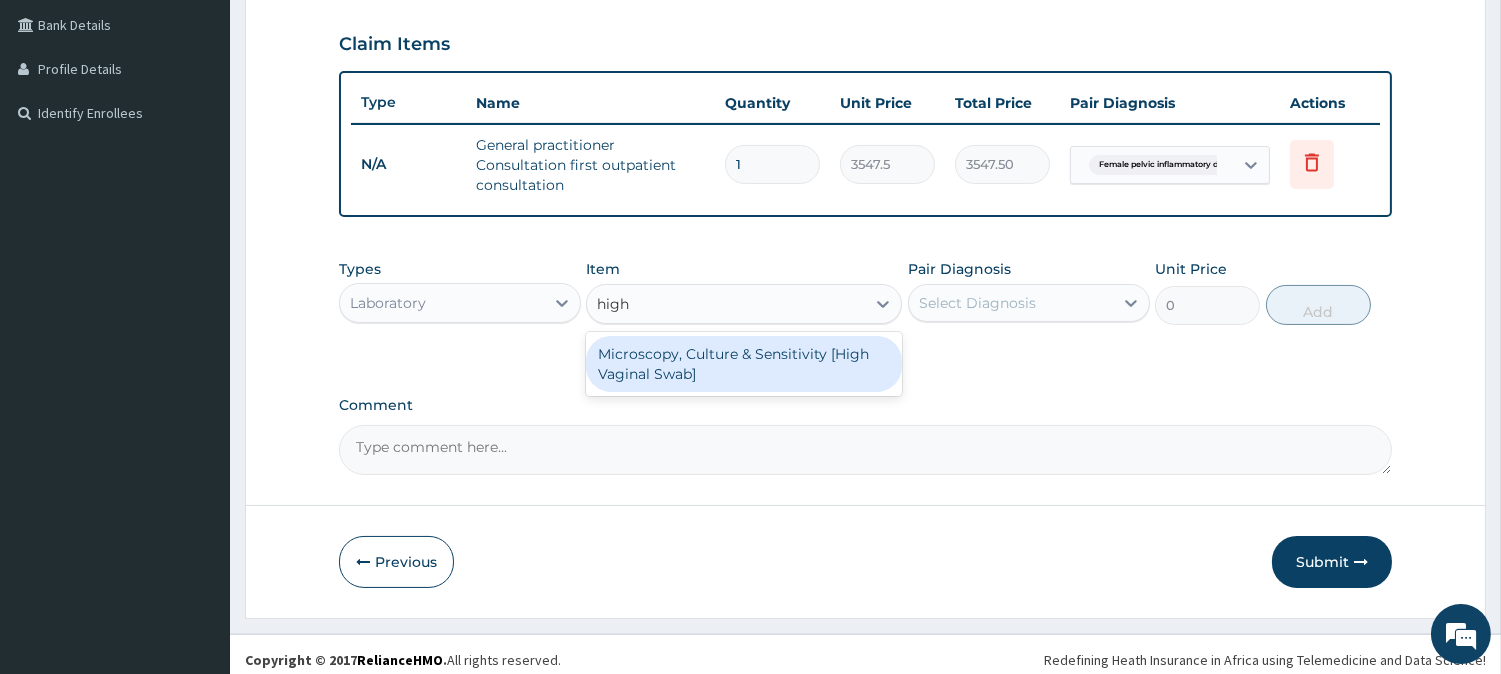 click on "Microscopy, Culture & Sensitivity [High Vaginal Swab]" at bounding box center [744, 364] 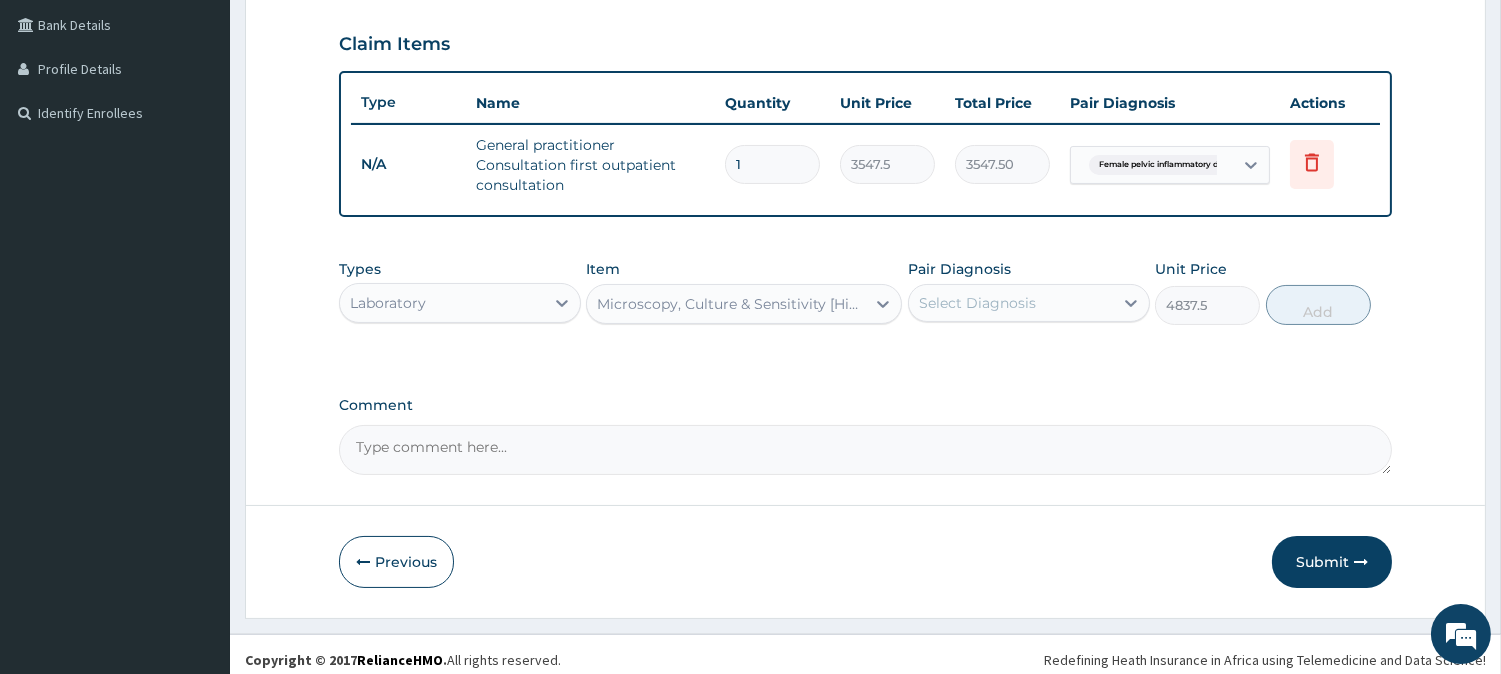 click on "Select Diagnosis" at bounding box center [977, 303] 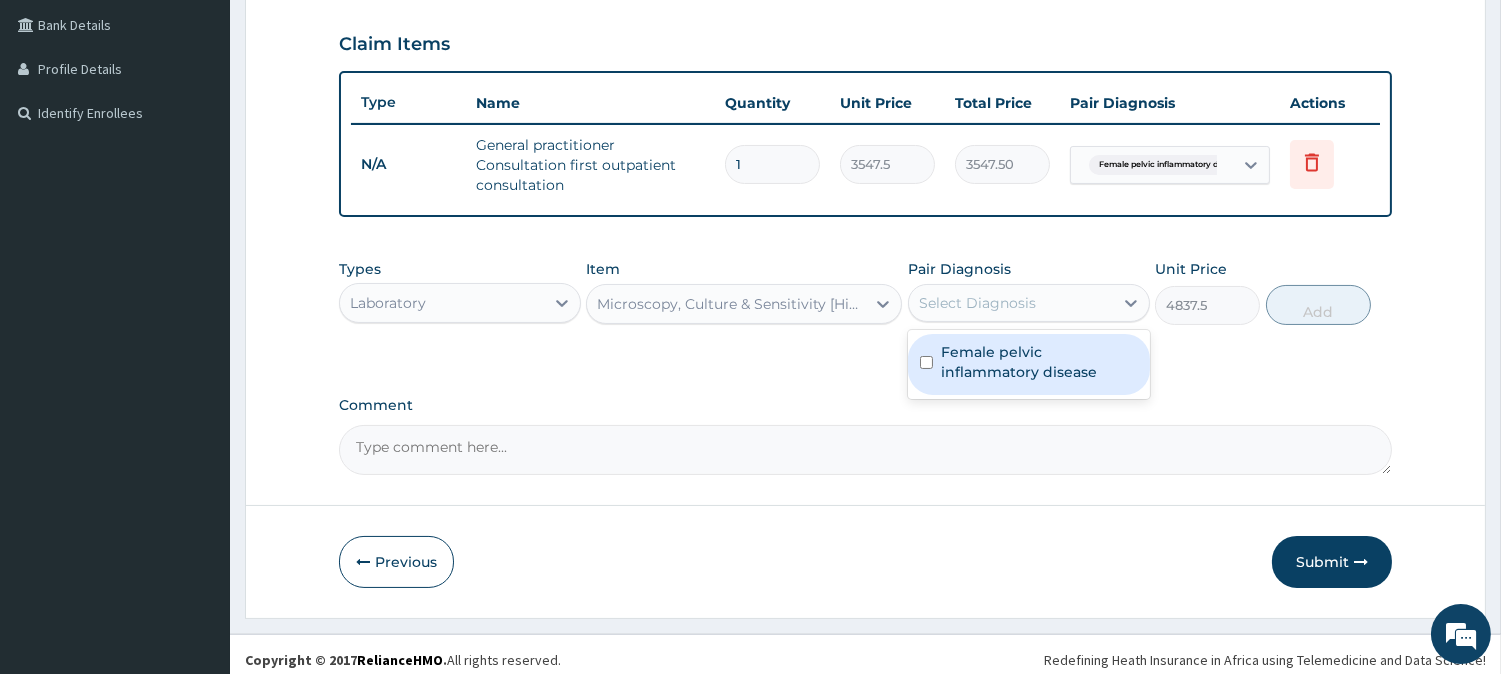 click on "Female pelvic inflammatory disease" at bounding box center (1039, 362) 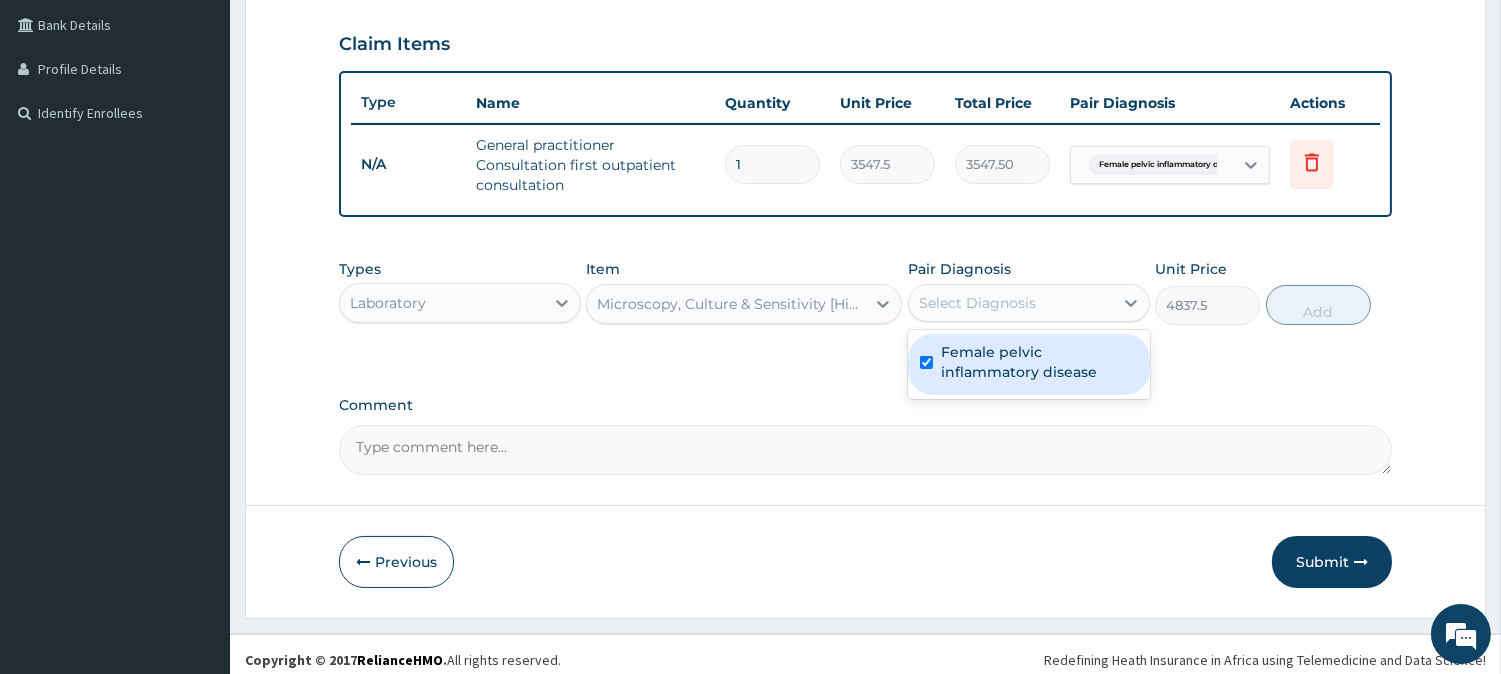 checkbox on "true" 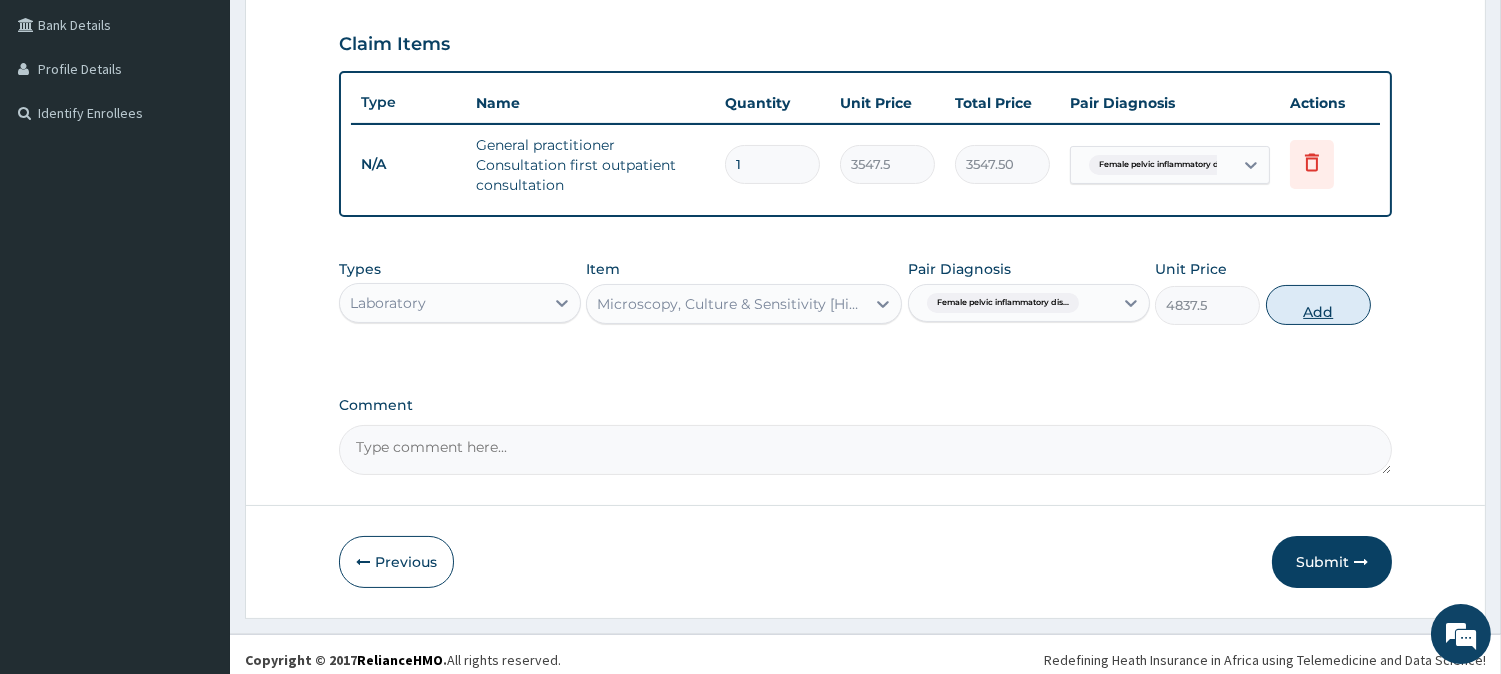click on "Add" at bounding box center (1318, 305) 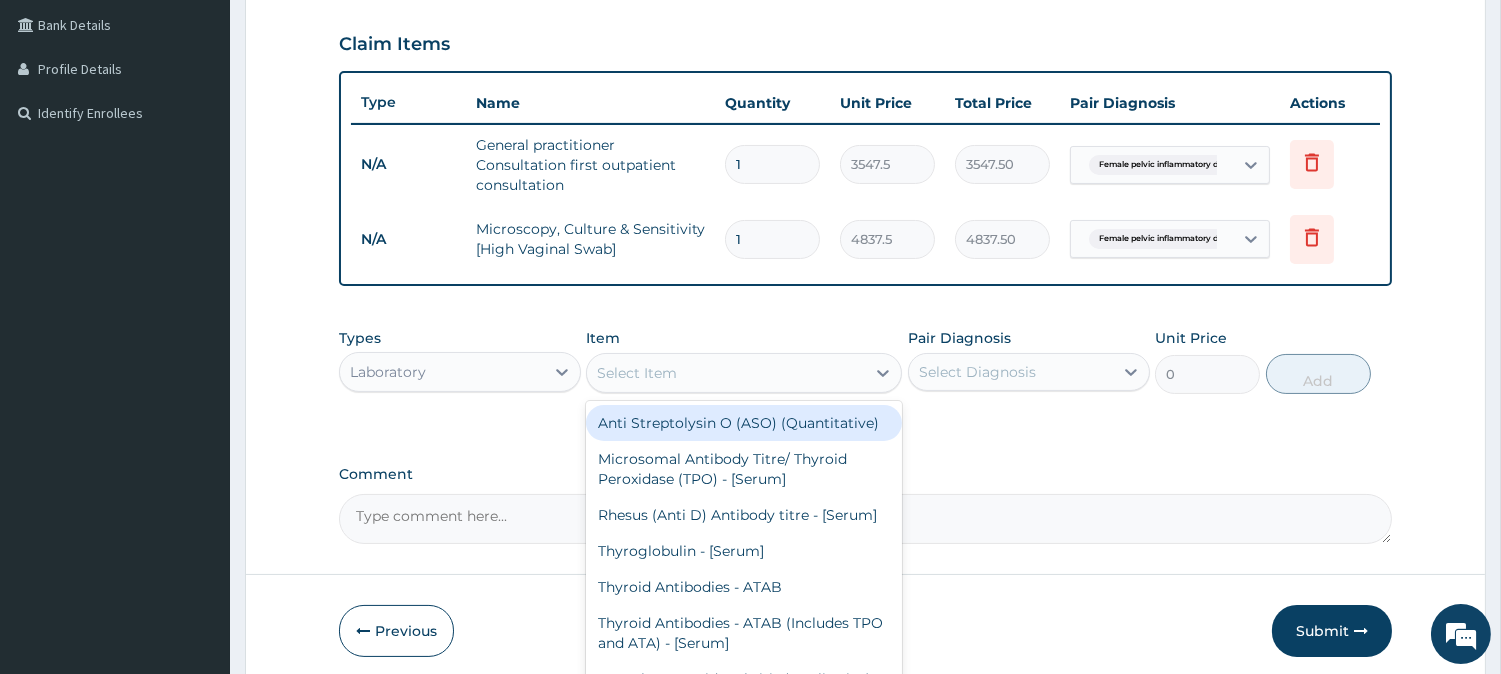 click on "Select Item" at bounding box center (726, 373) 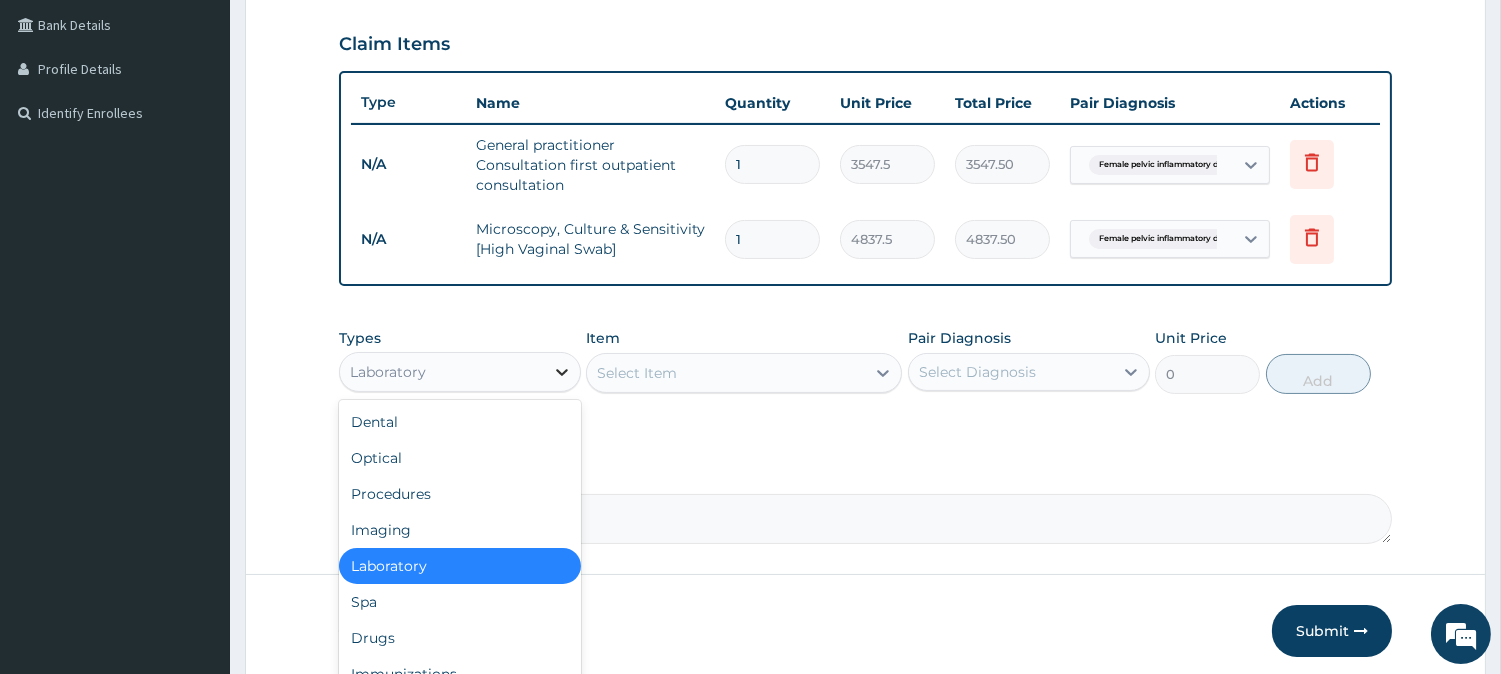 click 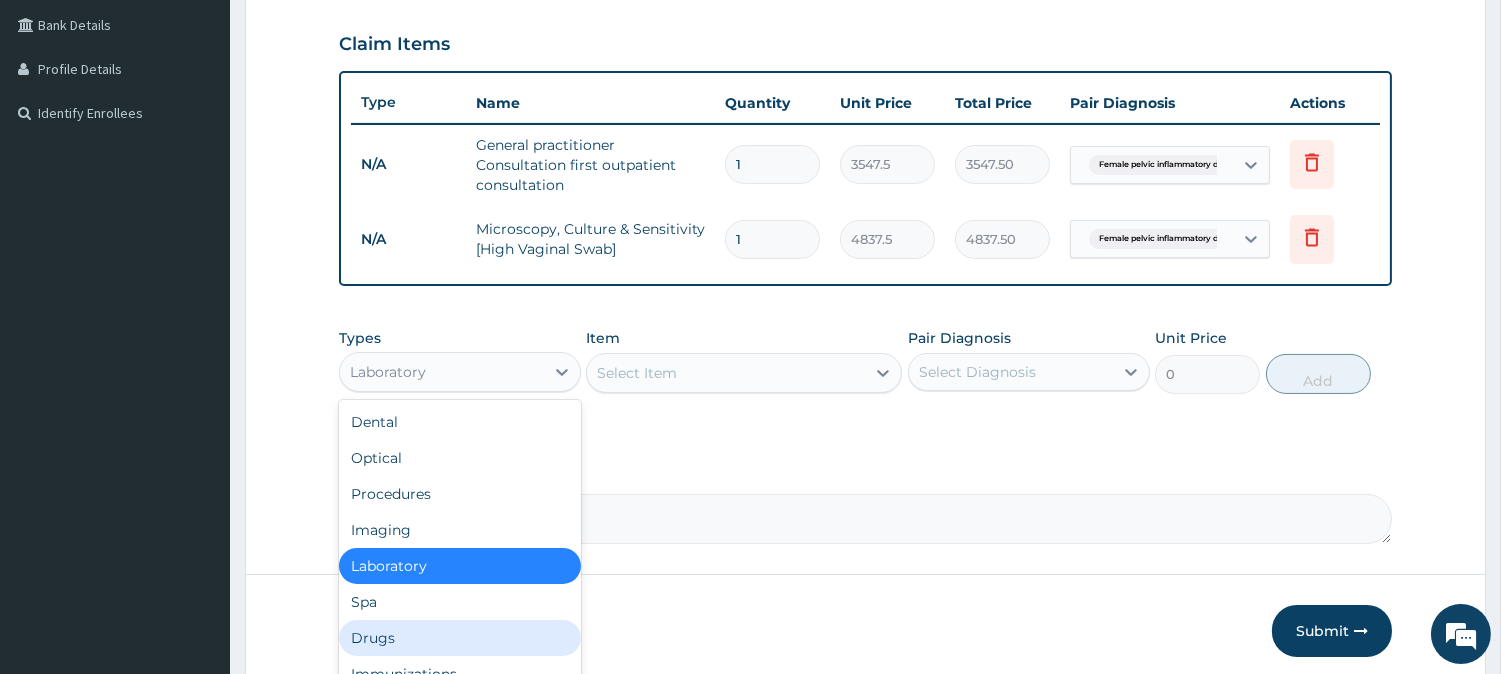 click on "Drugs" at bounding box center (460, 638) 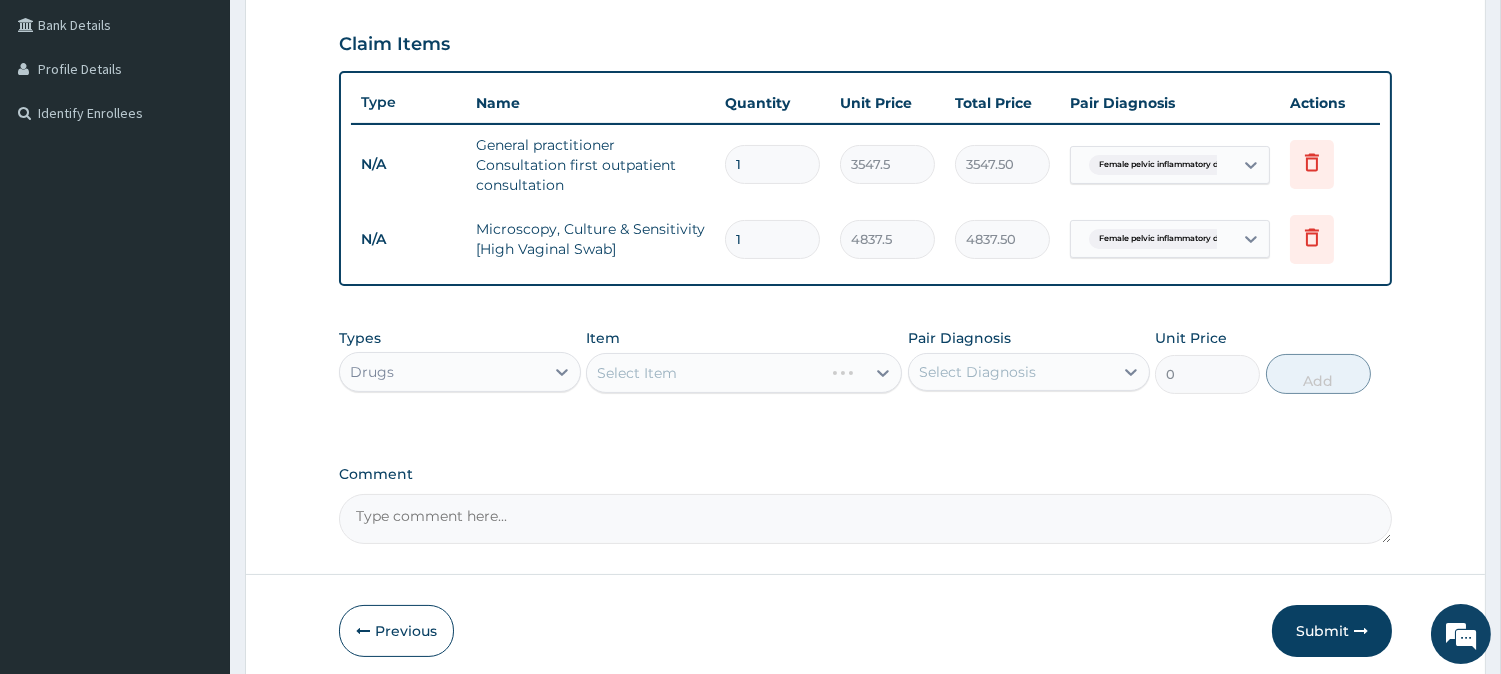 click on "Select Item" at bounding box center [744, 373] 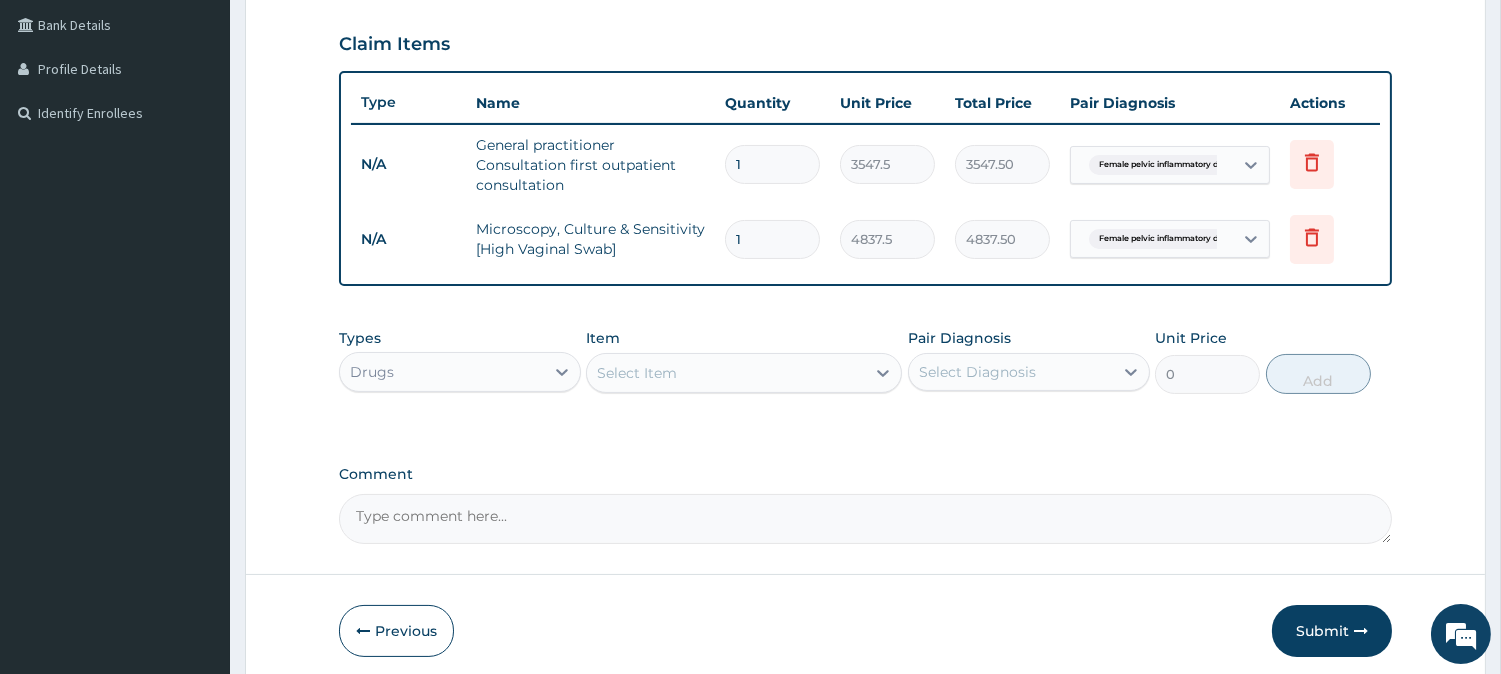 click on "Select Item" at bounding box center [726, 373] 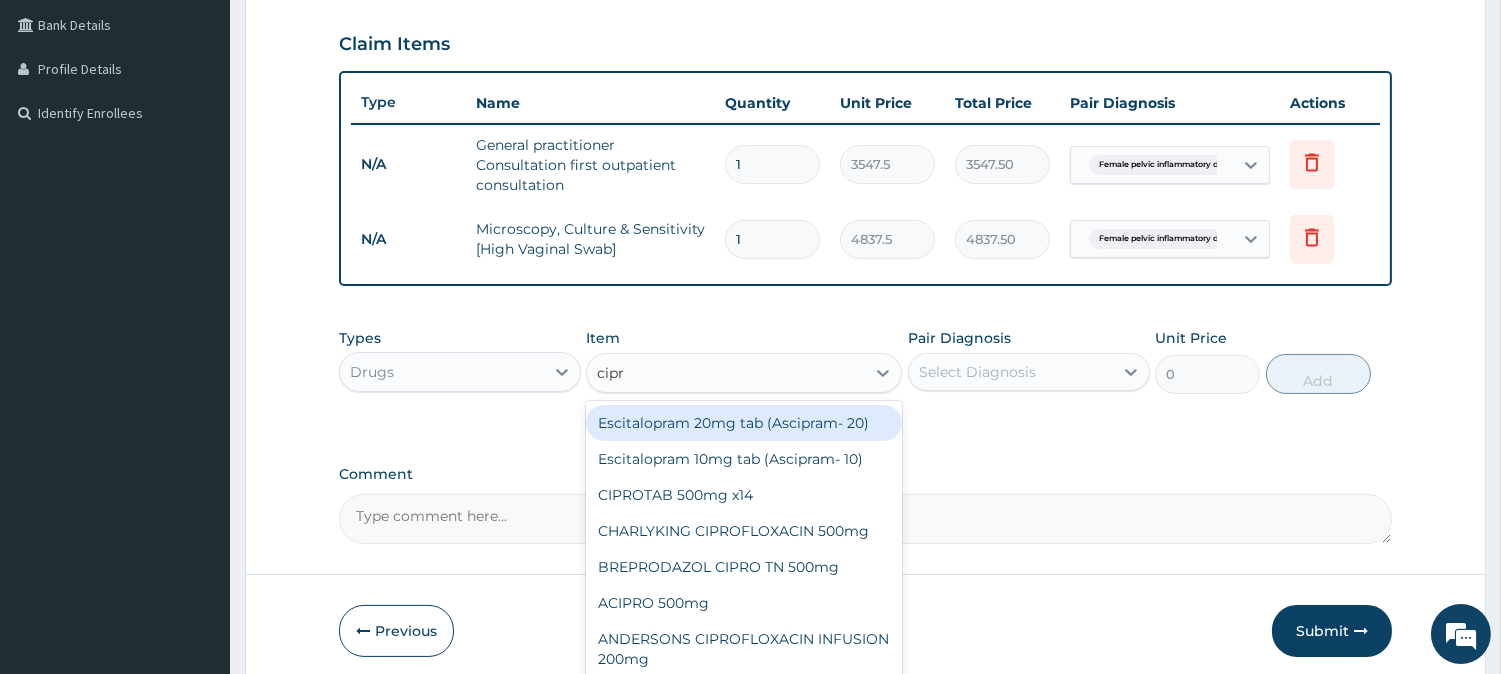 type on "cipro" 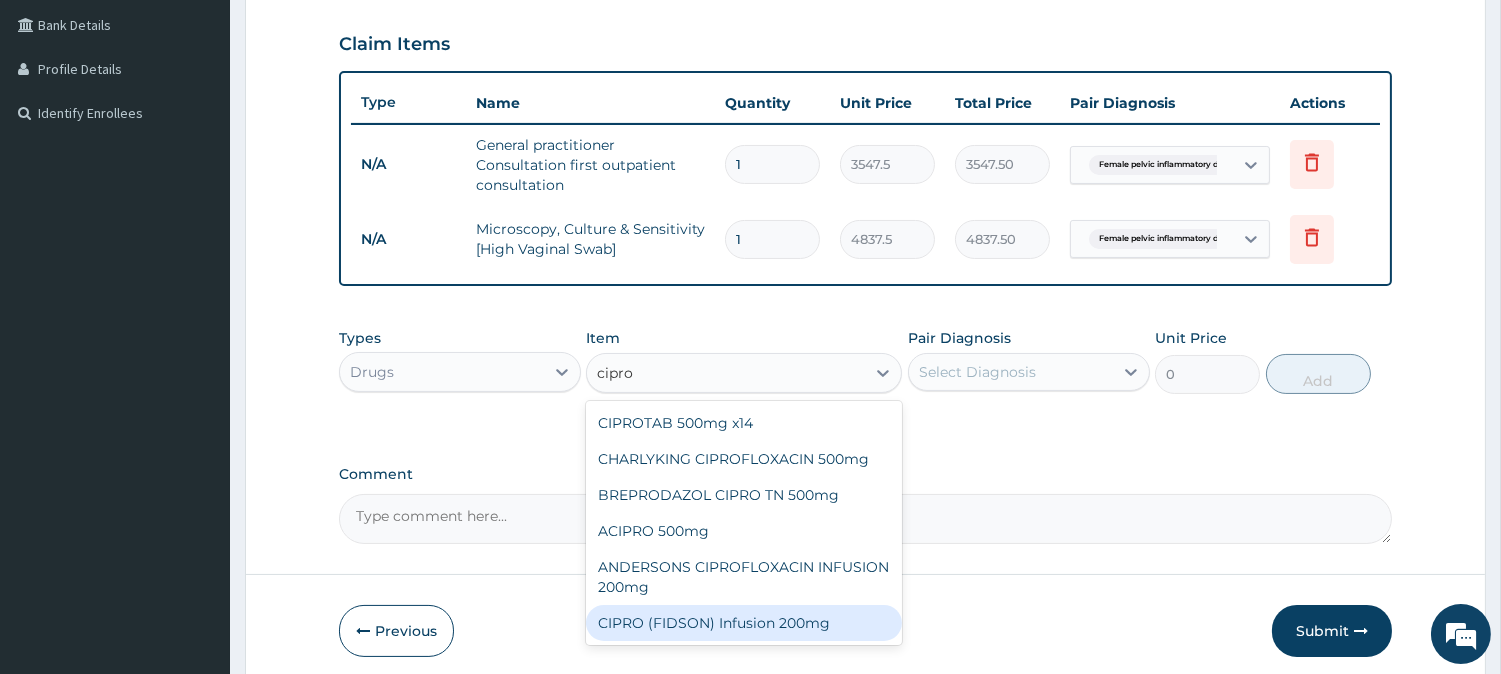 click on "CIPRO (FIDSON) Infusion 200mg" at bounding box center (744, 623) 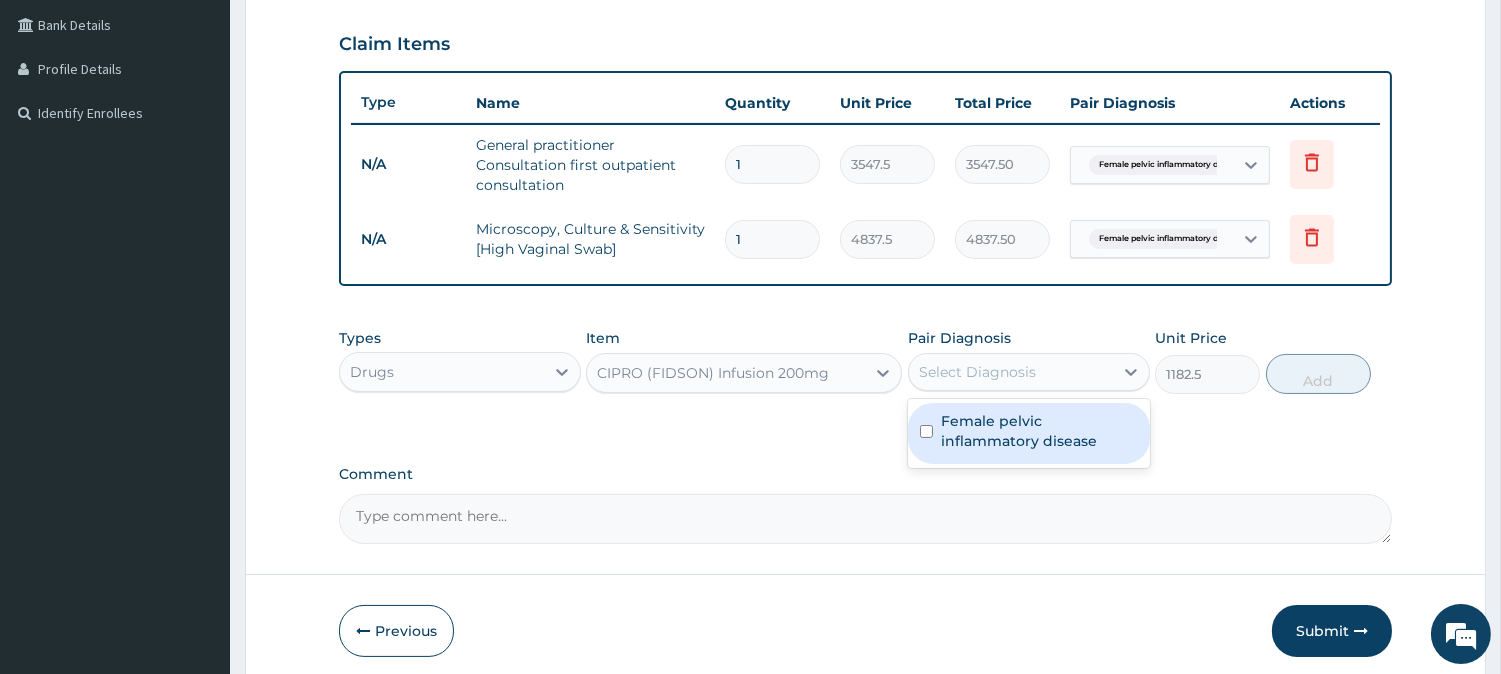 click on "Select Diagnosis" at bounding box center (977, 372) 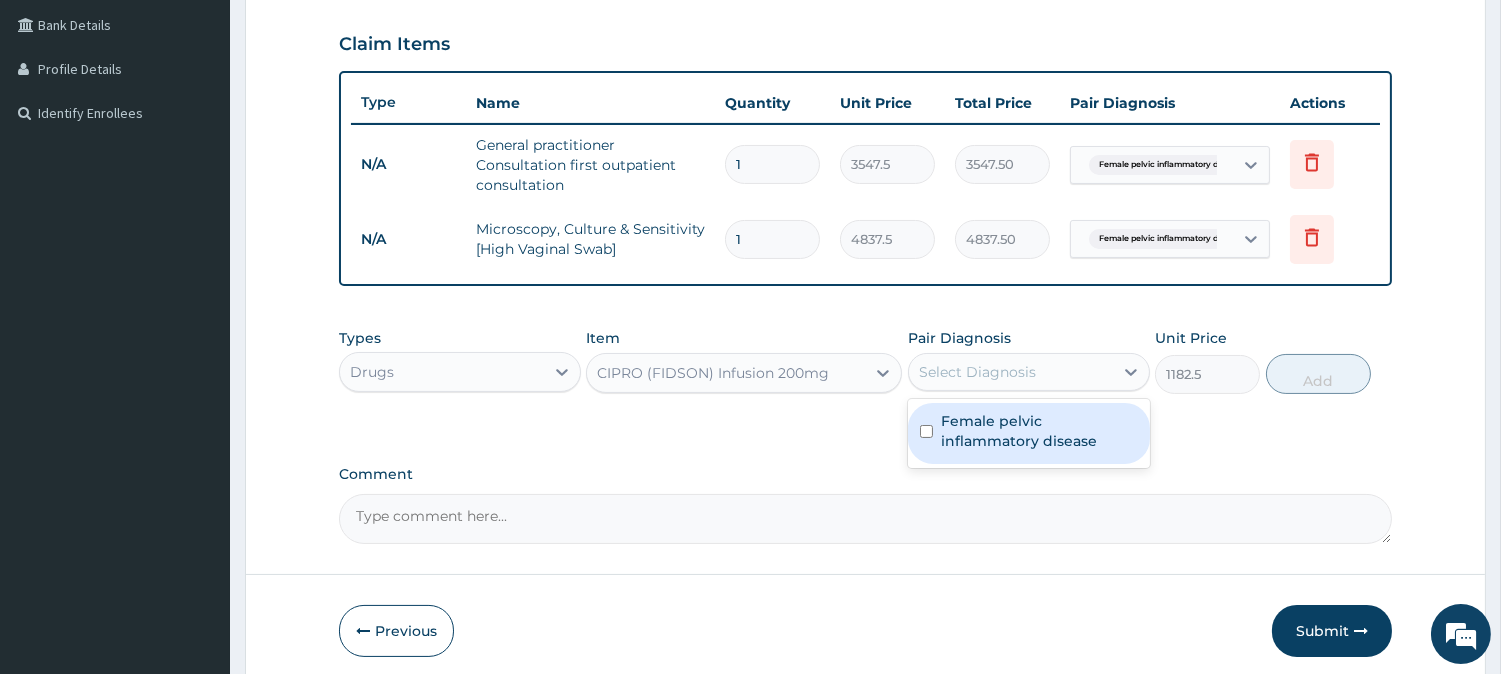 click on "Female pelvic inflammatory disease" at bounding box center [1039, 431] 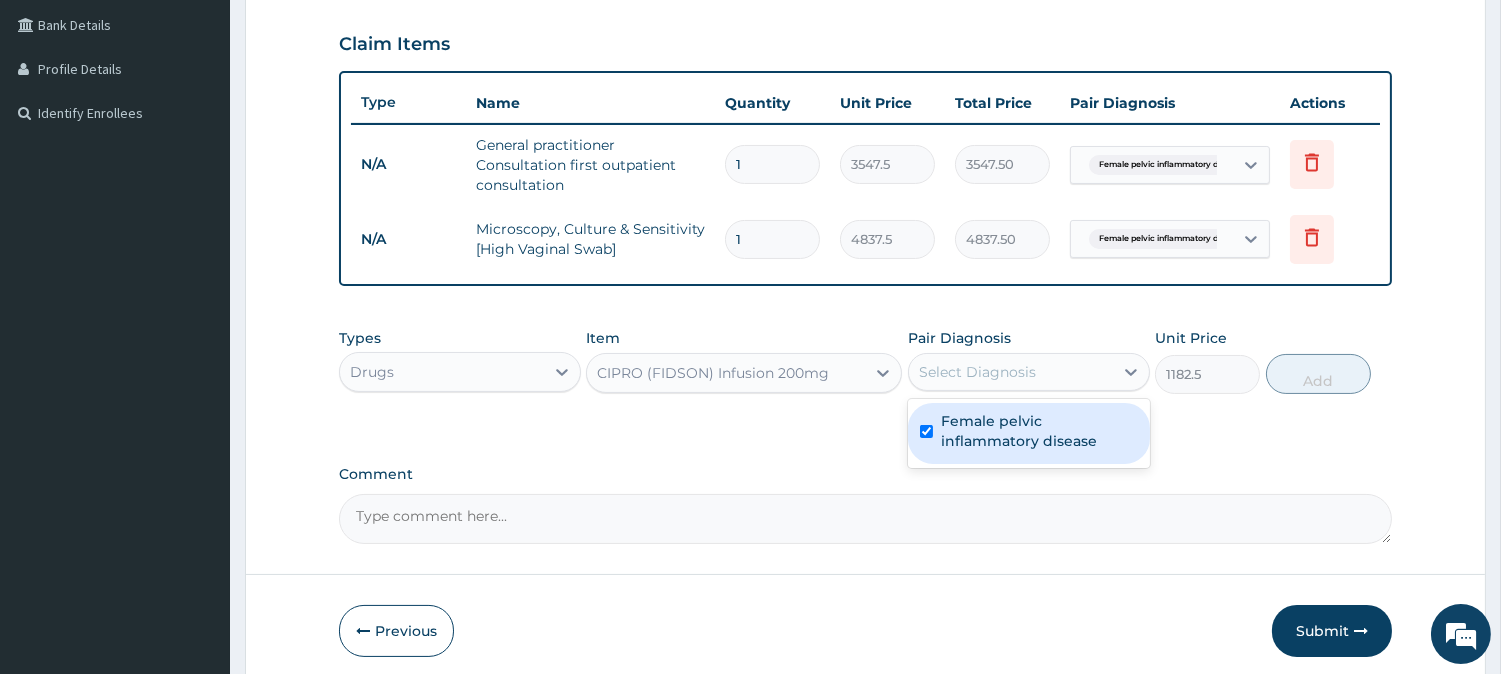 checkbox on "true" 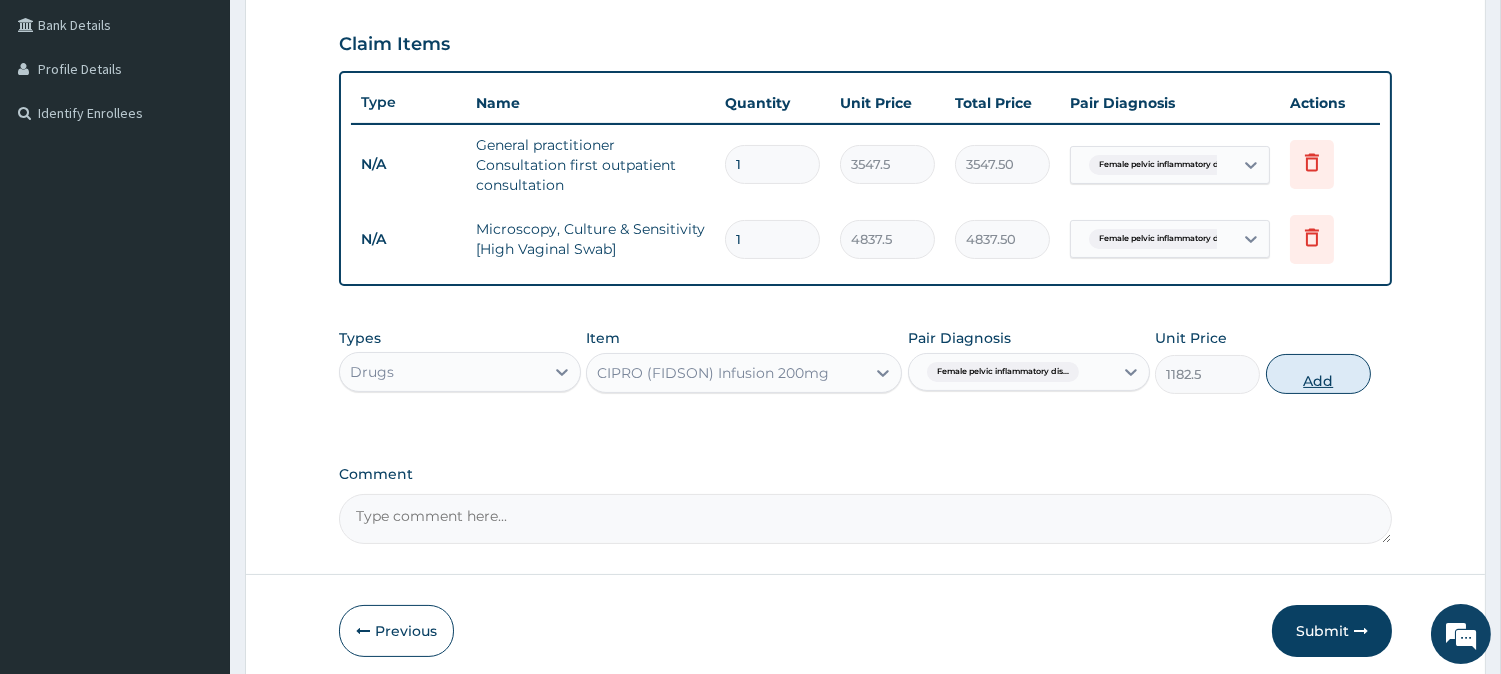 click on "Add" at bounding box center (1318, 374) 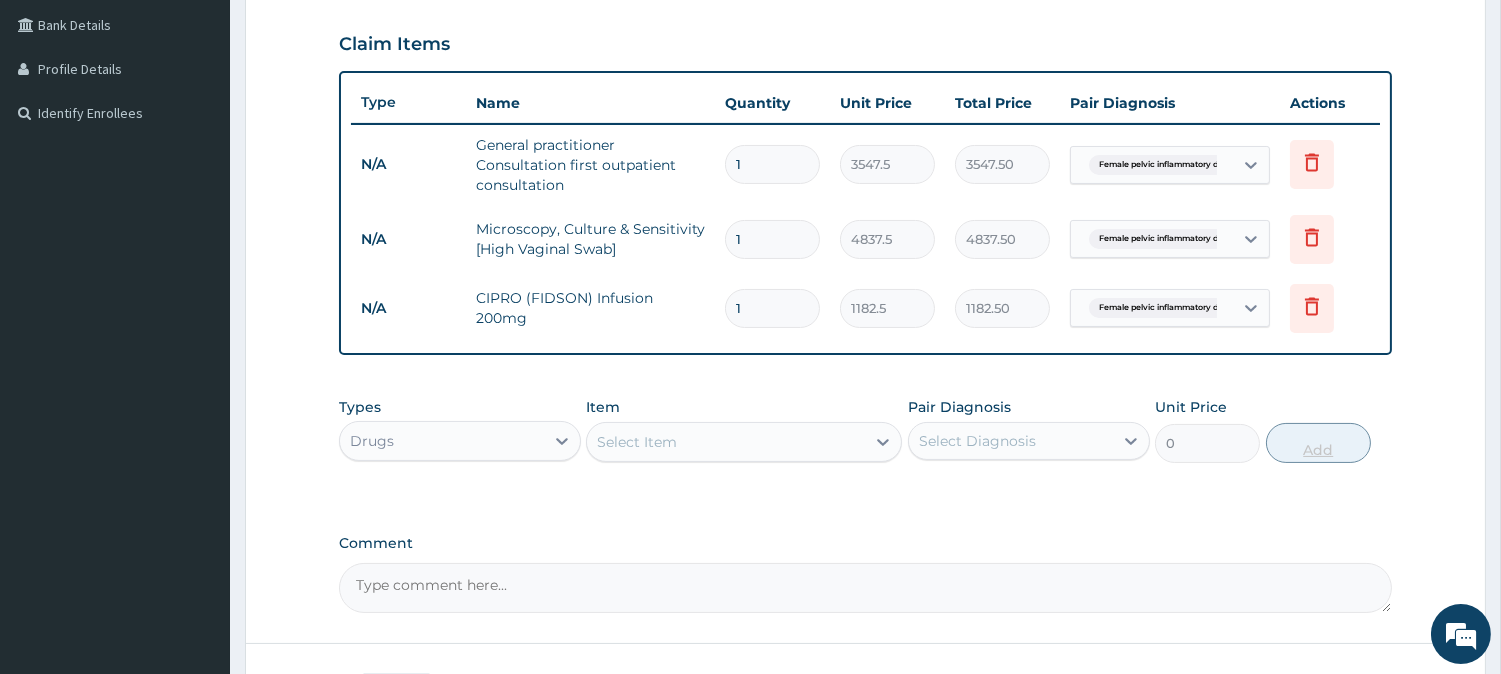 type 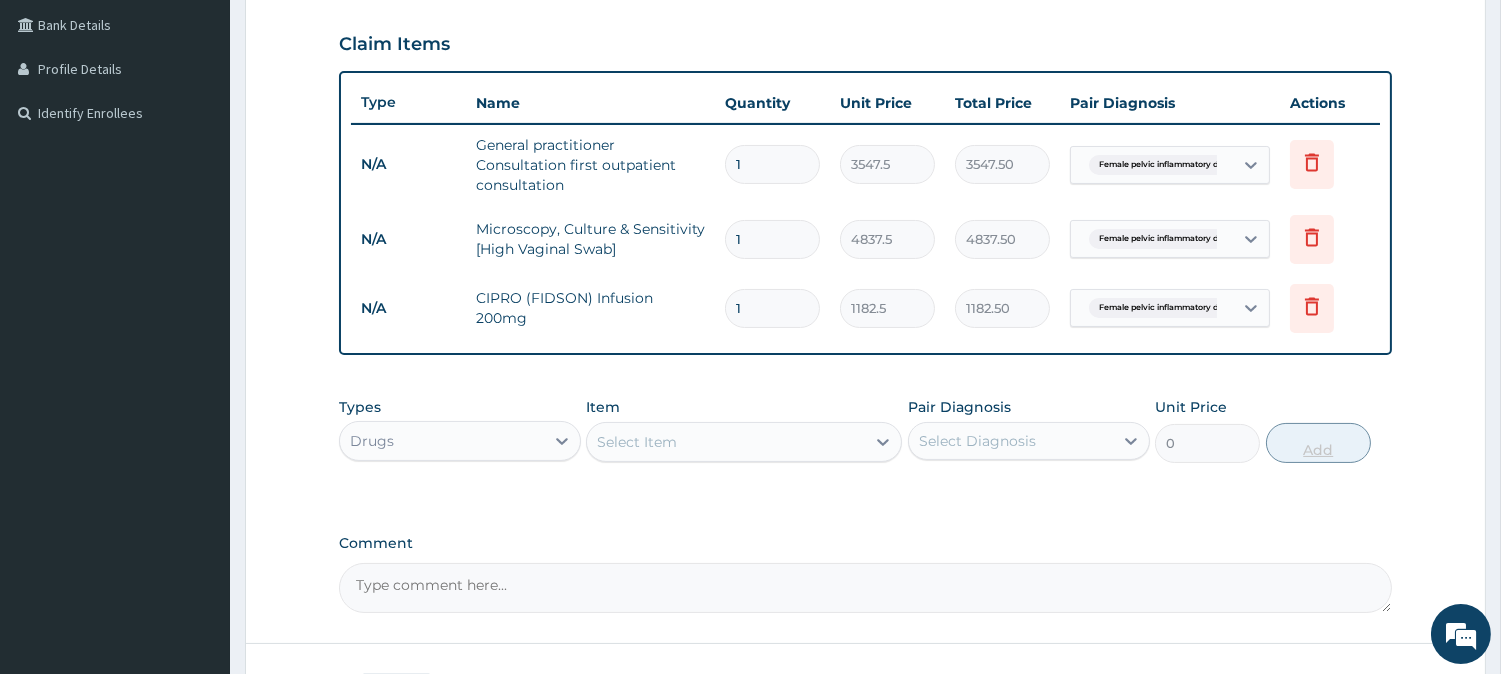 type on "0.00" 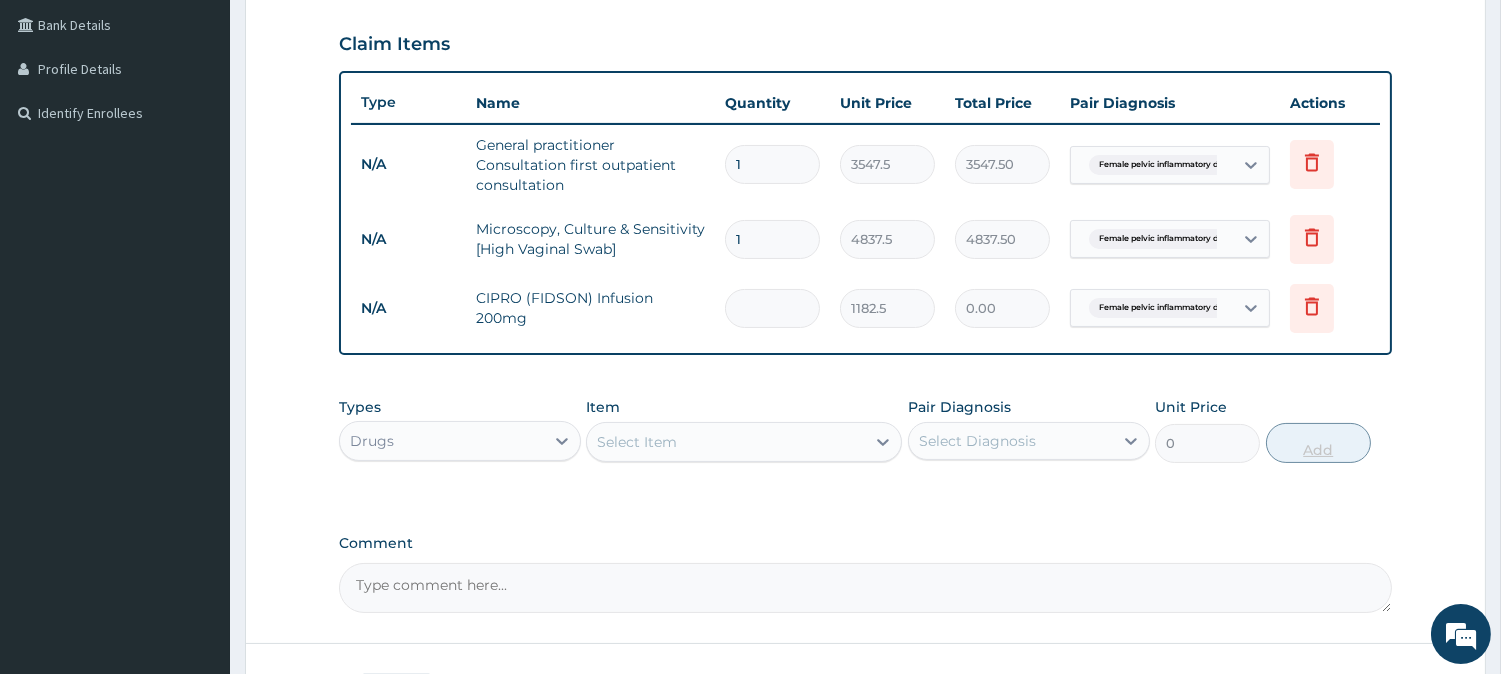 type on "3" 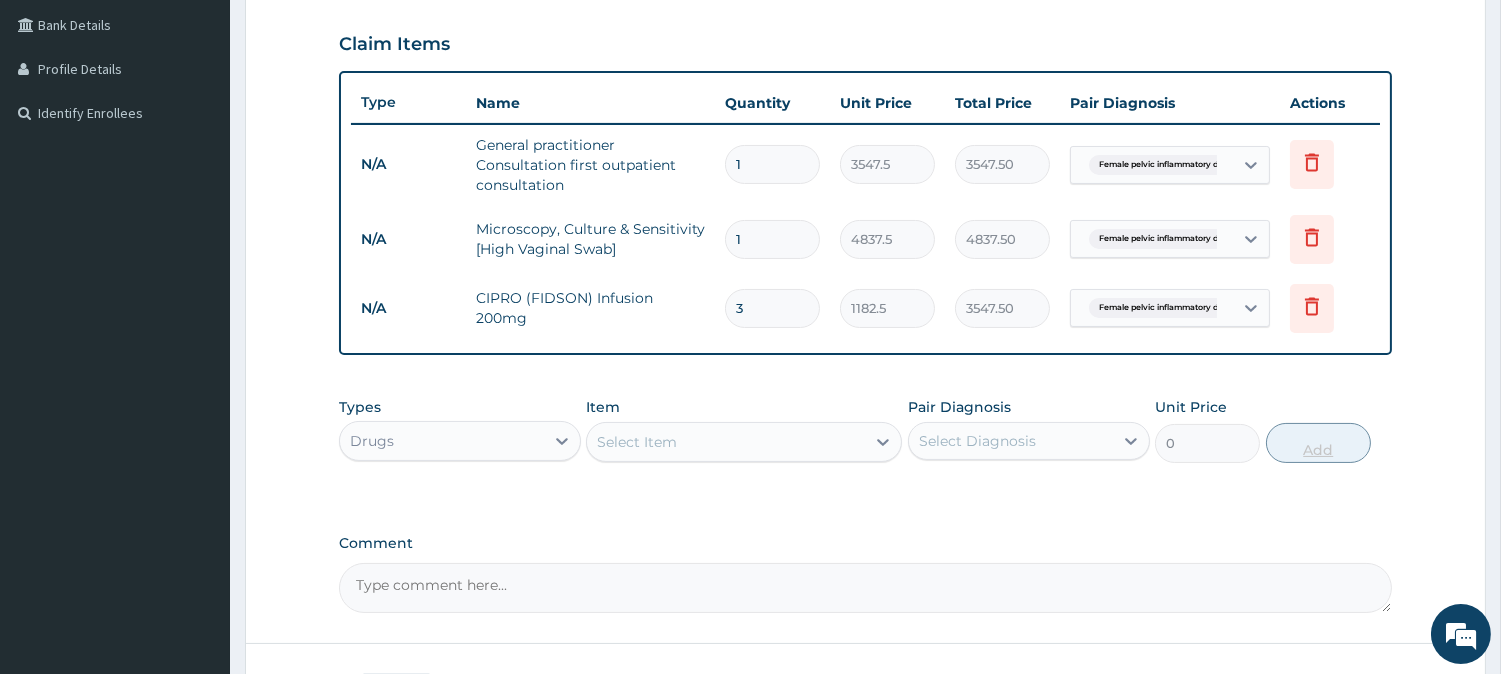 type on "30" 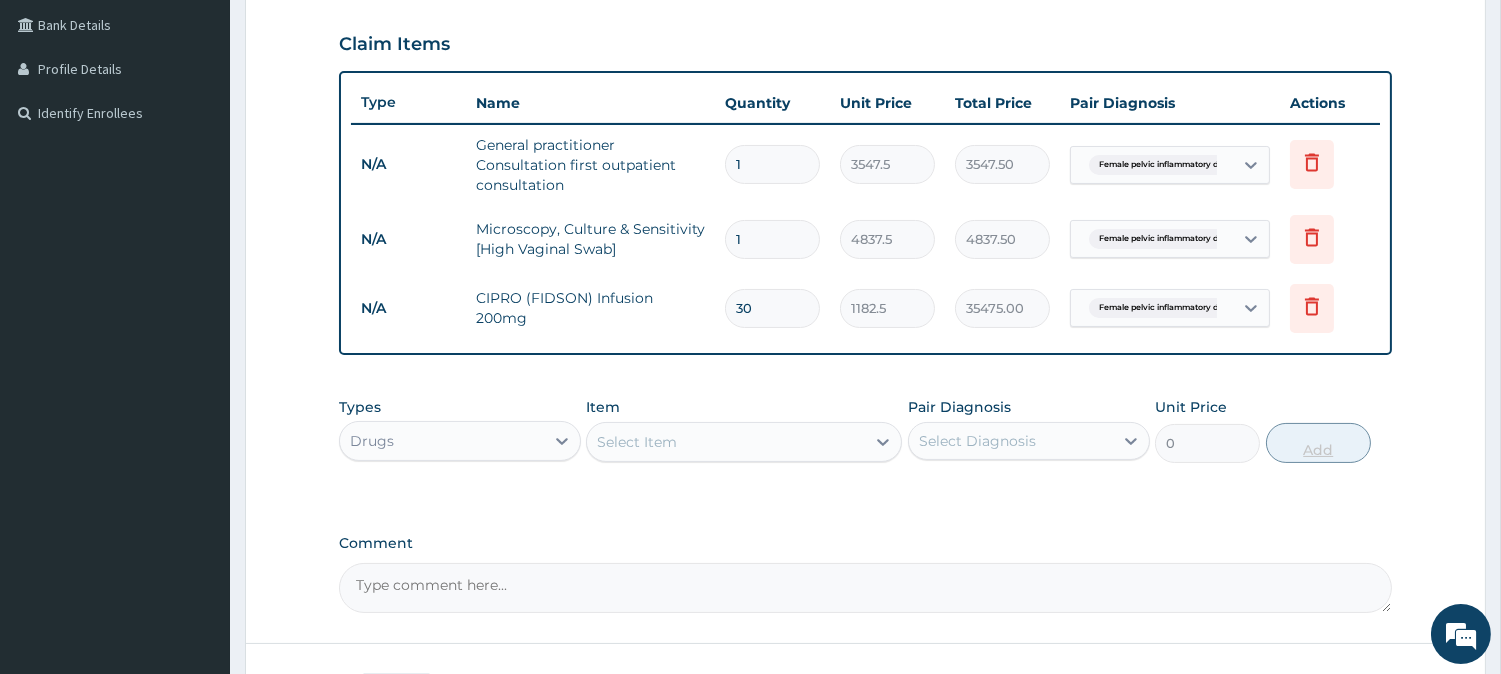 type on "300" 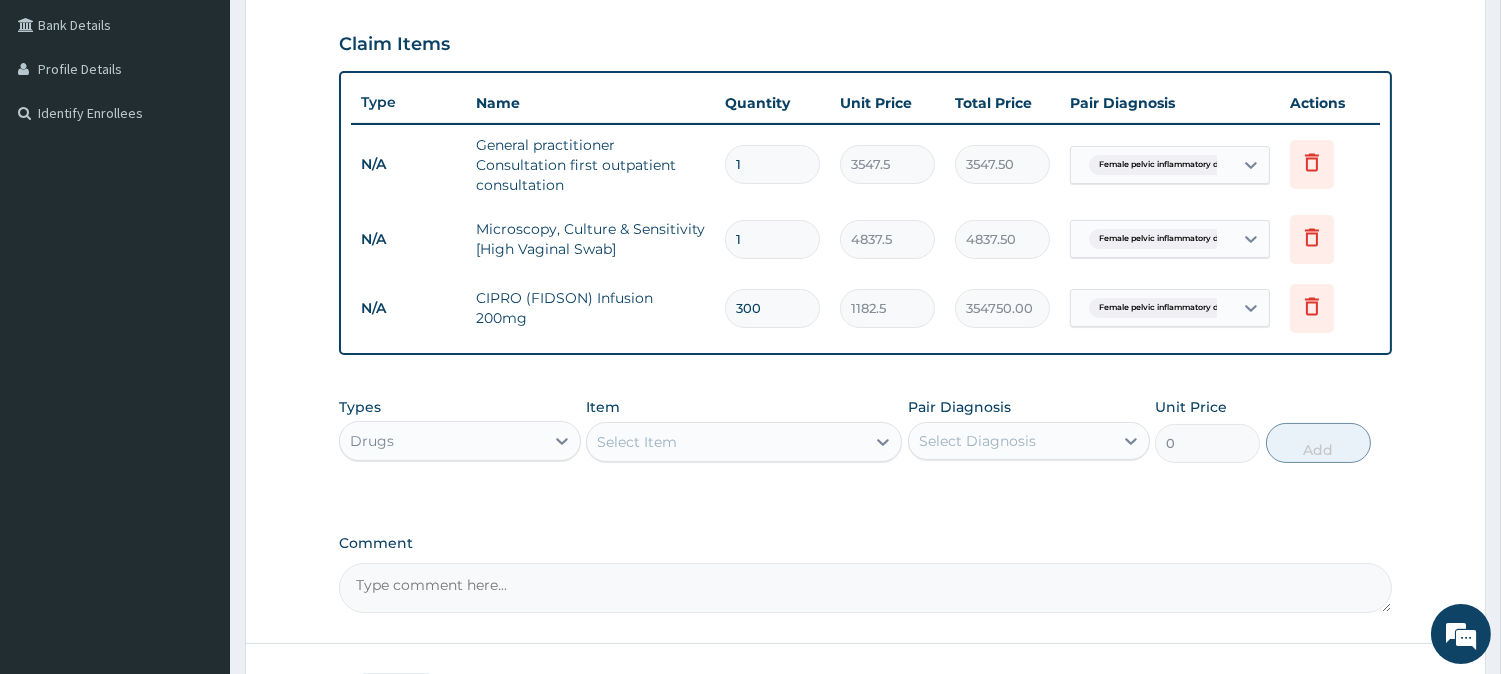 click on "Select Item" at bounding box center [637, 442] 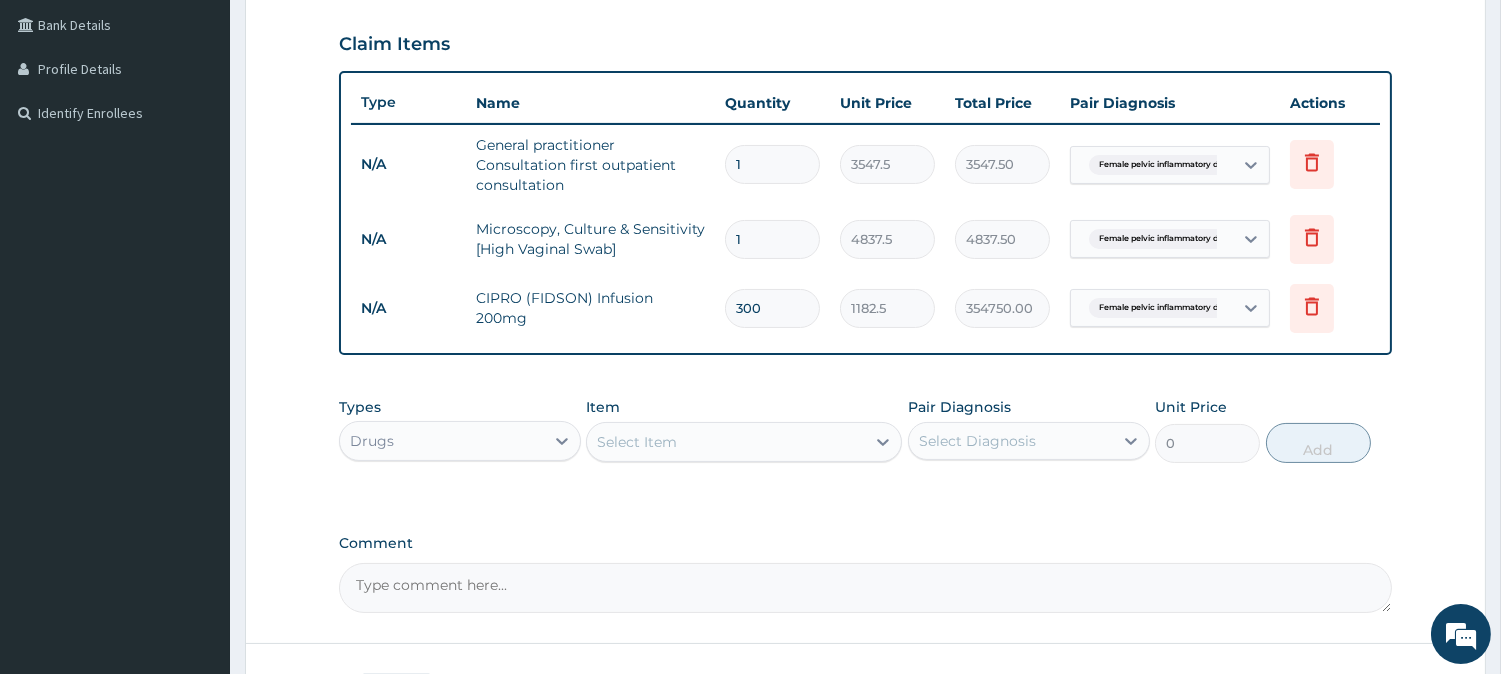 click on "300" at bounding box center (772, 308) 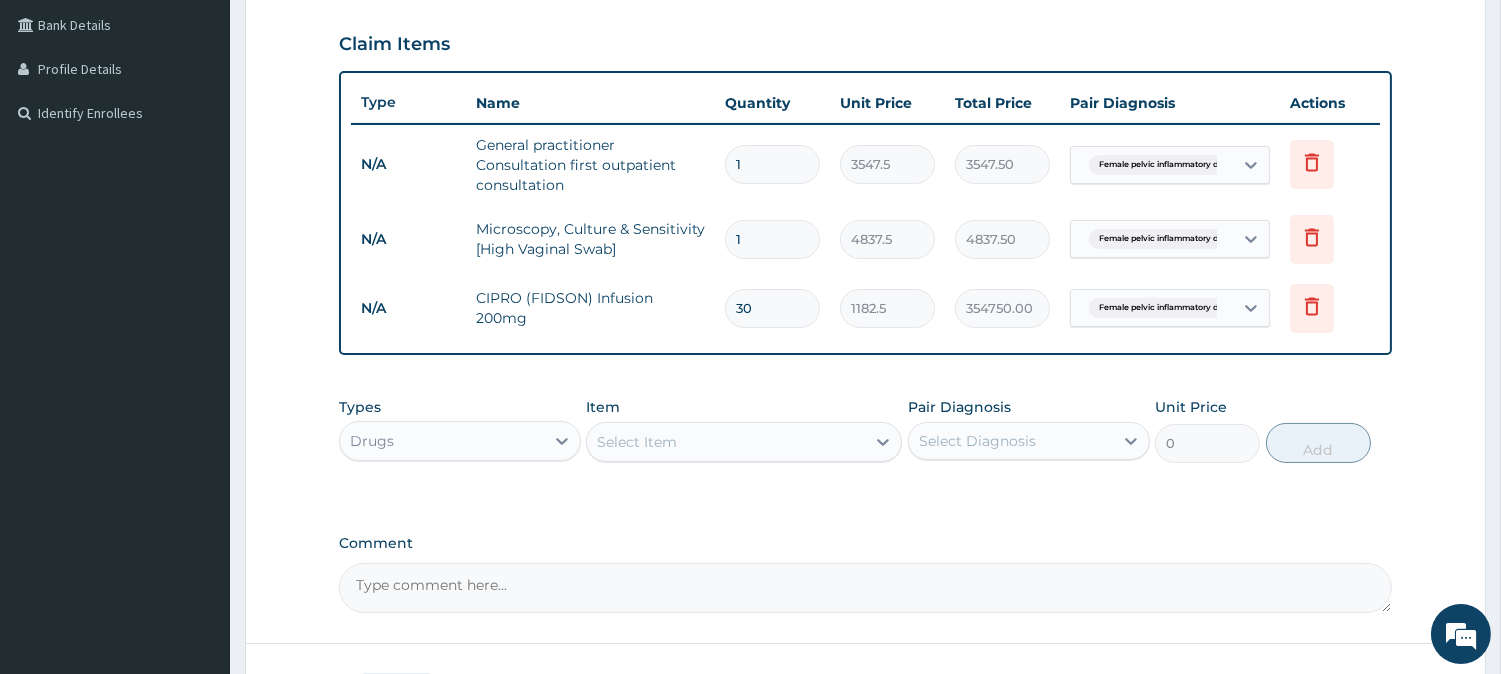 type on "35475.00" 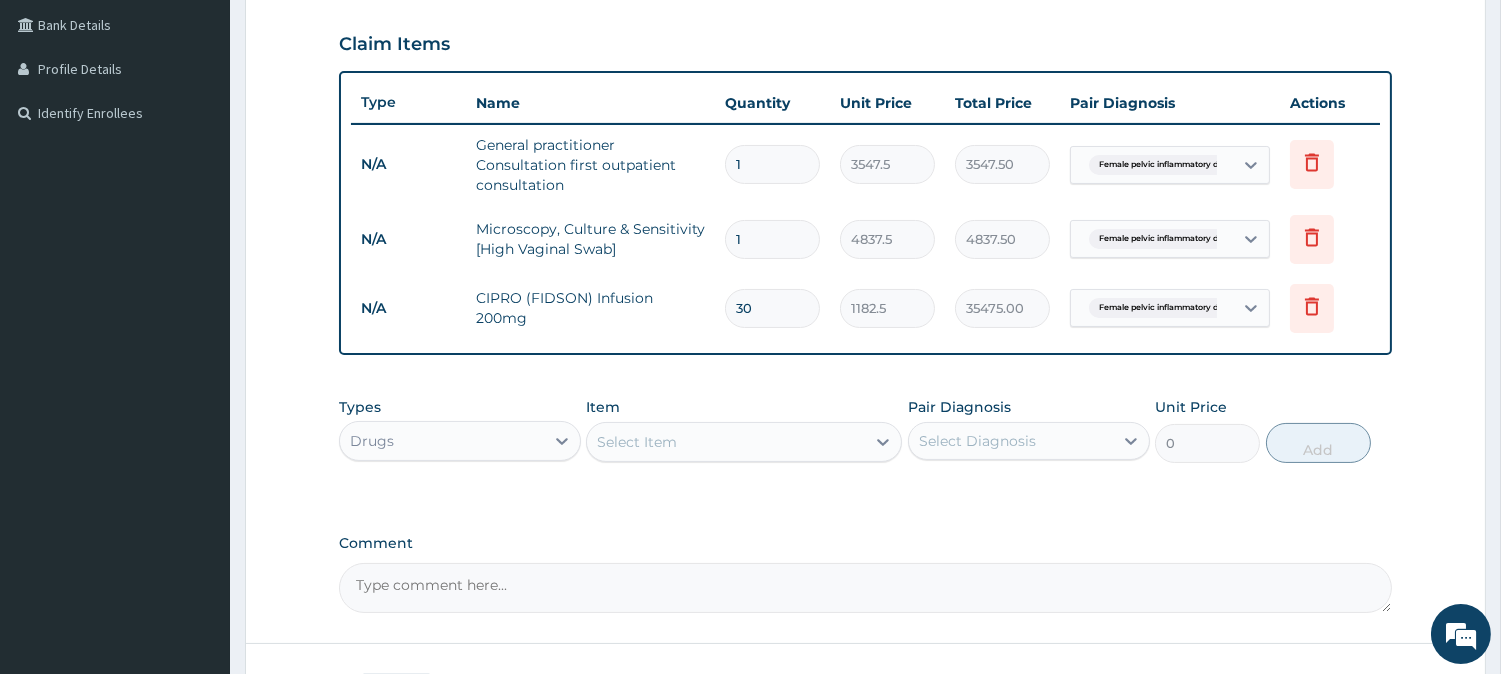 type on "3" 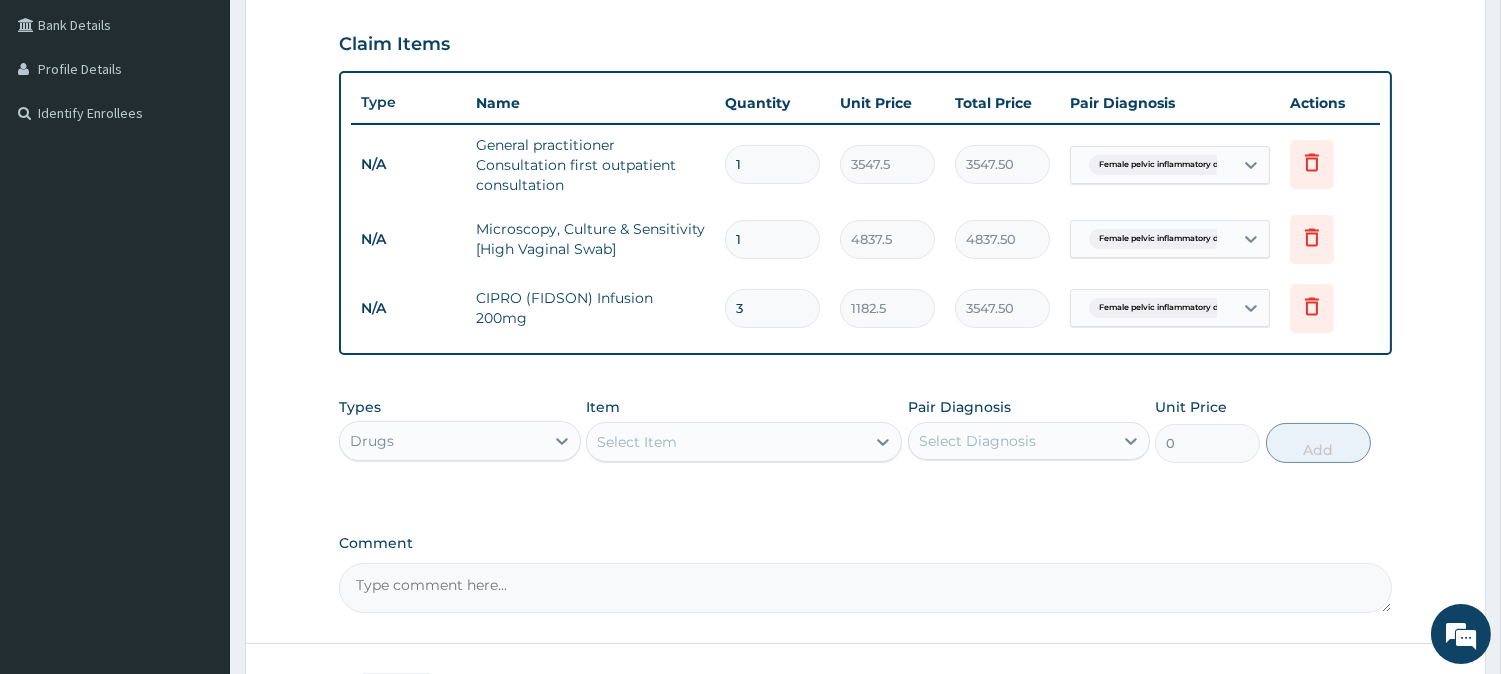 type on "3" 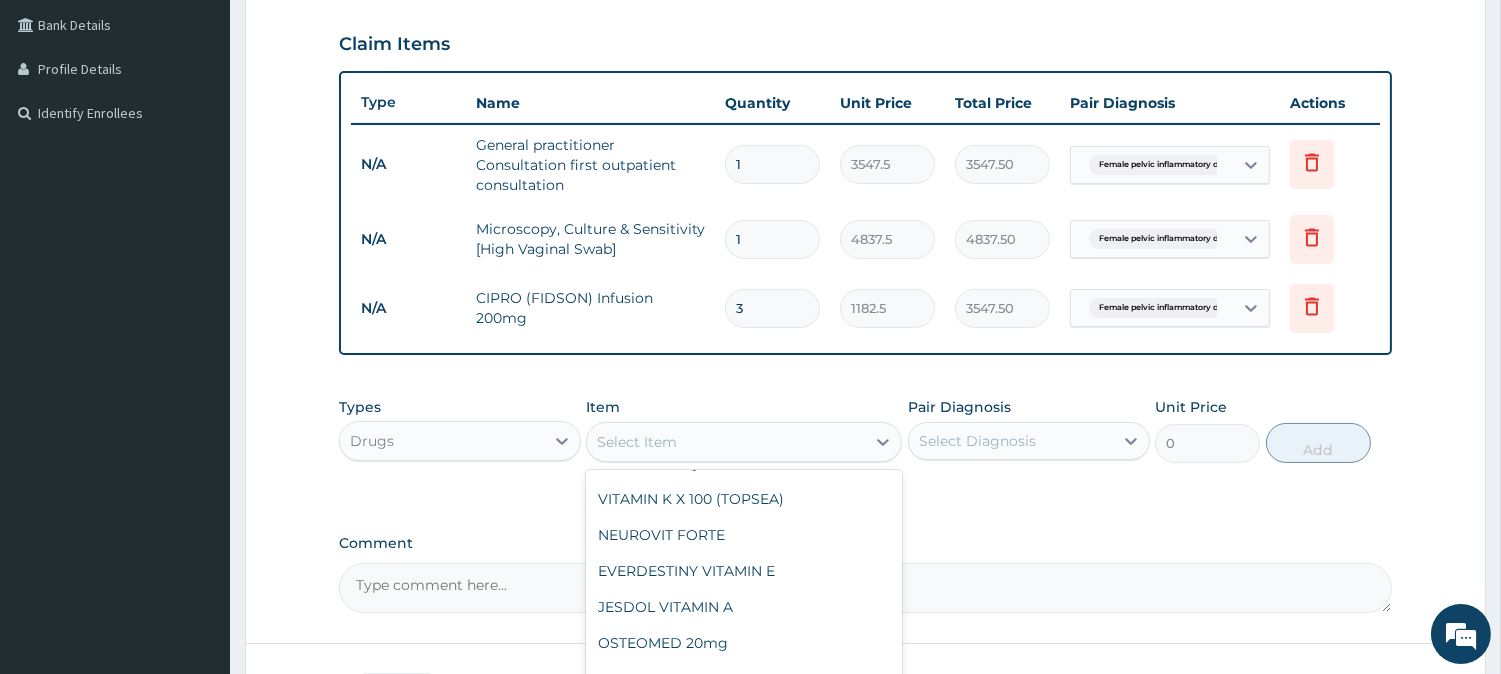 scroll, scrollTop: 0, scrollLeft: 0, axis: both 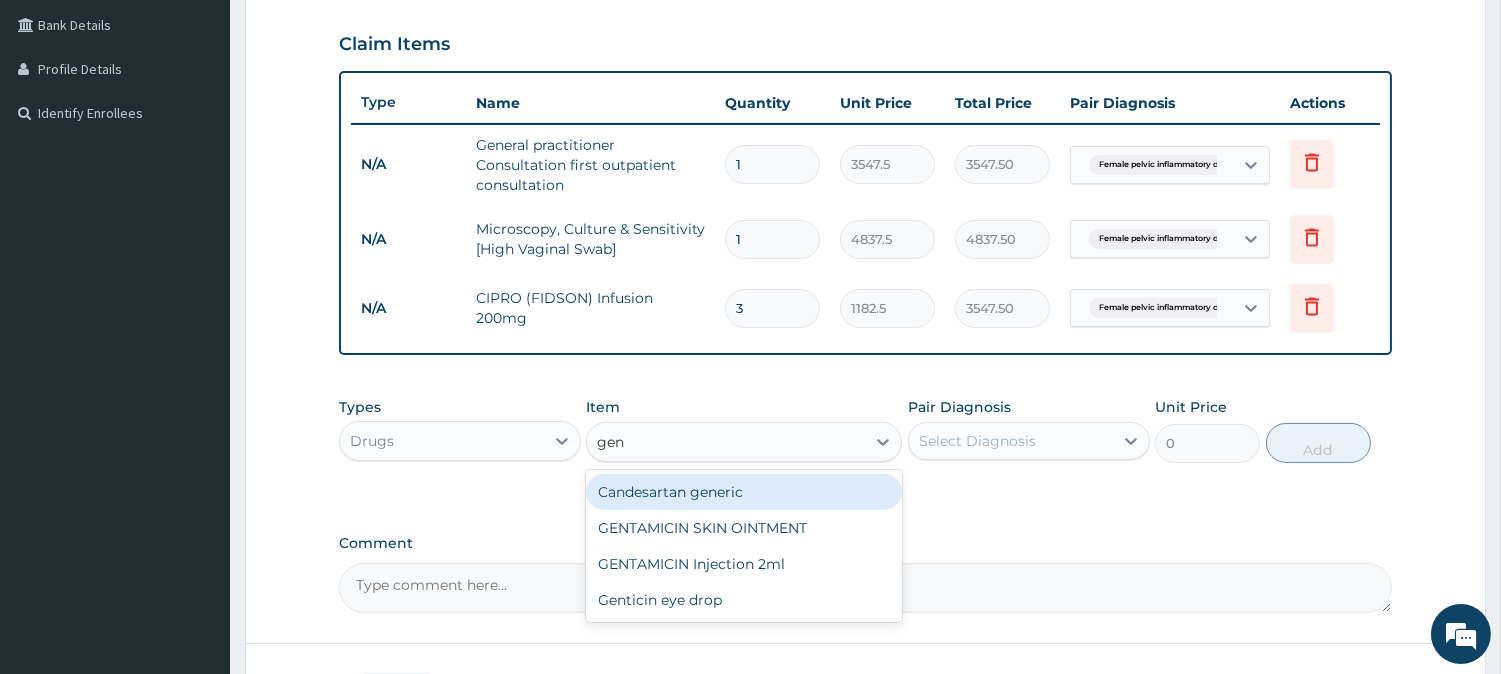 type on "gent" 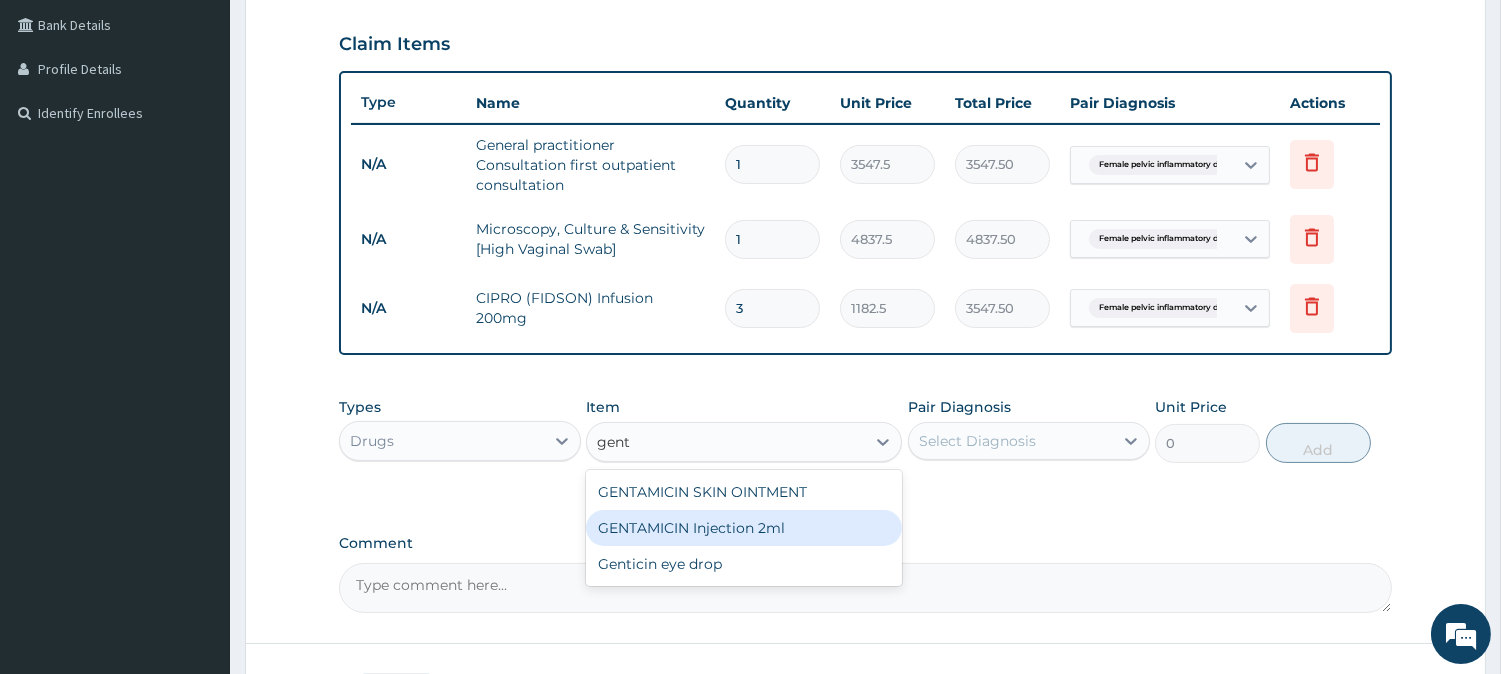 click on "GENTAMICIN Injection 2ml" at bounding box center (744, 528) 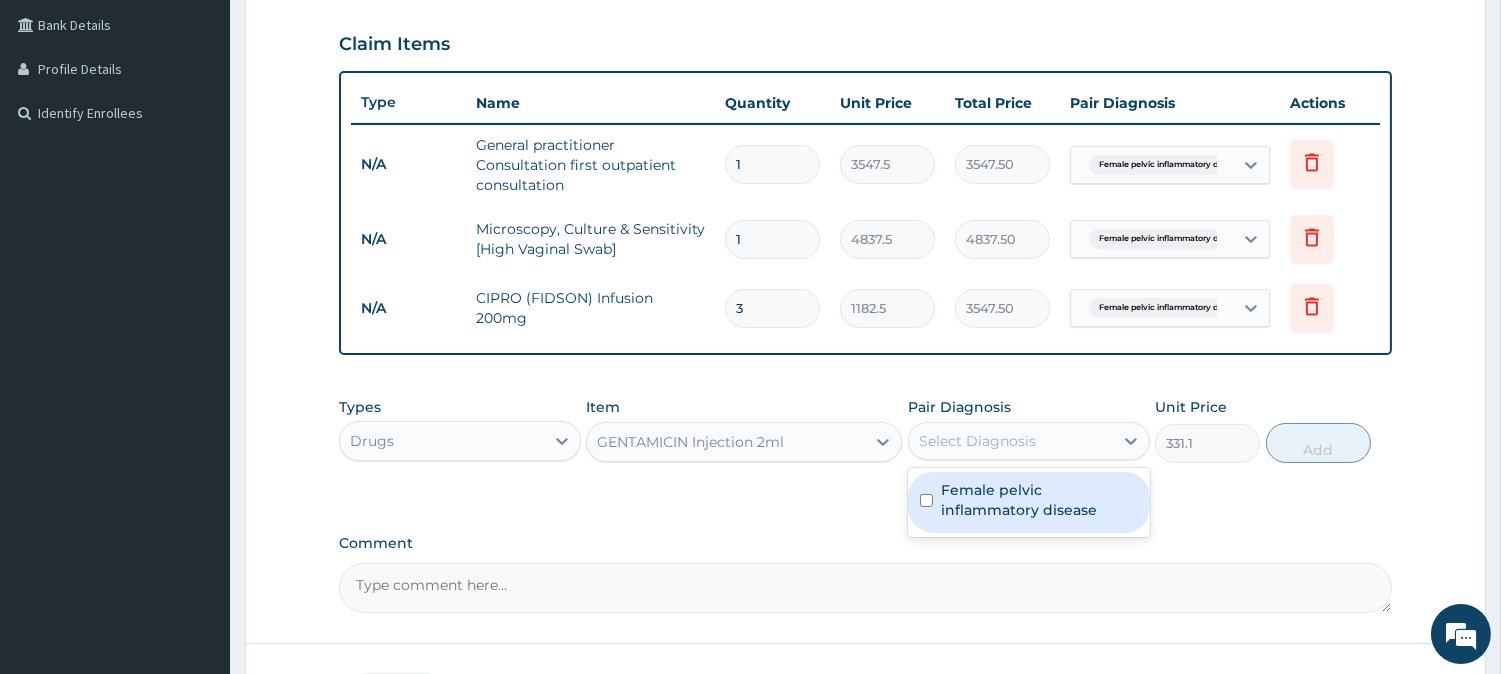 click on "Select Diagnosis" at bounding box center [1011, 441] 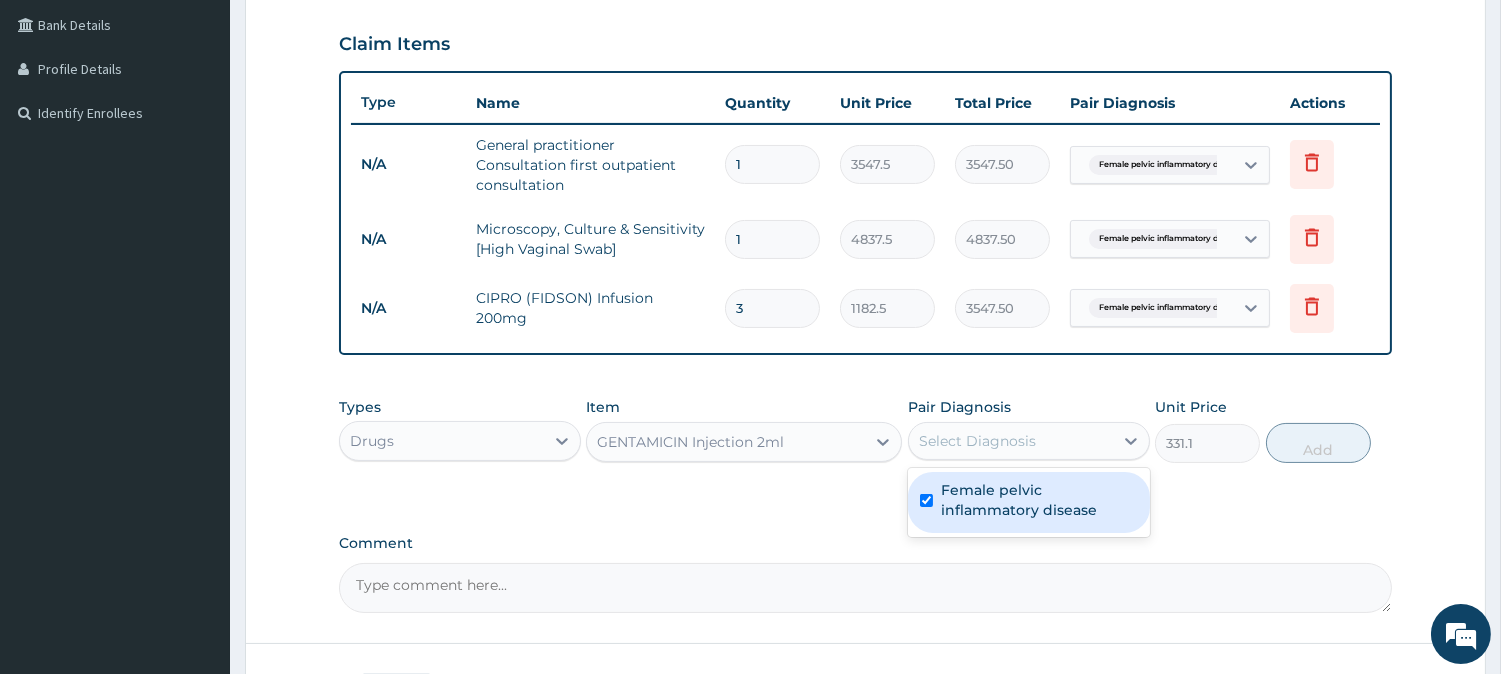 checkbox on "true" 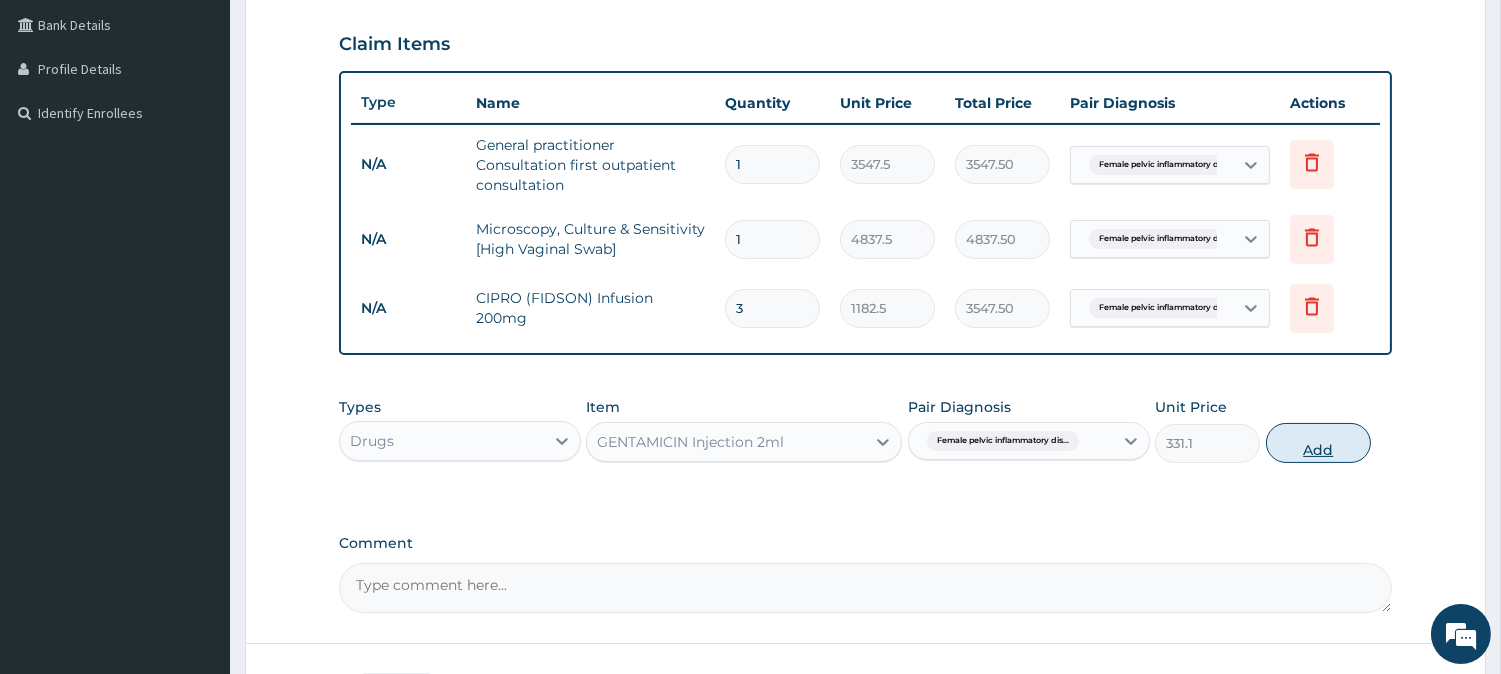 click on "Add" at bounding box center (1318, 443) 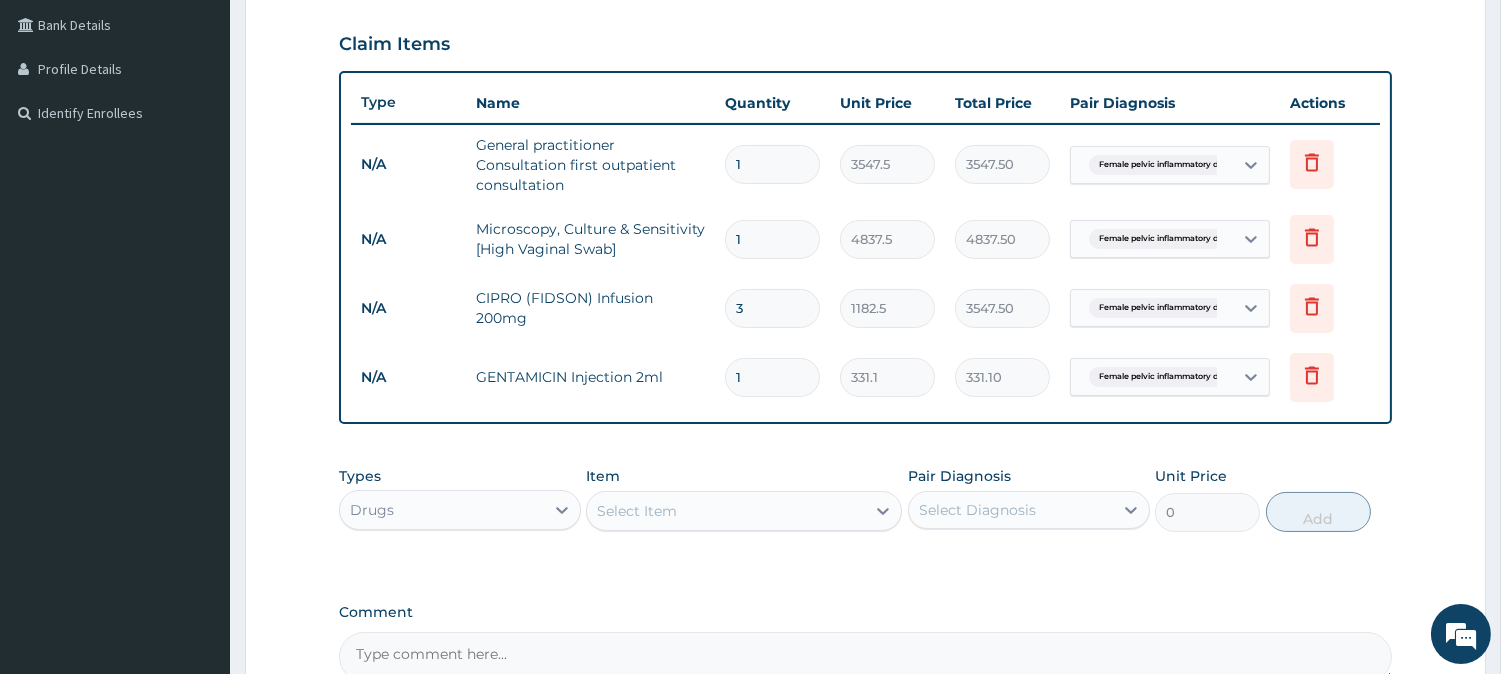 type 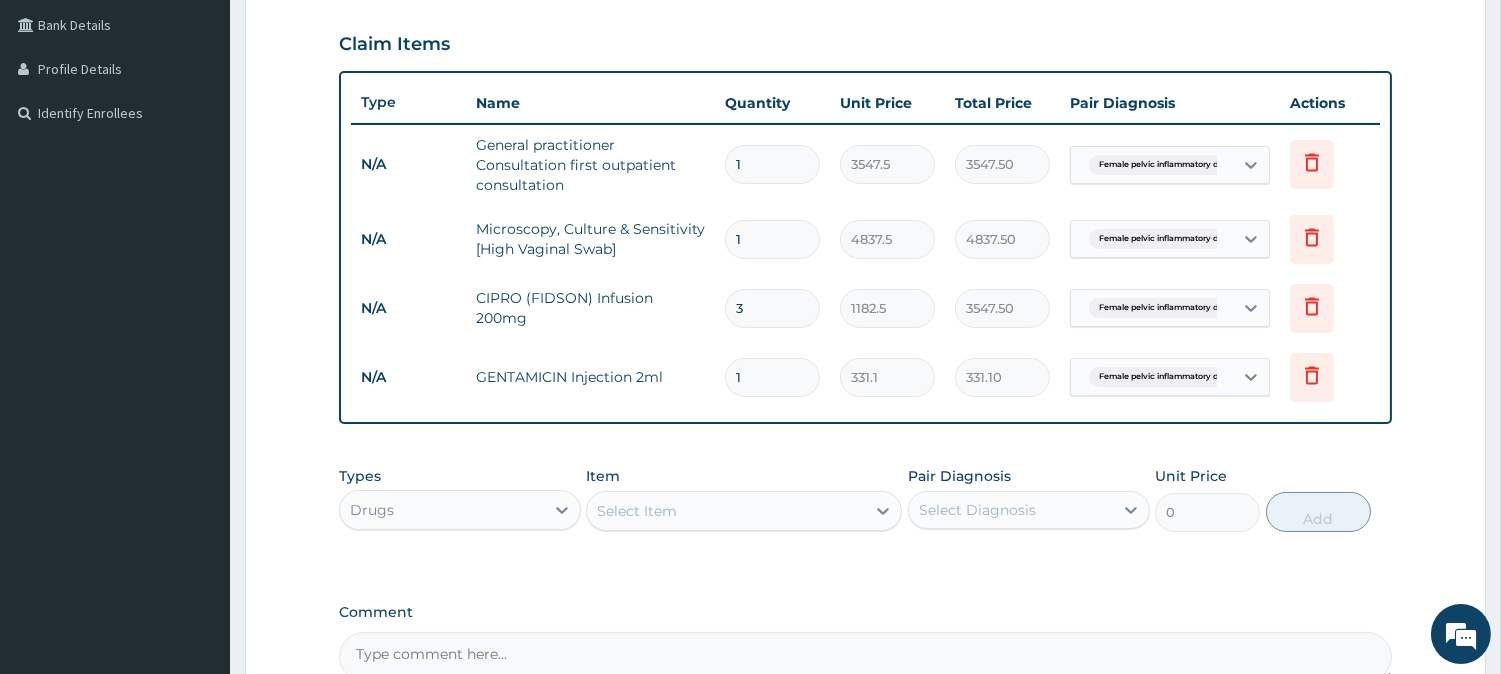 type on "0.00" 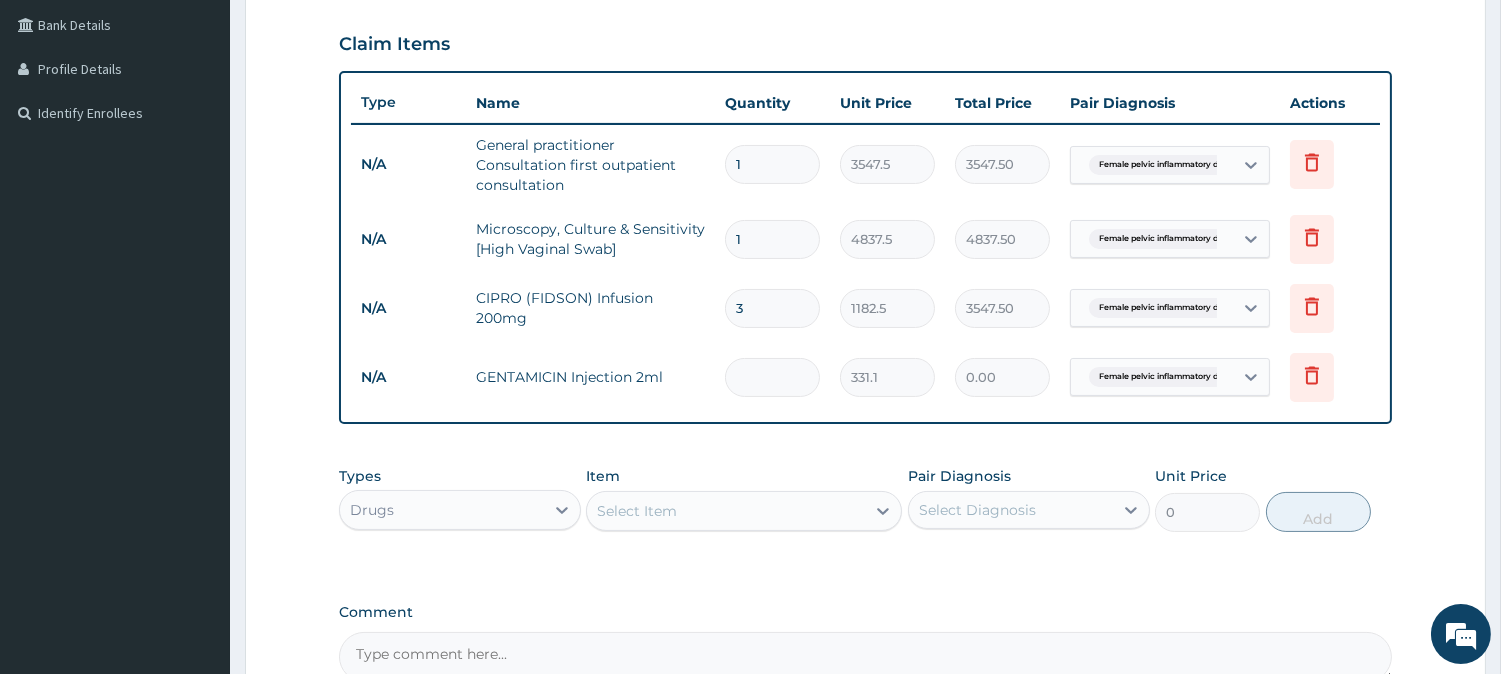 type on "6" 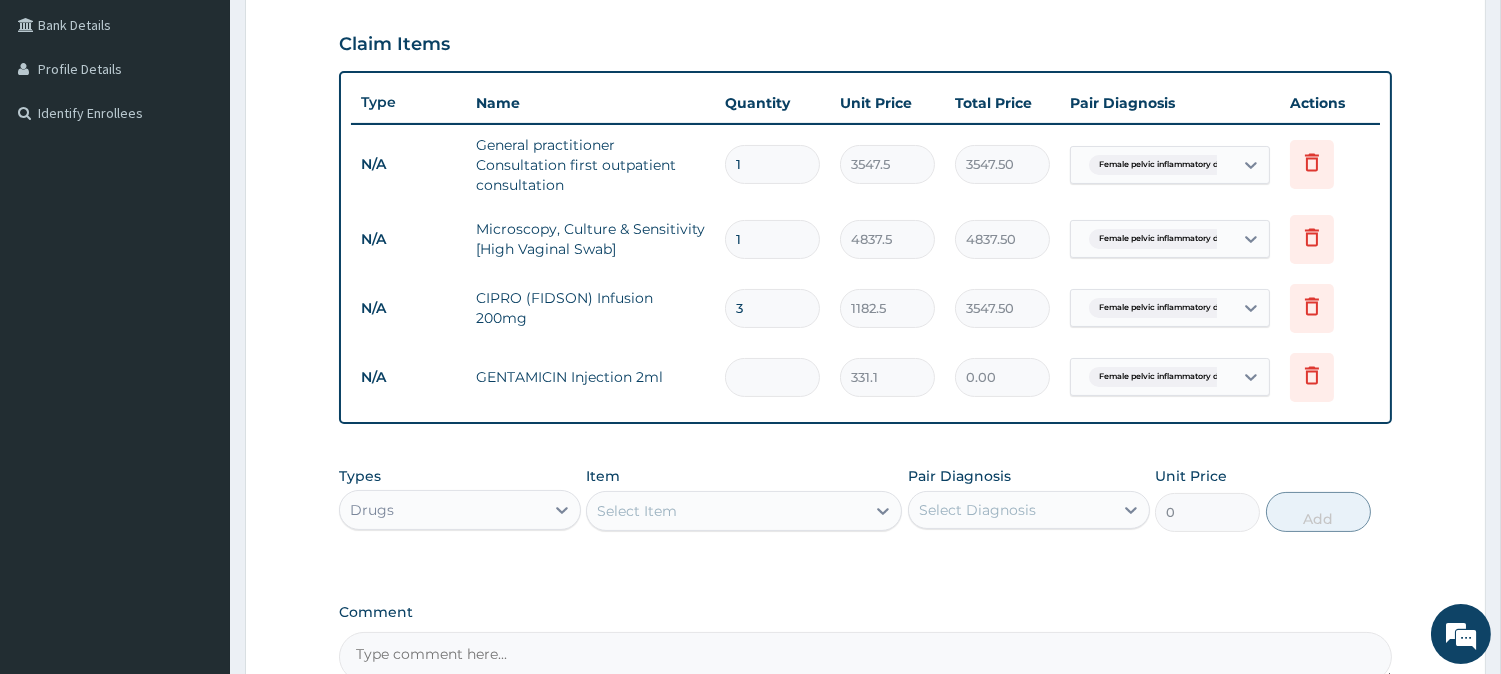 type on "1986.60" 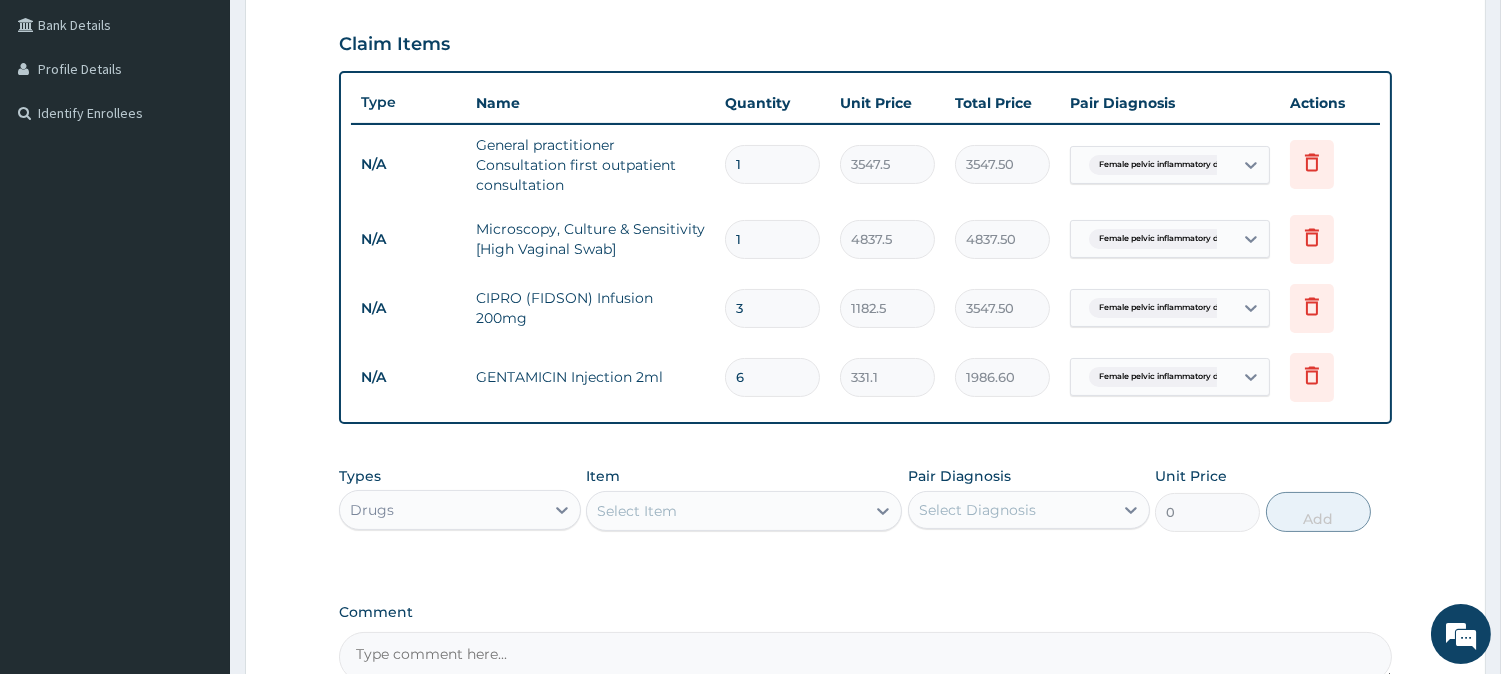 type on "6" 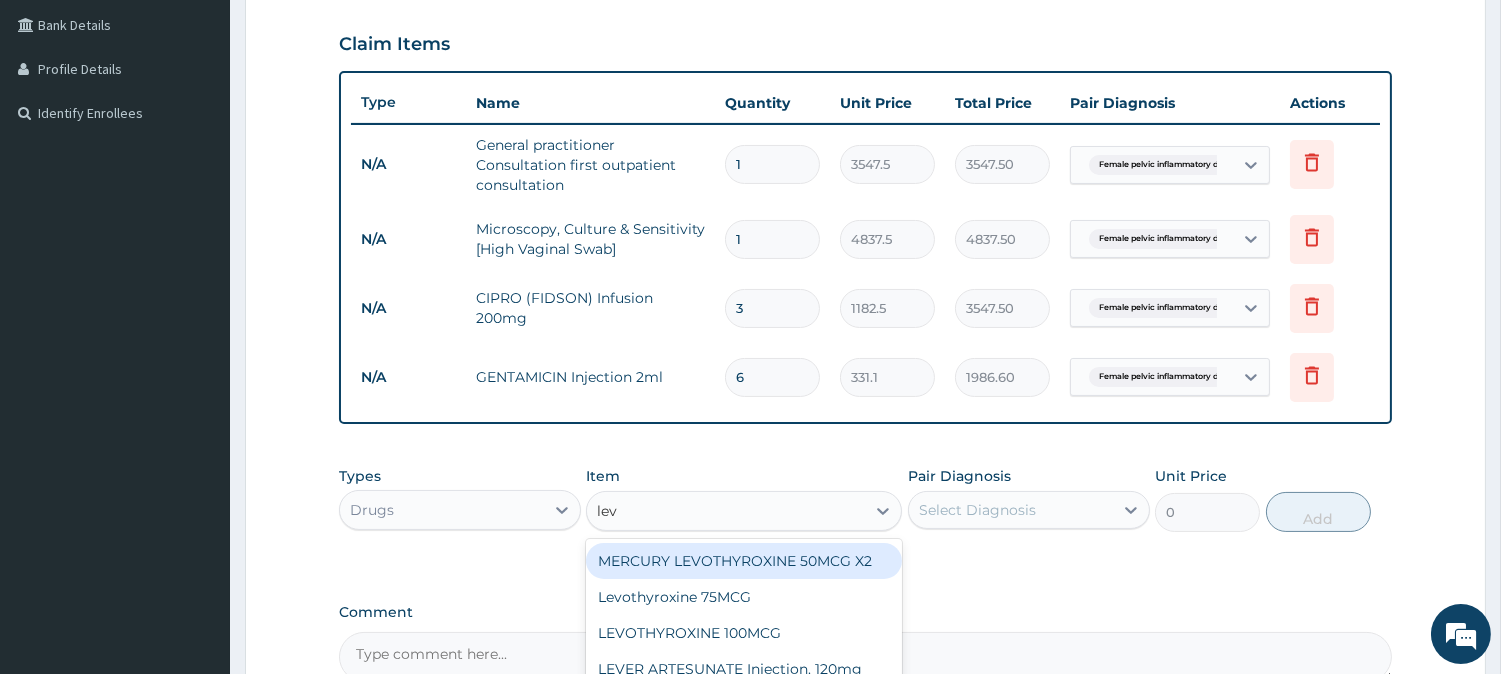 type on "levo" 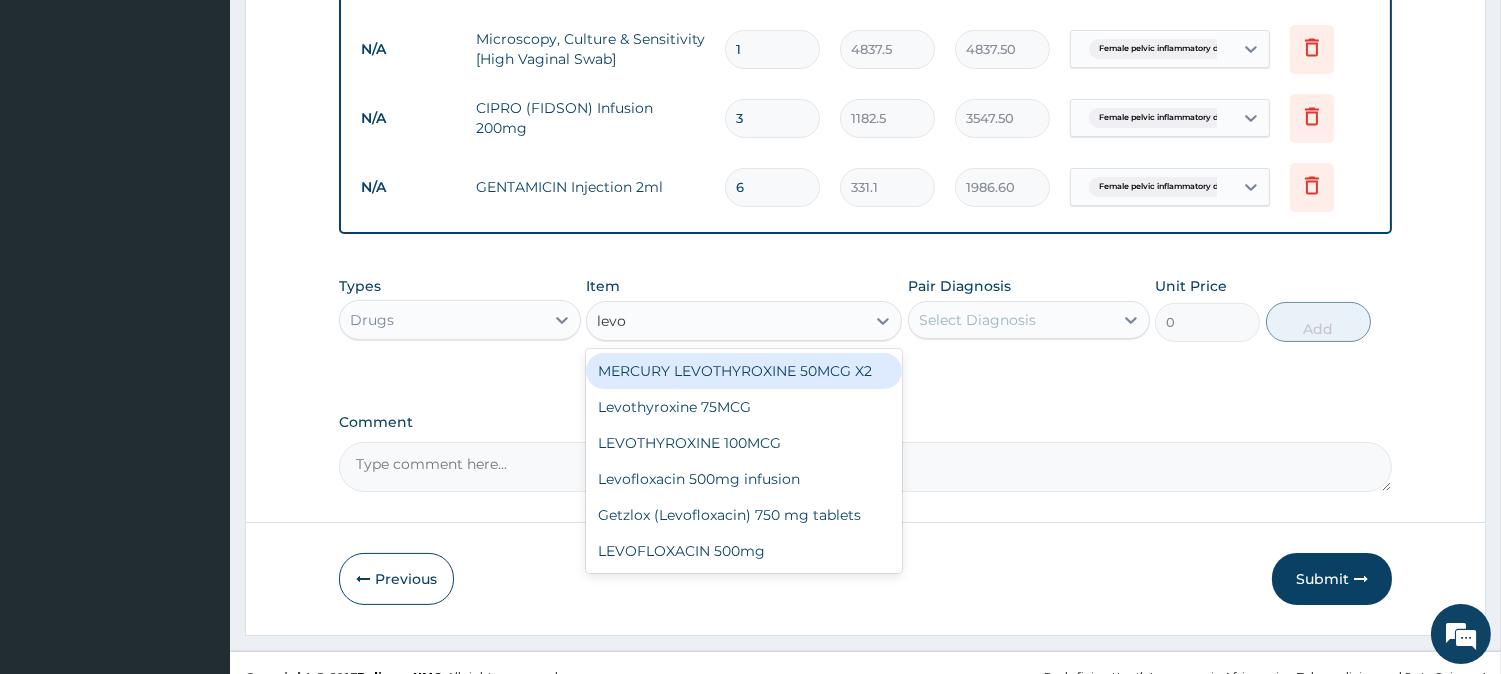 scroll, scrollTop: 654, scrollLeft: 0, axis: vertical 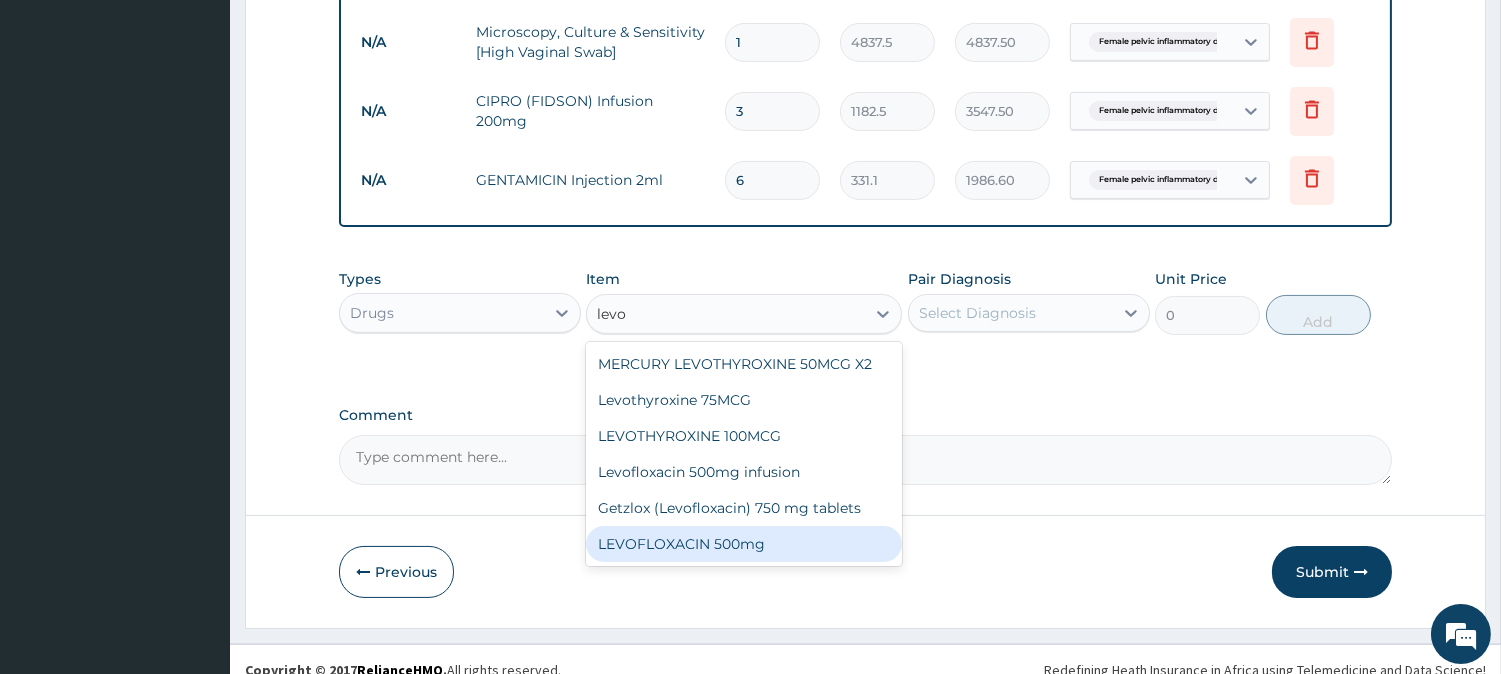 click on "LEVOFLOXACIN 500mg" at bounding box center (744, 544) 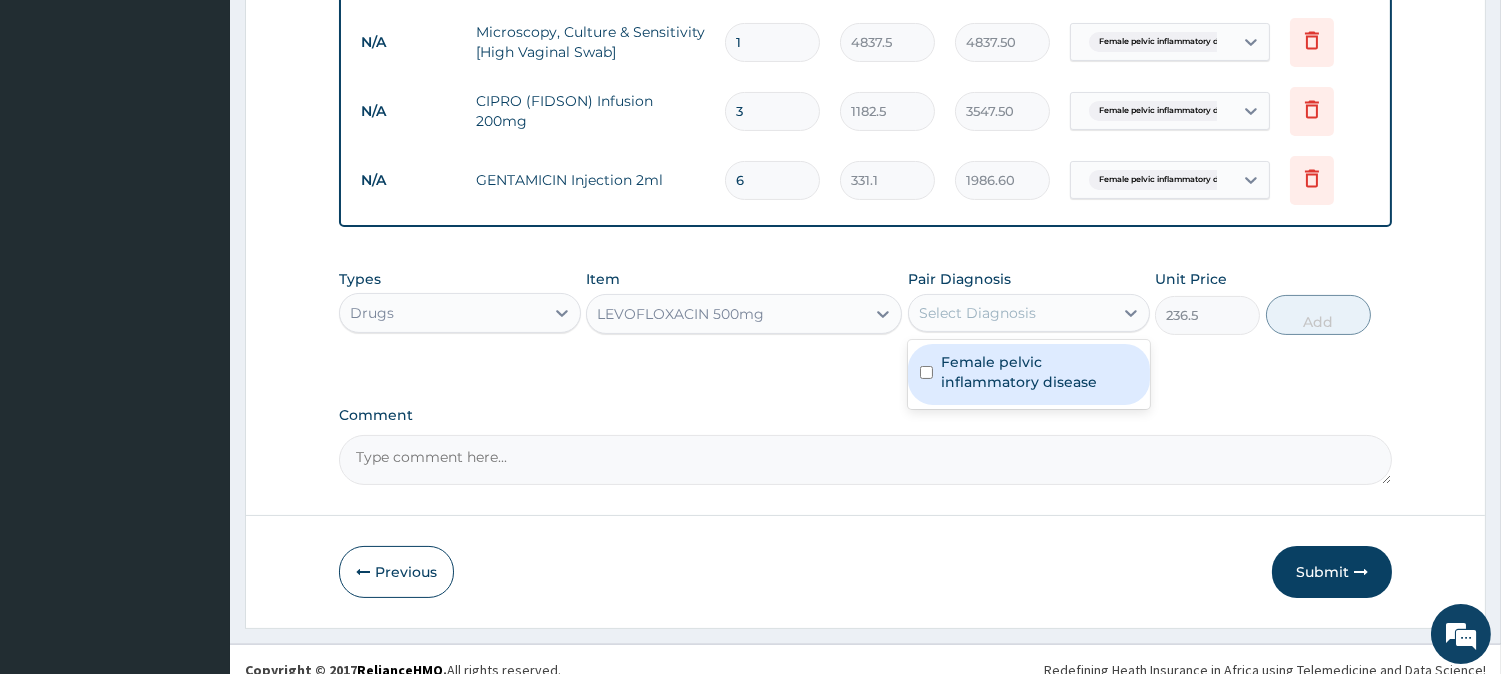 click on "Select Diagnosis" at bounding box center [1011, 313] 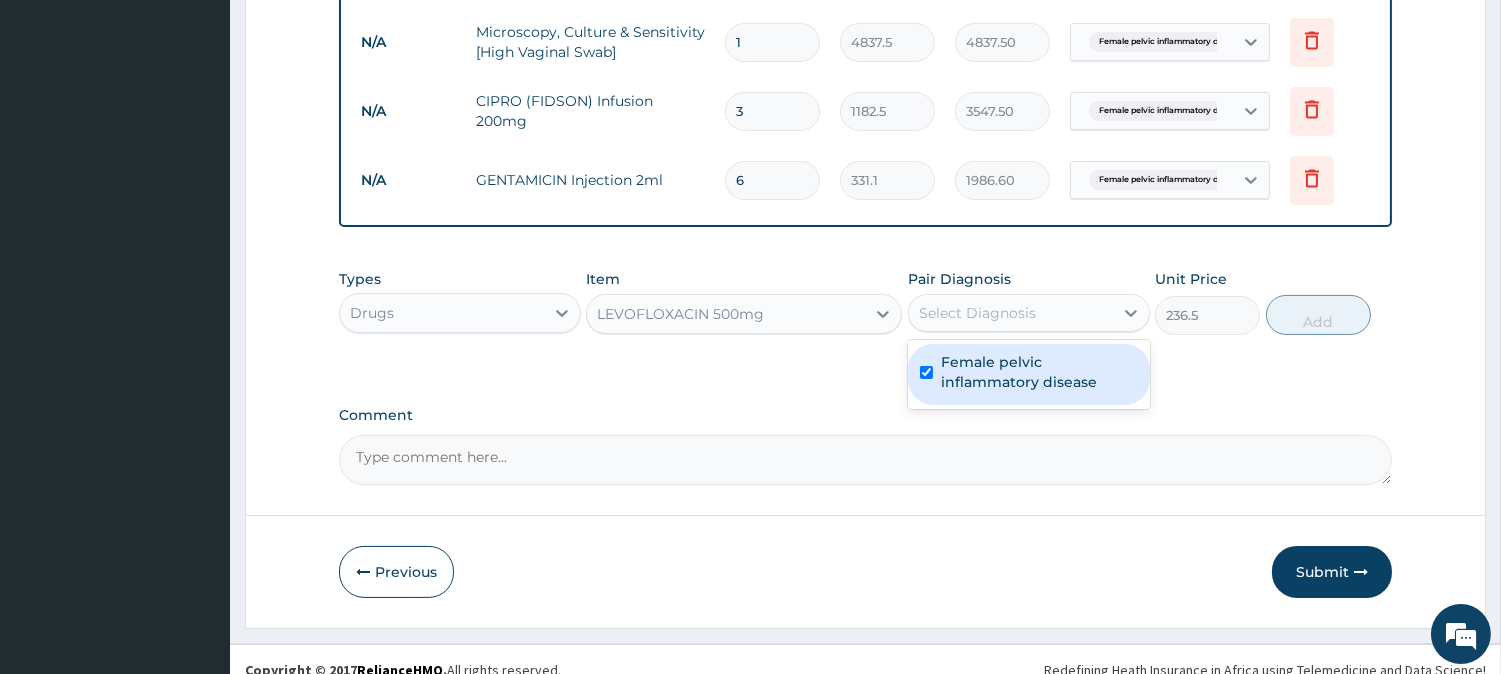 checkbox on "true" 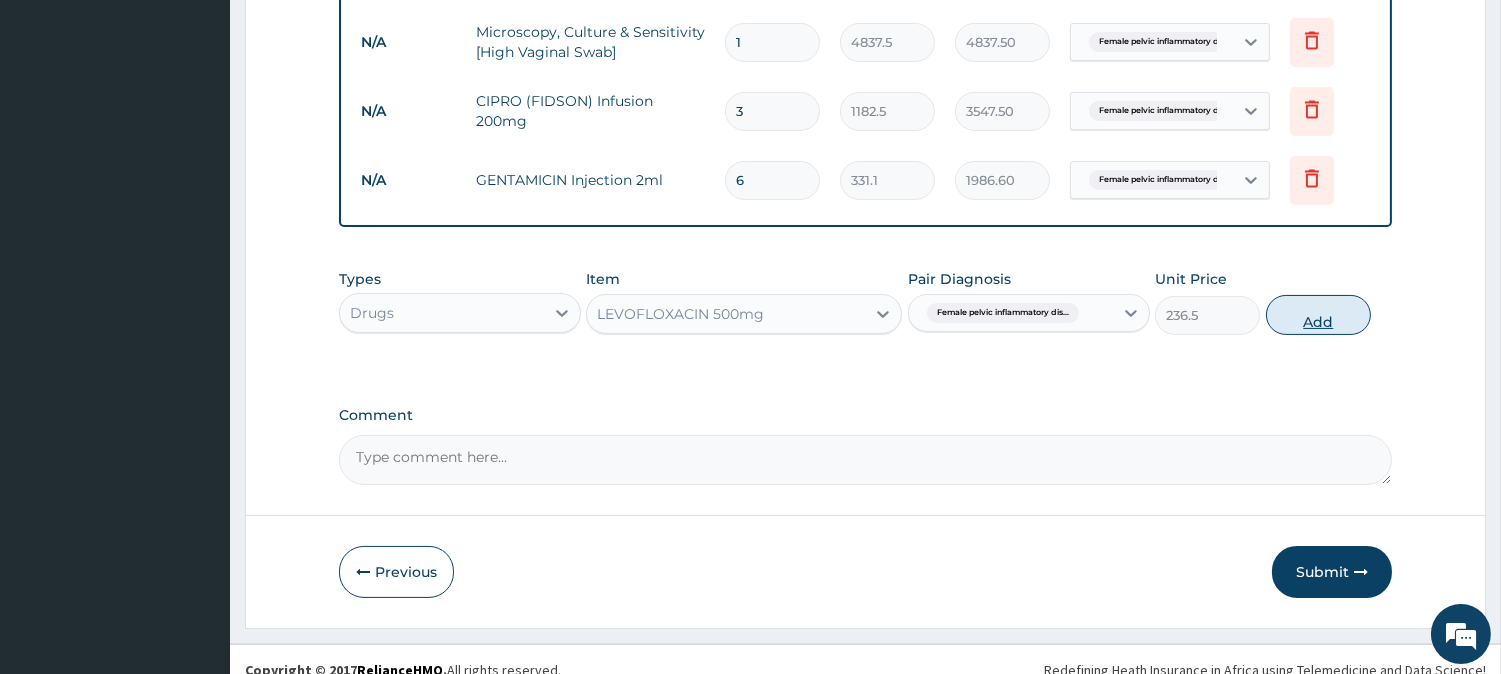 click on "Add" at bounding box center (1318, 315) 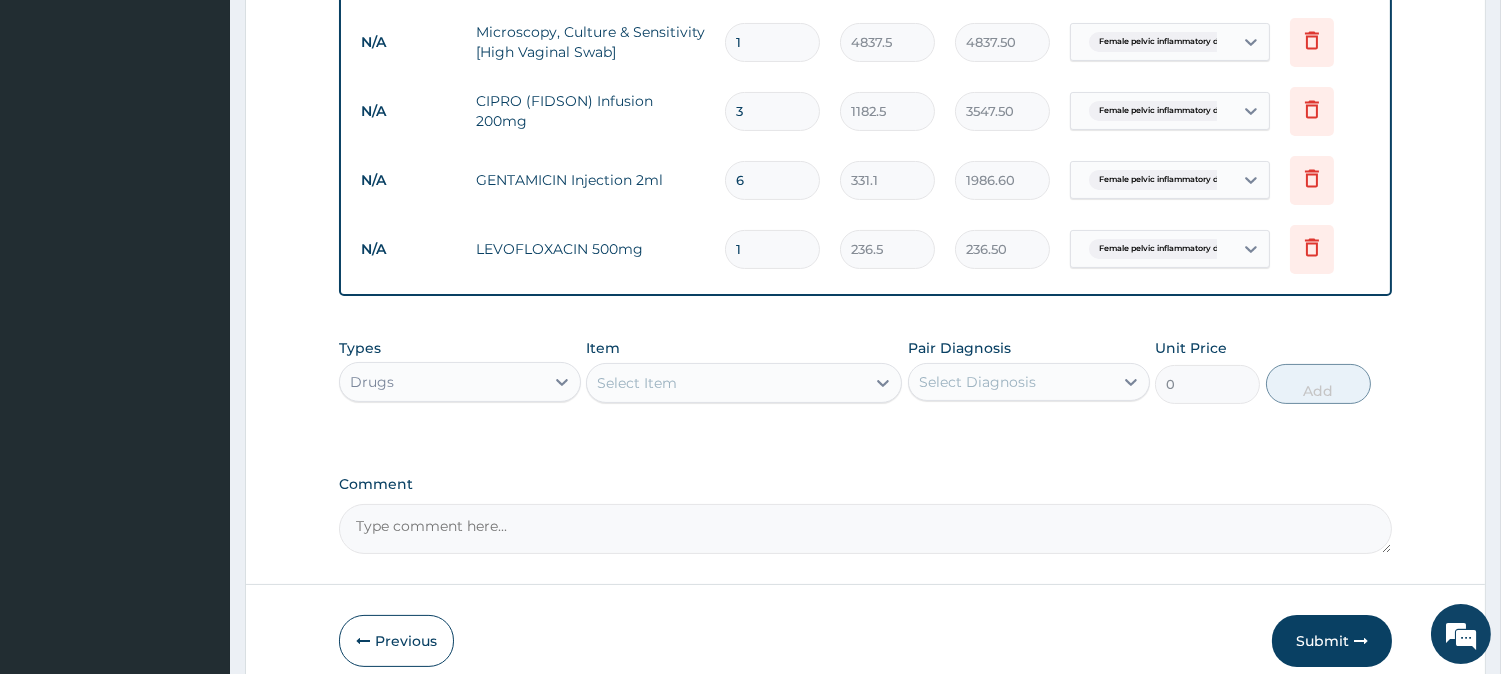 type on "10" 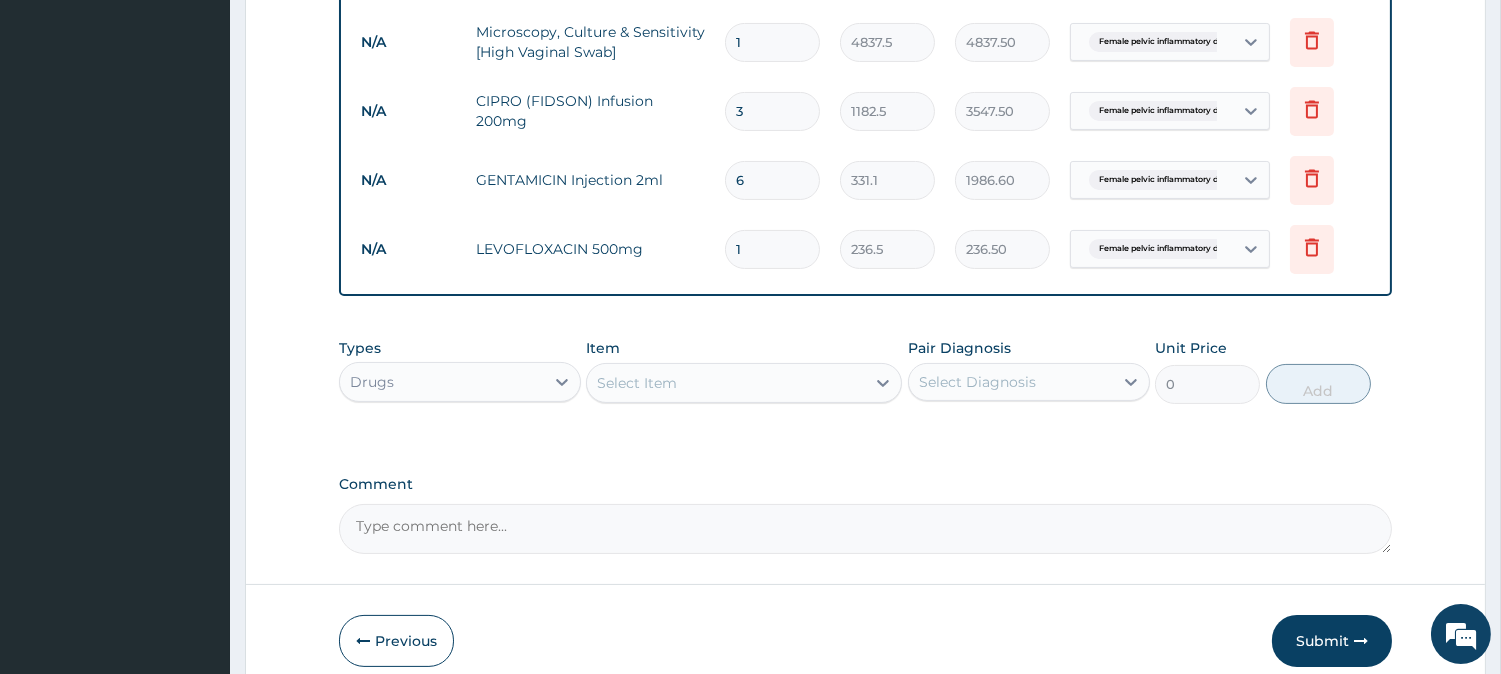 type on "2365.00" 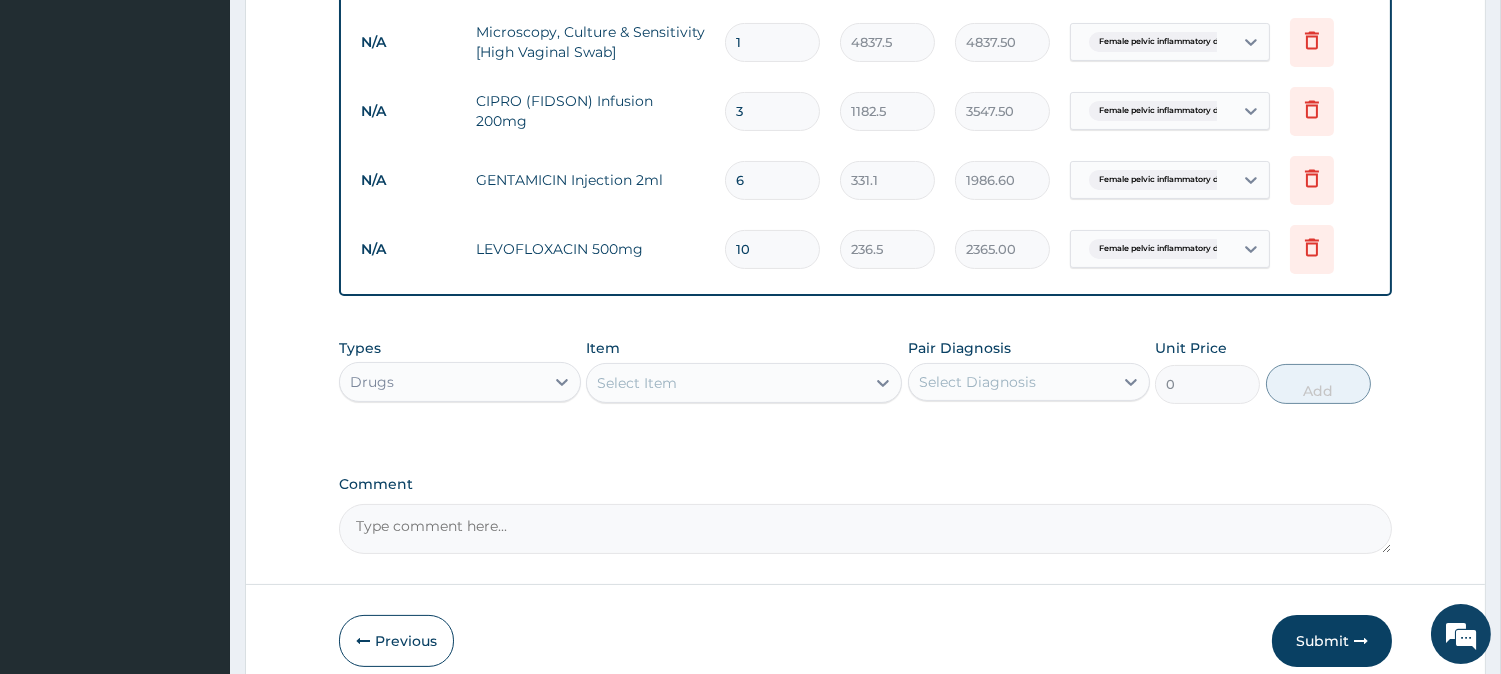 type on "10" 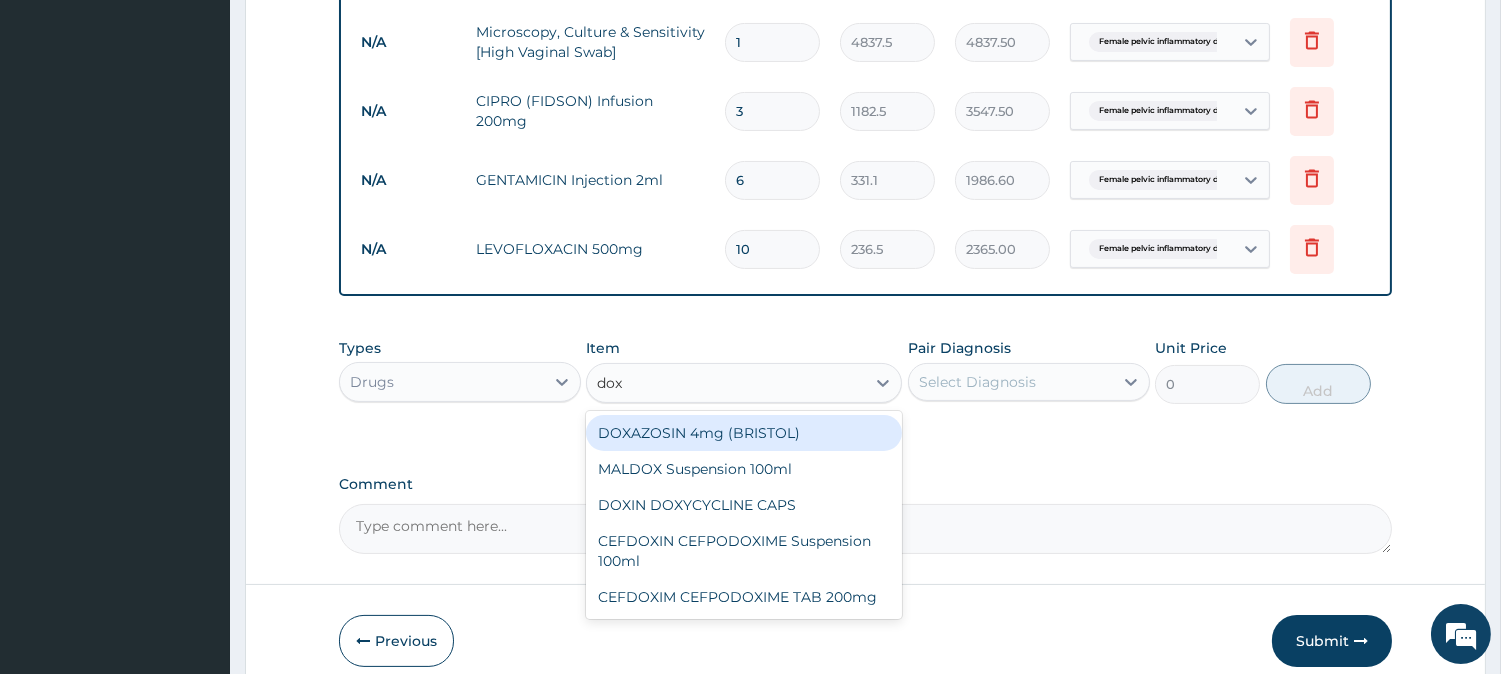 type on "doxy" 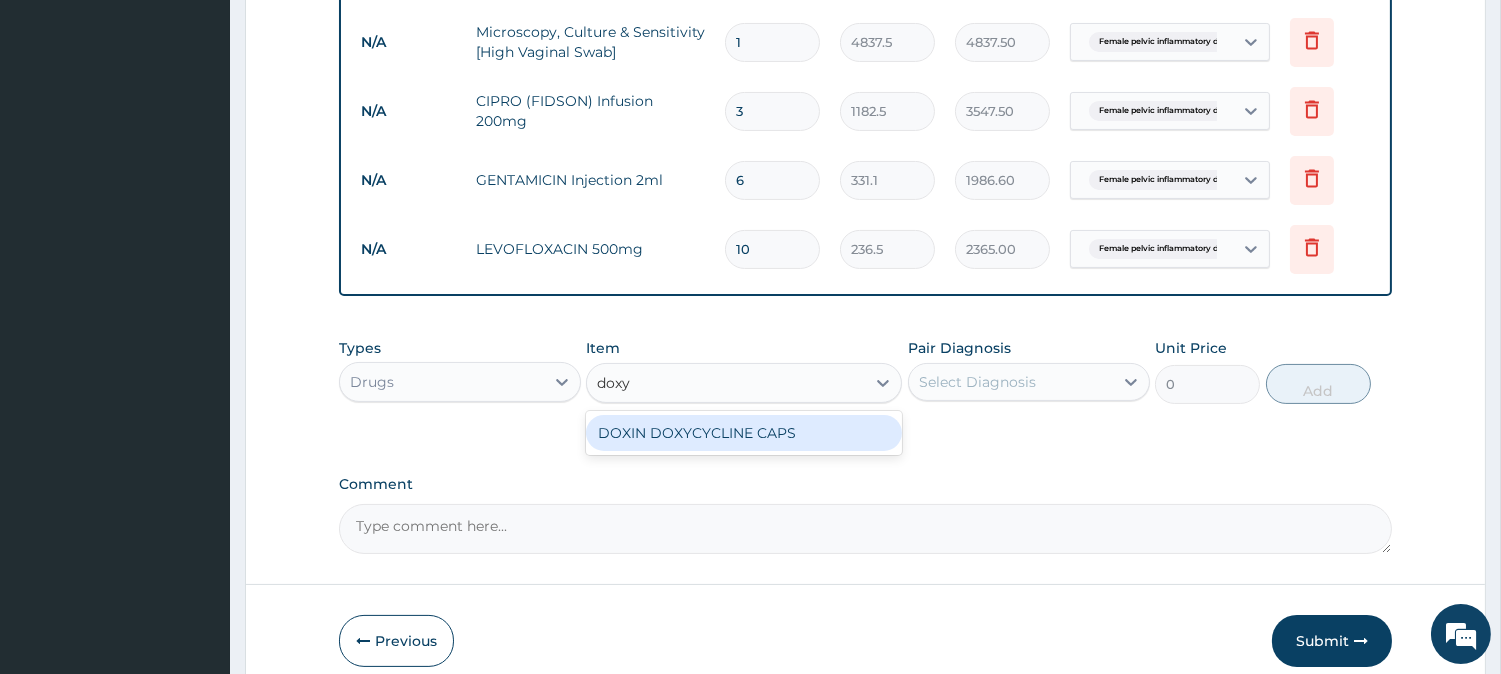 click on "DOXIN DOXYCYCLINE CAPS" at bounding box center (744, 433) 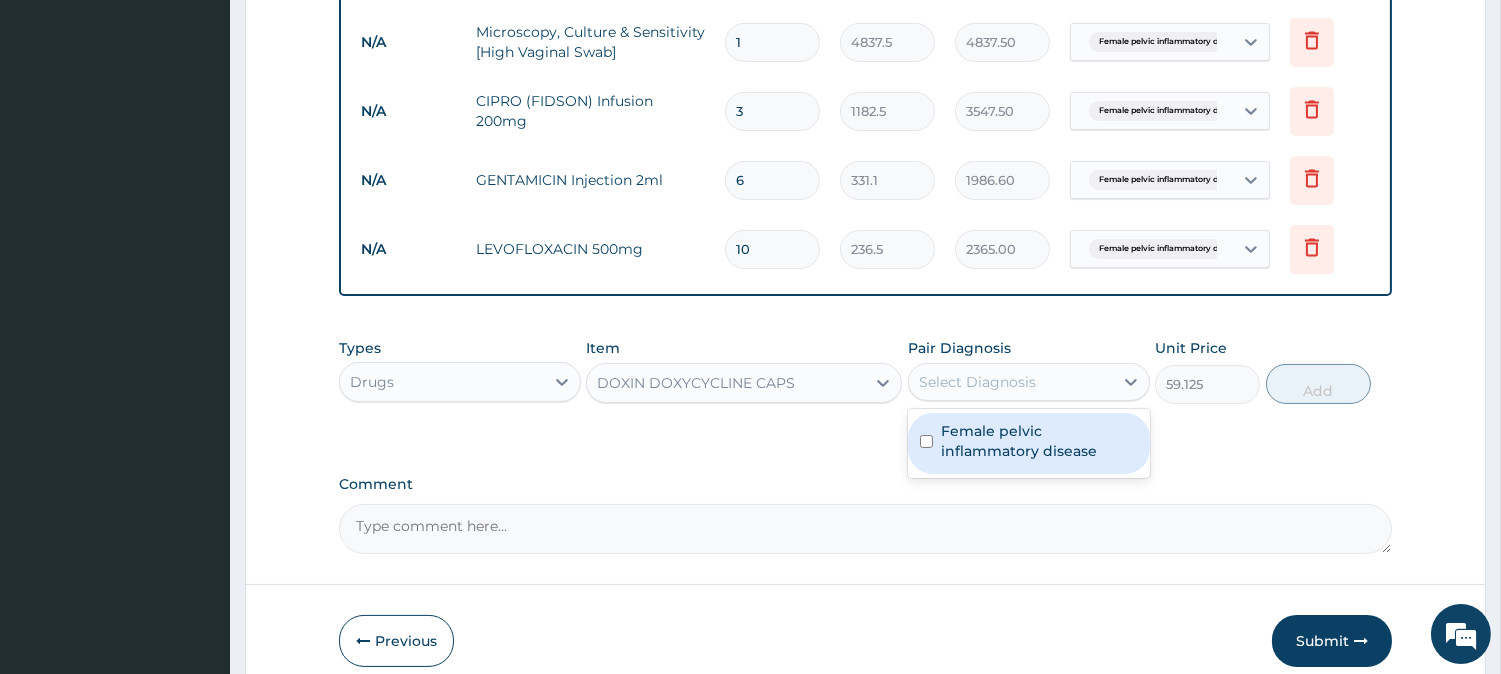 click on "Select Diagnosis" at bounding box center (1011, 382) 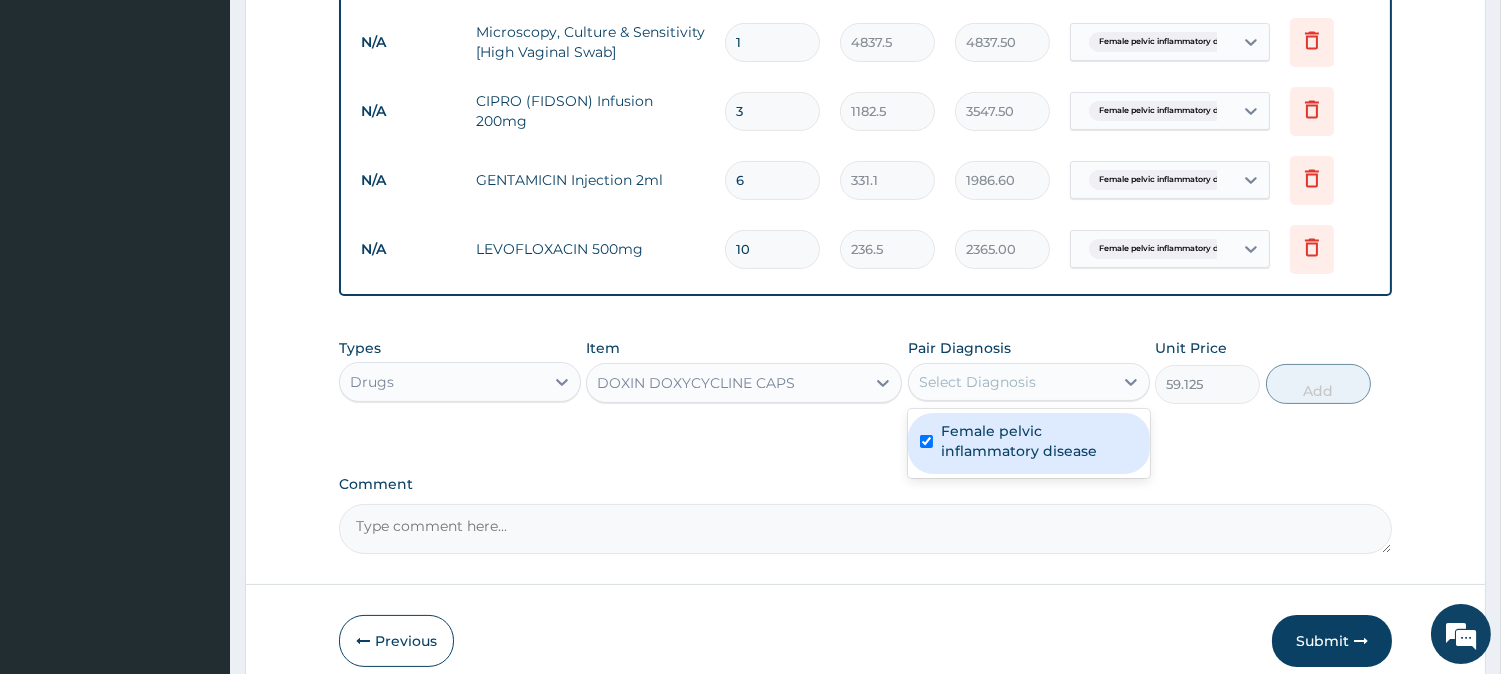checkbox on "true" 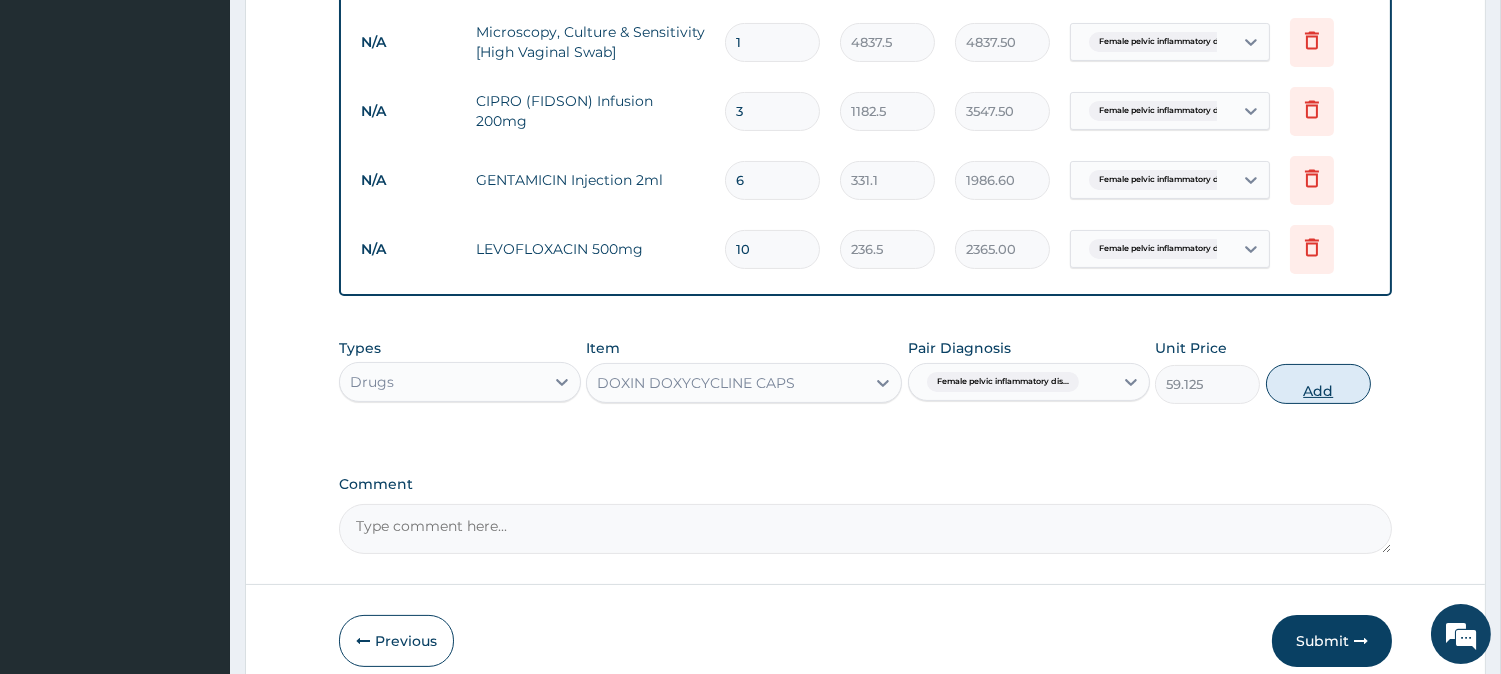 click on "Add" at bounding box center [1318, 384] 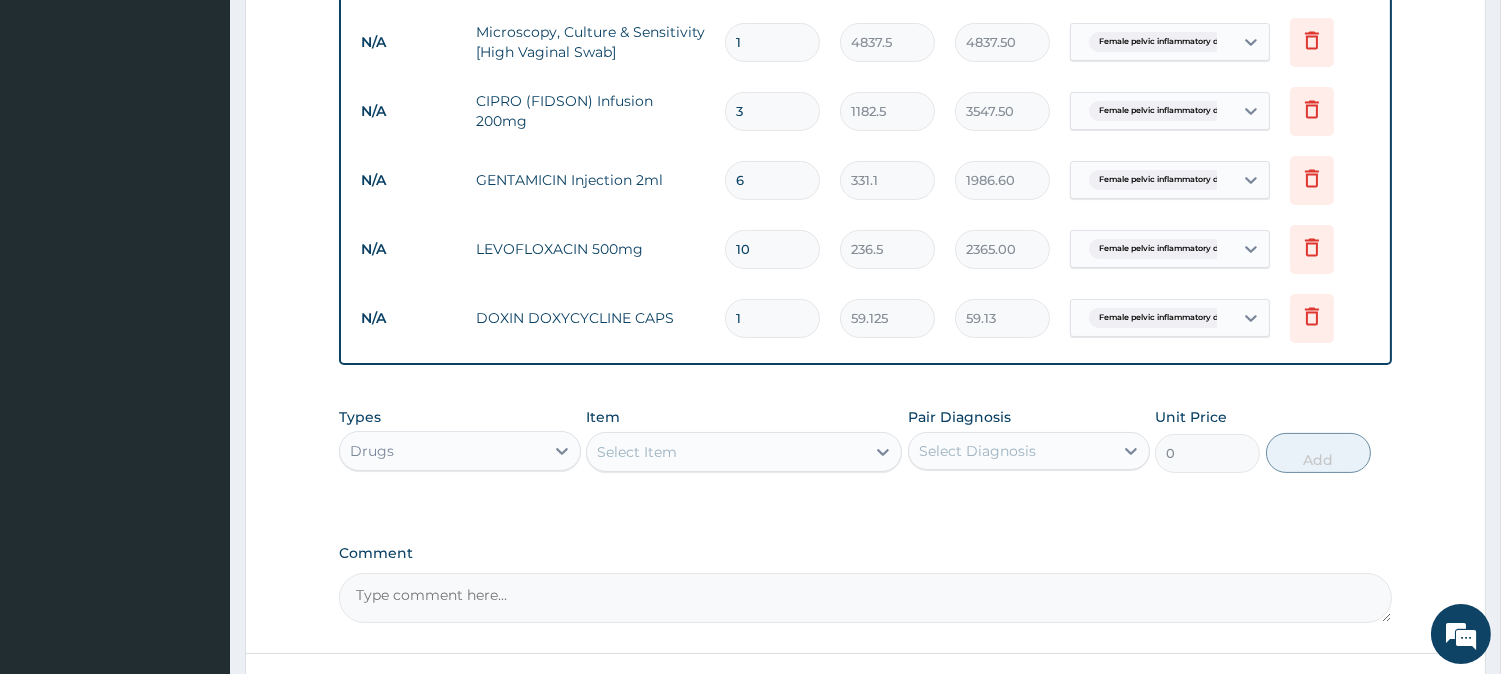 type on "10" 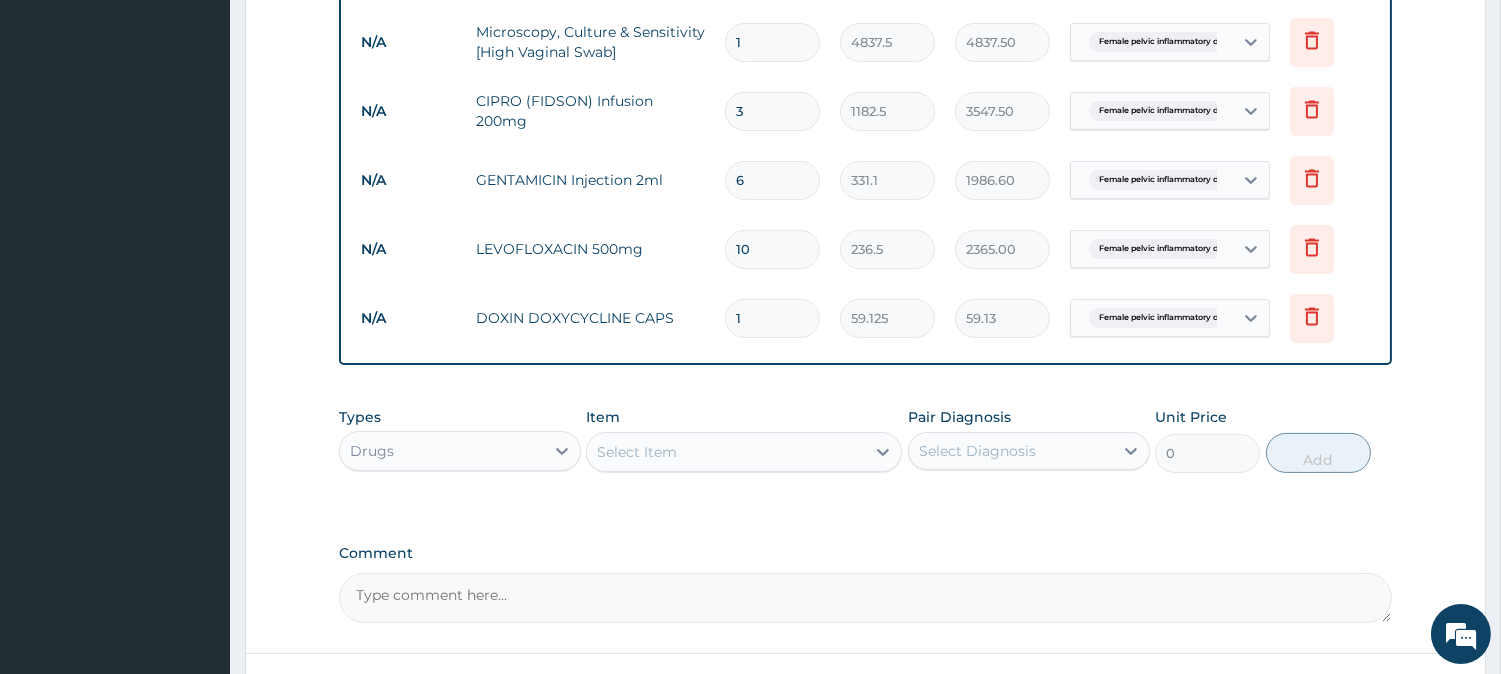 type on "591.25" 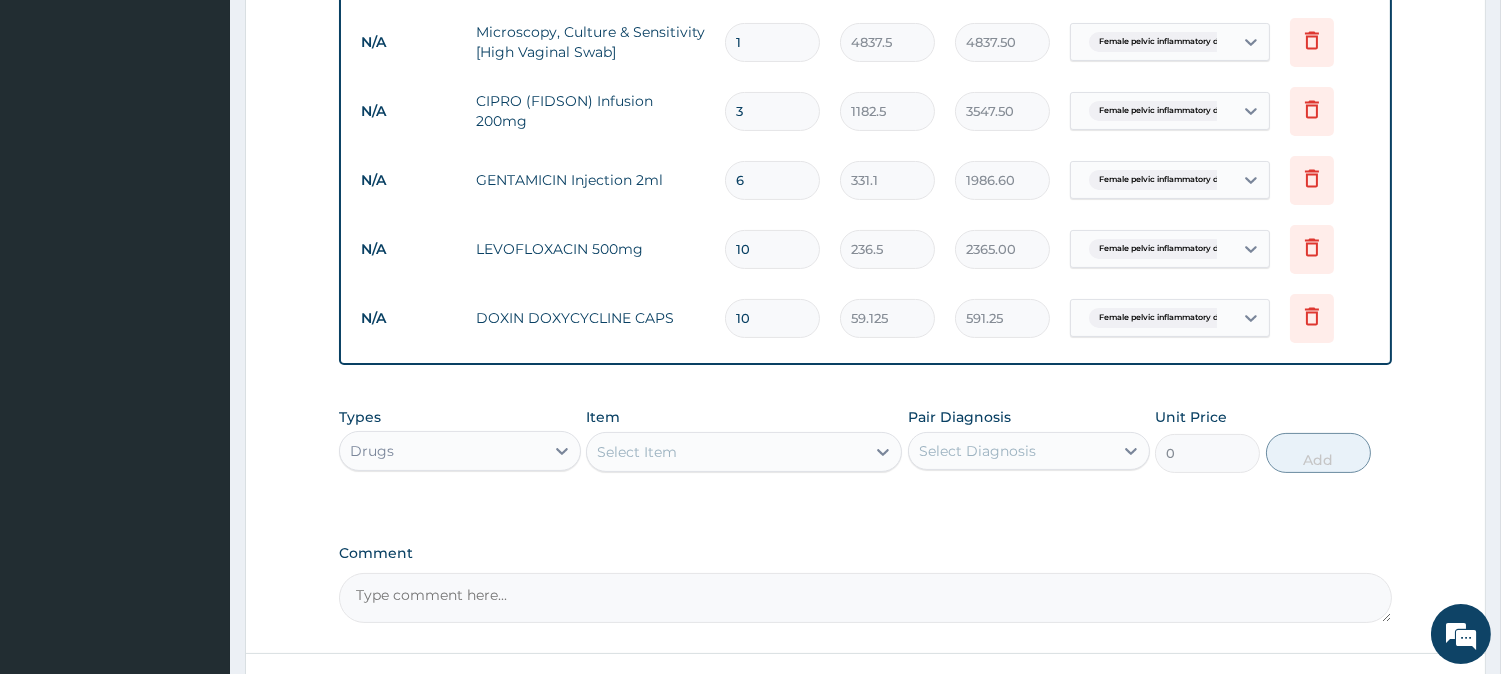 type on "1" 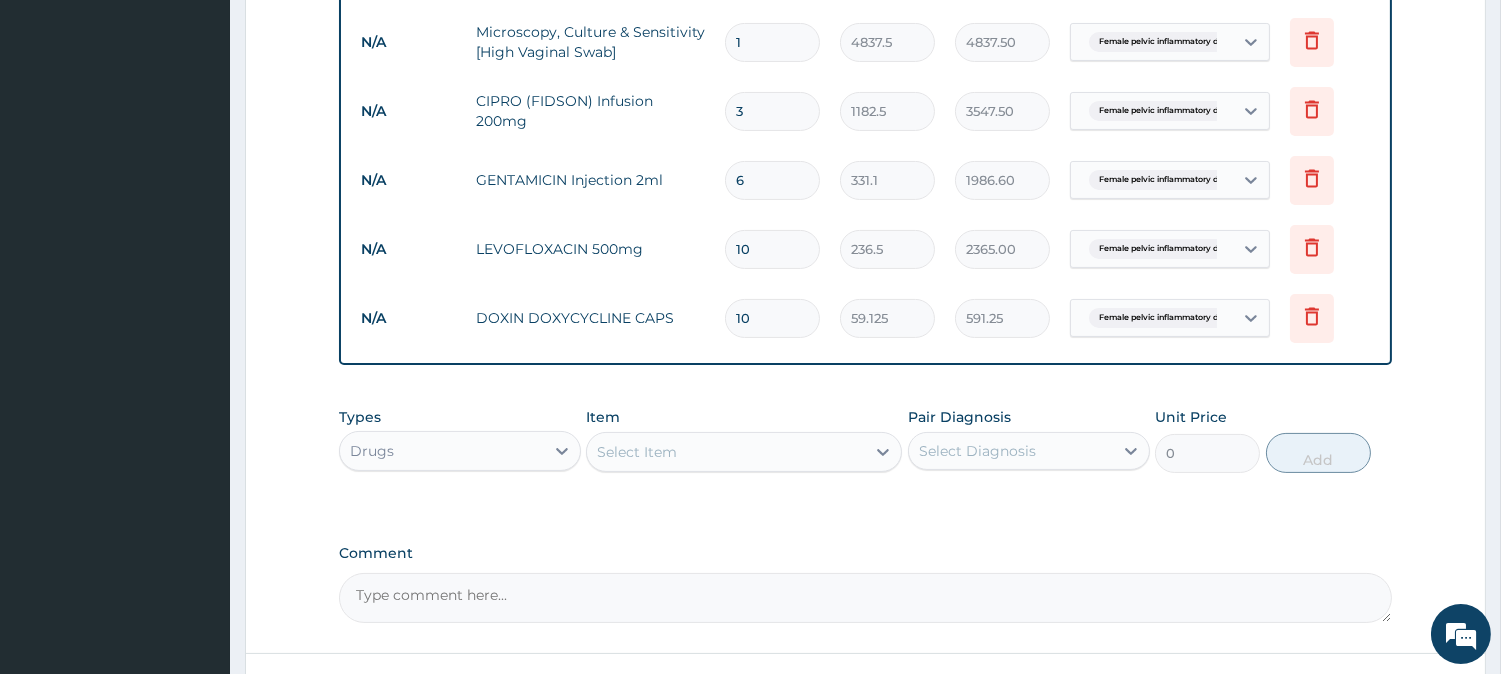 type on "59.13" 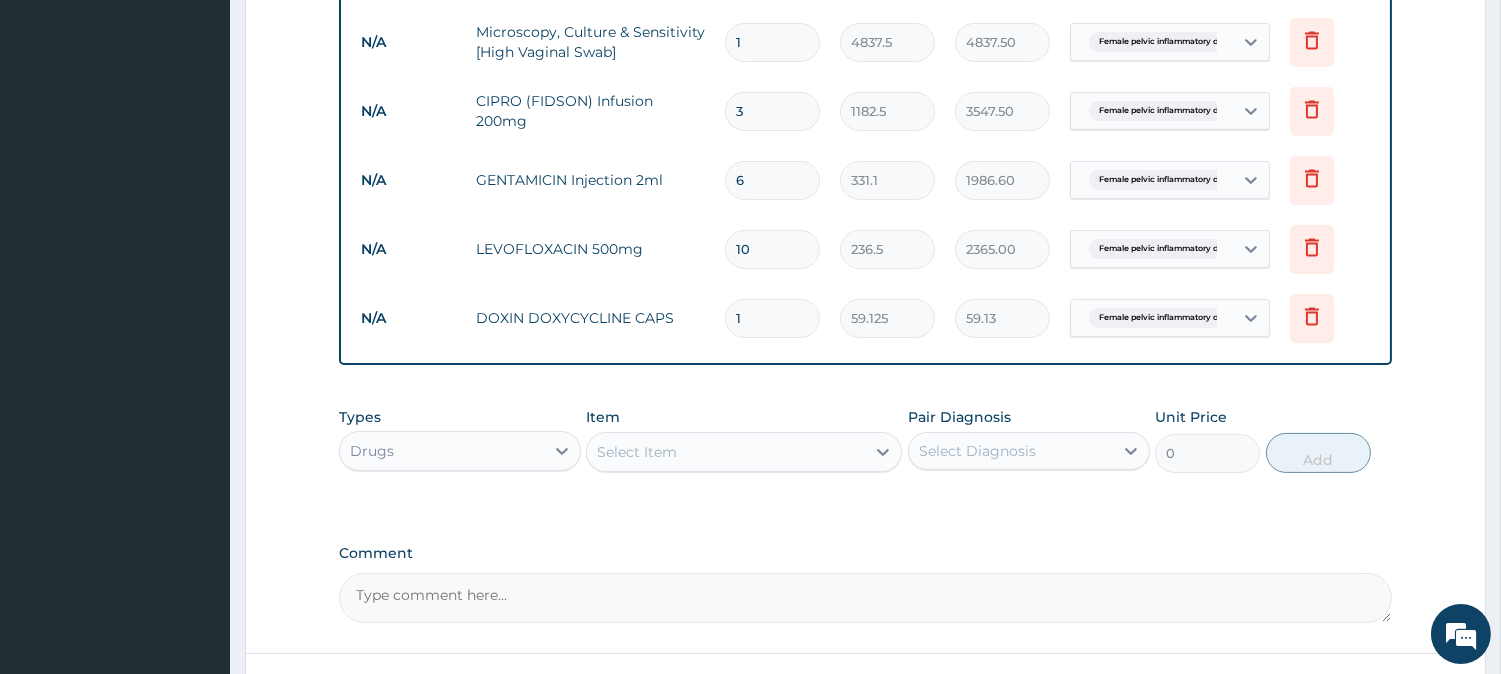 type 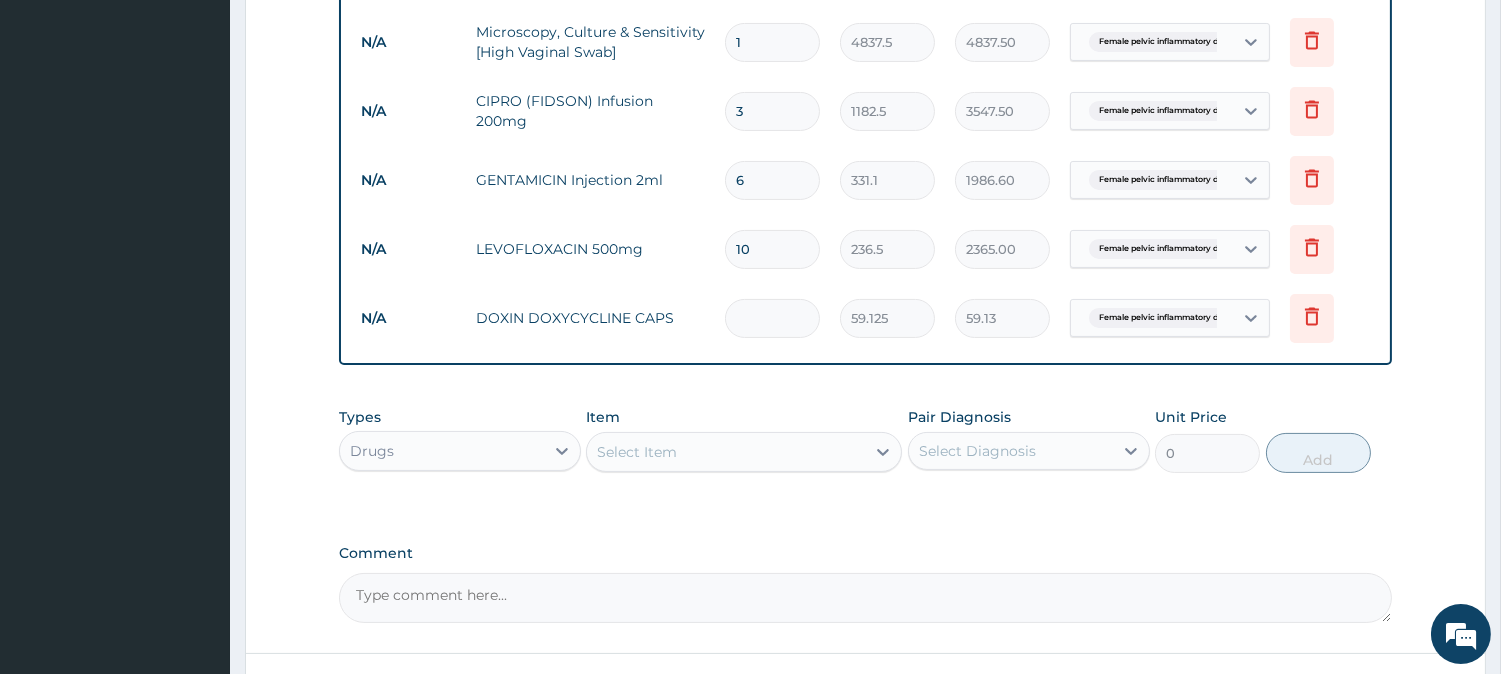 type on "0.00" 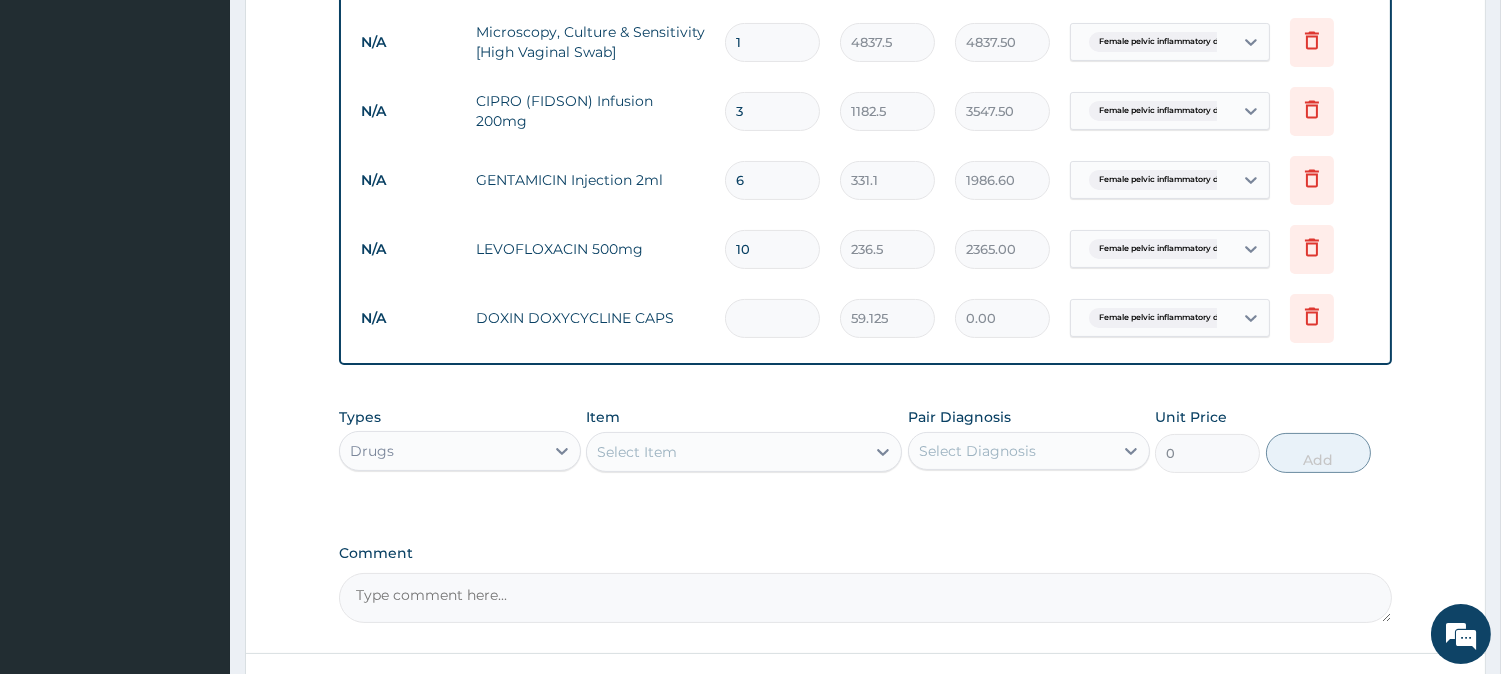 type on "2" 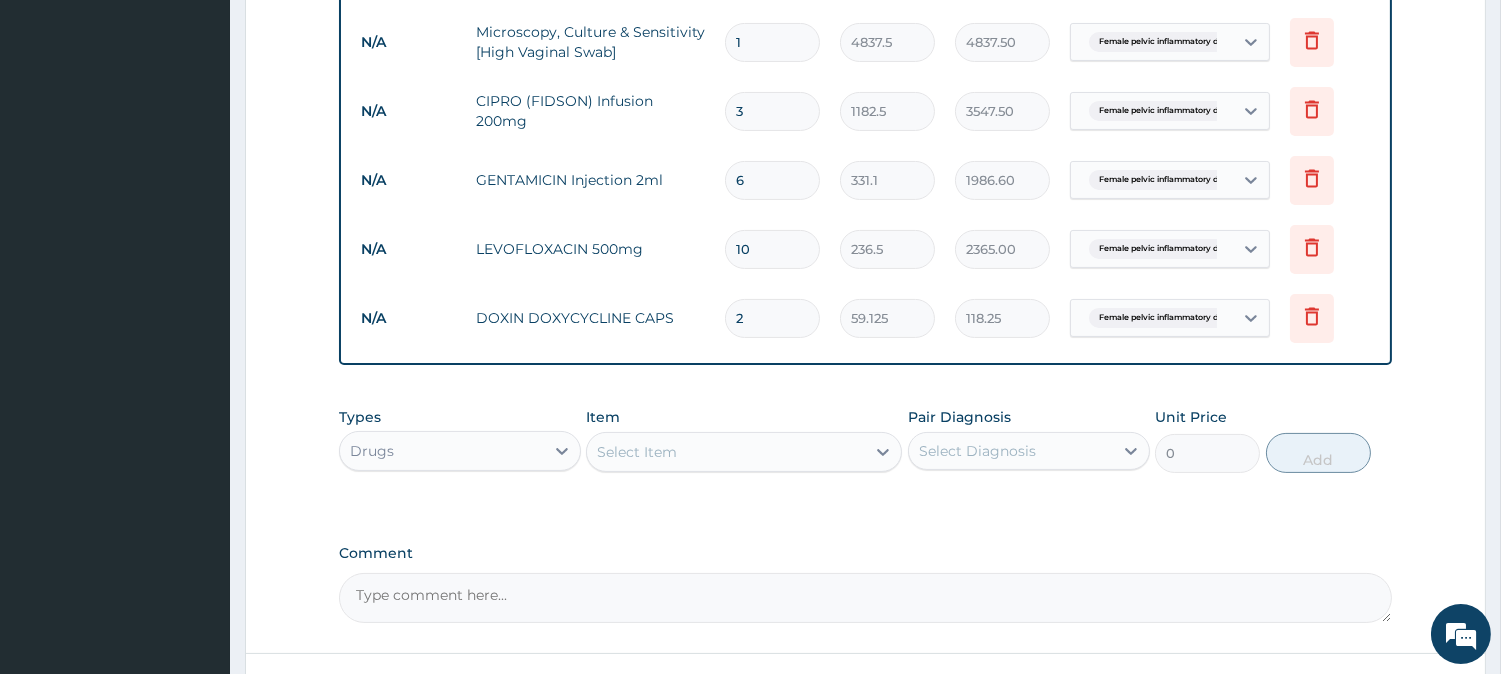 type on "20" 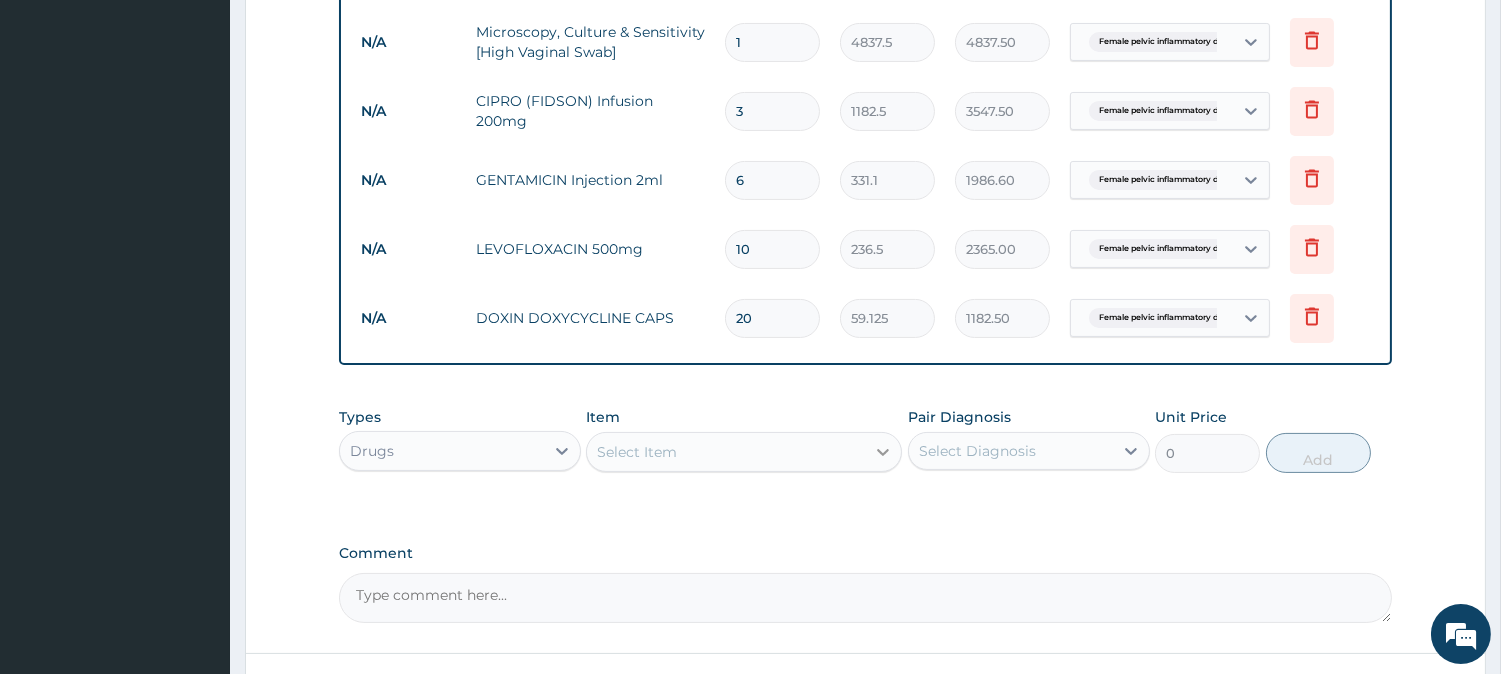 type on "20" 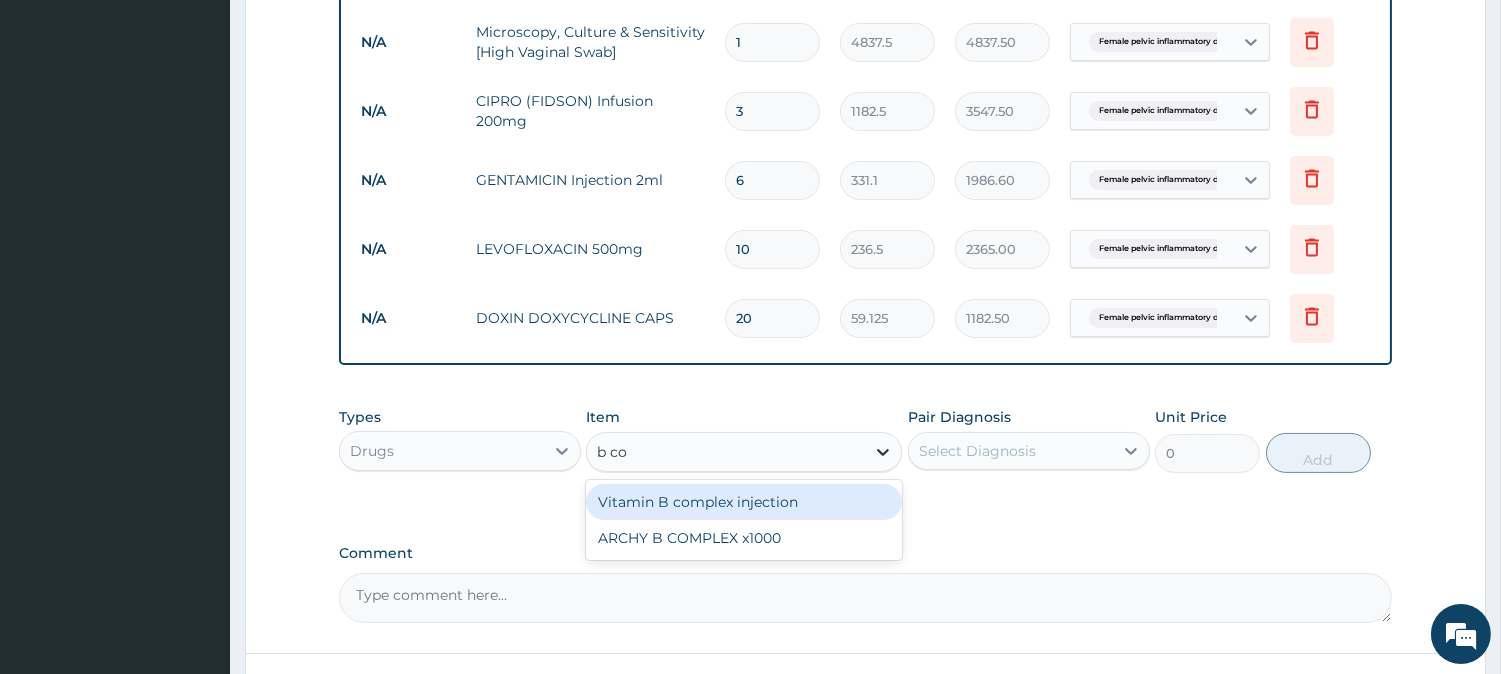 type on "b com" 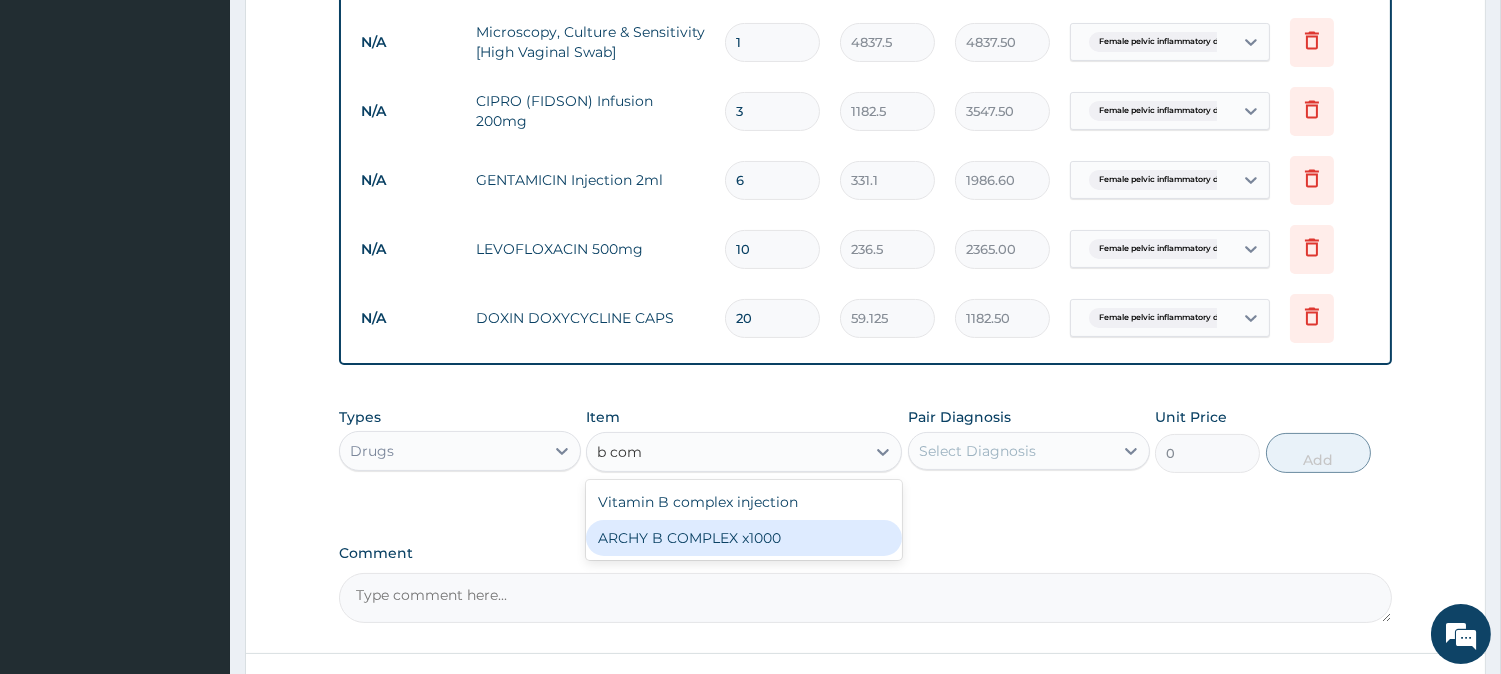 click on "ARCHY B COMPLEX x1000" at bounding box center [744, 538] 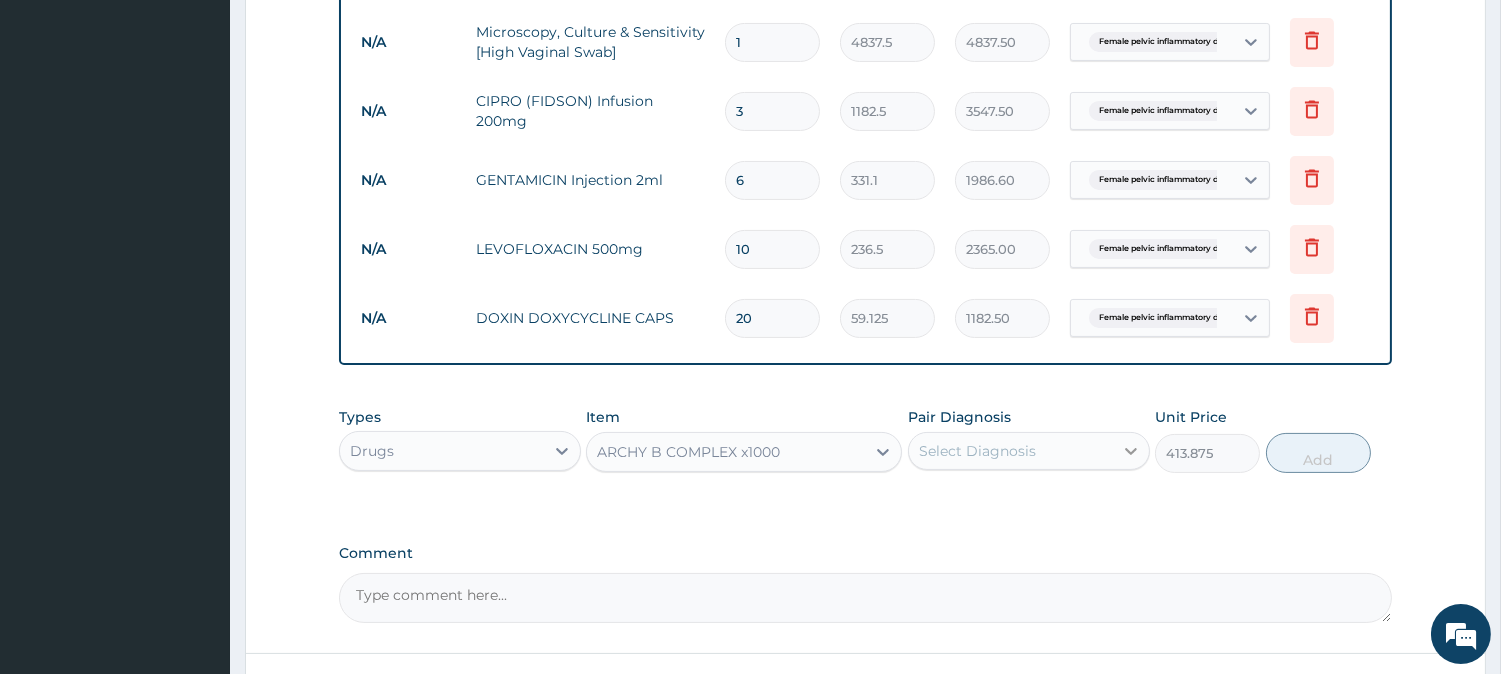 click 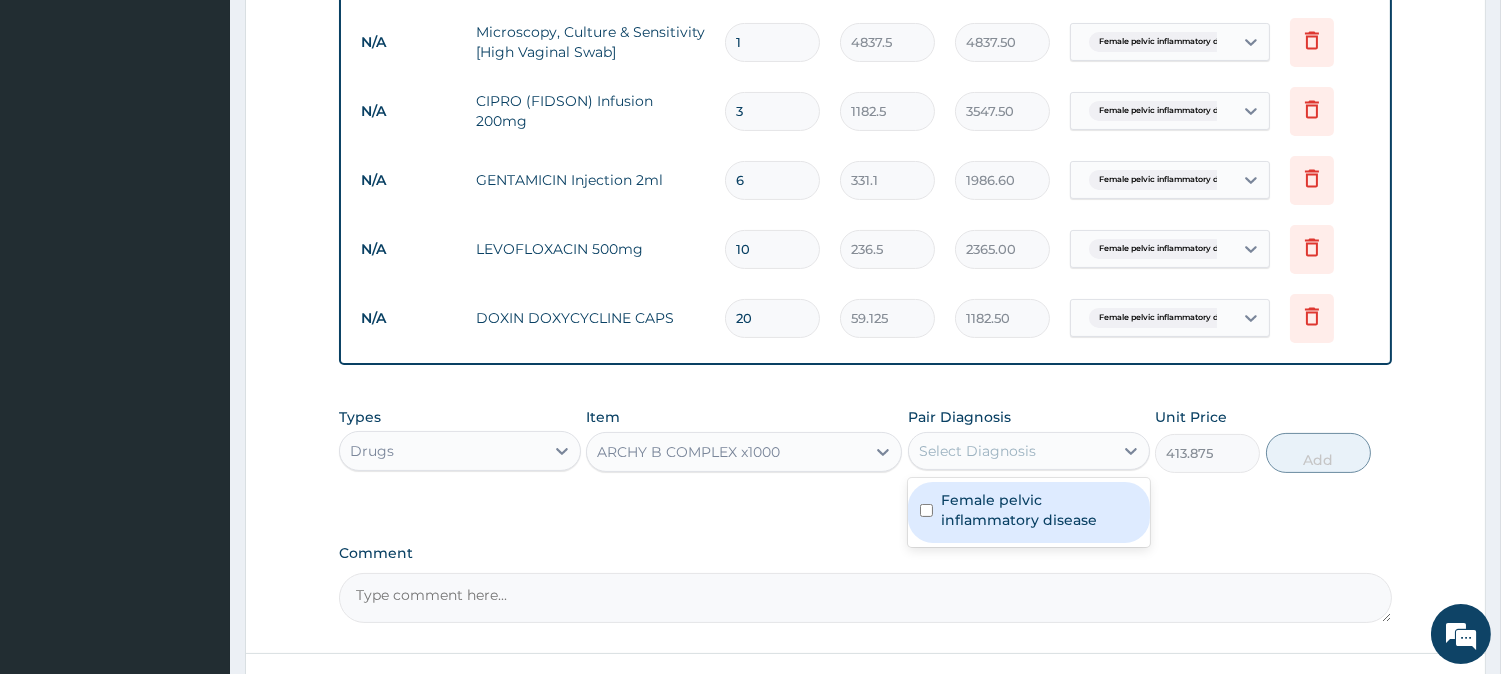 click on "Female pelvic inflammatory disease" at bounding box center (1039, 510) 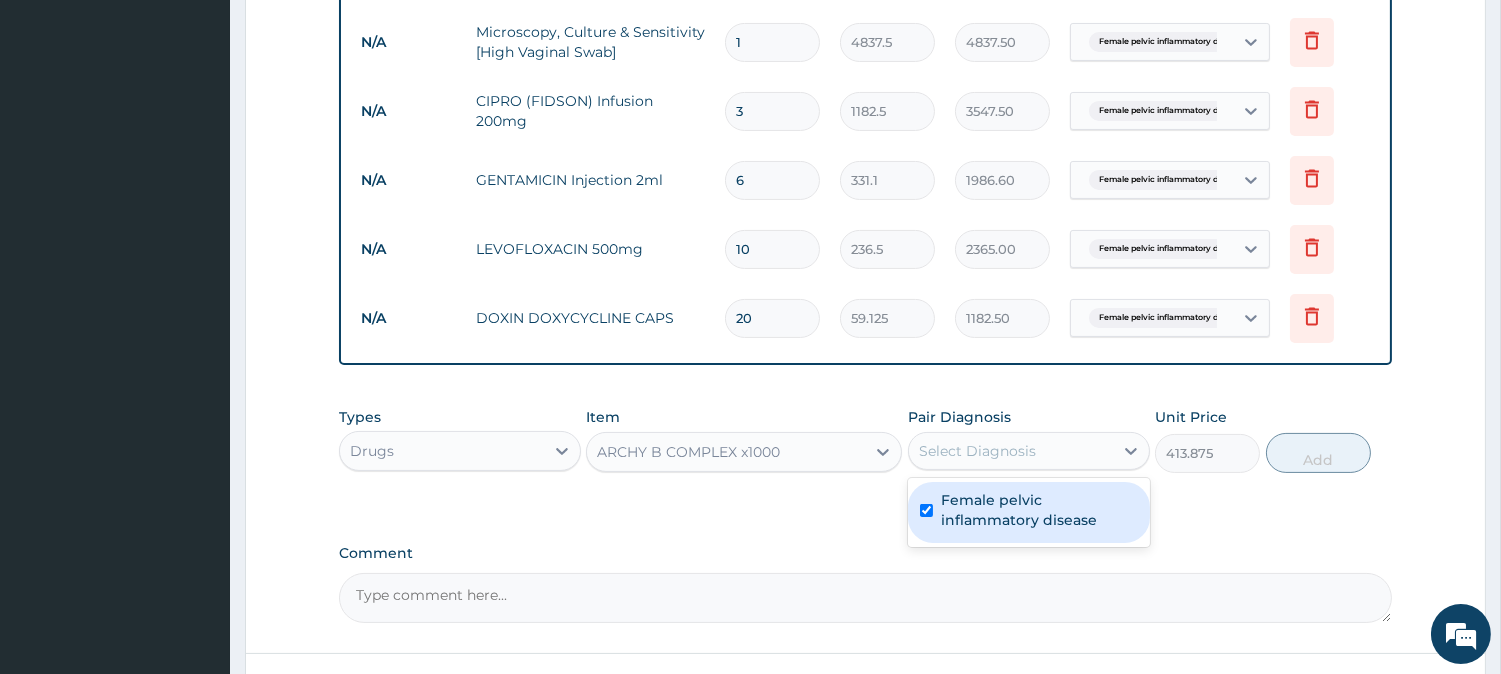 checkbox on "true" 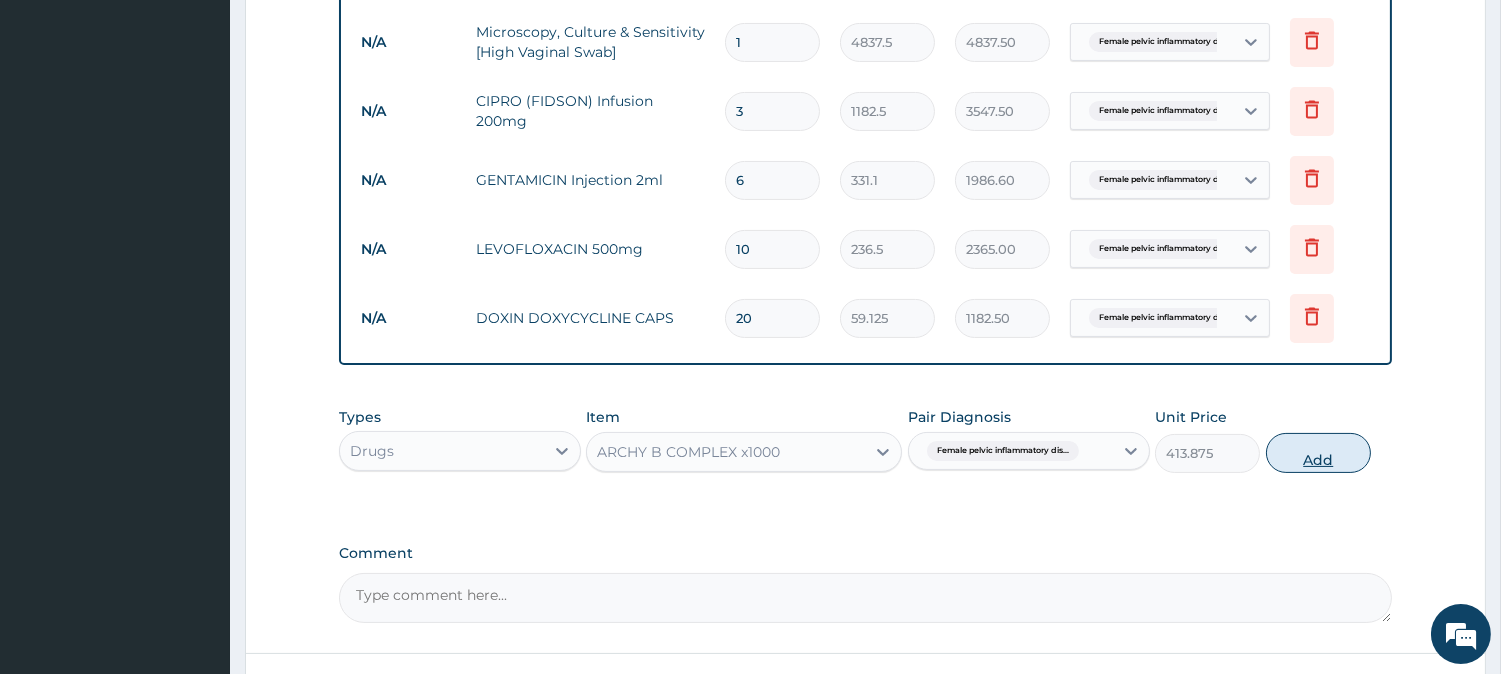 click on "Add" at bounding box center [1318, 453] 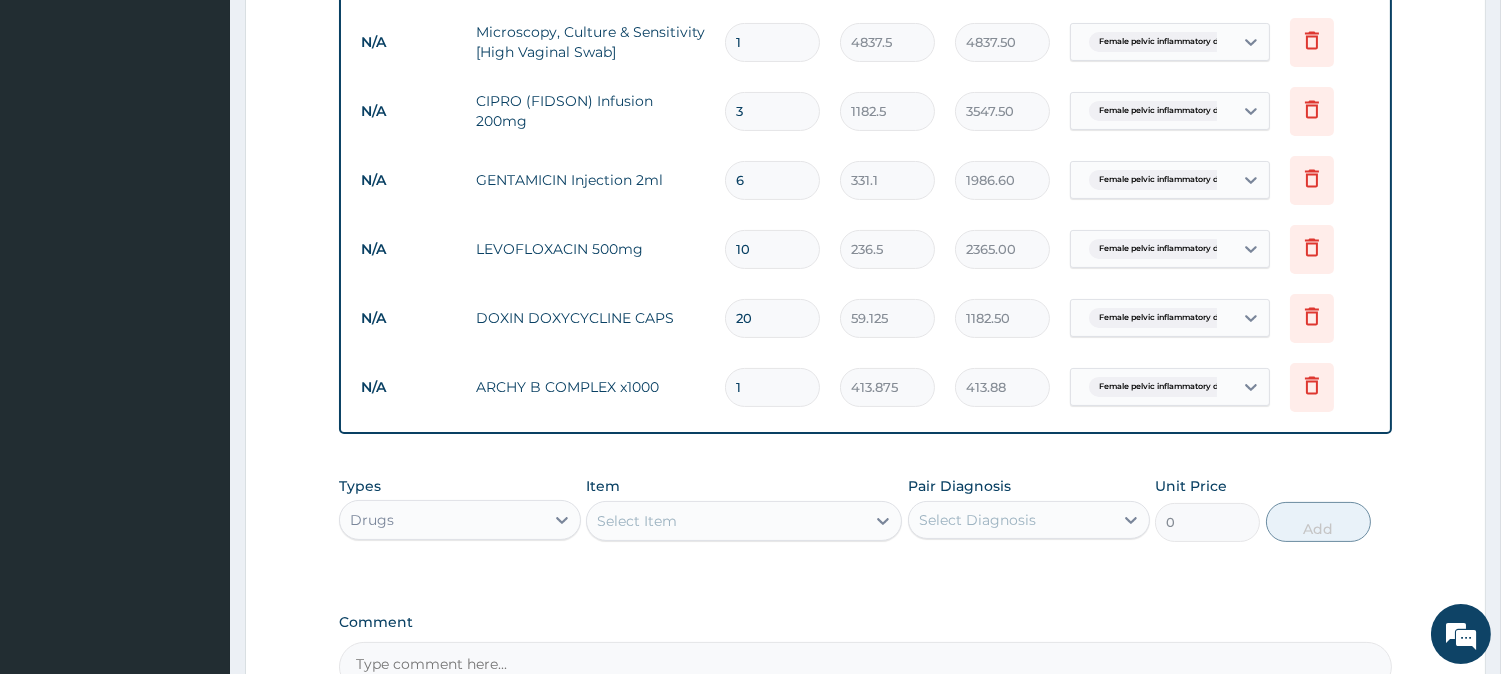 type 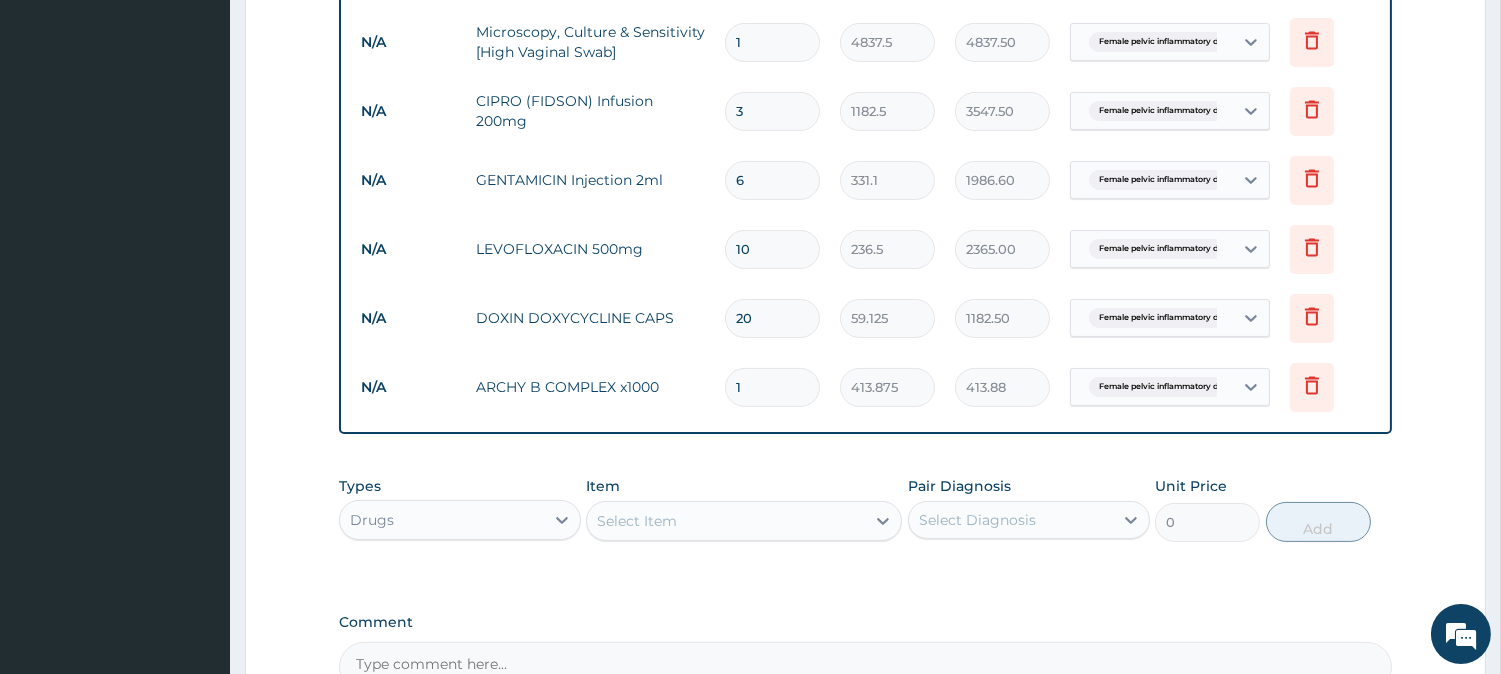 type on "0.00" 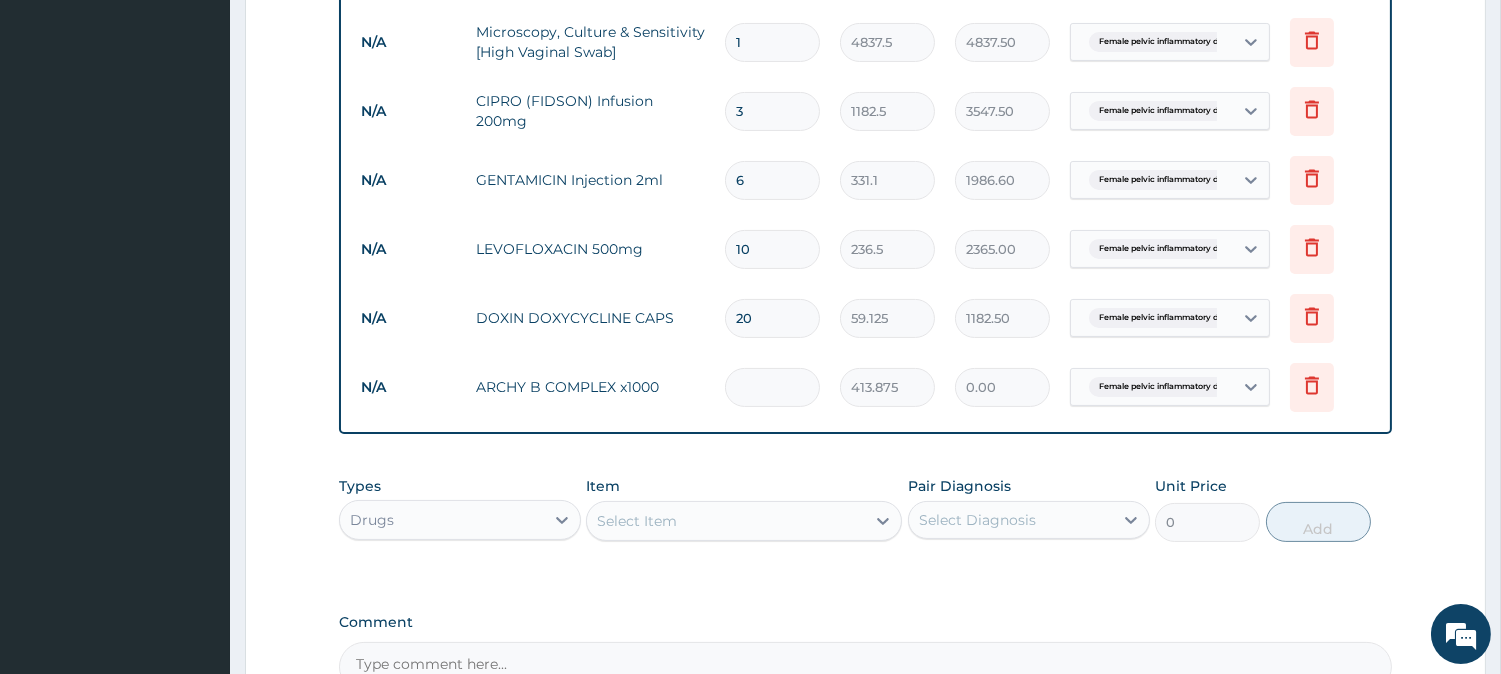 type on "5" 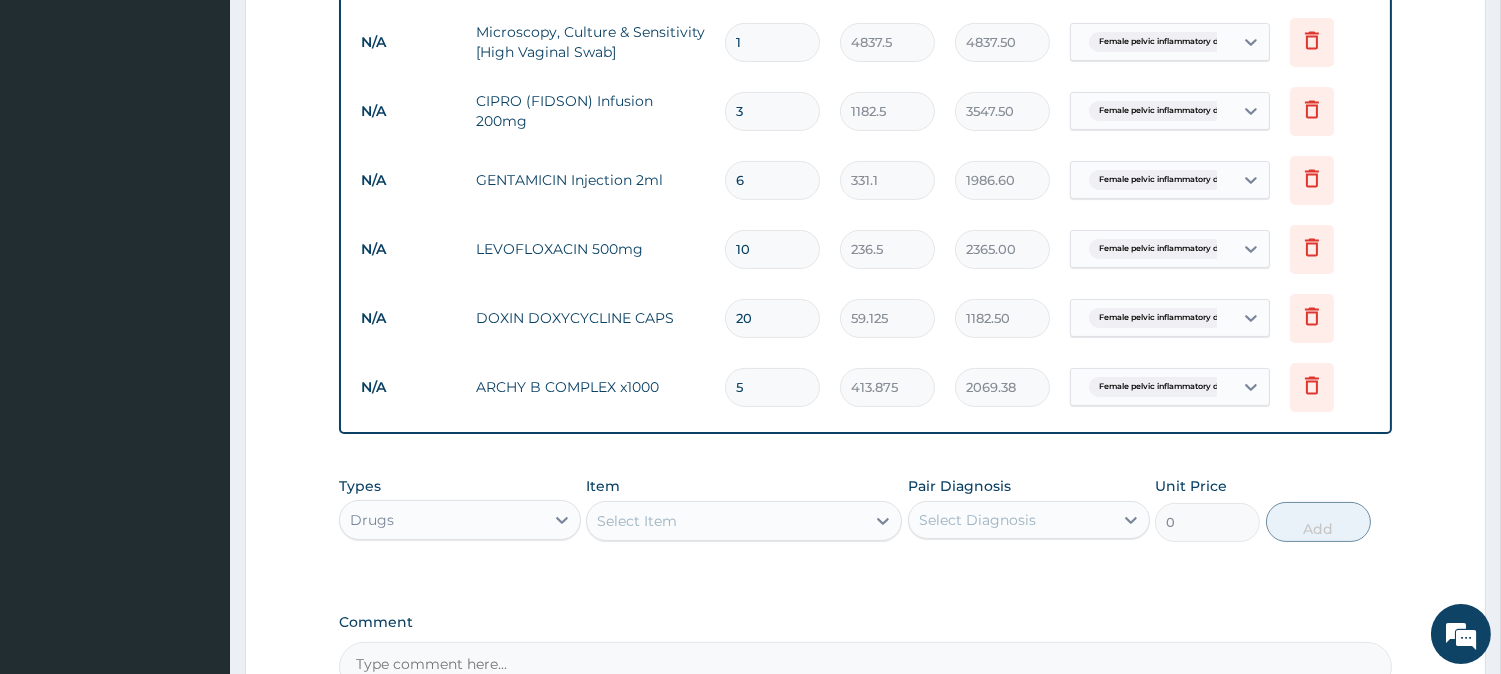 type on "5" 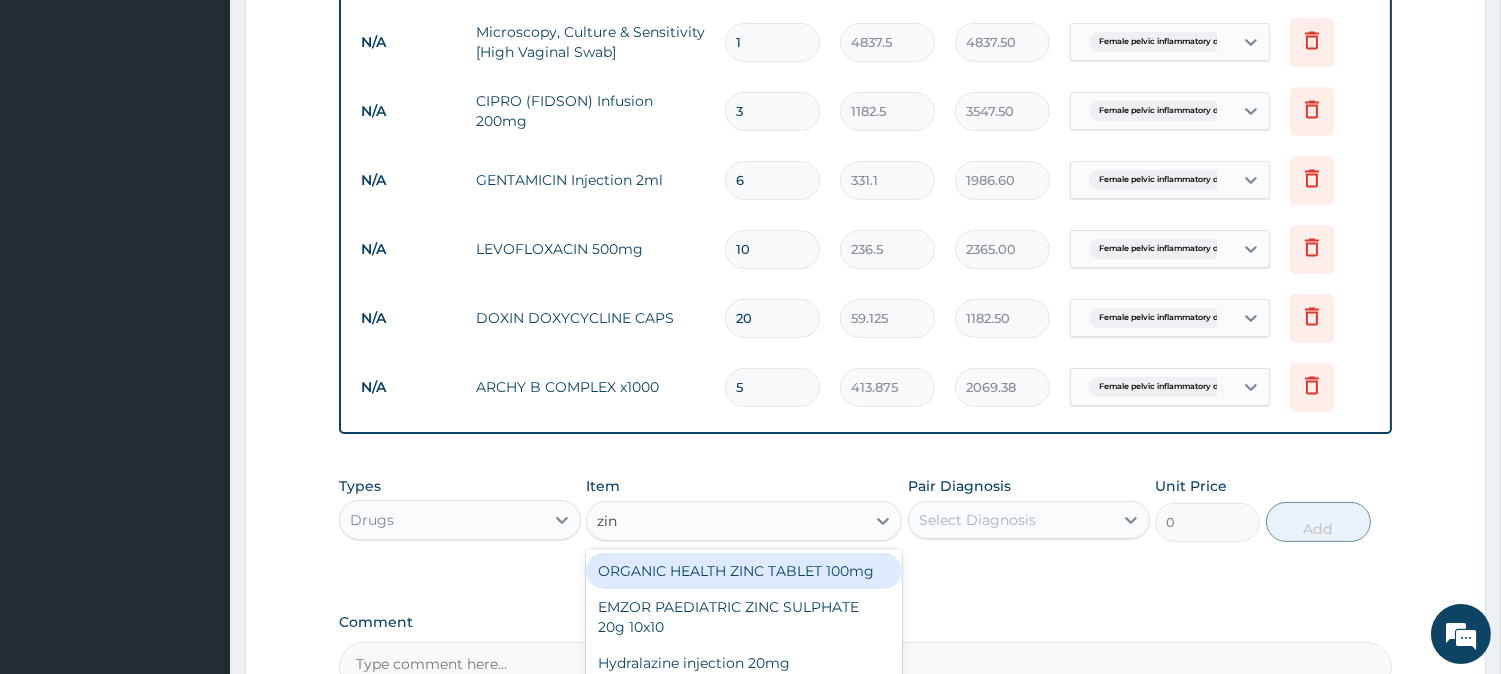 type on "zinc" 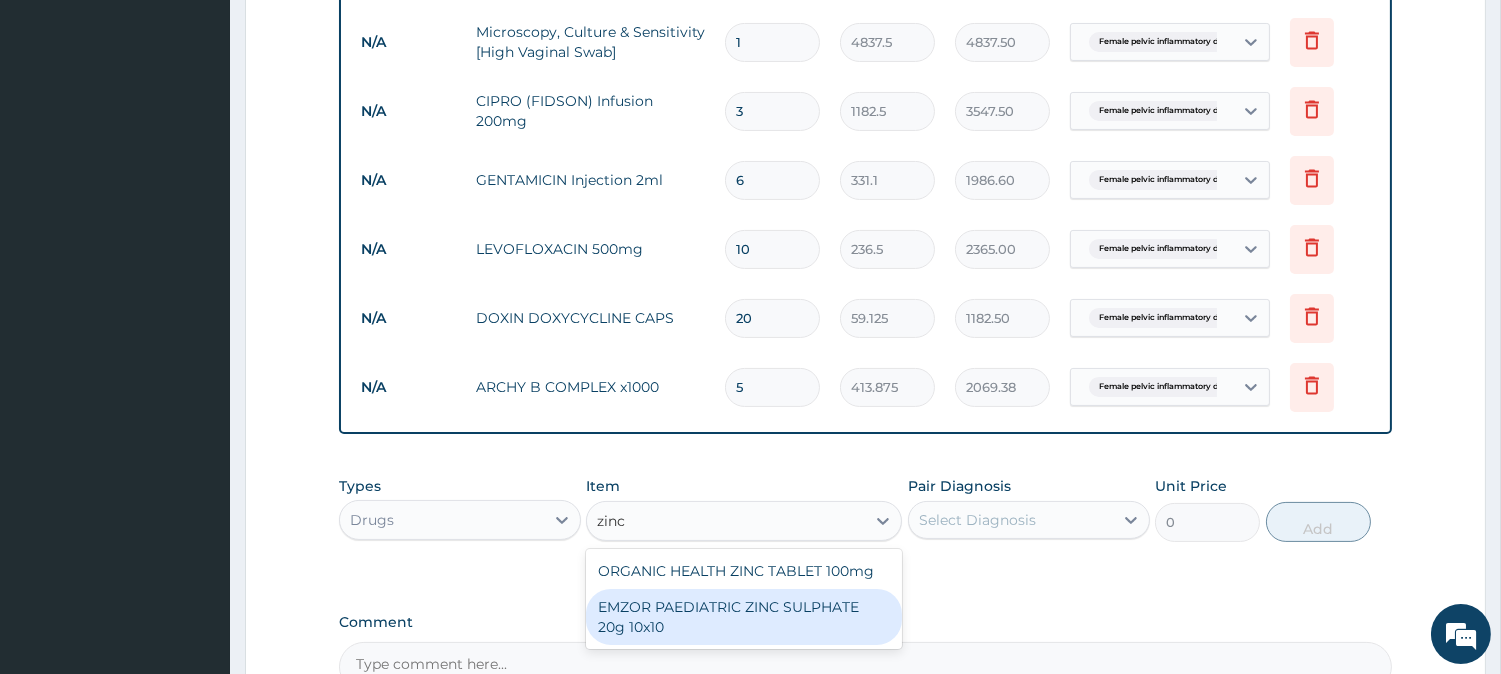 click on "EMZOR PAEDIATRIC ZINC SULPHATE 20g 10x10" at bounding box center [744, 617] 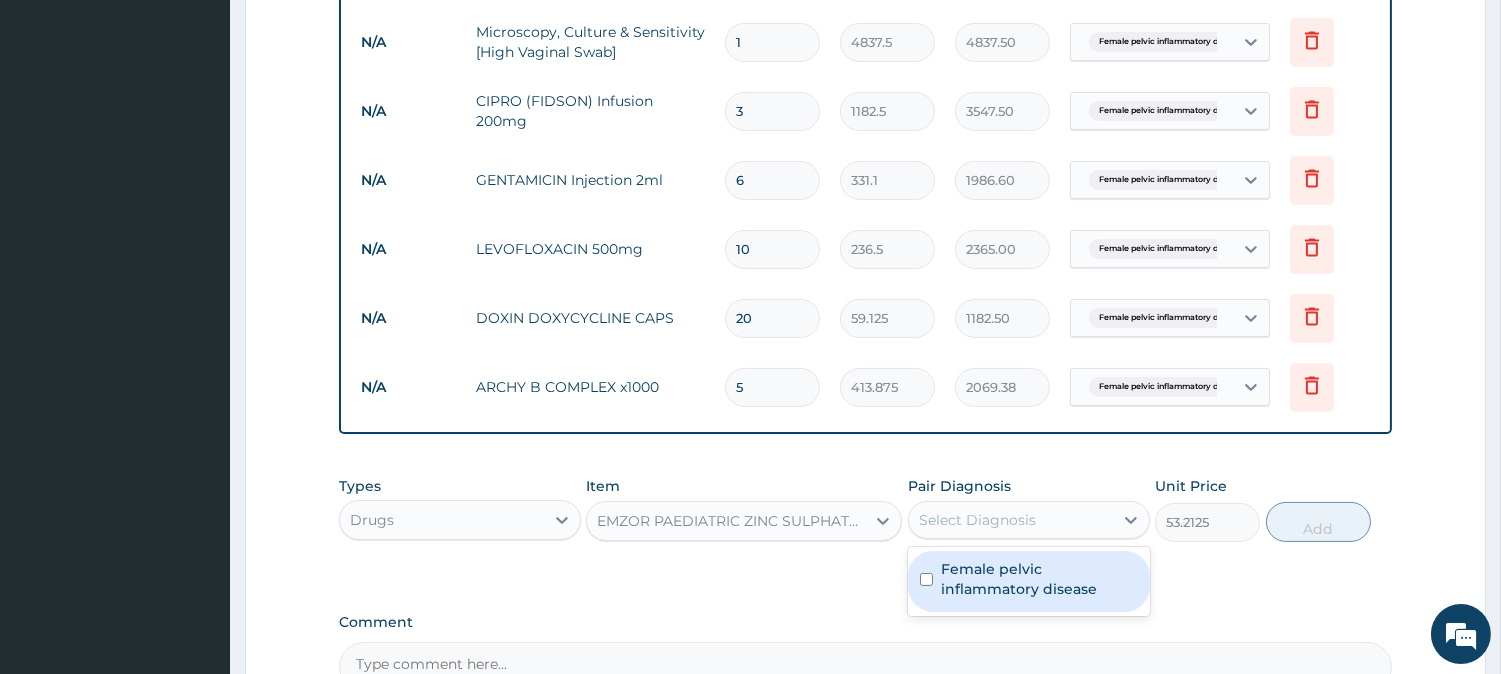 click on "Select Diagnosis" at bounding box center [1011, 520] 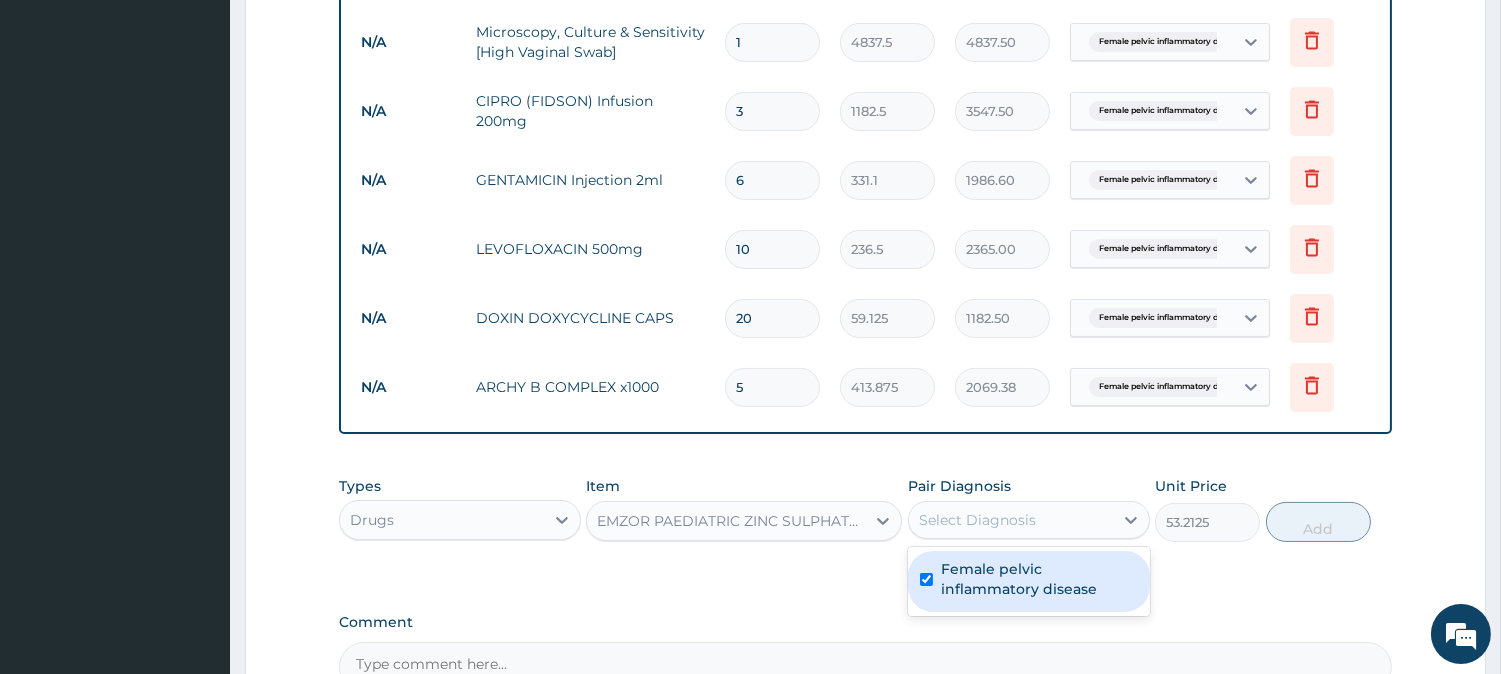 checkbox on "true" 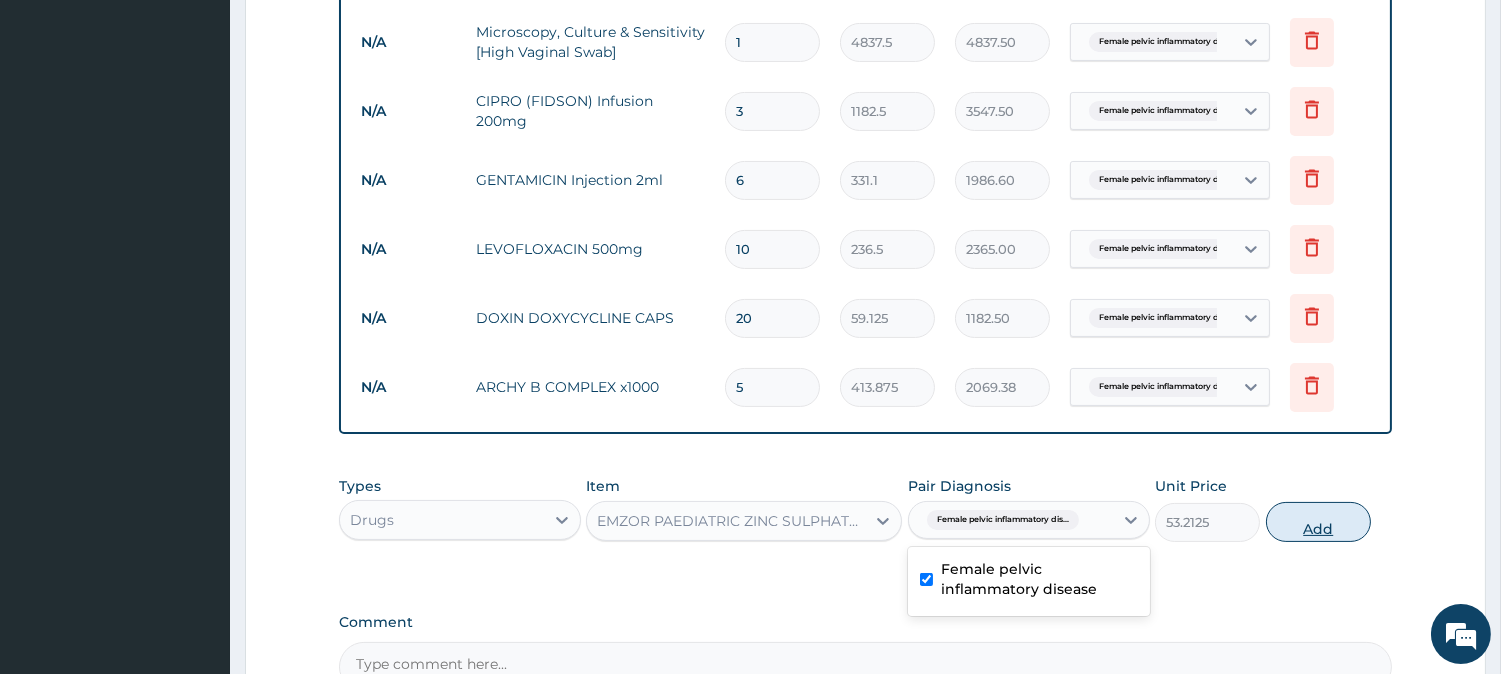 click on "Add" at bounding box center (1318, 522) 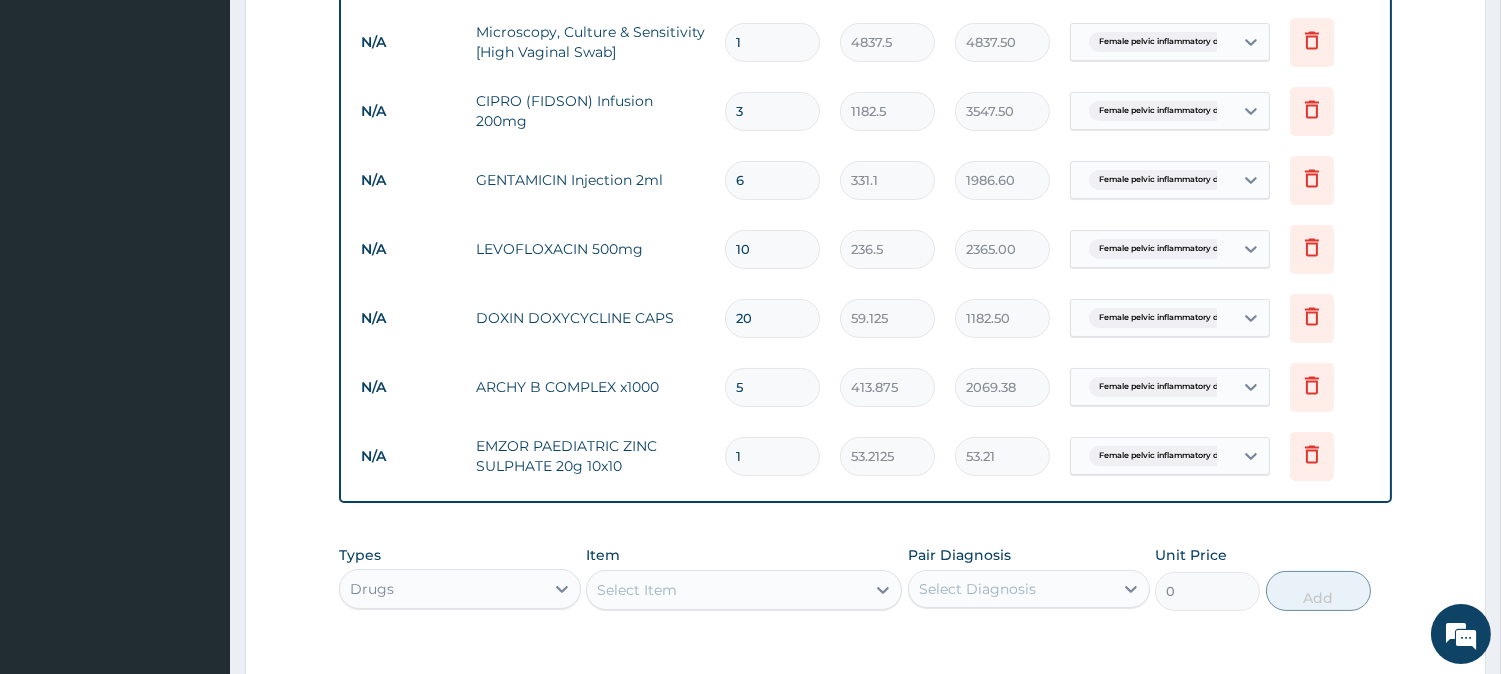 type on "10" 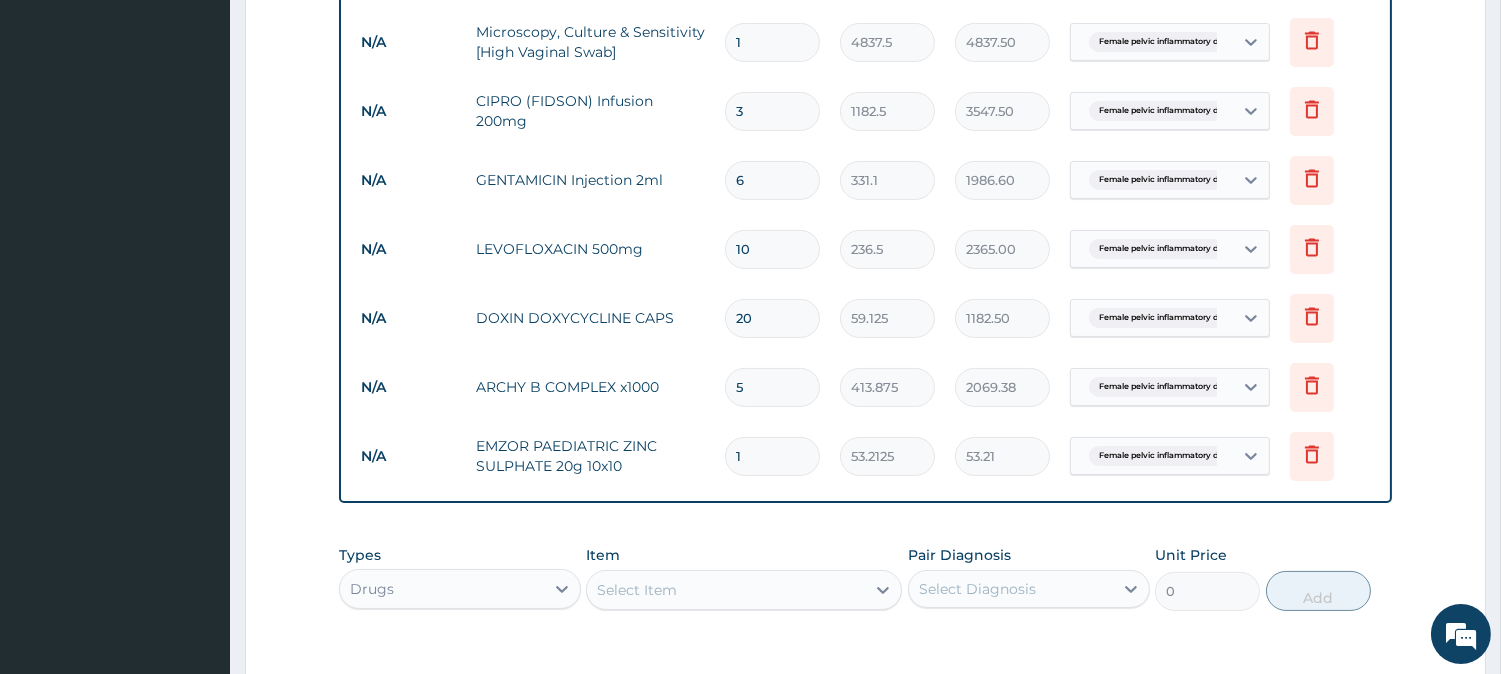type on "532.13" 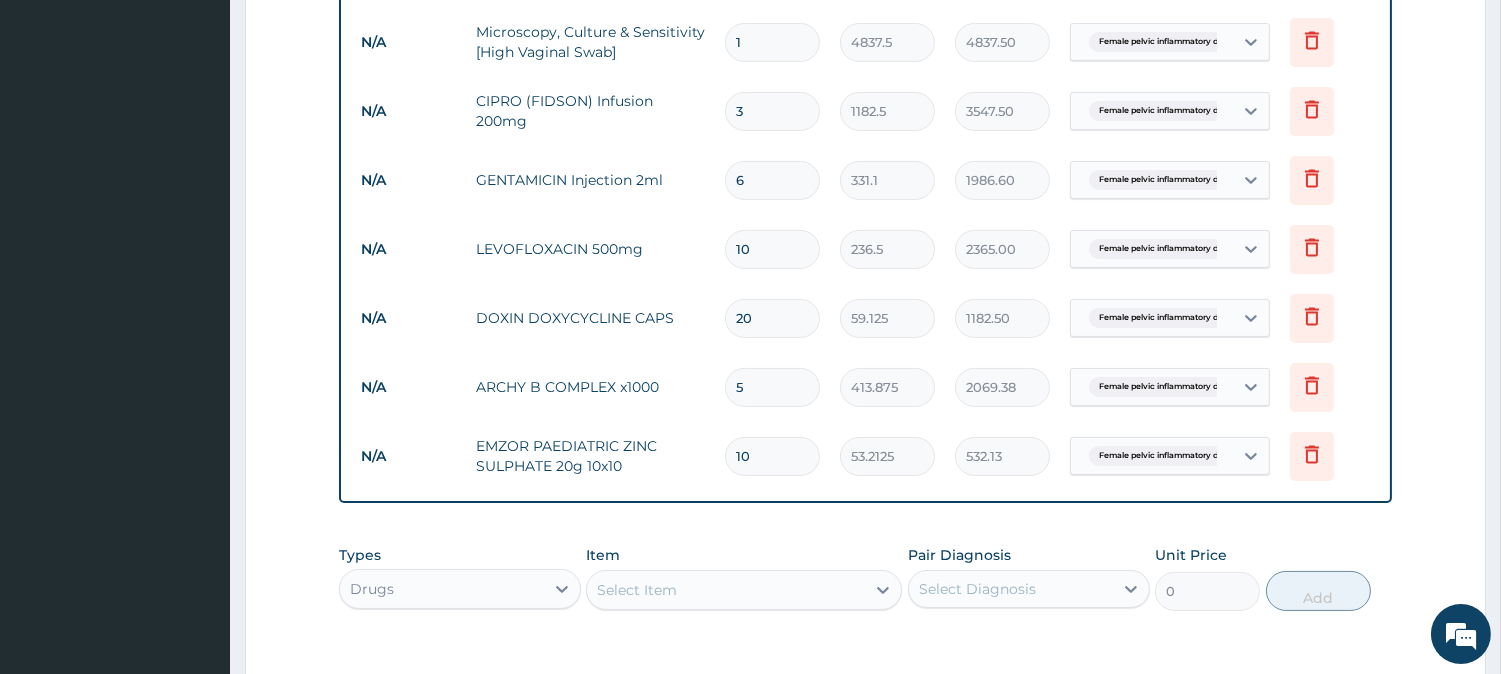 type on "1" 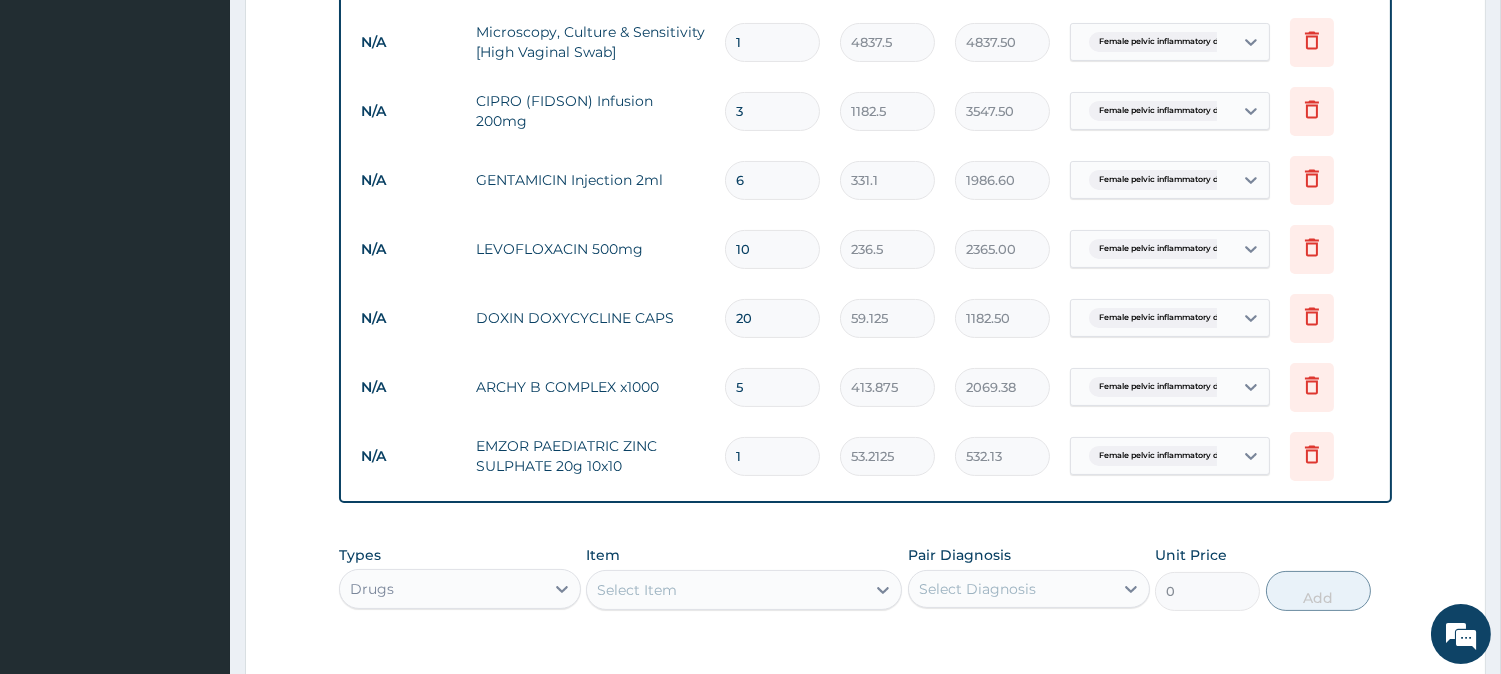 type on "53.21" 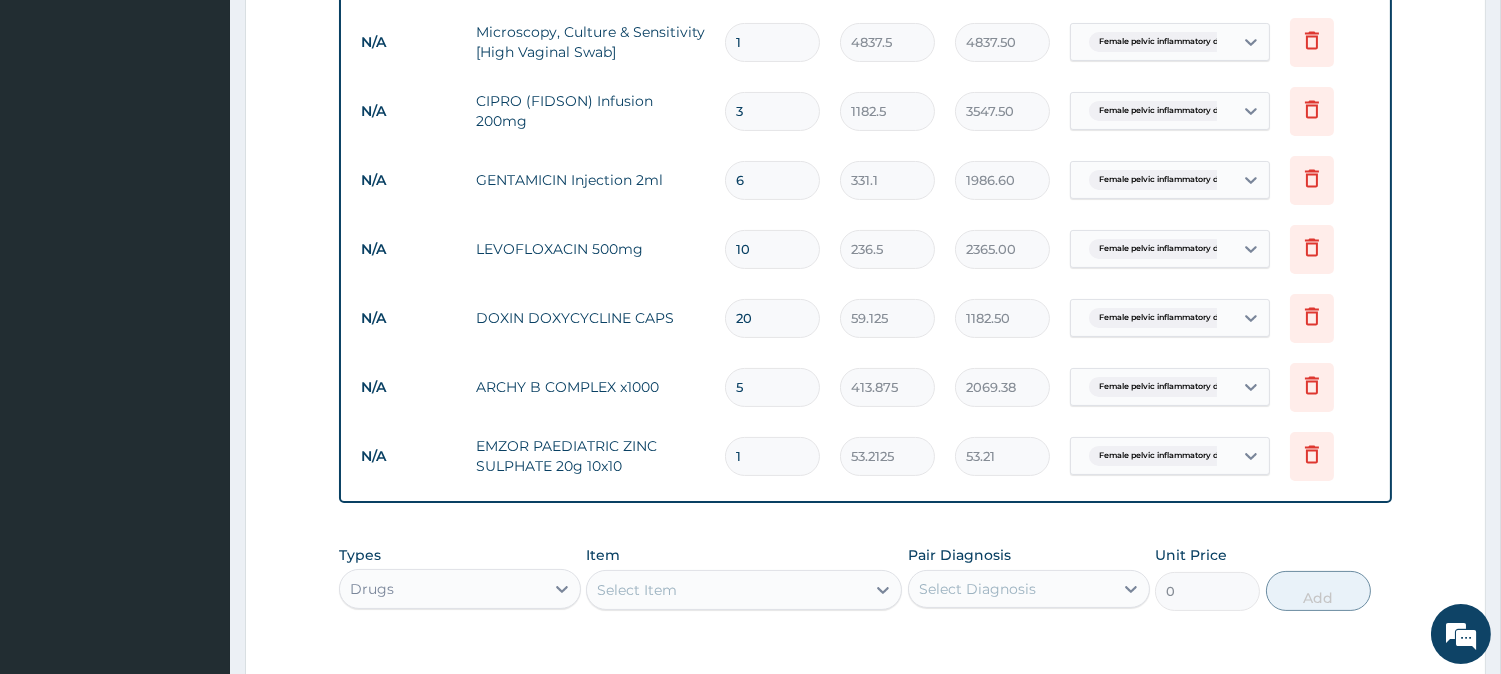type 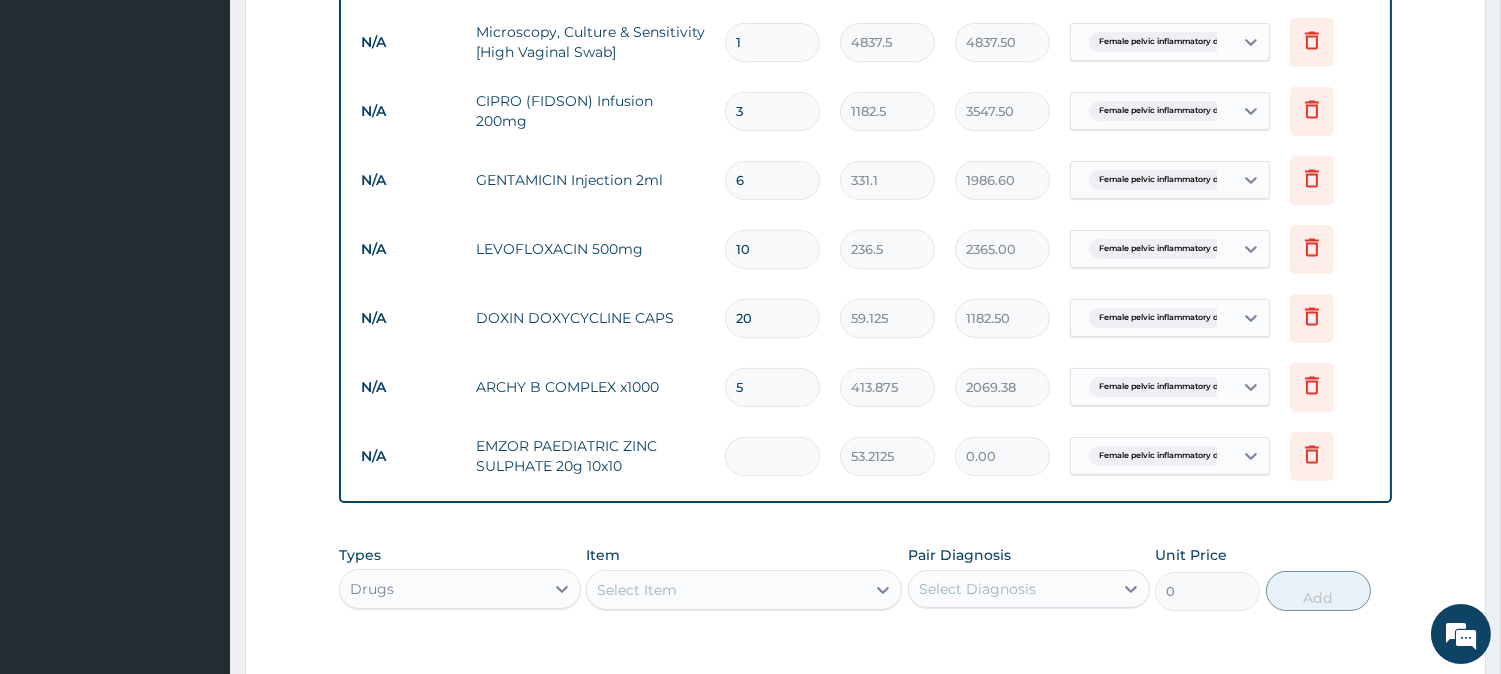 type on "2" 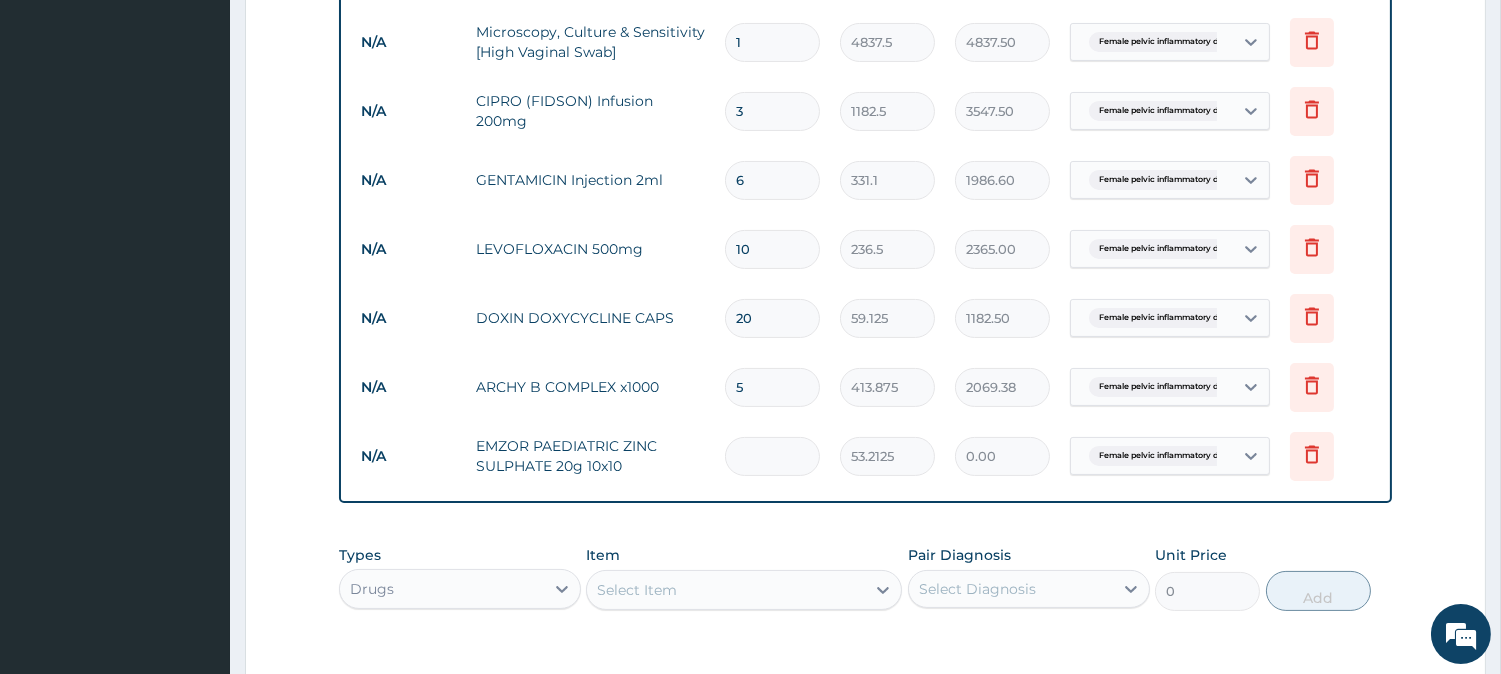 type on "106.42" 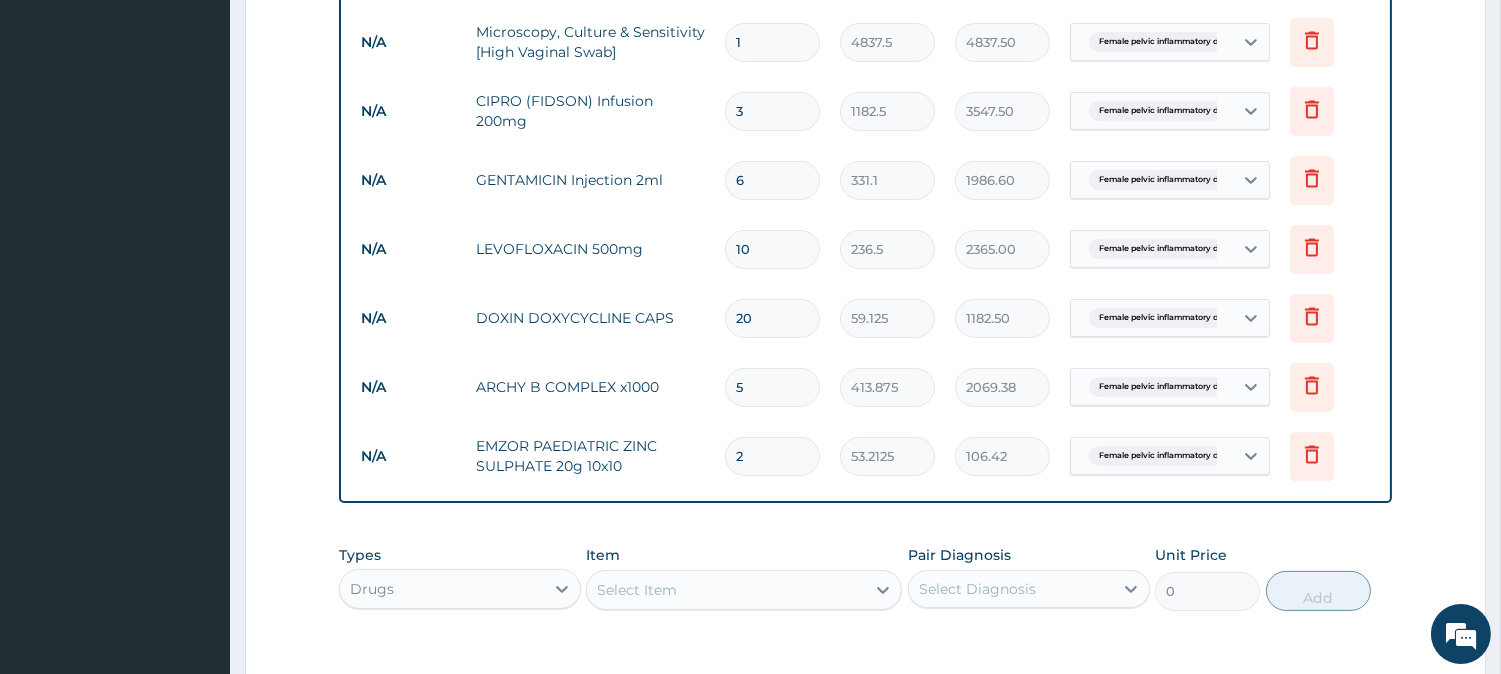 type on "20" 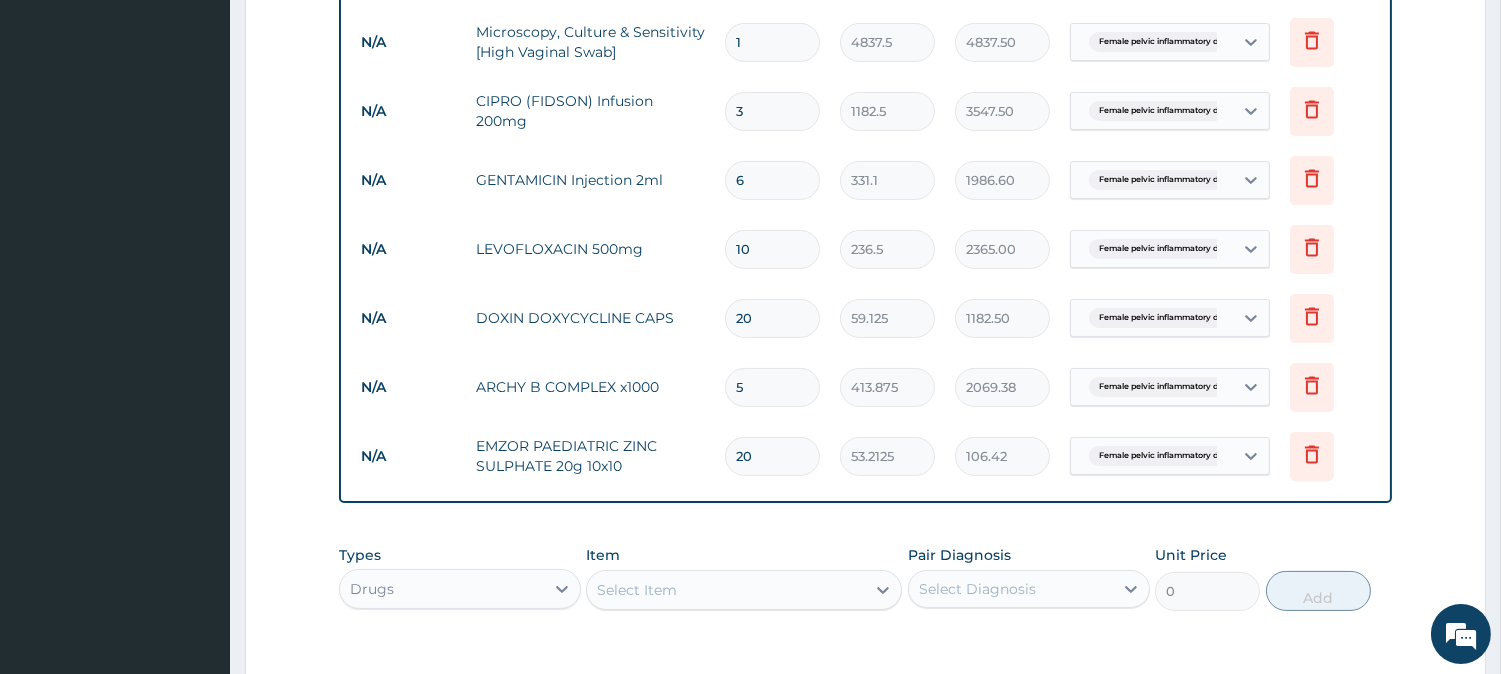 type on "1064.25" 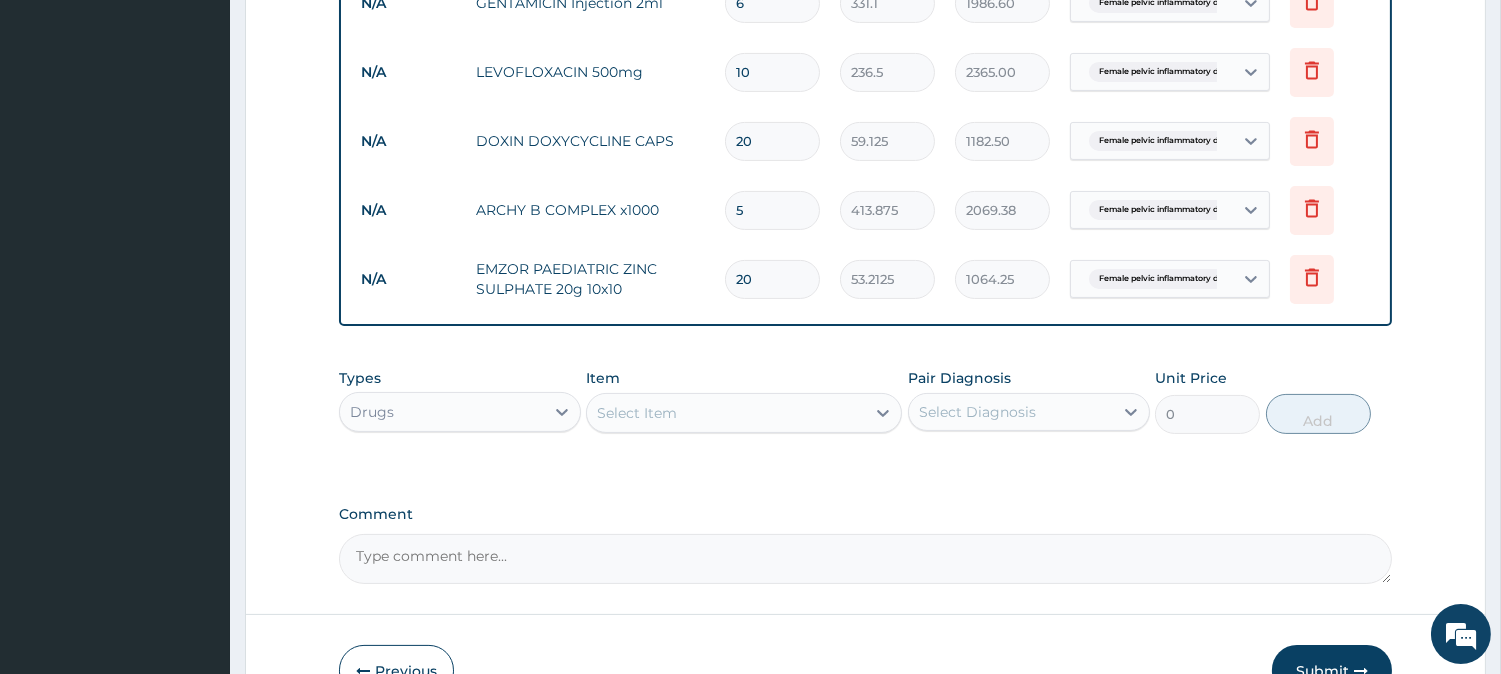 scroll, scrollTop: 952, scrollLeft: 0, axis: vertical 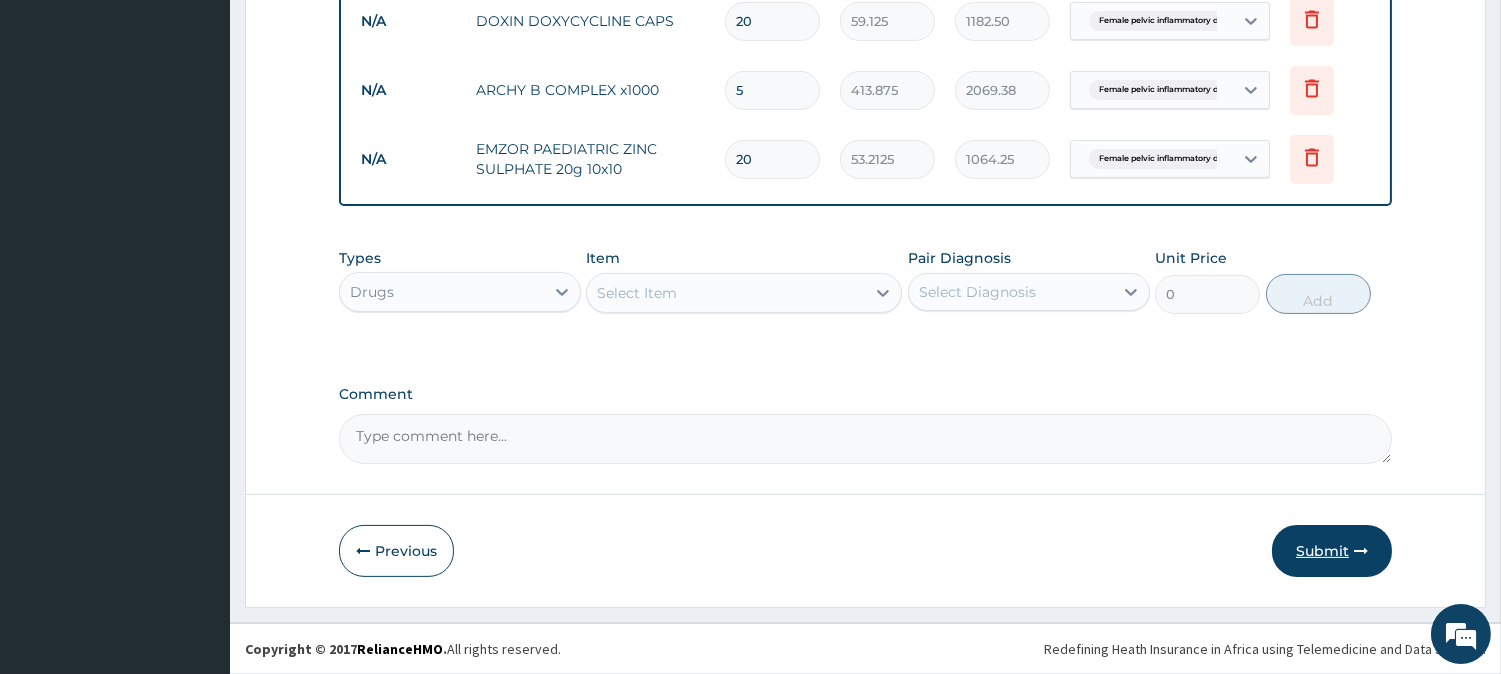 type on "20" 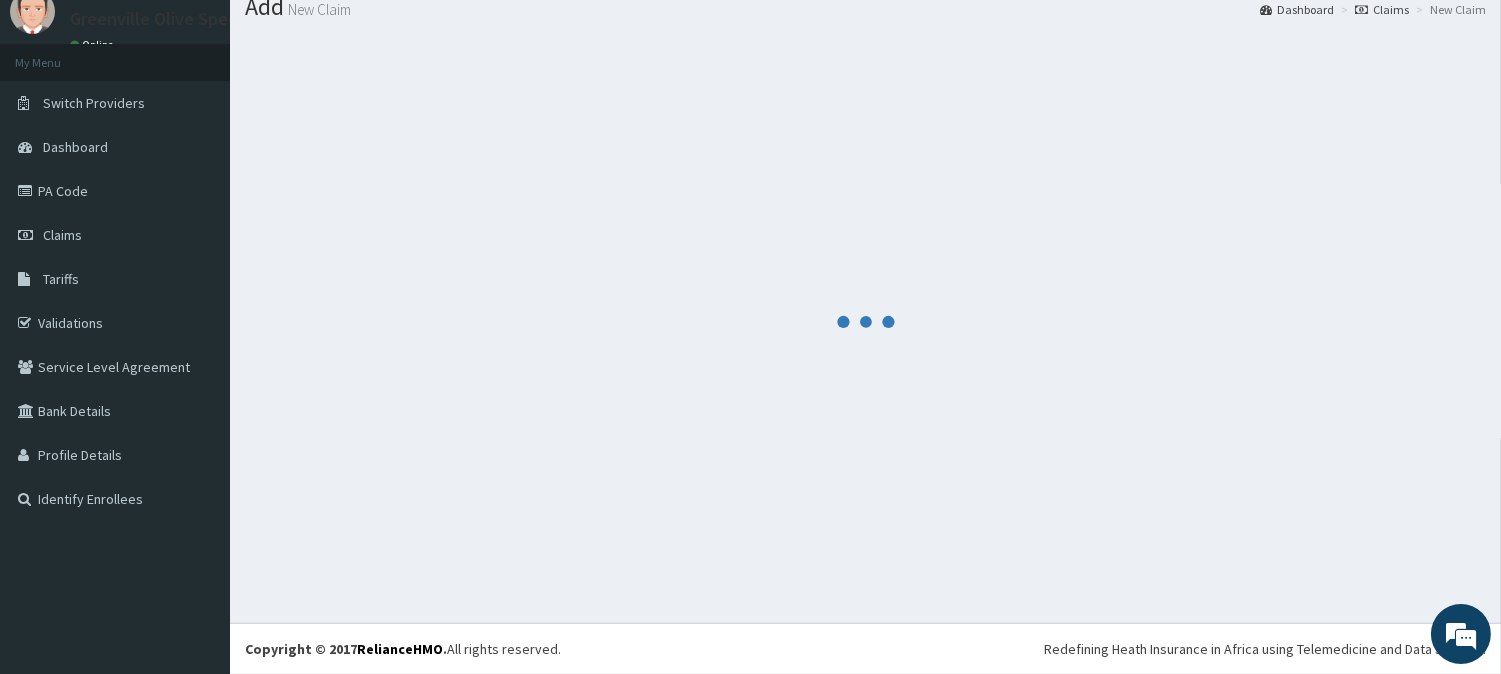 scroll, scrollTop: 952, scrollLeft: 0, axis: vertical 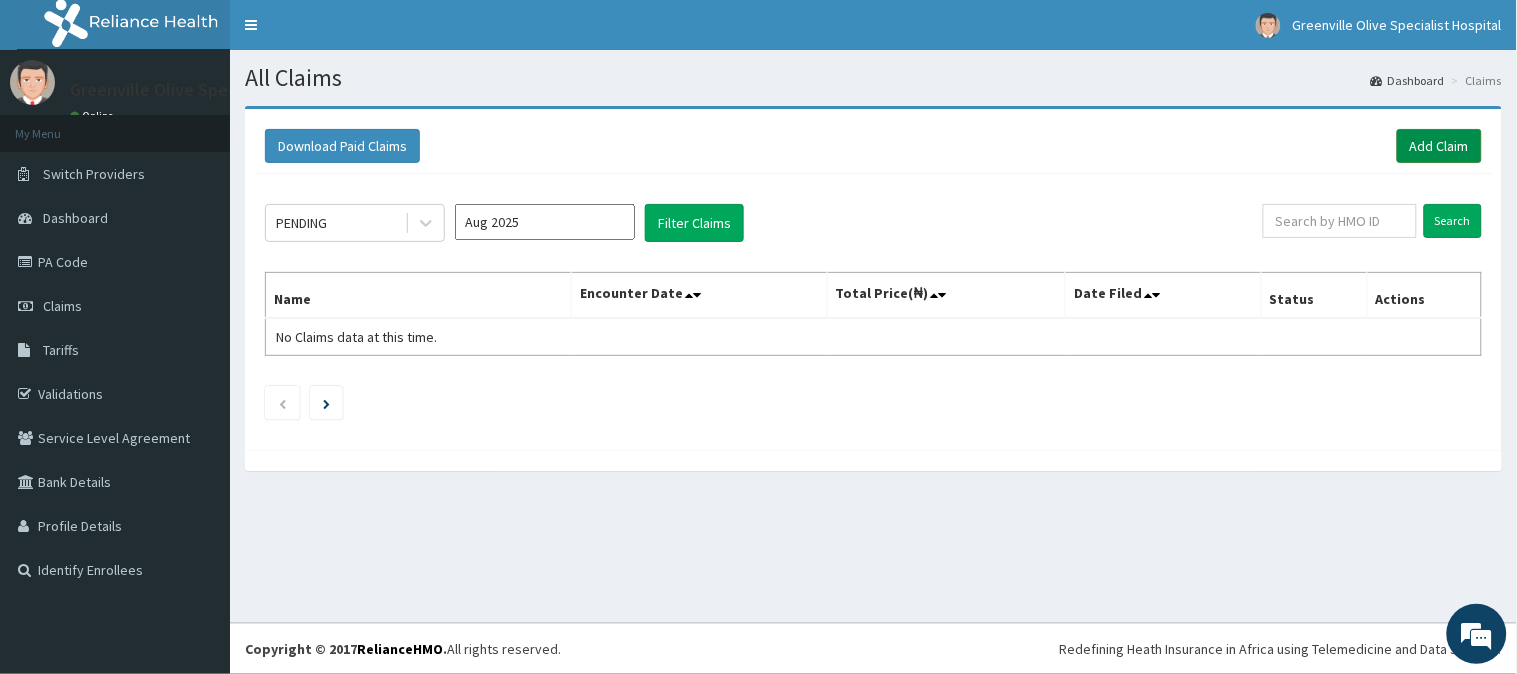 click on "Add Claim" at bounding box center (1439, 146) 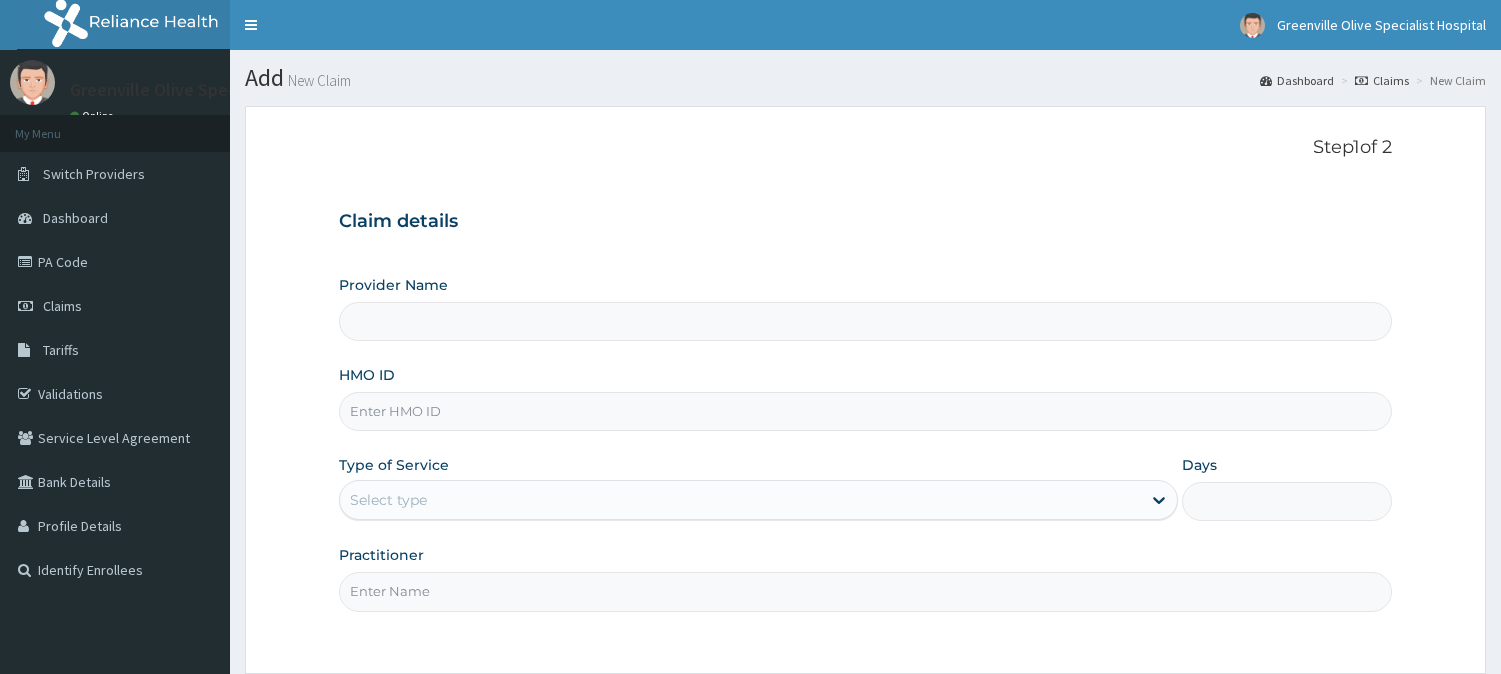 scroll, scrollTop: 0, scrollLeft: 0, axis: both 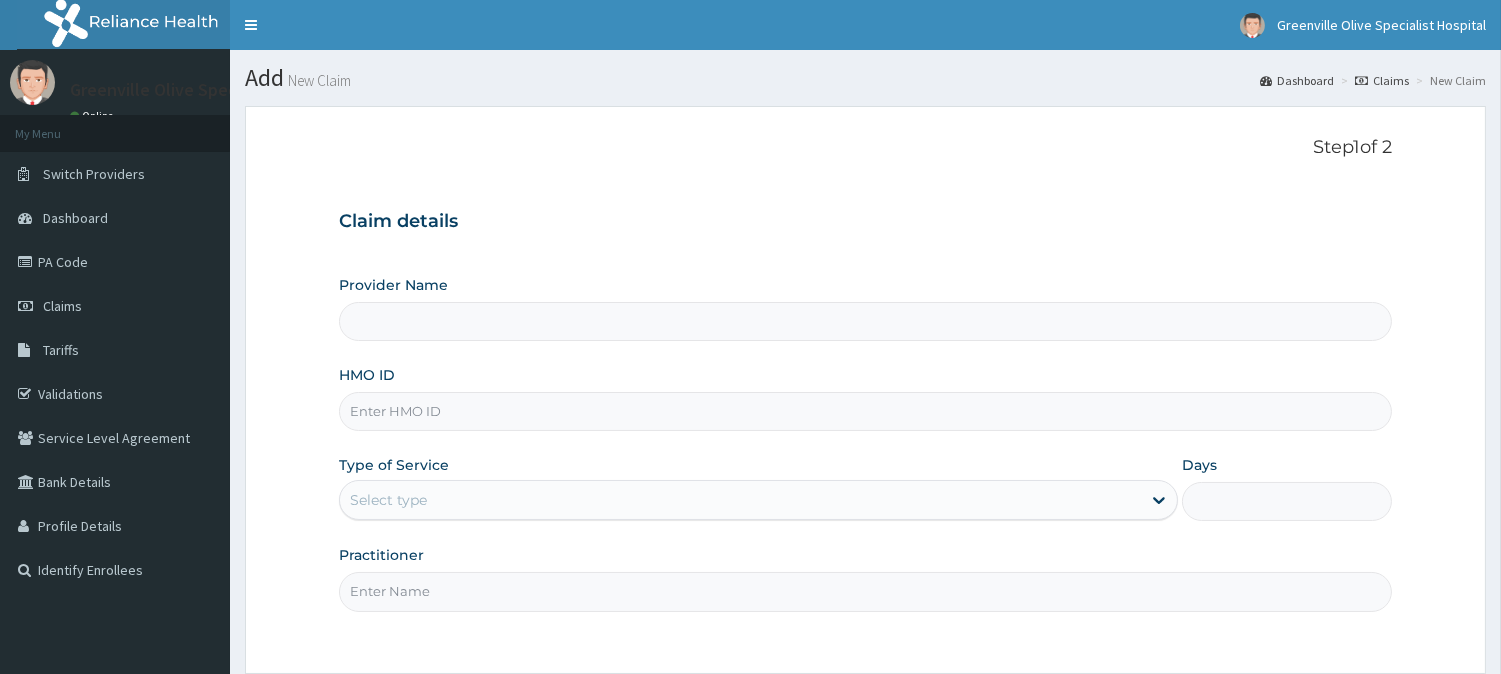 type on "Greenville Olive Specialist Hospital" 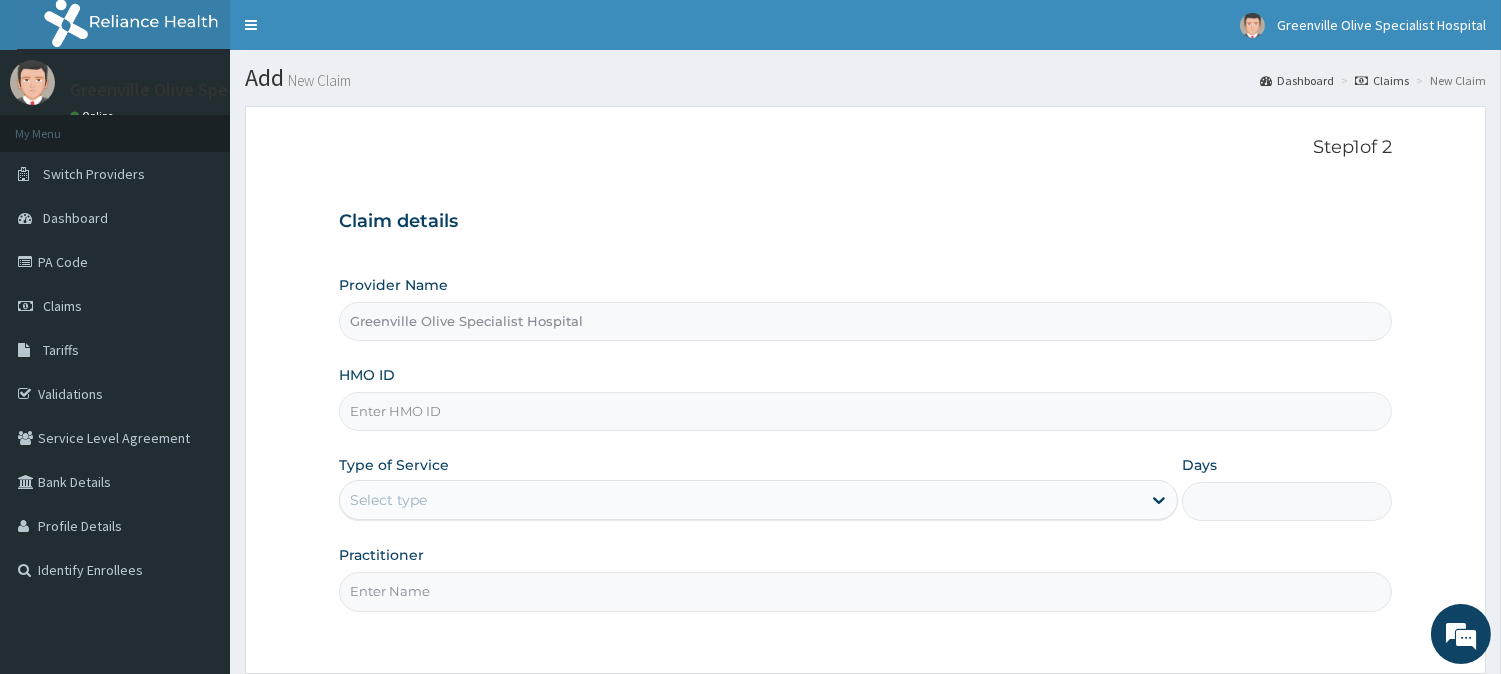 scroll, scrollTop: 0, scrollLeft: 0, axis: both 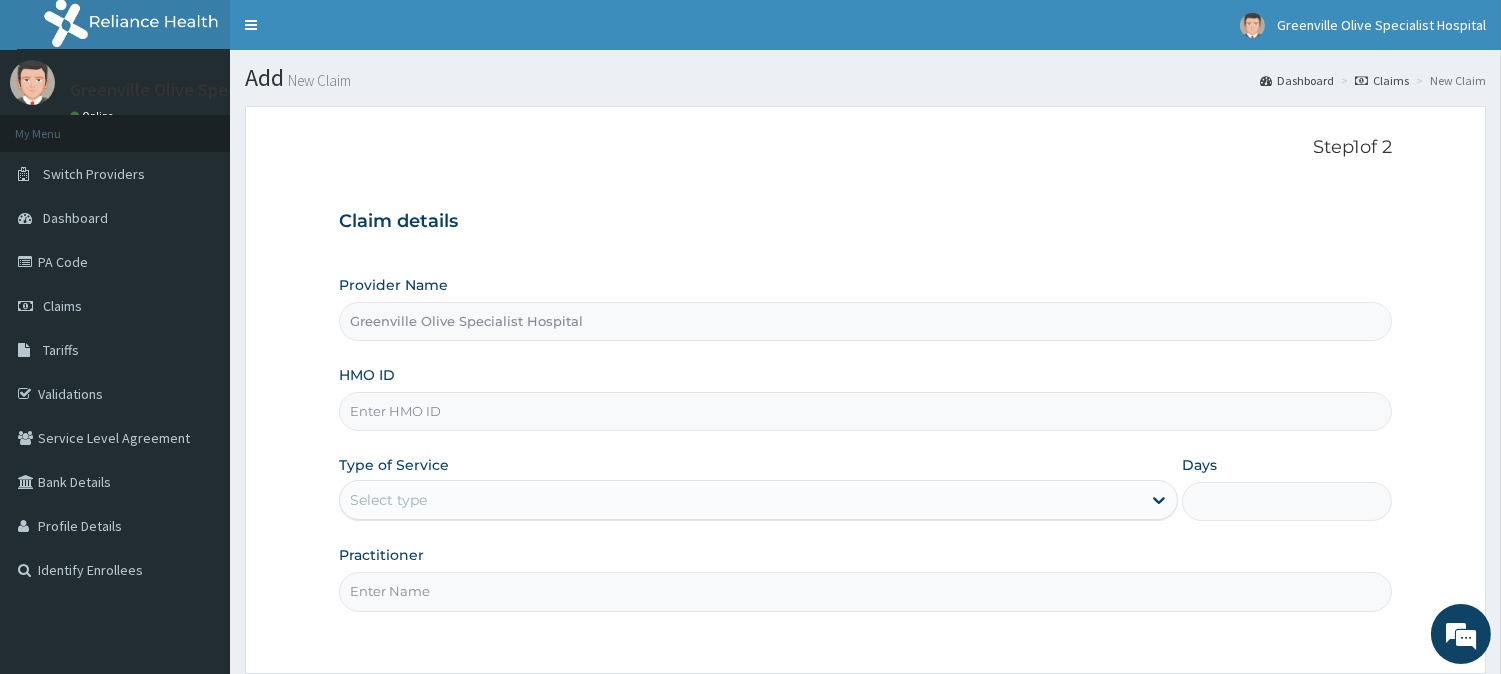 click on "HMO ID" at bounding box center (865, 411) 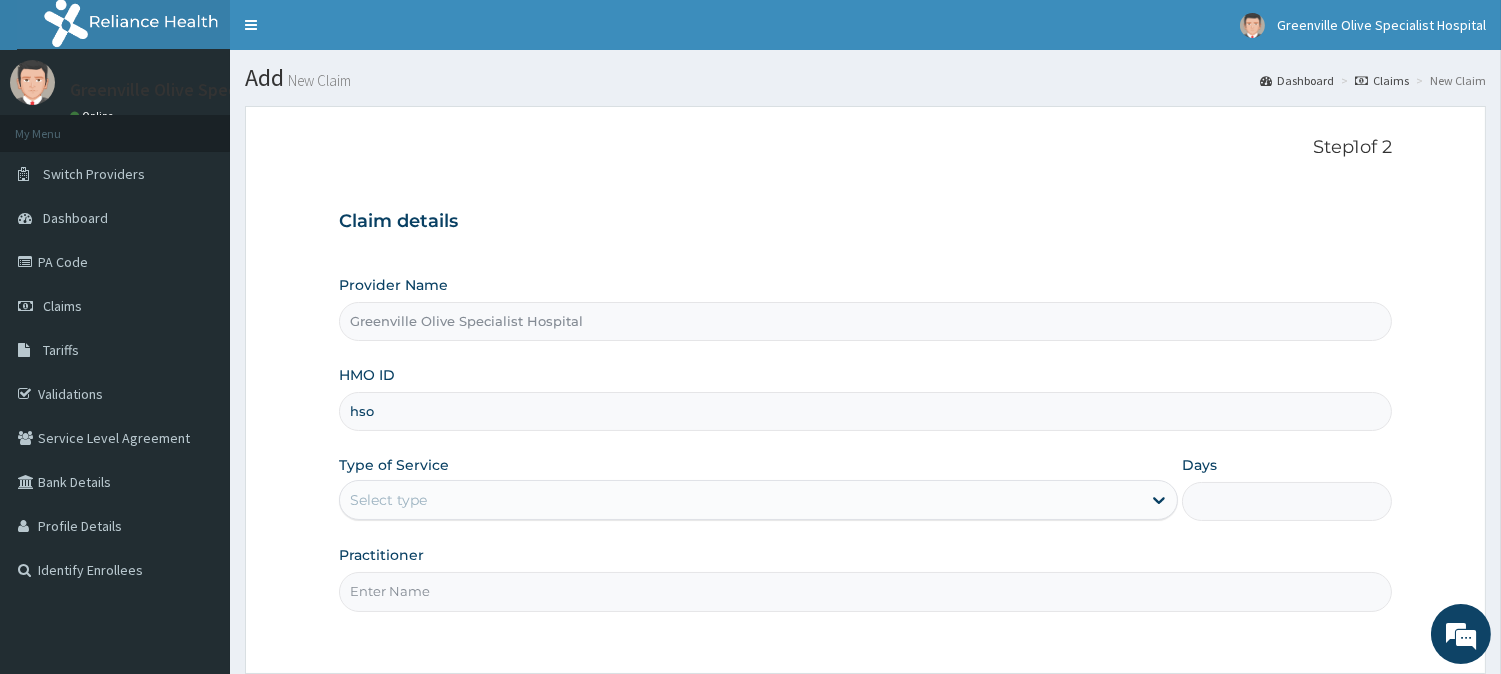 type on "HSO/10007/B" 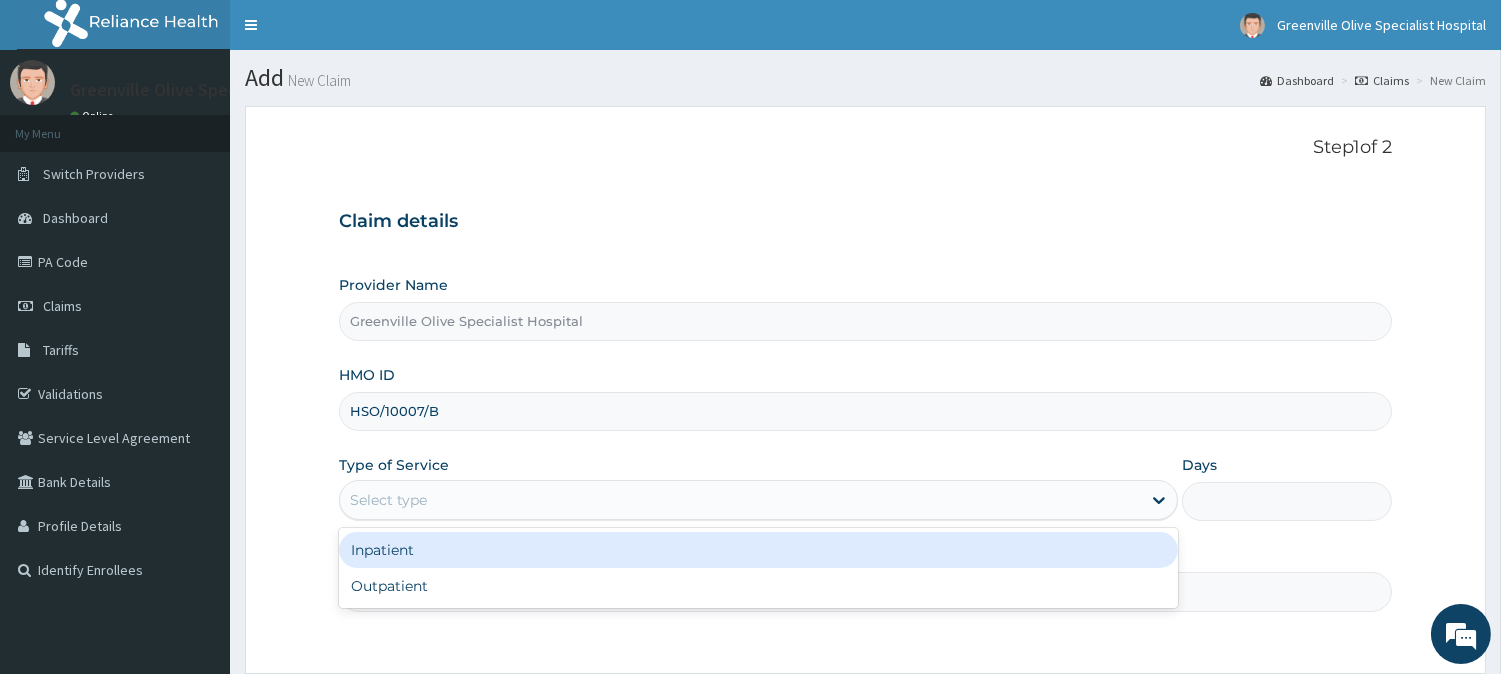 click on "Select type" at bounding box center [740, 500] 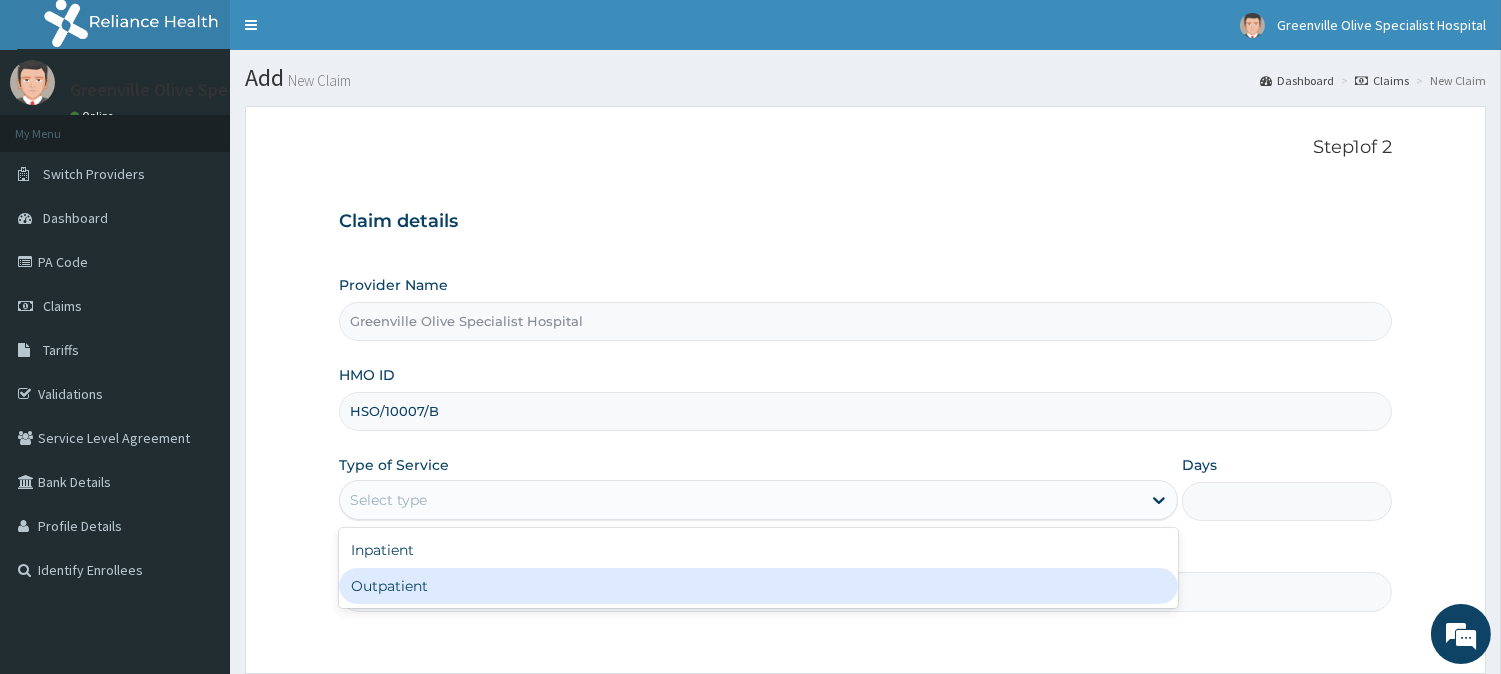 click on "Outpatient" at bounding box center [758, 586] 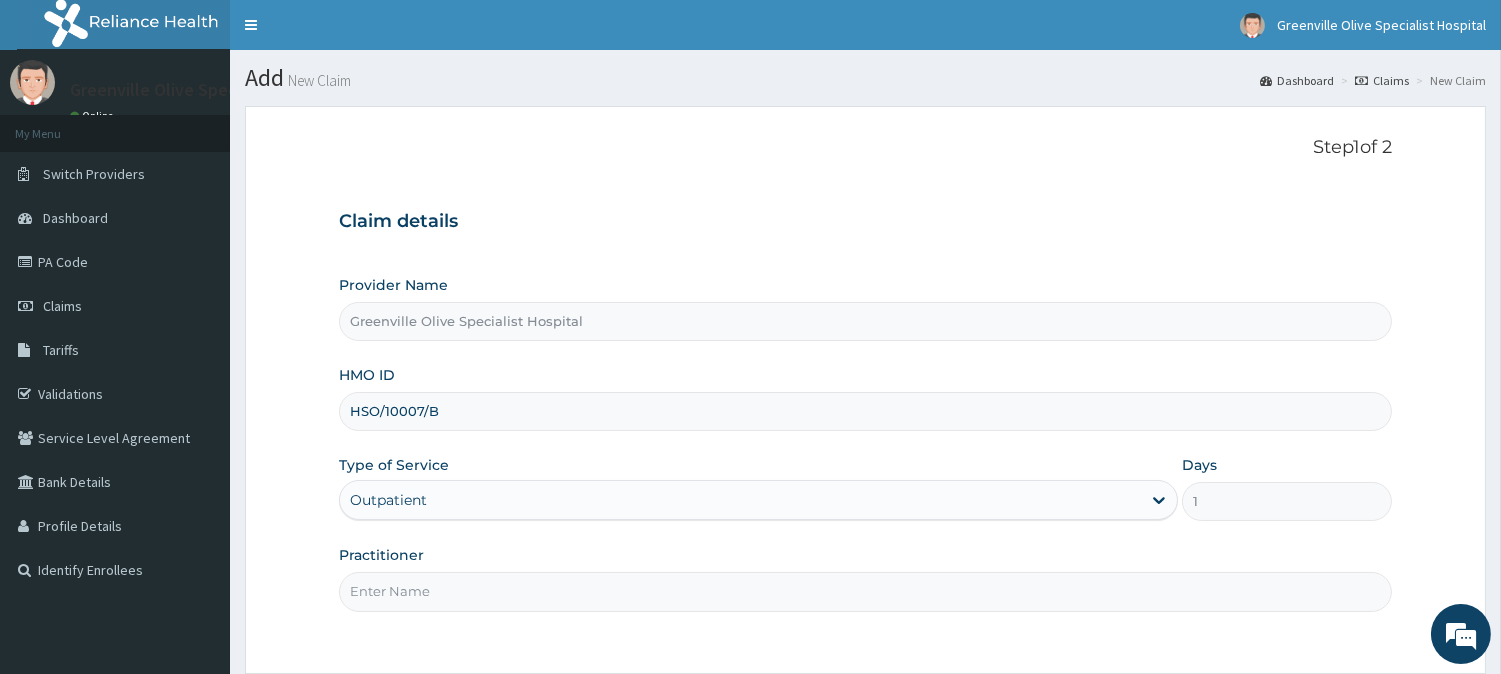 click on "Practitioner" at bounding box center (865, 591) 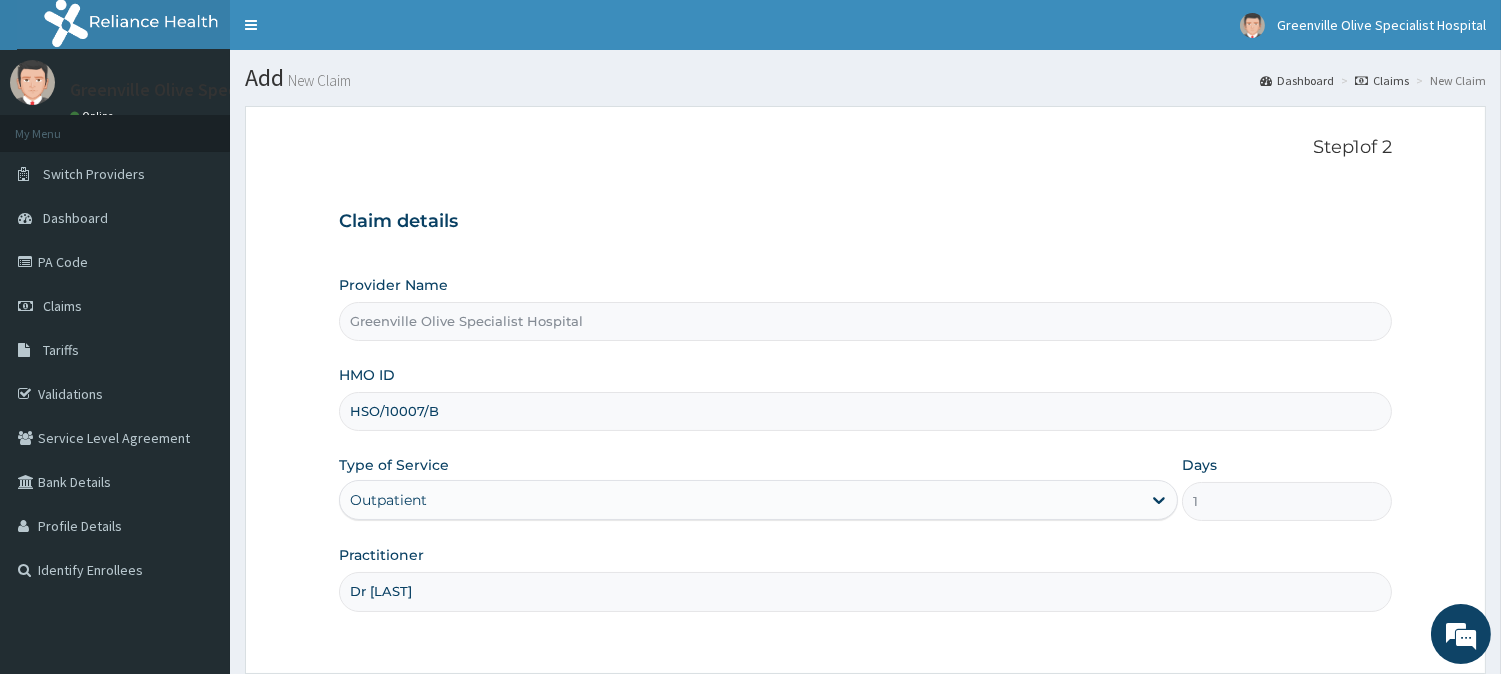 scroll, scrollTop: 178, scrollLeft: 0, axis: vertical 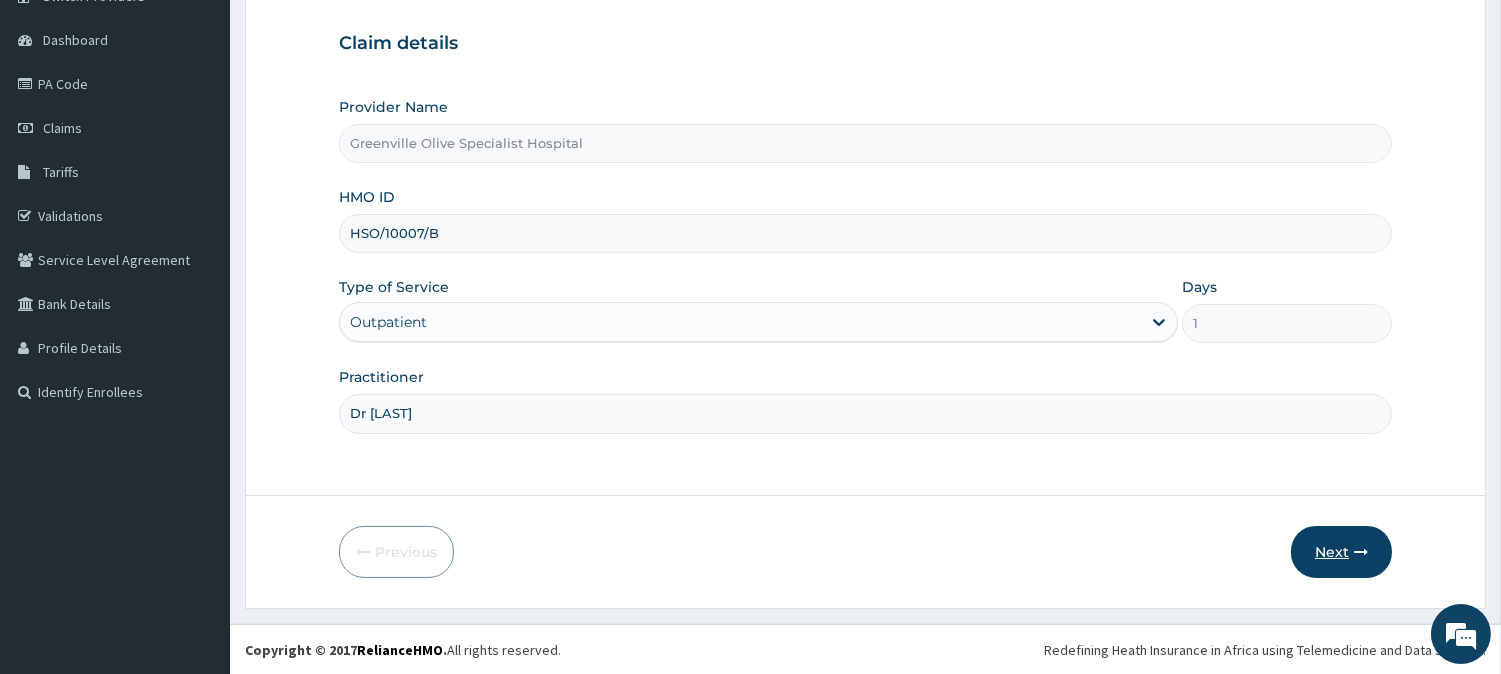 type on "Dr [LAST]" 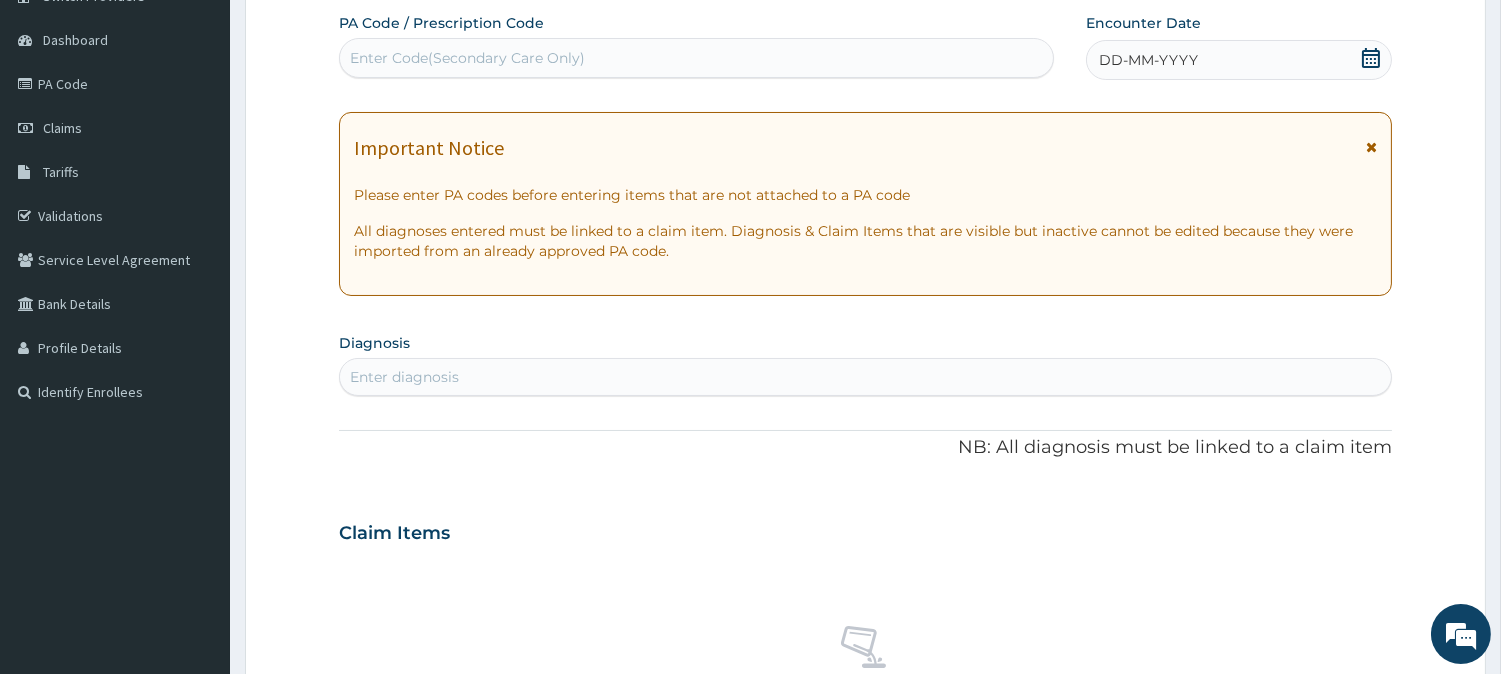 click at bounding box center [1371, 147] 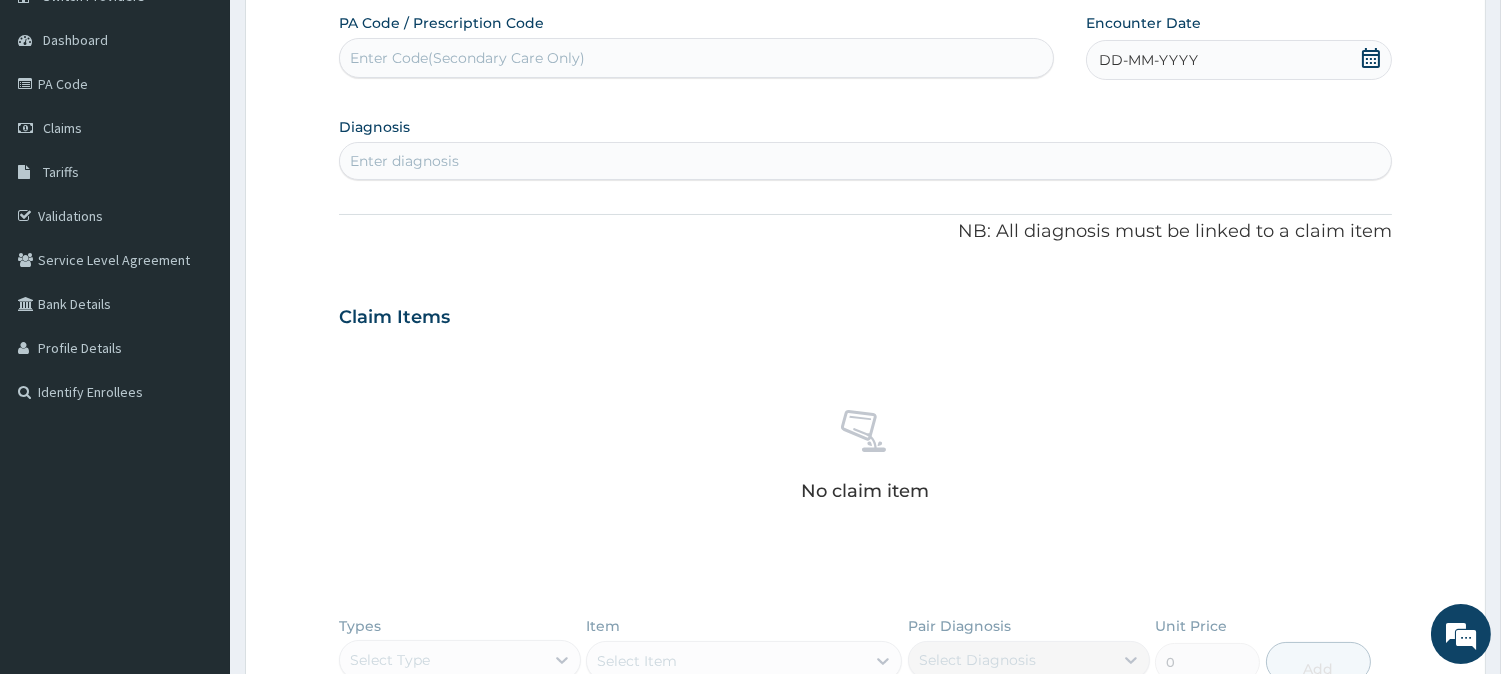 click 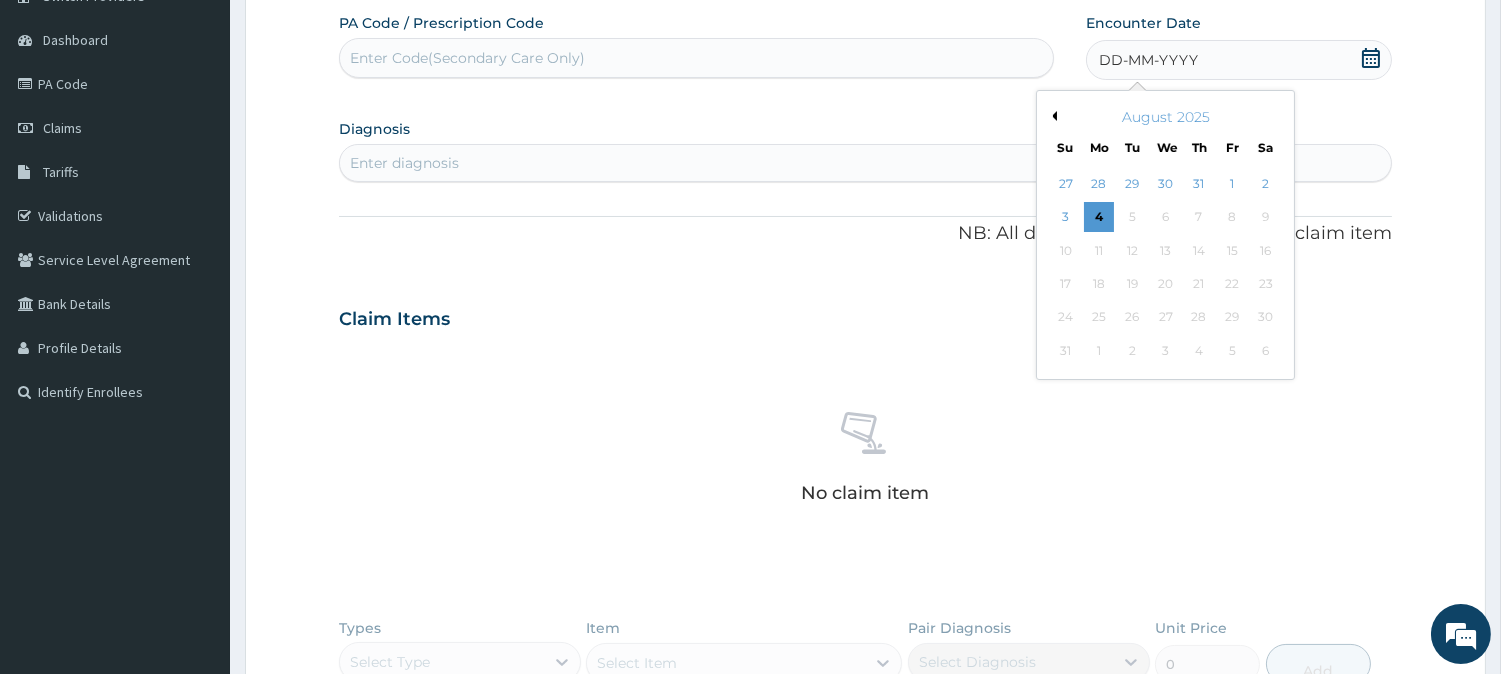 click on "Previous Month" at bounding box center [1052, 116] 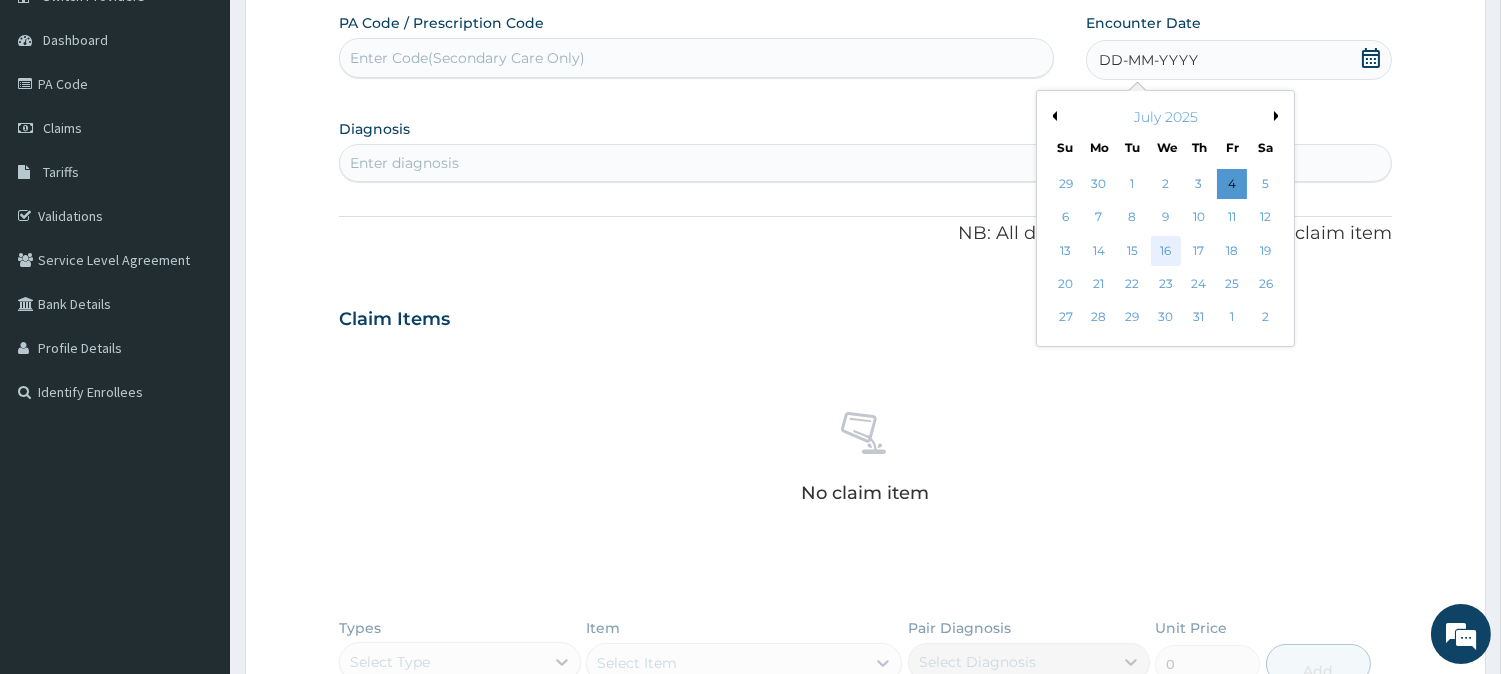 click on "16" at bounding box center [1165, 251] 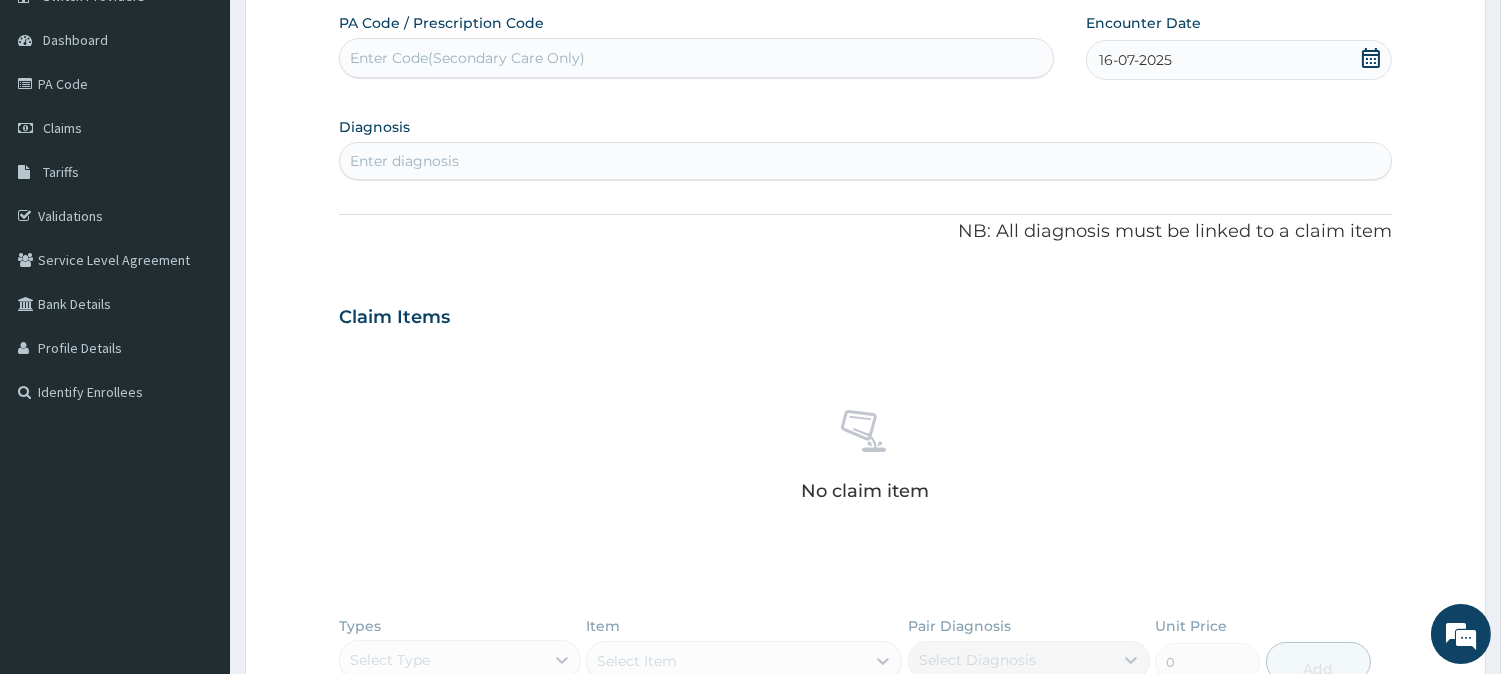 click on "Enter diagnosis" at bounding box center (865, 161) 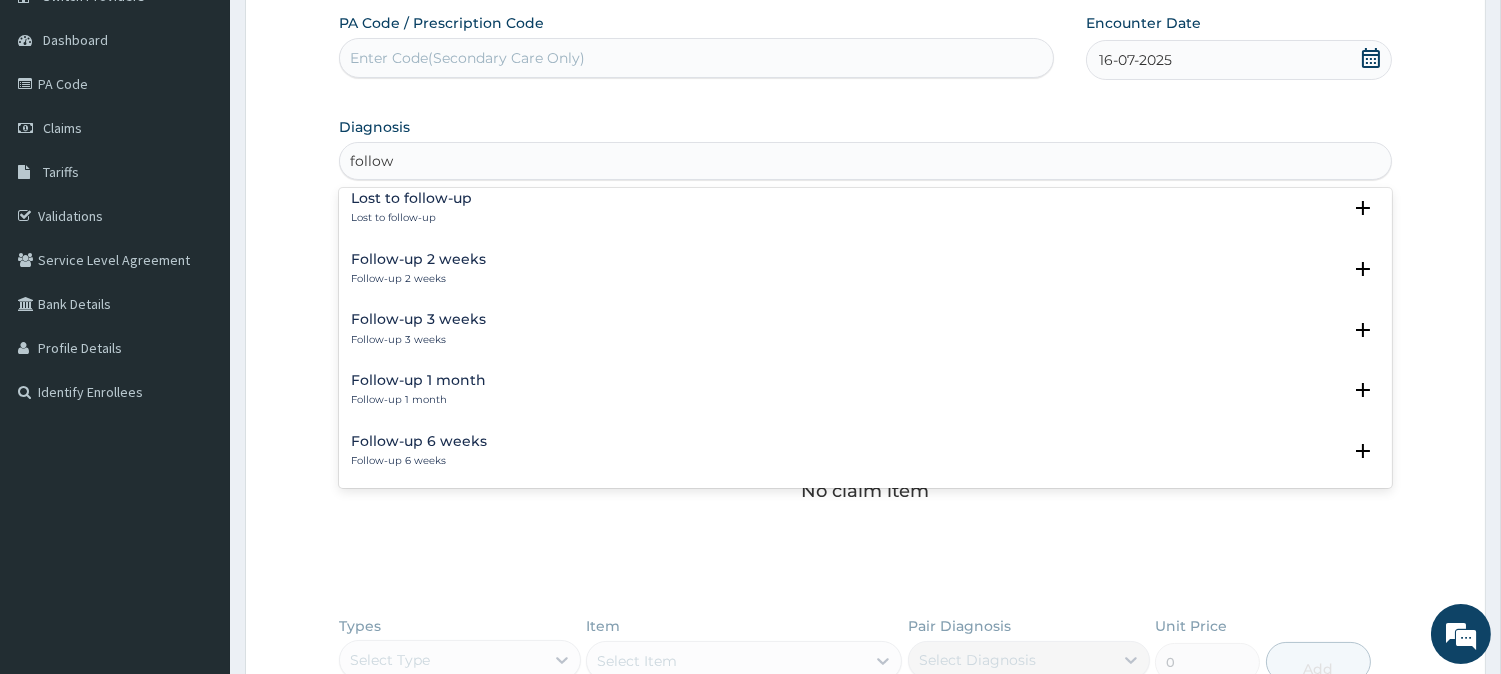 scroll, scrollTop: 743, scrollLeft: 0, axis: vertical 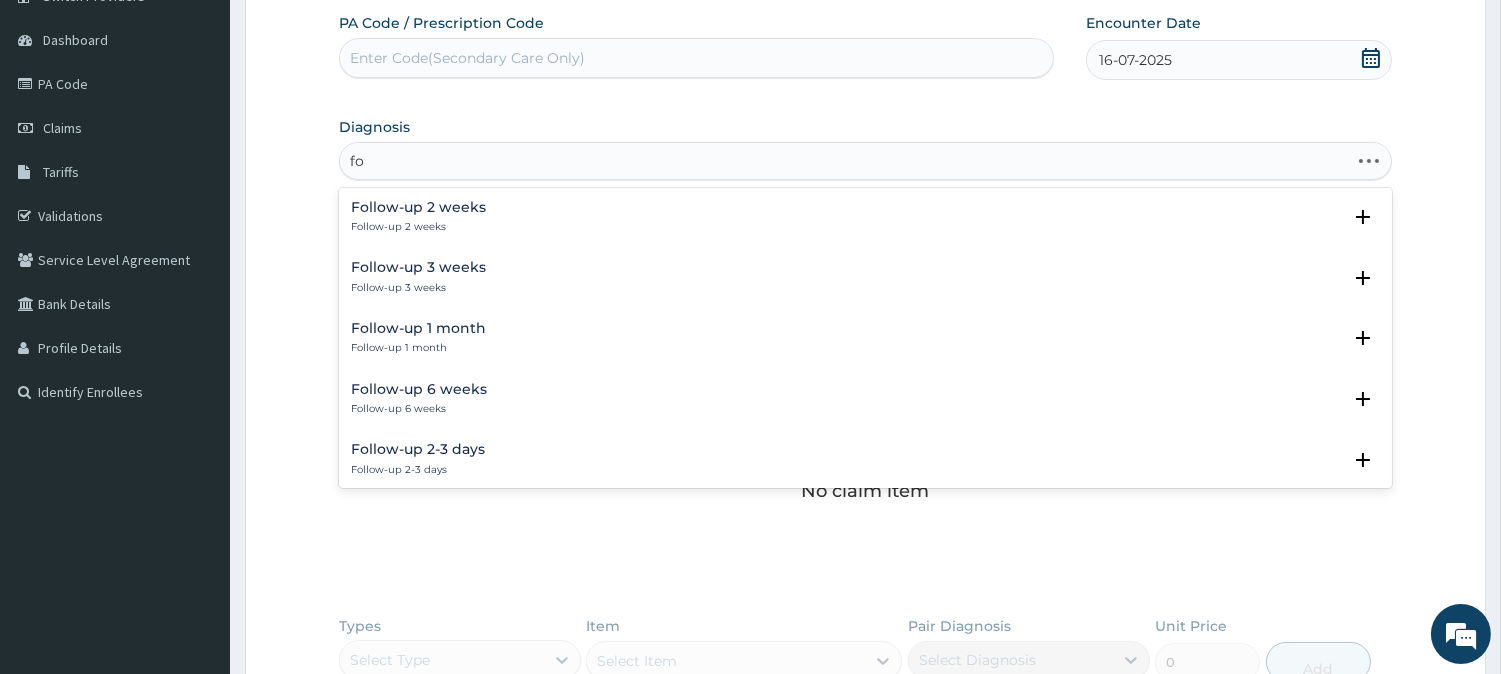 type on "f" 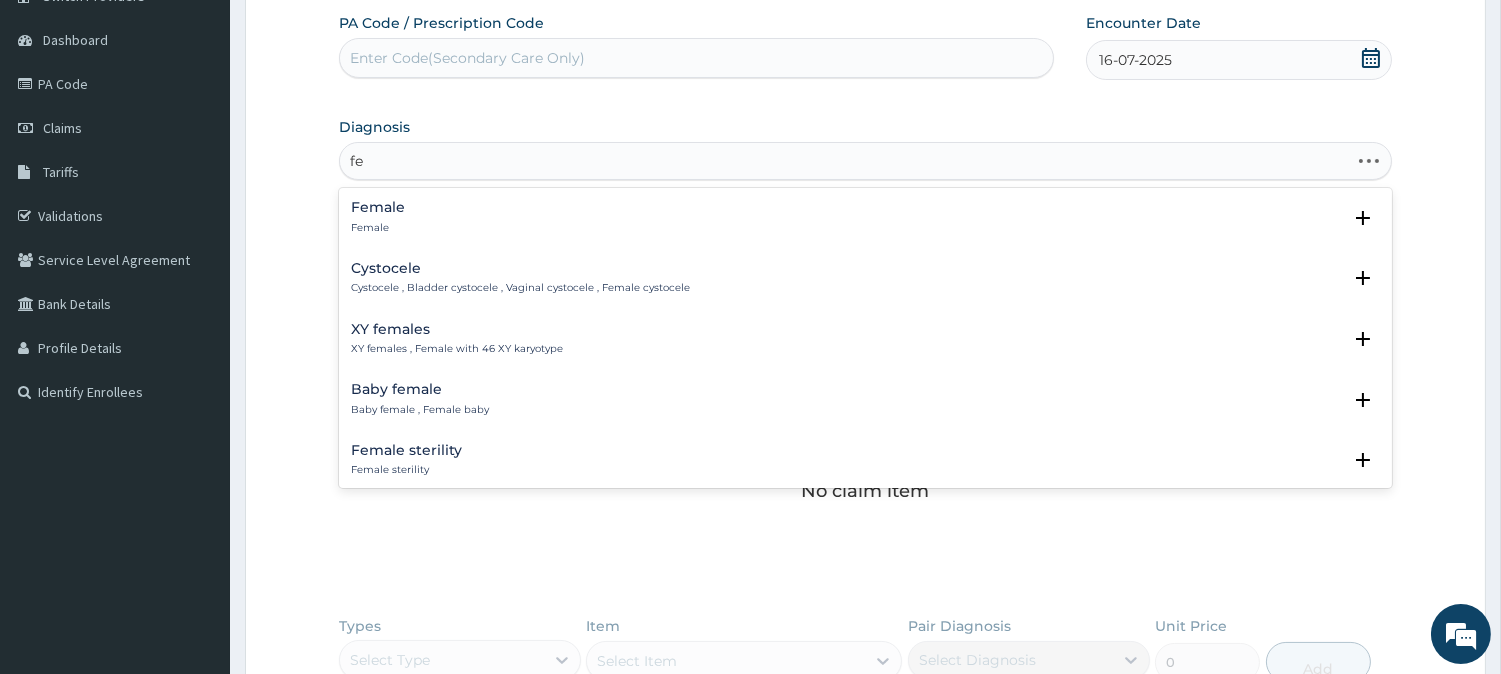 type on "f" 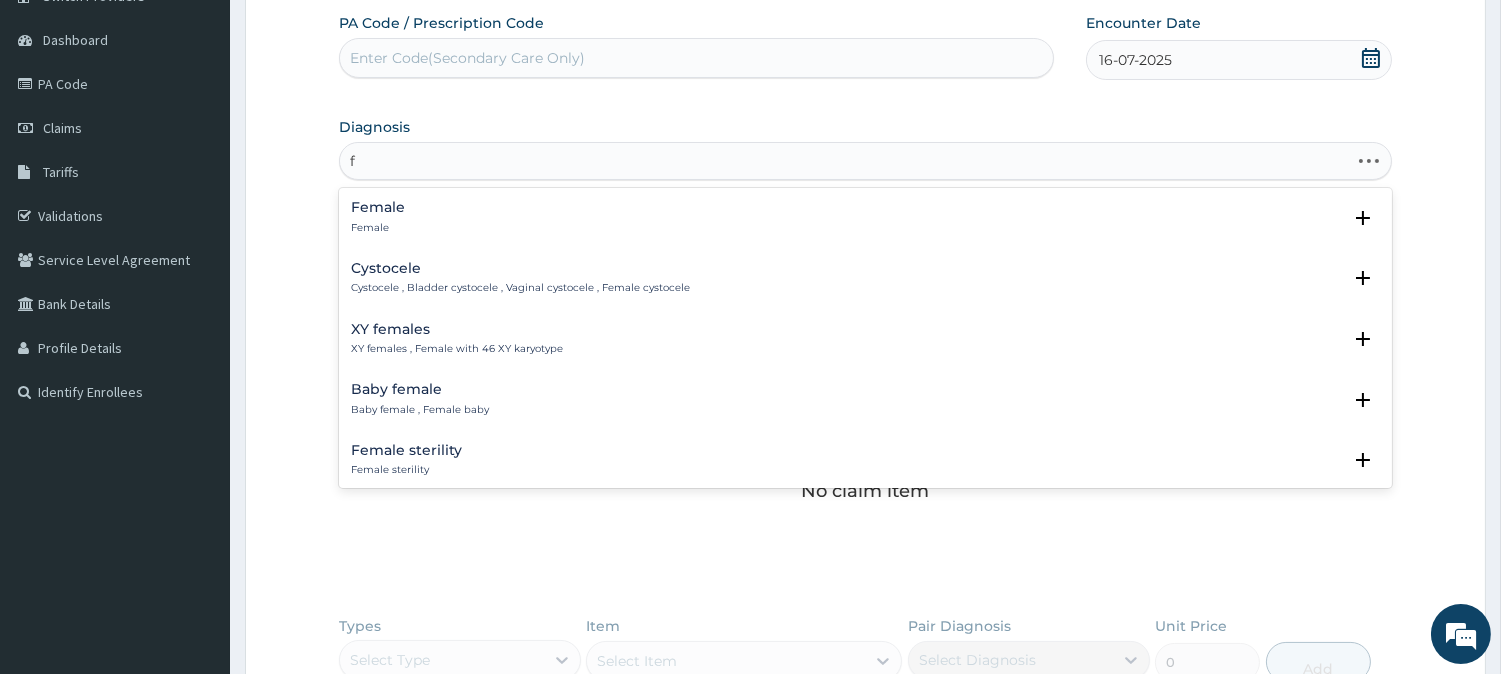 type 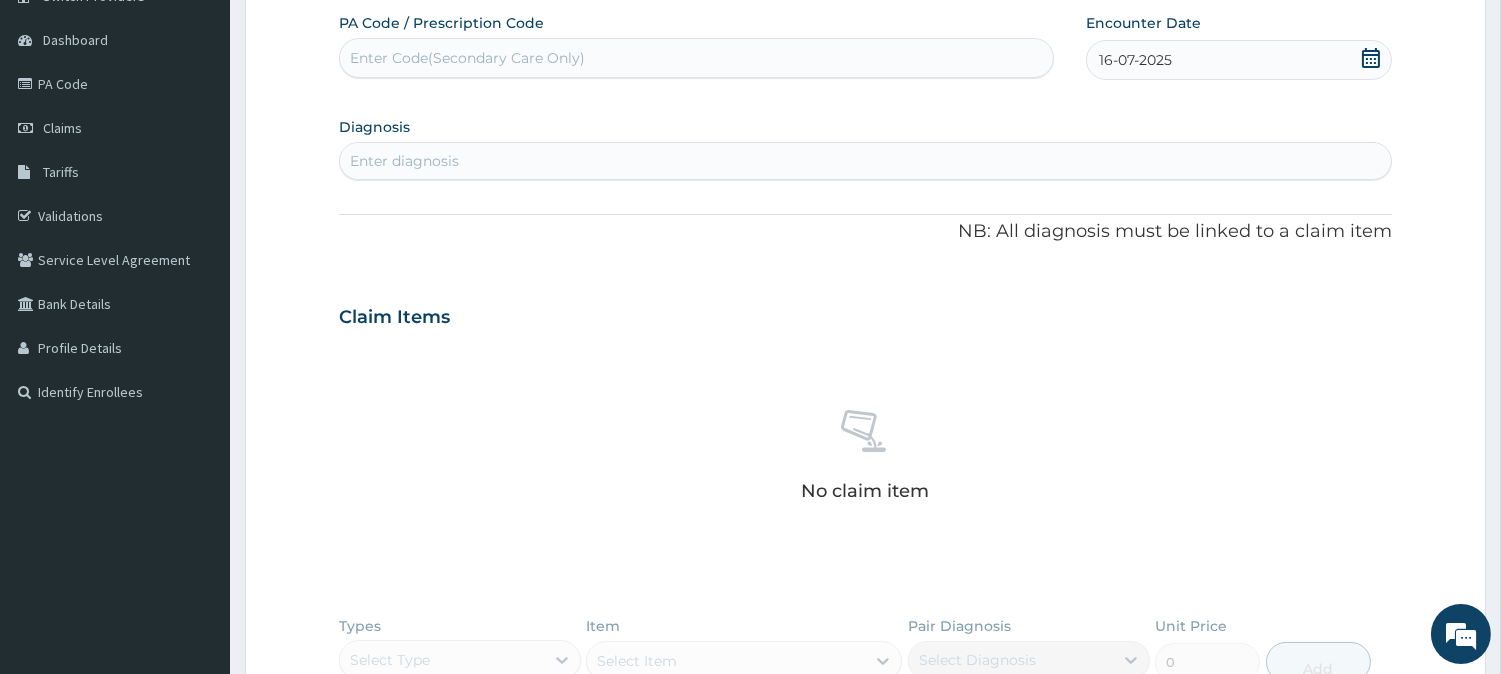 scroll, scrollTop: 0, scrollLeft: 0, axis: both 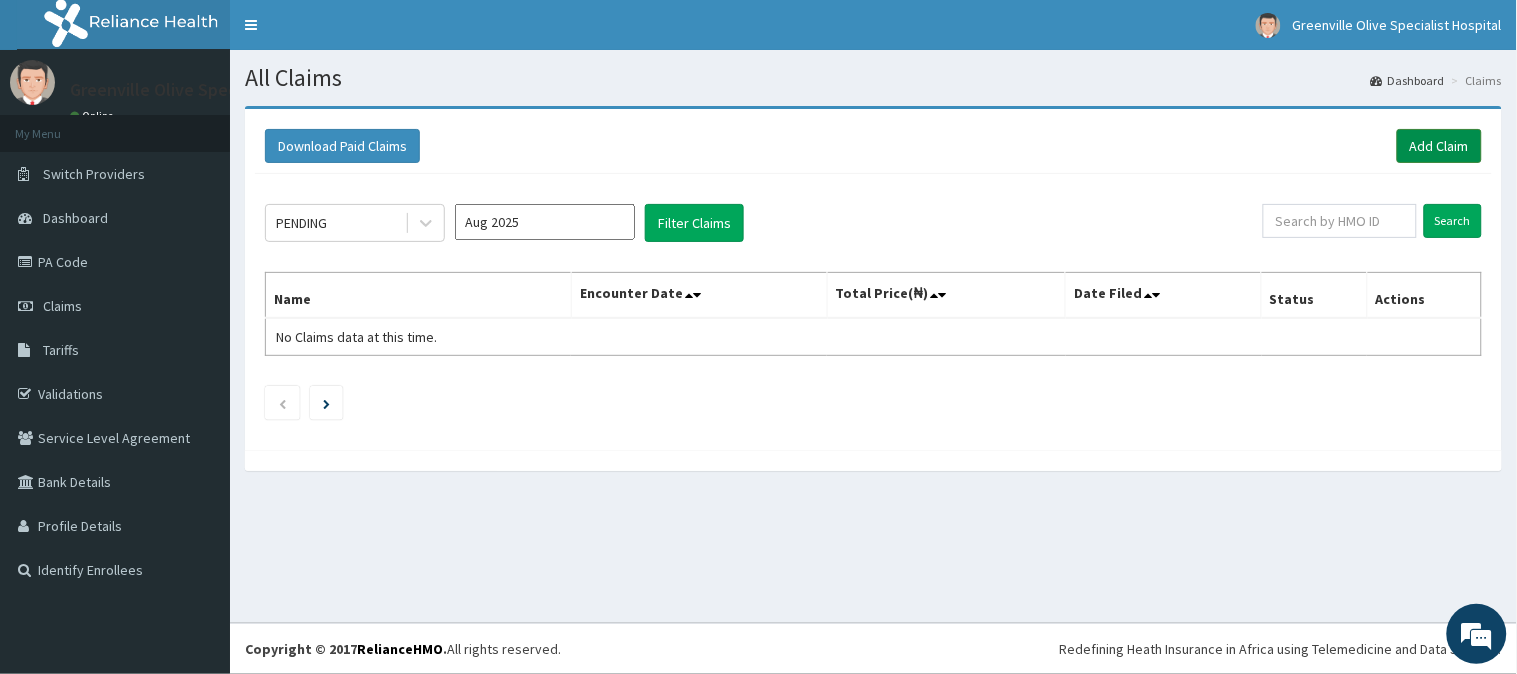 click on "Add Claim" at bounding box center [1439, 146] 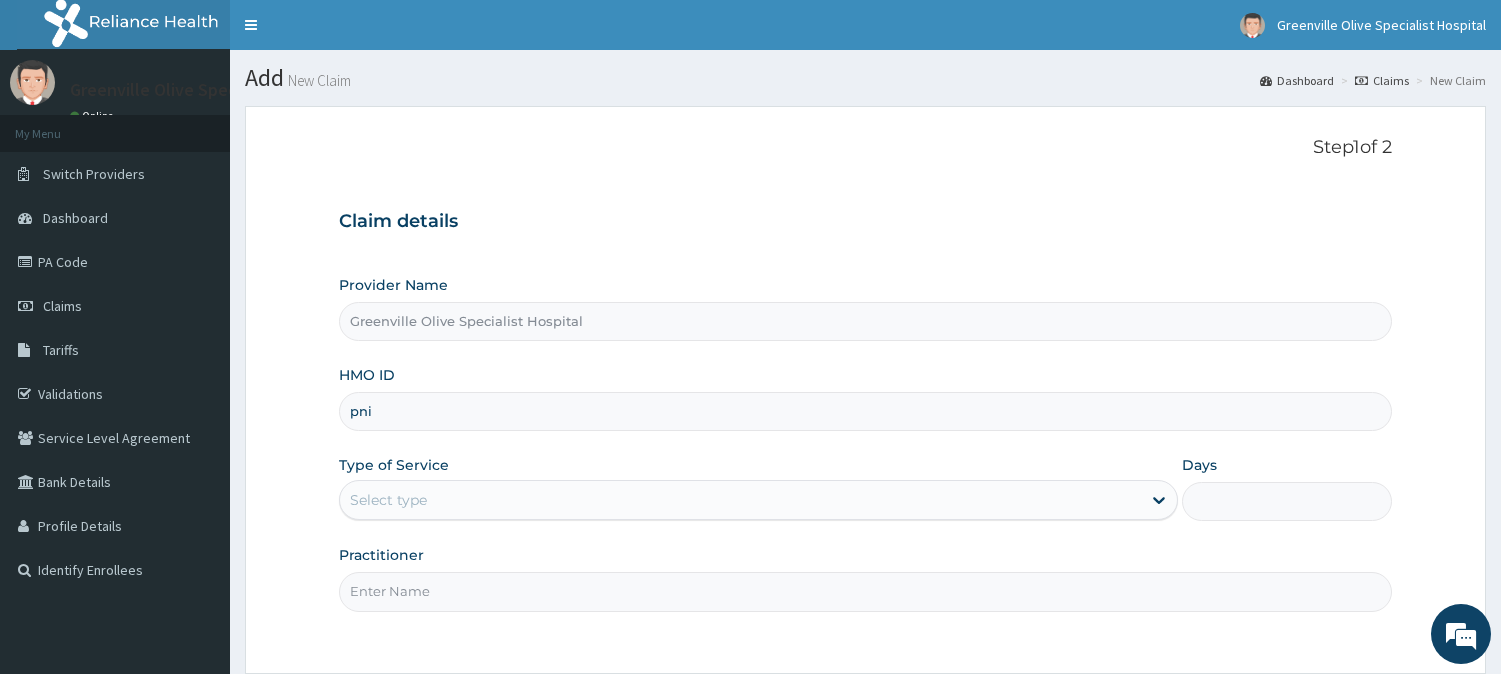 scroll, scrollTop: 0, scrollLeft: 0, axis: both 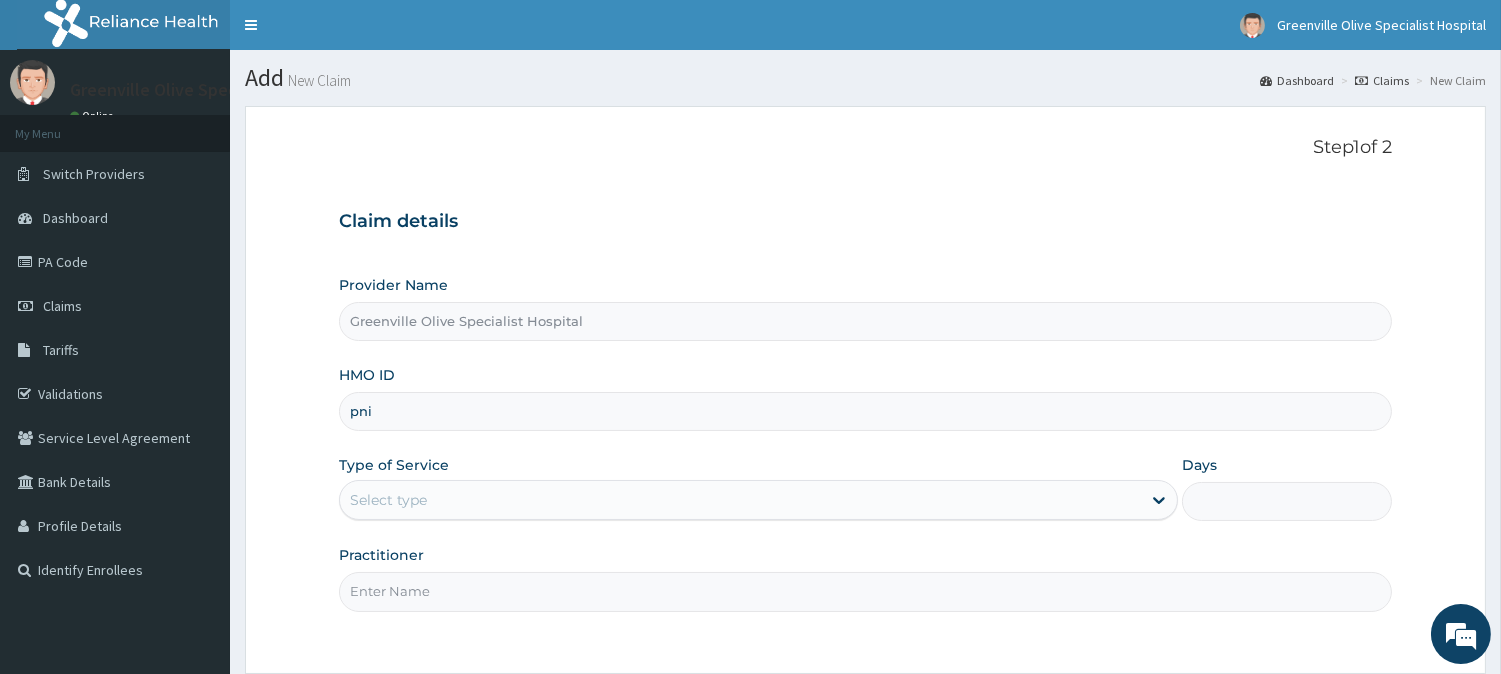 type on "PNI/10018/A" 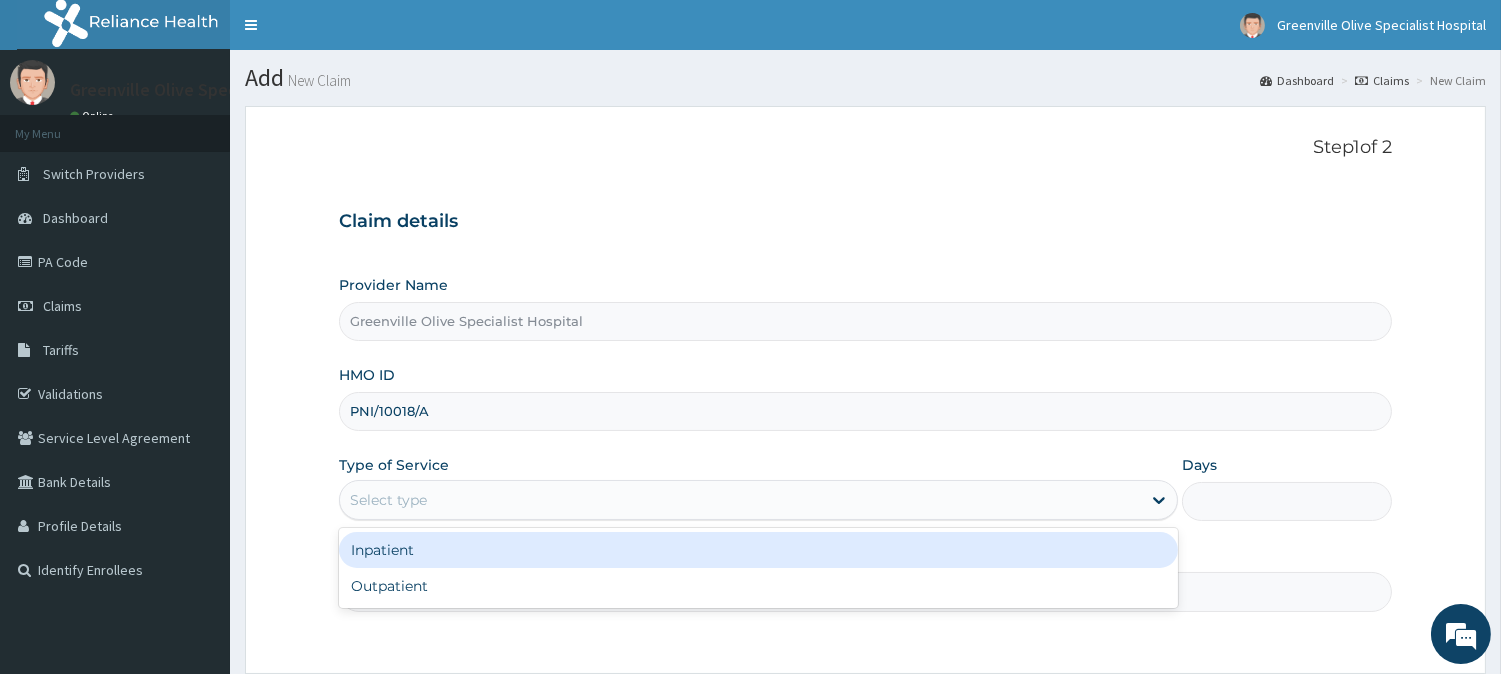 click on "Select type" at bounding box center (740, 500) 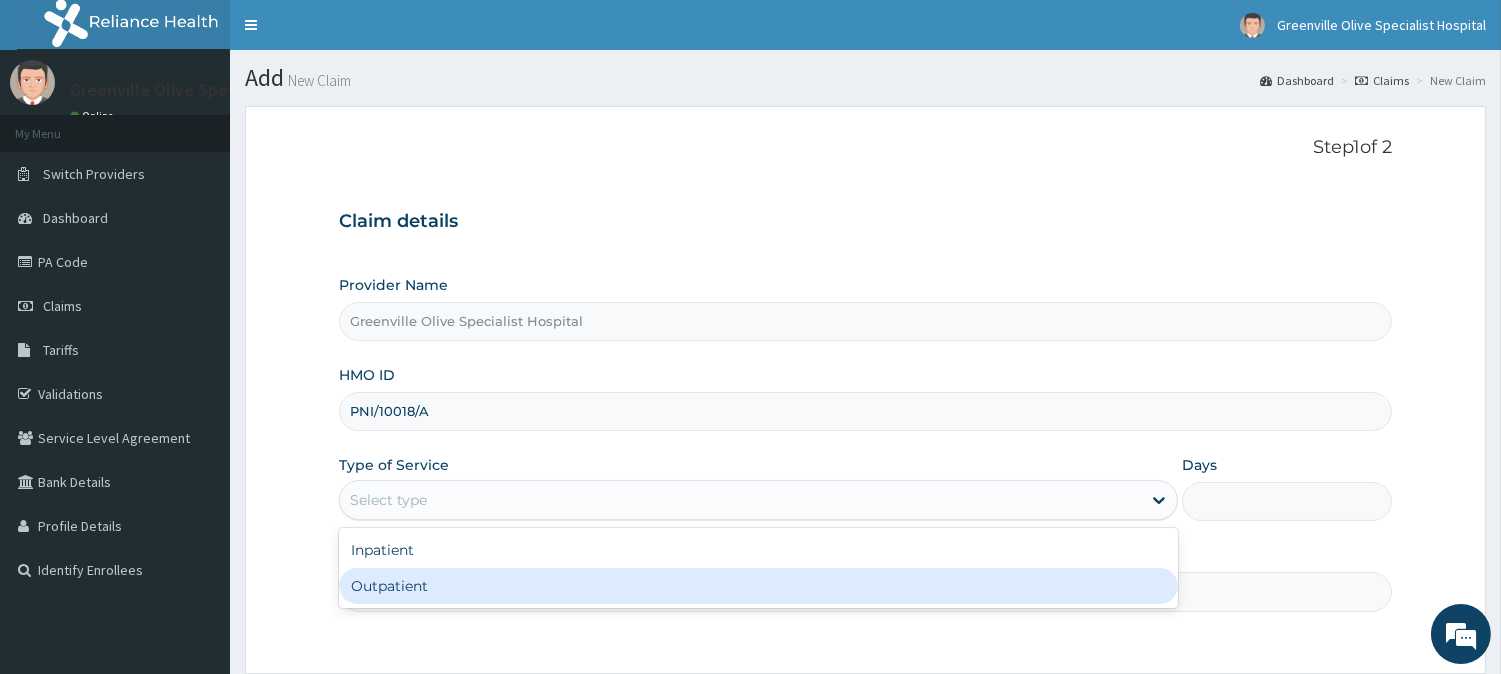 click on "Outpatient" at bounding box center (758, 586) 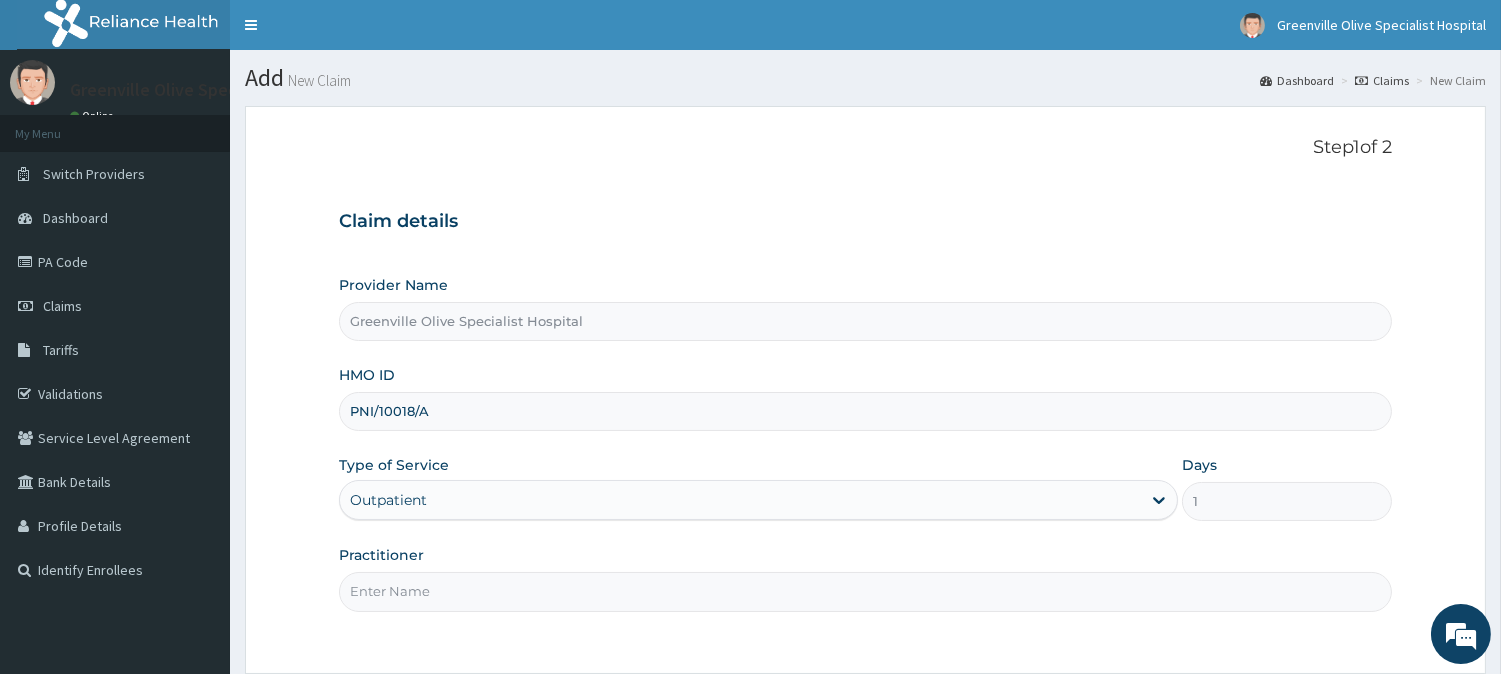 click on "Practitioner" at bounding box center [865, 591] 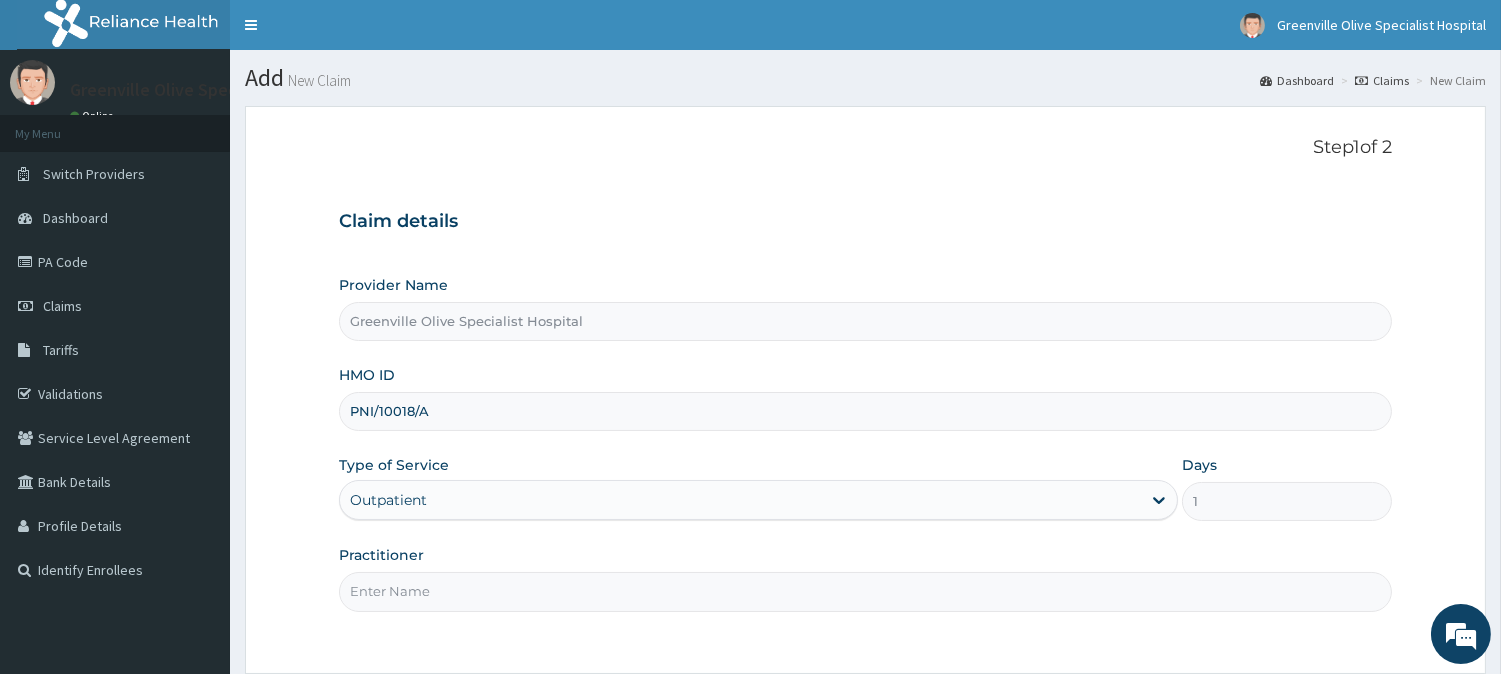 scroll, scrollTop: 0, scrollLeft: 0, axis: both 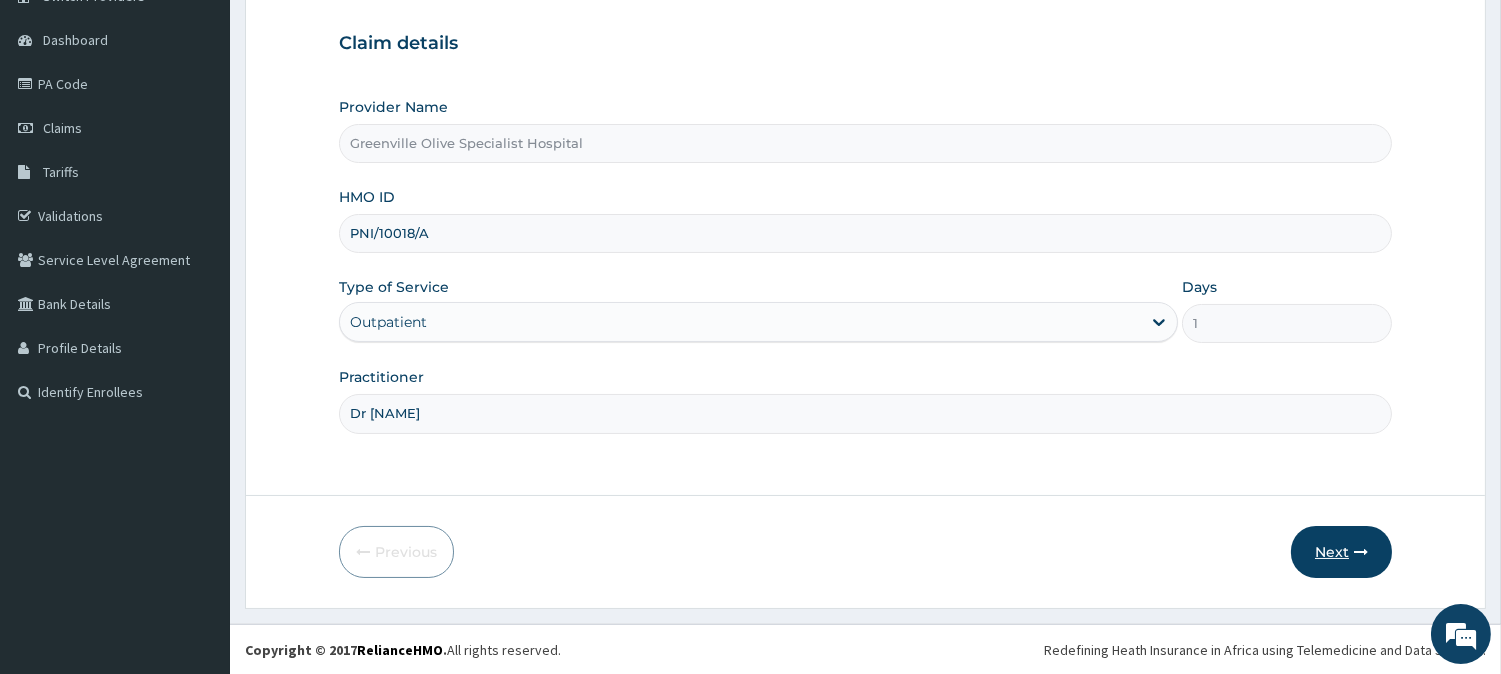 type on "Dr [NAME]" 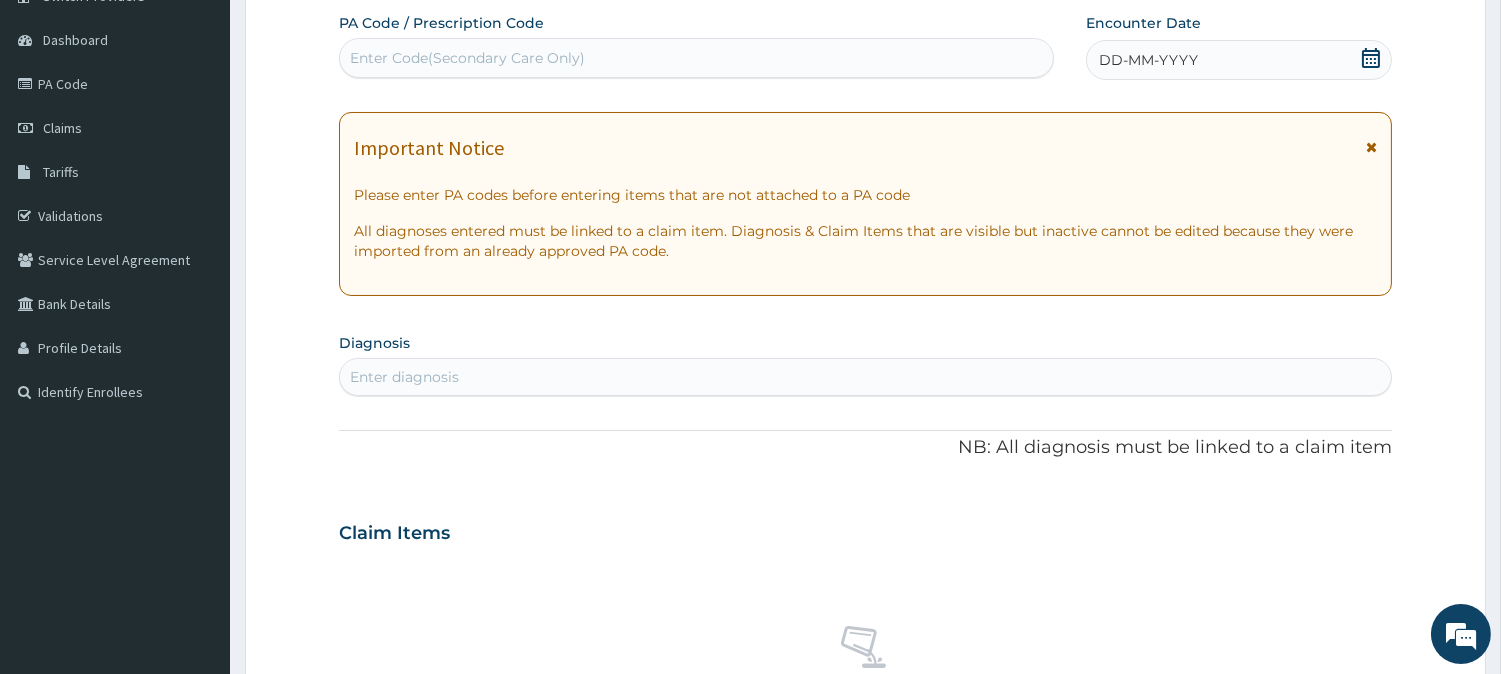 click at bounding box center (1371, 147) 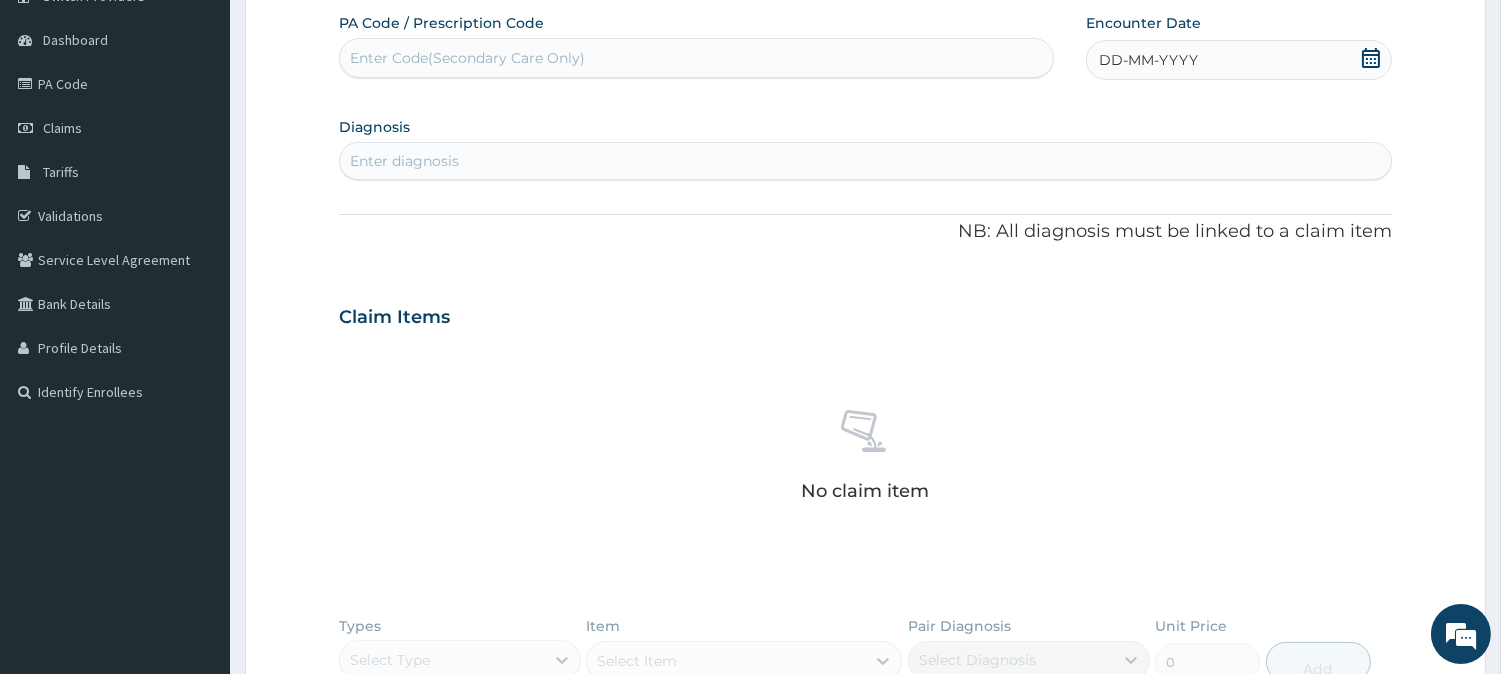 click 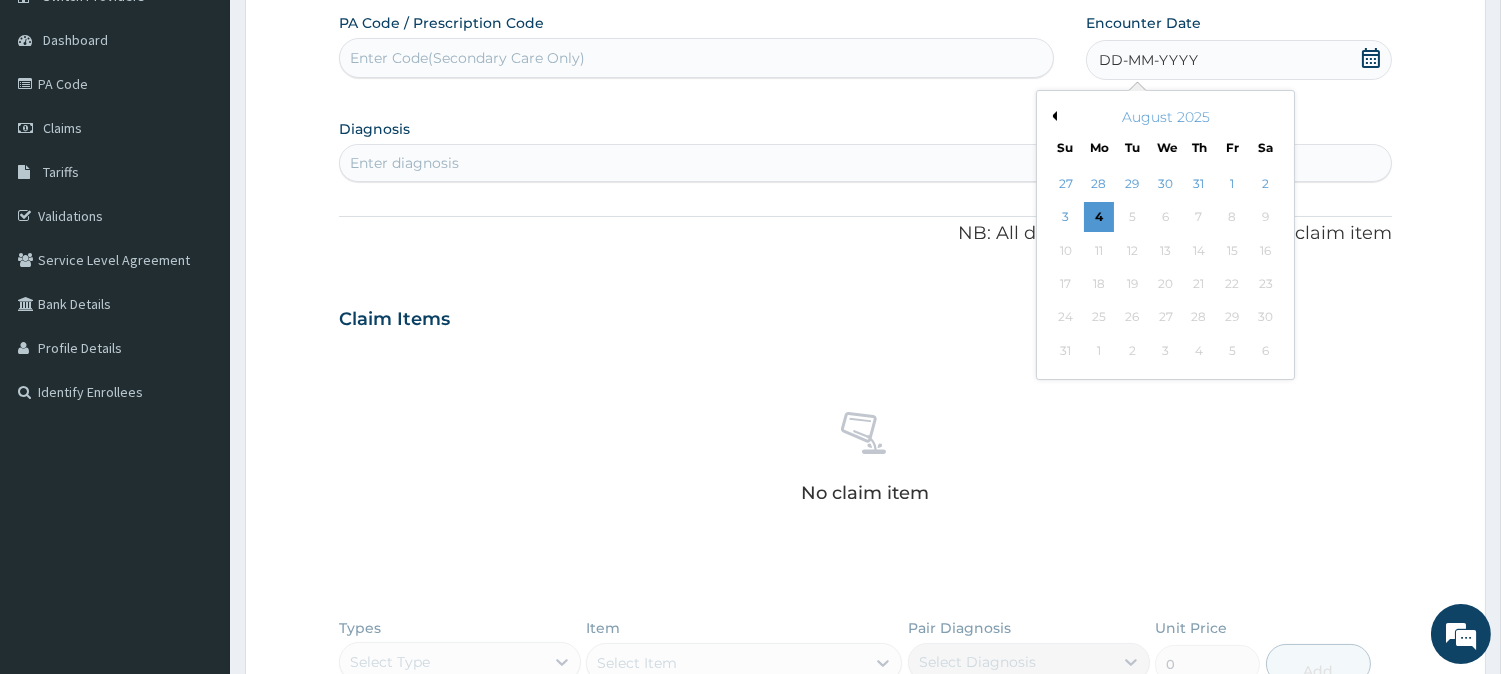 click on "Previous Month" at bounding box center [1052, 116] 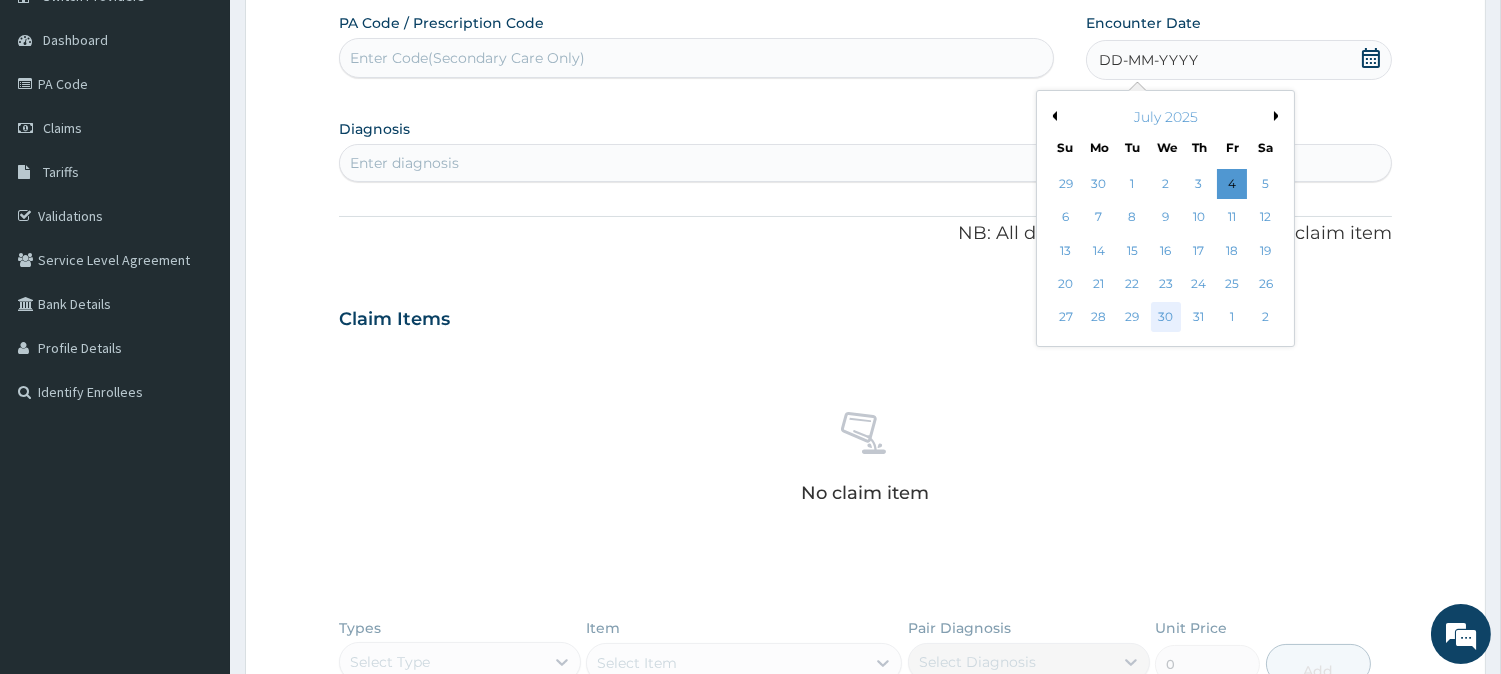 click on "30" at bounding box center (1165, 318) 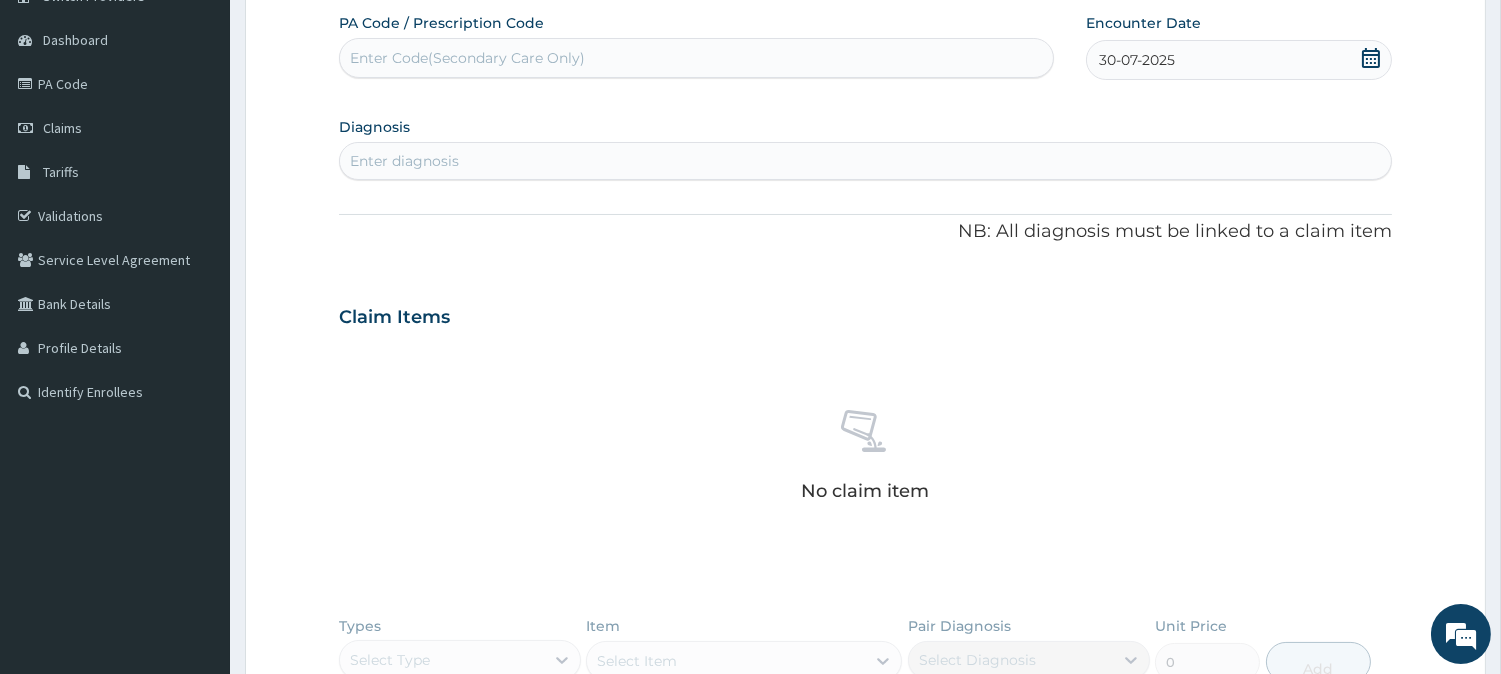 click on "Enter diagnosis" at bounding box center [865, 161] 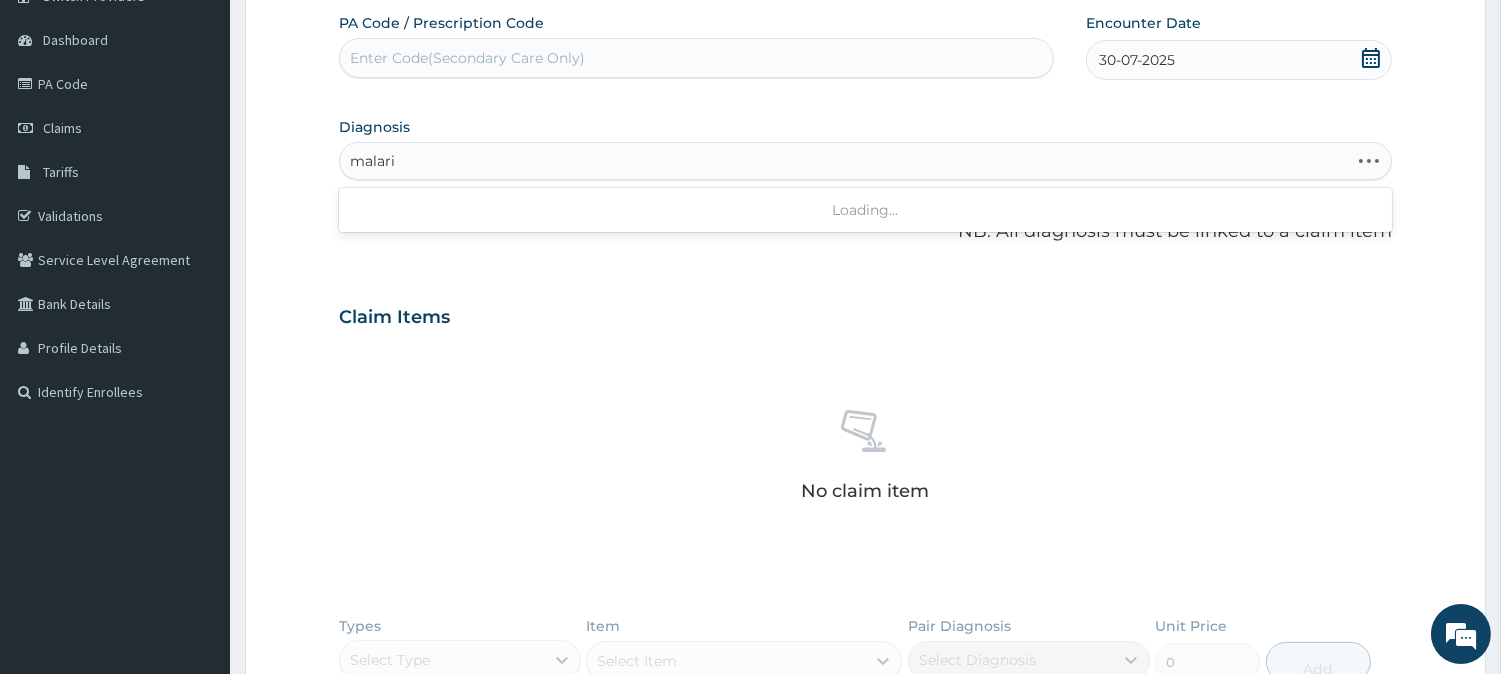 type on "malaria" 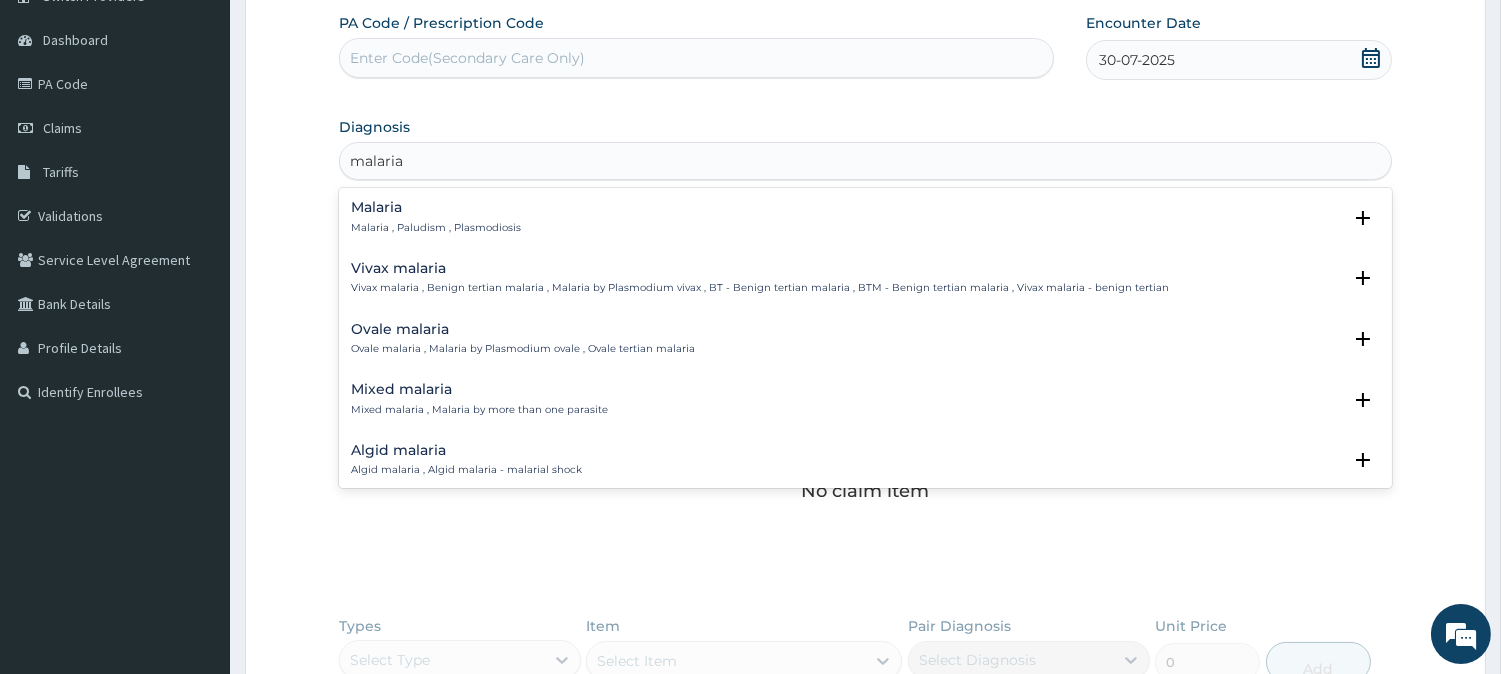 click on "Malaria Malaria , Paludism , Plasmodiosis" at bounding box center (865, 217) 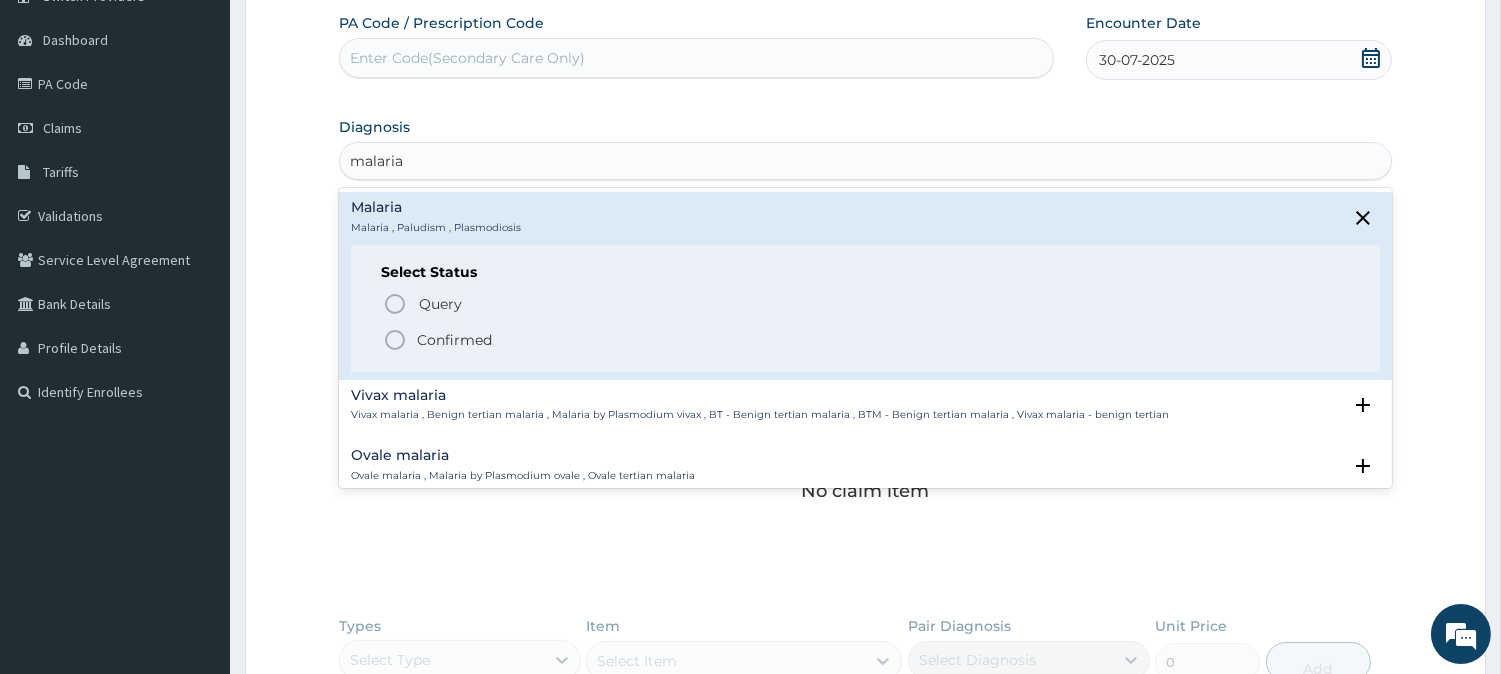 click on "Confirmed" at bounding box center (454, 340) 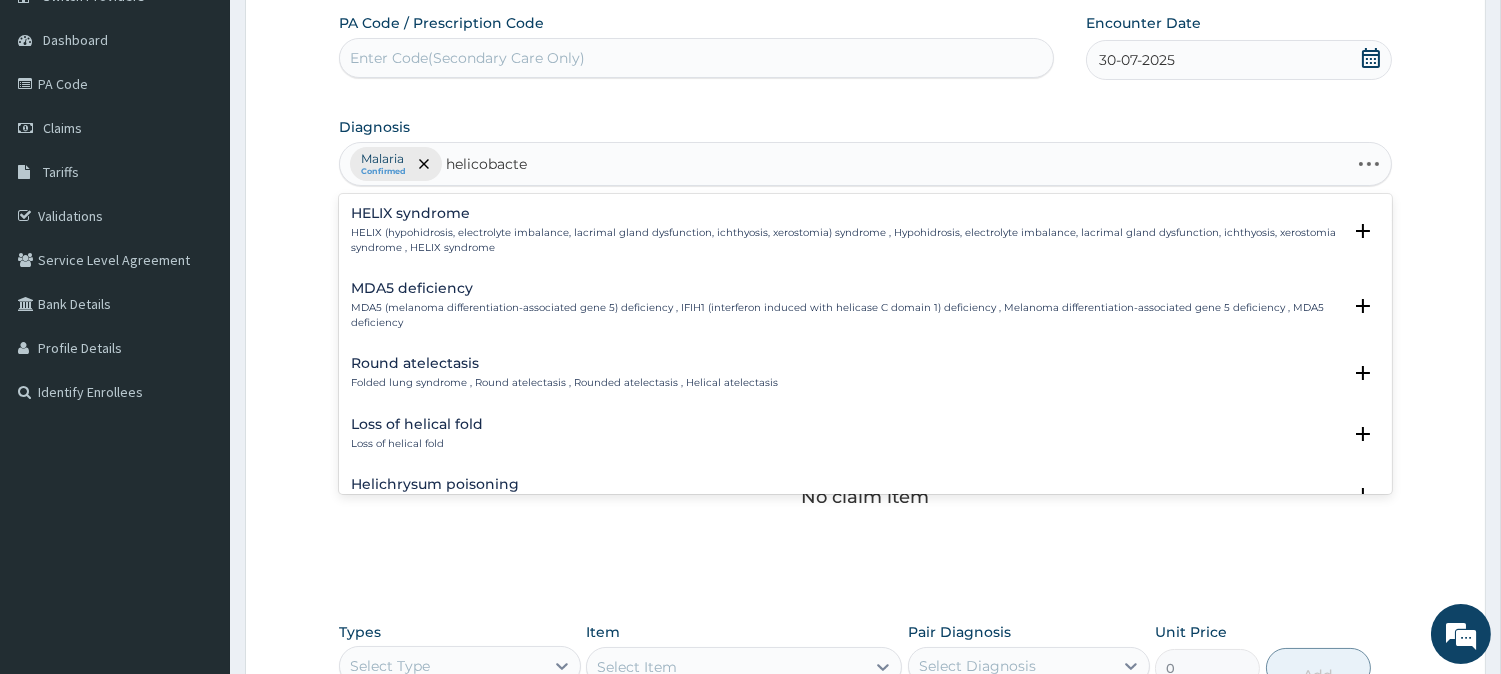 type on "helicobacter" 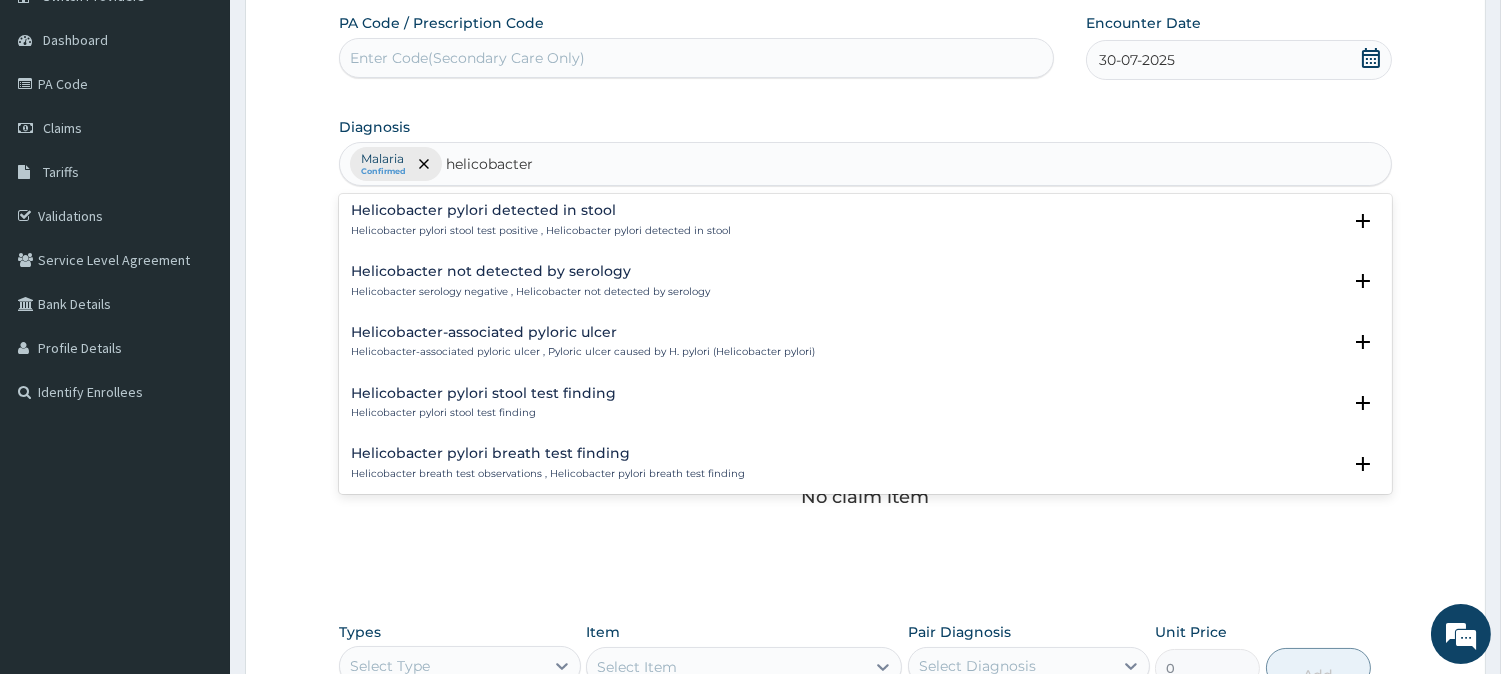 scroll, scrollTop: 863, scrollLeft: 0, axis: vertical 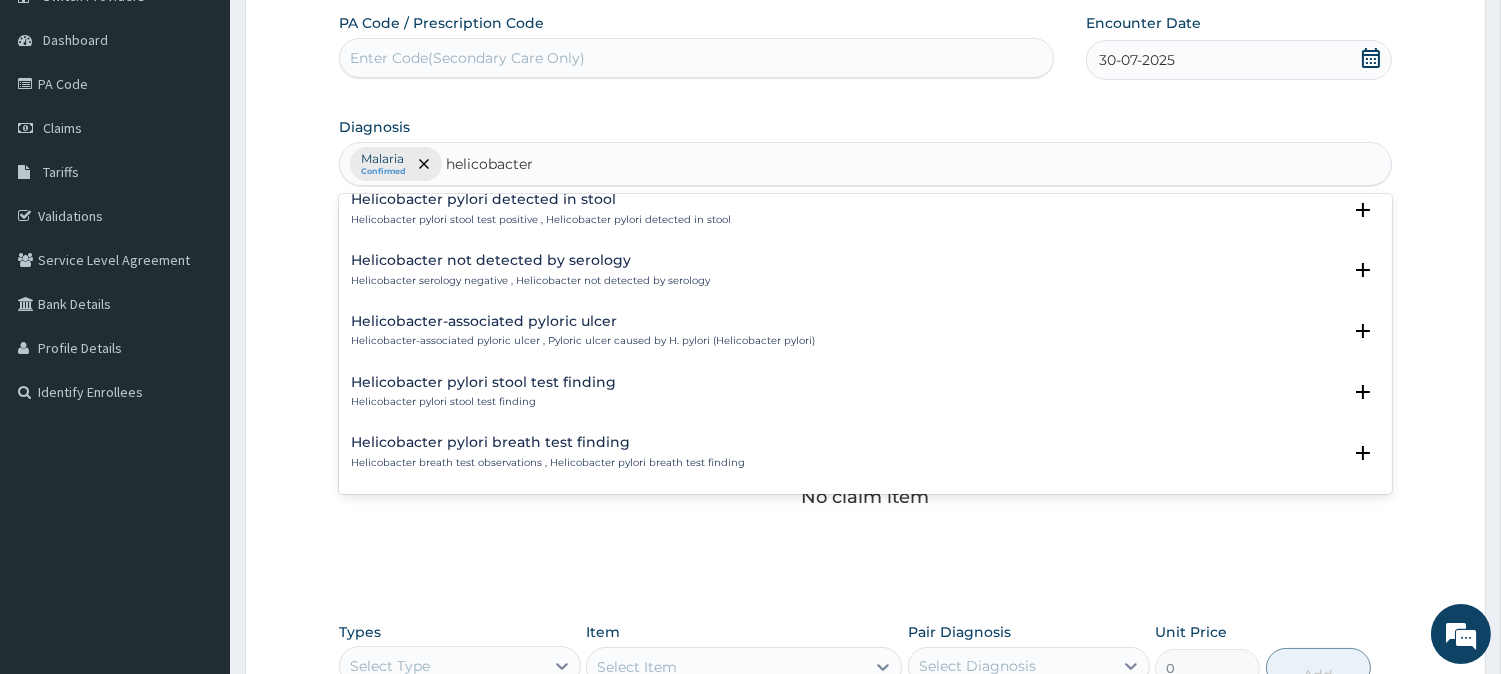 click on "Helicobacter-associated pyloric ulcer" at bounding box center (583, 321) 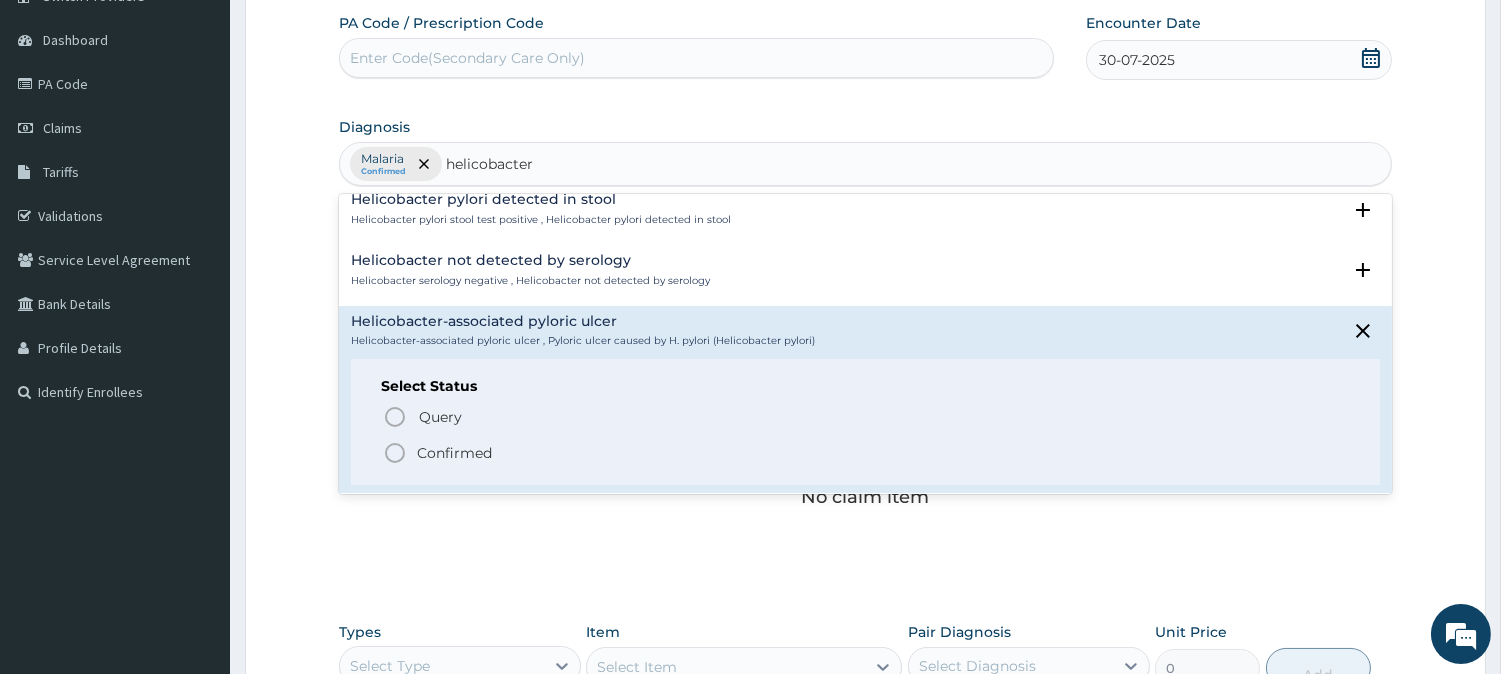 click 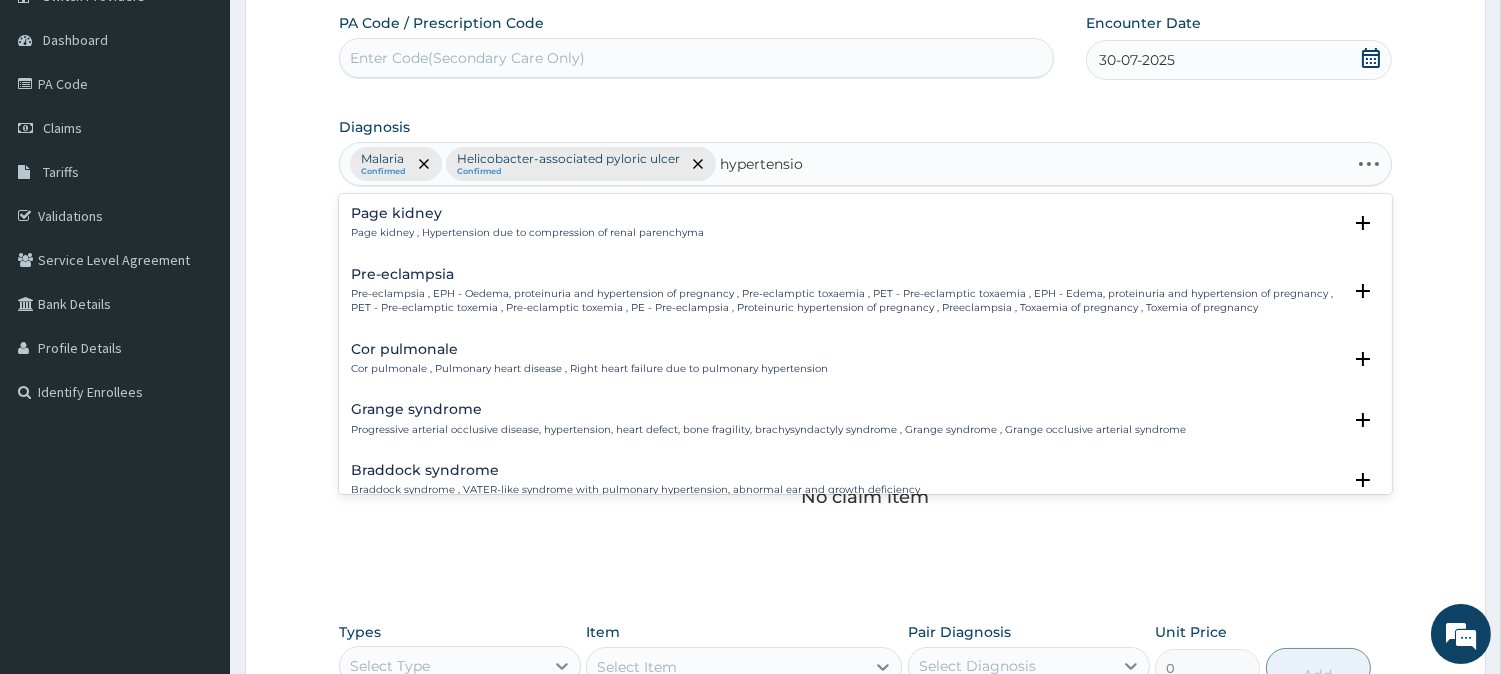 type on "hypertension" 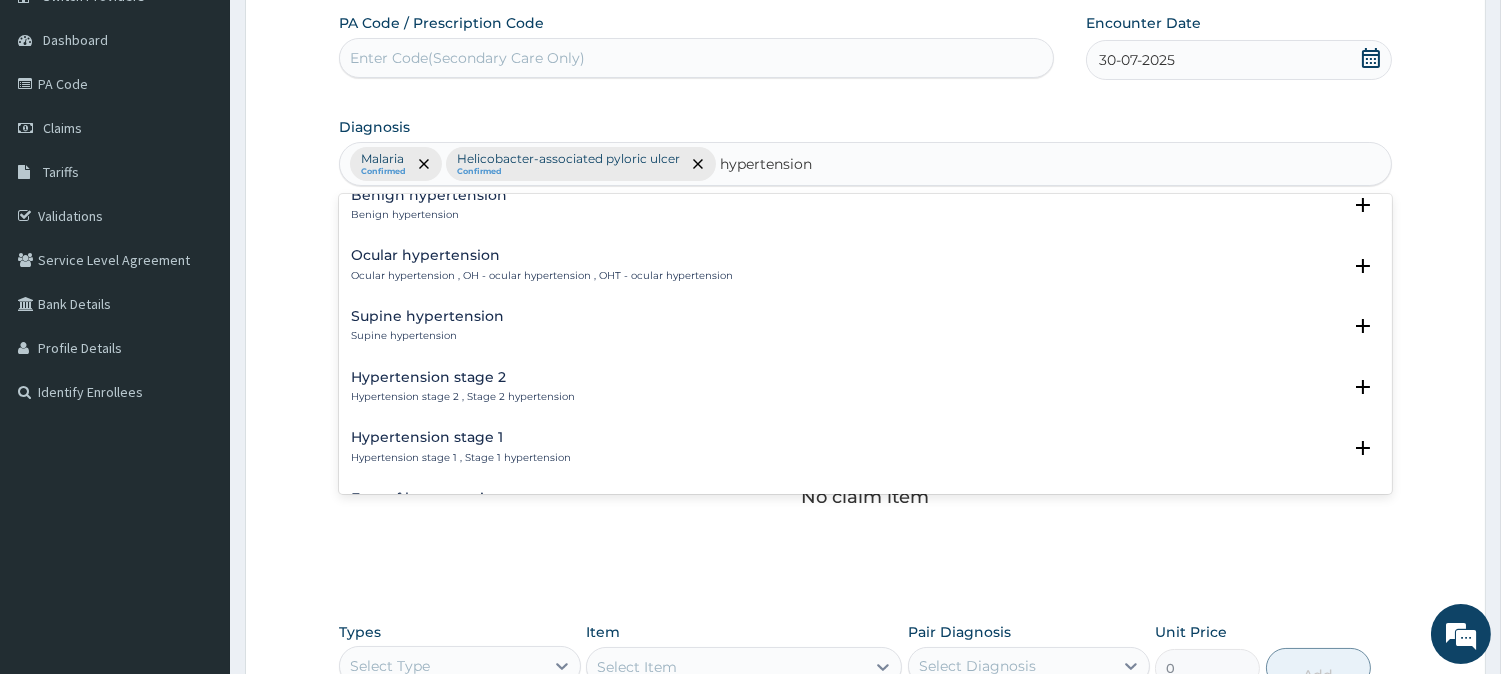 scroll, scrollTop: 580, scrollLeft: 0, axis: vertical 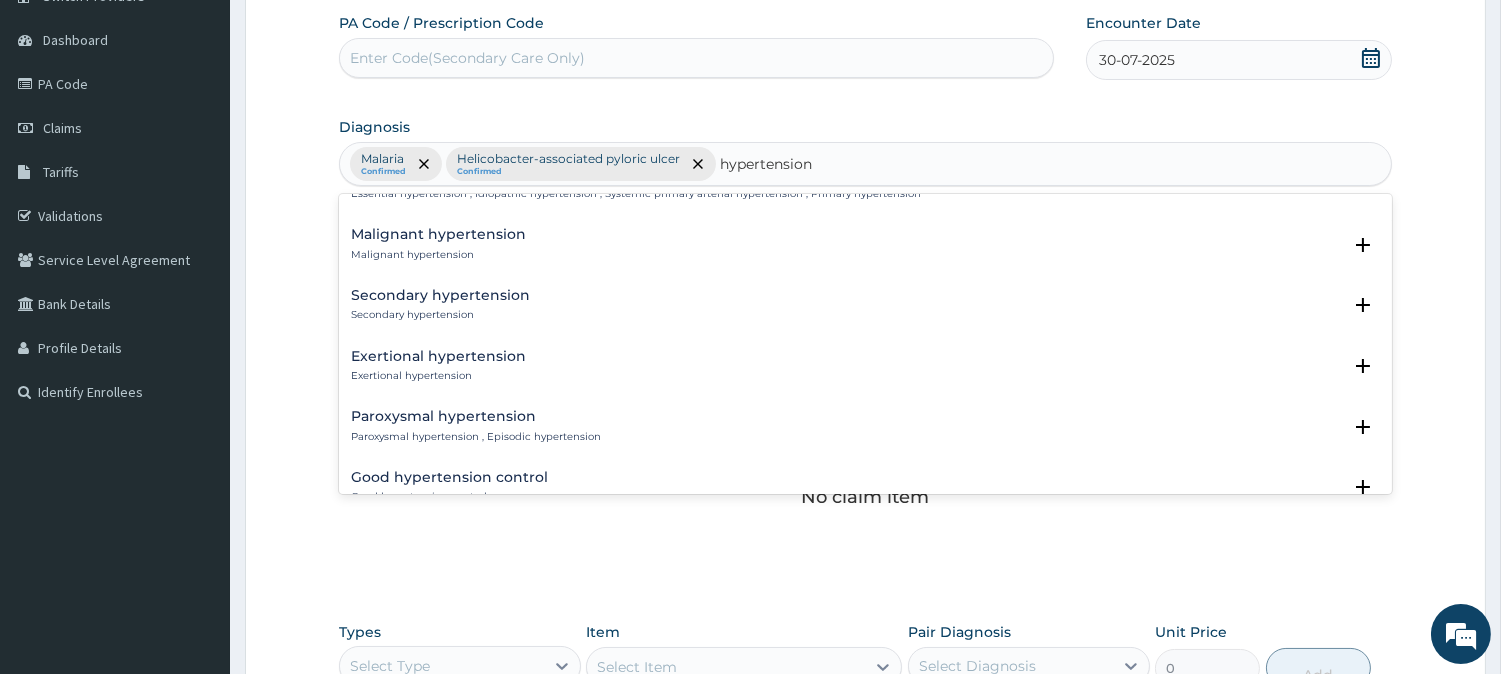 click on "Secondary hypertension Secondary hypertension" at bounding box center [865, 305] 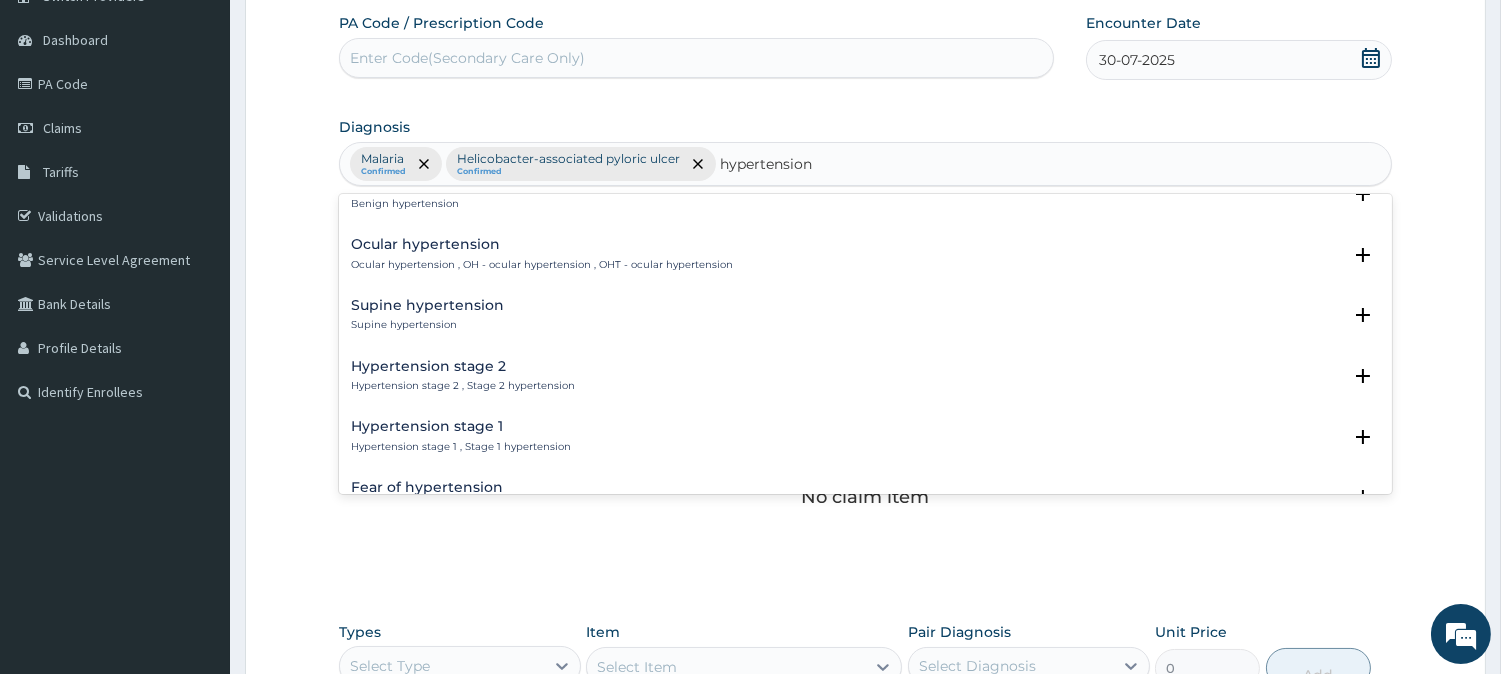 scroll, scrollTop: 617, scrollLeft: 0, axis: vertical 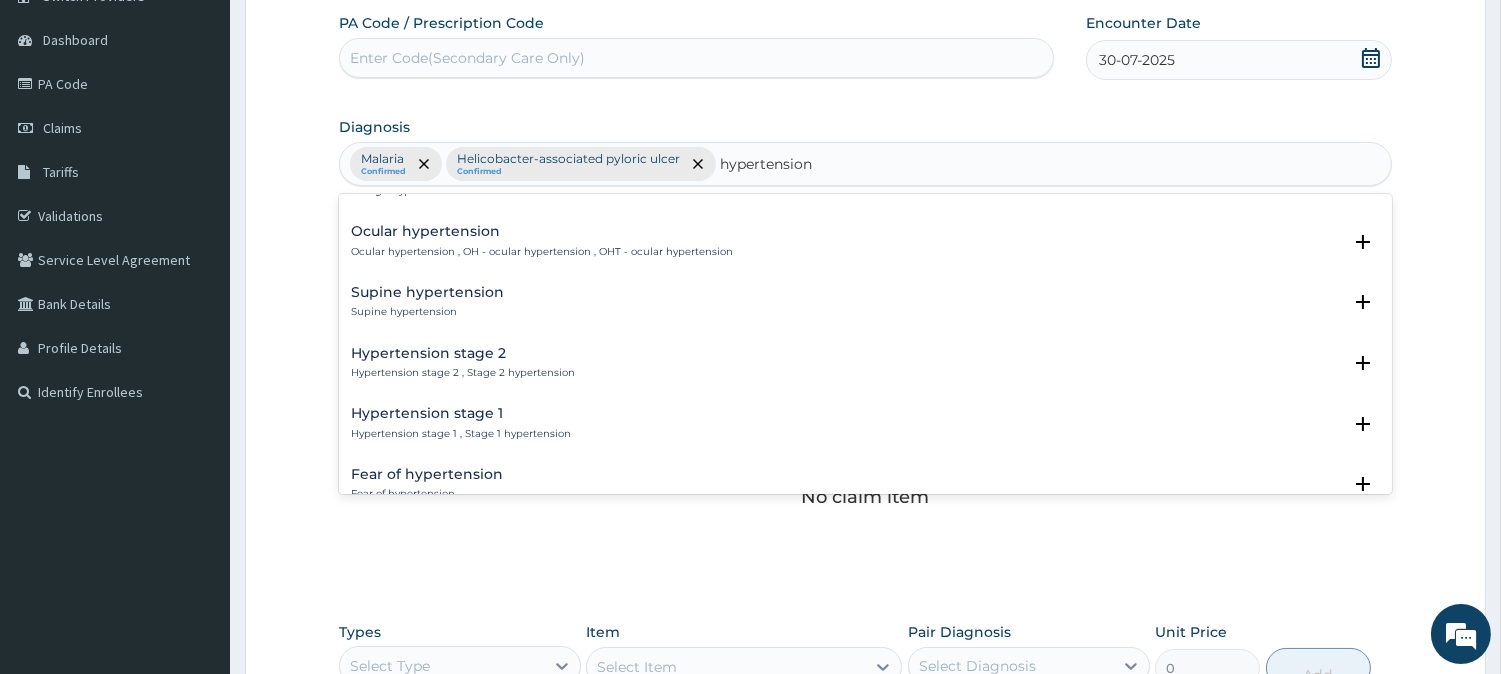 click on "Hypertension stage 1 , Stage 1 hypertension" at bounding box center [461, 434] 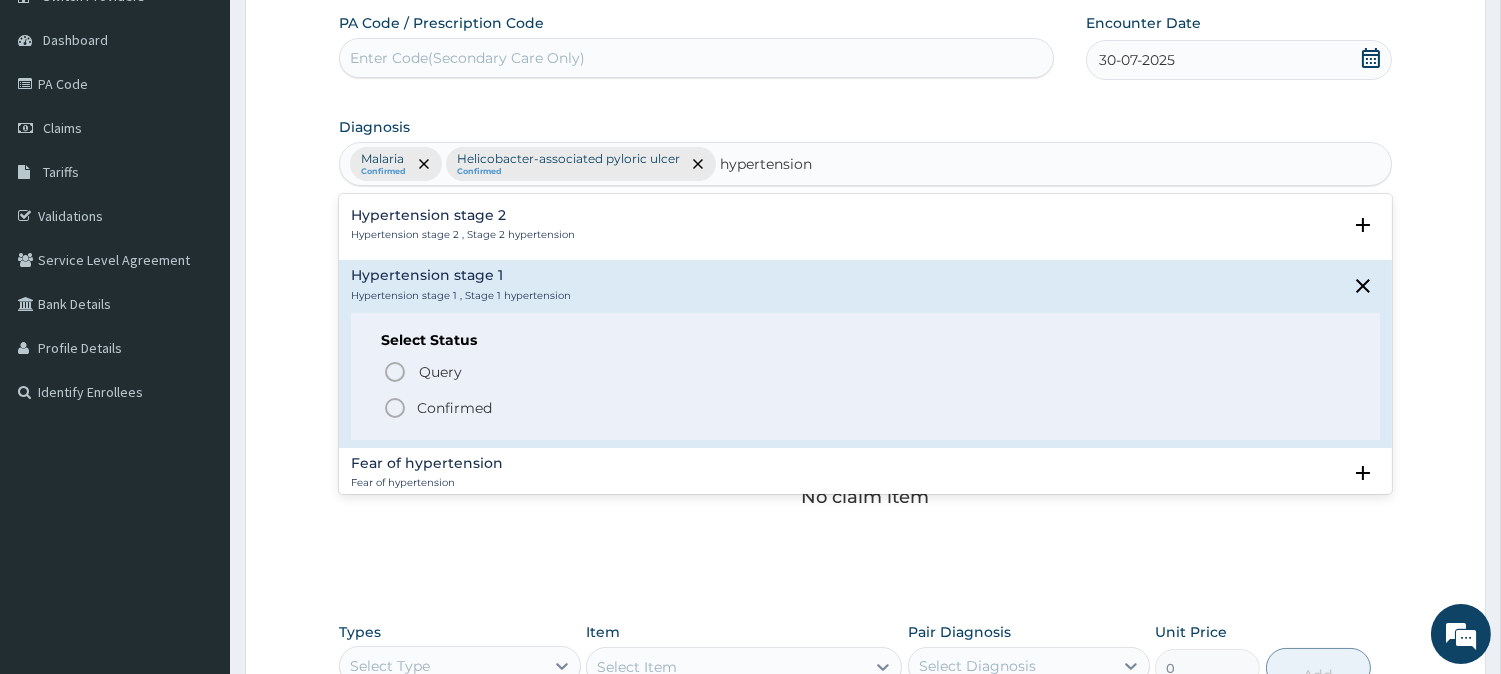 scroll, scrollTop: 782, scrollLeft: 0, axis: vertical 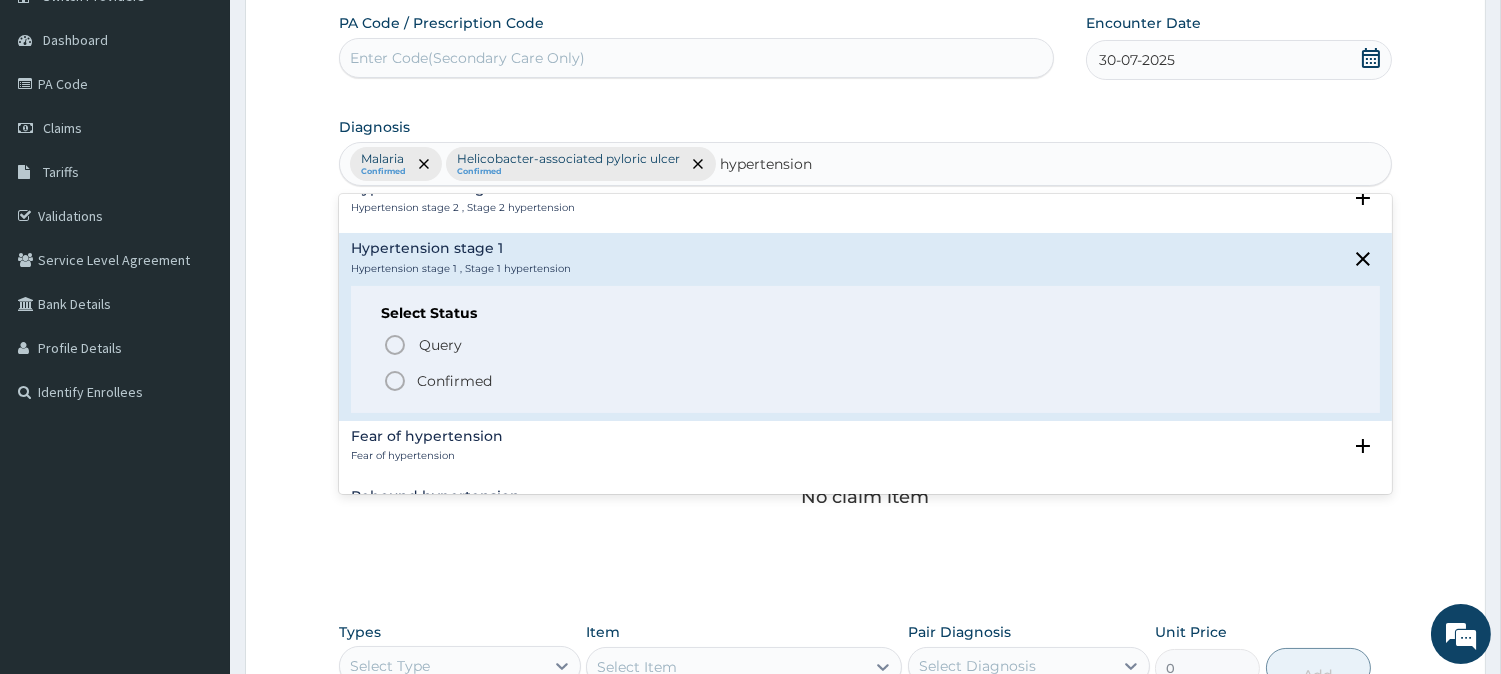 click on "Confirmed" at bounding box center (454, 381) 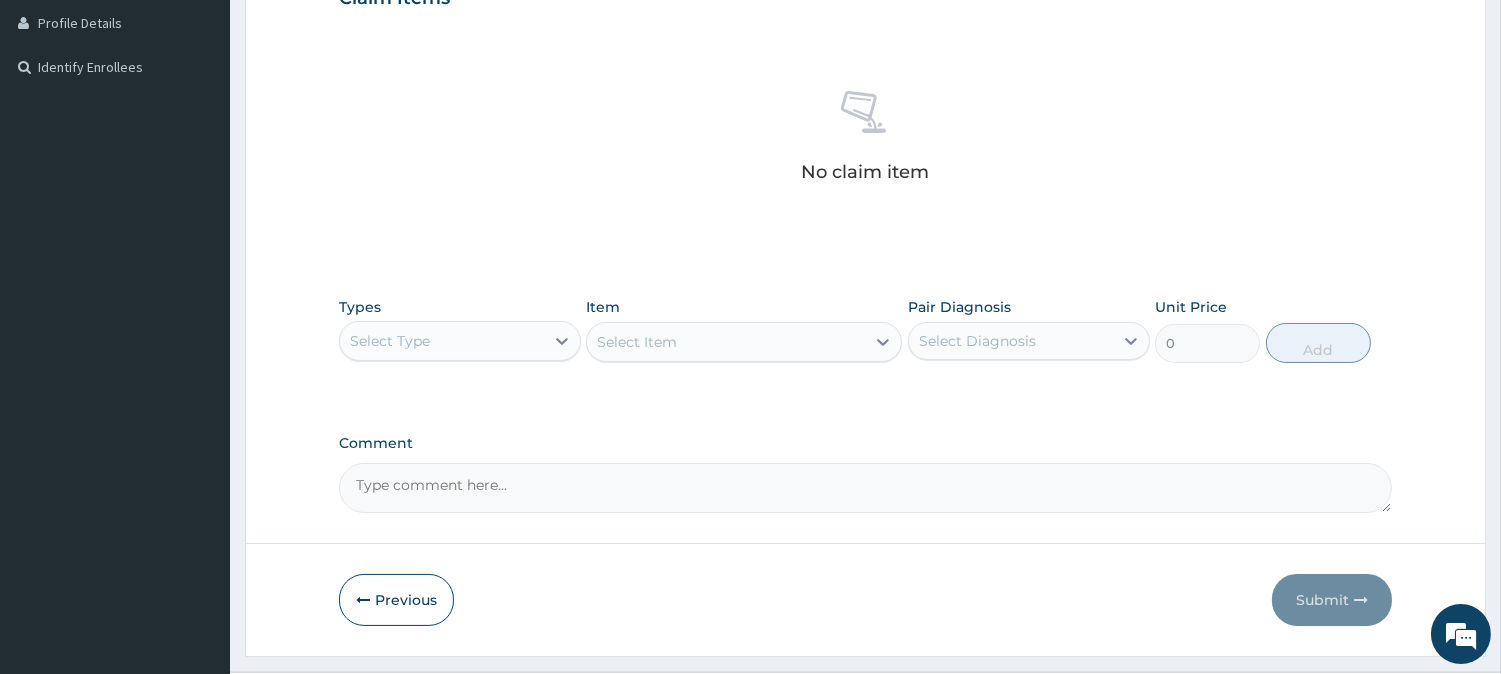 scroll, scrollTop: 505, scrollLeft: 0, axis: vertical 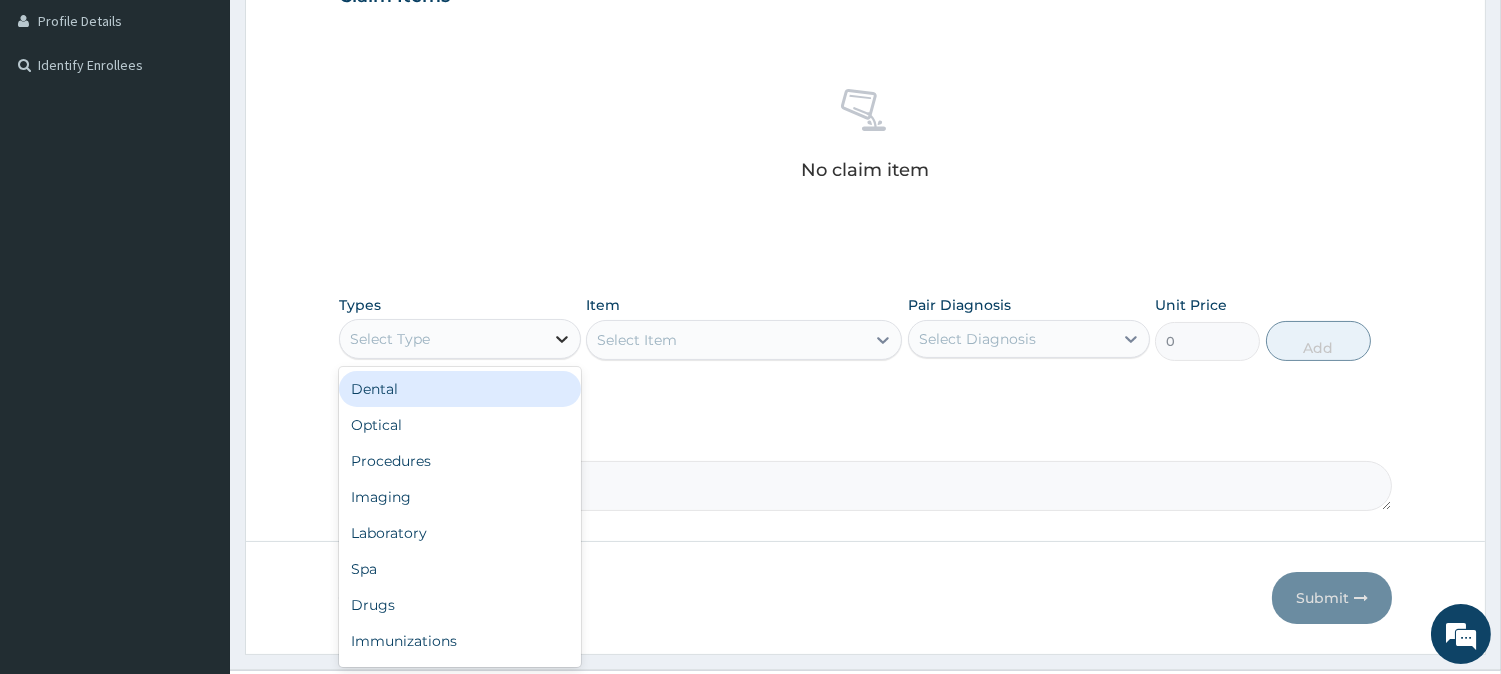 click 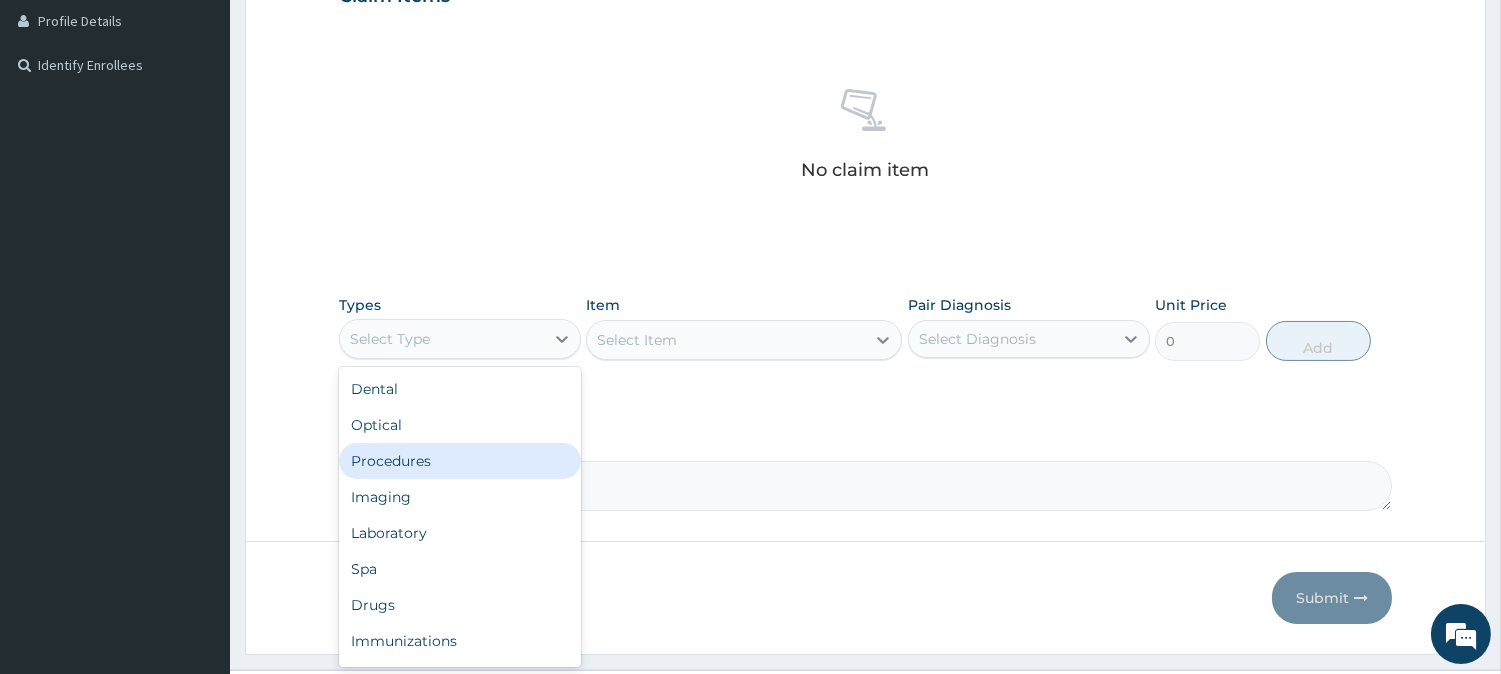 click on "Procedures" at bounding box center [460, 461] 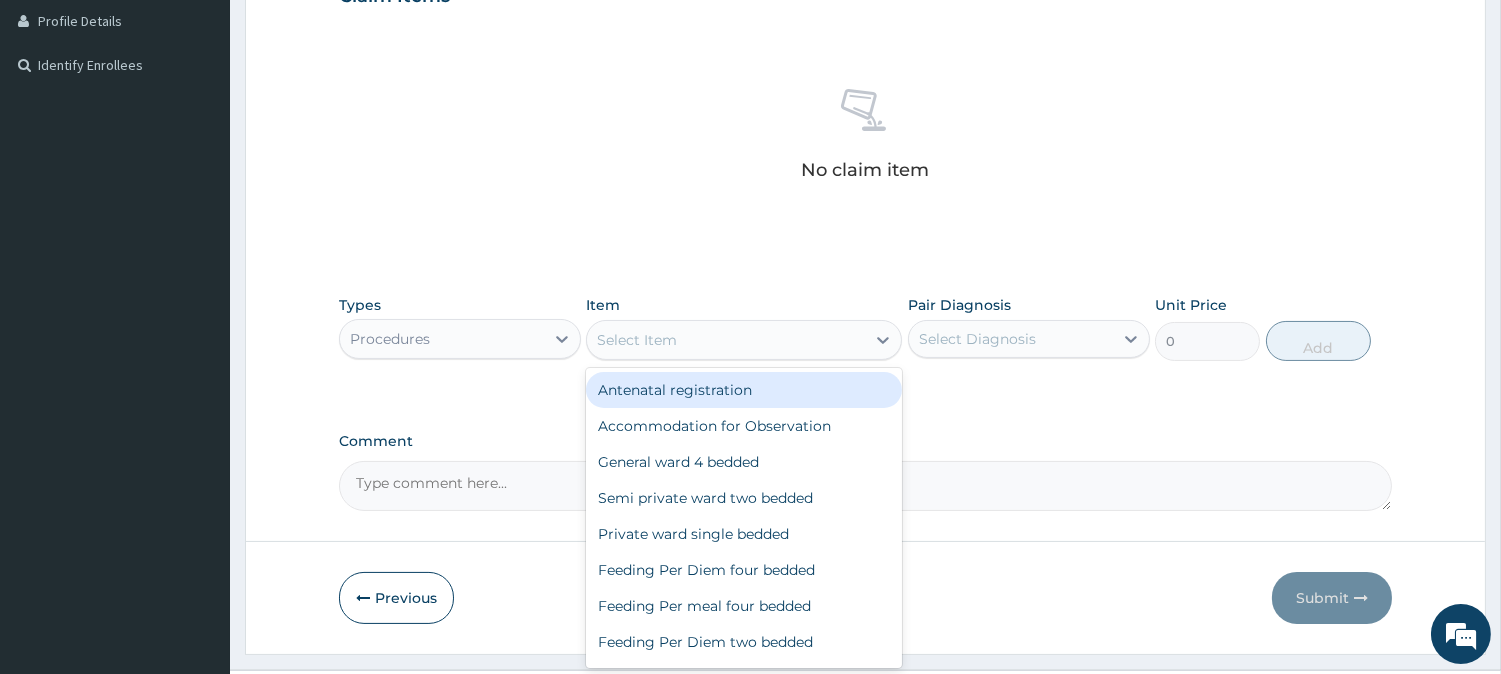 click on "Select Item" at bounding box center (637, 340) 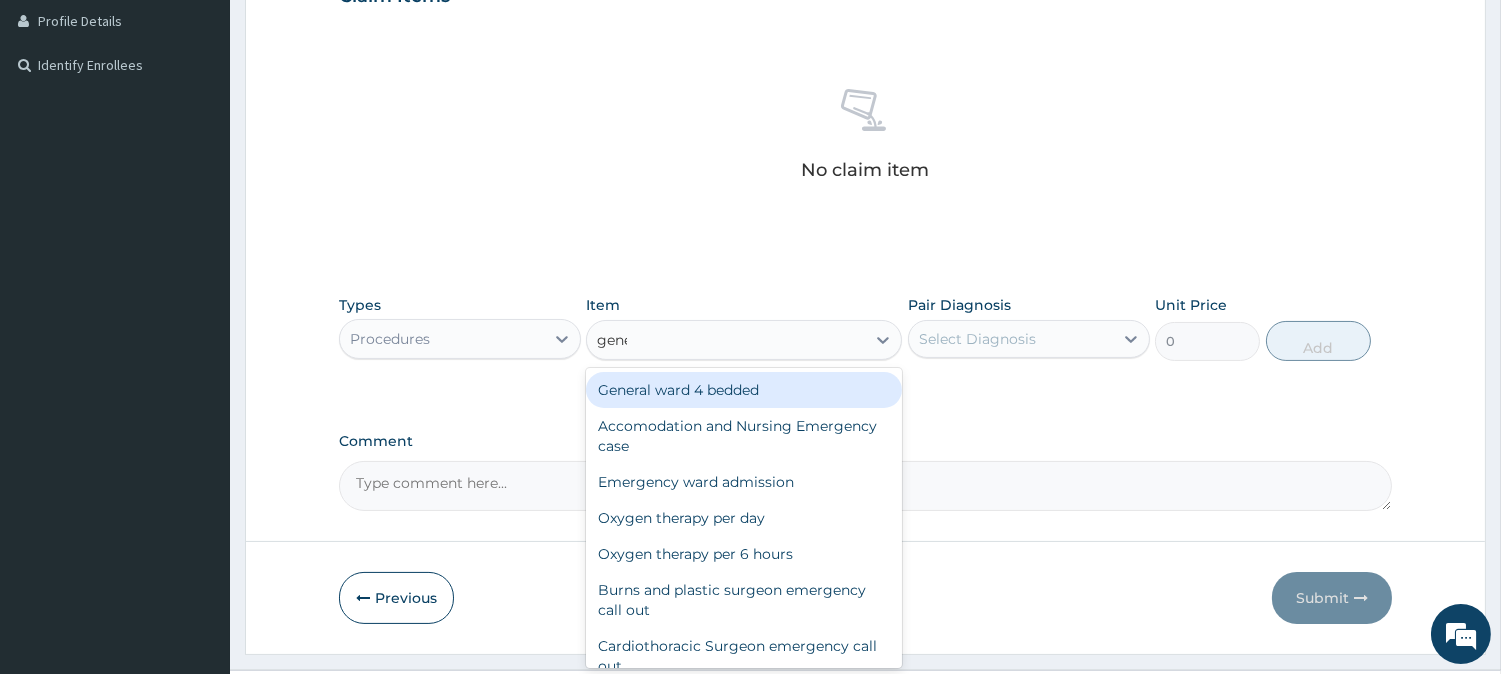 type on "gener" 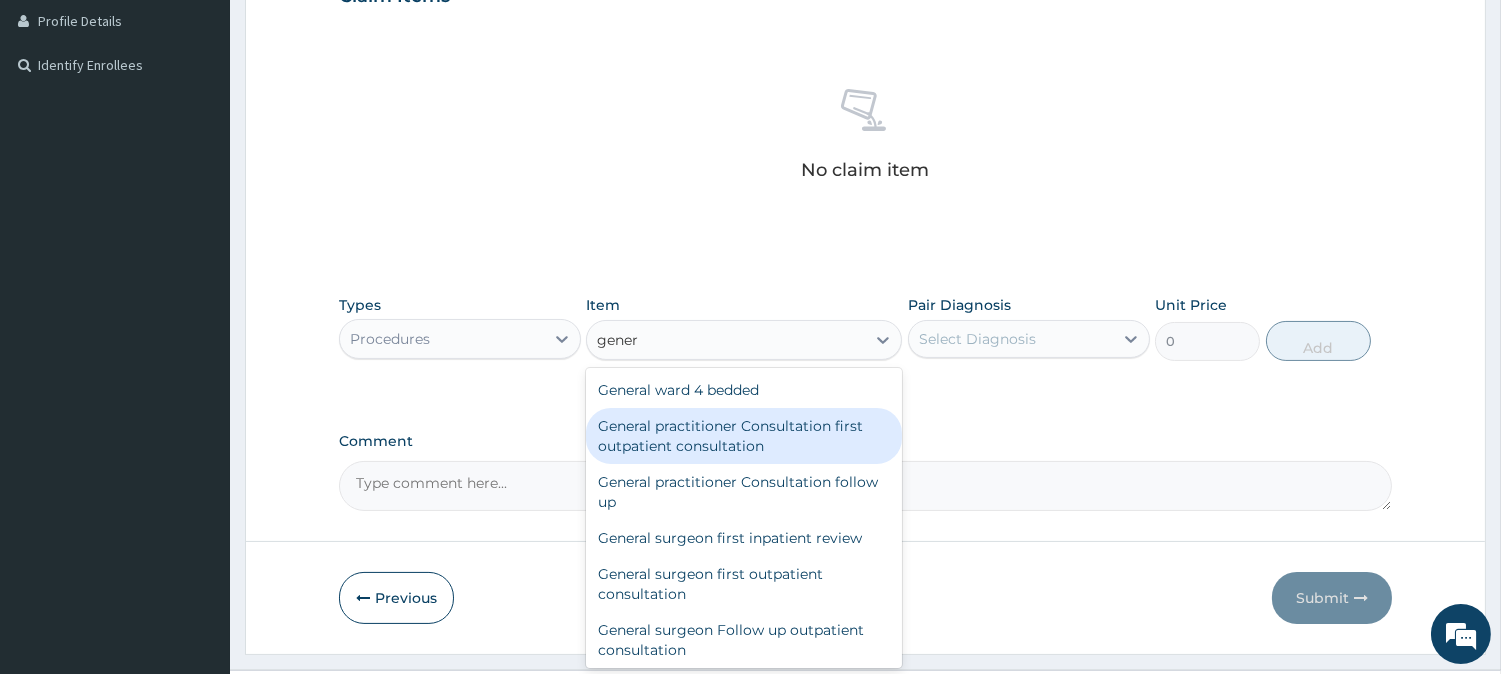 click on "General practitioner Consultation first outpatient consultation" at bounding box center (744, 436) 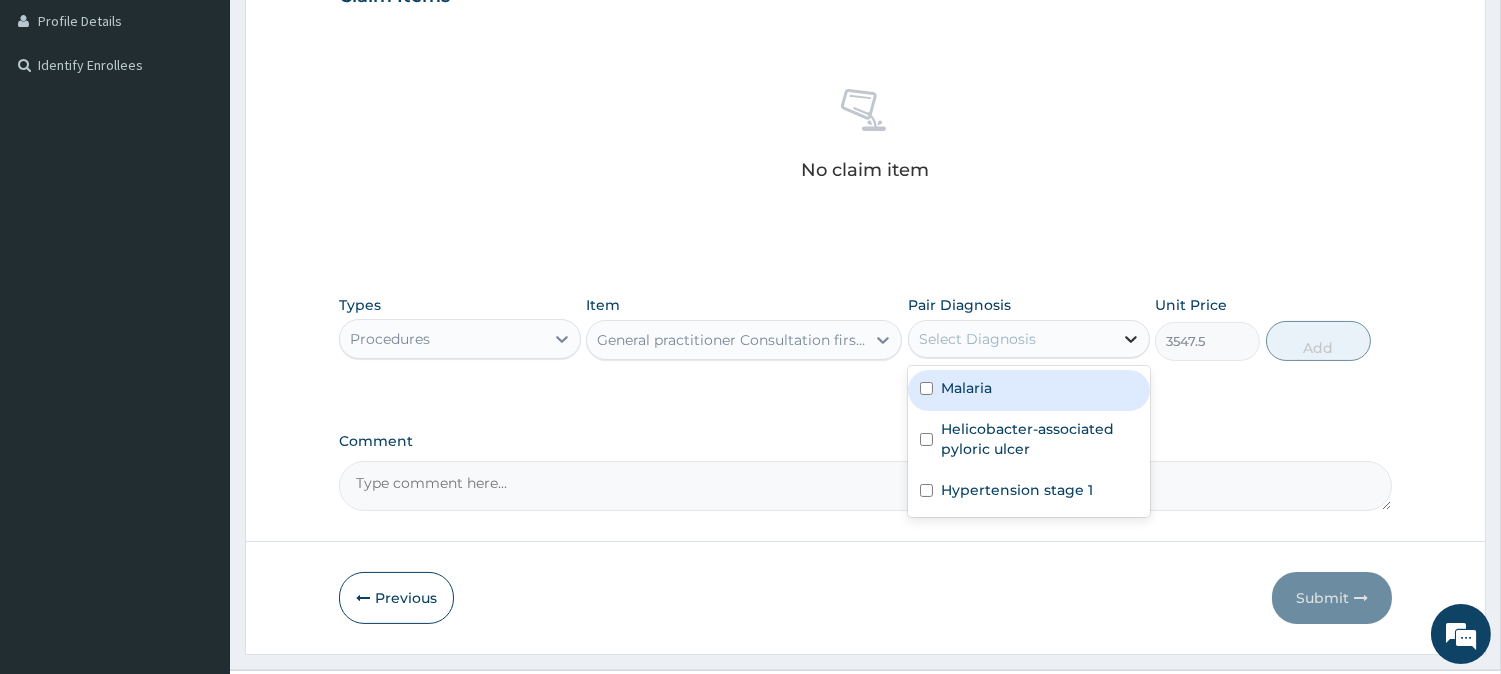 click at bounding box center [1131, 339] 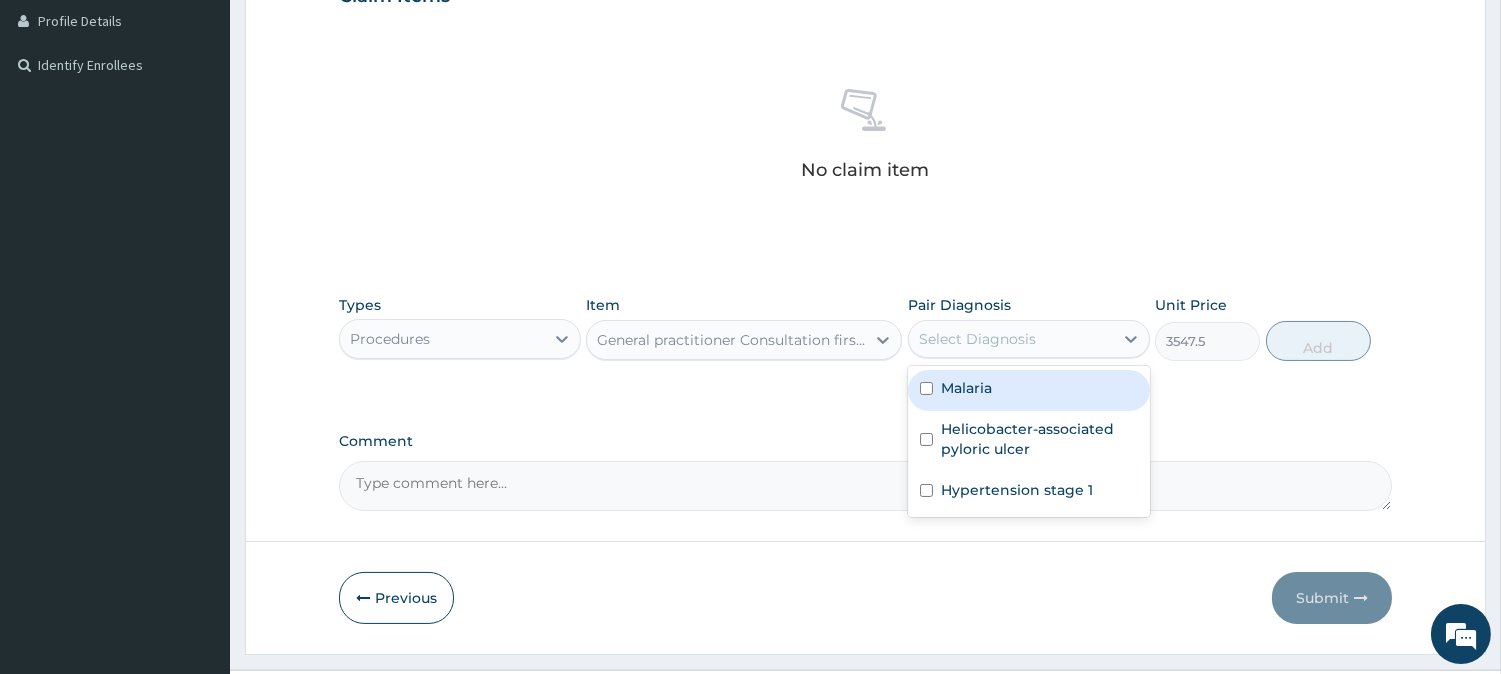 click on "Malaria" at bounding box center [1029, 390] 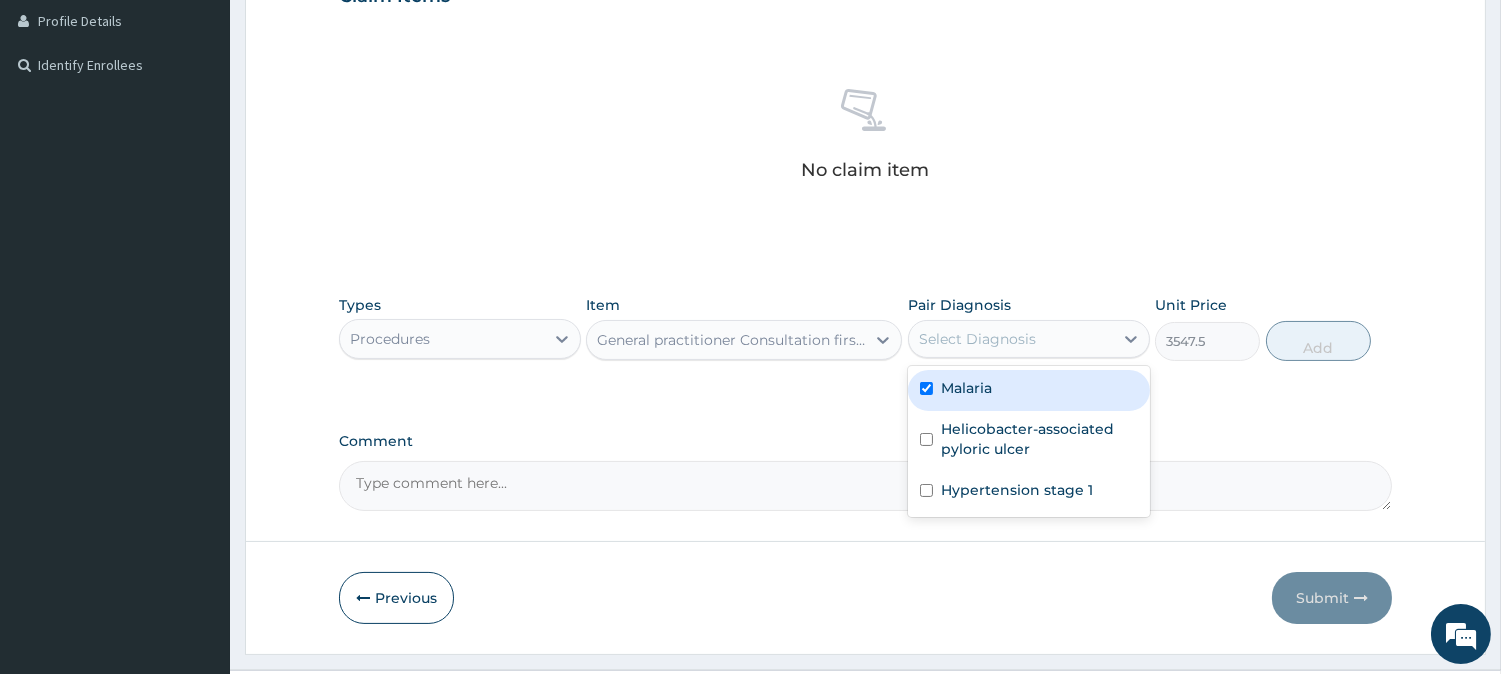 checkbox on "true" 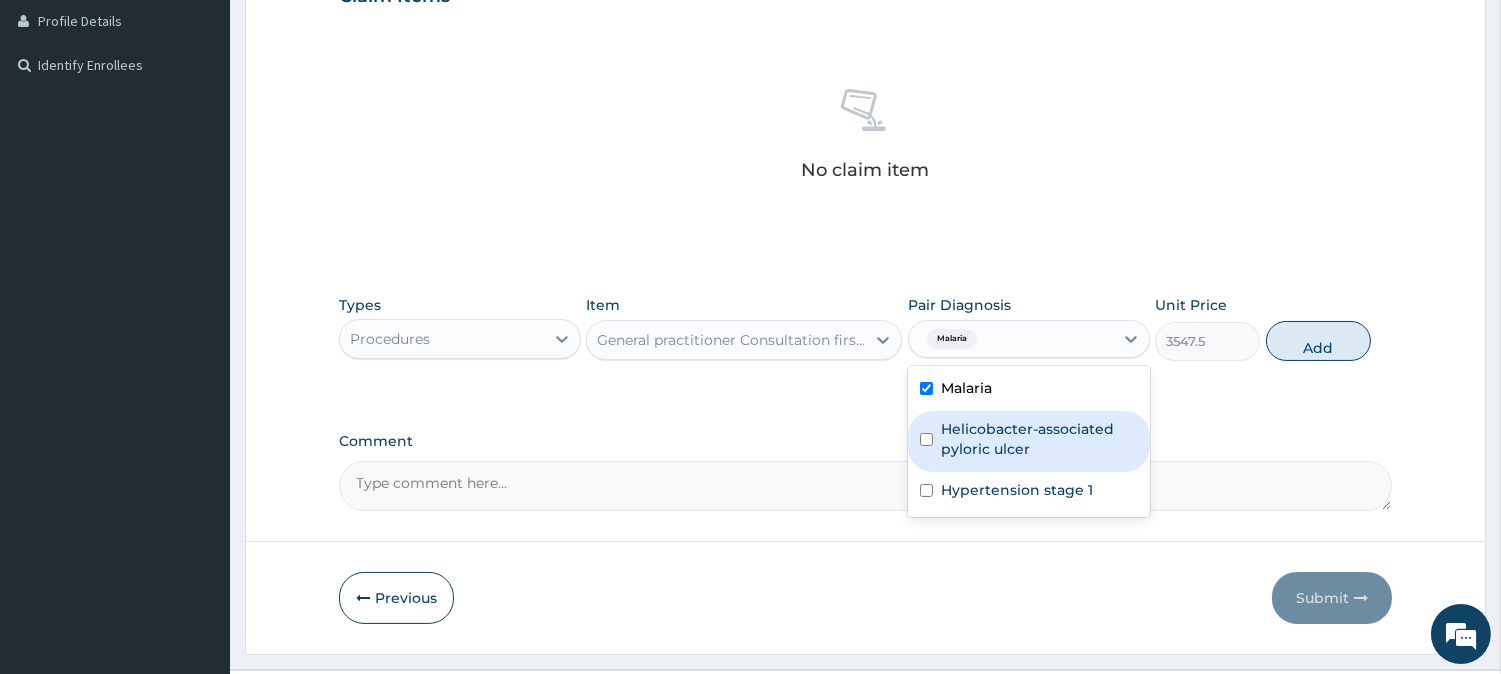click on "Helicobacter-associated pyloric ulcer" at bounding box center (1039, 439) 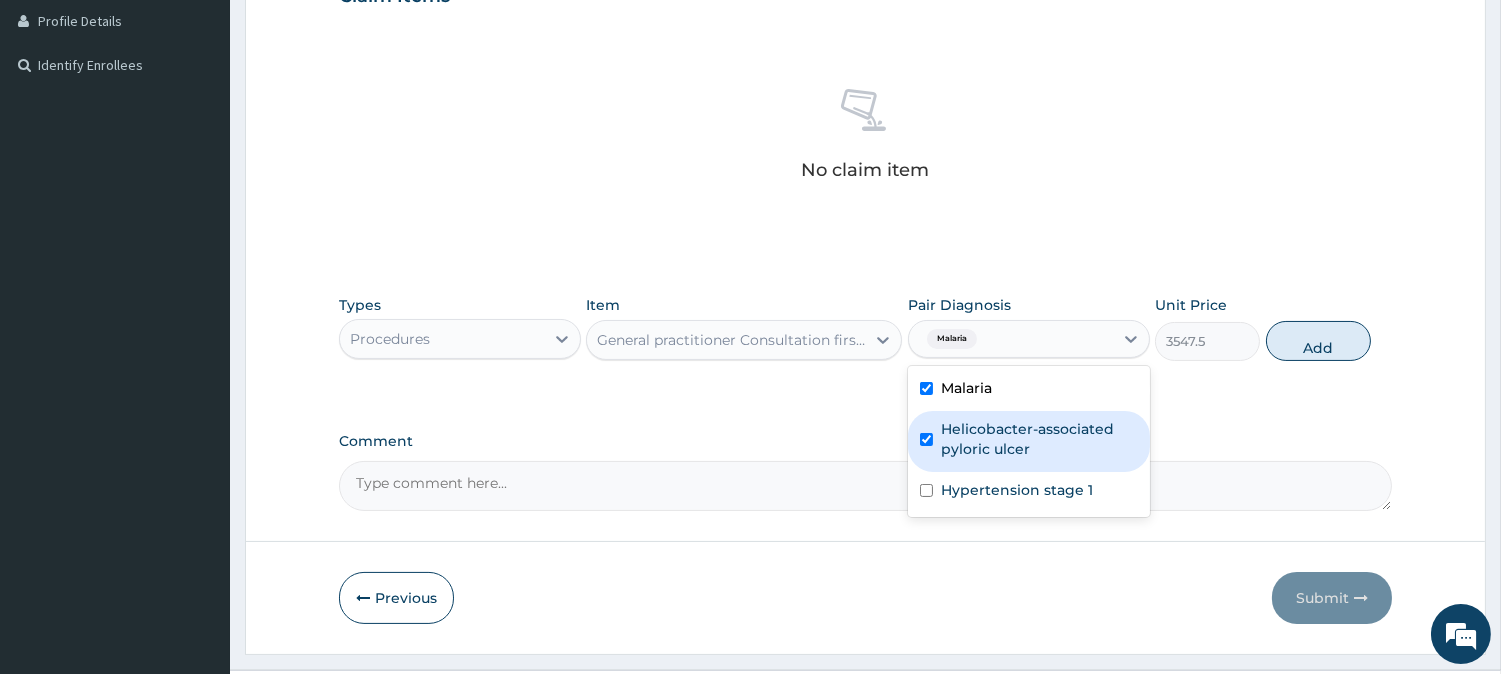 checkbox on "true" 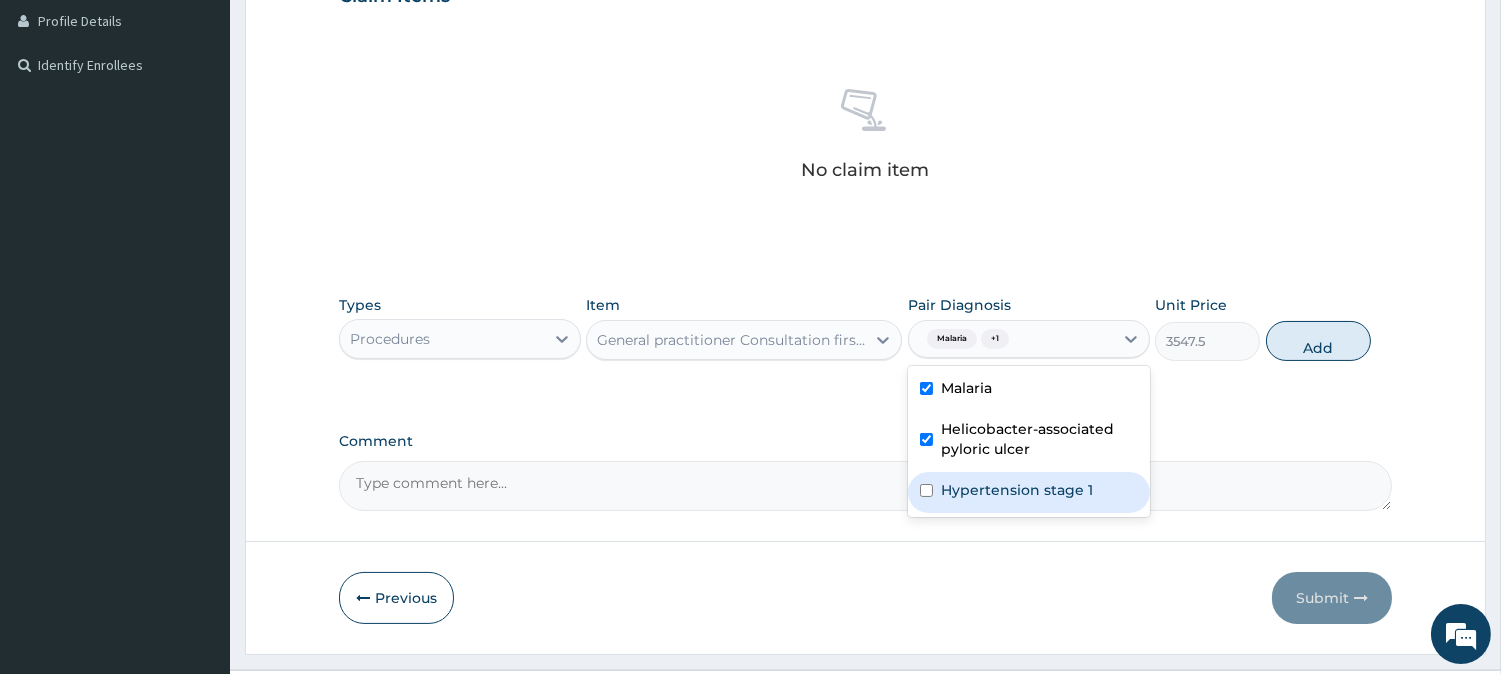 click on "Hypertension stage 1" at bounding box center [1017, 490] 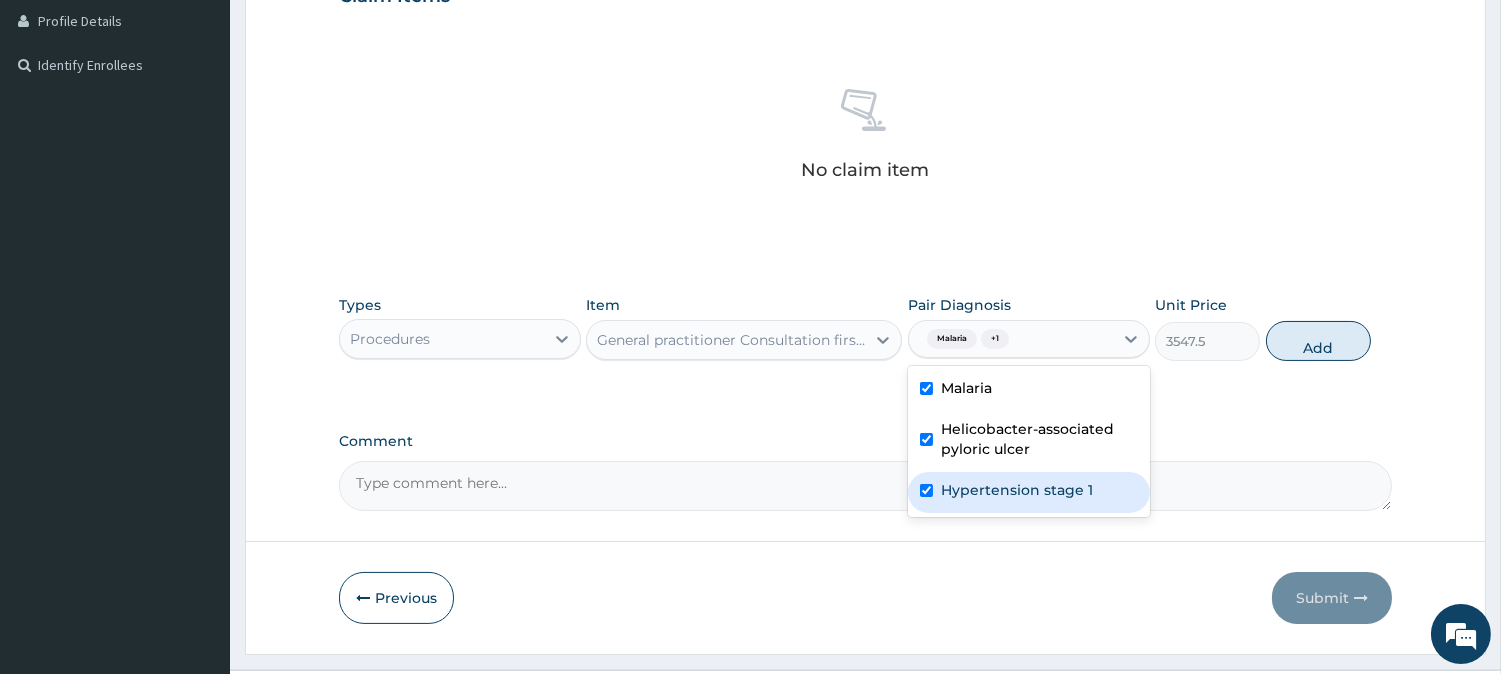 checkbox on "true" 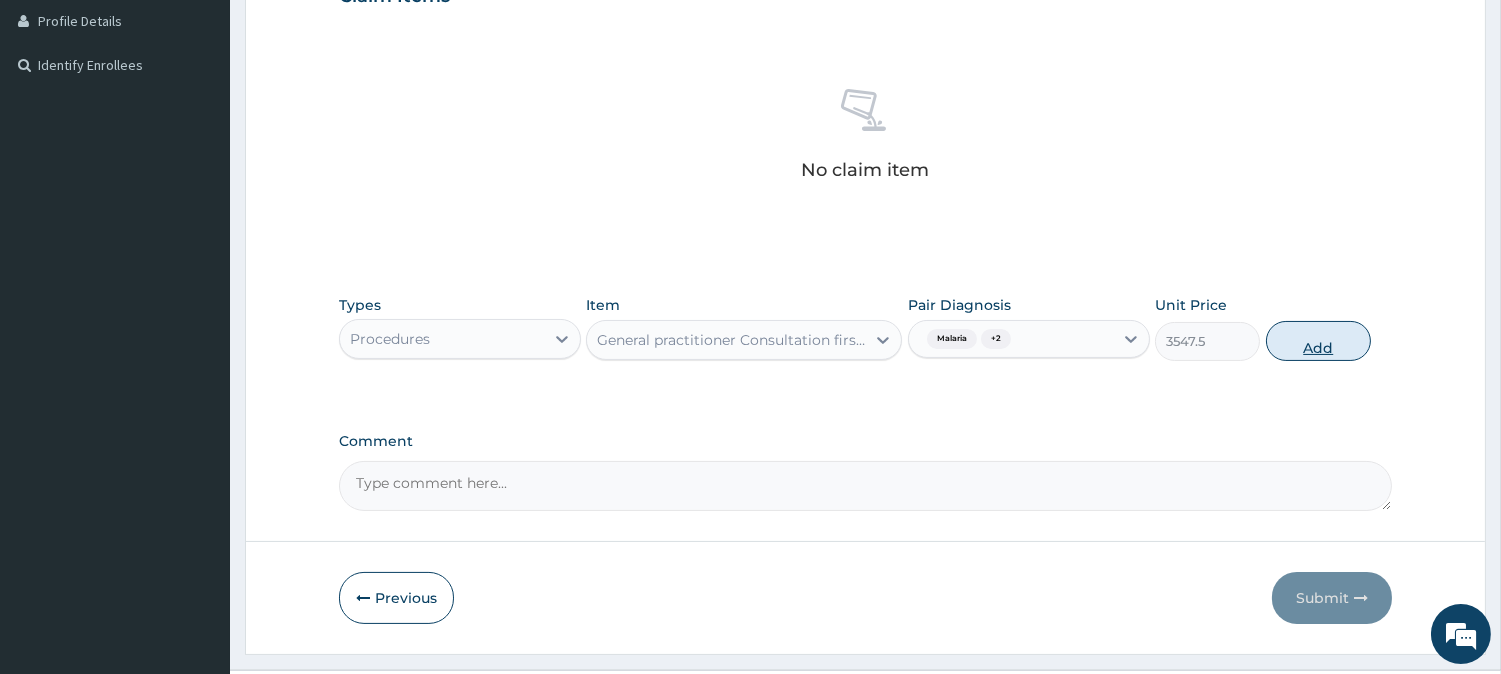 click on "Add" at bounding box center (1318, 341) 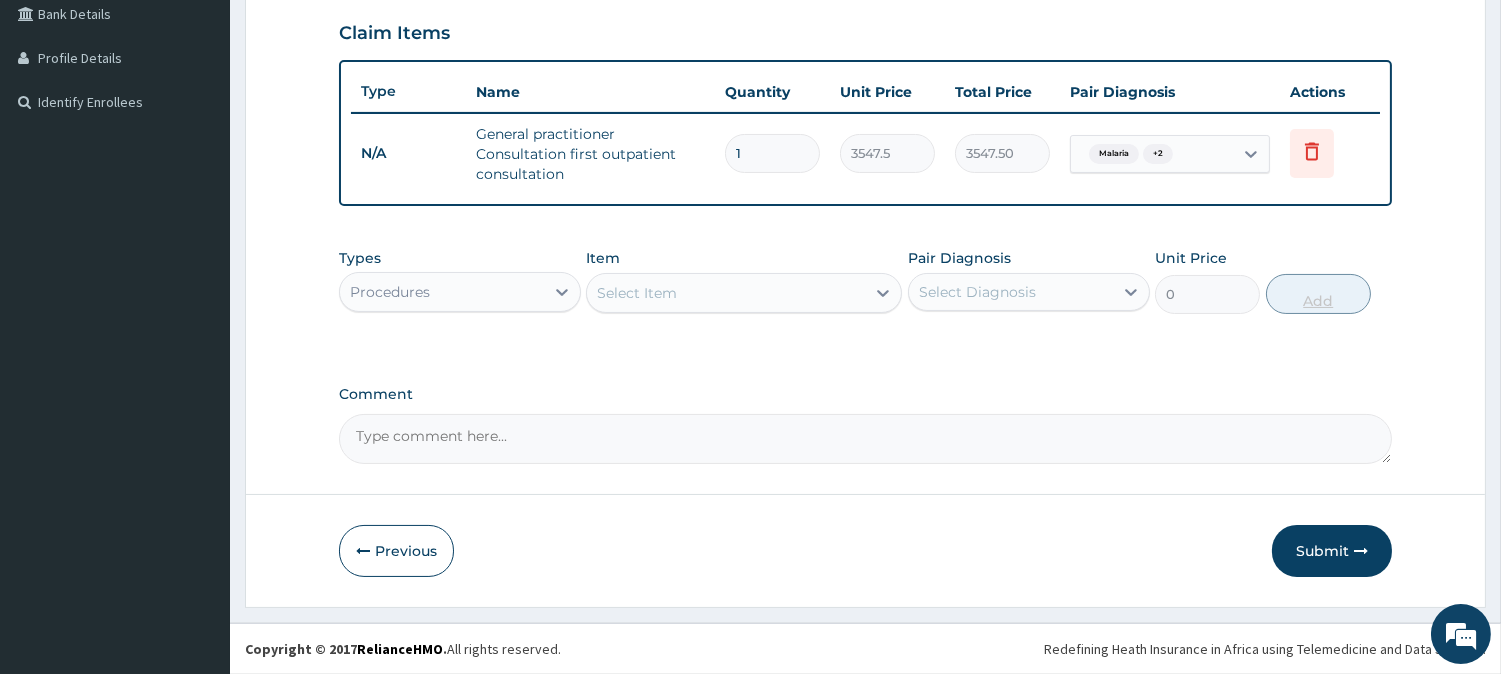 scroll, scrollTop: 465, scrollLeft: 0, axis: vertical 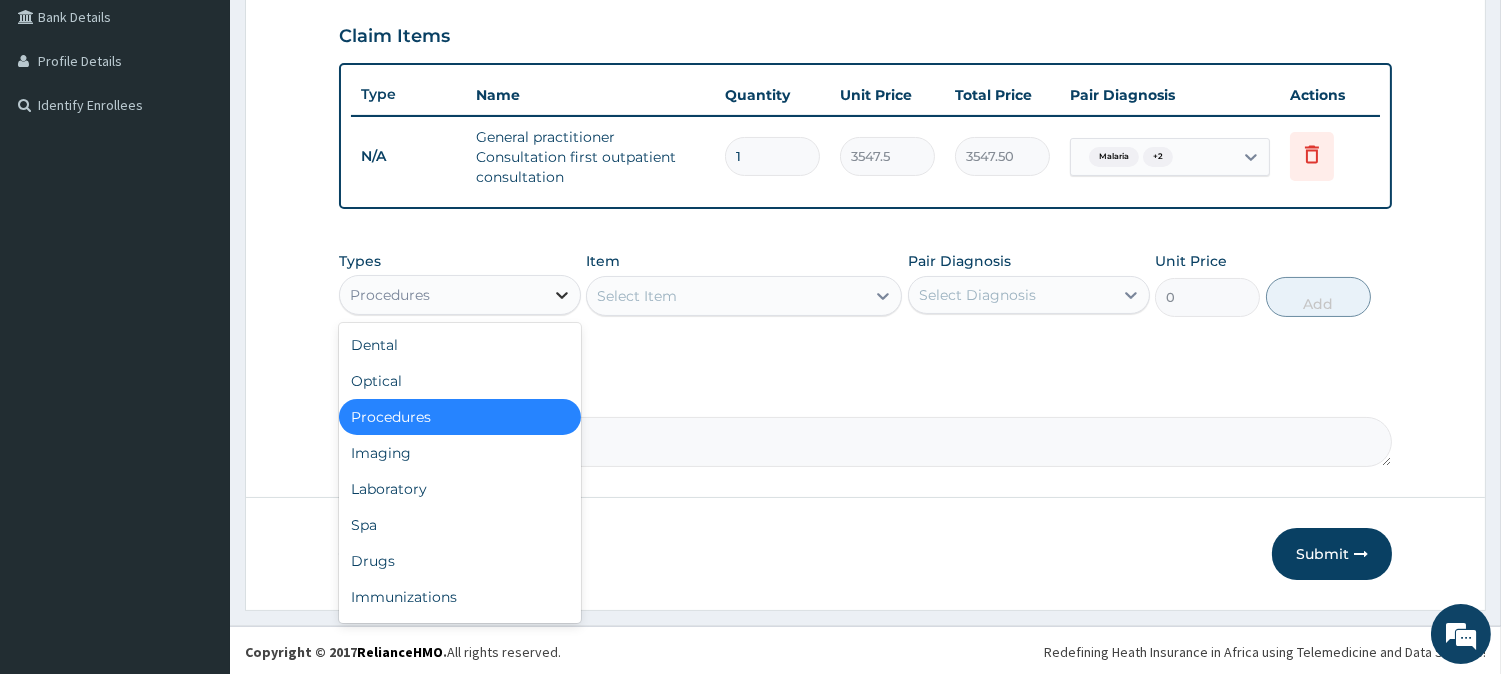 click at bounding box center (562, 295) 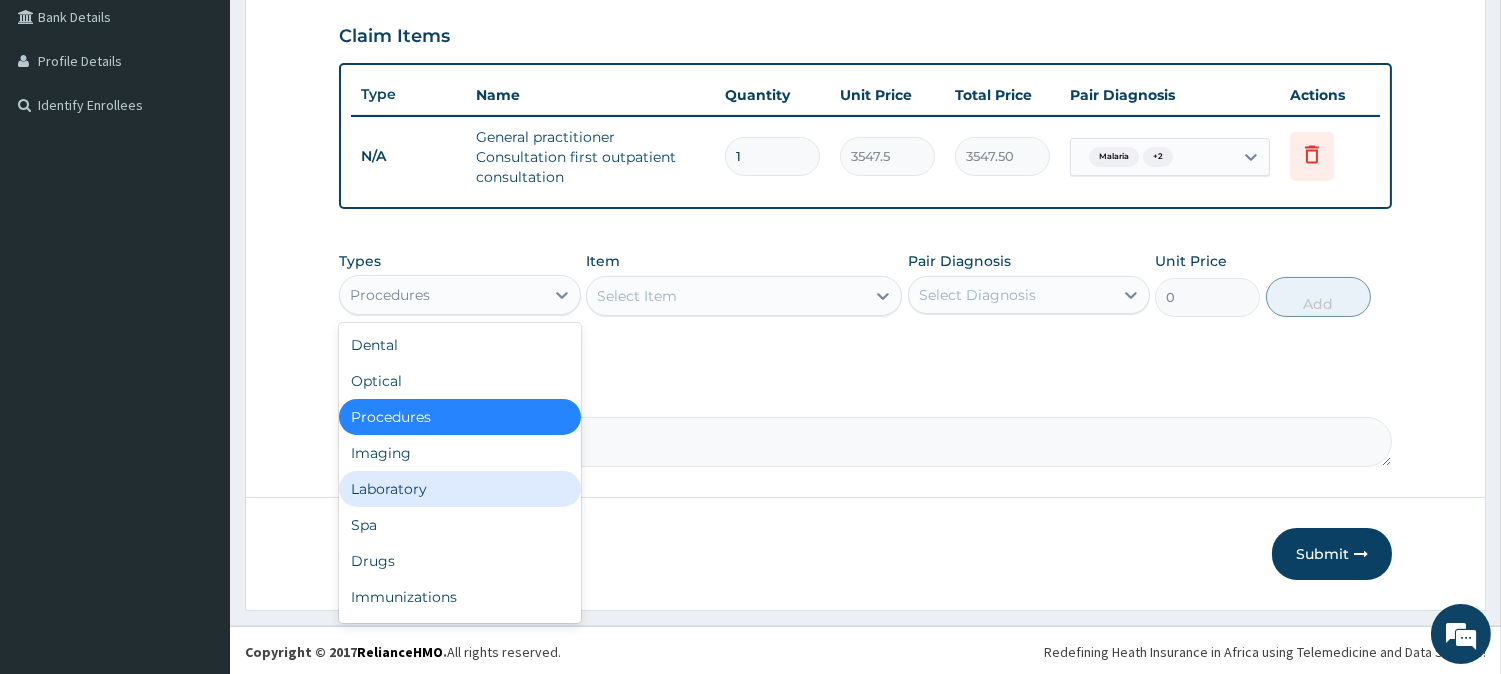 click on "Laboratory" at bounding box center (460, 489) 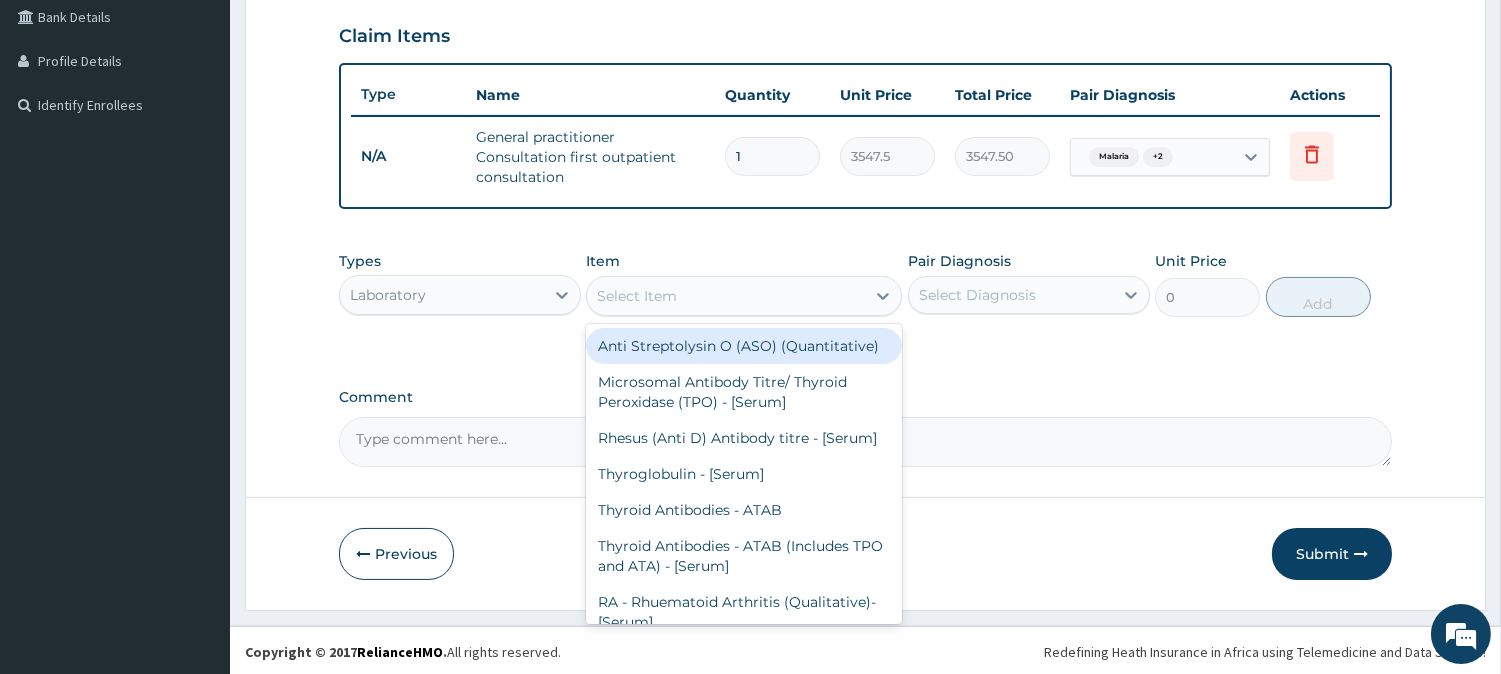 click on "Select Item" at bounding box center [637, 296] 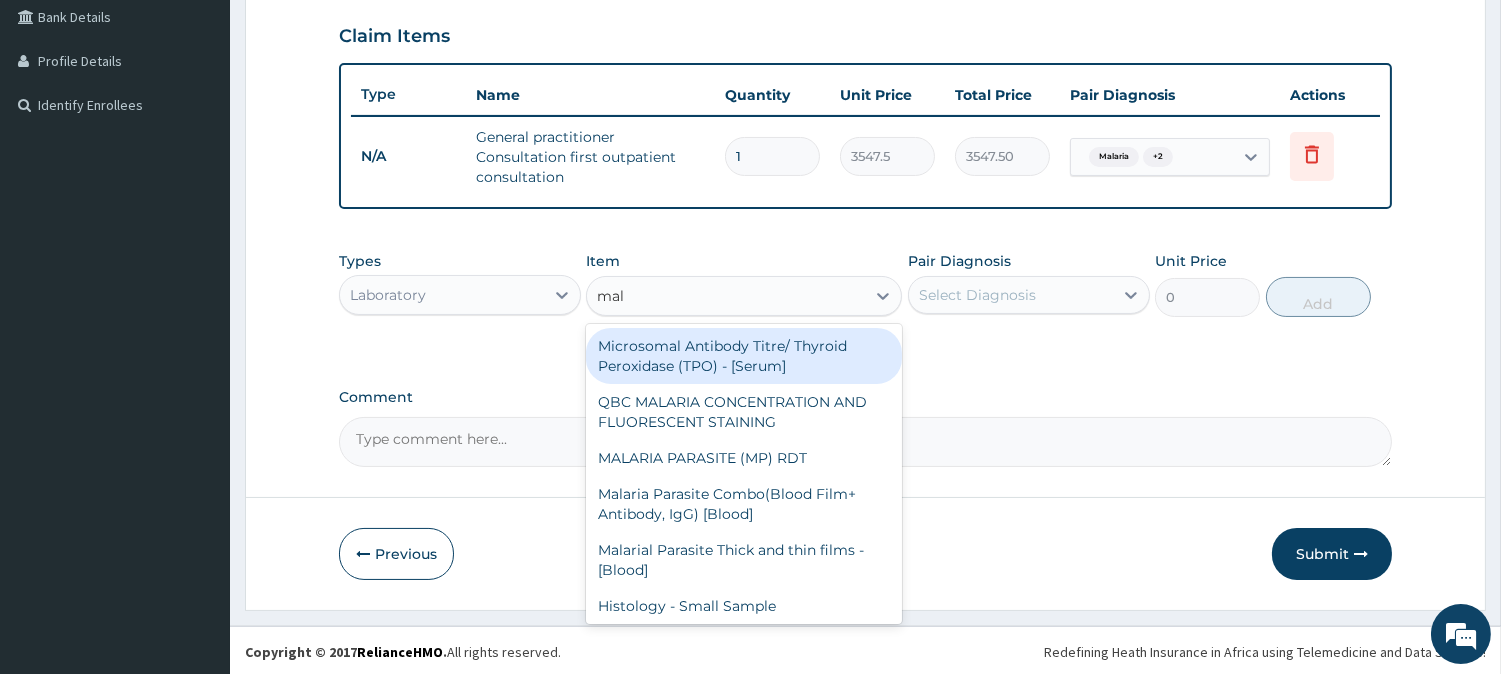 type on "mala" 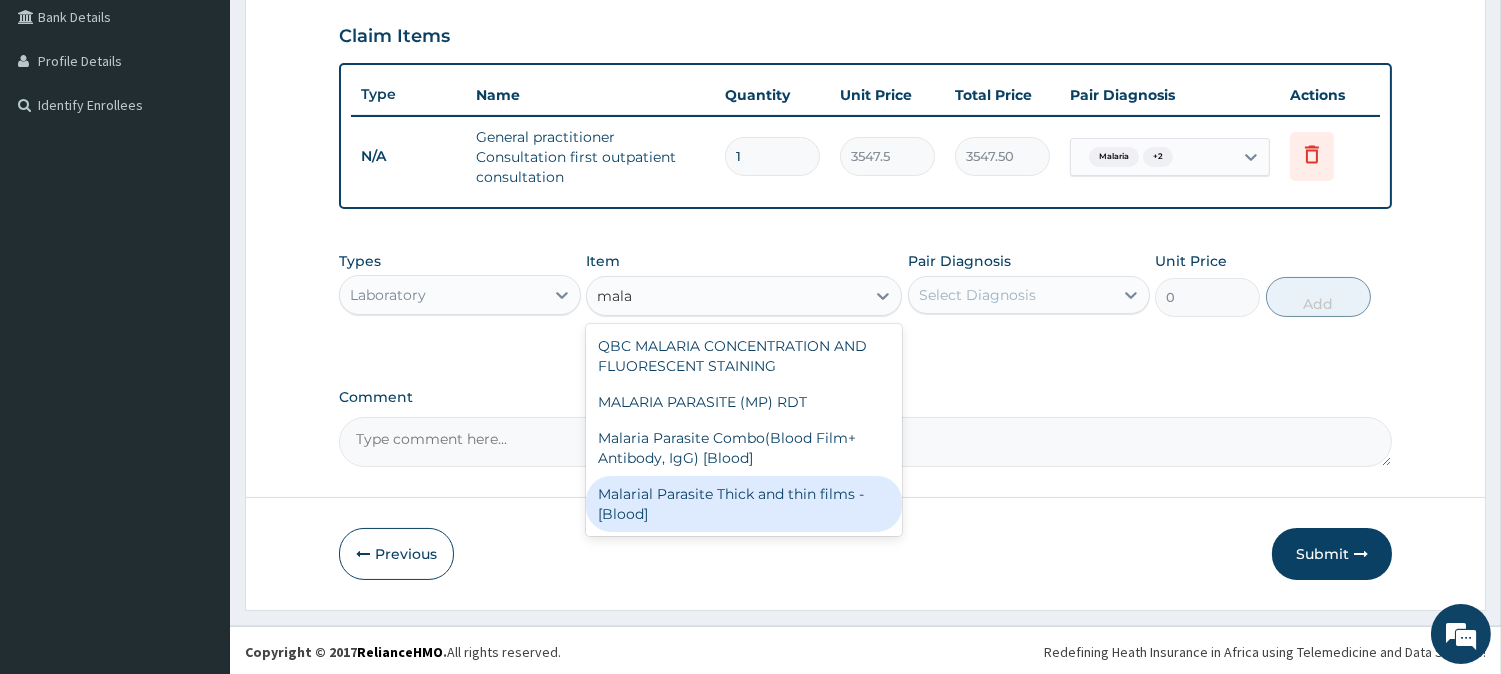 click on "Malarial Parasite Thick and thin films - [Blood]" at bounding box center [744, 504] 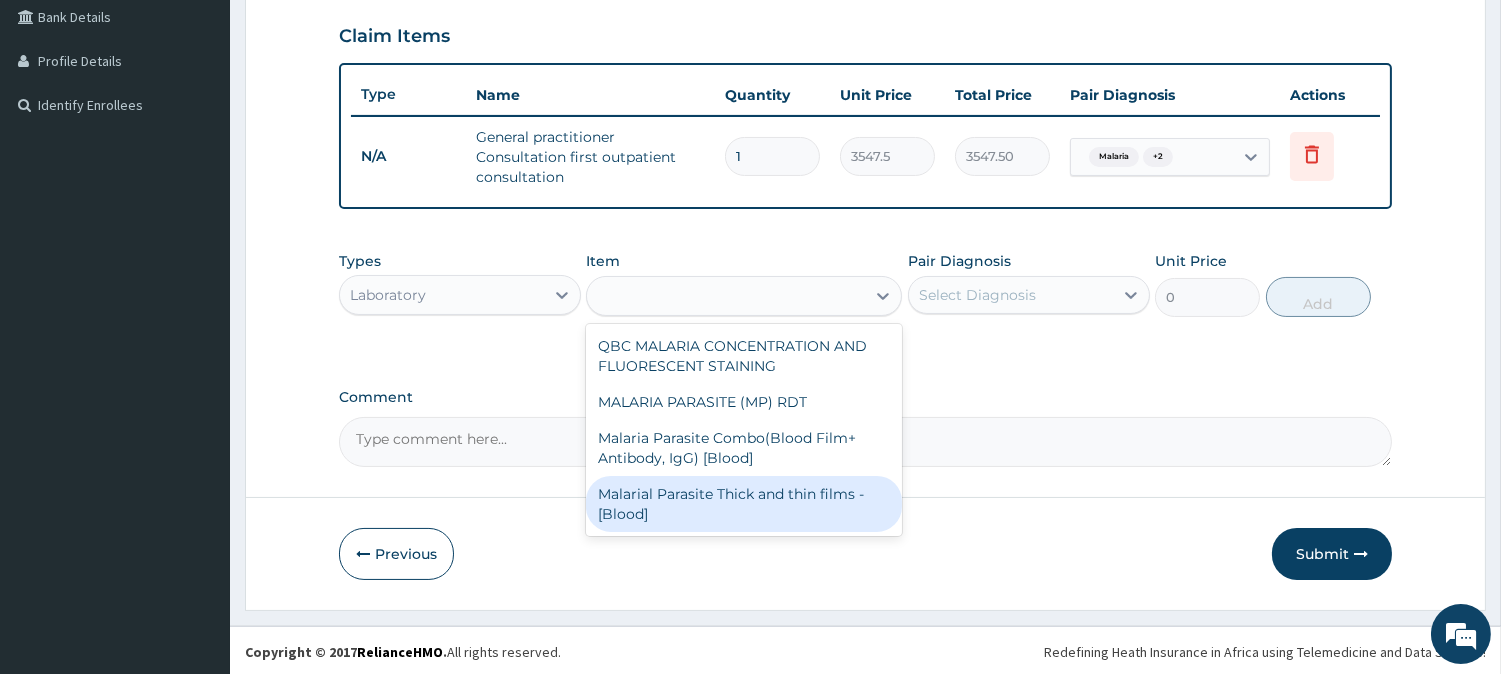 type on "1612.5" 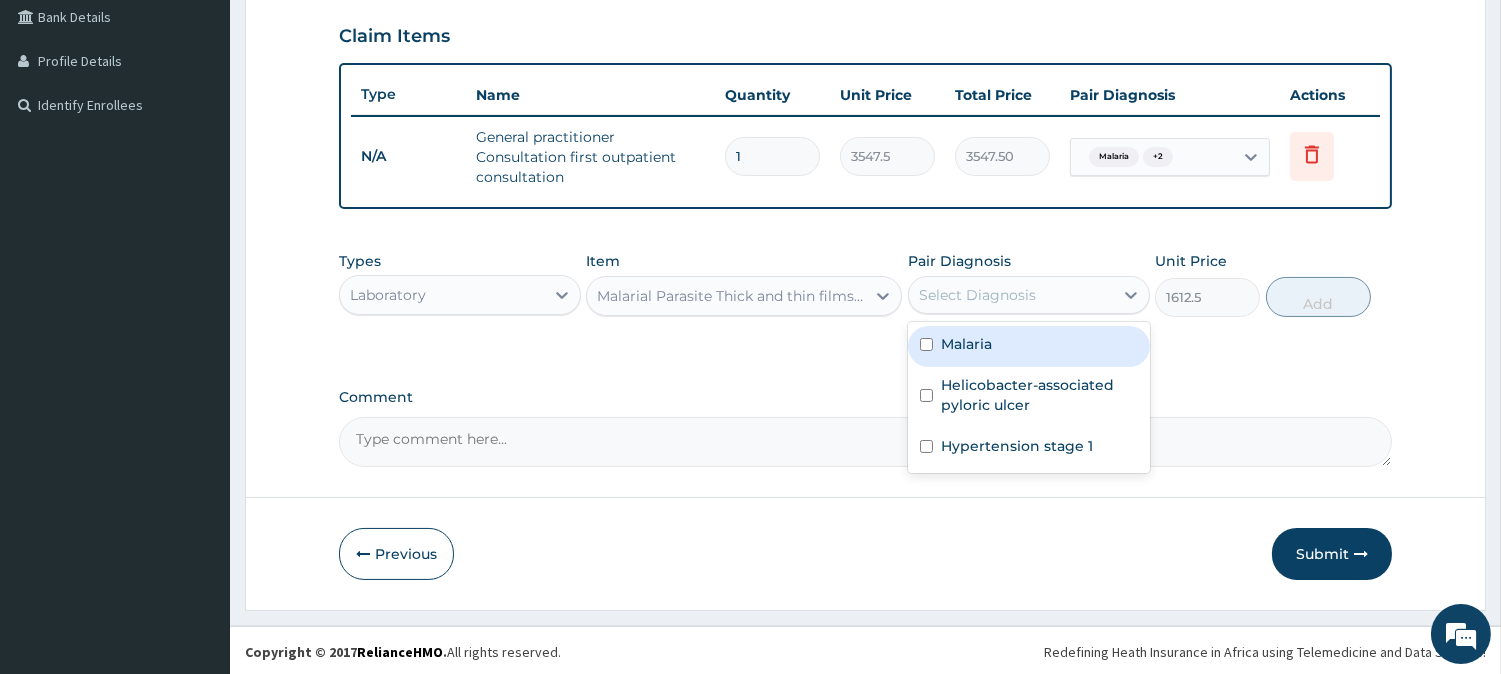 click on "Select Diagnosis" at bounding box center (977, 295) 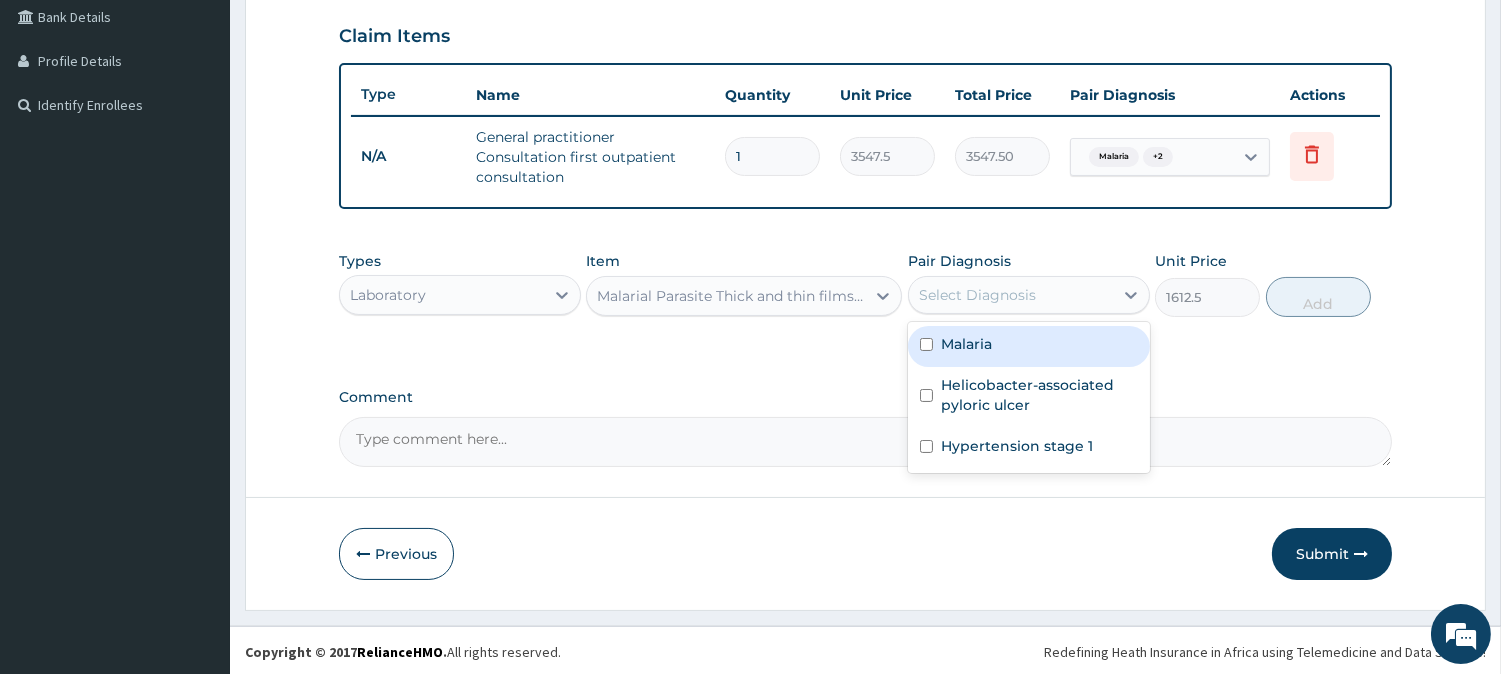 click on "Malaria" at bounding box center [966, 344] 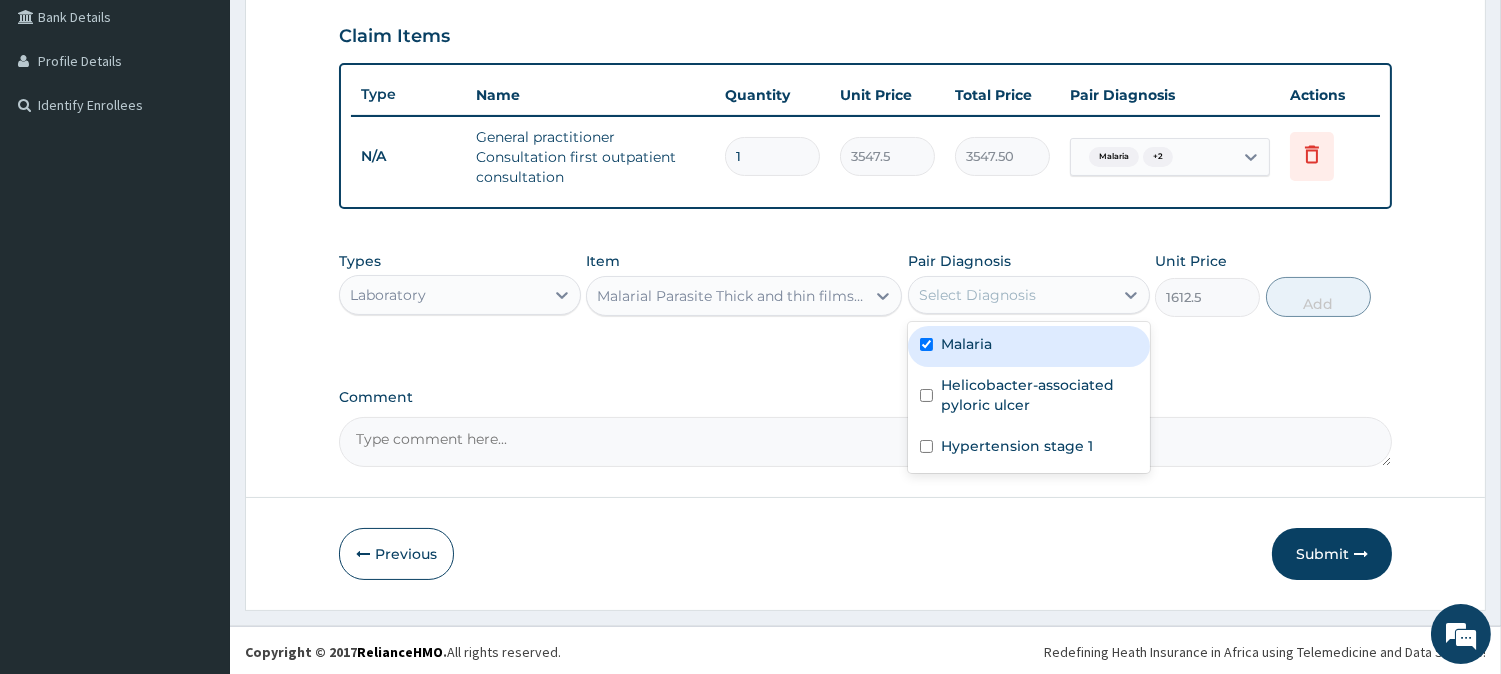 checkbox on "true" 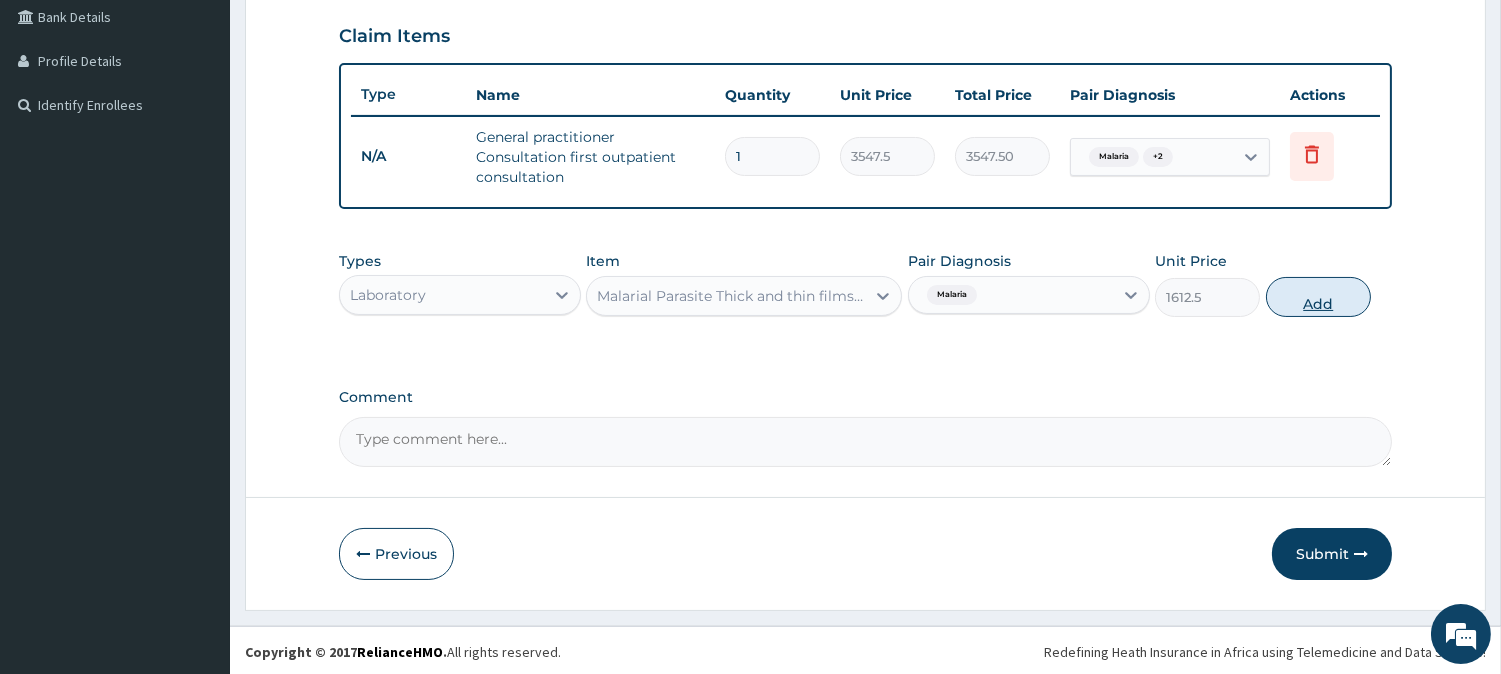 click on "Add" at bounding box center [1318, 297] 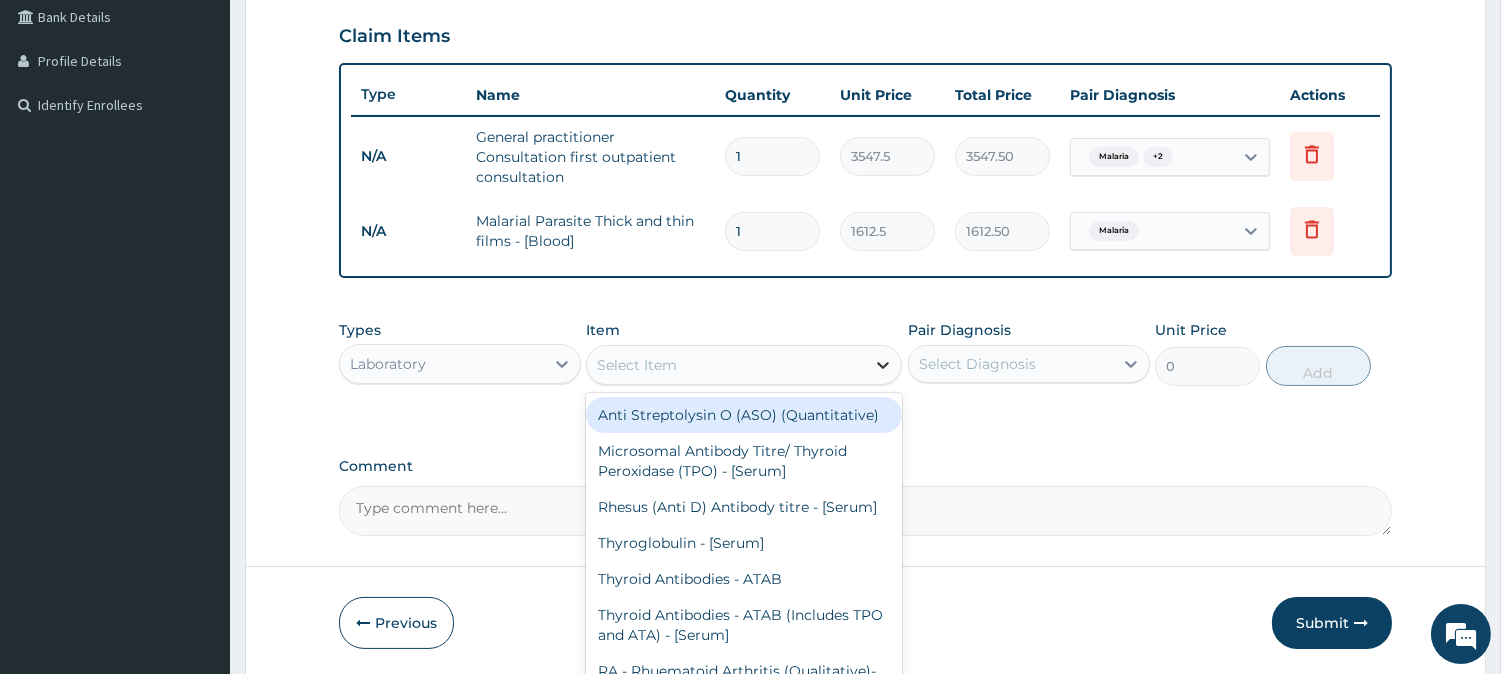 click 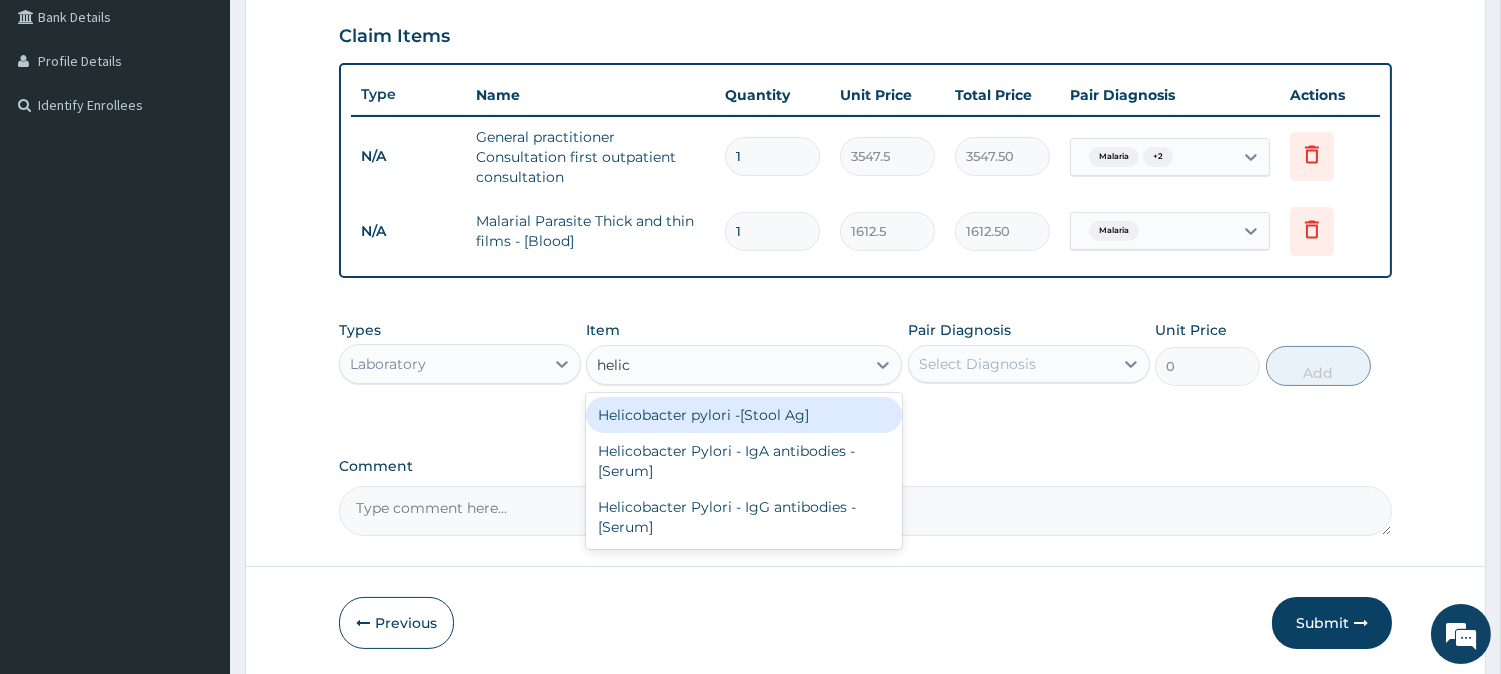type on "helico" 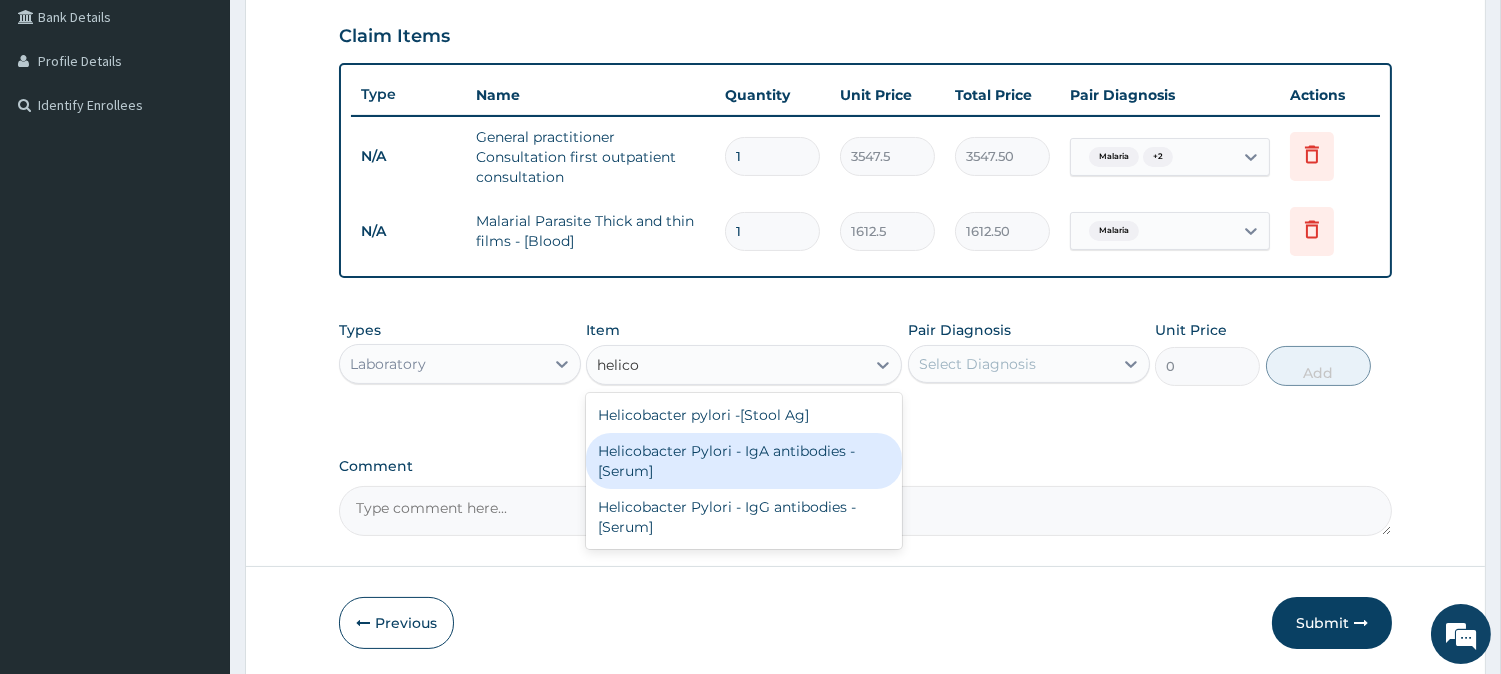 click on "Helicobacter Pylori - IgA antibodies - [Serum]" at bounding box center [744, 461] 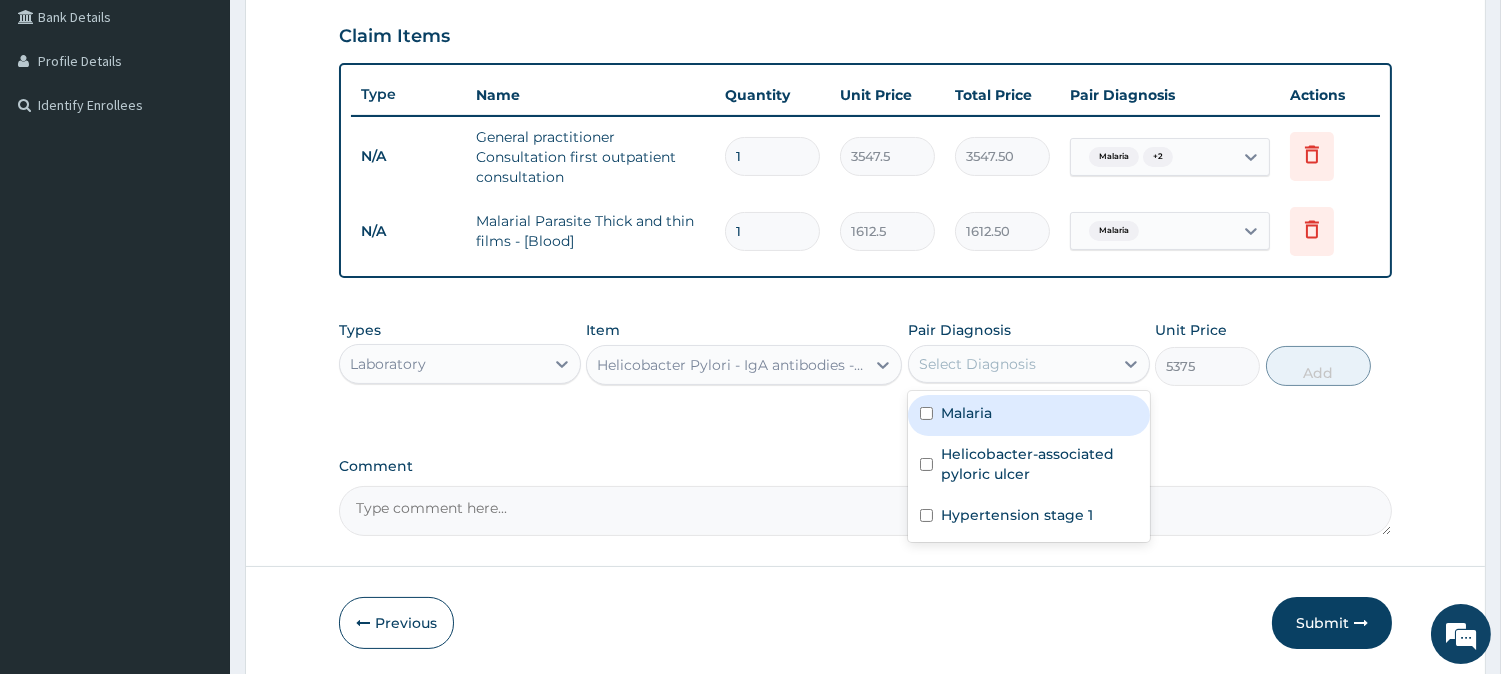 click on "Select Diagnosis" at bounding box center [1011, 364] 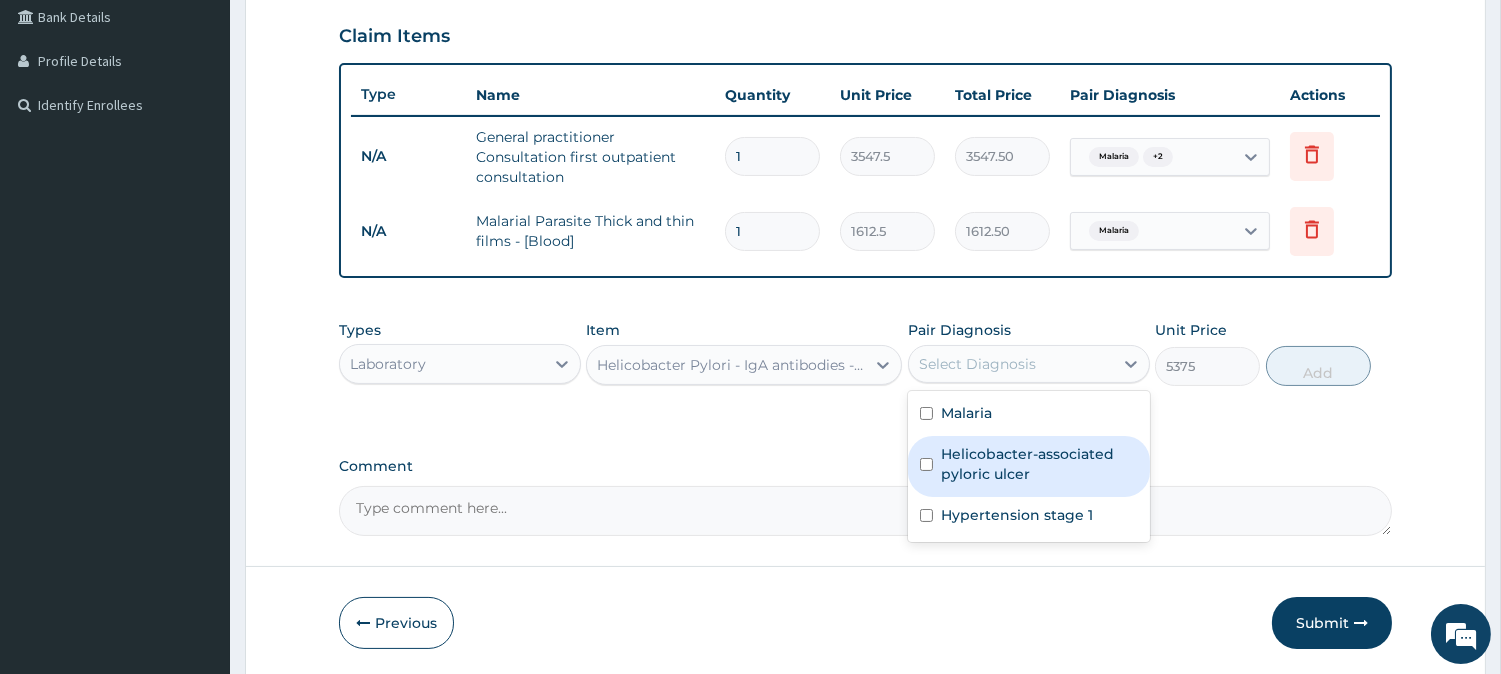 click on "Helicobacter-associated pyloric ulcer" at bounding box center [1039, 464] 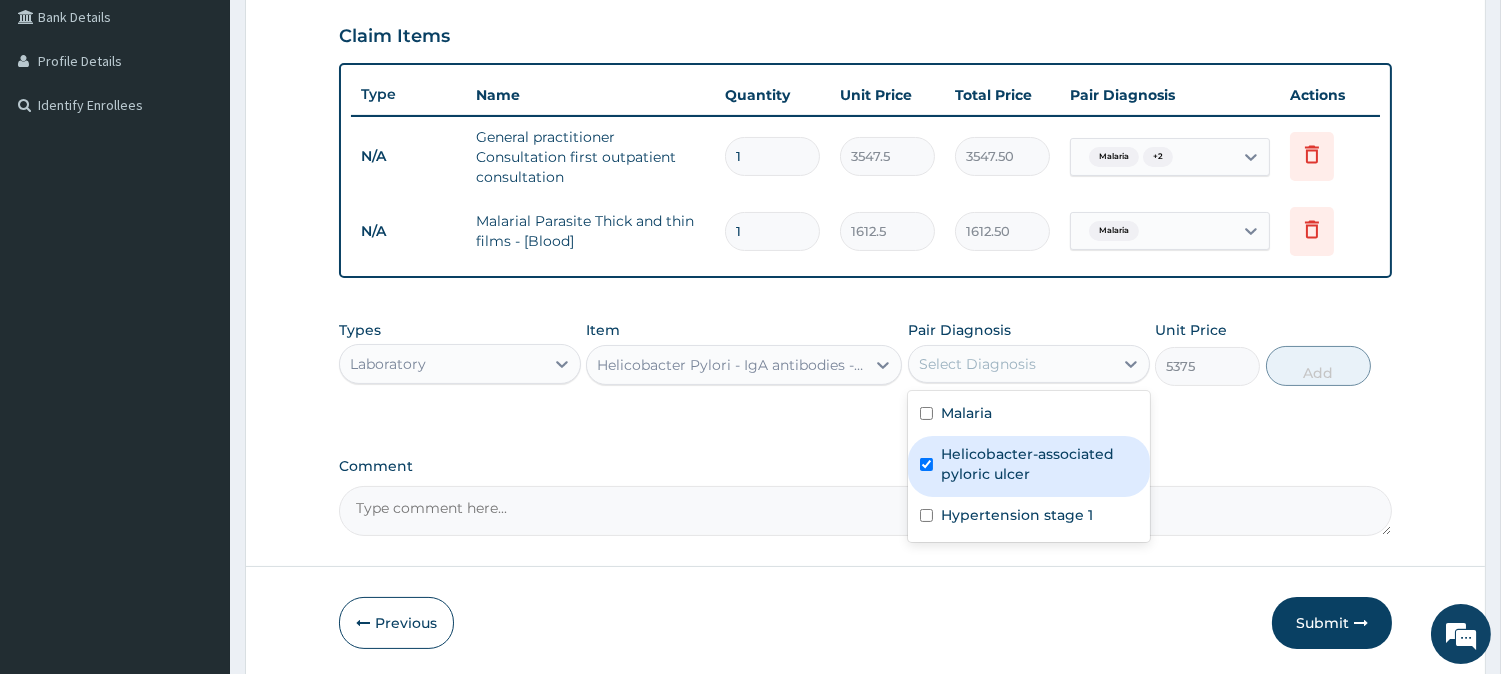 checkbox on "true" 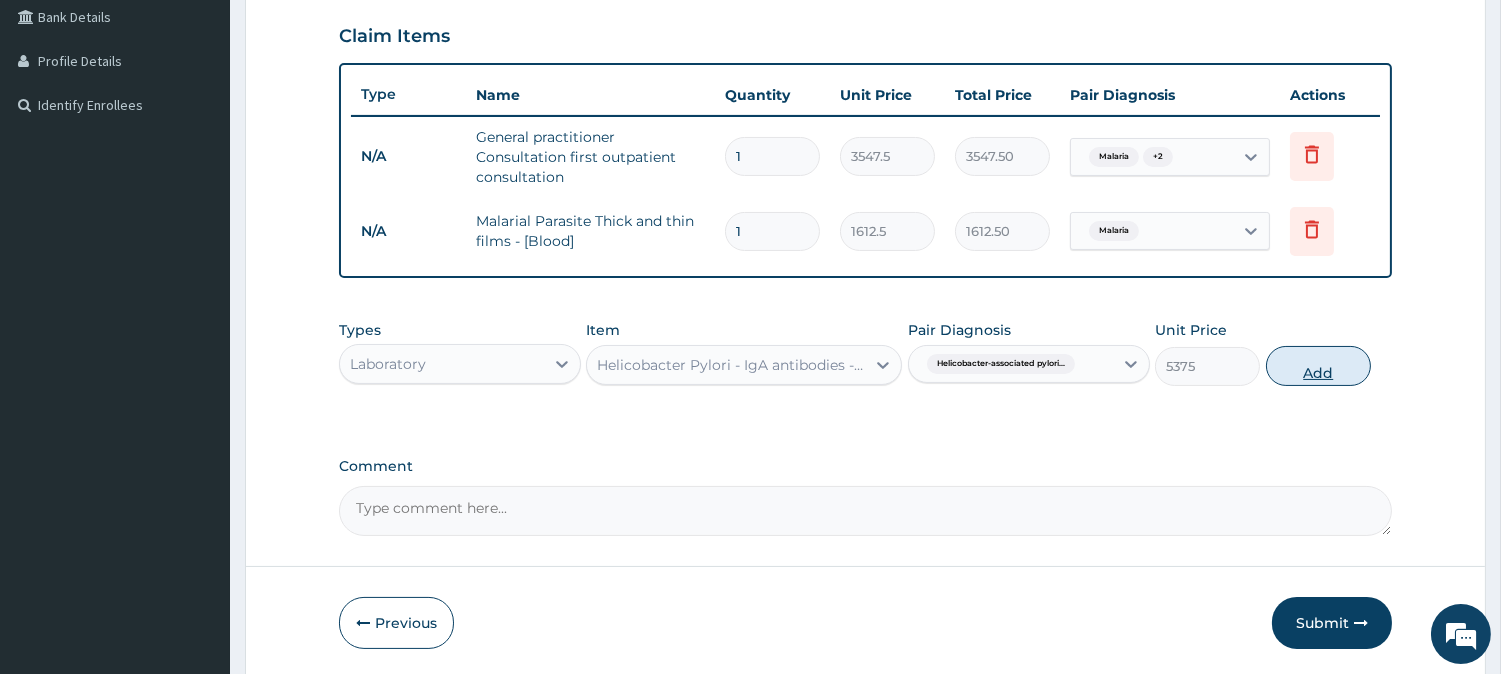click on "Add" at bounding box center [1318, 366] 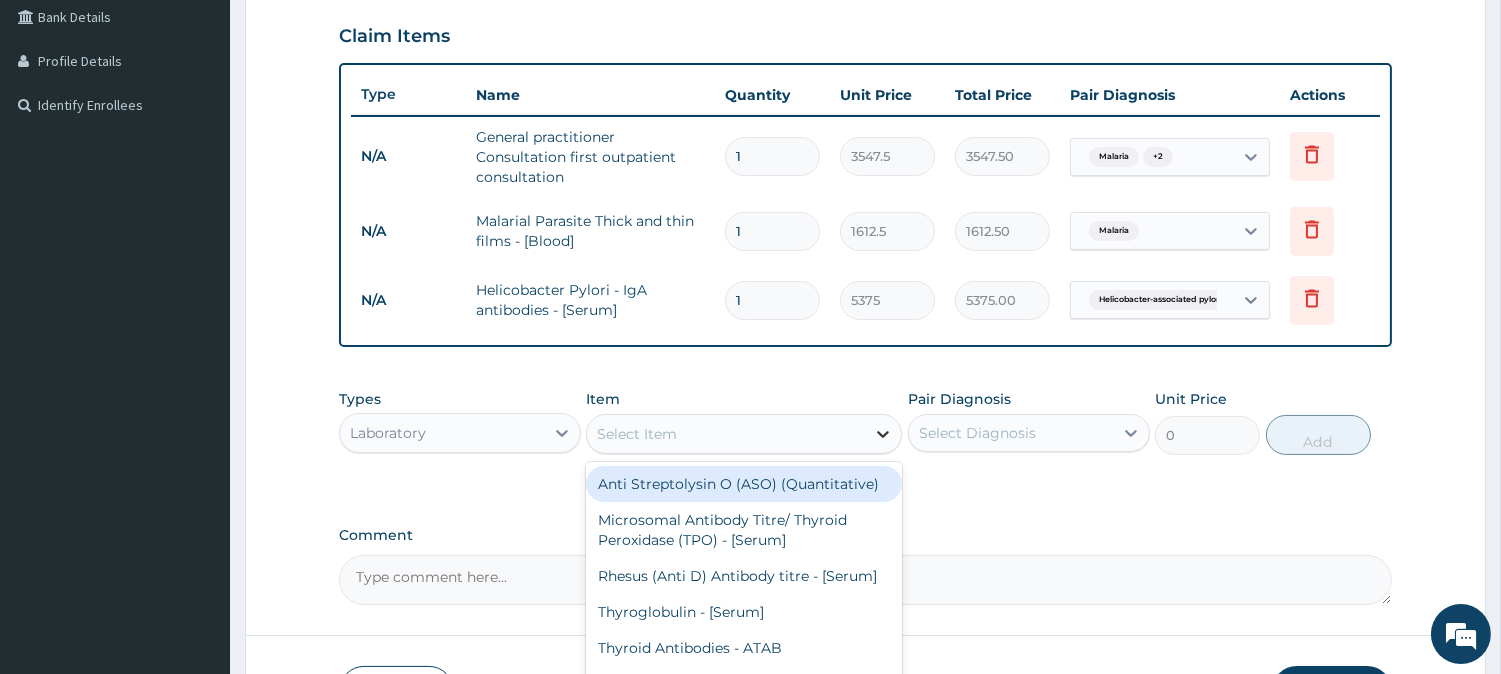 click 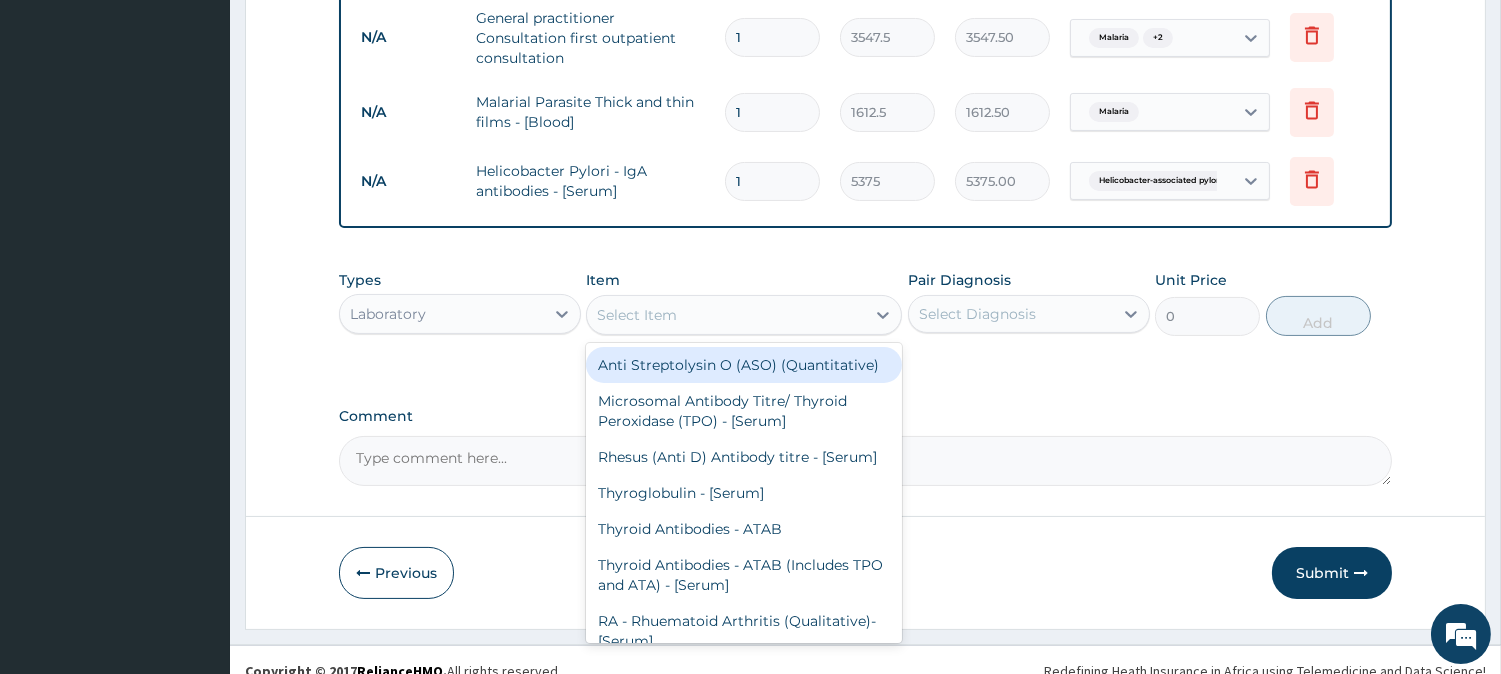 scroll, scrollTop: 604, scrollLeft: 0, axis: vertical 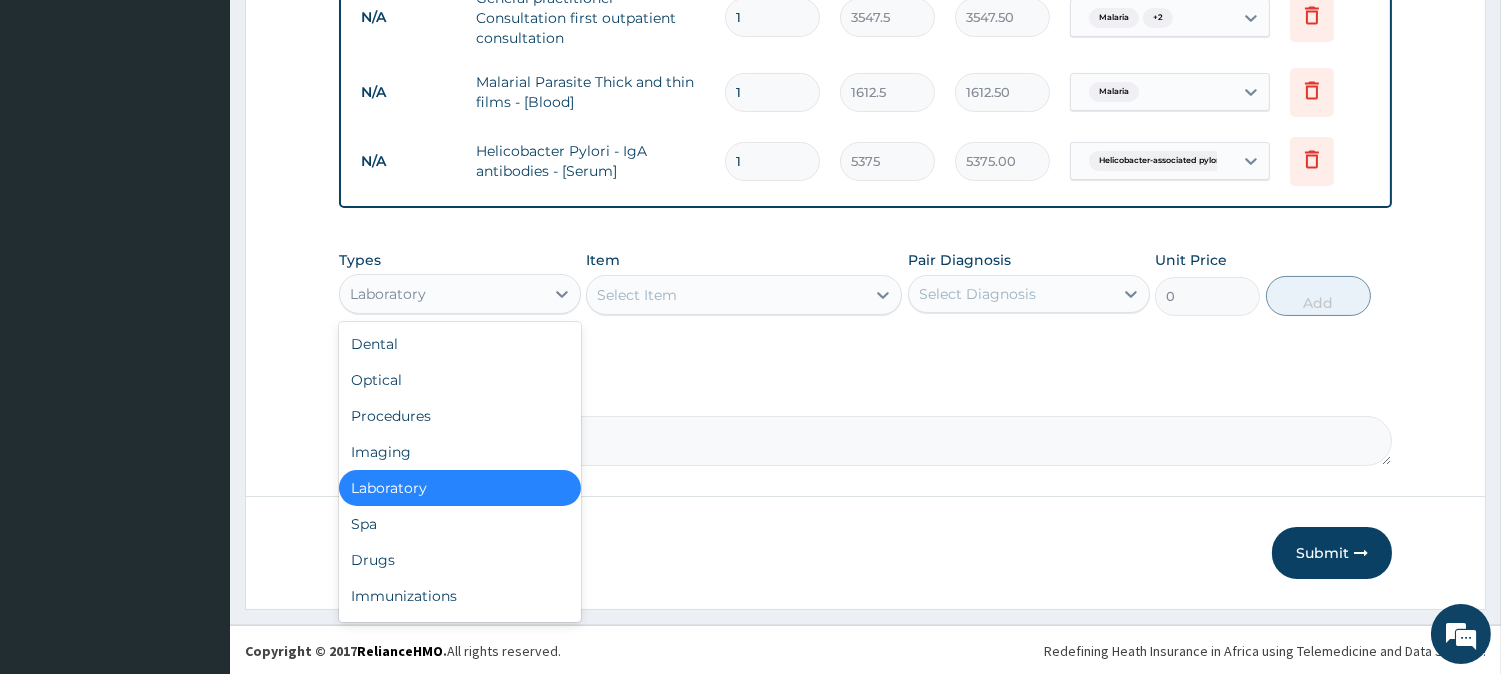 click on "Laboratory" at bounding box center (442, 294) 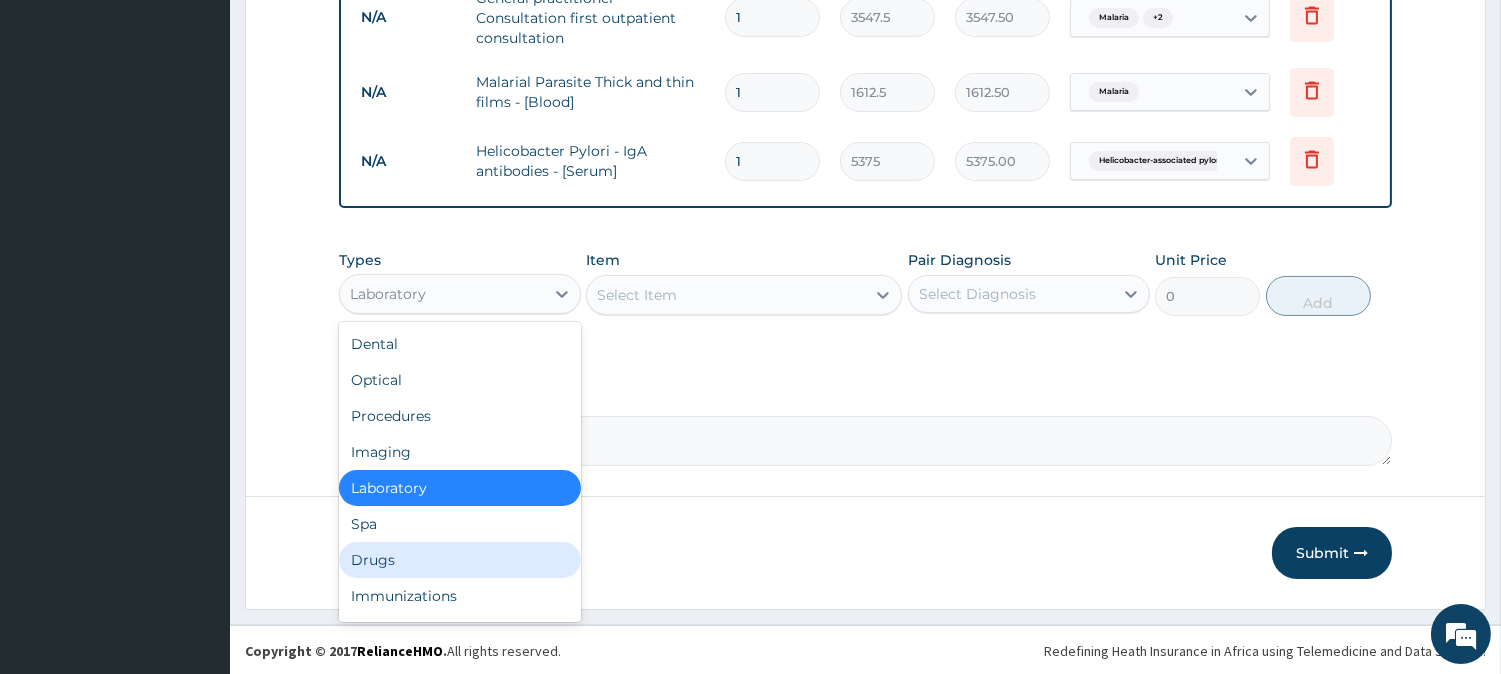 click on "Drugs" at bounding box center (460, 560) 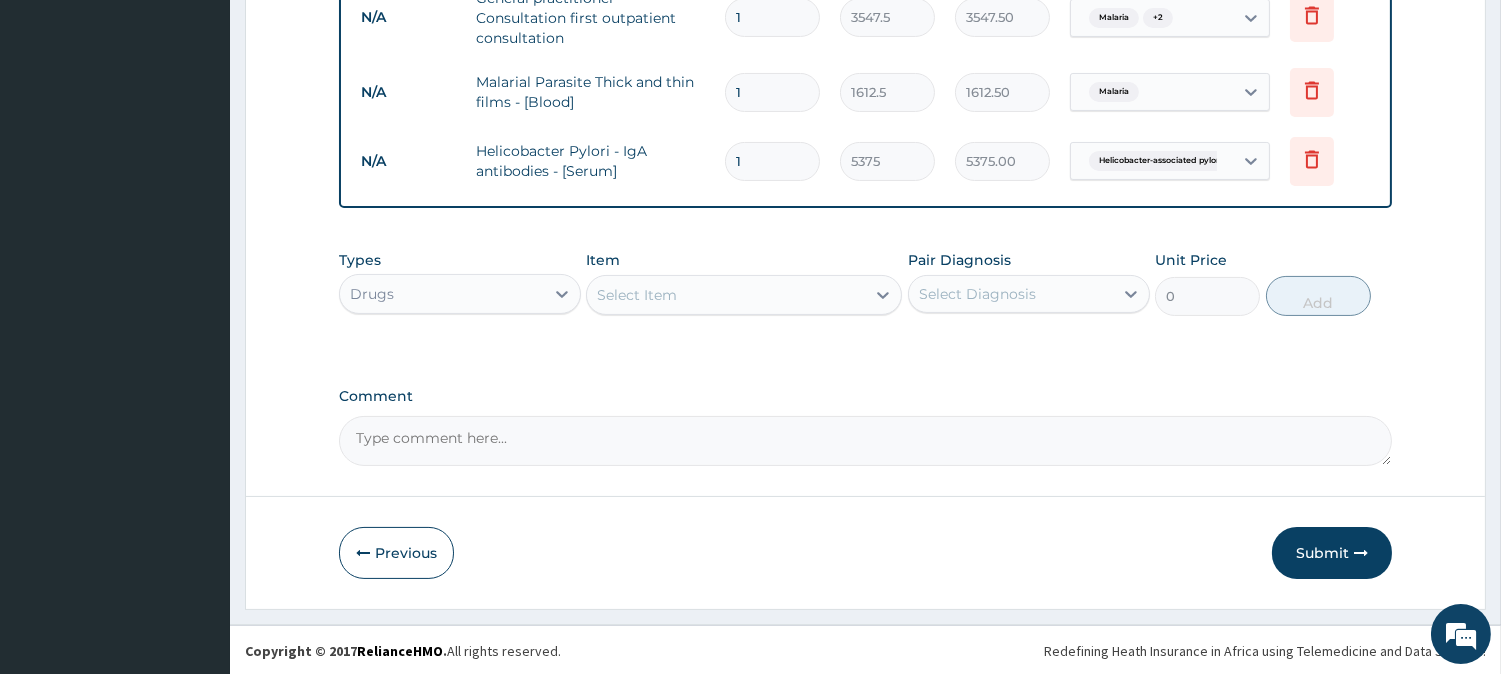 click on "Select Item" at bounding box center (726, 295) 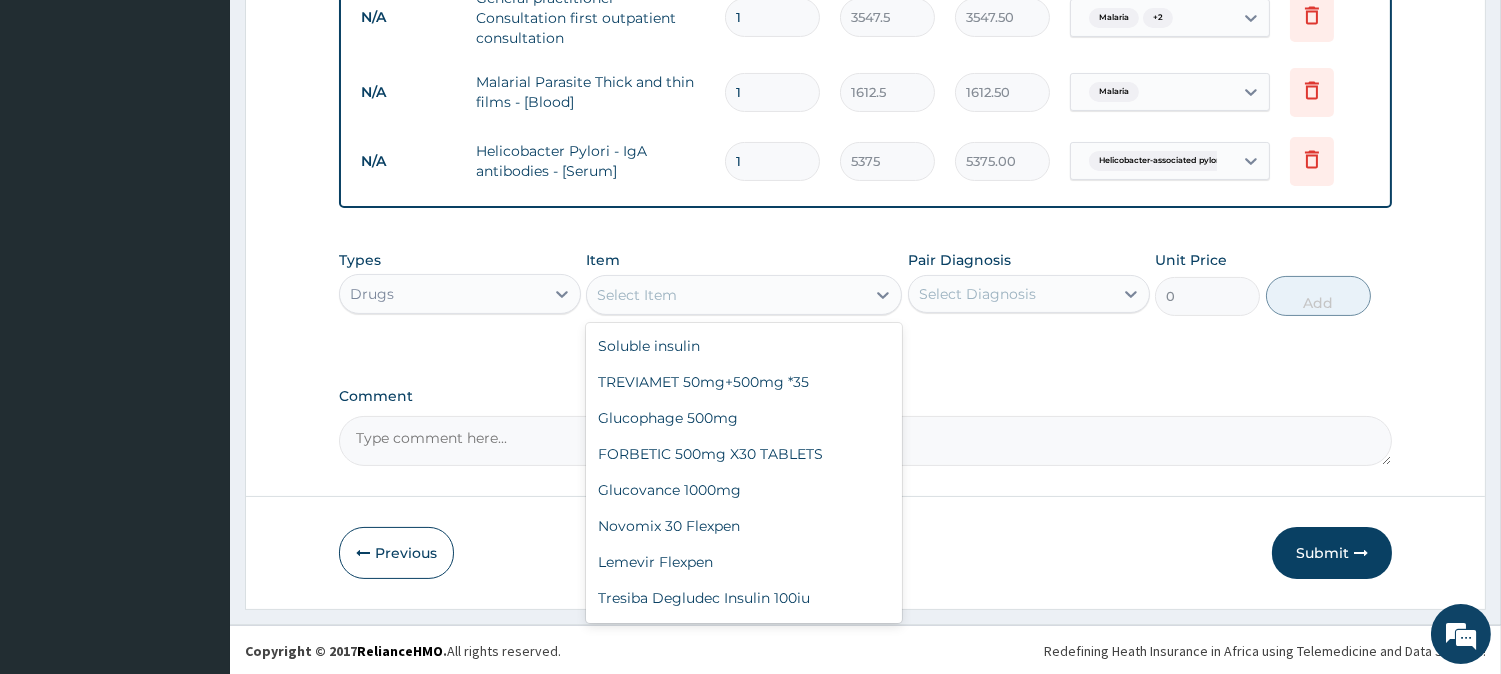 scroll, scrollTop: 0, scrollLeft: 0, axis: both 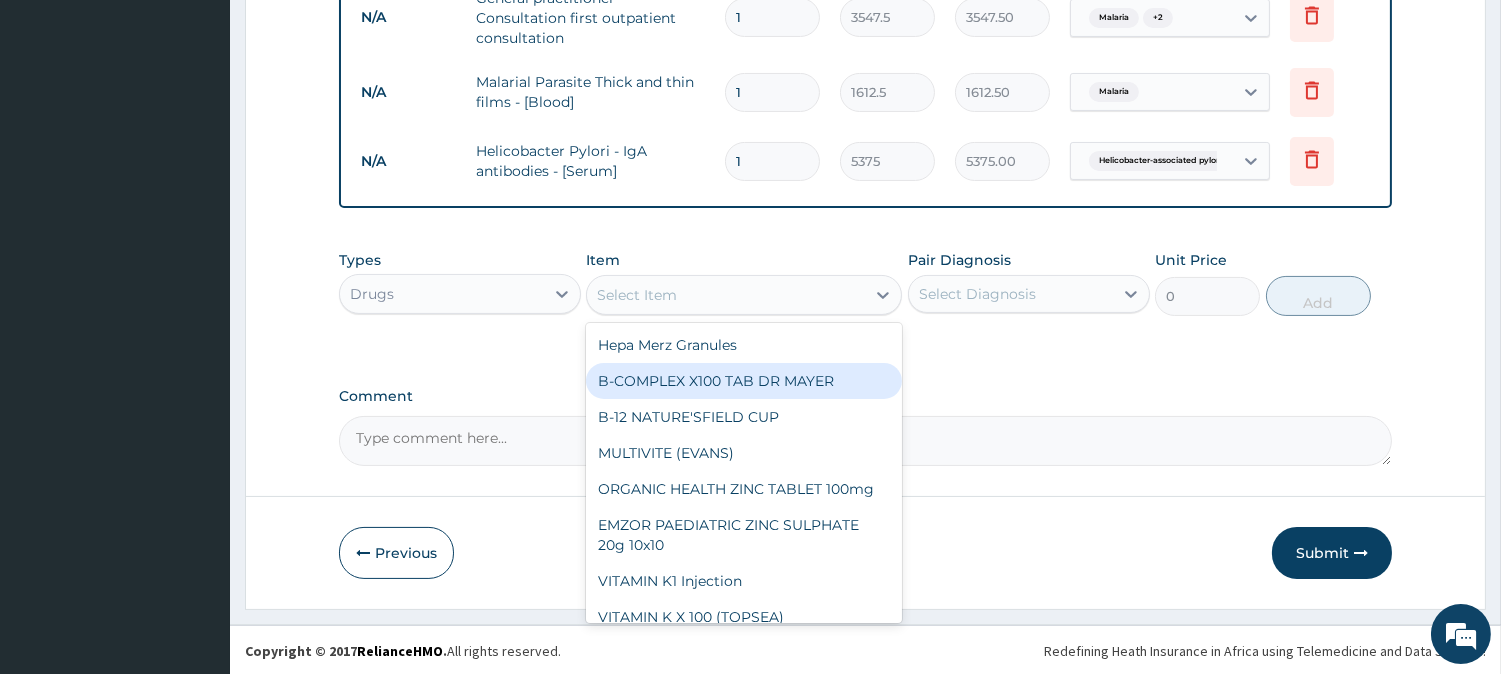 type on "a" 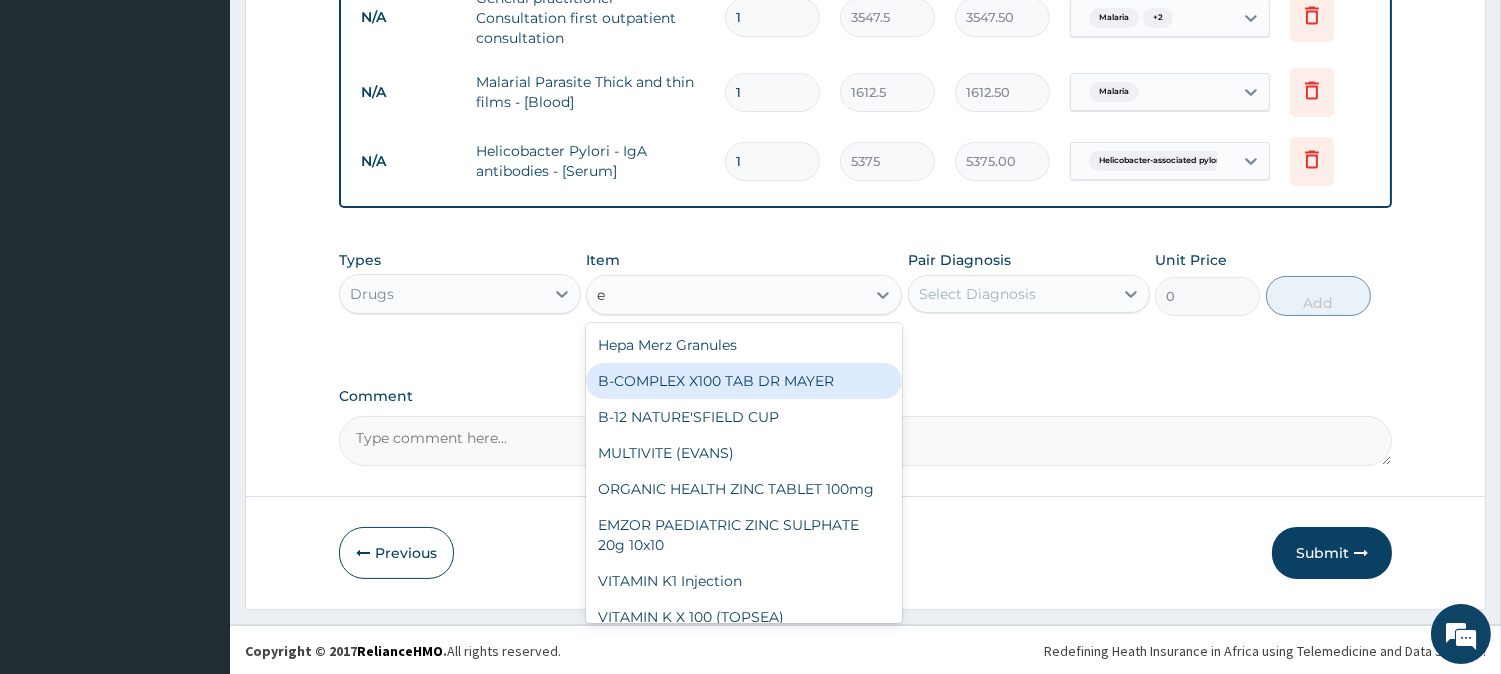 type on "e m" 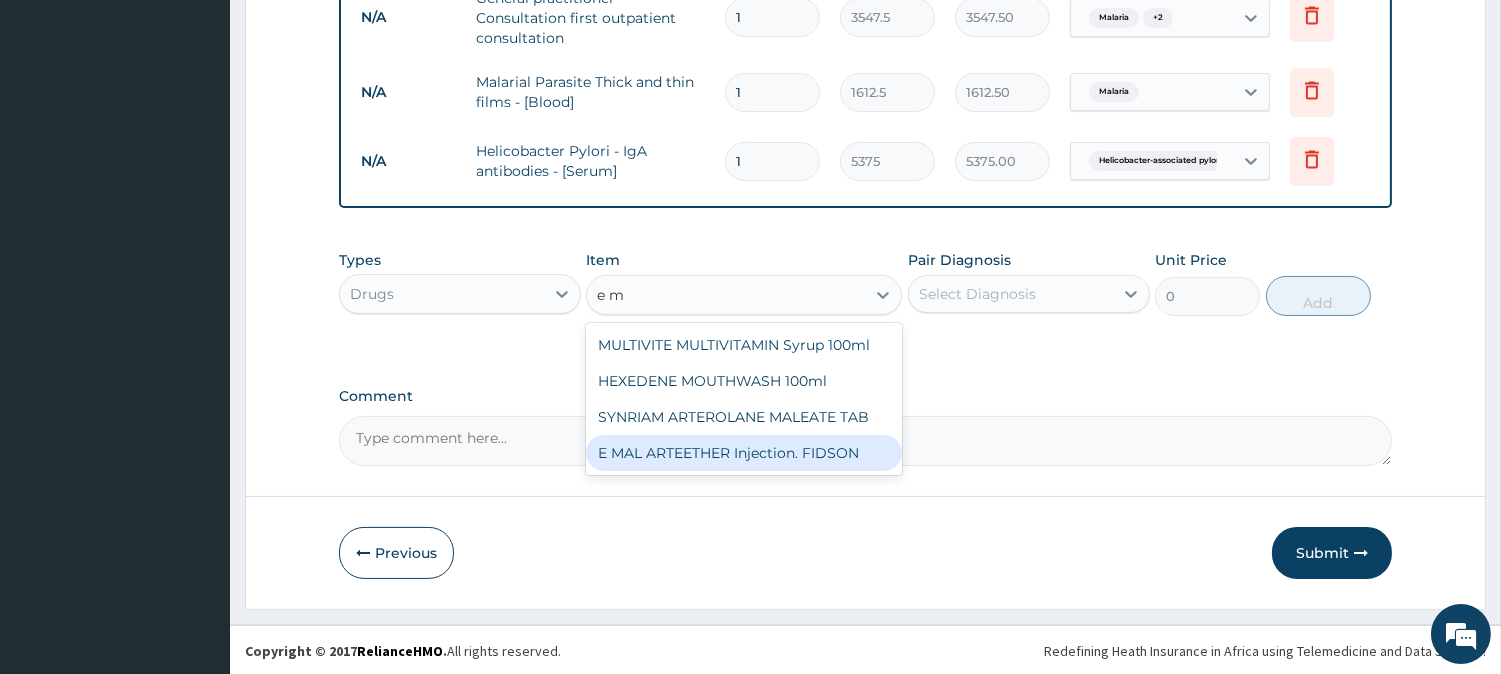 click on "E MAL ARTEETHER Injection. FIDSON" at bounding box center [744, 453] 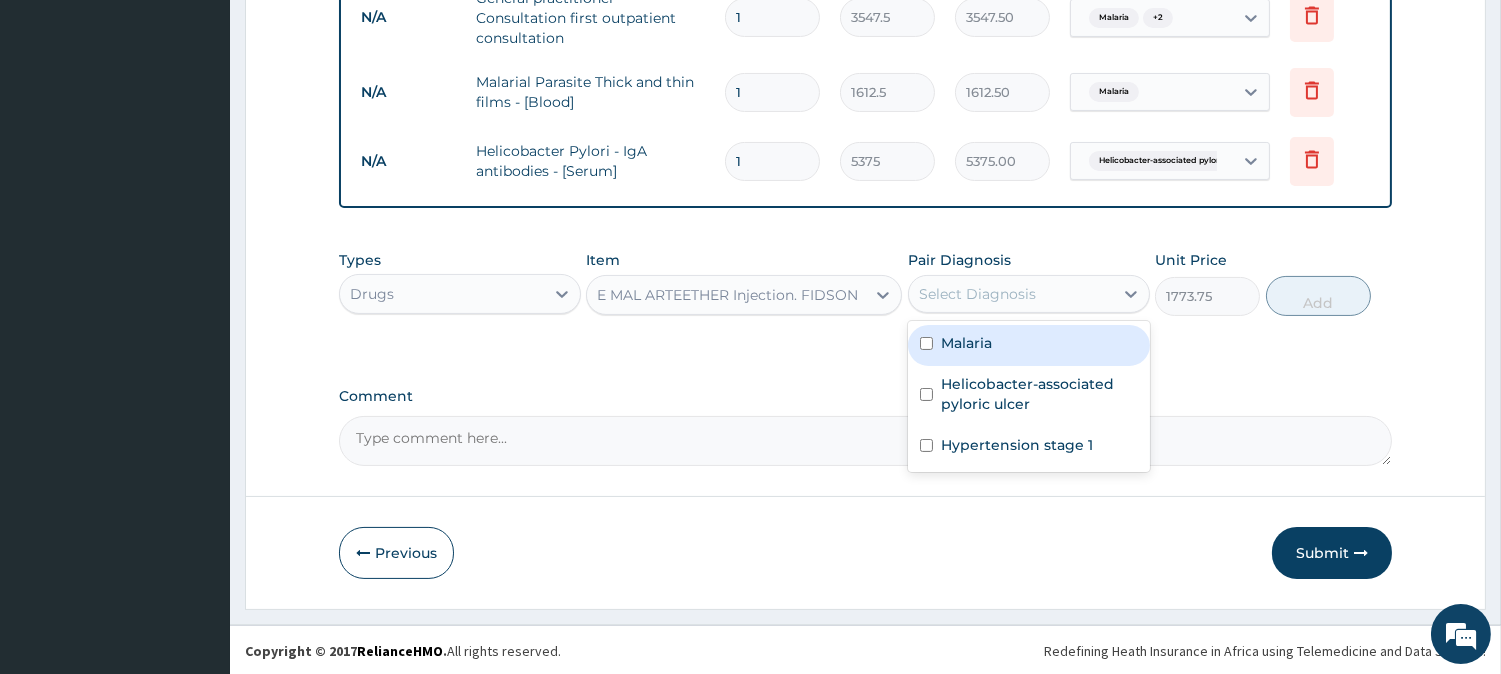 click on "Select Diagnosis" at bounding box center [977, 294] 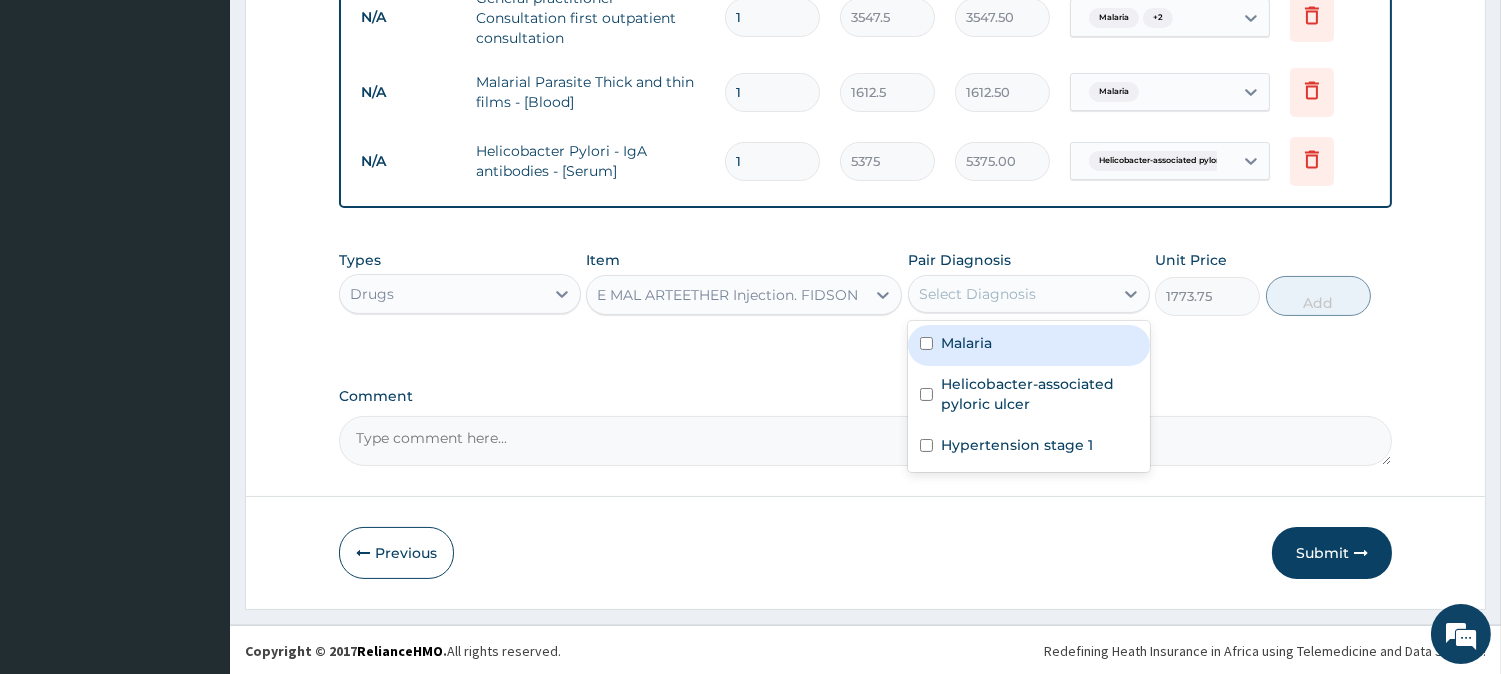 click on "Malaria" at bounding box center (966, 343) 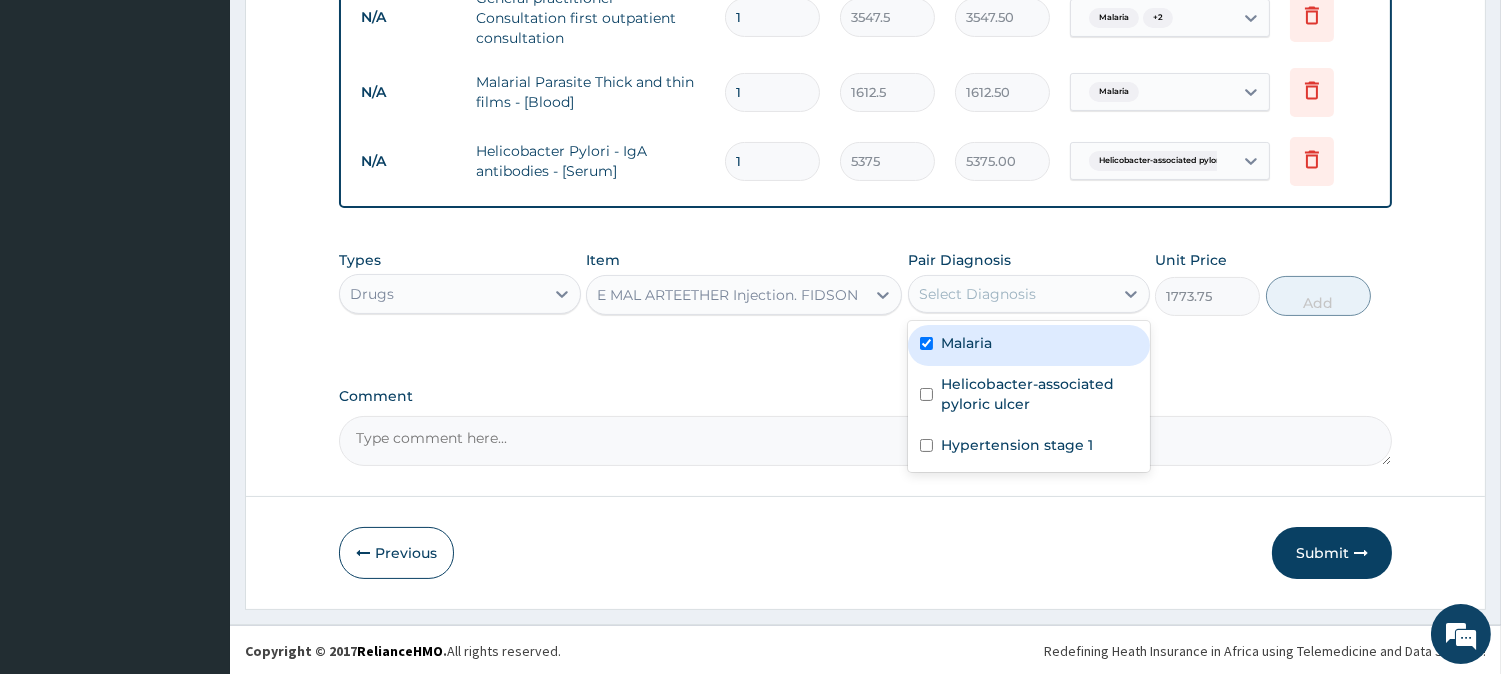 checkbox on "true" 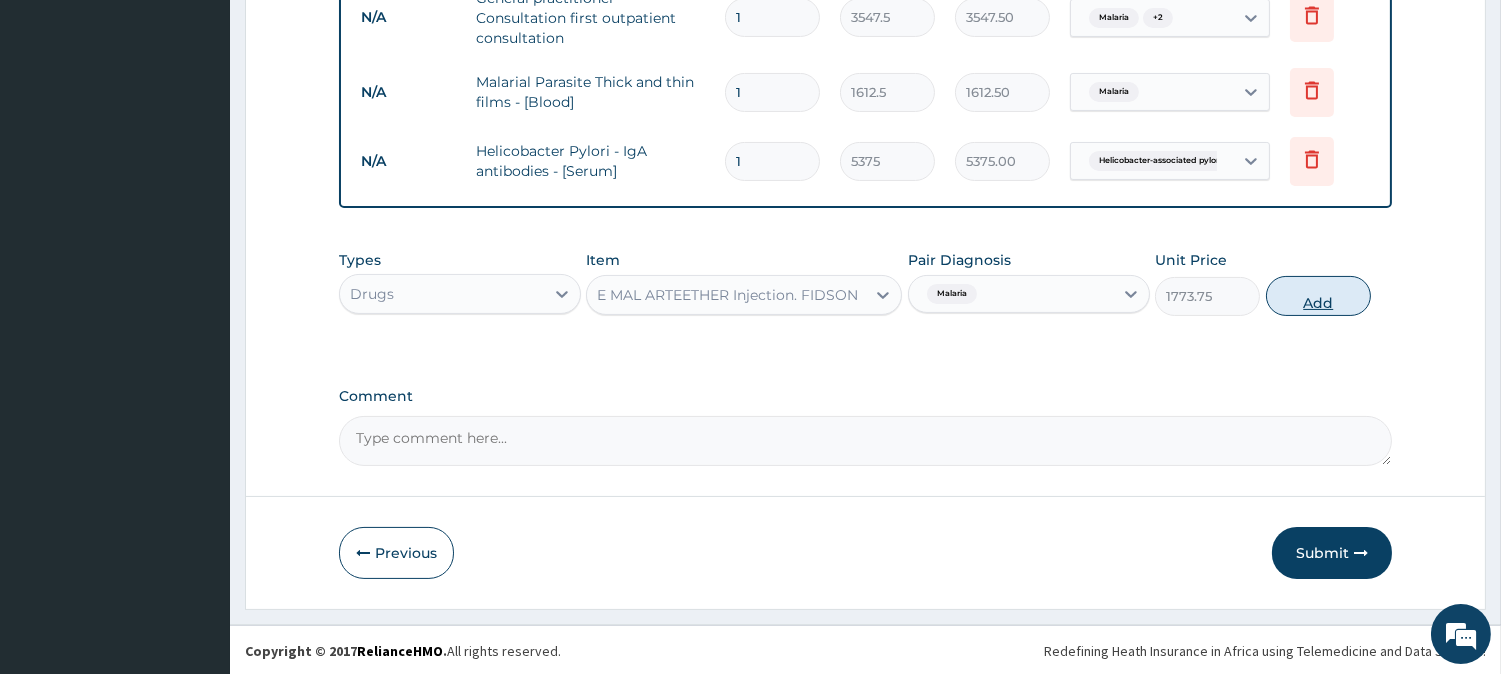 click on "Add" at bounding box center (1318, 296) 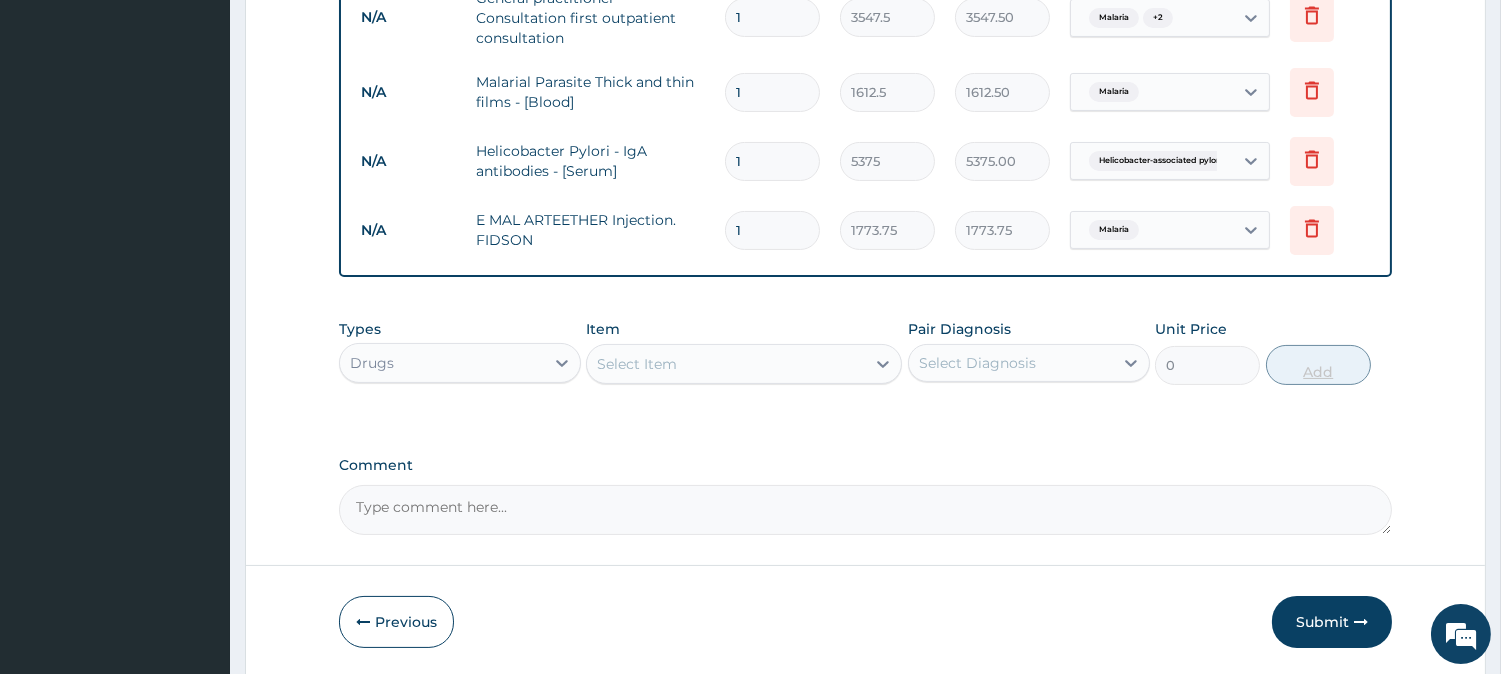 type 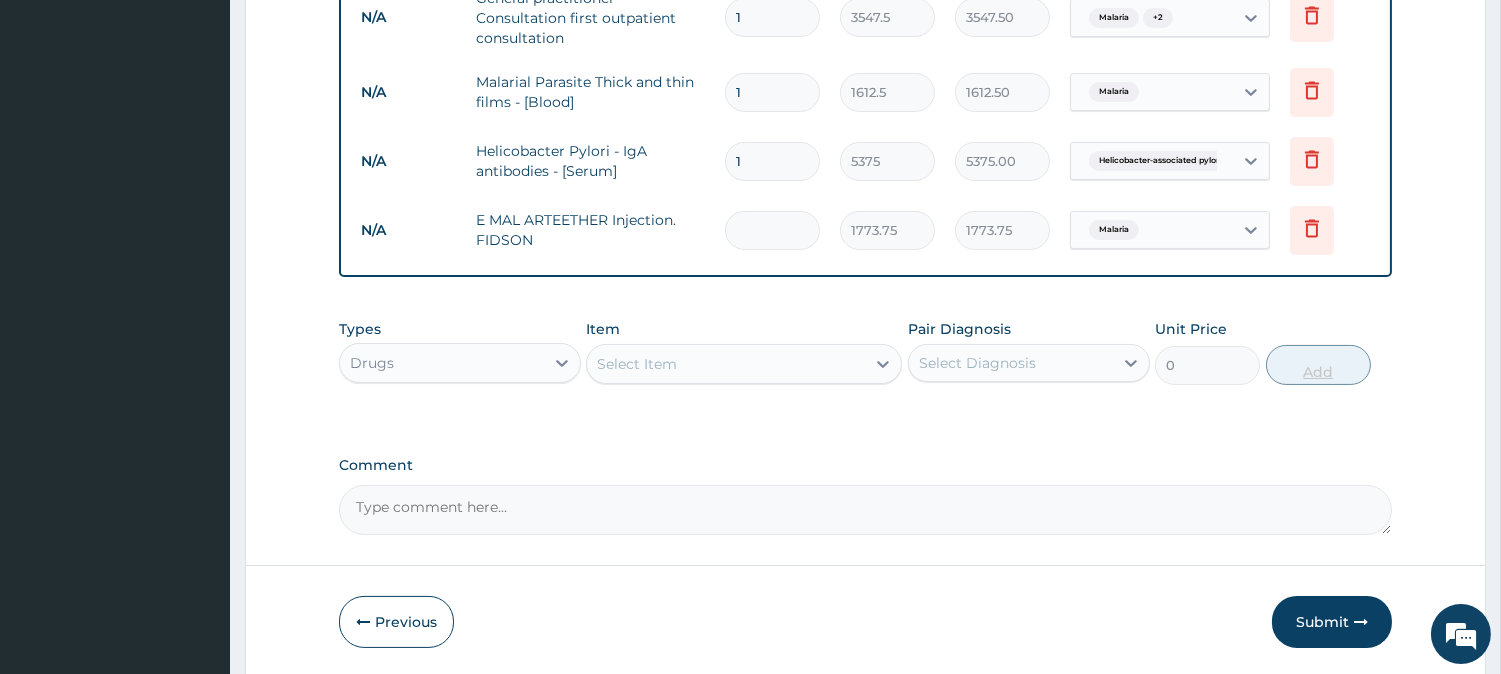 type on "0.00" 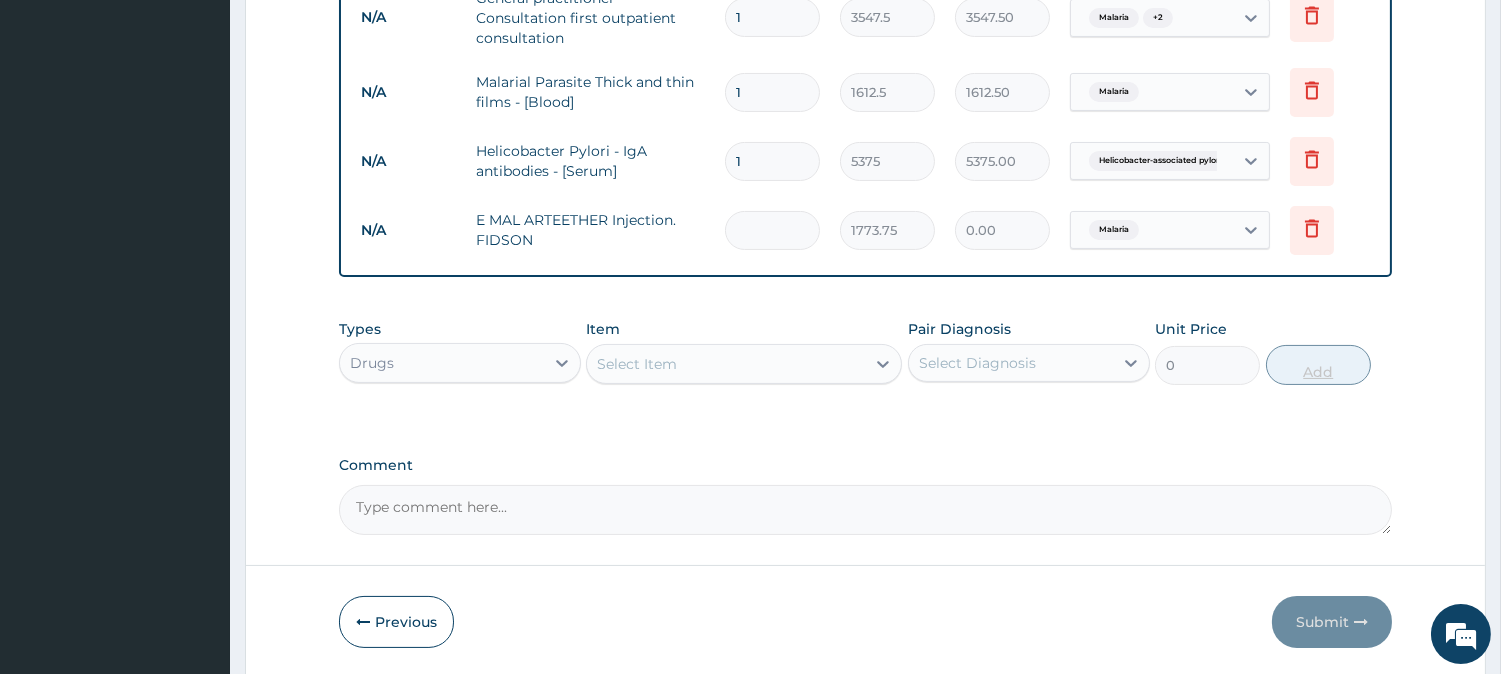 type on "3" 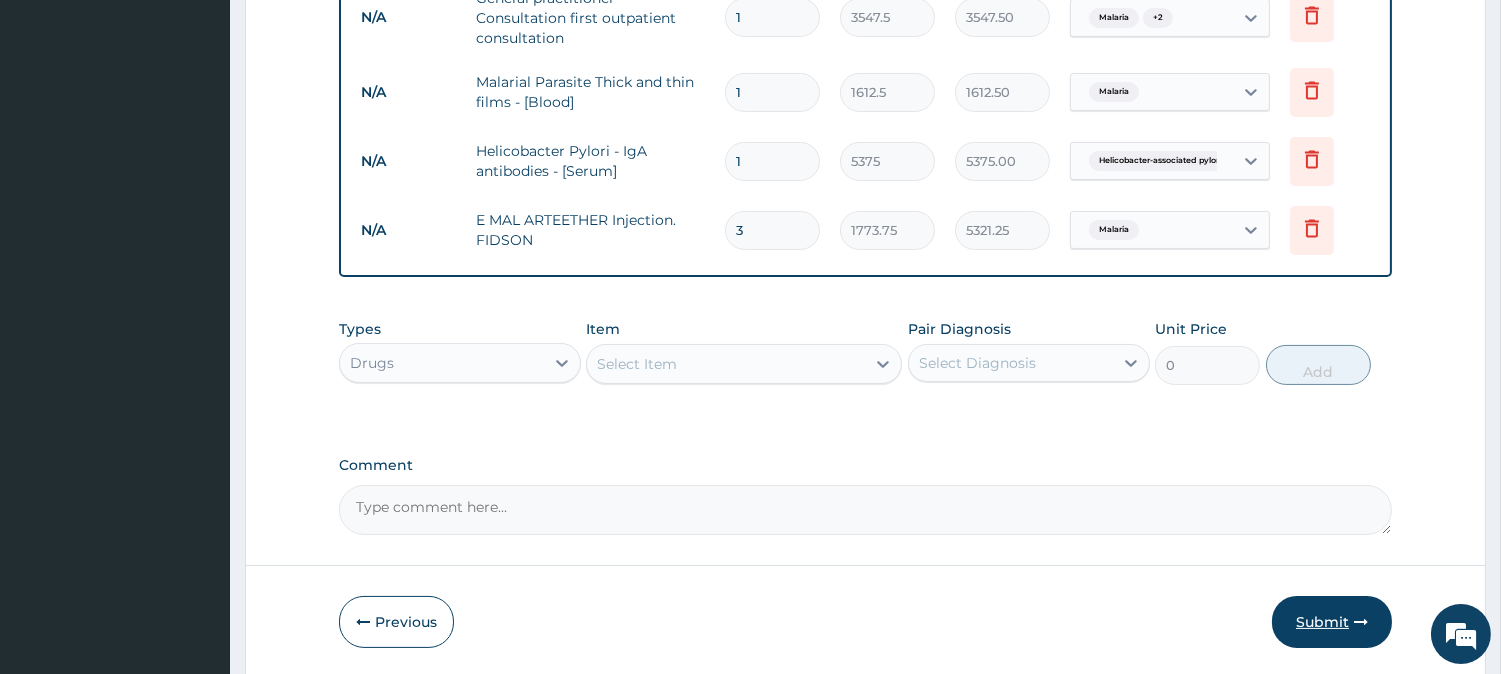 type on "3" 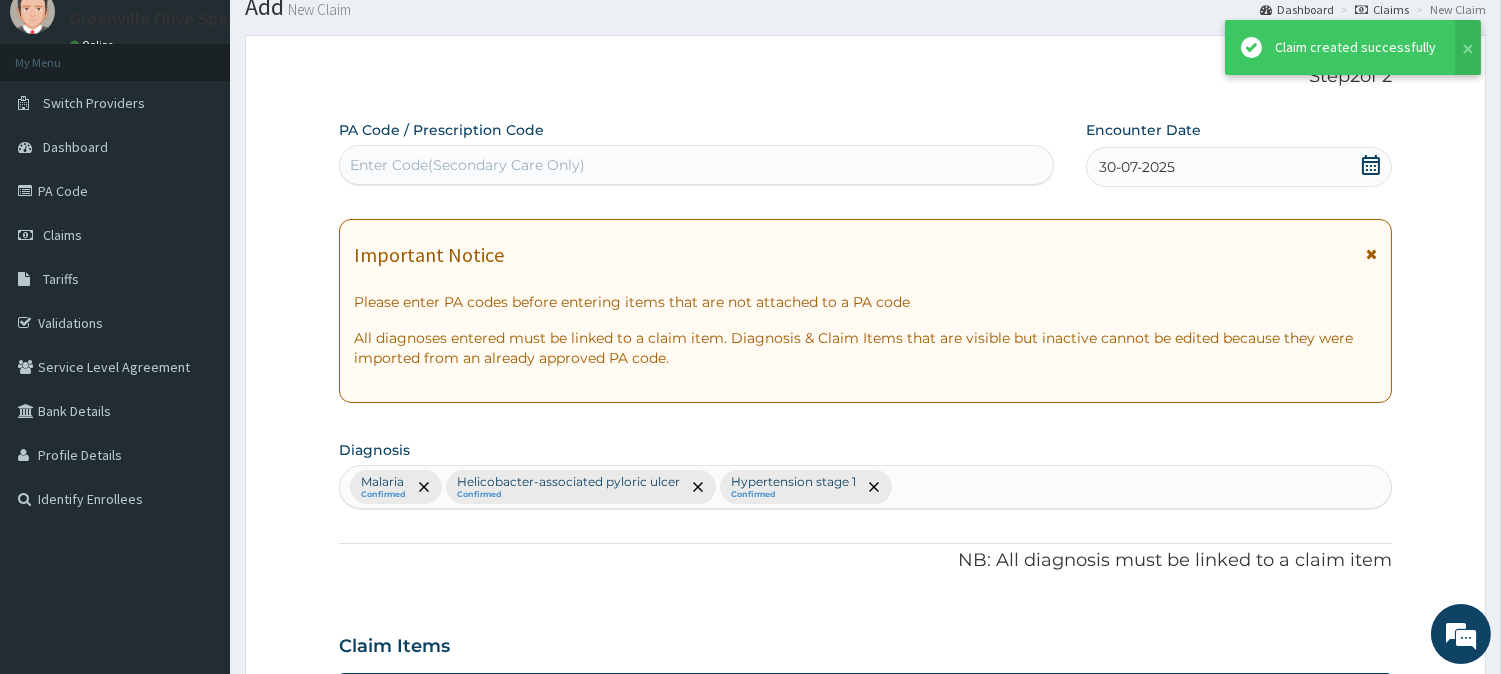 scroll, scrollTop: 604, scrollLeft: 0, axis: vertical 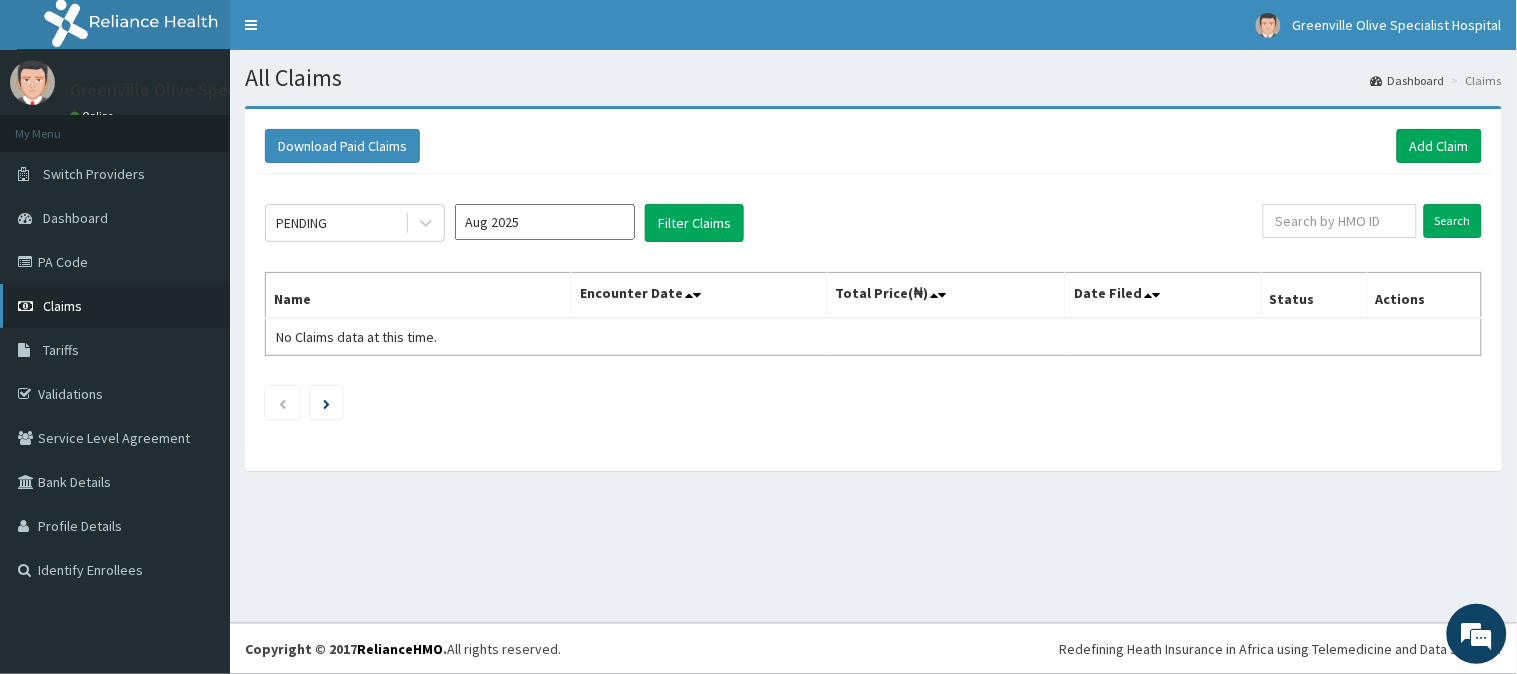 click on "Claims" at bounding box center [62, 306] 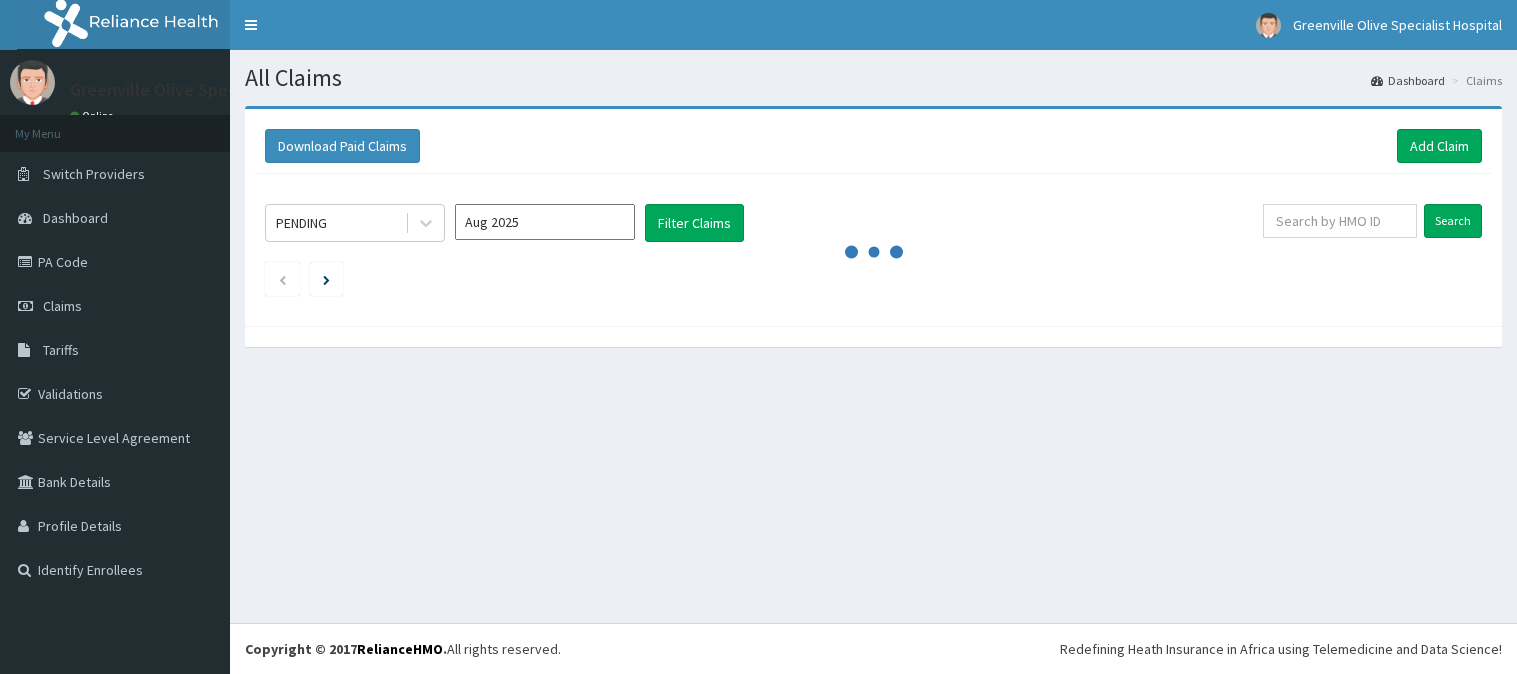 scroll, scrollTop: 0, scrollLeft: 0, axis: both 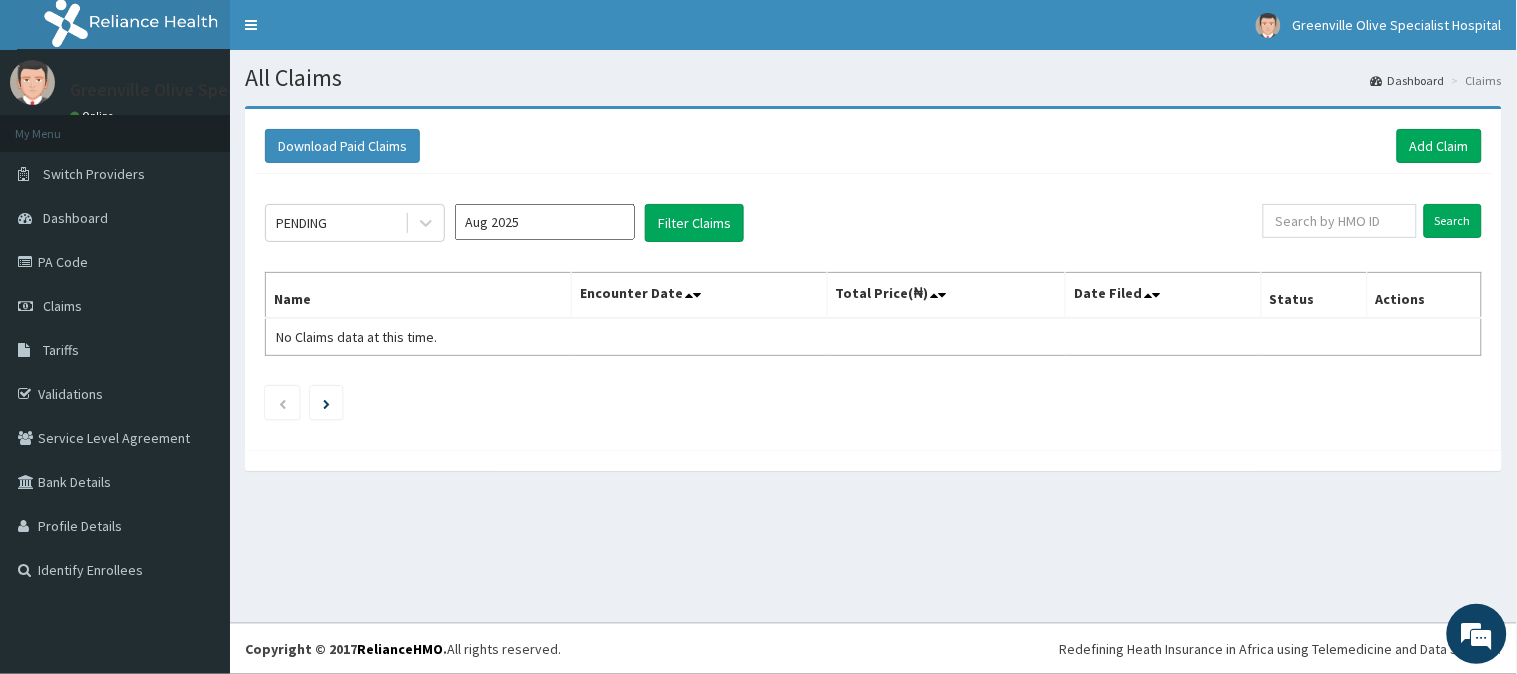 click 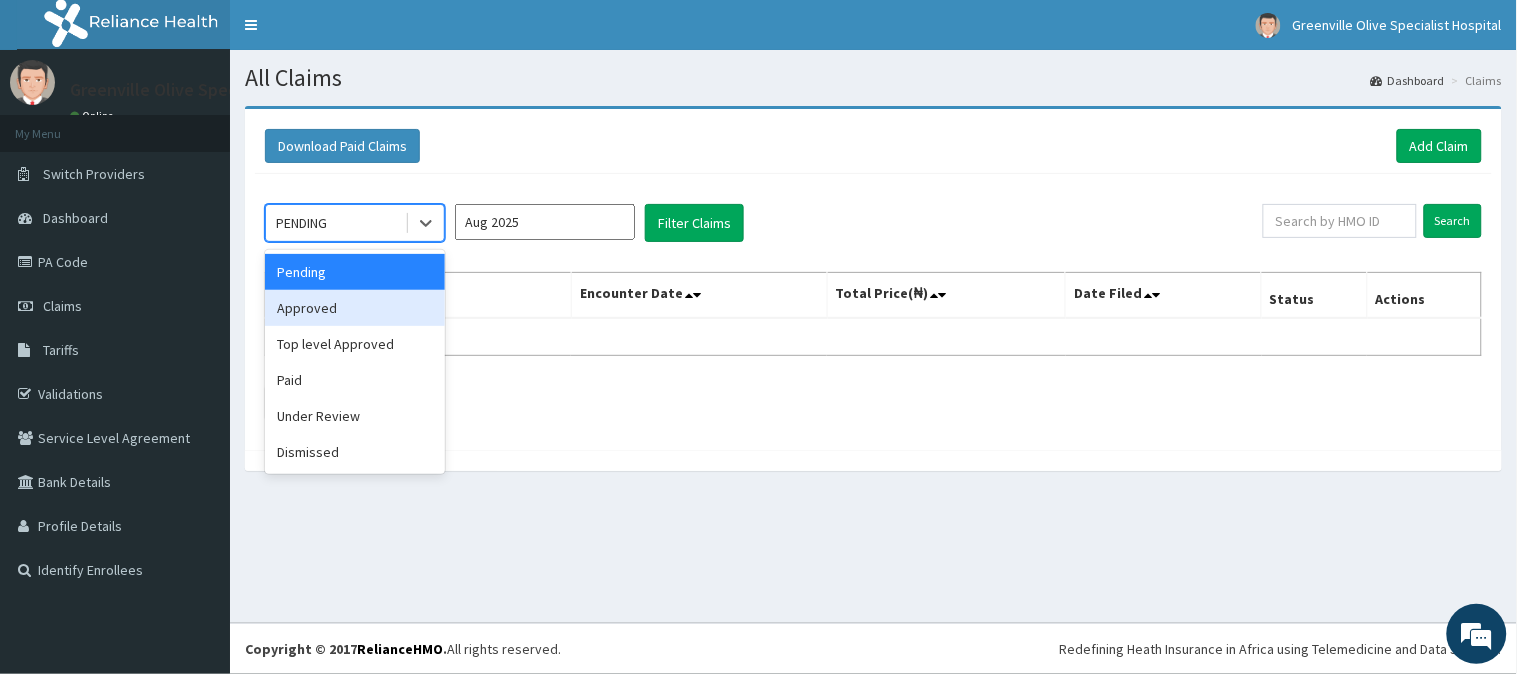 click on "Approved" at bounding box center (355, 308) 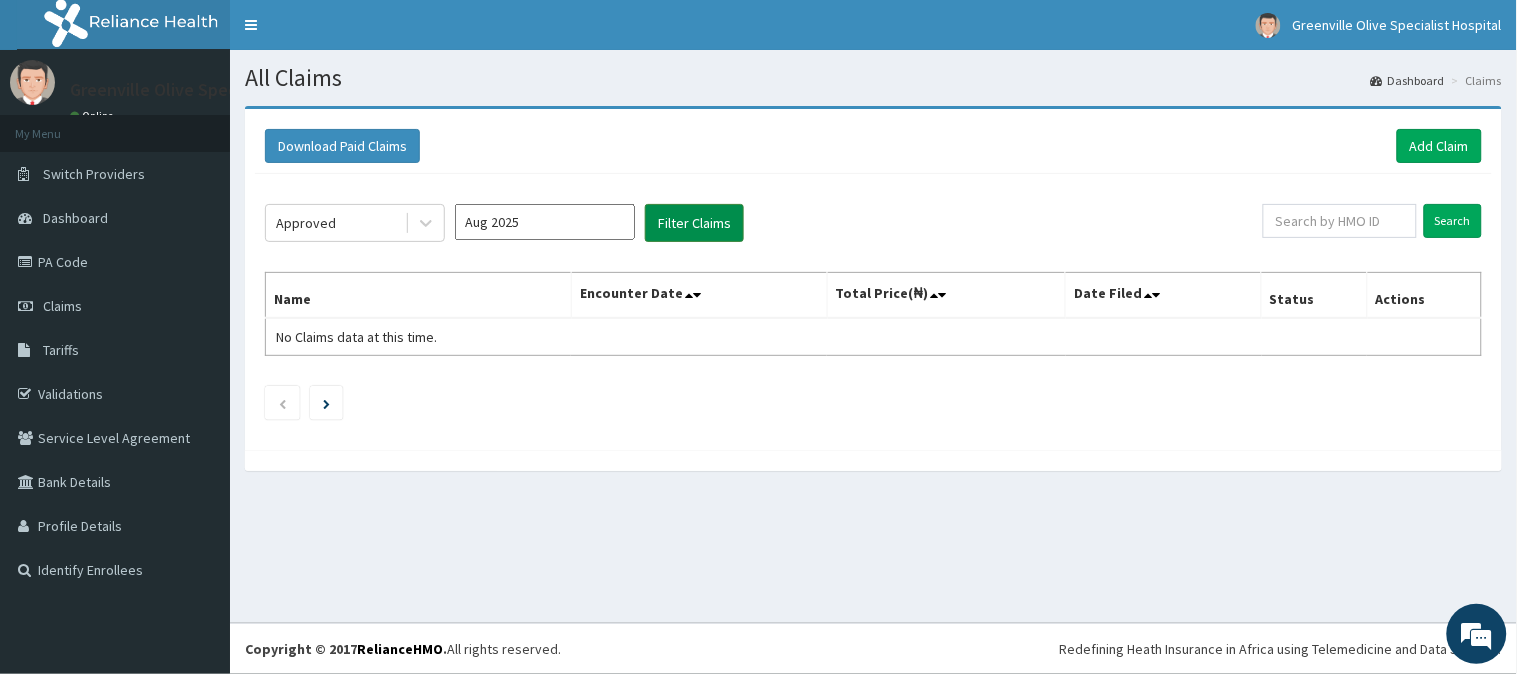 click on "Filter Claims" at bounding box center [694, 223] 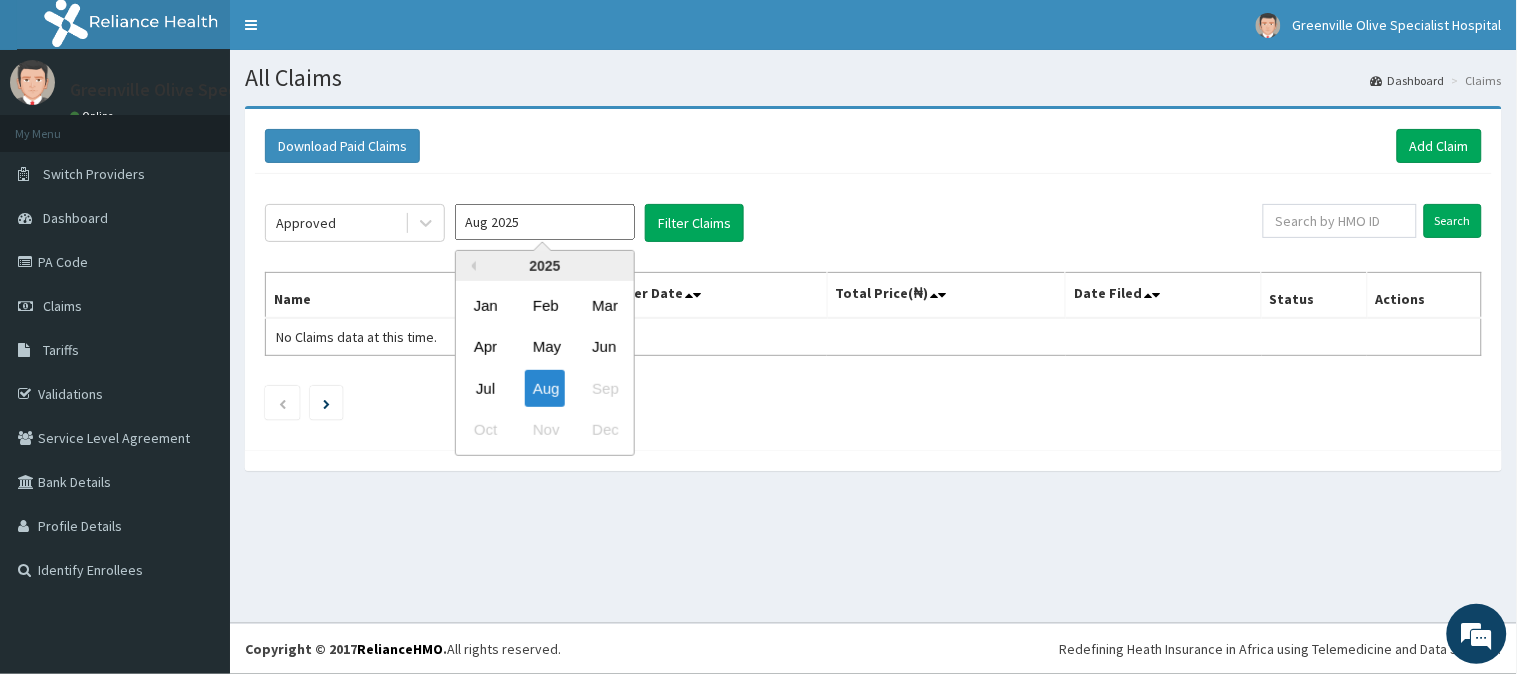 click on "Aug 2025" at bounding box center (545, 222) 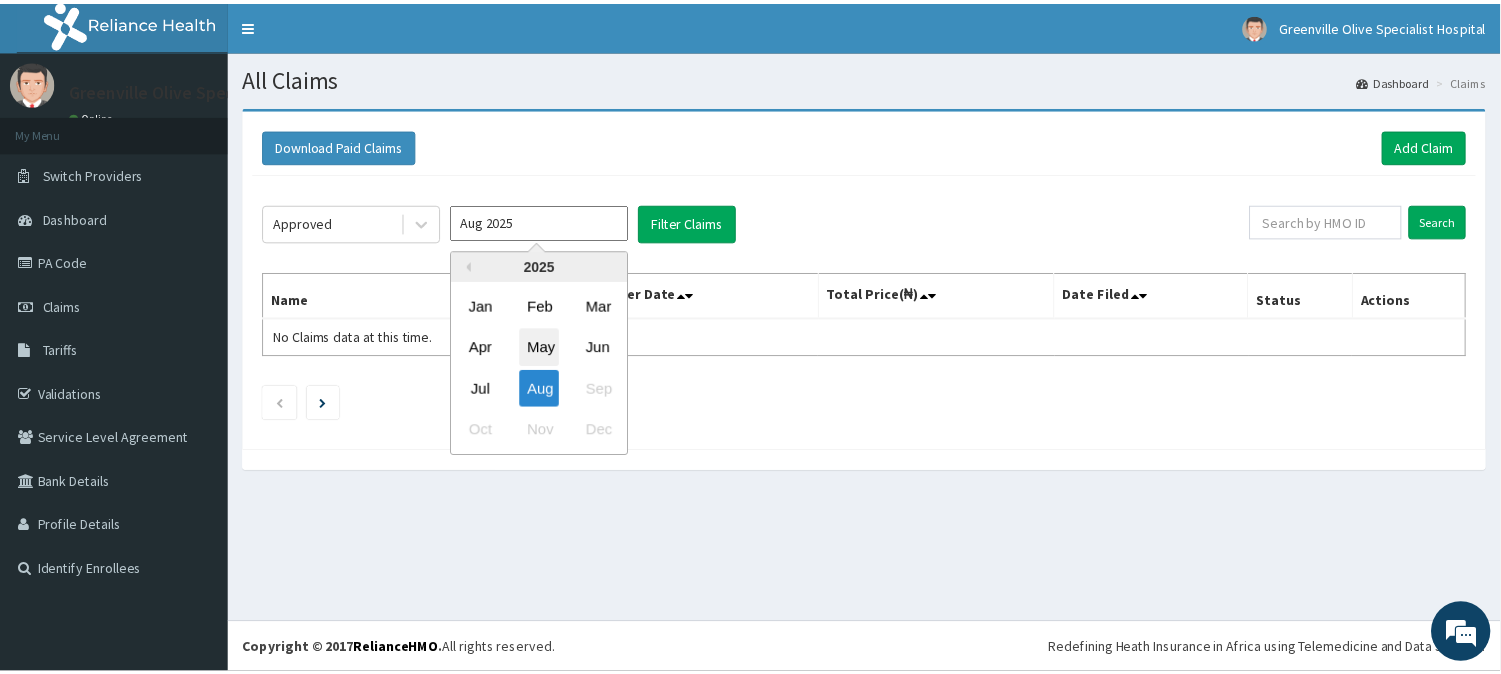 scroll, scrollTop: 0, scrollLeft: 0, axis: both 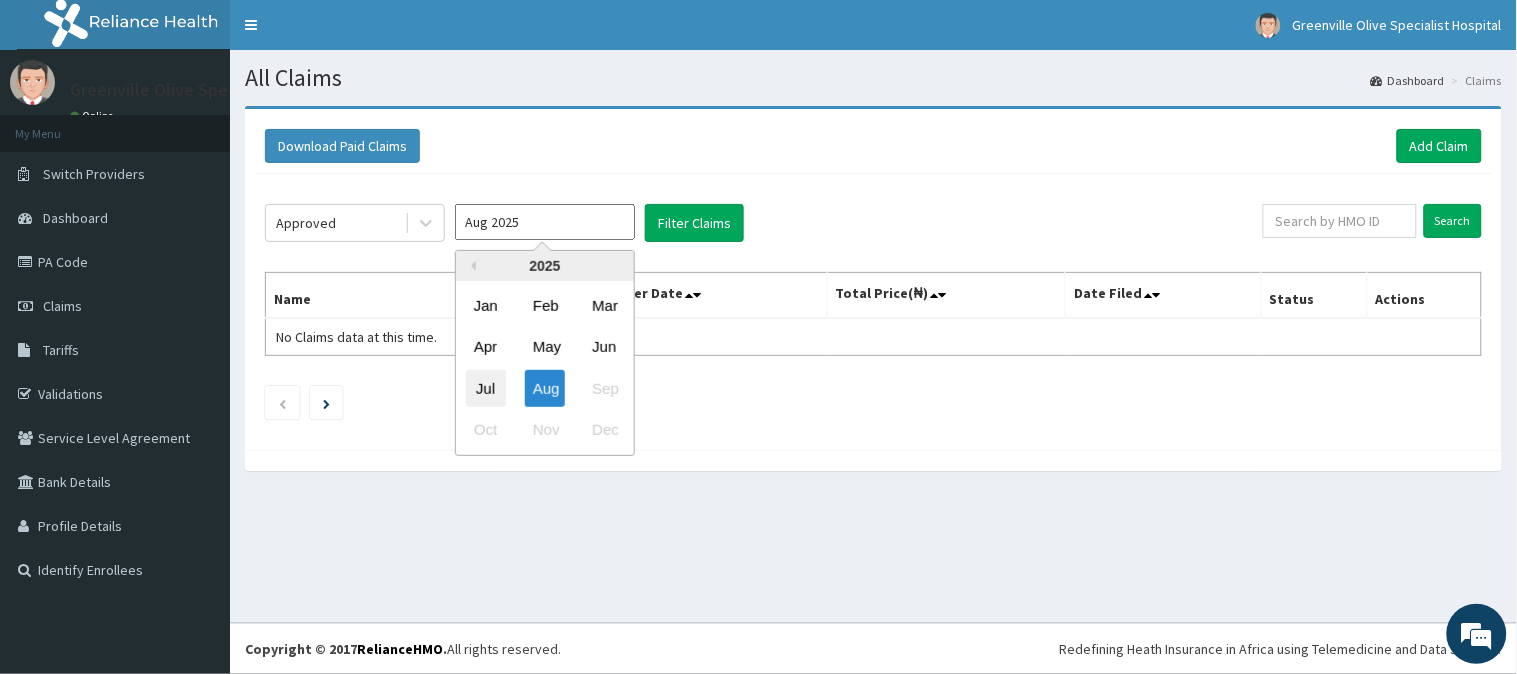 click on "Jul" at bounding box center [486, 388] 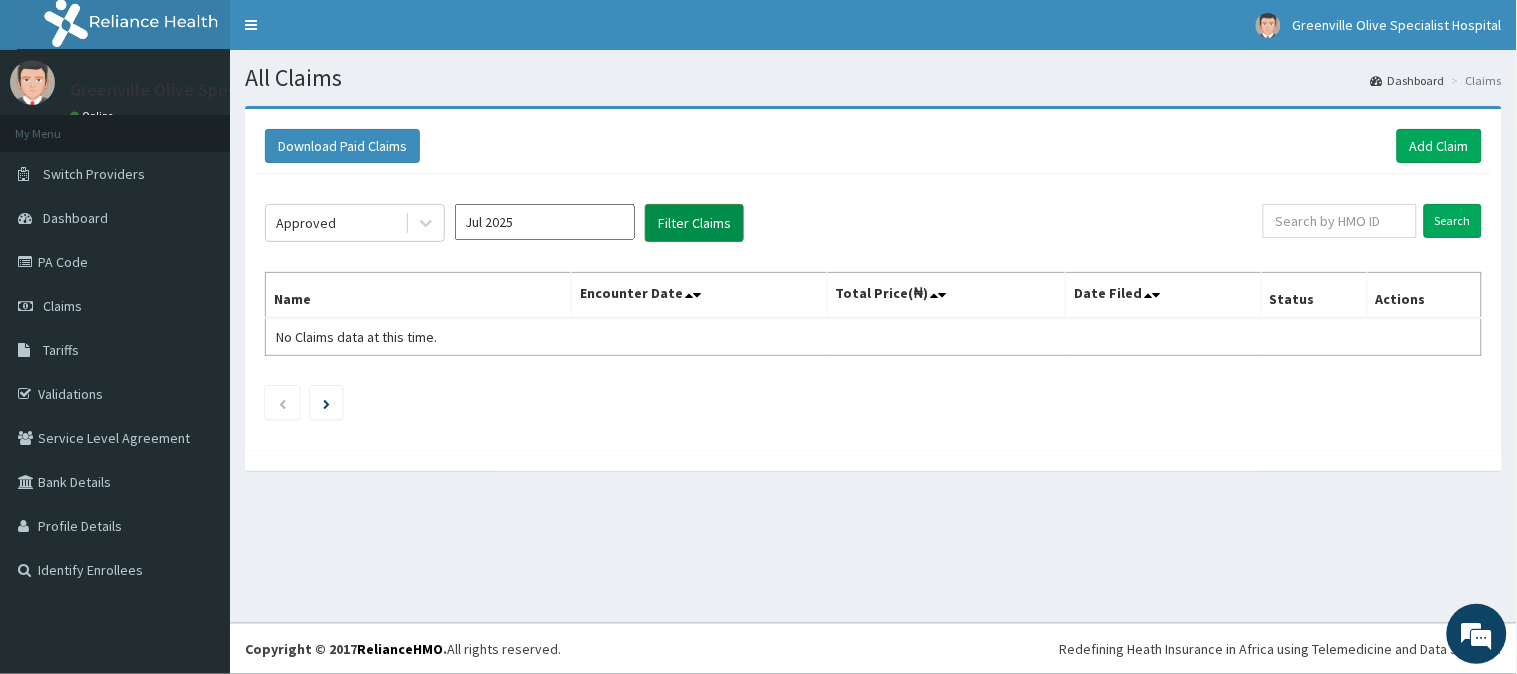 click on "Filter Claims" at bounding box center [694, 223] 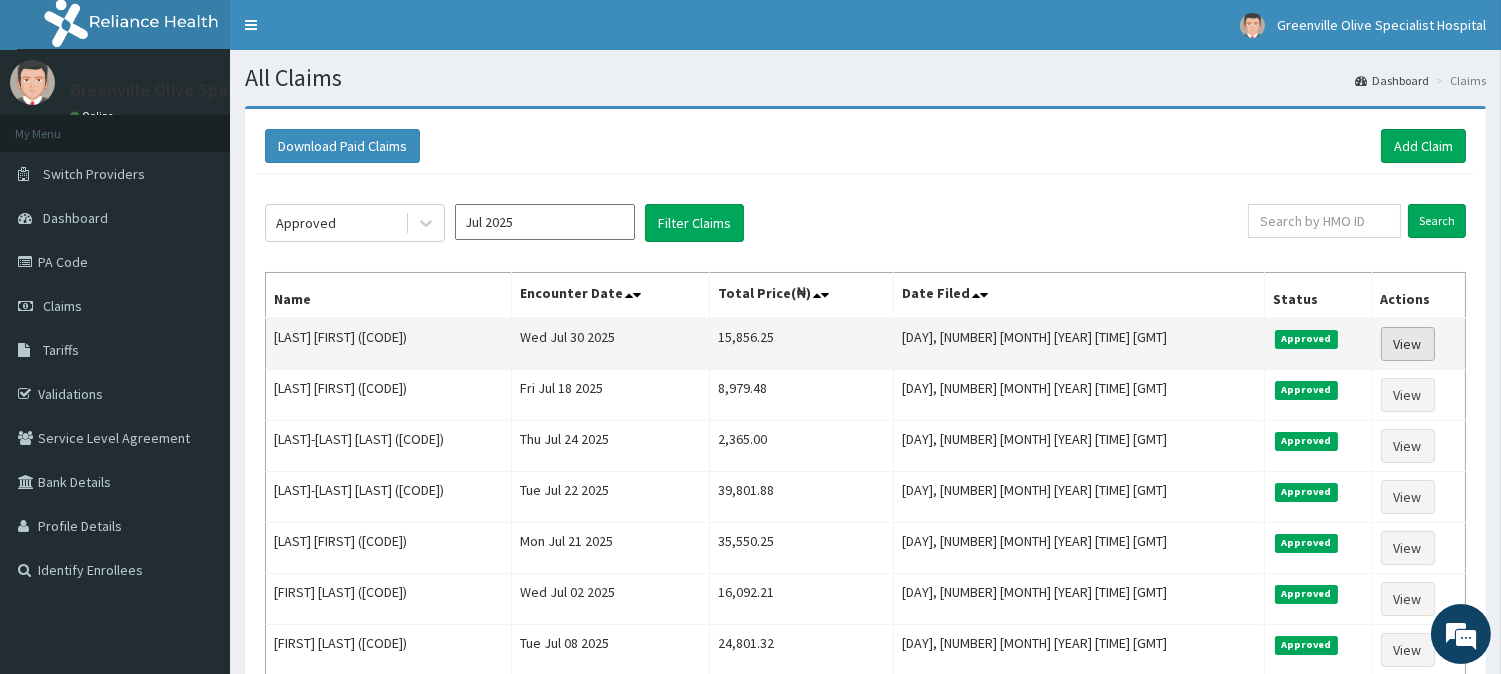 click on "View" at bounding box center [1408, 344] 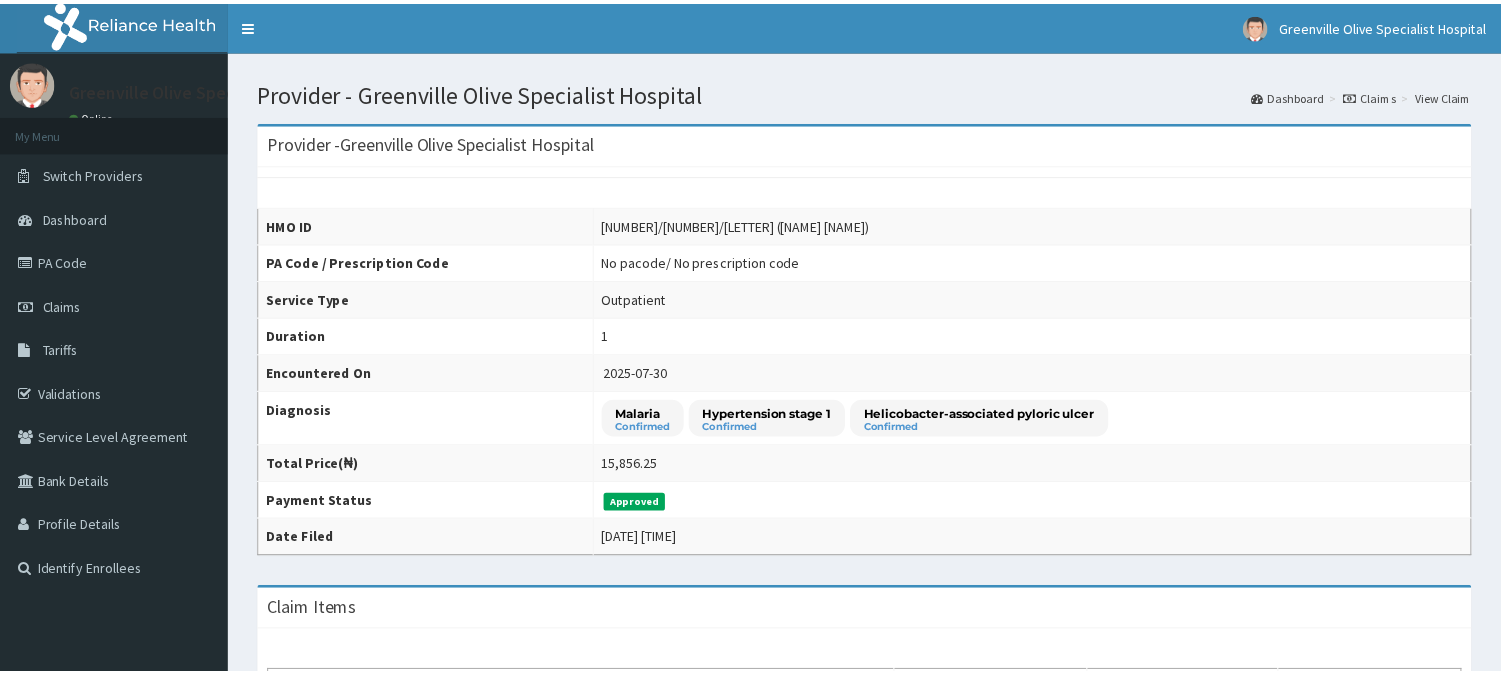 scroll, scrollTop: 0, scrollLeft: 0, axis: both 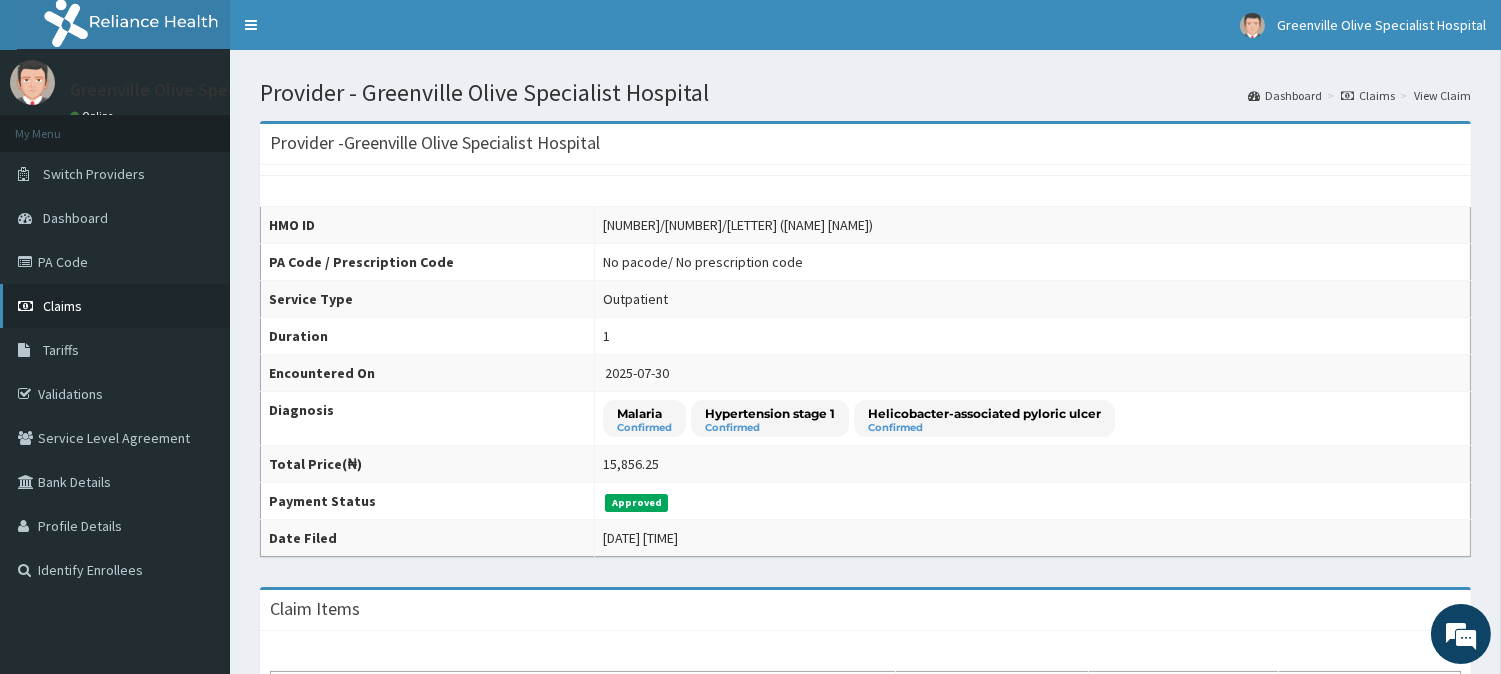 click on "Claims" at bounding box center (62, 306) 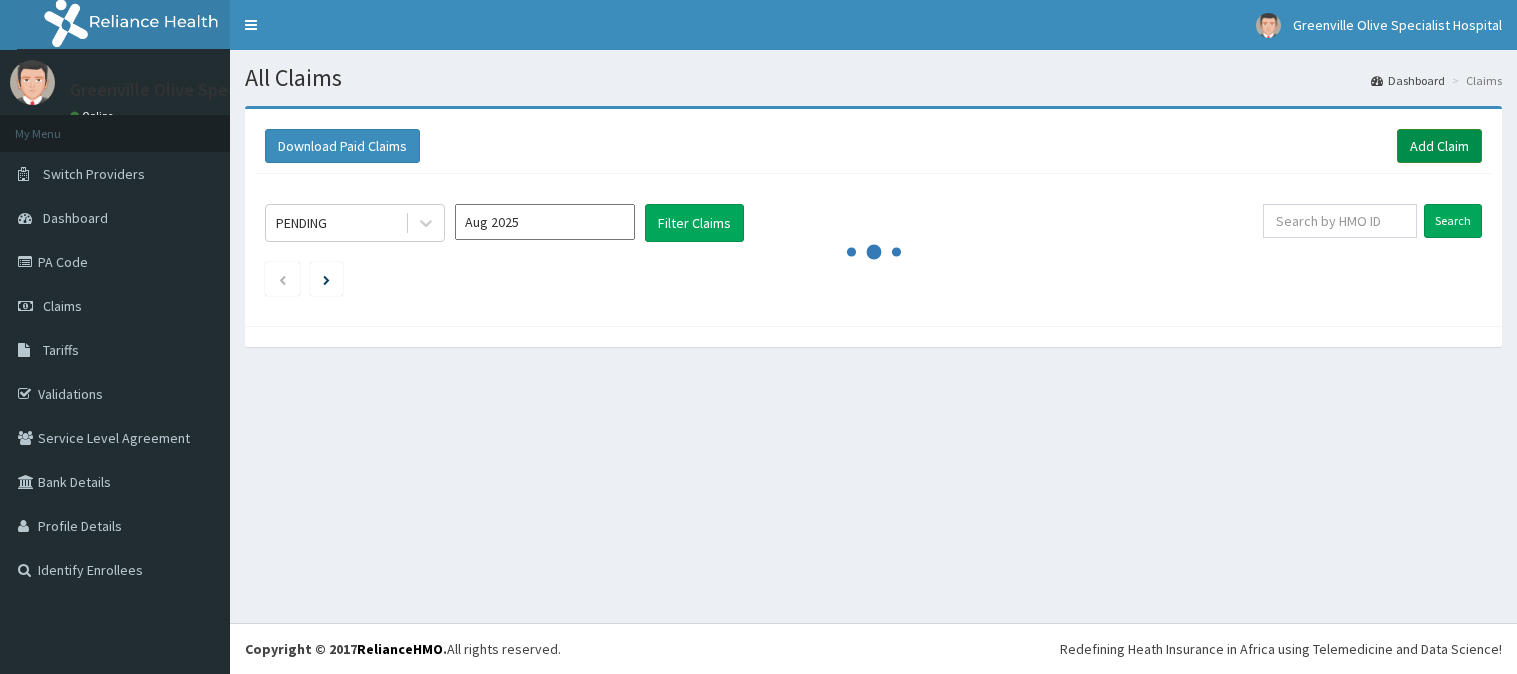 scroll, scrollTop: 0, scrollLeft: 0, axis: both 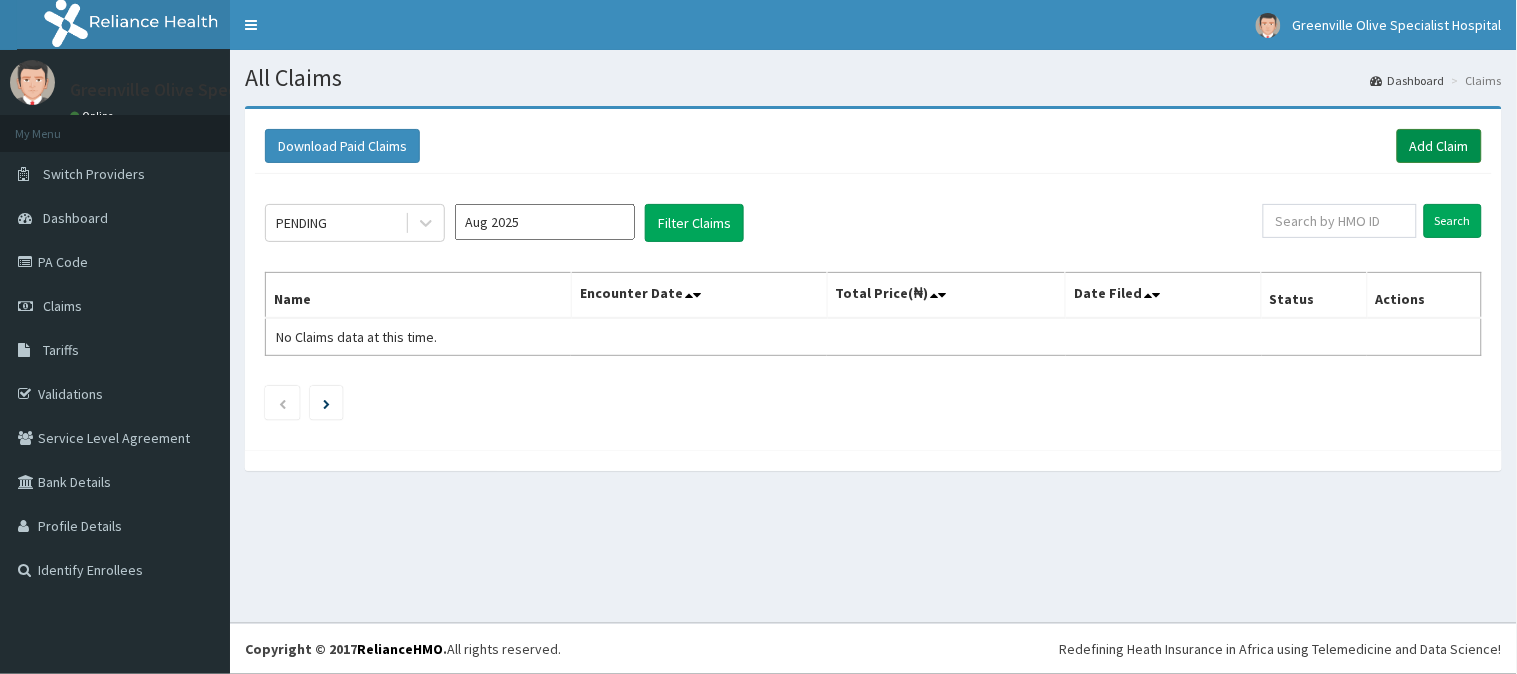 click on "Add Claim" at bounding box center (1439, 146) 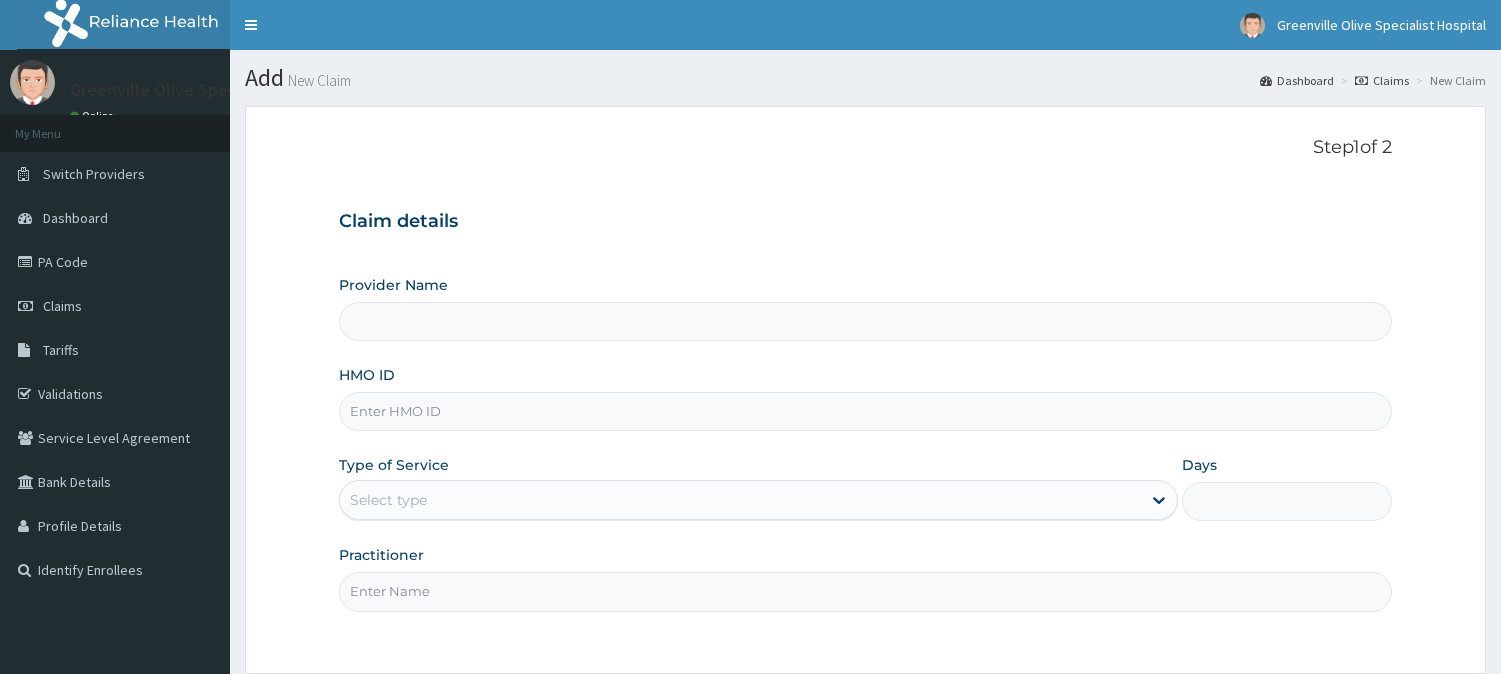 scroll, scrollTop: 0, scrollLeft: 0, axis: both 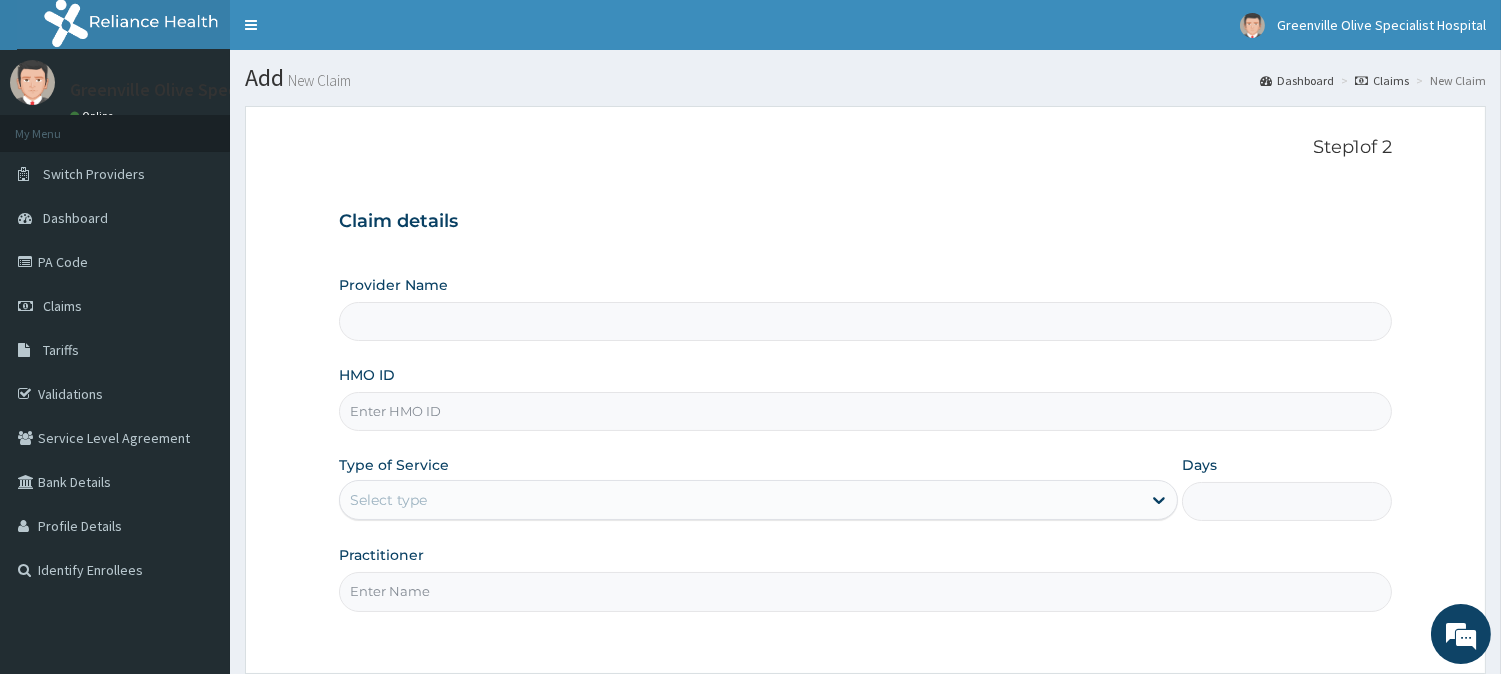 type on "Greenville Olive Specialist Hospital" 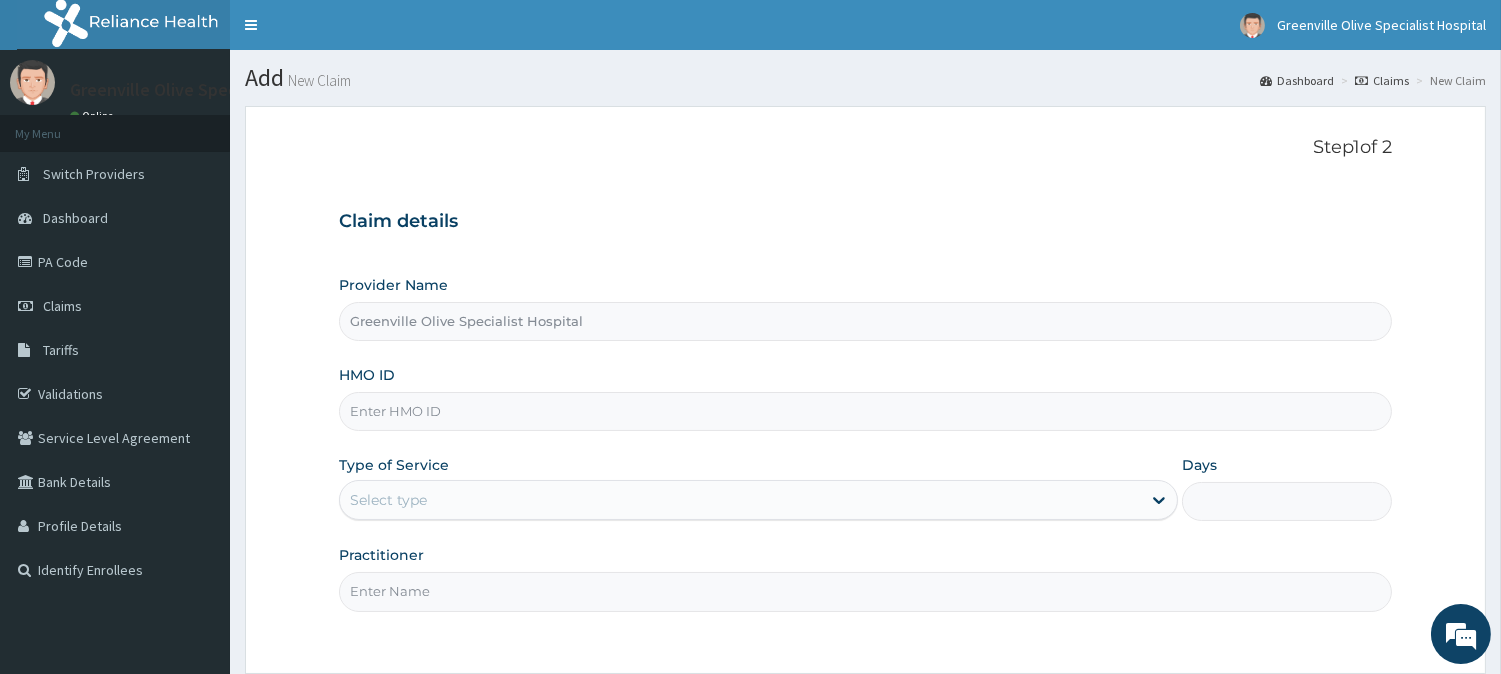 click on "HMO ID" at bounding box center [865, 411] 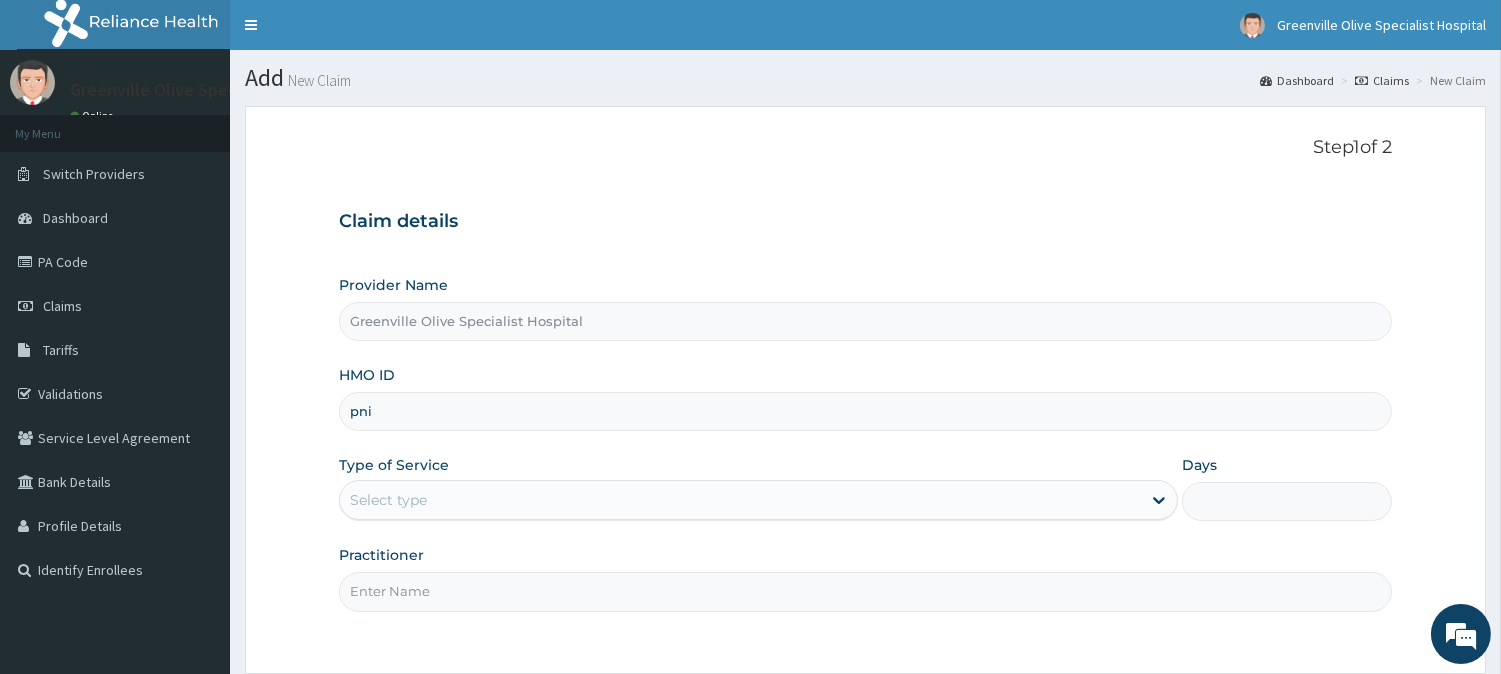 scroll, scrollTop: 0, scrollLeft: 0, axis: both 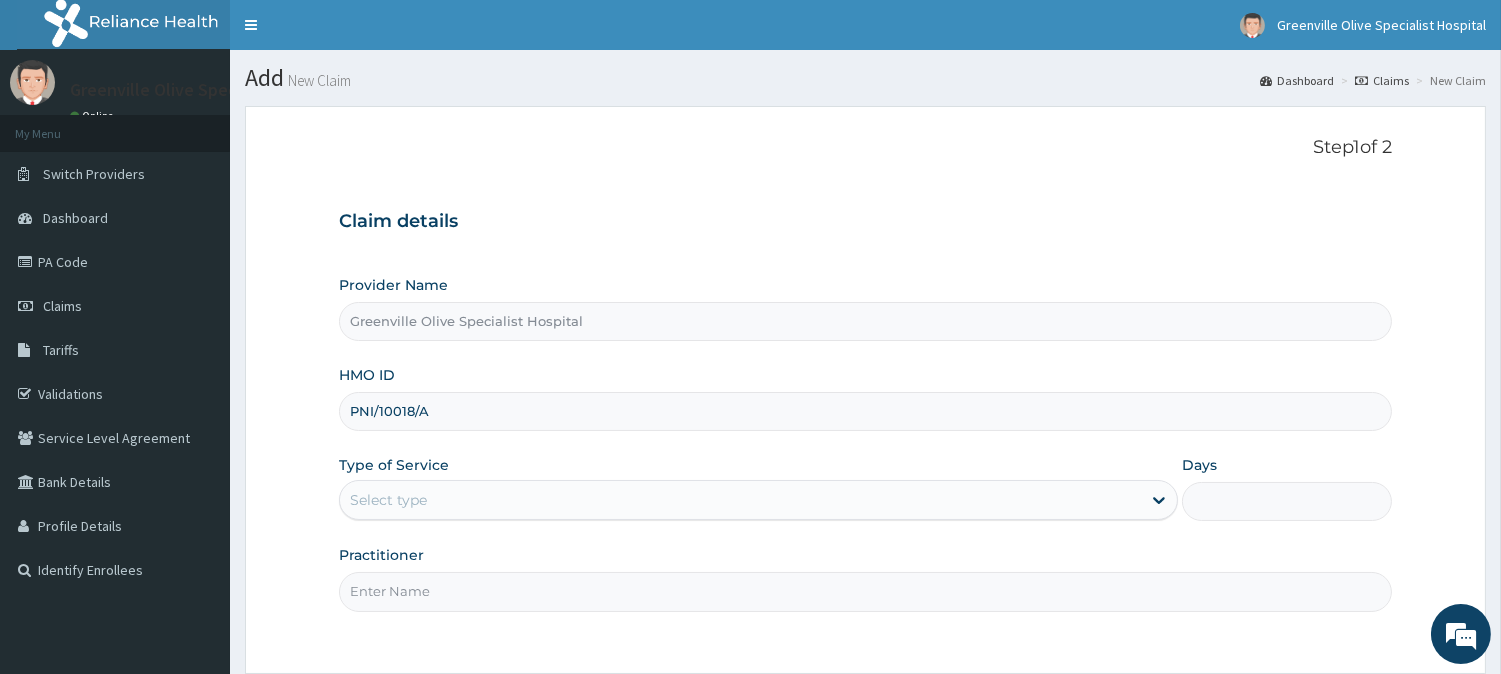 click on "Select type" at bounding box center [740, 500] 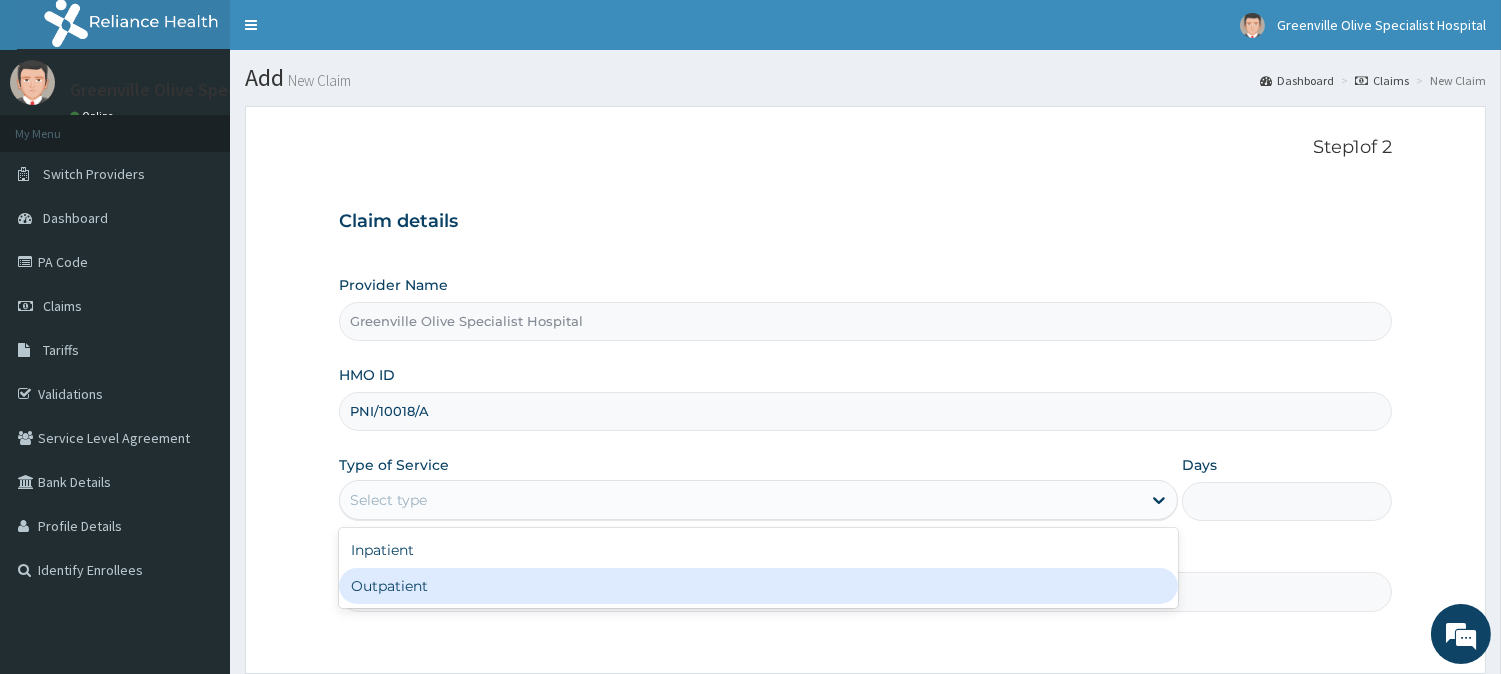 click on "Outpatient" at bounding box center [758, 586] 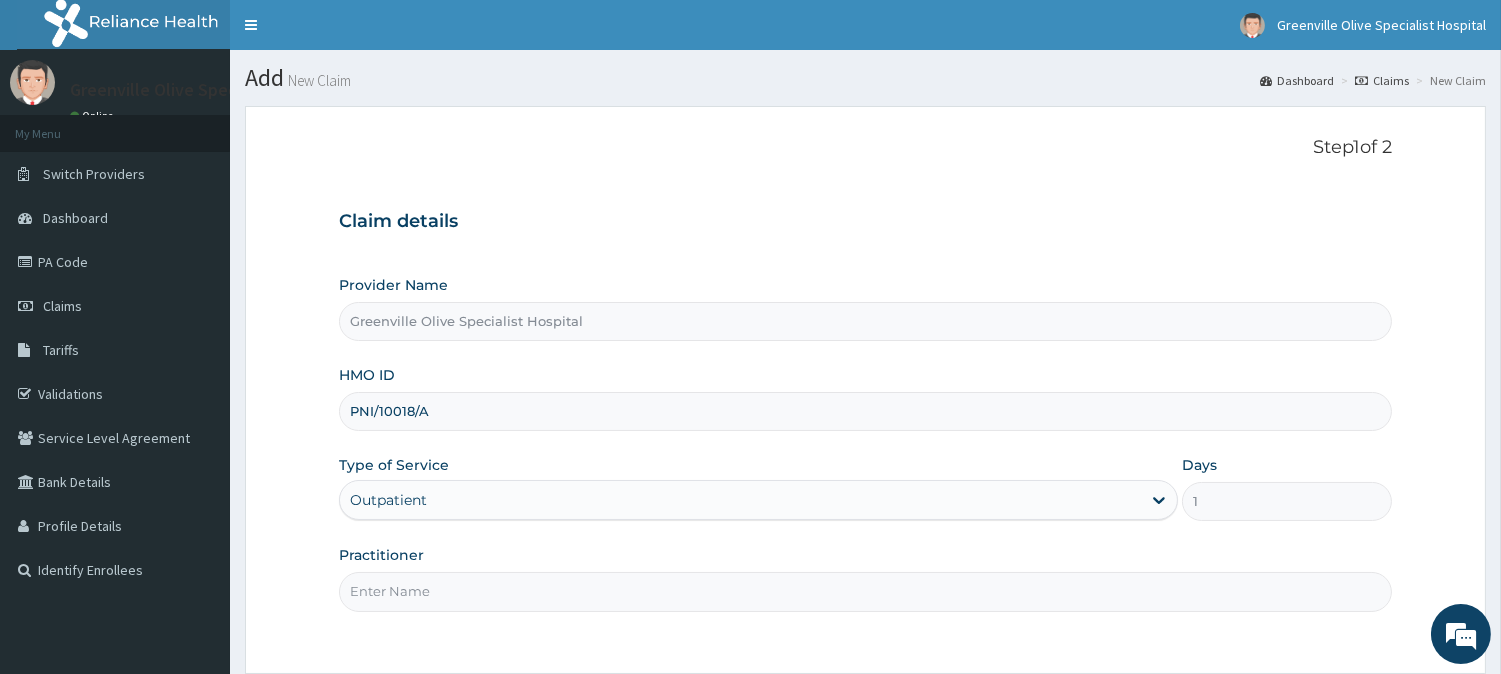 click on "Practitioner" at bounding box center [865, 591] 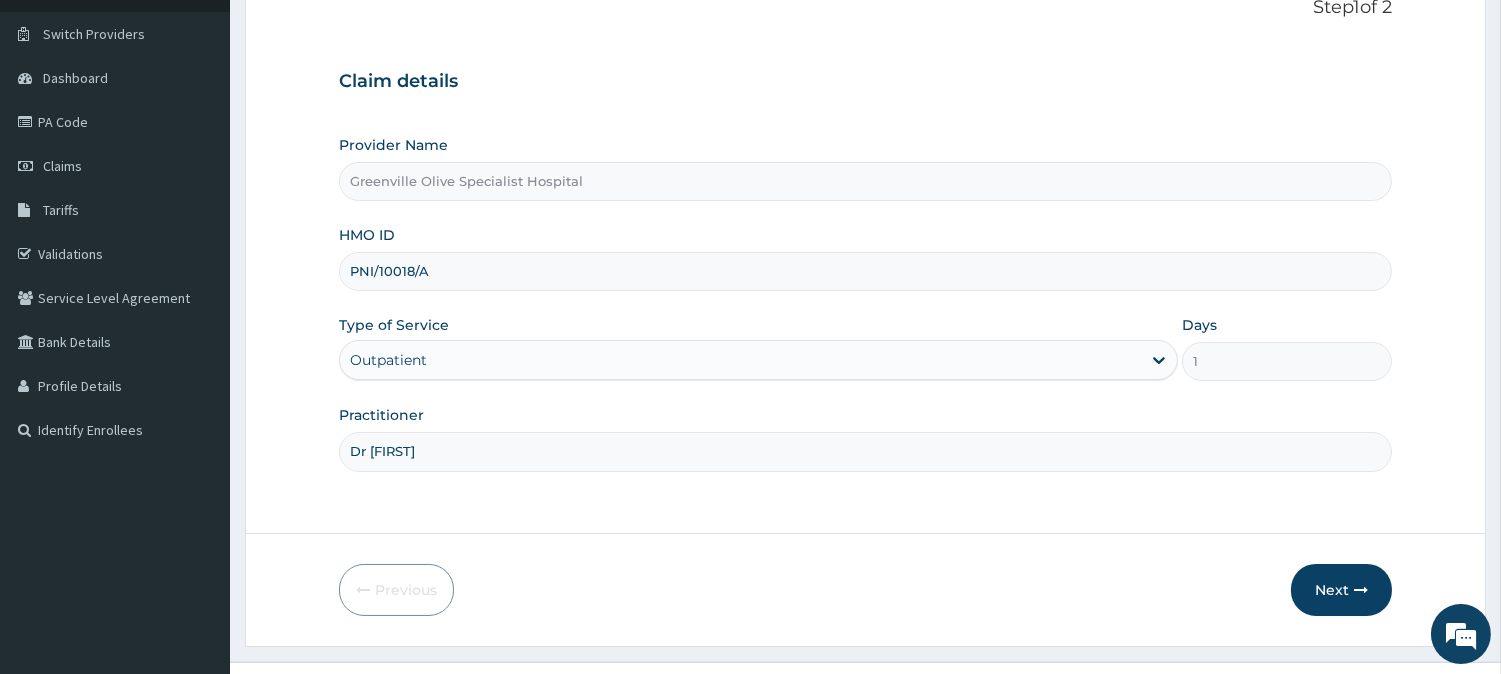 scroll, scrollTop: 147, scrollLeft: 0, axis: vertical 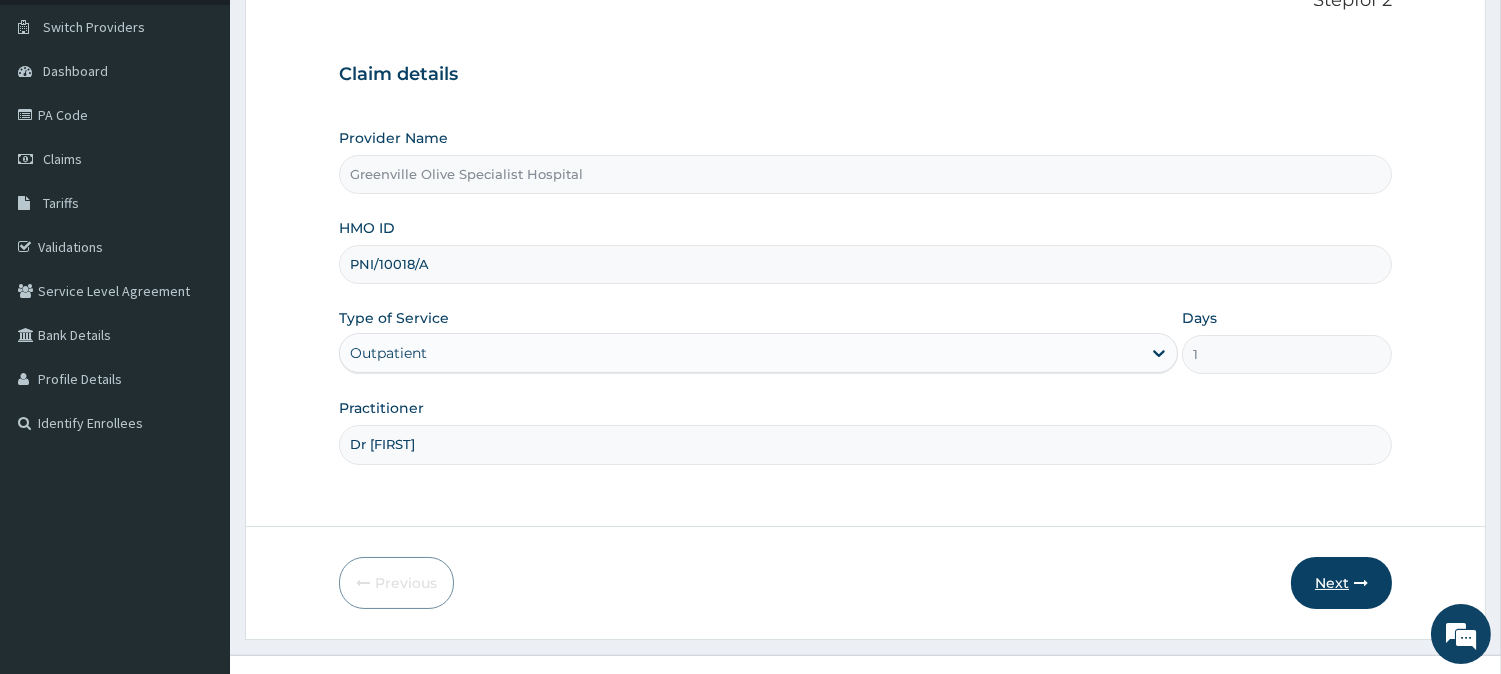 type on "Dr Cynthia" 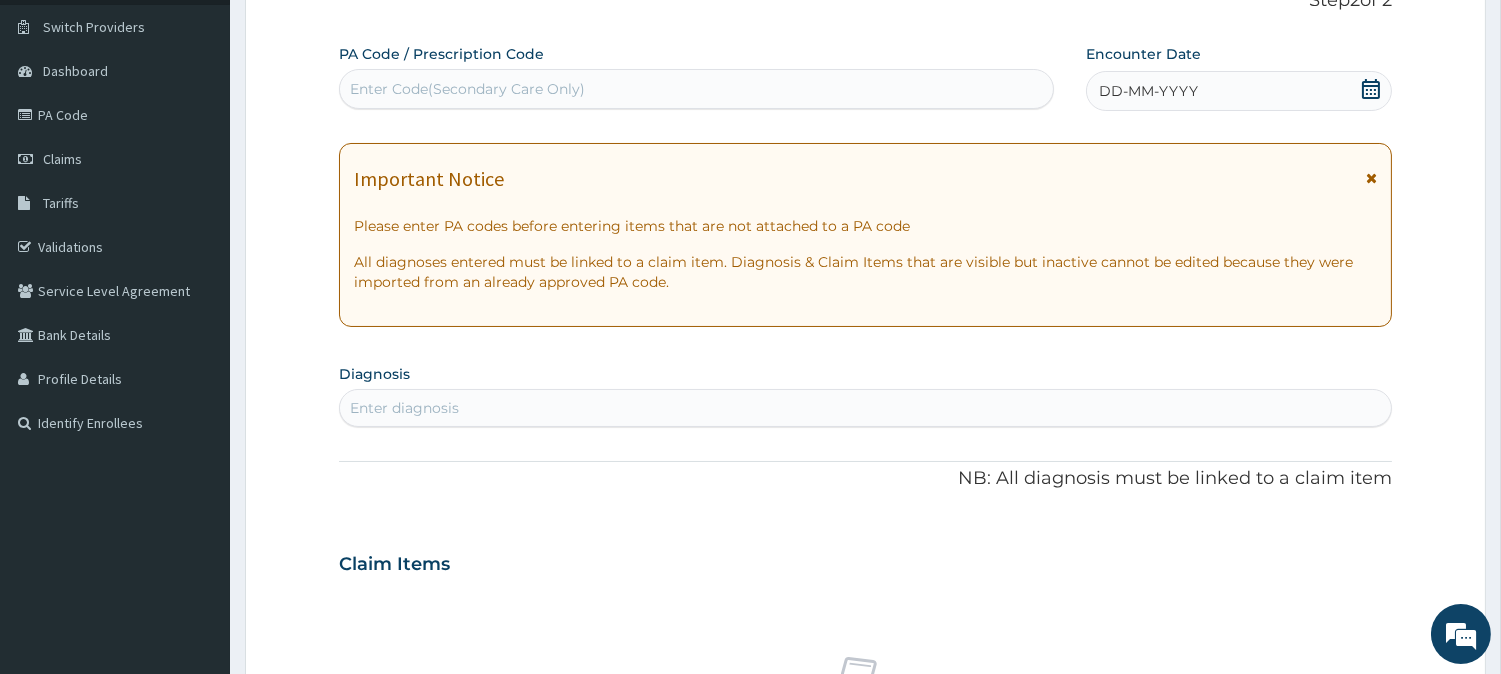 click at bounding box center (1371, 178) 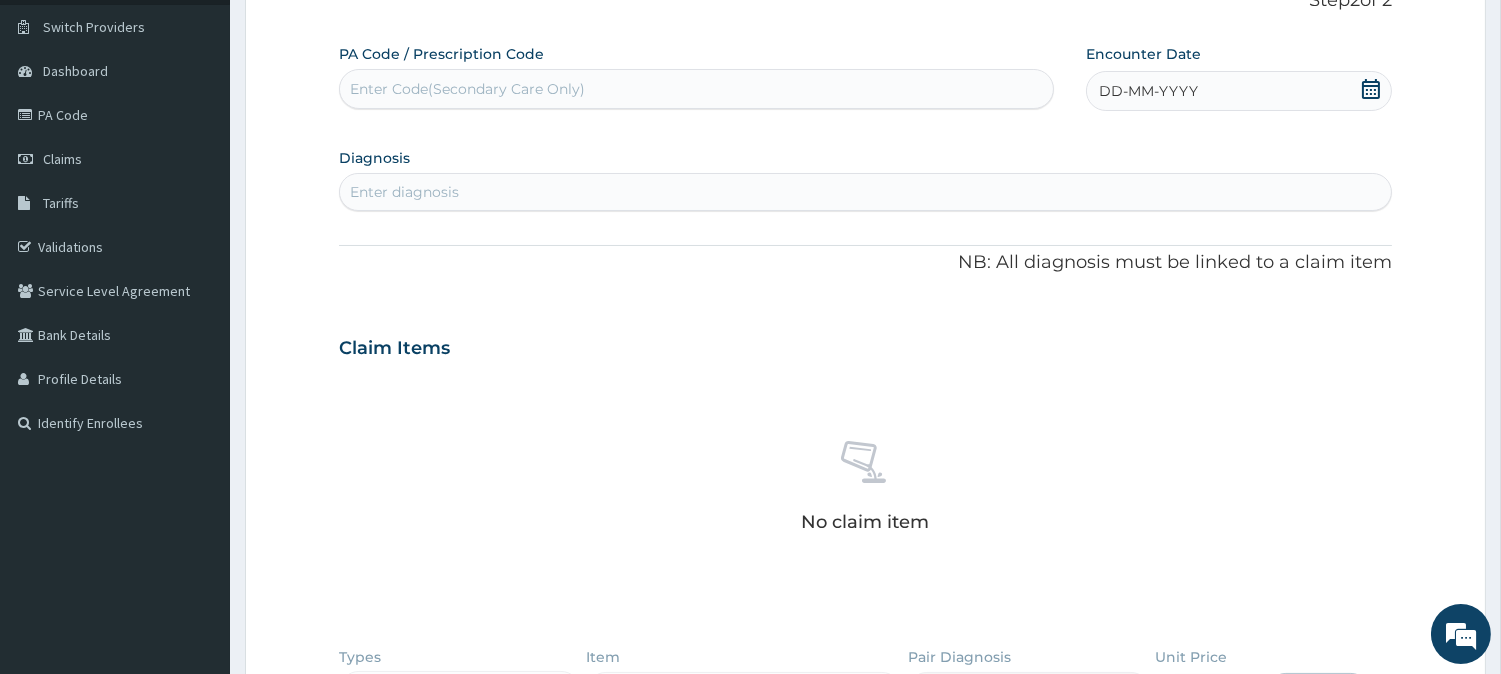 click 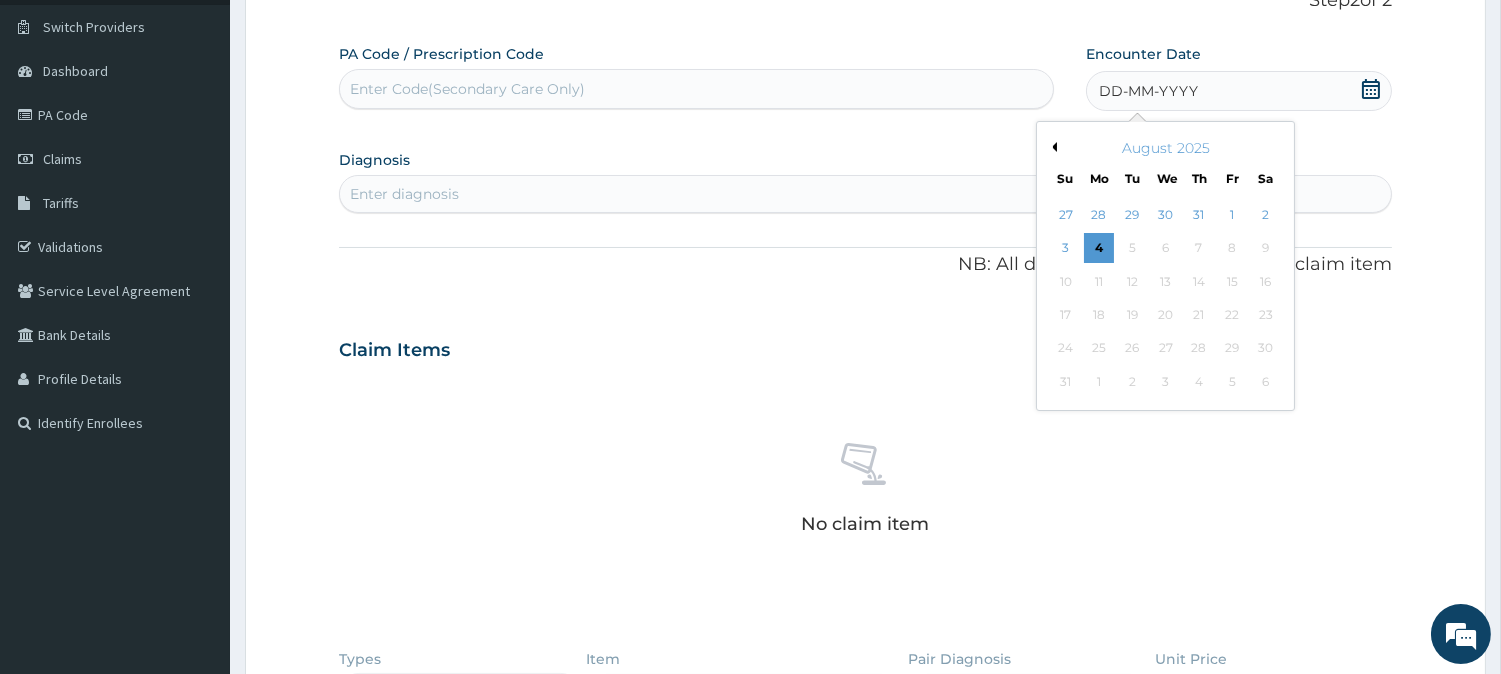 click on "August 2025" at bounding box center (1165, 148) 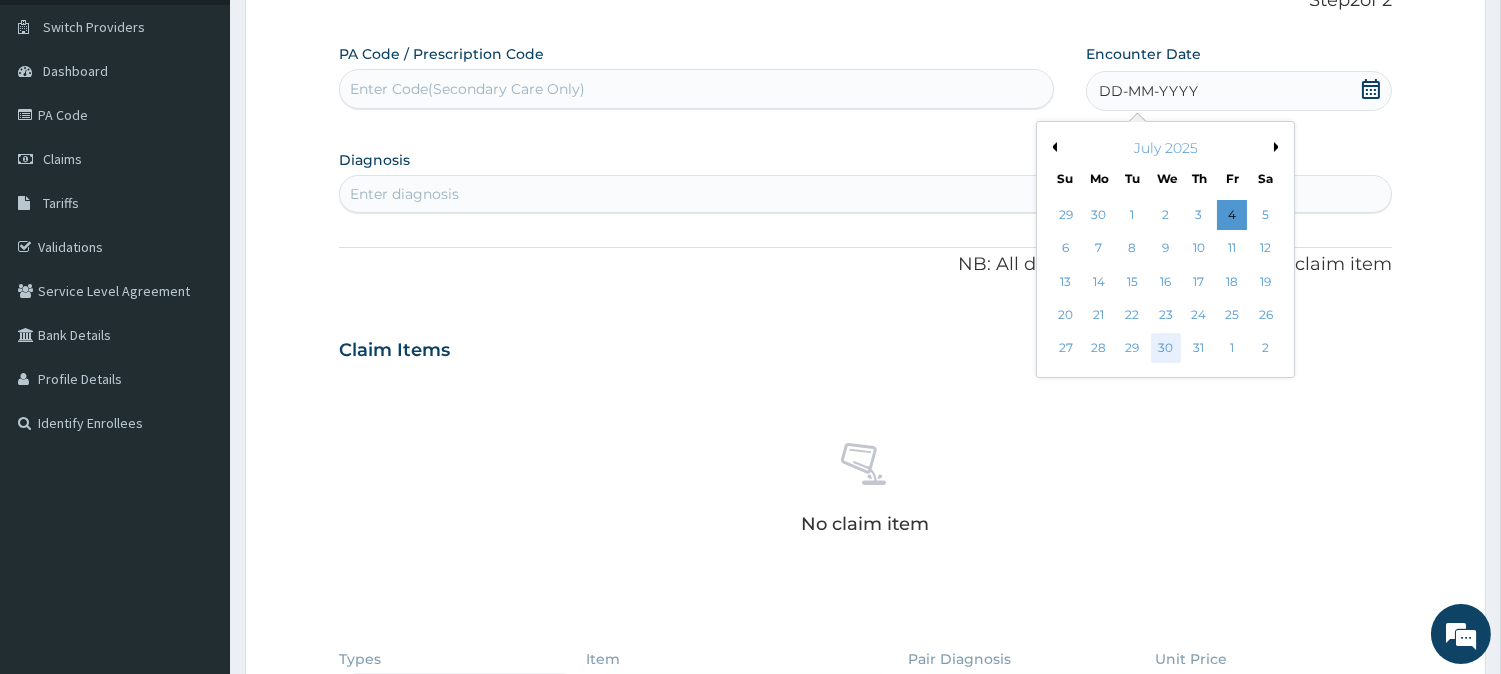 click on "30" at bounding box center [1165, 349] 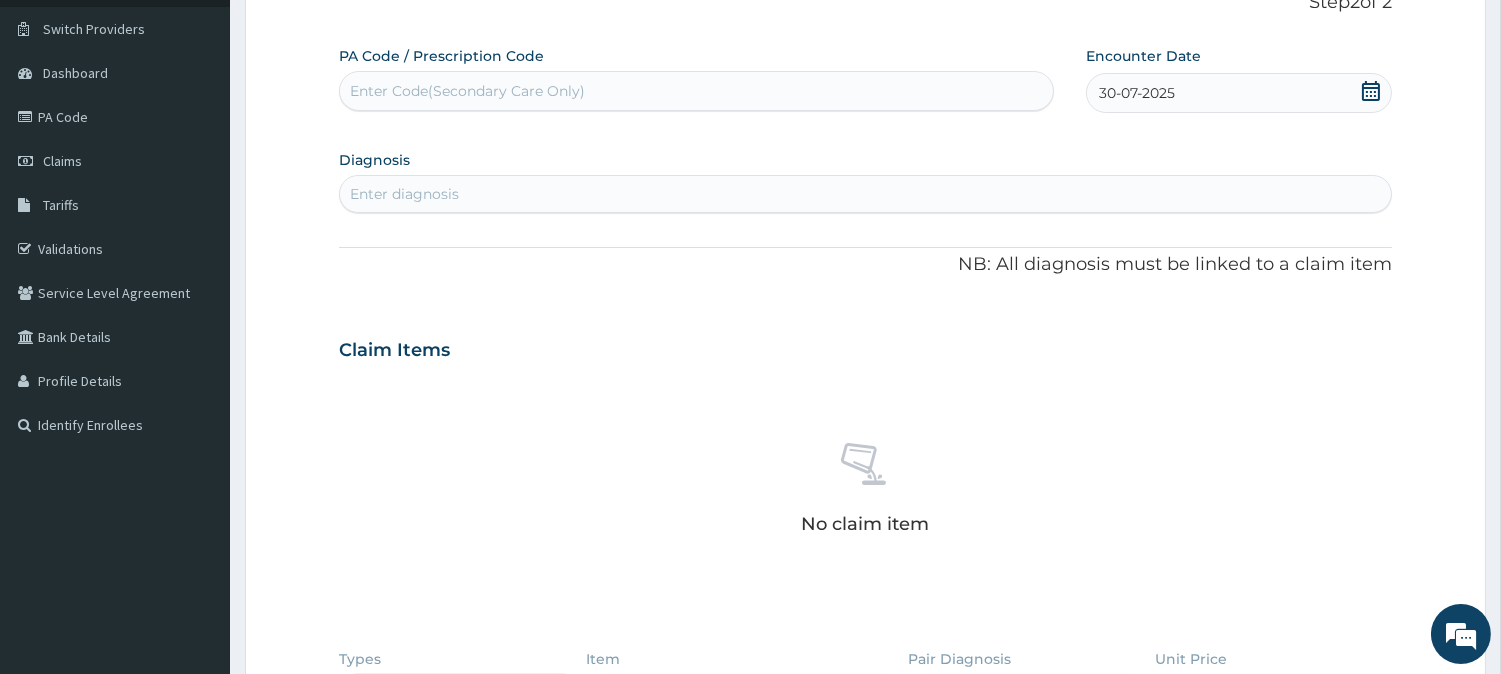 scroll, scrollTop: 136, scrollLeft: 0, axis: vertical 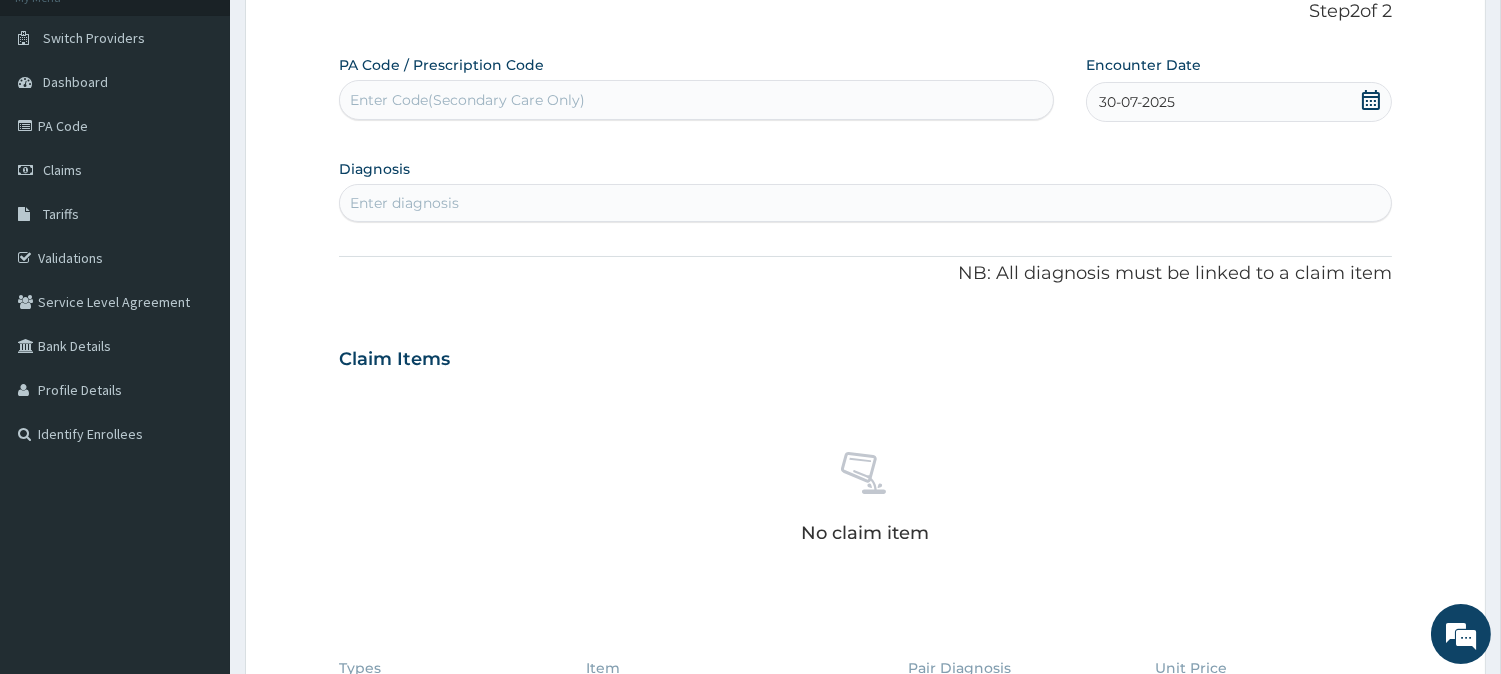 click on "Enter diagnosis" at bounding box center [865, 203] 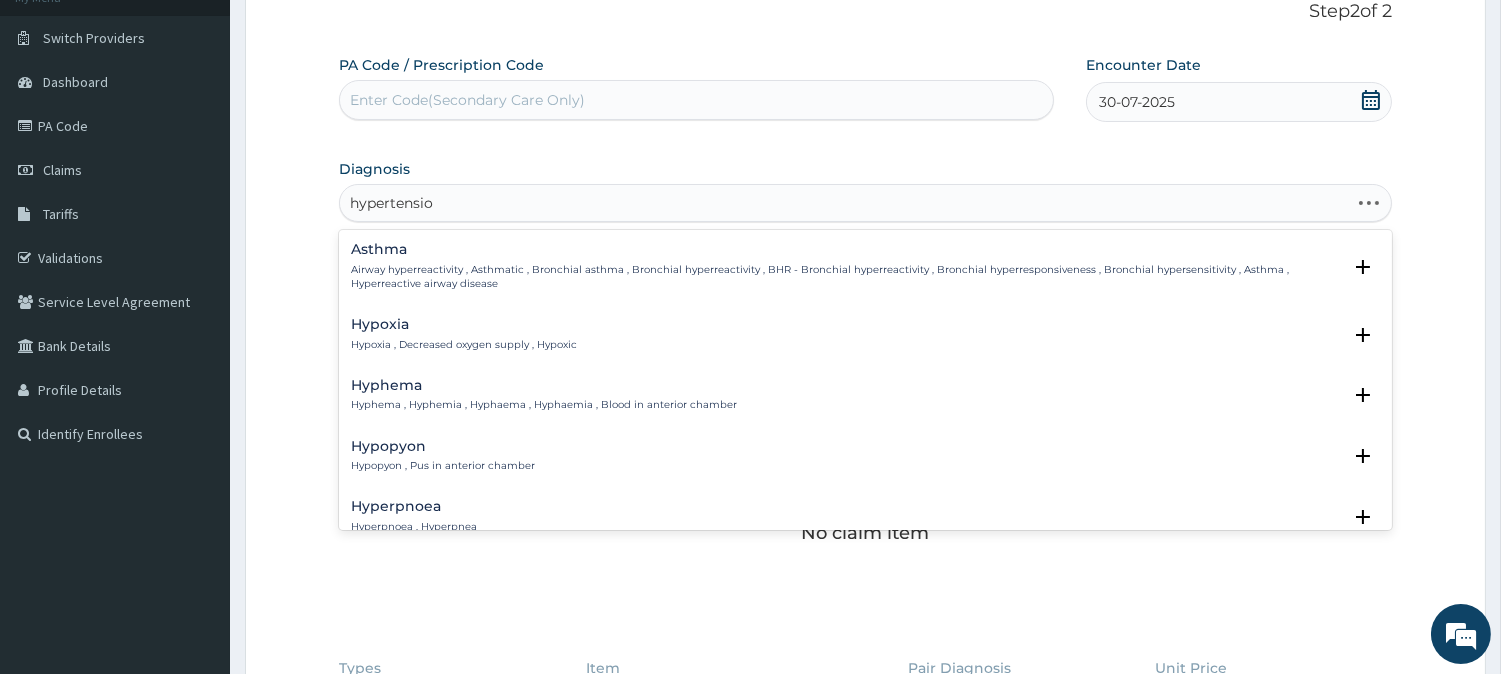 type on "hypertension" 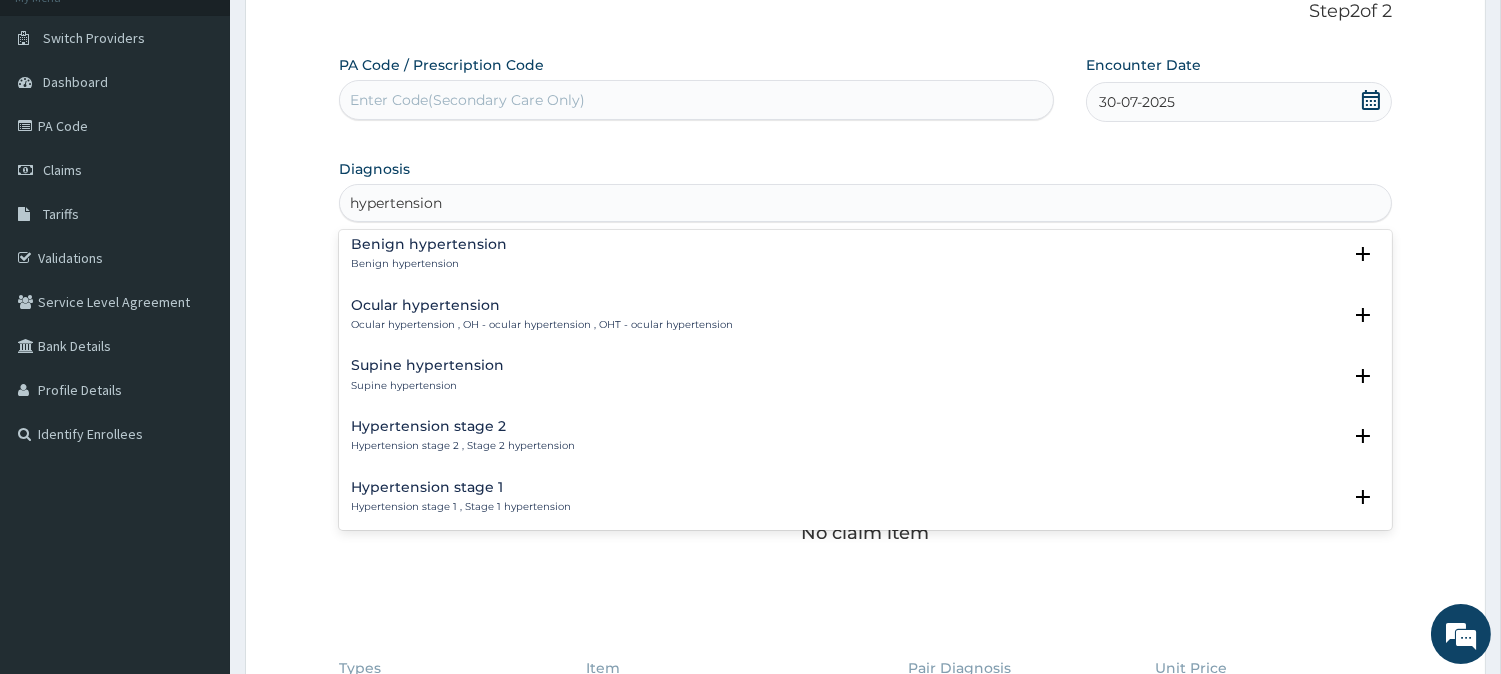 scroll, scrollTop: 620, scrollLeft: 0, axis: vertical 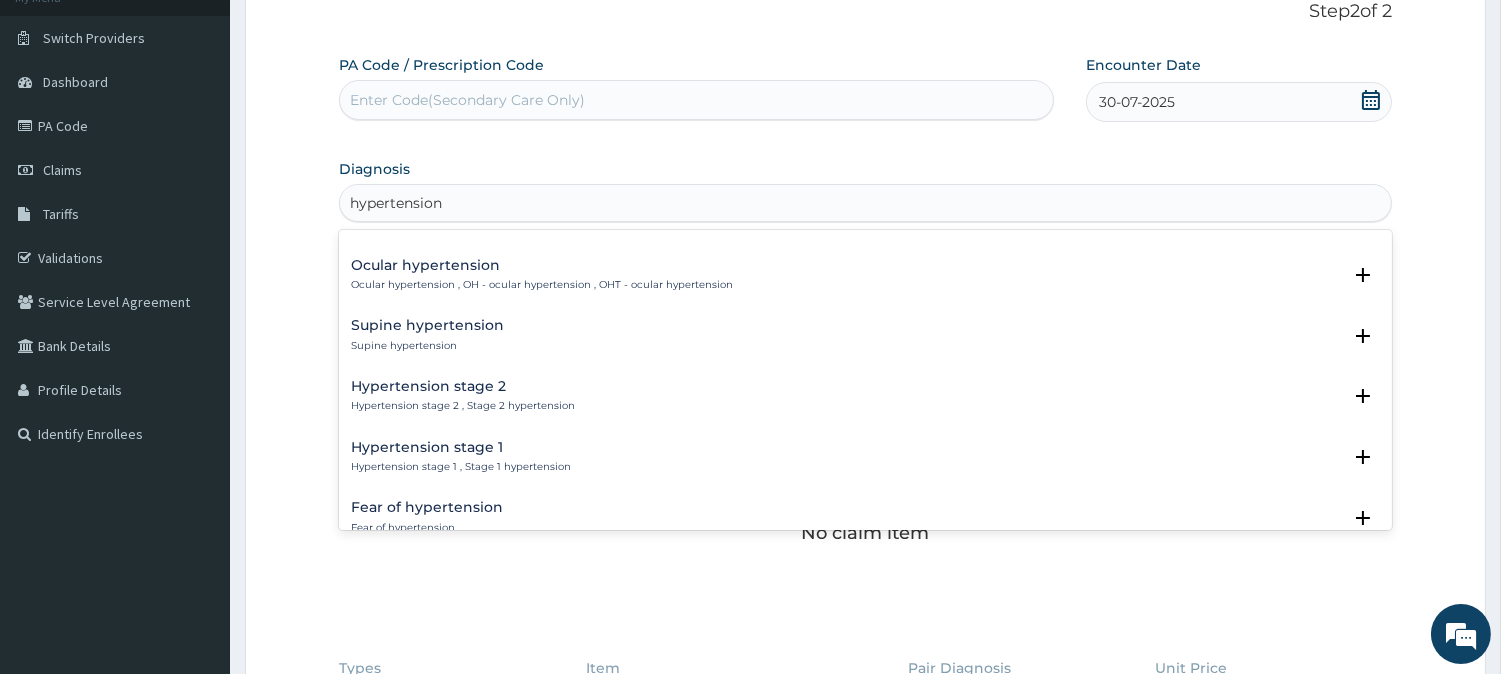 click on "Hypertension stage 1 Hypertension stage 1 , Stage 1 hypertension" at bounding box center (865, 457) 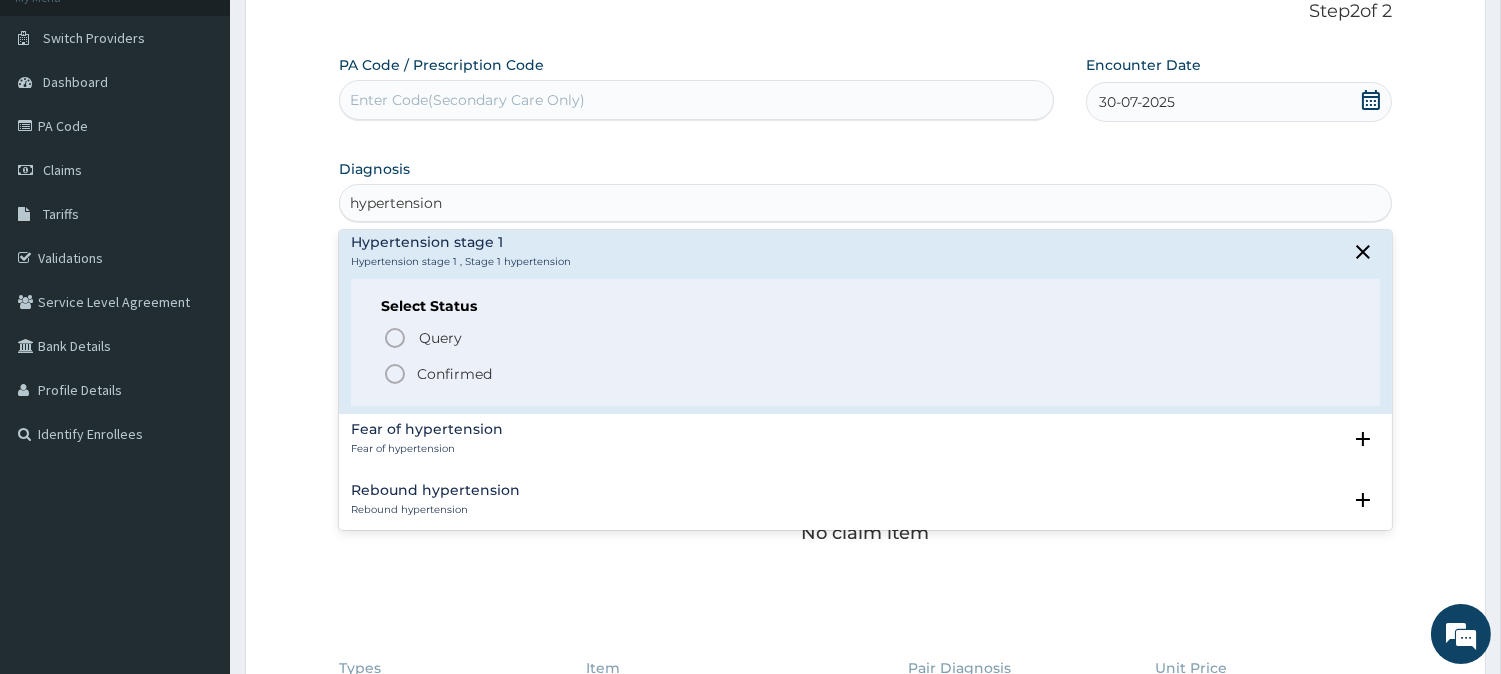scroll, scrollTop: 853, scrollLeft: 0, axis: vertical 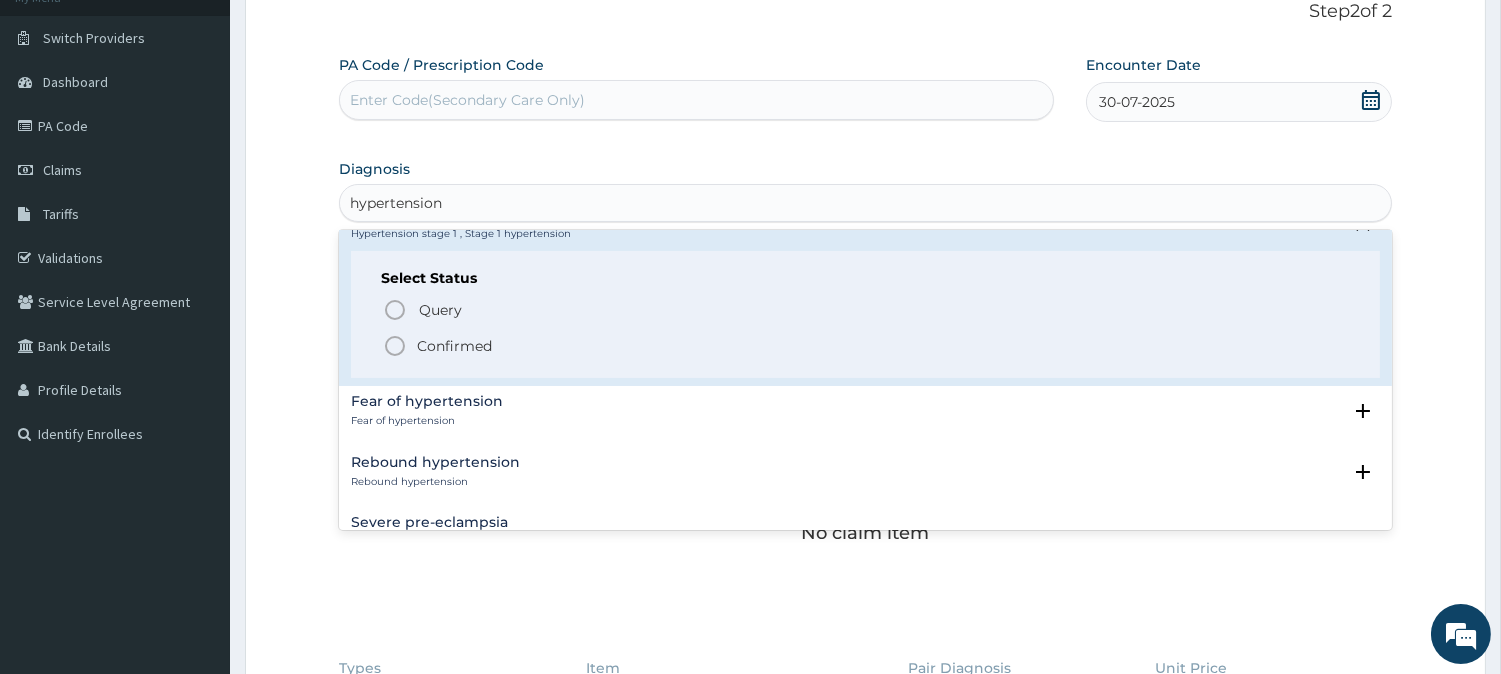 click on "Confirmed" at bounding box center (454, 346) 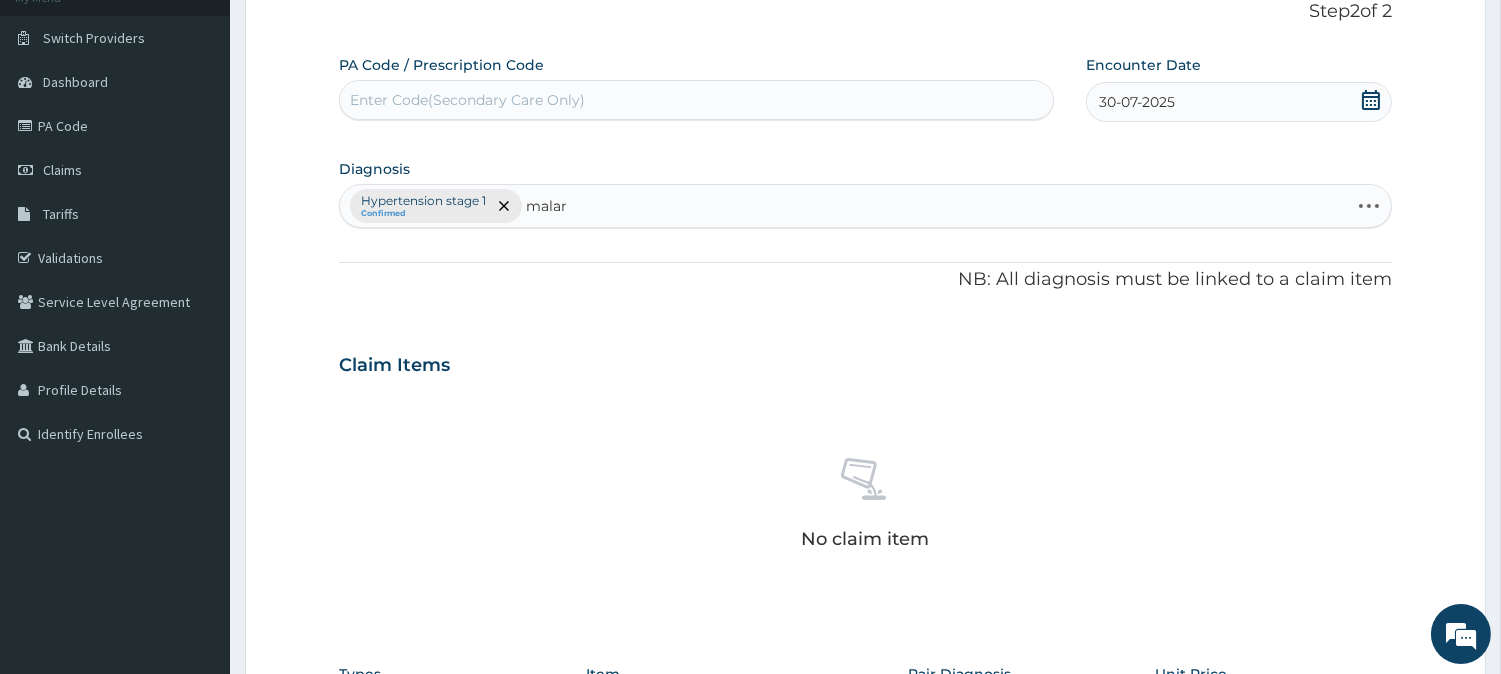 type on "malari" 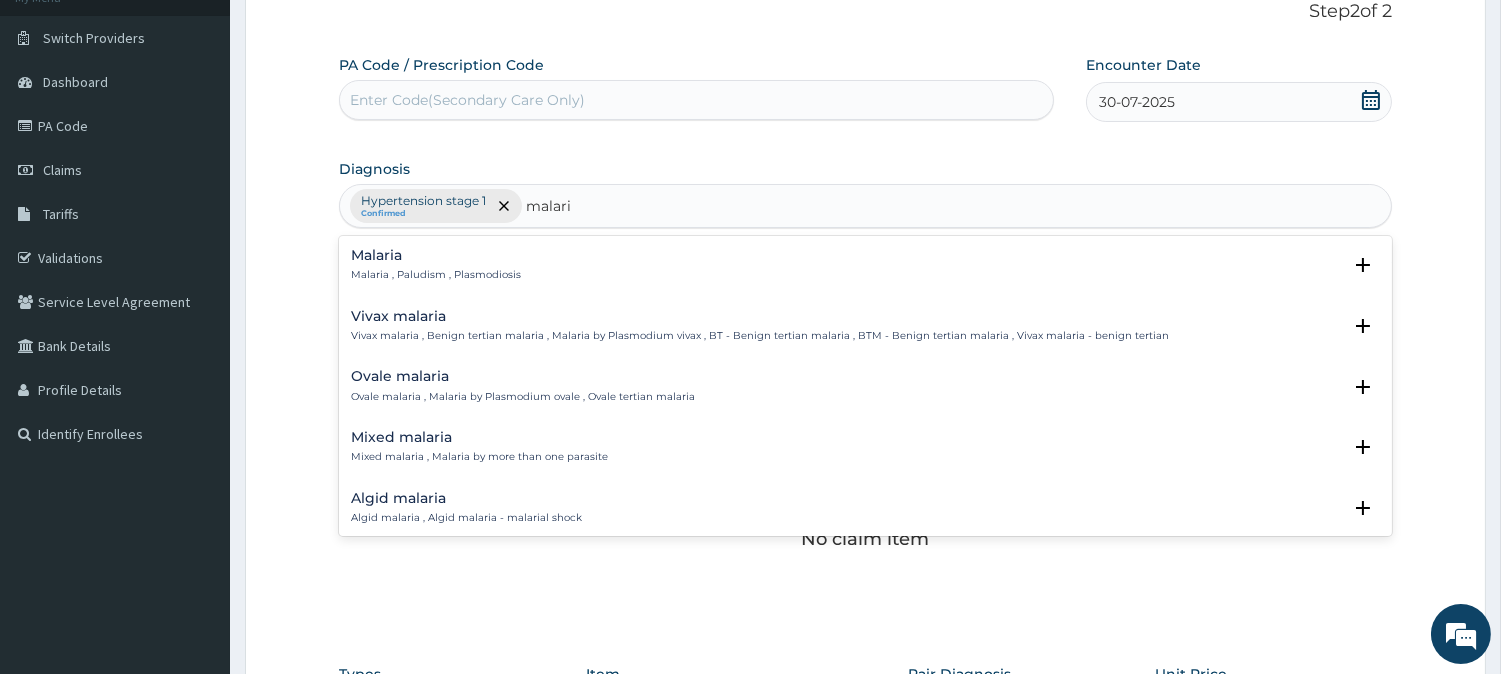 click on "Malaria Malaria , Paludism , Plasmodiosis" at bounding box center (865, 265) 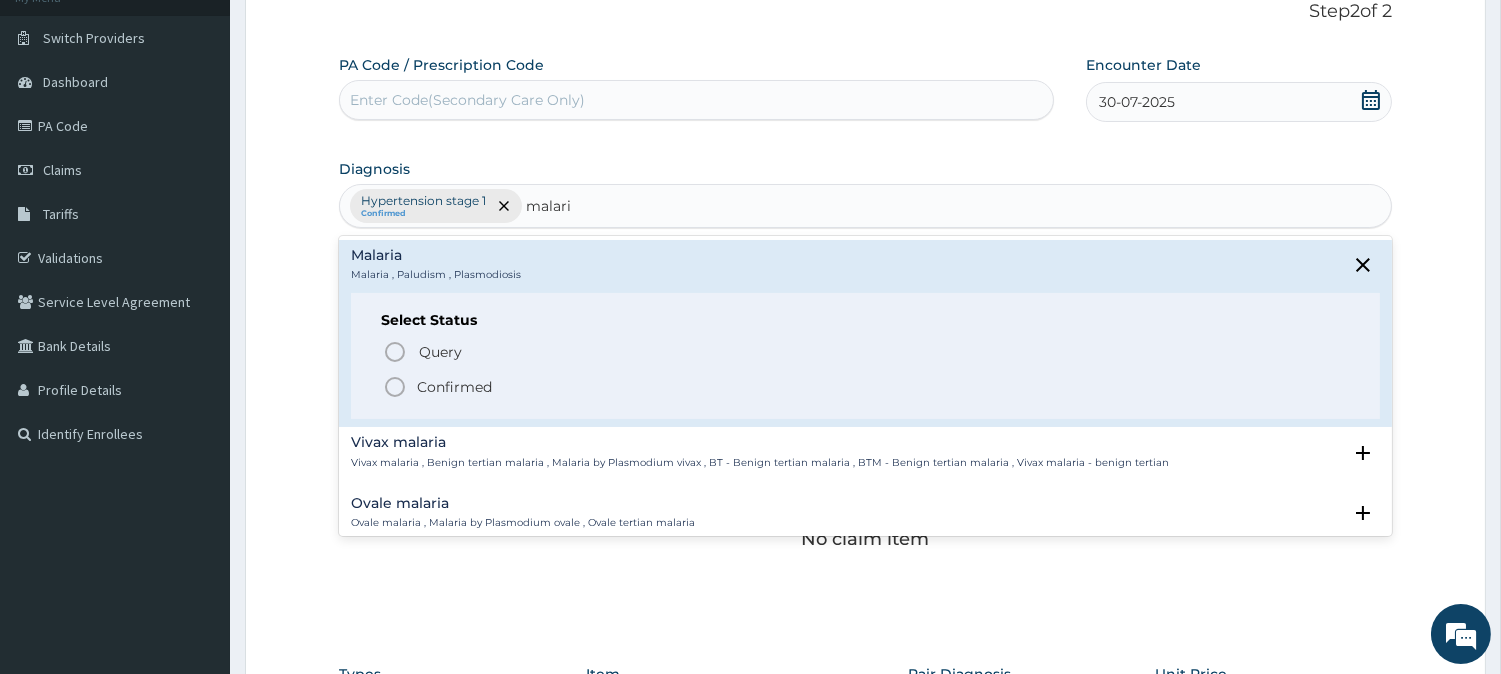 click on "Confirmed" at bounding box center [866, 387] 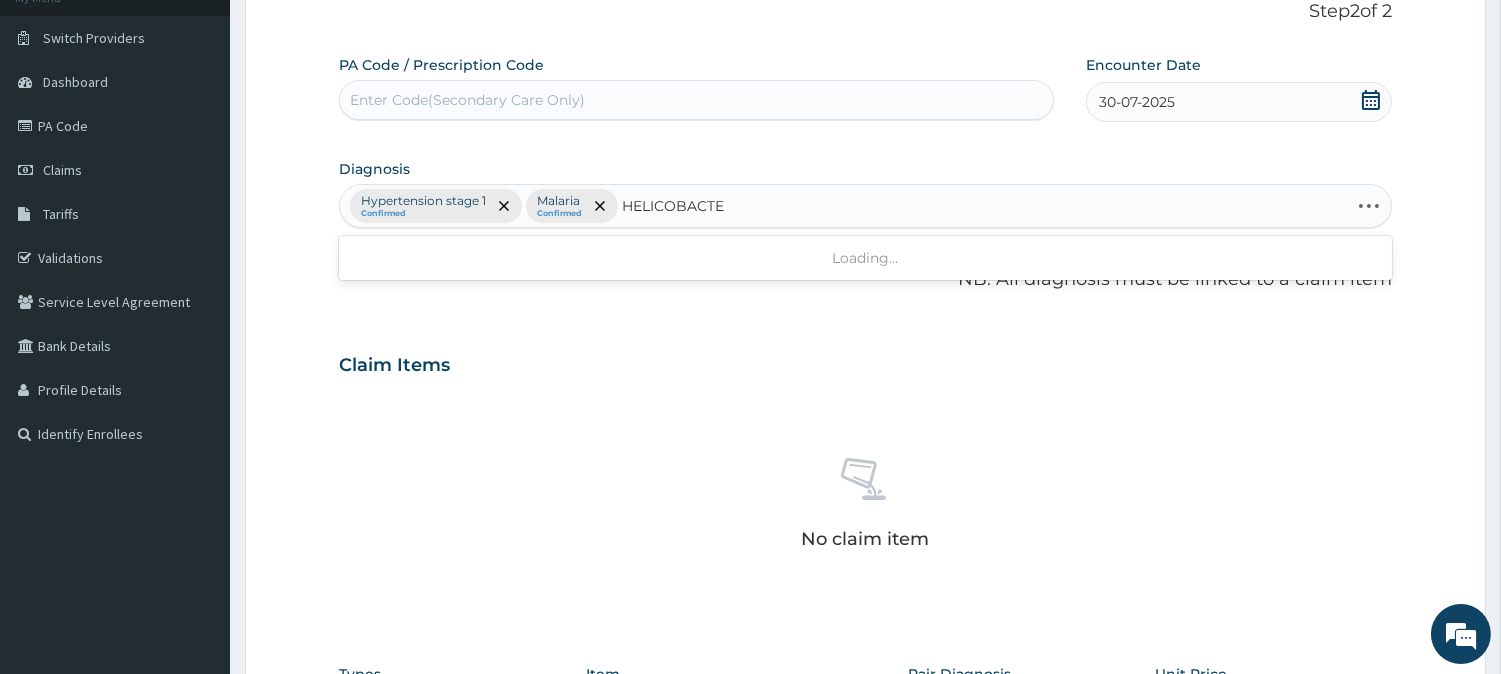 type on "HELICOBACTER" 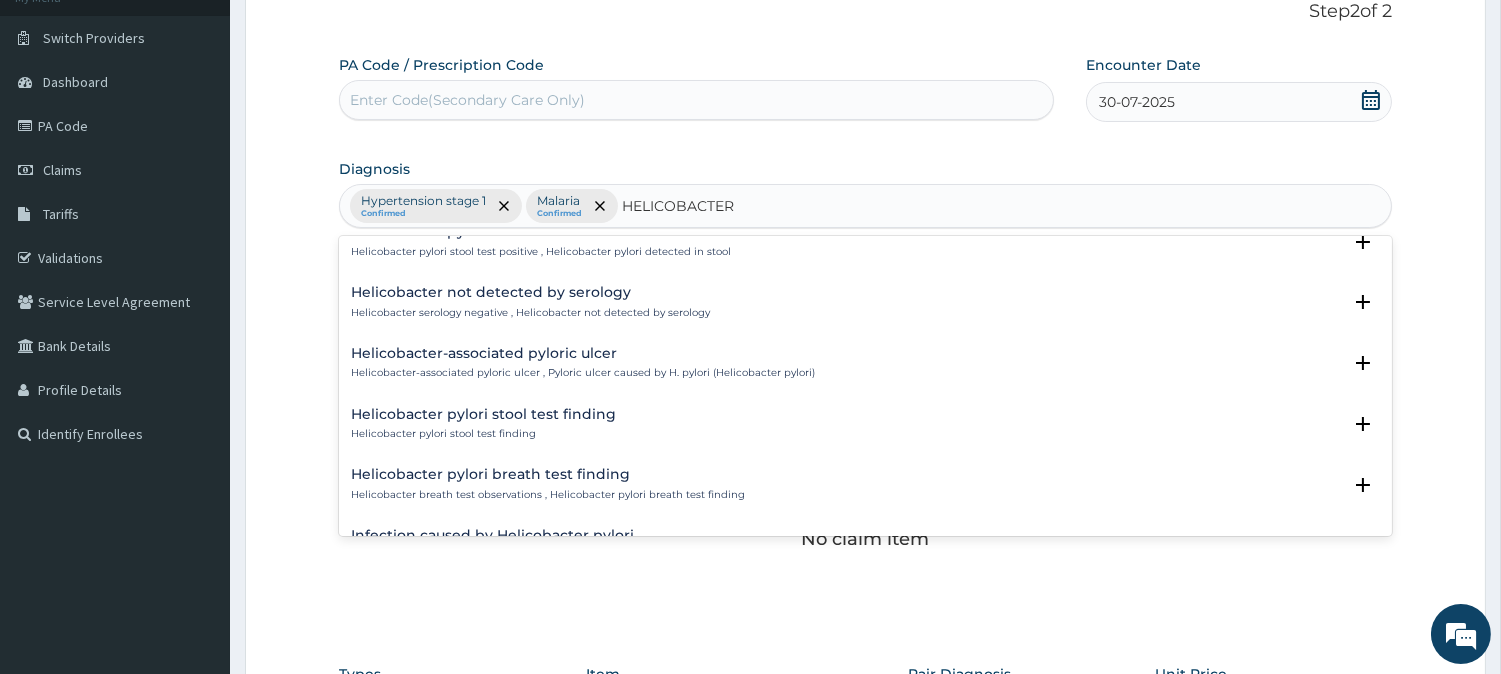 scroll, scrollTop: 895, scrollLeft: 0, axis: vertical 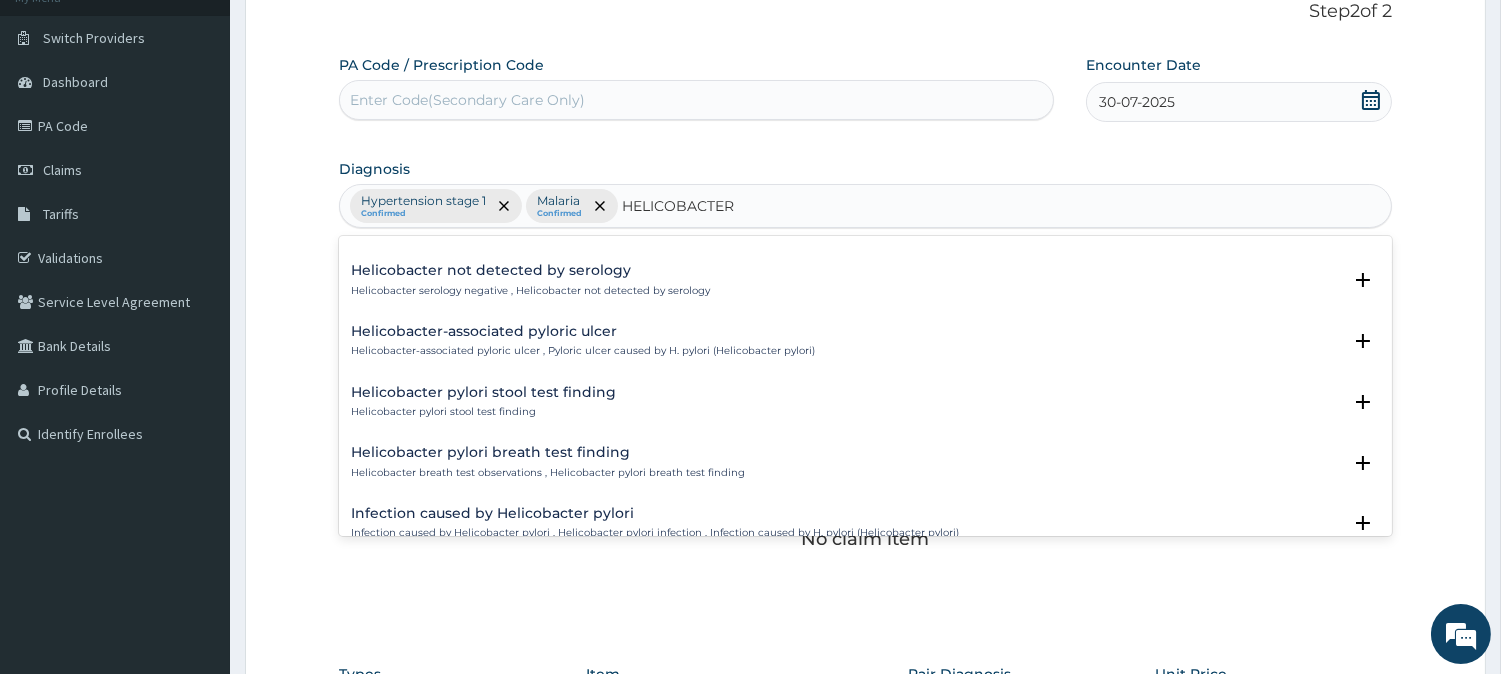 click on "Helicobacter-associated pyloric ulcer Helicobacter-associated pyloric ulcer , Pyloric ulcer caused by H. pylori (Helicobacter pylori)" at bounding box center (583, 341) 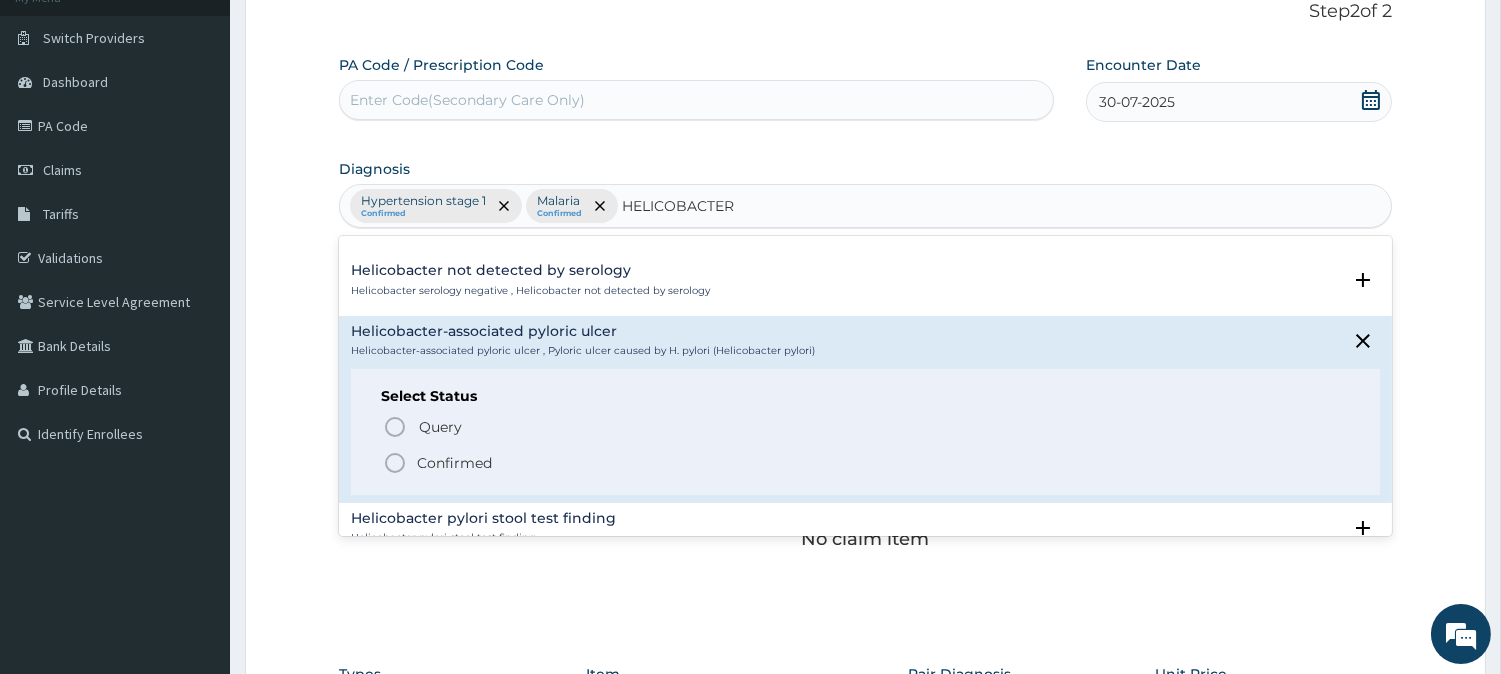 click 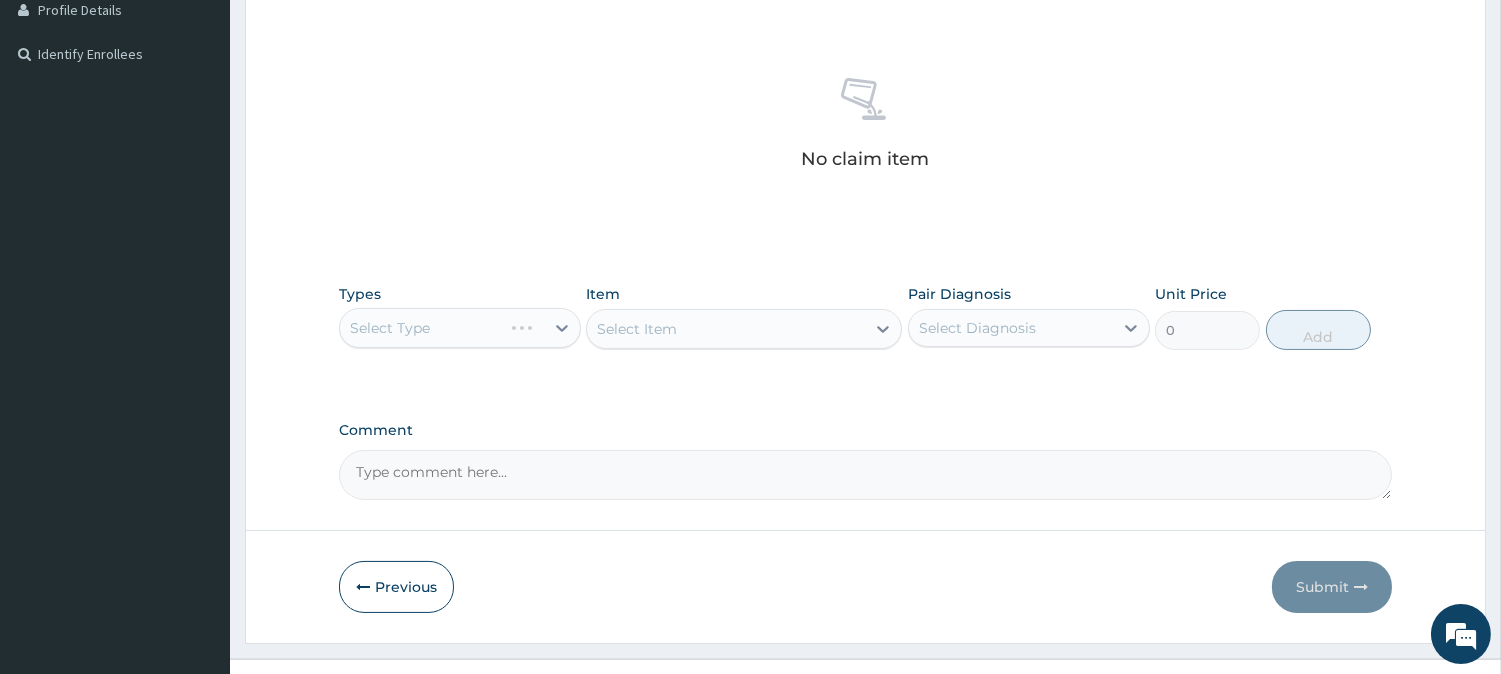 scroll, scrollTop: 552, scrollLeft: 0, axis: vertical 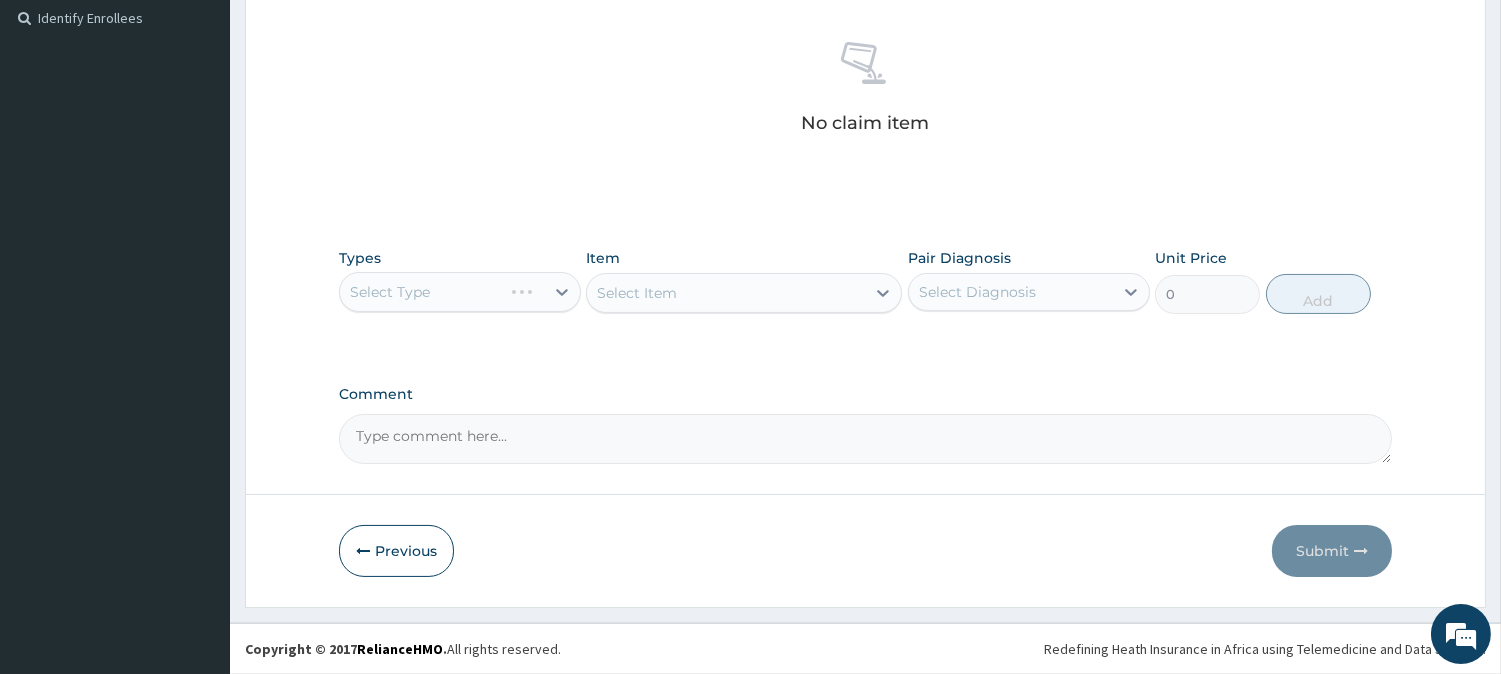 click on "Select Item" at bounding box center [744, 293] 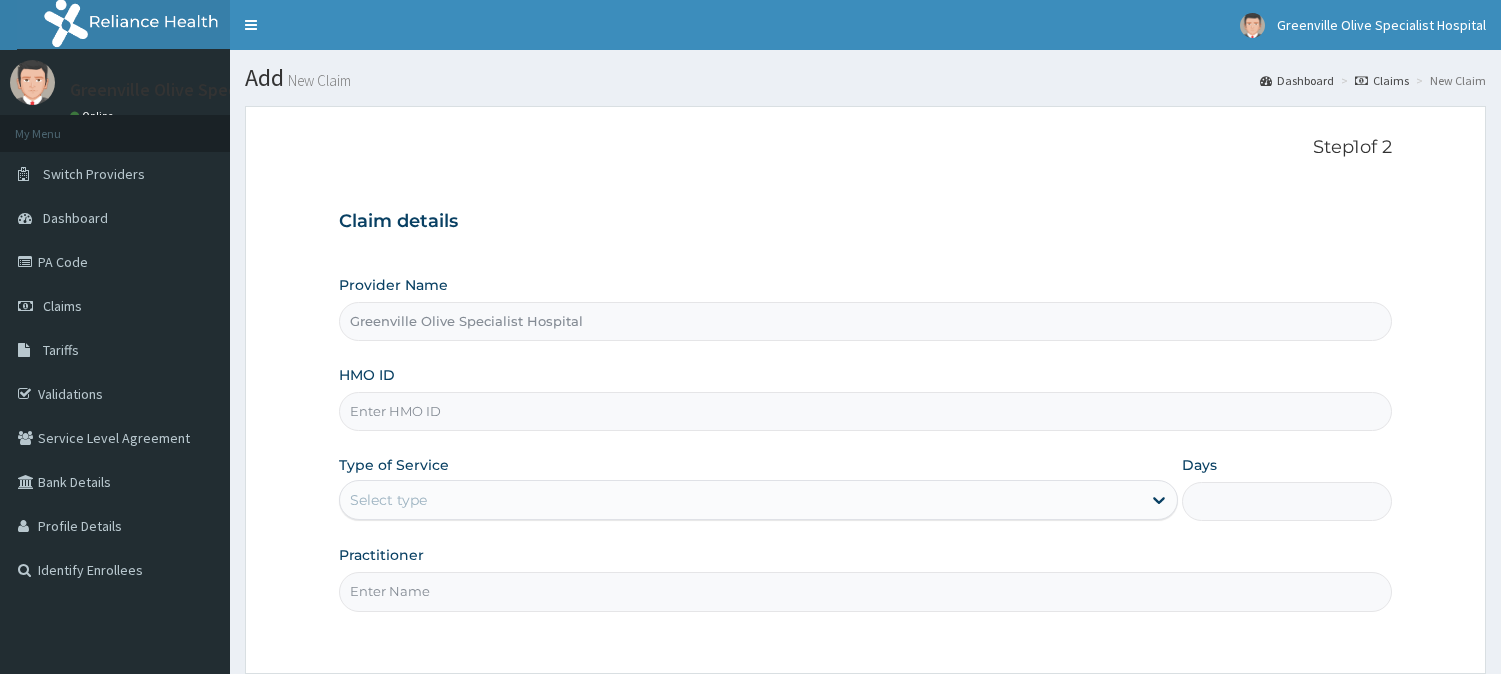 scroll, scrollTop: 0, scrollLeft: 0, axis: both 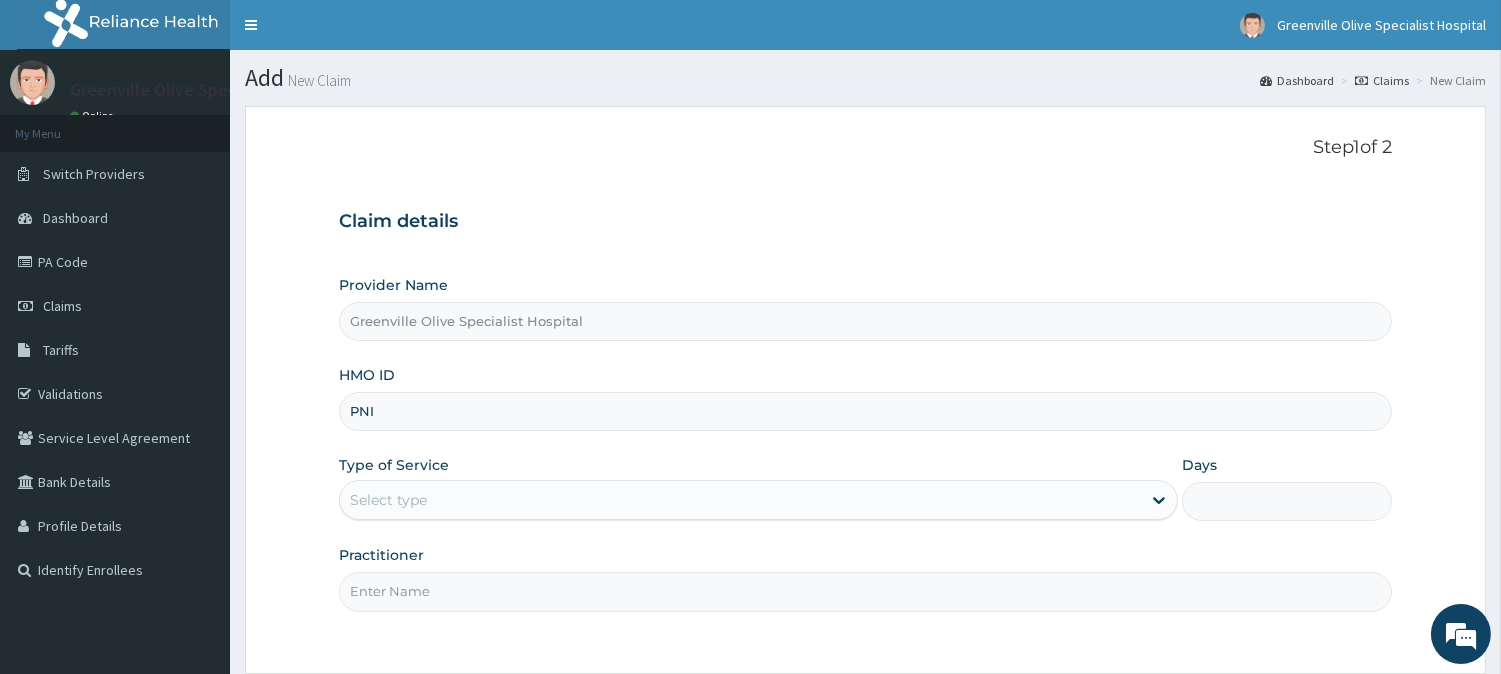 type on "PNI/10018/A" 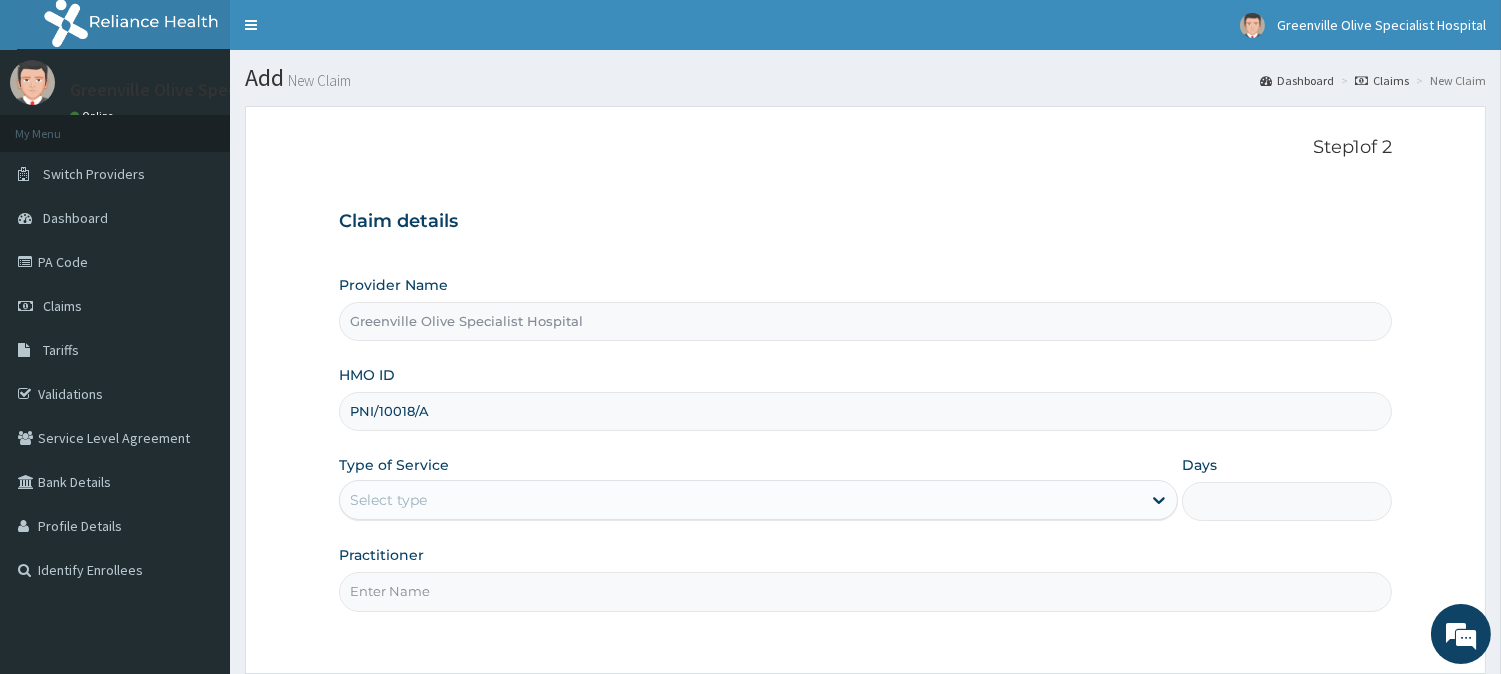 scroll, scrollTop: 0, scrollLeft: 0, axis: both 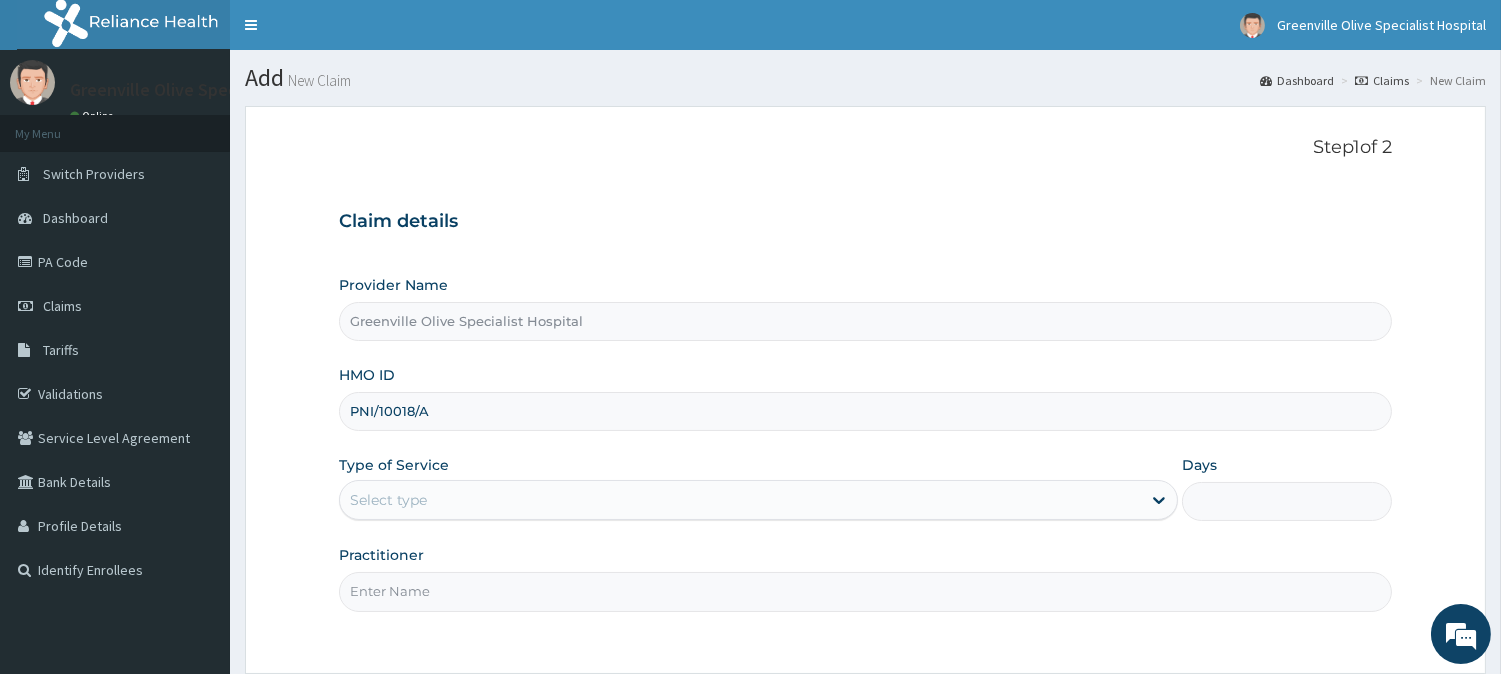 click on "Select type" at bounding box center (740, 500) 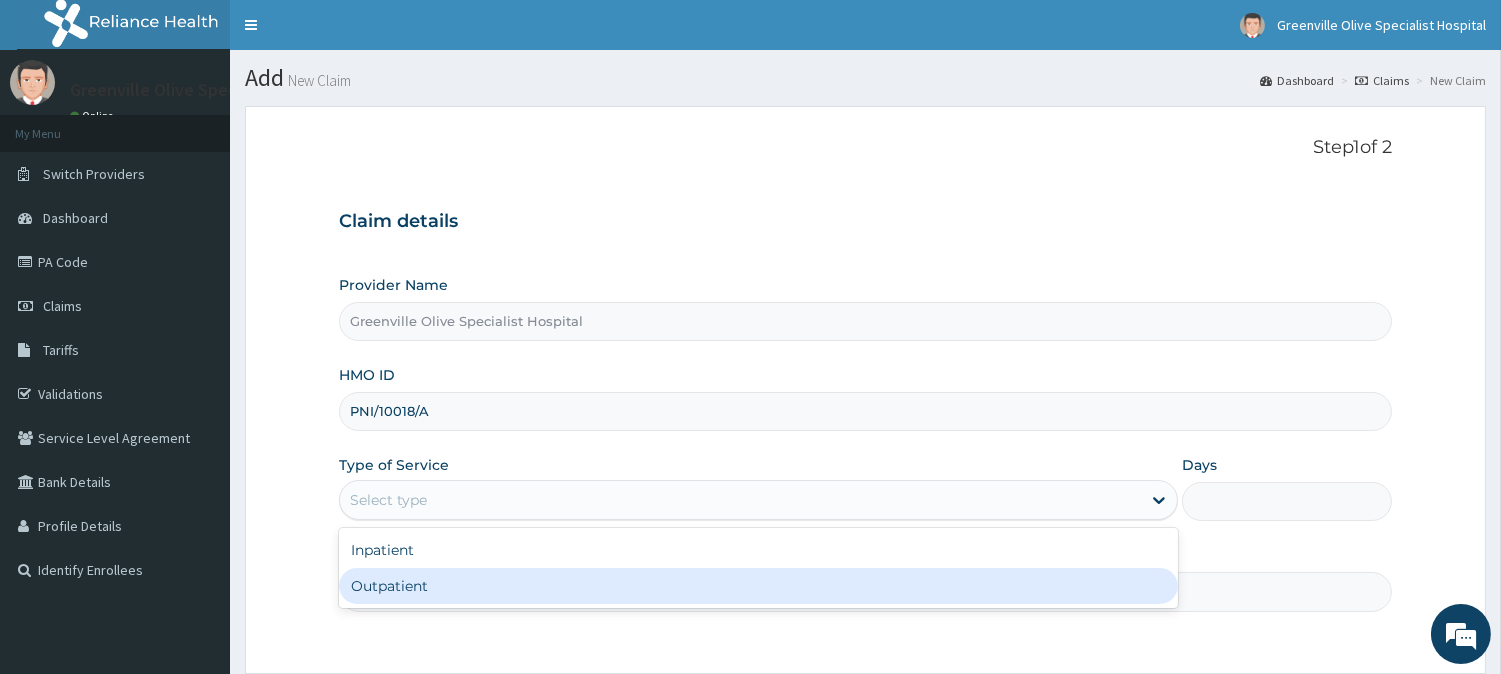 click on "Outpatient" at bounding box center [758, 586] 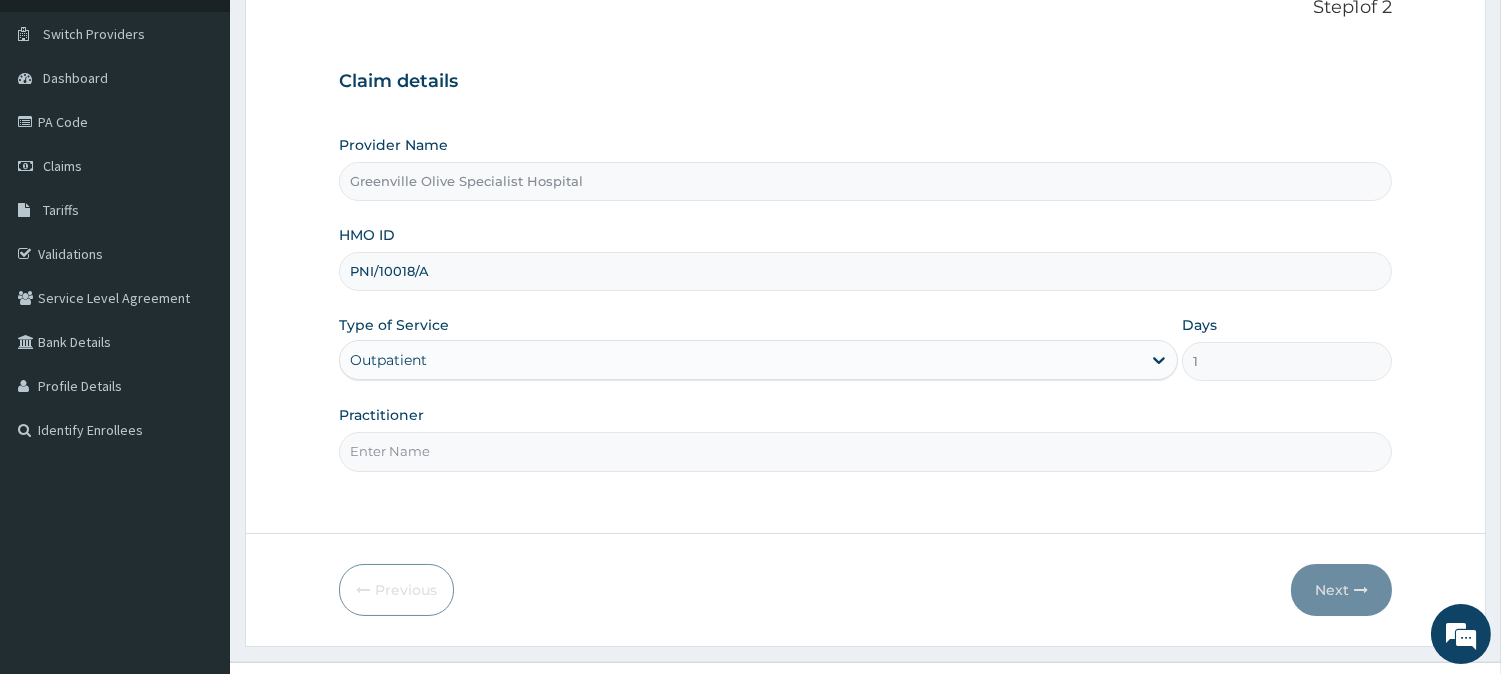 scroll, scrollTop: 178, scrollLeft: 0, axis: vertical 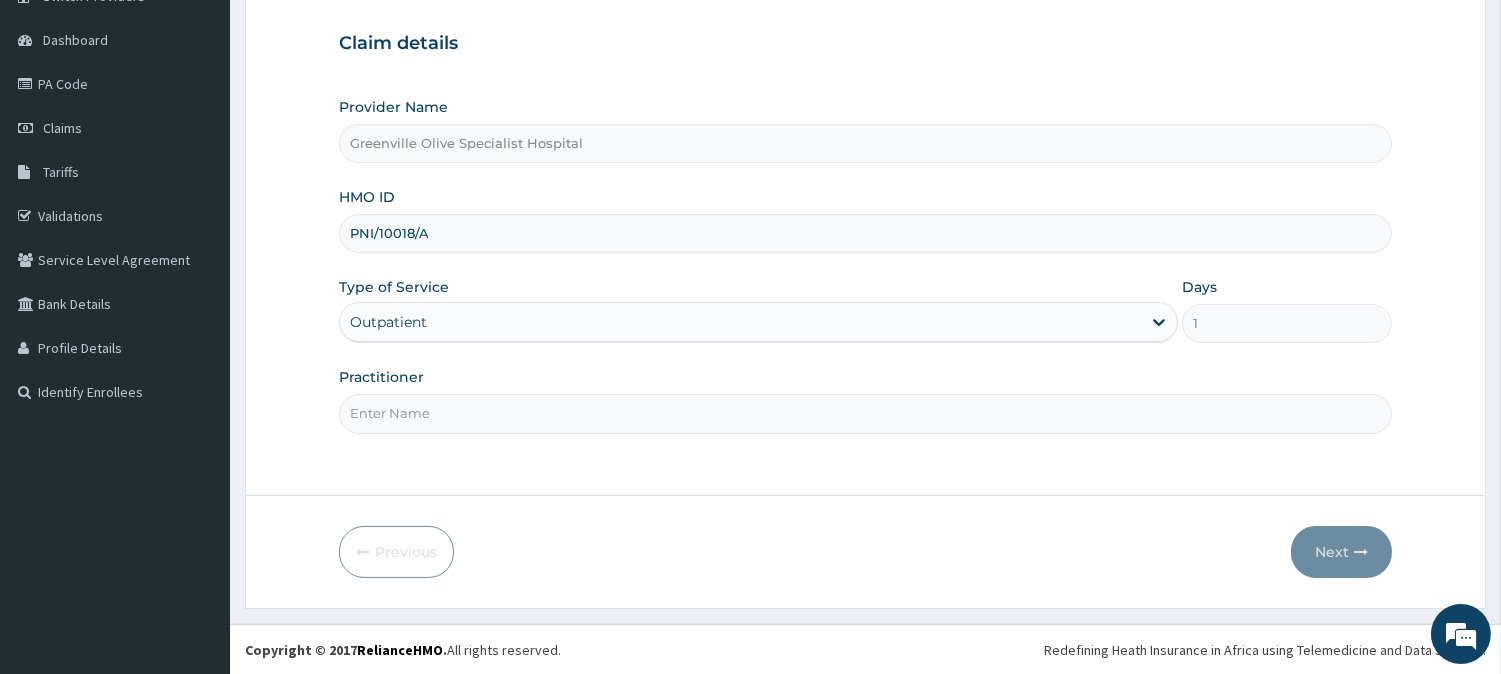 click on "Practitioner" at bounding box center (865, 413) 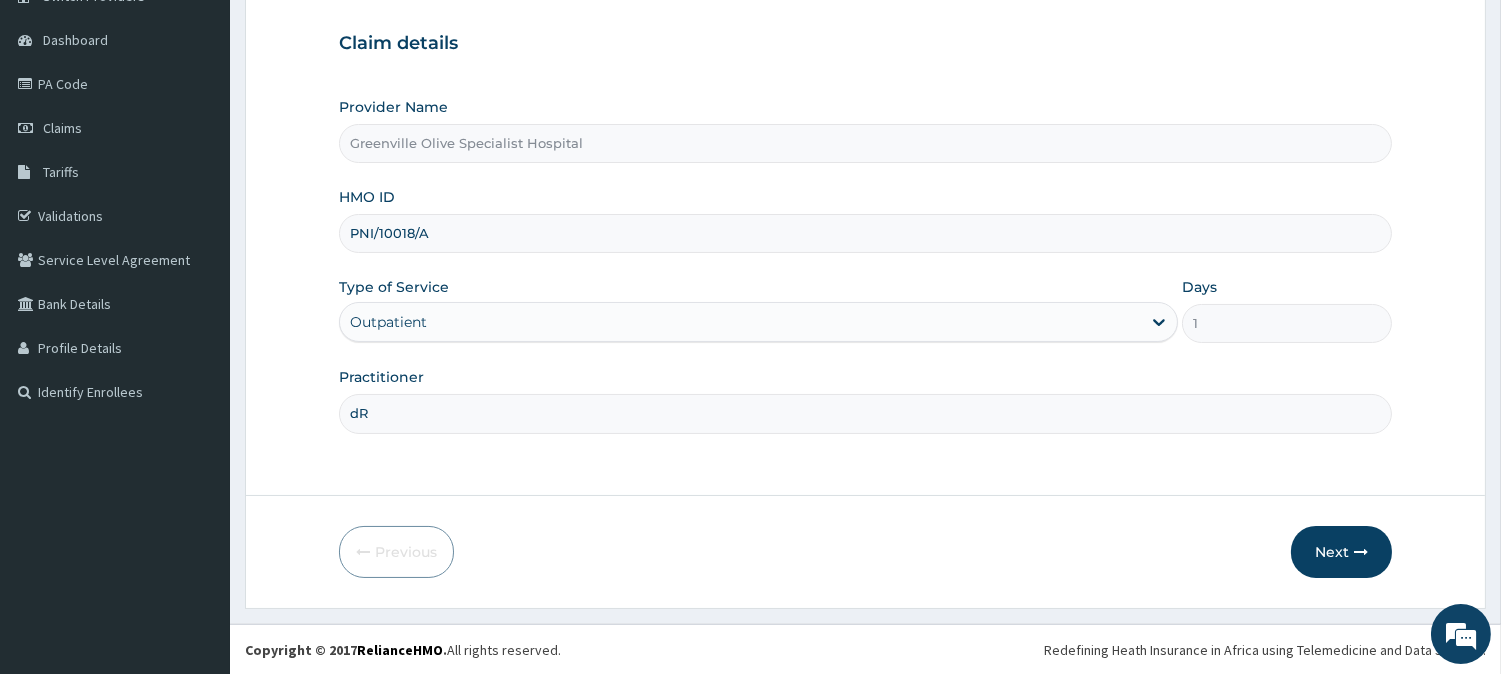 type on "d" 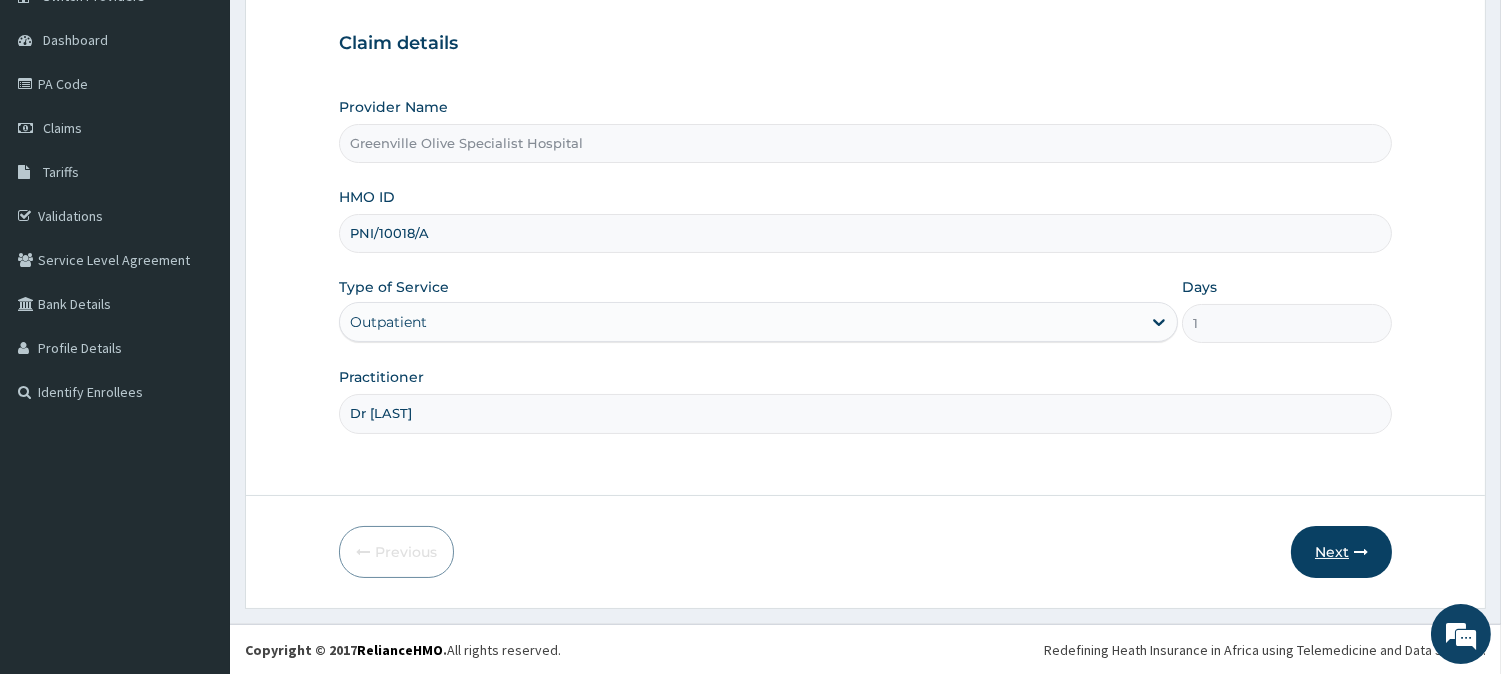 type on "Dr [LAST]" 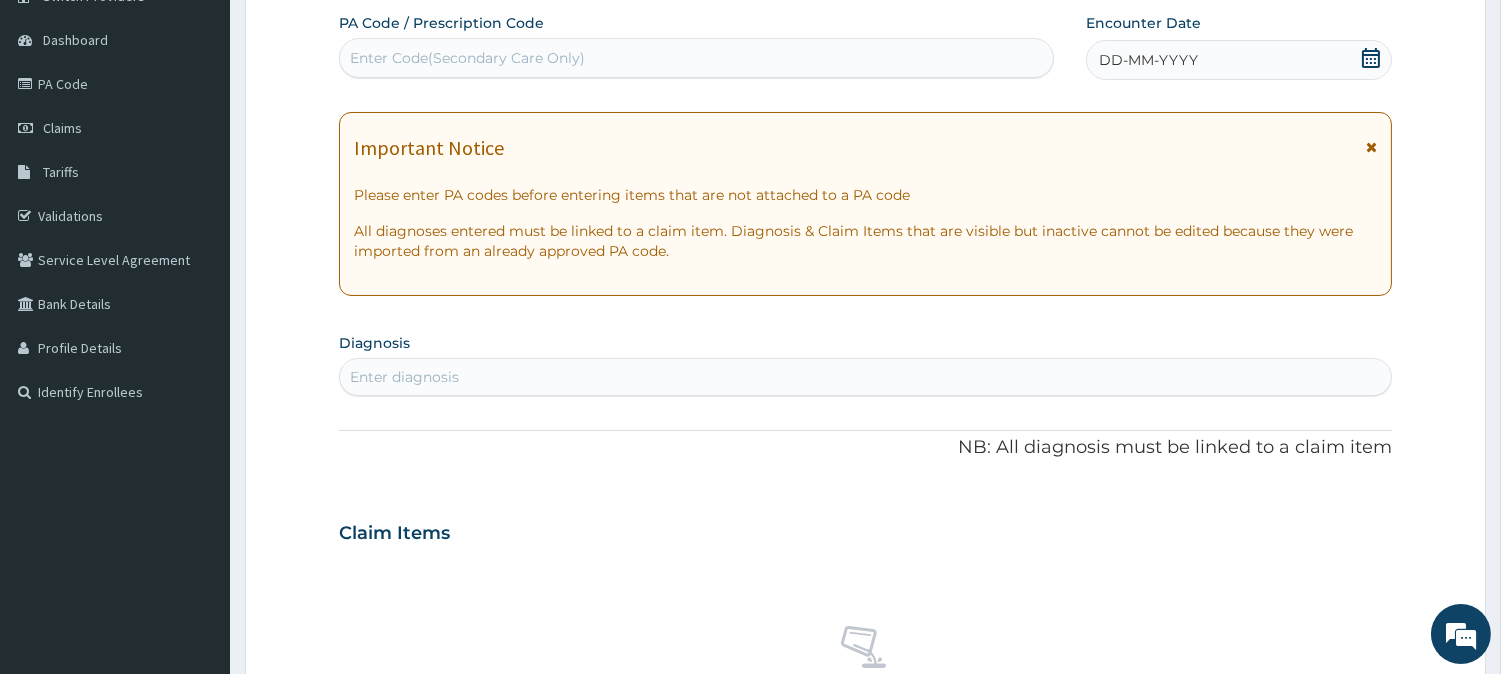 click at bounding box center (1371, 147) 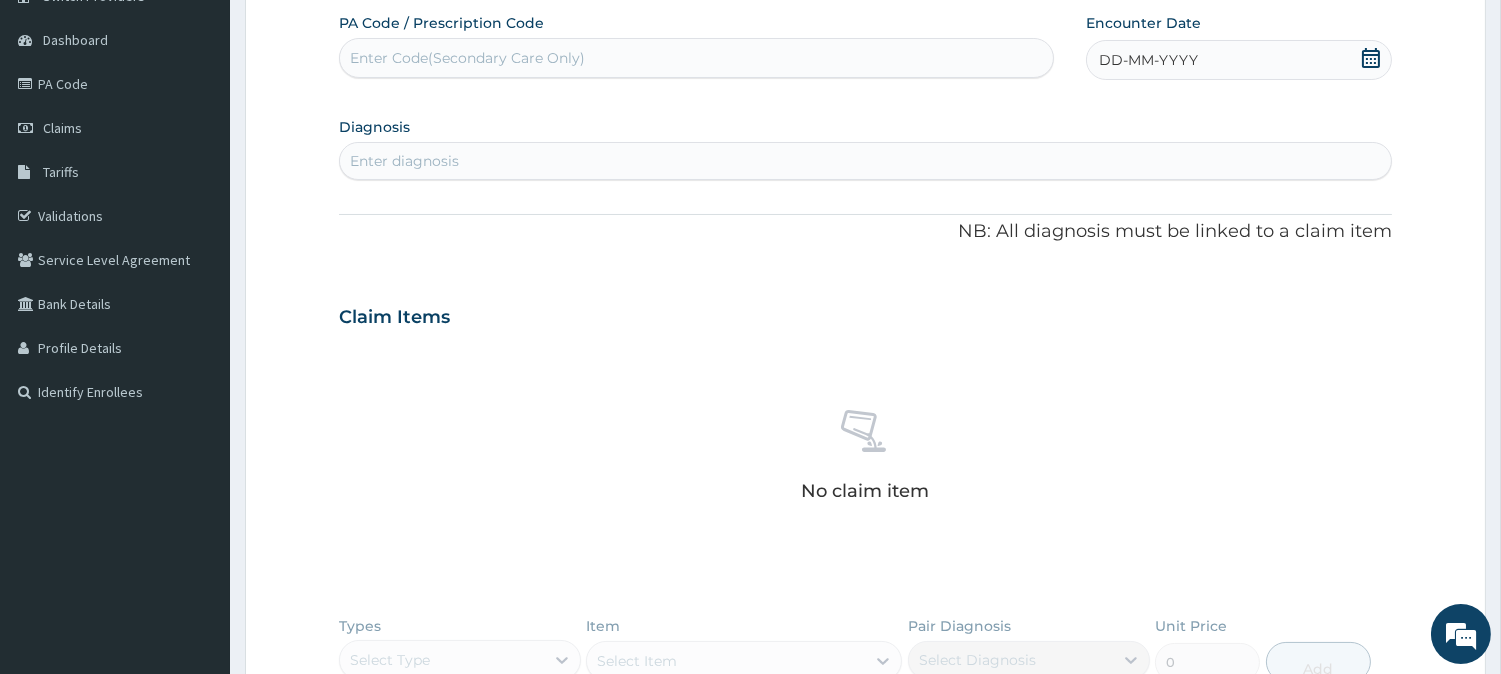 click 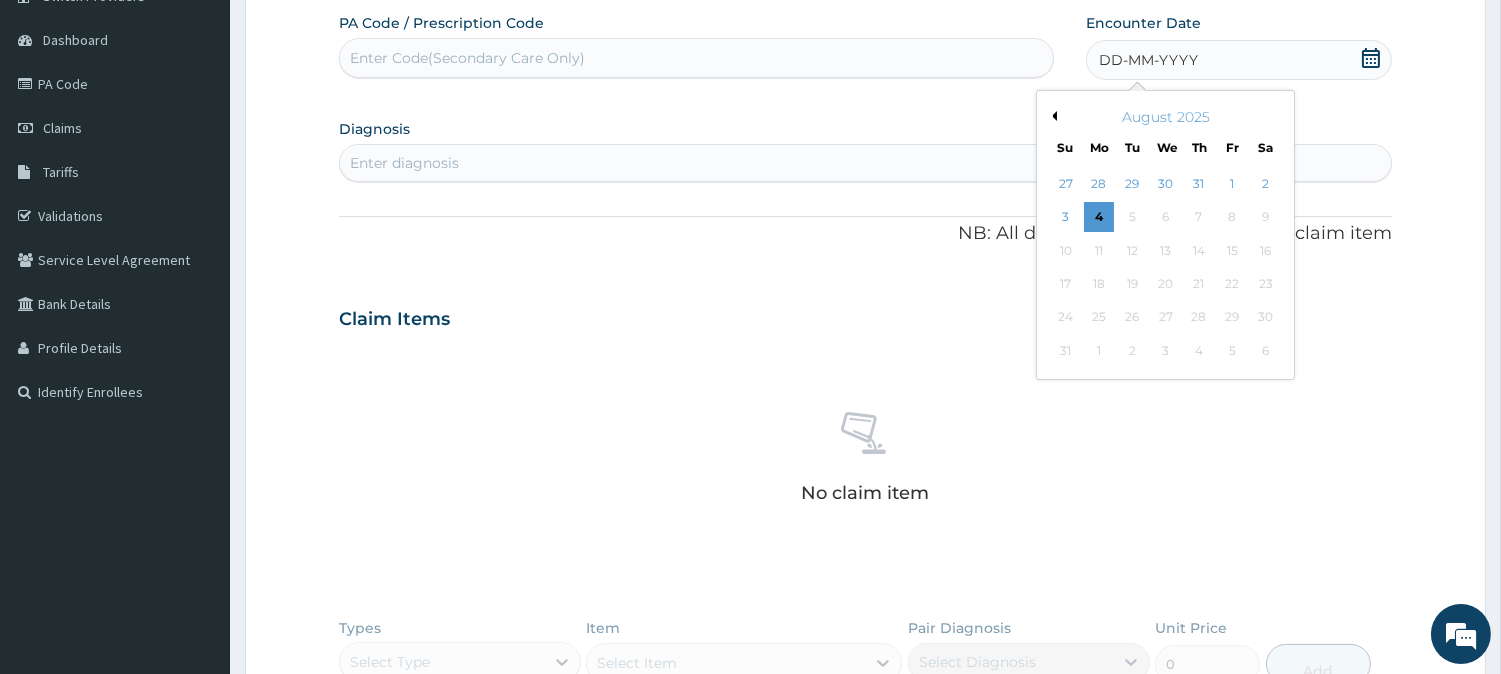 click on "Previous Month" at bounding box center [1052, 116] 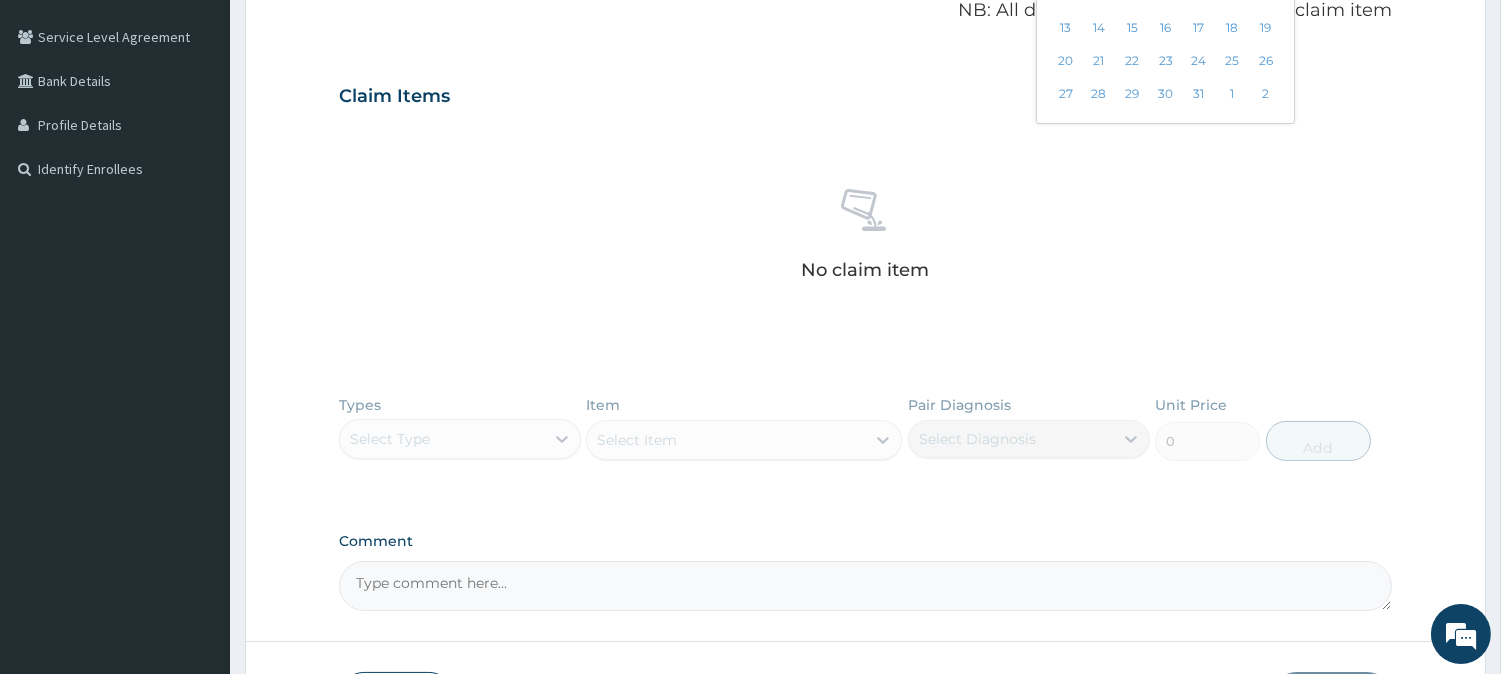 scroll, scrollTop: 0, scrollLeft: 0, axis: both 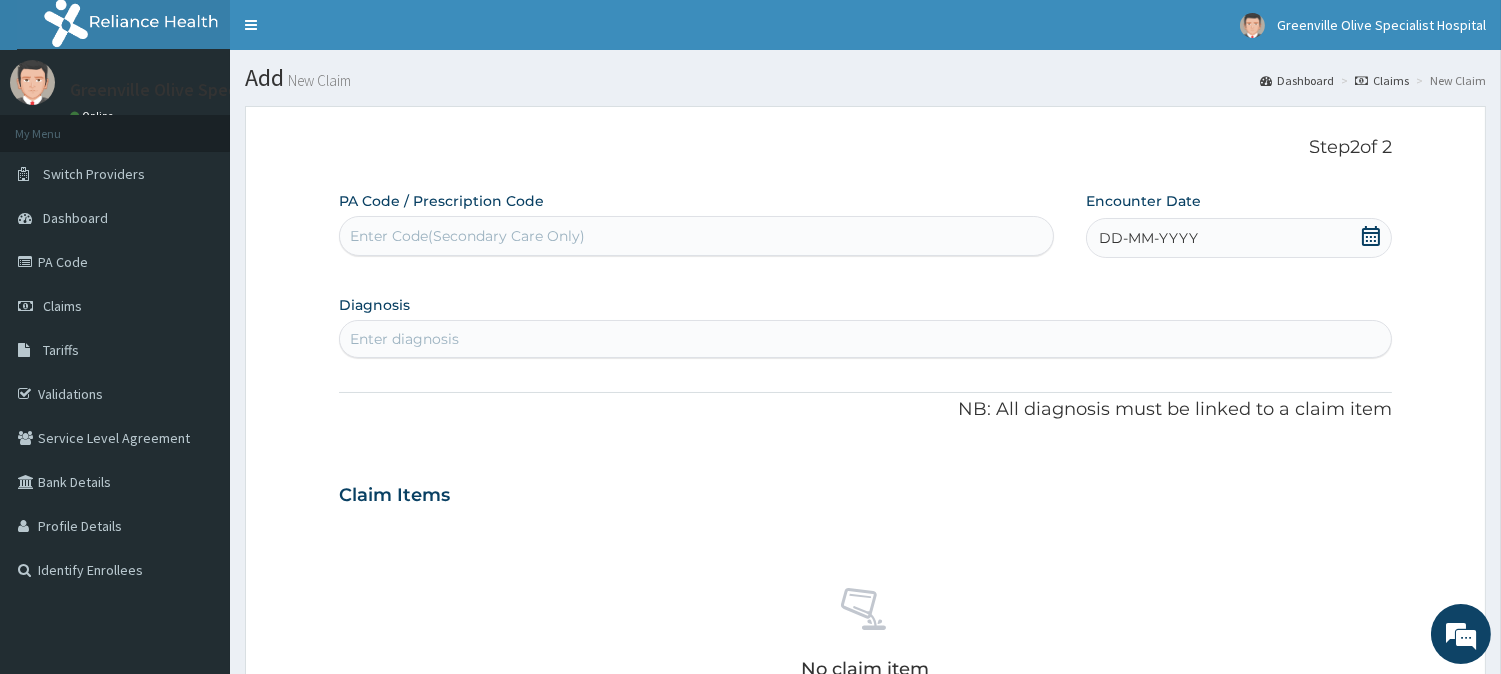 click on "Enter Code(Secondary Care Only)" at bounding box center (467, 236) 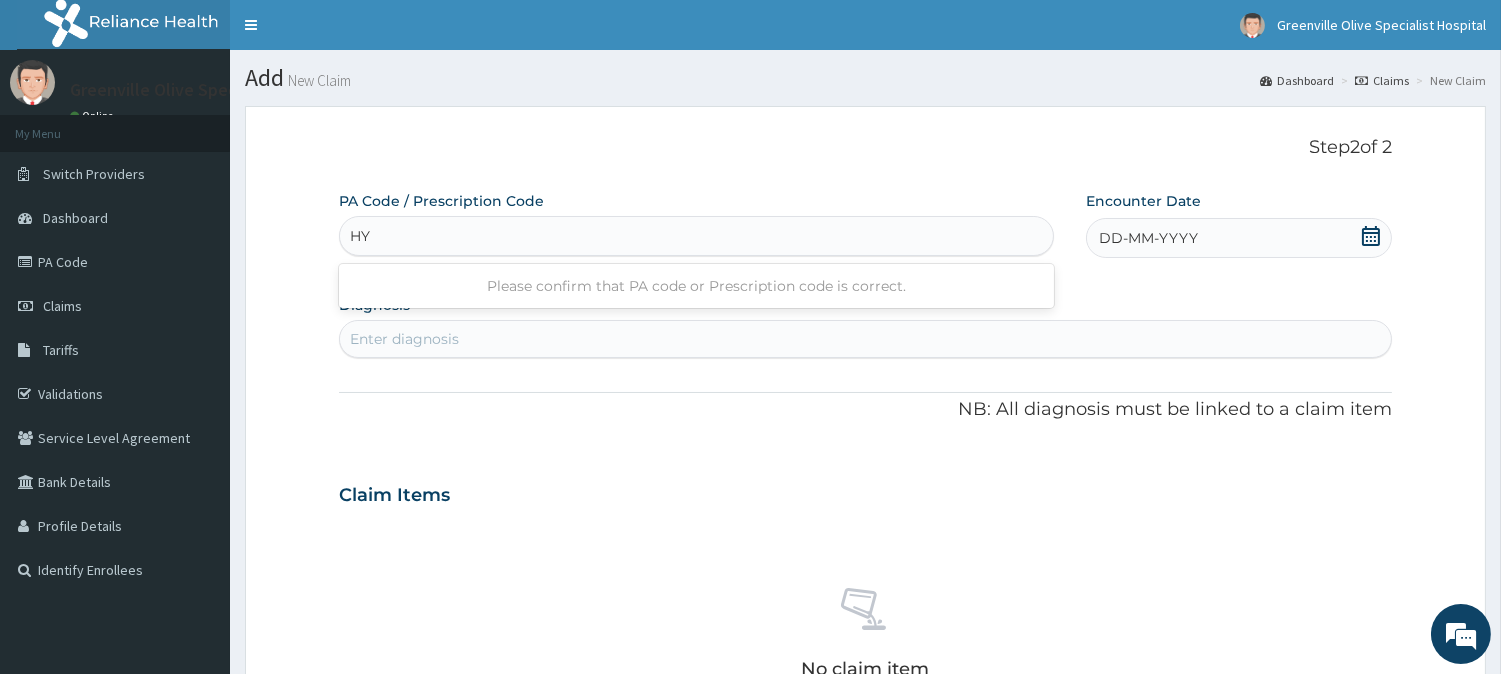type on "H" 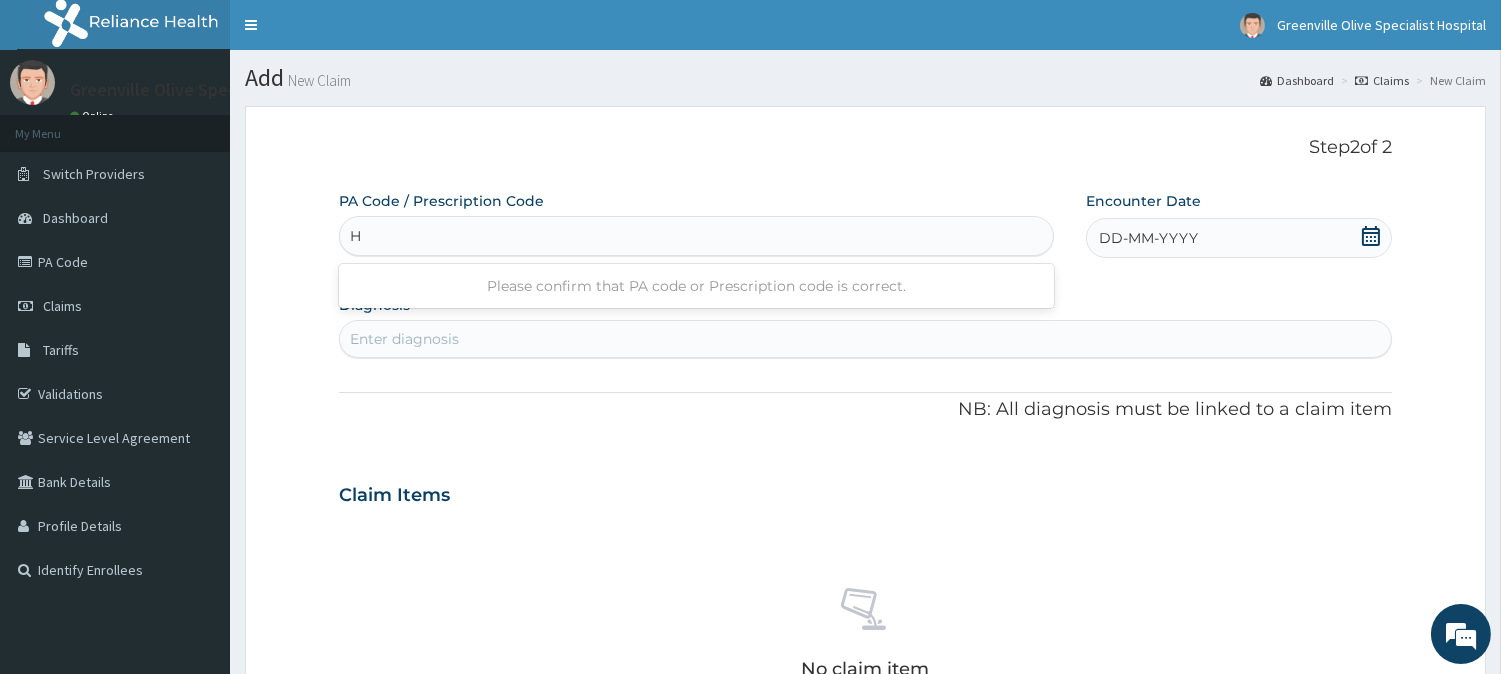 type 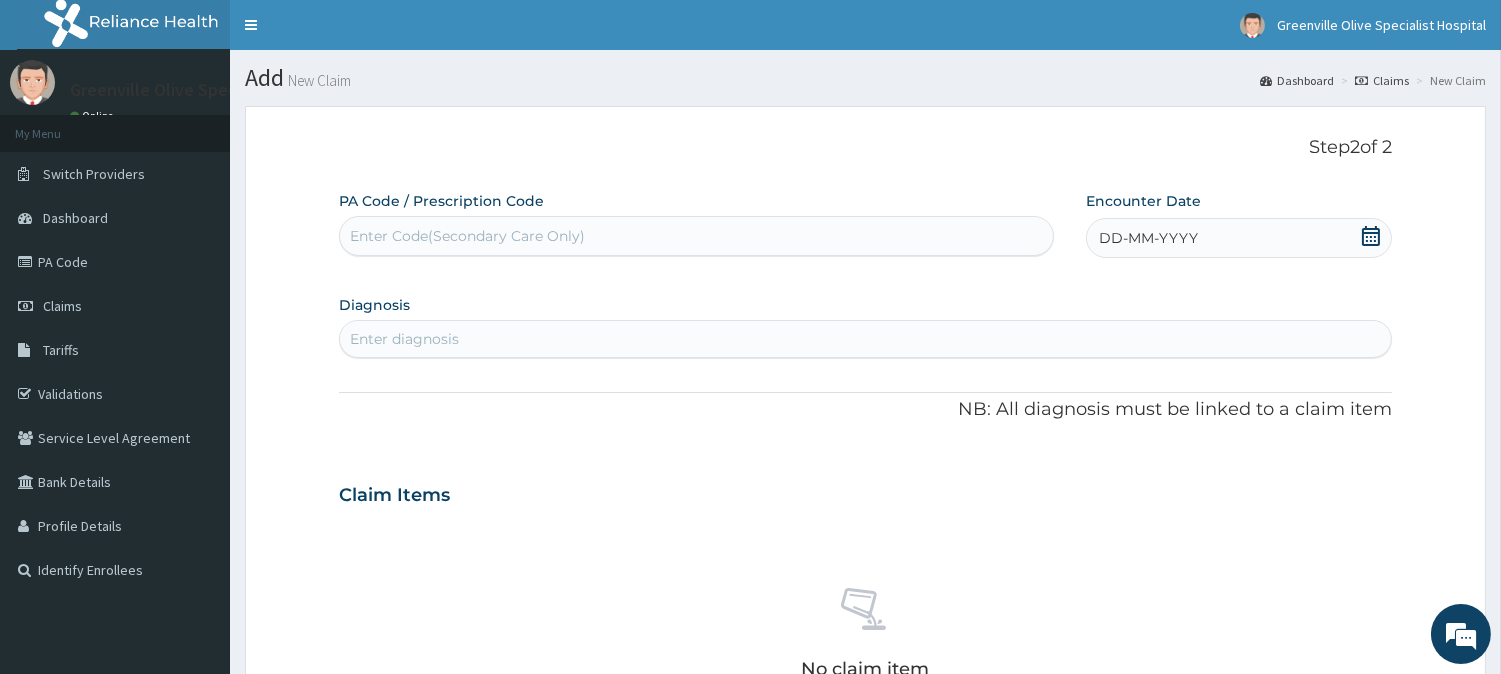 click 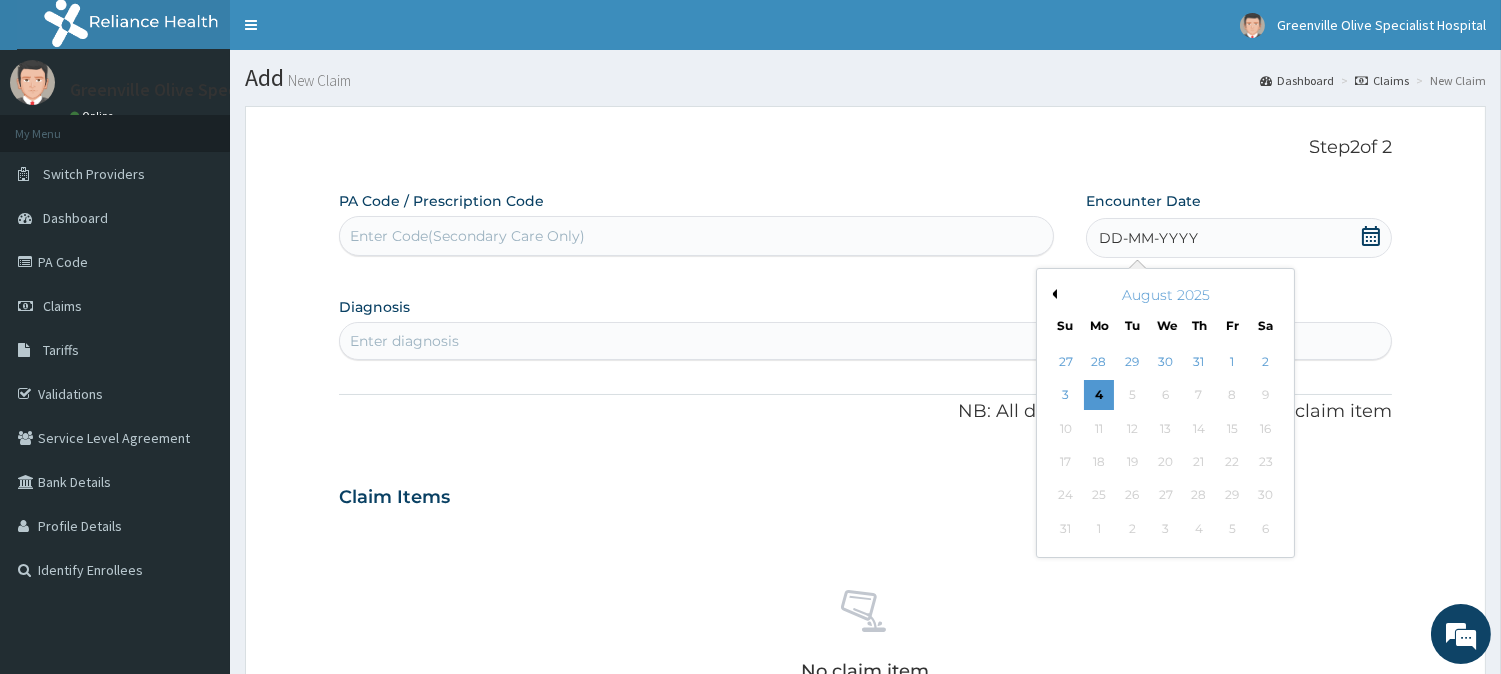 click on "August 2025" at bounding box center (1165, 295) 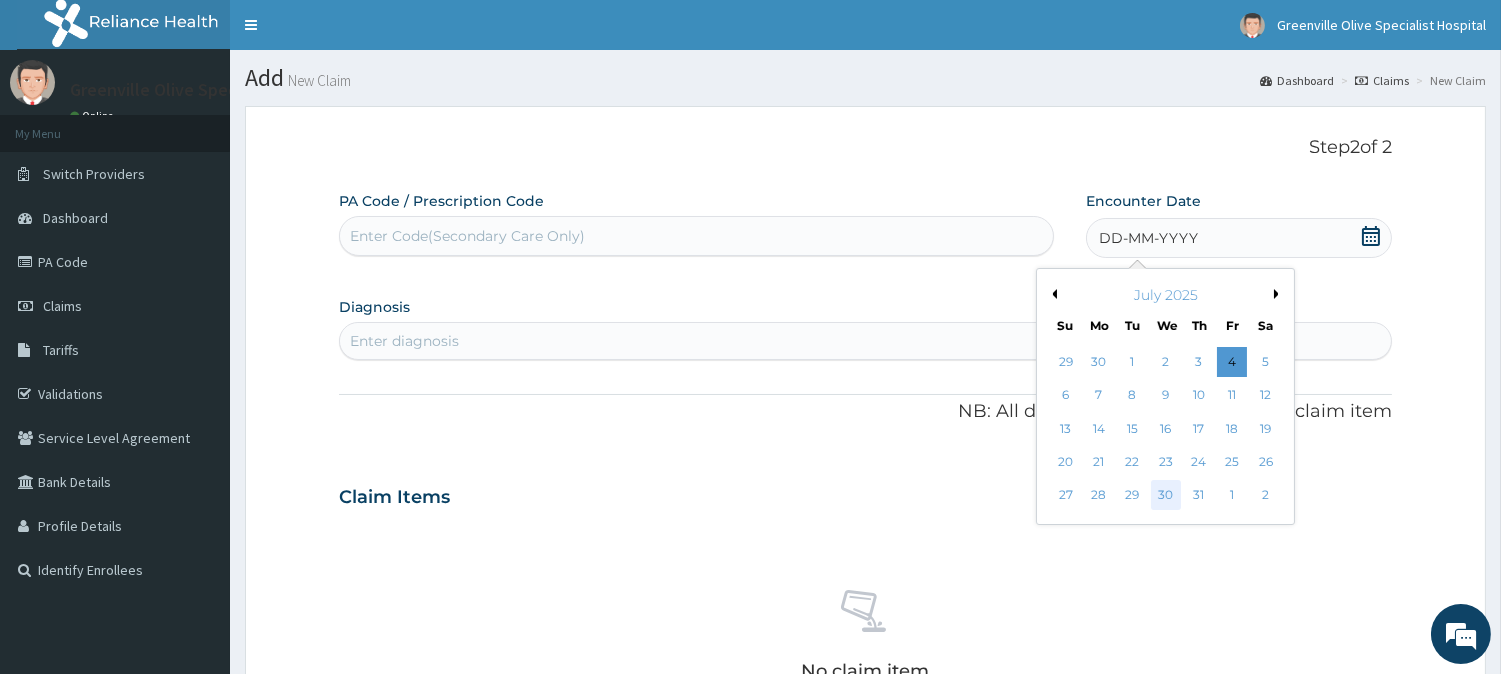 click on "30" at bounding box center [1165, 496] 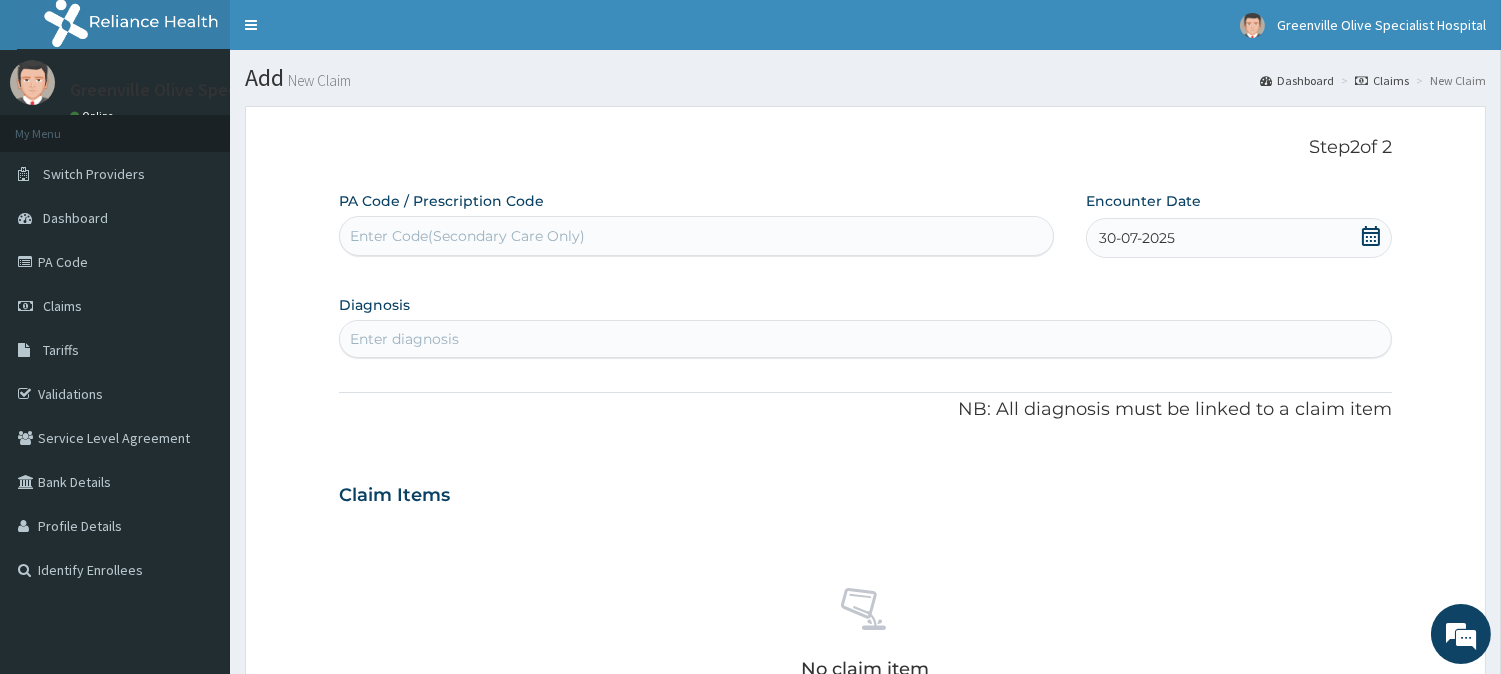 click on "Enter diagnosis" at bounding box center (865, 339) 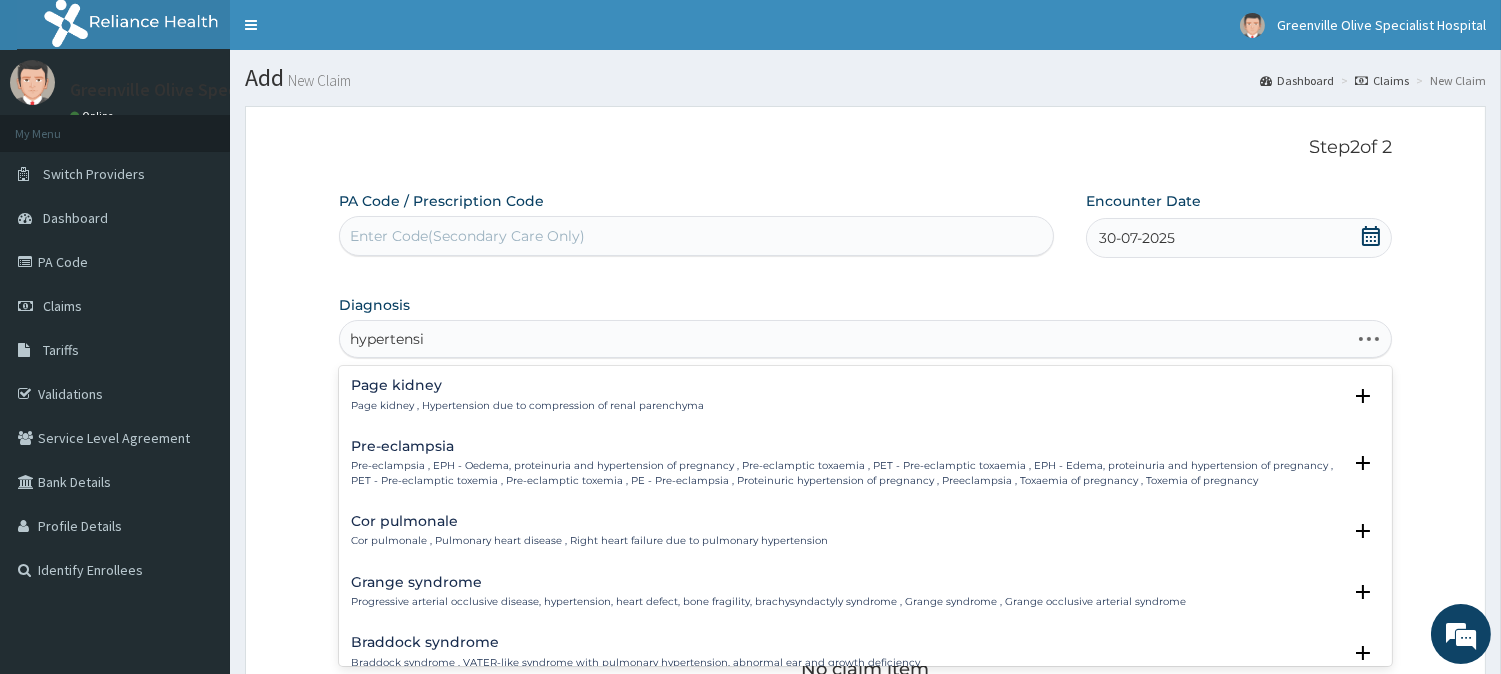 type on "hypertensio" 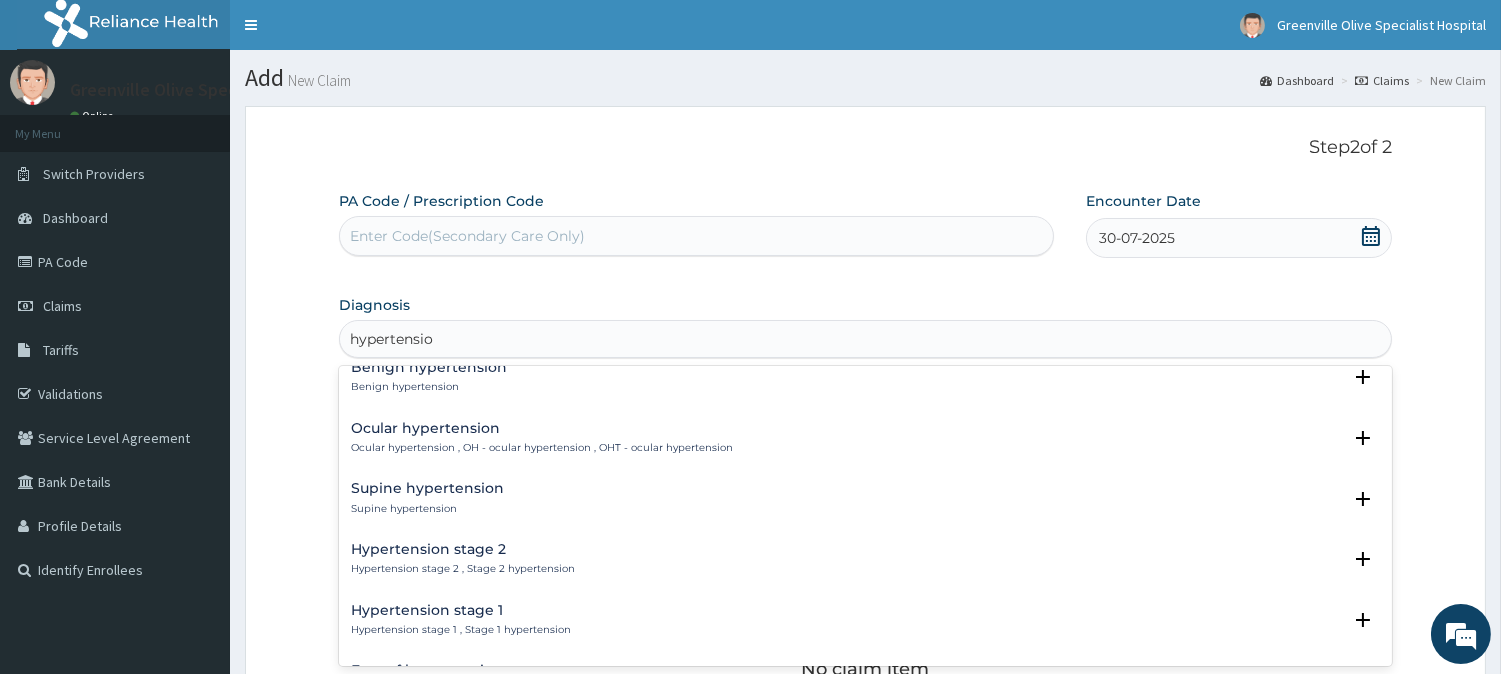 scroll, scrollTop: 606, scrollLeft: 0, axis: vertical 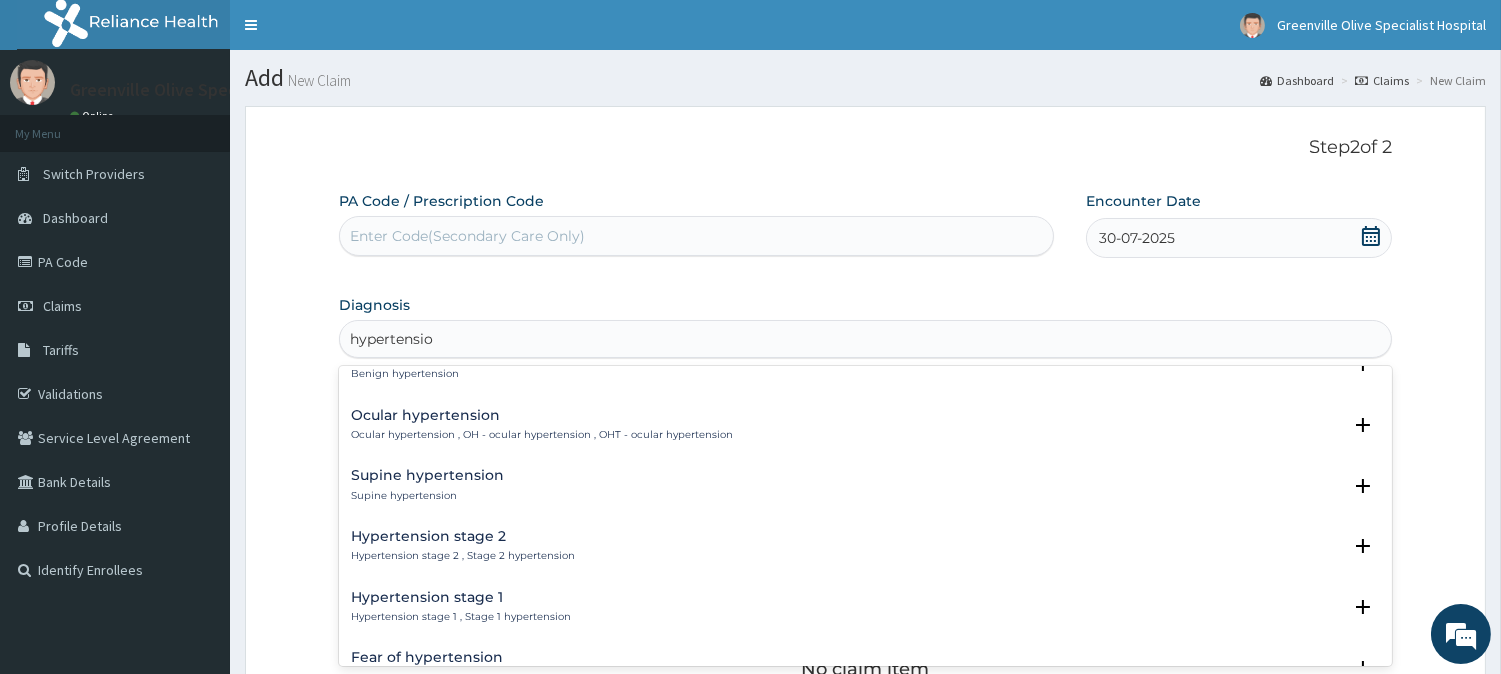 click on "Hypertension stage 1" at bounding box center [461, 597] 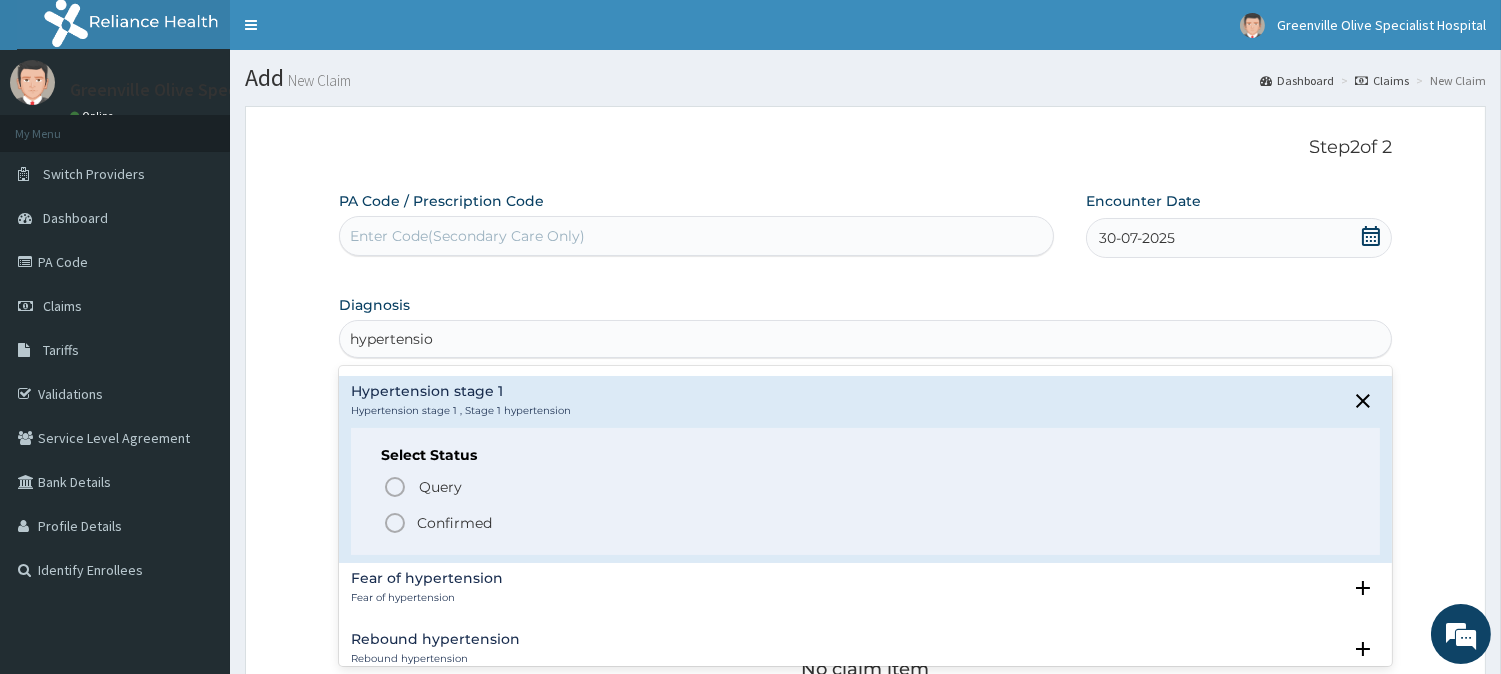 scroll, scrollTop: 840, scrollLeft: 0, axis: vertical 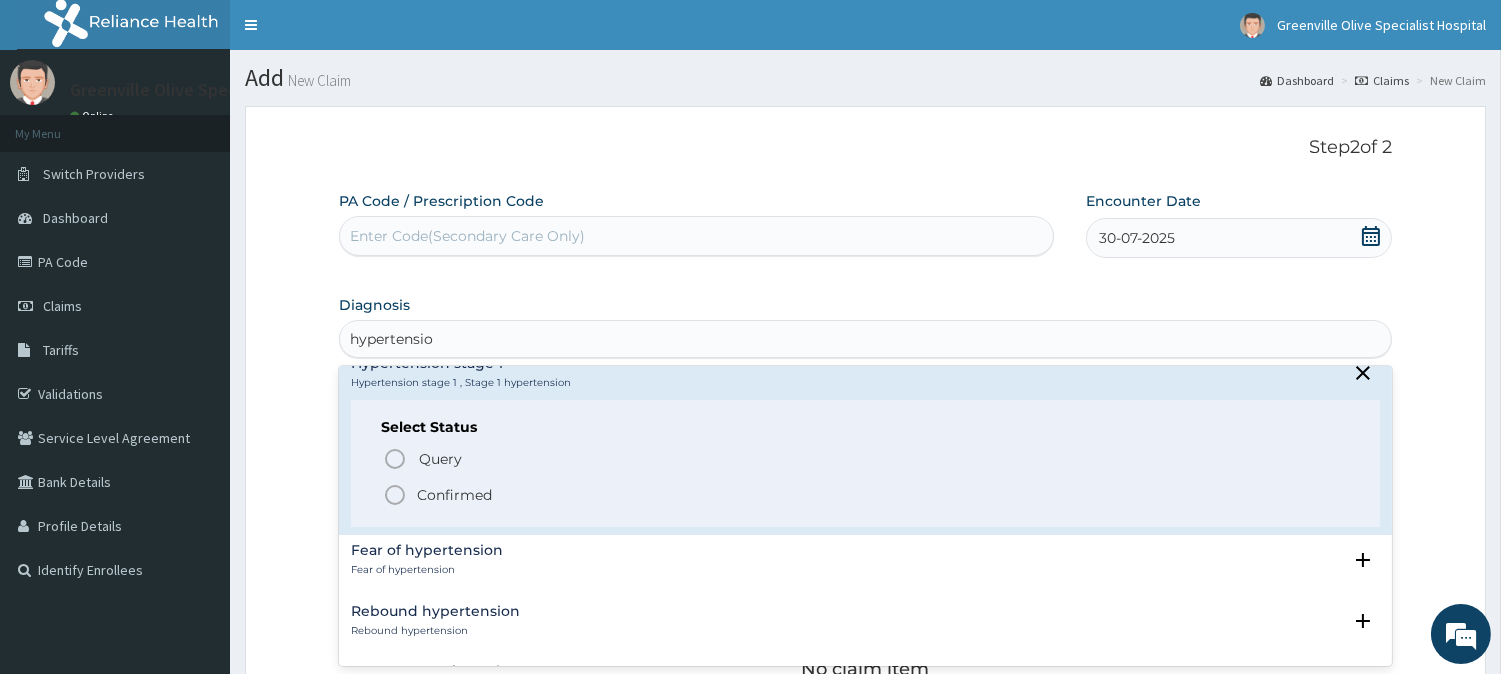 click 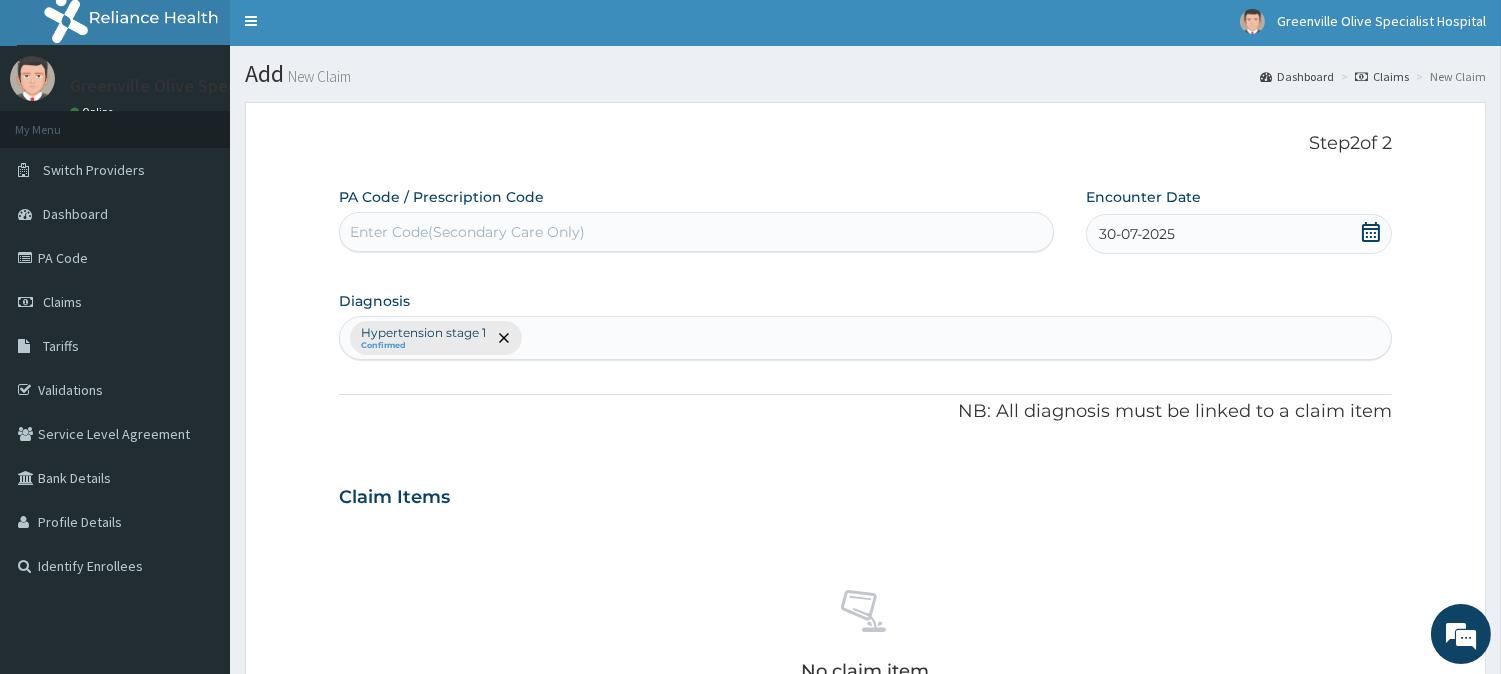 scroll, scrollTop: 25, scrollLeft: 0, axis: vertical 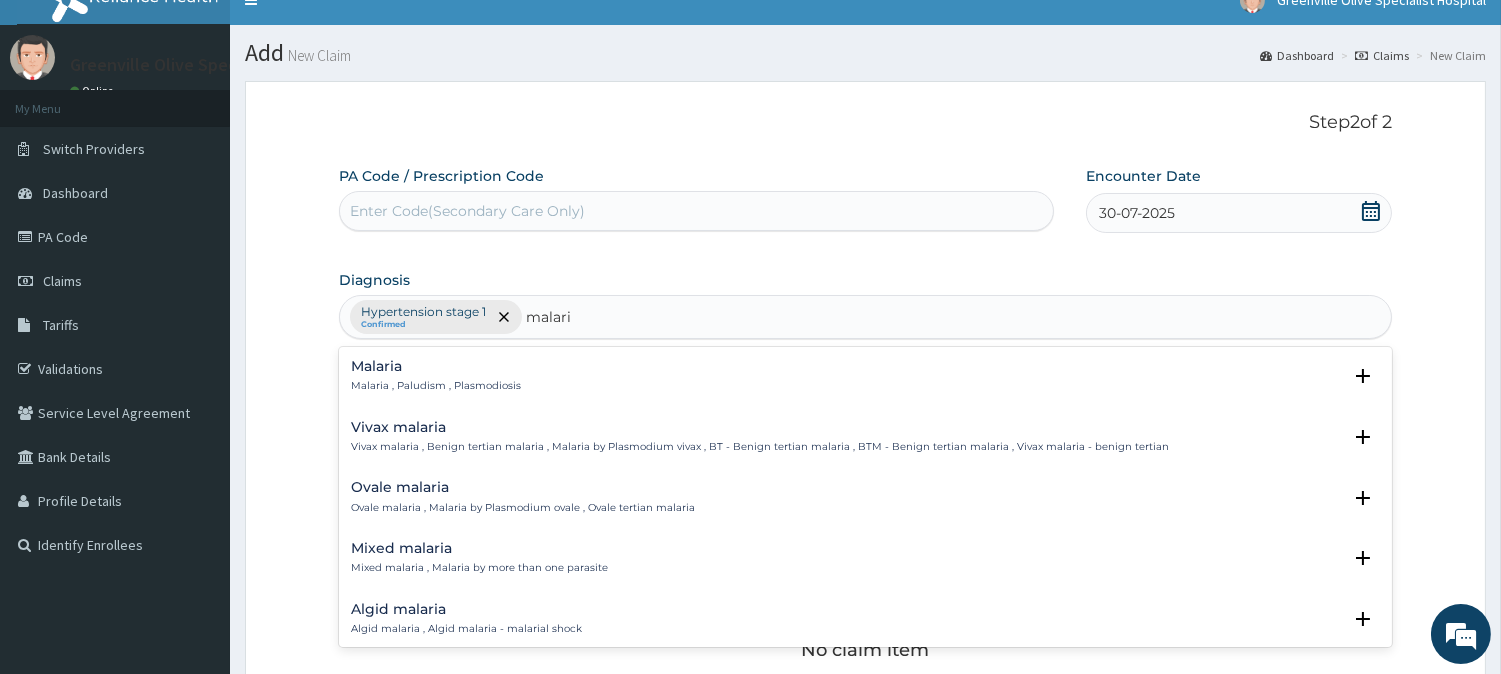 type on "malaria" 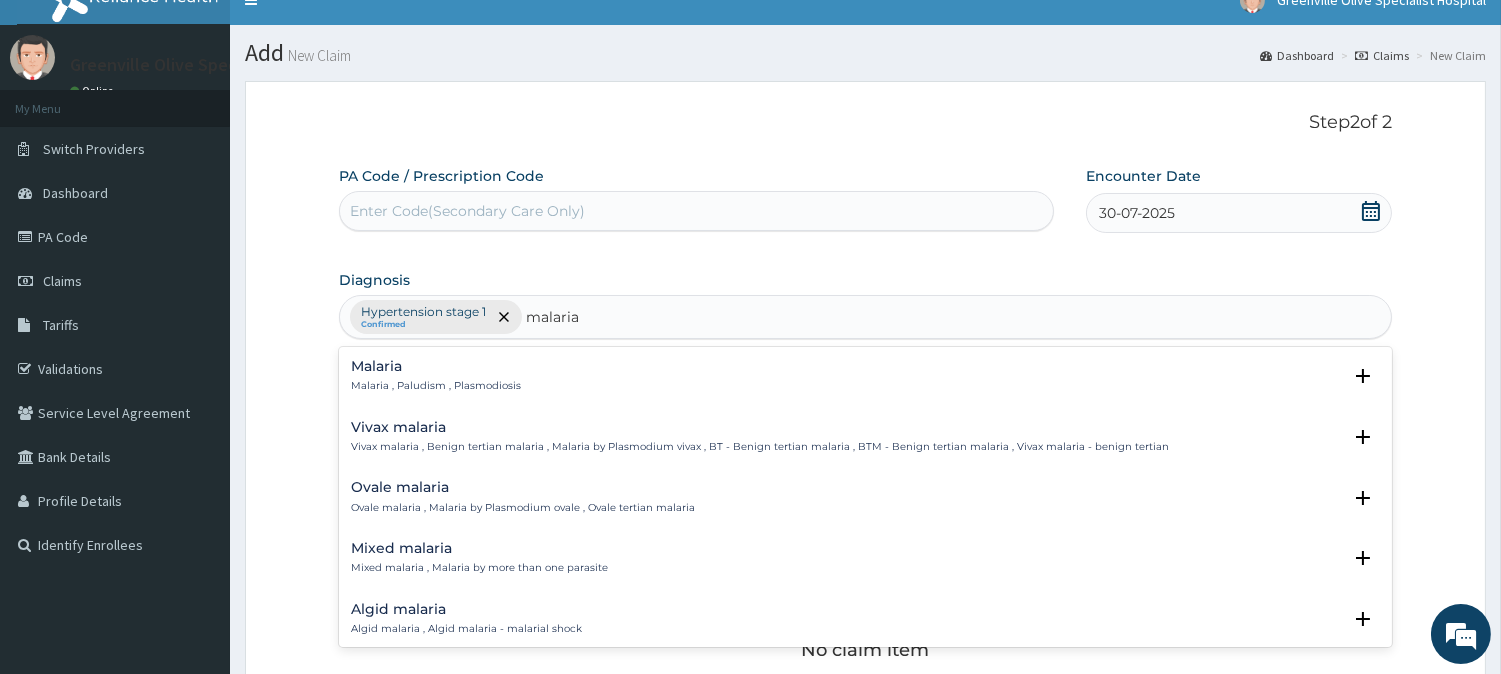 click on "Malaria" at bounding box center (436, 366) 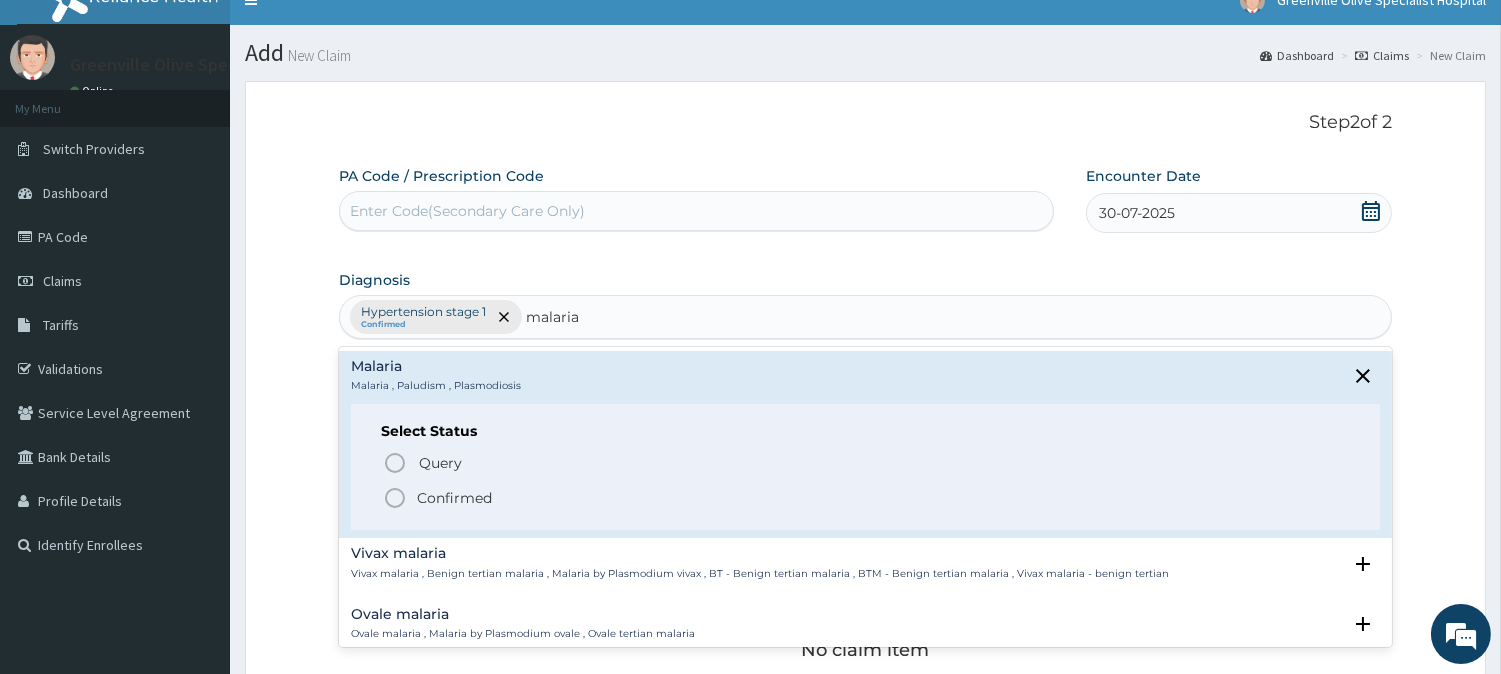 click on "Confirmed" at bounding box center [866, 498] 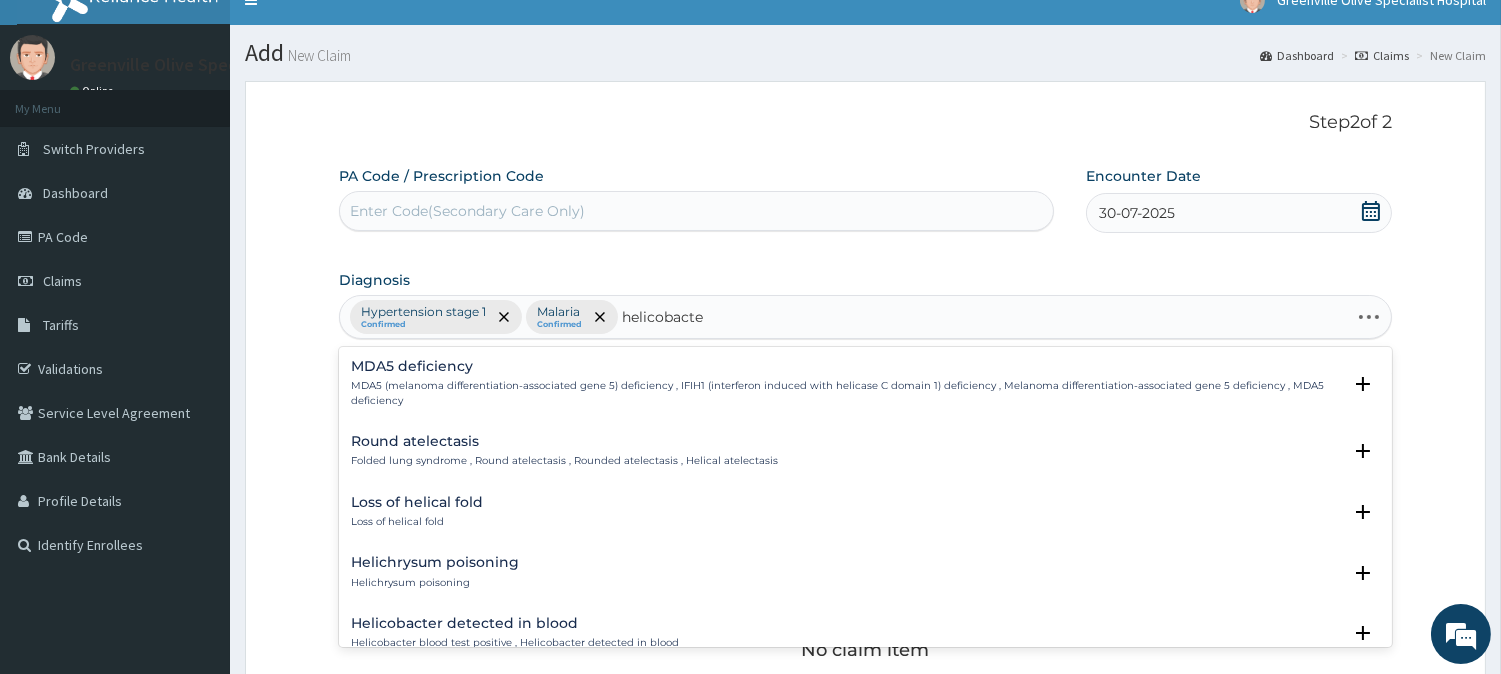 type on "helicobacter" 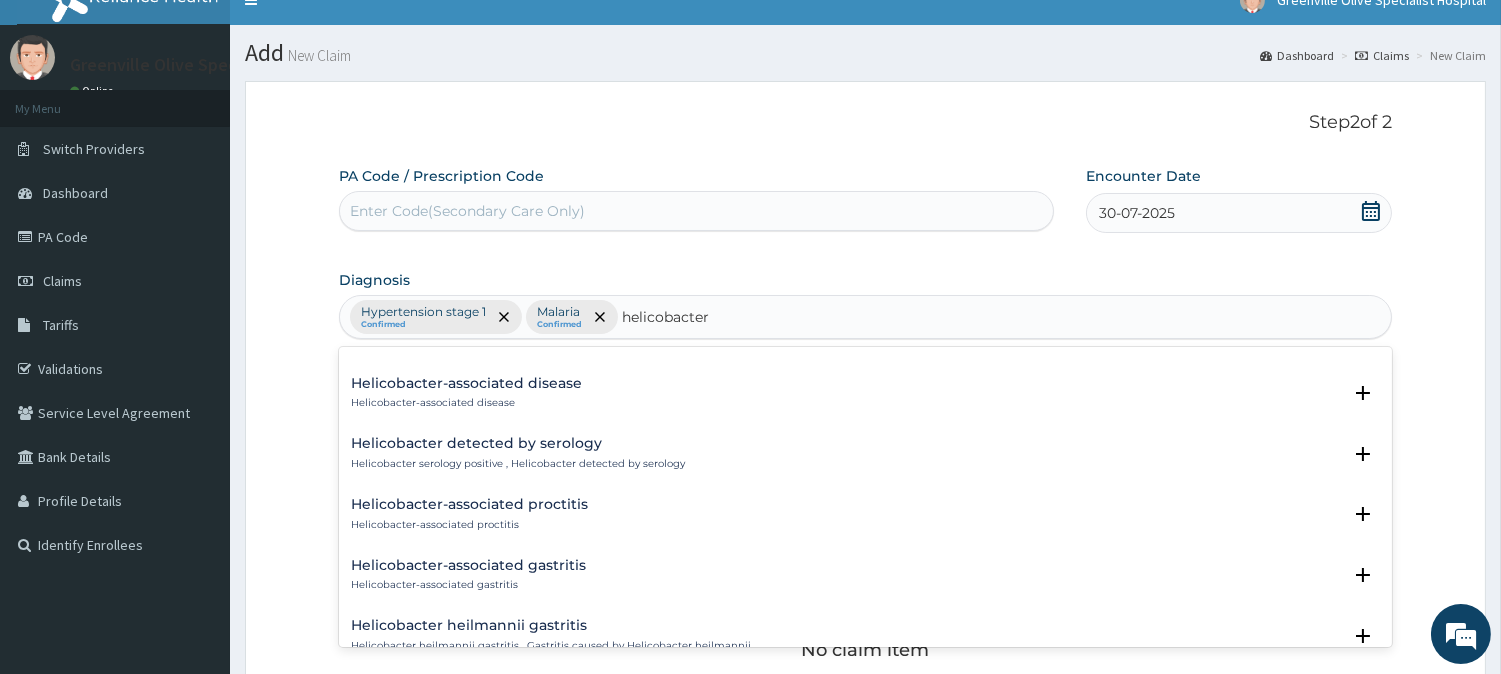 scroll, scrollTop: 258, scrollLeft: 0, axis: vertical 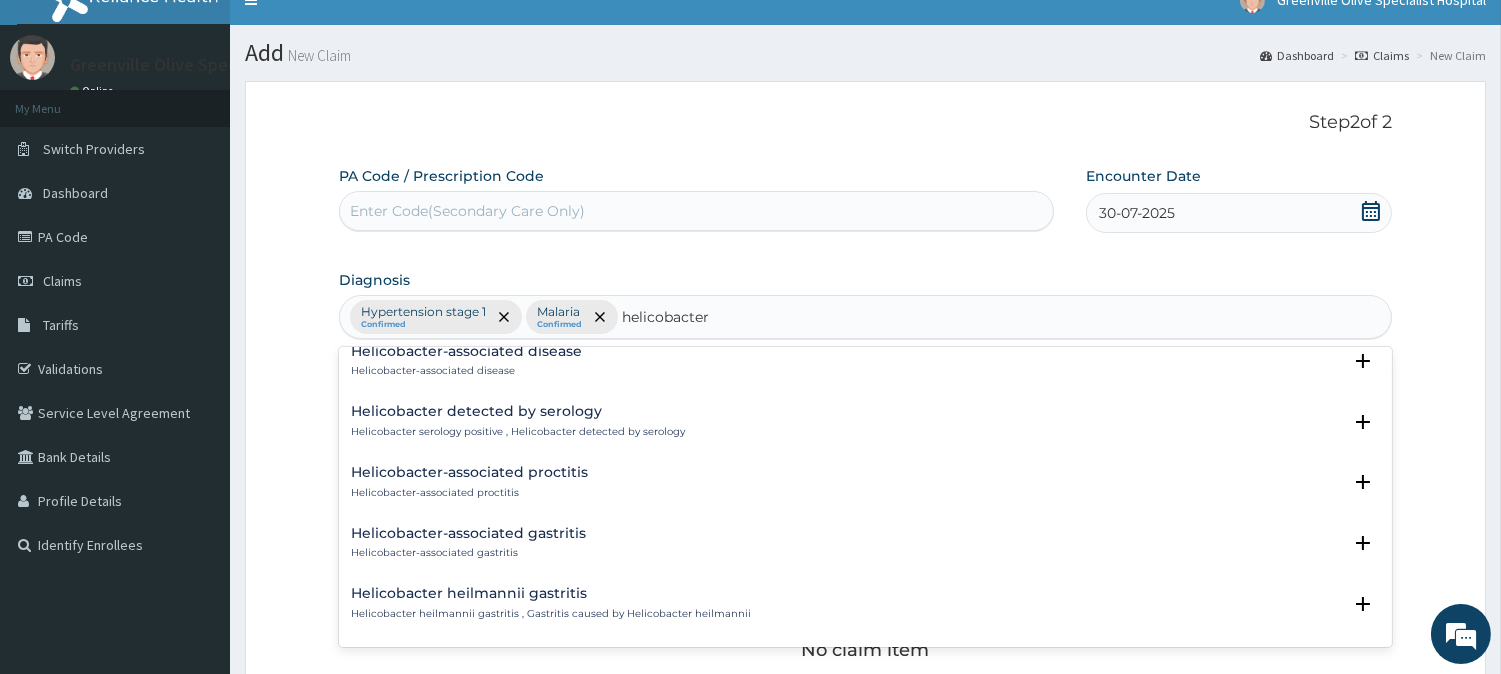 click on "Helicobacter serology positive , Helicobacter detected by serology" at bounding box center [518, 432] 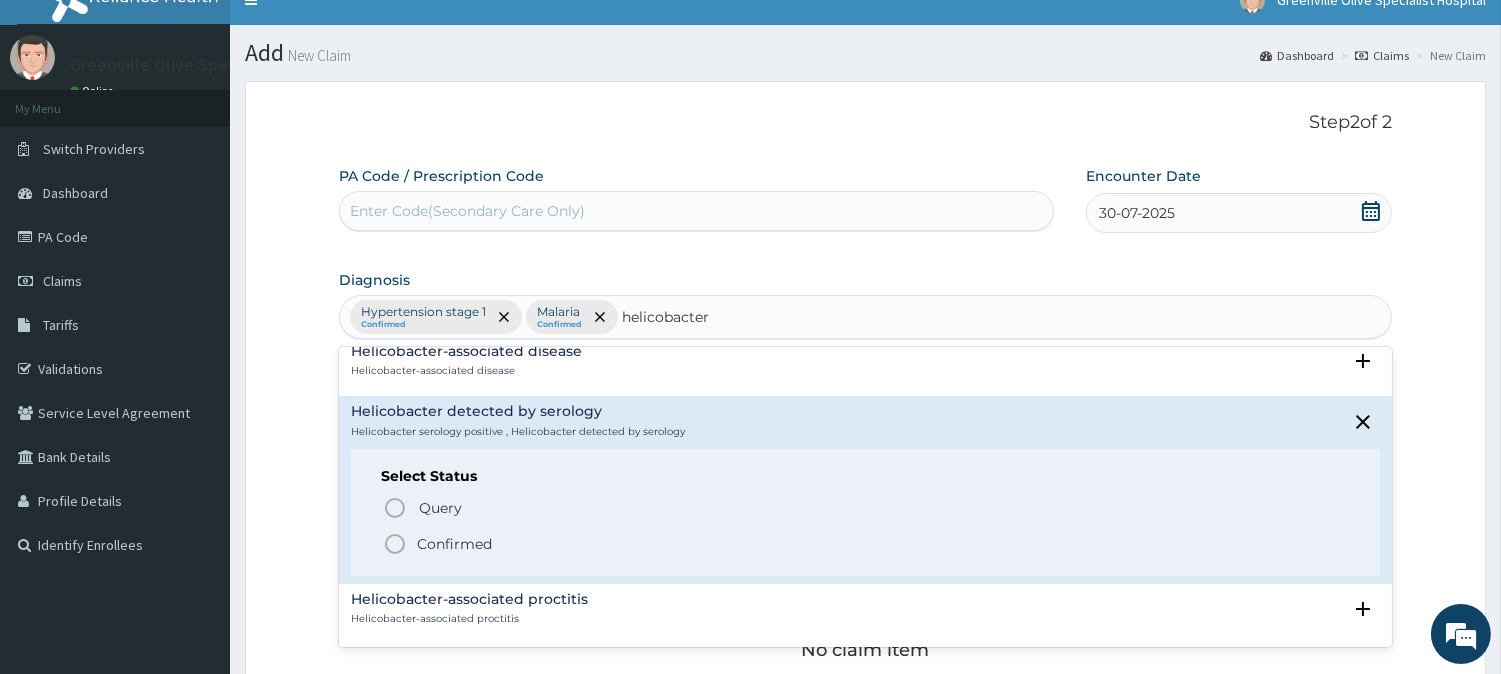 click on "Confirmed" at bounding box center [454, 544] 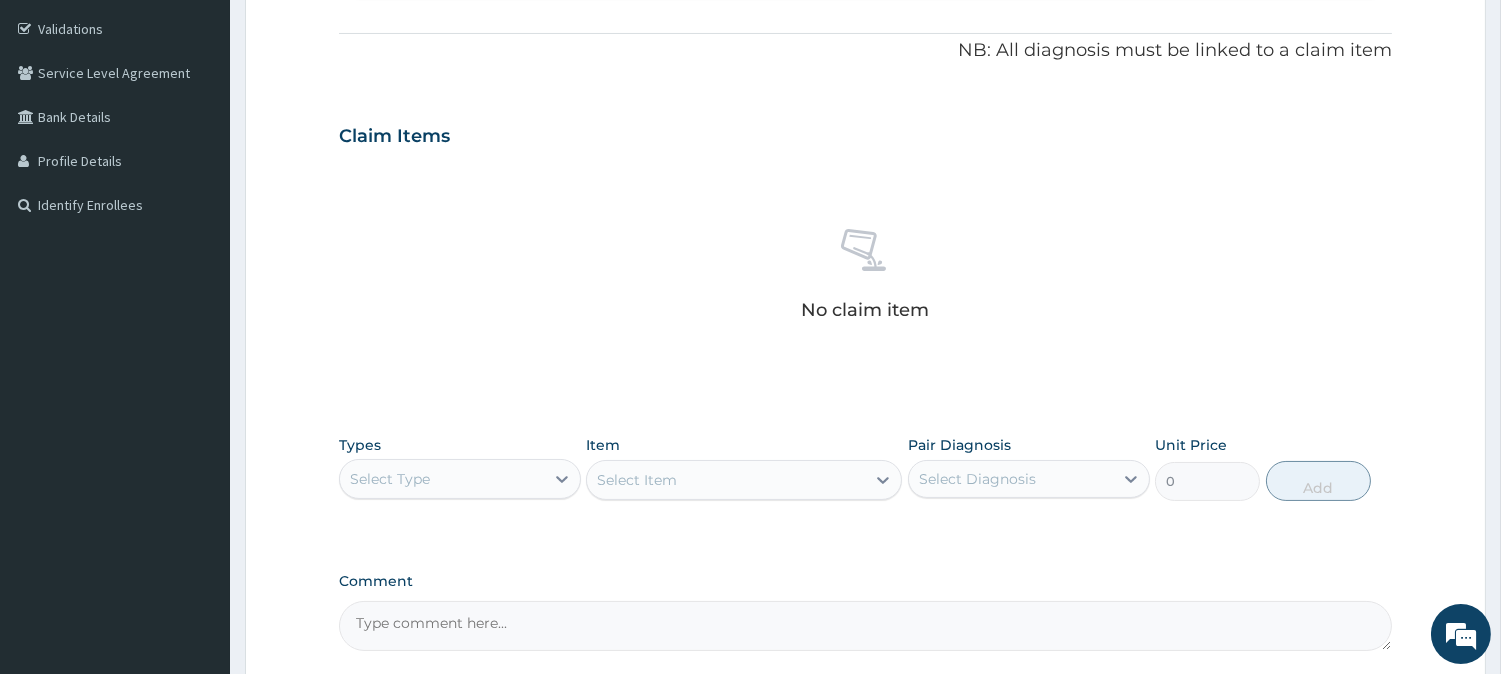 scroll, scrollTop: 412, scrollLeft: 0, axis: vertical 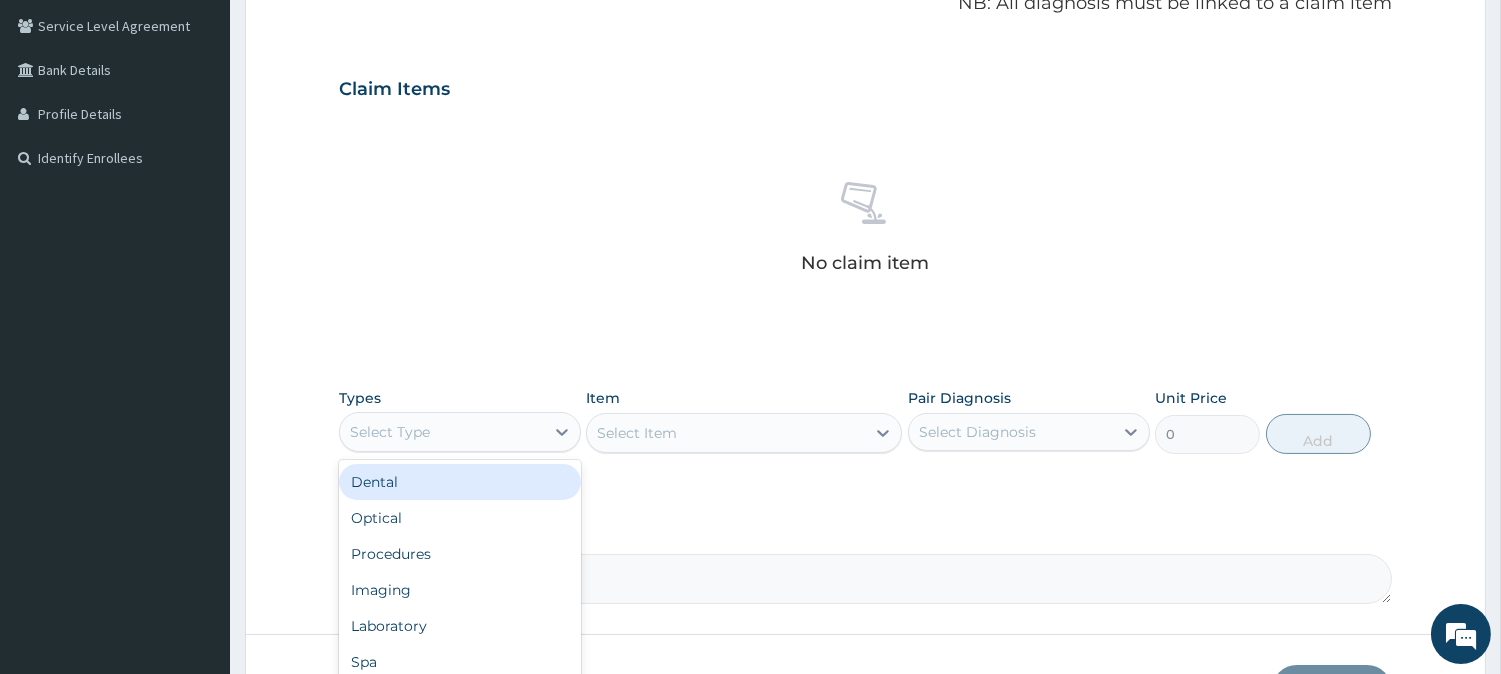 click on "Select Type" at bounding box center [442, 432] 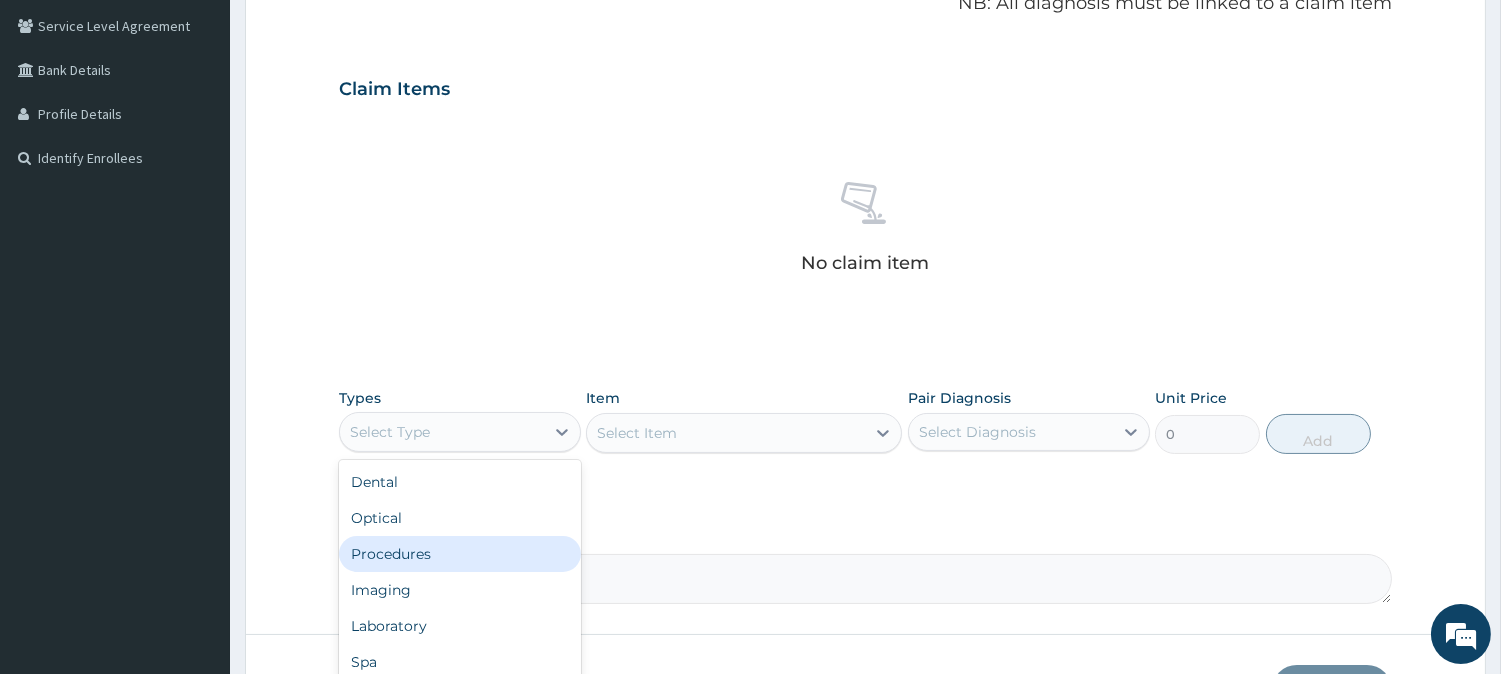 click on "Procedures" at bounding box center [460, 554] 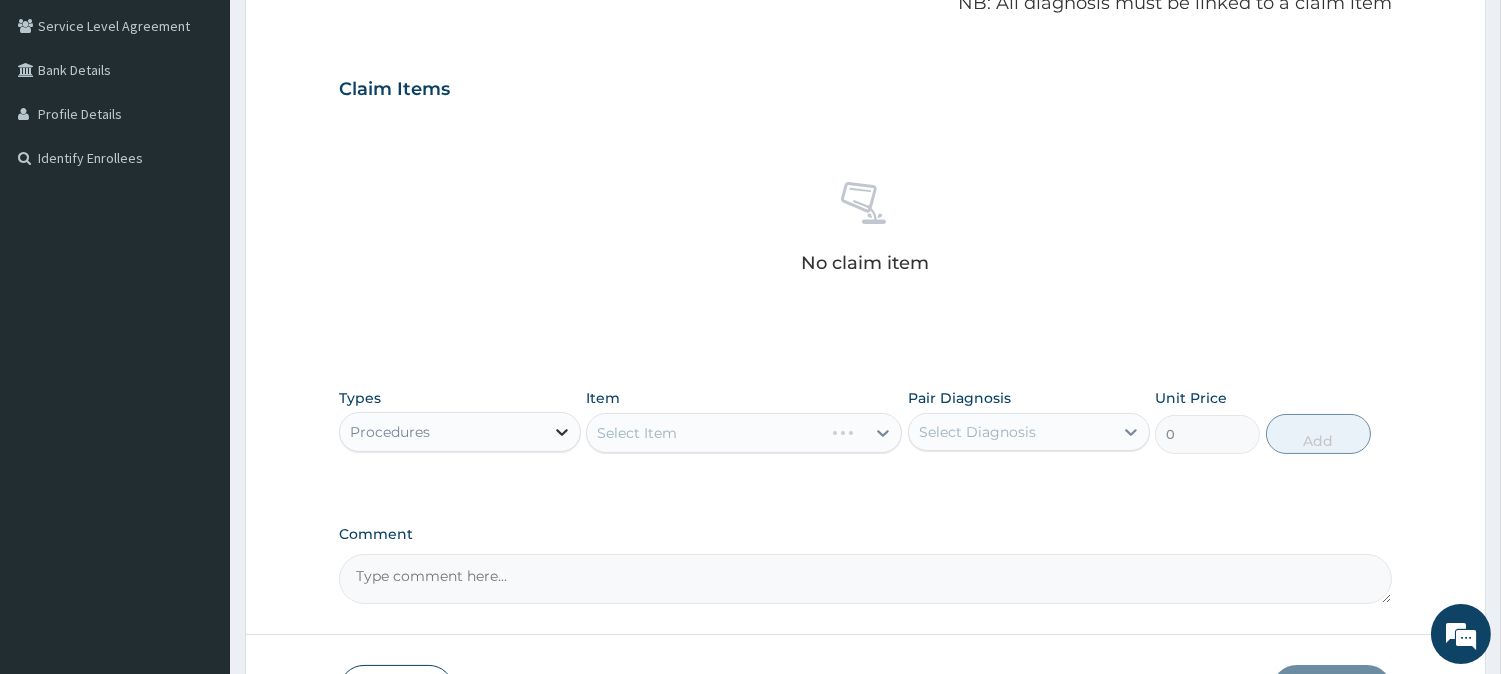 click at bounding box center [562, 432] 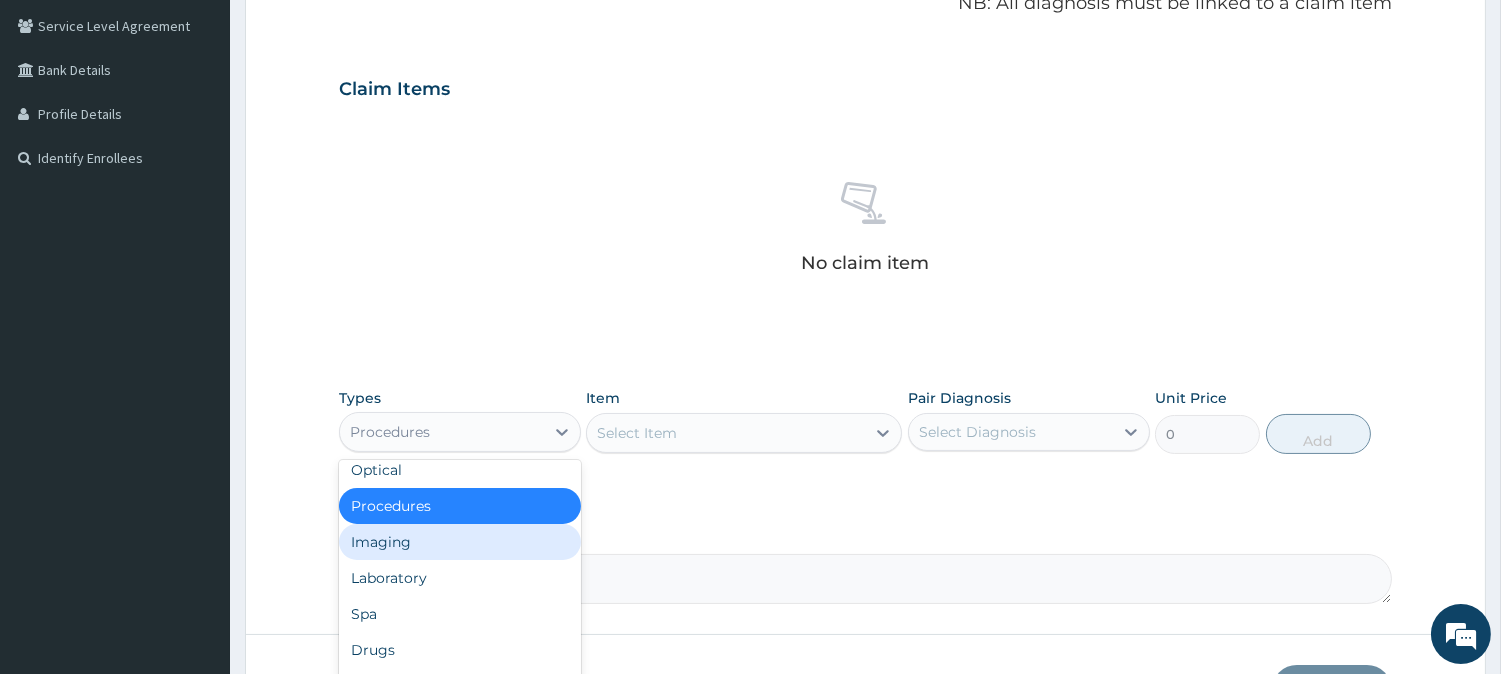 scroll, scrollTop: 67, scrollLeft: 0, axis: vertical 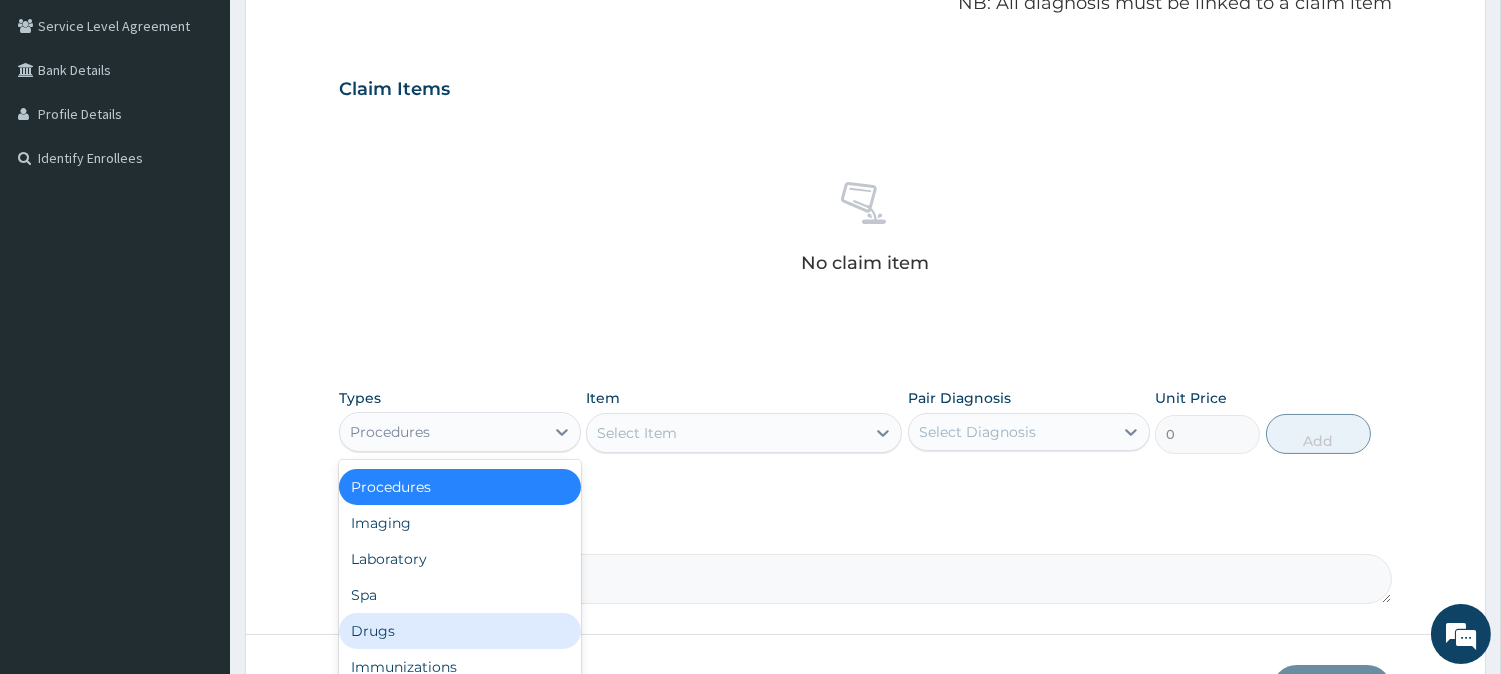 click on "Drugs" at bounding box center [460, 631] 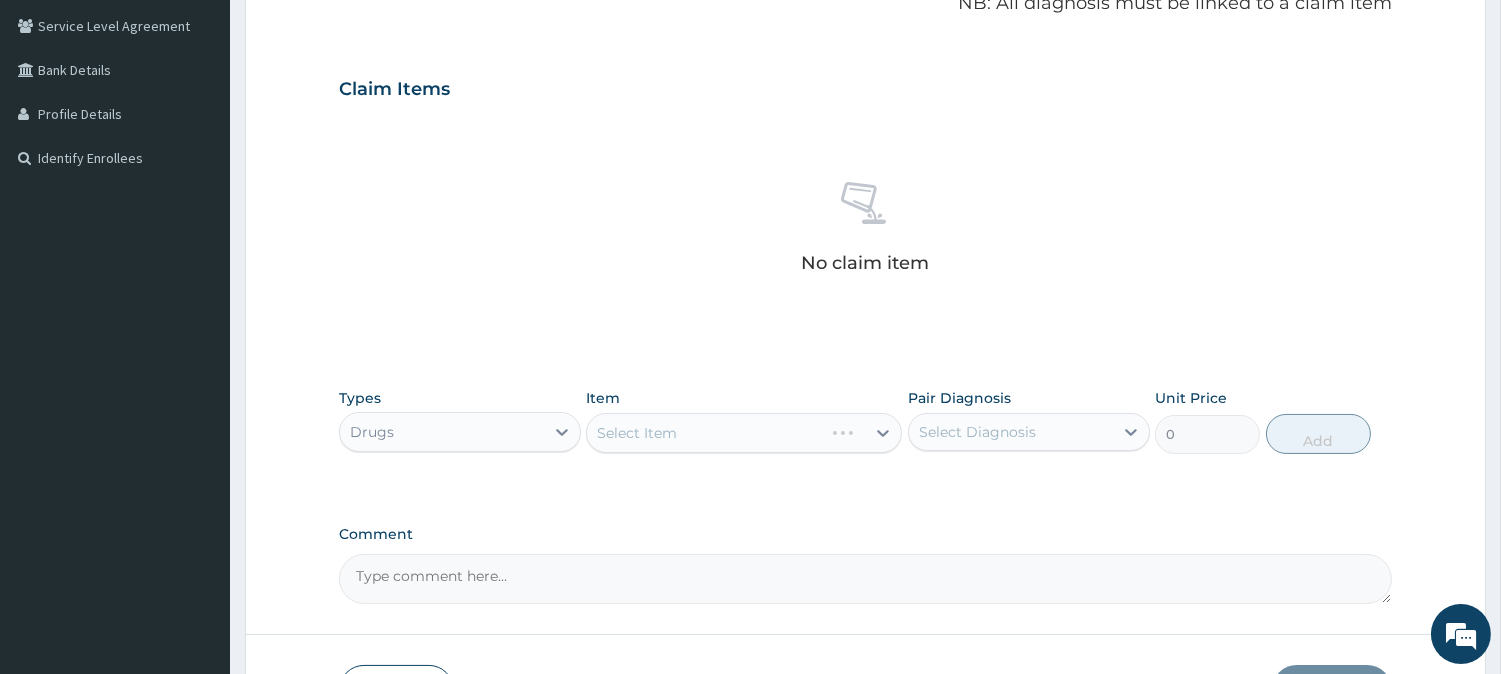 click on "Select Item" at bounding box center (744, 433) 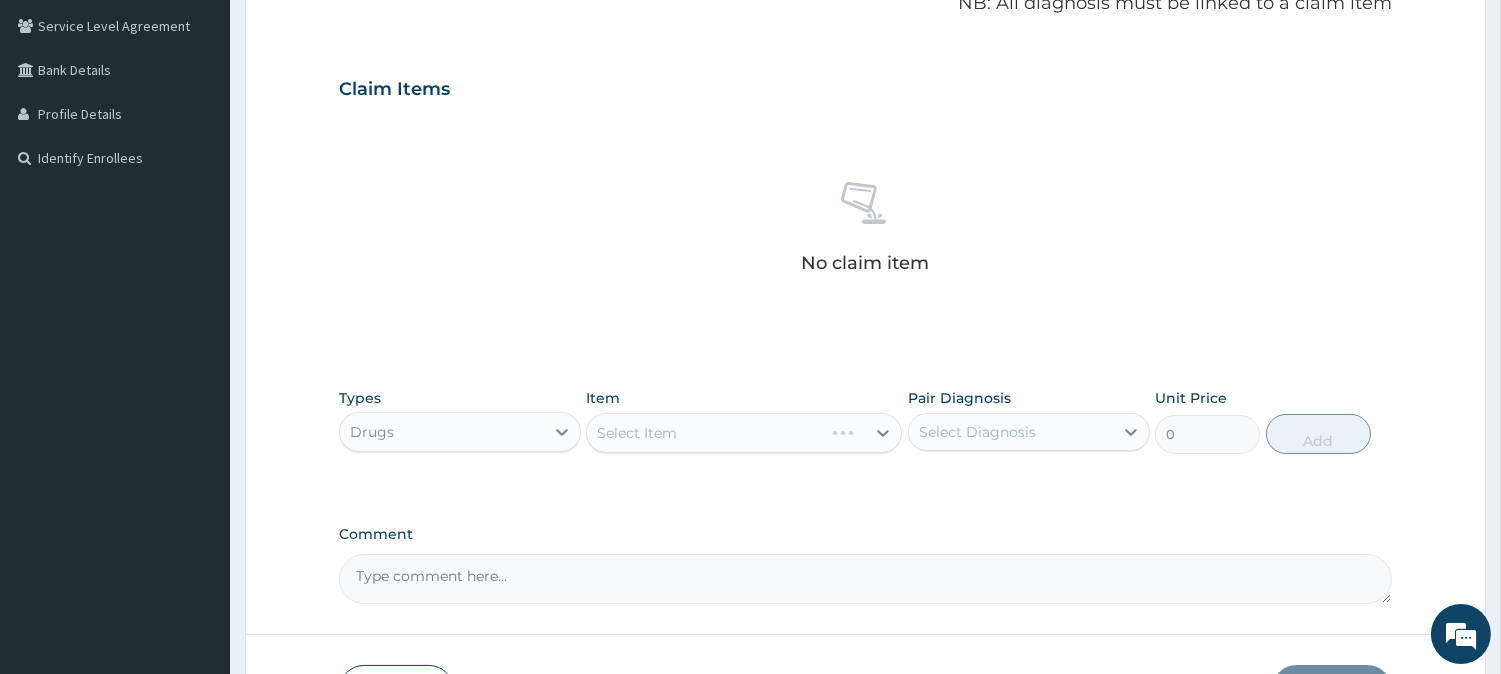 click on "Select Item" at bounding box center [744, 433] 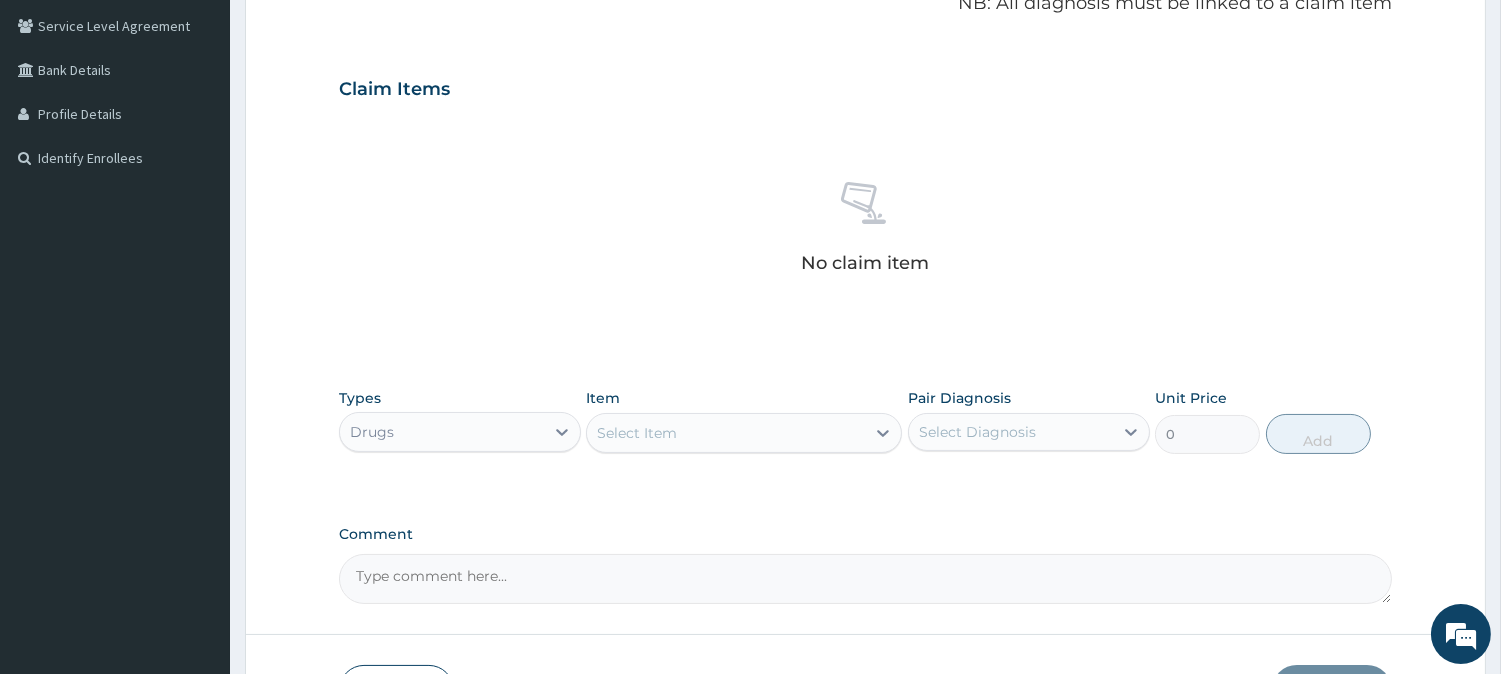 click on "Select Item" at bounding box center [726, 433] 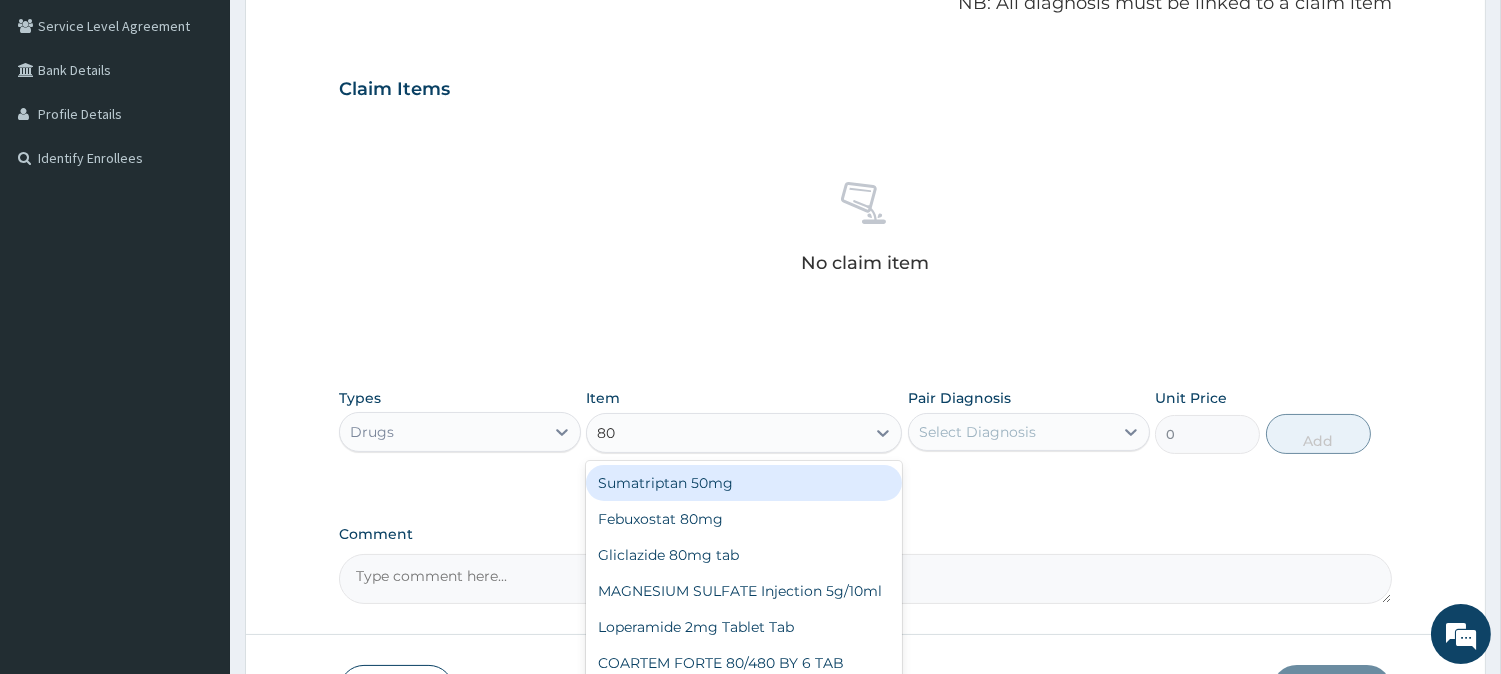 type on "80/" 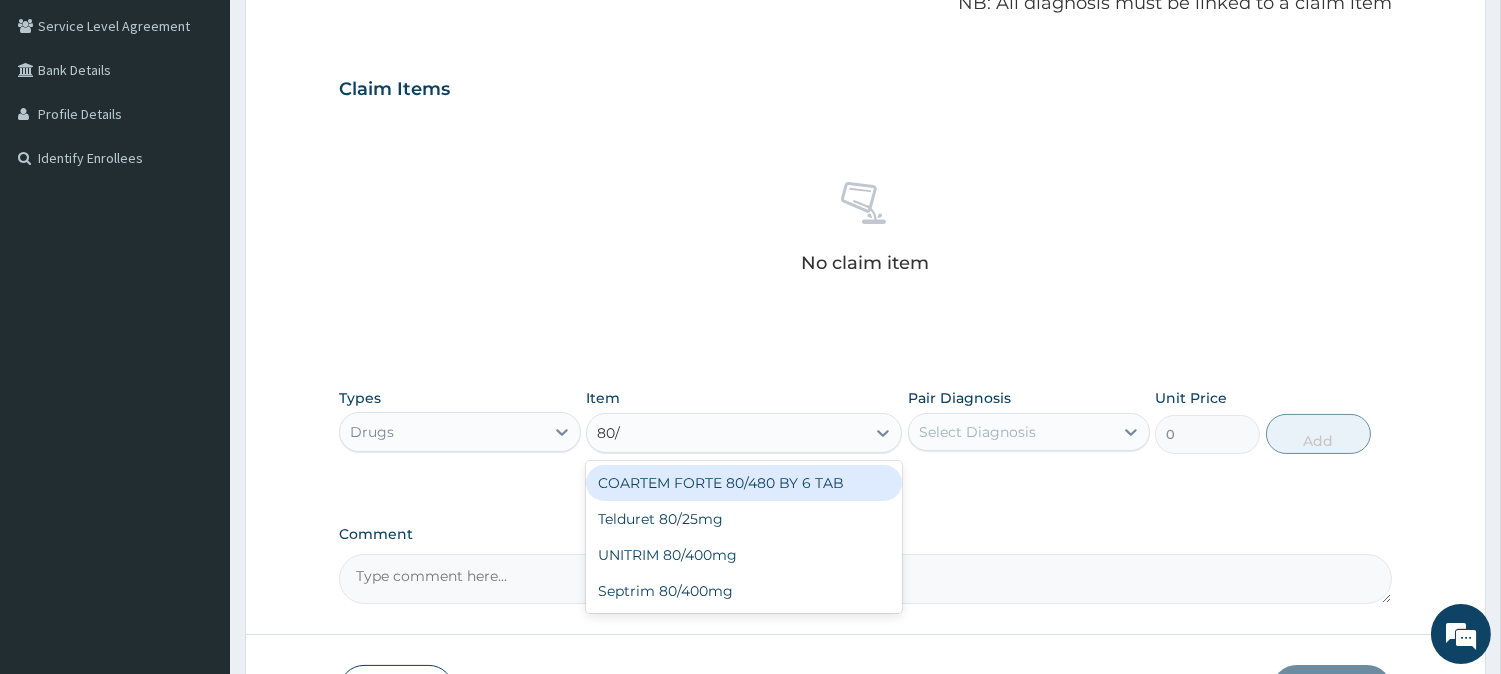 click on "COARTEM FORTE 80/480 BY 6 TAB" at bounding box center (744, 483) 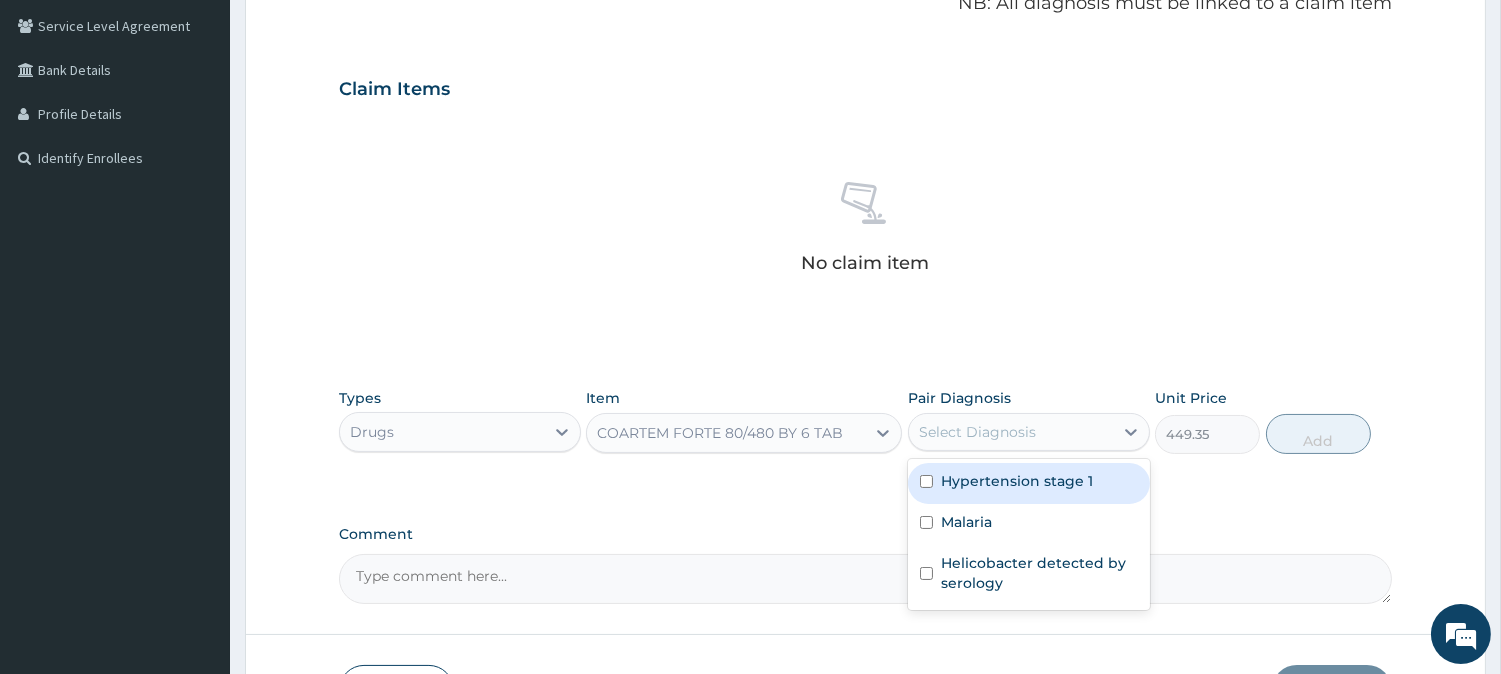 click on "Select Diagnosis" at bounding box center (1011, 432) 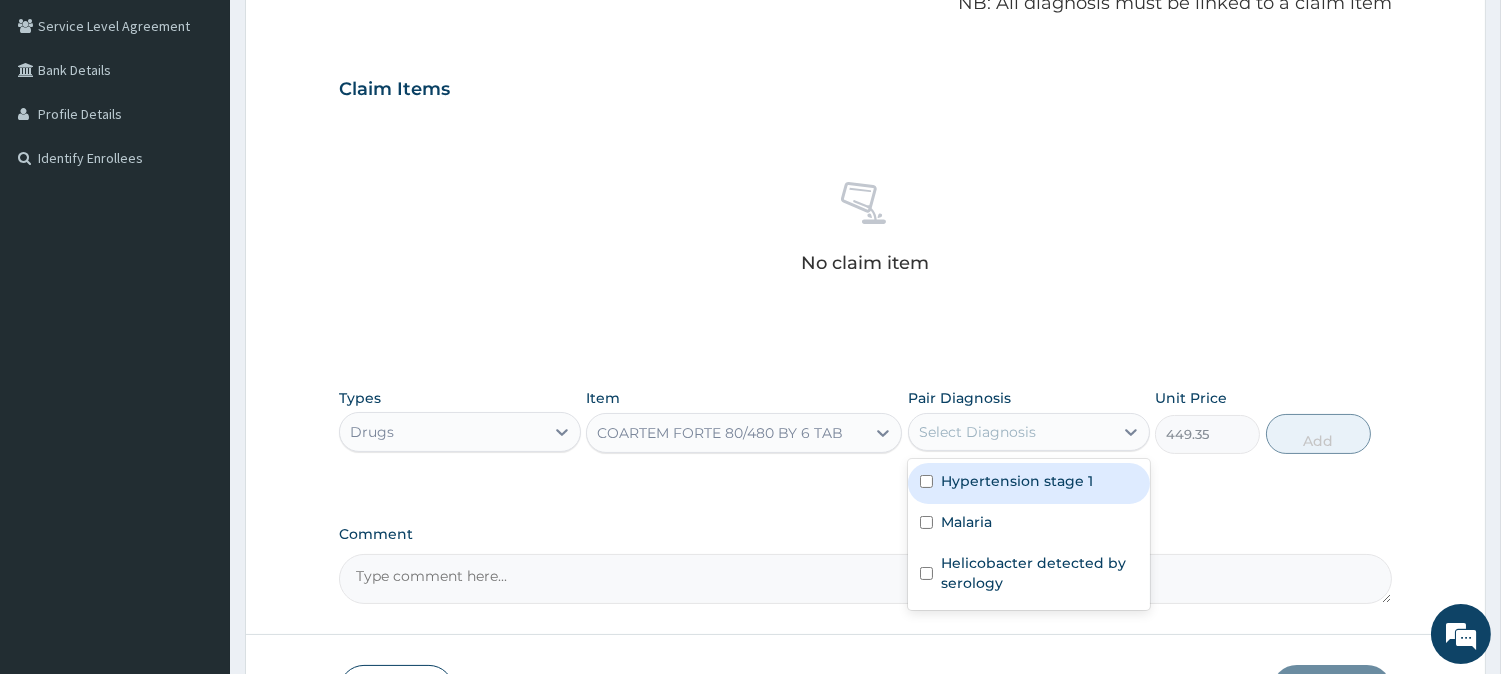 type on "6" 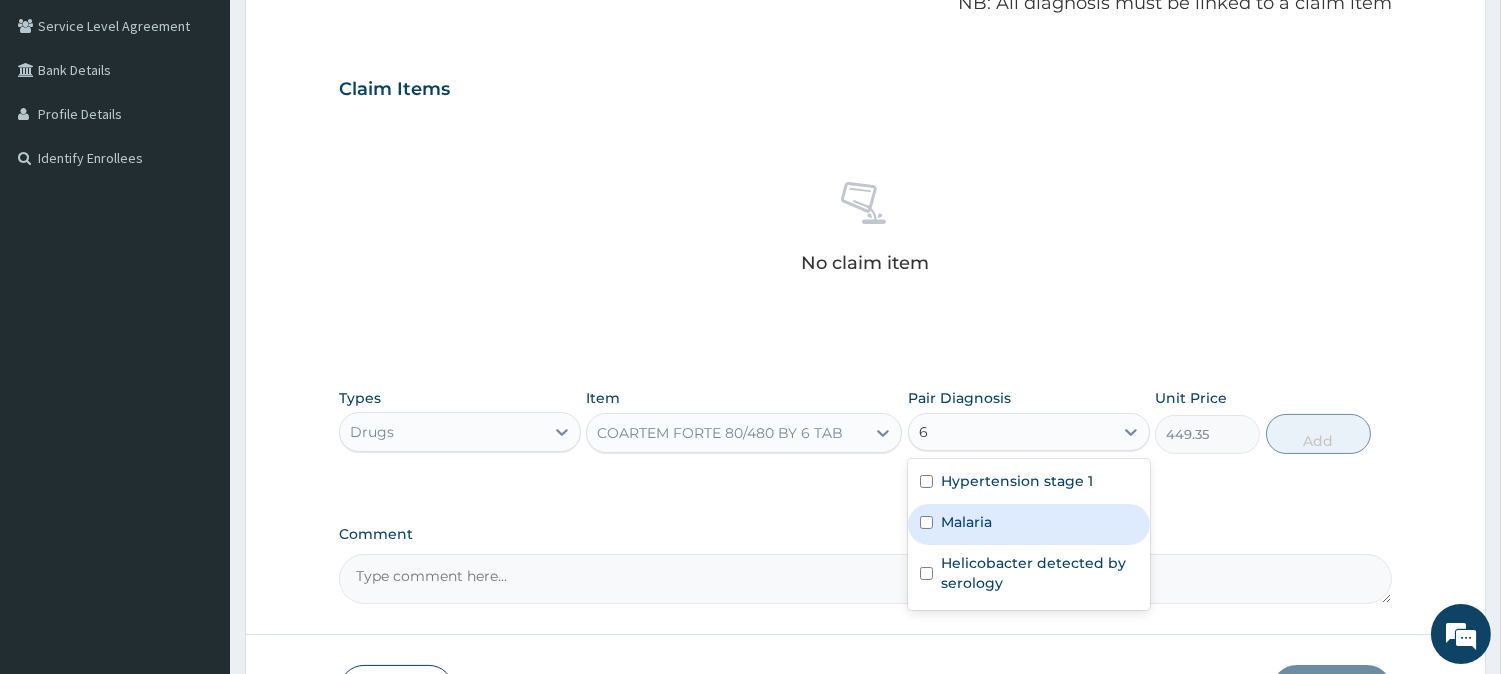 click on "Malaria" at bounding box center (966, 522) 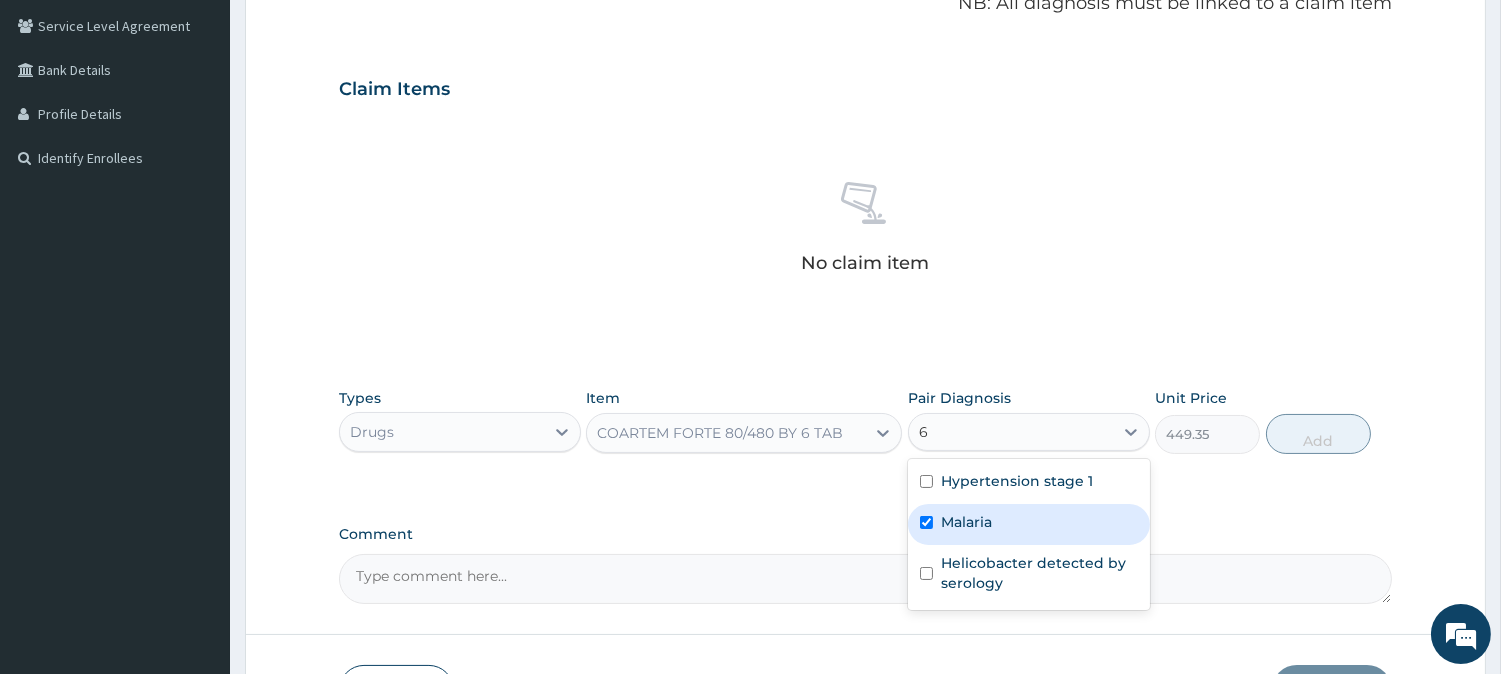 type 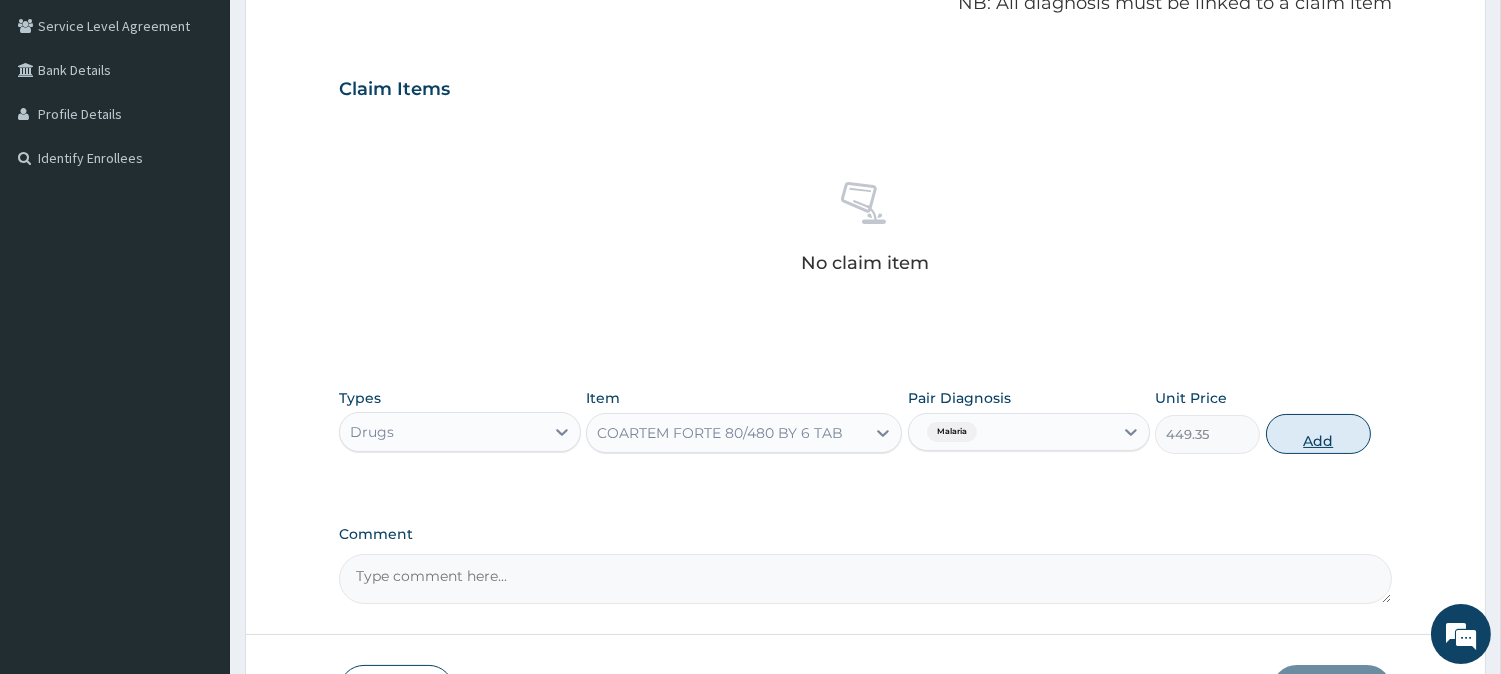click on "Add" at bounding box center (1318, 434) 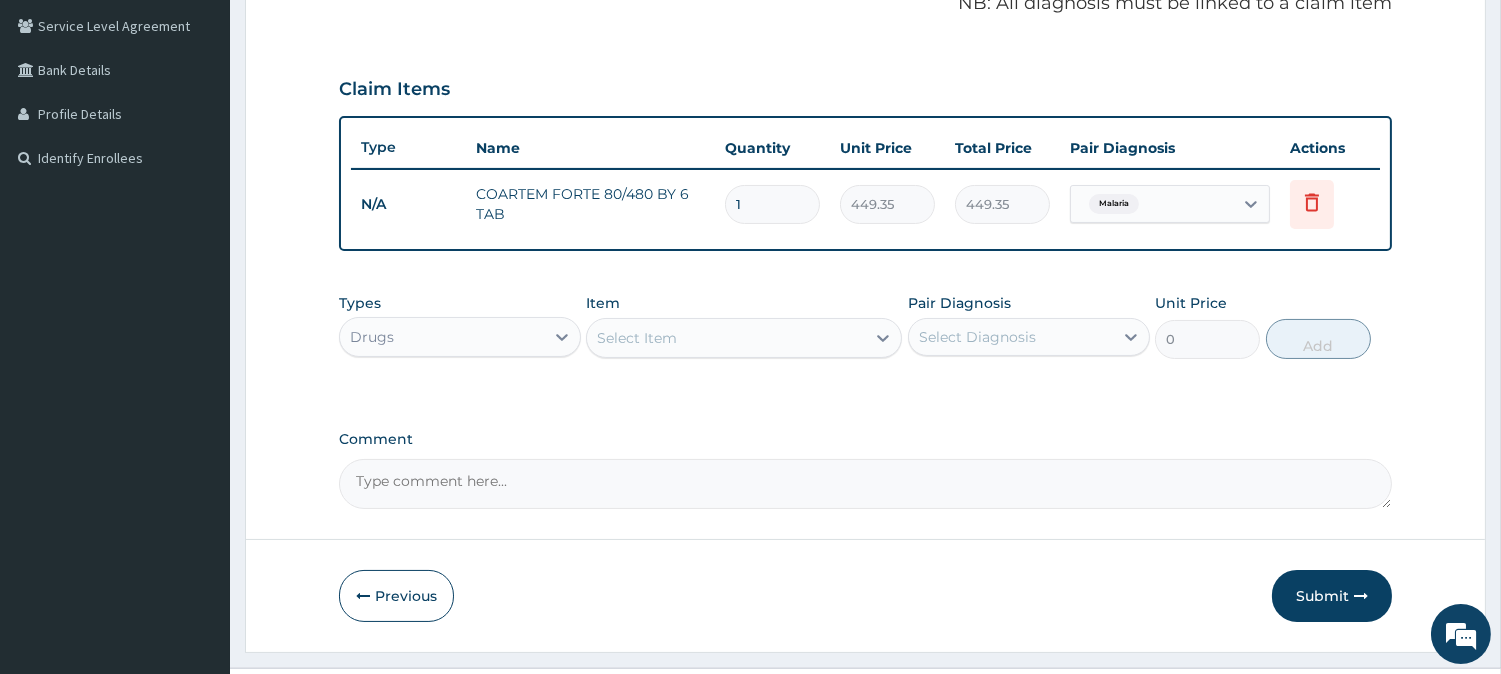 type 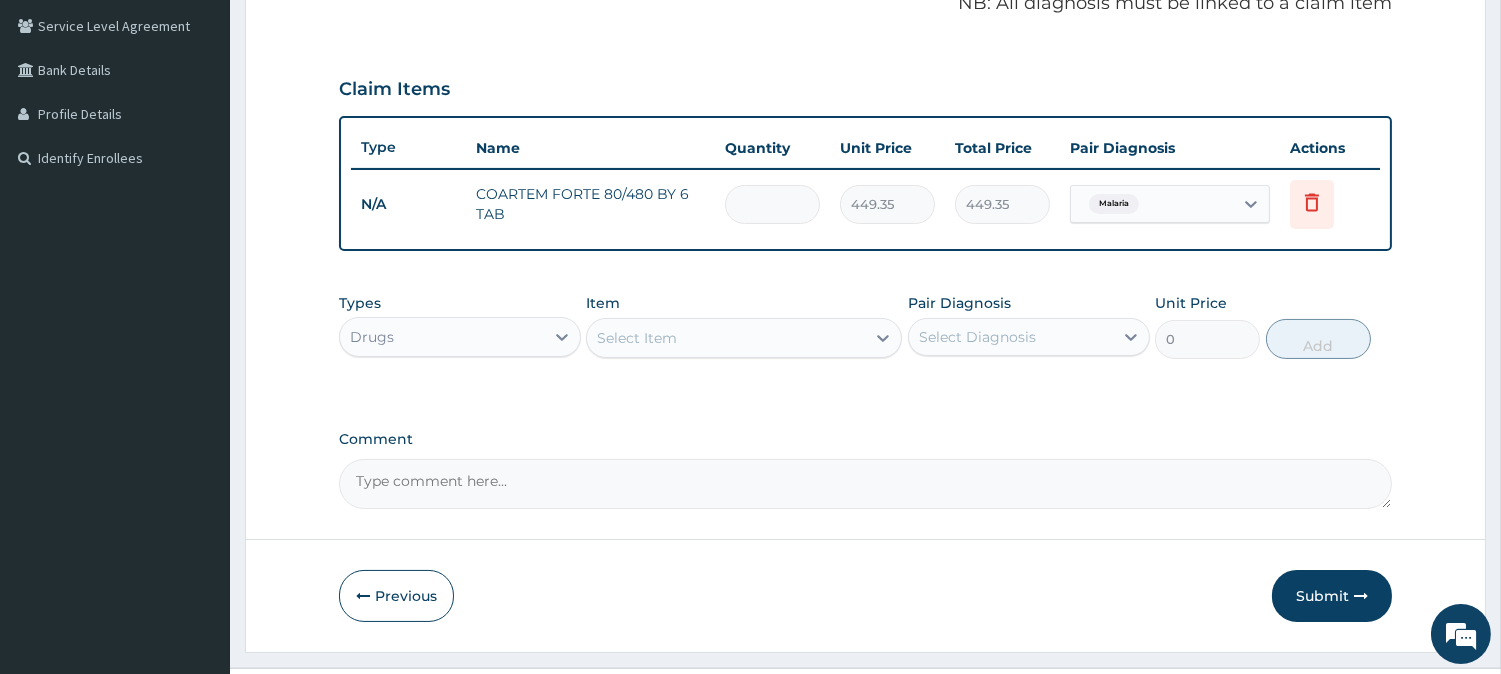 type on "0.00" 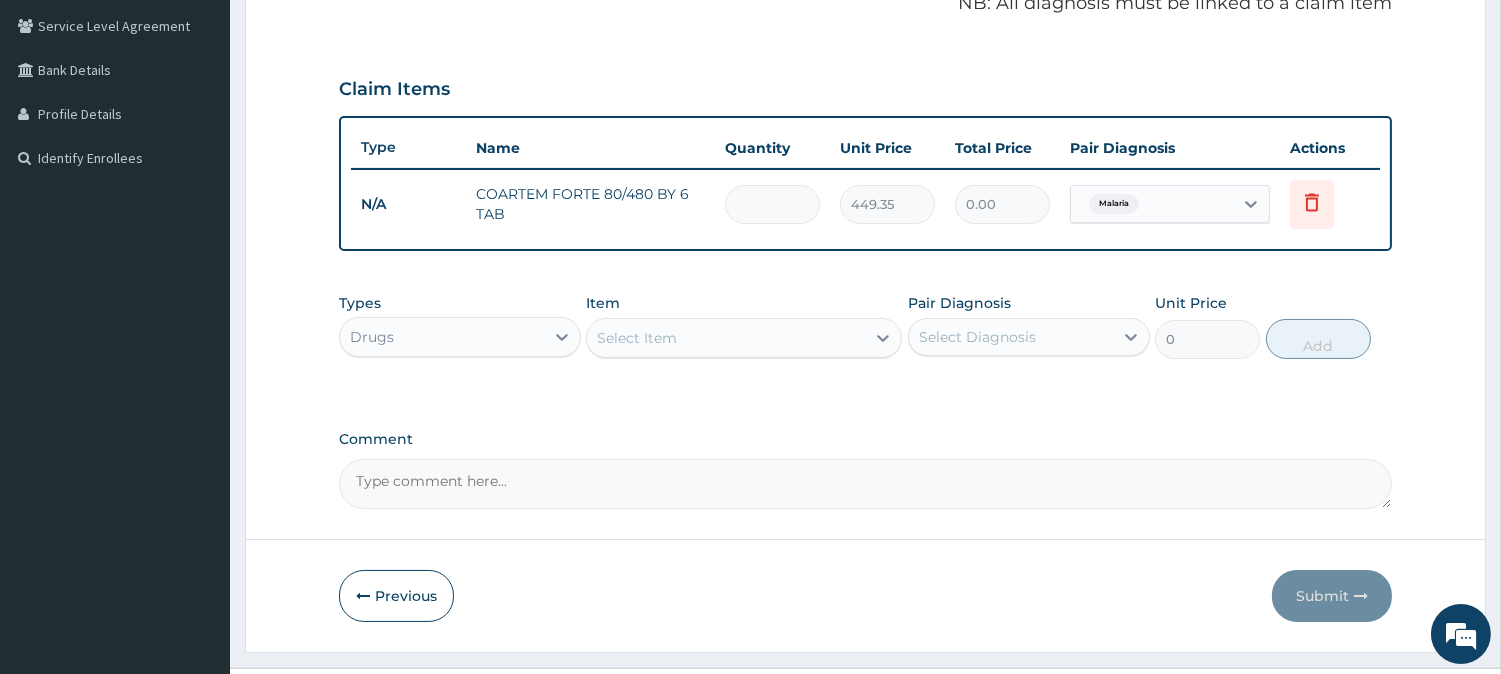 type on "6" 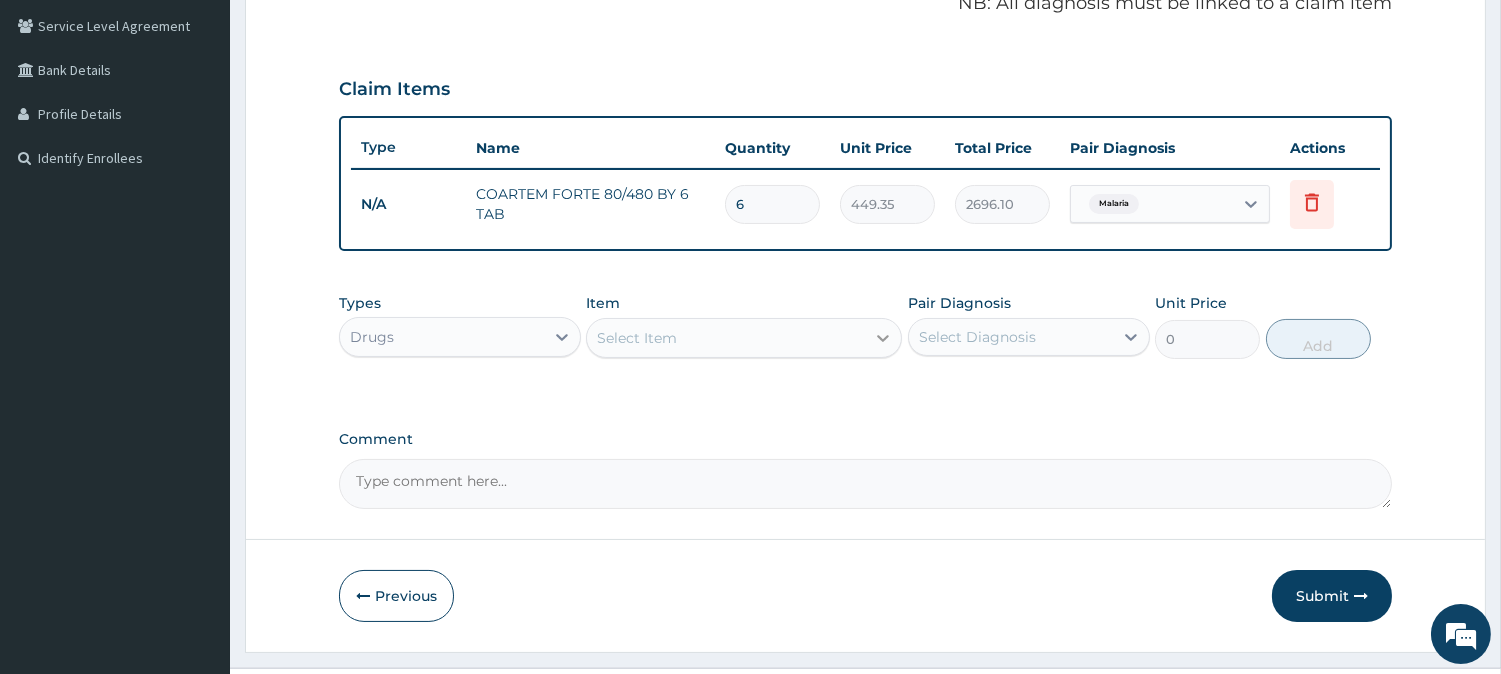 type on "6" 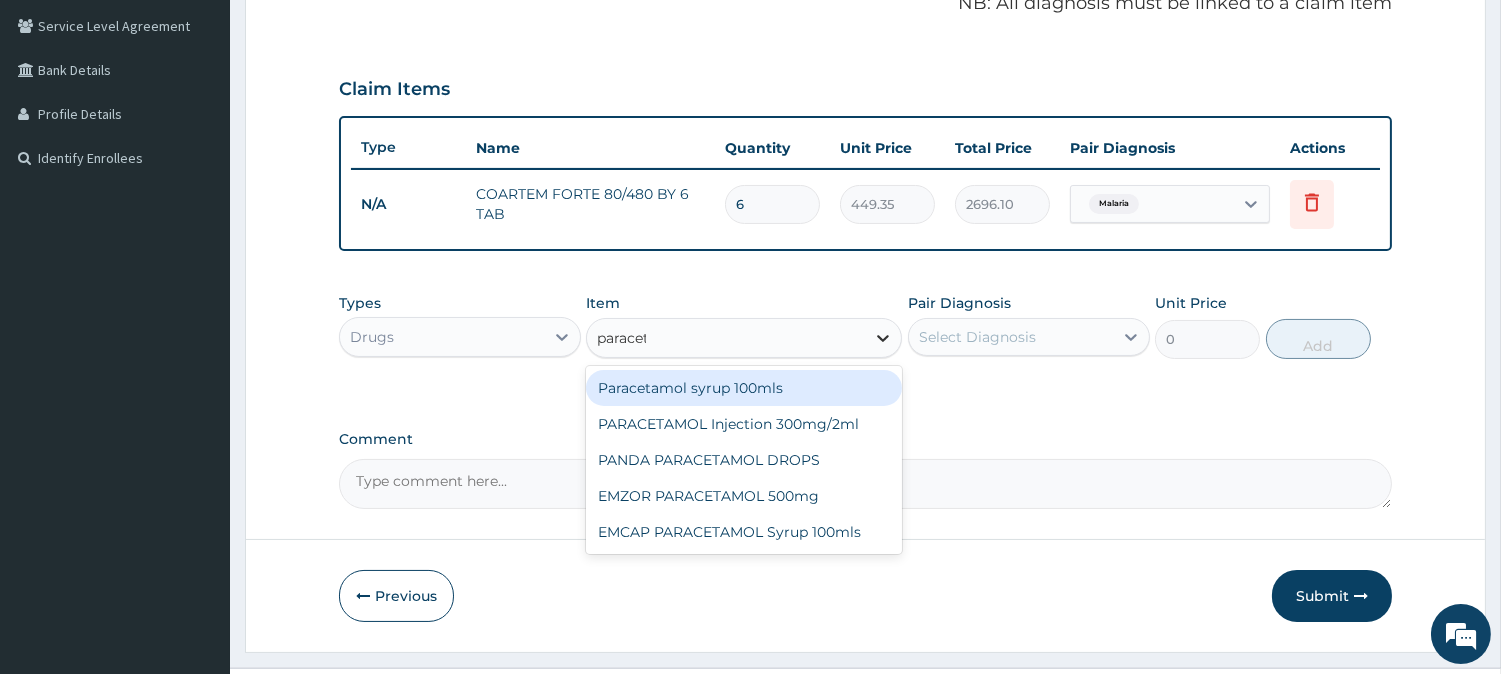 type on "paraceta" 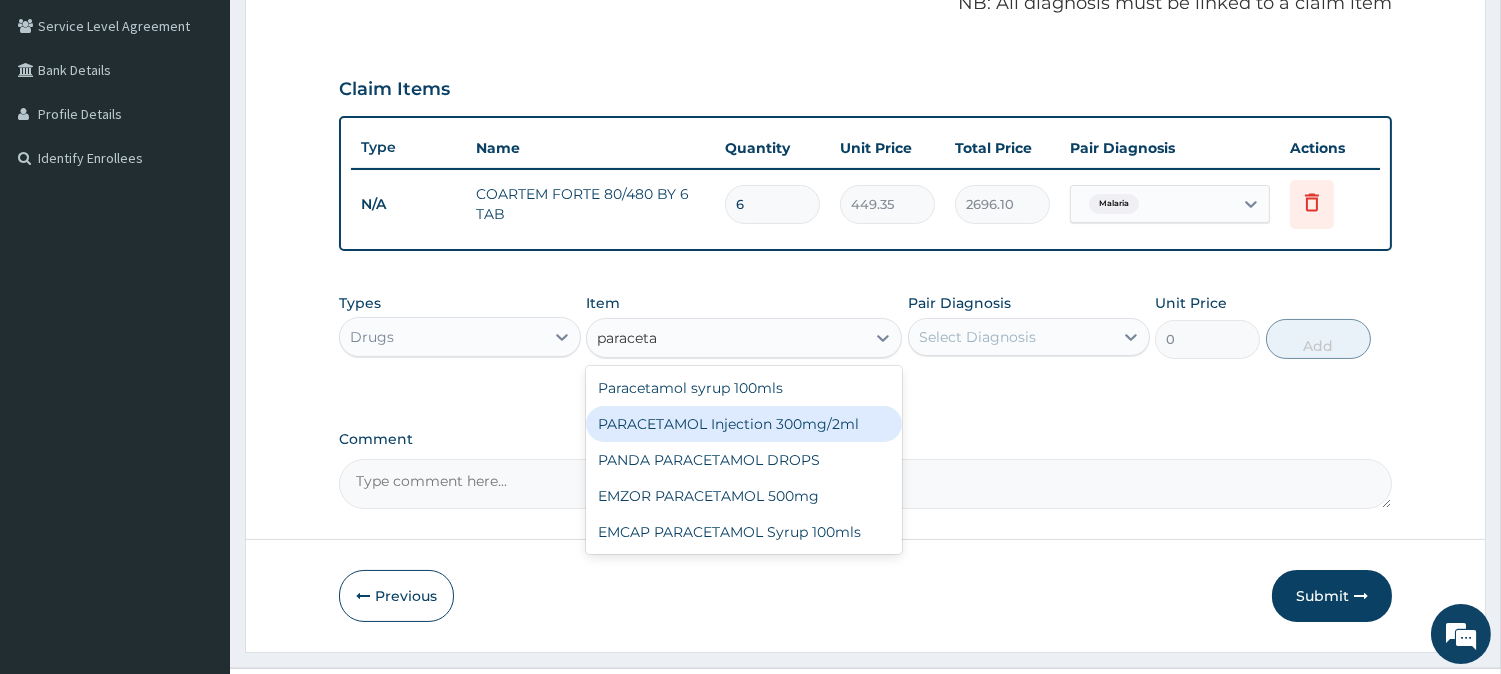 click on "PARACETAMOL Injection 300mg/2ml" at bounding box center (744, 424) 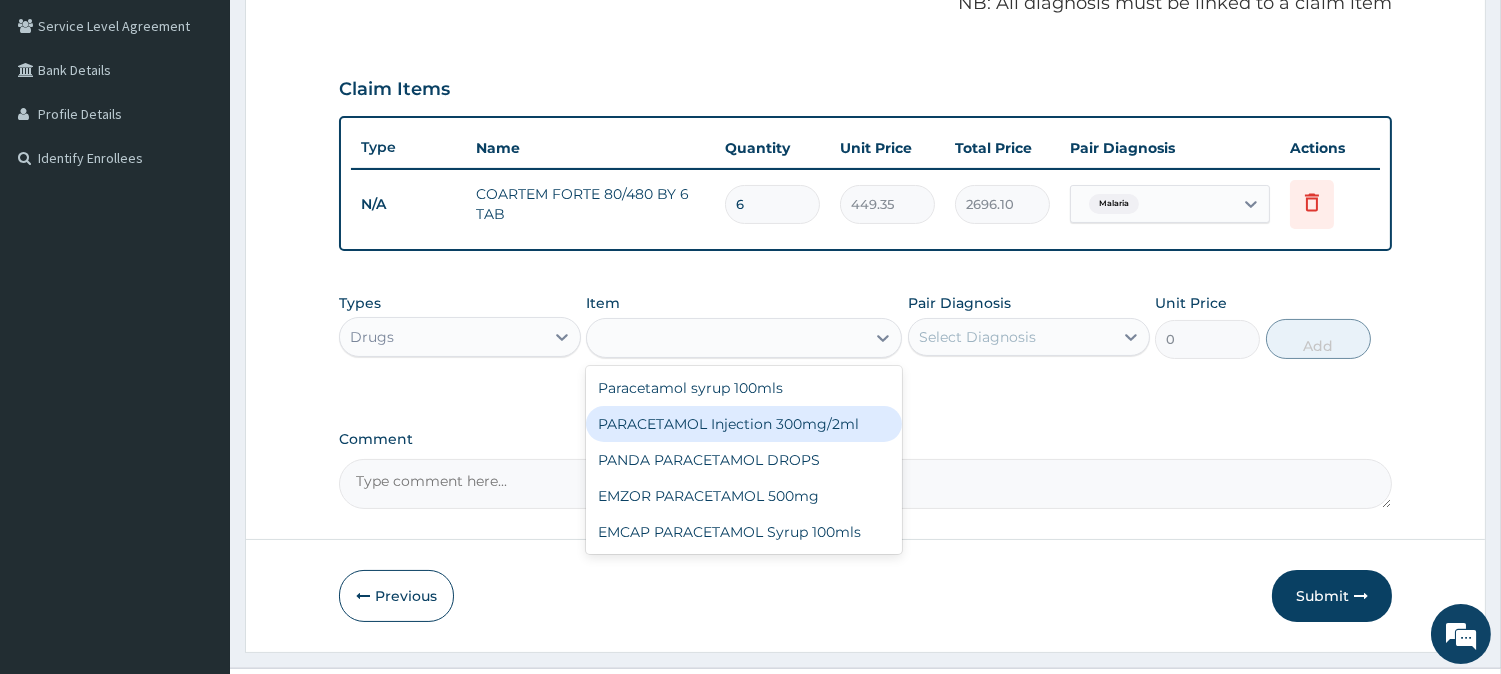 type on "260.15" 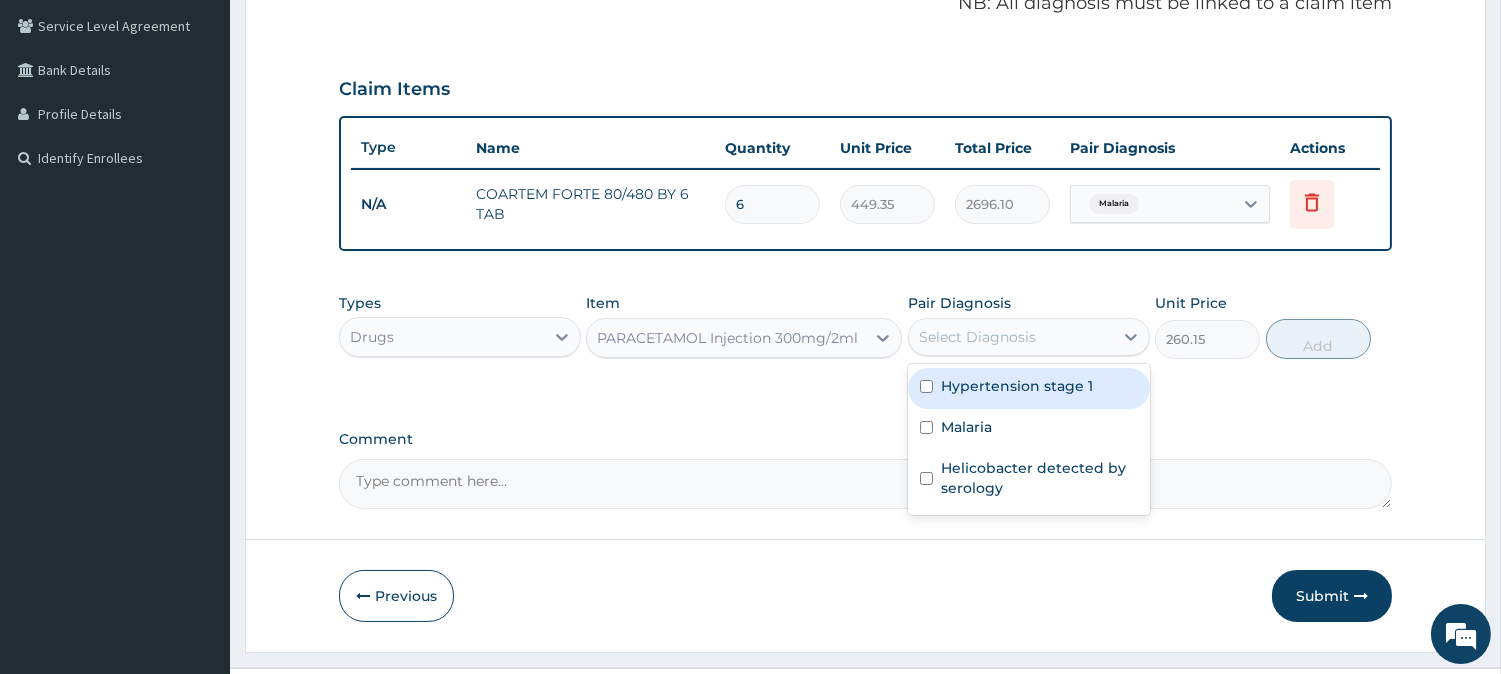 click on "Select Diagnosis" at bounding box center [1011, 337] 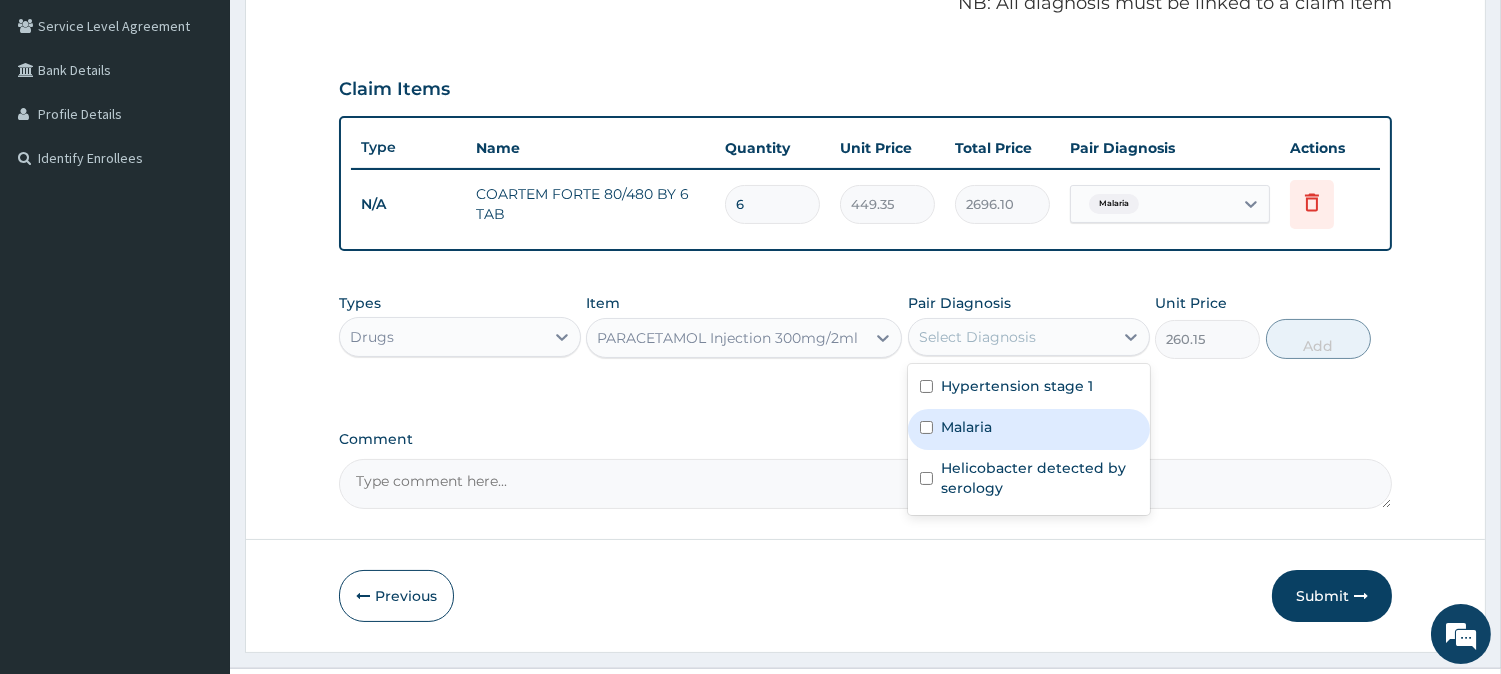 click on "Malaria" at bounding box center [1029, 429] 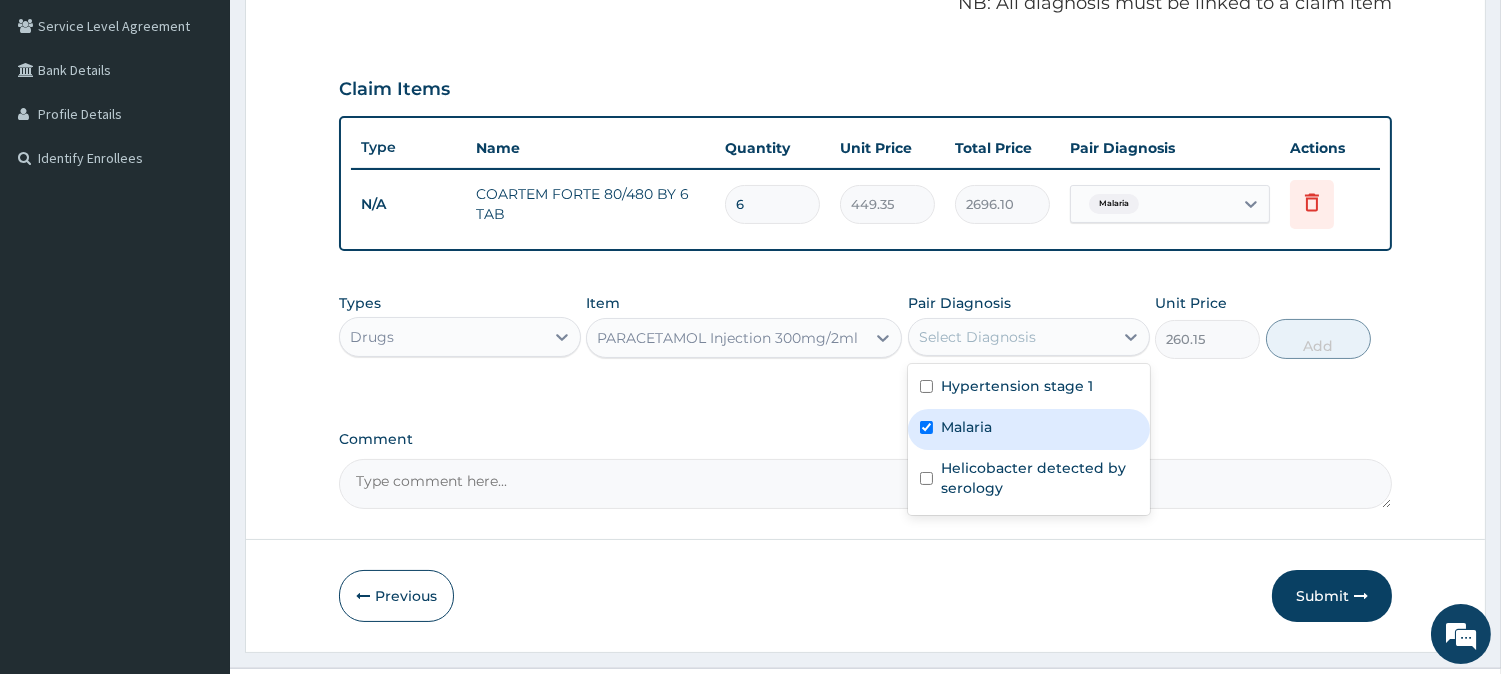 checkbox on "true" 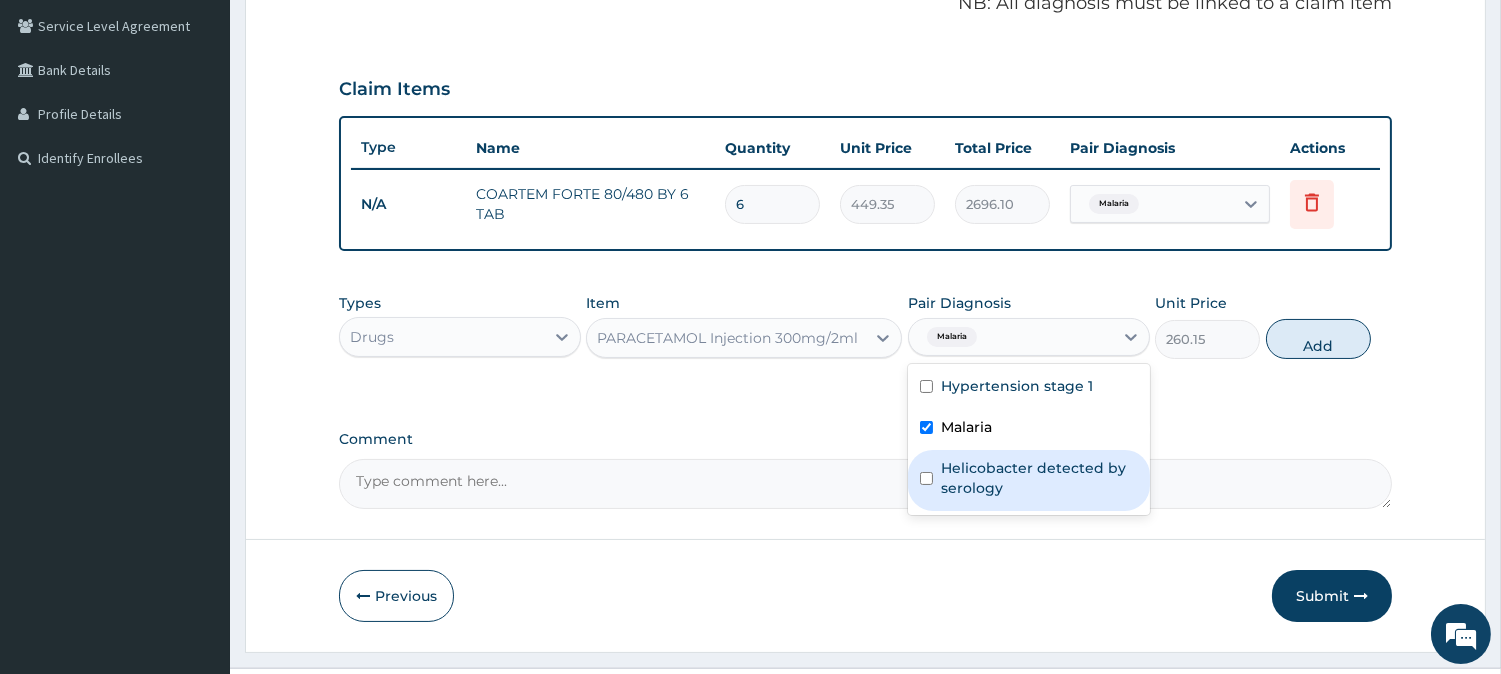 click on "Helicobacter detected by serology" at bounding box center [1039, 478] 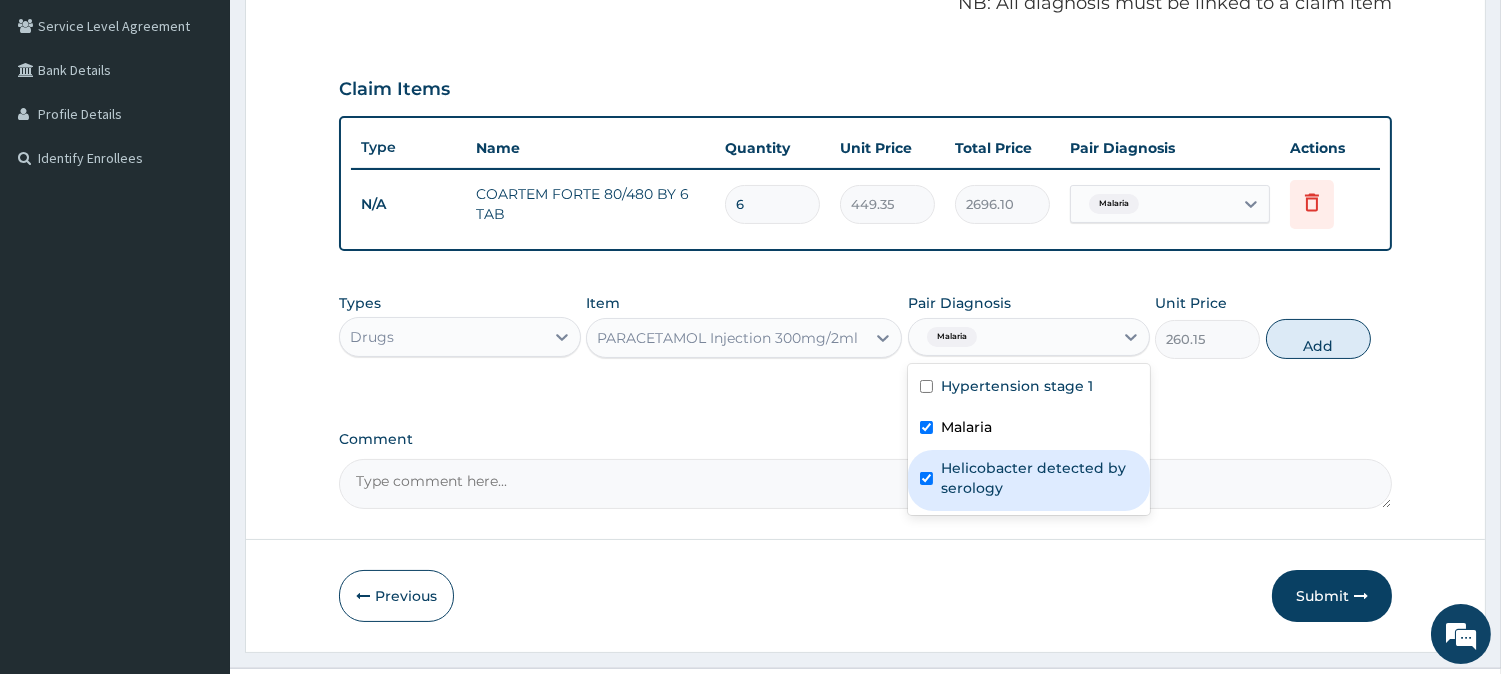 checkbox on "true" 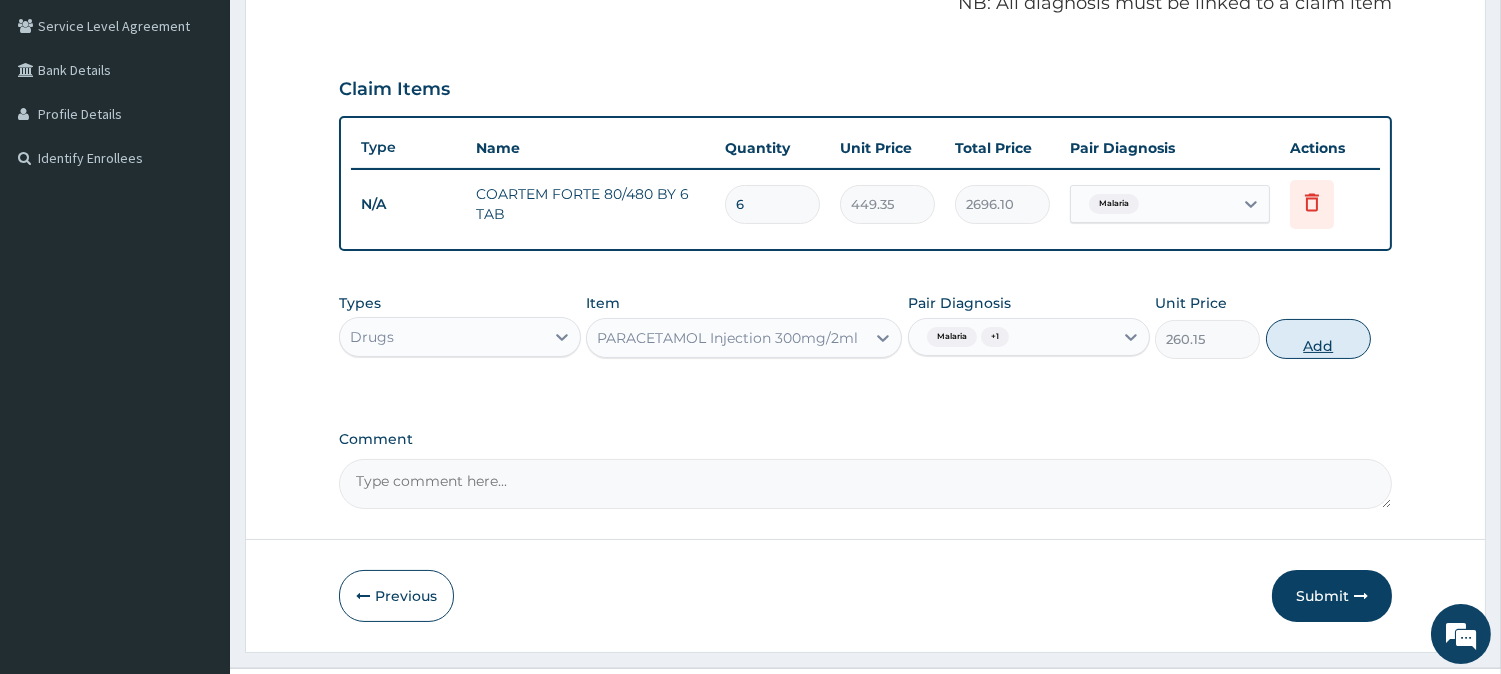 click on "Add" at bounding box center (1318, 339) 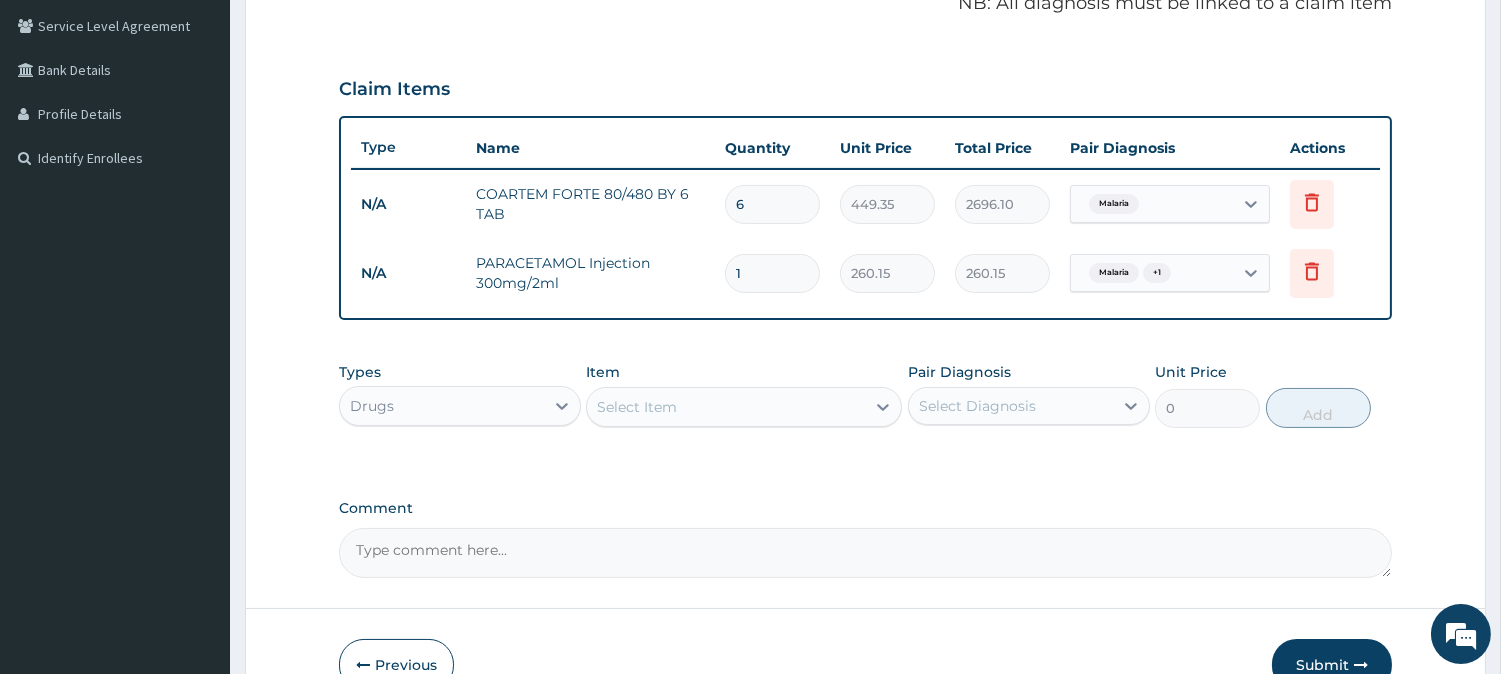 type 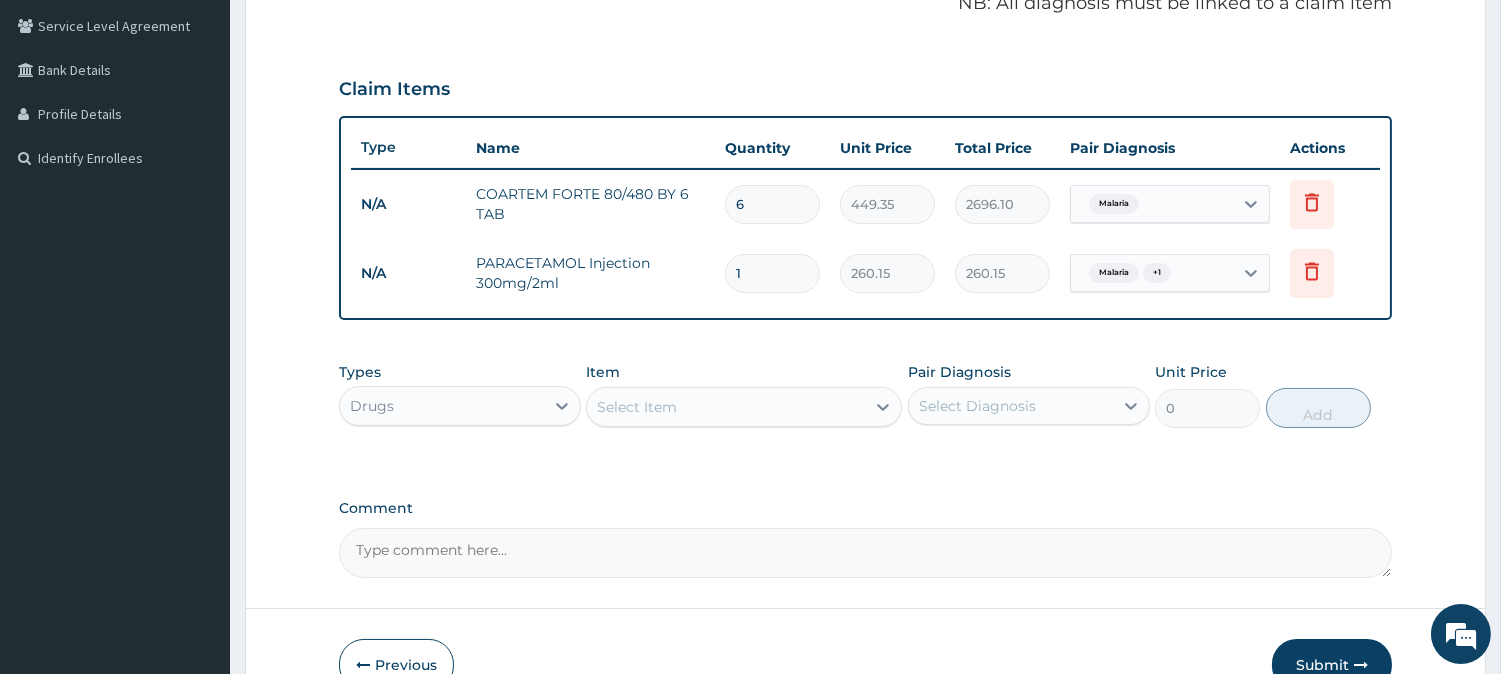 type on "0.00" 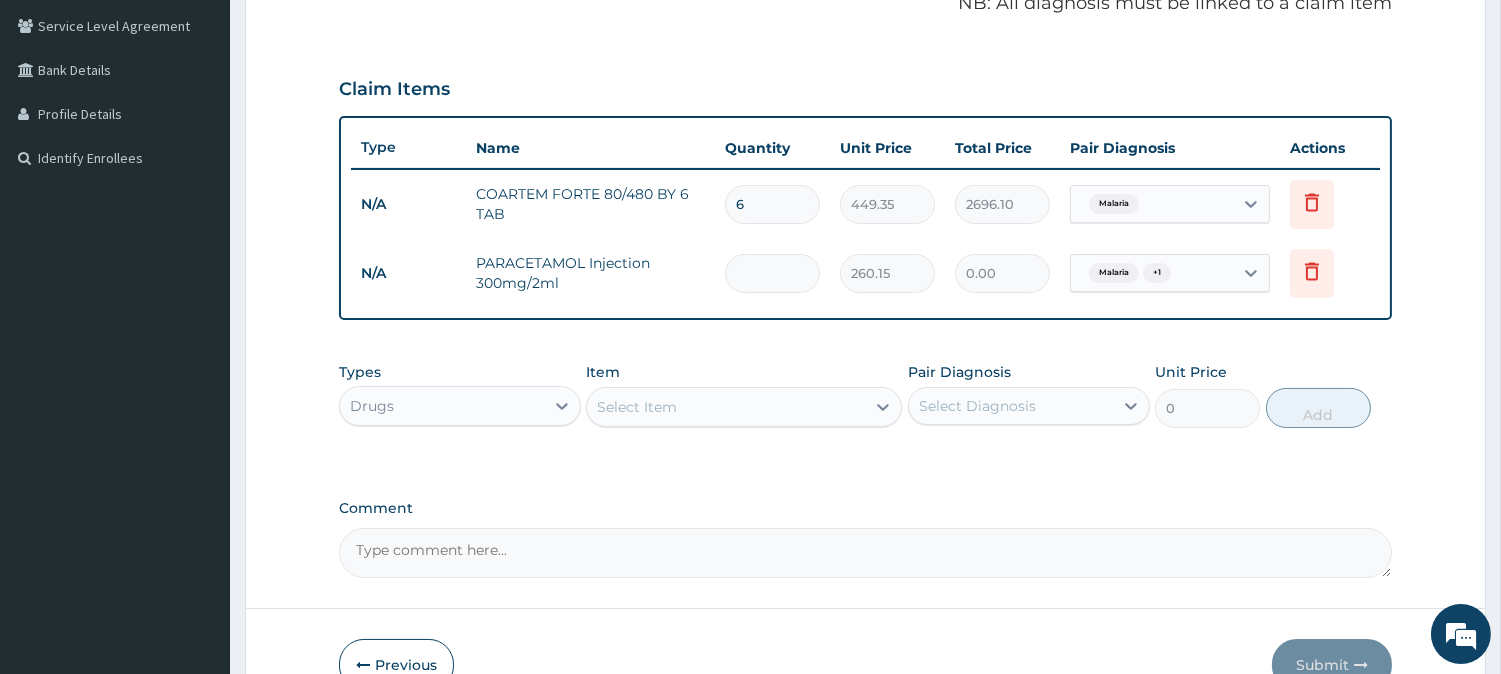 type on "2" 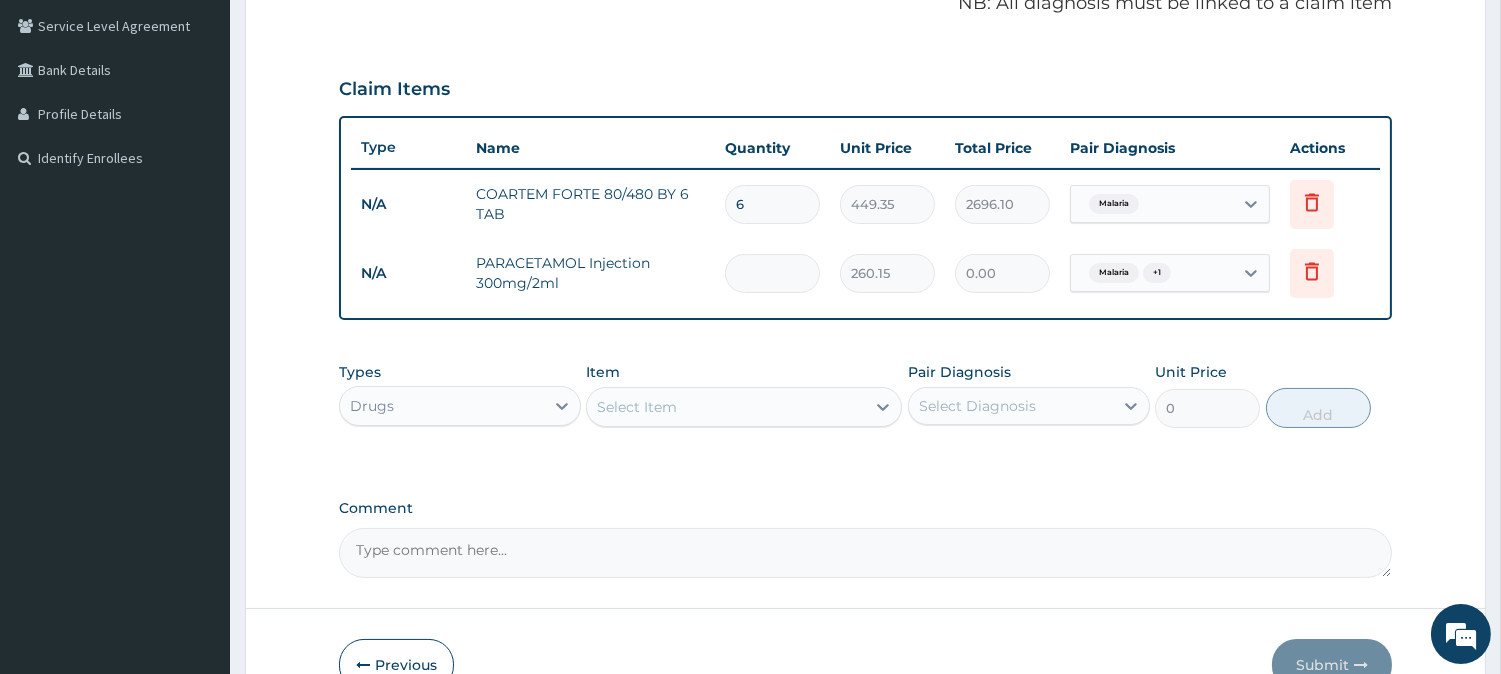 type on "520.30" 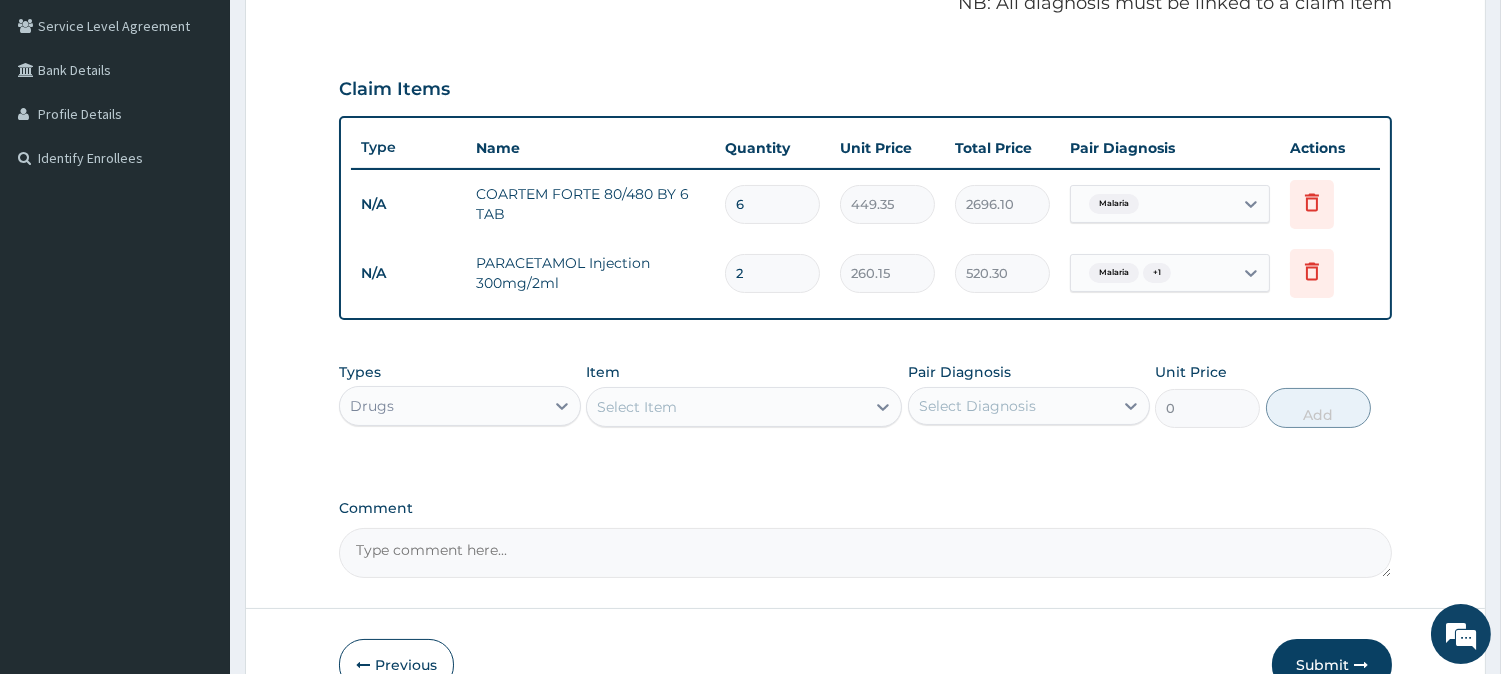 type on "20" 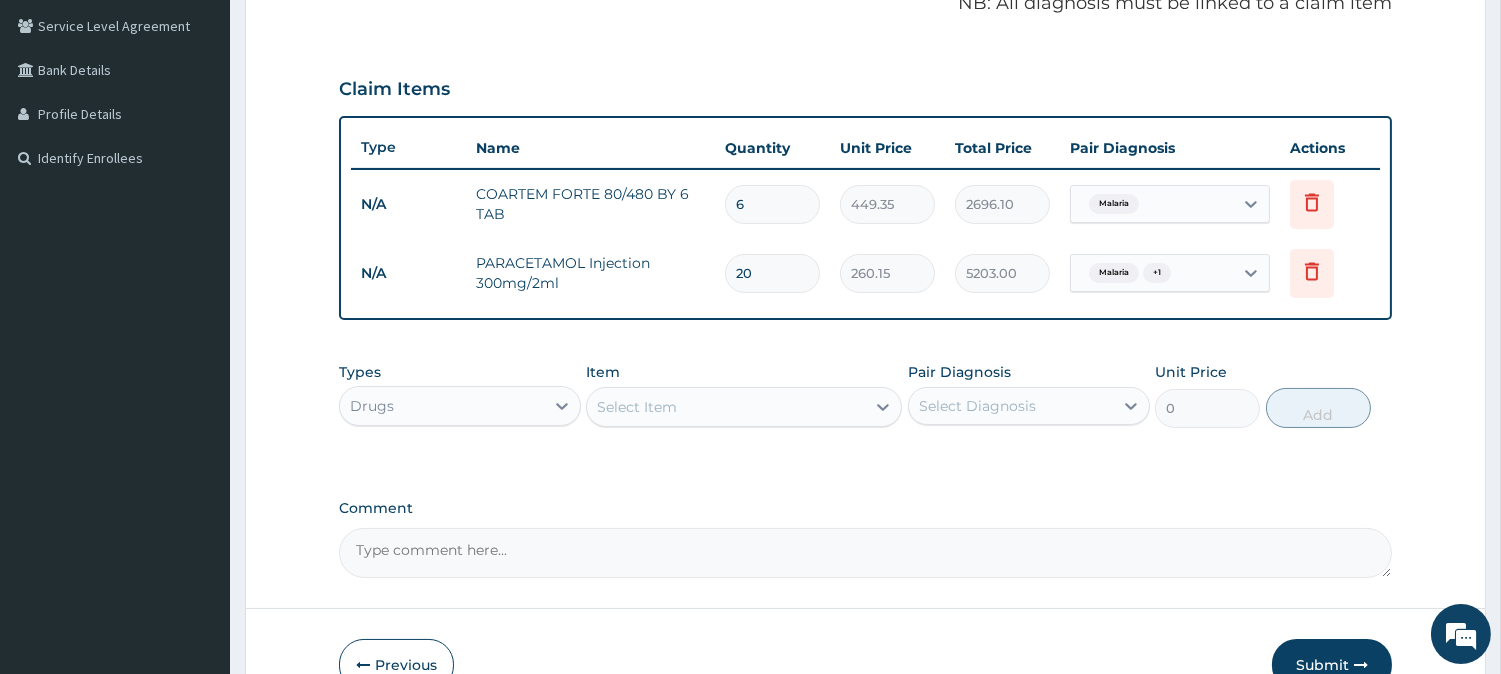 type on "20" 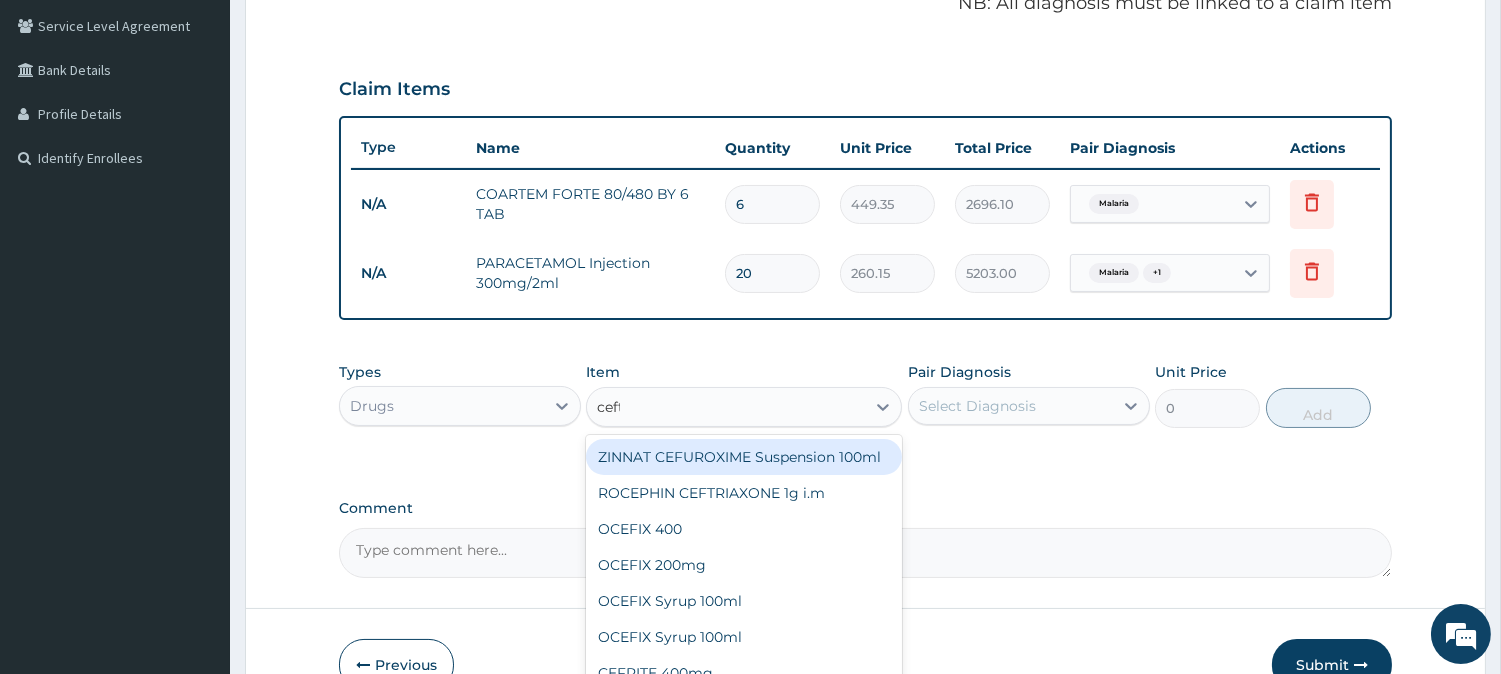 type on "ceftr" 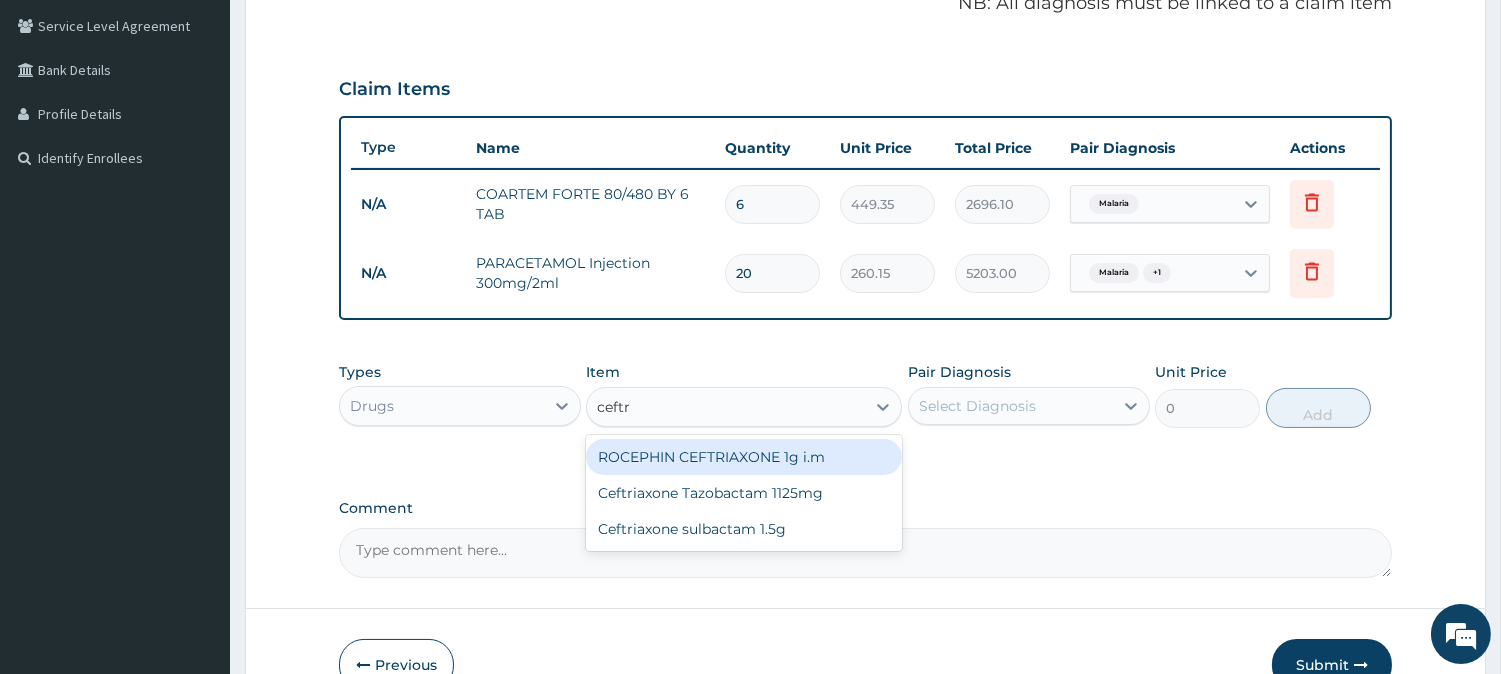 click on "ROCEPHIN CEFTRIAXONE 1g i.m" at bounding box center [744, 457] 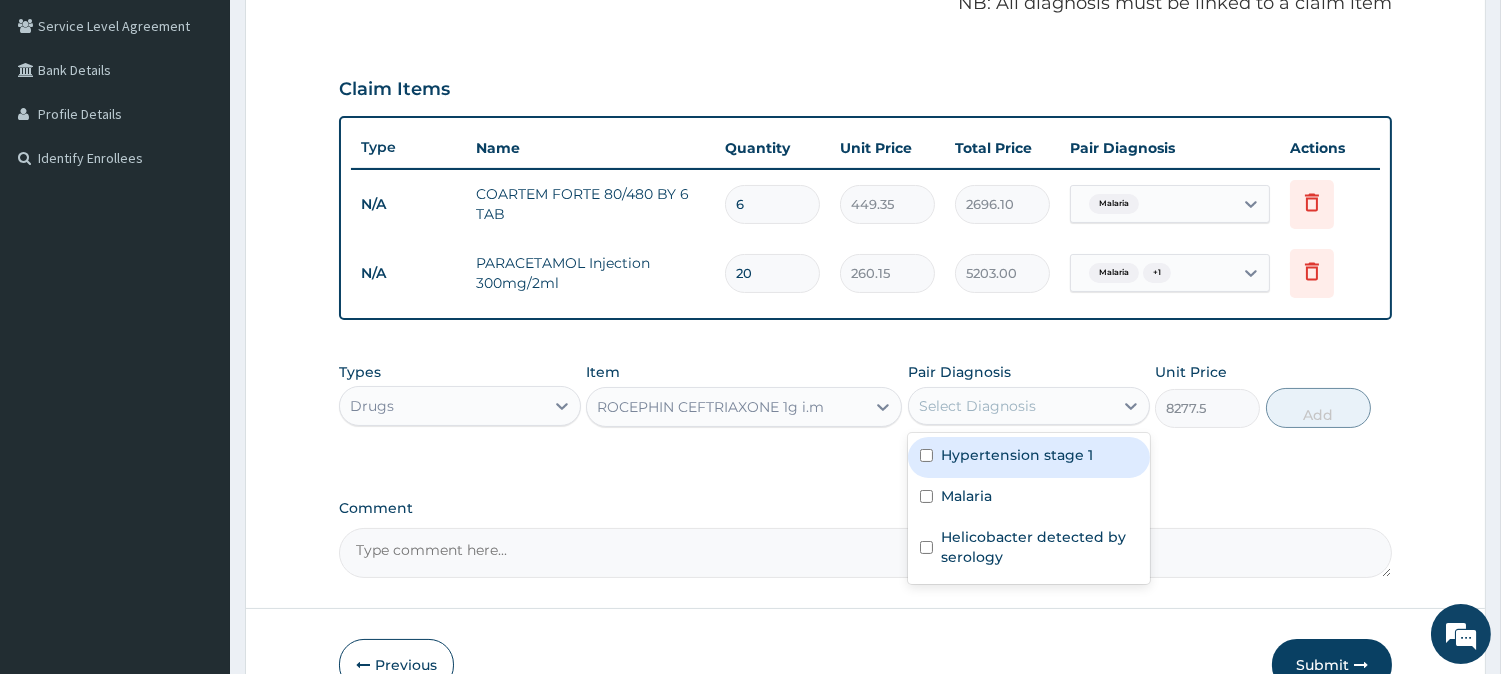 click on "Select Diagnosis" at bounding box center [1011, 406] 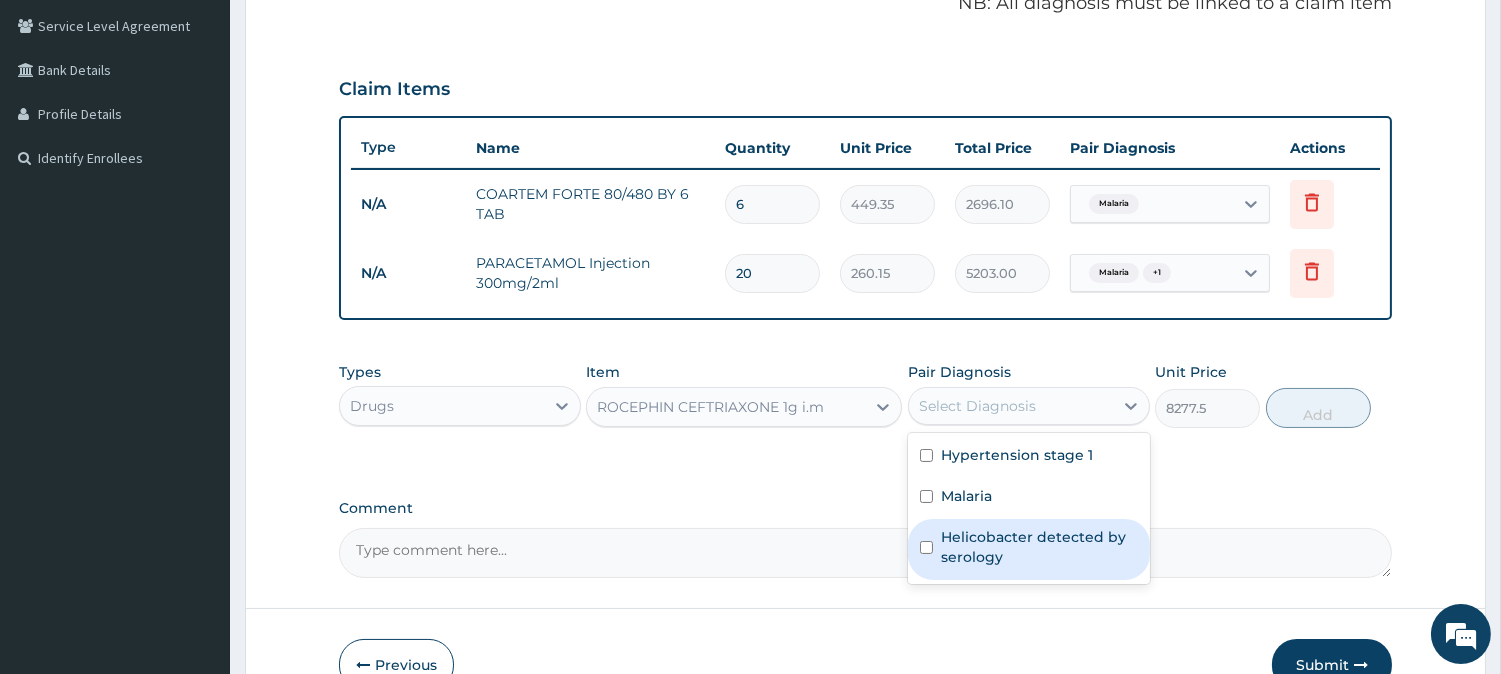click on "Helicobacter detected by serology" at bounding box center (1029, 549) 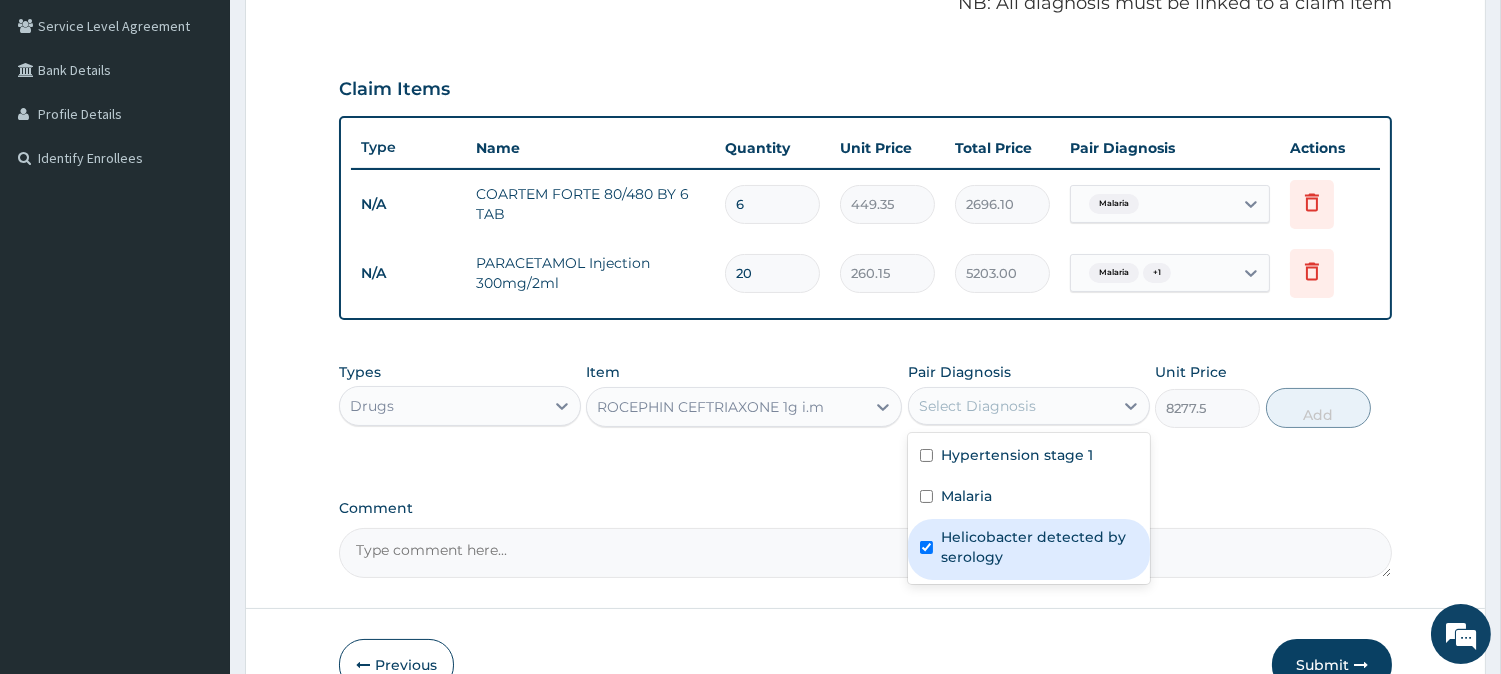 checkbox on "true" 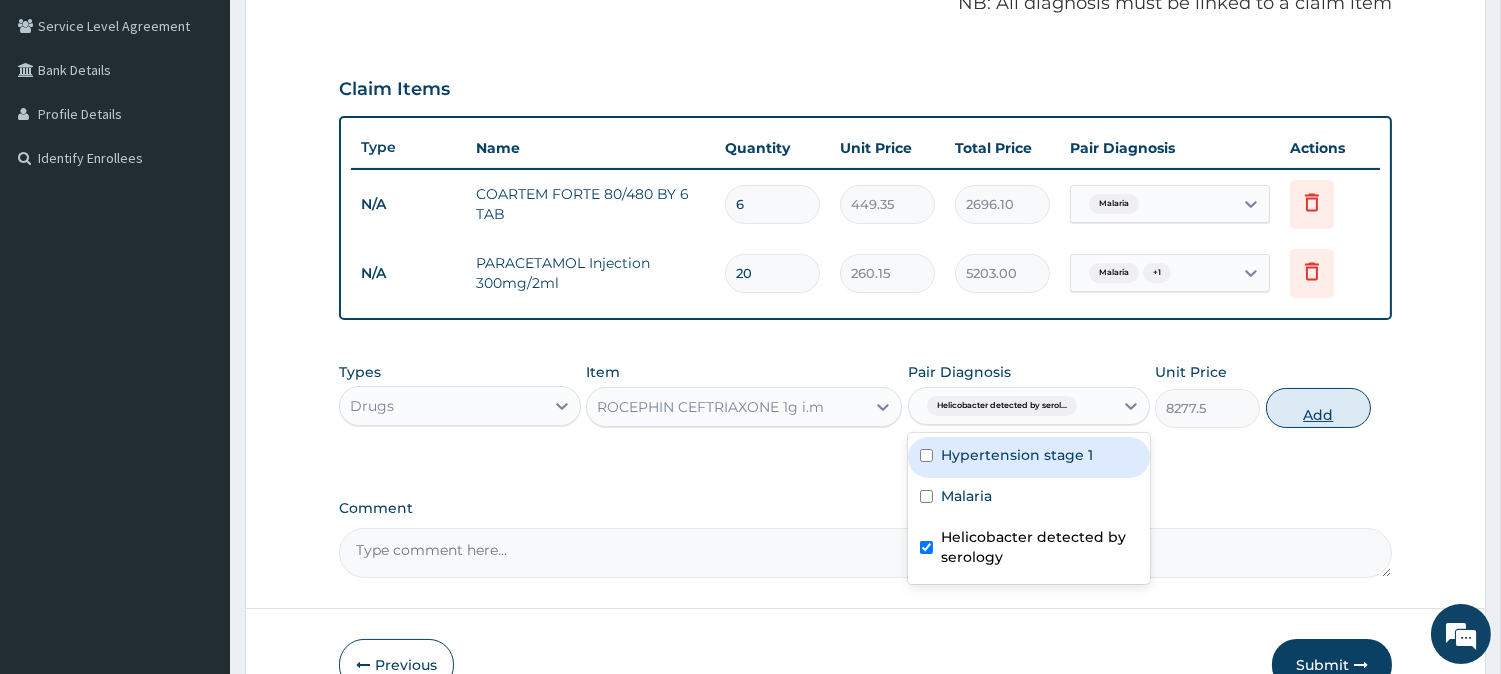 click on "Add" at bounding box center (1318, 408) 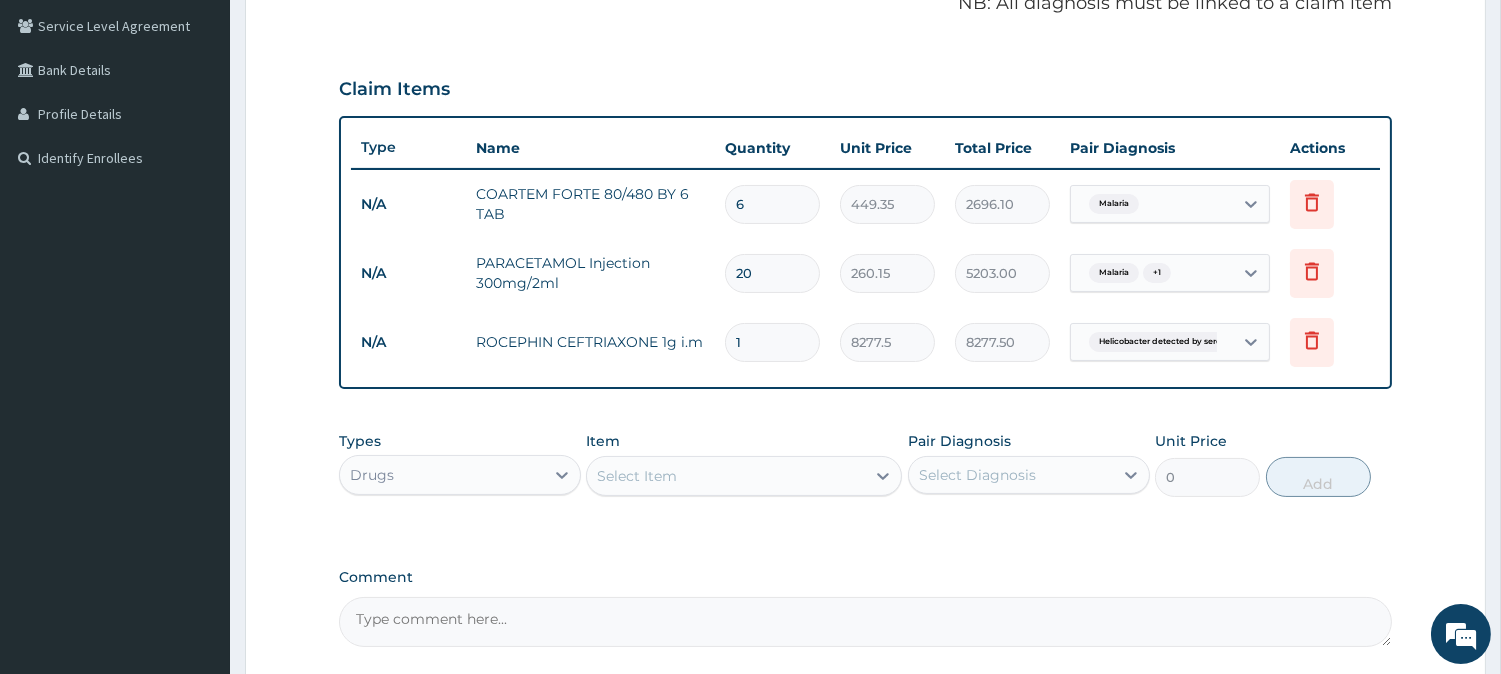click on "Select Item" at bounding box center [637, 476] 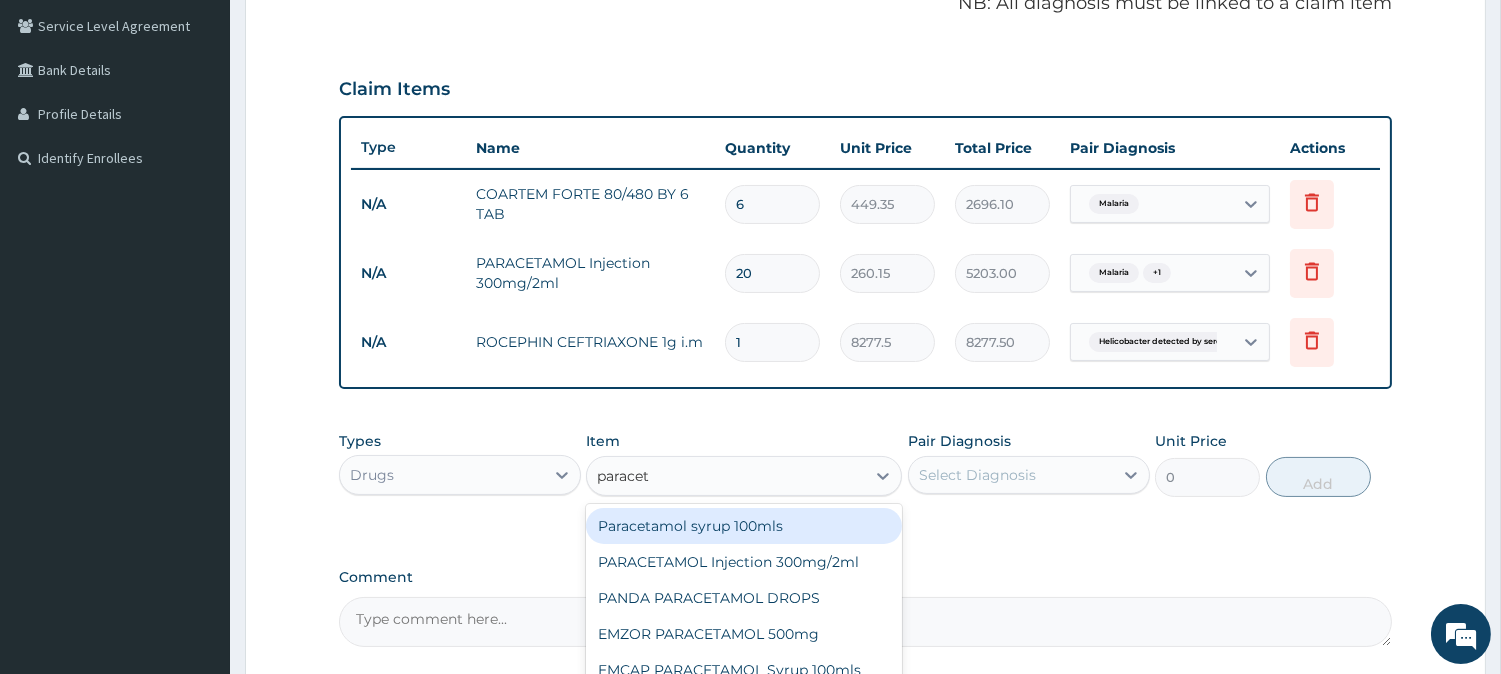 type on "paraceta" 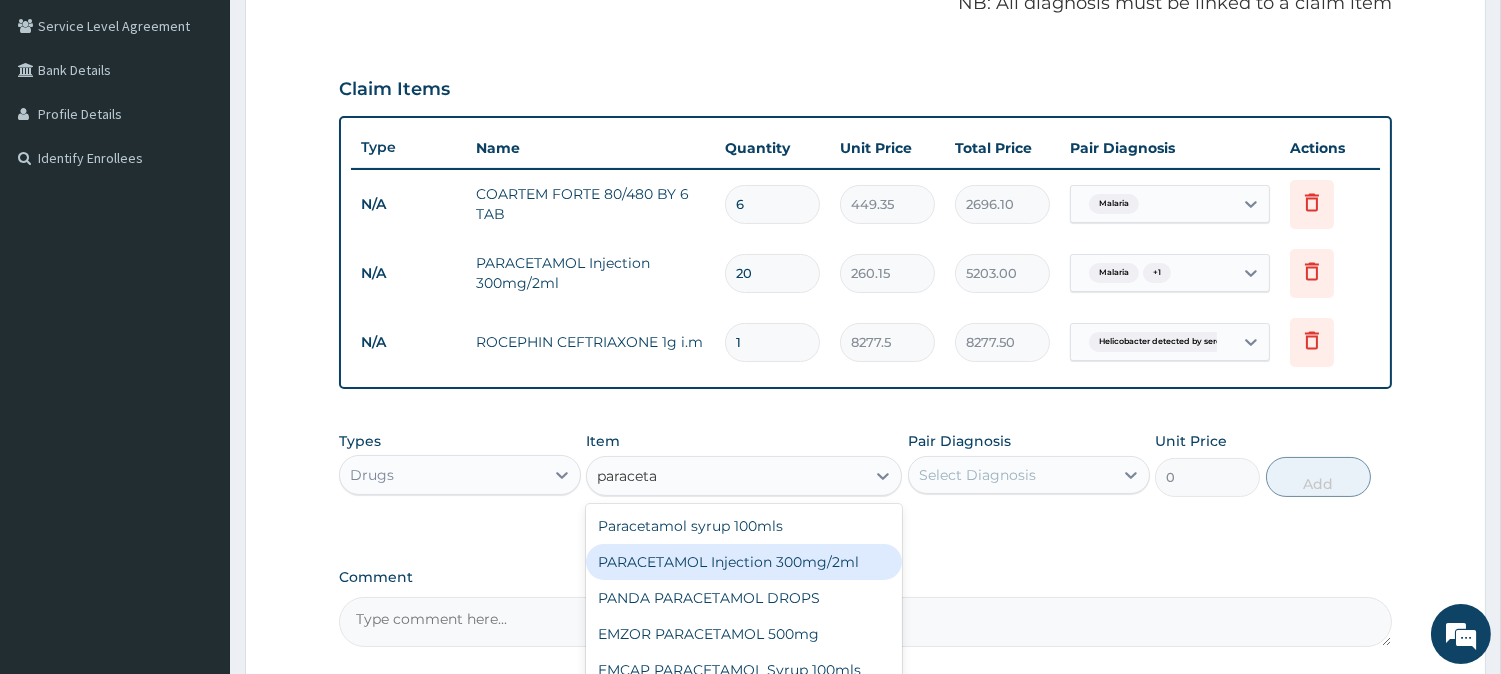 click on "PARACETAMOL Injection 300mg/2ml" at bounding box center (744, 562) 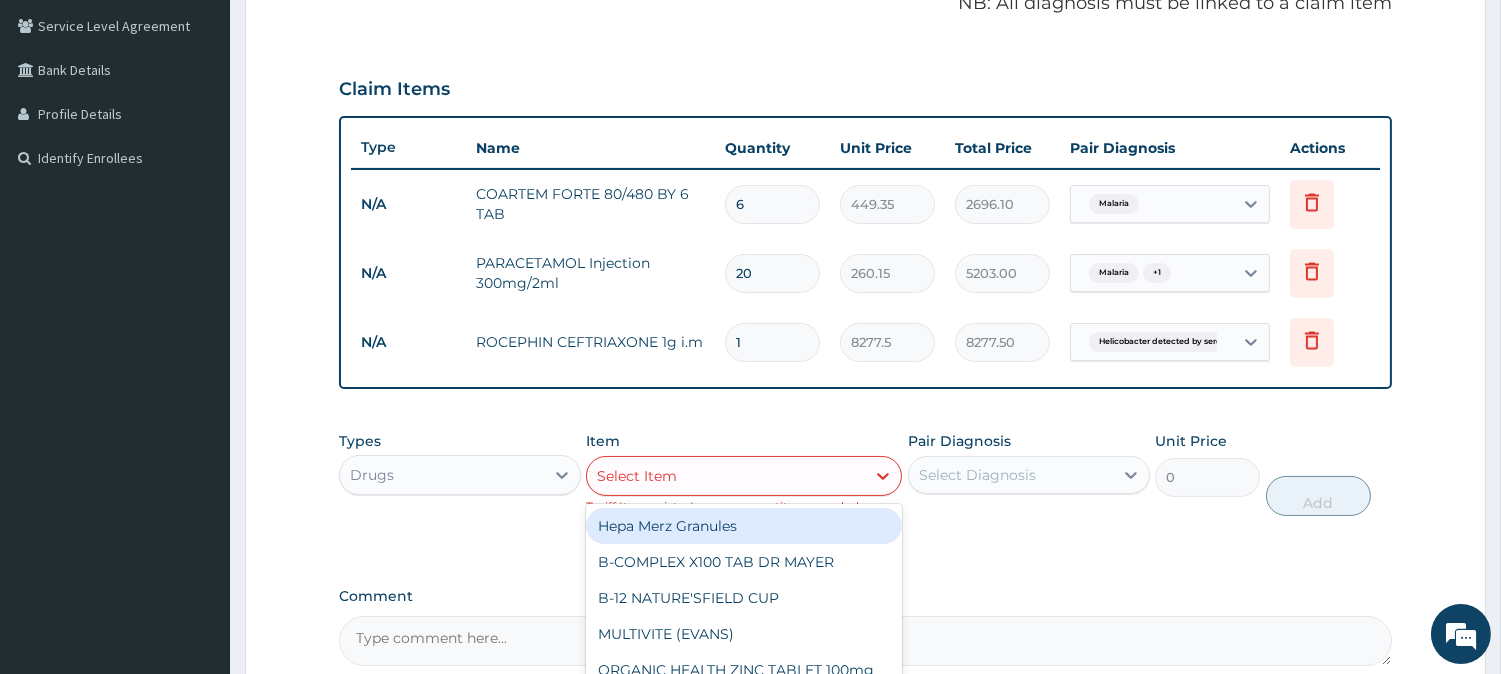 click on "Select Item" at bounding box center [726, 476] 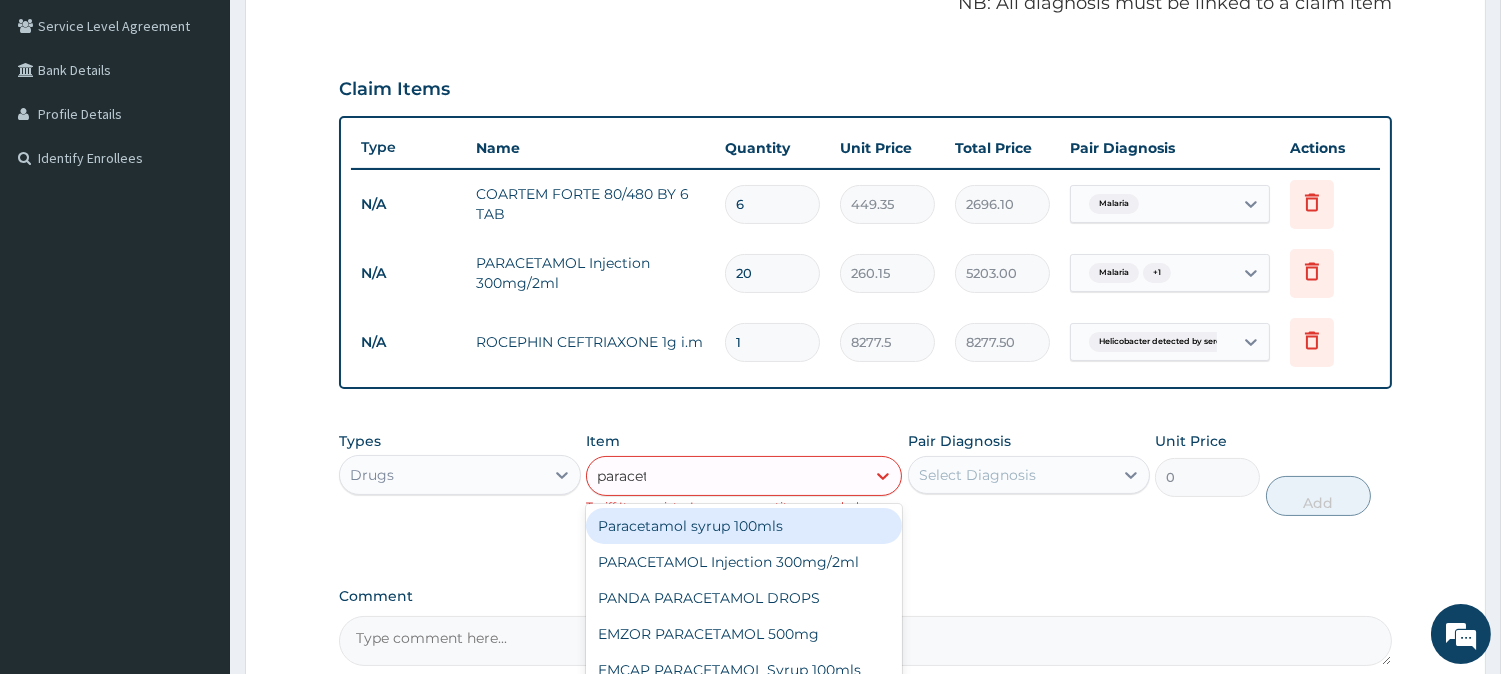 type on "paraceta" 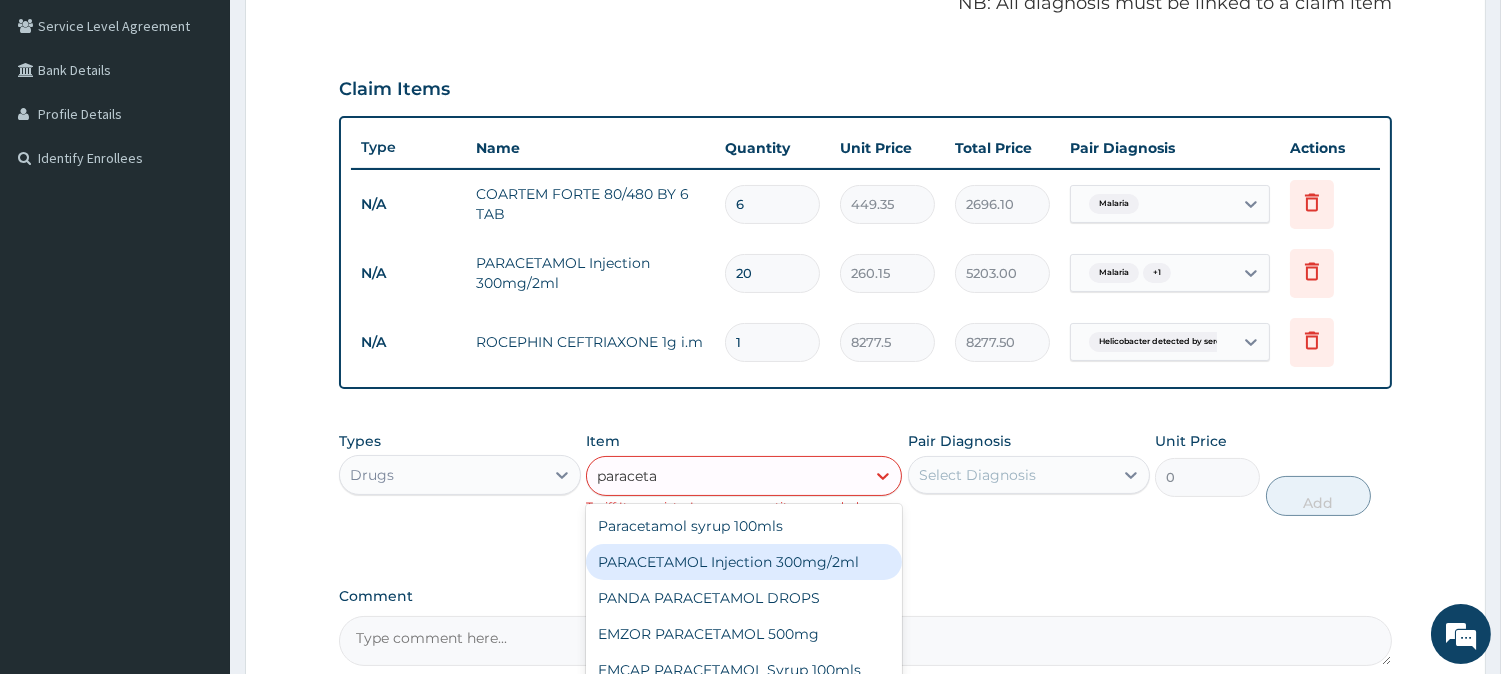 click on "PARACETAMOL Injection 300mg/2ml" at bounding box center (744, 562) 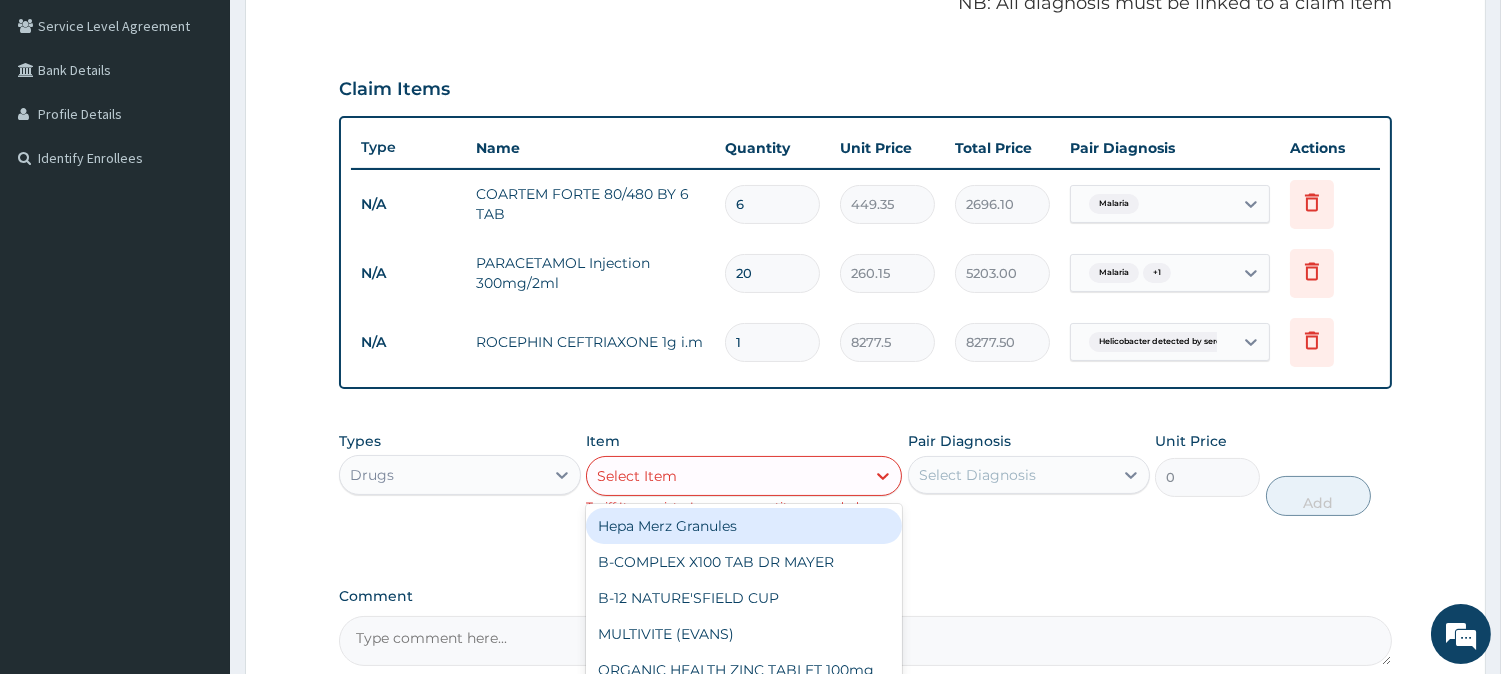 click on "Select Item" at bounding box center [726, 476] 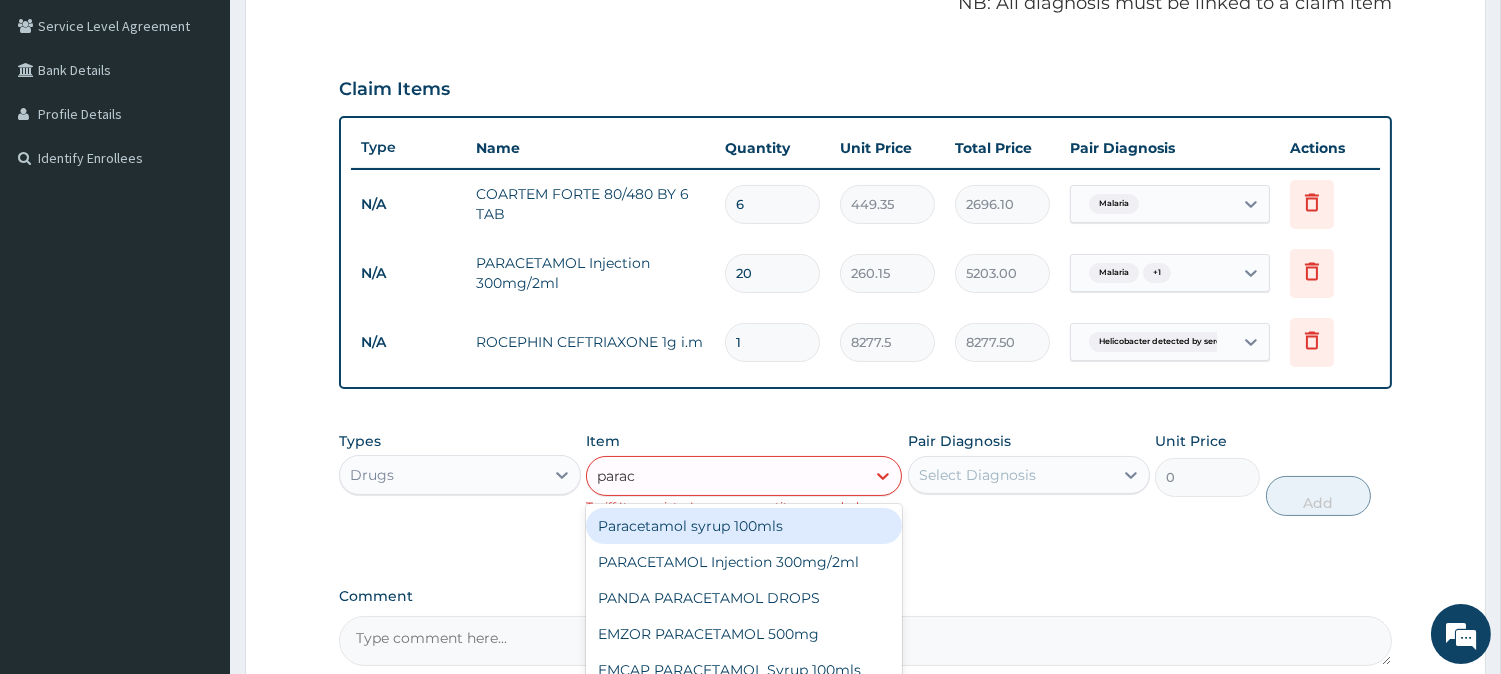 type on "parace" 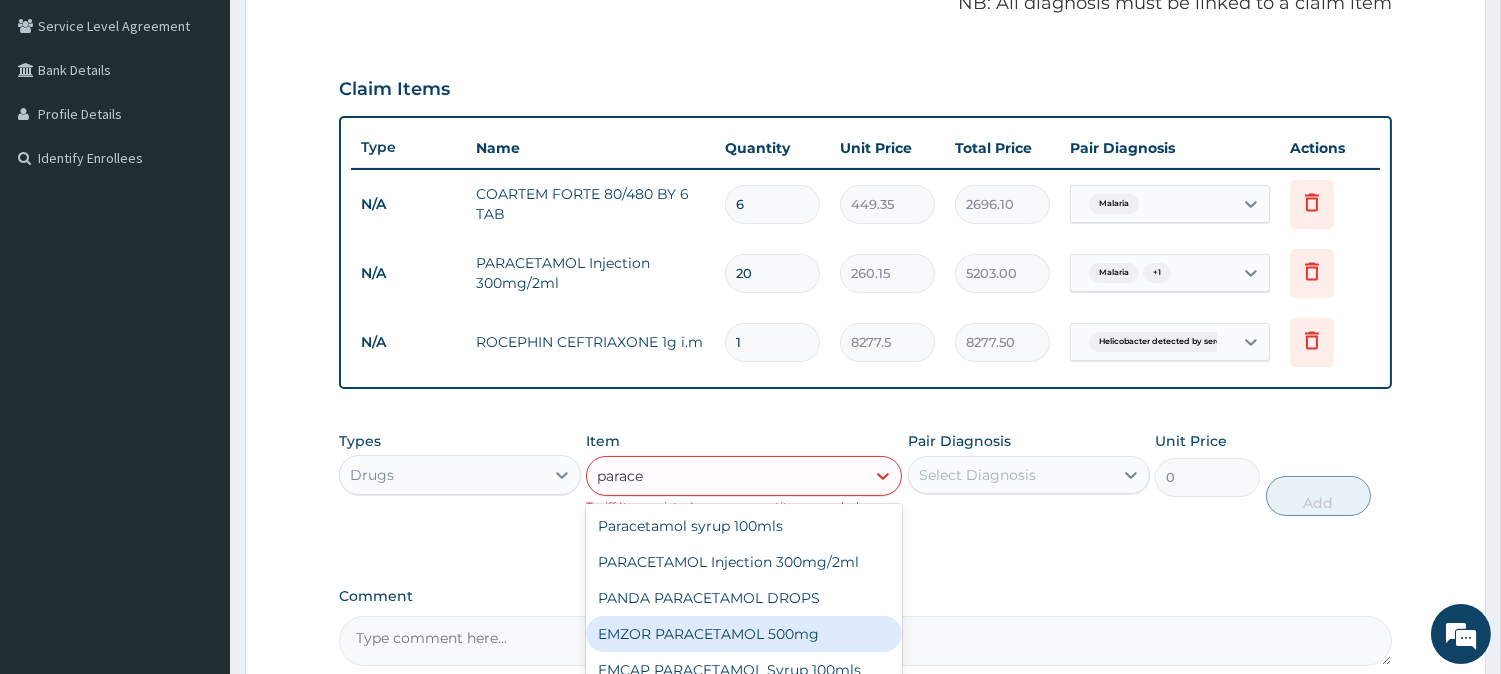 click on "EMZOR PARACETAMOL 500mg" at bounding box center [744, 634] 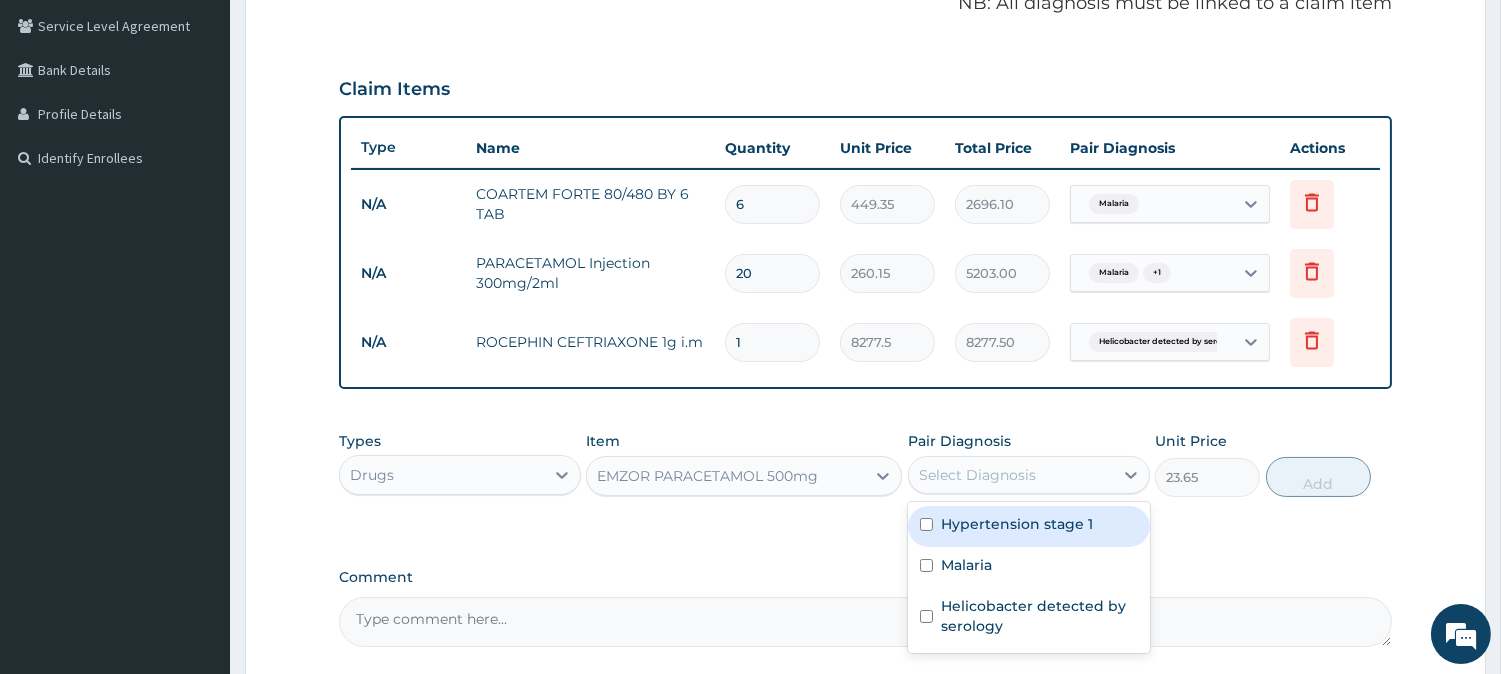 click on "Select Diagnosis" at bounding box center [1011, 475] 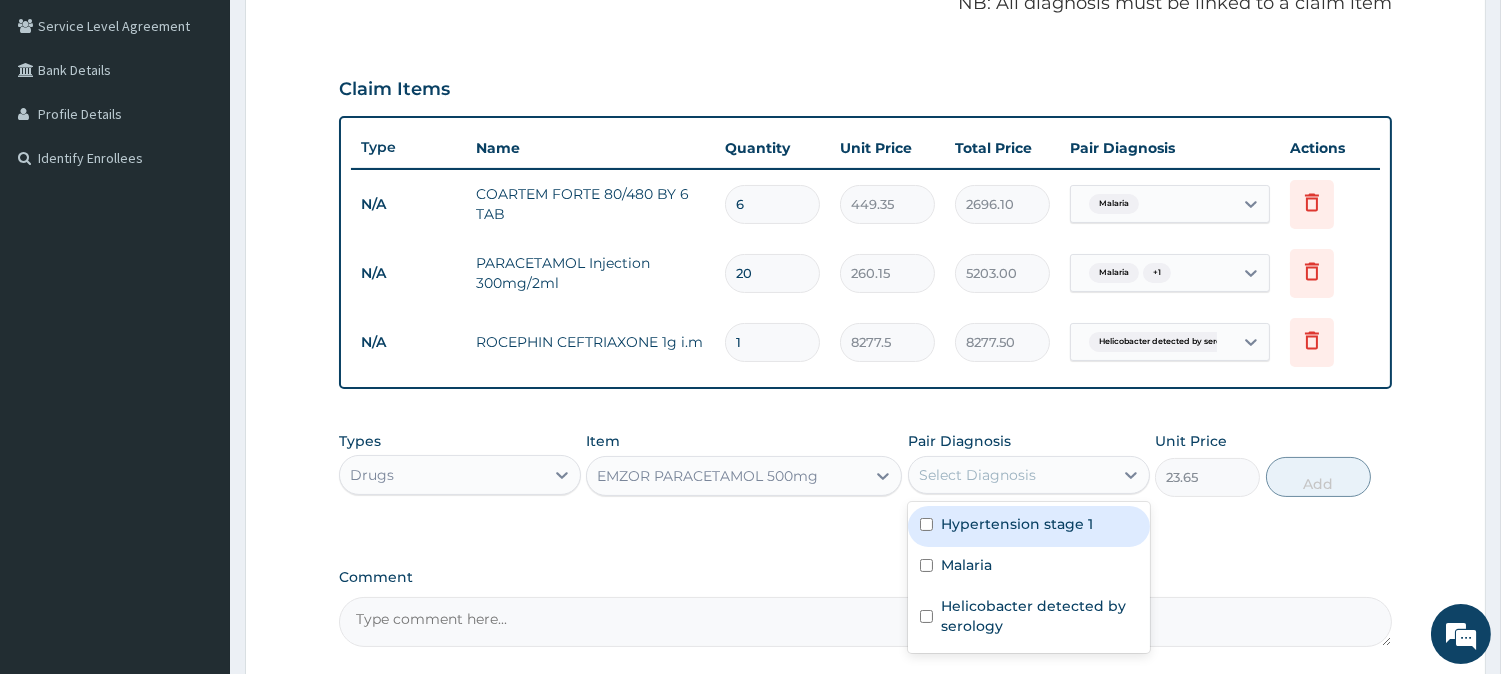click on "EMZOR PARACETAMOL 500mg" at bounding box center [726, 476] 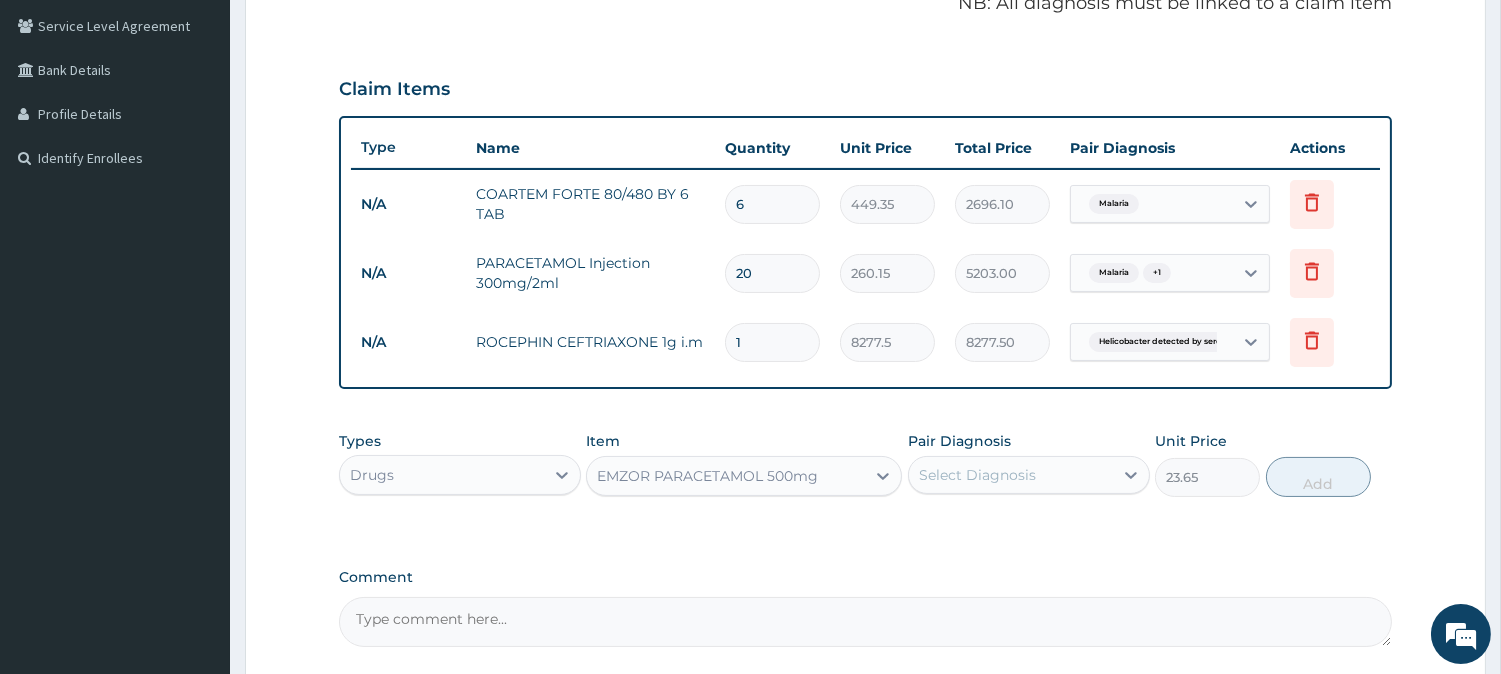 click on "EMZOR PARACETAMOL 500mg" at bounding box center [726, 476] 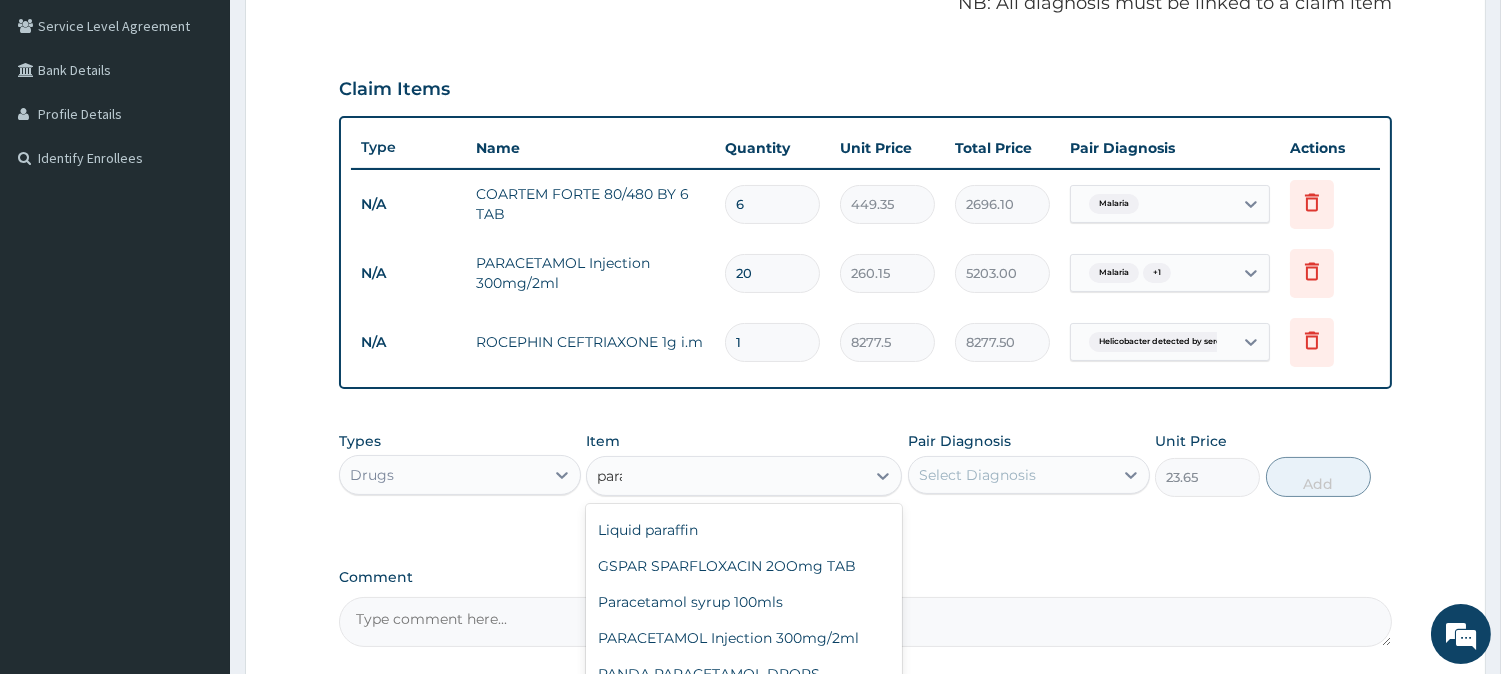 scroll, scrollTop: 0, scrollLeft: 0, axis: both 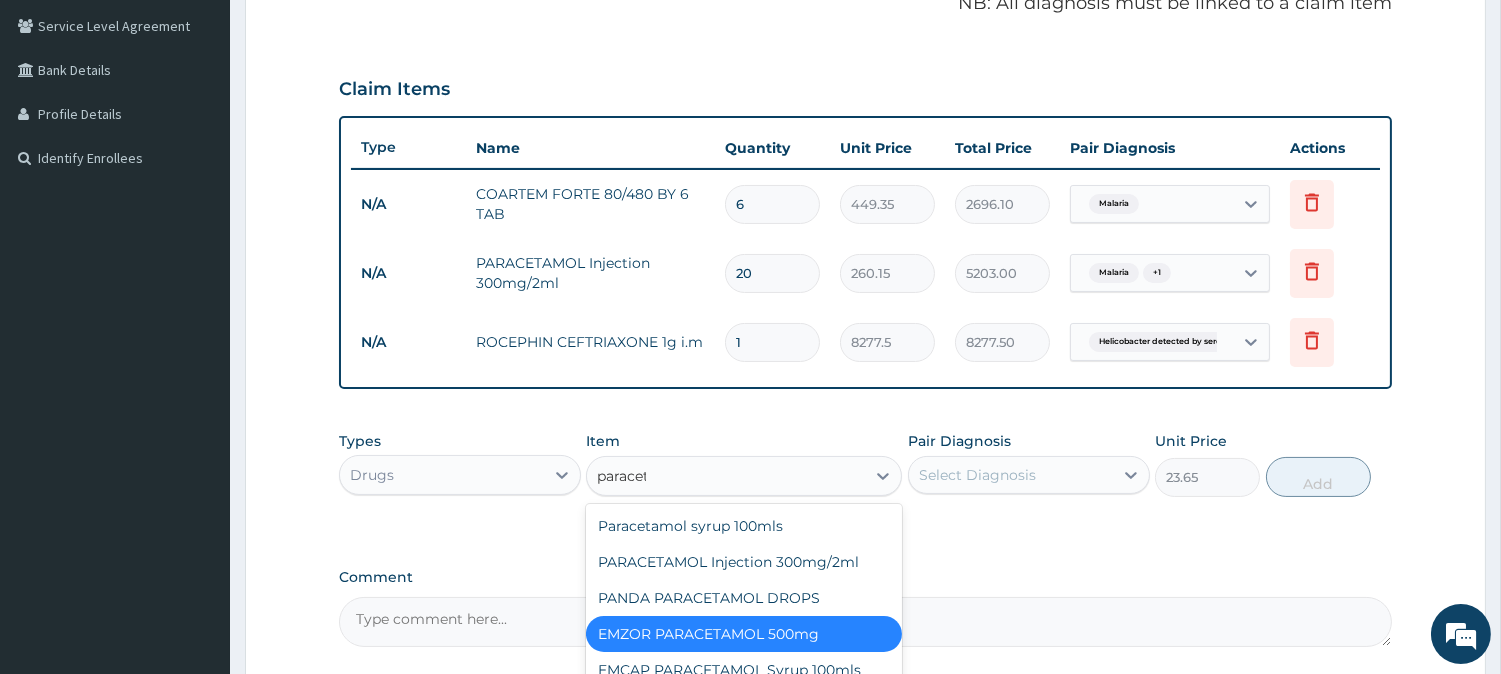 type on "paraceta" 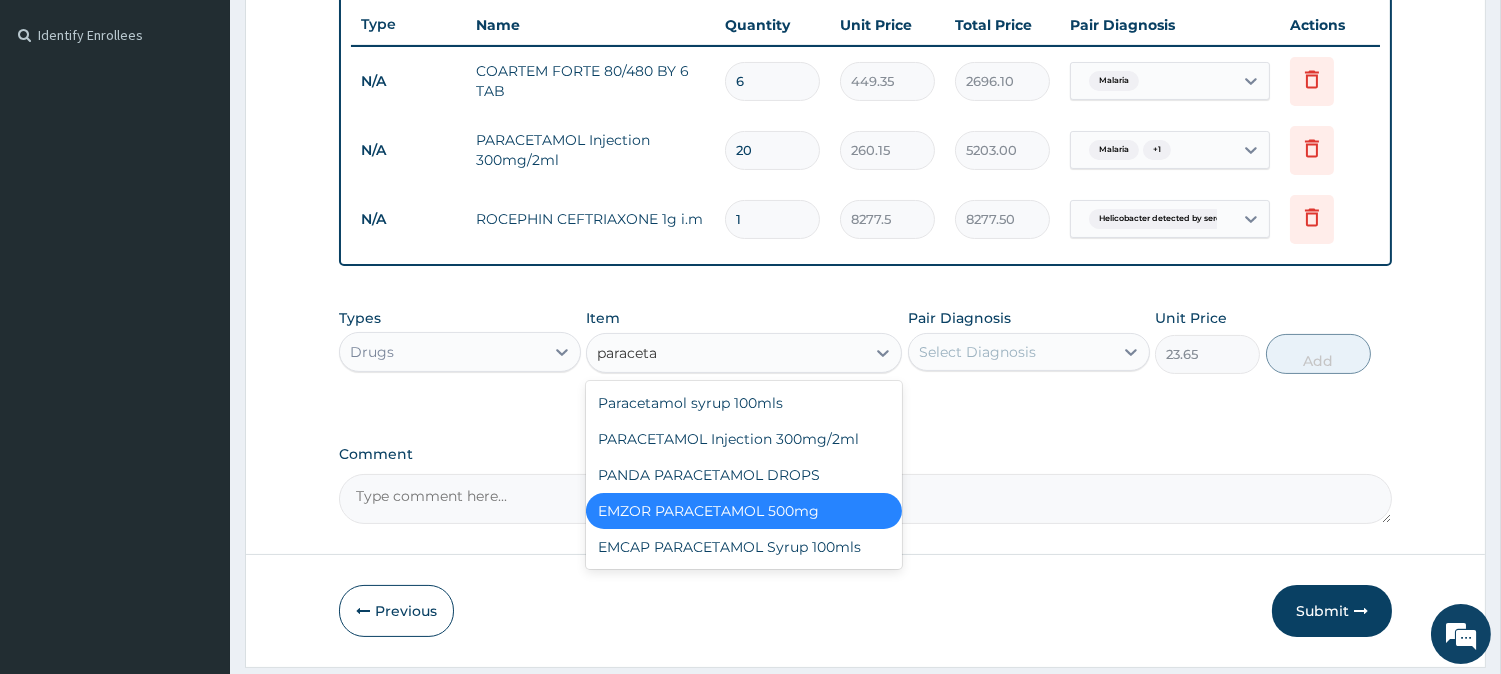 scroll, scrollTop: 542, scrollLeft: 0, axis: vertical 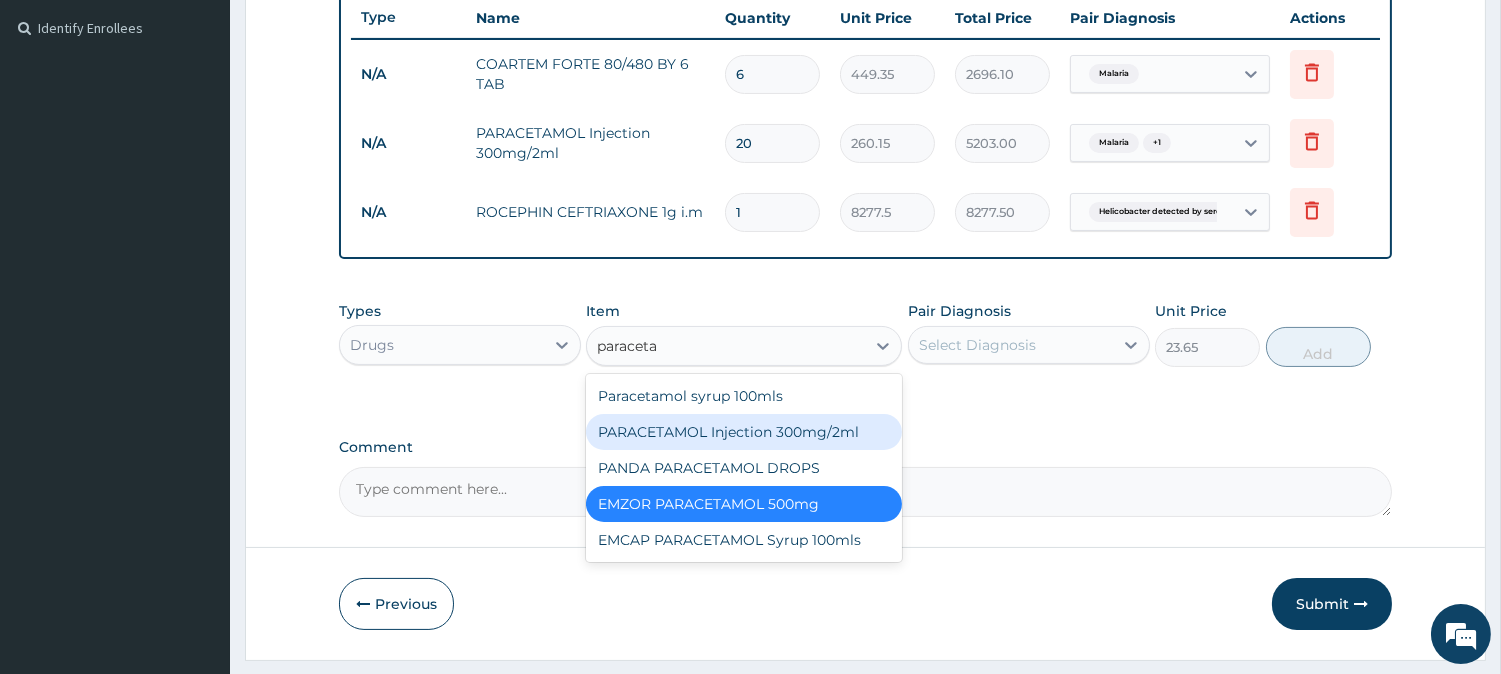 click on "PARACETAMOL Injection 300mg/2ml" at bounding box center [744, 432] 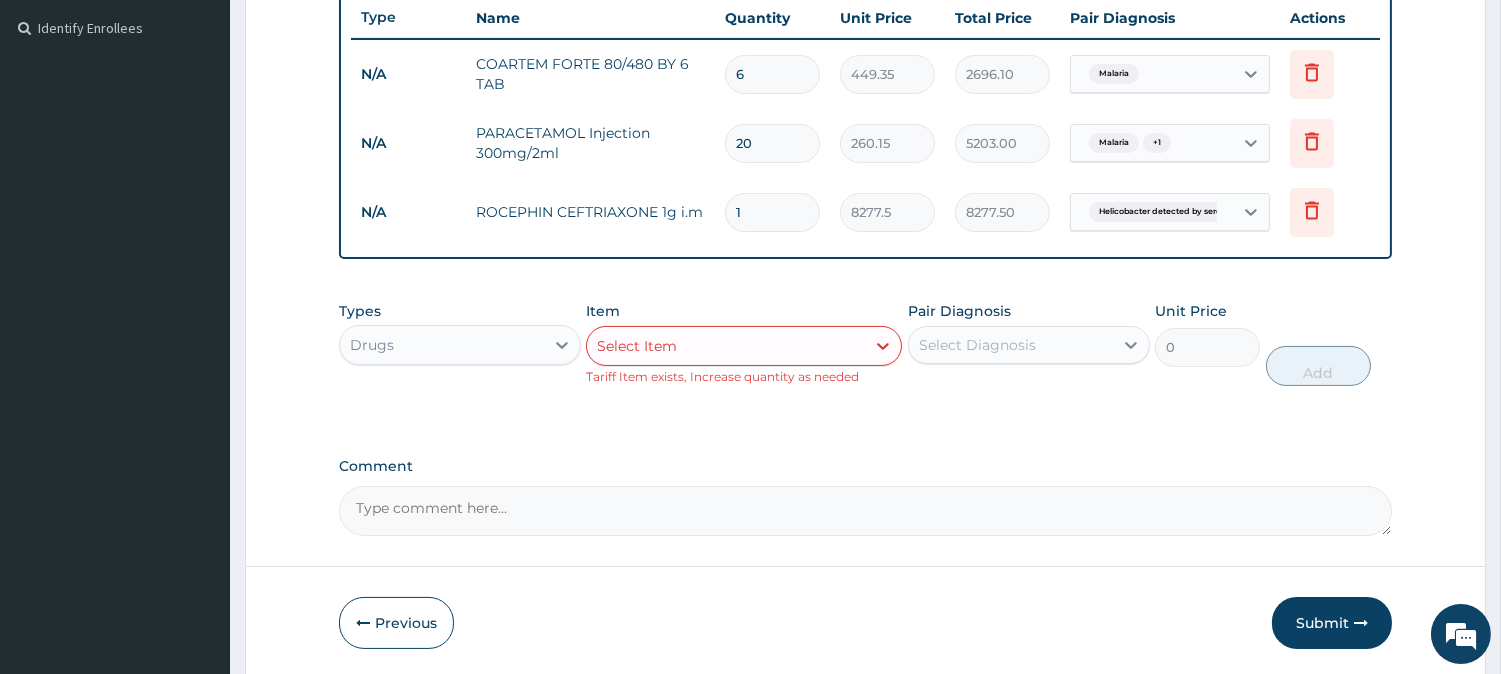 click on "20" at bounding box center (772, 143) 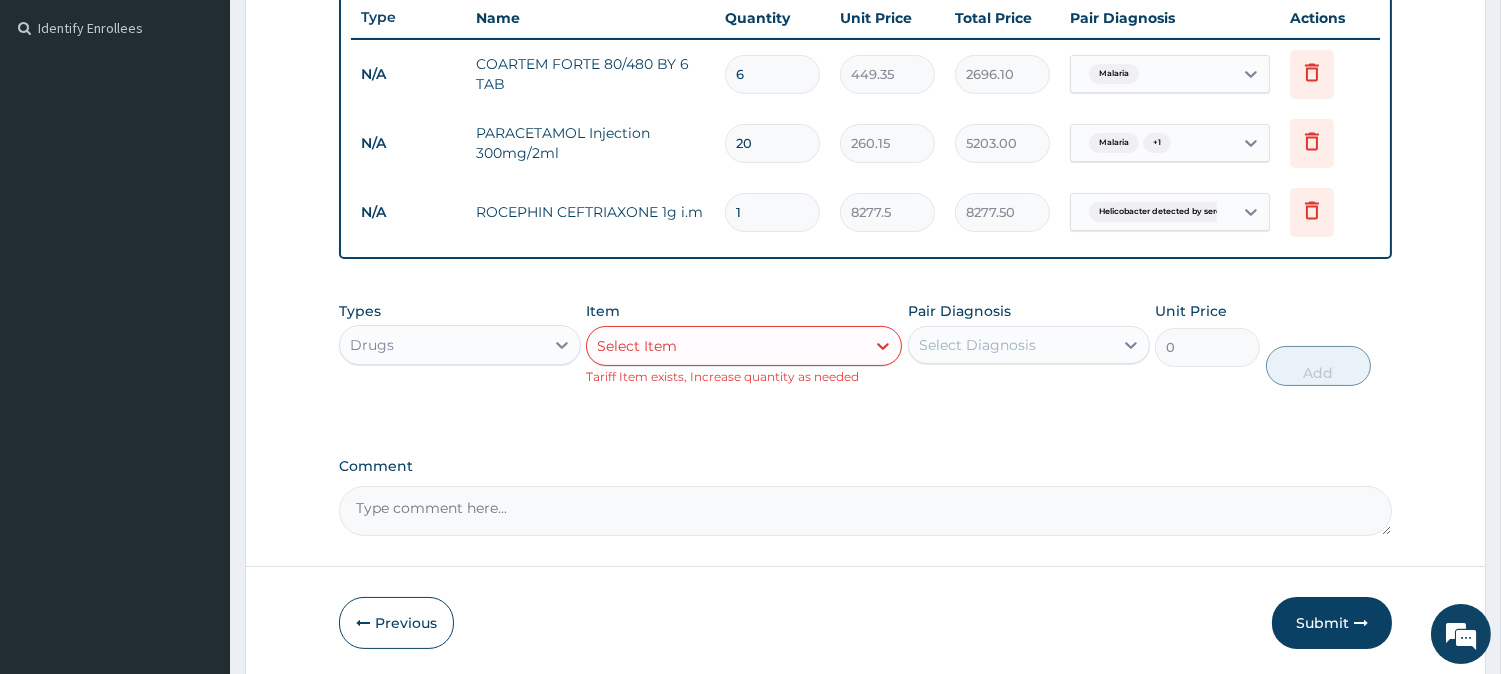 type on "2" 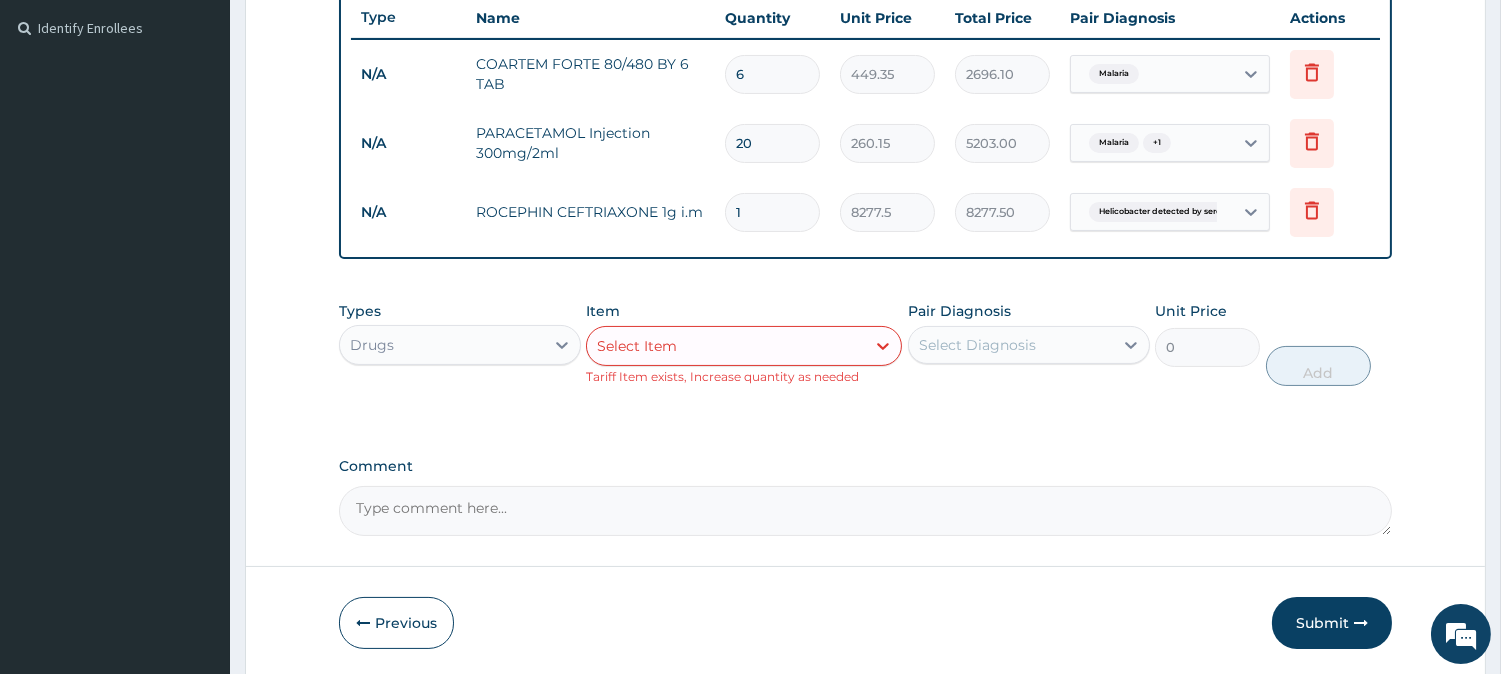 type on "520.30" 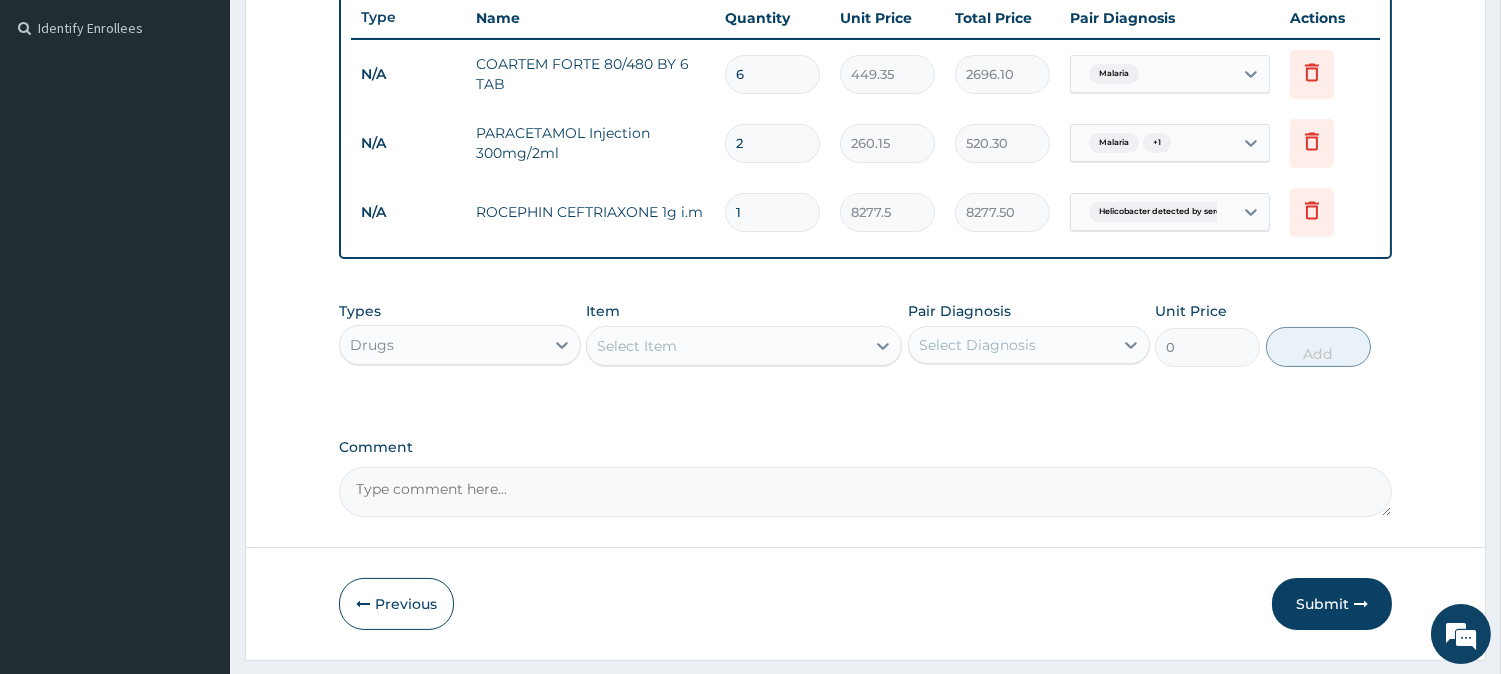 type on "2" 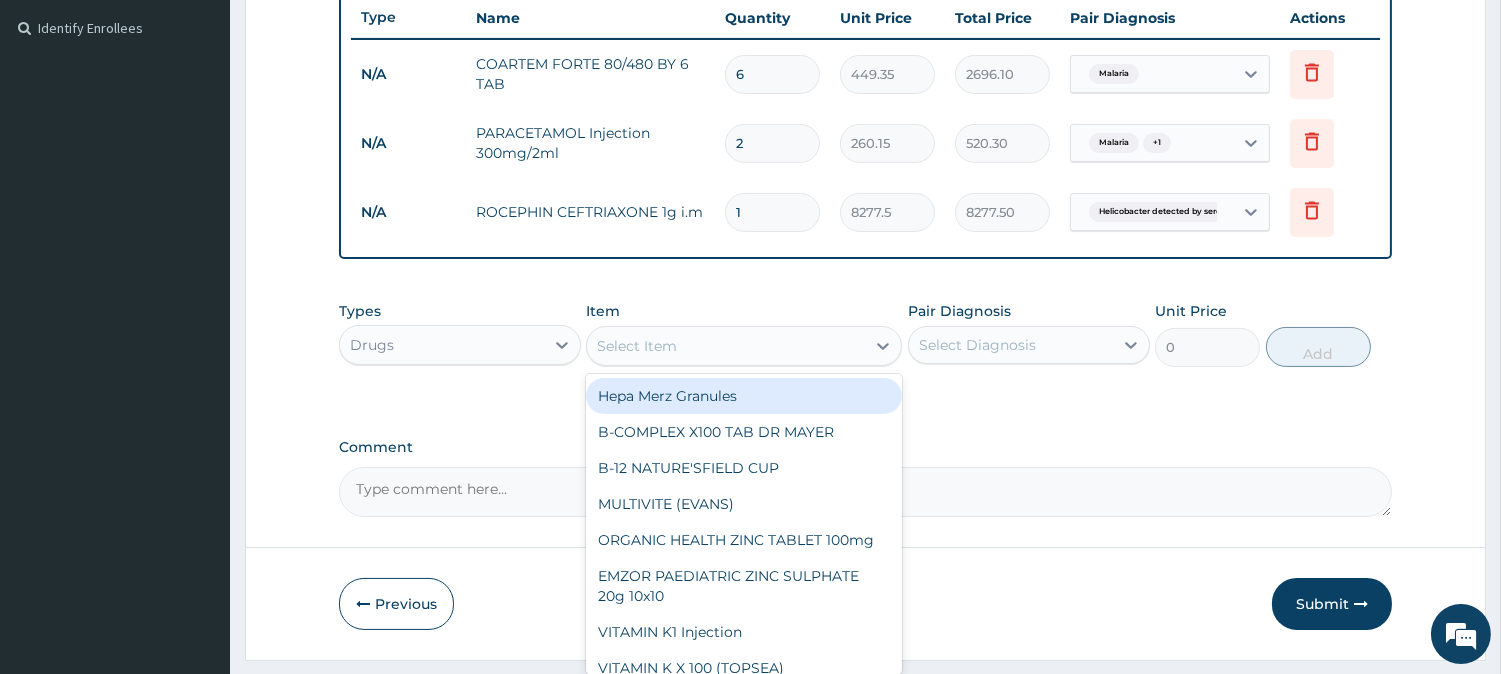 click on "Select Item" at bounding box center (726, 346) 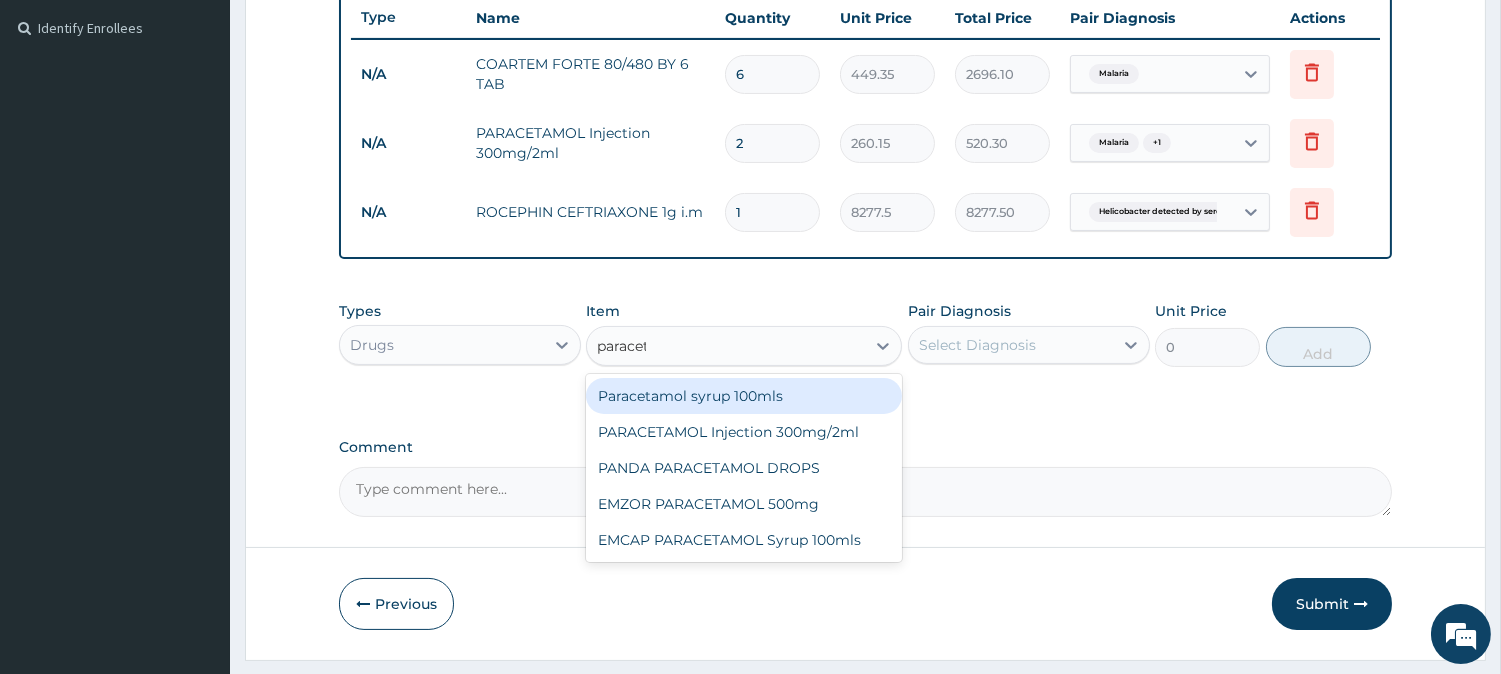 type on "paraceta" 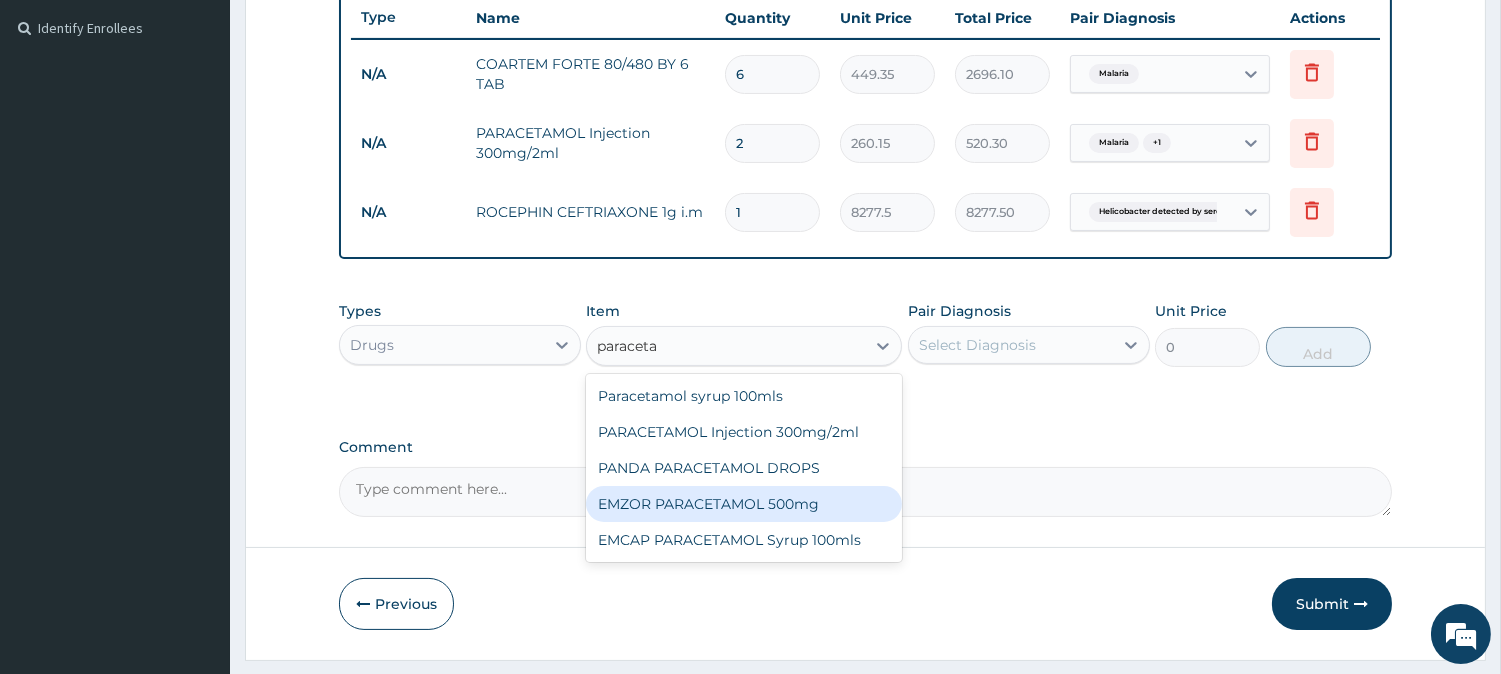click on "EMZOR PARACETAMOL 500mg" at bounding box center (744, 504) 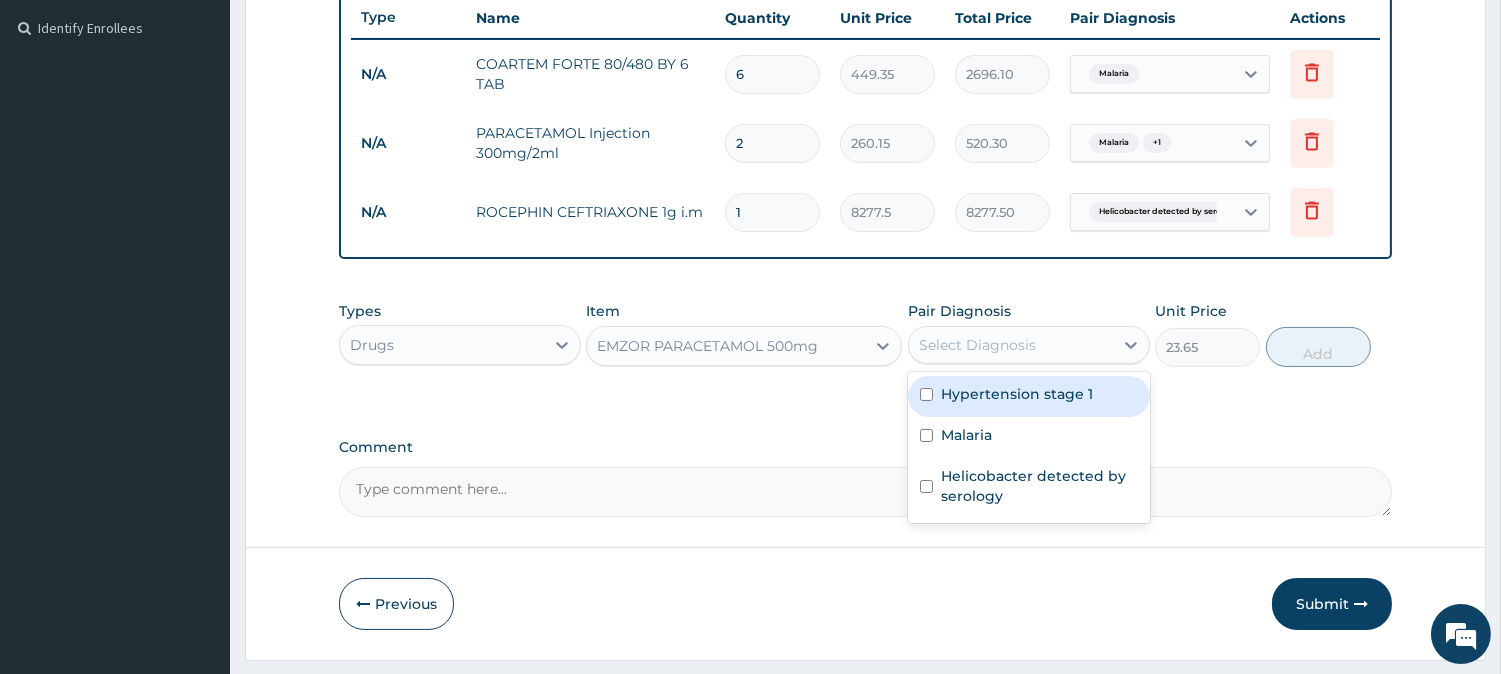 click on "Select Diagnosis" at bounding box center (1011, 345) 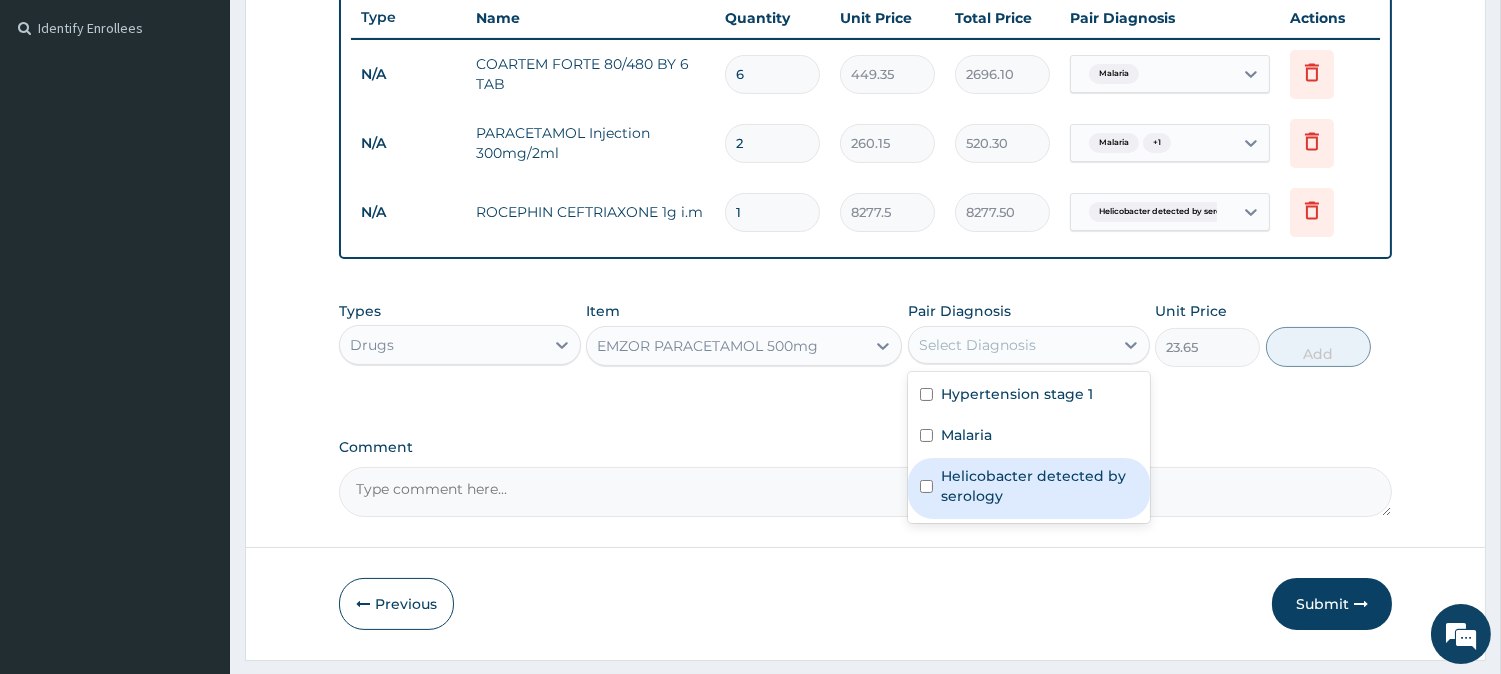 drag, startPoint x: 977, startPoint y: 432, endPoint x: 1104, endPoint y: 470, distance: 132.56319 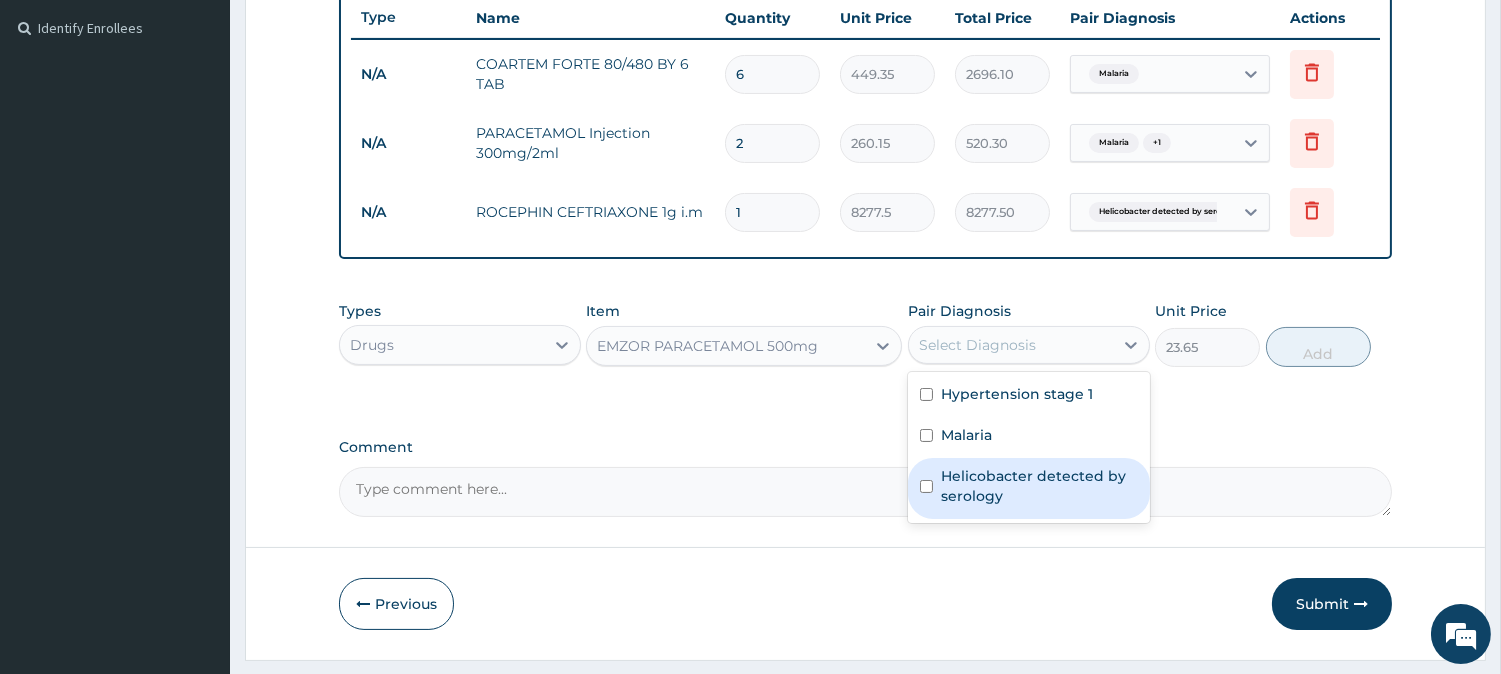 click on "Hypertension stage 1 Malaria Helicobacter detected by serology" at bounding box center [1029, 447] 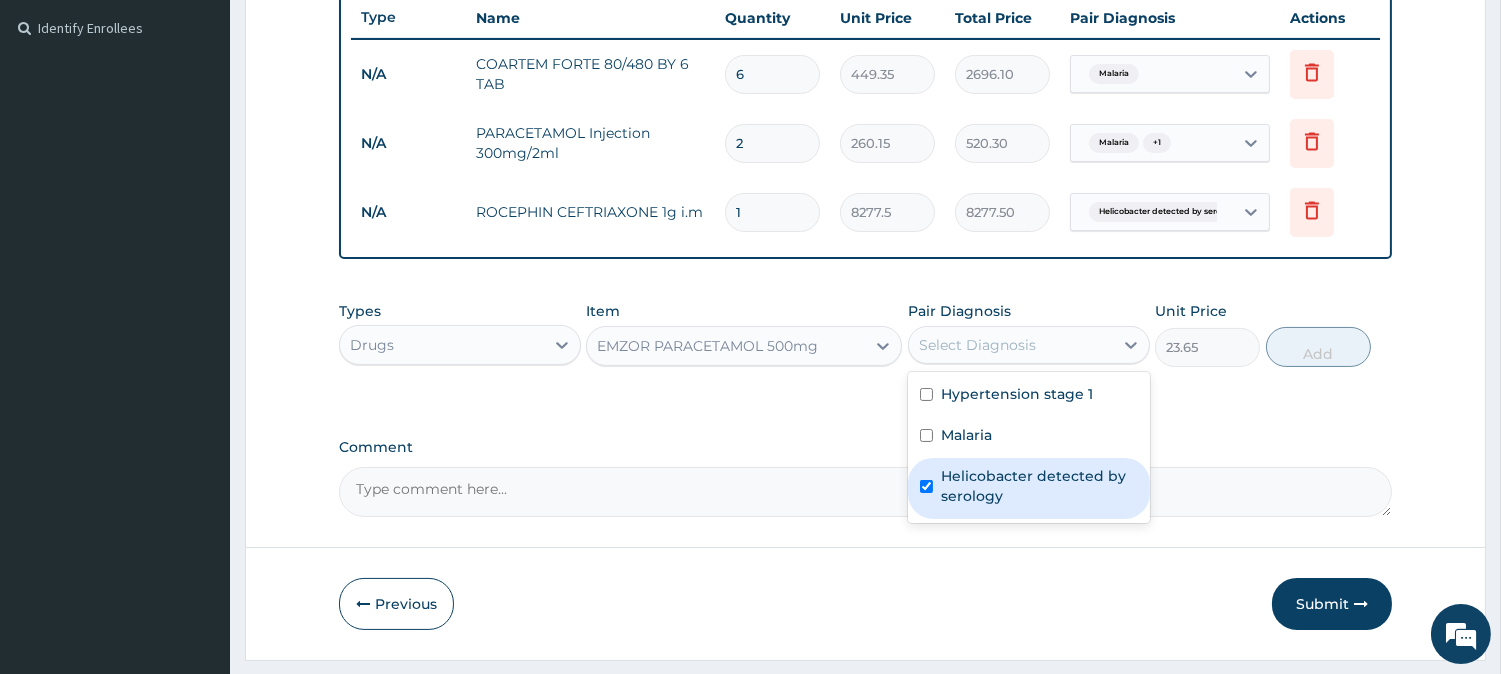 checkbox on "true" 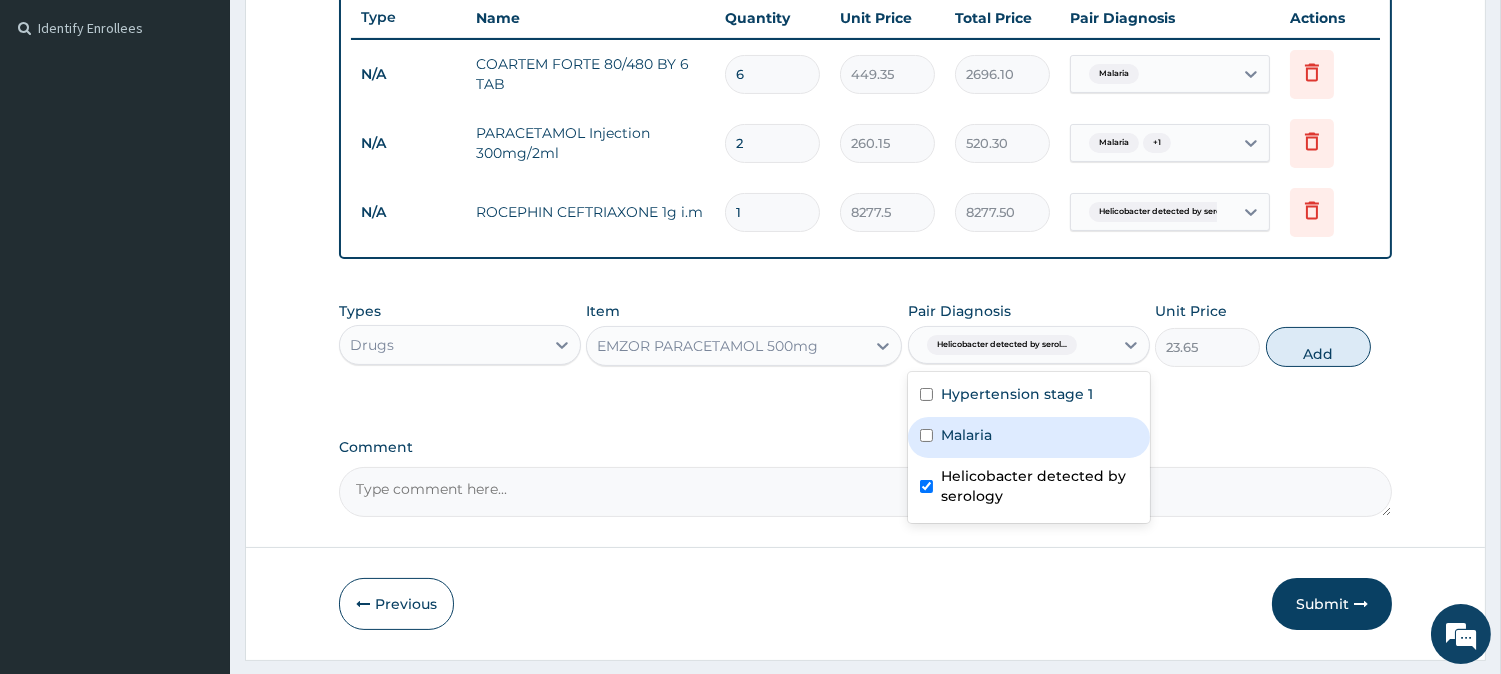 click on "Malaria" at bounding box center [1029, 437] 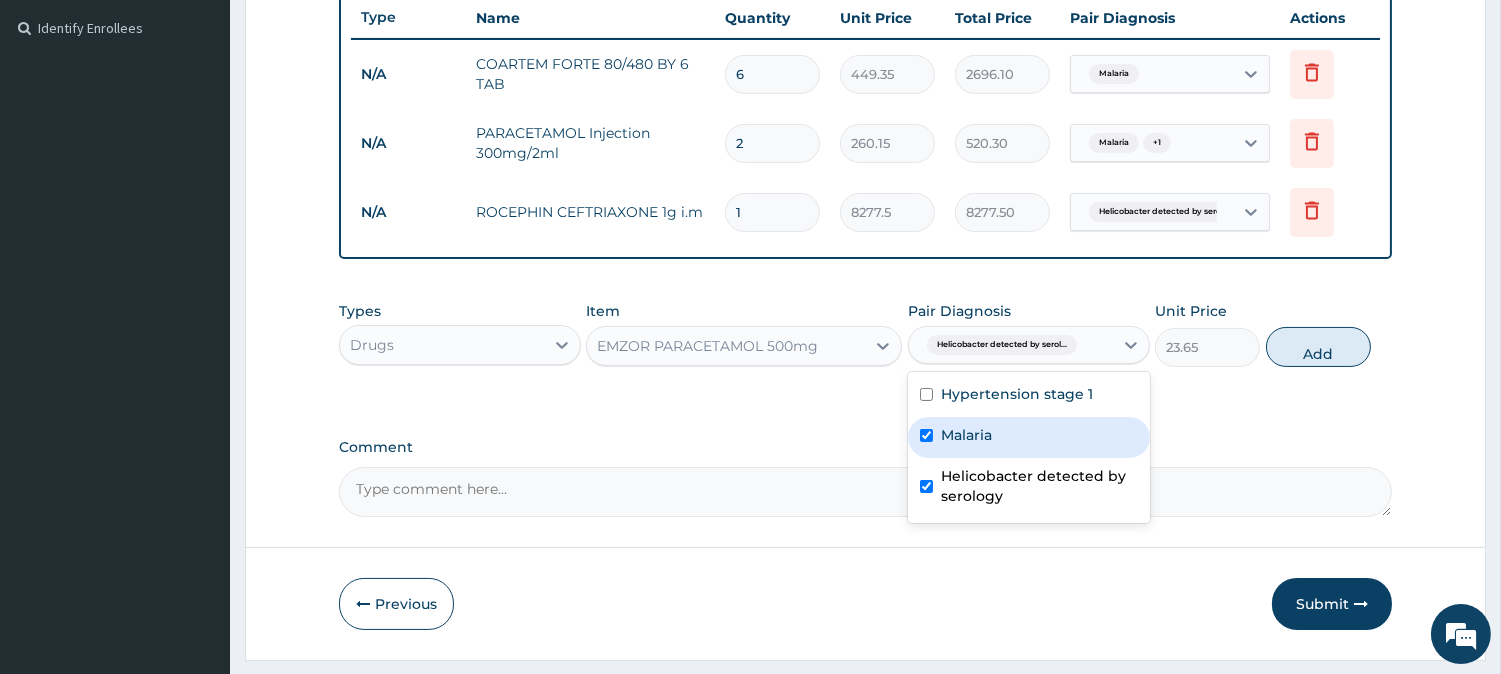 checkbox on "true" 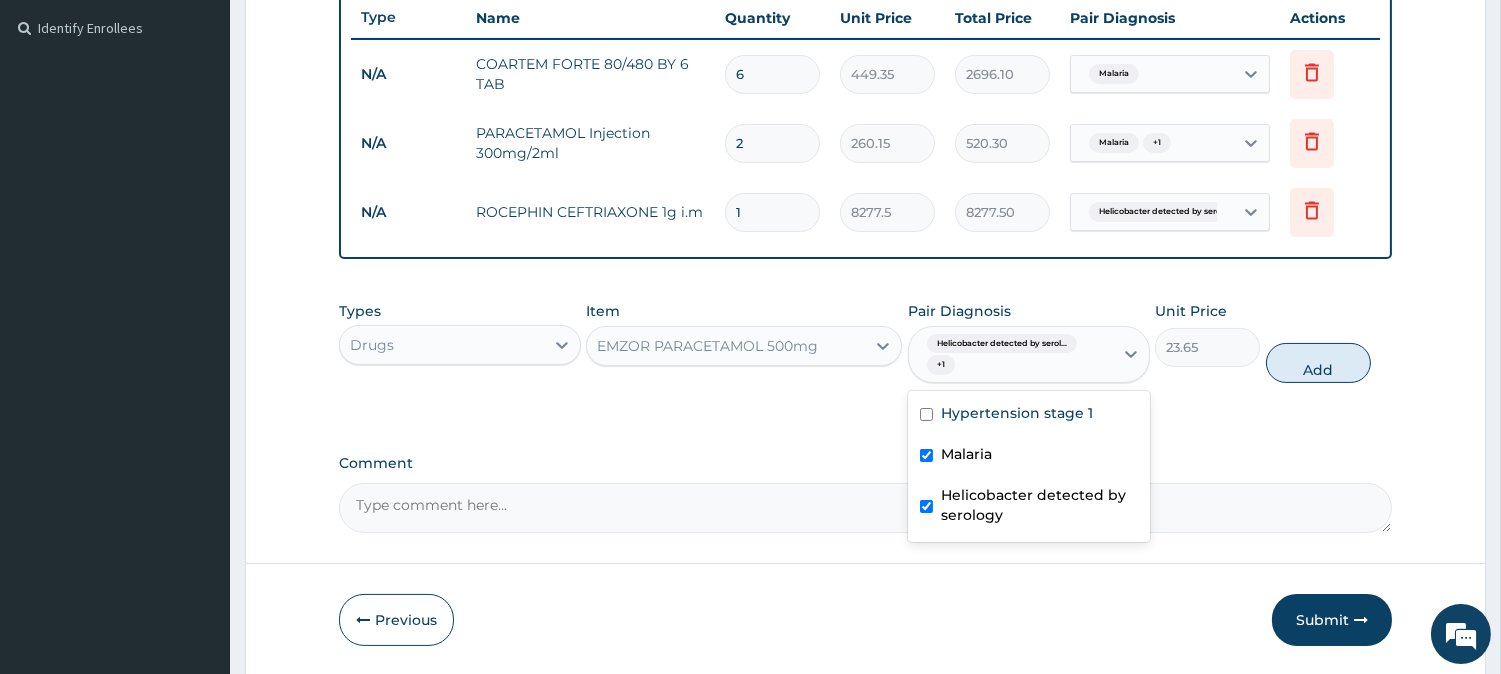 click on "Helicobacter detected by serology" at bounding box center [1039, 505] 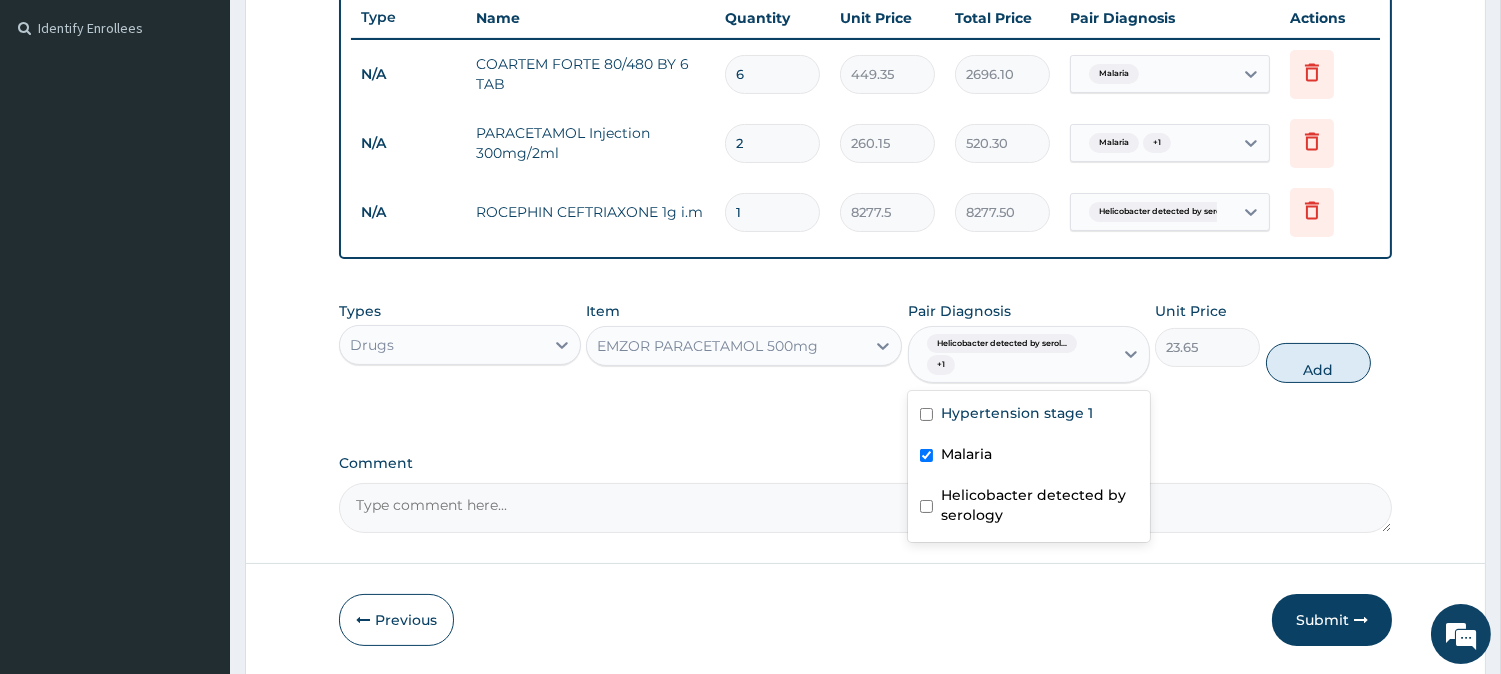 checkbox on "false" 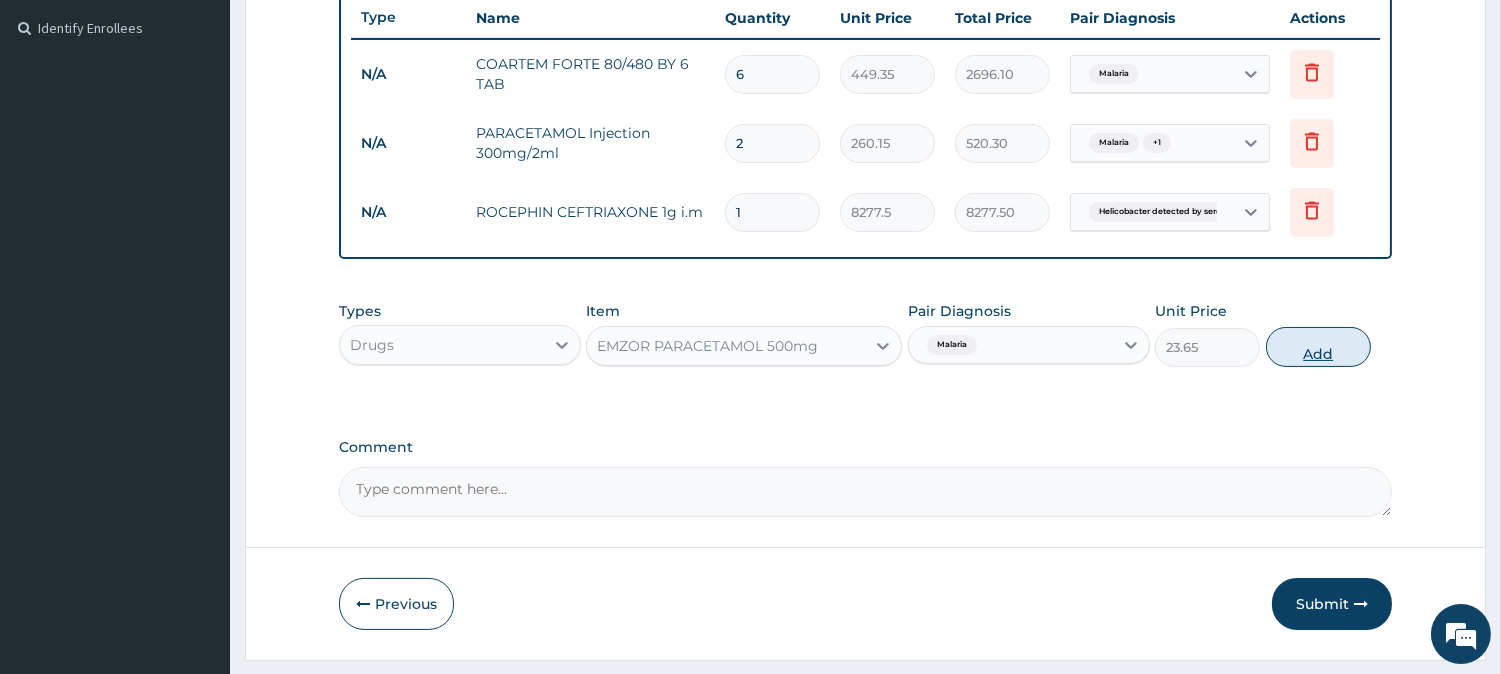 click on "Add" at bounding box center [1318, 347] 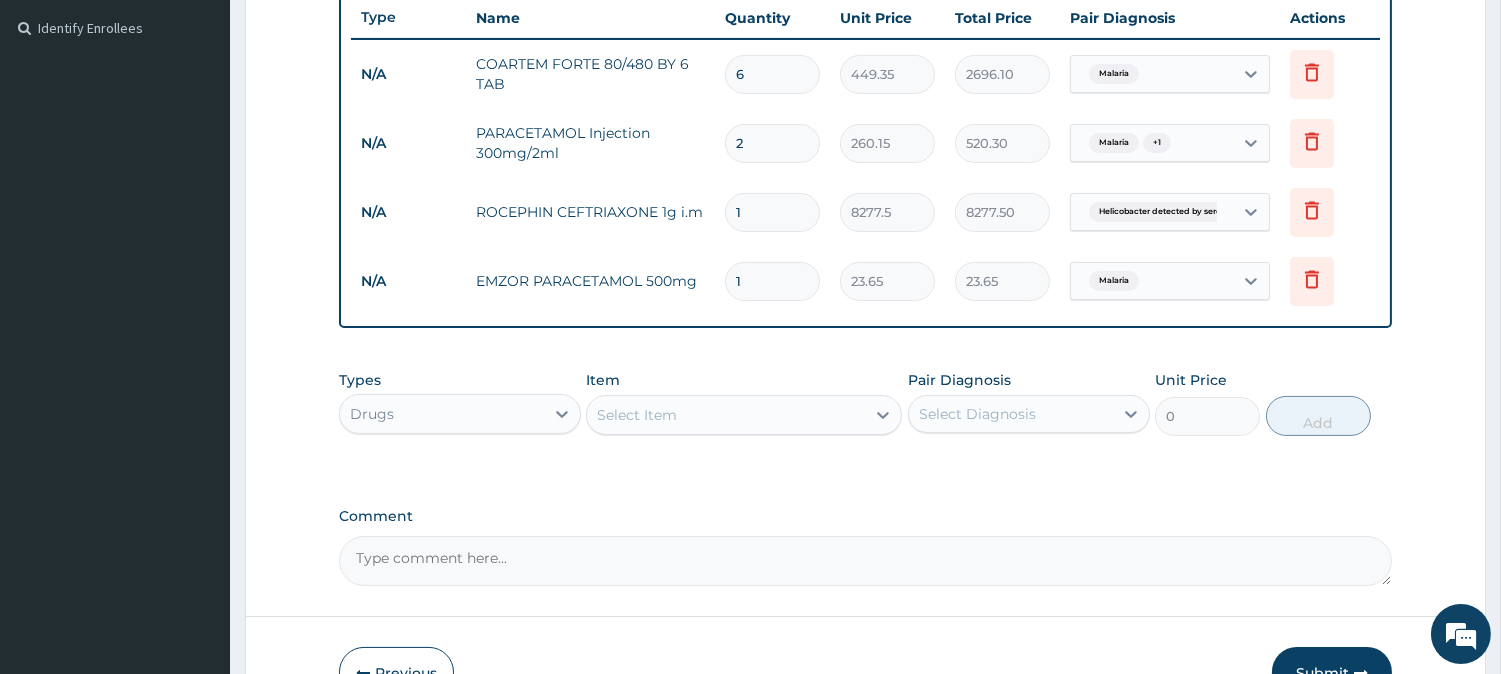 type 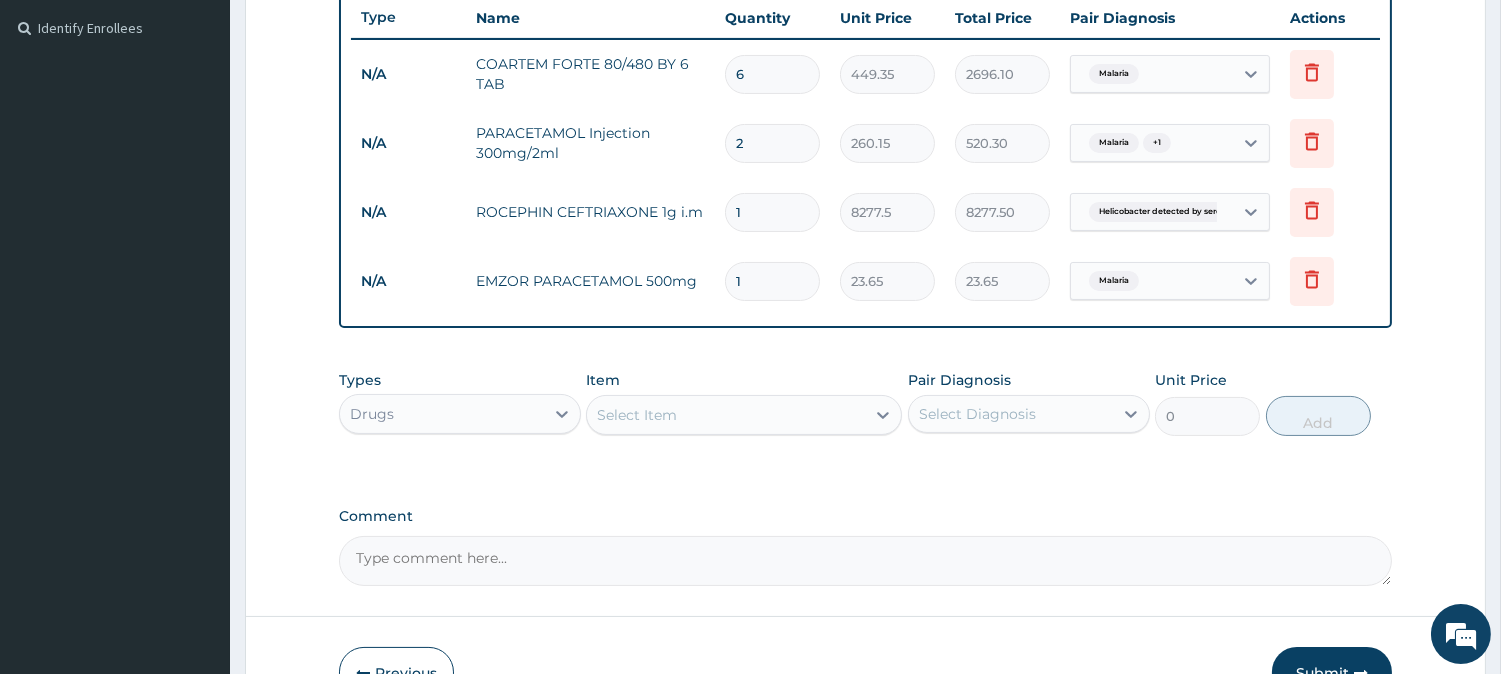 type on "0.00" 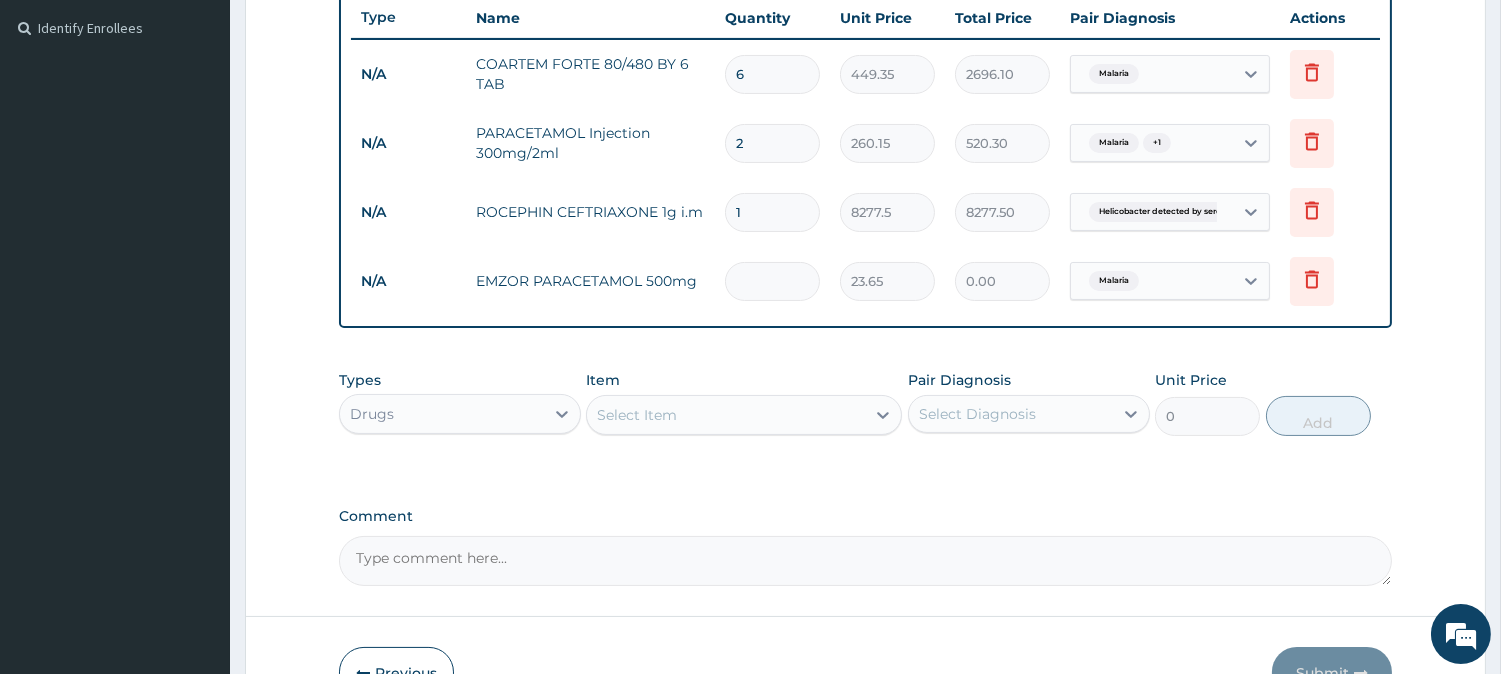 type on "2" 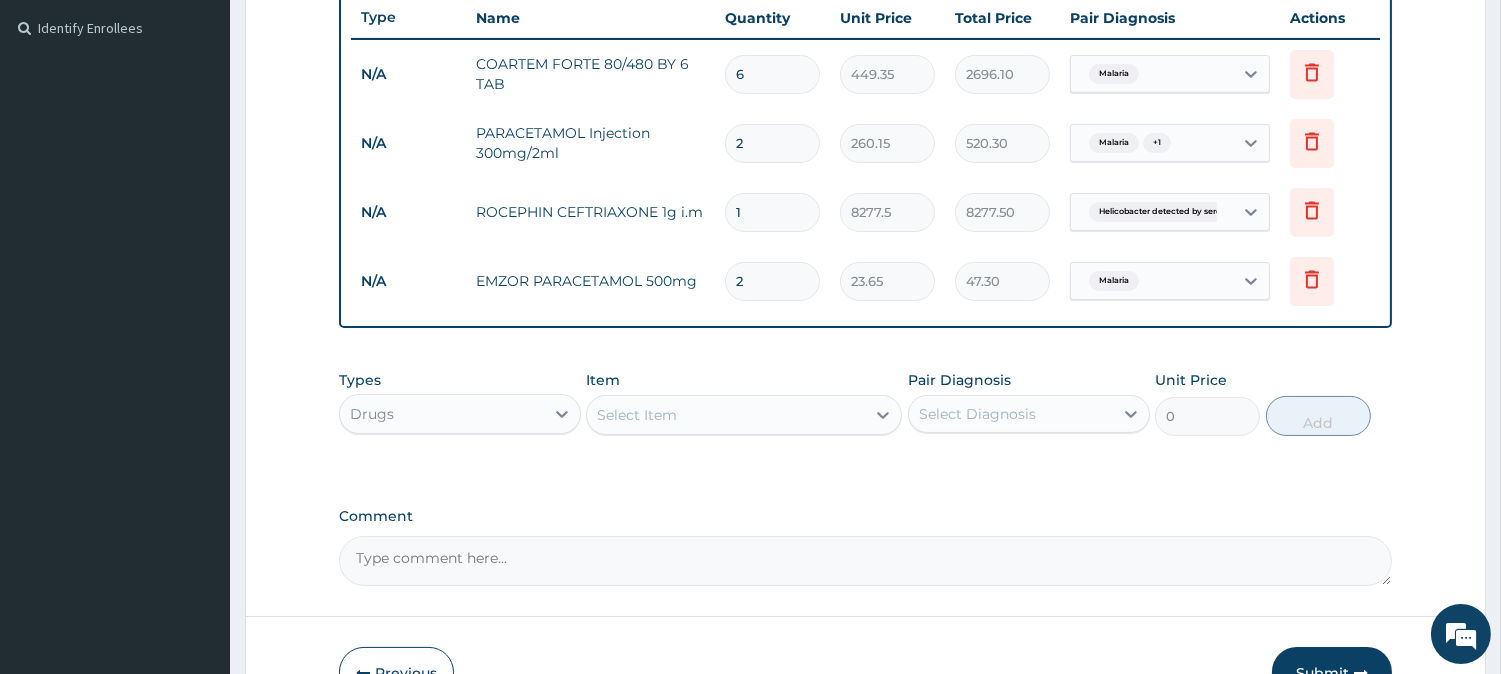type on "20" 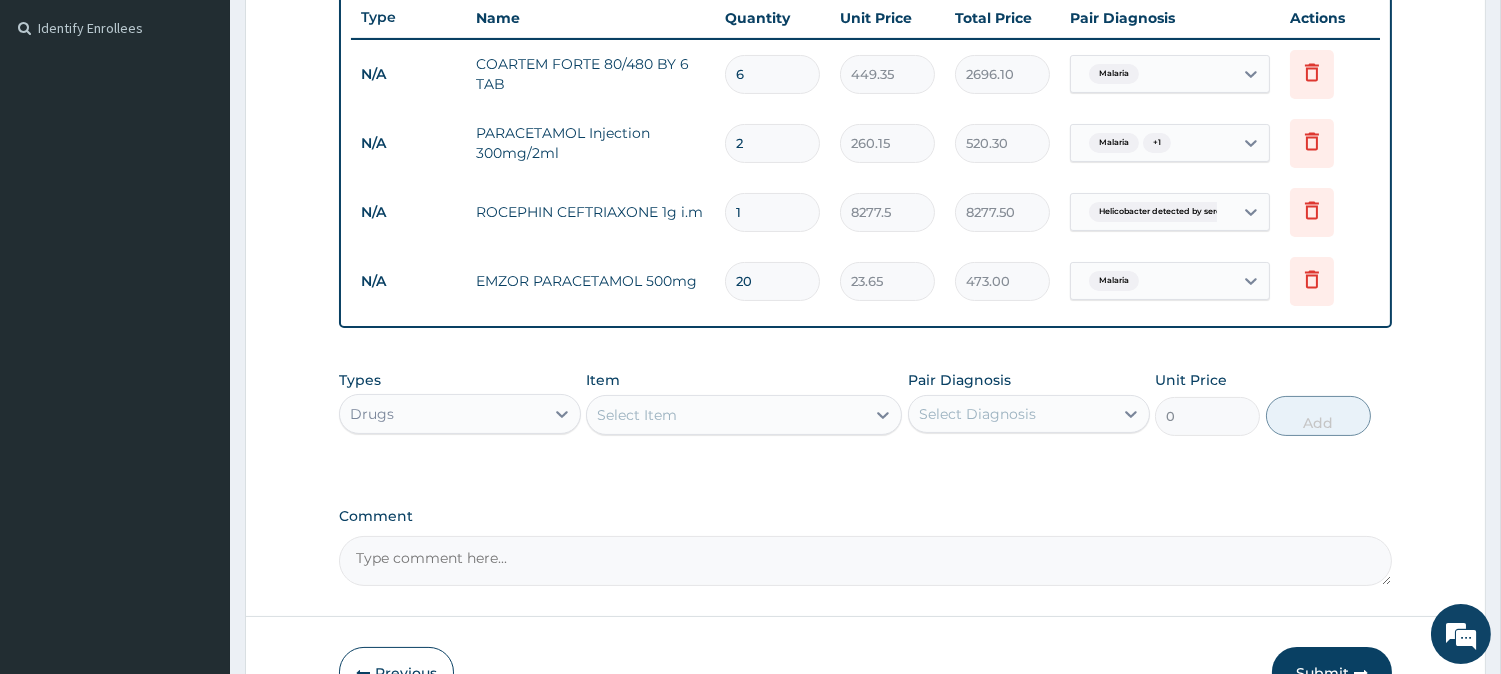 type on "20" 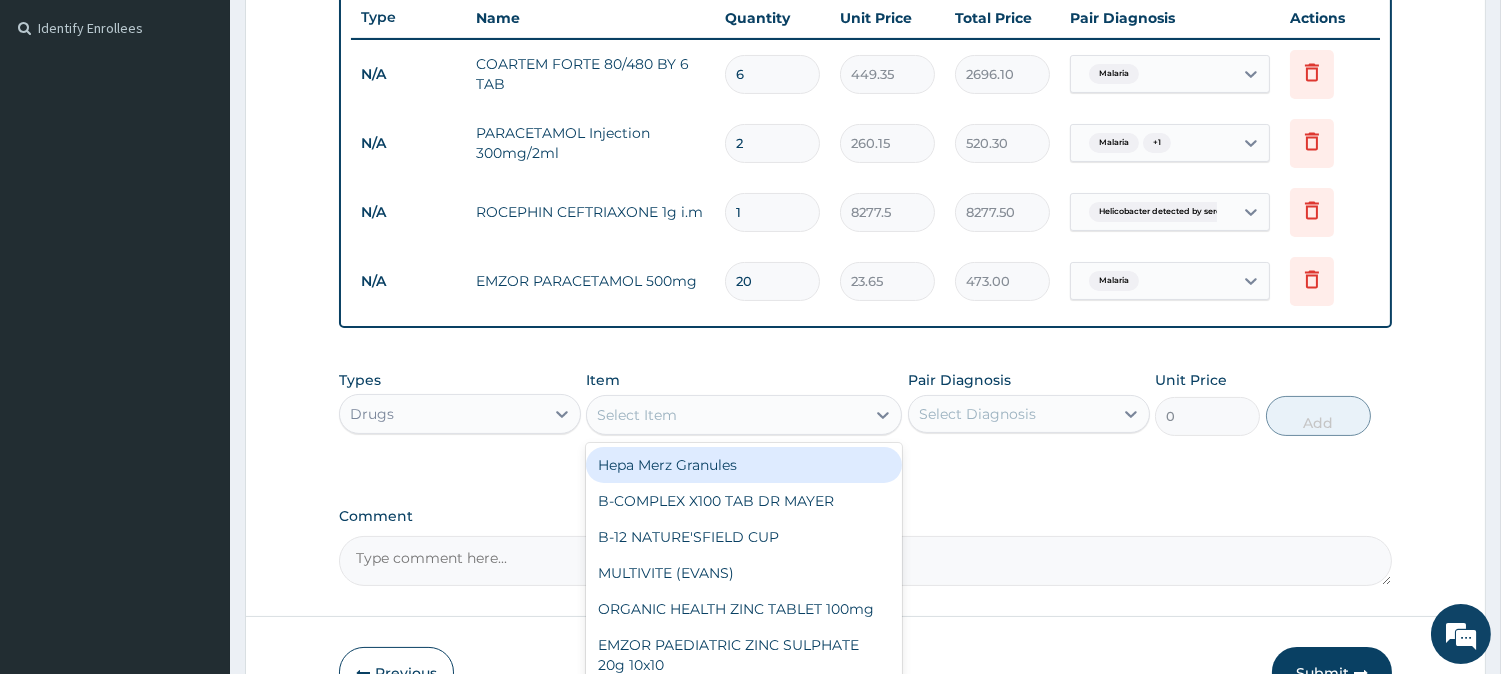 click on "Select Item" at bounding box center [726, 415] 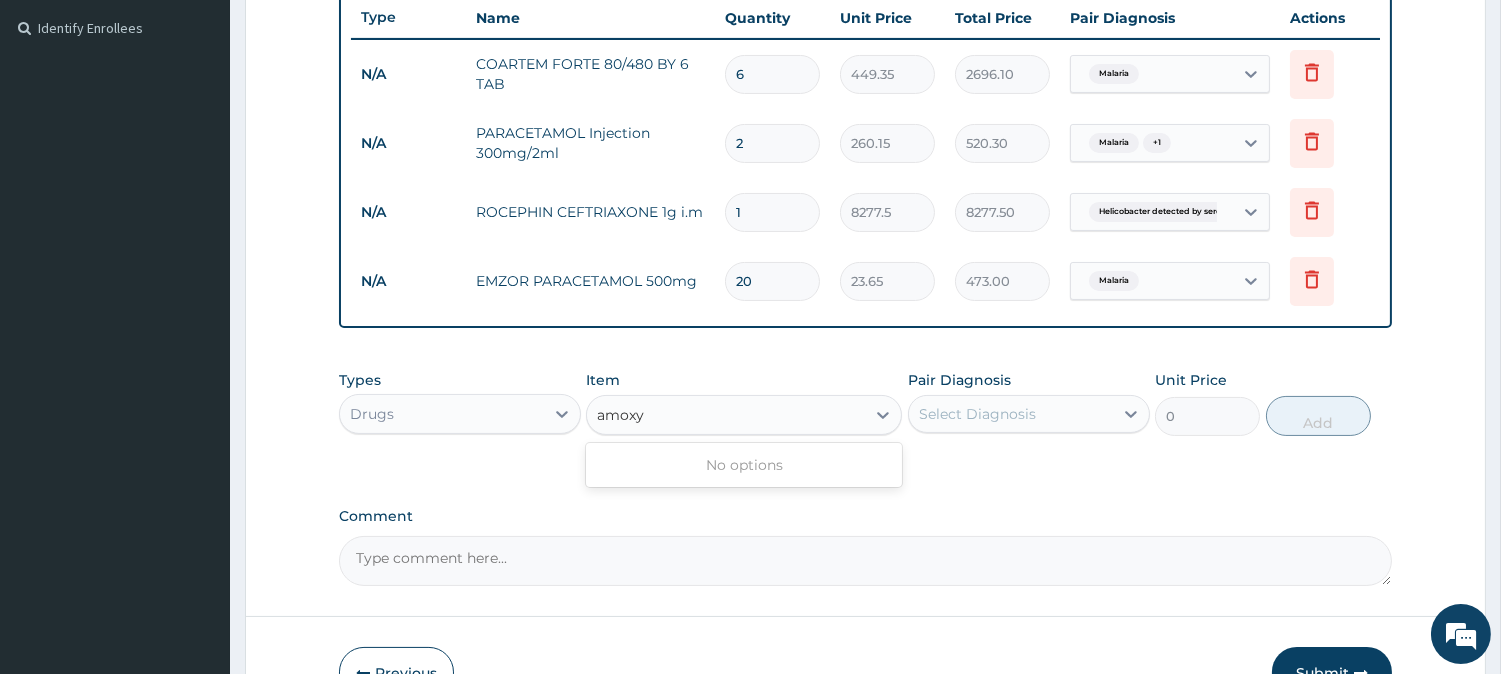 type on "amox" 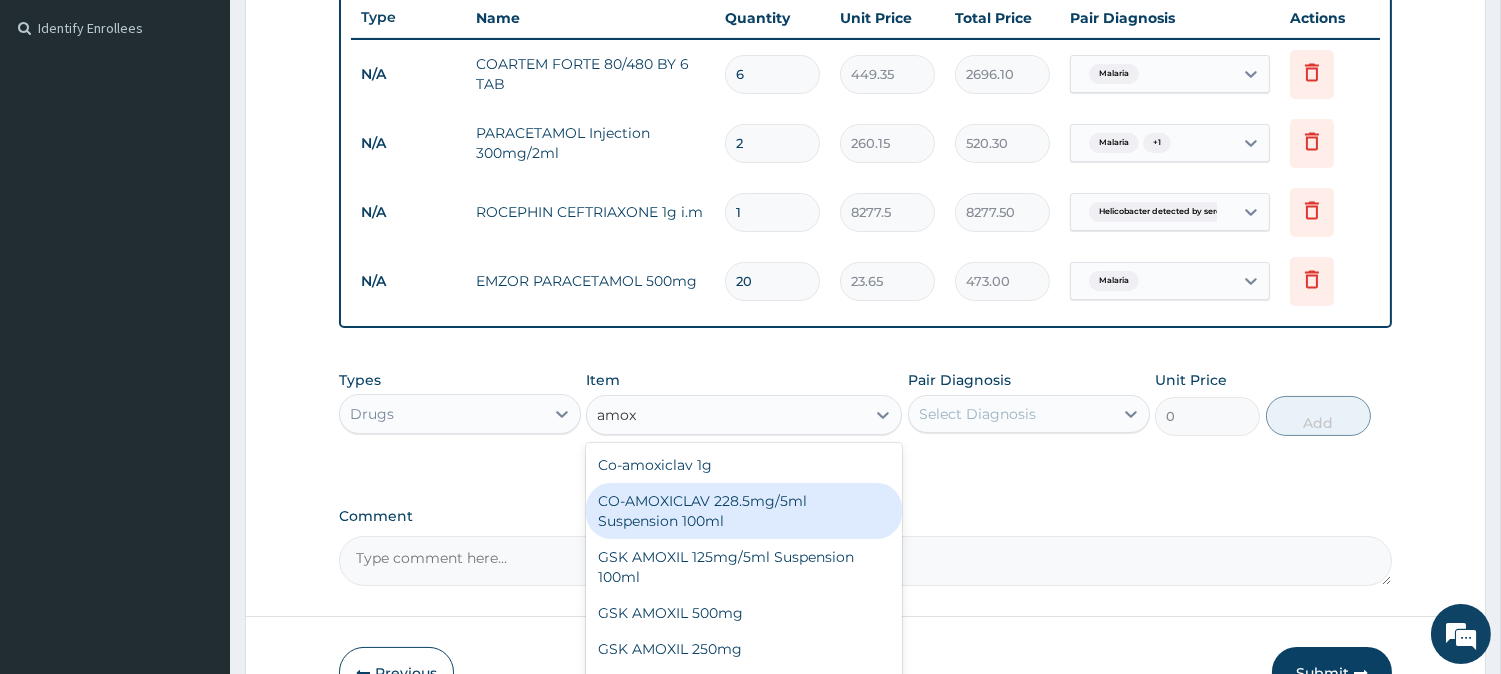 scroll, scrollTop: 35, scrollLeft: 0, axis: vertical 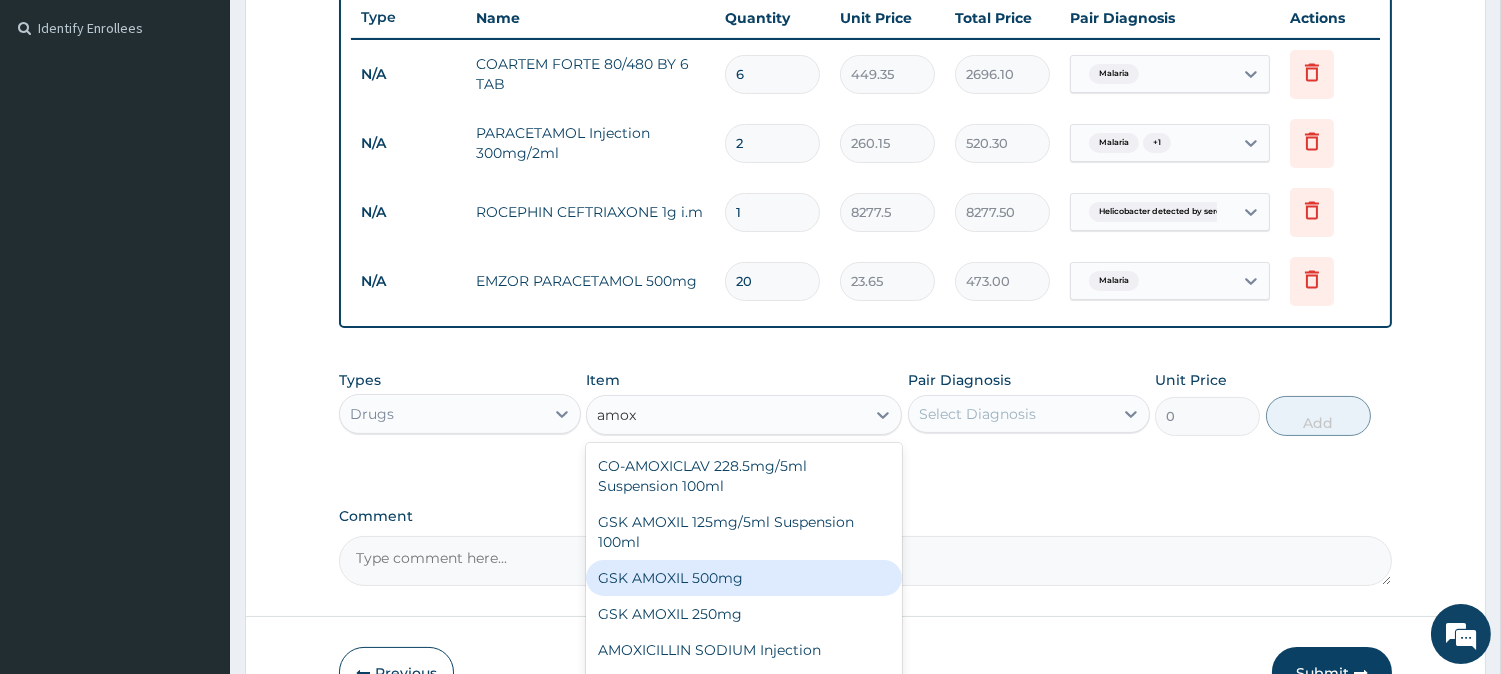 click on "GSK AMOXIL 500mg" at bounding box center [744, 578] 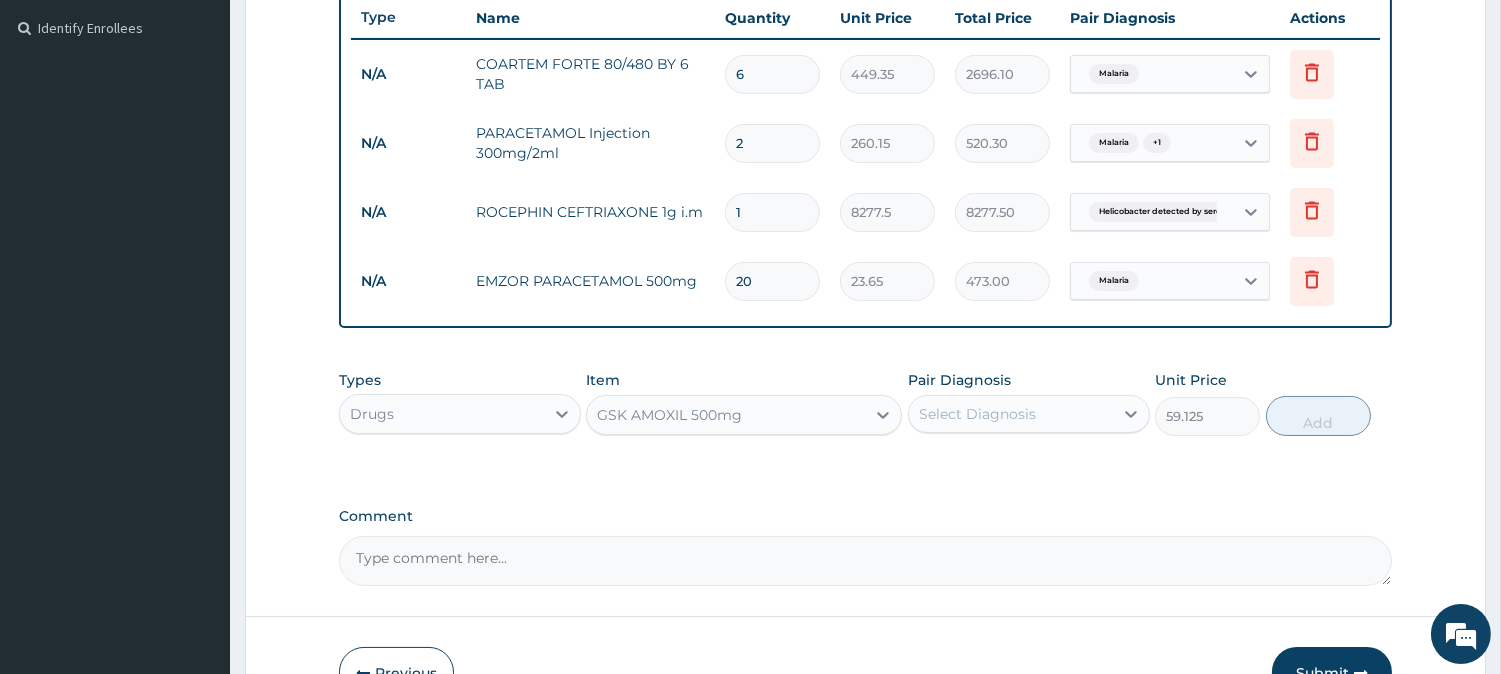 click on "Select Diagnosis" at bounding box center (1011, 414) 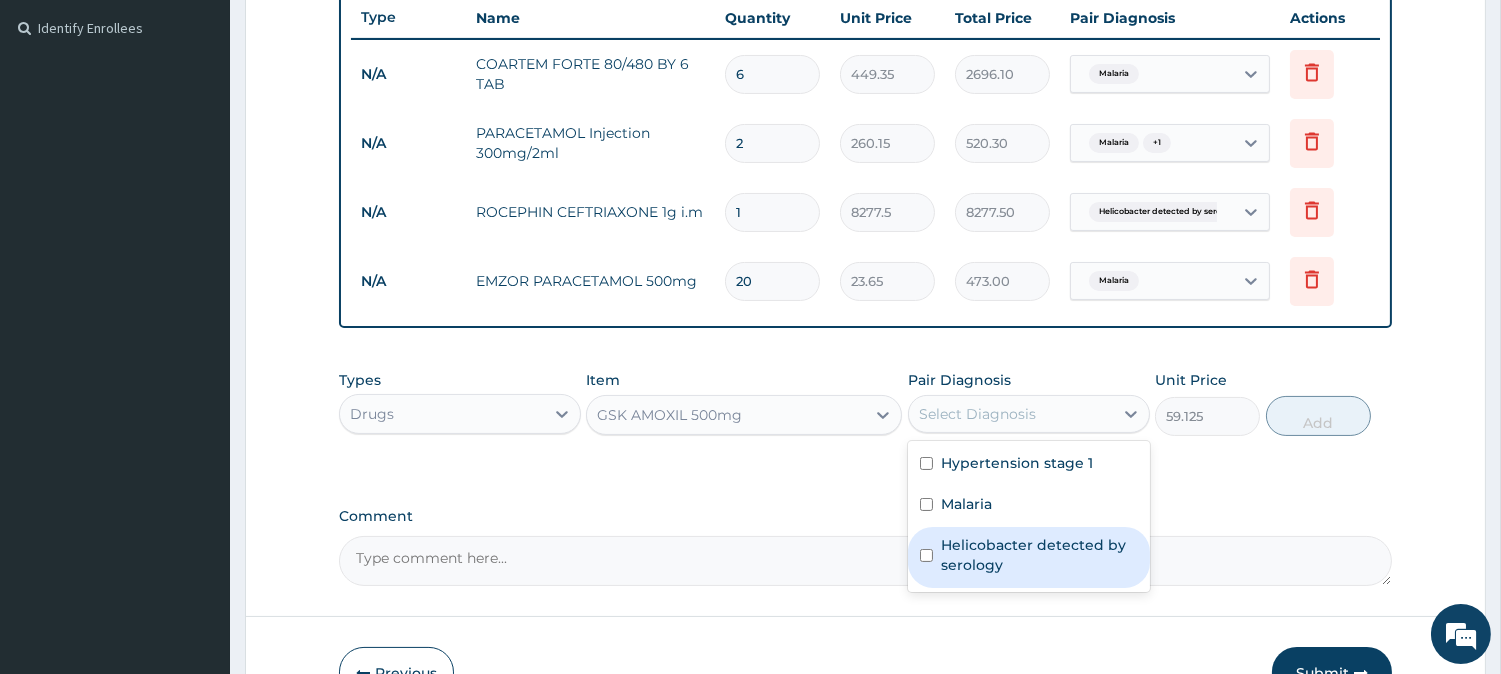 click on "Helicobacter detected by serology" at bounding box center [1039, 555] 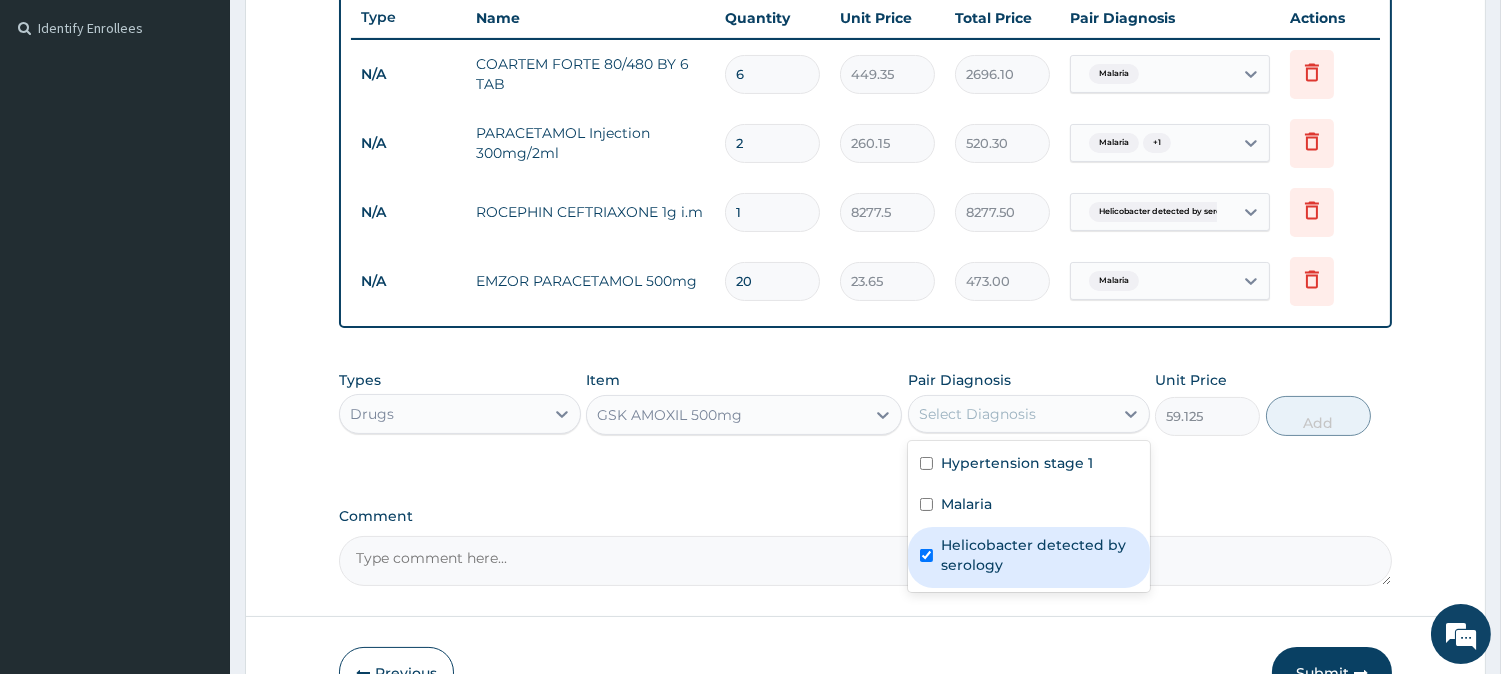 checkbox on "true" 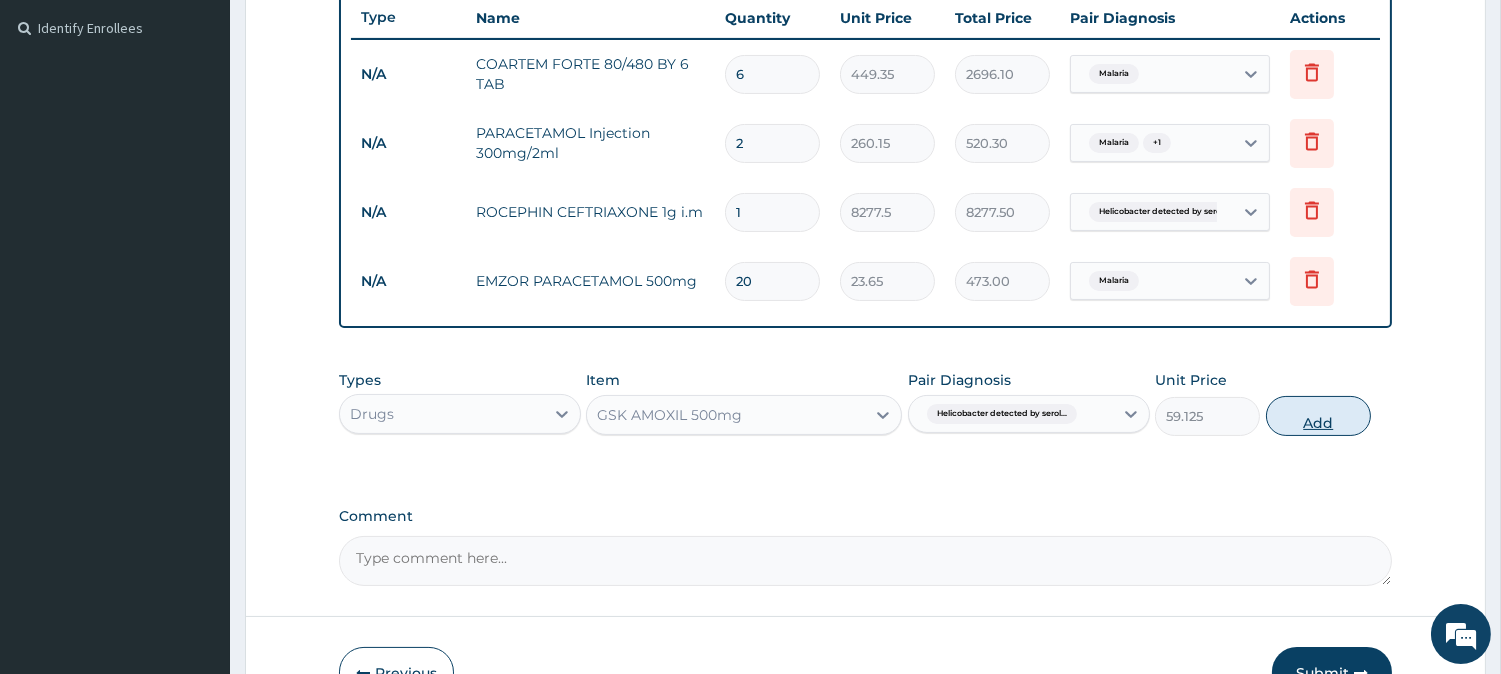 click on "Add" at bounding box center (1318, 416) 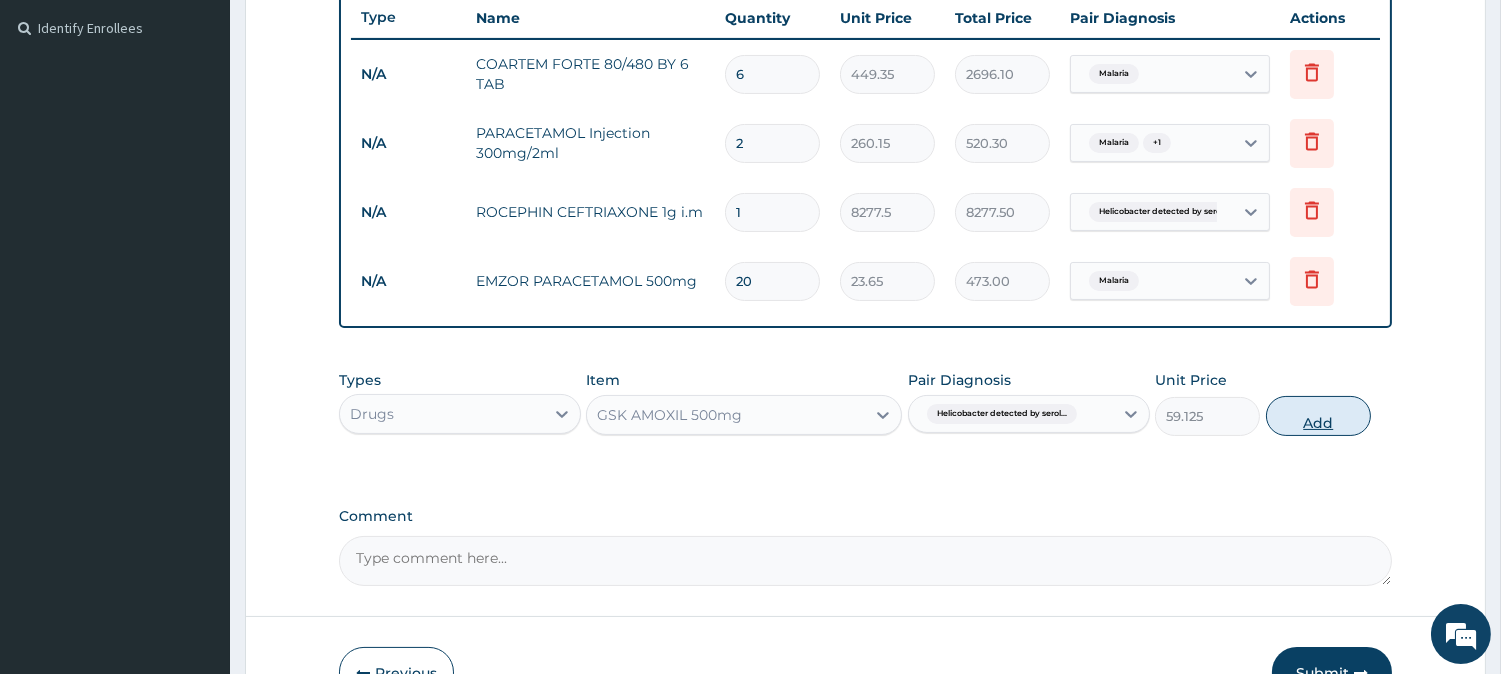 type on "0" 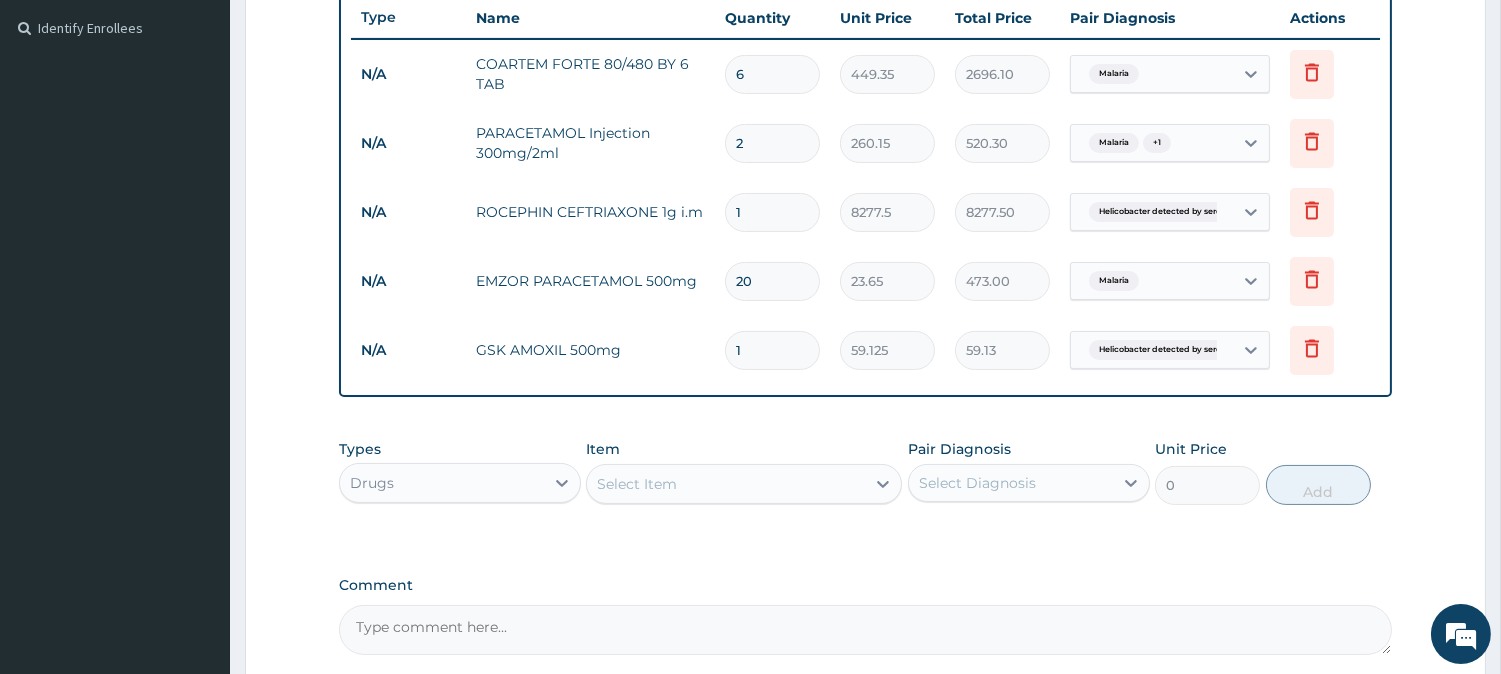 type on "15" 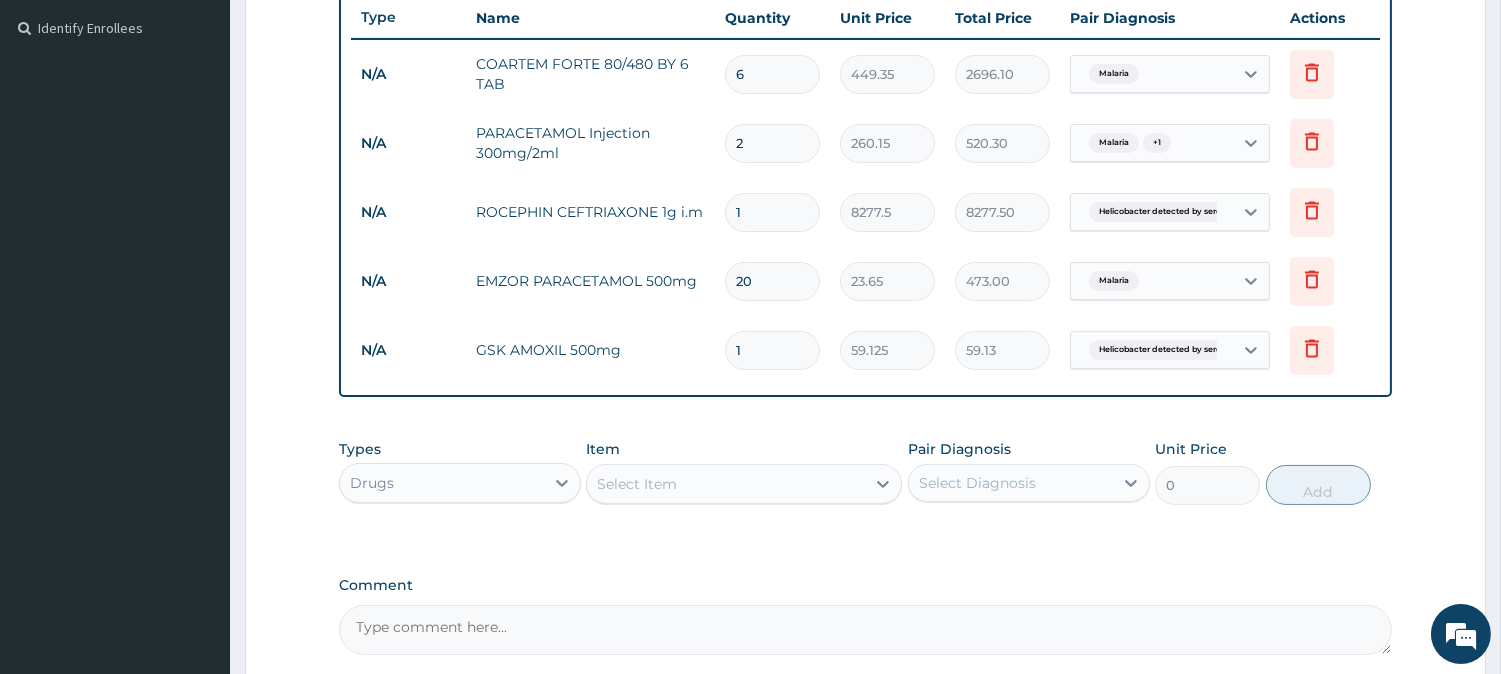 type on "886.88" 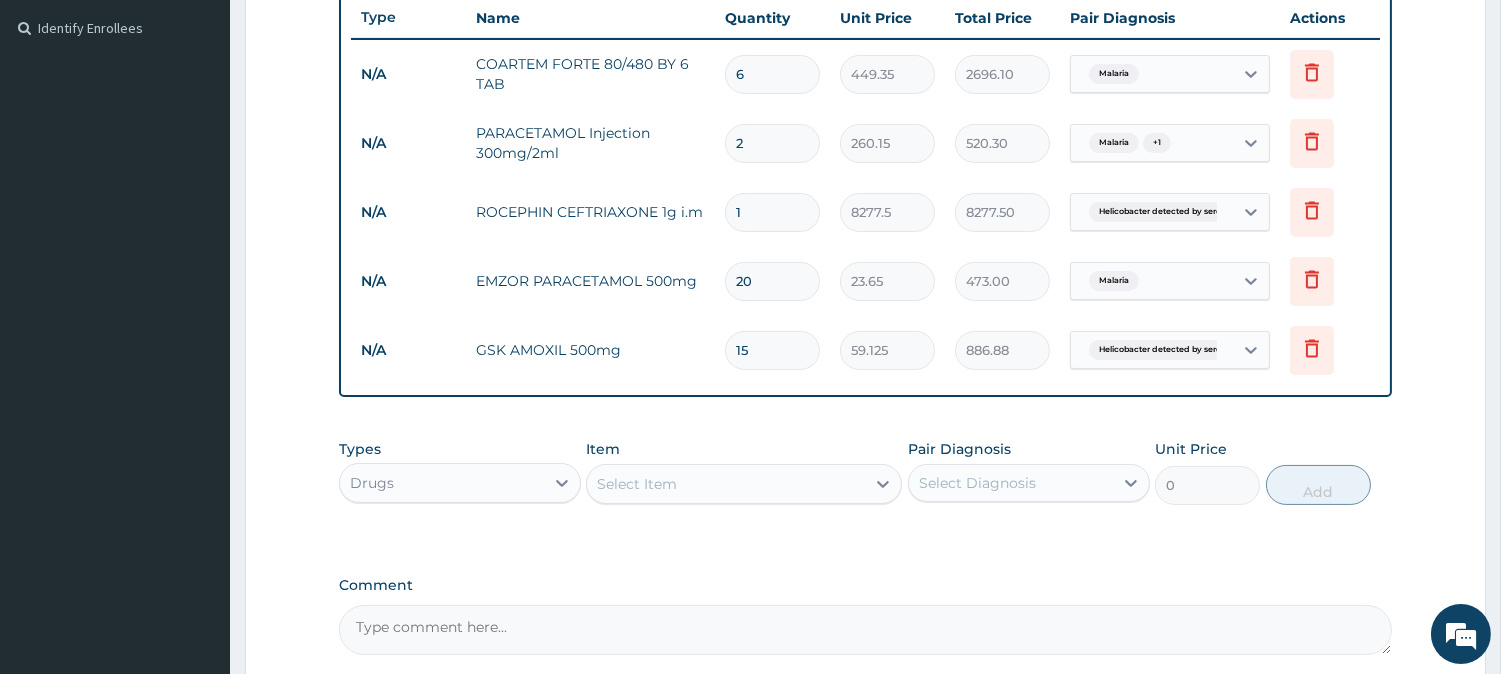 type on "15" 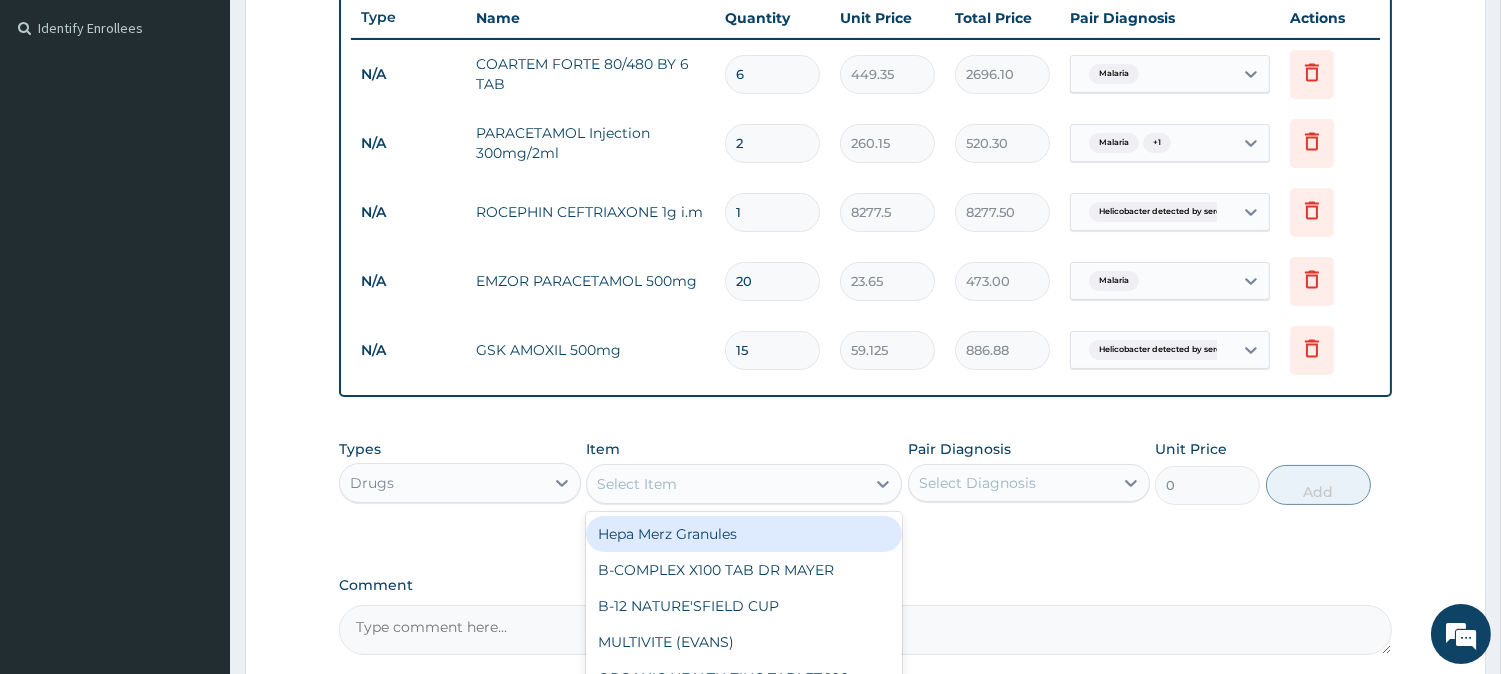click on "Select Item" at bounding box center (637, 484) 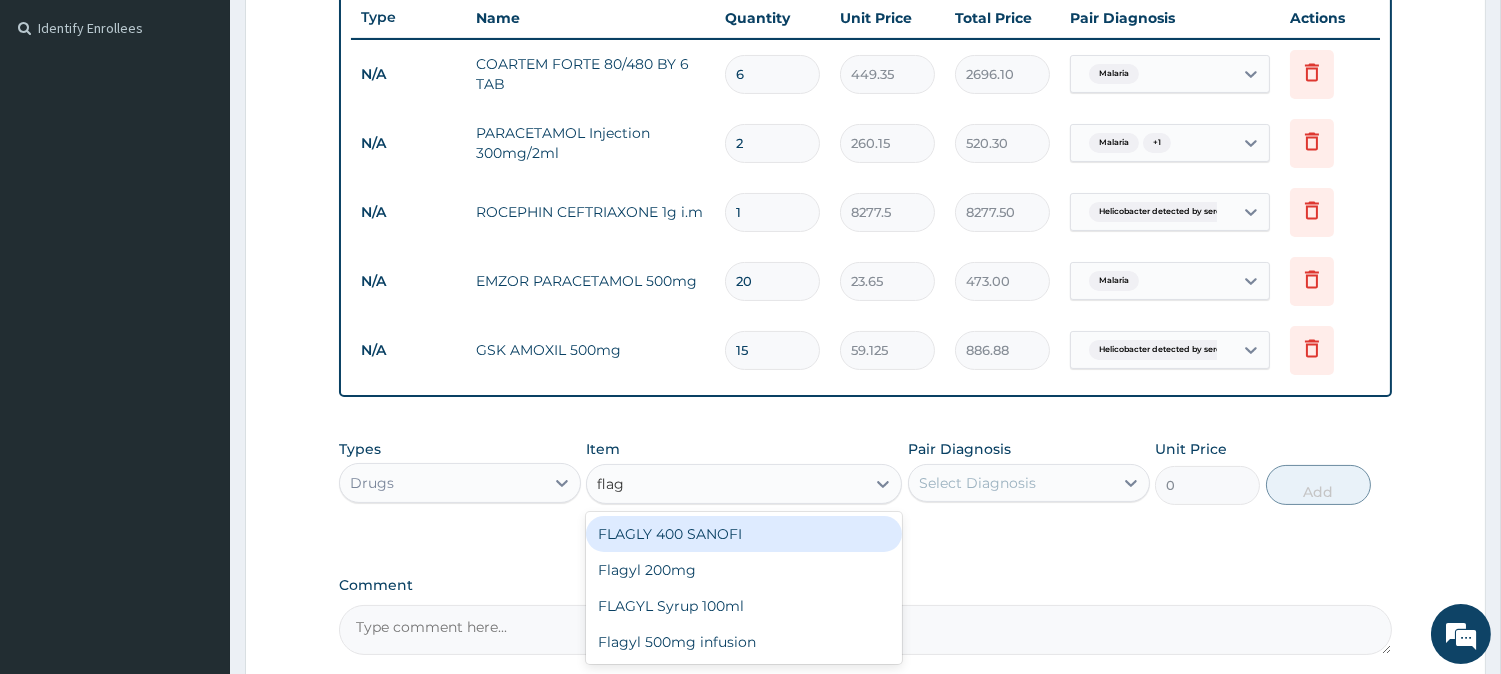 type on "flagy" 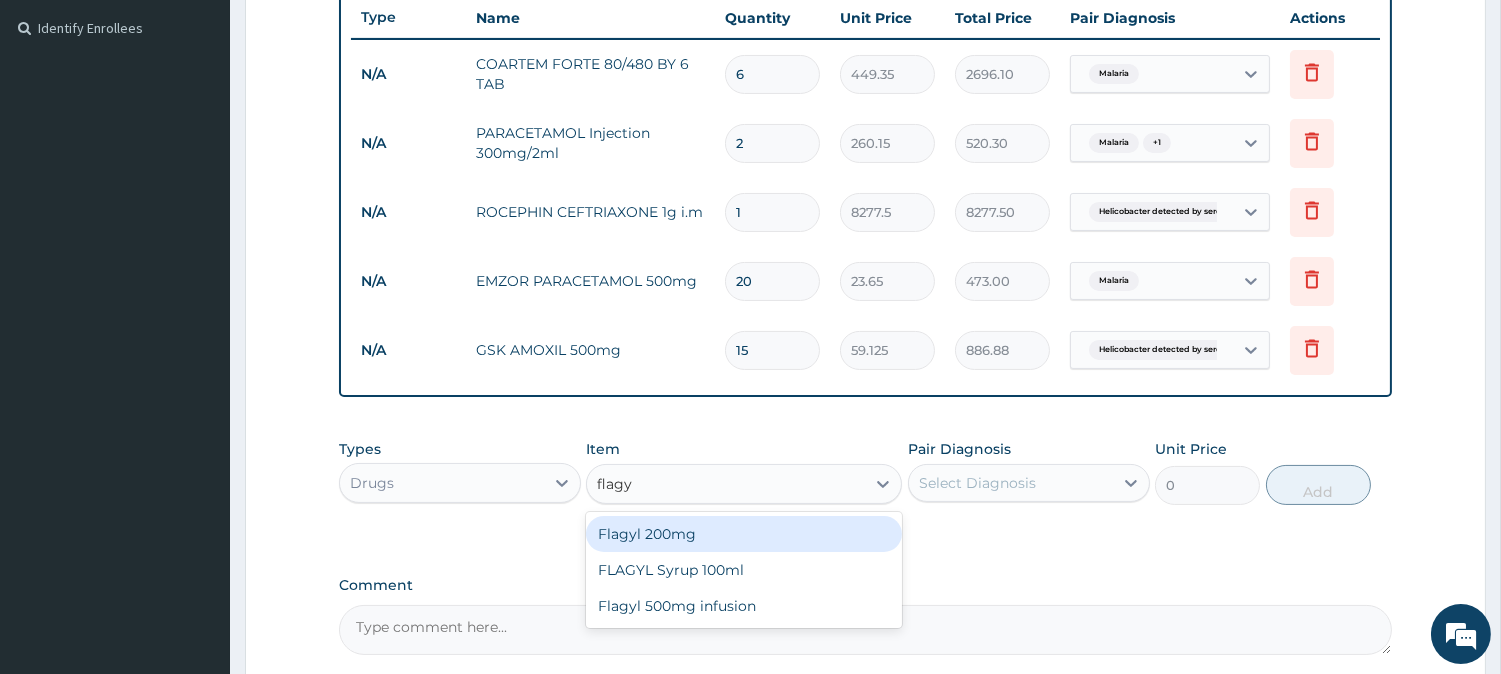 click on "Flagyl 200mg" at bounding box center [744, 534] 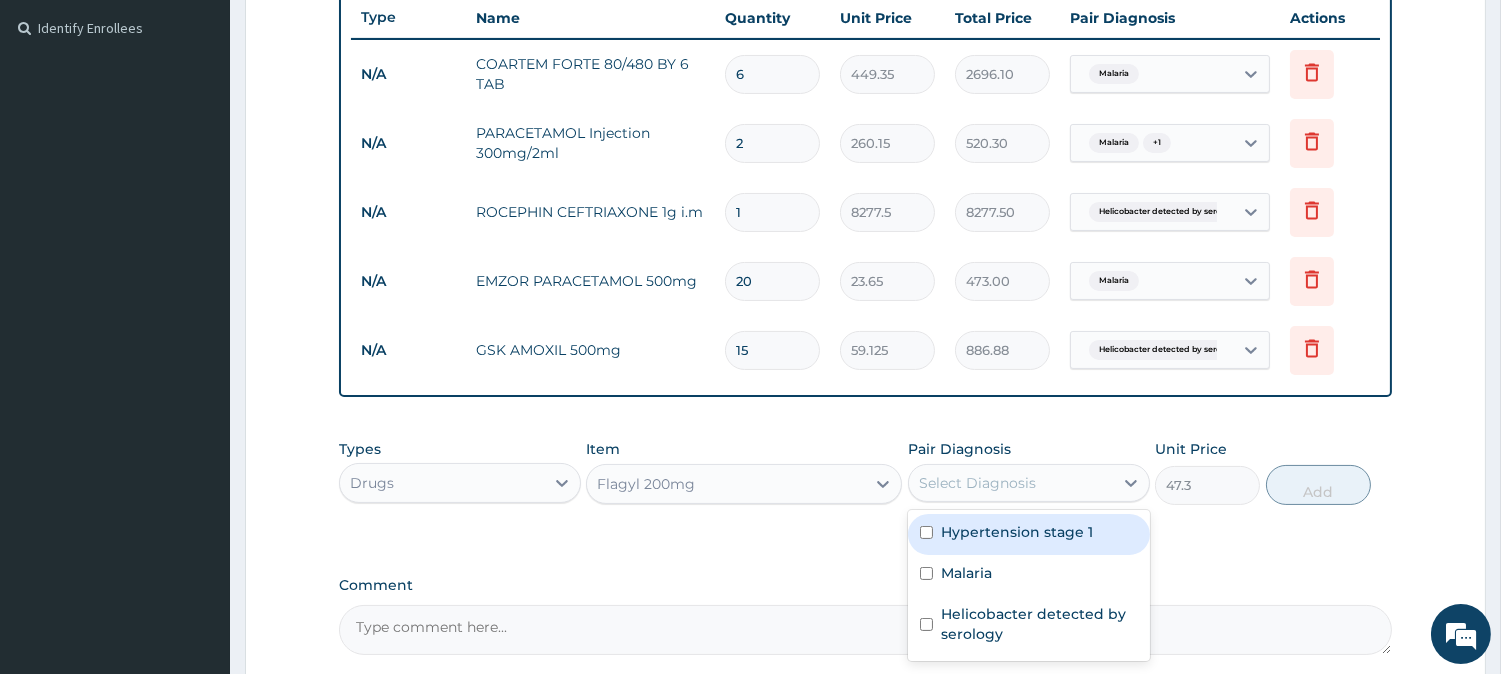 click on "Select Diagnosis" at bounding box center (1011, 483) 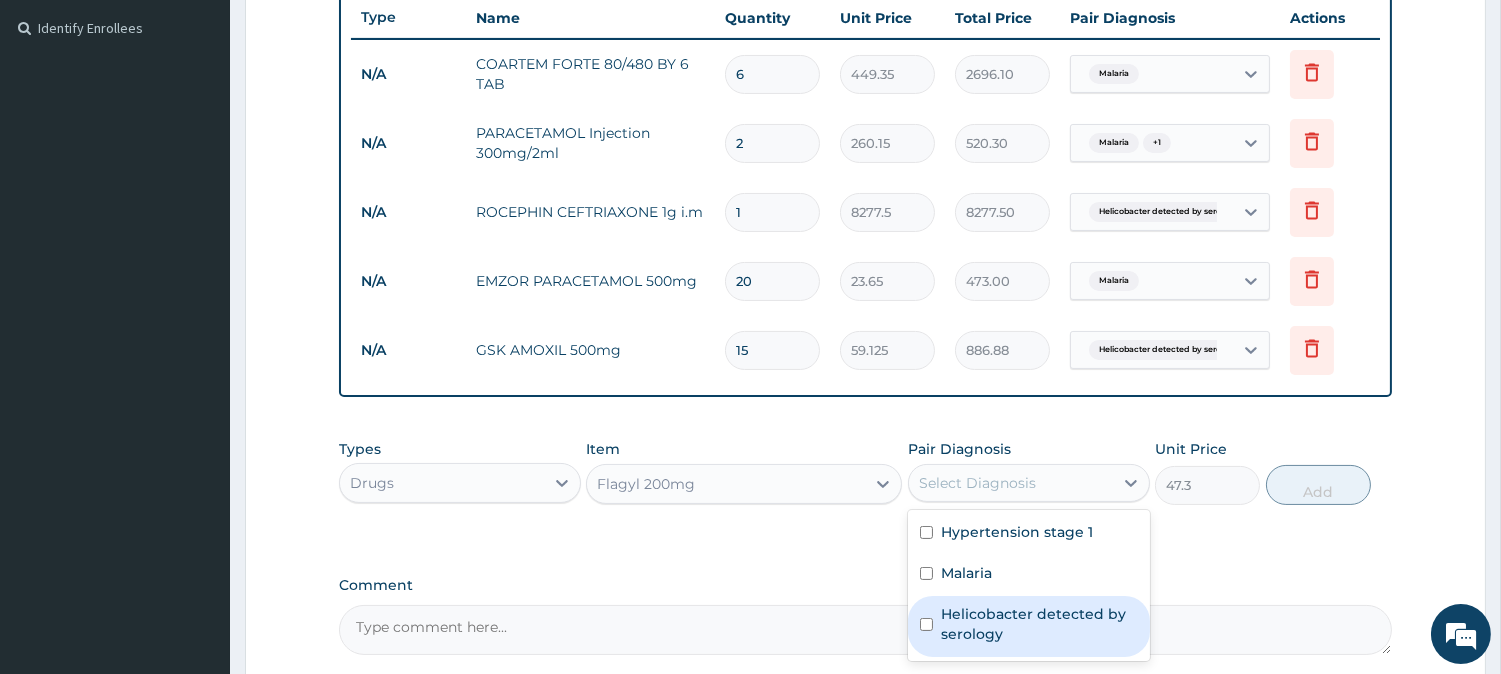 click on "Helicobacter detected by serology" at bounding box center (1039, 624) 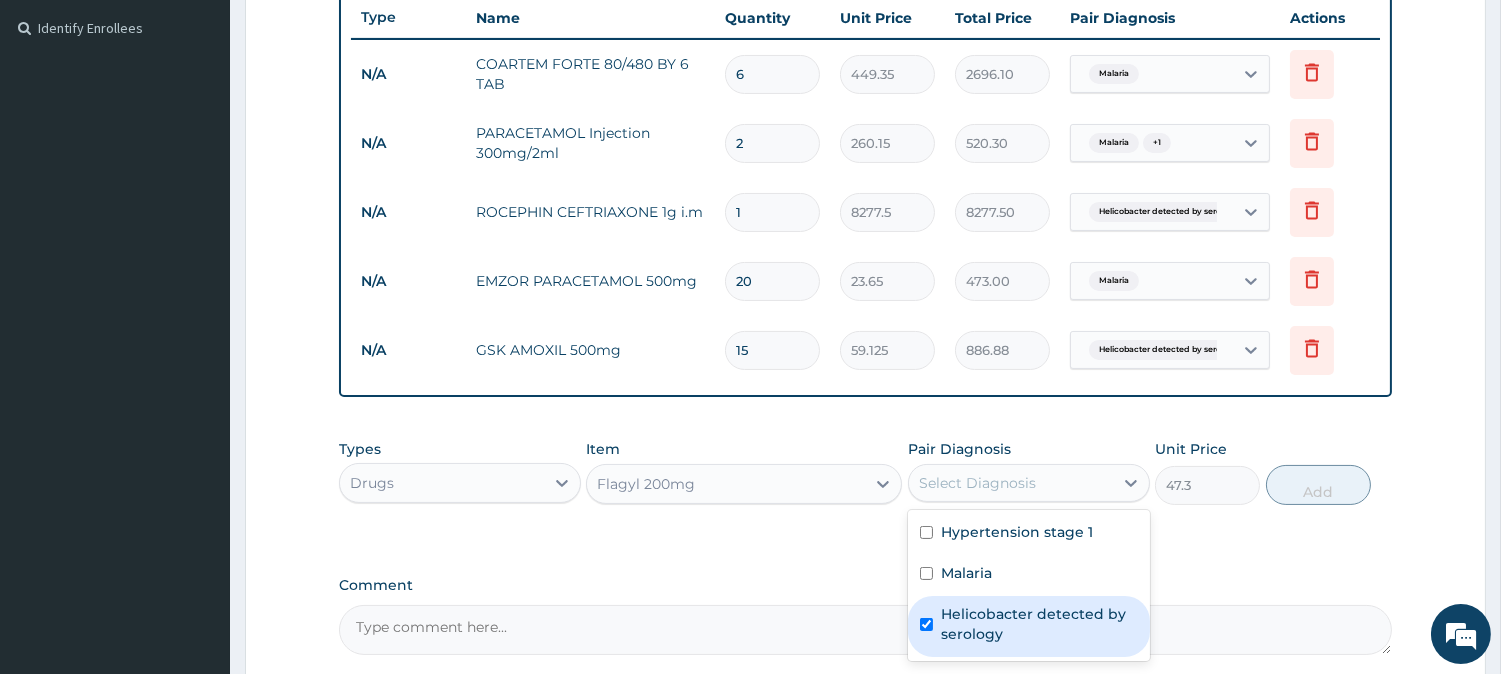 checkbox on "true" 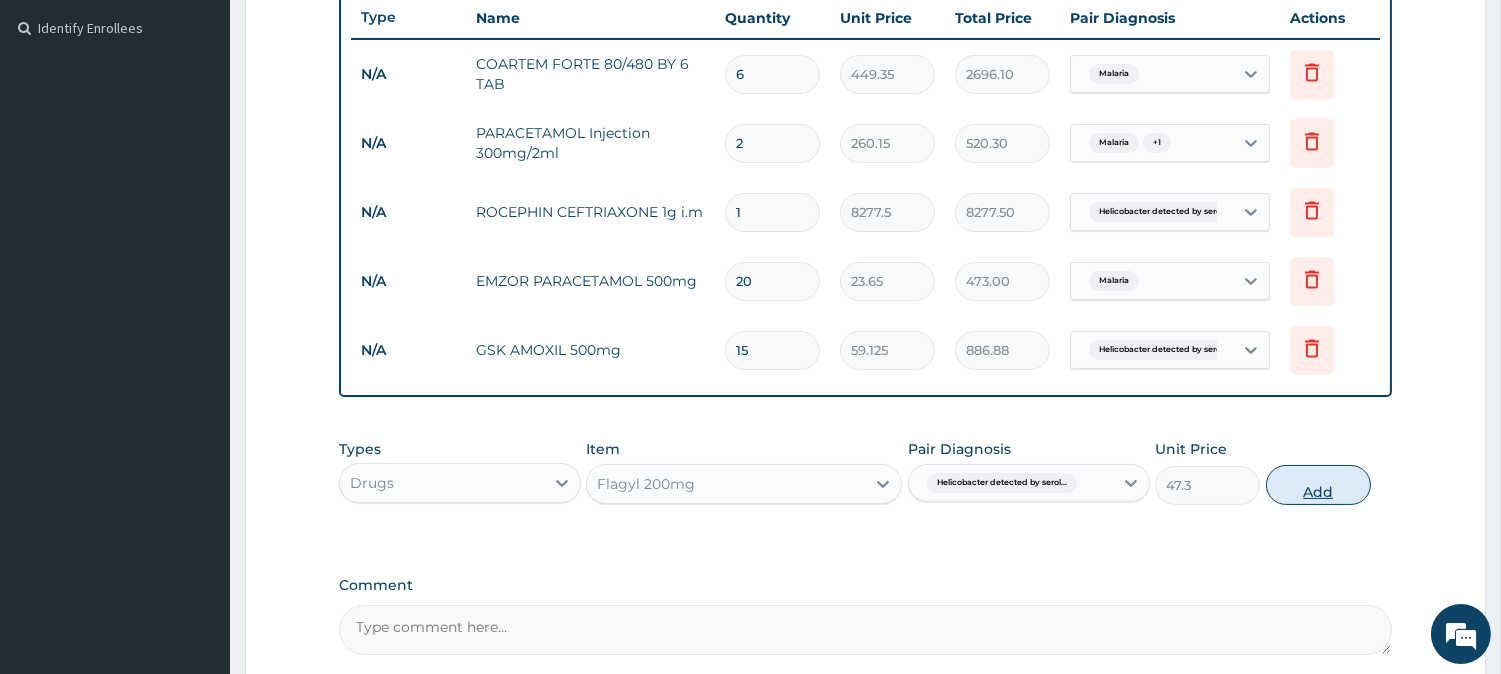 click on "Add" at bounding box center [1318, 485] 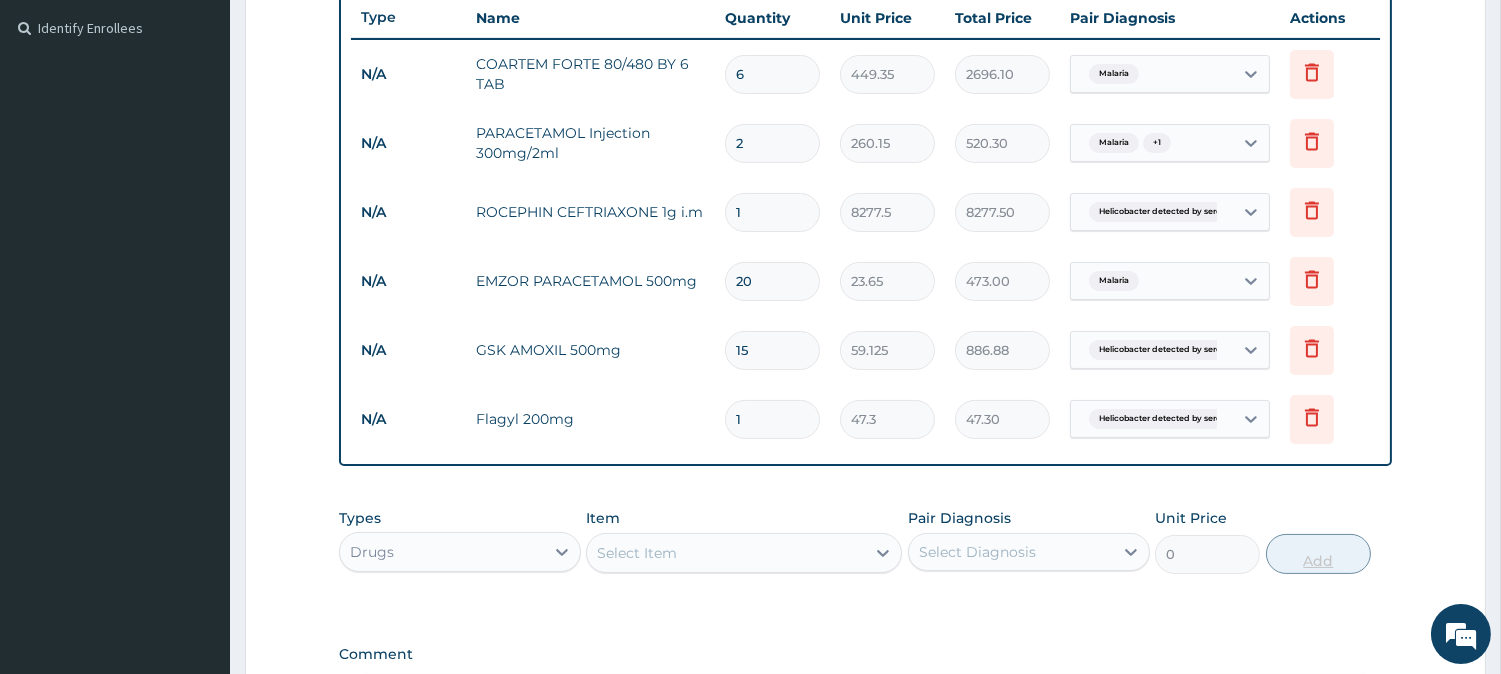 type on "15" 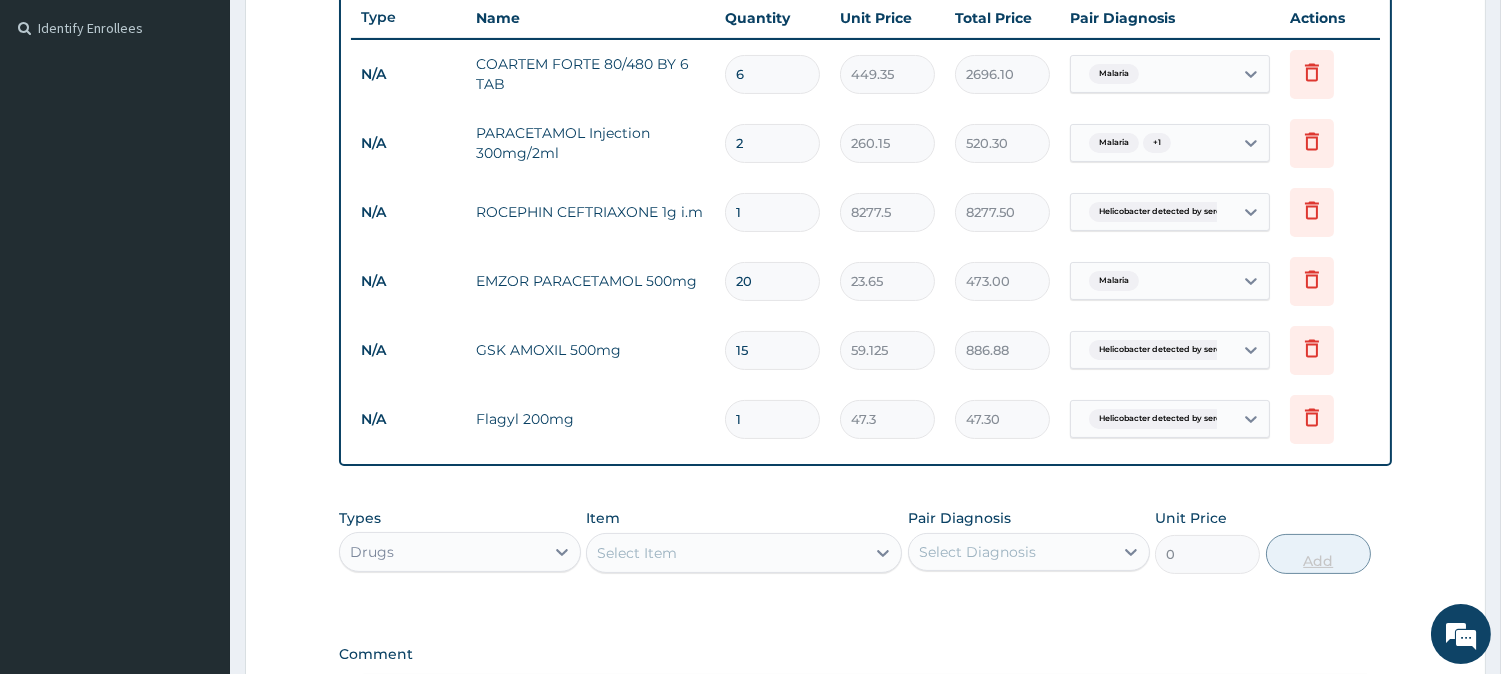 type on "709.50" 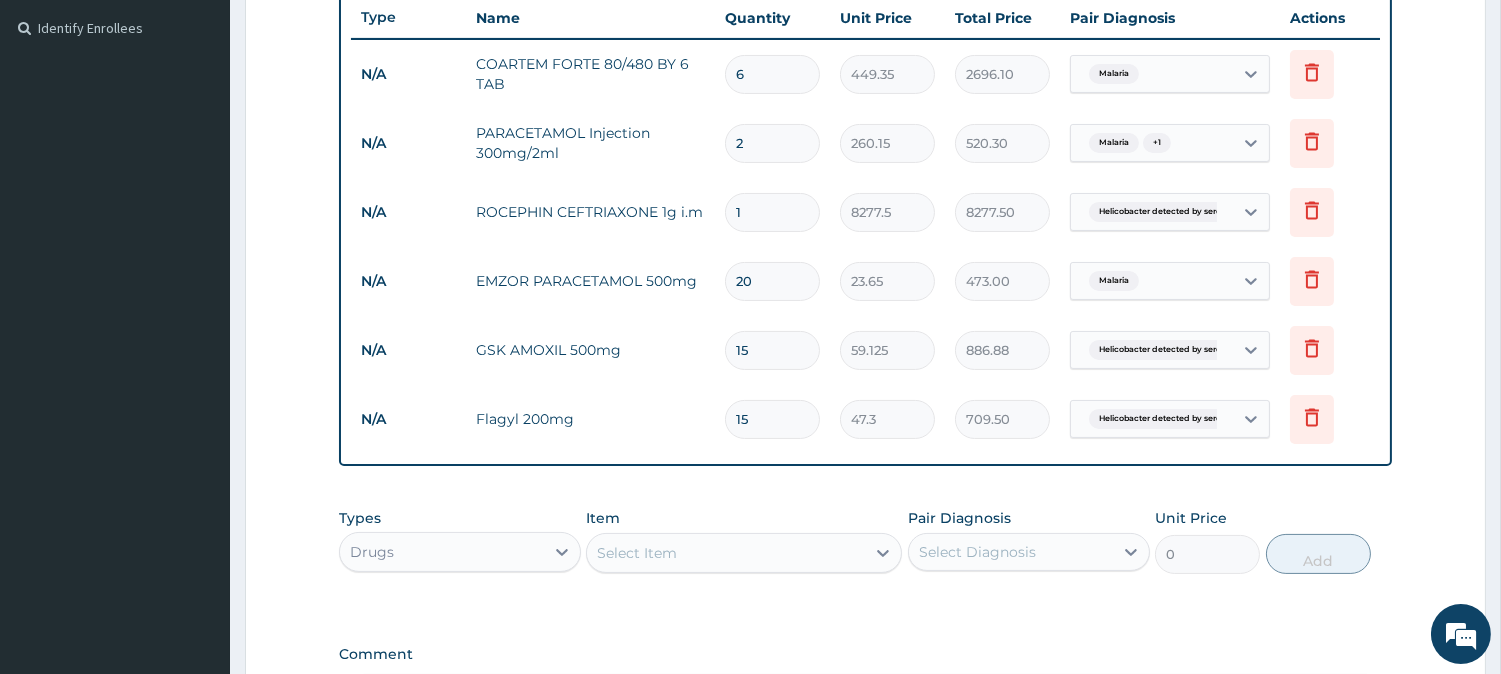 type on "15" 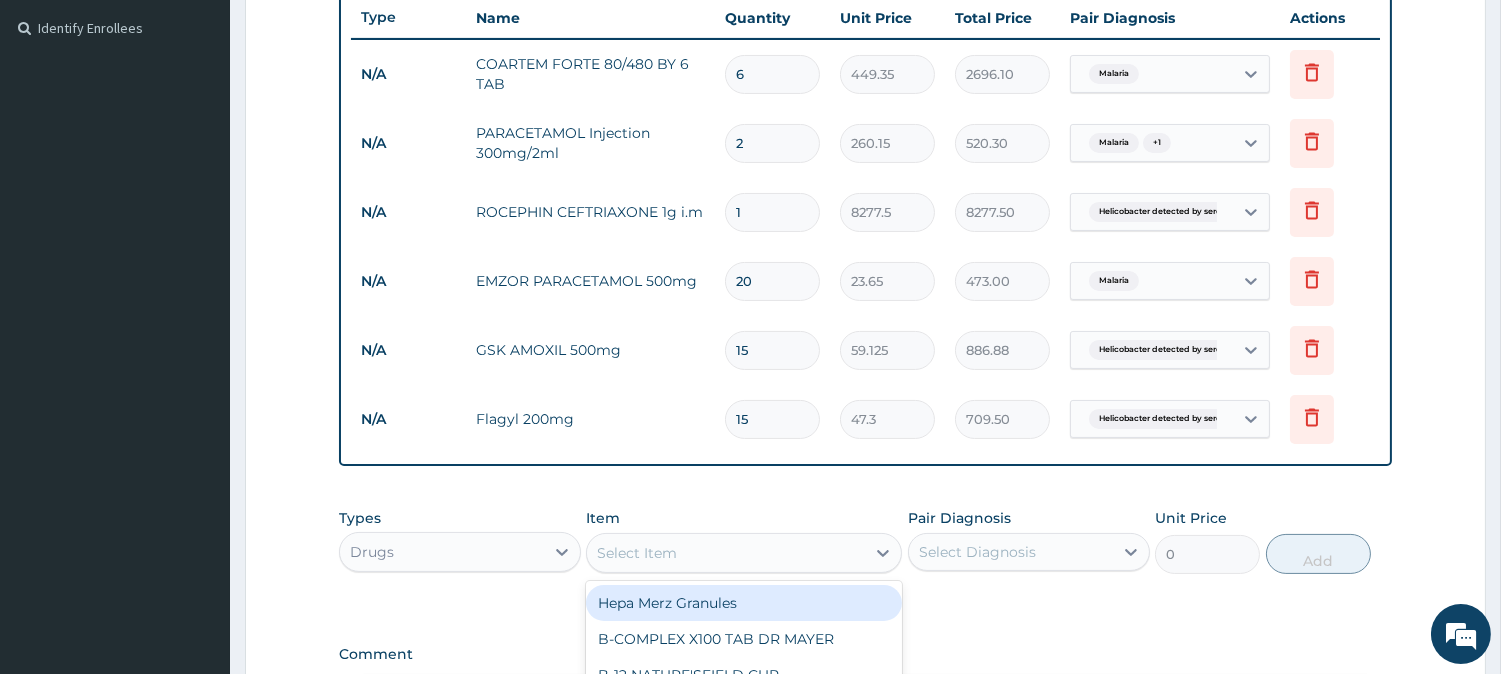 click on "Select Item" at bounding box center (637, 553) 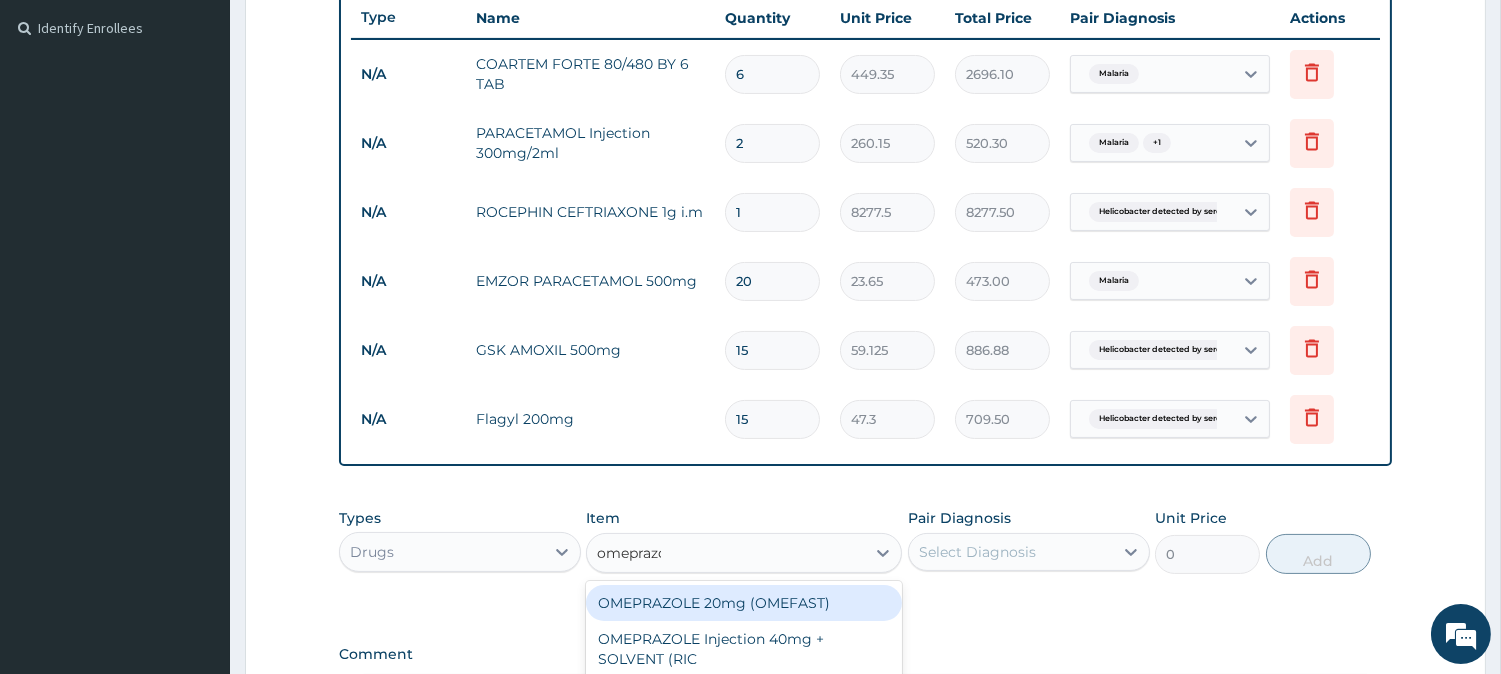 type on "omeprazol" 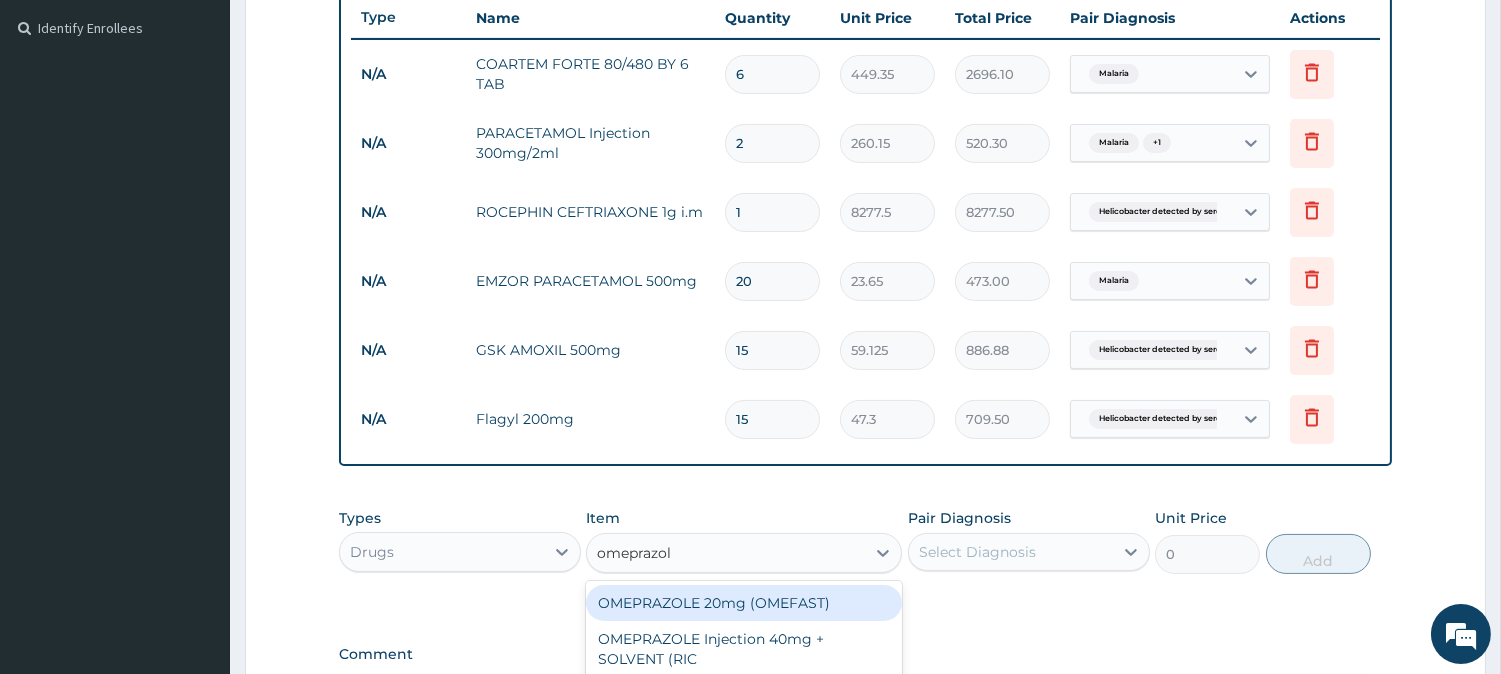click on "OMEPRAZOLE 20mg (OMEFAST)" at bounding box center [744, 603] 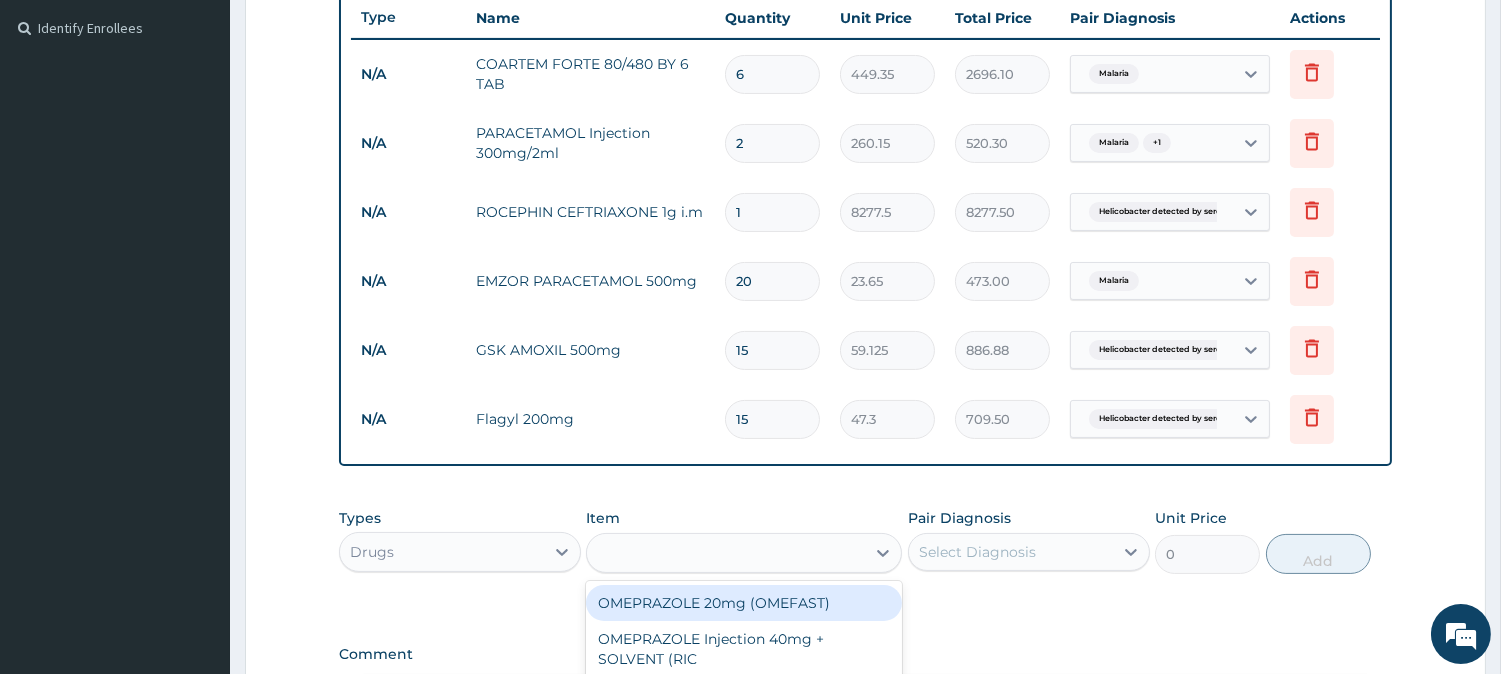 type on "82.775" 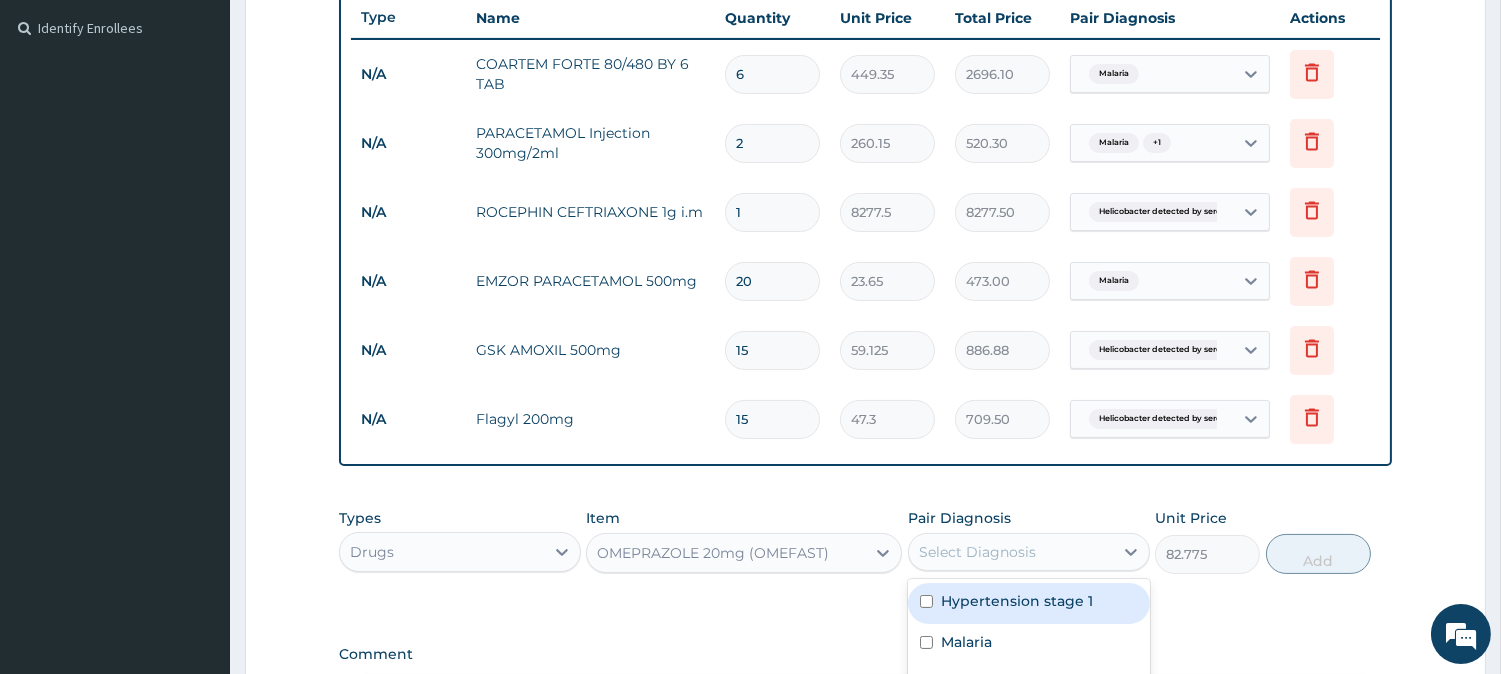 click on "Select Diagnosis" at bounding box center [977, 552] 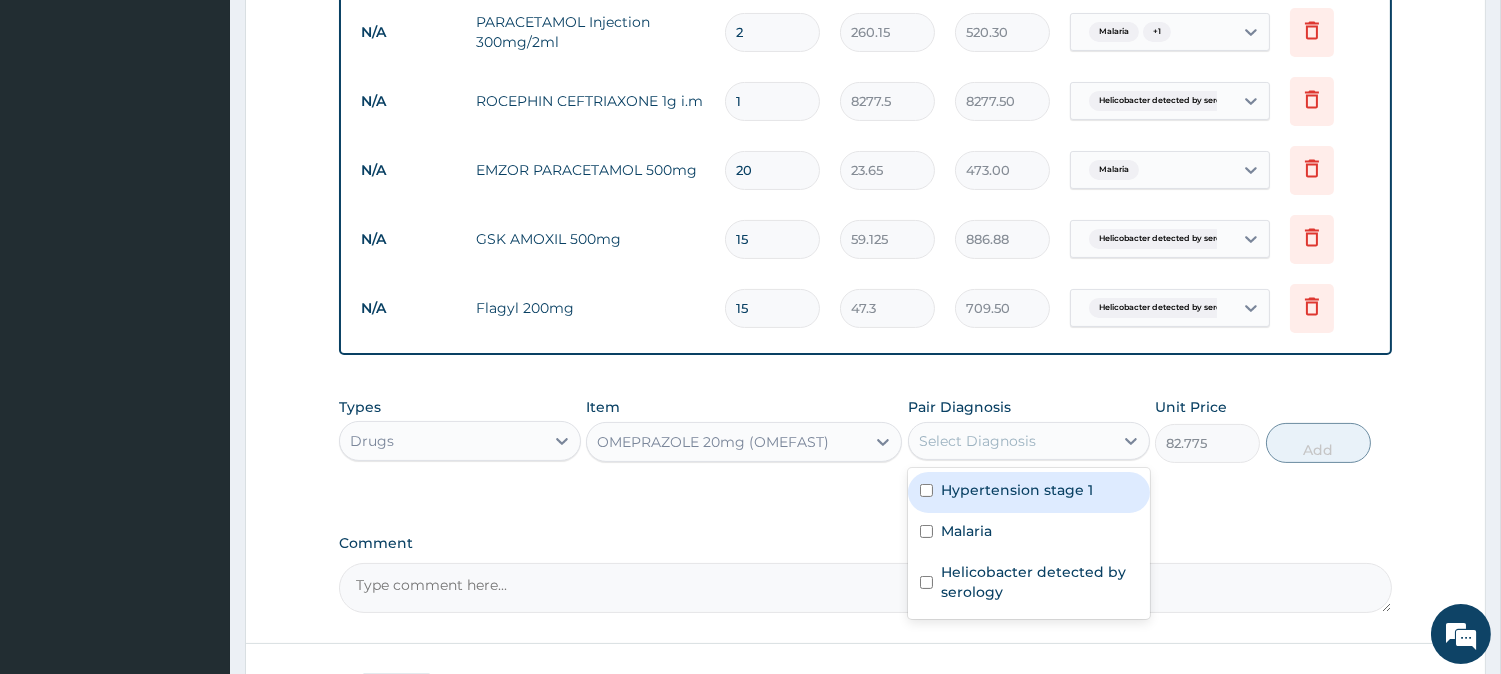 scroll, scrollTop: 751, scrollLeft: 0, axis: vertical 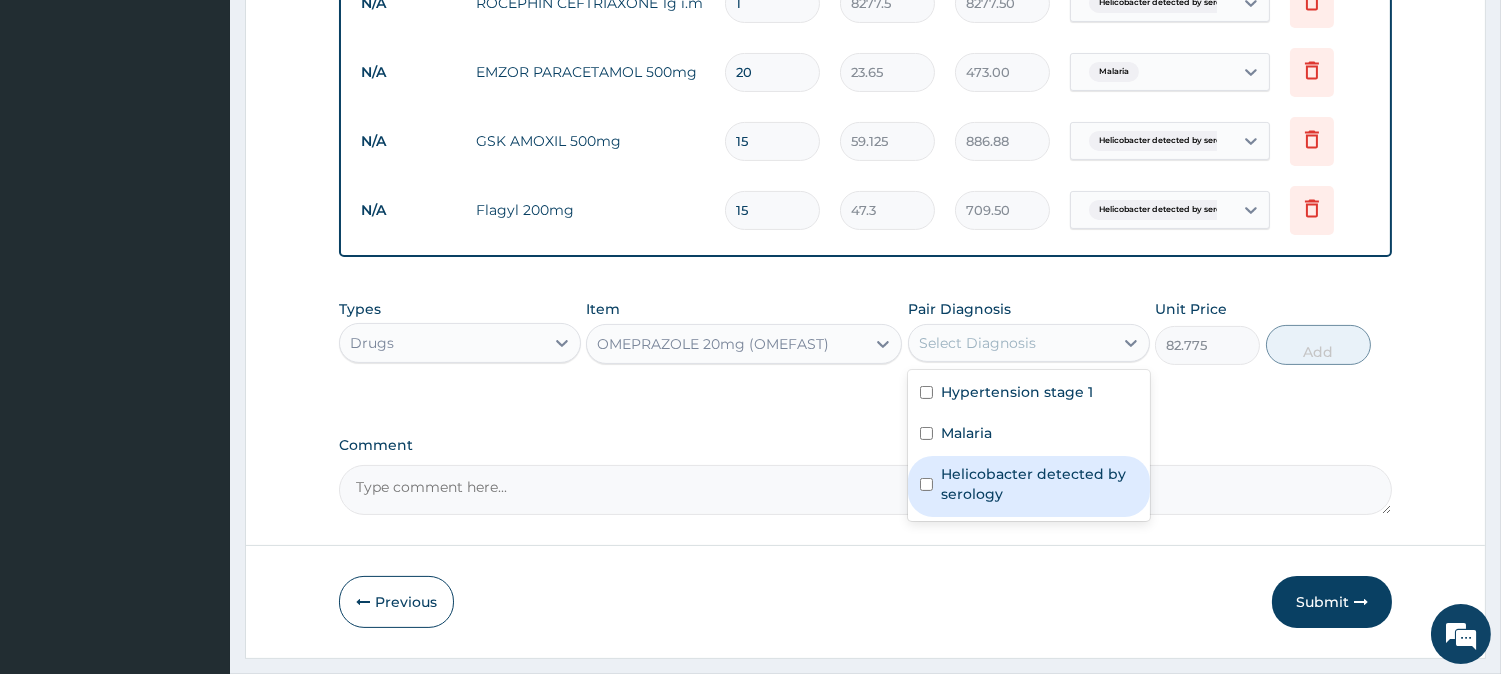 click on "Helicobacter detected by serology" at bounding box center [1029, 486] 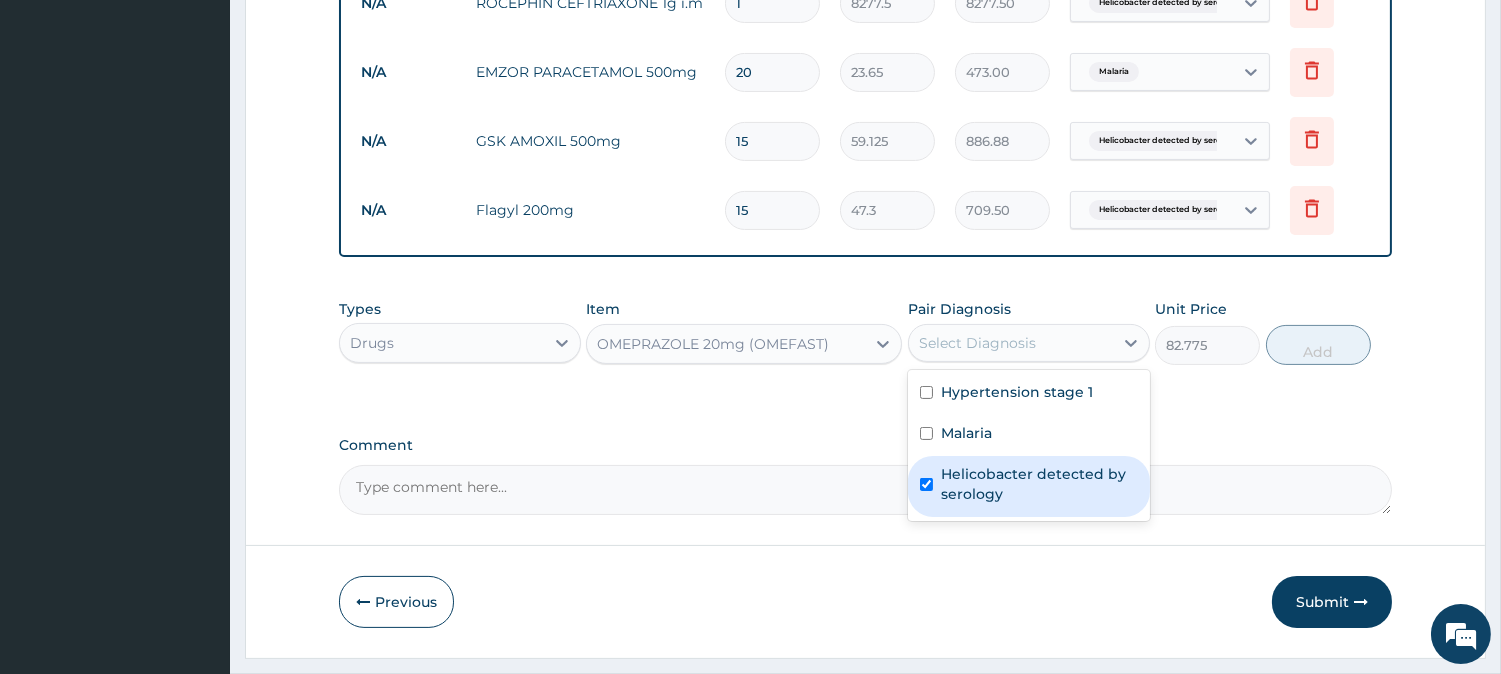 checkbox on "true" 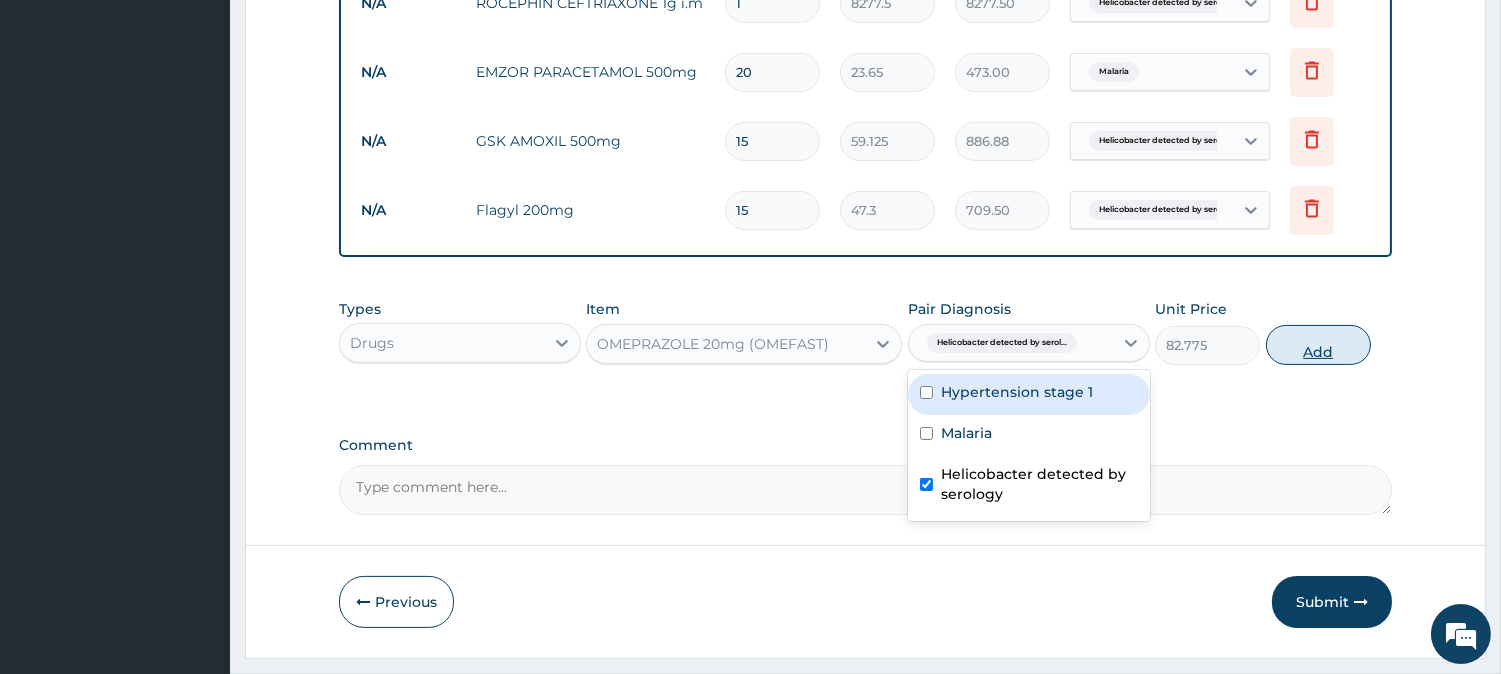 click on "Add" at bounding box center [1318, 345] 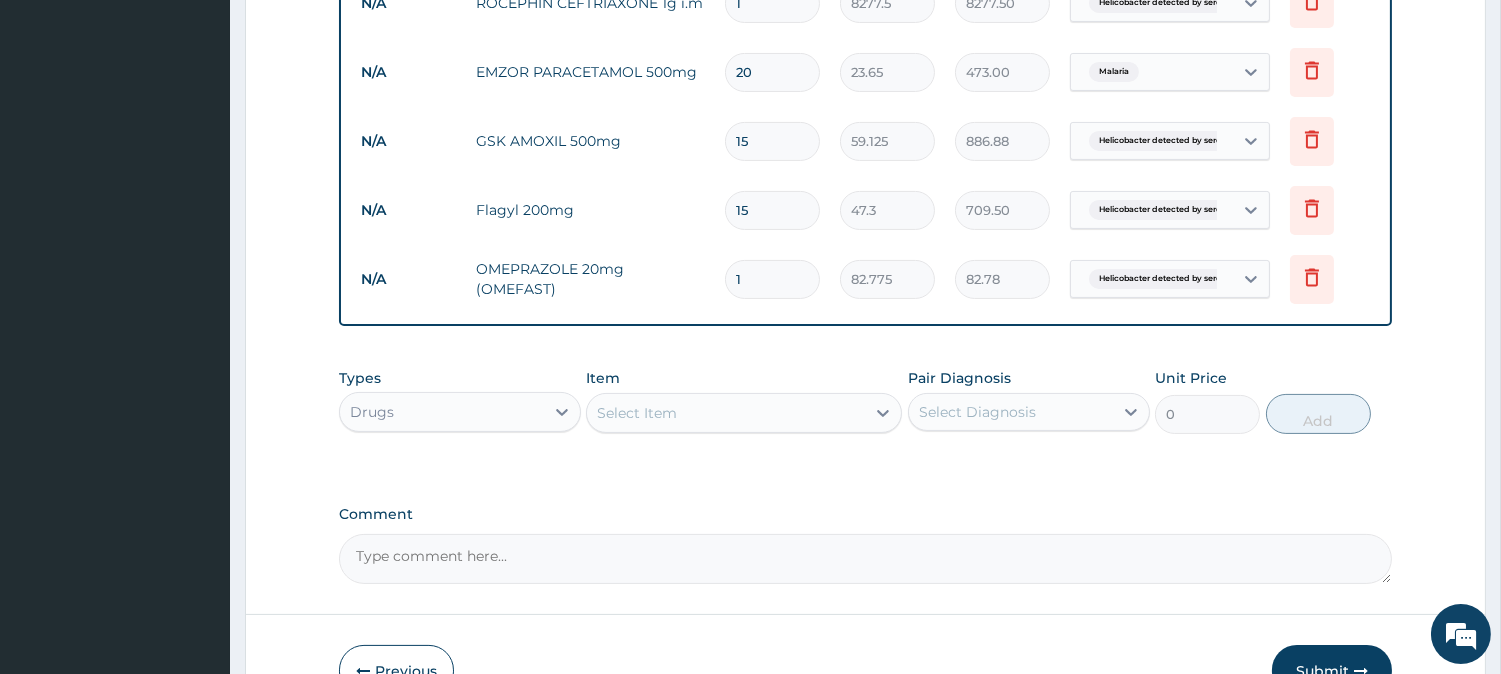 type 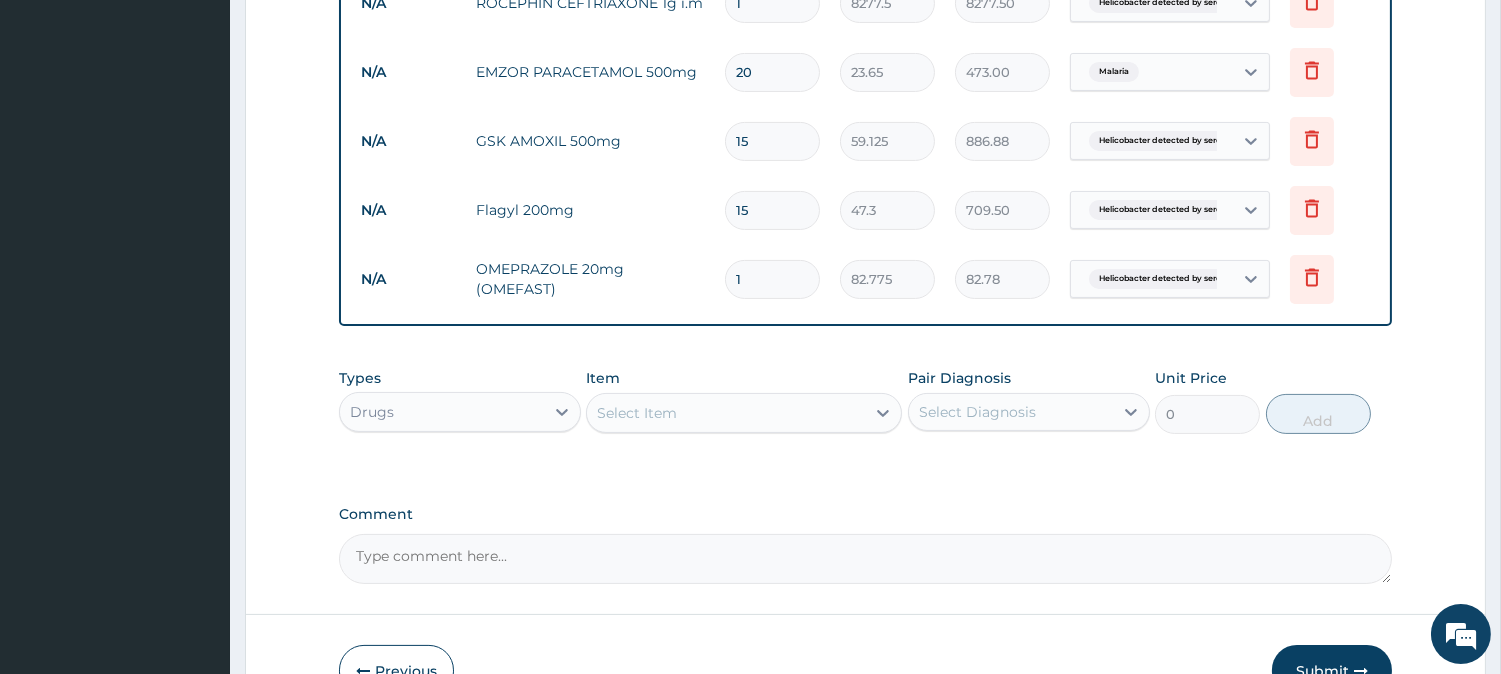 type on "0.00" 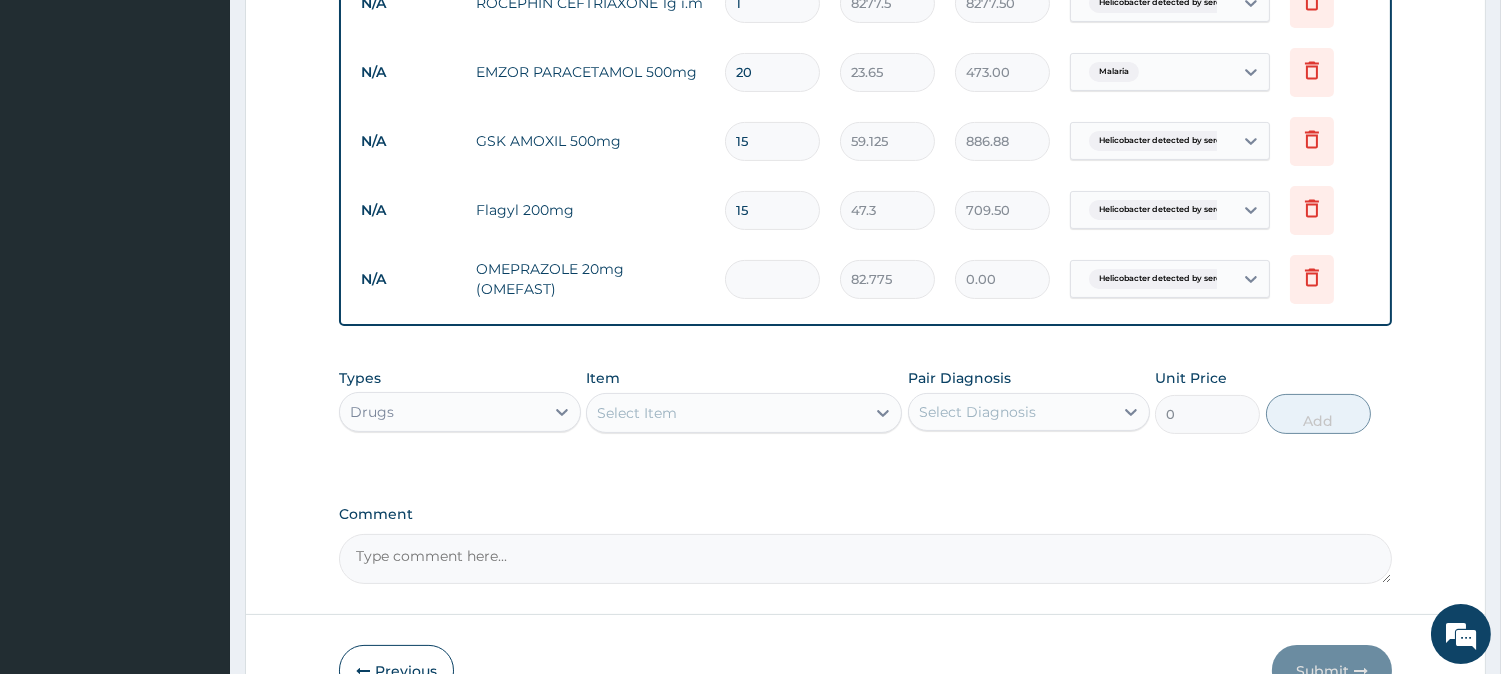 type on "1" 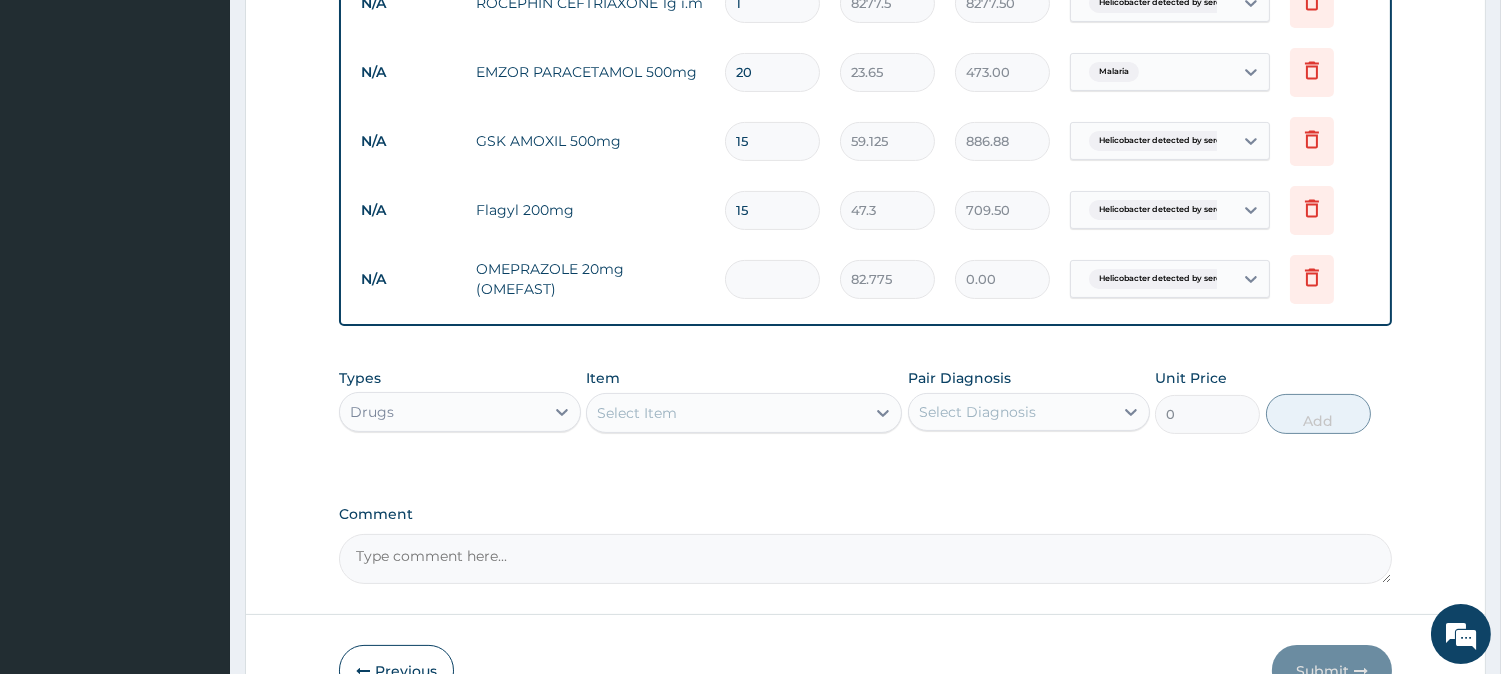 type on "82.78" 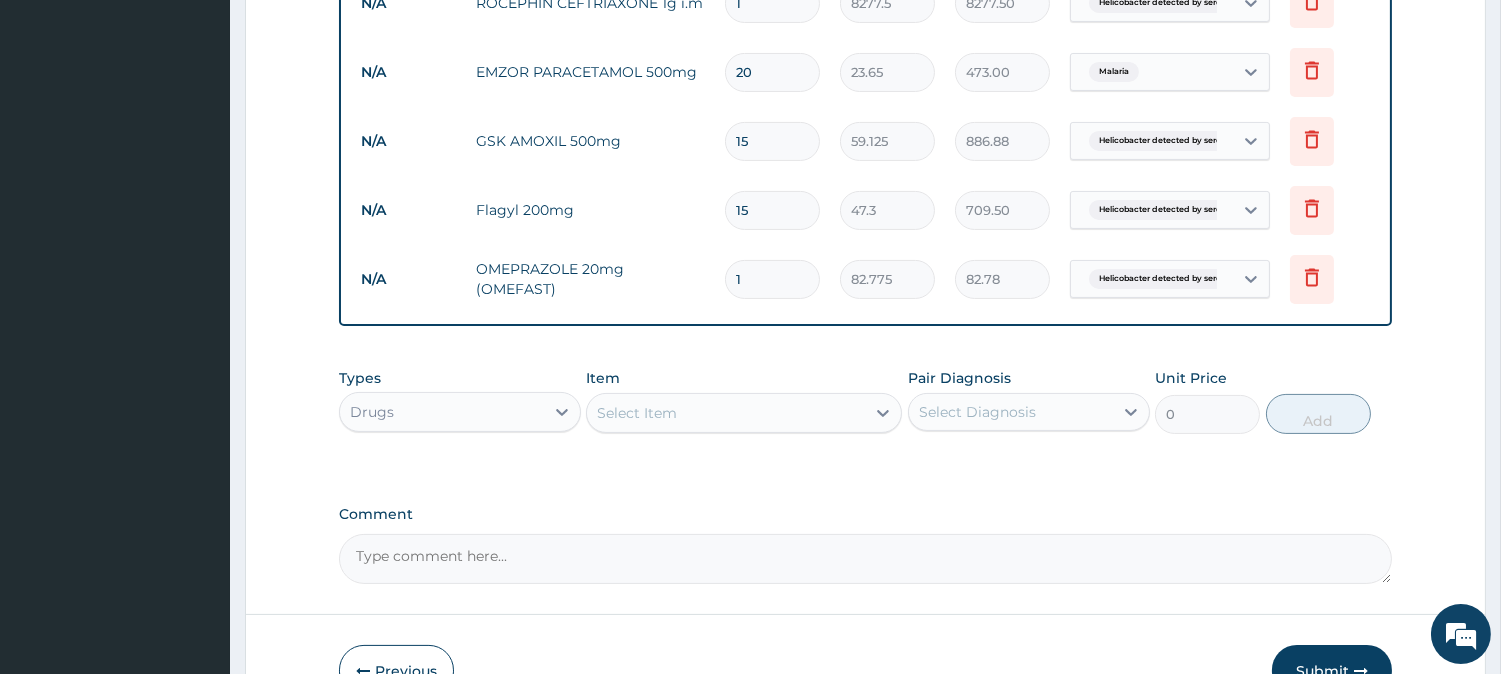 type on "10" 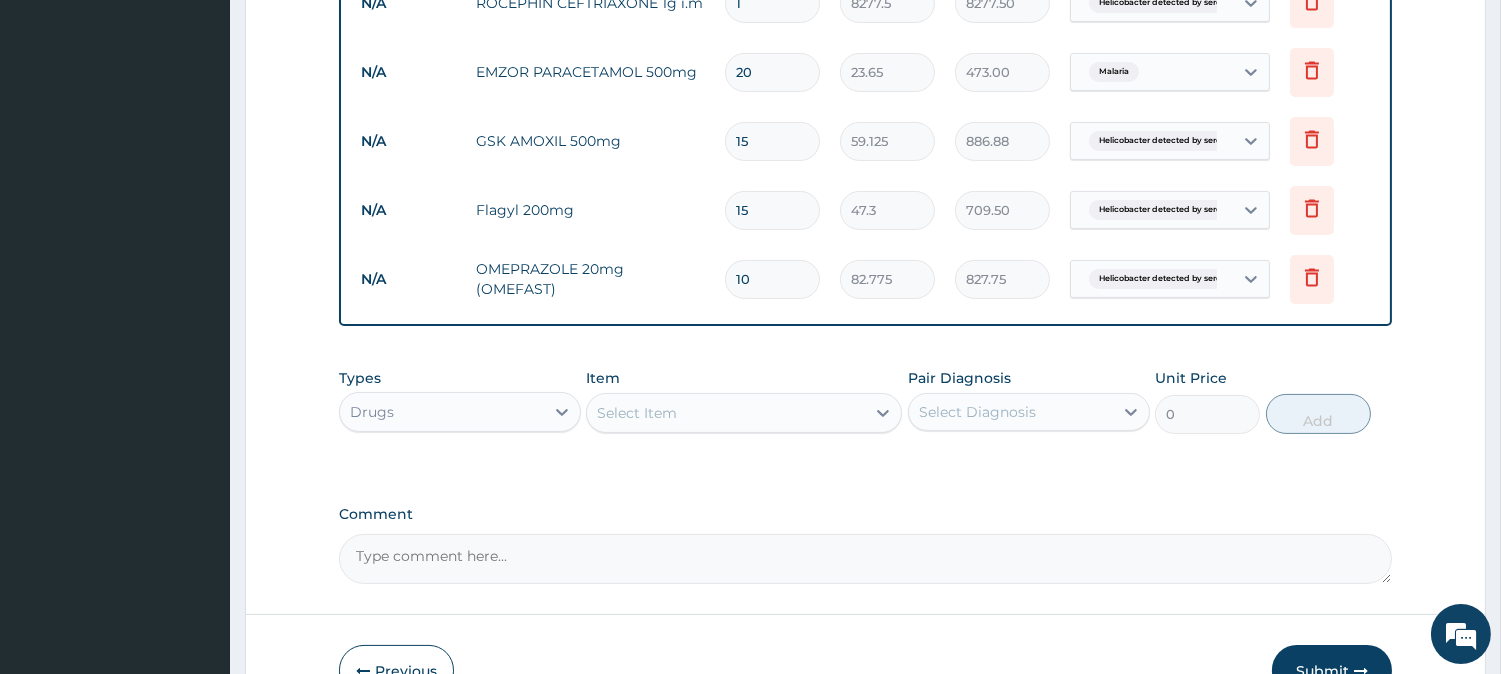 type on "10" 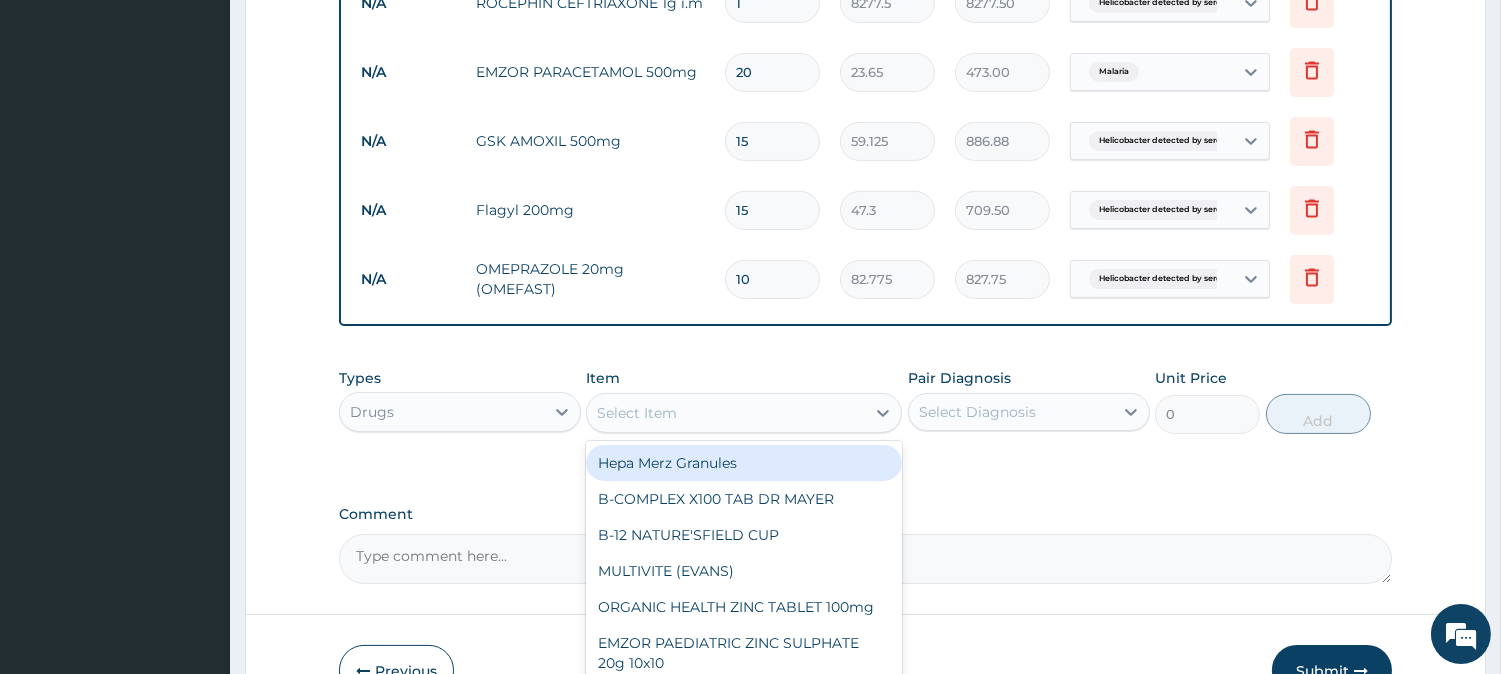 click on "Select Item" at bounding box center (637, 413) 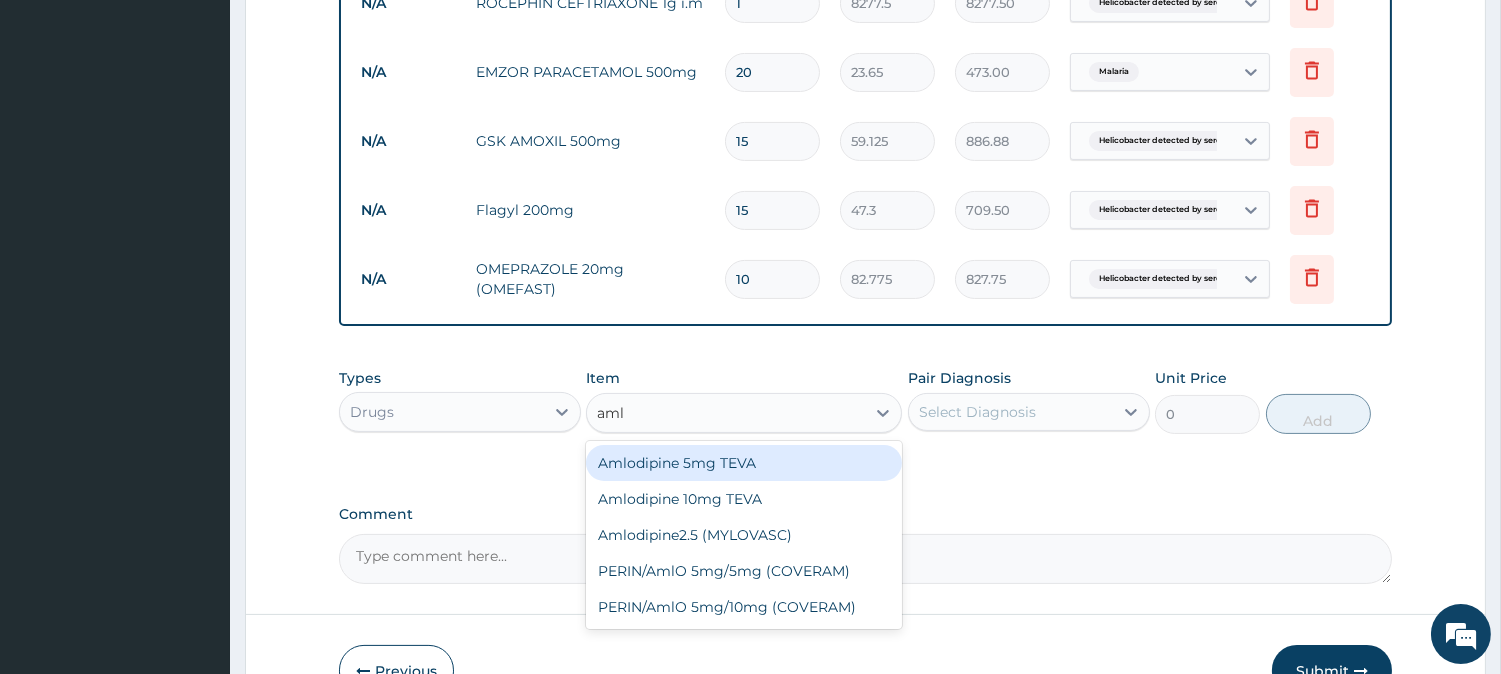 type on "amlo" 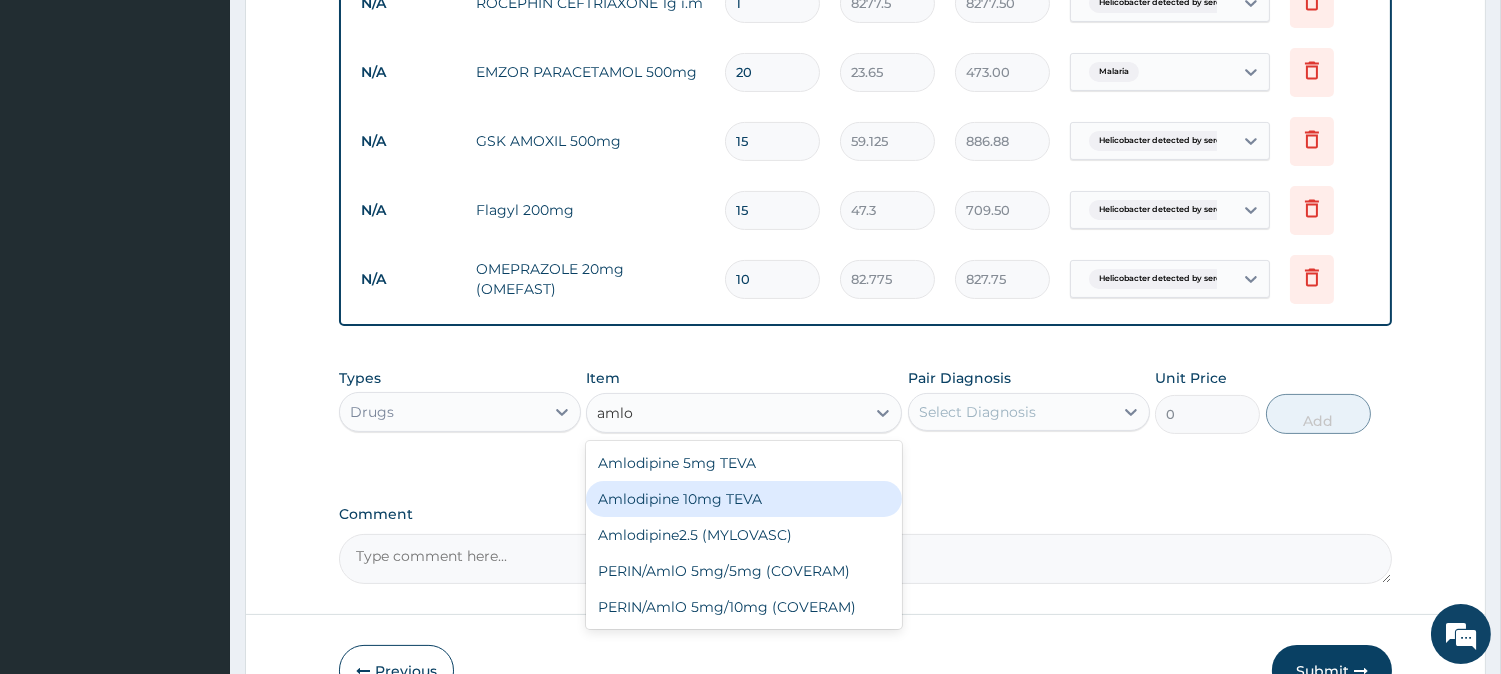 click on "Amlodipine 10mg TEVA" at bounding box center (744, 499) 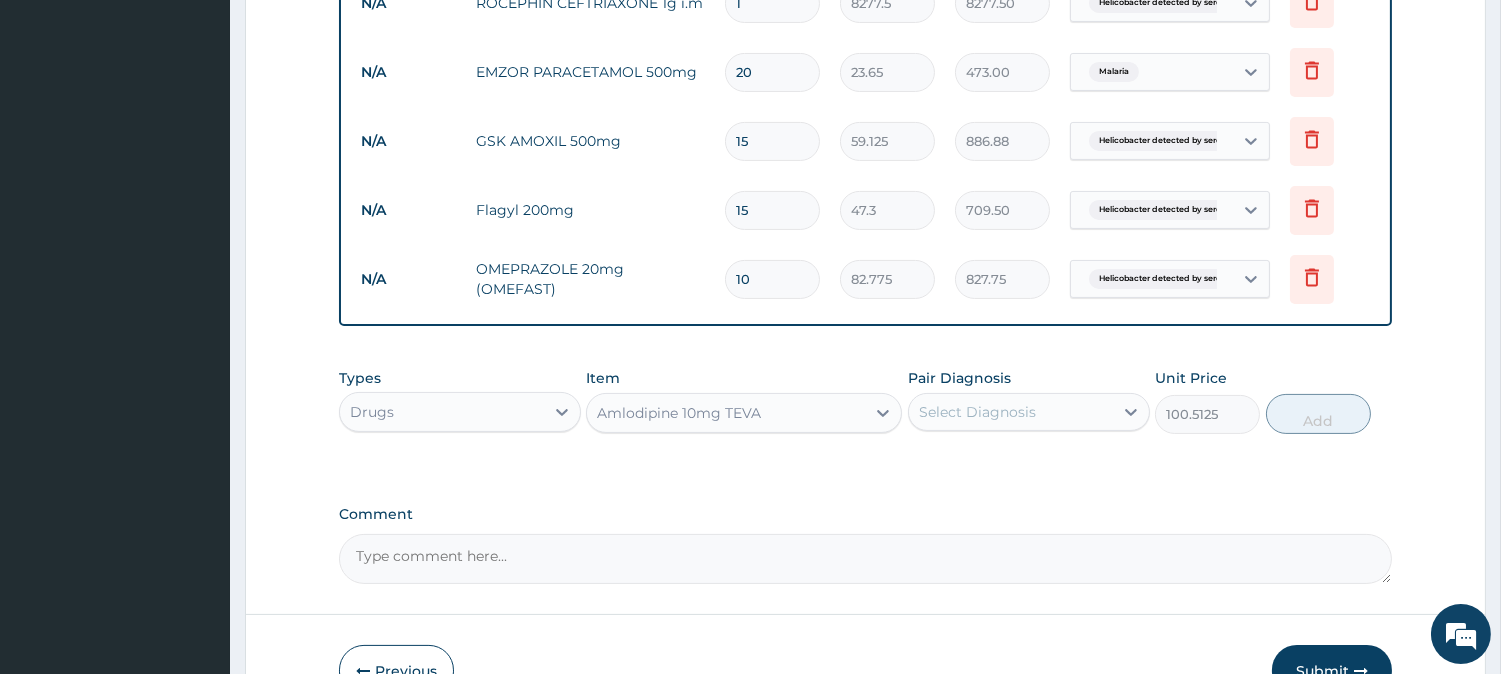 click on "Select Diagnosis" at bounding box center [977, 412] 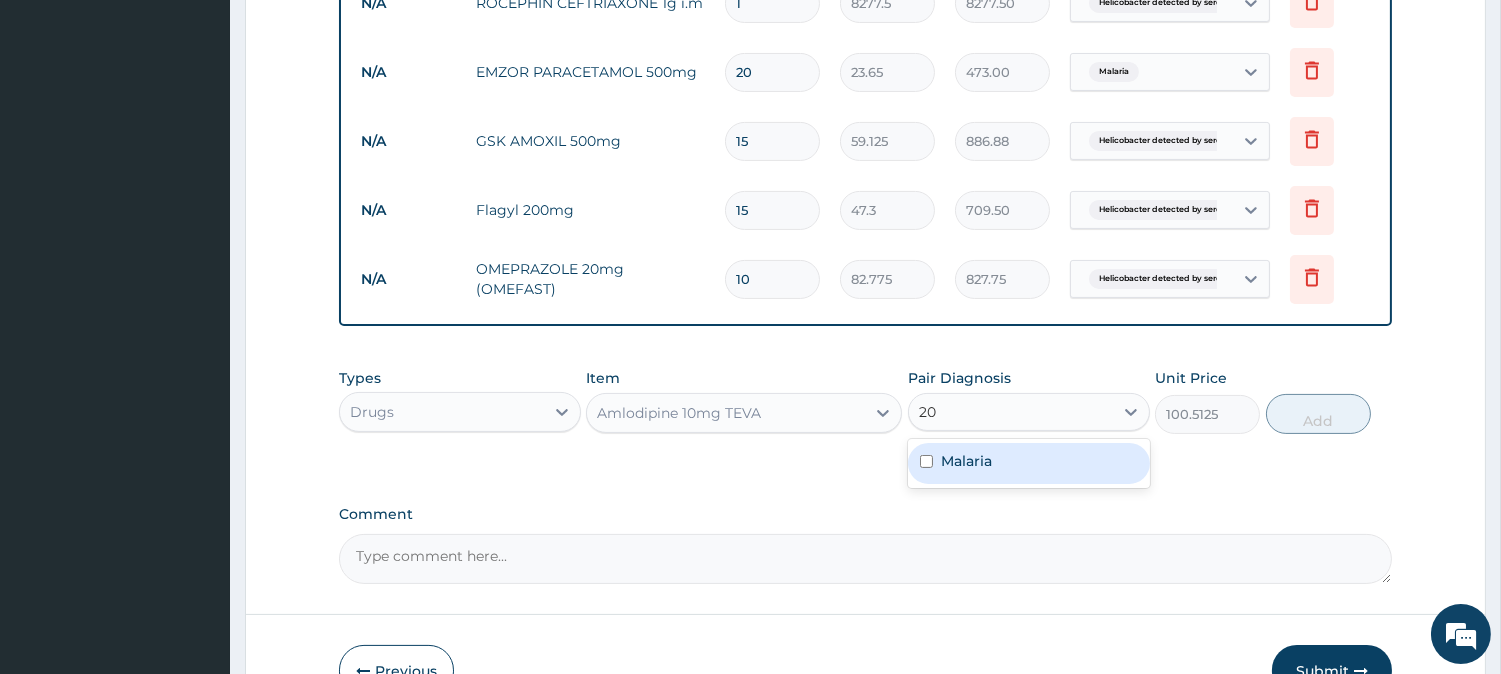 type on "2" 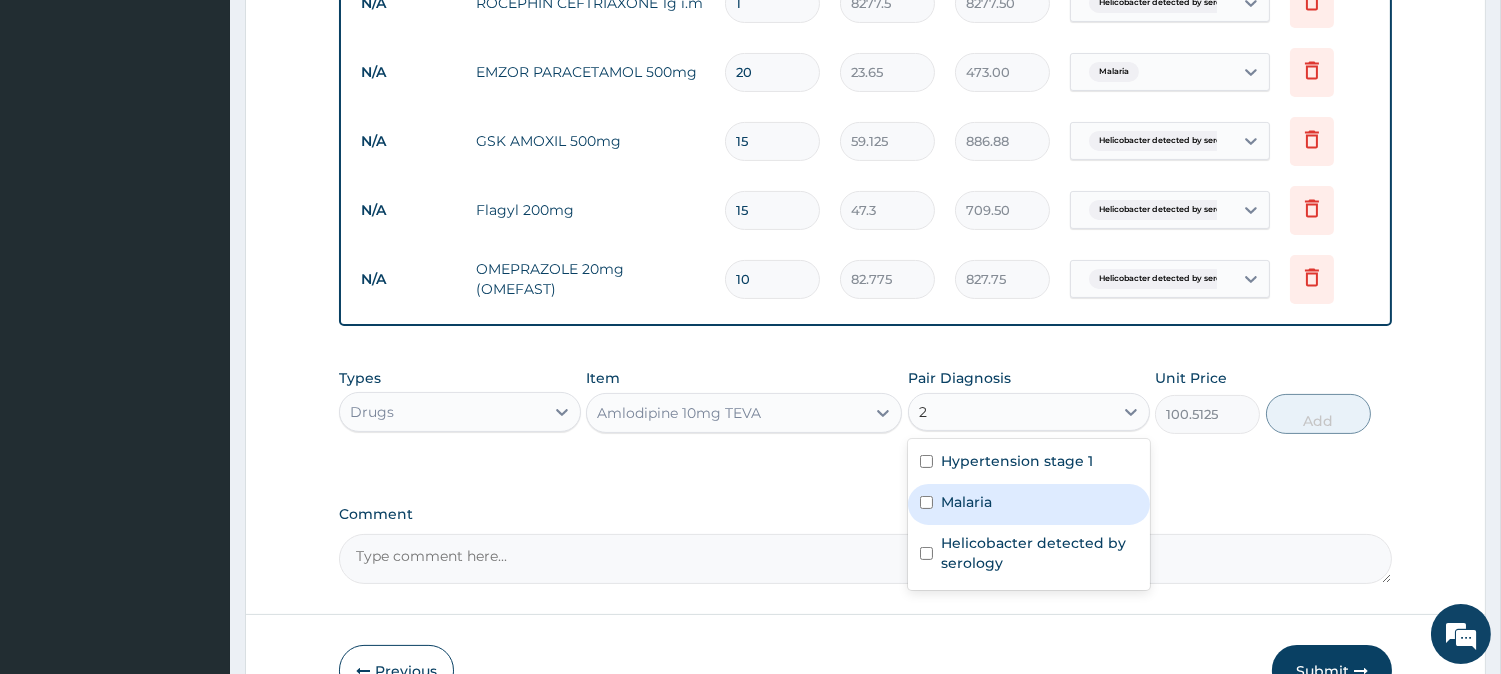 type 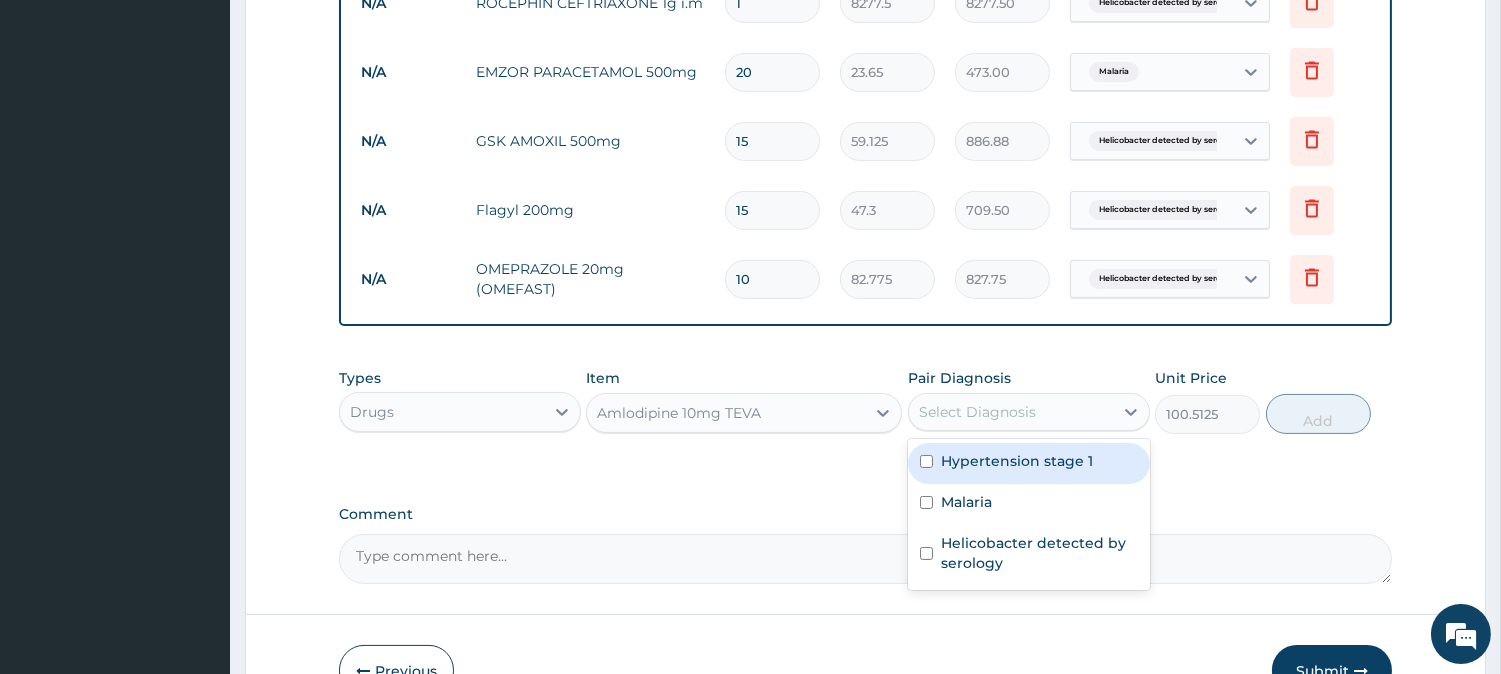 click on "Hypertension stage 1" at bounding box center [1017, 461] 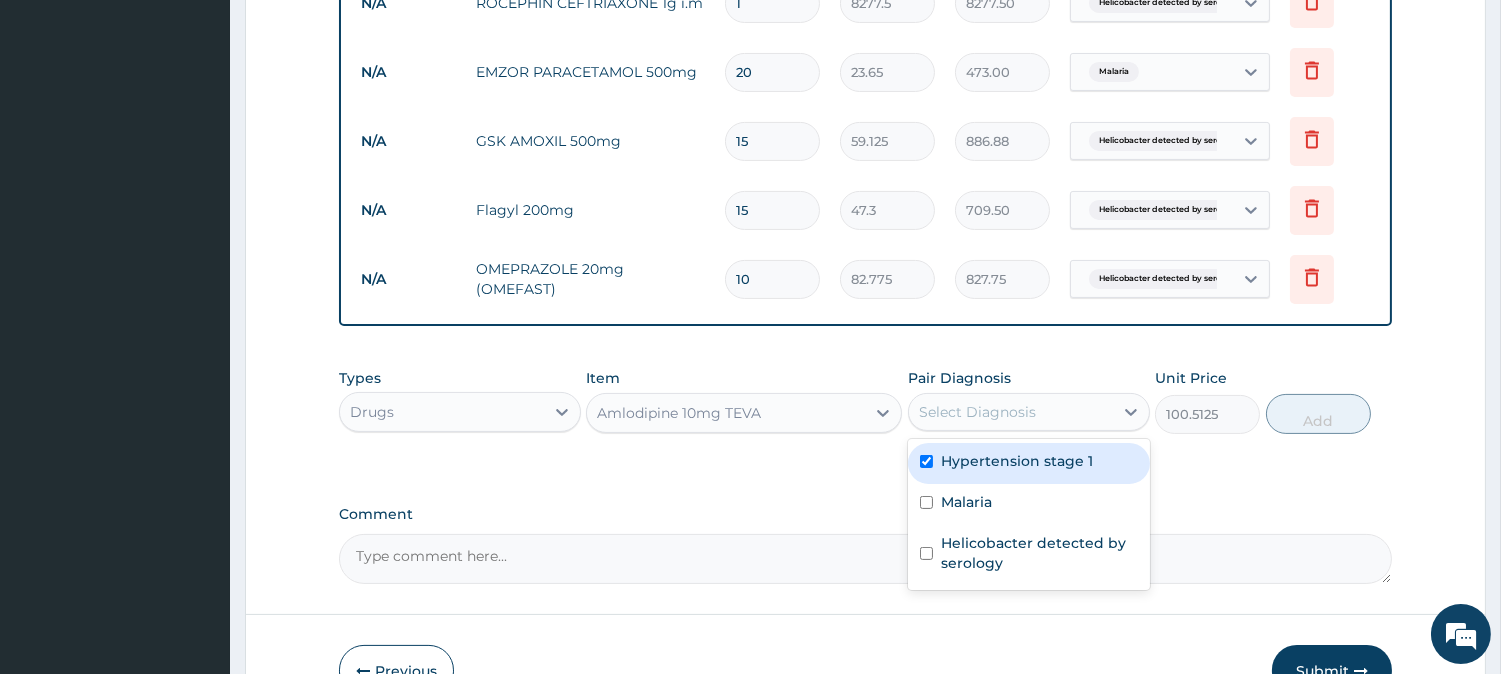 checkbox on "true" 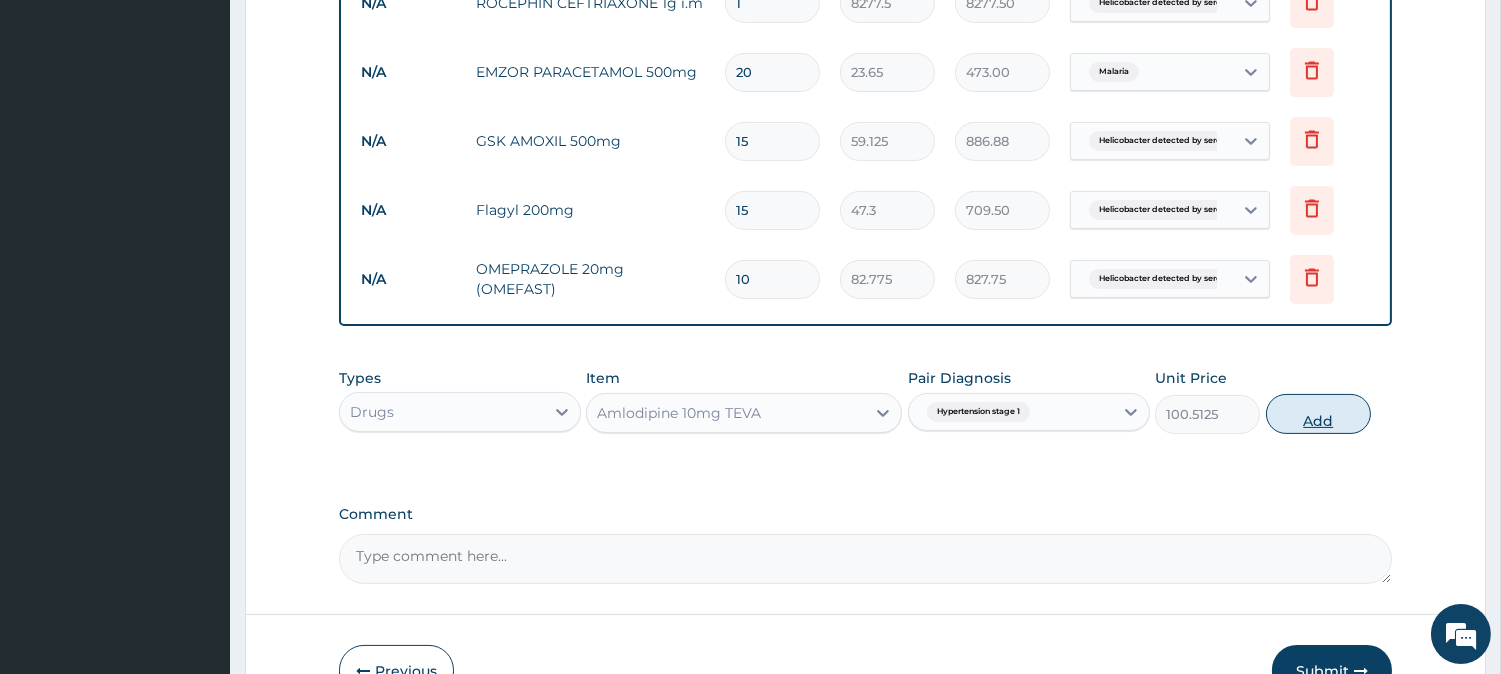 click on "Add" at bounding box center [1318, 414] 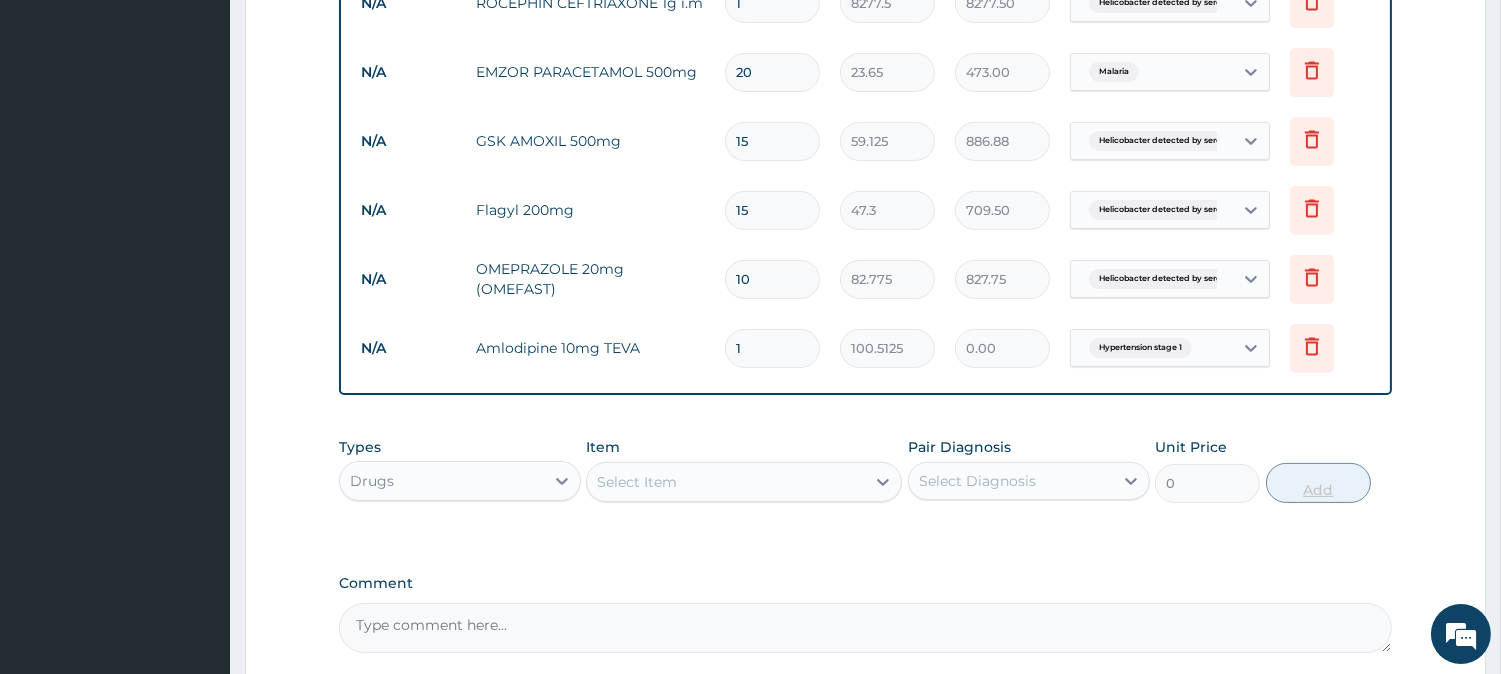 type 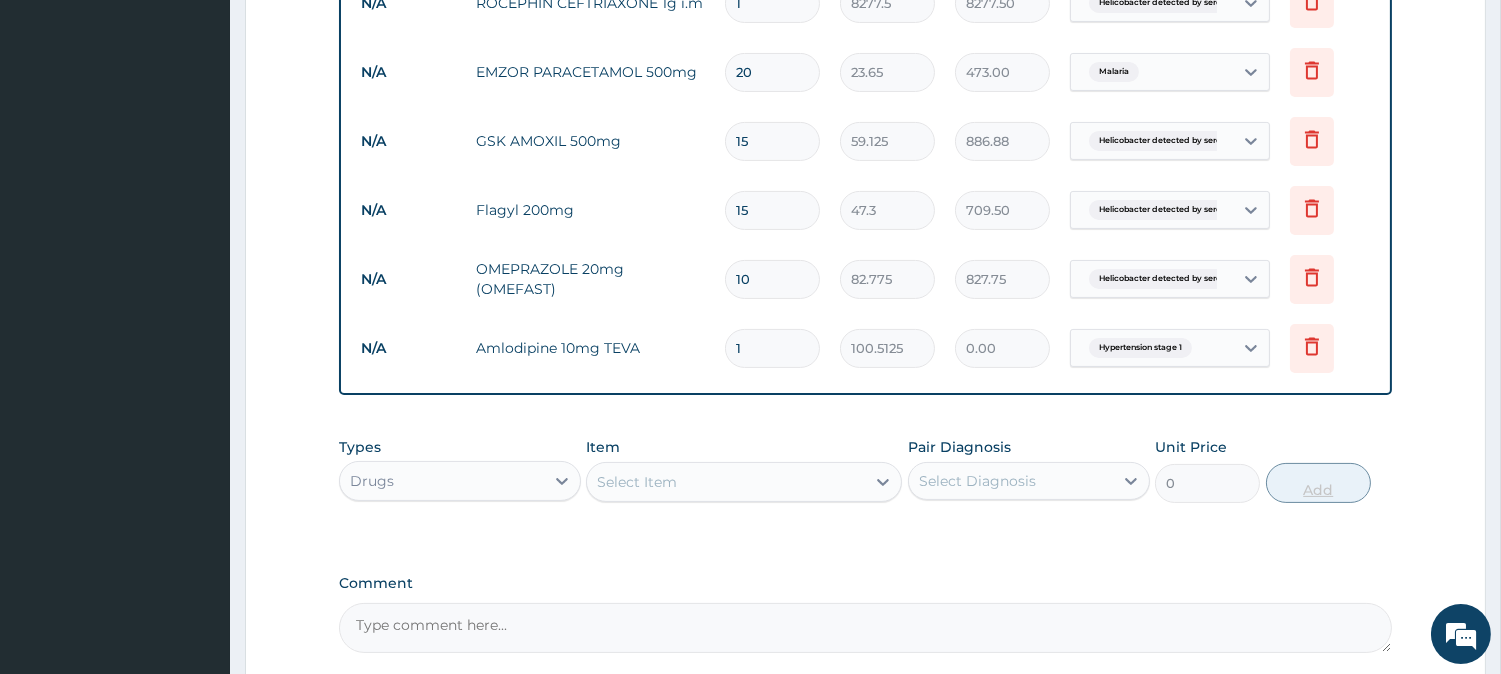 type on "0.00" 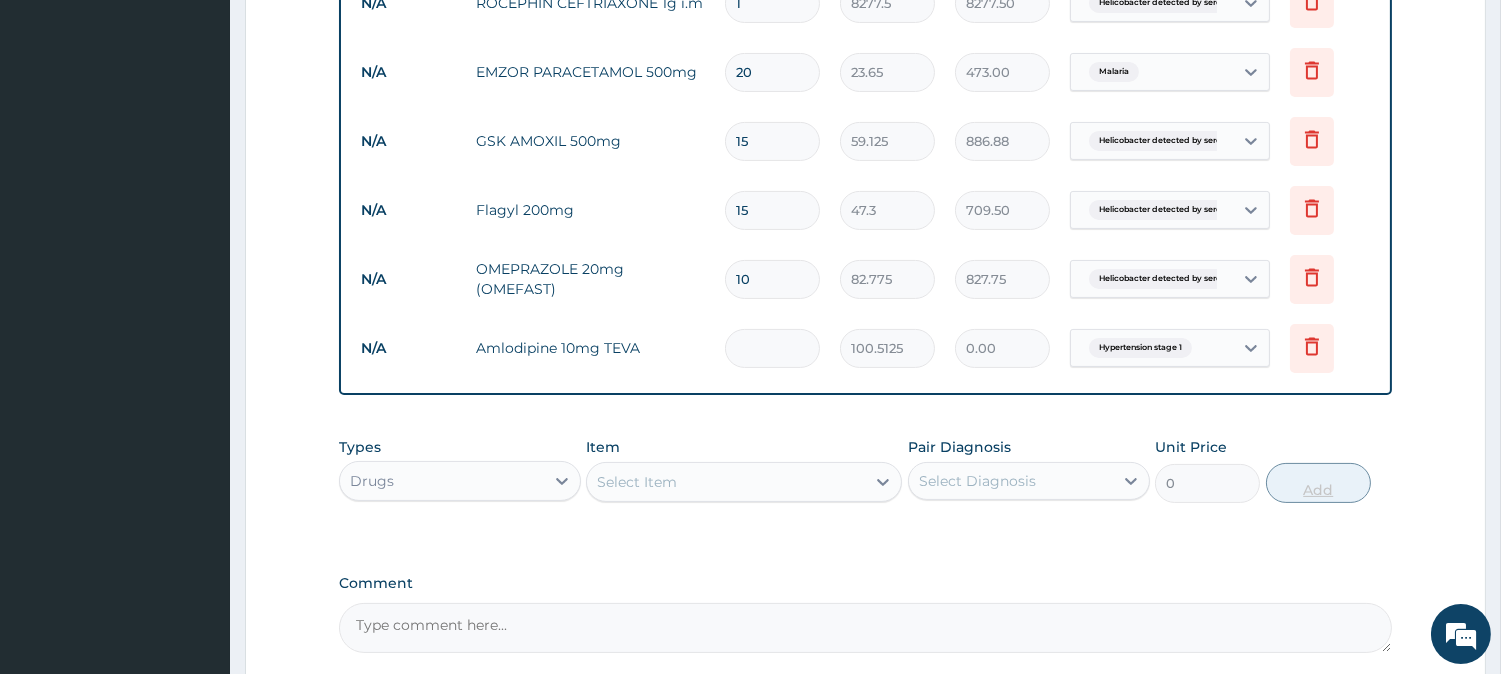 type on "2" 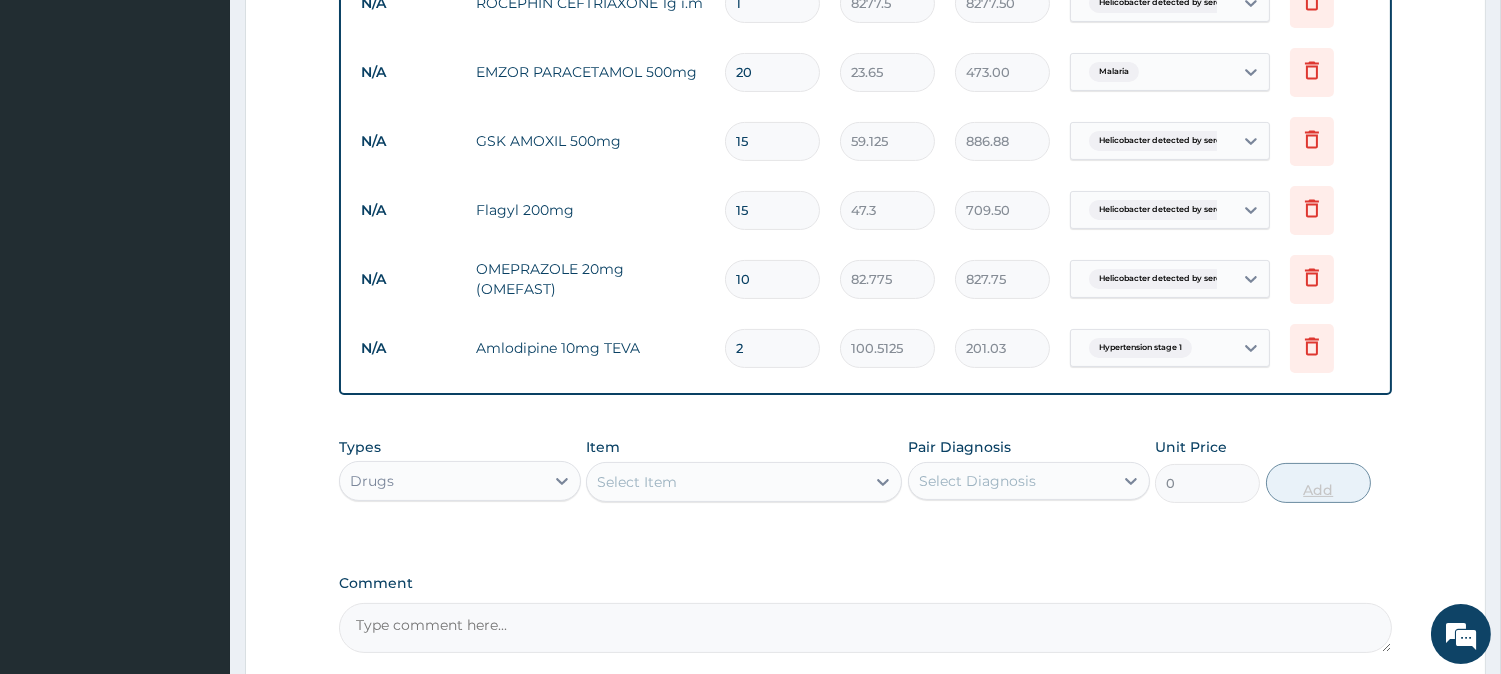 type on "20" 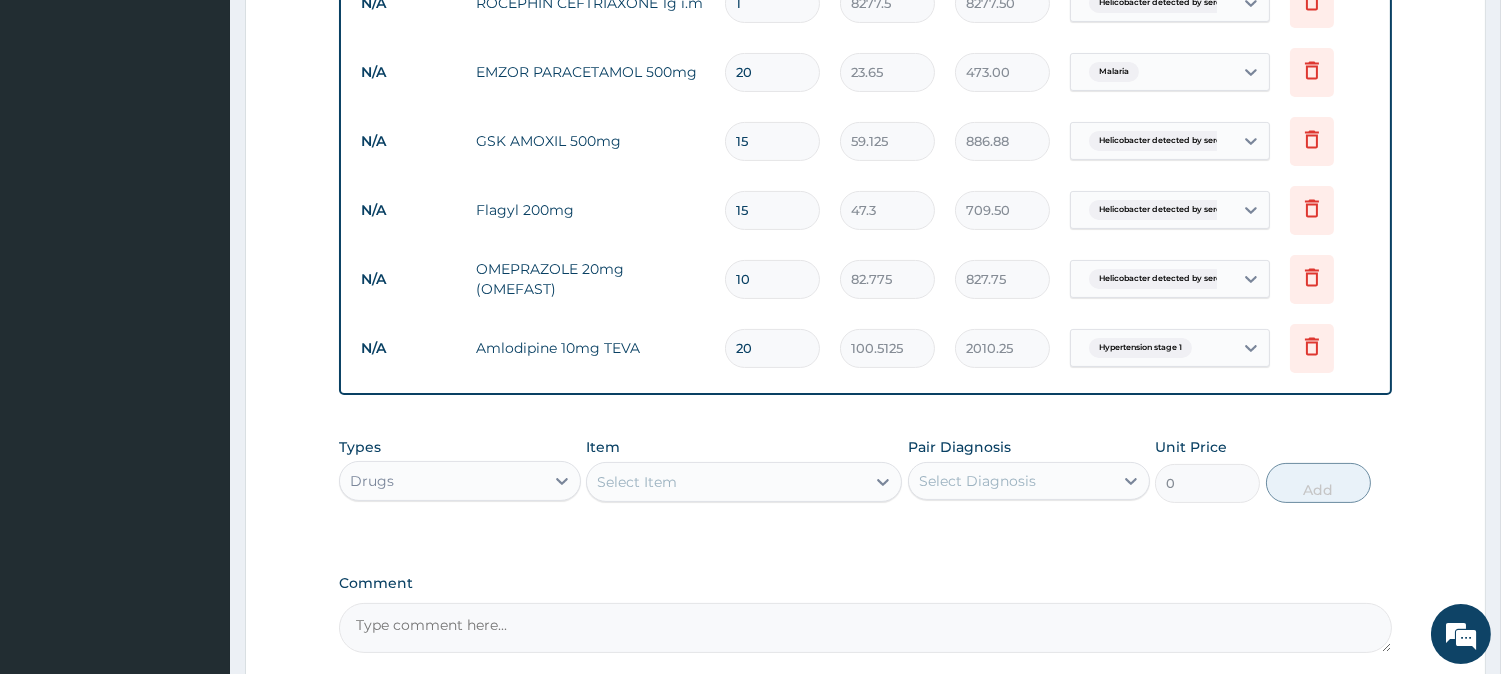 type on "20" 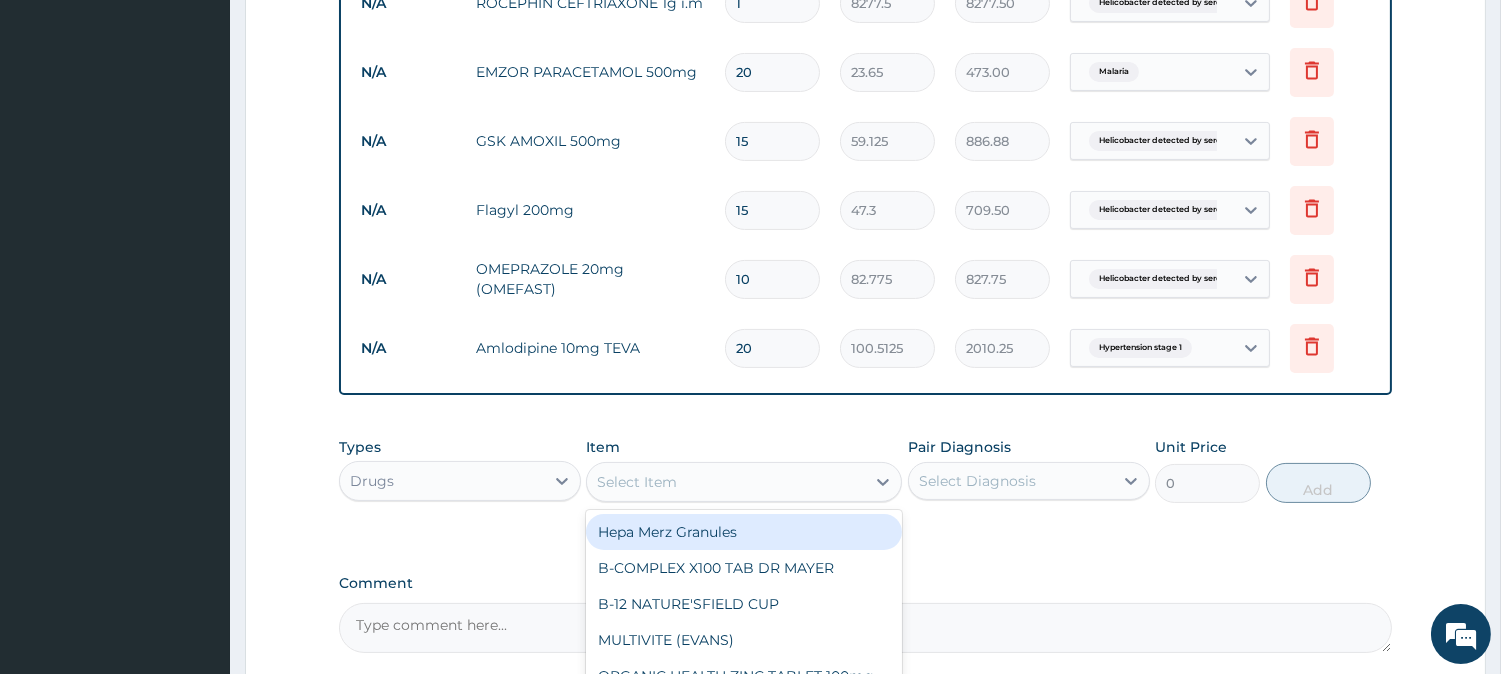 click on "Select Item" at bounding box center (726, 482) 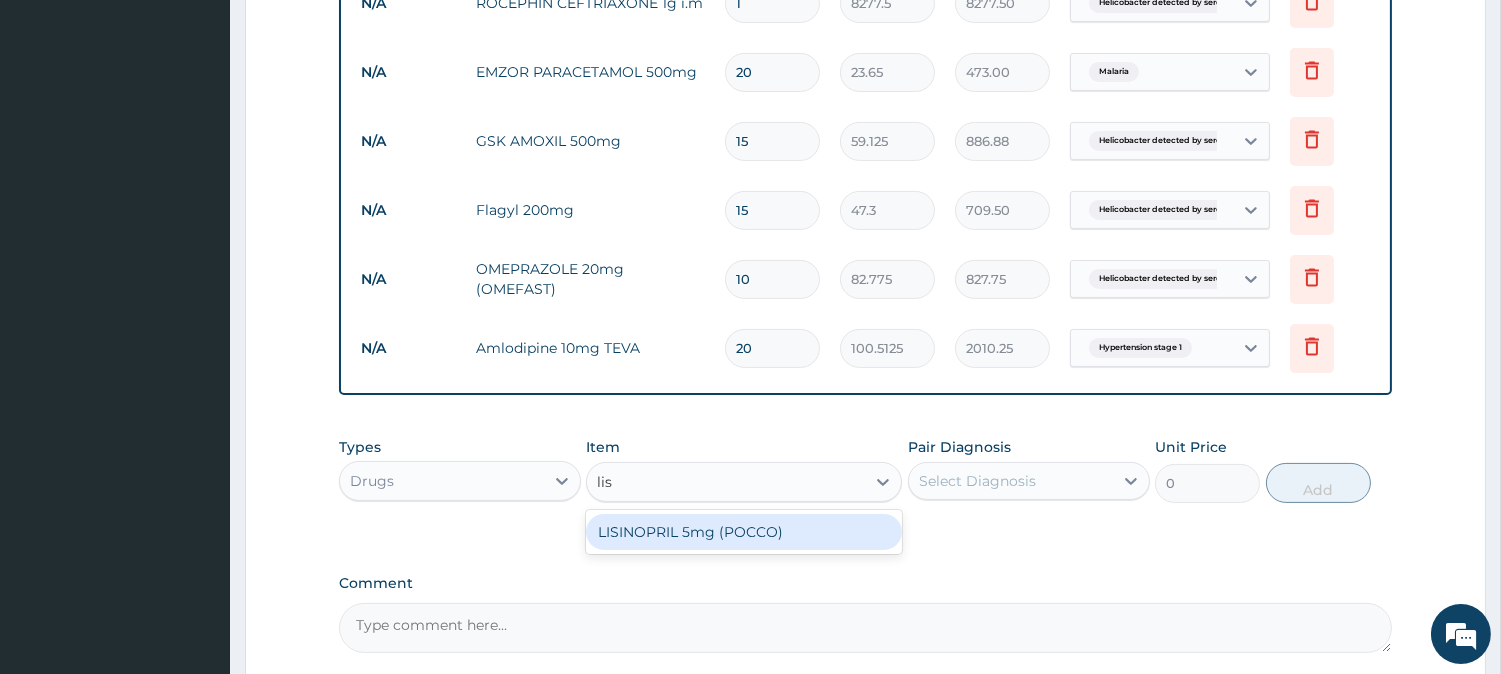 type on "lisi" 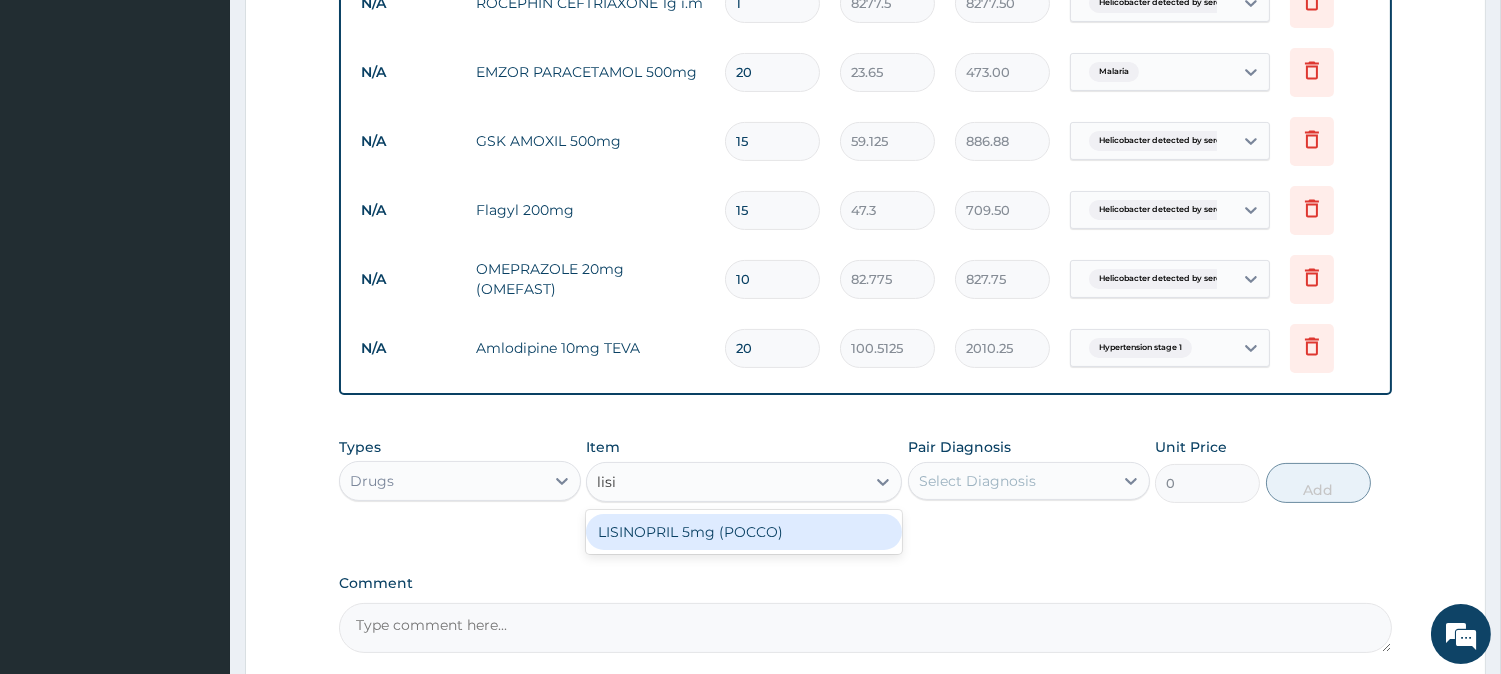 click on "LISINOPRIL 5mg (POCCO)" at bounding box center (744, 532) 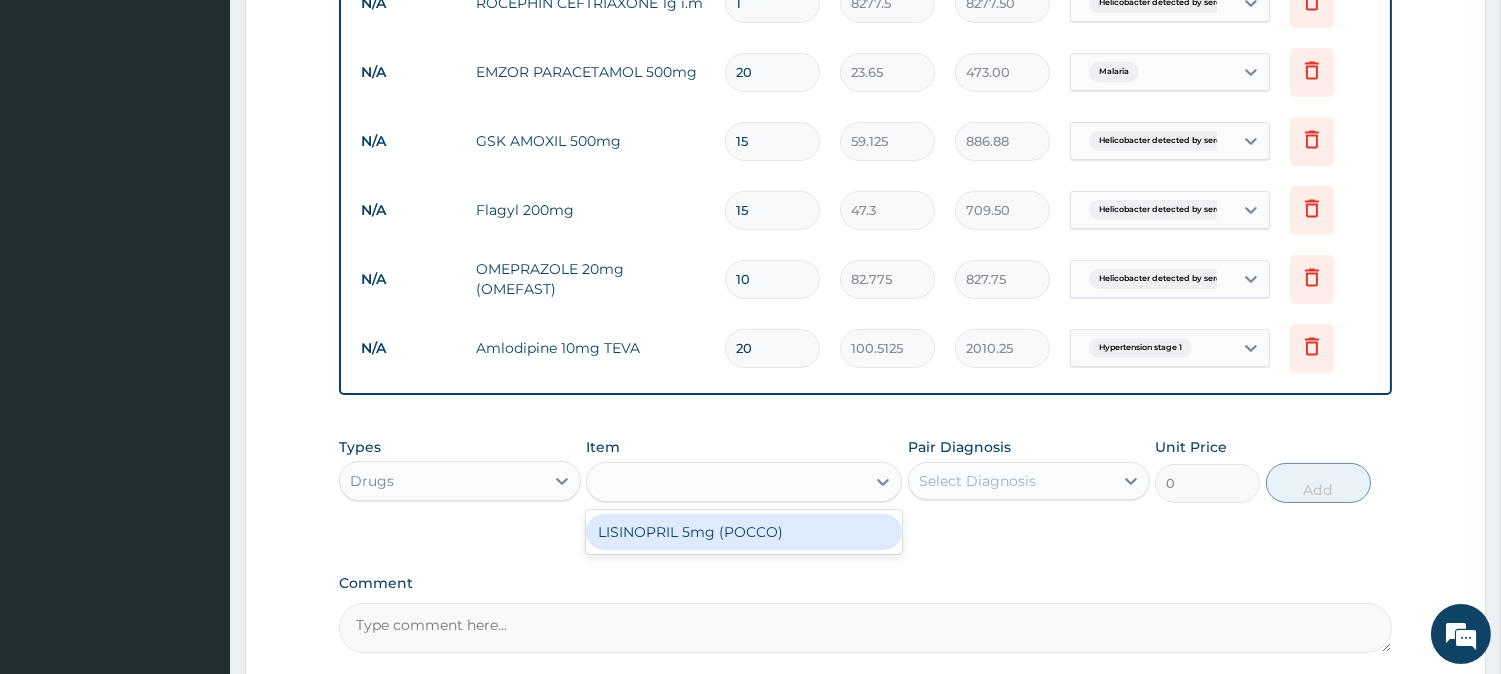 type on "53.2125" 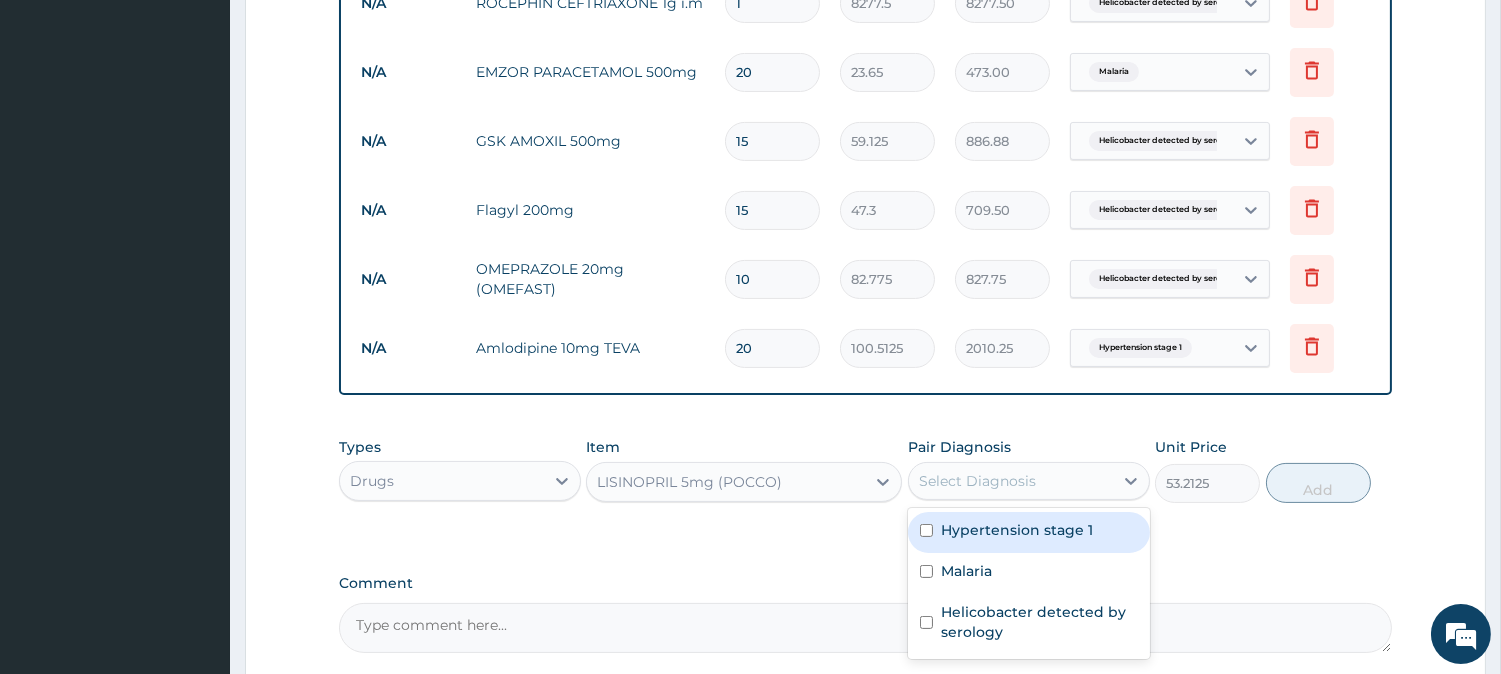 click on "Select Diagnosis" at bounding box center (1011, 481) 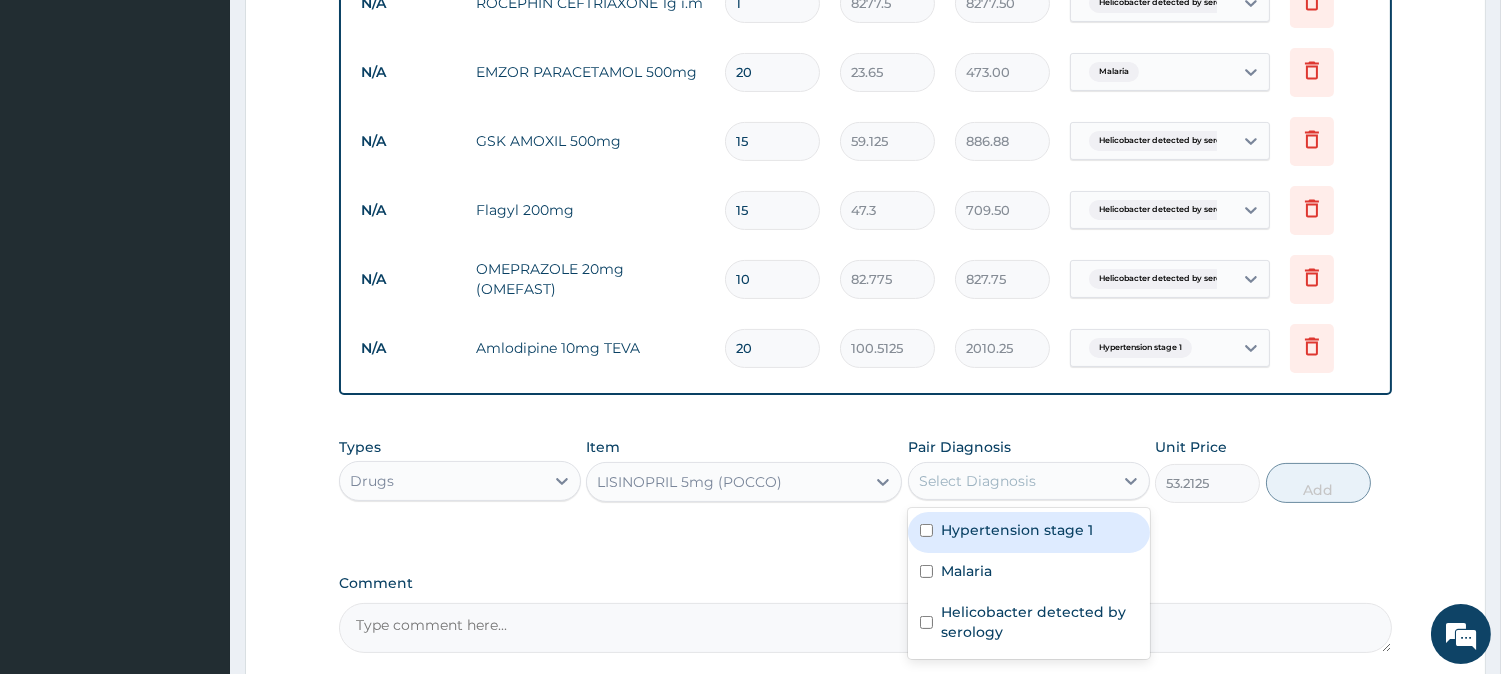 click on "Hypertension stage 1" at bounding box center (1017, 530) 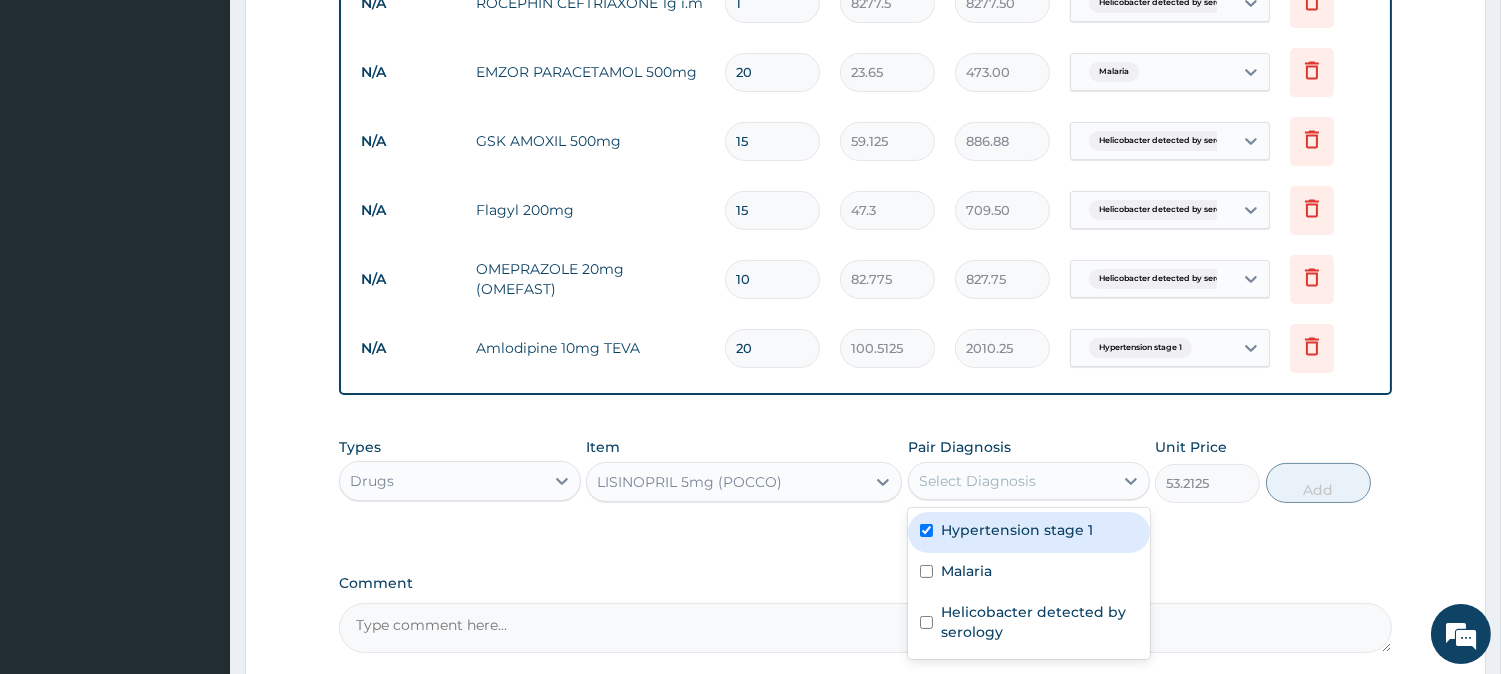 checkbox on "true" 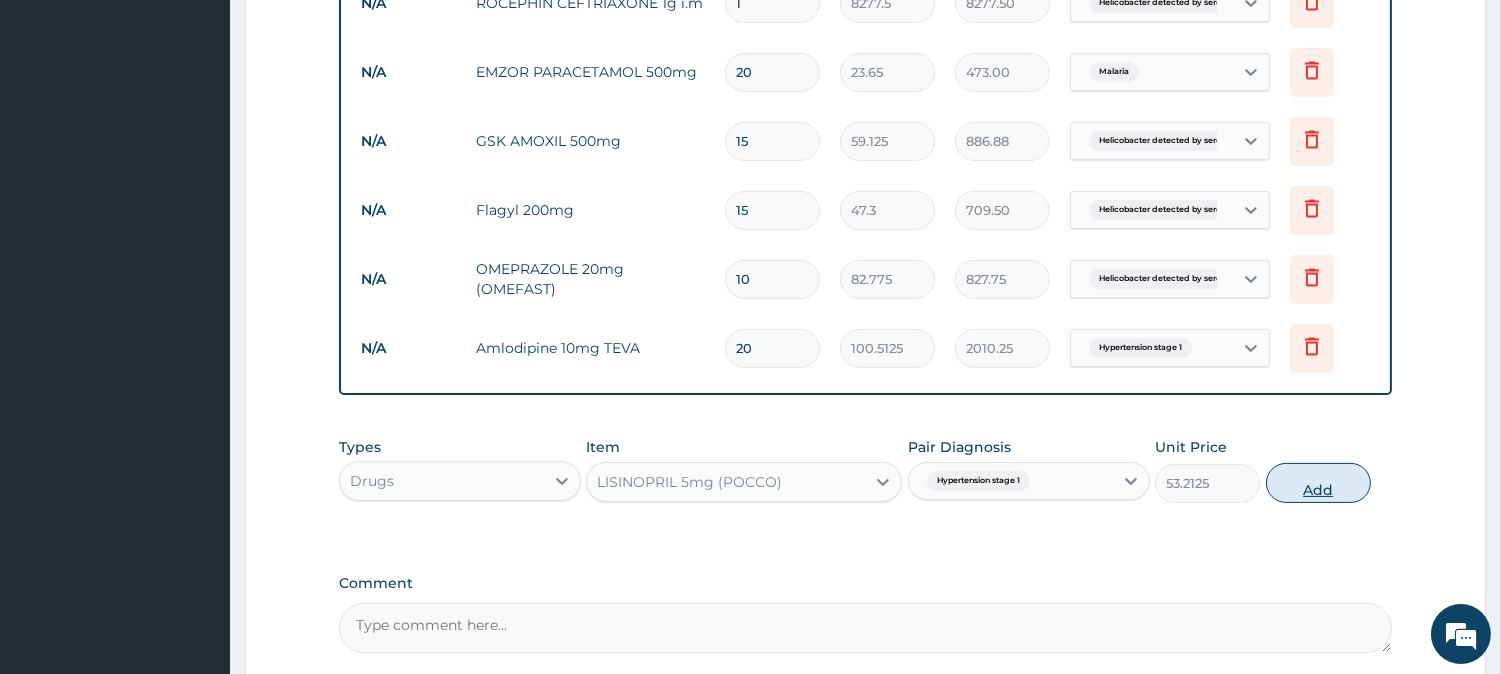click on "Add" at bounding box center [1318, 483] 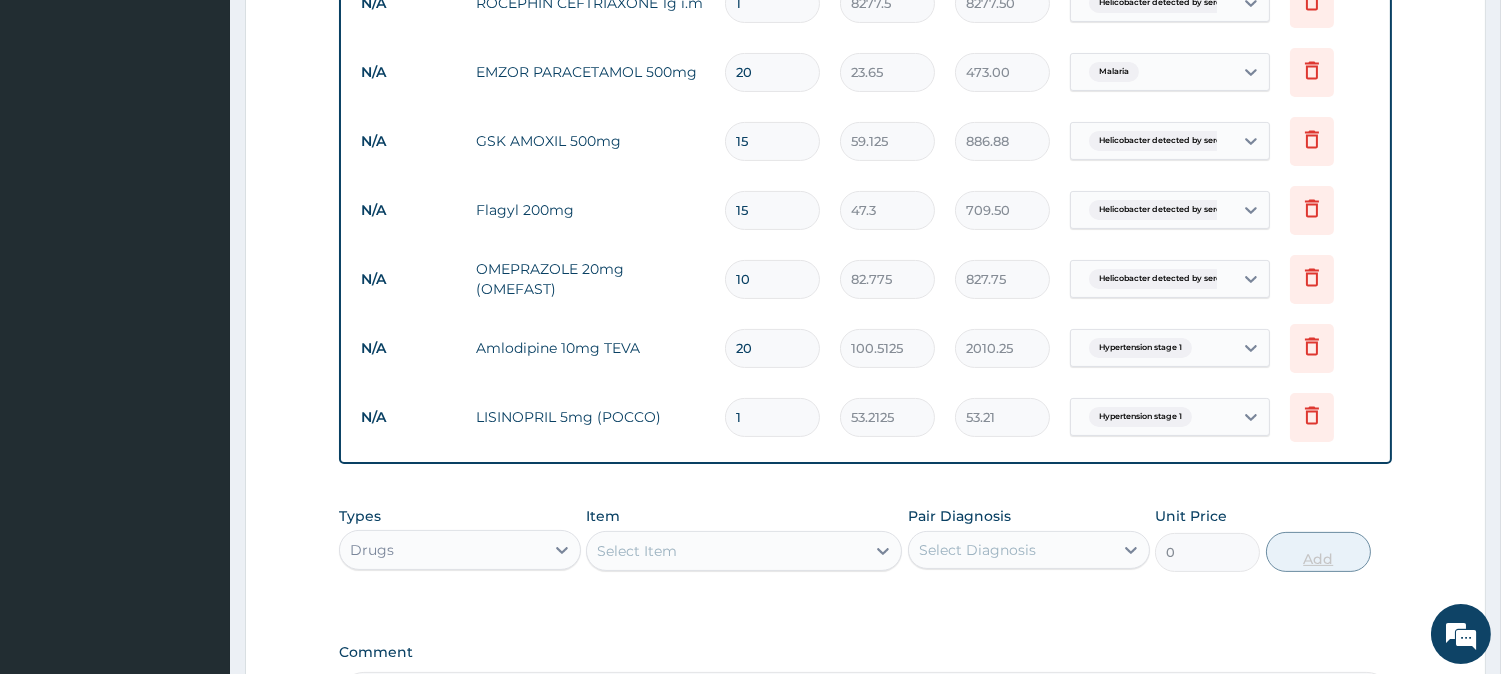 type 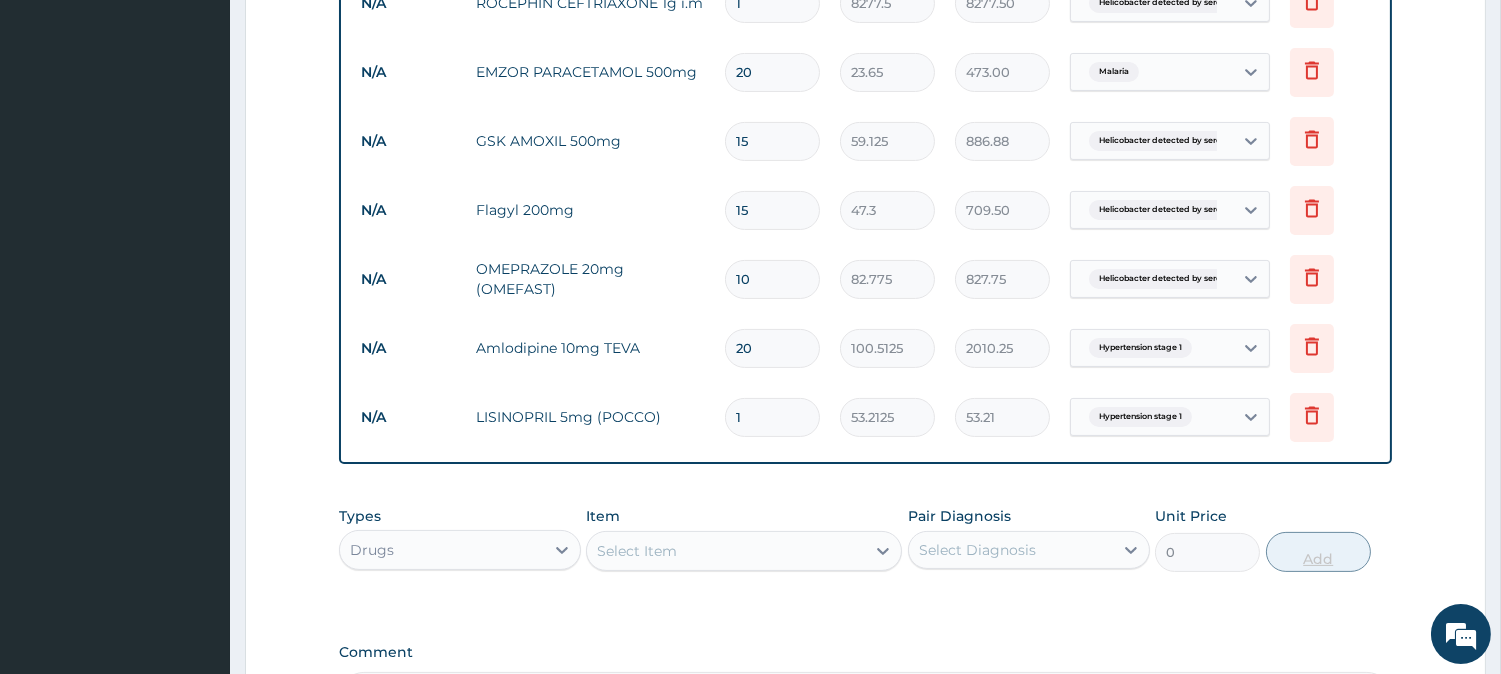 type on "0.00" 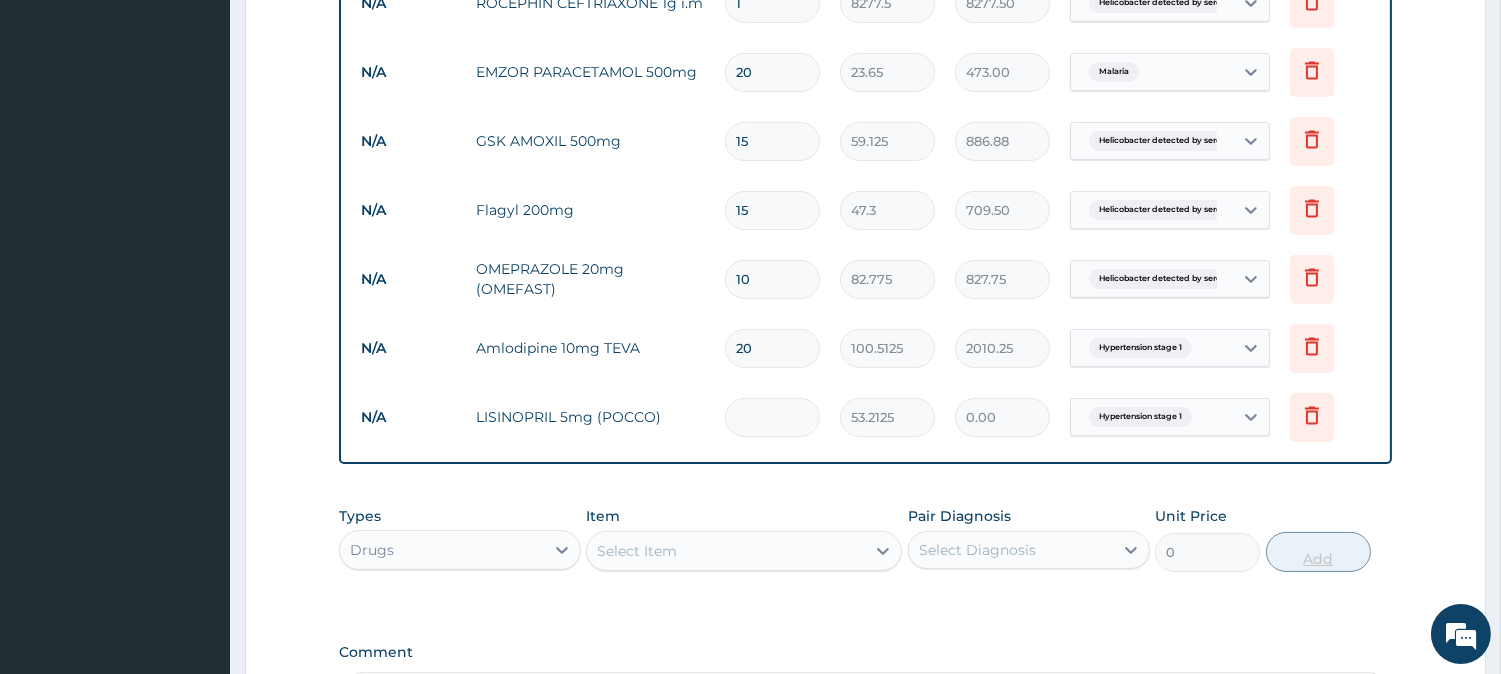 type on "2" 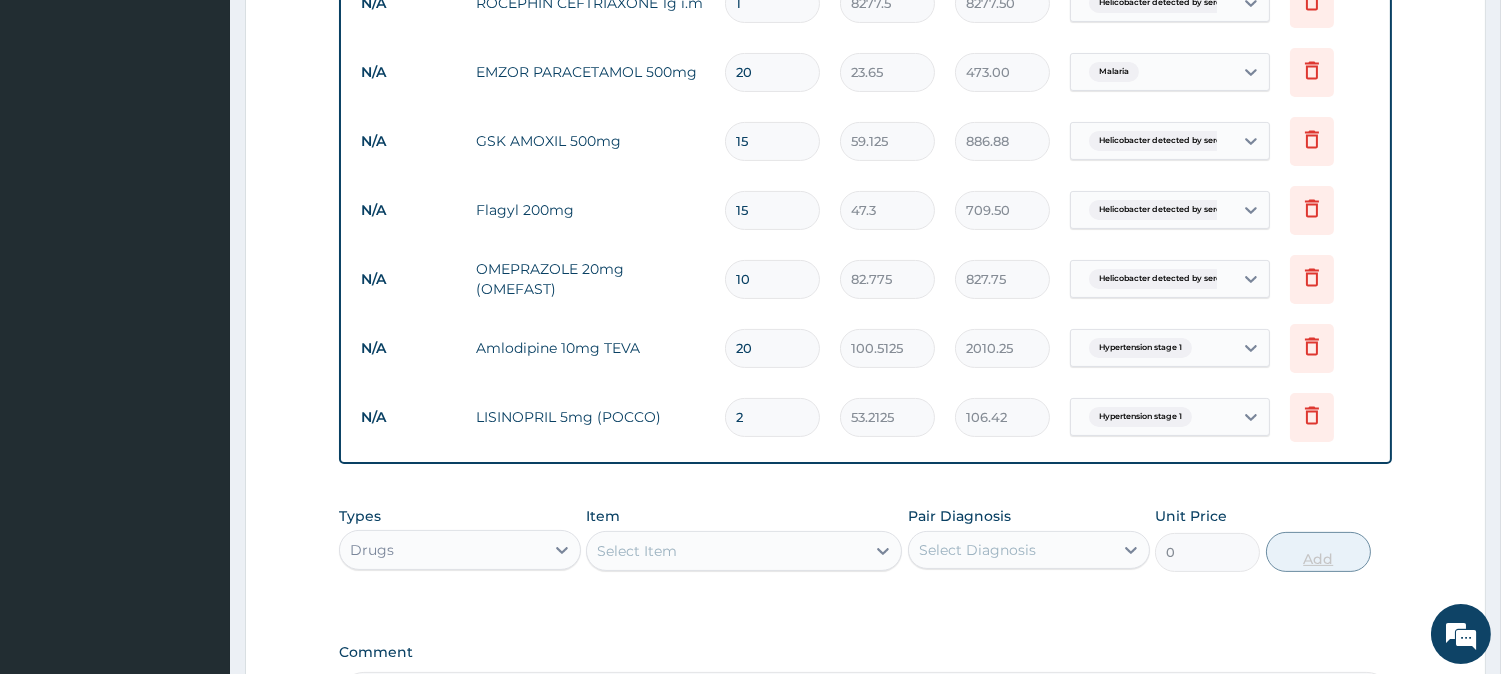 type on "20" 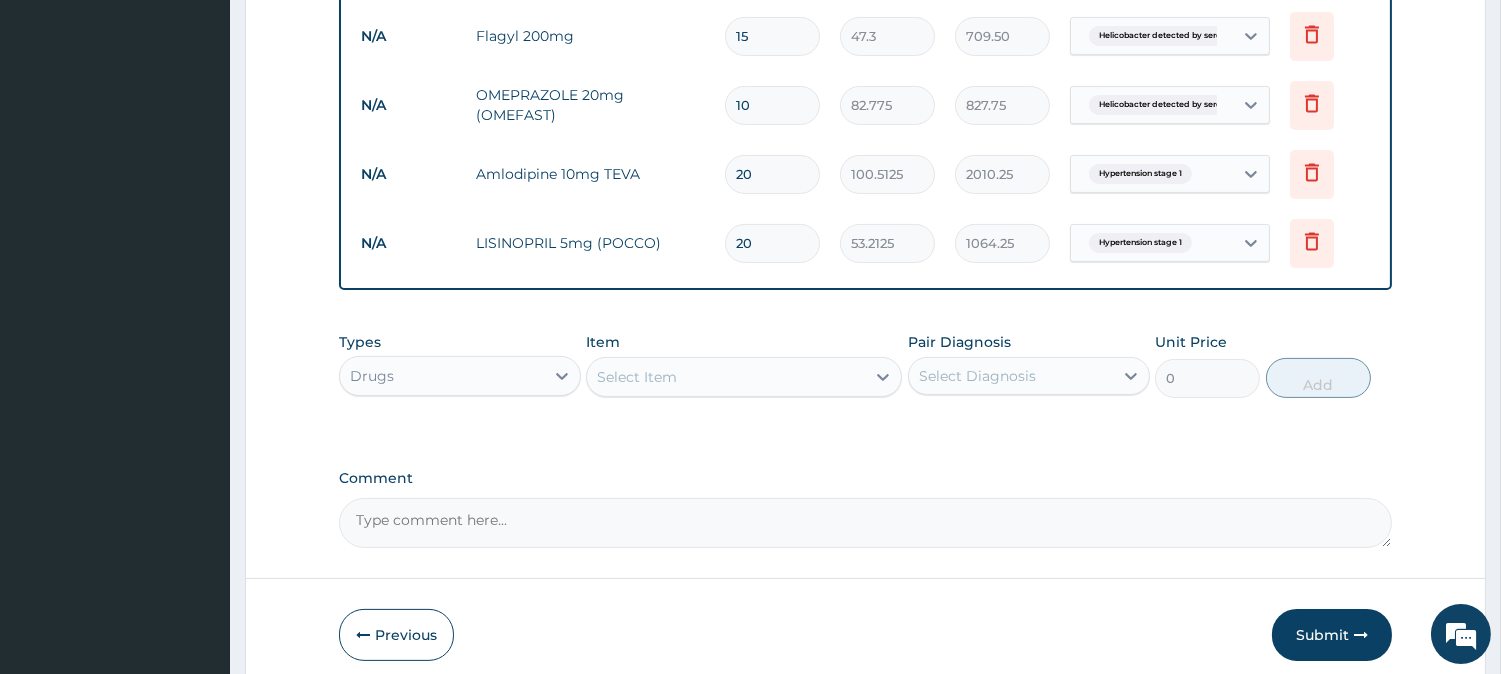 scroll, scrollTop: 927, scrollLeft: 0, axis: vertical 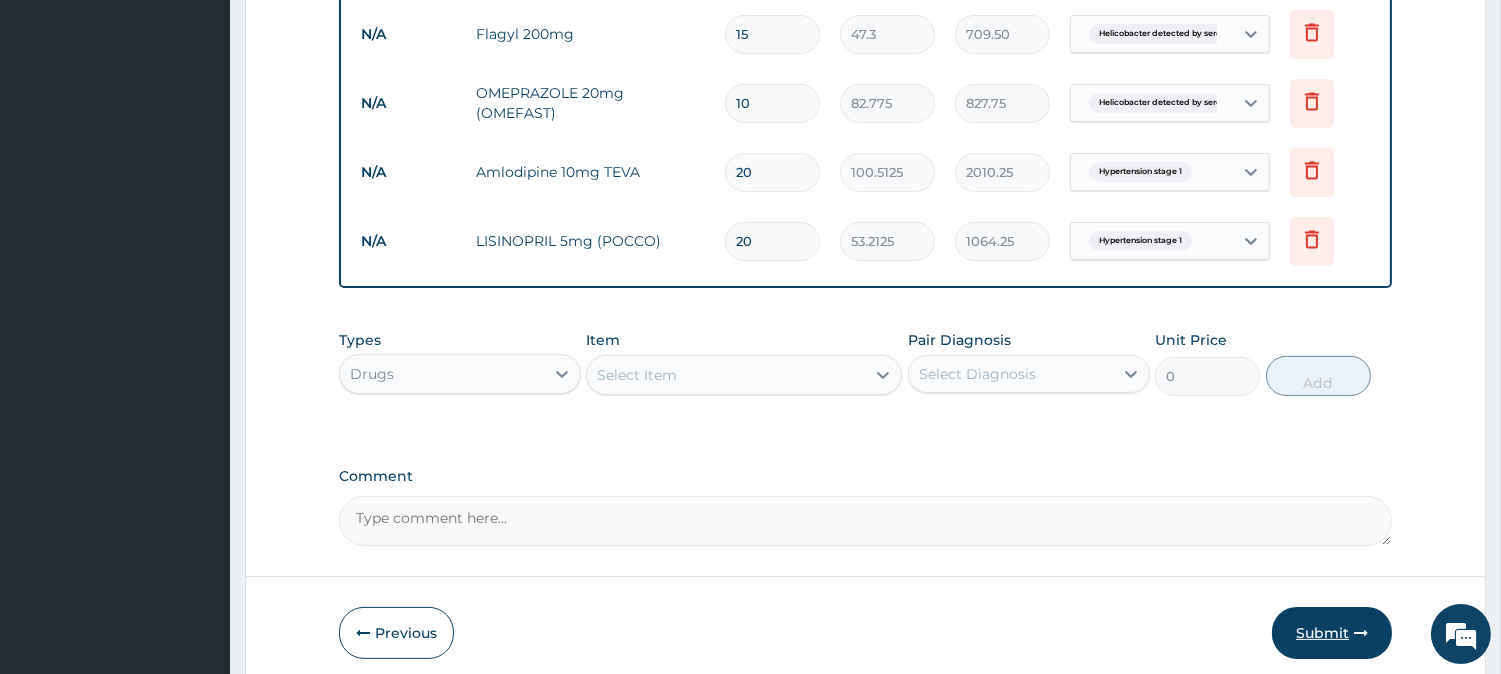 type on "20" 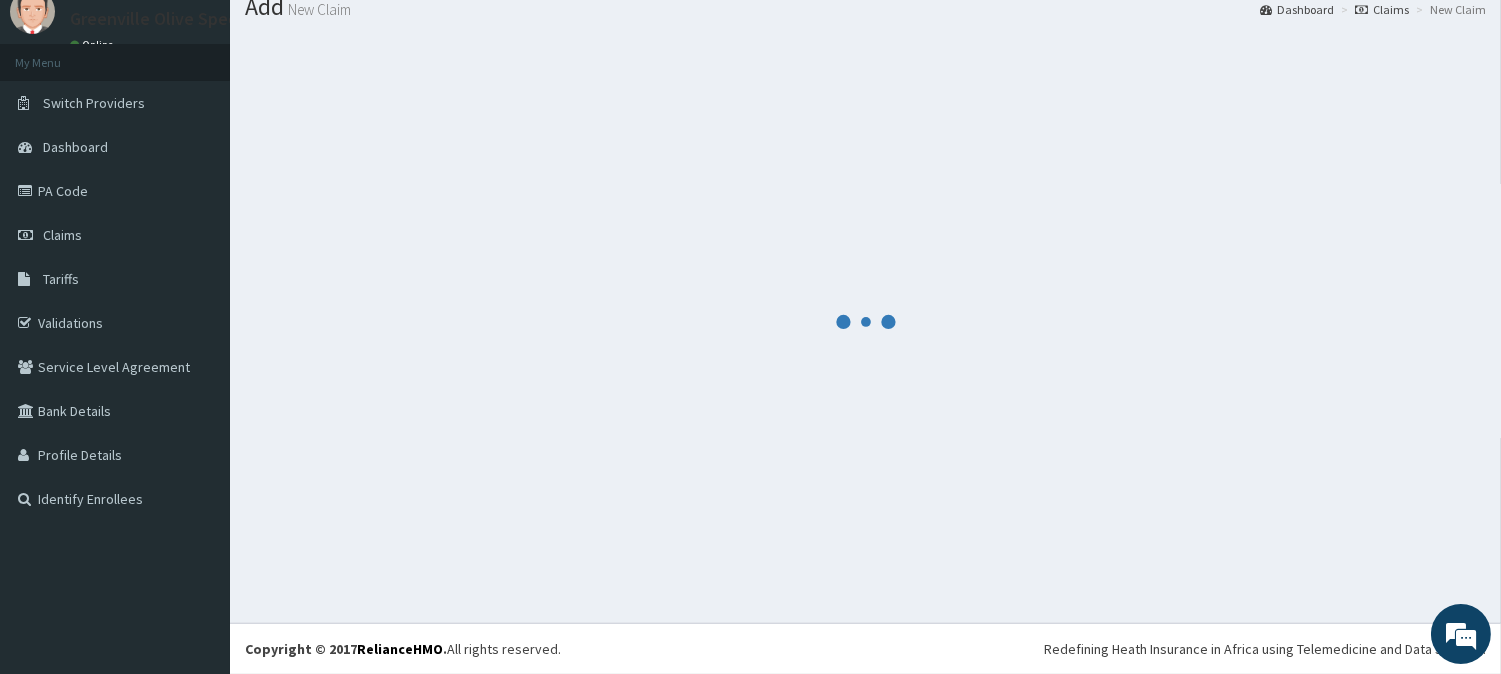 scroll, scrollTop: 927, scrollLeft: 0, axis: vertical 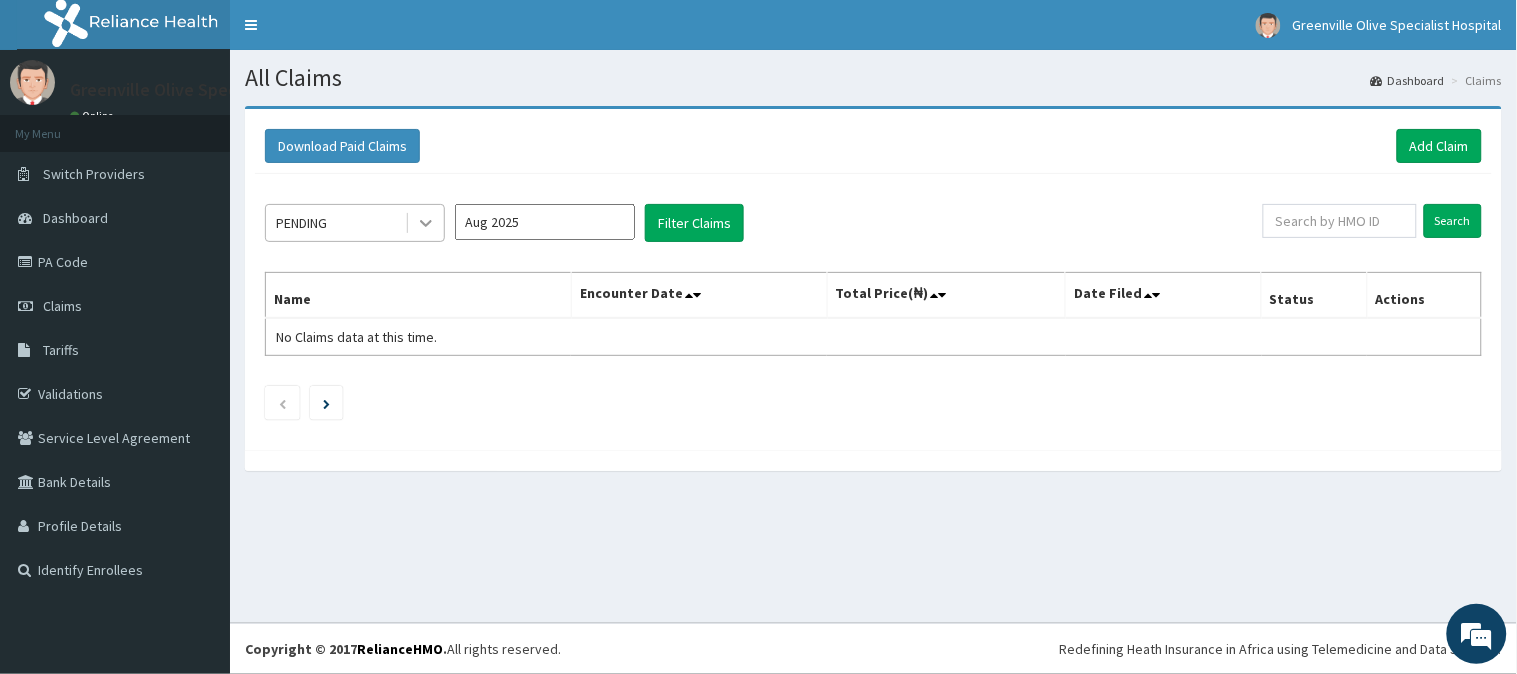 click 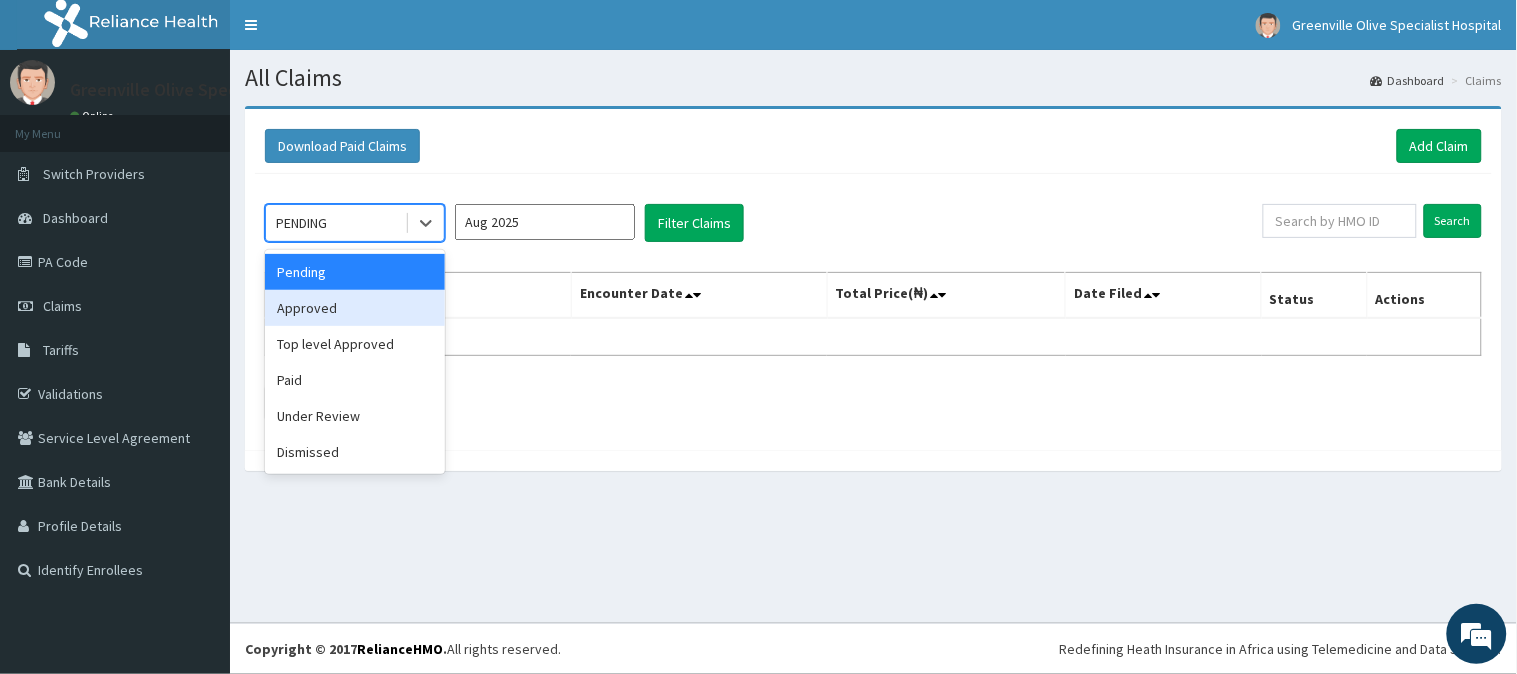click on "Approved" at bounding box center (355, 308) 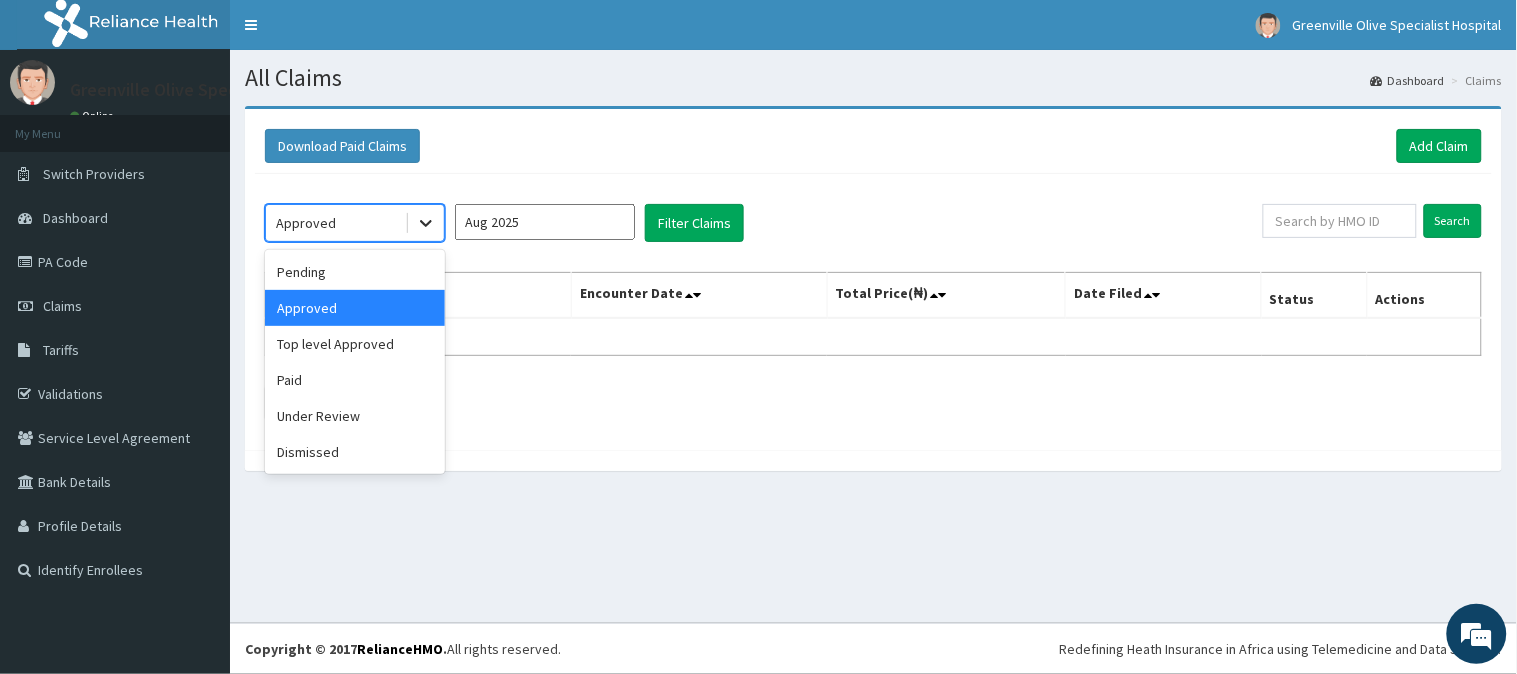 click 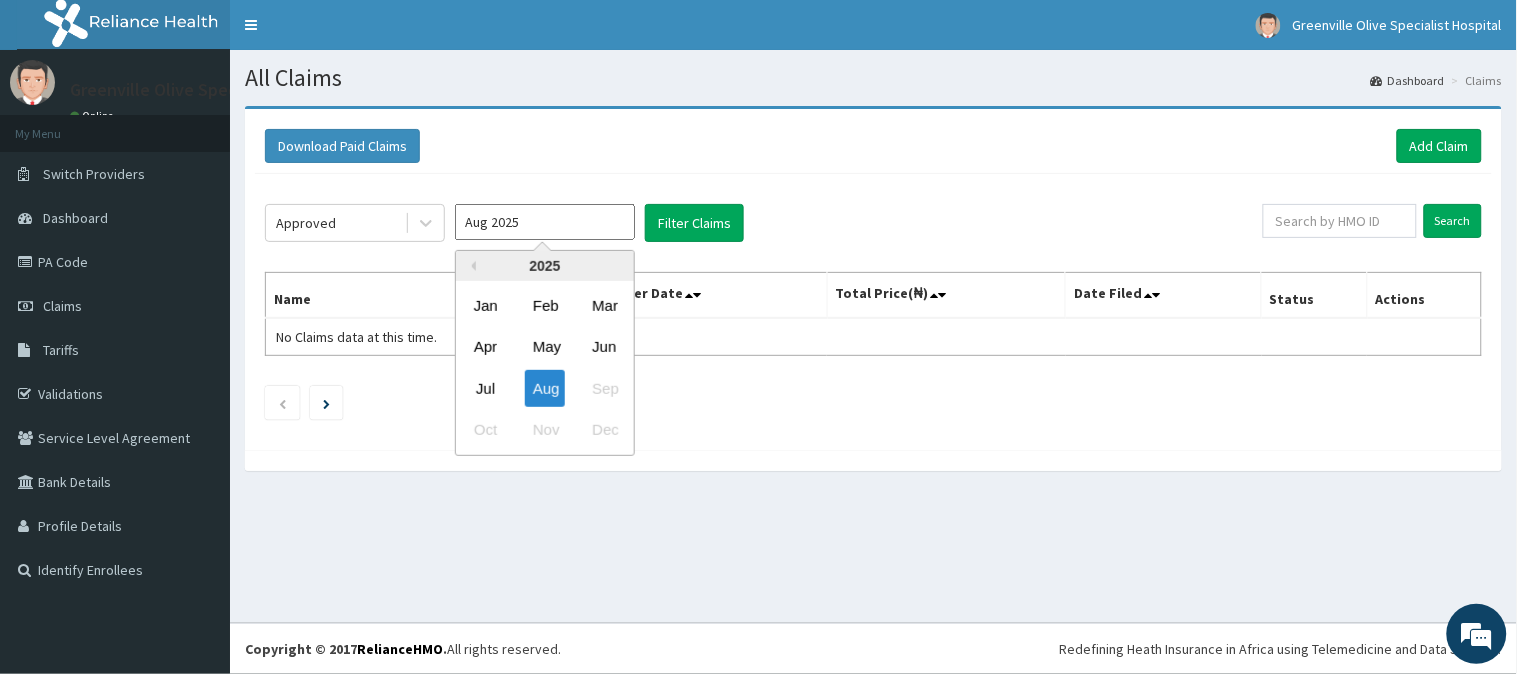 click on "Aug 2025" at bounding box center (545, 222) 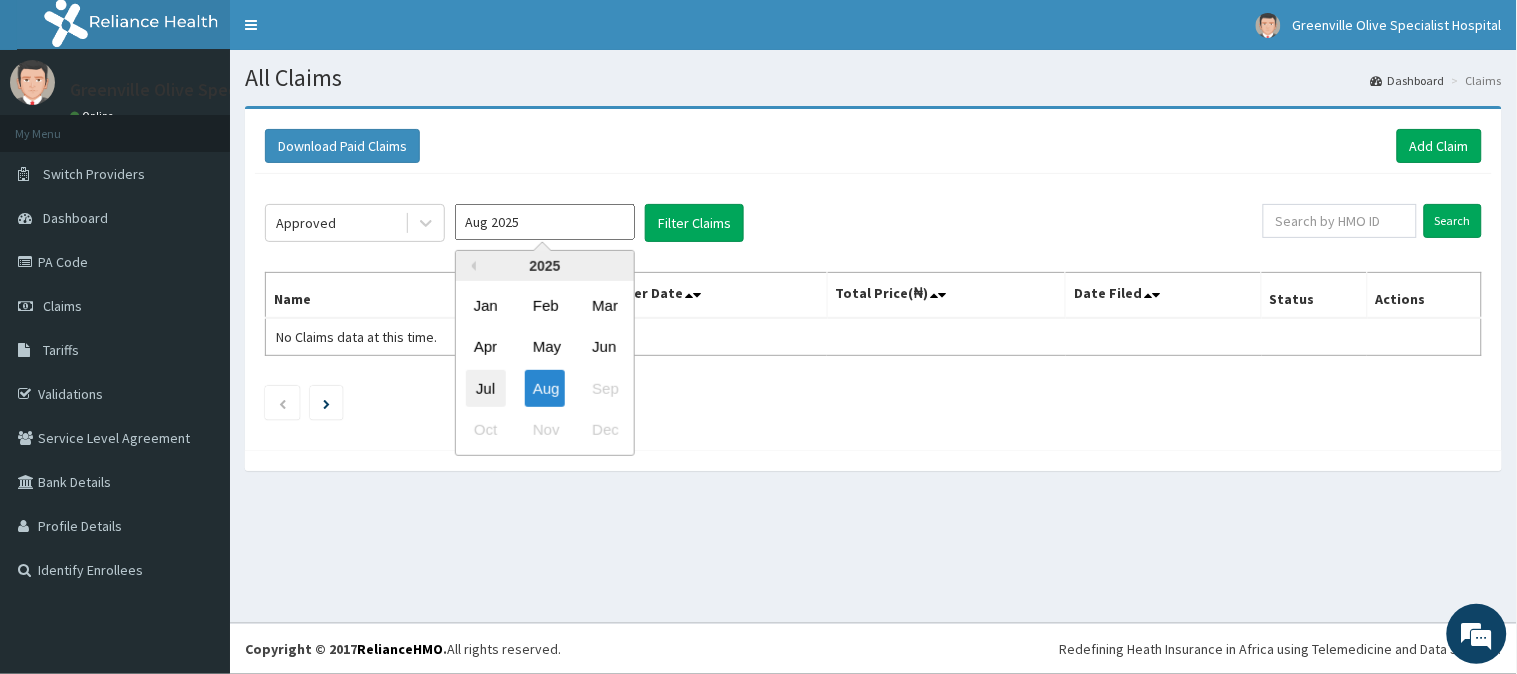 click on "Jul" at bounding box center (486, 388) 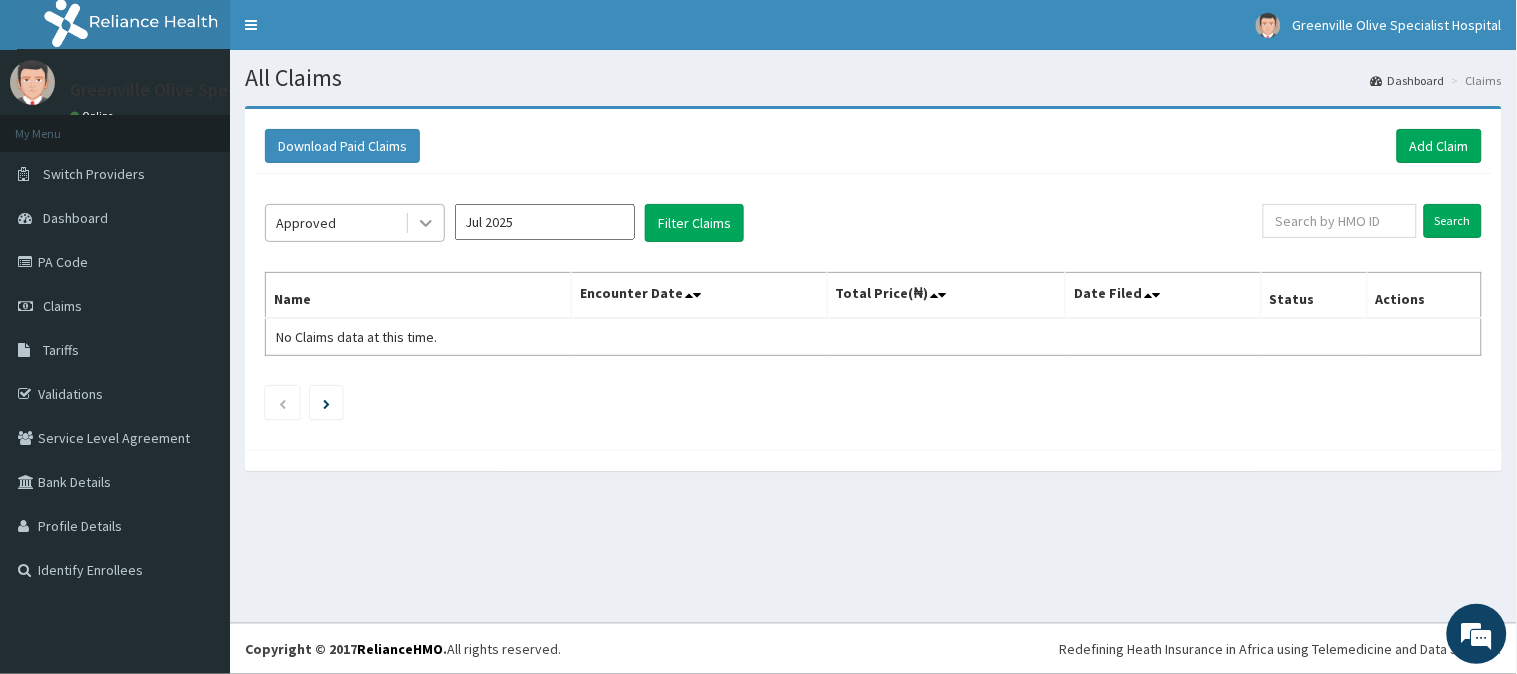 click 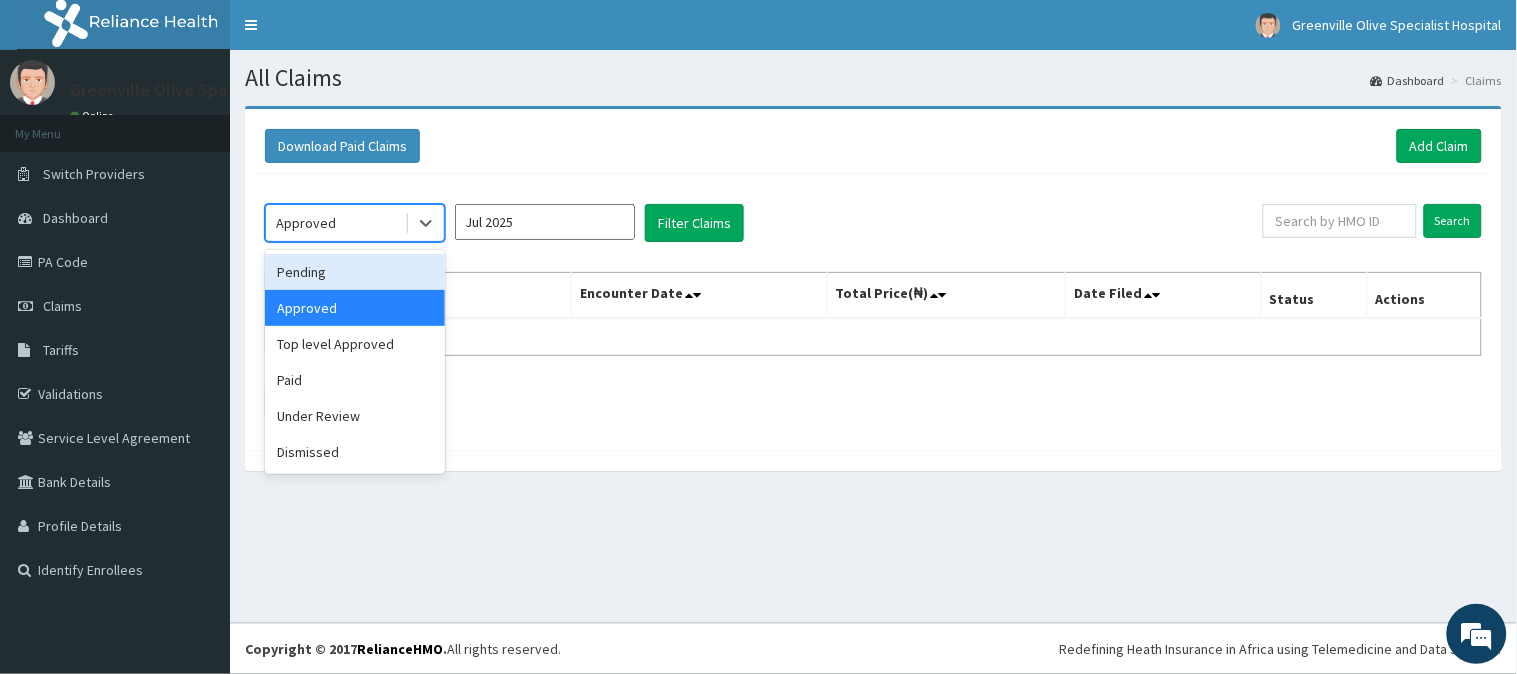 click on "Pending" at bounding box center [355, 272] 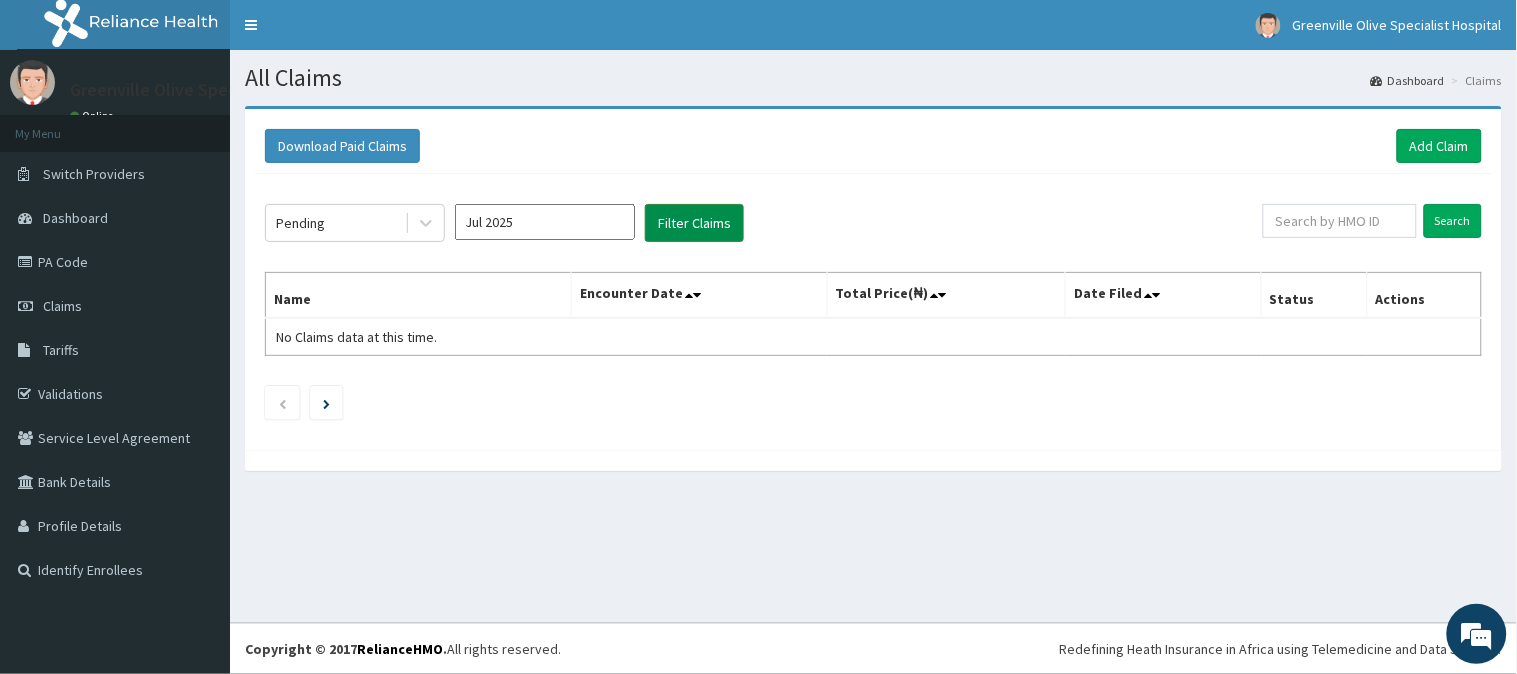 click on "Filter Claims" at bounding box center [694, 223] 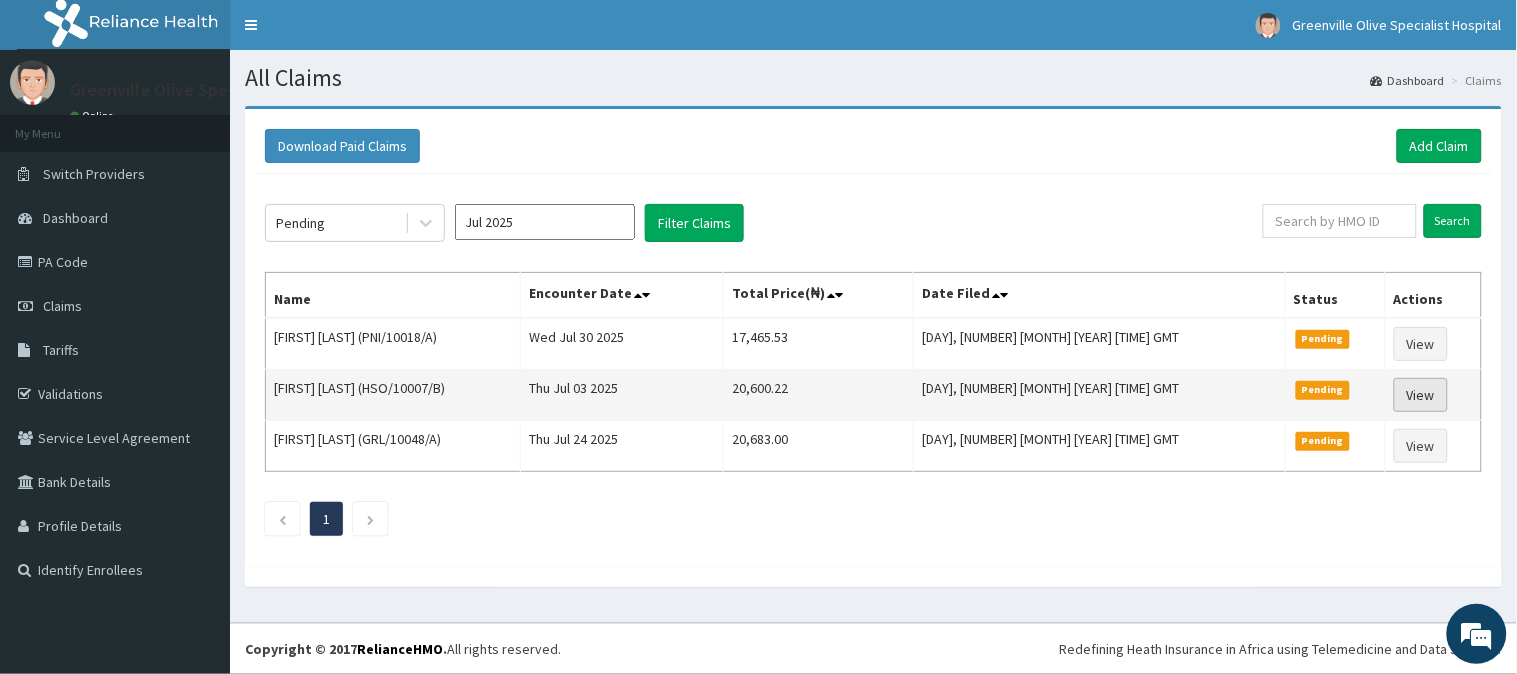 click on "View" at bounding box center (1421, 395) 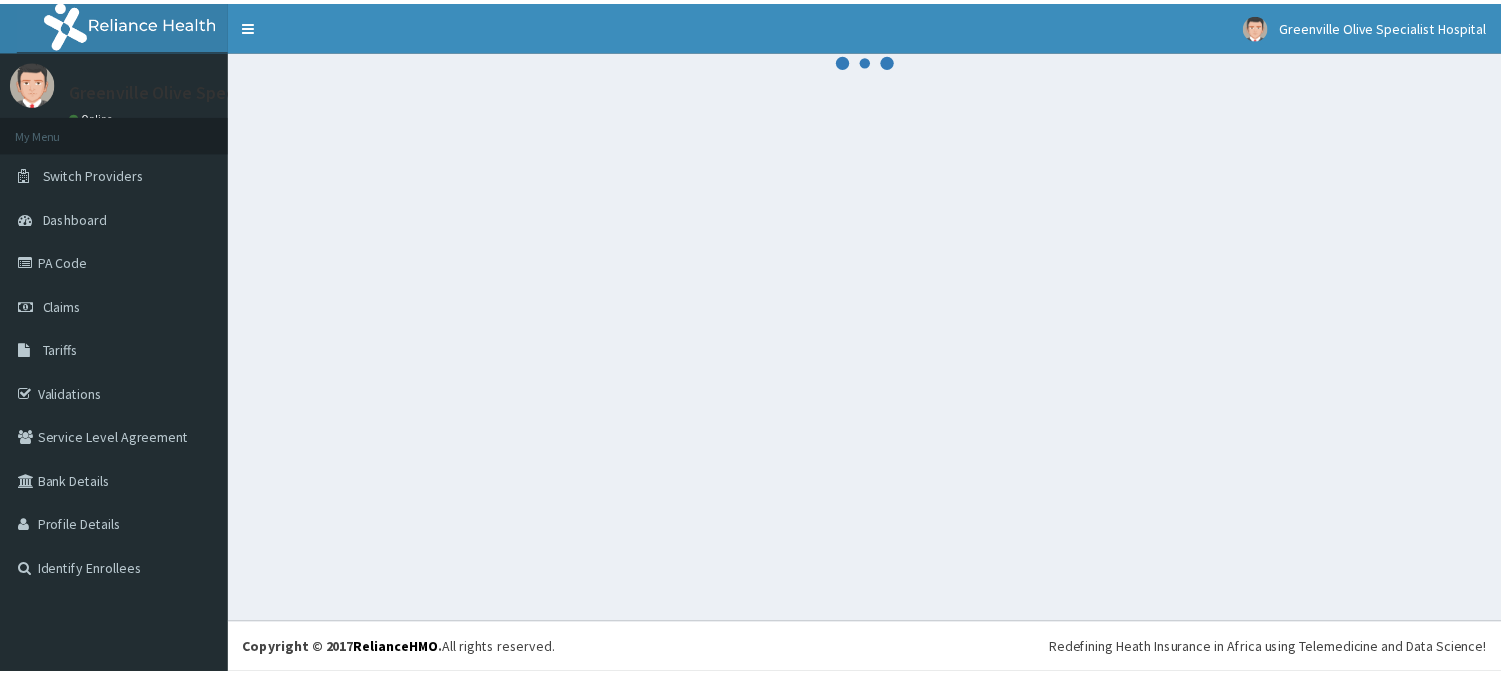 scroll, scrollTop: 0, scrollLeft: 0, axis: both 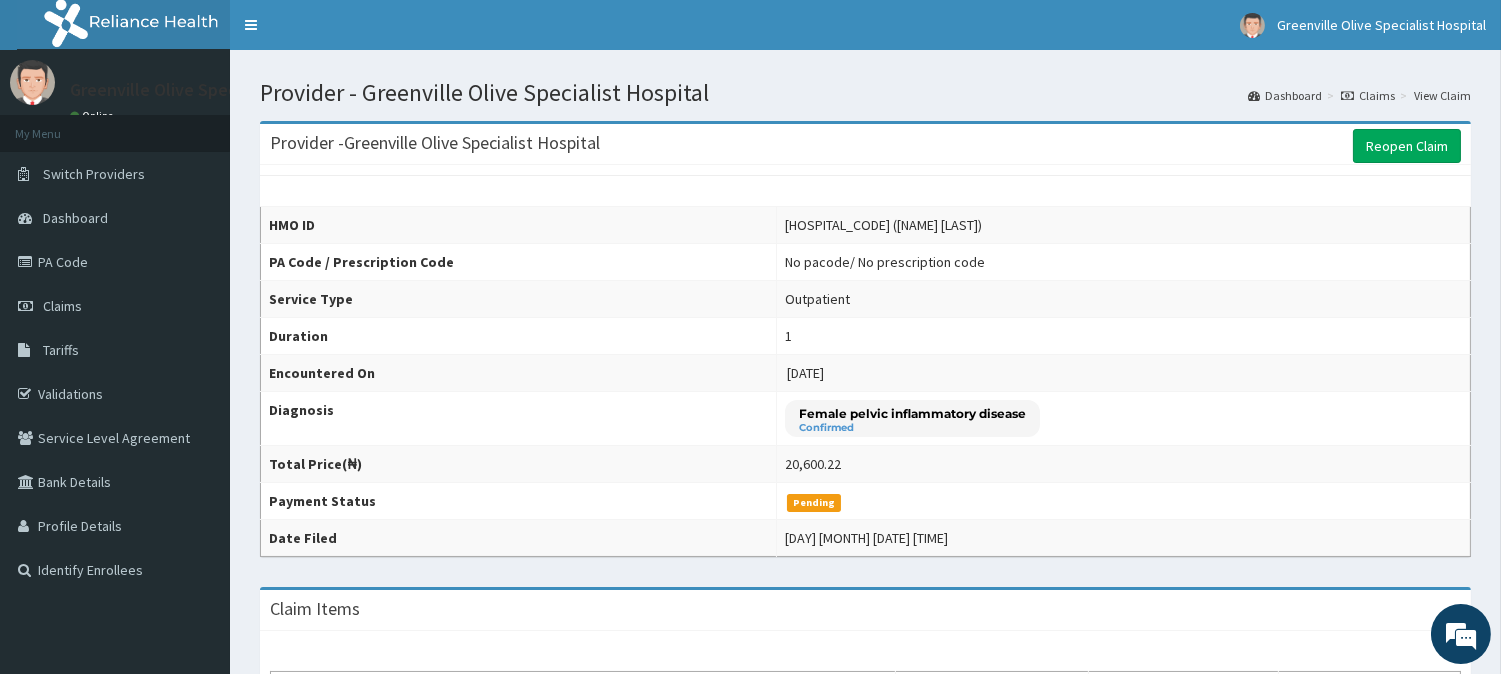 drag, startPoint x: 1516, startPoint y: 232, endPoint x: 1463, endPoint y: 175, distance: 77.83315 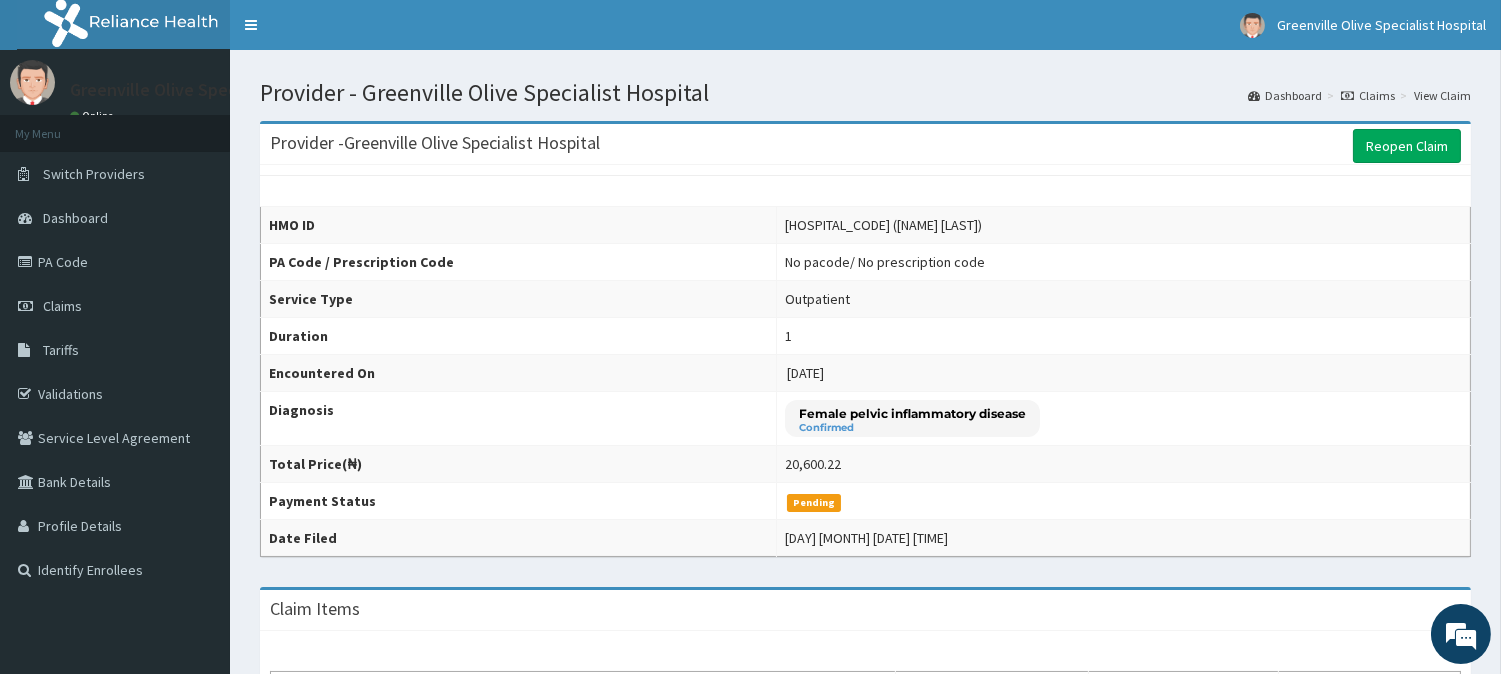 scroll, scrollTop: 0, scrollLeft: 0, axis: both 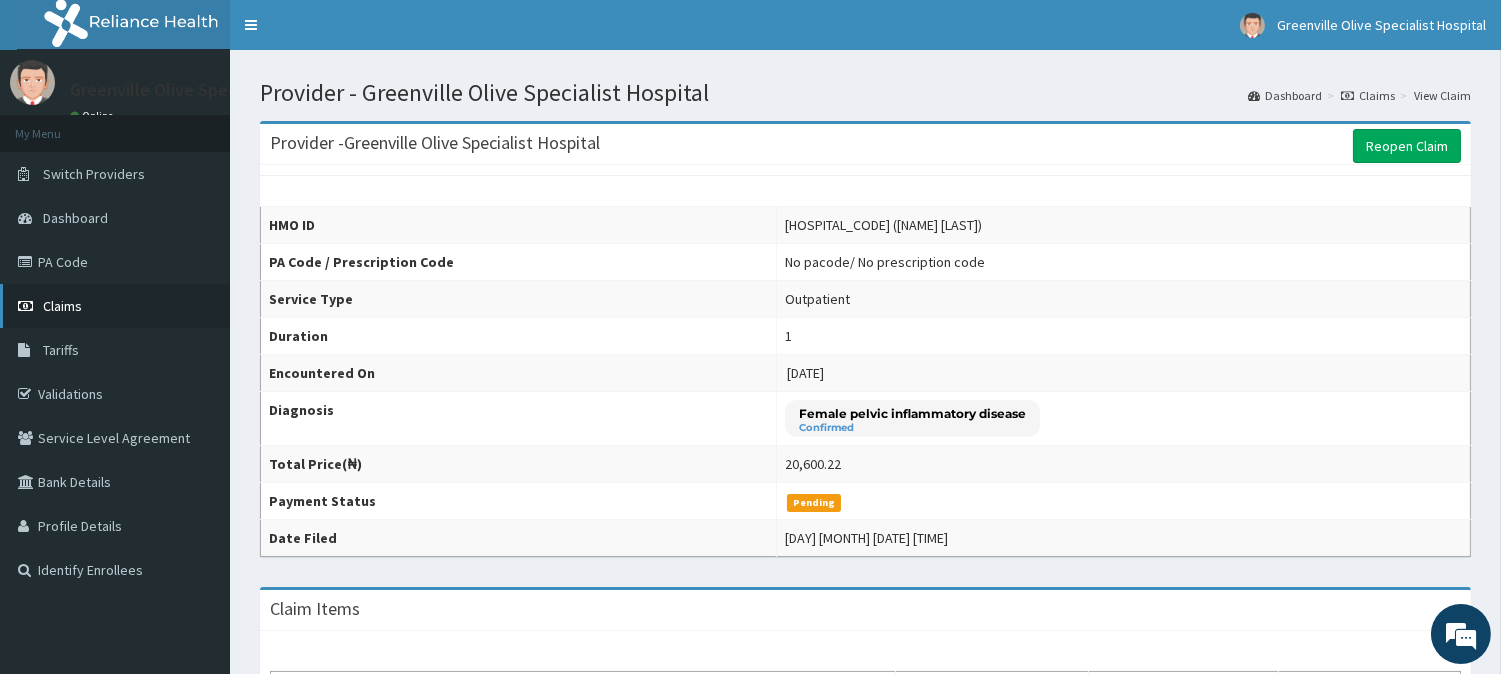 click on "Claims" at bounding box center [62, 306] 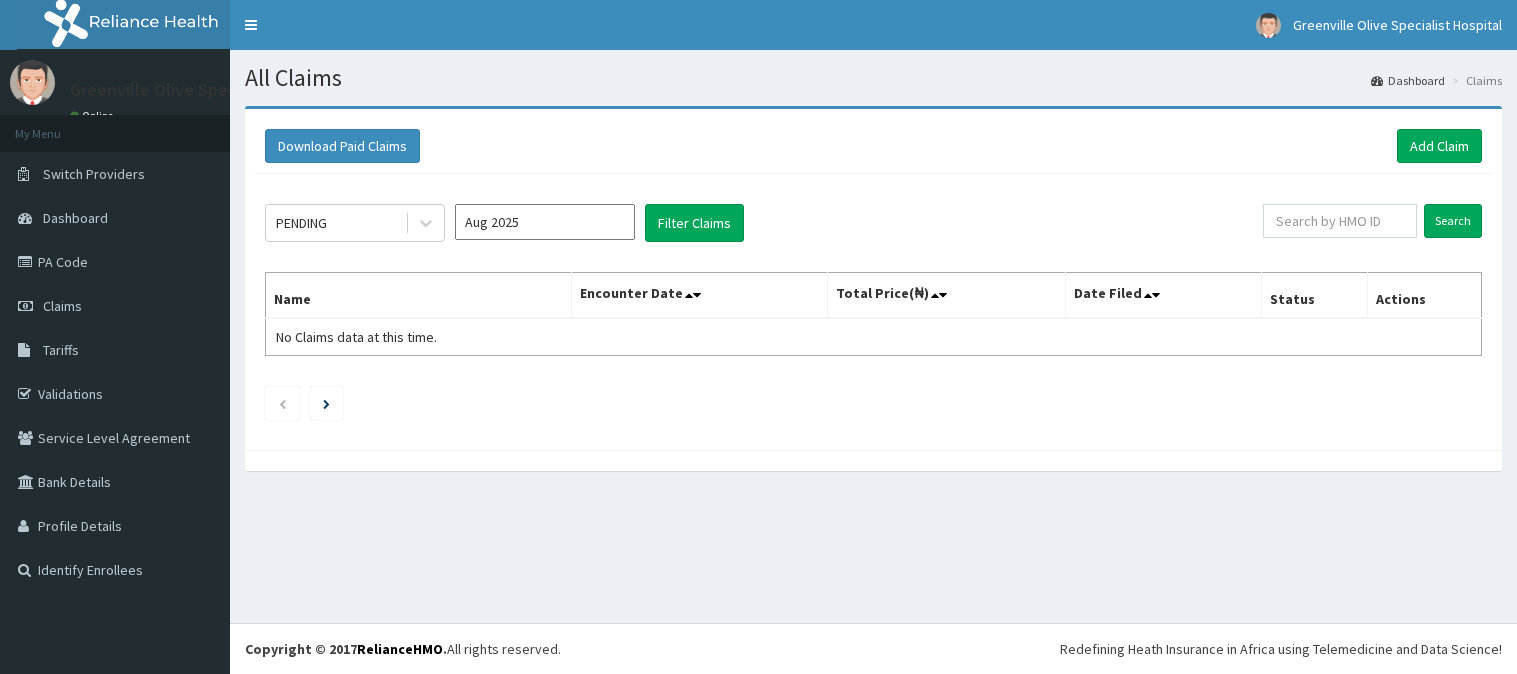 scroll, scrollTop: 0, scrollLeft: 0, axis: both 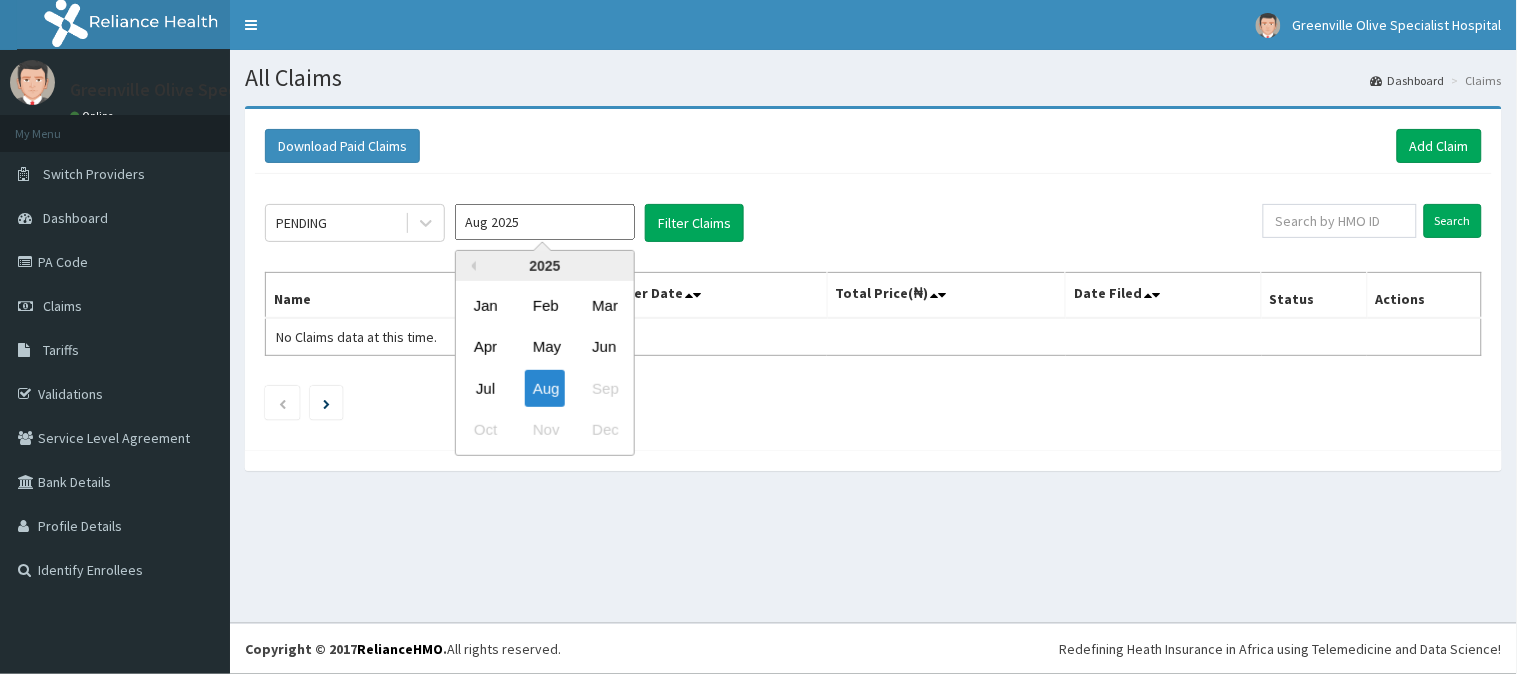 click on "Aug 2025" at bounding box center [545, 222] 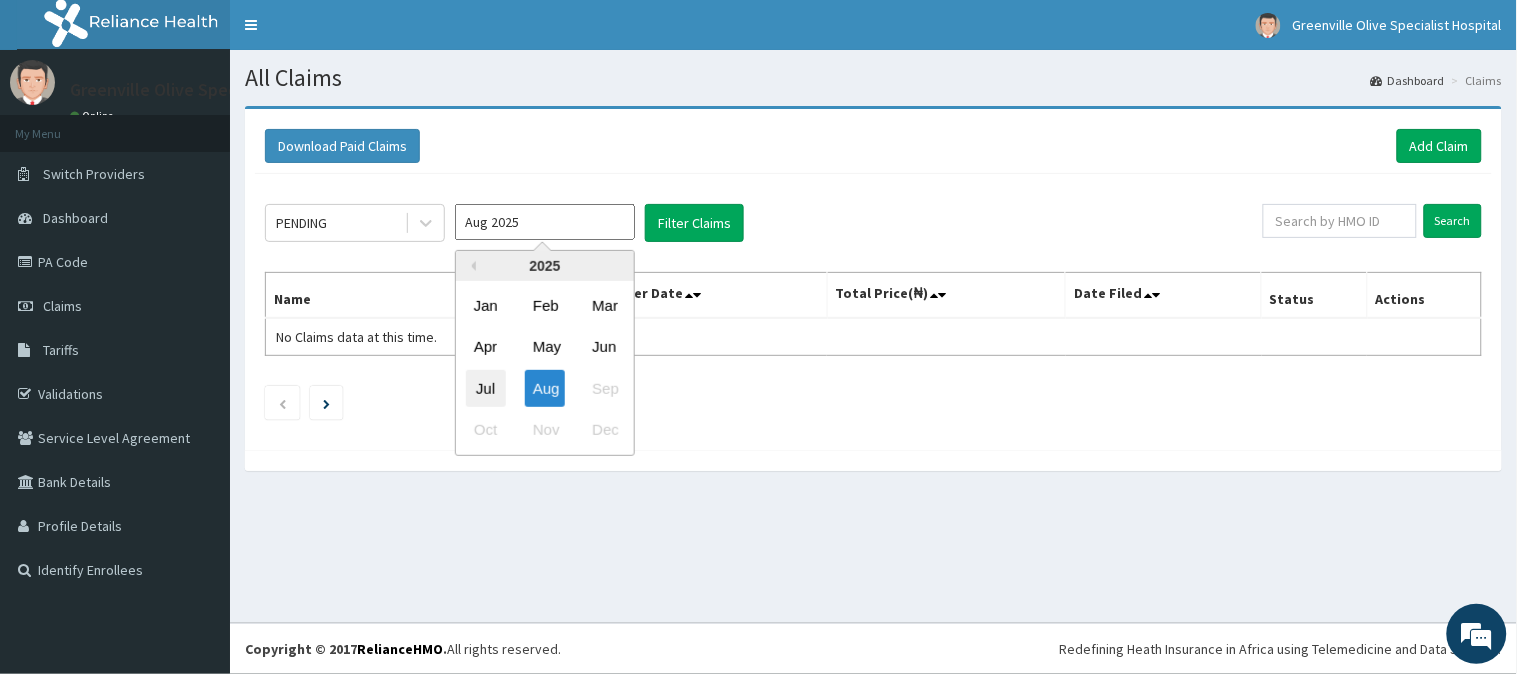 click on "Jul" at bounding box center (486, 388) 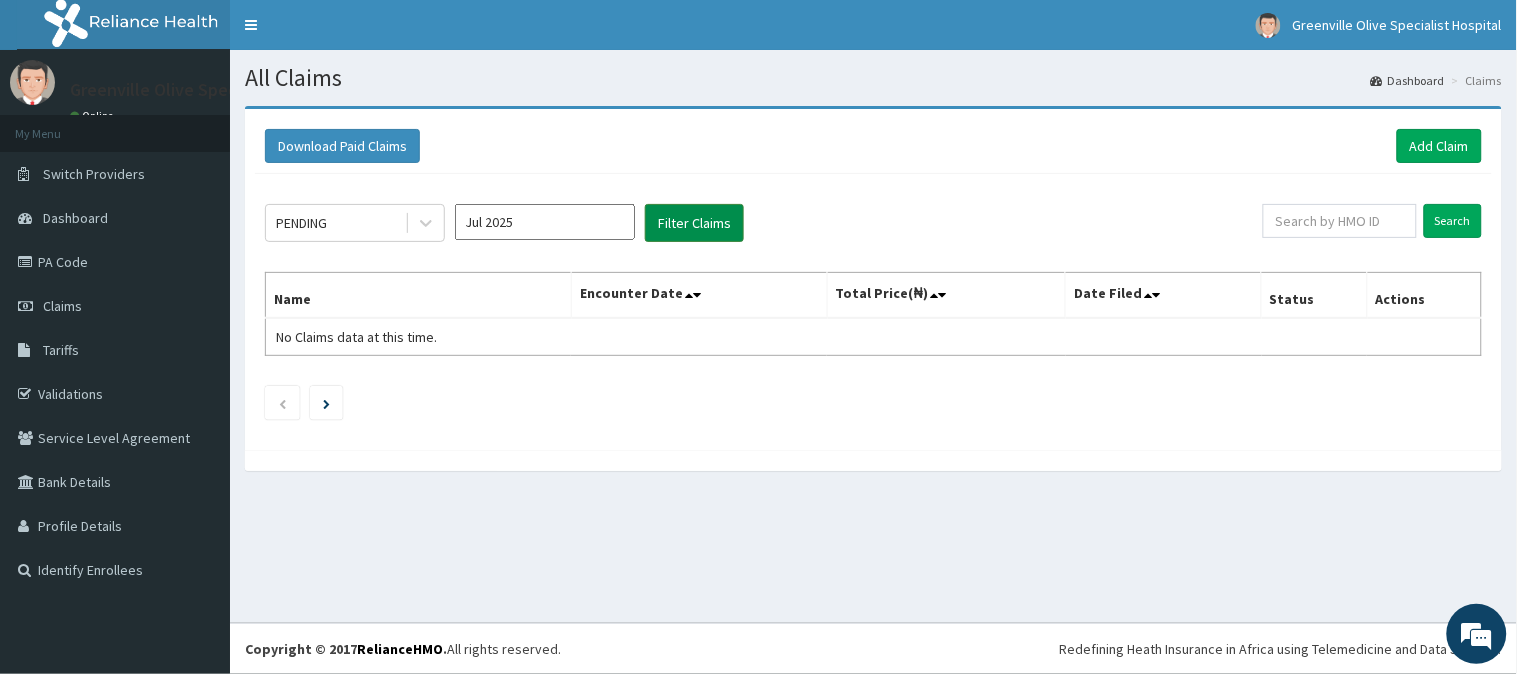click on "Filter Claims" at bounding box center [694, 223] 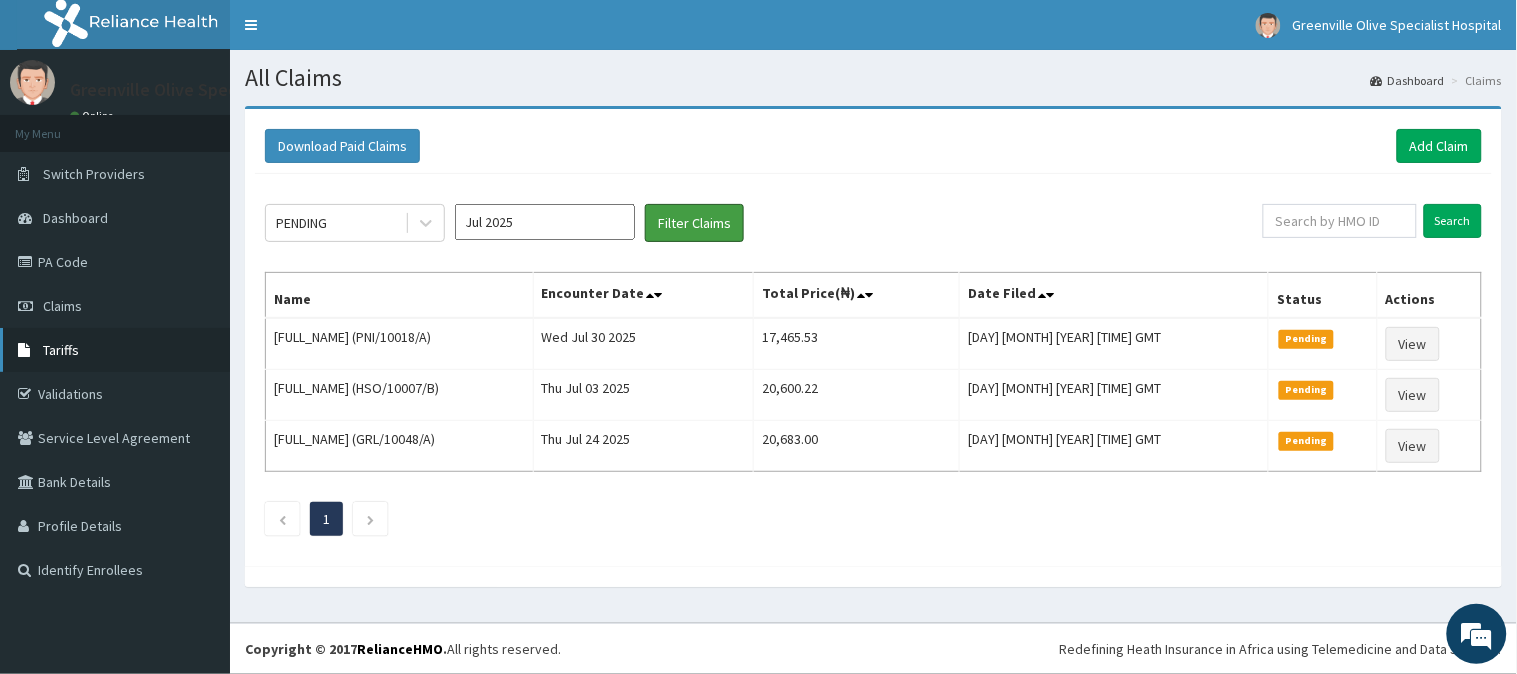 scroll, scrollTop: 0, scrollLeft: 0, axis: both 